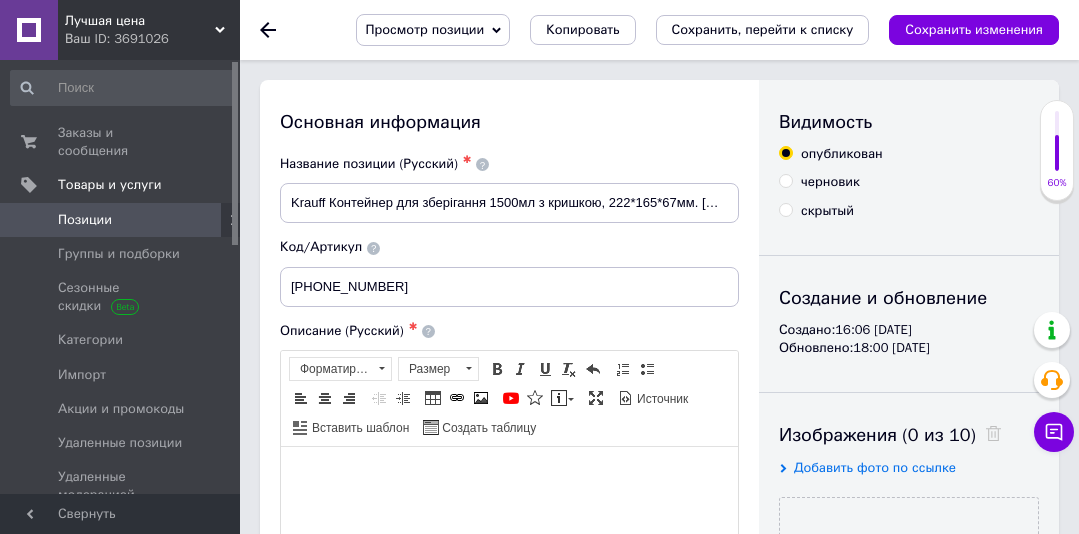 scroll, scrollTop: 0, scrollLeft: 0, axis: both 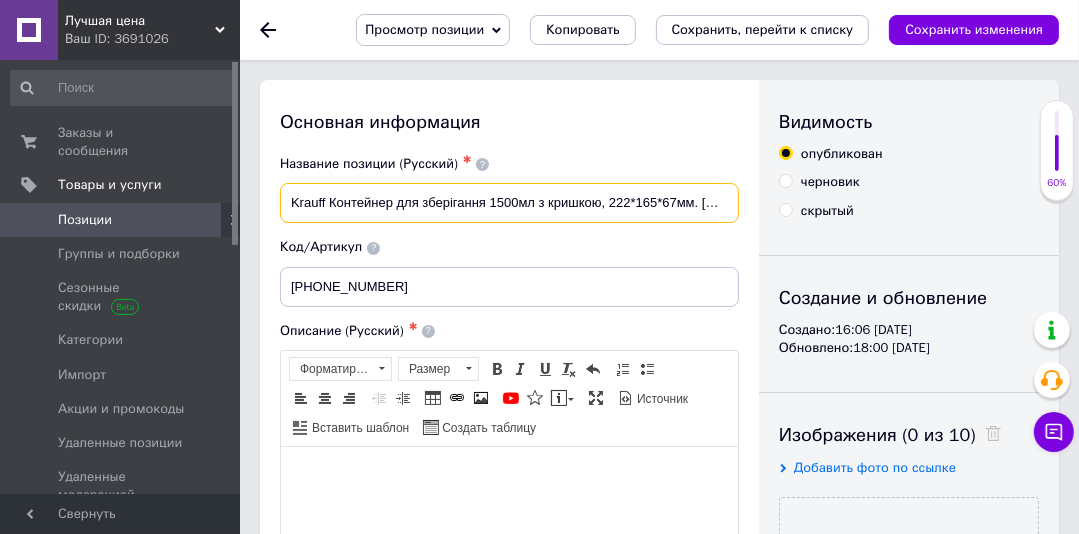 click on "Основная информация Название позиции (Русский) ✱ Krauff Контейнер для зберігання 1500мл з кришкою, 222*165*67мм. 29-298-028 Код/Артикул 29-298-028 Описание (Русский) ✱ Rich Text Editor, 13BF4071-C185-4757-A7D1-E59848742D60 Панели инструментов редактора Форматирование Форматирование Размер Размер   Полужирный  Комбинация клавиш Ctrl+B   Курсив  Комбинация клавиш Ctrl+I   Подчеркнутый  Комбинация клавиш Ctrl+U   Убрать форматирование   Отменить  Комбинация клавиш Ctrl+Z   Вставить / удалить нумерованный список   Вставить / удалить маркированный список   По левому краю   По центру   По правому краю" at bounding box center (509, 782) 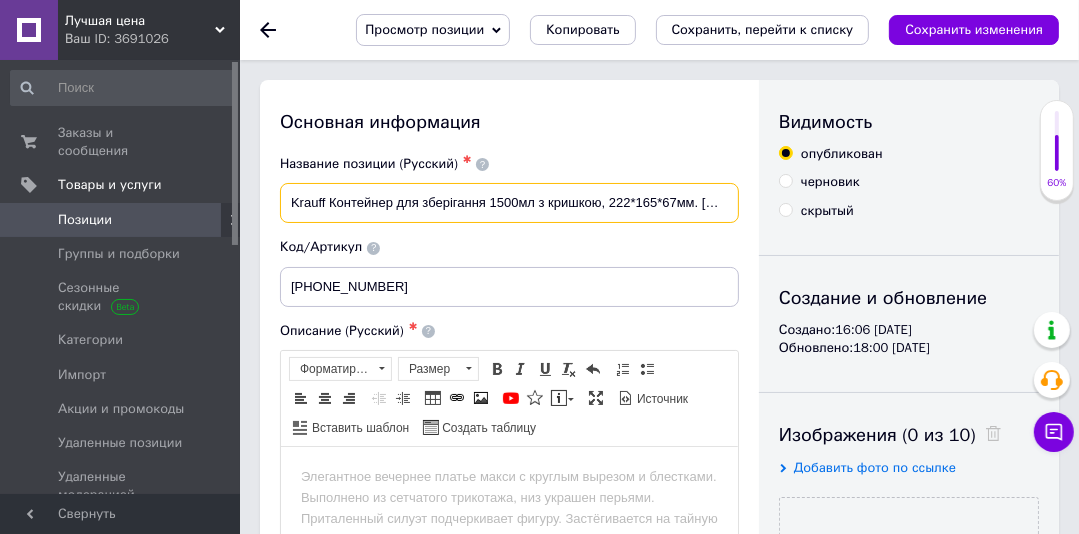 scroll, scrollTop: 0, scrollLeft: 0, axis: both 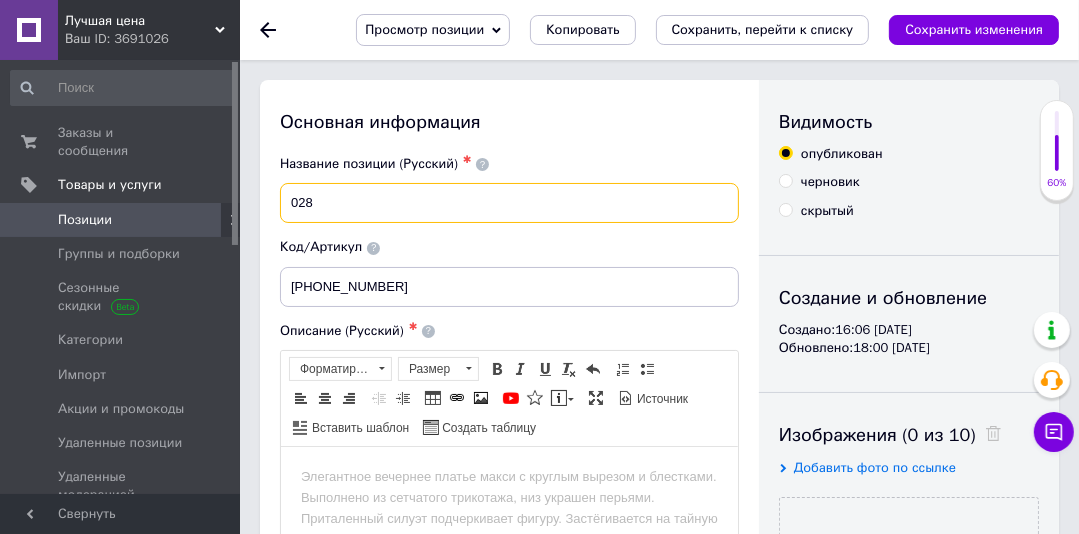 drag, startPoint x: 332, startPoint y: 206, endPoint x: 279, endPoint y: 201, distance: 53.235325 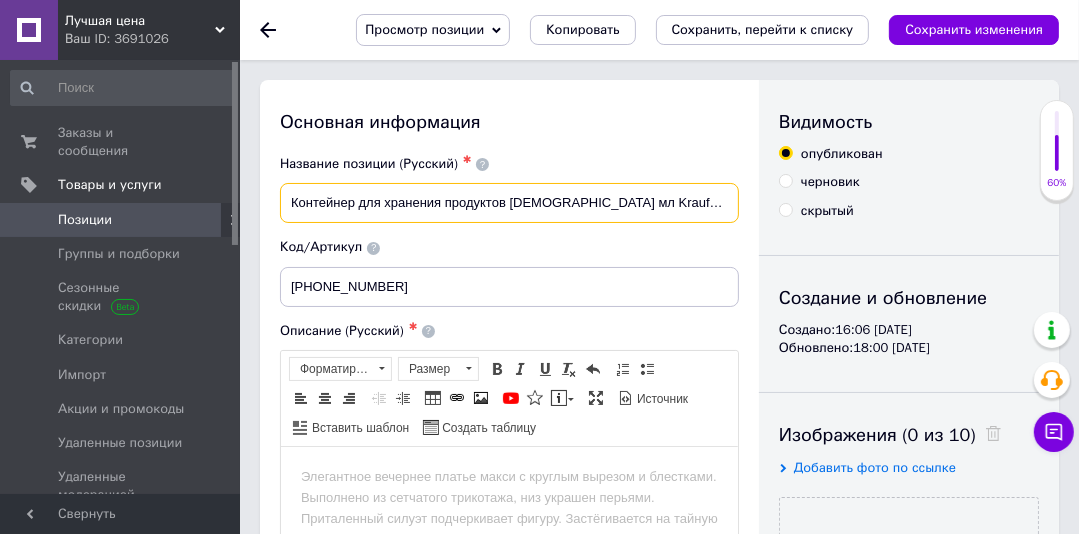 click on "Контейнер для хранения продуктов 1000 мл Krauff 29-298-027" at bounding box center (509, 203) 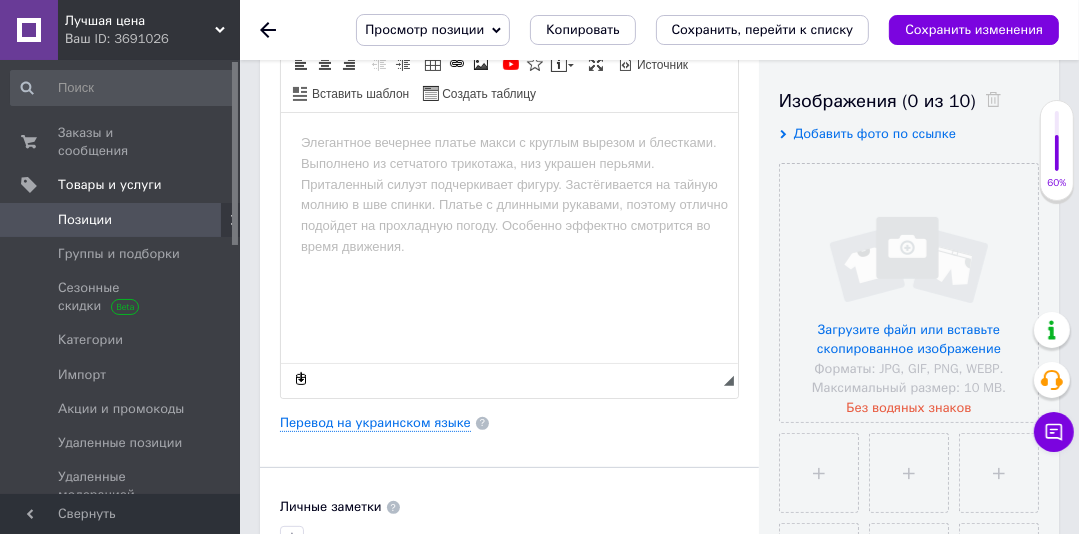 scroll, scrollTop: 361, scrollLeft: 0, axis: vertical 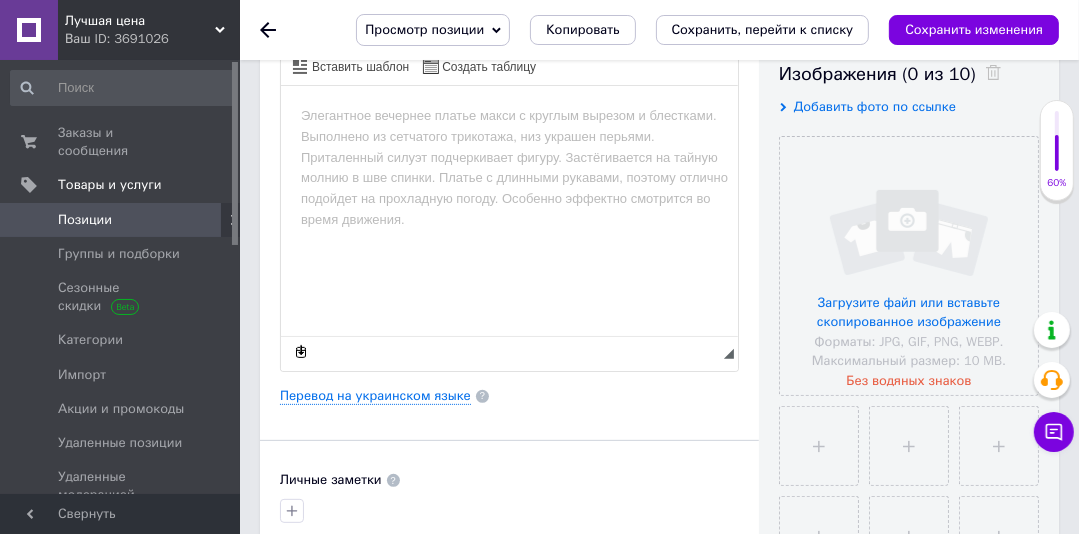click on "Добавить фото по ссылке" at bounding box center [875, 106] 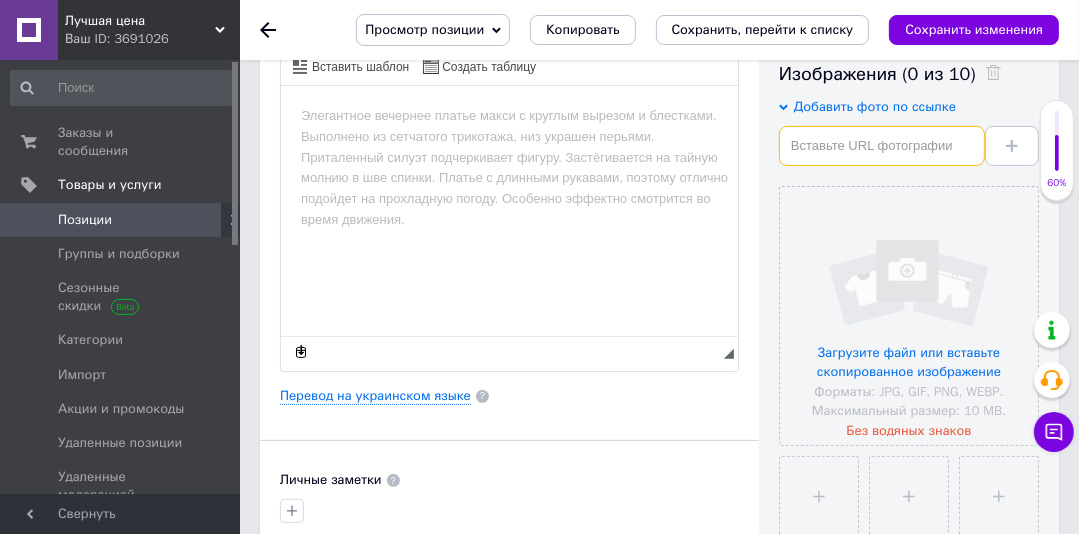 drag, startPoint x: 884, startPoint y: 128, endPoint x: 879, endPoint y: 141, distance: 13.928389 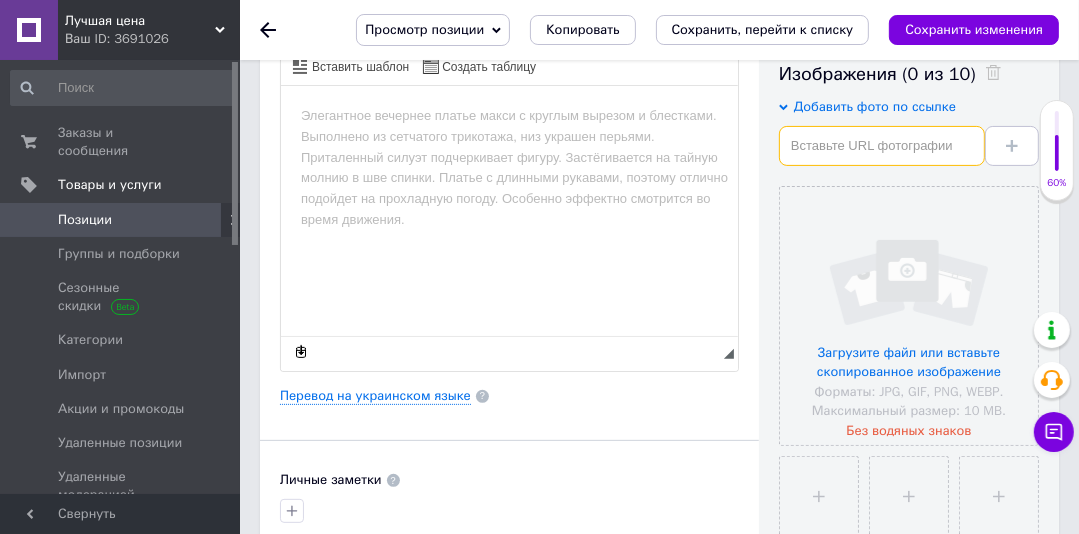 paste on "https://krauff.com/cdn/shop/files/1.5_Artglas_-_Krauff-6494113_2000x.jpg?v=1734083568" 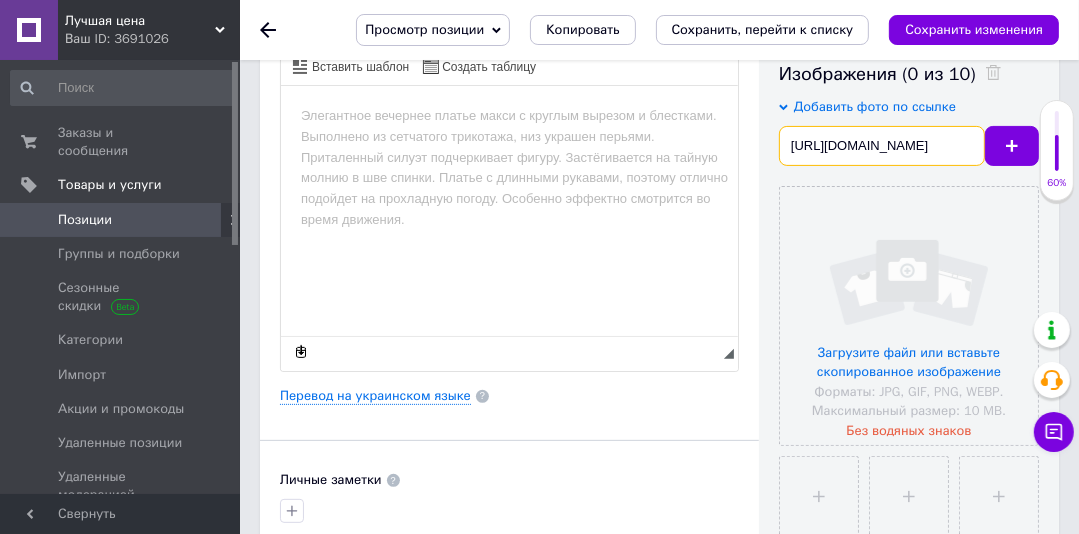 scroll, scrollTop: 0, scrollLeft: 333, axis: horizontal 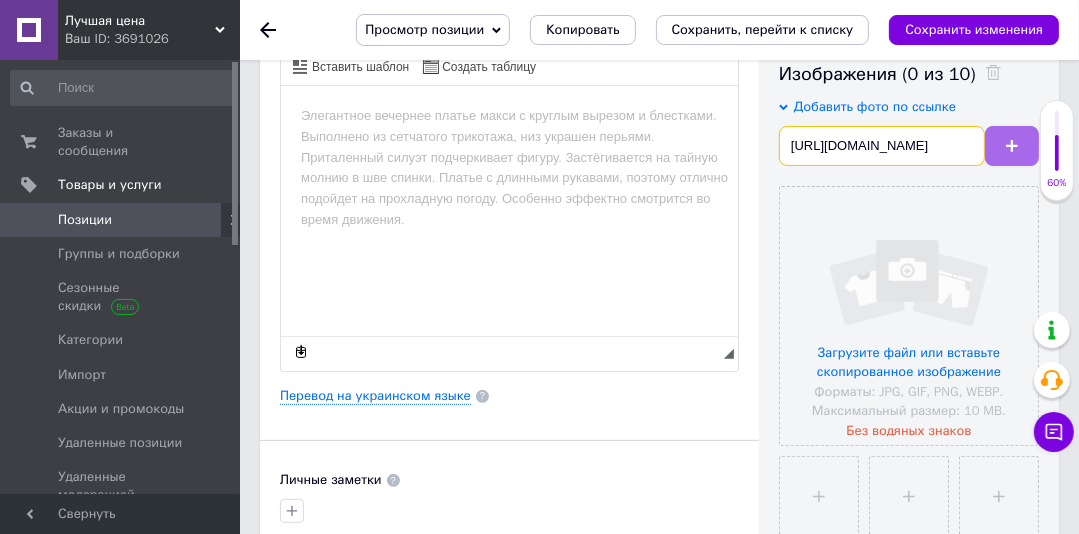 type on "https://krauff.com/cdn/shop/files/1.5_Artglas_-_Krauff-6494113_2000x.jpg?v=1734083568" 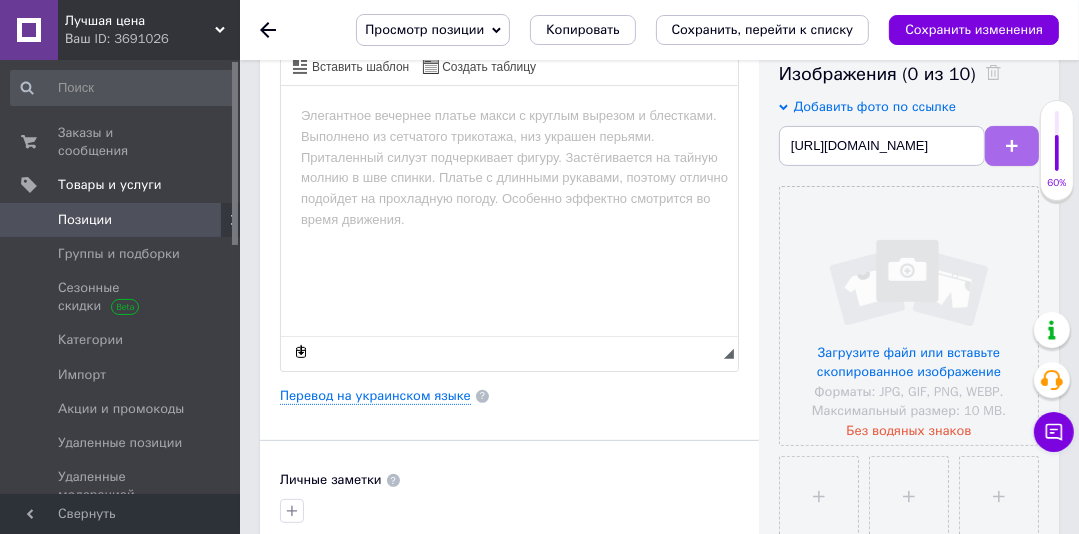 click at bounding box center [1012, 146] 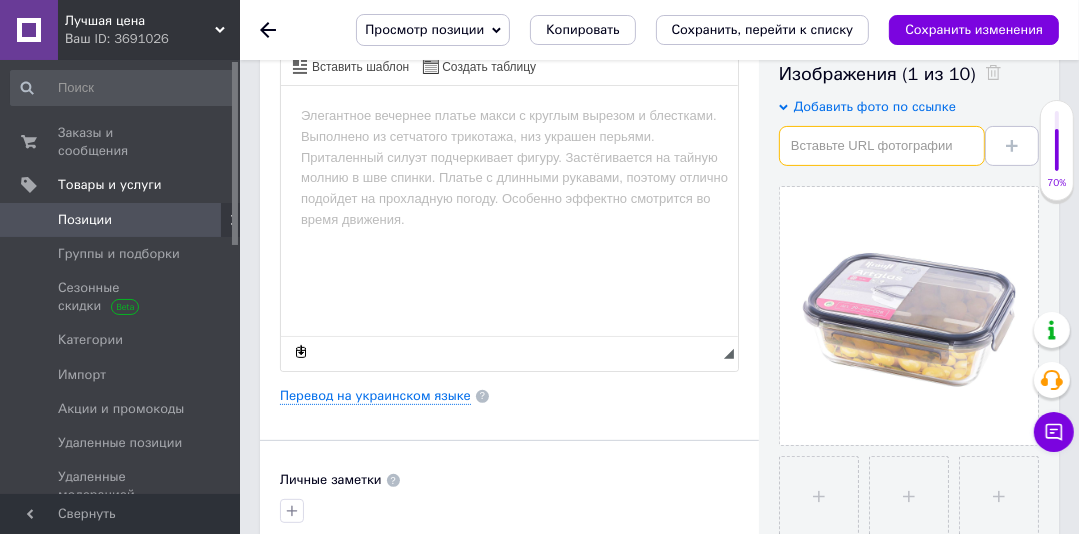 click at bounding box center [882, 146] 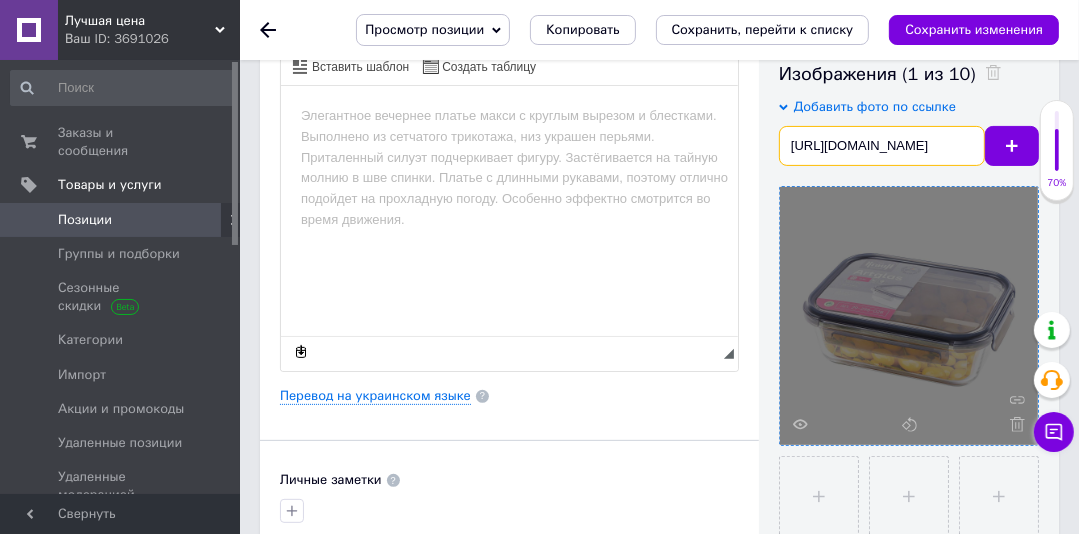 scroll, scrollTop: 0, scrollLeft: 333, axis: horizontal 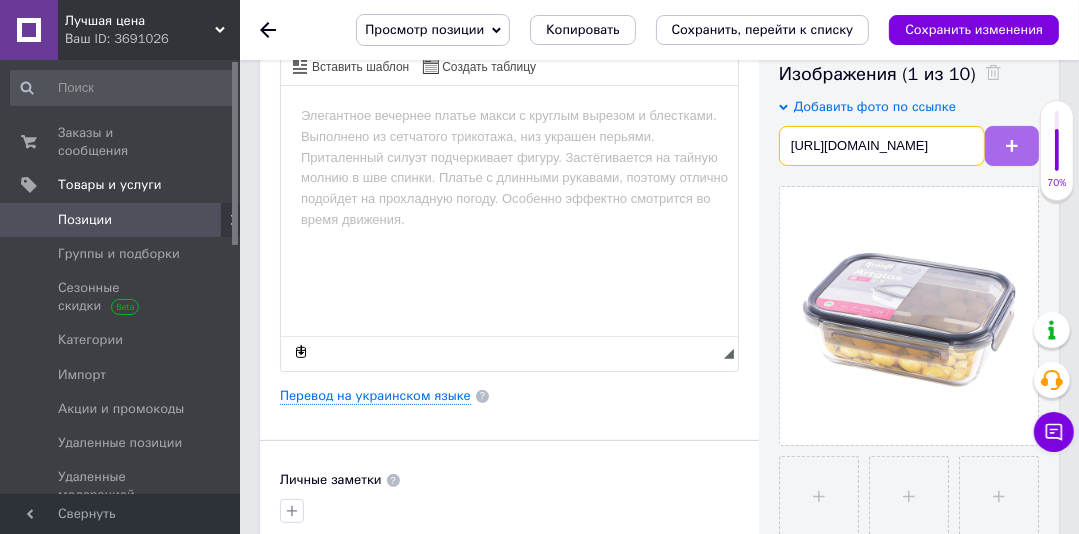type on "https://krauff.com/cdn/shop/files/1.5_Artglas_-_Krauff-6494115_2000x.jpg?v=1734083574" 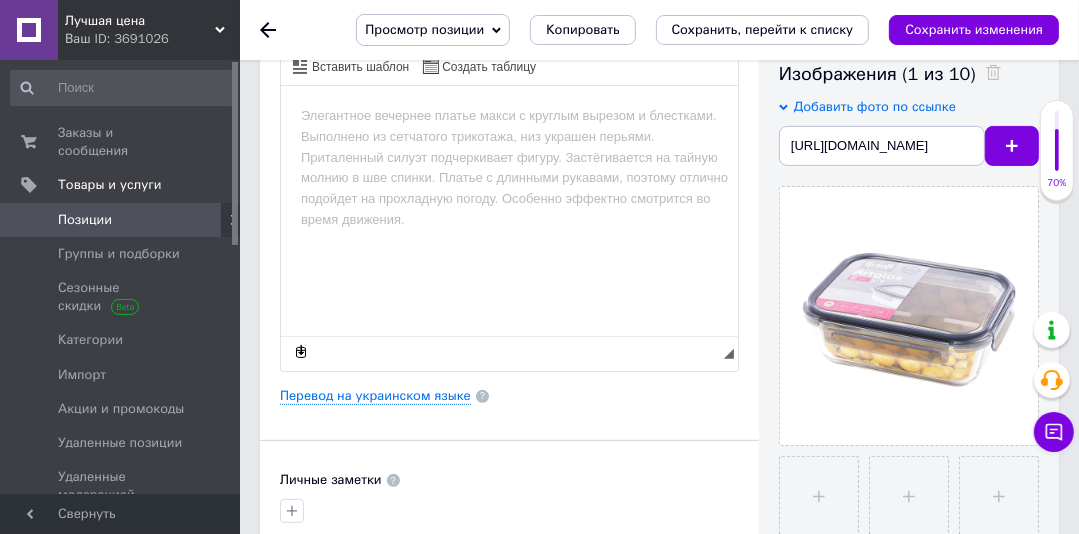 drag, startPoint x: 1008, startPoint y: 144, endPoint x: 916, endPoint y: 71, distance: 117.4436 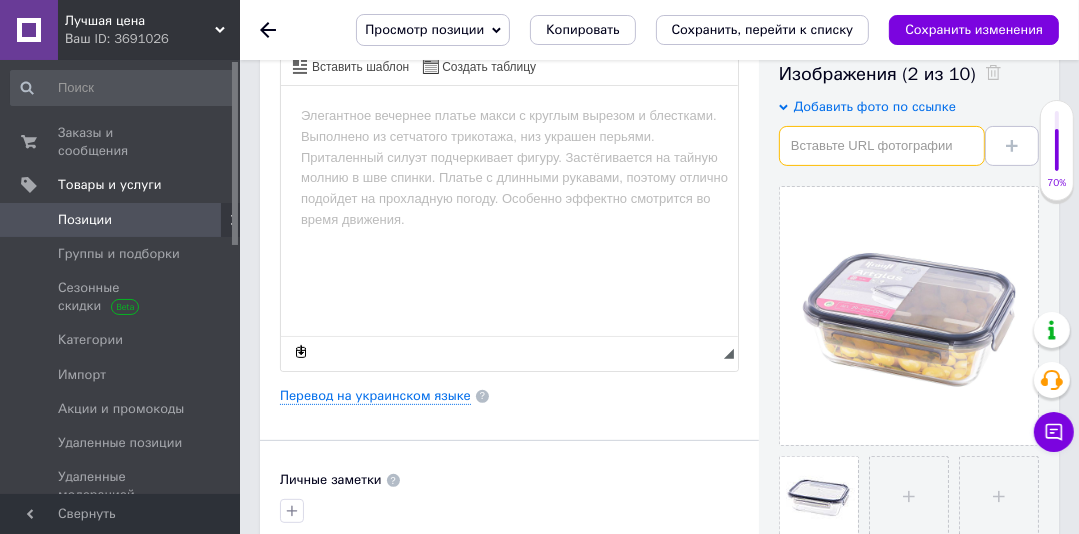 click at bounding box center (882, 146) 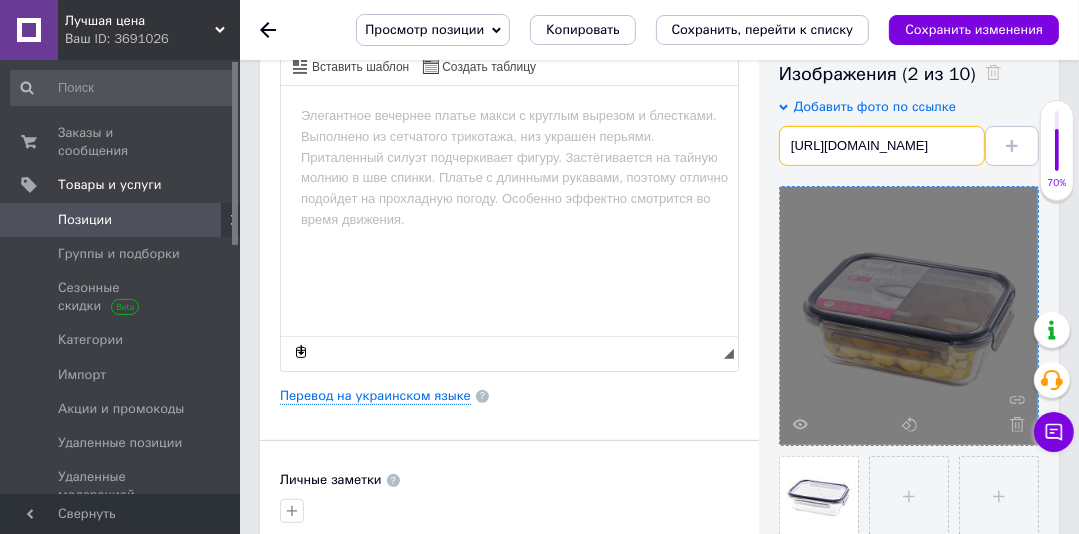 scroll, scrollTop: 0, scrollLeft: 366, axis: horizontal 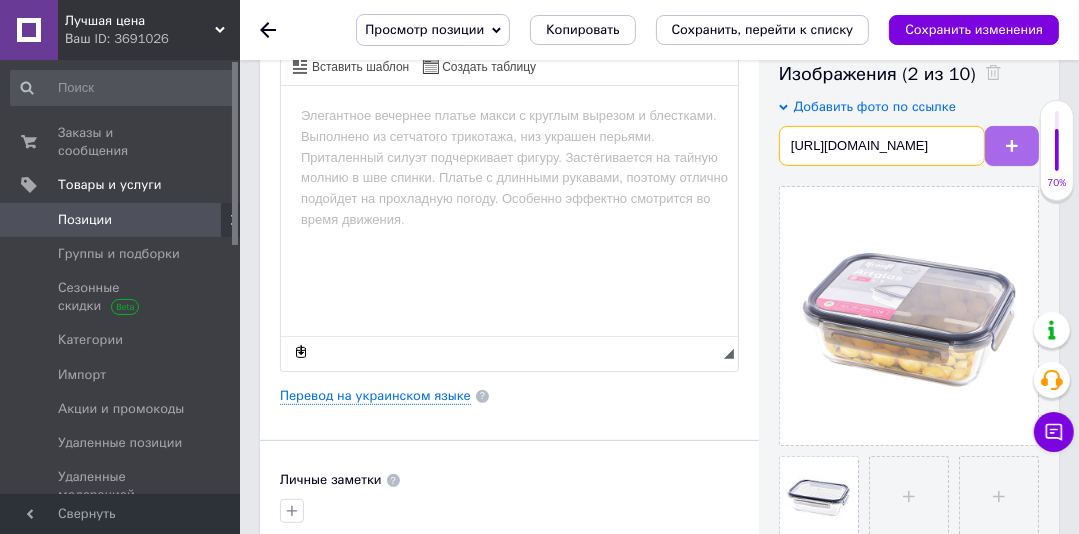 type on "https://krauff.com/cdn/shop/files/1.5_Artglas_-_Krauff-6494119.jpg?v=1734083589&width=1440" 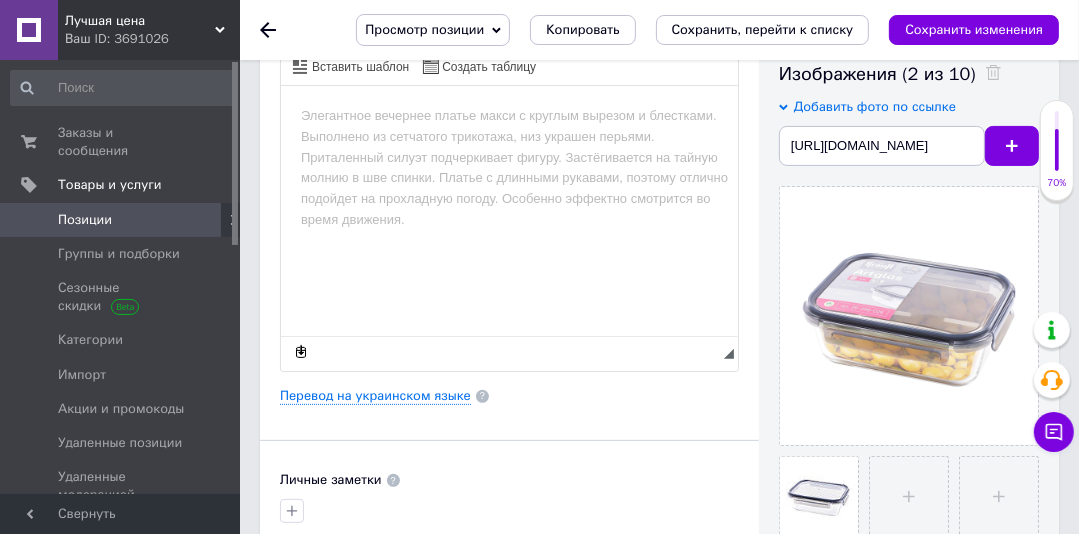 scroll, scrollTop: 0, scrollLeft: 0, axis: both 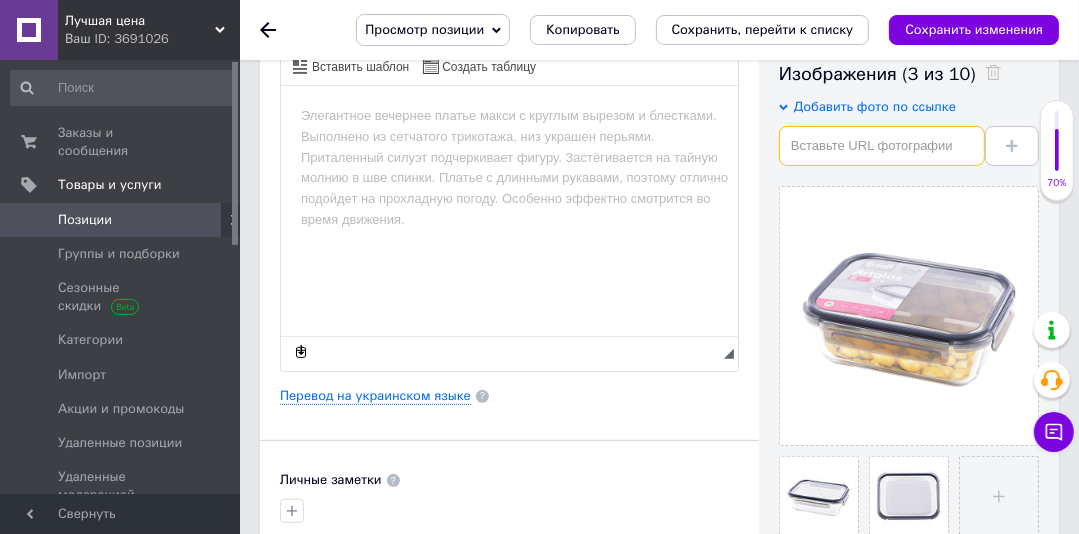 click at bounding box center [882, 146] 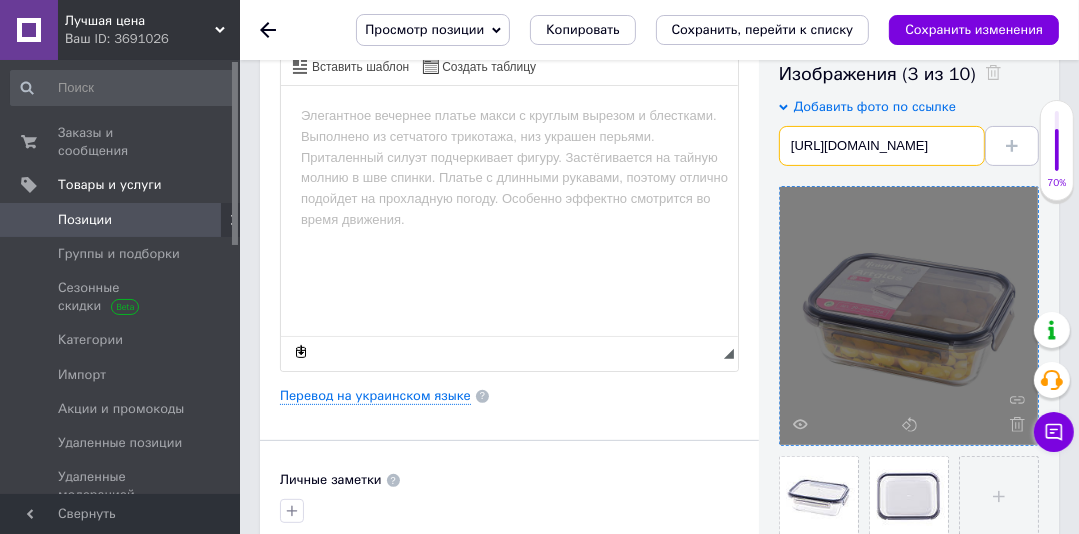 scroll, scrollTop: 0, scrollLeft: 367, axis: horizontal 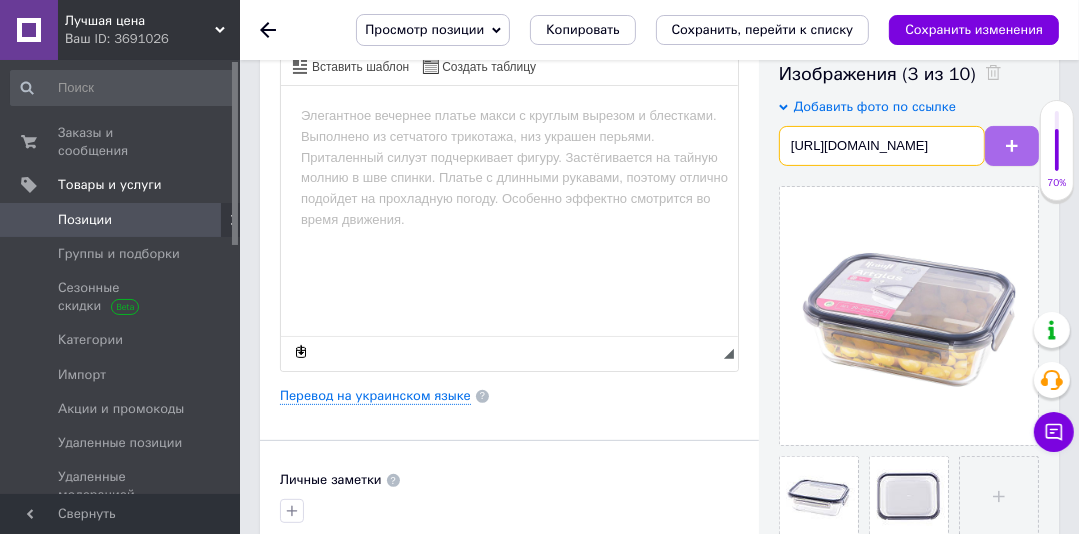 type on "https://krauff.com/cdn/shop/files/1.5_Artglas_-_Krauff-6494121.jpg?v=1734083595&width=1440" 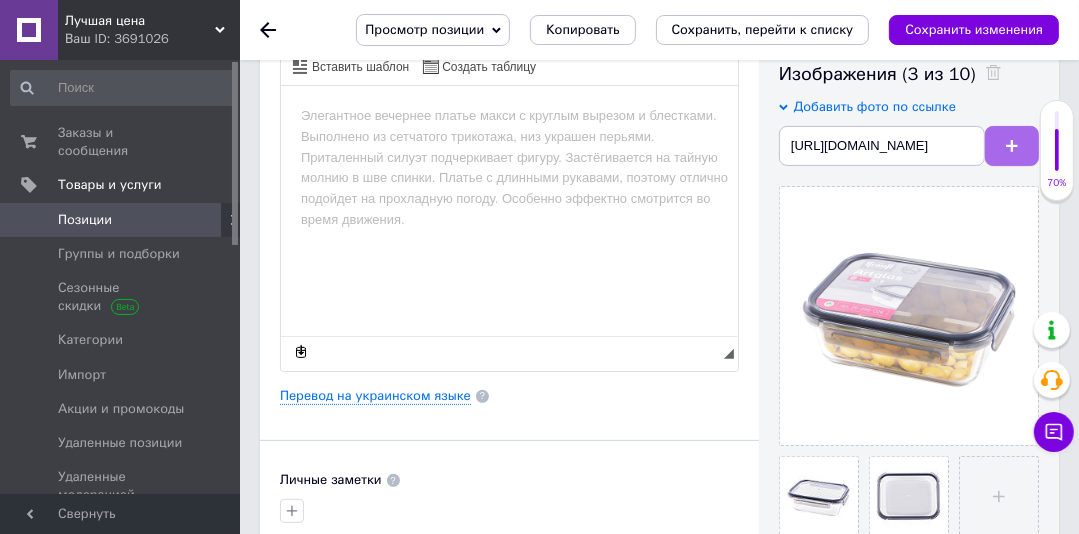 click at bounding box center (1012, 146) 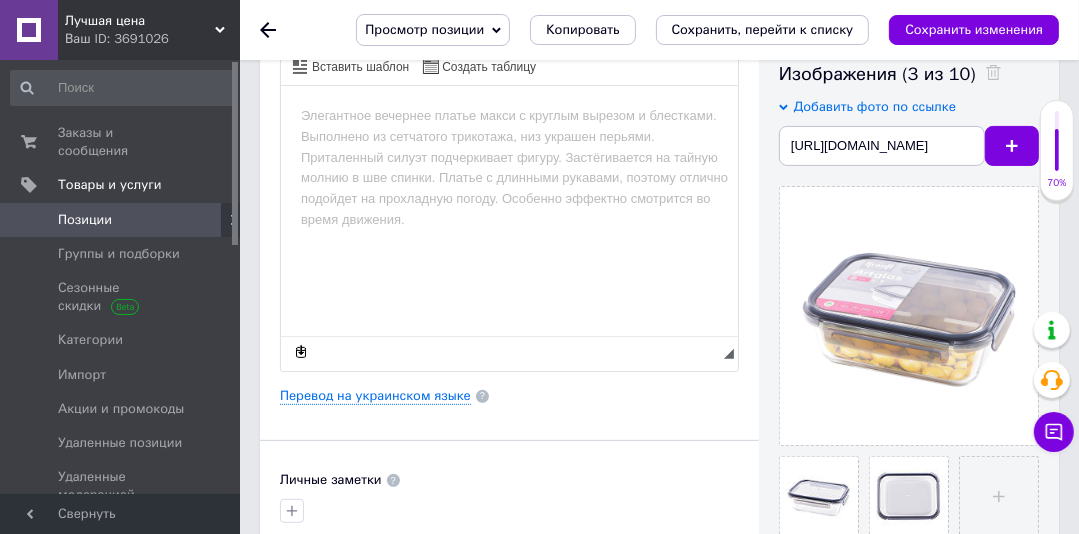 scroll, scrollTop: 0, scrollLeft: 0, axis: both 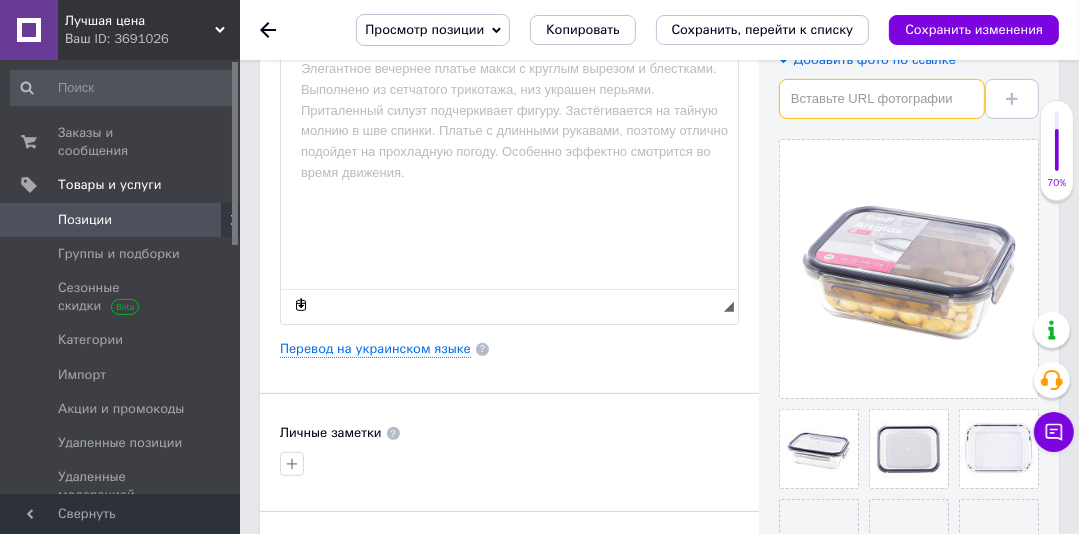paste on "https://krauff.com/cdn/shop/files/1.5_Artglas_-_Krauff-6494123.jpg?v=1734083601&width=1440" 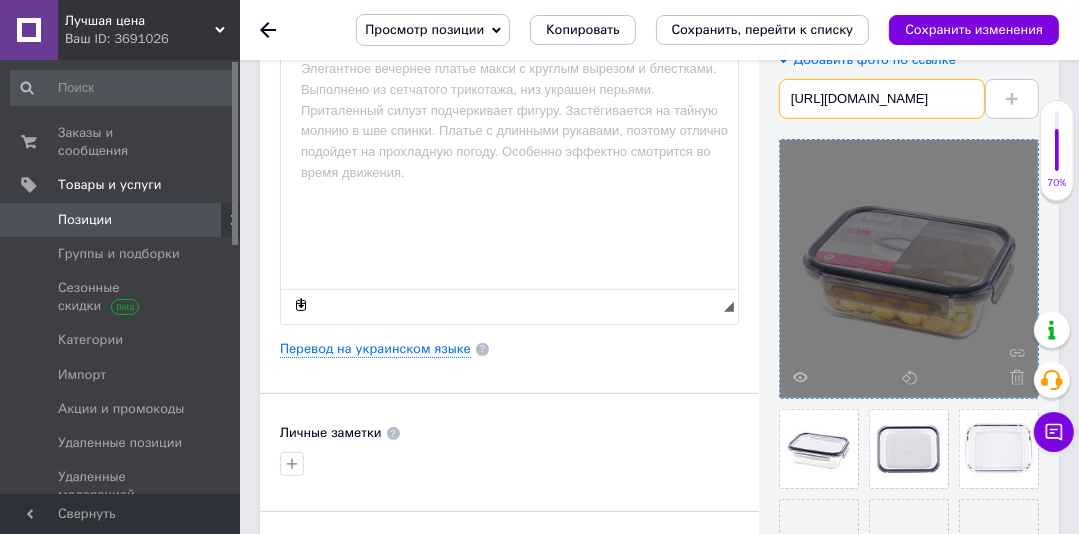 scroll, scrollTop: 0, scrollLeft: 367, axis: horizontal 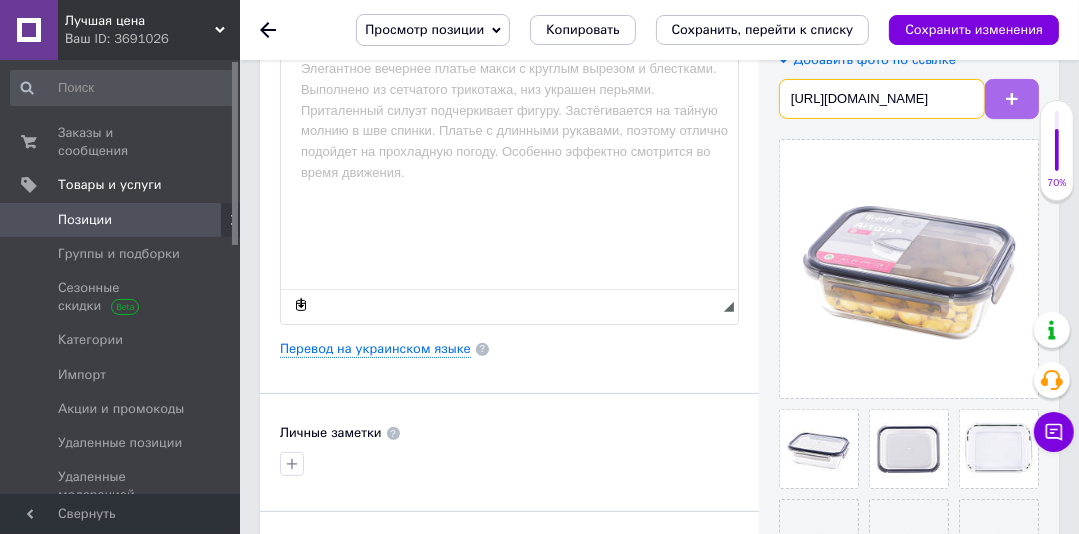 type on "https://krauff.com/cdn/shop/files/1.5_Artglas_-_Krauff-6494123.jpg?v=1734083601&width=1440" 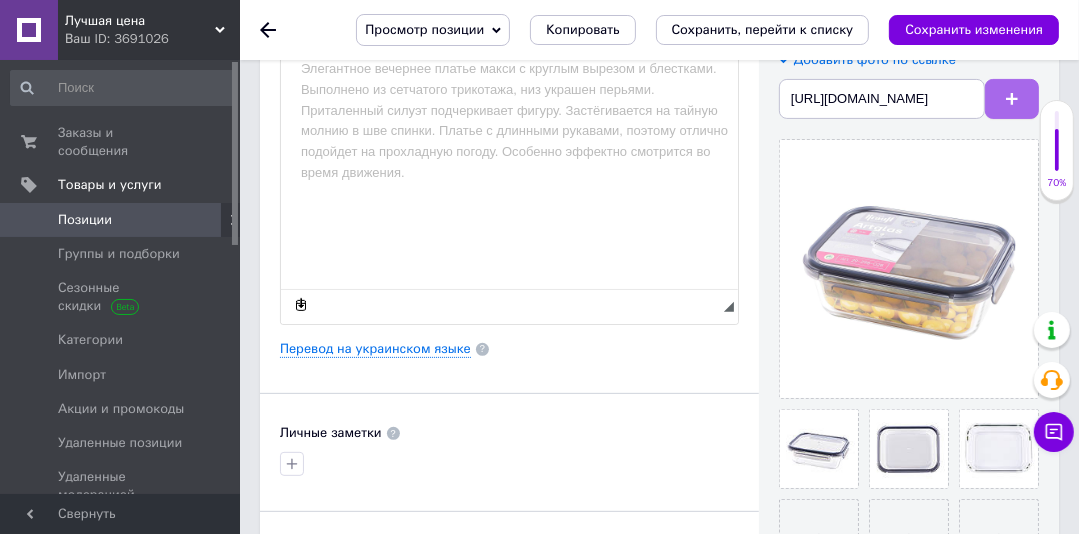 scroll, scrollTop: 0, scrollLeft: 0, axis: both 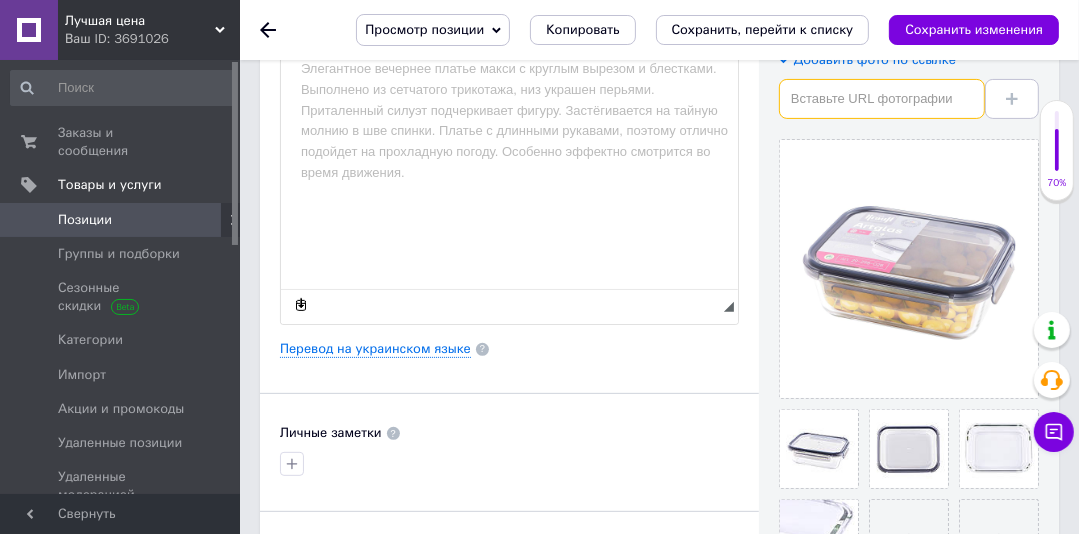 click at bounding box center [882, 99] 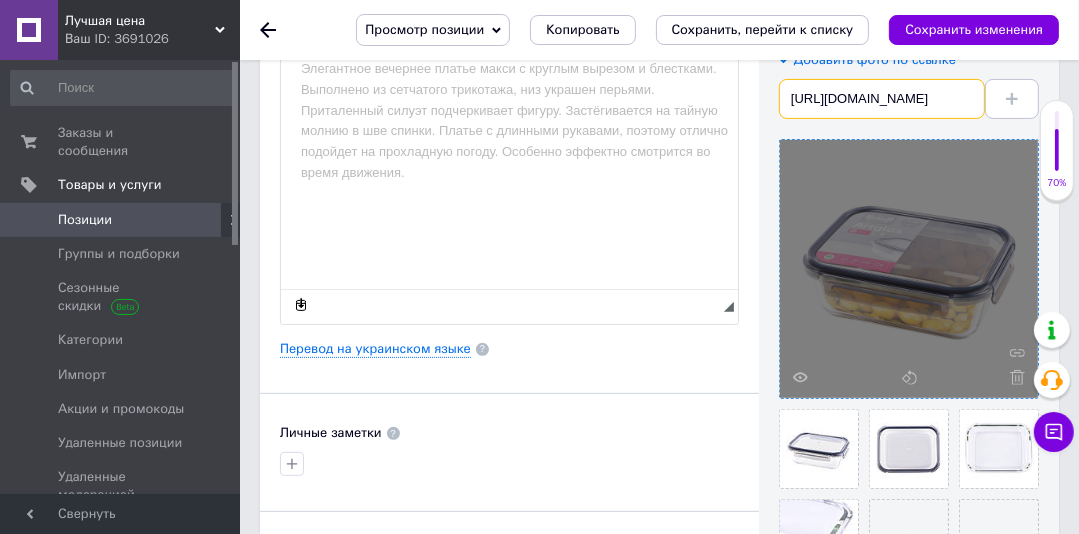 type on "https://krauff.com/cdn/shop/files/1.5_Artglas_-_Krauff-6494124.jpg?v=1734083608&width=1440" 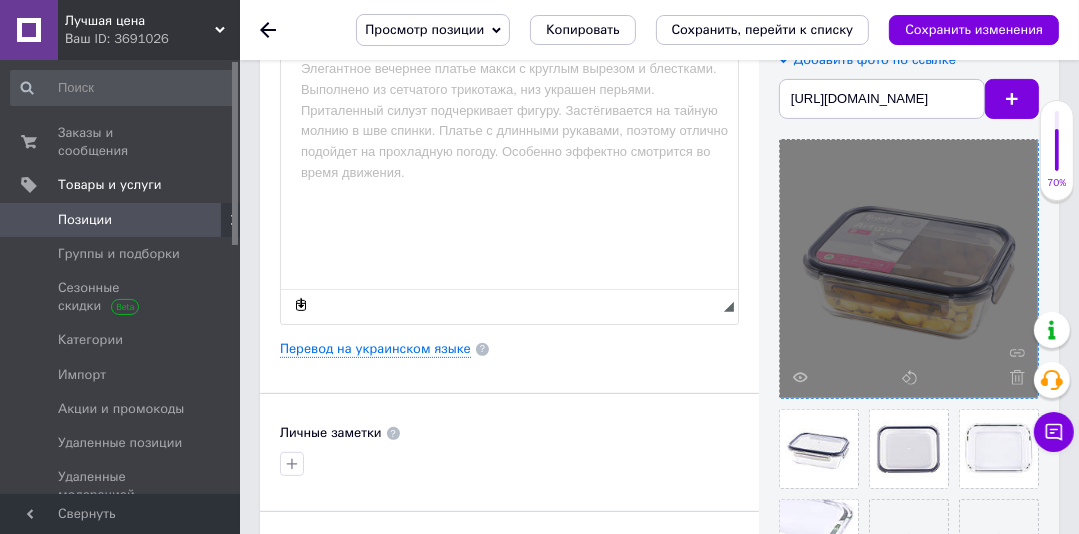 scroll, scrollTop: 0, scrollLeft: 0, axis: both 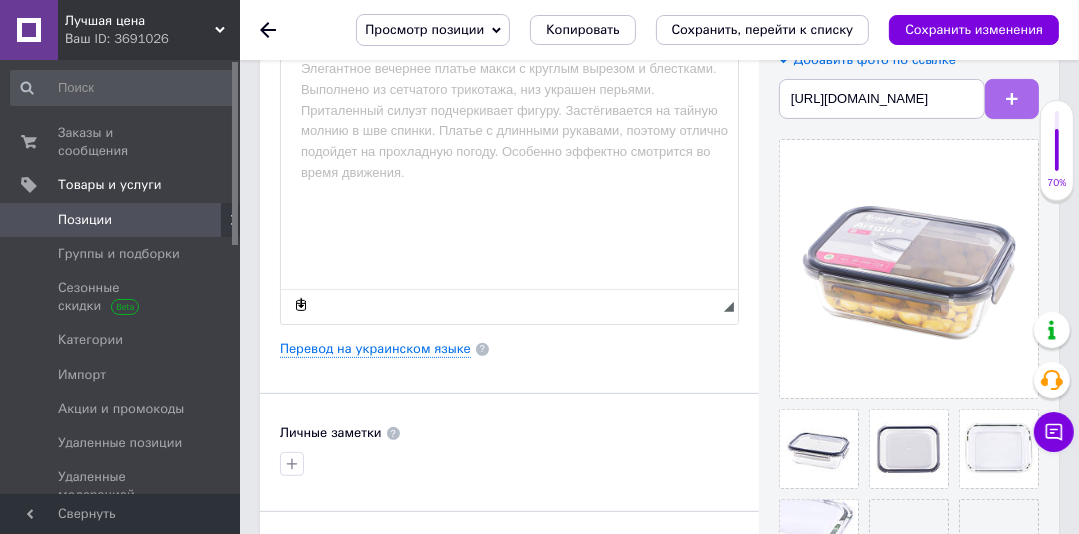 click 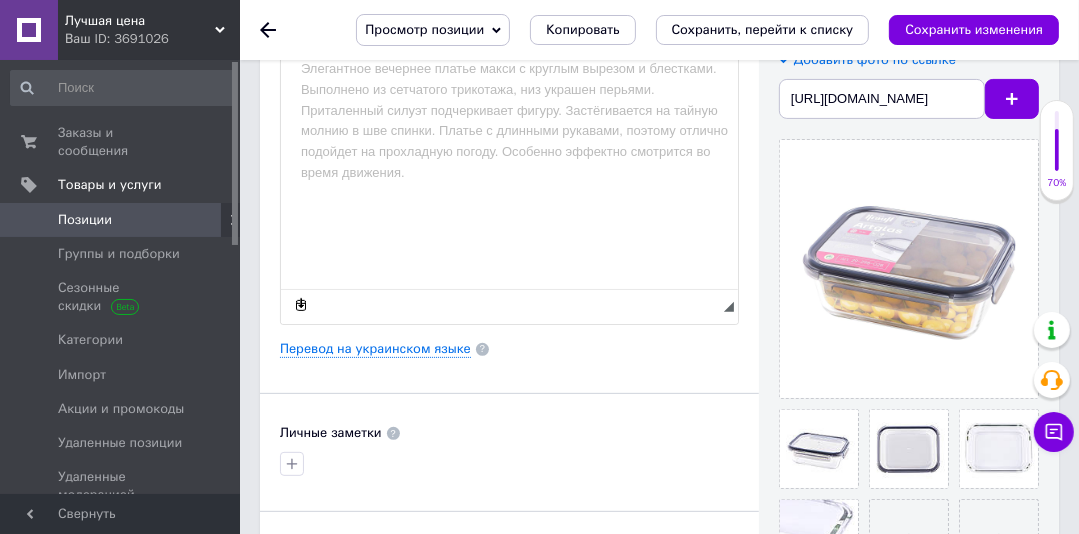 type 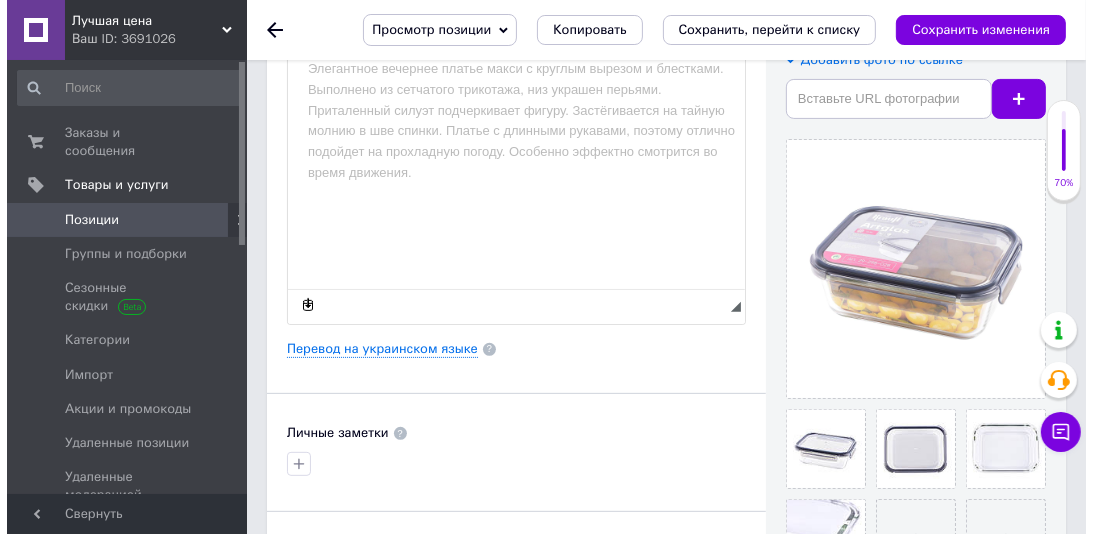 scroll, scrollTop: 440, scrollLeft: 0, axis: vertical 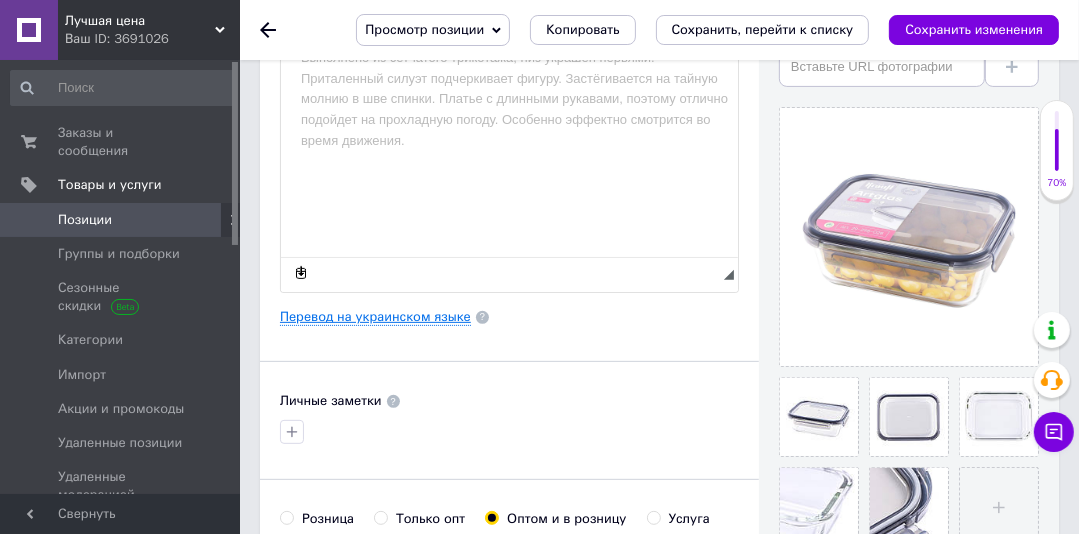click on "Перевод на украинском языке" at bounding box center [375, 317] 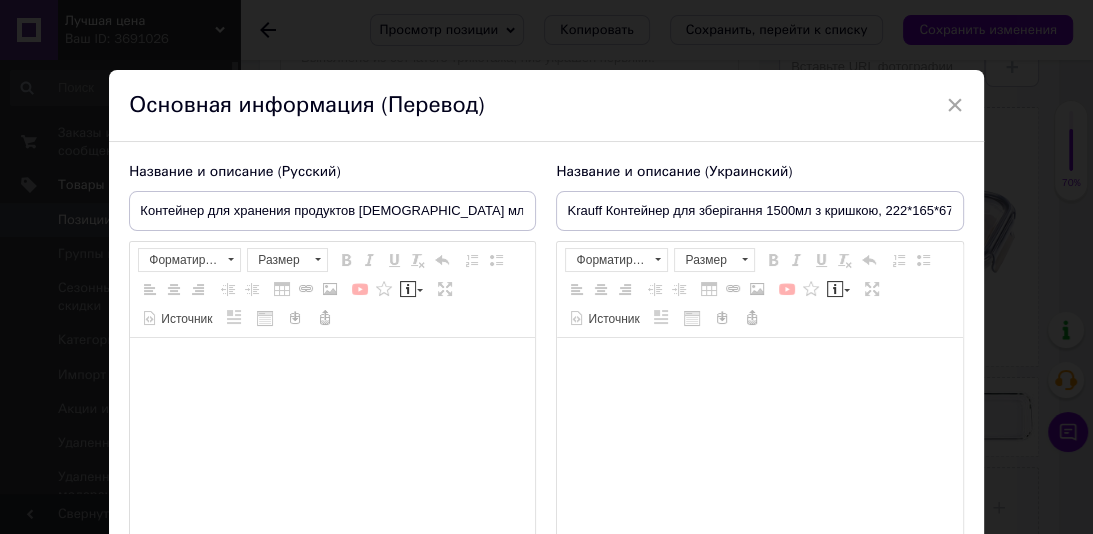 type on "Krauff Контейнер для зберігання 1500мл з кришкою, 222*165*67мм. 29-298-028" 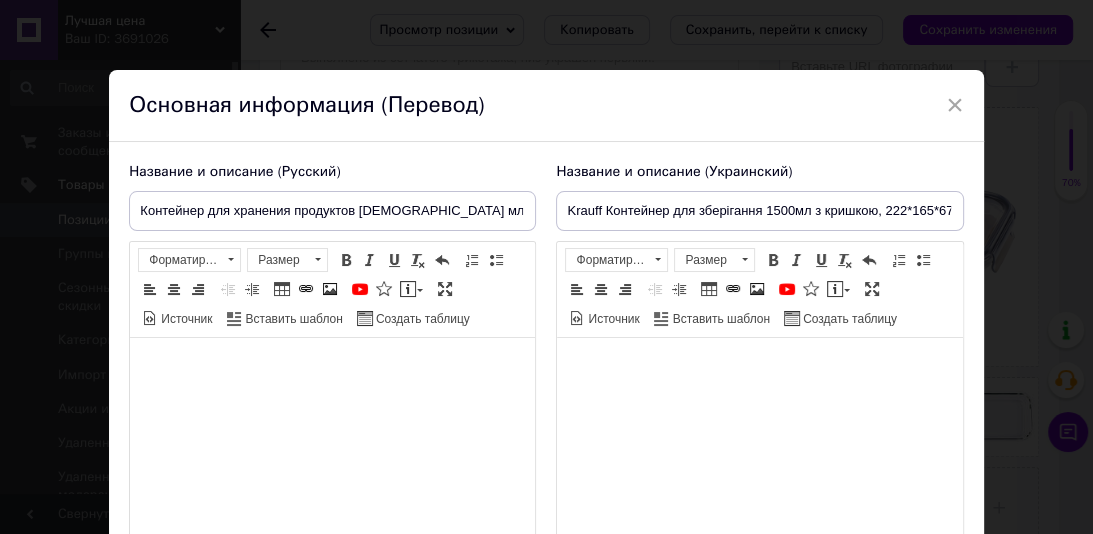 scroll, scrollTop: 0, scrollLeft: 0, axis: both 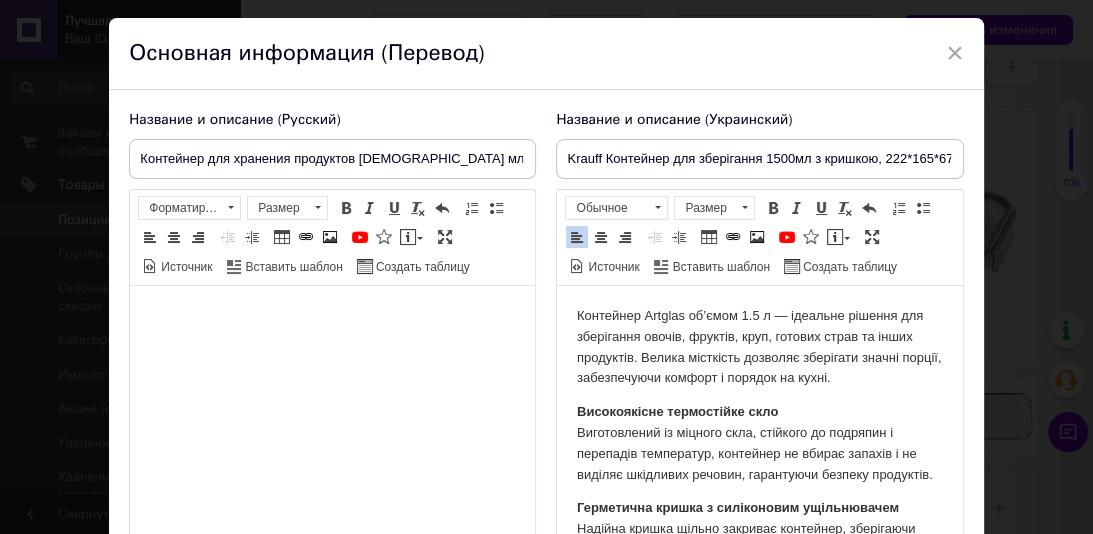 click on "Високоякісне термостійке скло Виготовлений із міцного скла, стійкого до подряпин і перепадів температур, контейнер не вбирає запахів і не виділяє шкідливих речовин, гарантуючи безпеку продуктів." at bounding box center (759, 443) 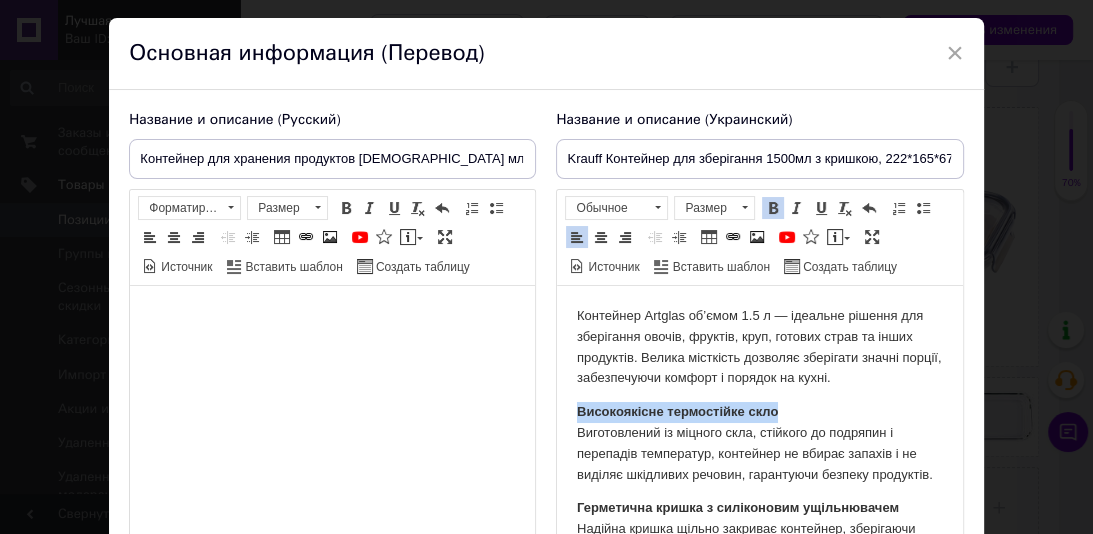 drag, startPoint x: 785, startPoint y: 416, endPoint x: 577, endPoint y: 407, distance: 208.19463 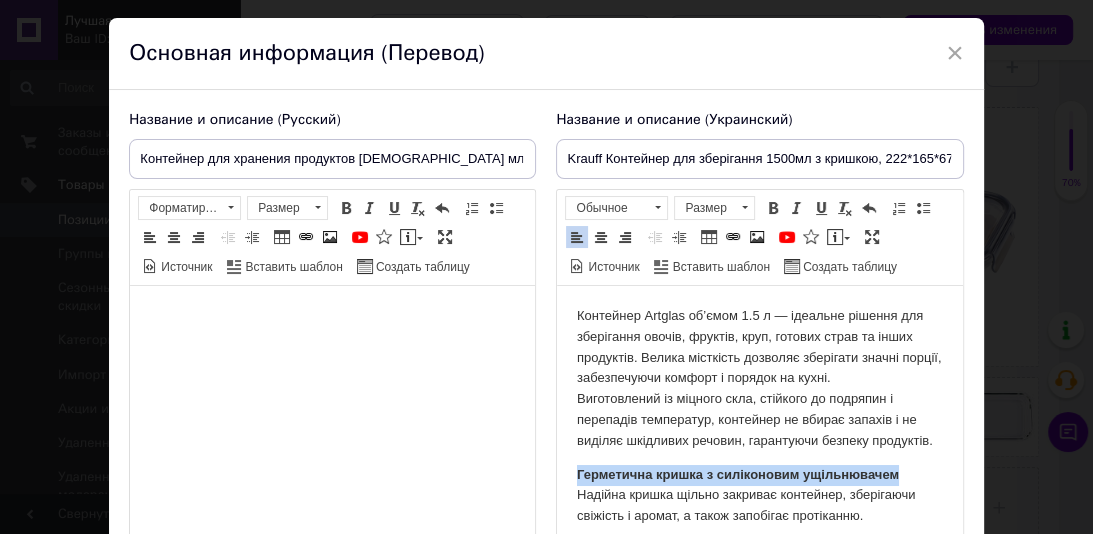 drag, startPoint x: 911, startPoint y: 497, endPoint x: 1109, endPoint y: 778, distance: 343.75137 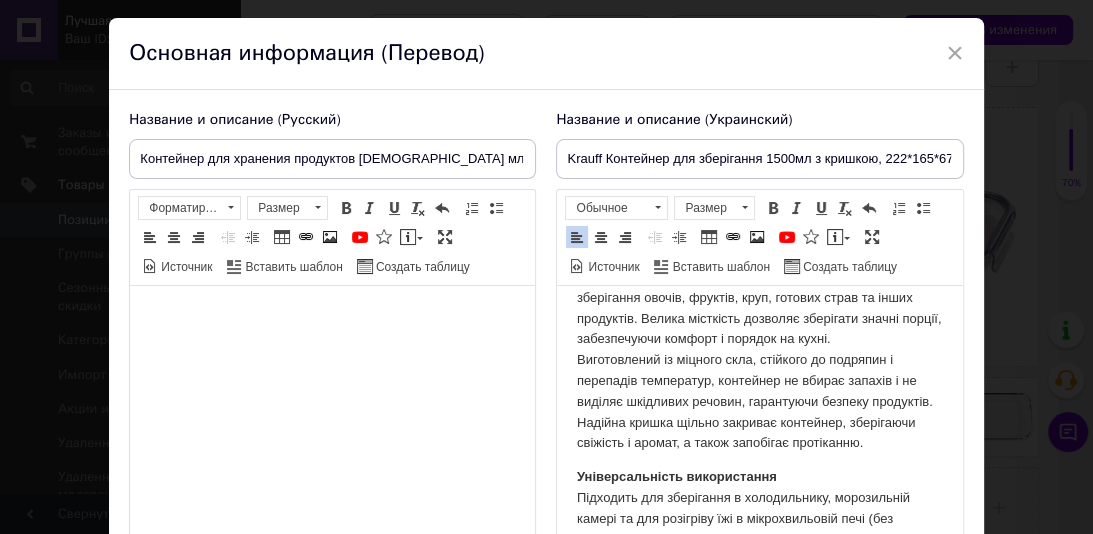 scroll, scrollTop: 44, scrollLeft: 0, axis: vertical 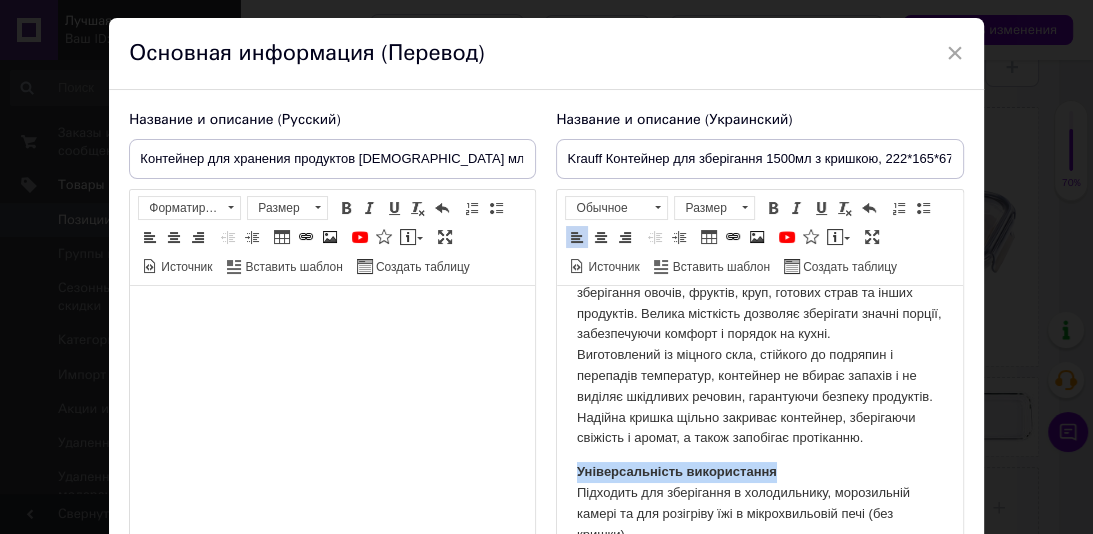 drag, startPoint x: 811, startPoint y: 489, endPoint x: 1102, endPoint y: 778, distance: 410.12436 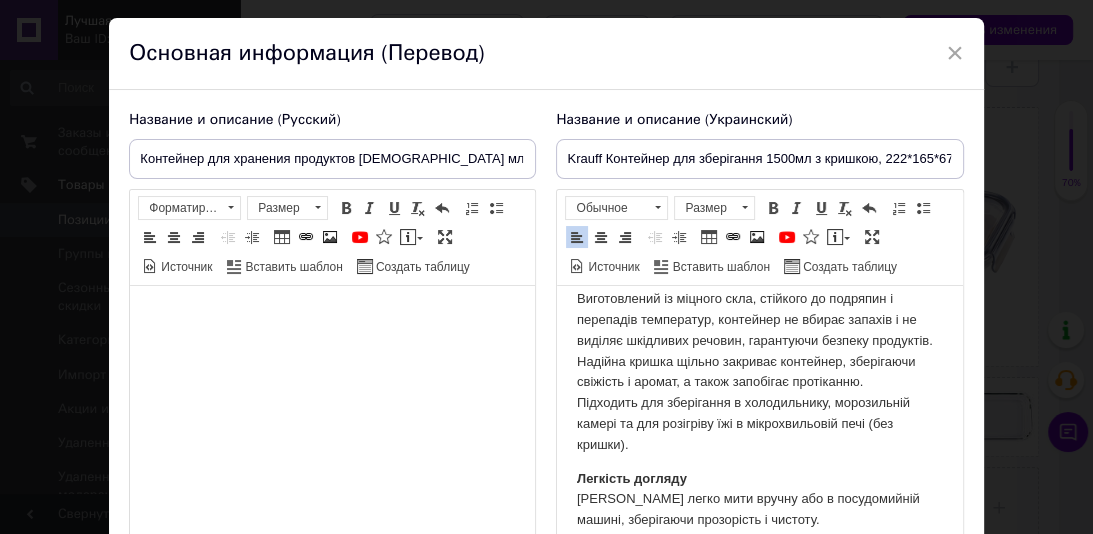 scroll, scrollTop: 101, scrollLeft: 0, axis: vertical 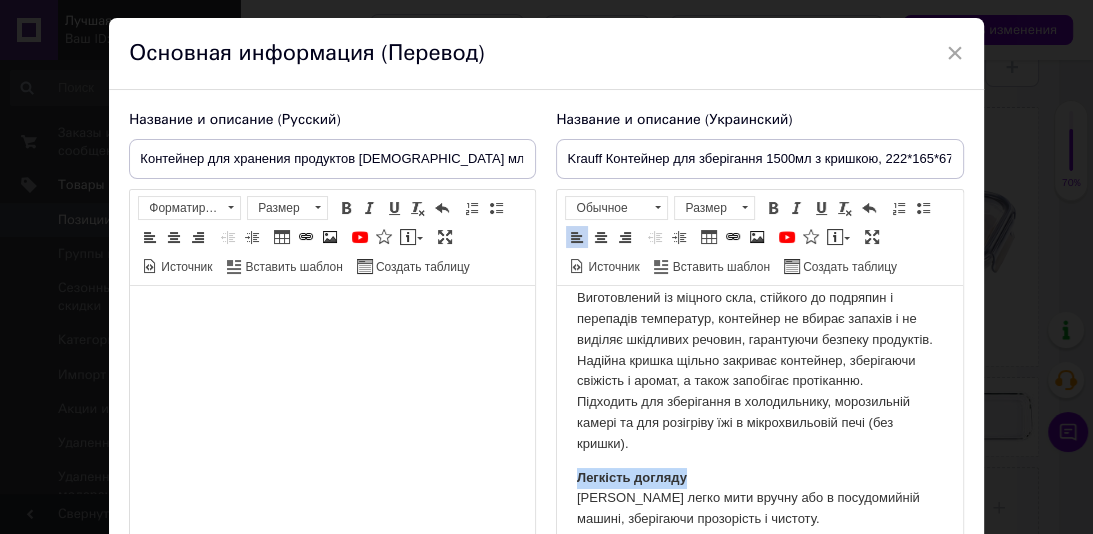 drag, startPoint x: 695, startPoint y: 497, endPoint x: 572, endPoint y: 497, distance: 123 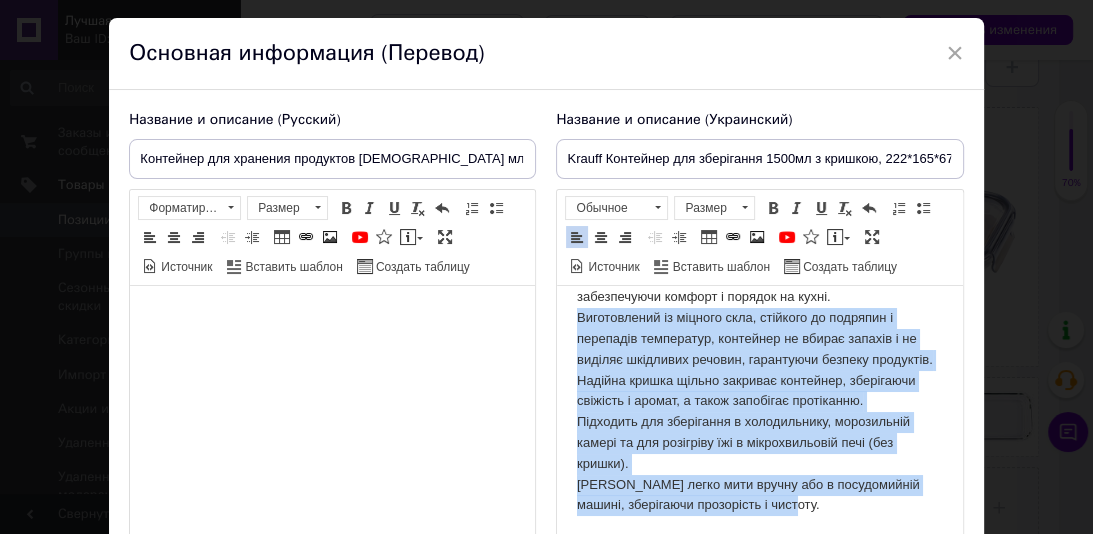scroll, scrollTop: 0, scrollLeft: 0, axis: both 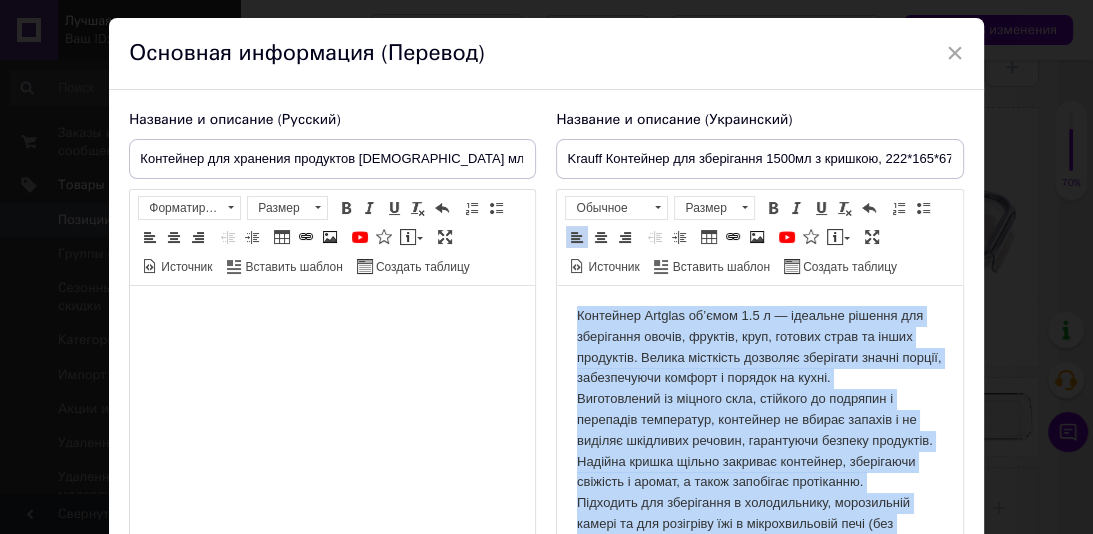 drag, startPoint x: 829, startPoint y: 509, endPoint x: 580, endPoint y: 278, distance: 339.6498 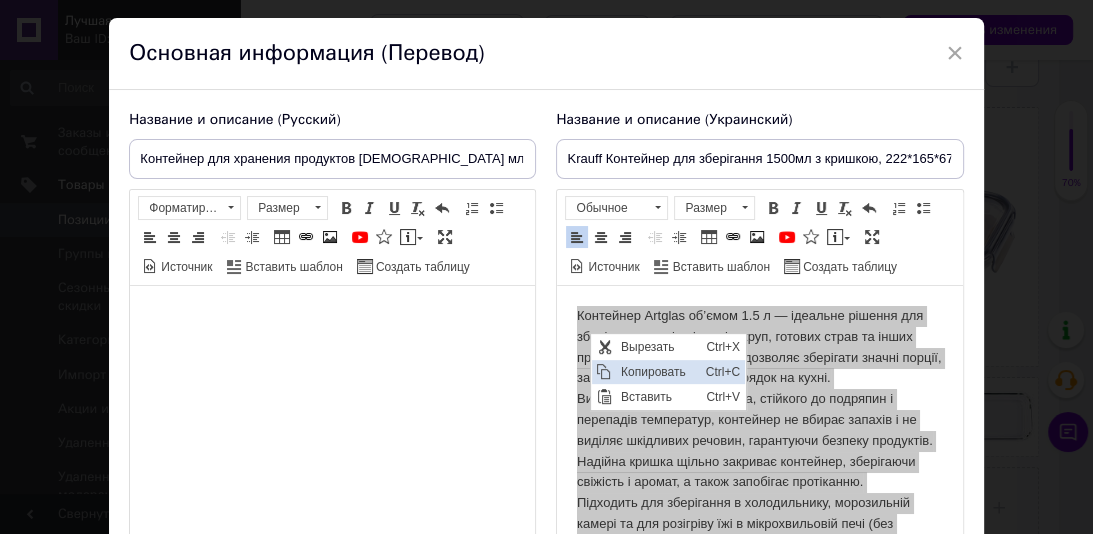 scroll, scrollTop: 0, scrollLeft: 0, axis: both 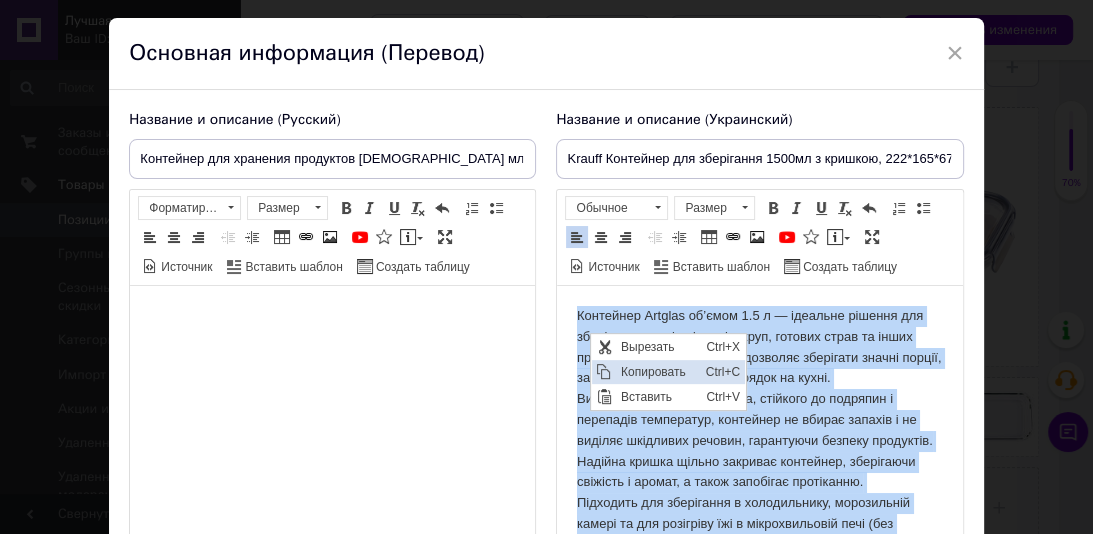 copy on "Контейнер Artglas об’ємом 1.5 л — ідеальне рішення для зберігання овочів, фруктів, круп, готових страв та інших продуктів. Велика місткість дозволяє зберігати значні порції, забезпечуючи комфорт і порядок на кухні. Виготовлений із міцного скла, стійкого до подряпин і перепадів температур, контейнер не вбирає запахів і не виділяє шкідливих речовин, гарантуючи безпеку продуктів. Надійна кришка щільно закриває контейнер, зберігаючи свіжість і аромат, а також запобігає протіканню. Підходить для зберігання в холодильнику, морозильній камері та для розігріву їжі в мікрохвильовій печі (без кришки). Контейнер легко мити вручну або в посудомийній машині, зберігаючи прозорість і чистоту...." 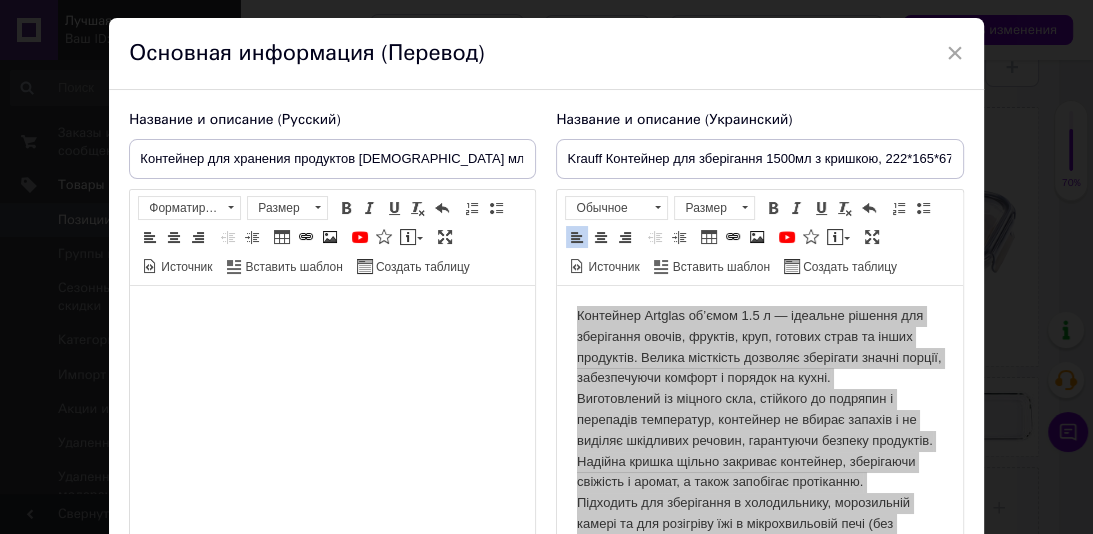 click at bounding box center [332, 316] 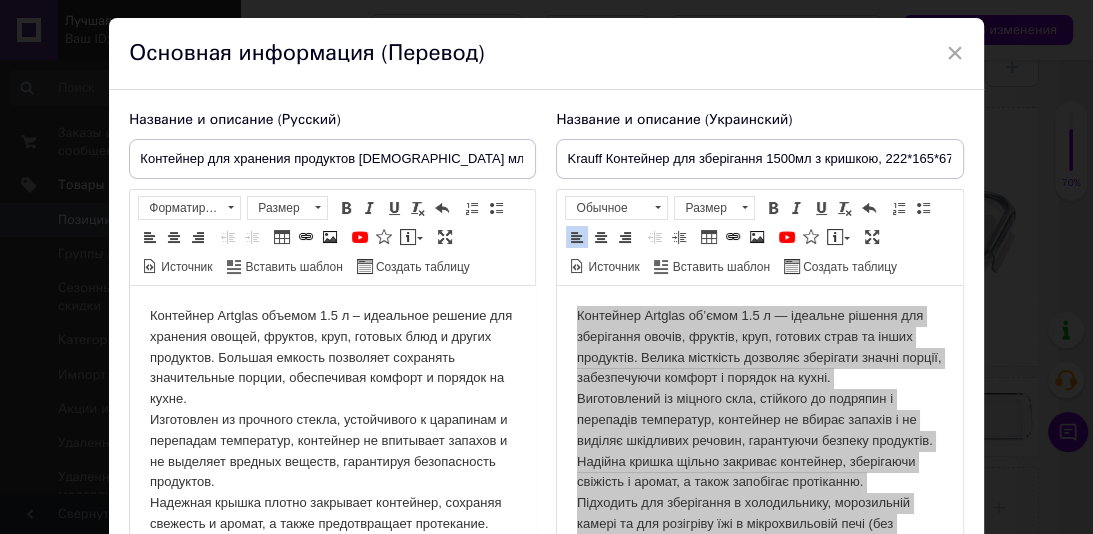 scroll, scrollTop: 120, scrollLeft: 0, axis: vertical 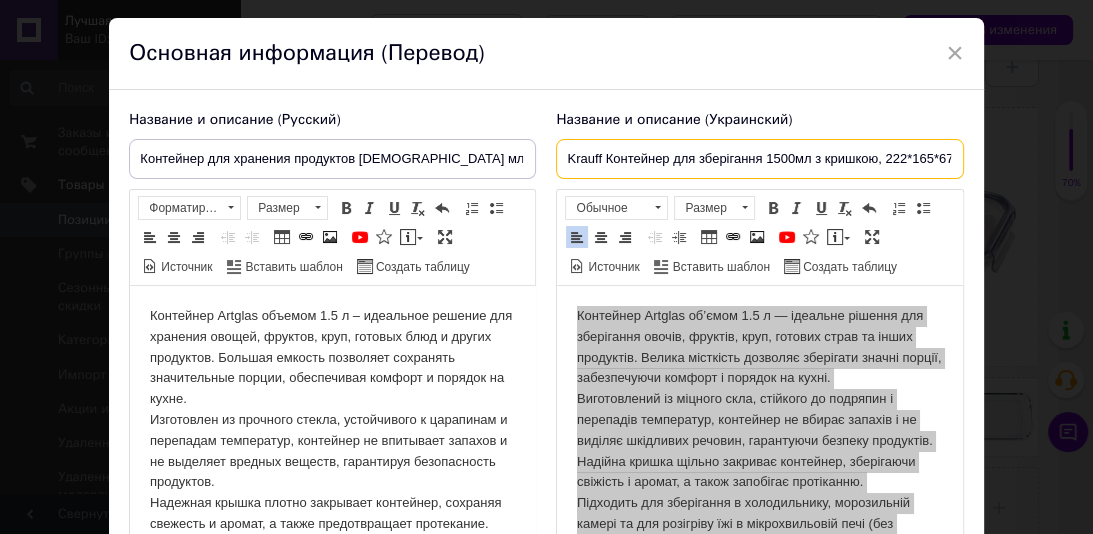 drag, startPoint x: 599, startPoint y: 162, endPoint x: 552, endPoint y: 161, distance: 47.010635 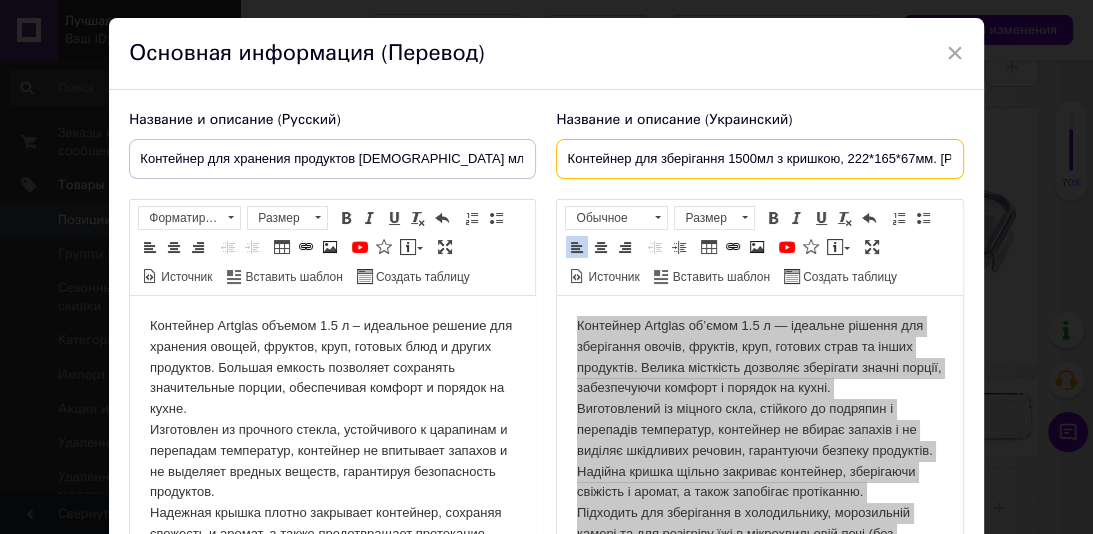 scroll, scrollTop: 0, scrollLeft: 61, axis: horizontal 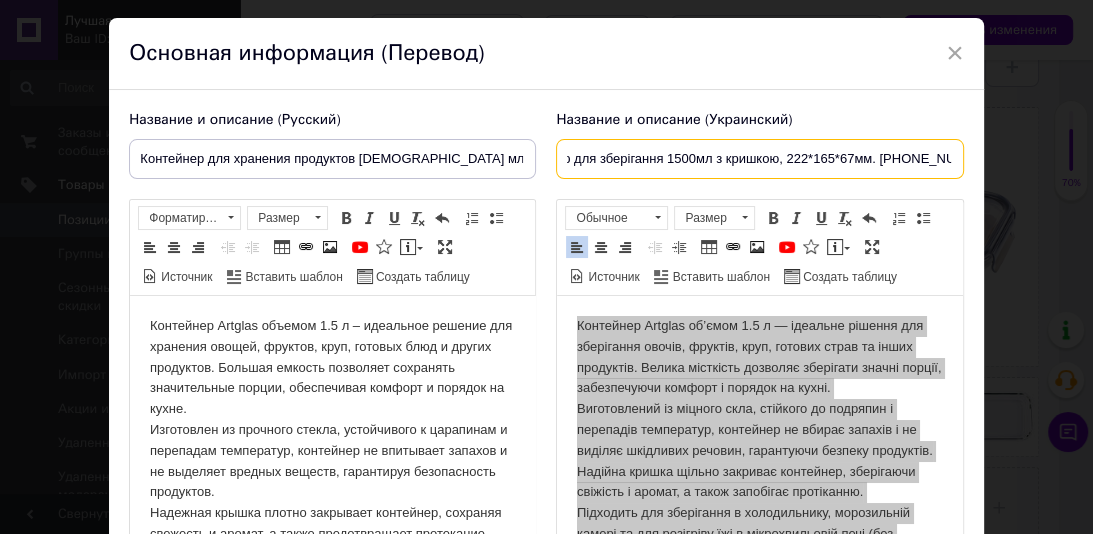drag, startPoint x: 729, startPoint y: 157, endPoint x: 968, endPoint y: 160, distance: 239.01883 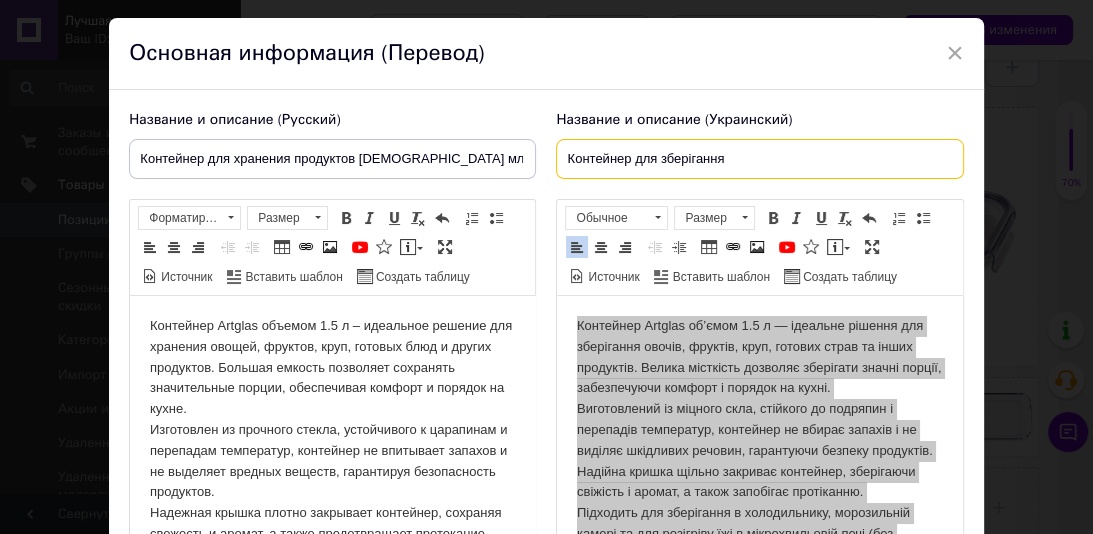 scroll, scrollTop: 0, scrollLeft: 0, axis: both 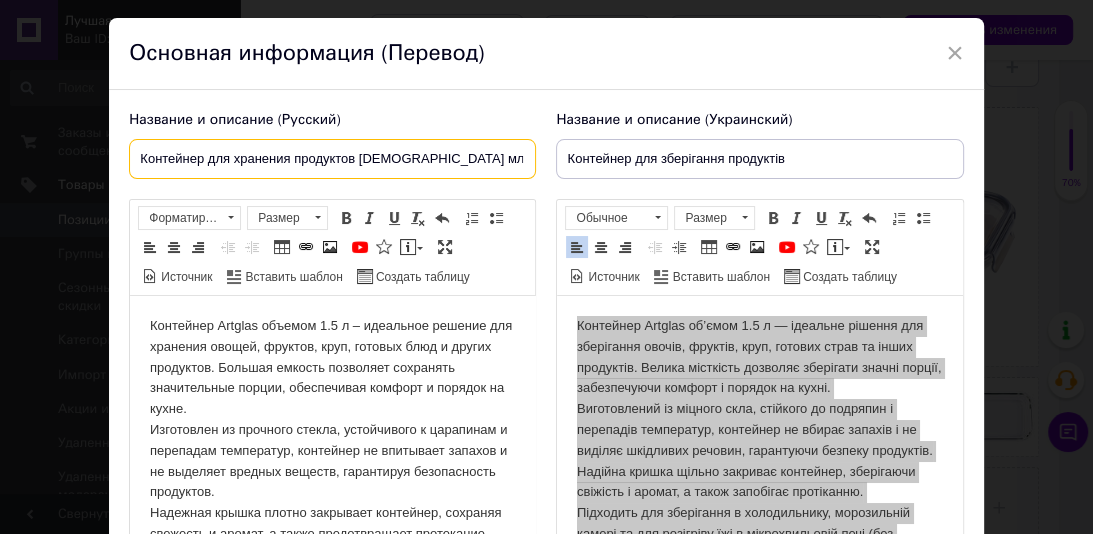 drag, startPoint x: 357, startPoint y: 161, endPoint x: 528, endPoint y: 160, distance: 171.00293 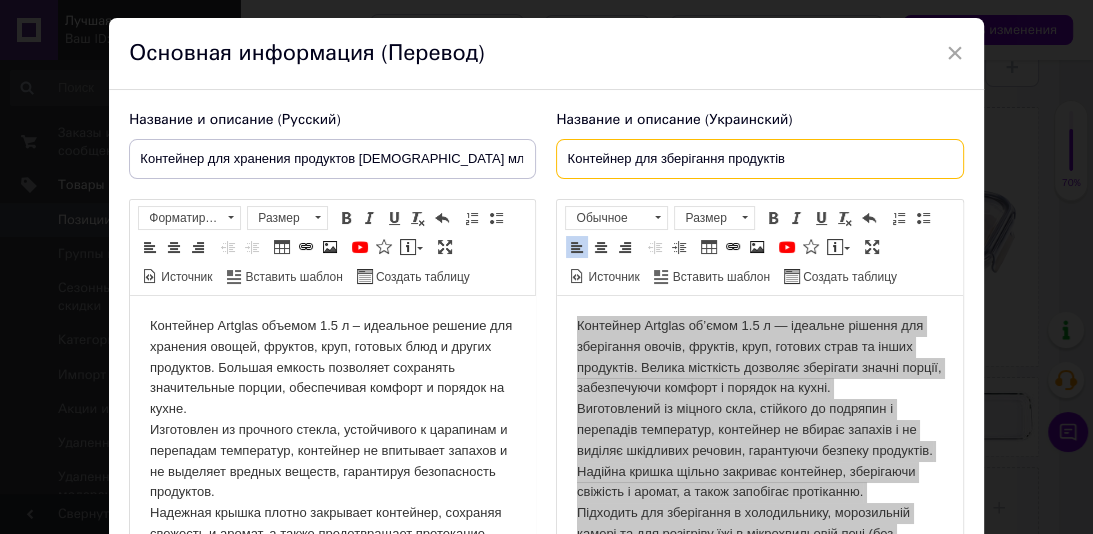 click on "Контейнер для зберігання продуктів" at bounding box center (759, 159) 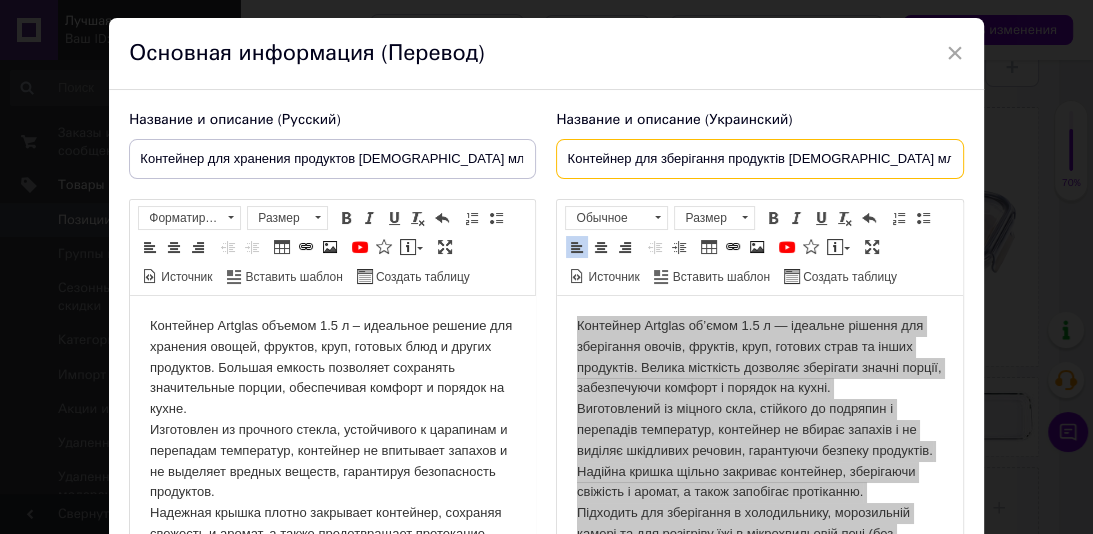 scroll, scrollTop: 0, scrollLeft: 0, axis: both 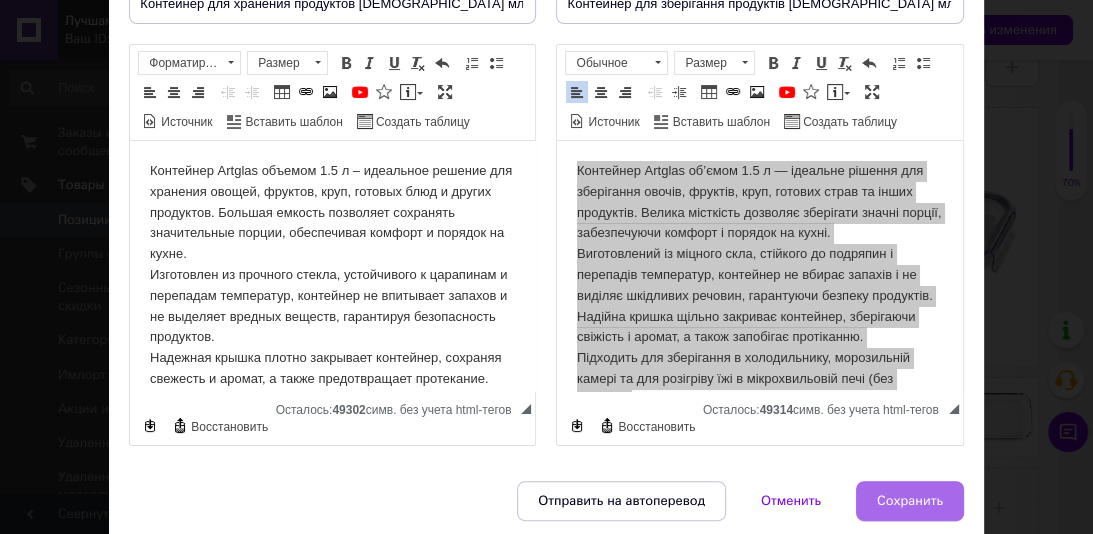 click on "Сохранить" at bounding box center (910, 501) 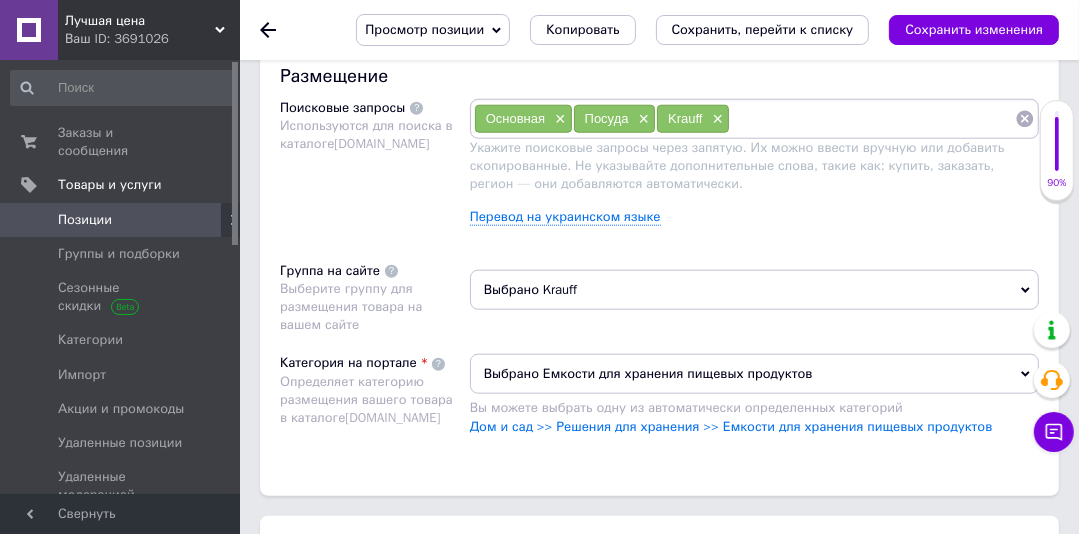 scroll, scrollTop: 1482, scrollLeft: 0, axis: vertical 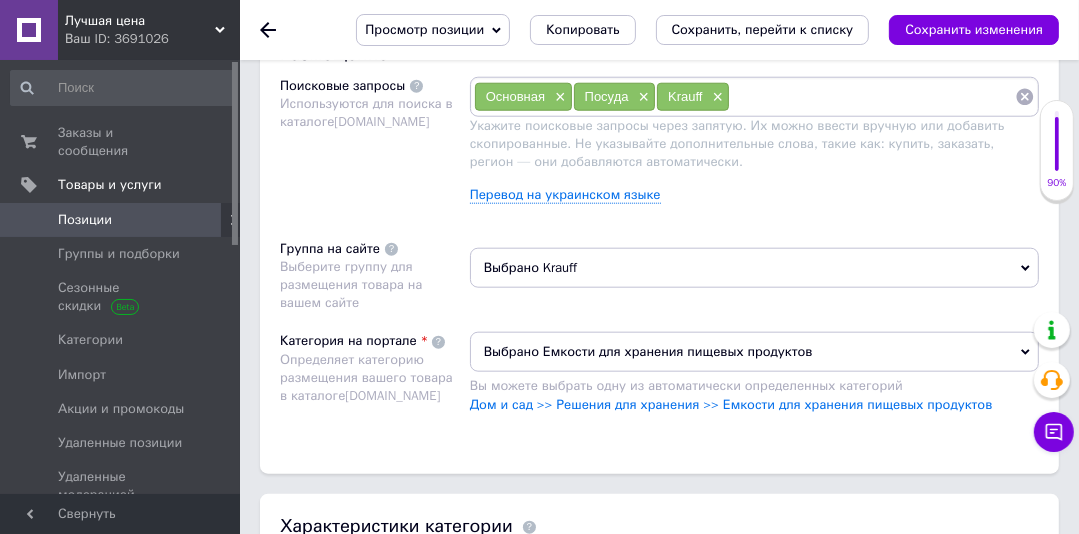 click on "Выбрано Krauff" at bounding box center (754, 268) 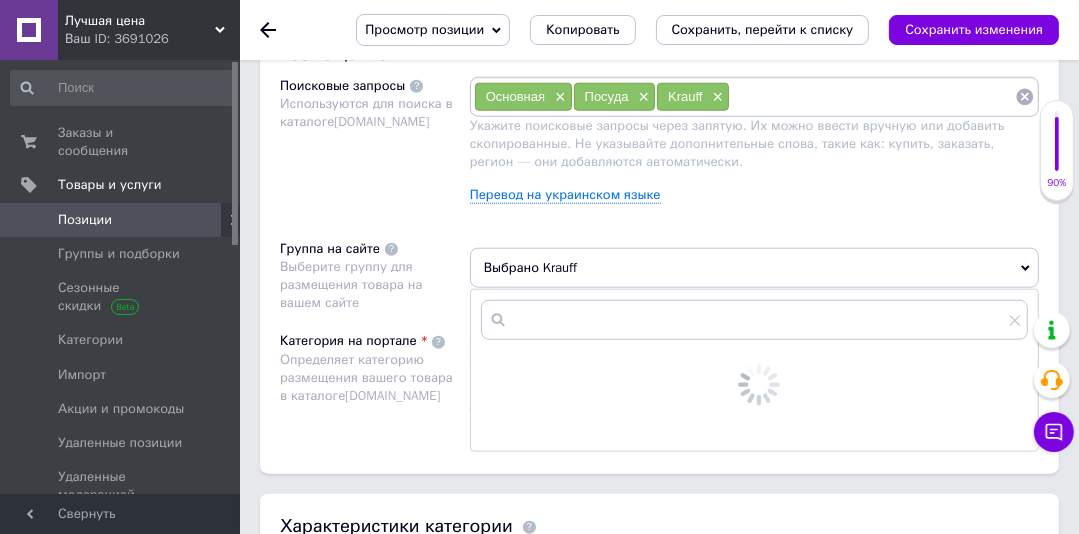 click at bounding box center [754, 320] 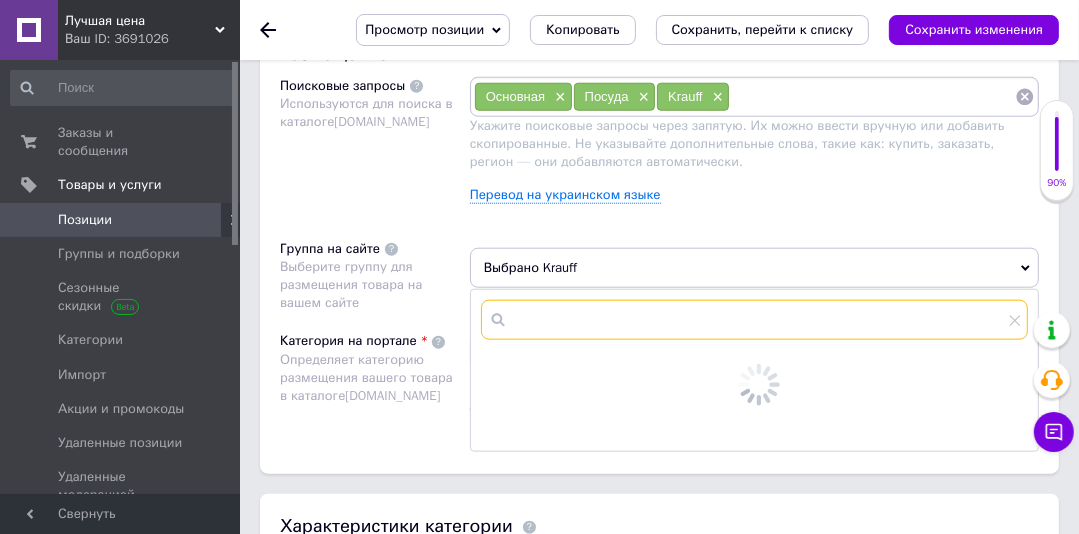 click at bounding box center [754, 320] 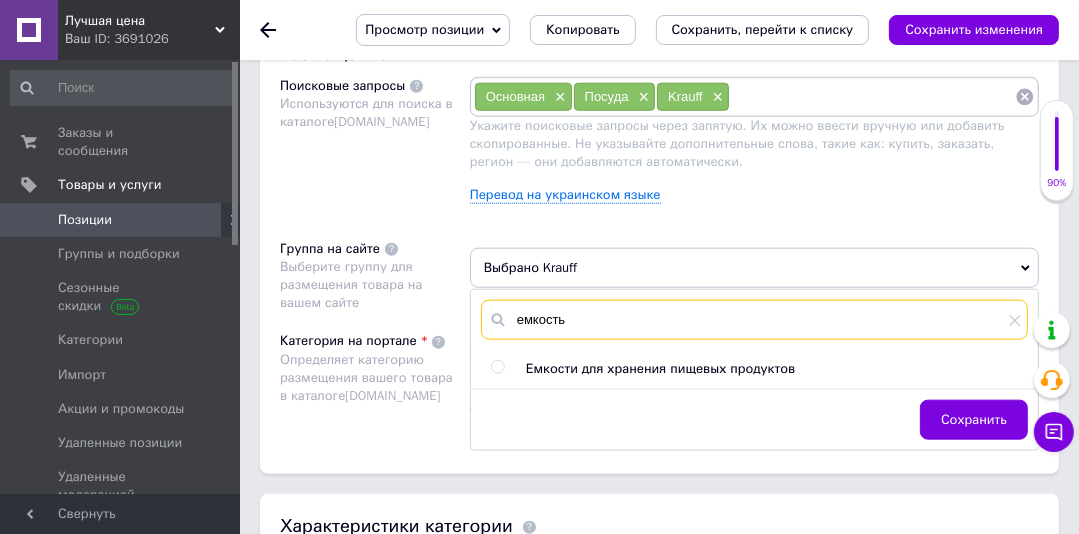 type on "емкость" 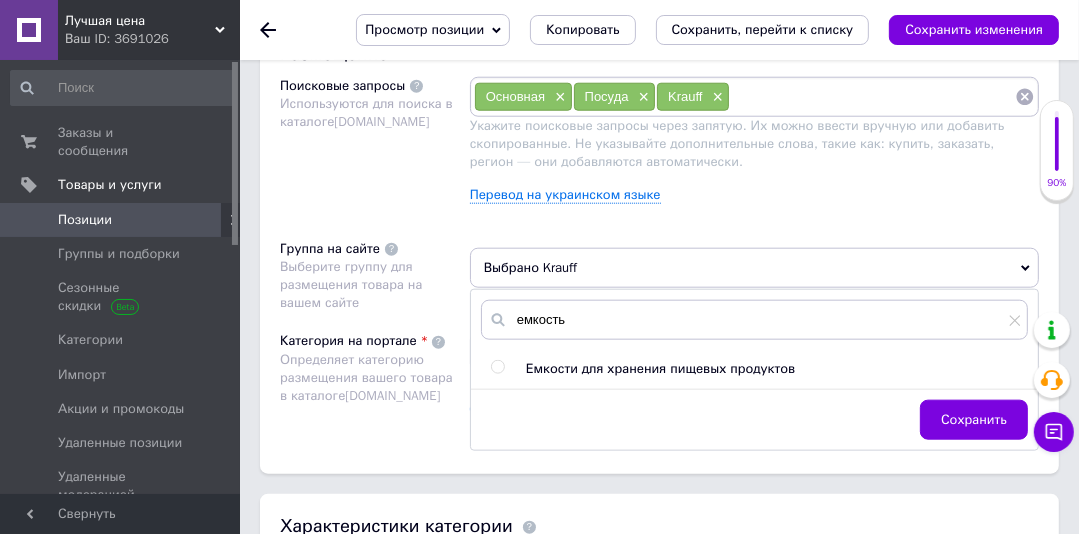 click at bounding box center [497, 367] 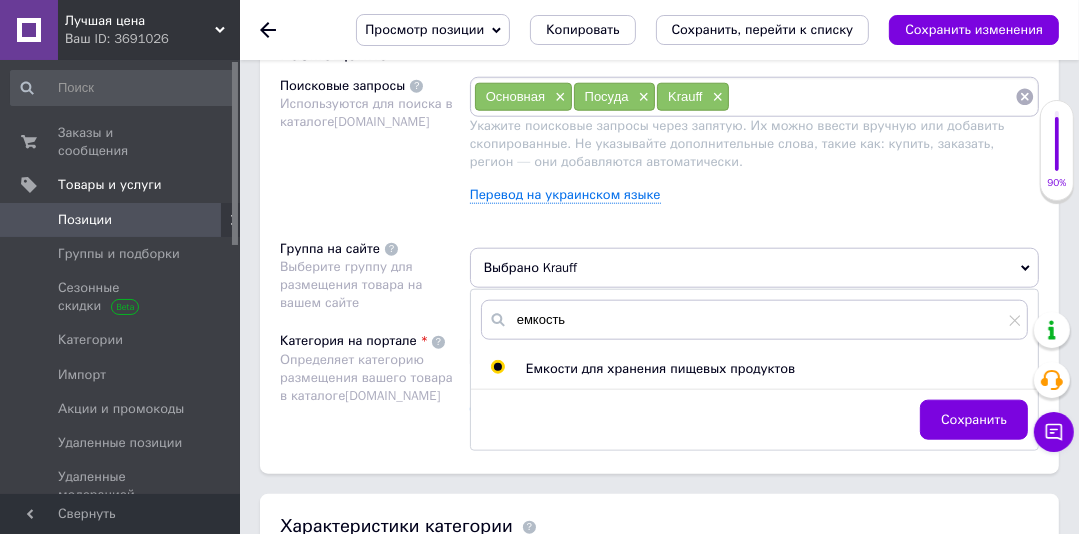 radio on "true" 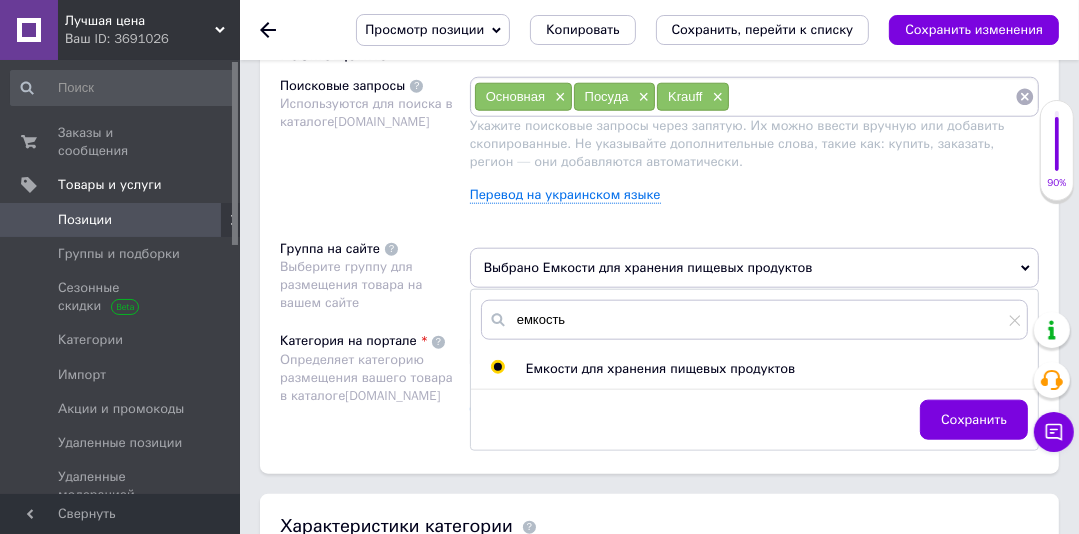 click on "Сохранить" at bounding box center [974, 420] 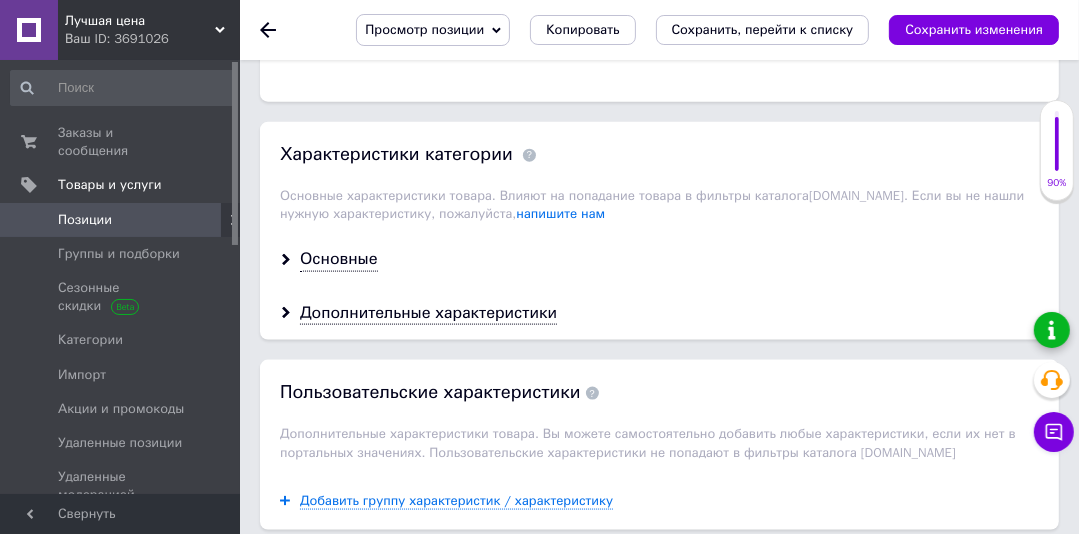 scroll, scrollTop: 1870, scrollLeft: 0, axis: vertical 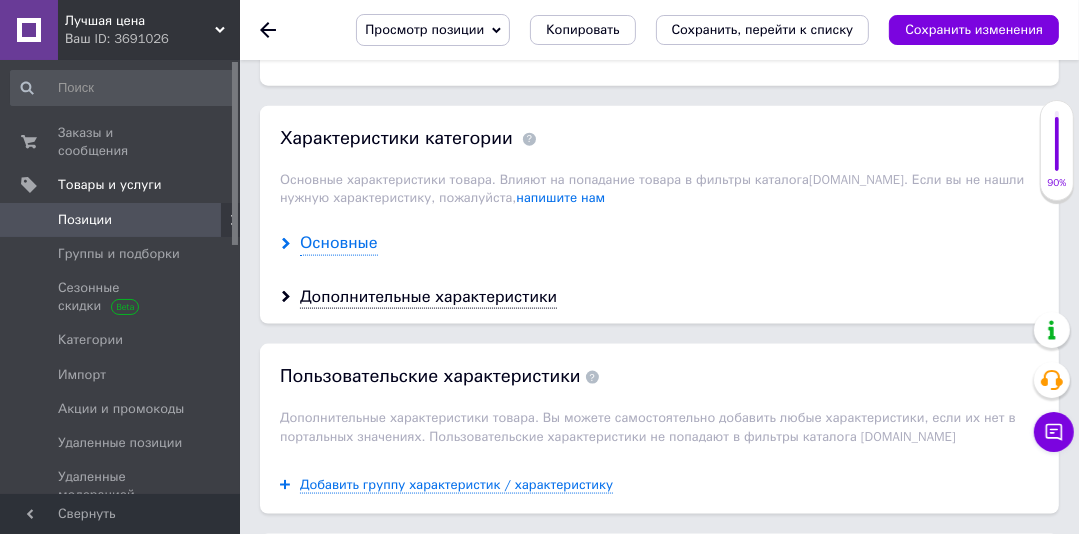 click on "Основные" at bounding box center [339, 243] 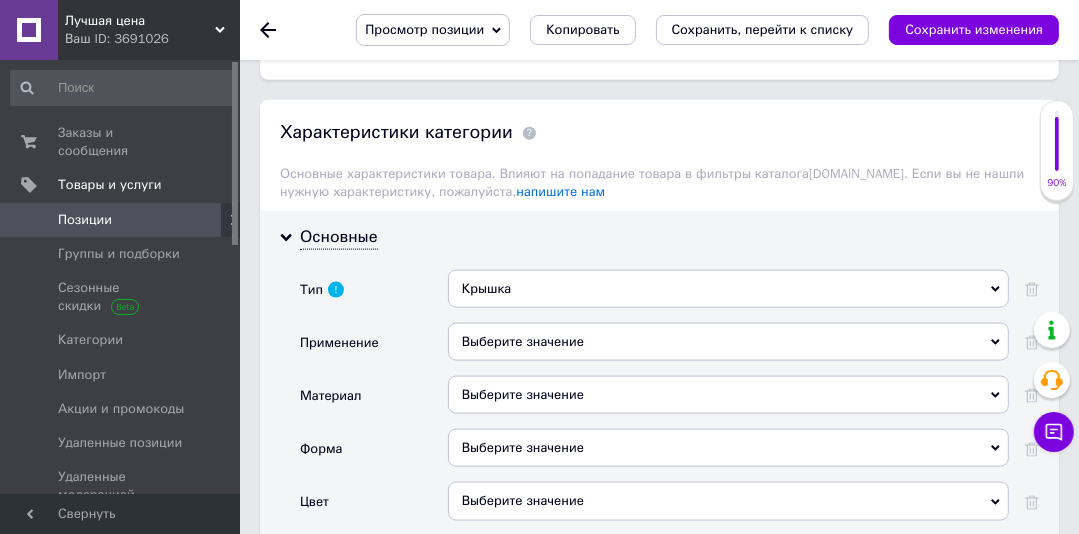 scroll, scrollTop: 1976, scrollLeft: 0, axis: vertical 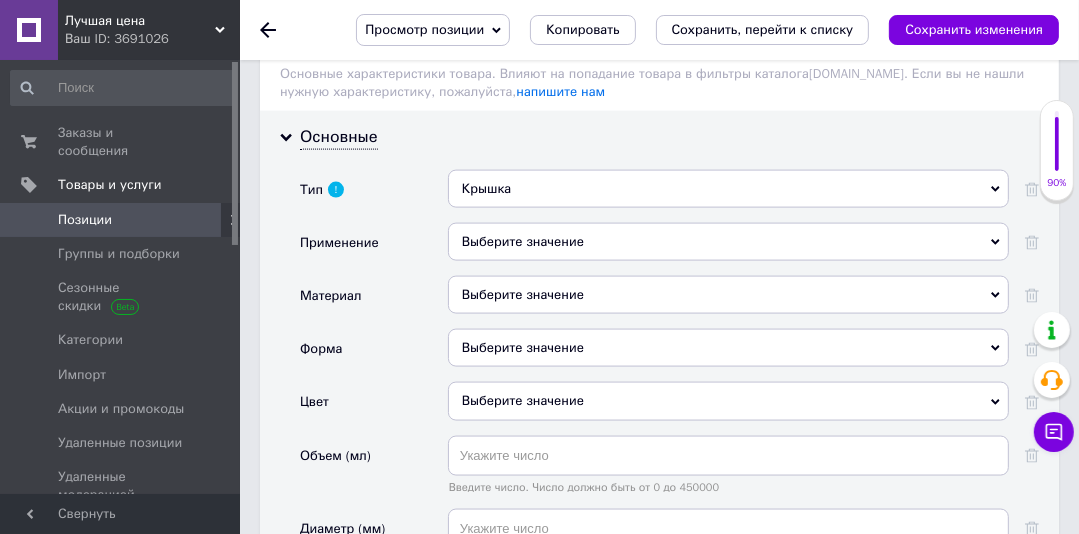 click on "Выберите значение" at bounding box center [728, 295] 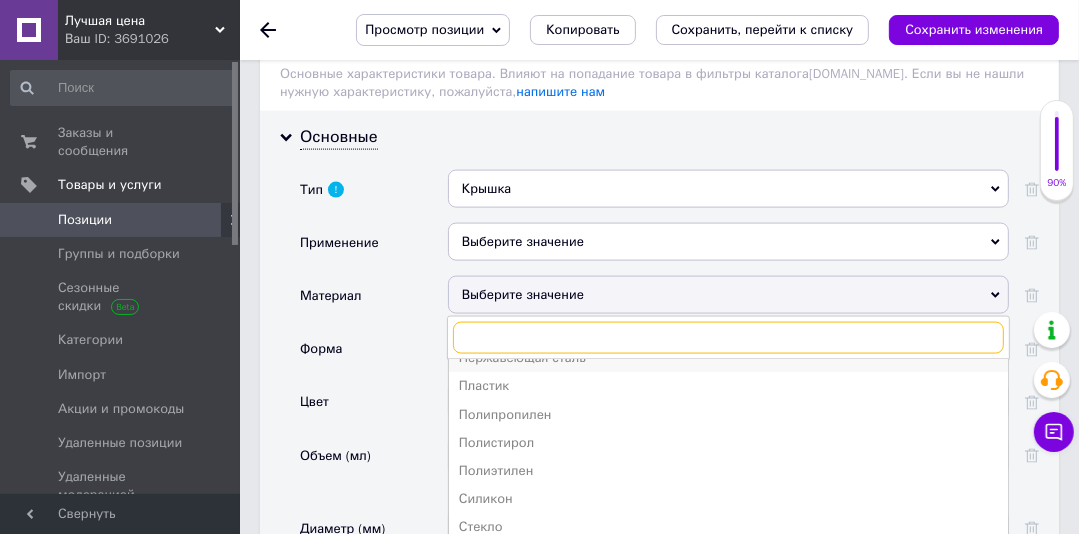 scroll, scrollTop: 304, scrollLeft: 0, axis: vertical 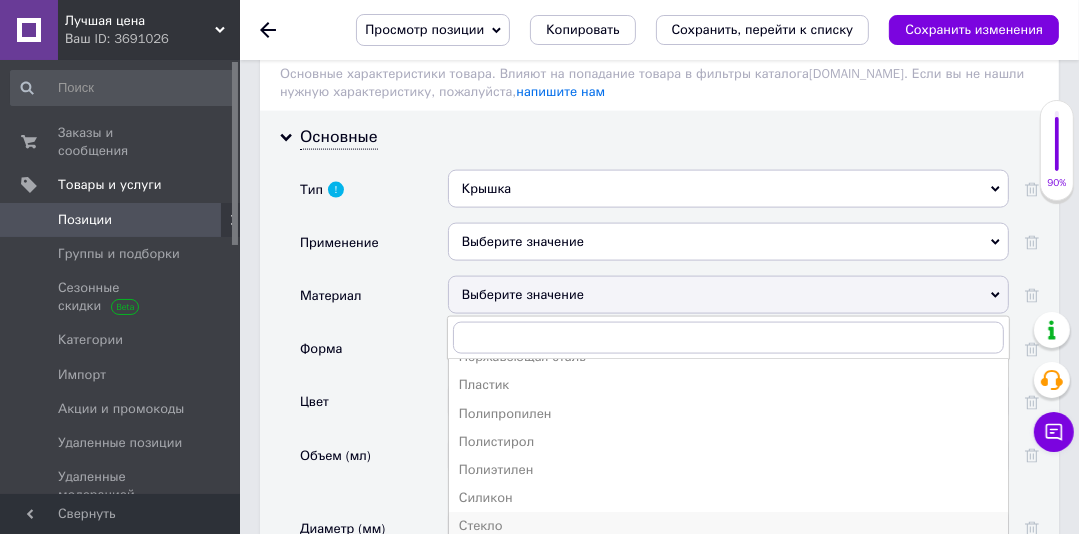 click on "Стекло" at bounding box center [728, 526] 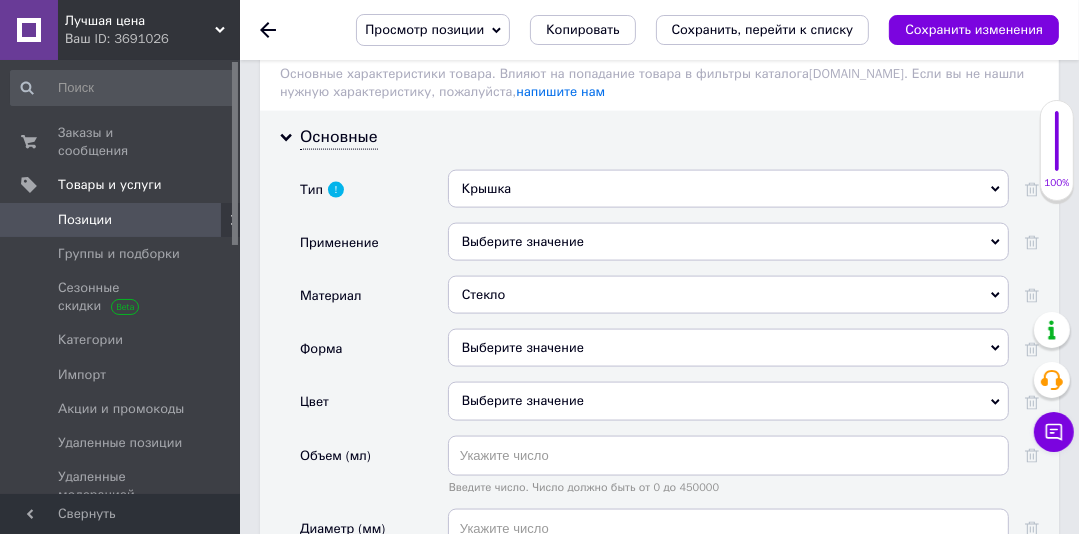 click on "Выберите значение" at bounding box center (728, 401) 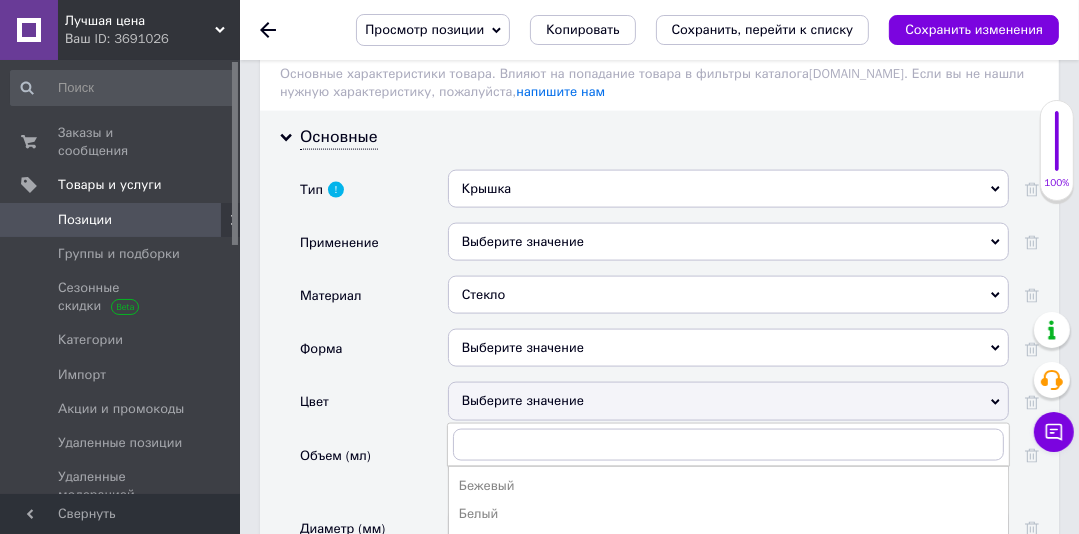 scroll, scrollTop: 2135, scrollLeft: 0, axis: vertical 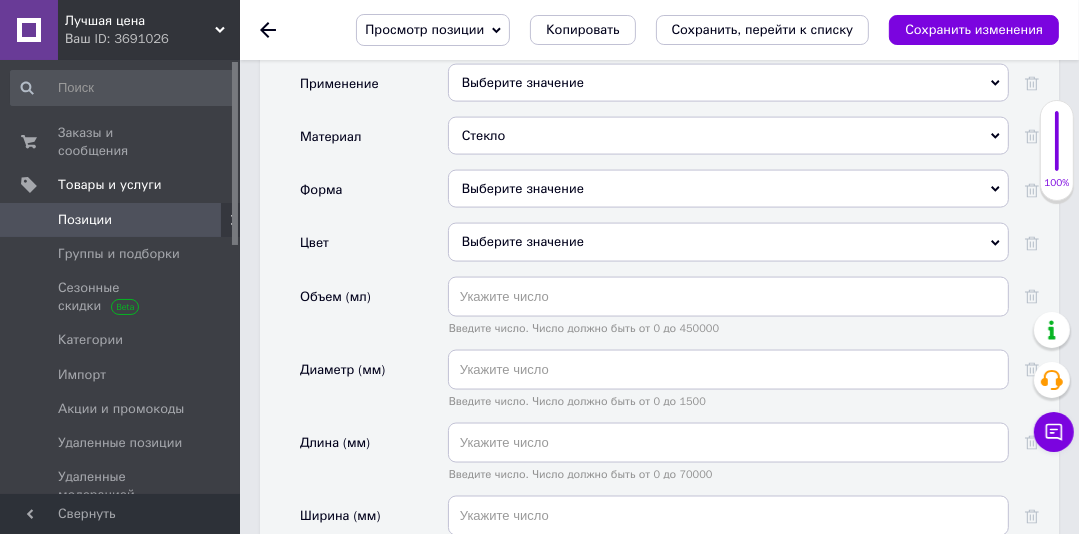click on "Выберите значение" at bounding box center [728, 242] 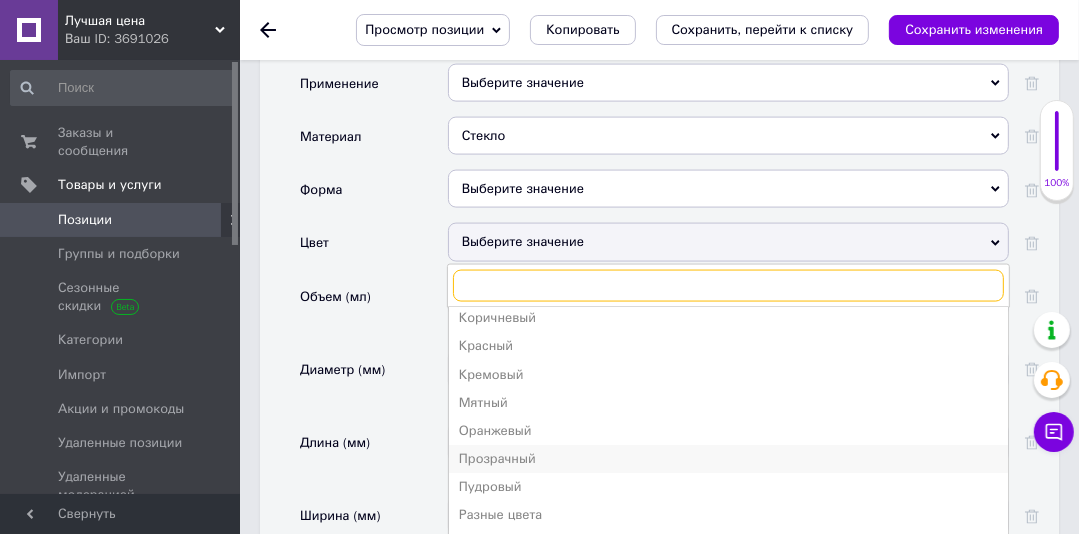 scroll, scrollTop: 240, scrollLeft: 0, axis: vertical 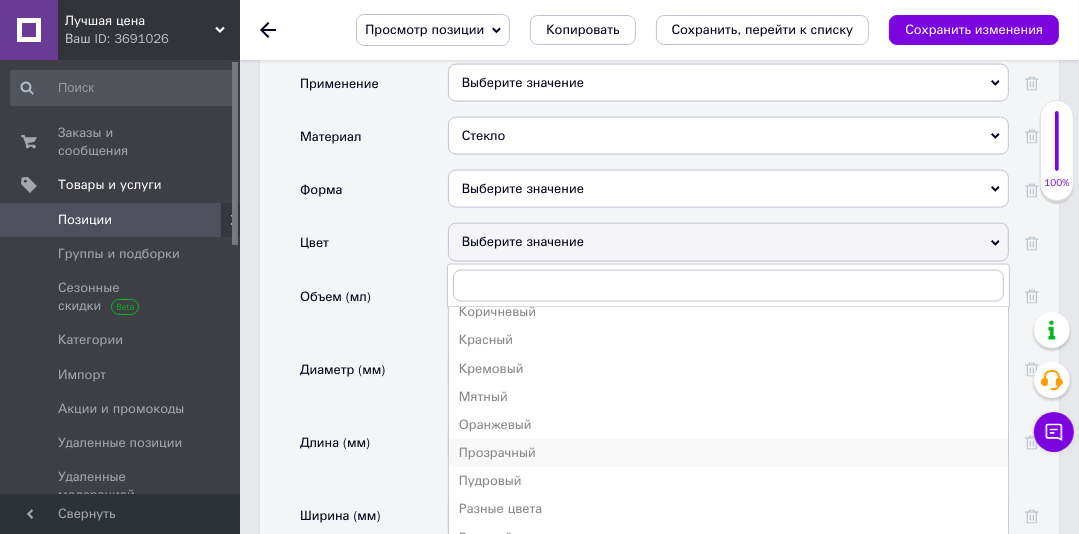 click on "Прозрачный" at bounding box center (728, 453) 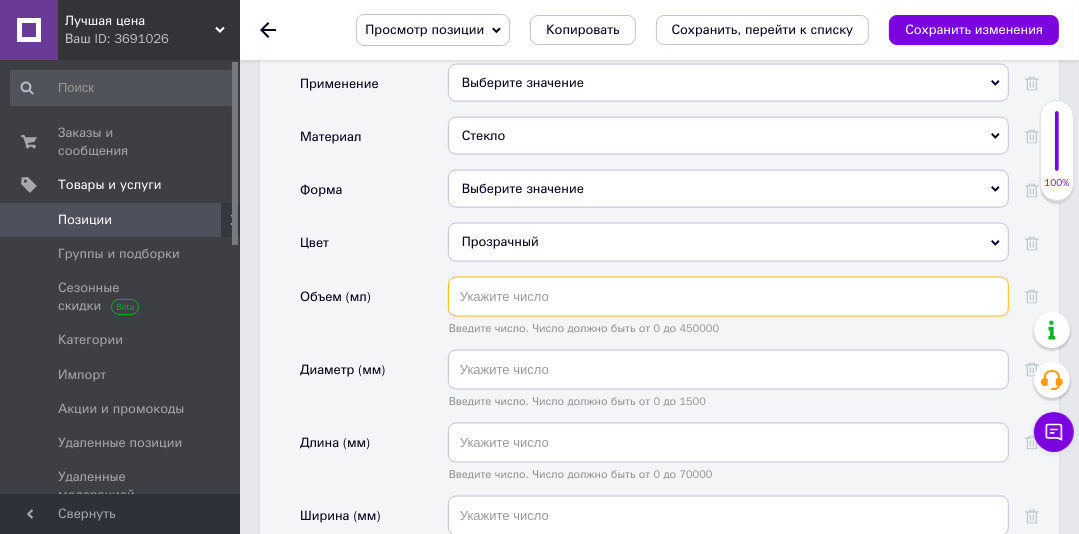 click at bounding box center (728, 297) 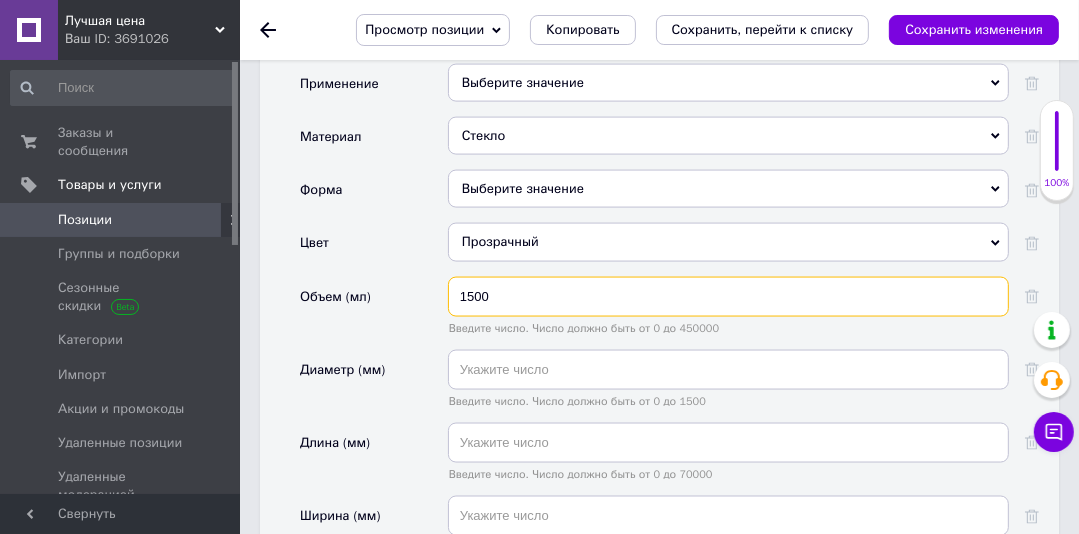 type on "1500" 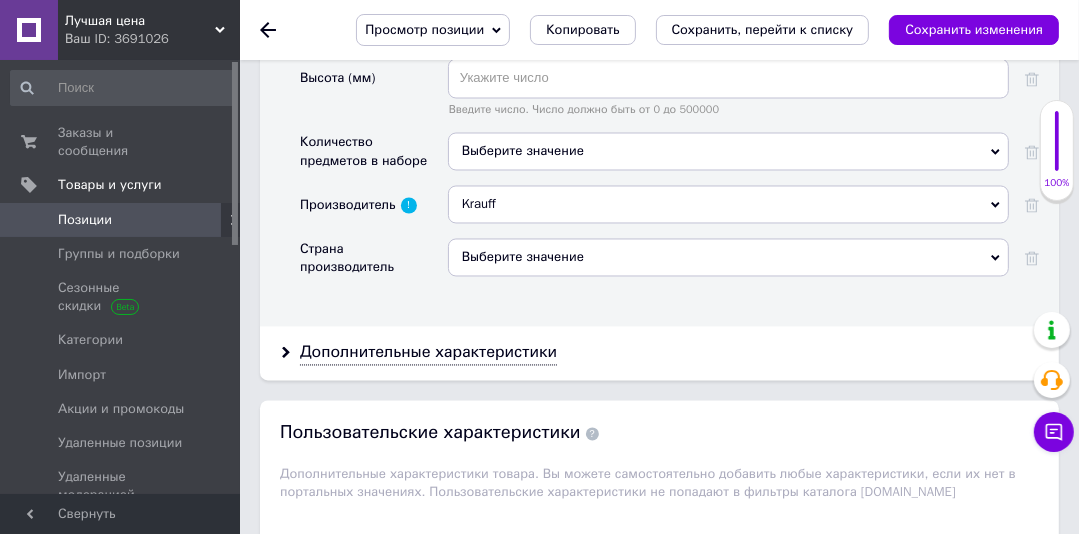 scroll, scrollTop: 2732, scrollLeft: 0, axis: vertical 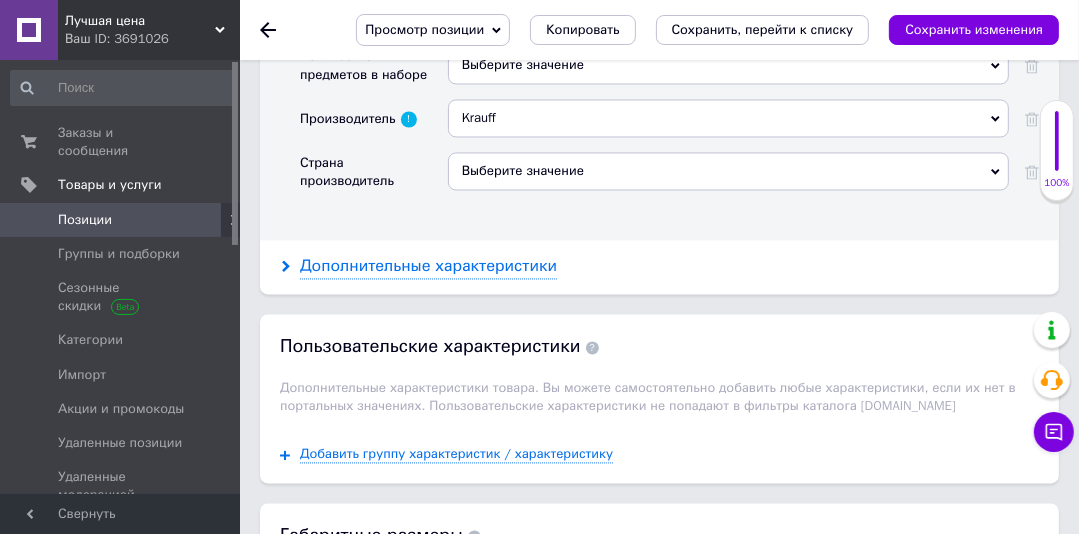 click on "Дополнительные характеристики" at bounding box center [428, 266] 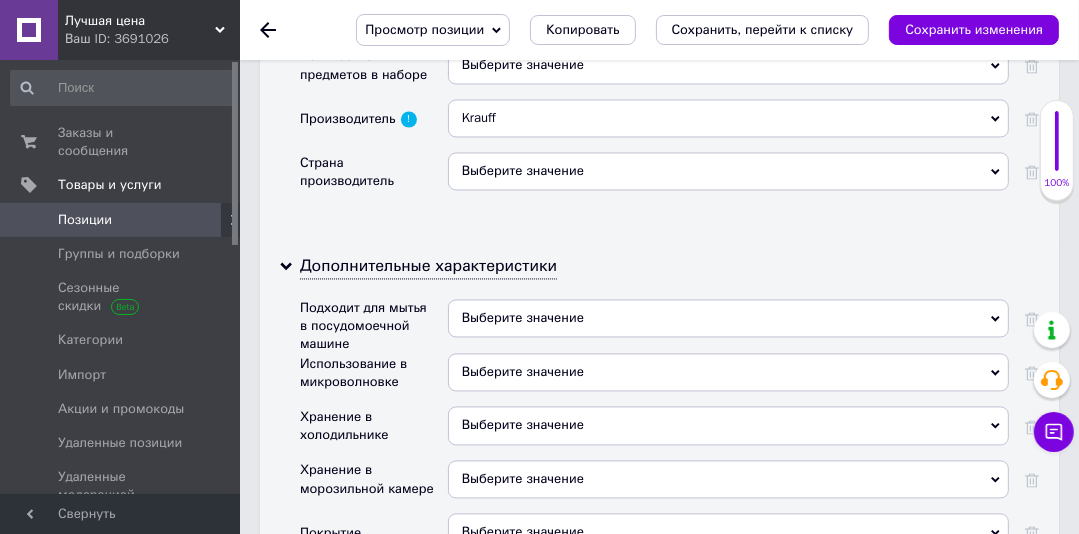click on "Выберите значение" at bounding box center [523, 317] 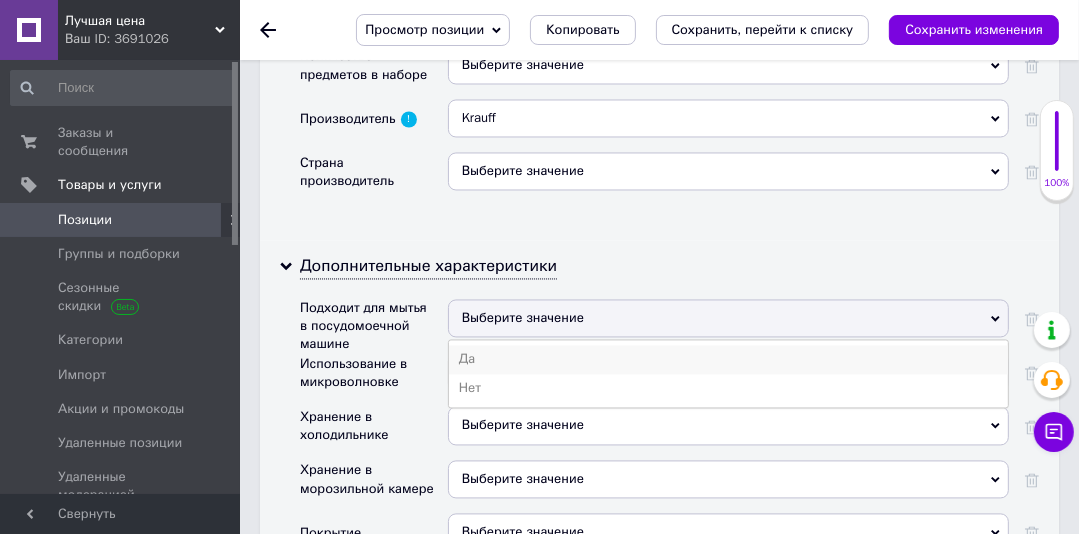 click on "Да" at bounding box center (728, 359) 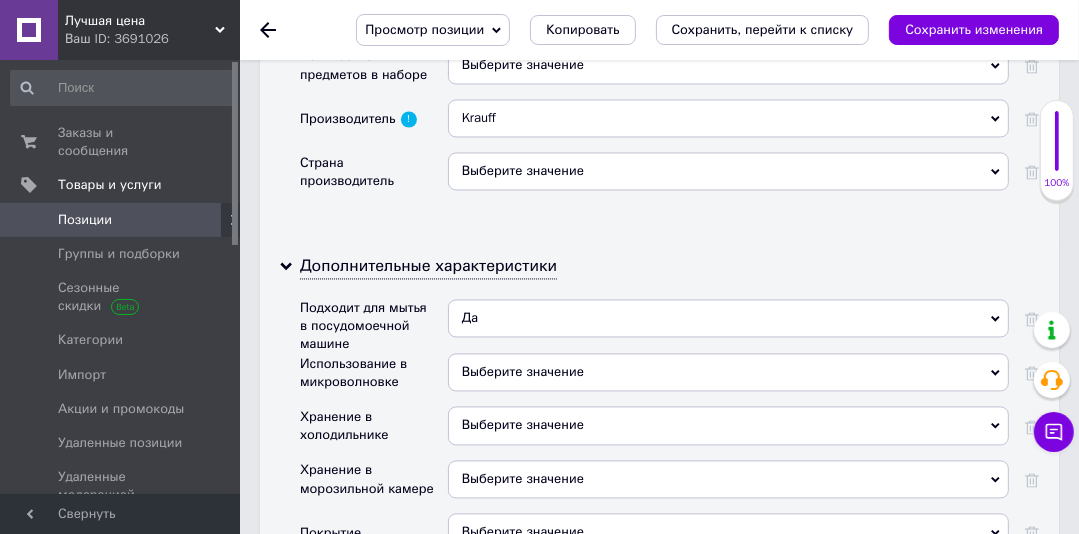 click on "Выберите значение" at bounding box center [523, 371] 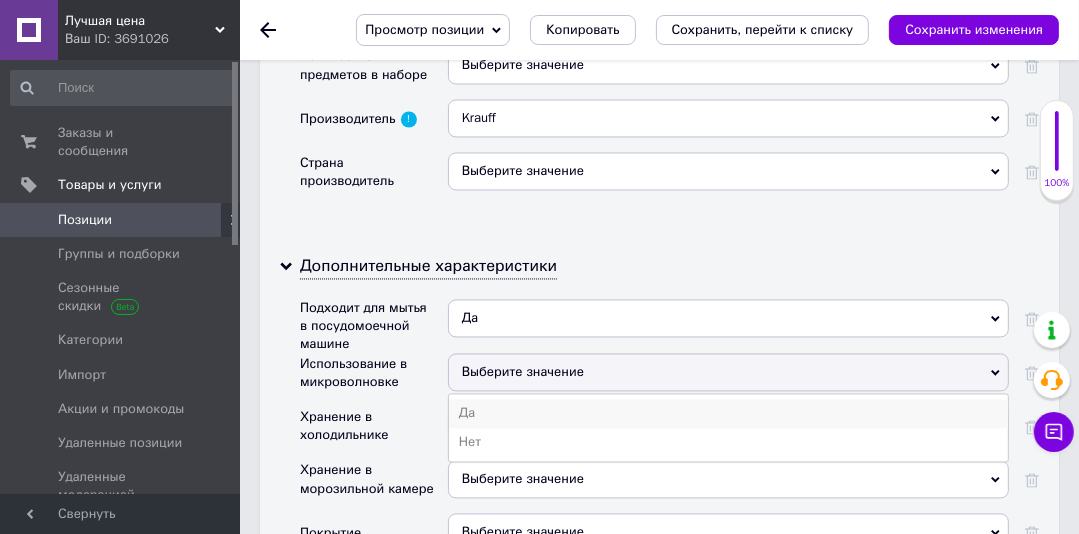 click on "Да" at bounding box center [728, 413] 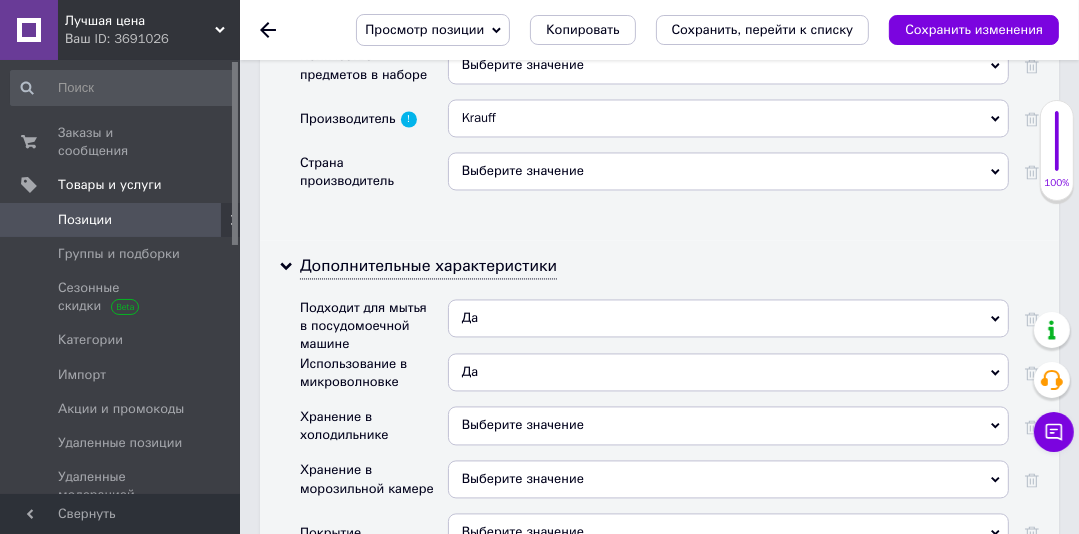 click on "Выберите значение" at bounding box center (523, 424) 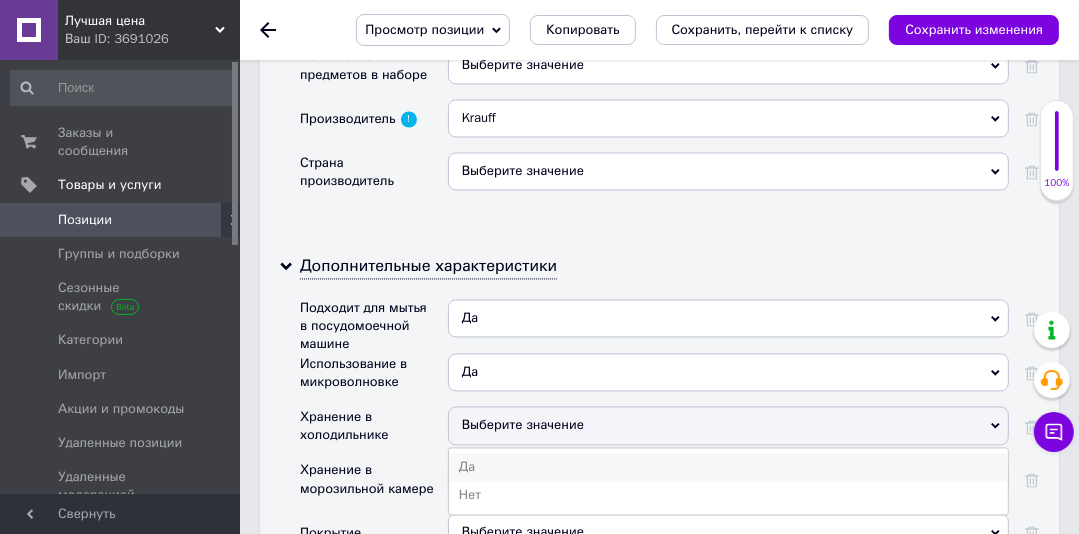 click on "Да" at bounding box center (728, 467) 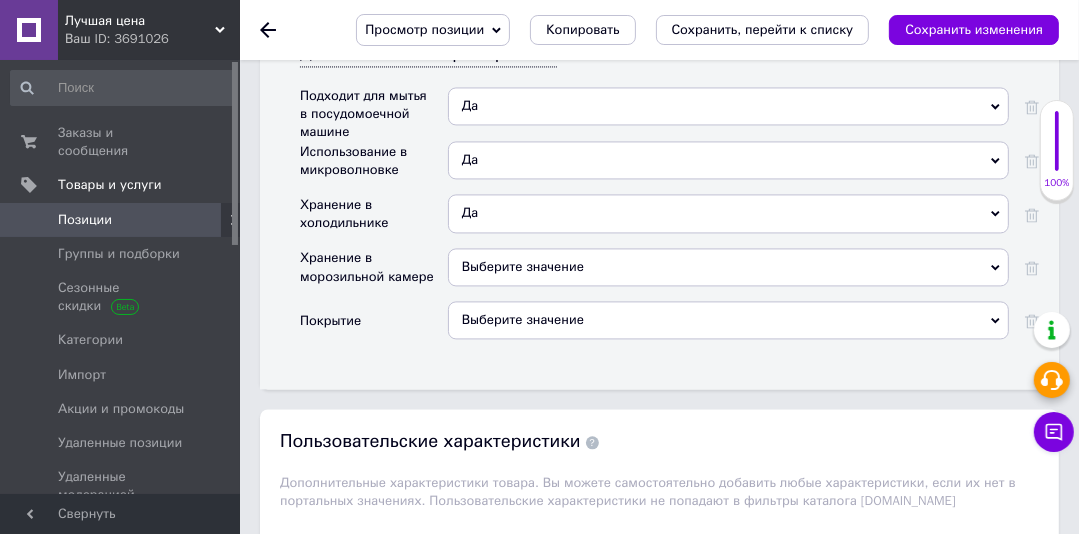 scroll, scrollTop: 2952, scrollLeft: 0, axis: vertical 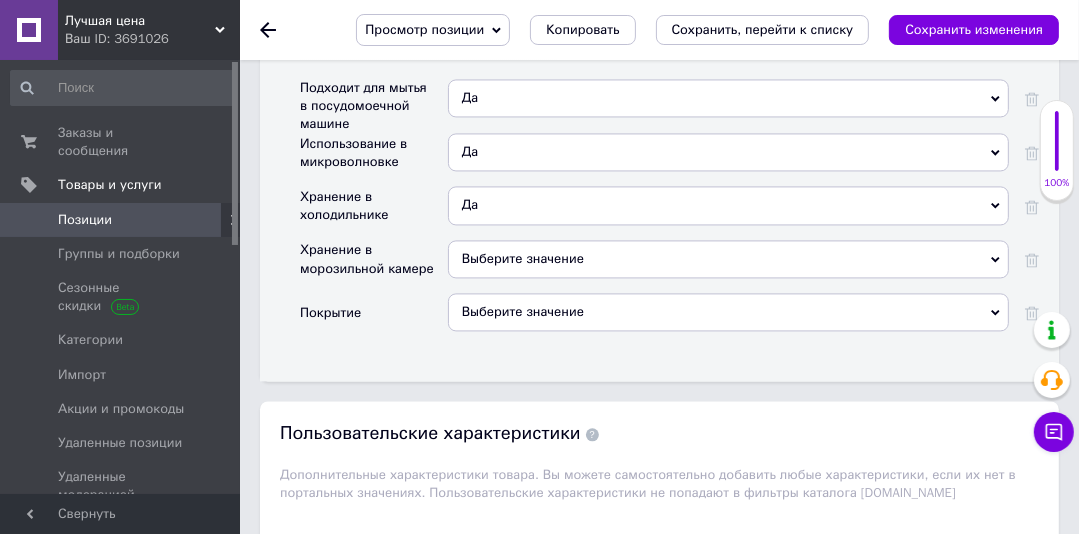 click on "Выберите значение" at bounding box center [523, 258] 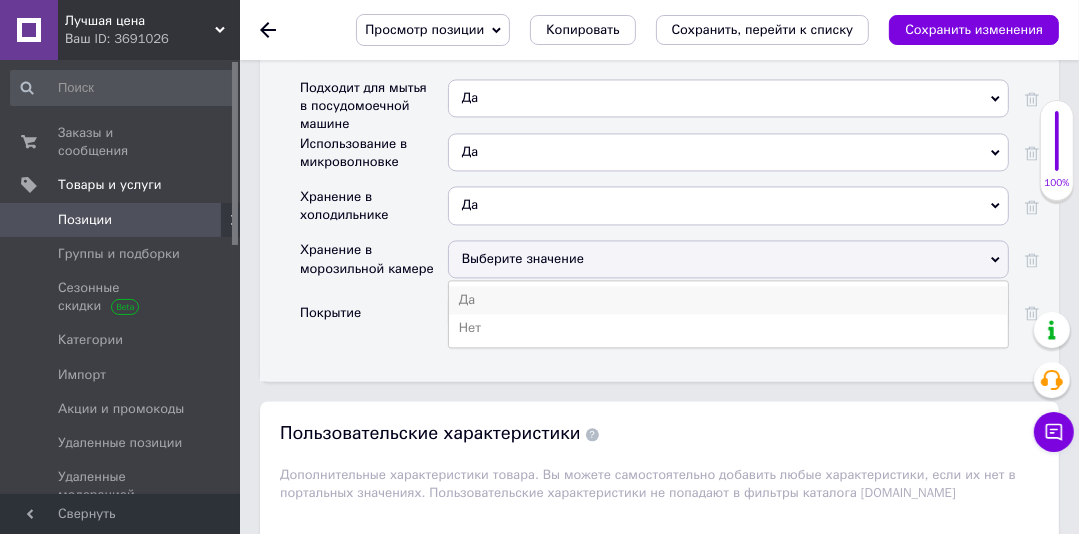 click on "Да" at bounding box center [728, 300] 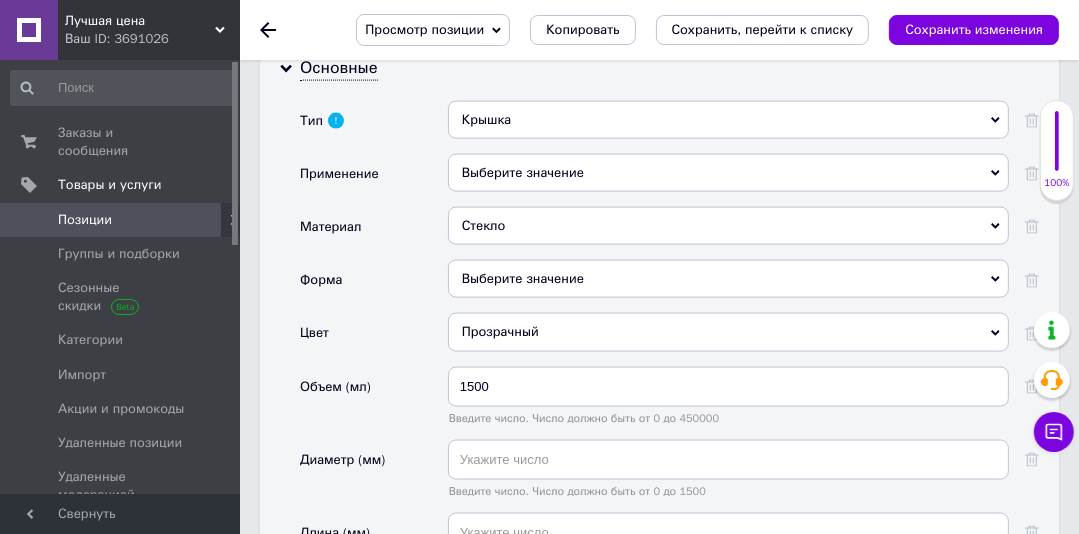 scroll, scrollTop: 2060, scrollLeft: 0, axis: vertical 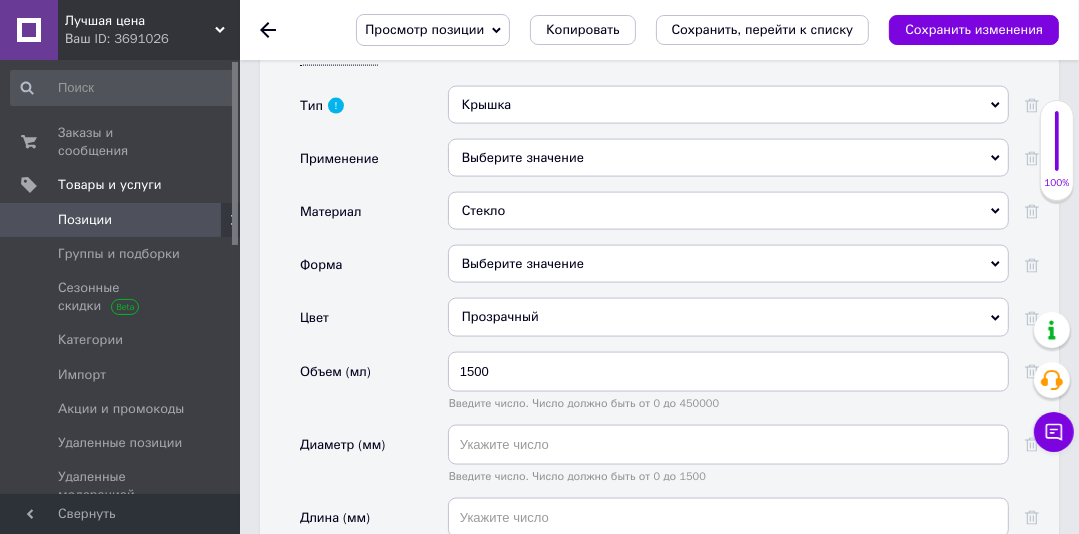 click 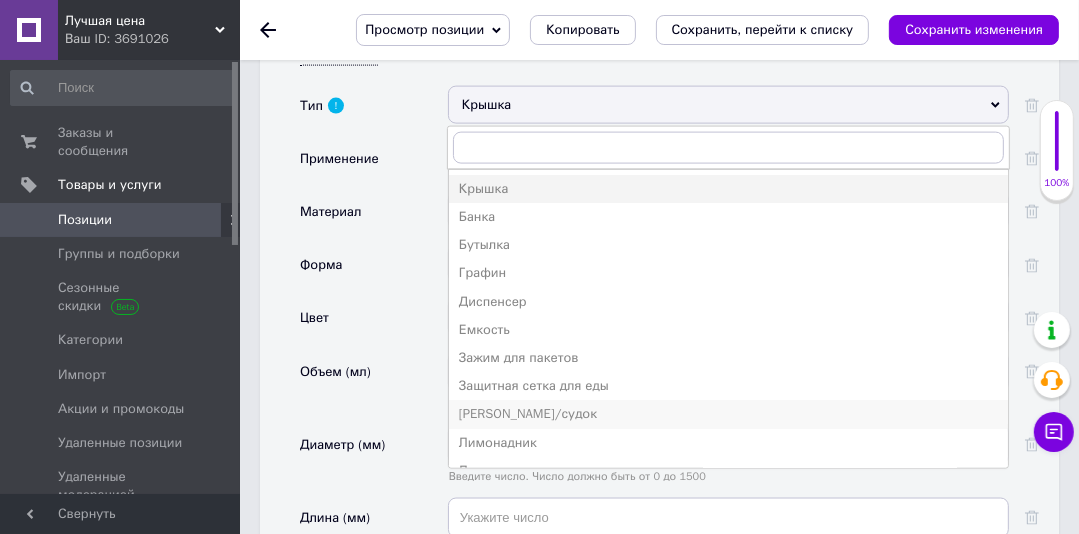 click on "[PERSON_NAME]/судок" at bounding box center [728, 414] 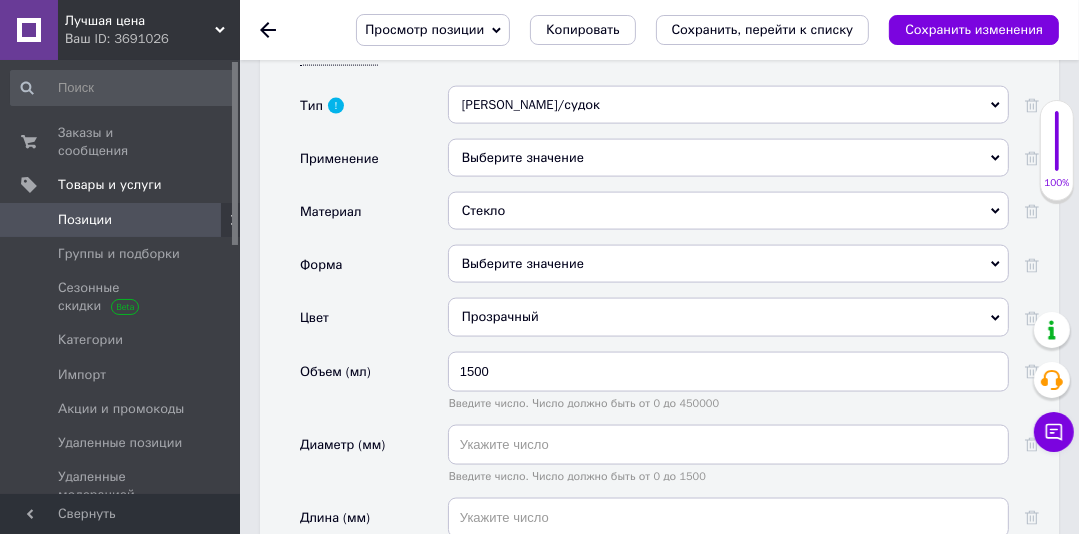 click on "Выберите значение" at bounding box center (728, 264) 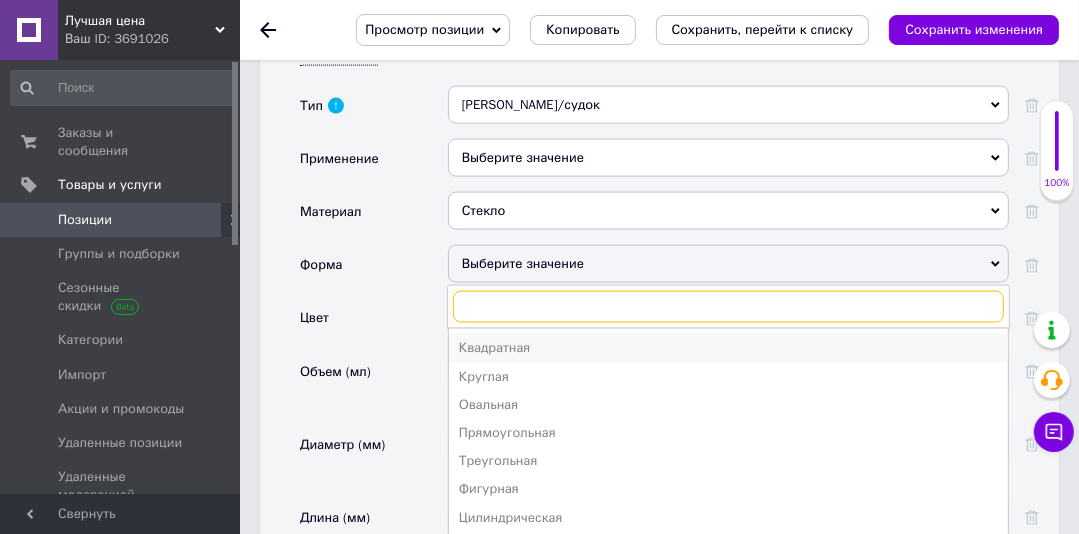 scroll, scrollTop: 1980, scrollLeft: 0, axis: vertical 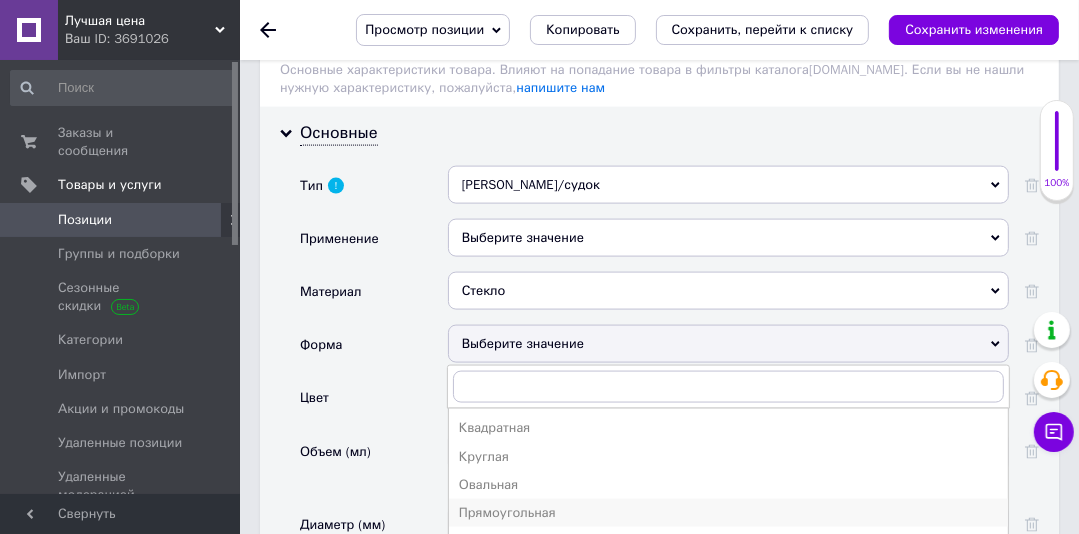 click on "Прямоугольная" at bounding box center [728, 513] 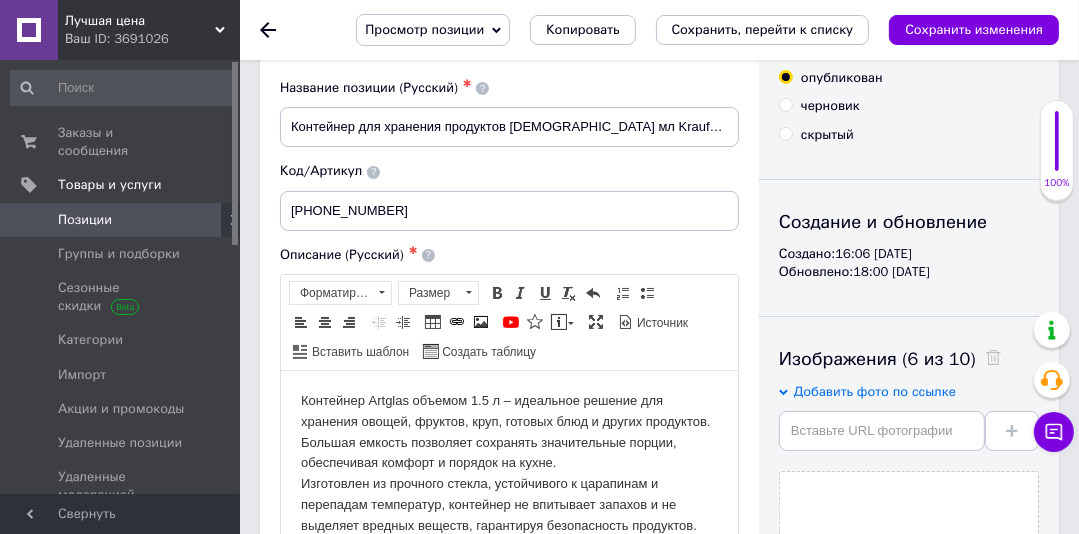 scroll, scrollTop: 0, scrollLeft: 0, axis: both 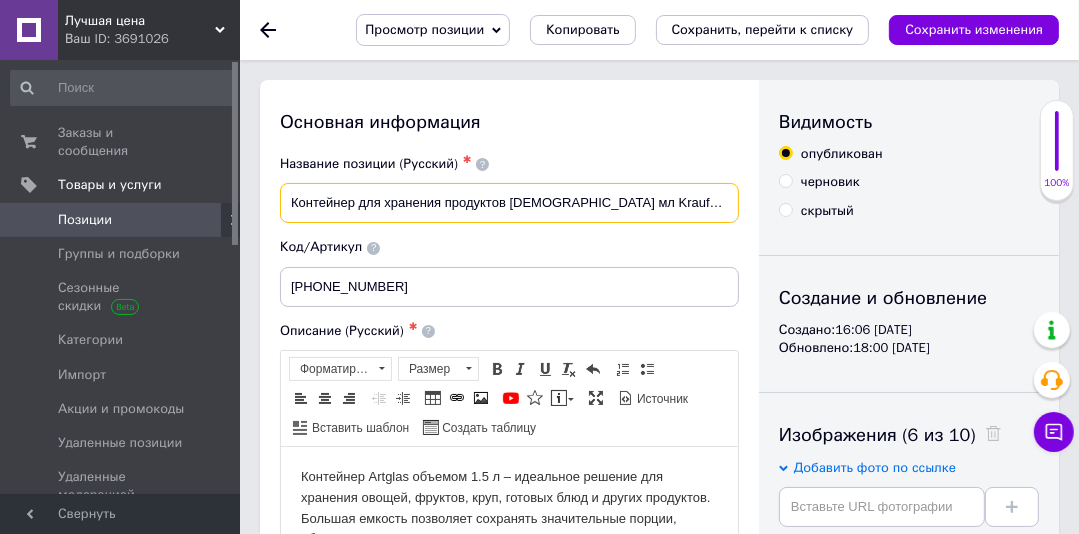 drag, startPoint x: 595, startPoint y: 207, endPoint x: 275, endPoint y: 212, distance: 320.03906 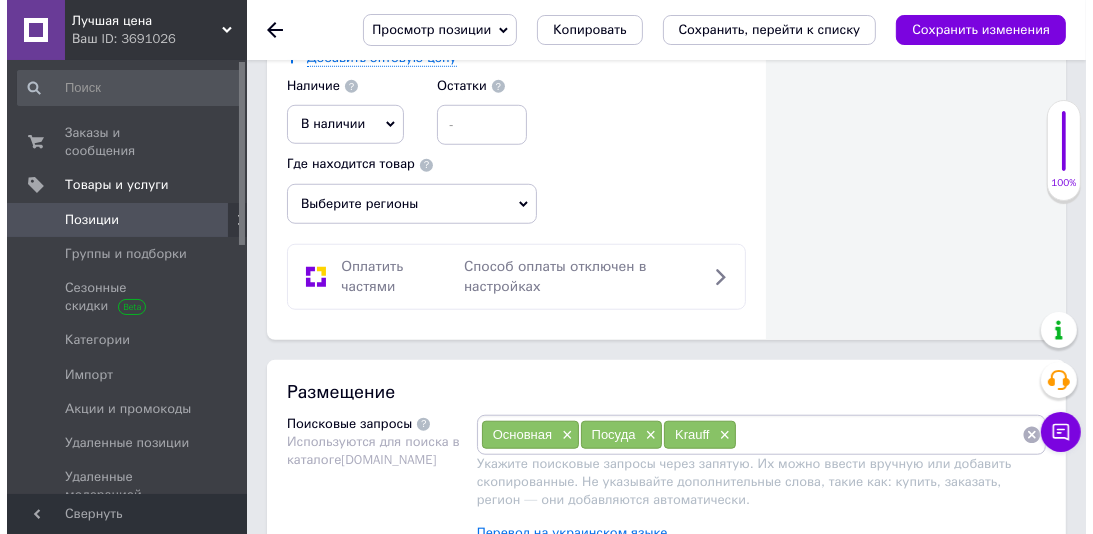 scroll, scrollTop: 1399, scrollLeft: 0, axis: vertical 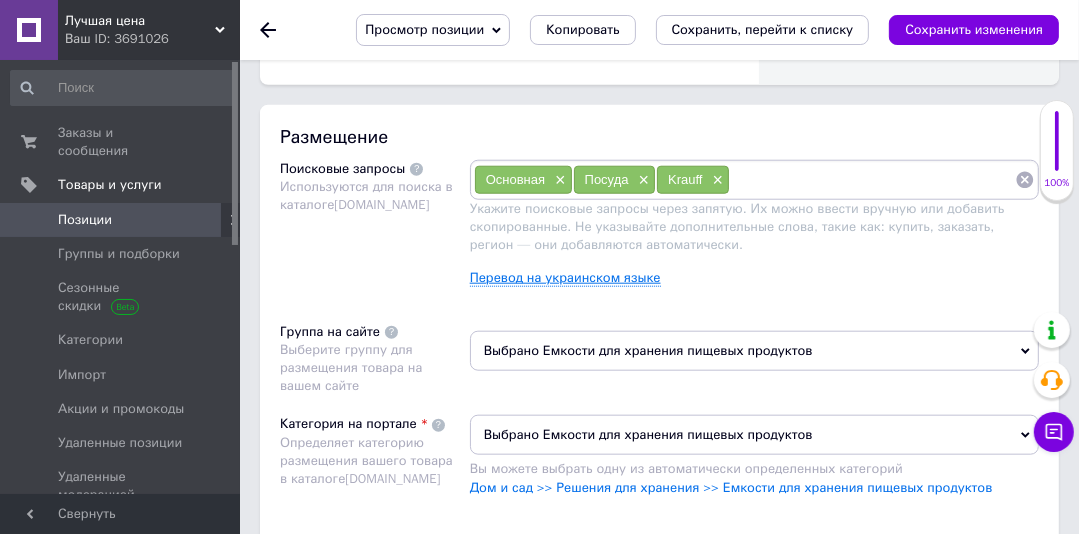 click on "Перевод на украинском языке" at bounding box center (565, 278) 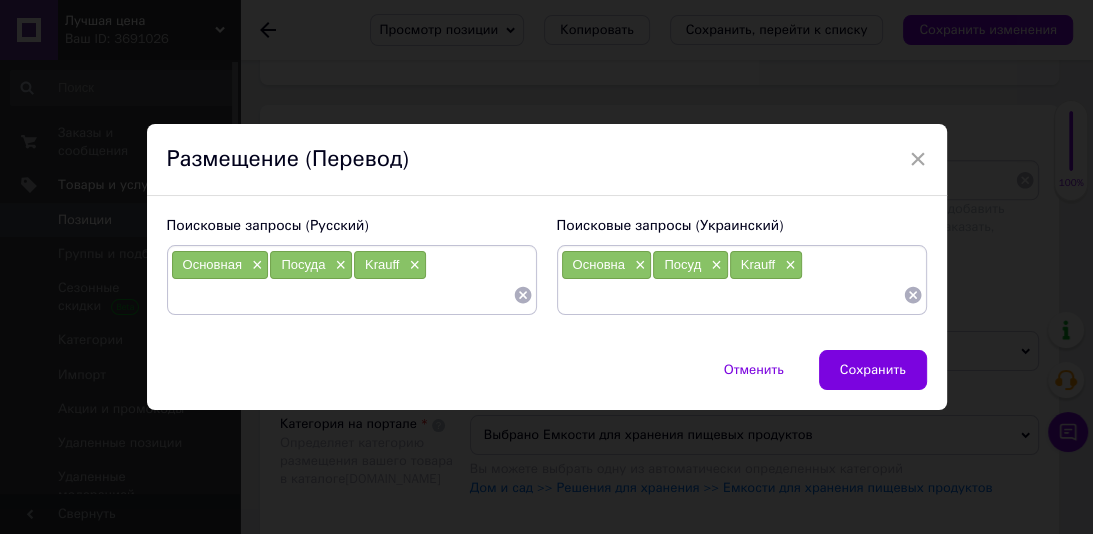 paste on "Контейнер для хранения продуктов 1500 мл Krauff 29-298-028" 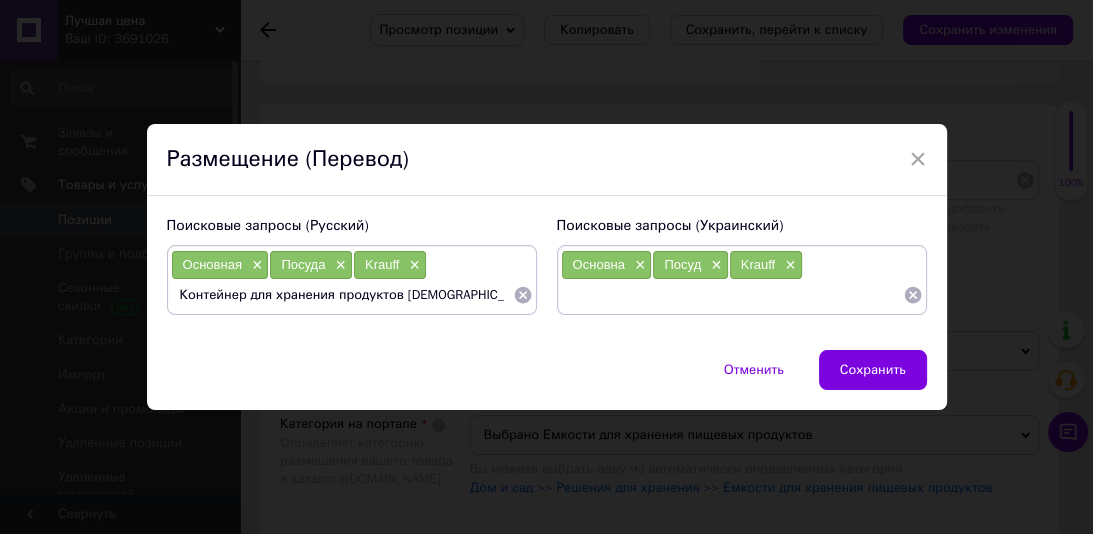 scroll, scrollTop: 0, scrollLeft: 47, axis: horizontal 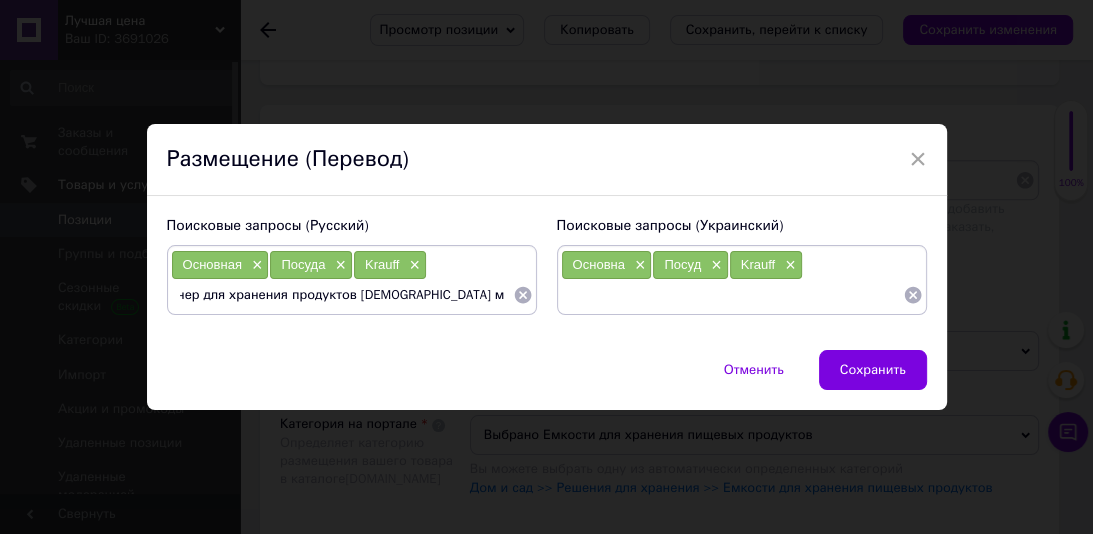 drag, startPoint x: 344, startPoint y: 294, endPoint x: 482, endPoint y: 284, distance: 138.36185 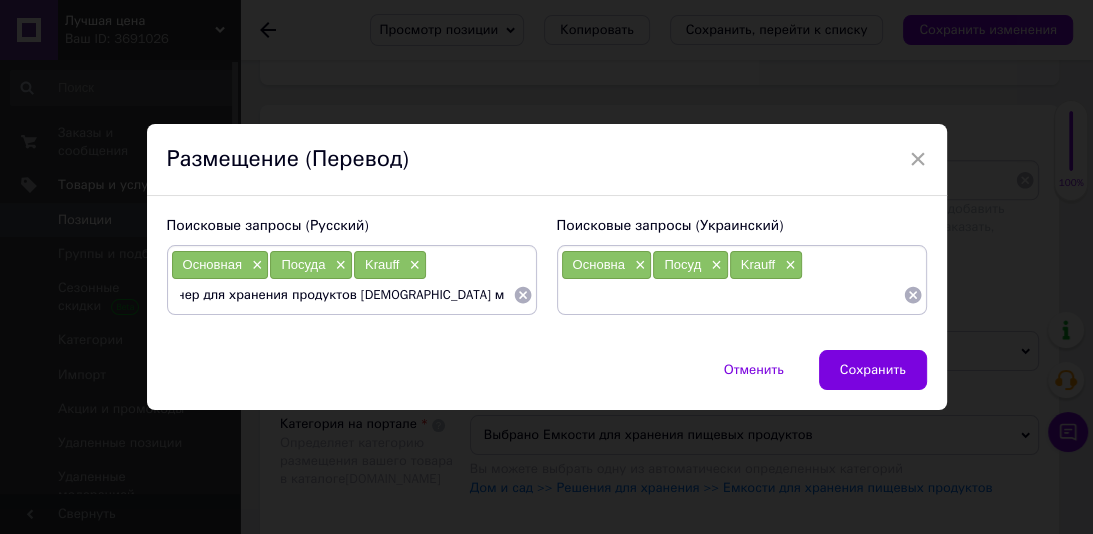 click on "Контейнер для хранения продуктов 1500 мл Krauff 29-298-028" at bounding box center [352, 295] 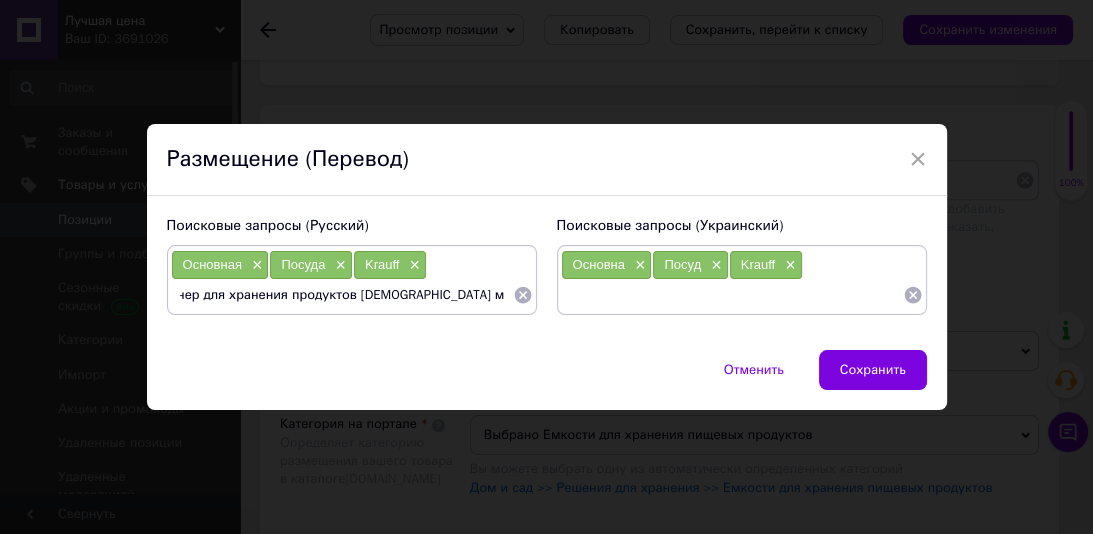 type on "Контейнер для хранения продуктов" 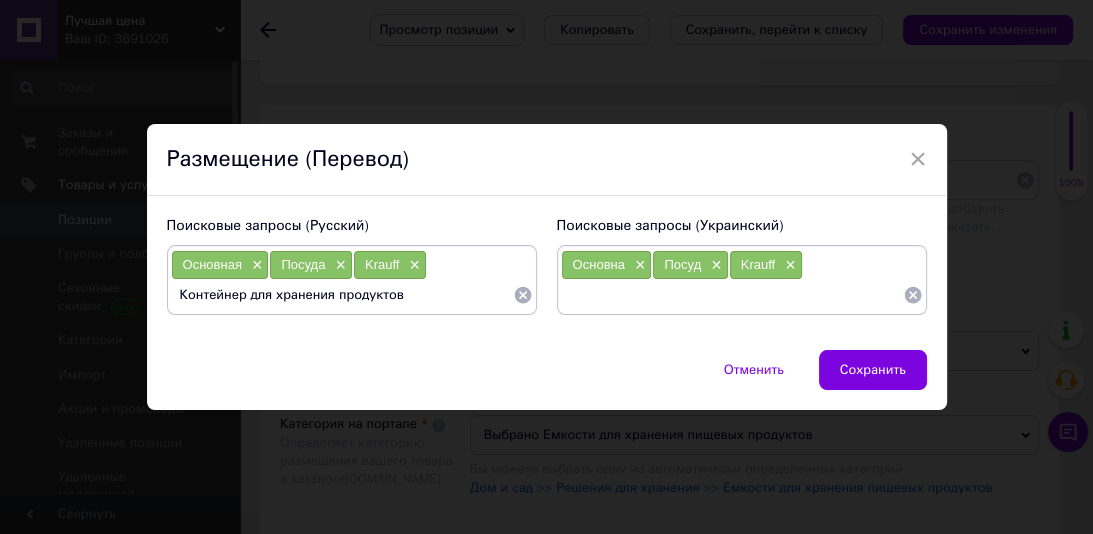 scroll, scrollTop: 0, scrollLeft: 0, axis: both 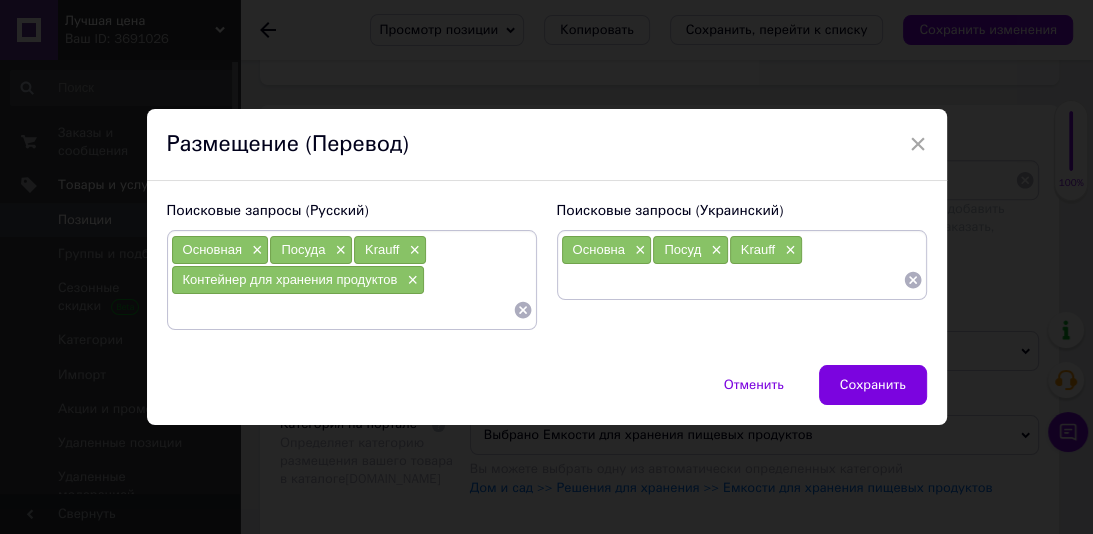 paste on "1500 мл Krauff 29-298-028" 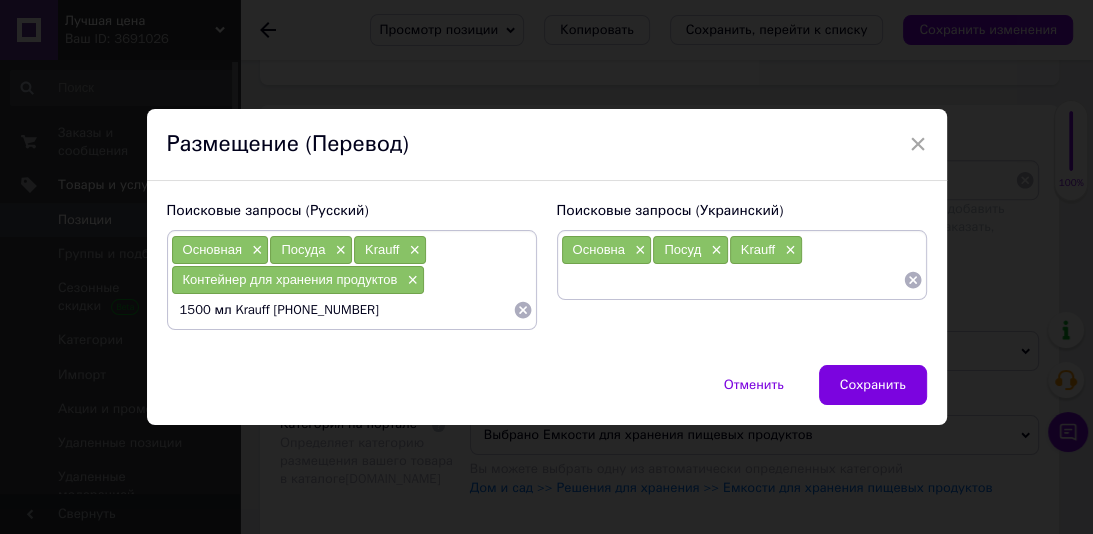 drag, startPoint x: 226, startPoint y: 314, endPoint x: 157, endPoint y: 315, distance: 69.00725 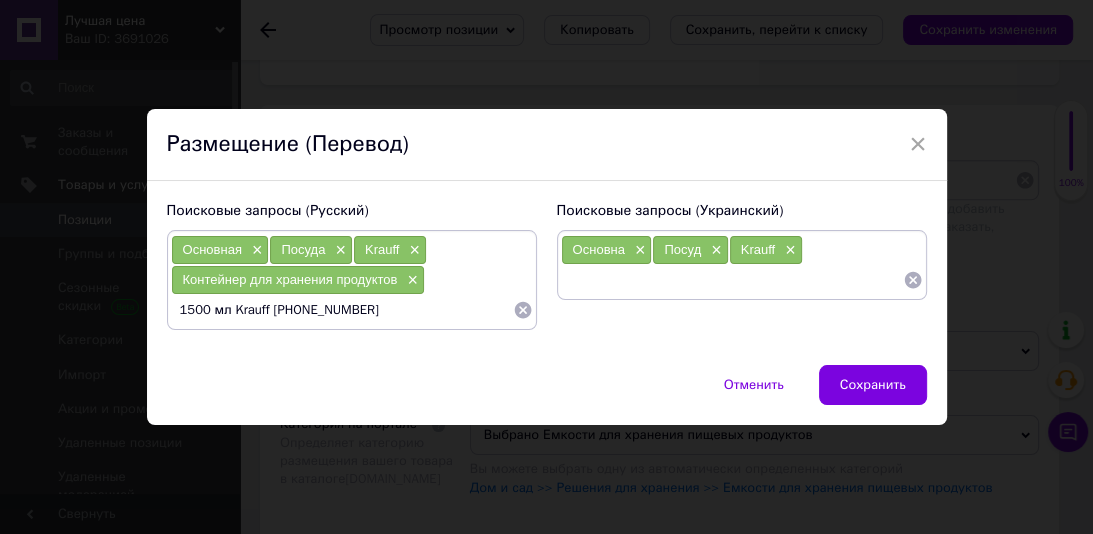 click on "Поисковые запросы (Русский) Основная × Посуда × Krauff × Контейнер для хранения продуктов × 1500 мл Krauff 29-298-028" at bounding box center [352, 266] 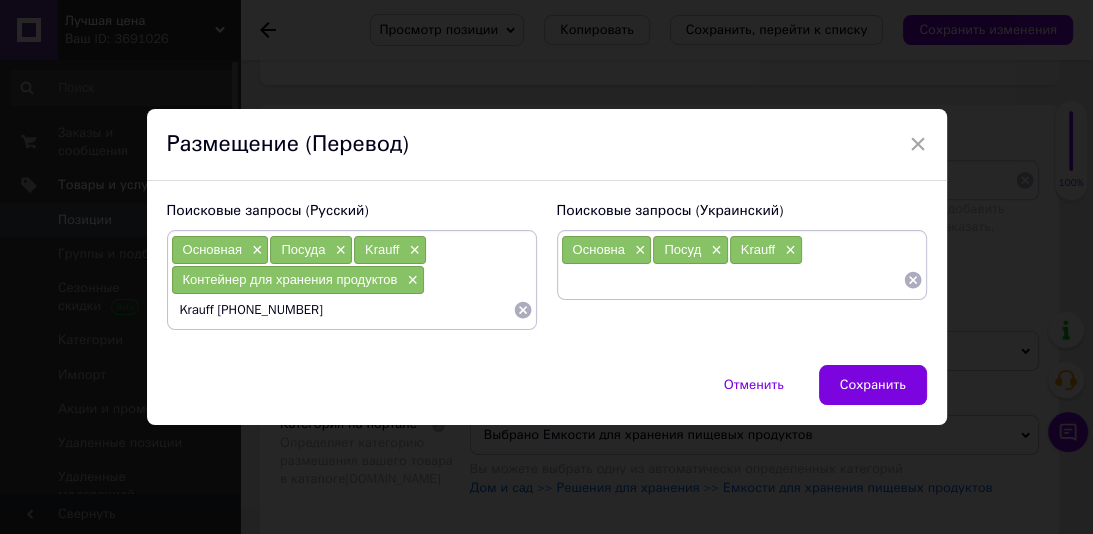 type 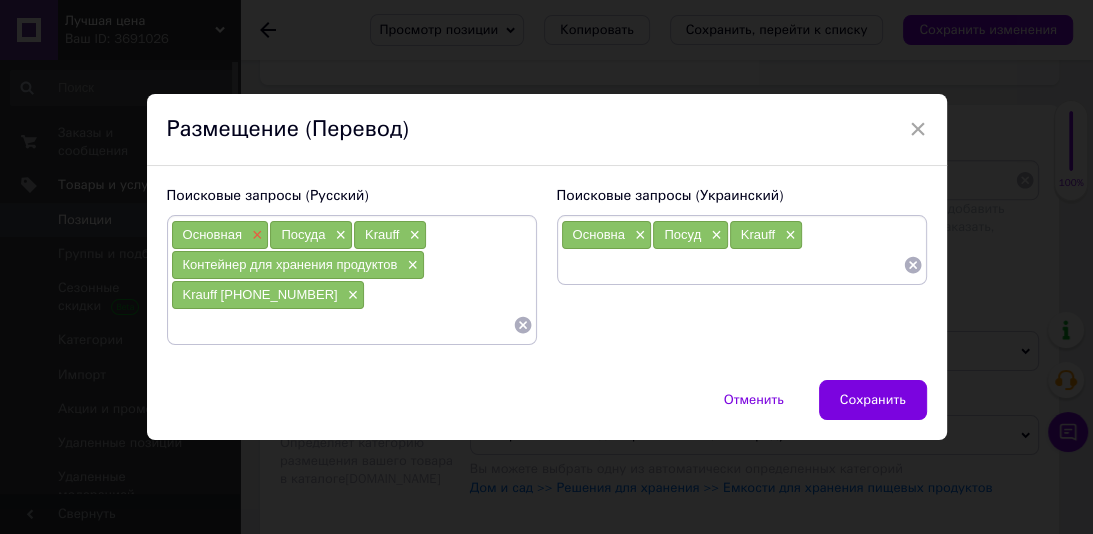 click on "×" at bounding box center [255, 235] 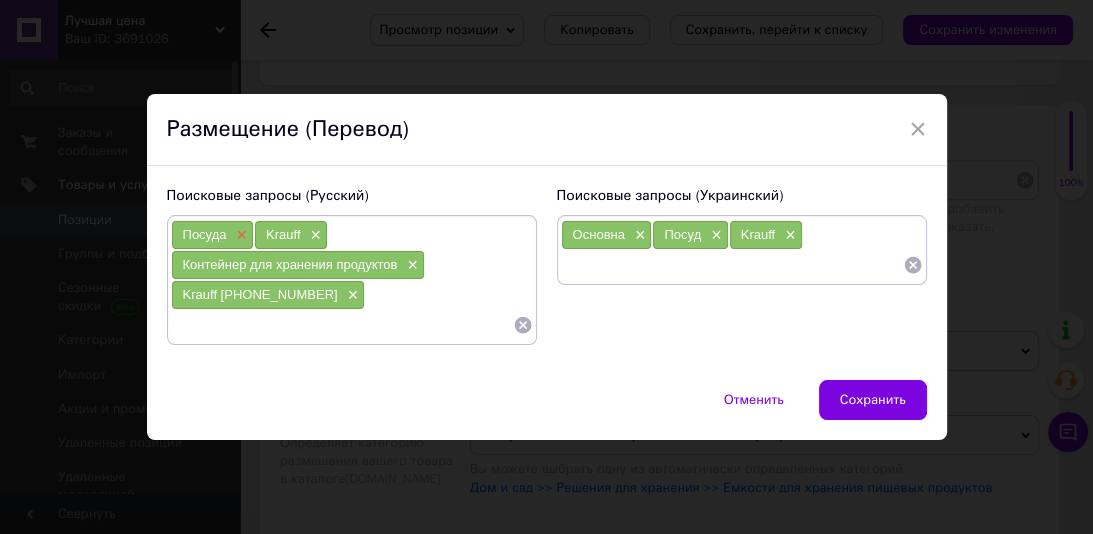 click on "×" at bounding box center (239, 235) 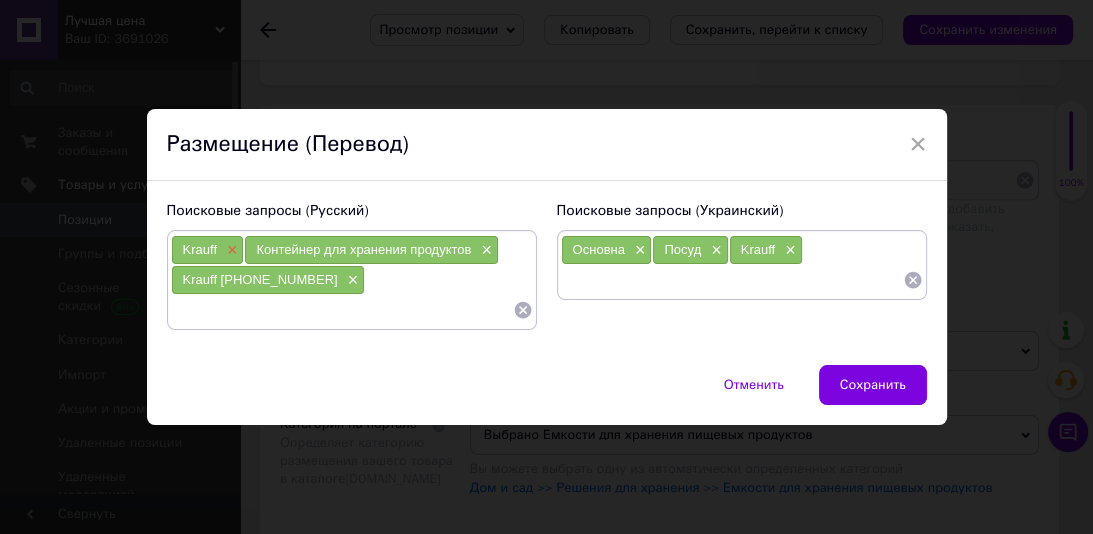 click on "×" at bounding box center (230, 250) 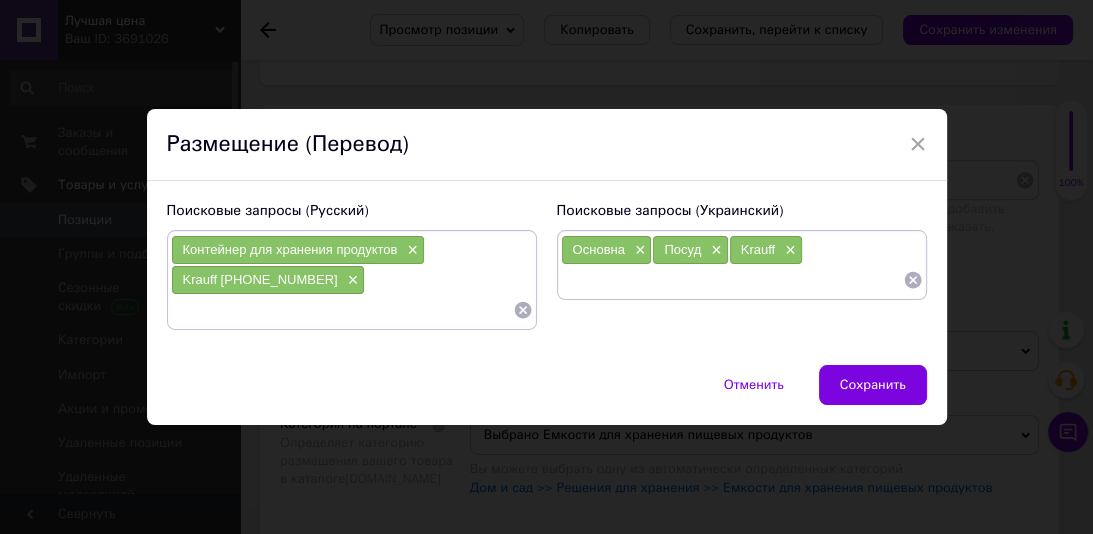 click on "×" at bounding box center [638, 250] 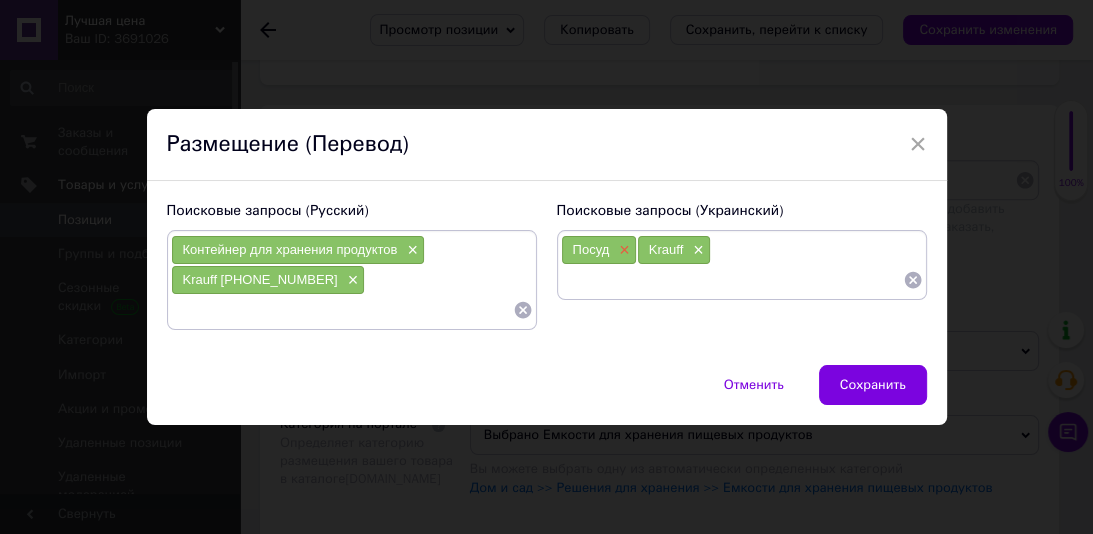 click on "×" at bounding box center (622, 250) 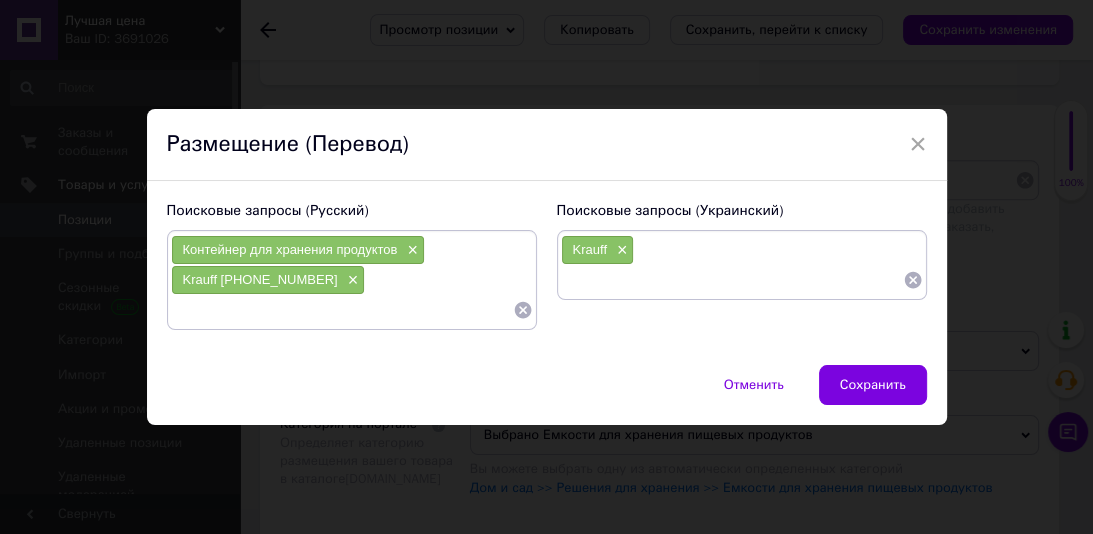 drag, startPoint x: 614, startPoint y: 252, endPoint x: 464, endPoint y: 148, distance: 182.5267 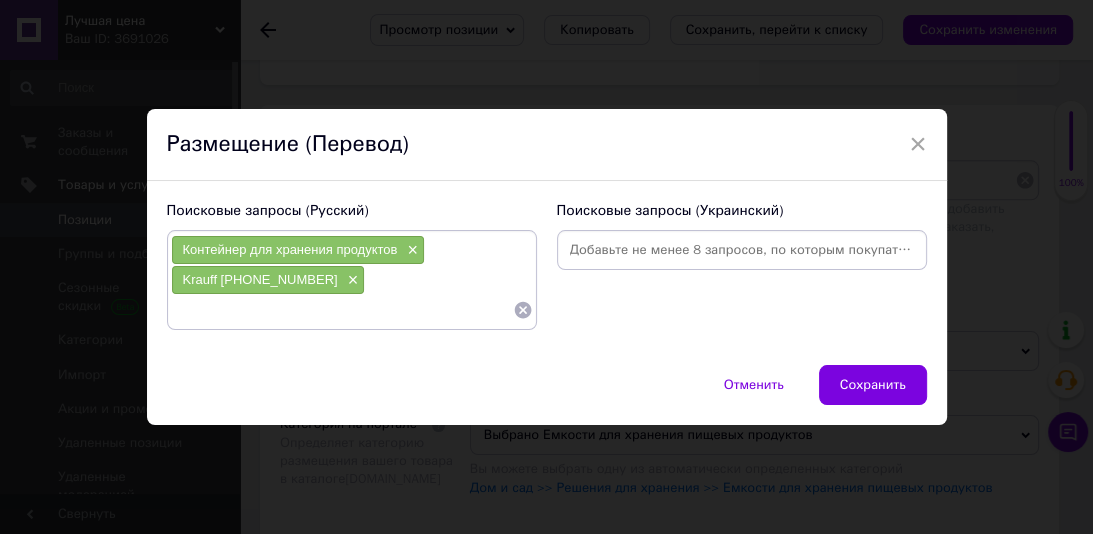 paste on "Контейнер для зберігання продуктів×" 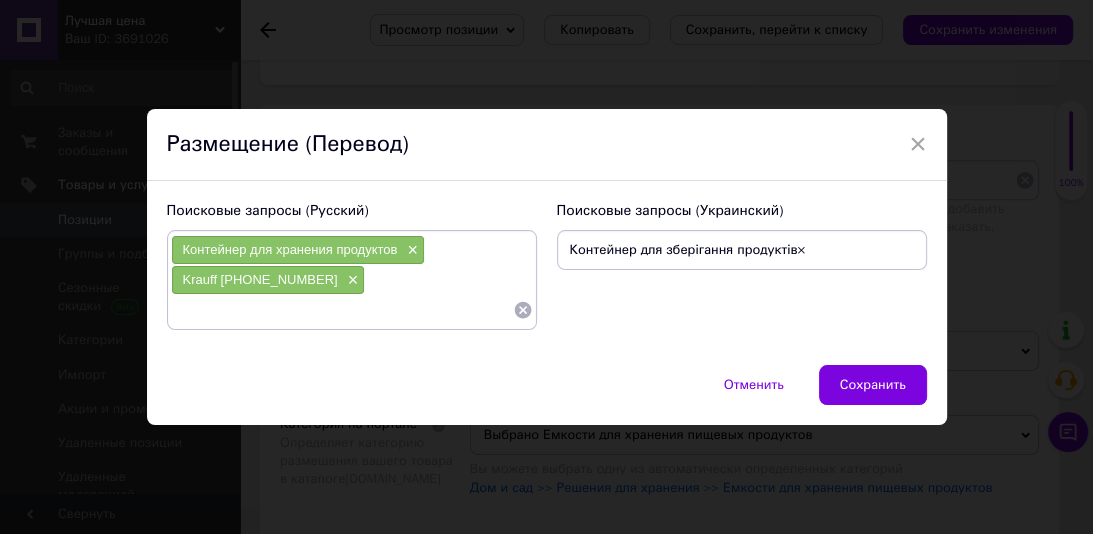 type on "Контейнер для зберігання продуктів" 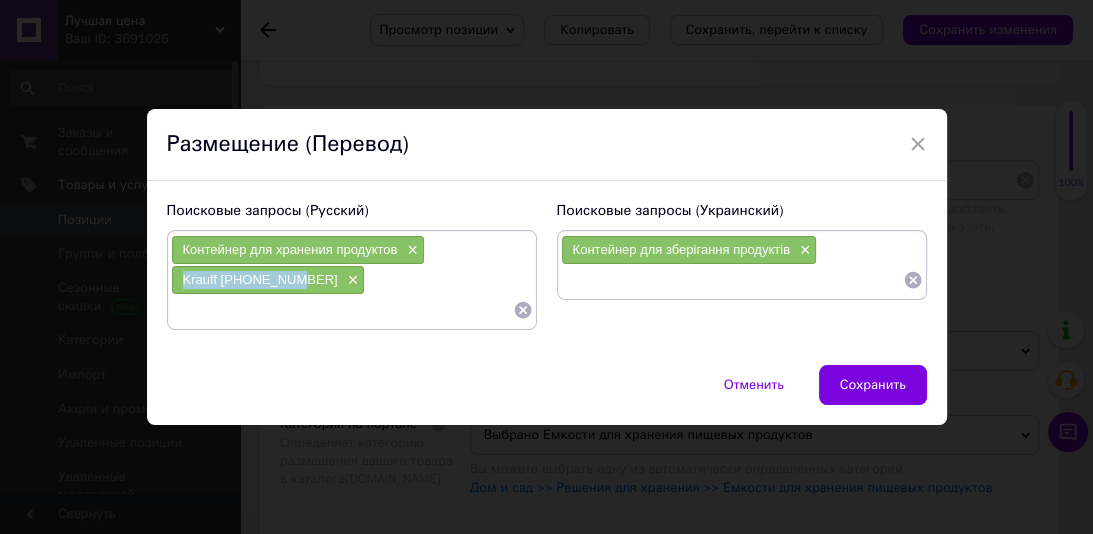 drag, startPoint x: 286, startPoint y: 277, endPoint x: 170, endPoint y: 277, distance: 116 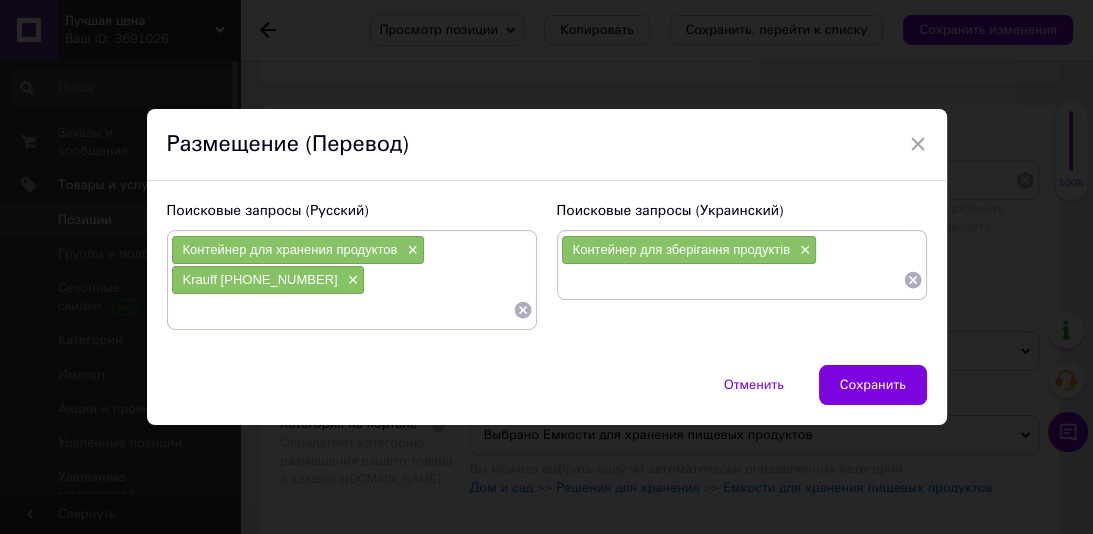 click at bounding box center (732, 280) 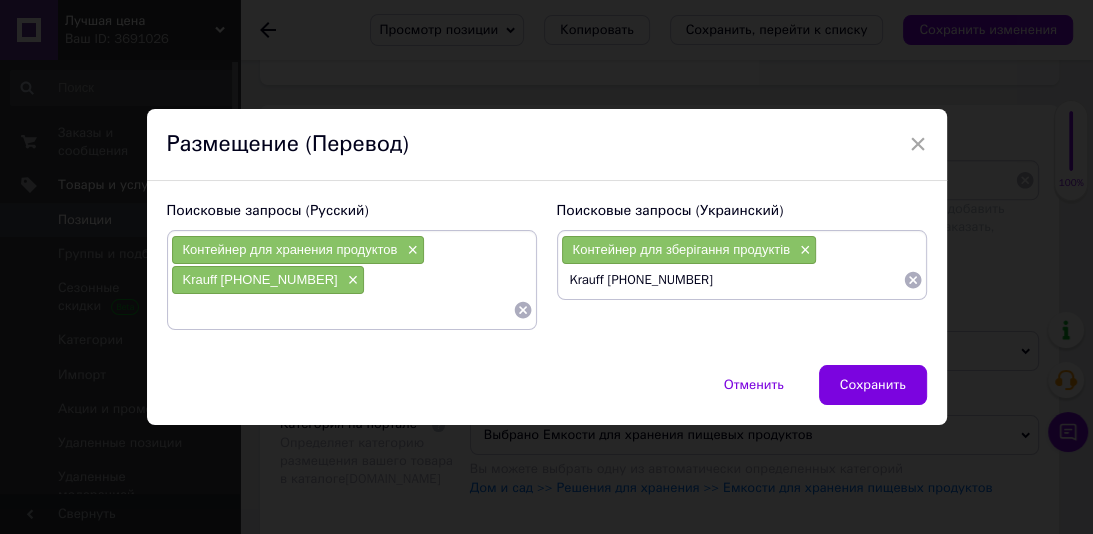 type 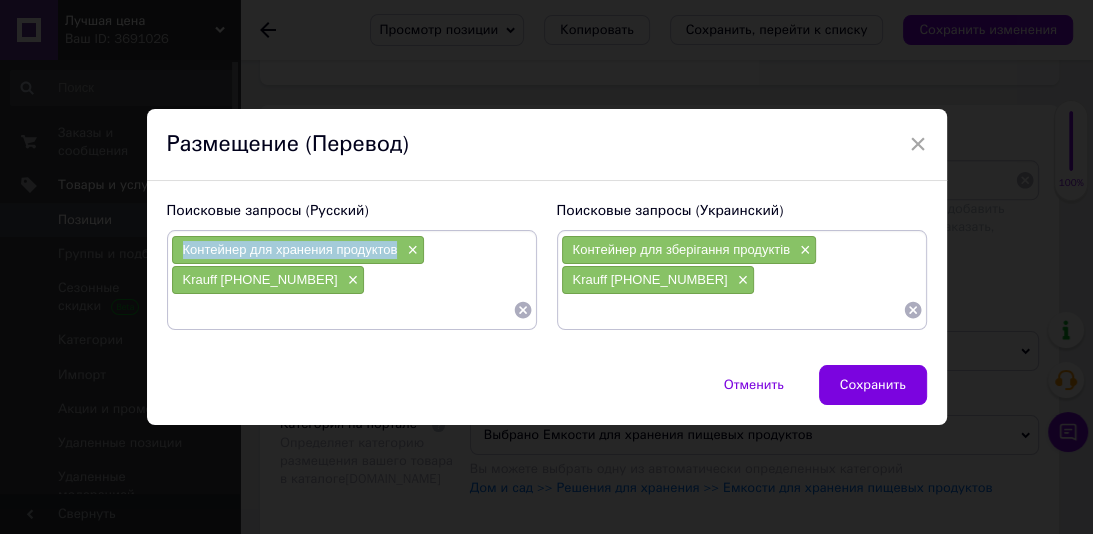 drag, startPoint x: 392, startPoint y: 249, endPoint x: 192, endPoint y: 244, distance: 200.06248 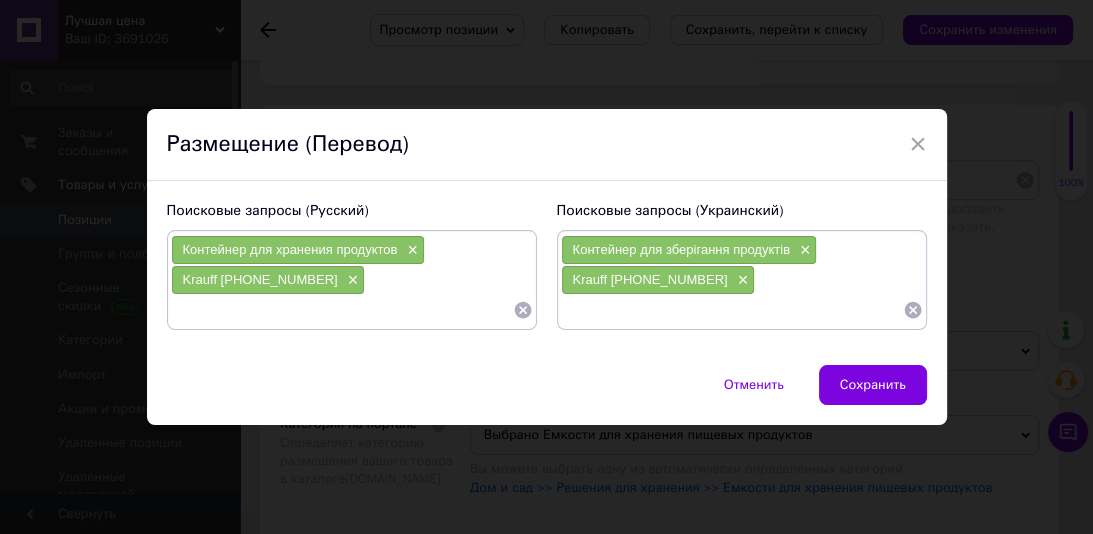 click at bounding box center (342, 310) 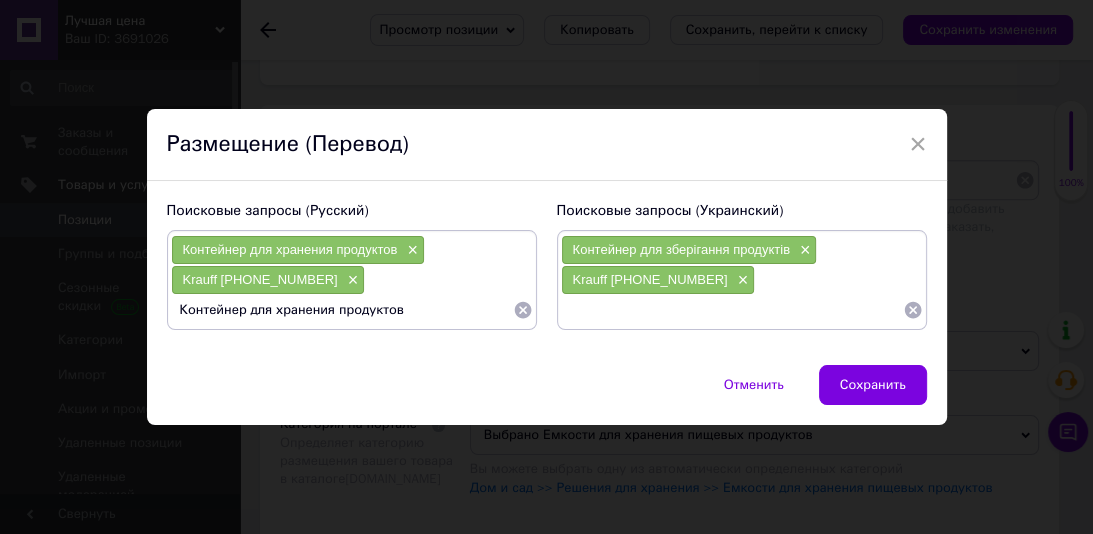 click on "Контейнер для хранения продуктов" at bounding box center [342, 310] 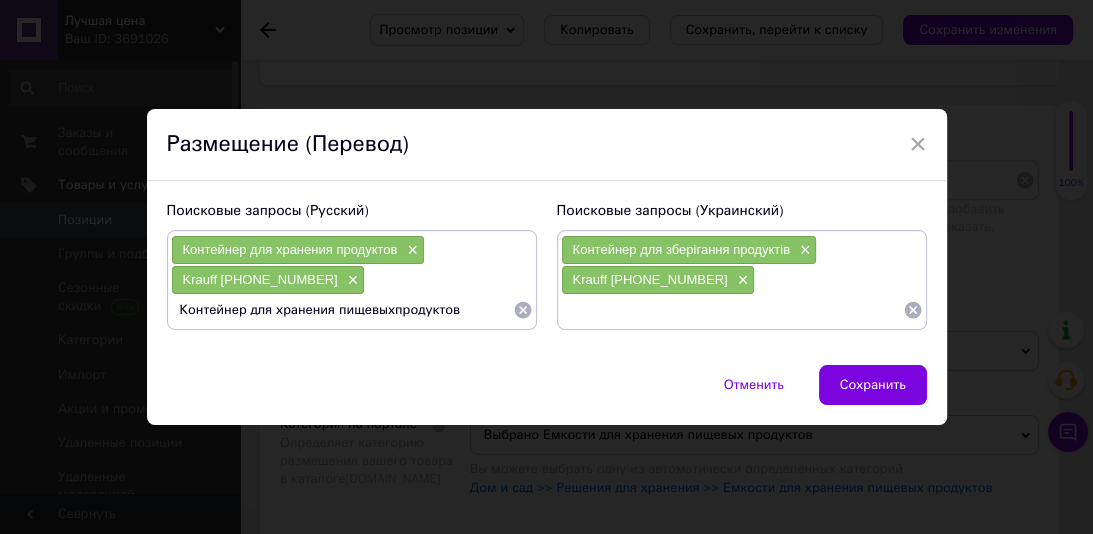 type on "Контейнер для хранения пищевых продуктов" 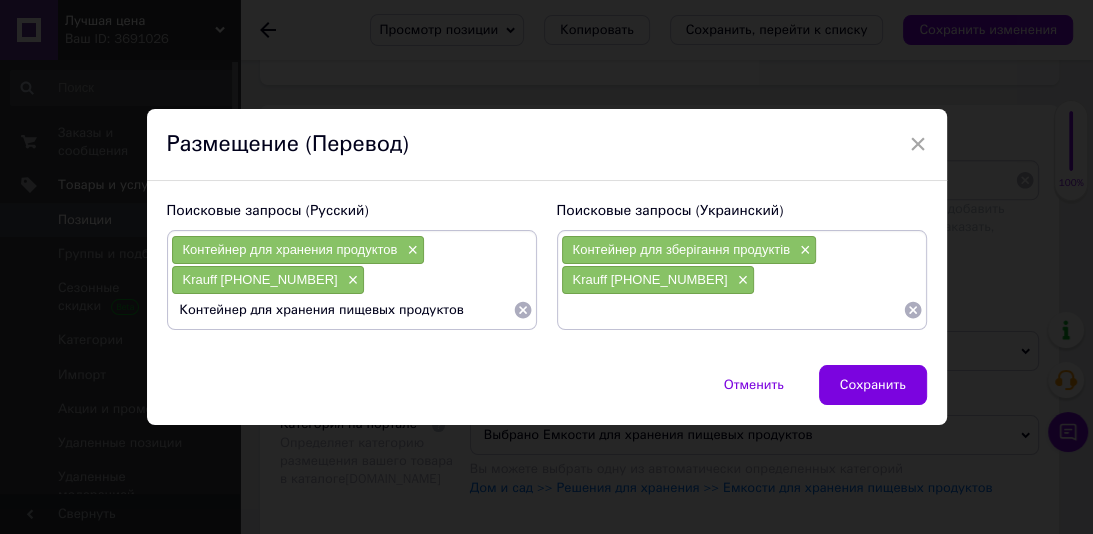 type 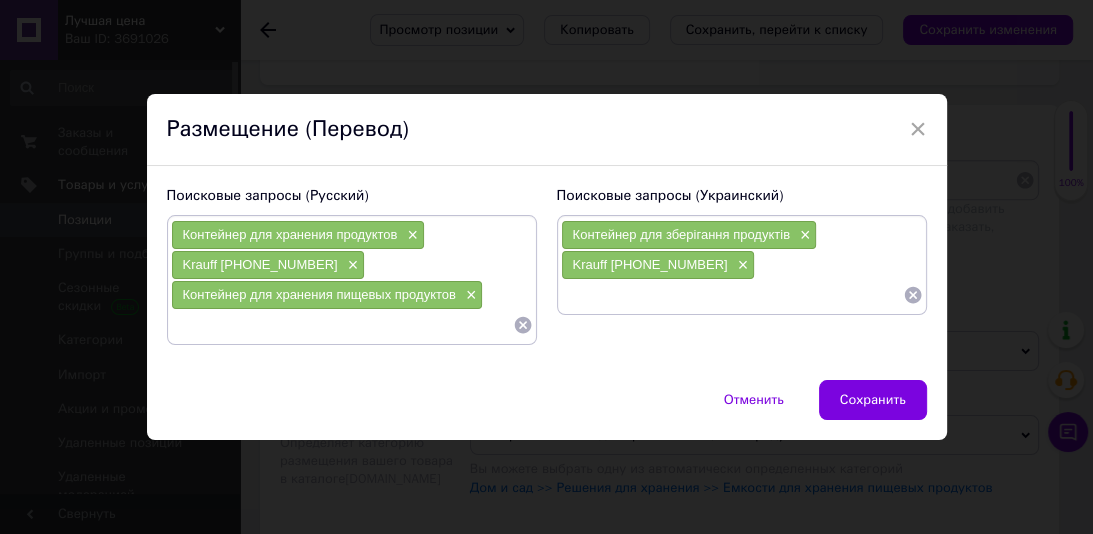 paste on "Контейнер для зберігання харчових продуктів" 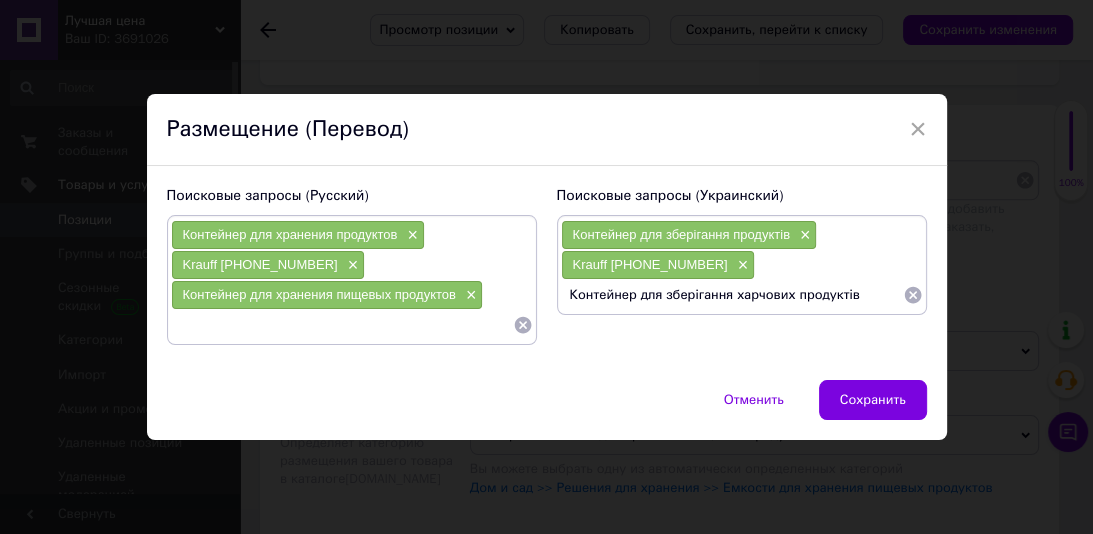 type 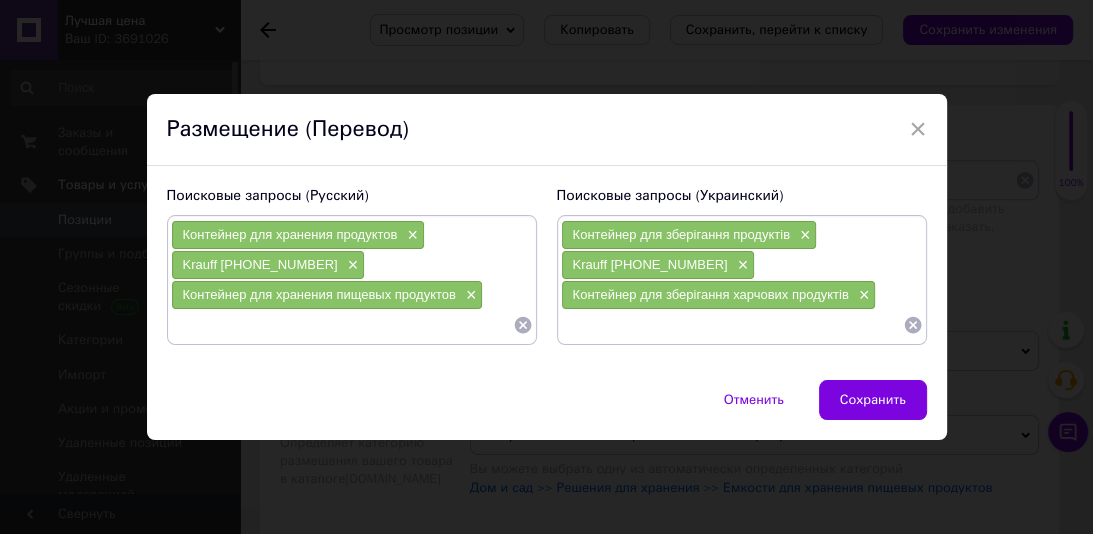 paste on "Емкость для хранения пищевых продуктов" 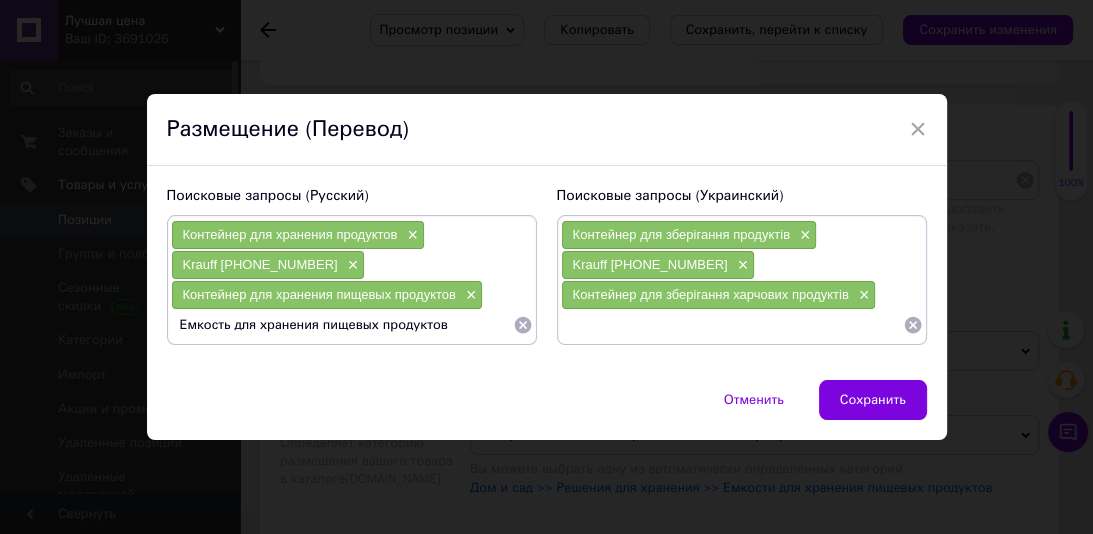 type 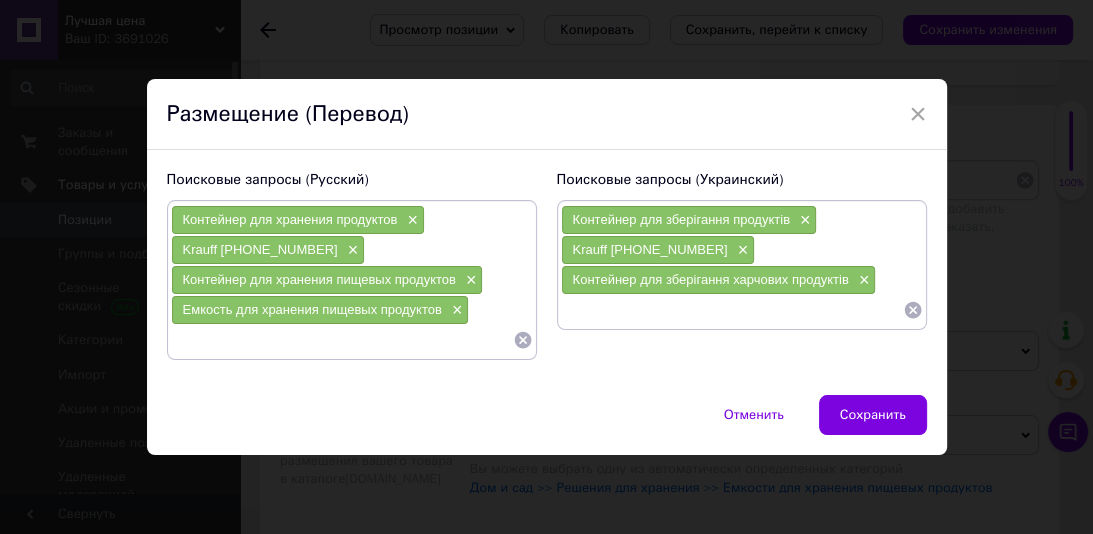 click at bounding box center [732, 310] 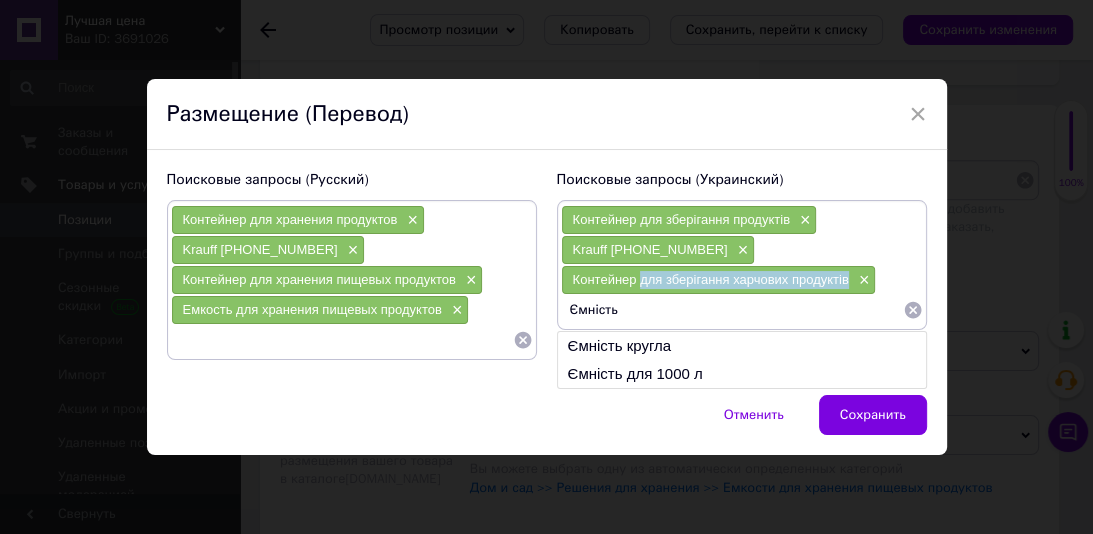 drag, startPoint x: 846, startPoint y: 284, endPoint x: 639, endPoint y: 284, distance: 207 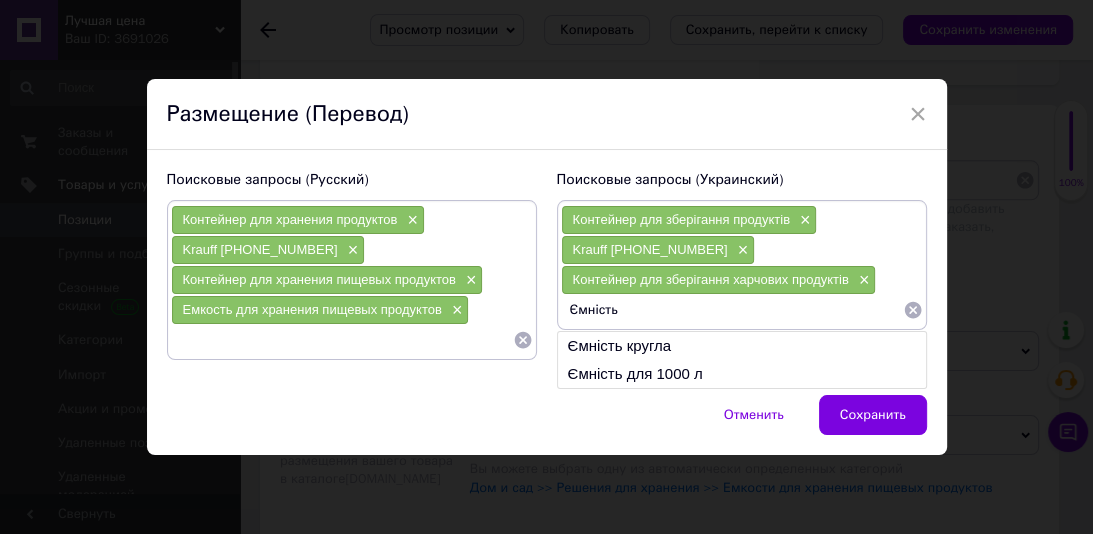 click on "Ємність" at bounding box center [732, 310] 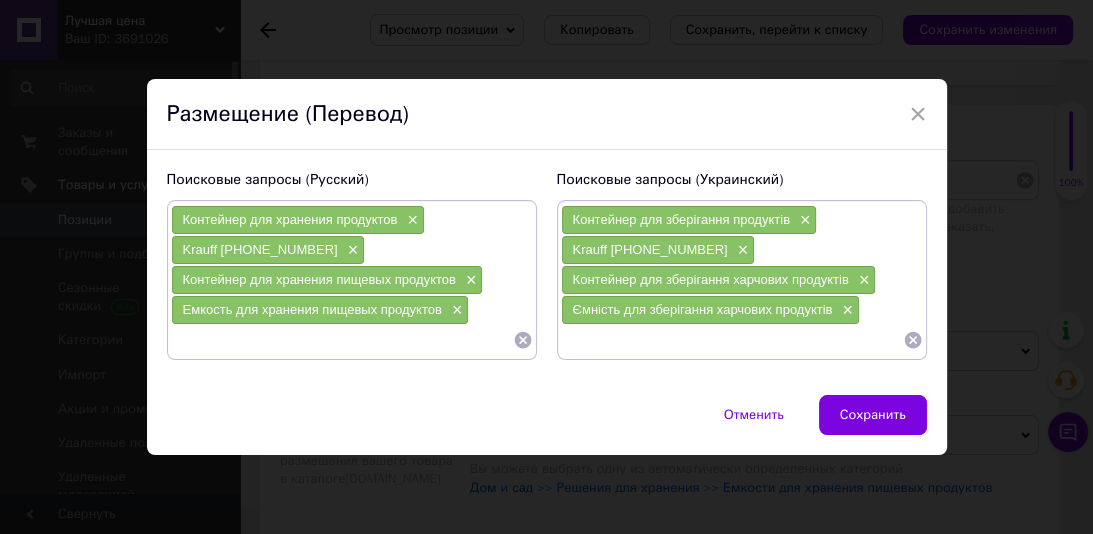 type 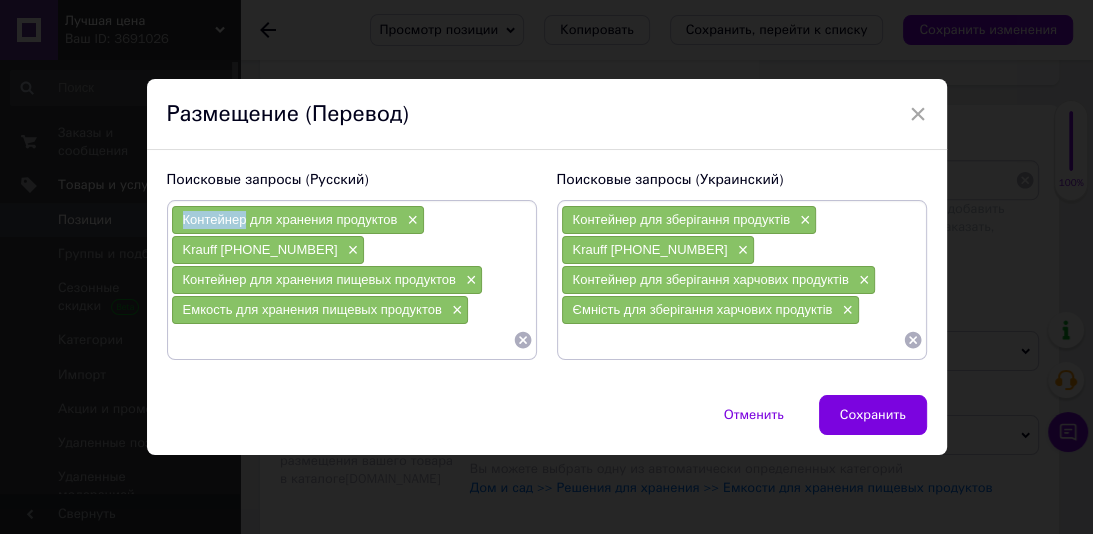 drag, startPoint x: 240, startPoint y: 227, endPoint x: 180, endPoint y: 223, distance: 60.133186 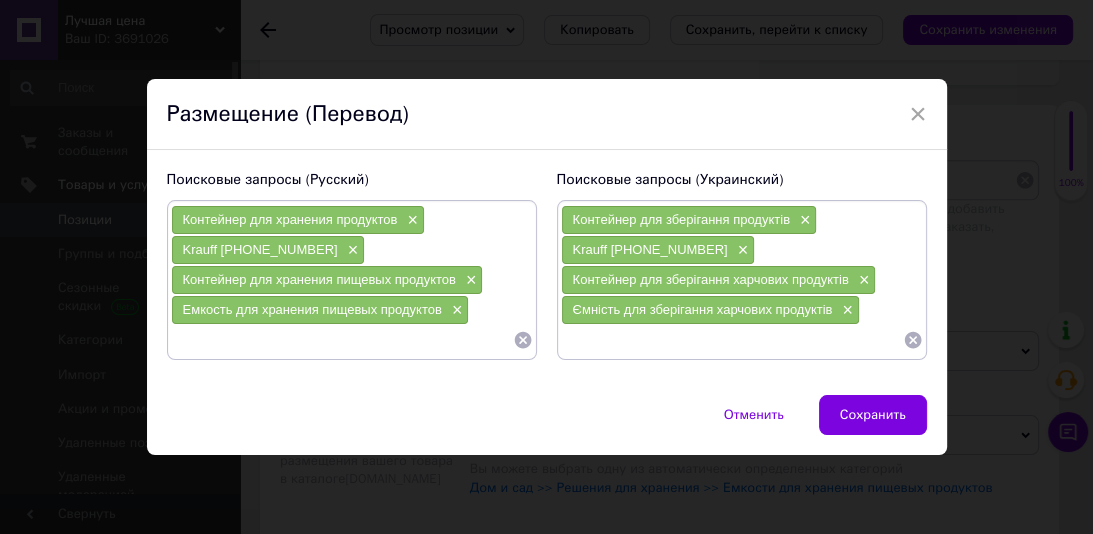 click at bounding box center [342, 340] 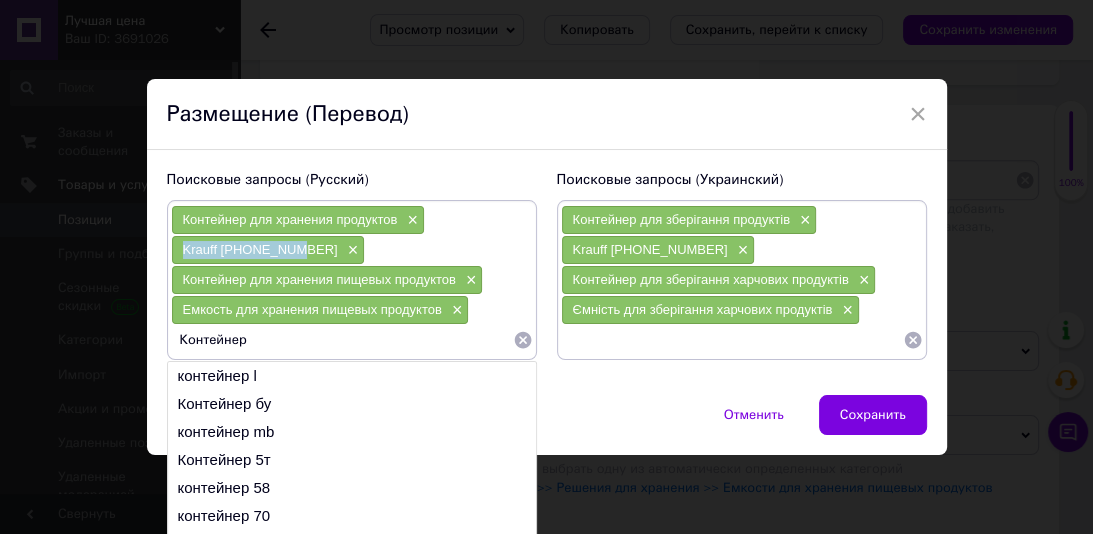 drag, startPoint x: 287, startPoint y: 254, endPoint x: 180, endPoint y: 252, distance: 107.01869 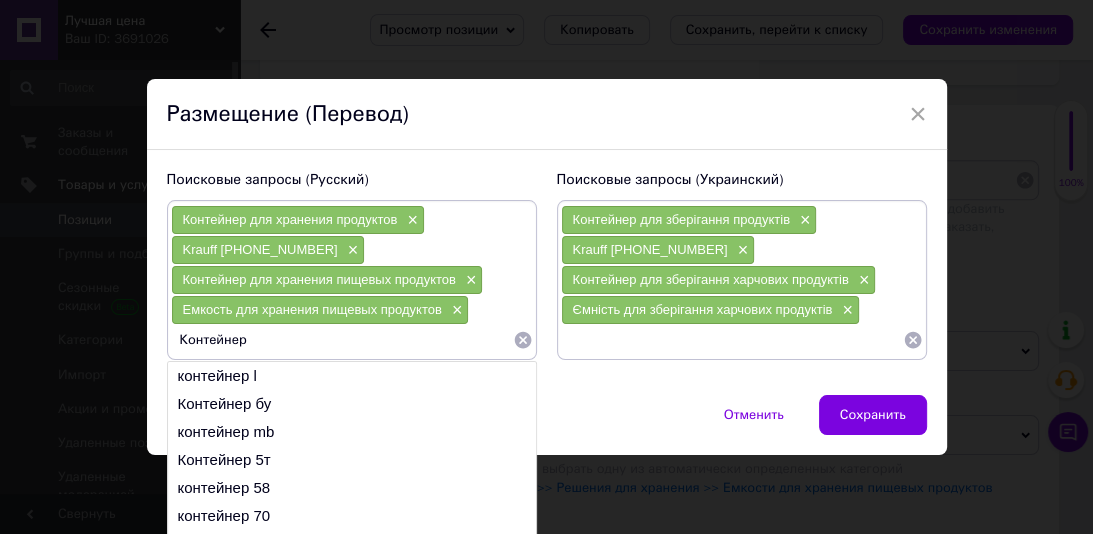 click on "Контейнер" at bounding box center [342, 340] 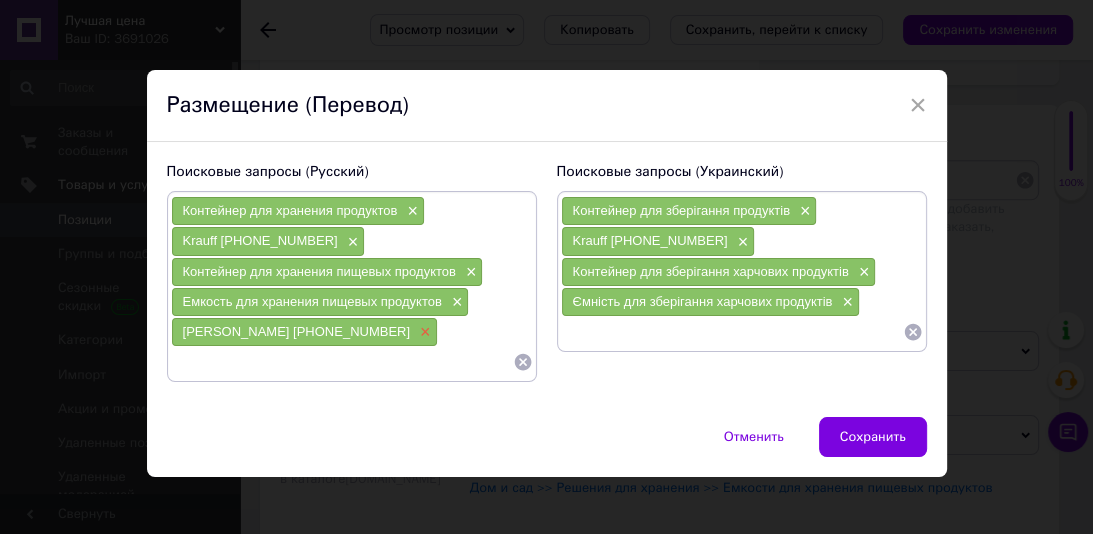 type 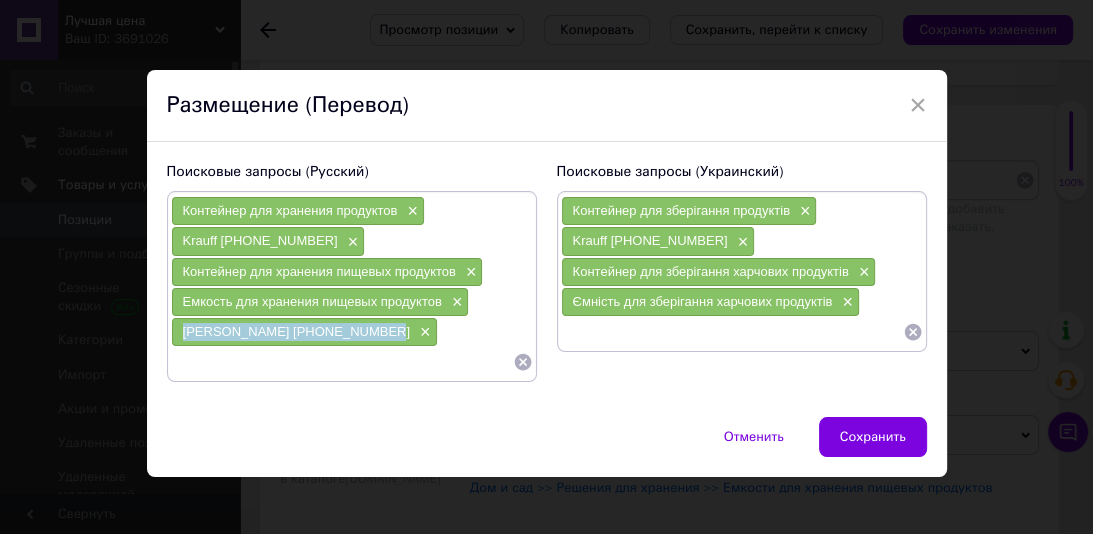 drag, startPoint x: 359, startPoint y: 329, endPoint x: 175, endPoint y: 338, distance: 184.21997 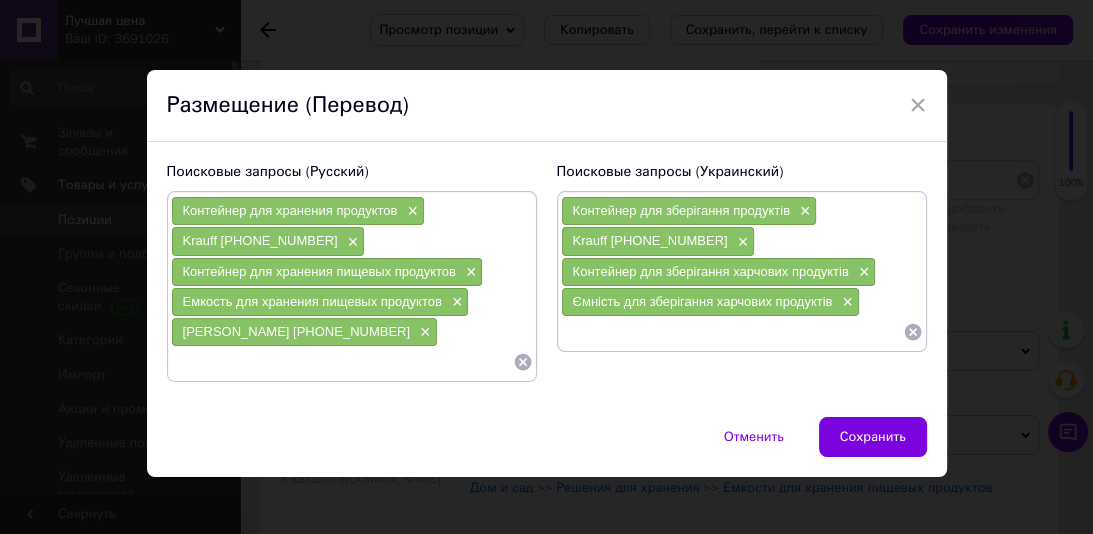 click at bounding box center [732, 332] 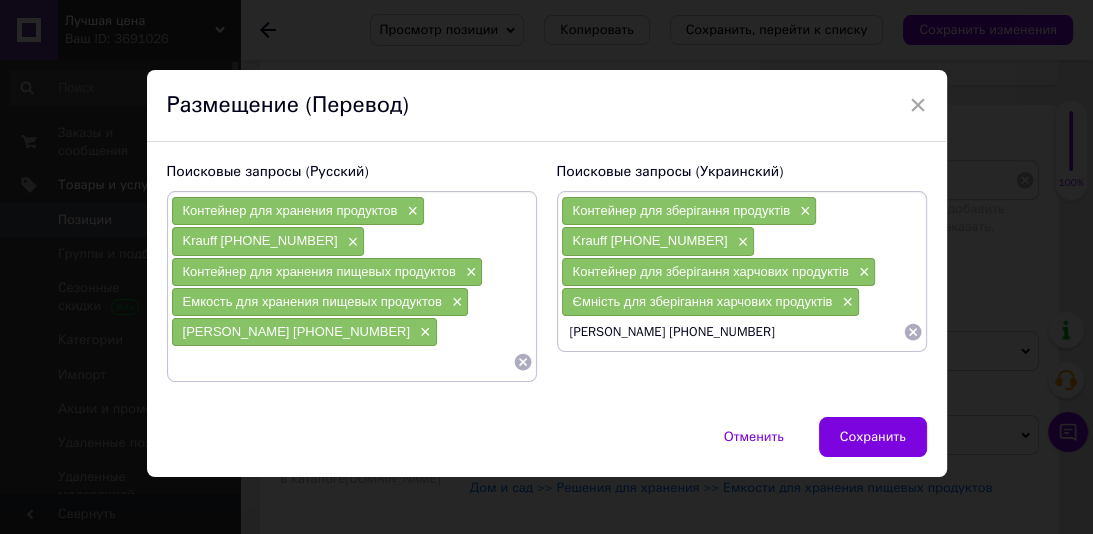 type 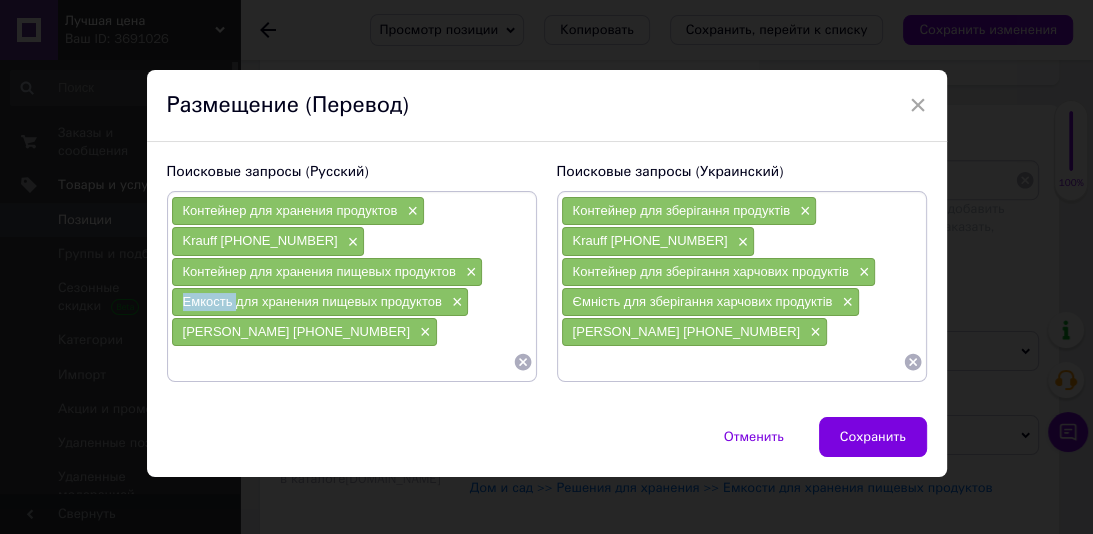 drag, startPoint x: 232, startPoint y: 296, endPoint x: 173, endPoint y: 296, distance: 59 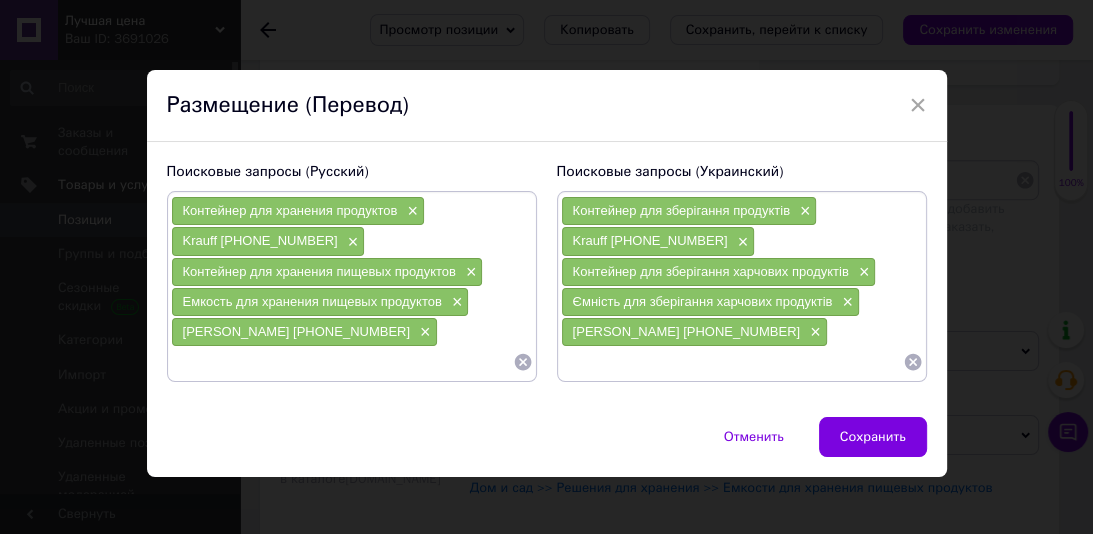 click at bounding box center (342, 362) 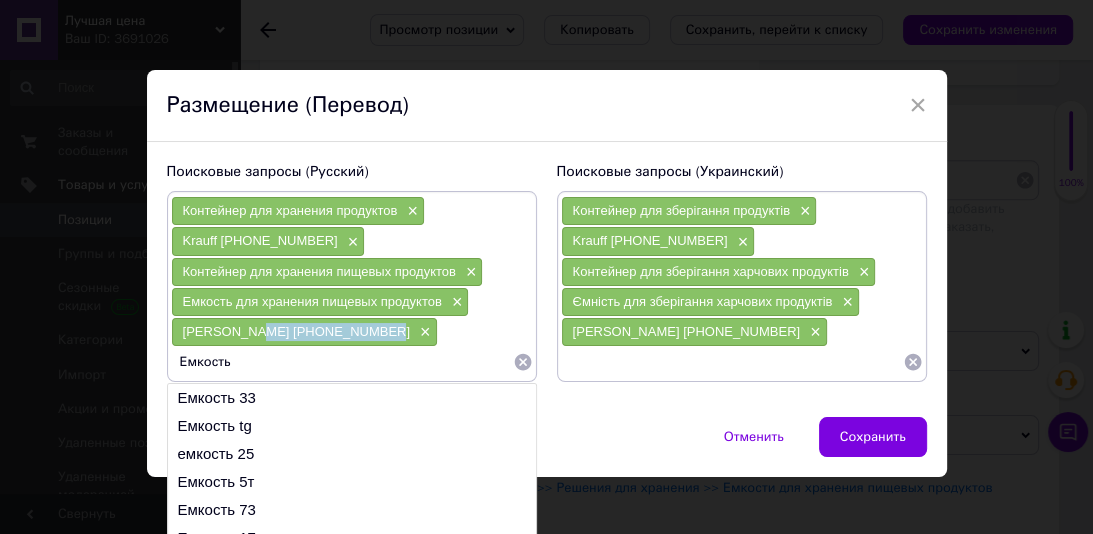 drag, startPoint x: 351, startPoint y: 332, endPoint x: 262, endPoint y: 335, distance: 89.050545 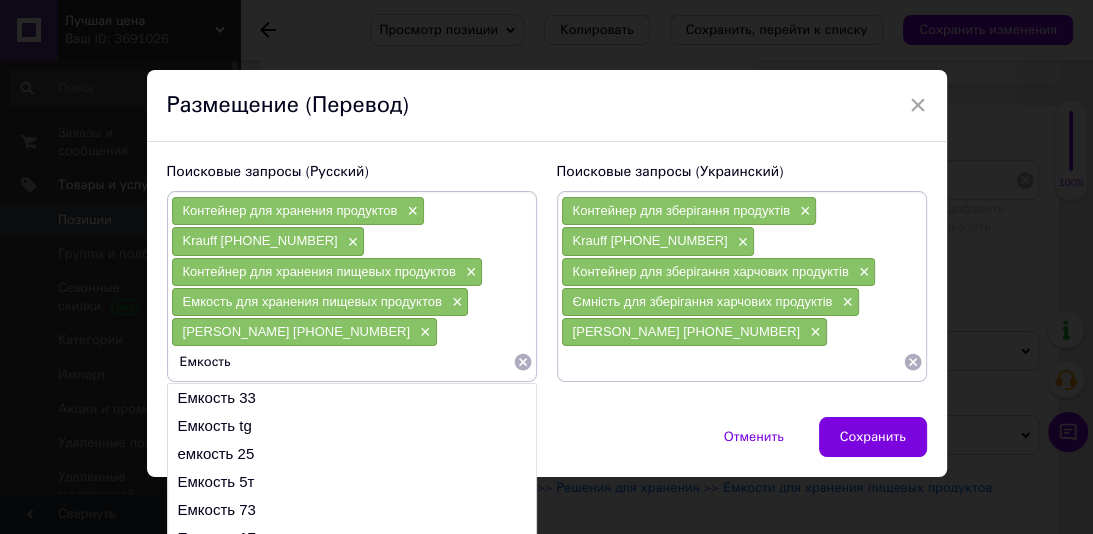 click on "Емкость" at bounding box center (342, 362) 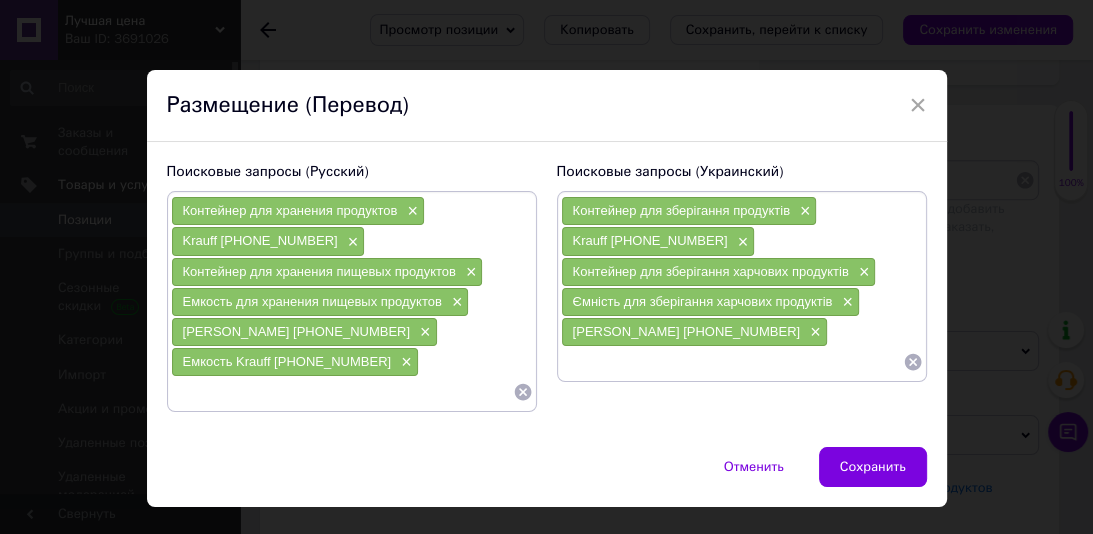type 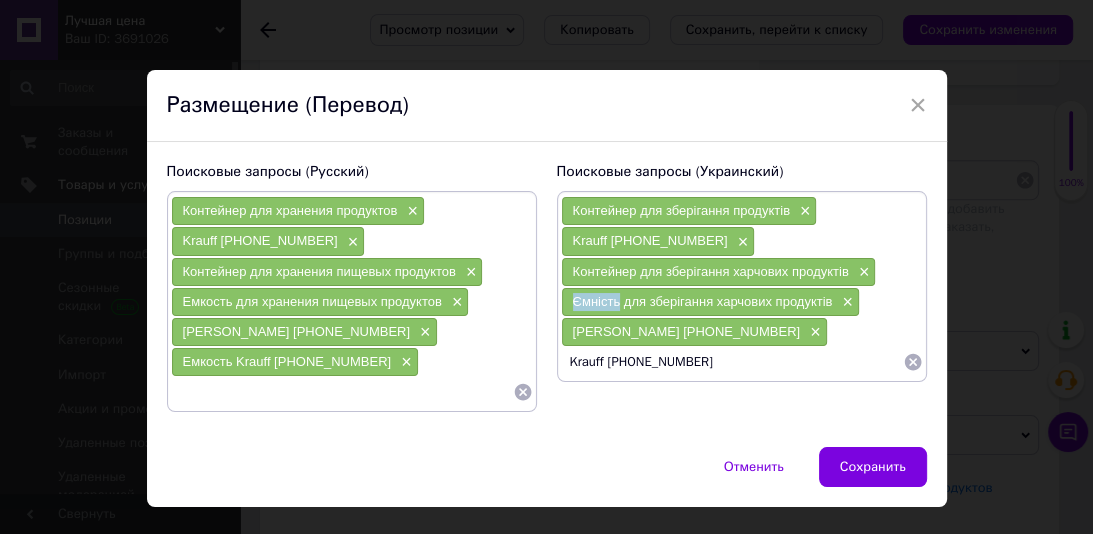 drag, startPoint x: 612, startPoint y: 302, endPoint x: 561, endPoint y: 303, distance: 51.009804 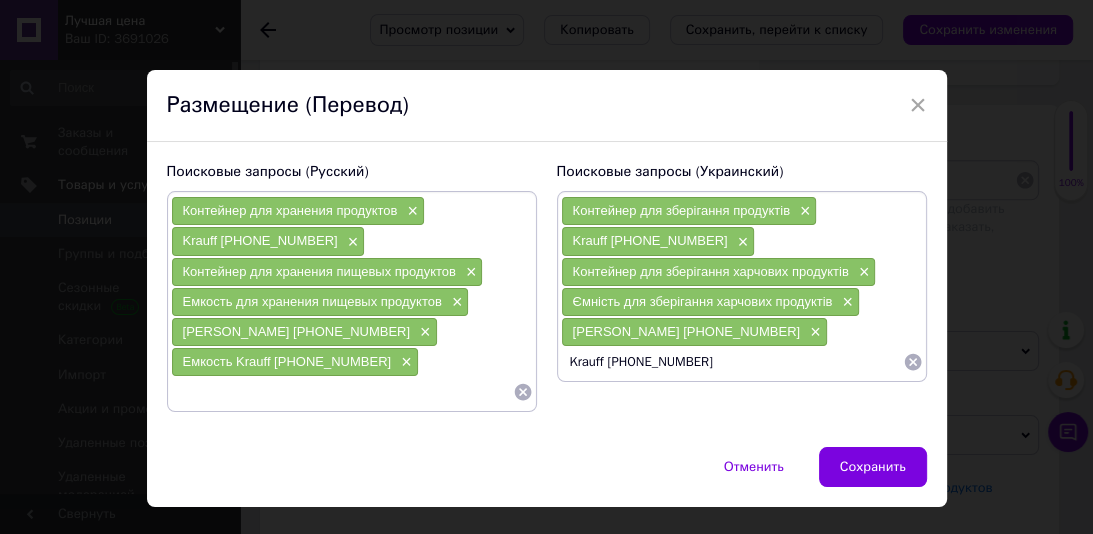click on "Krauff 29-298-028" at bounding box center [732, 362] 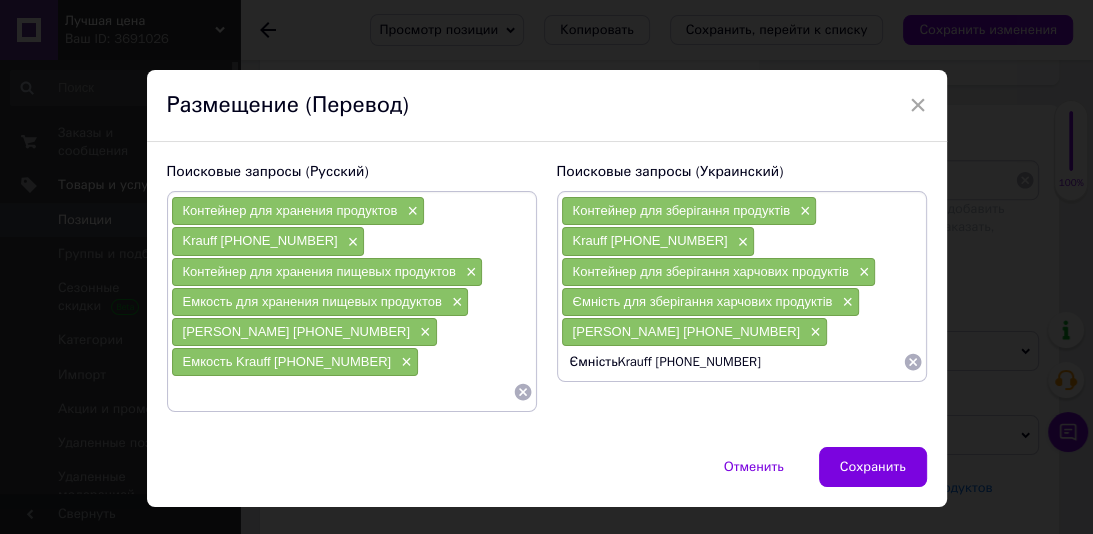 type on "Ємність Krauff 29-298-028" 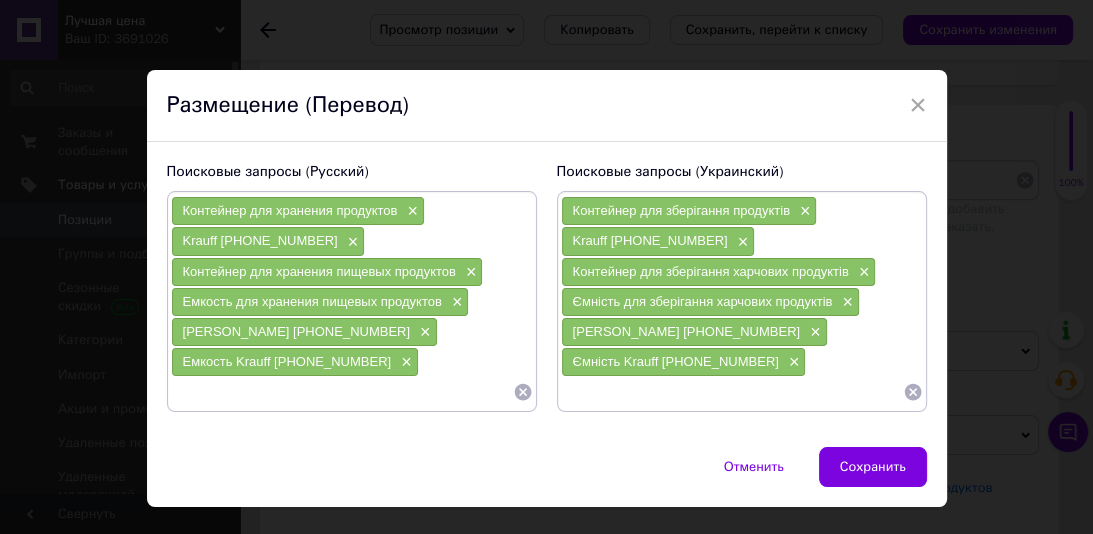 type 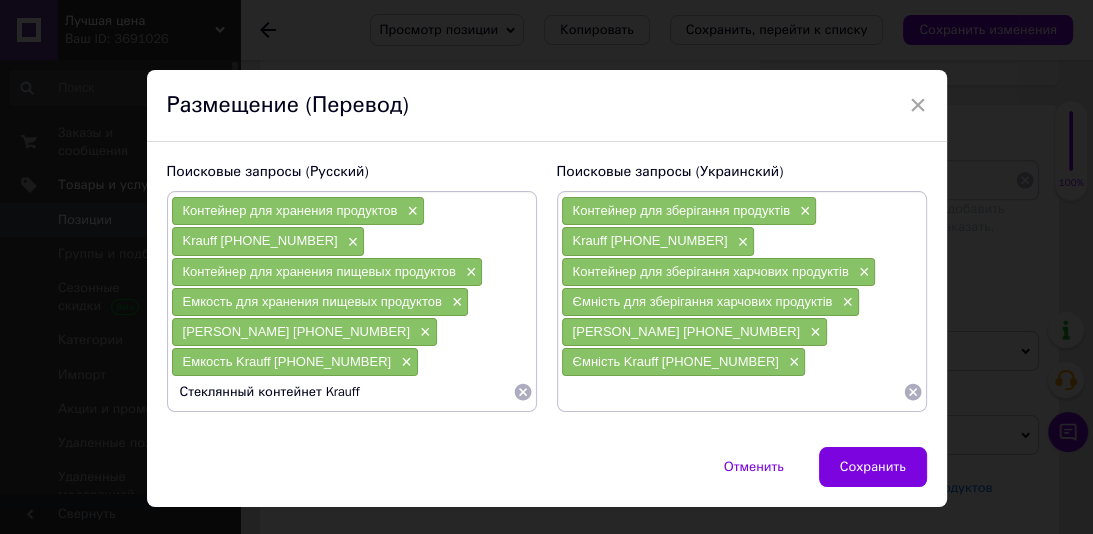 click on "Стеклянный контейнет Krauff" at bounding box center [342, 392] 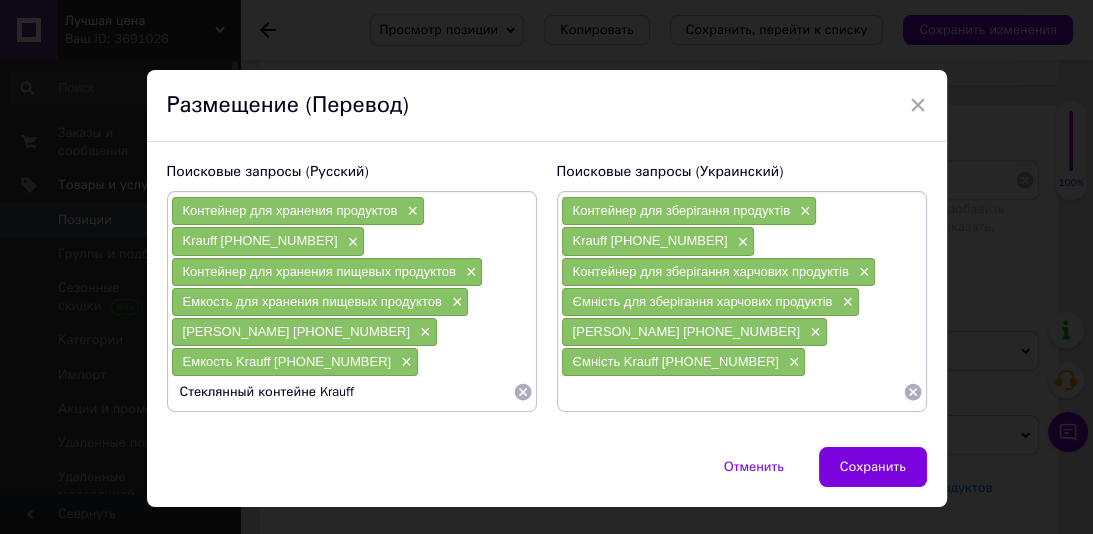 type on "Стеклянный контейнер Krauff" 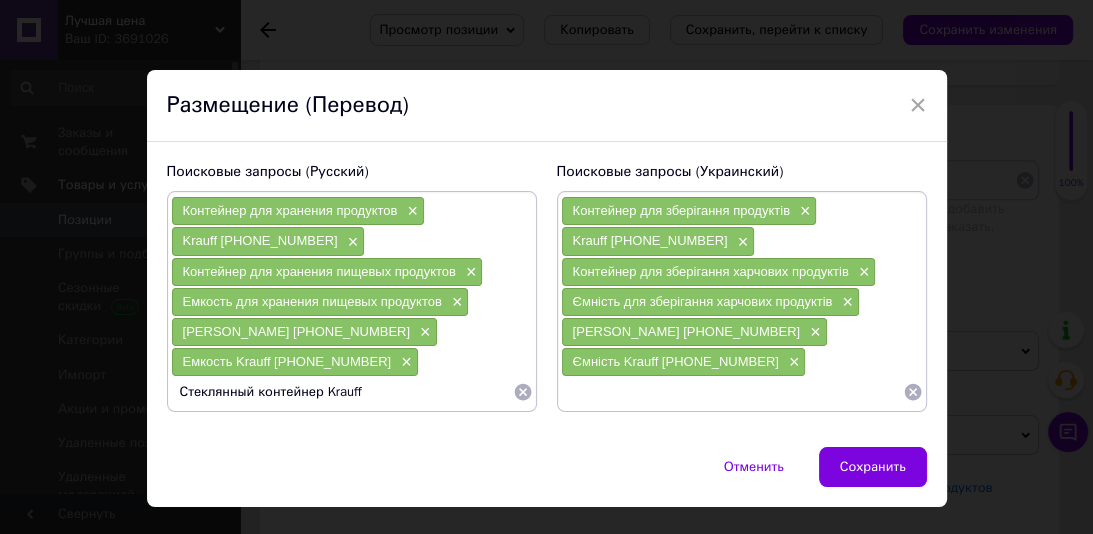type 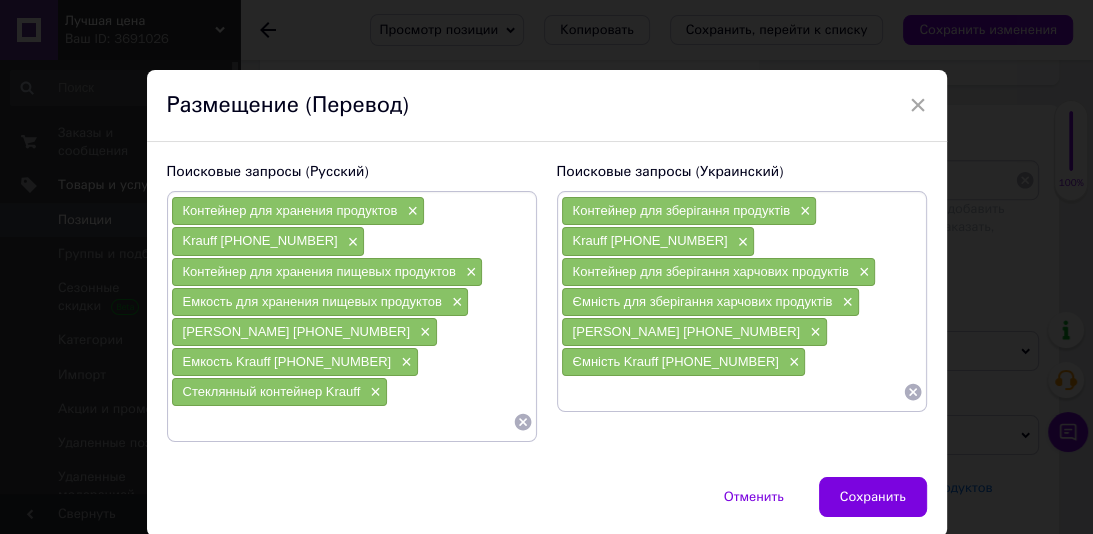 paste on "Скляний контейнер Krauff" 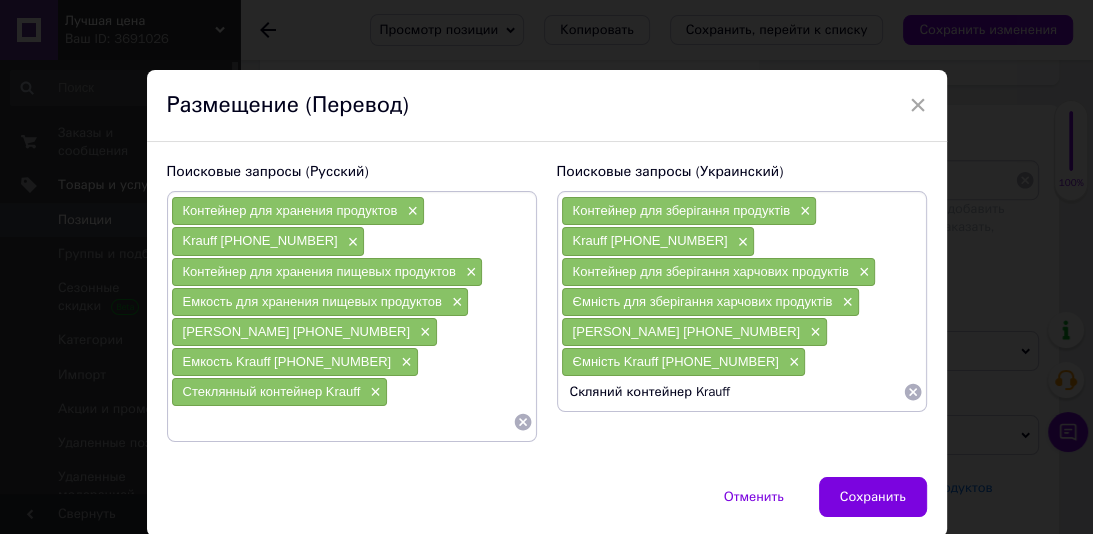 type 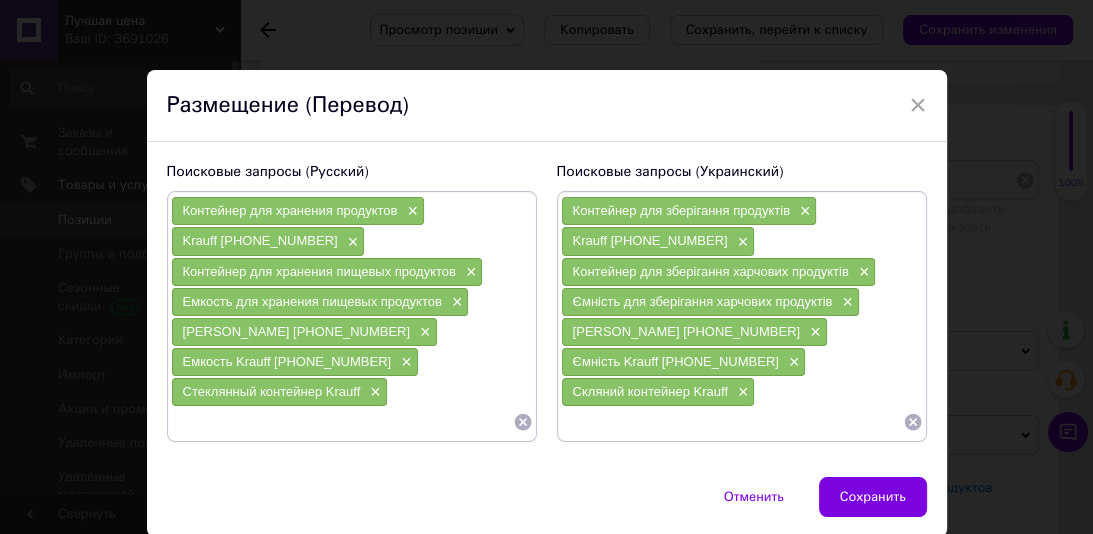 paste on "Контейнер для хранения пищи" 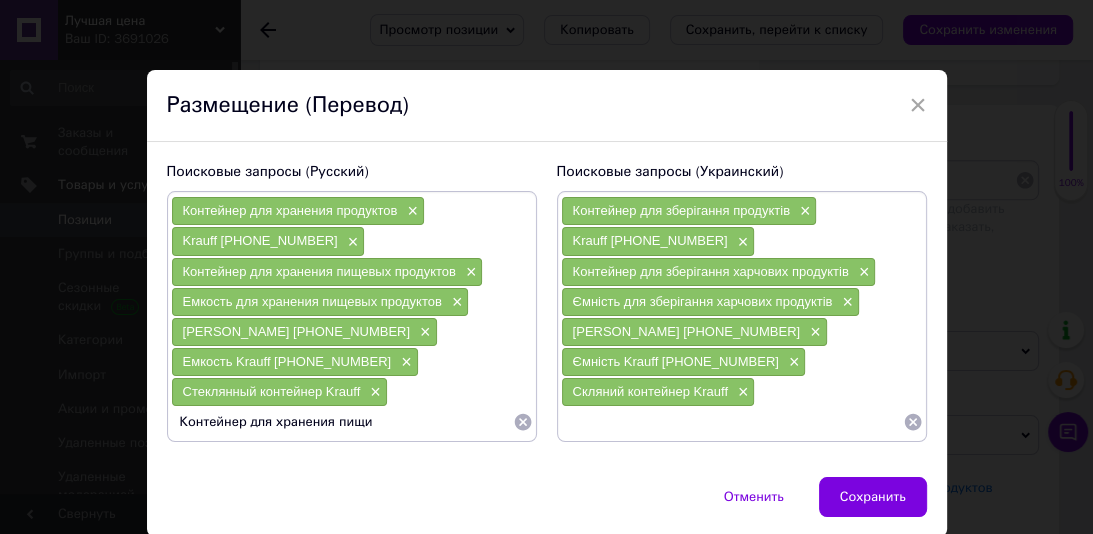 type 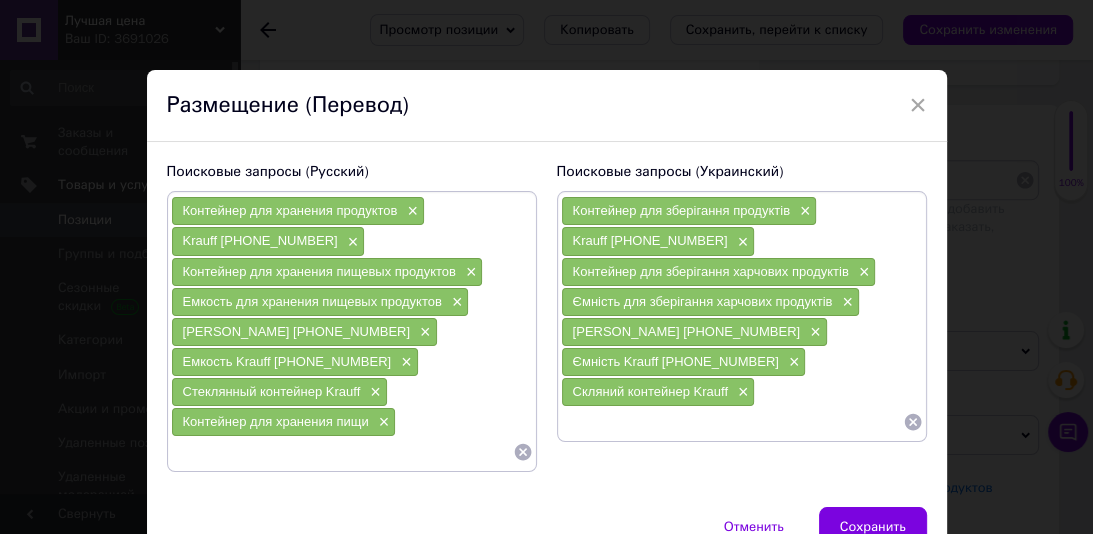 paste on "Контейнер для зберігання їжі" 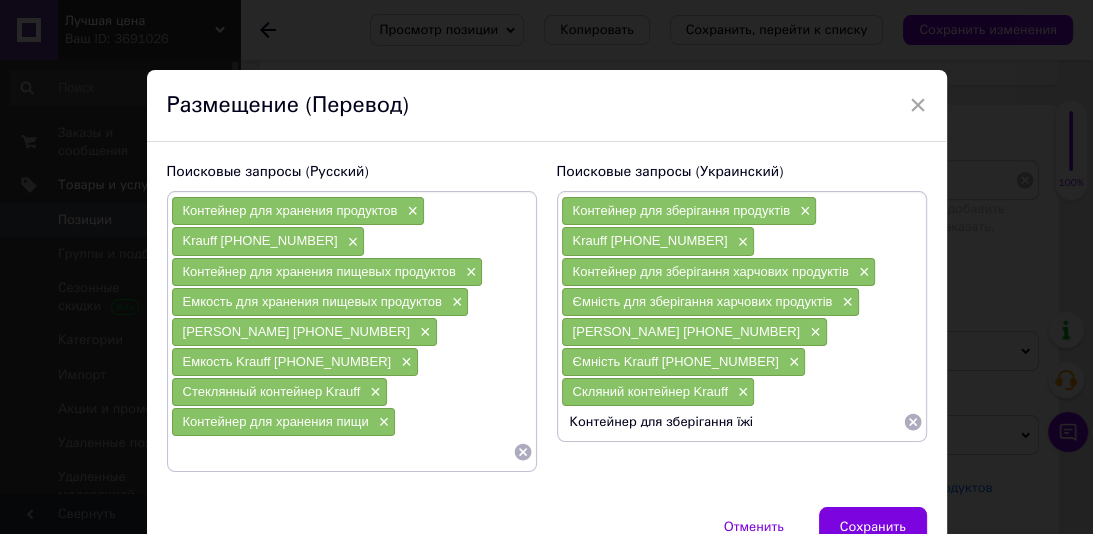 type 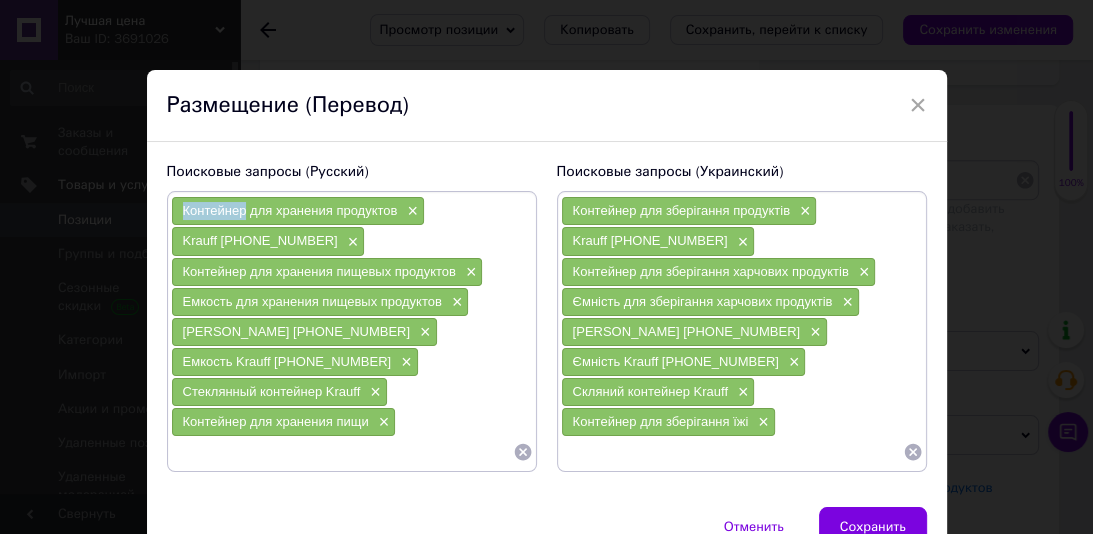 drag, startPoint x: 244, startPoint y: 213, endPoint x: 173, endPoint y: 212, distance: 71.00704 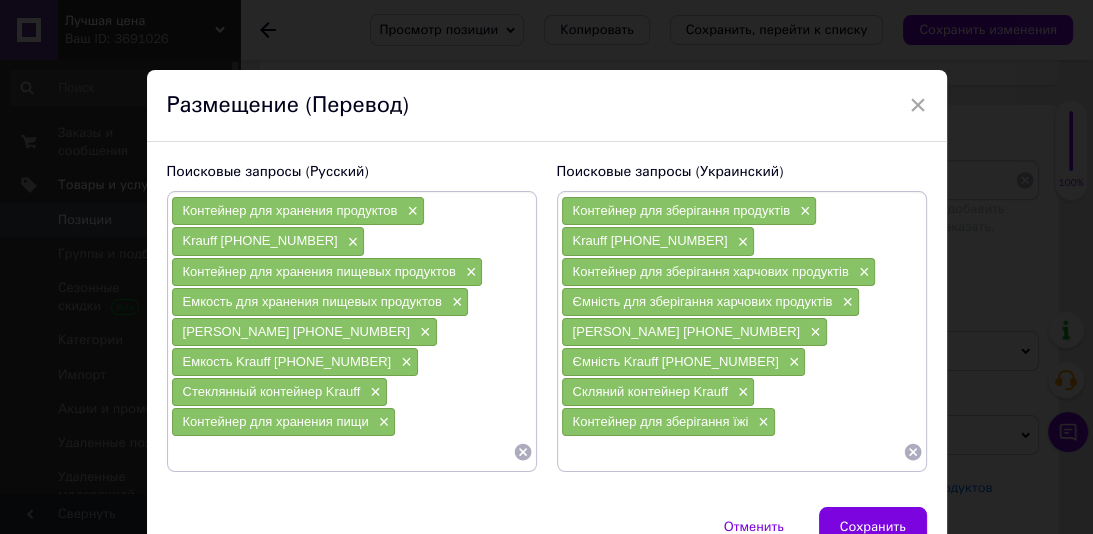 click at bounding box center [342, 452] 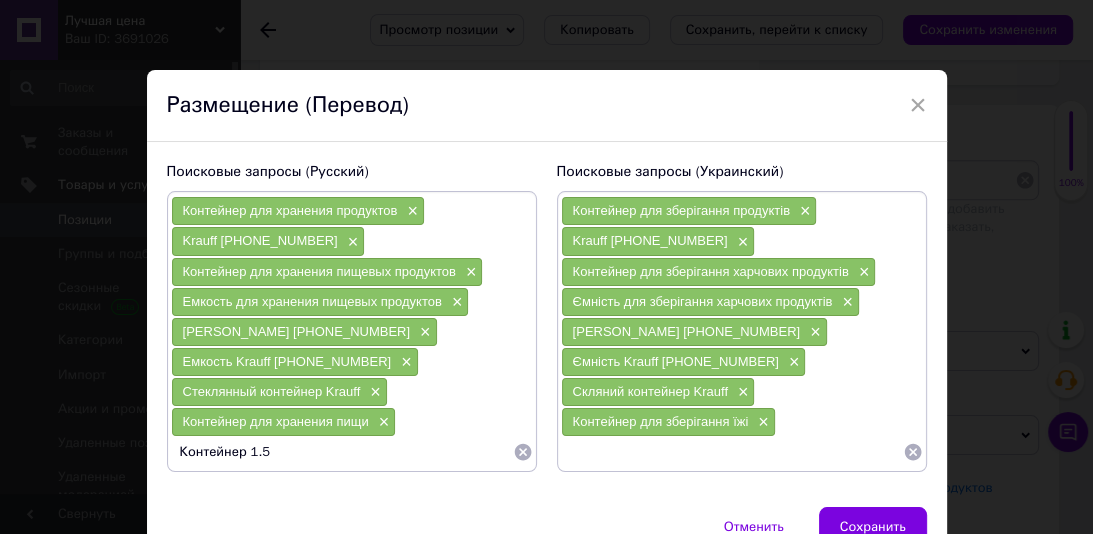 type on "Контейнер 1.5 л" 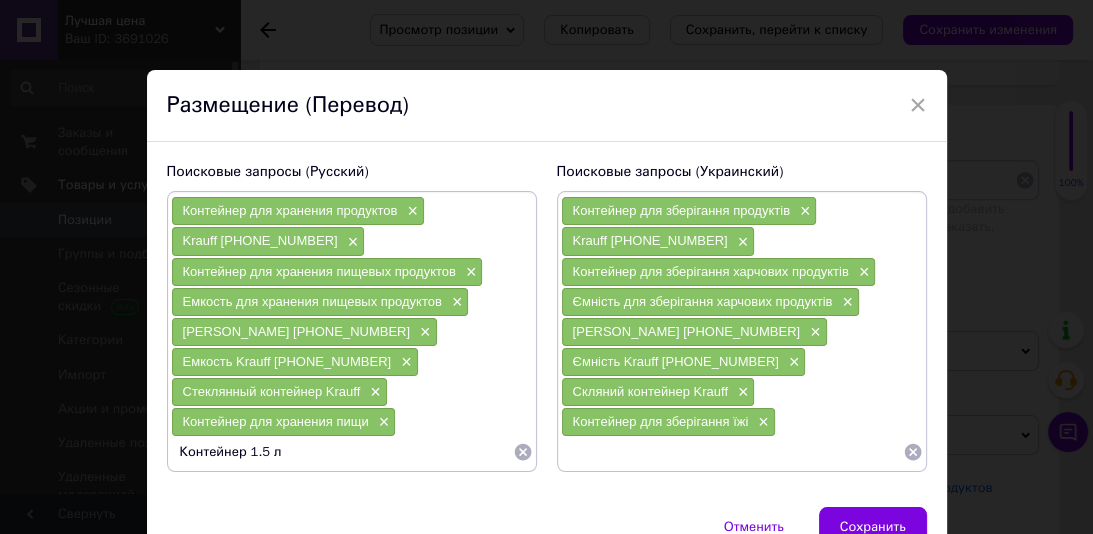 type 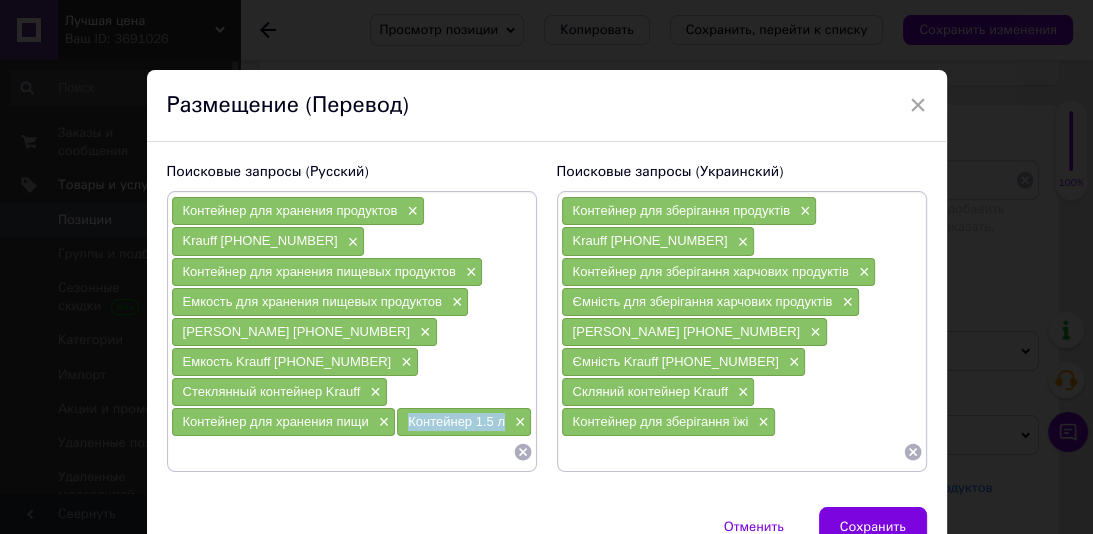 drag, startPoint x: 504, startPoint y: 419, endPoint x: 404, endPoint y: 419, distance: 100 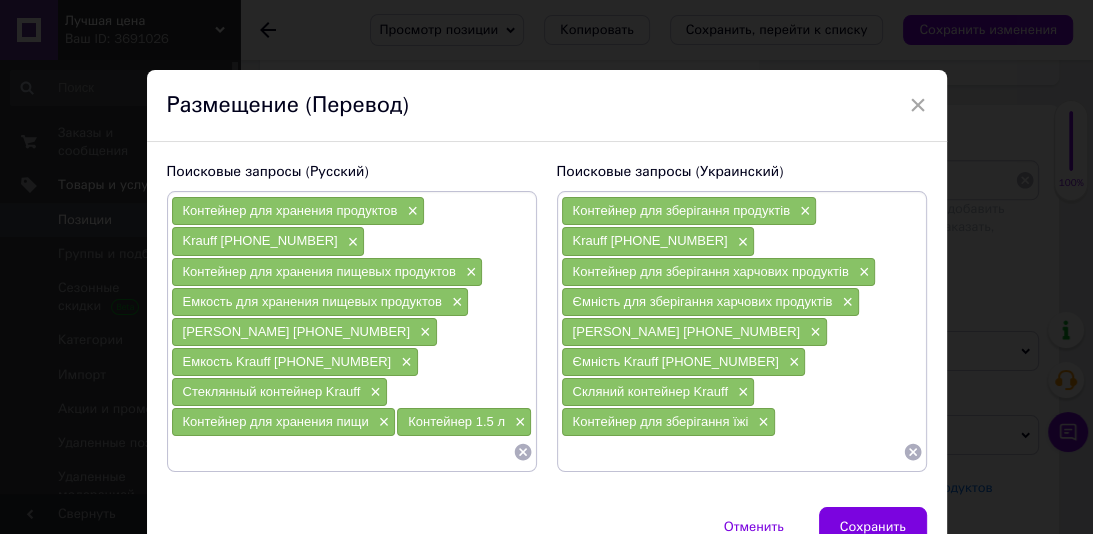 click at bounding box center [732, 452] 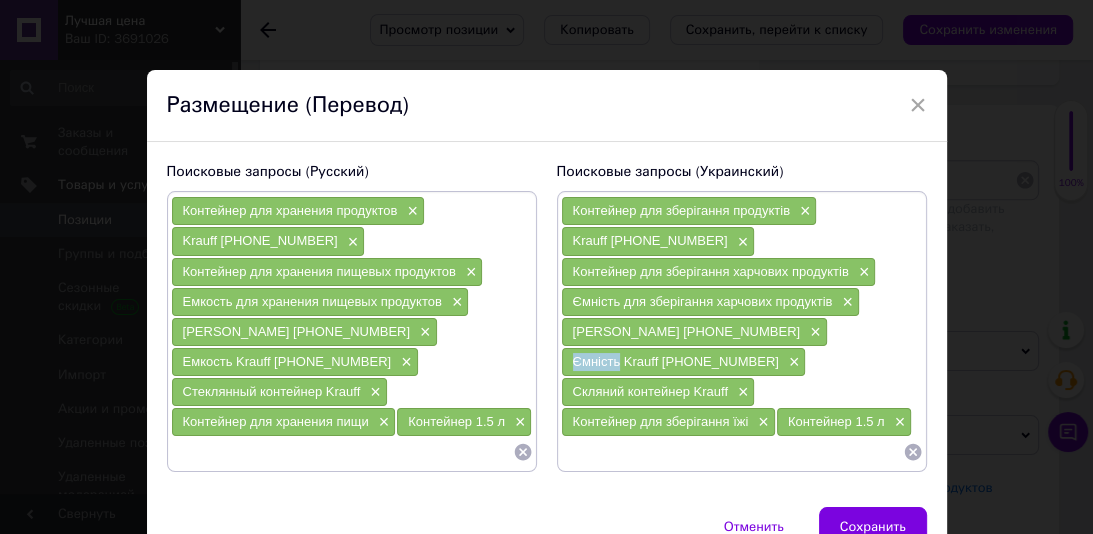 drag, startPoint x: 616, startPoint y: 355, endPoint x: 566, endPoint y: 365, distance: 50.990196 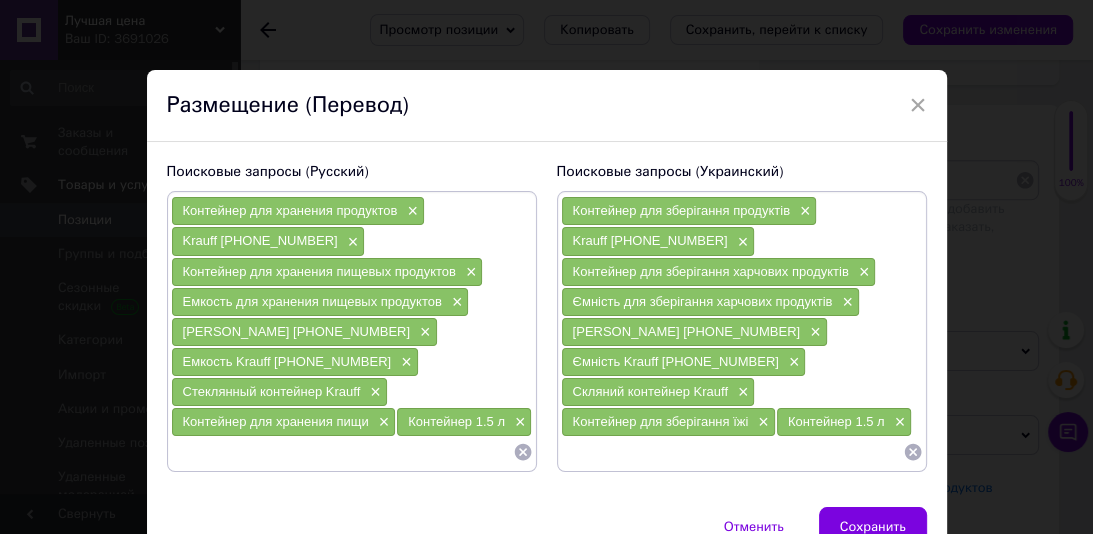 click at bounding box center [732, 452] 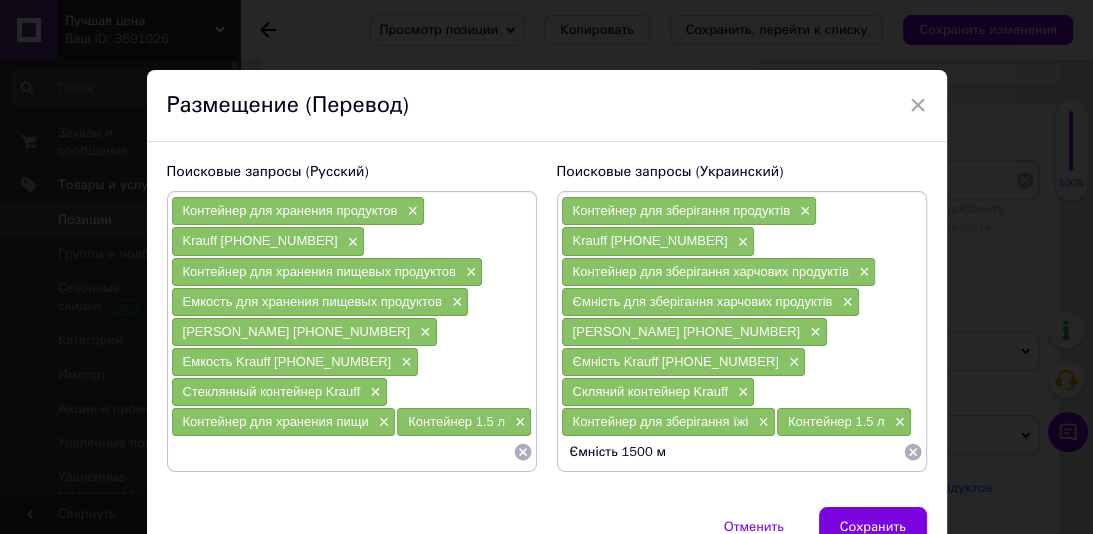 type on "Ємність 1500 мл" 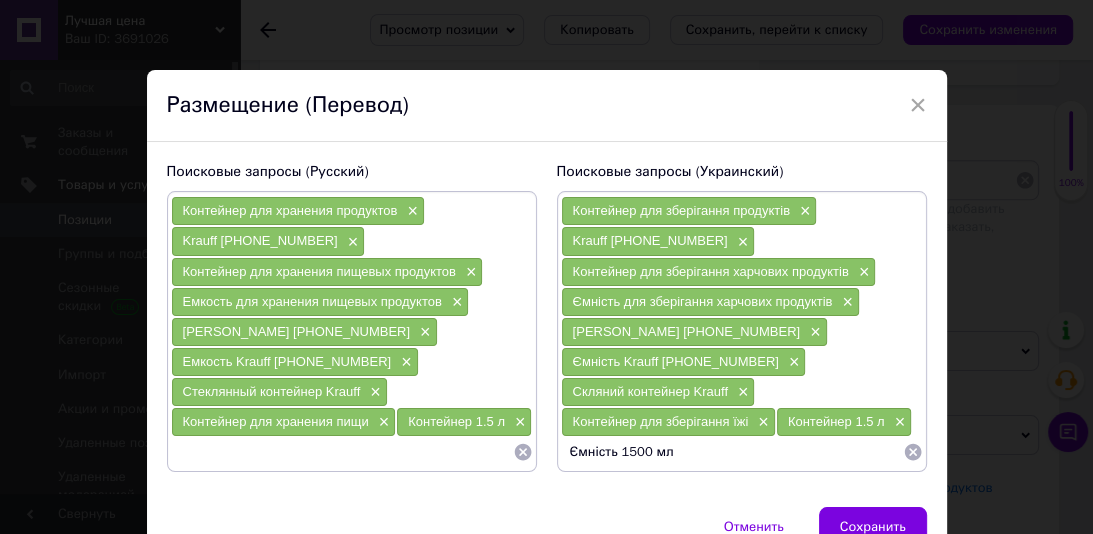 type 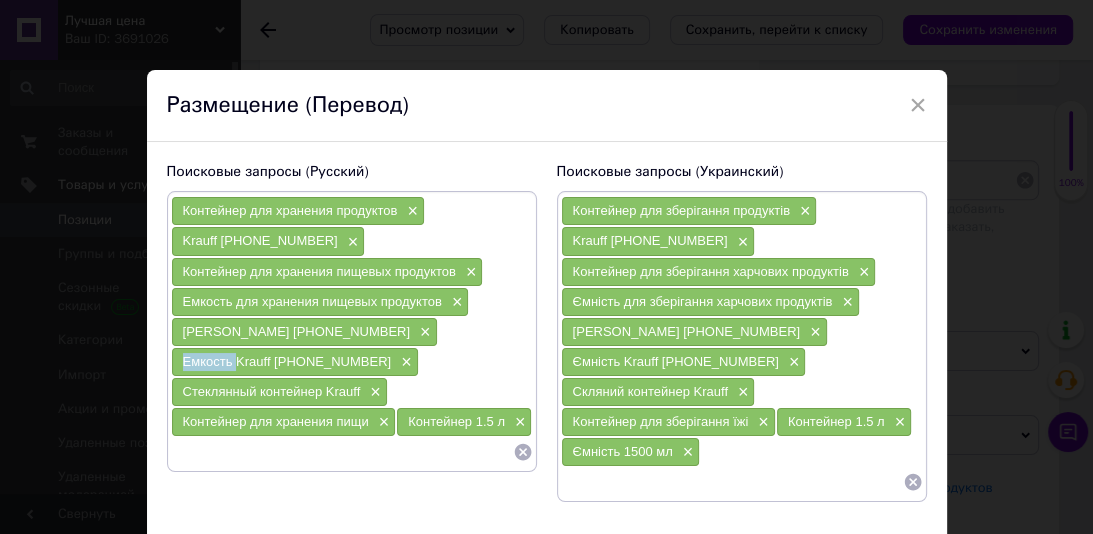 drag, startPoint x: 235, startPoint y: 363, endPoint x: 172, endPoint y: 356, distance: 63.387695 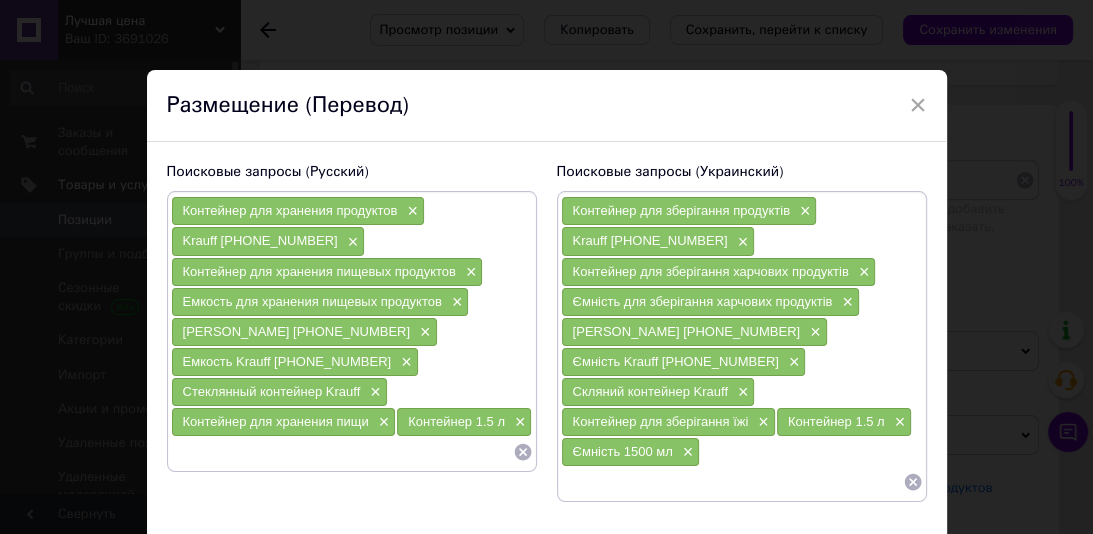click at bounding box center [342, 452] 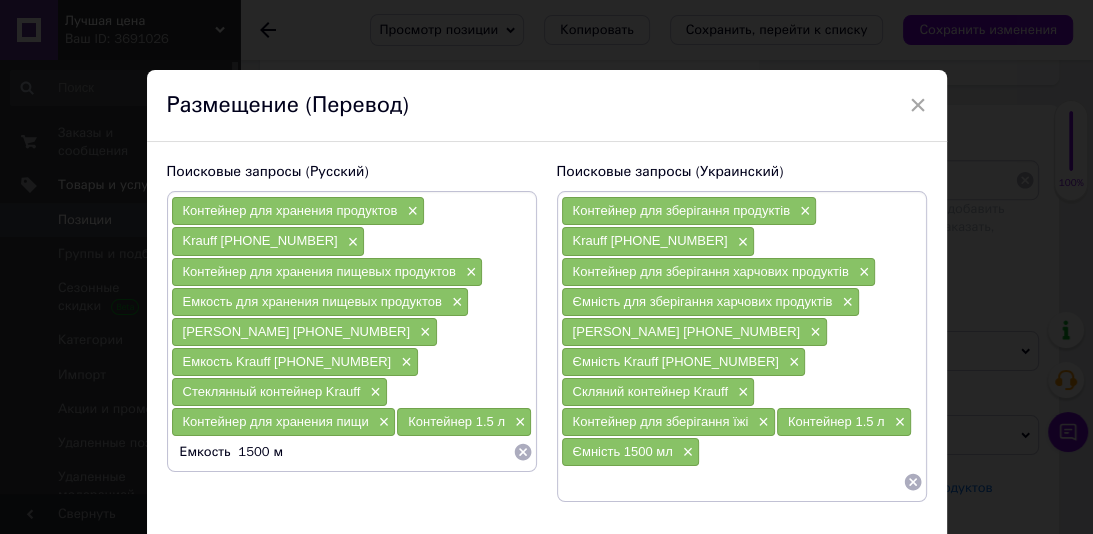 type on "Емкость  1500 мл" 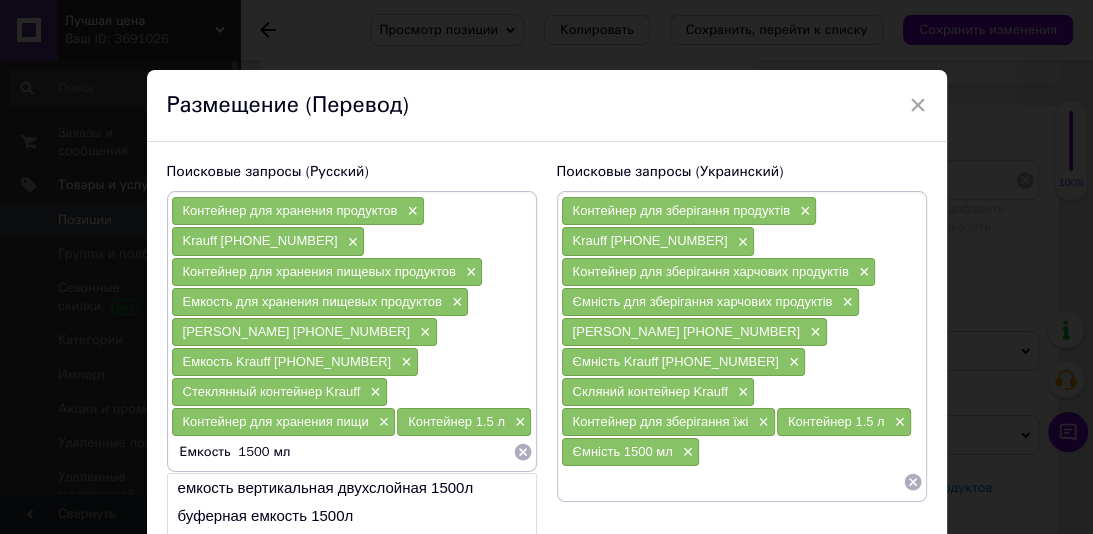type 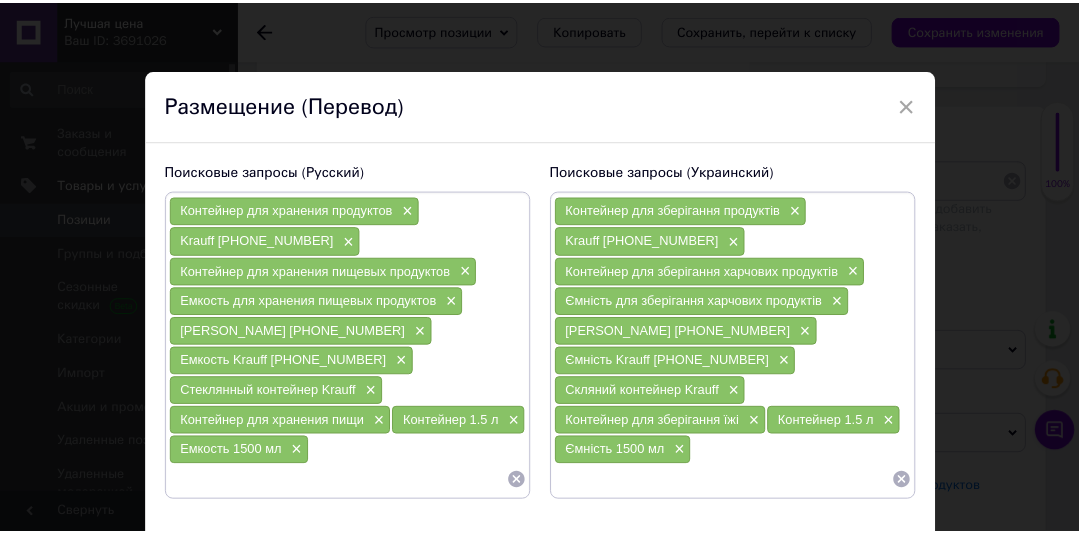 scroll, scrollTop: 100, scrollLeft: 0, axis: vertical 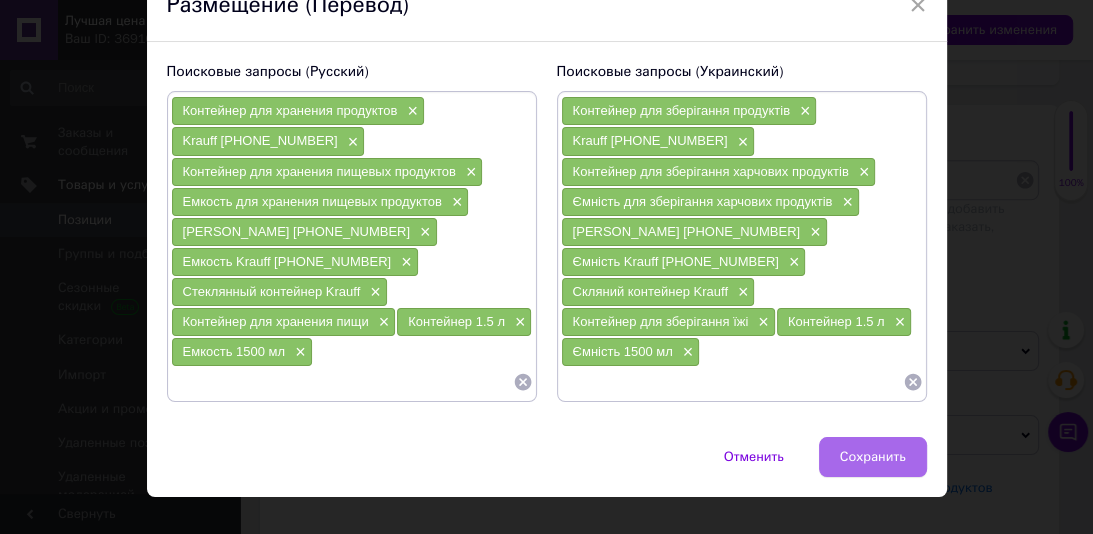 click on "Сохранить" at bounding box center [873, 457] 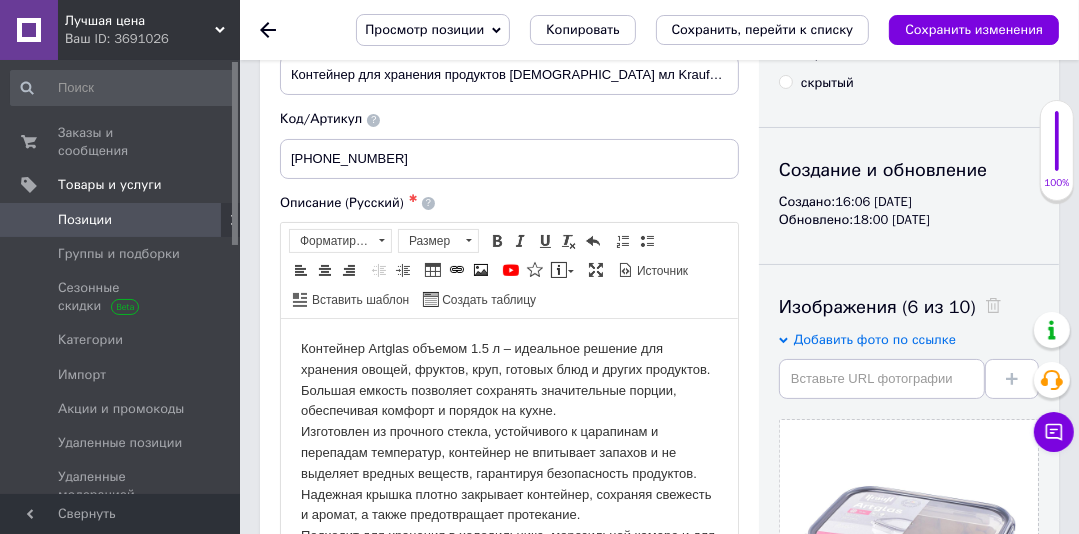 scroll, scrollTop: 12, scrollLeft: 0, axis: vertical 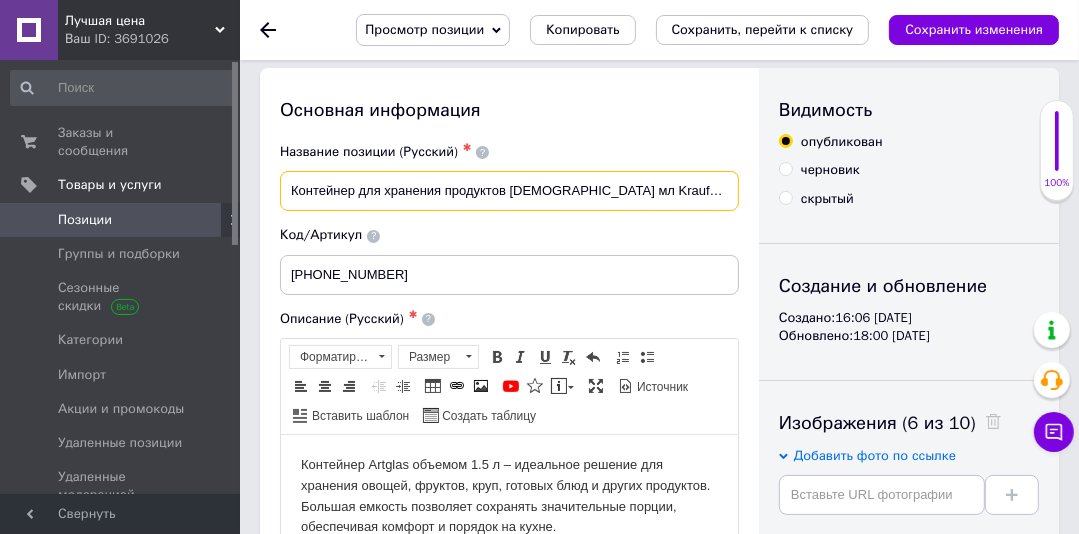 click on "Контейнер для хранения продуктов 1500 мл Krauff 29-298-028" at bounding box center [509, 191] 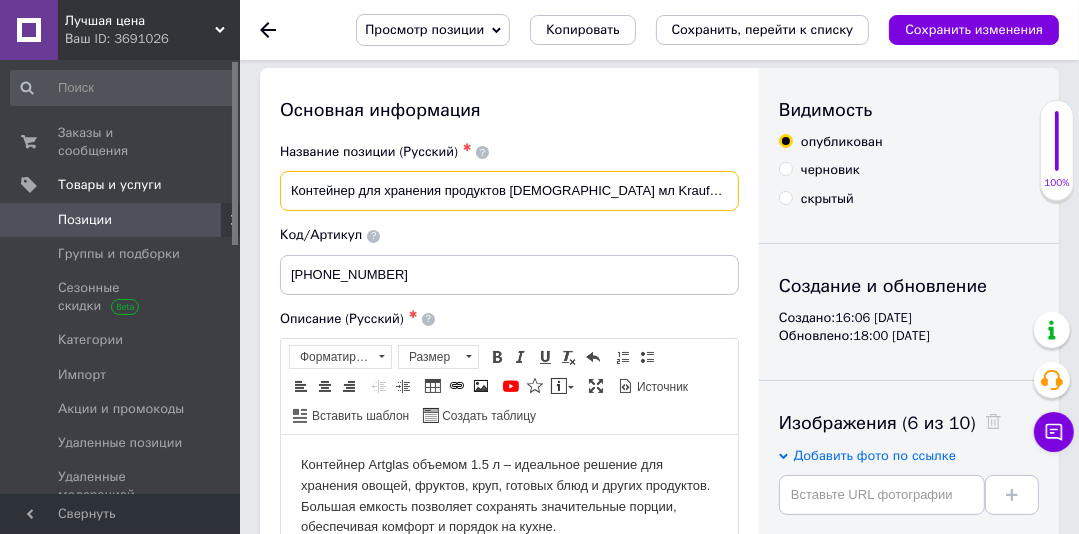 paste on "Artglas" 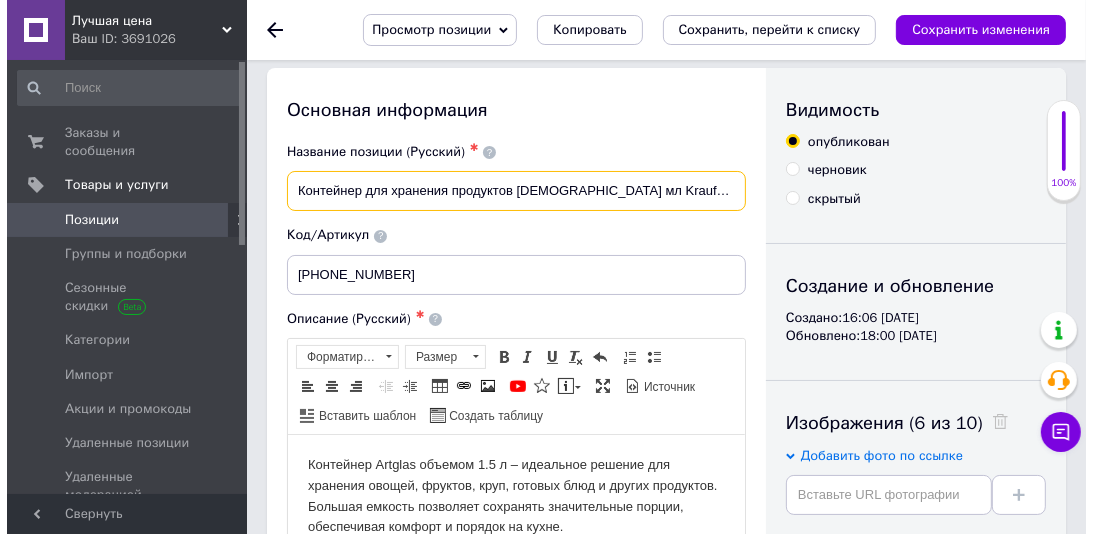 scroll, scrollTop: 305, scrollLeft: 0, axis: vertical 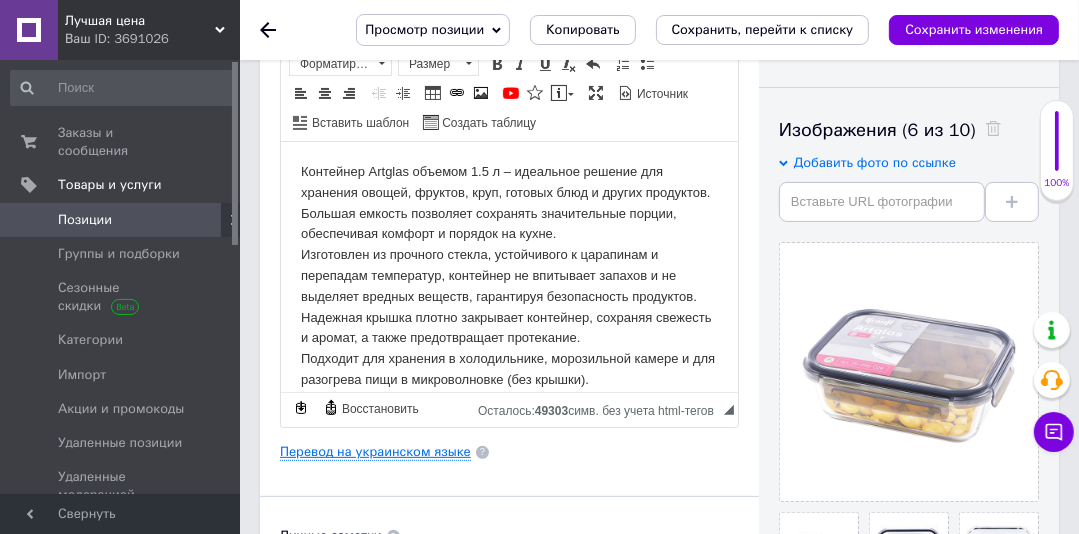 type on "Контейнер для хранения продуктов 1500 мл Krauff Artglas 29-298-028" 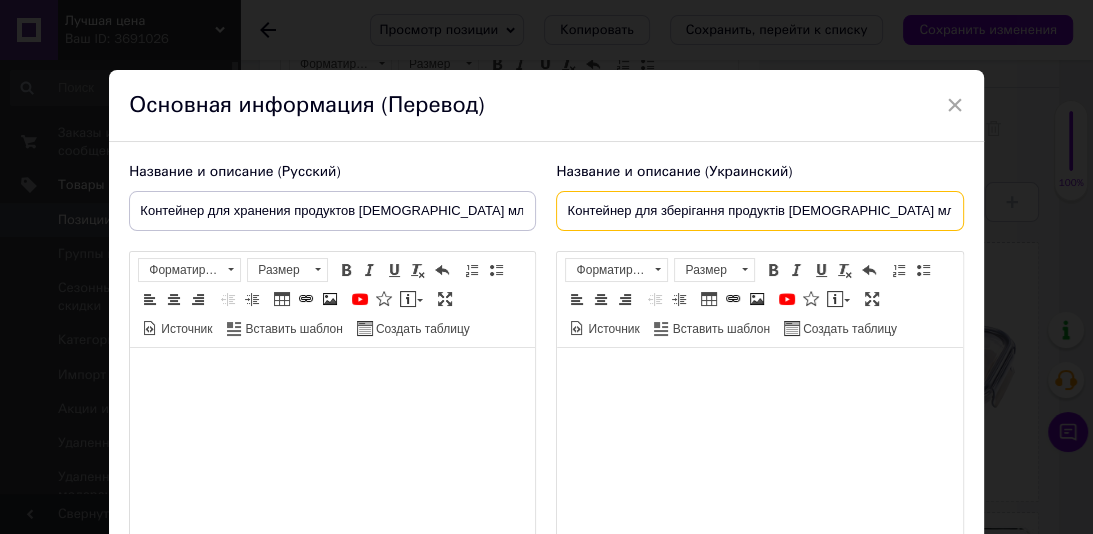 click on "Контейнер для зберігання продуктів 1500 мл Krauff 29-298-028" at bounding box center [759, 211] 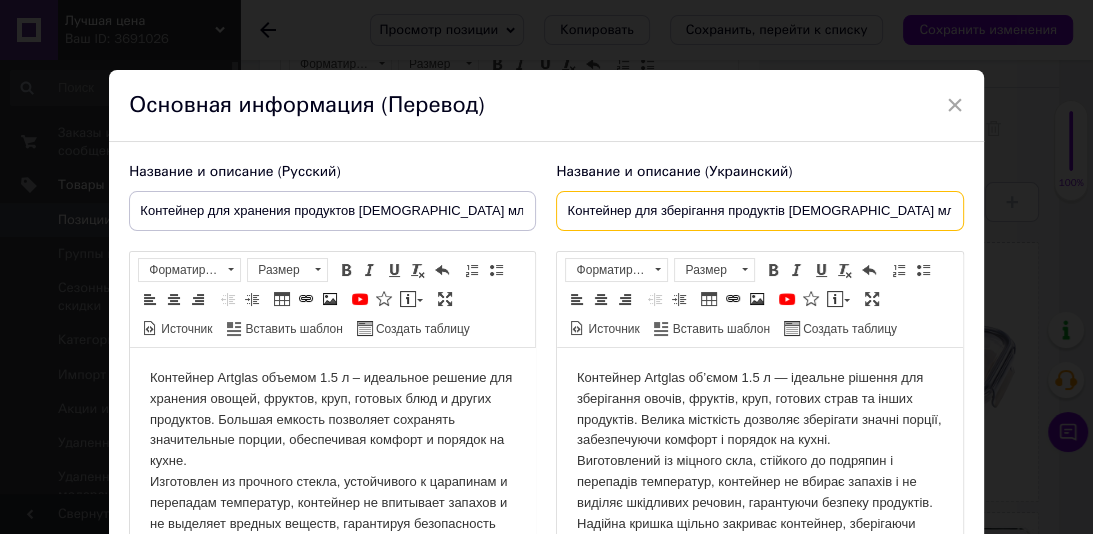 scroll, scrollTop: 0, scrollLeft: 0, axis: both 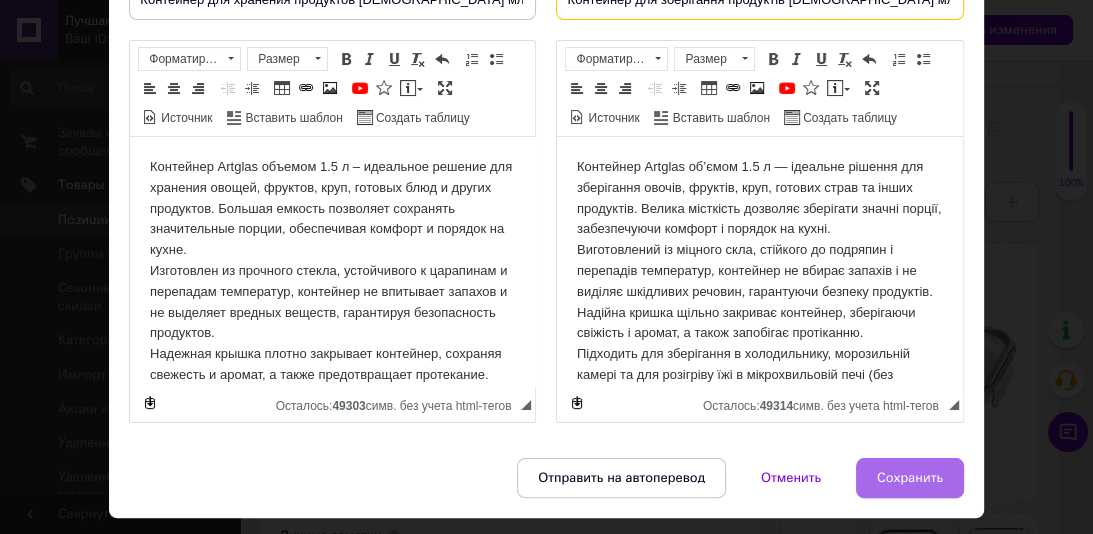 type on "Контейнер для зберігання продуктів 1500 мл Krauff Artglas 29-298-028" 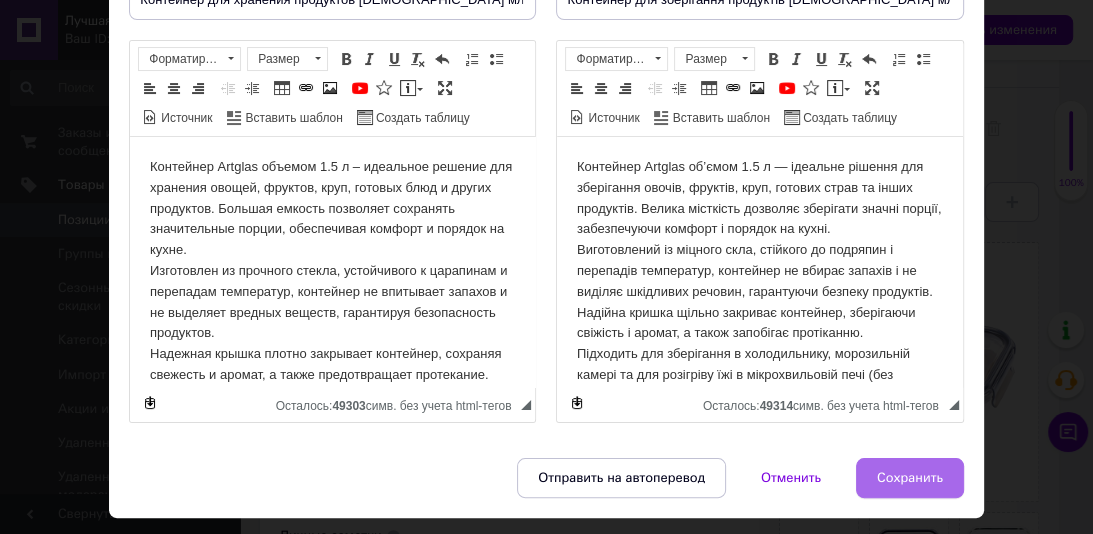 click on "Сохранить" at bounding box center [910, 478] 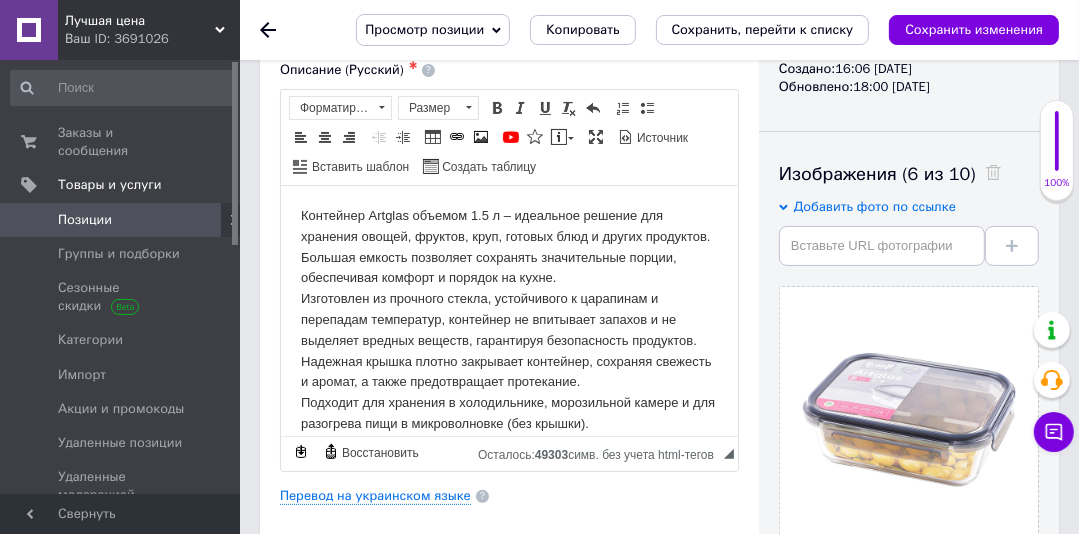 scroll, scrollTop: 0, scrollLeft: 0, axis: both 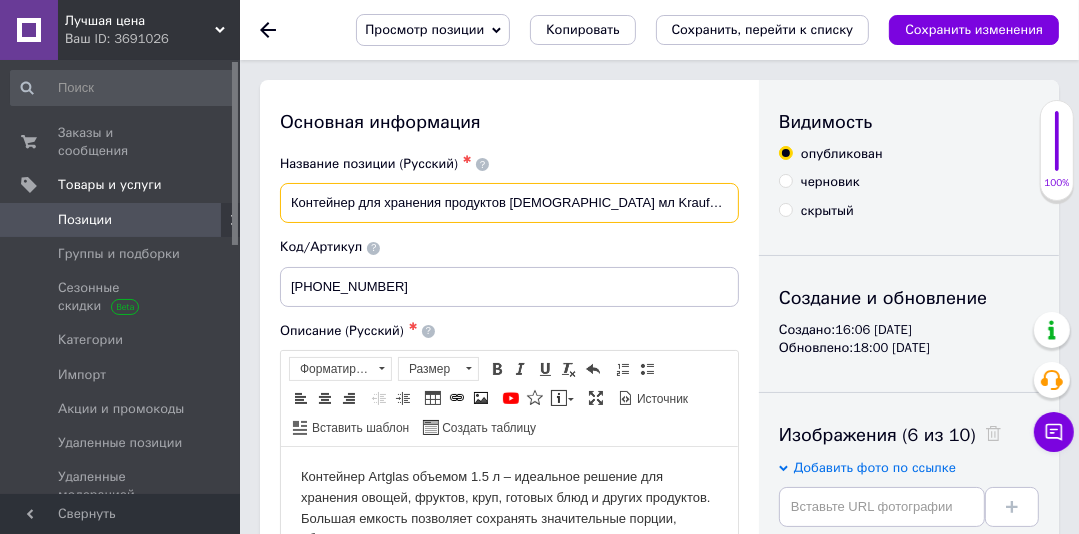 drag, startPoint x: 561, startPoint y: 201, endPoint x: 276, endPoint y: 207, distance: 285.06314 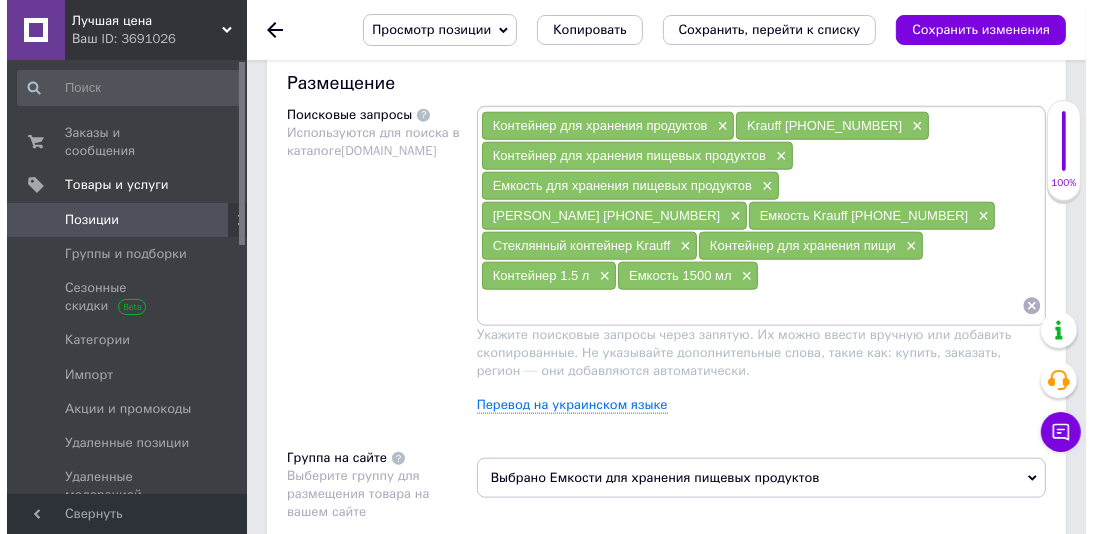 scroll, scrollTop: 1497, scrollLeft: 0, axis: vertical 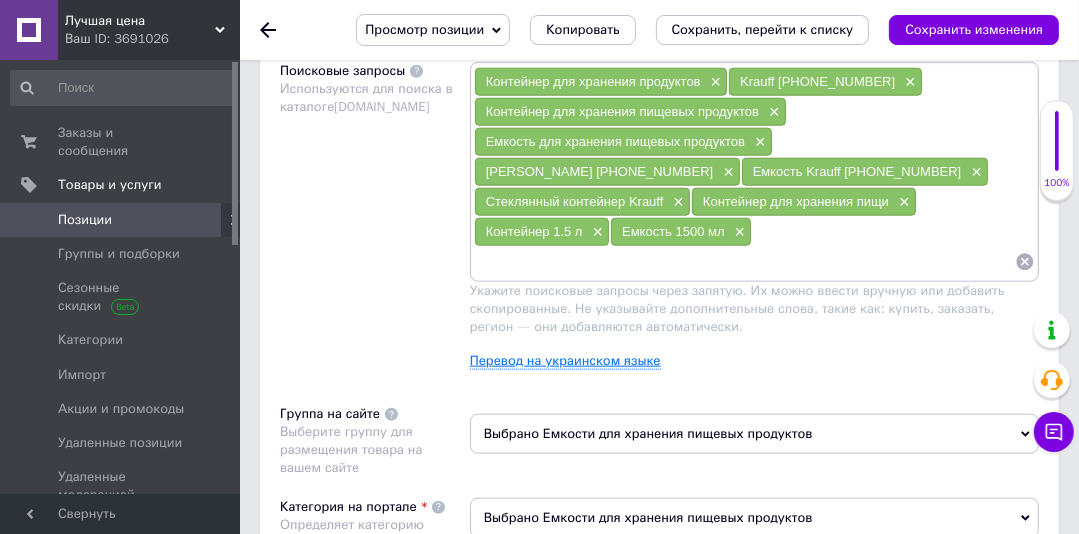 click on "Перевод на украинском языке" at bounding box center (565, 361) 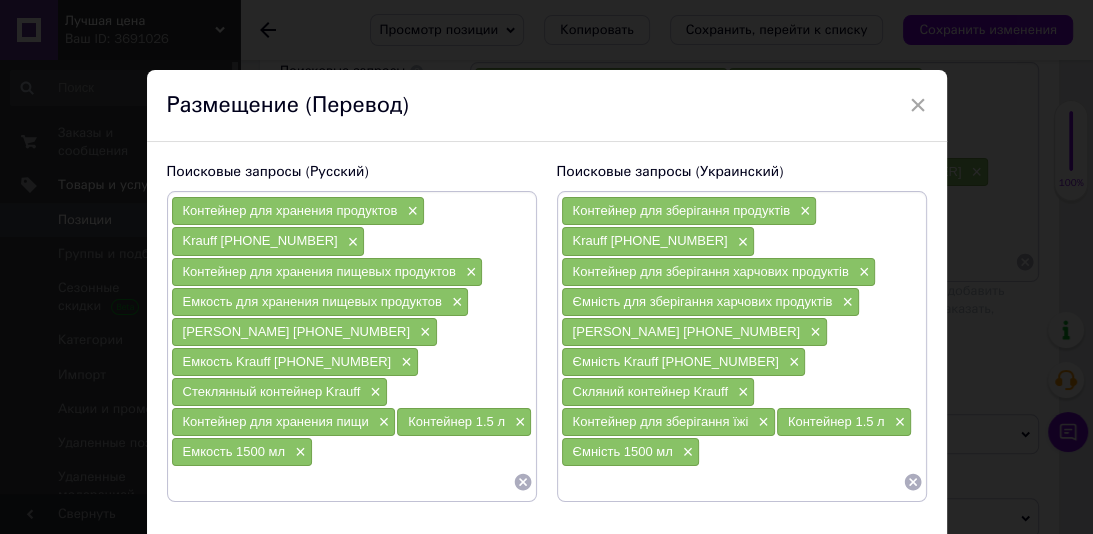 paste on "Контейнер для хранения продуктов 1500 мл" 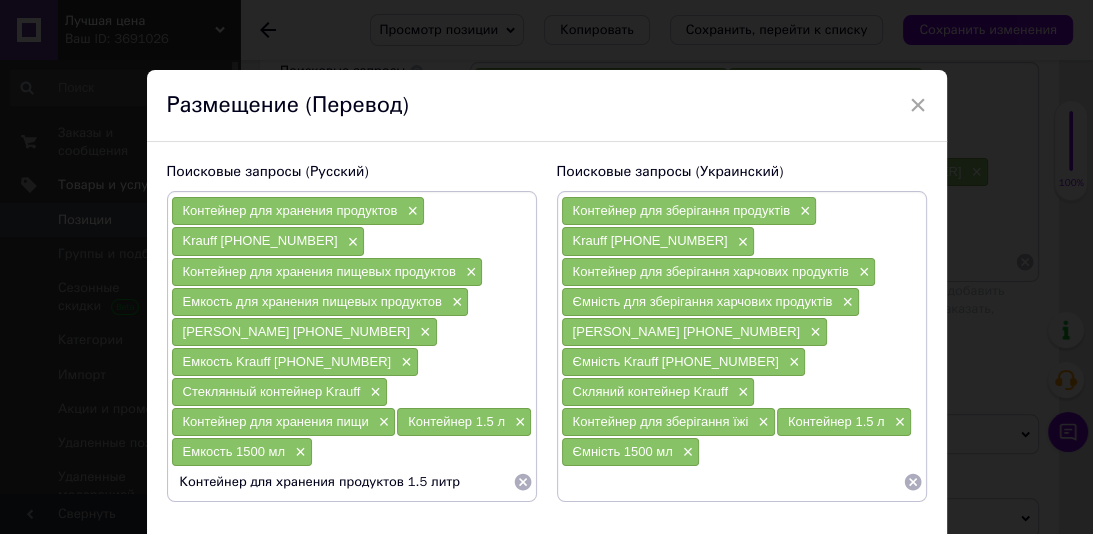 type on "Контейнер для хранения продуктов 1.5 литра" 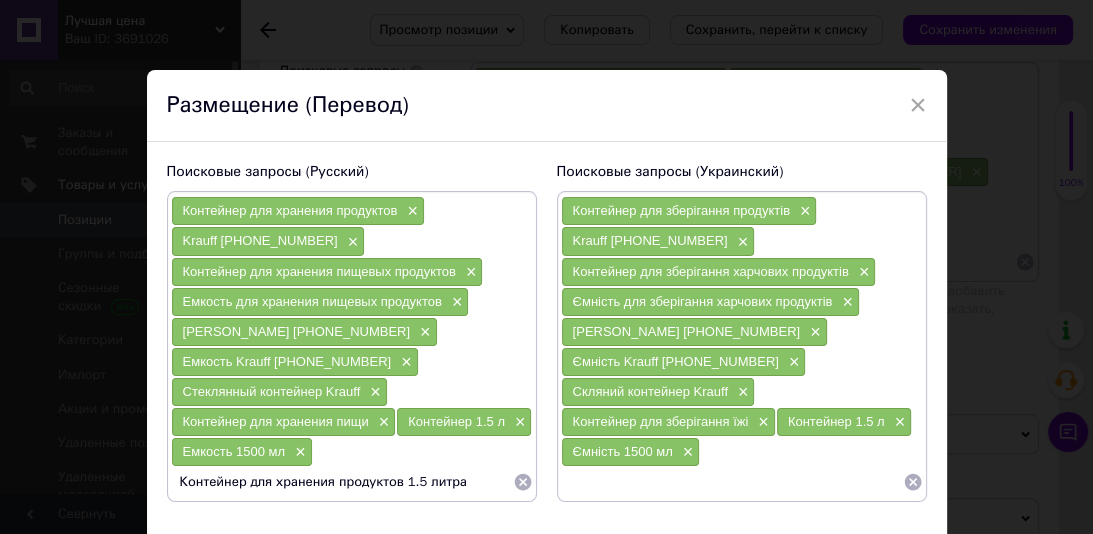 type 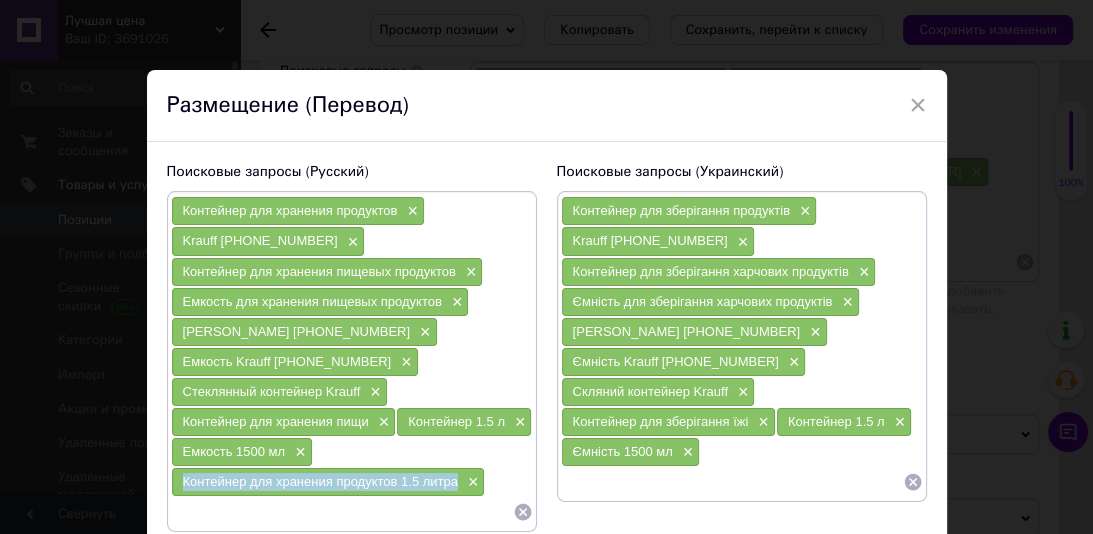 drag, startPoint x: 456, startPoint y: 476, endPoint x: 195, endPoint y: 471, distance: 261.04788 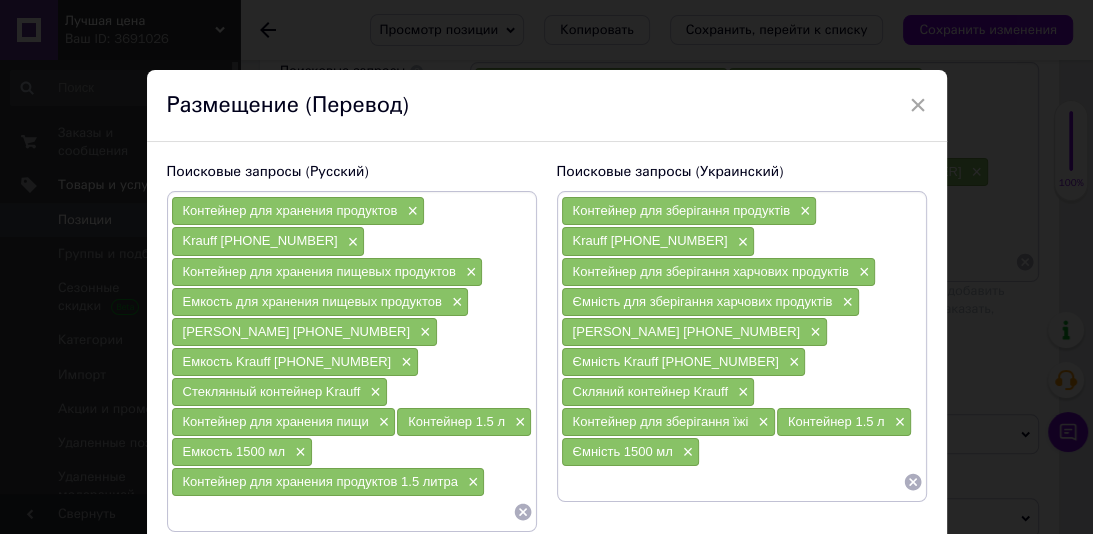 paste on "Контейнер для зберігання продуктів 1.5 л" 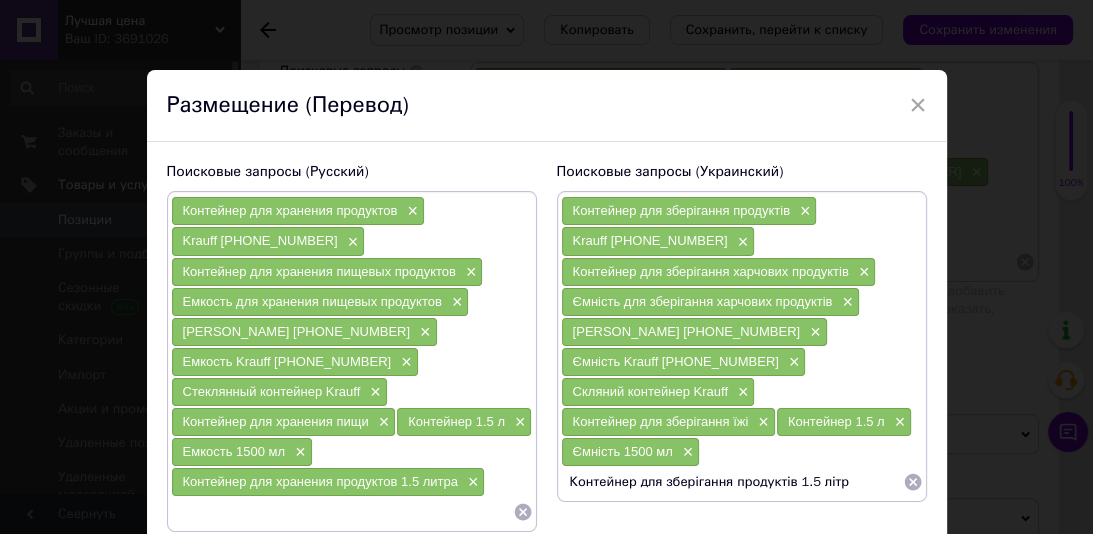 type on "Контейнер для зберігання продуктів 1.5 літра" 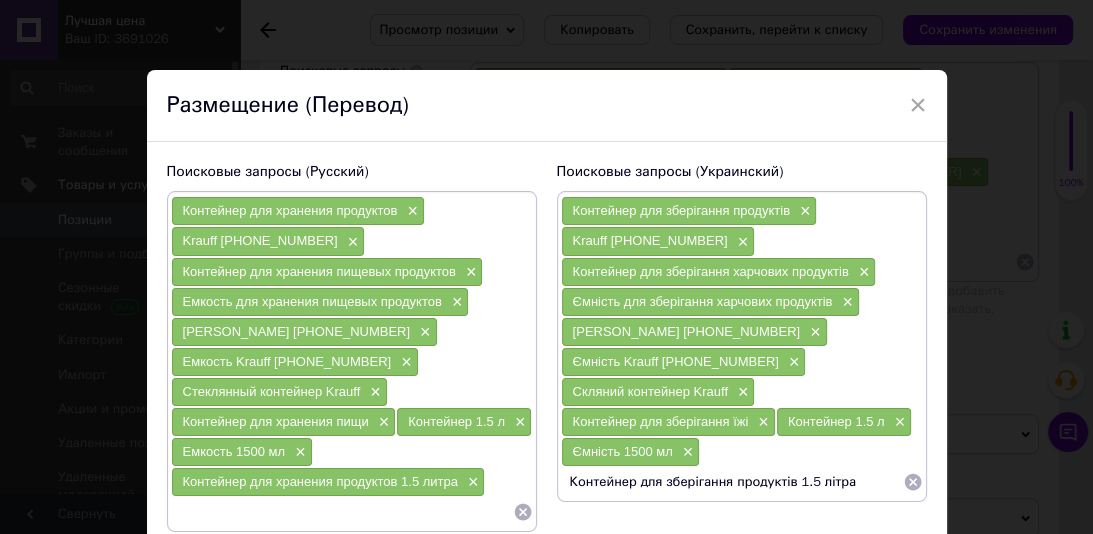 type 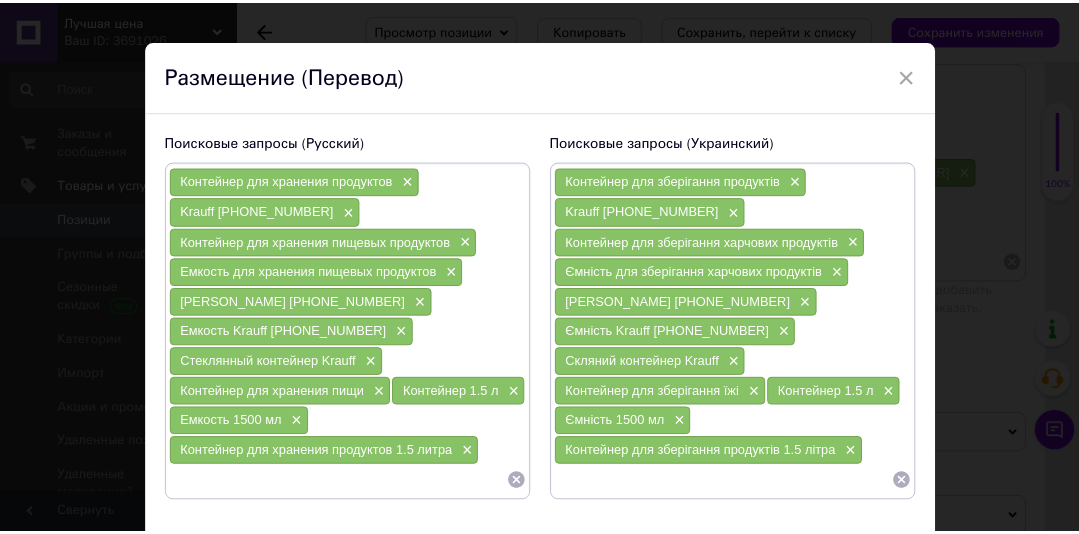 scroll, scrollTop: 40, scrollLeft: 0, axis: vertical 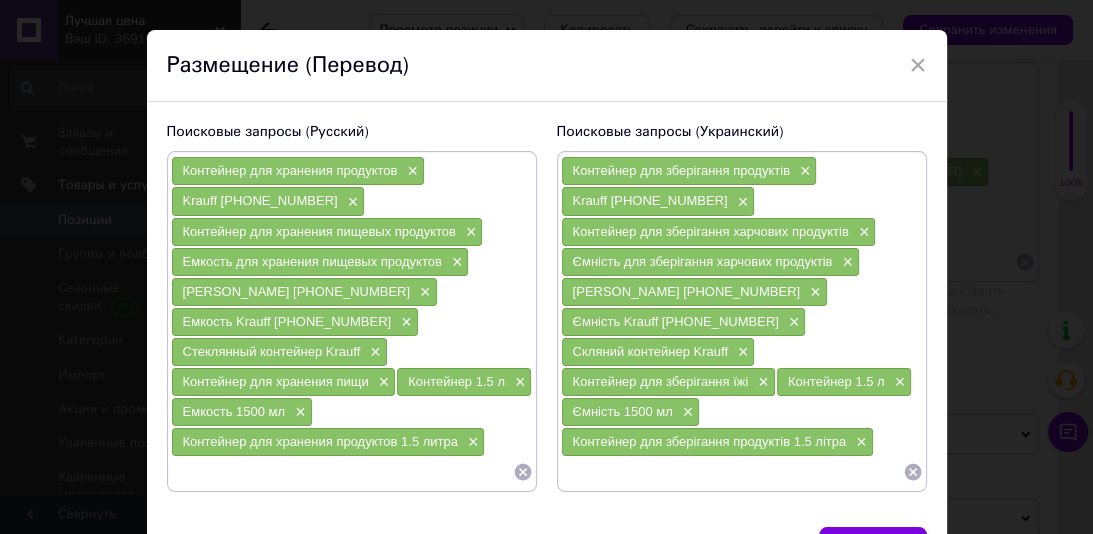 click on "Сохранить" at bounding box center (873, 547) 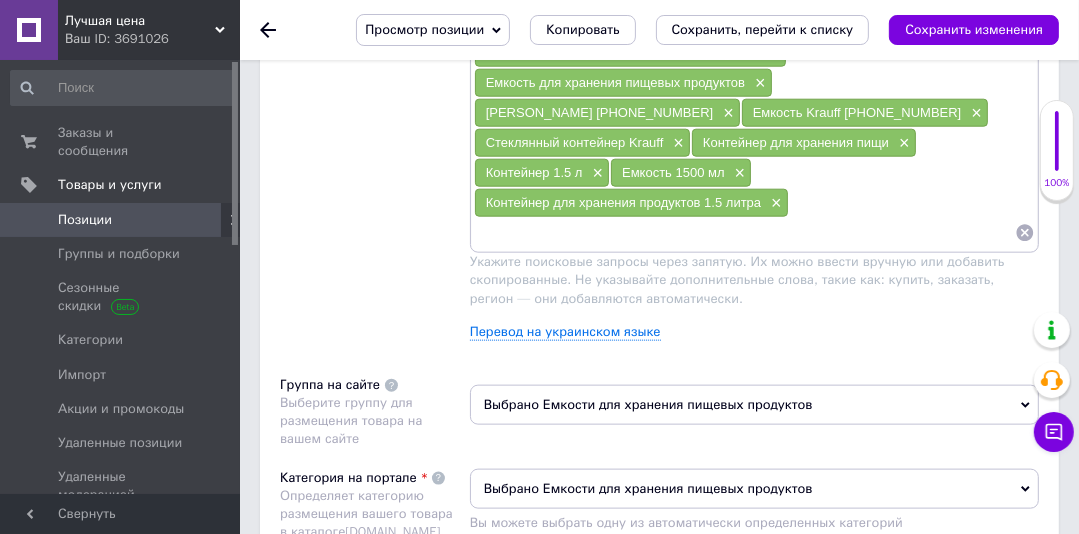 scroll, scrollTop: 1439, scrollLeft: 0, axis: vertical 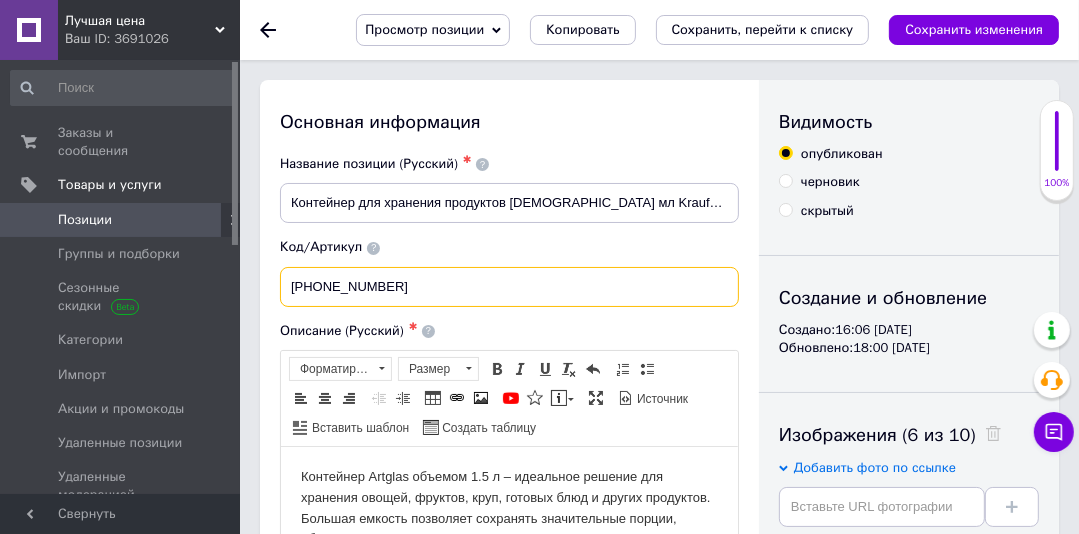 click on "29-298-028" at bounding box center (509, 287) 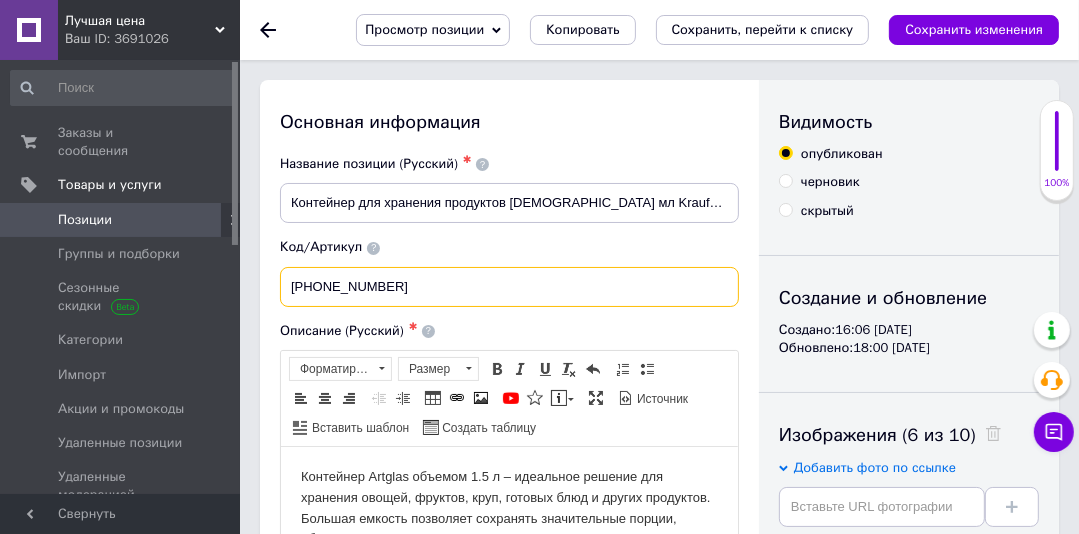 paste on "Контейнер для зберігання" 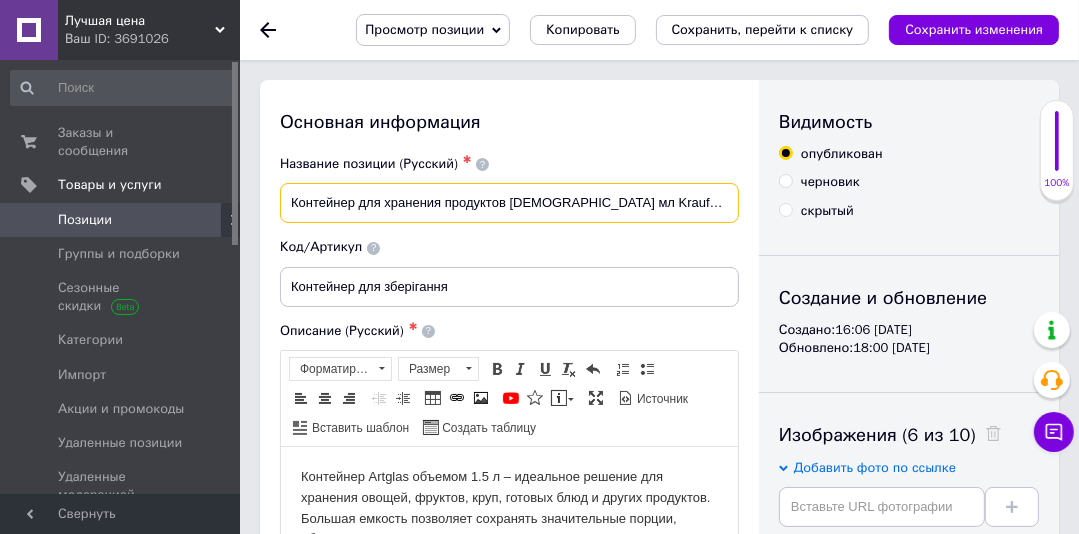 drag, startPoint x: 643, startPoint y: 202, endPoint x: 754, endPoint y: 197, distance: 111.11256 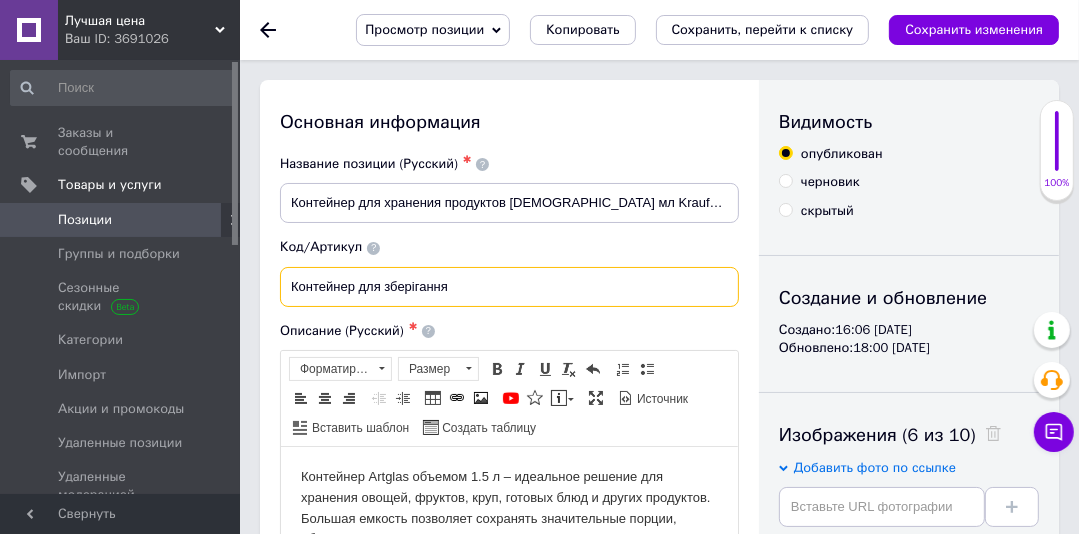 drag, startPoint x: 452, startPoint y: 286, endPoint x: 272, endPoint y: 292, distance: 180.09998 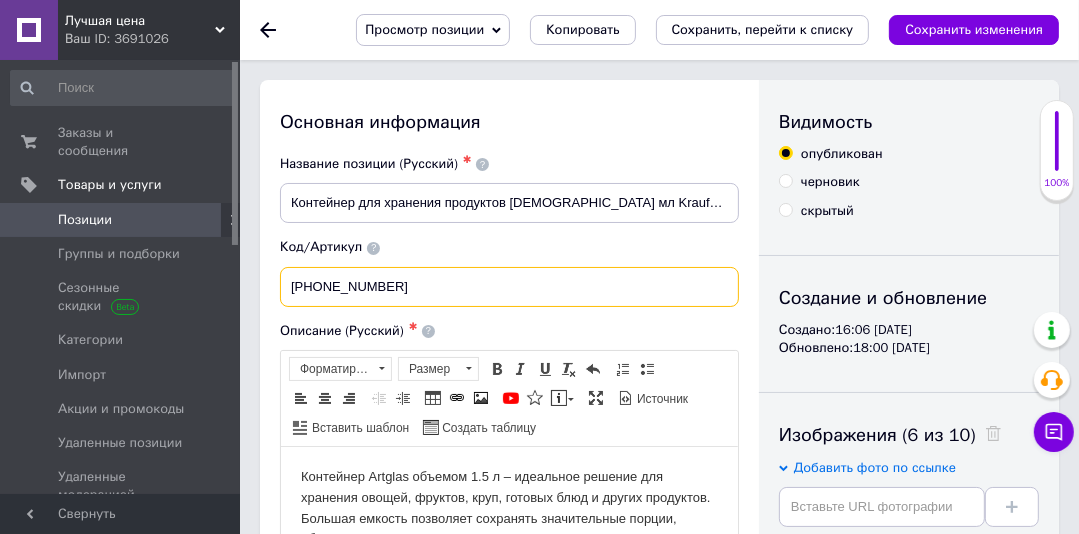 type on "29-298-028" 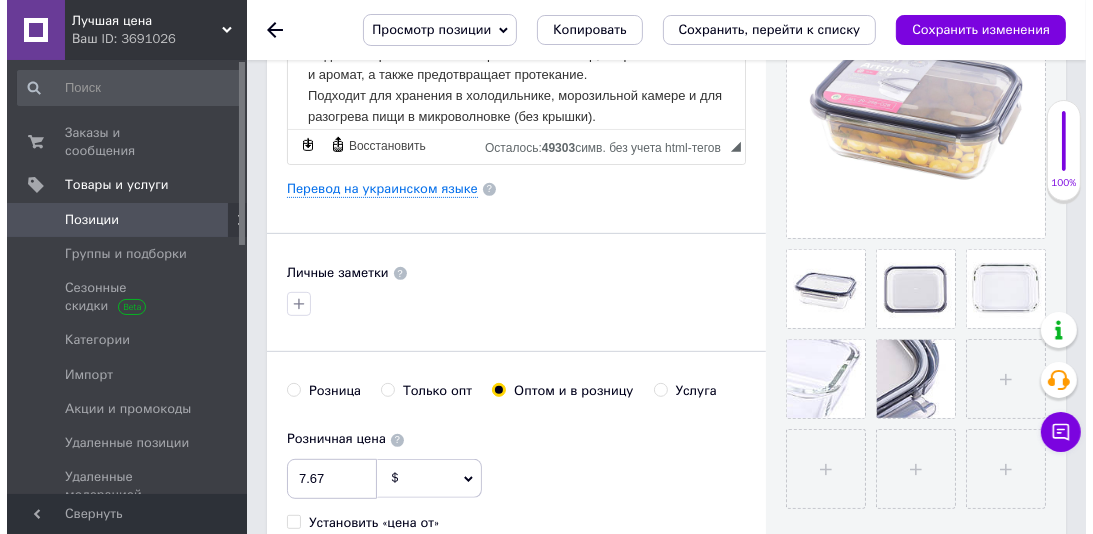 scroll, scrollTop: 605, scrollLeft: 0, axis: vertical 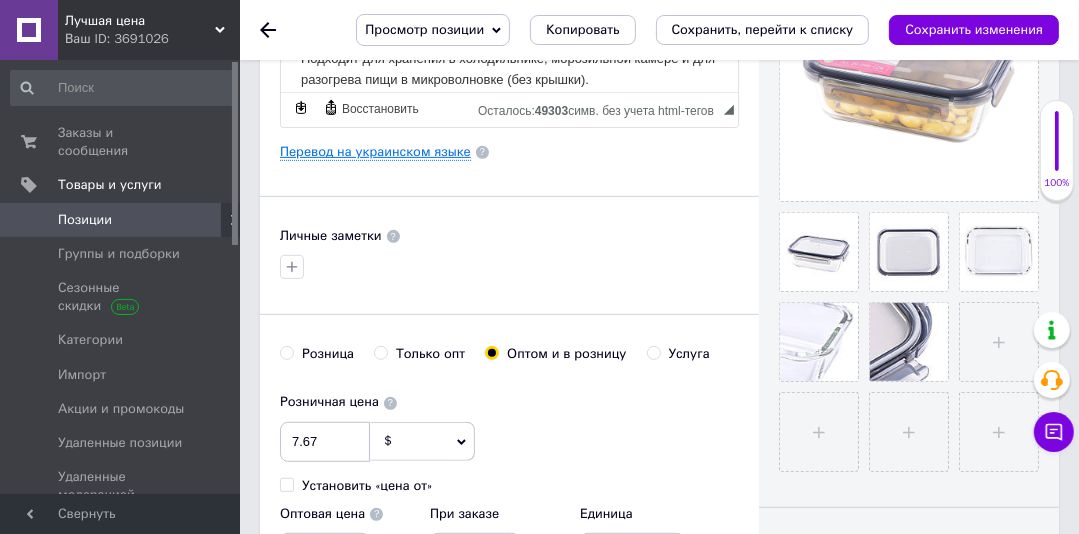 click on "Перевод на украинском языке" at bounding box center [375, 152] 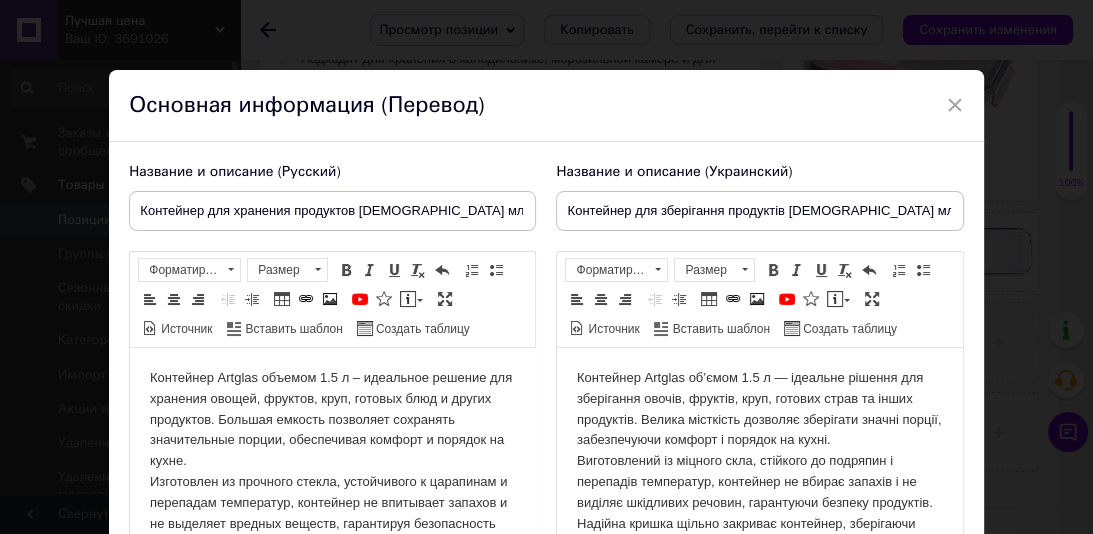 scroll, scrollTop: 95, scrollLeft: 0, axis: vertical 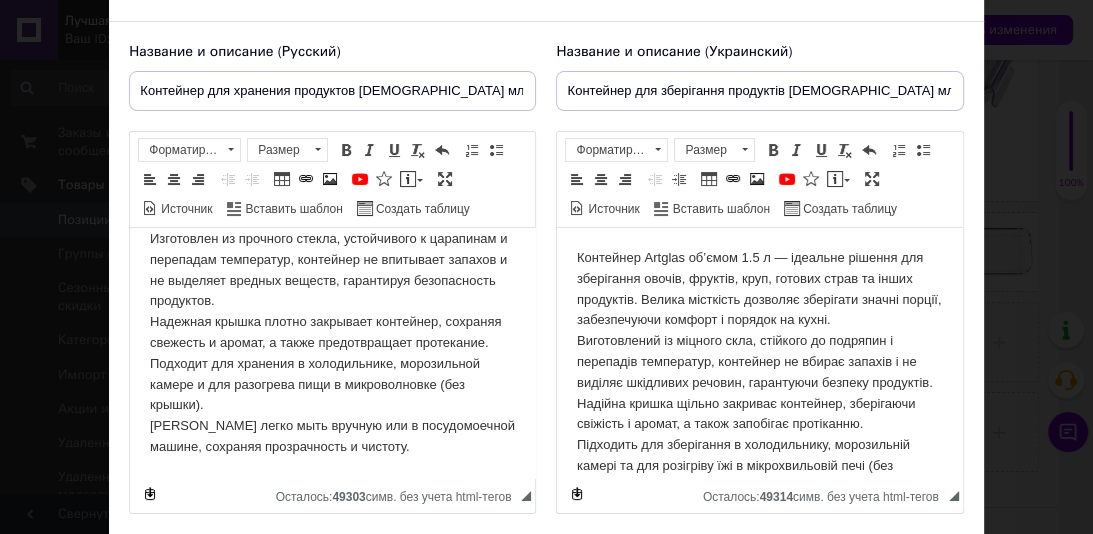 click on "Контейнер Artglas объемом 1.5 л – идеальное решение для хранения овощей, фруктов, круп, готовых блюд и других продуктов. Большая емкость позволяет сохранять значительные порции, обеспечивая комфорт и порядок на кухне. Изготовлен из прочного стекла, устойчивого к царапинам и перепадам температур, контейнер не впитывает запахов и не выделяет вредных веществ, гарантируя безопасность продуктов. Надежная крышка плотно закрывает контейнер, сохраняя свежесть и аромат, а также предотвращает протекание." at bounding box center [332, 291] 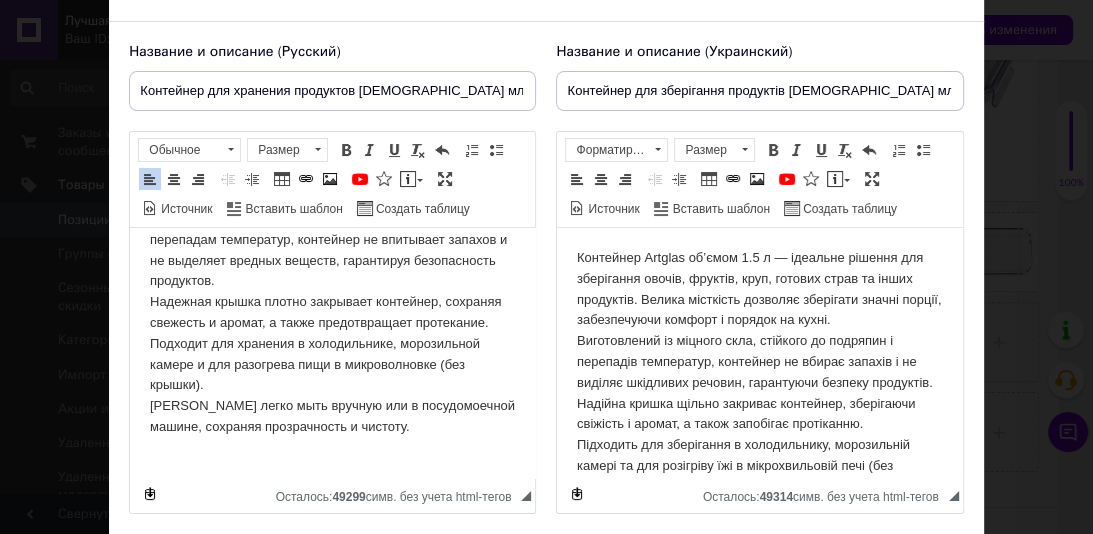 scroll, scrollTop: 153, scrollLeft: 0, axis: vertical 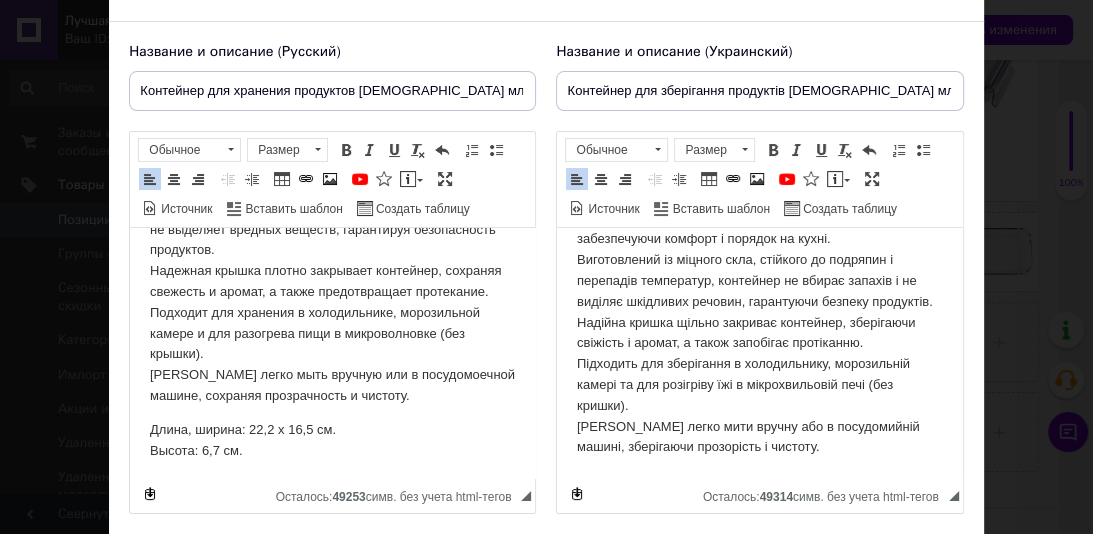 click on "Контейнер Artglas об’ємом 1.5 л — ідеальне рішення для зберігання овочів, фруктів, круп, готових страв та інших продуктів. Велика місткість дозволяє зберігати значні порції, забезпечуючи комфорт і порядок на кухні. Виготовлений із міцного скла, стійкого до подряпин і перепадів температур, контейнер не вбирає запахів і не виділяє шкідливих речовин, гарантуючи безпеку продуктів. Надійна кришка щільно закриває контейнер, зберігаючи свіжість і аромат, а також запобігає протіканню." at bounding box center (759, 312) 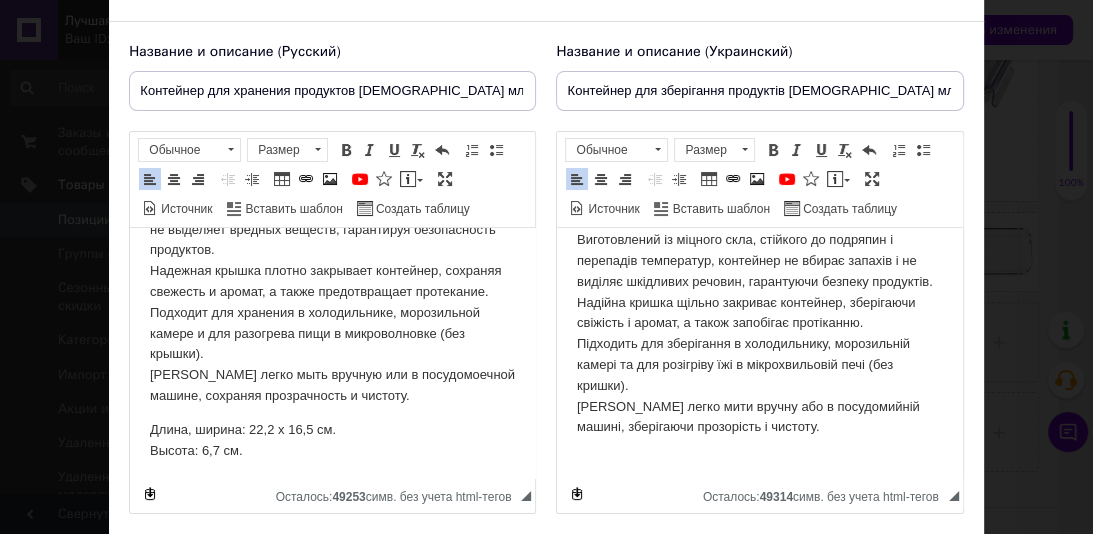 scroll, scrollTop: 112, scrollLeft: 0, axis: vertical 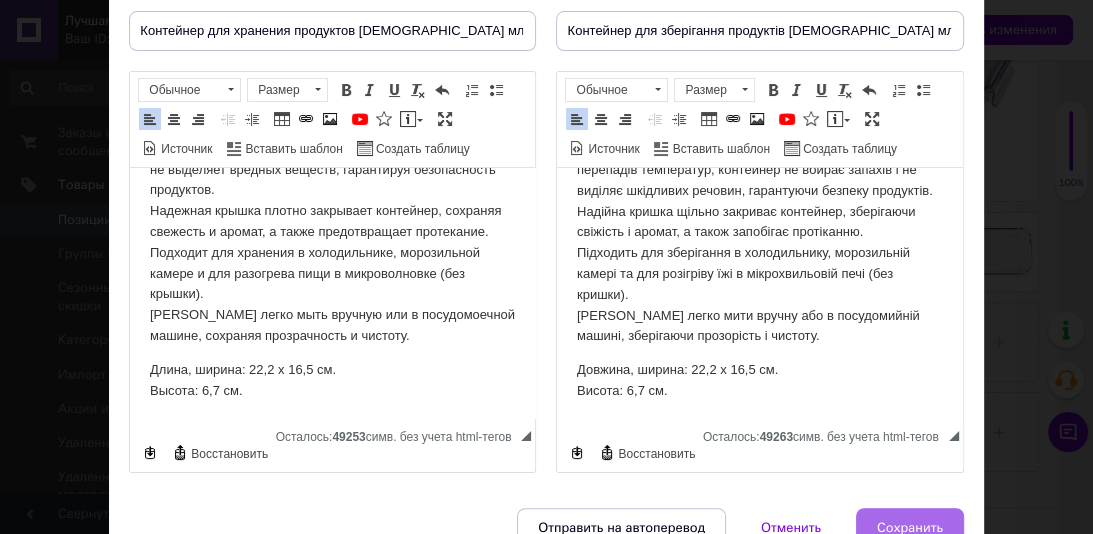 click on "Сохранить" at bounding box center (910, 528) 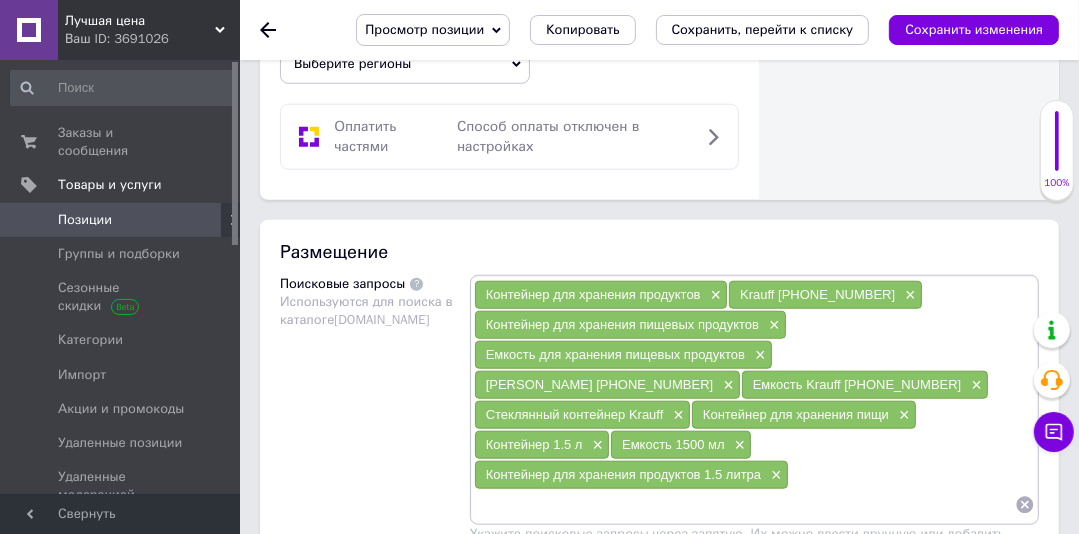 scroll, scrollTop: 1314, scrollLeft: 0, axis: vertical 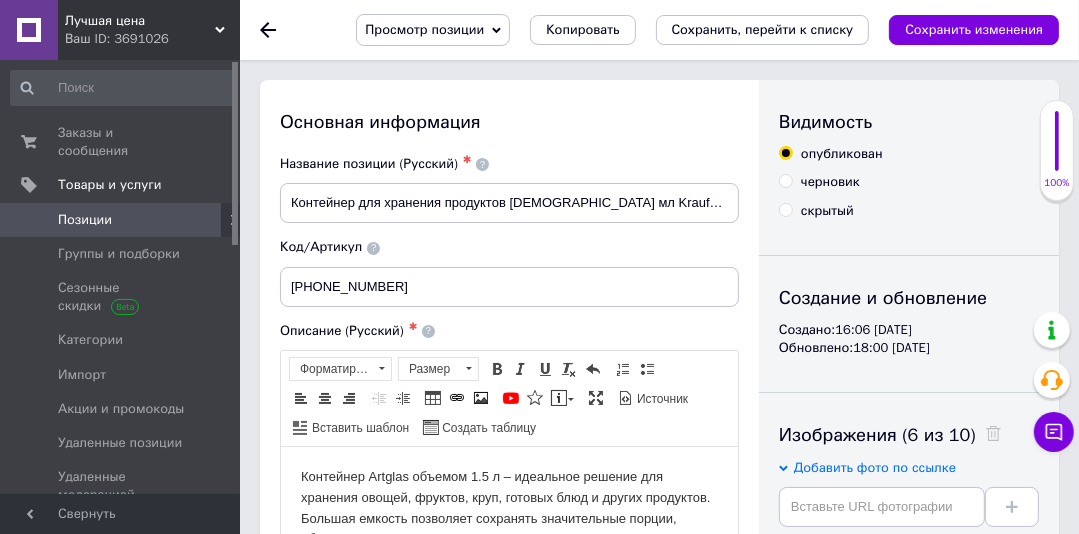 click on "Сохранить, перейти к списку" at bounding box center [763, 29] 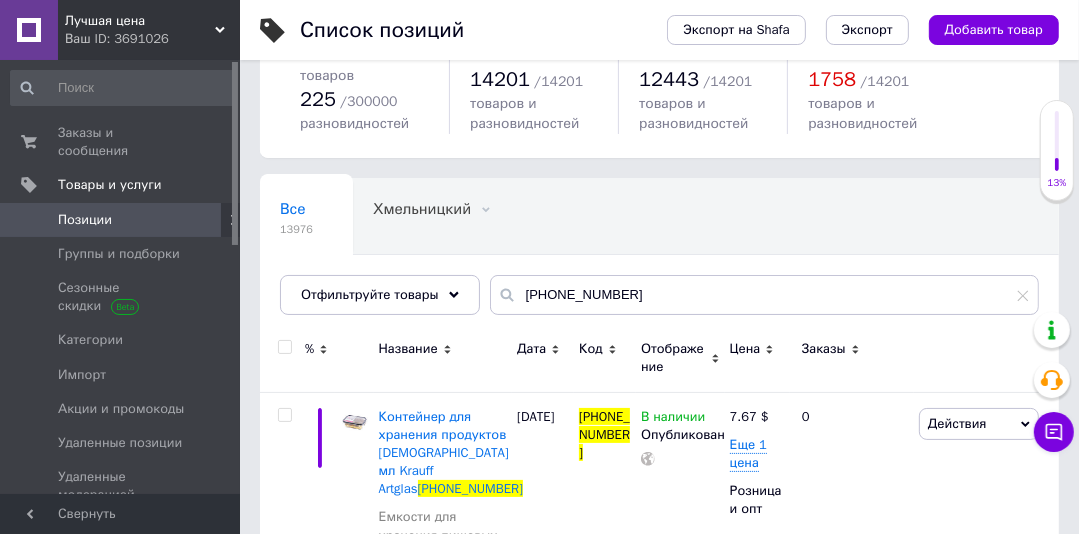 scroll, scrollTop: 114, scrollLeft: 0, axis: vertical 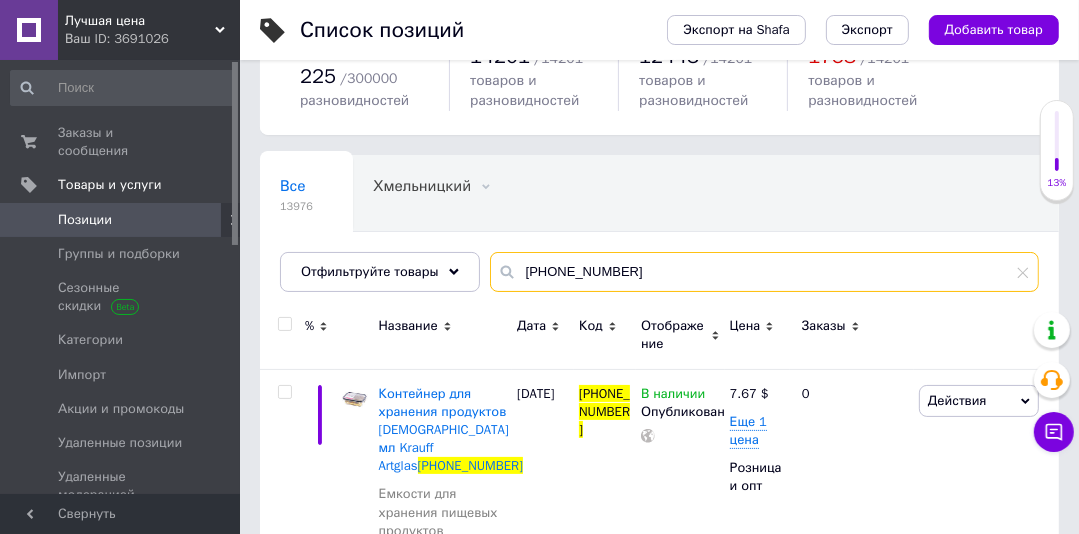 drag, startPoint x: 570, startPoint y: 281, endPoint x: 512, endPoint y: 272, distance: 58.694122 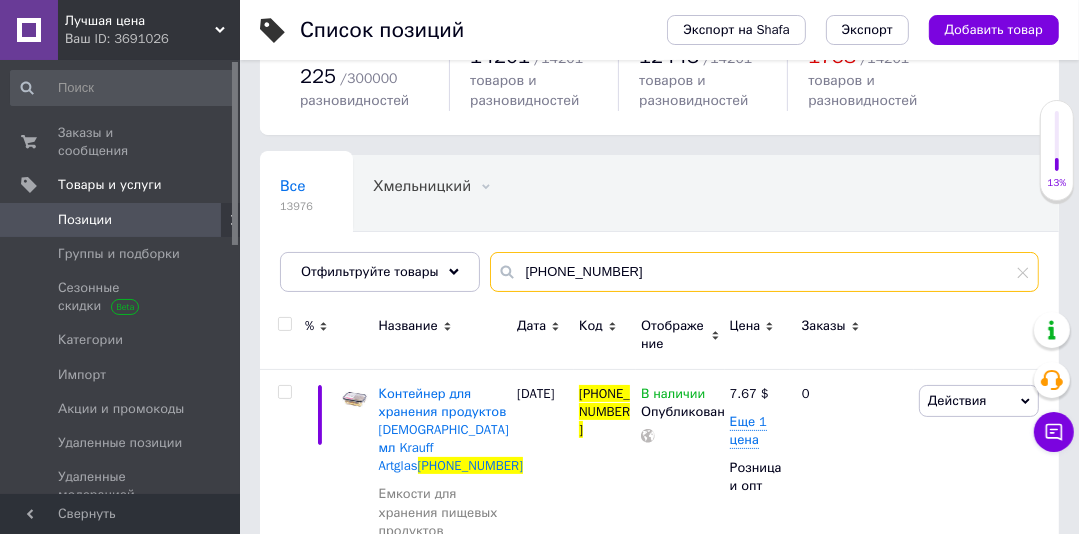 click on "29-298-028" at bounding box center [764, 272] 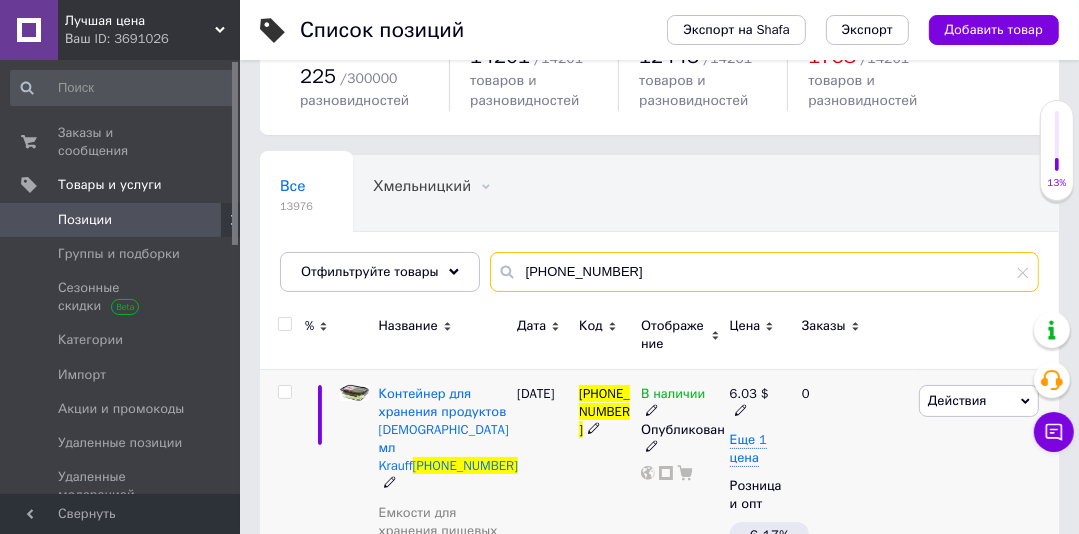 type on "29-298-027" 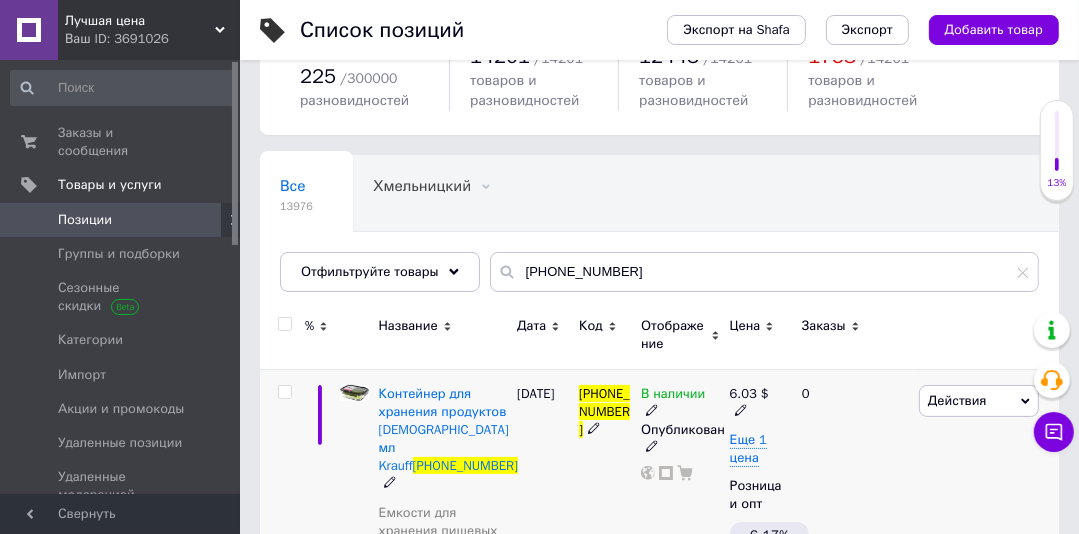 click on "Контейнер для хранения продуктов 1000 мл Krauff  29-298-027" at bounding box center [443, 439] 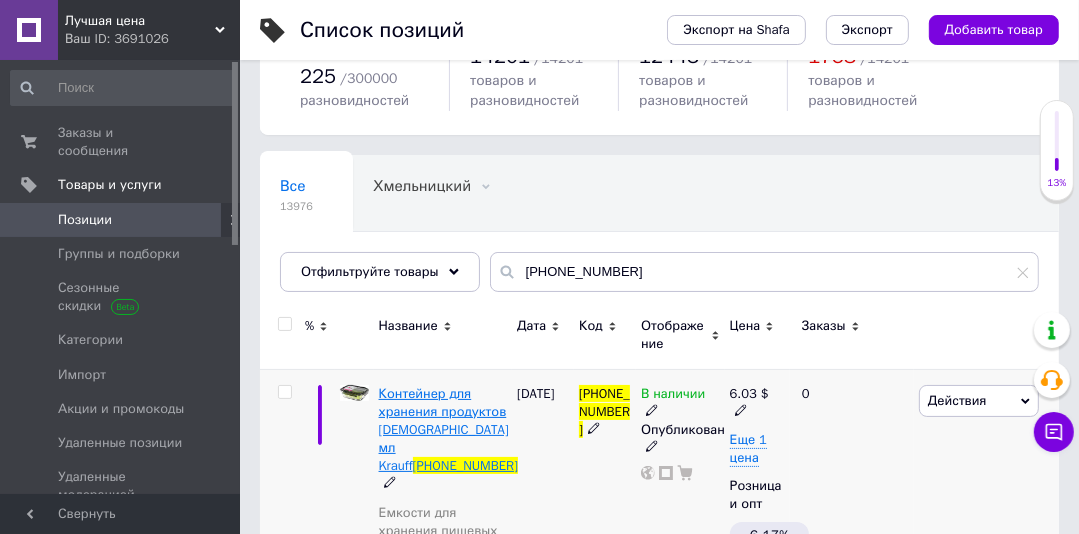 click on "Контейнер для хранения продуктов 1000 мл Krauff" at bounding box center (444, 430) 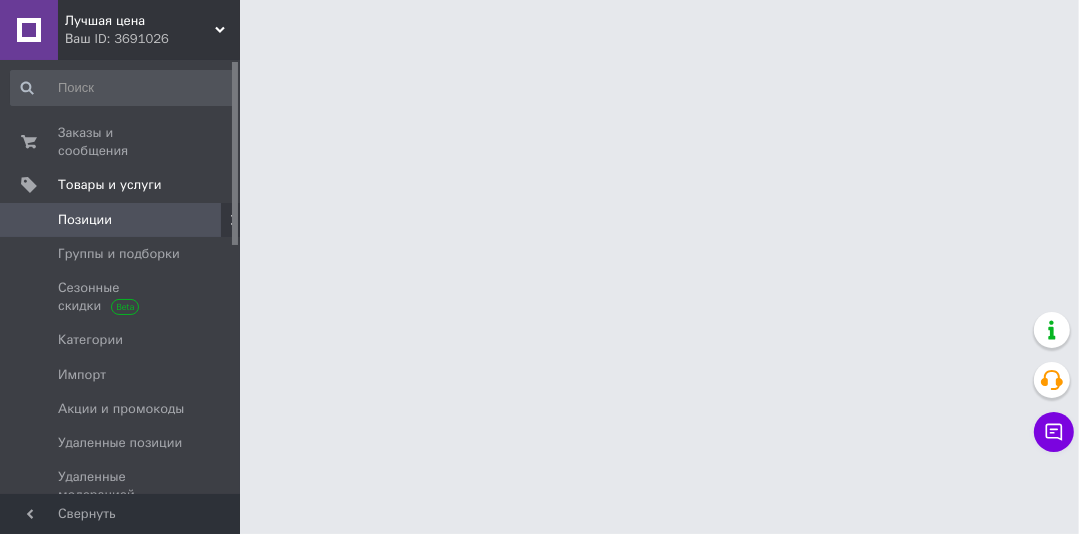 scroll, scrollTop: 0, scrollLeft: 0, axis: both 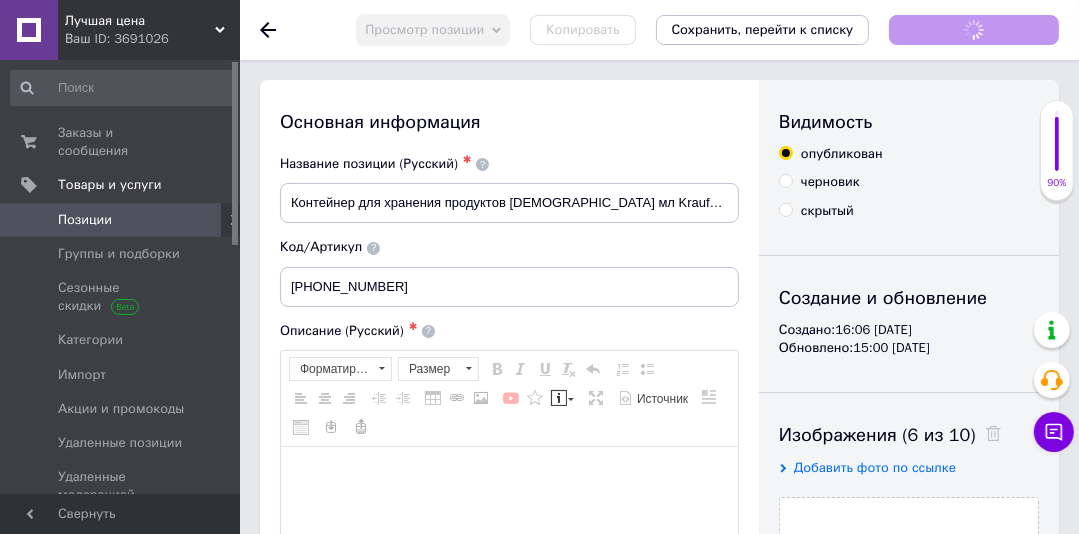 click on "Перевод на украинском языке" at bounding box center [565, 1851] 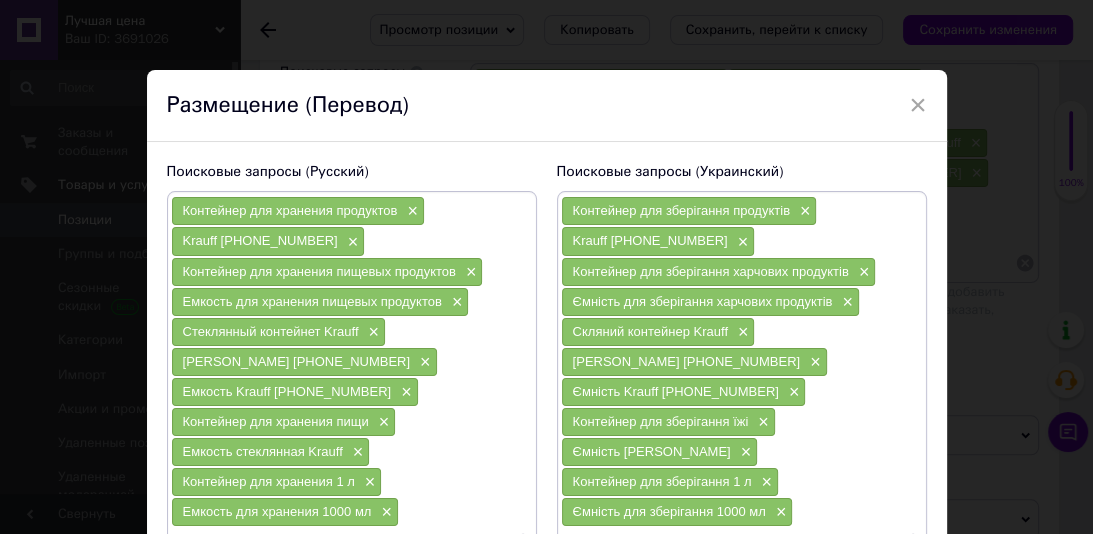 scroll, scrollTop: 0, scrollLeft: 0, axis: both 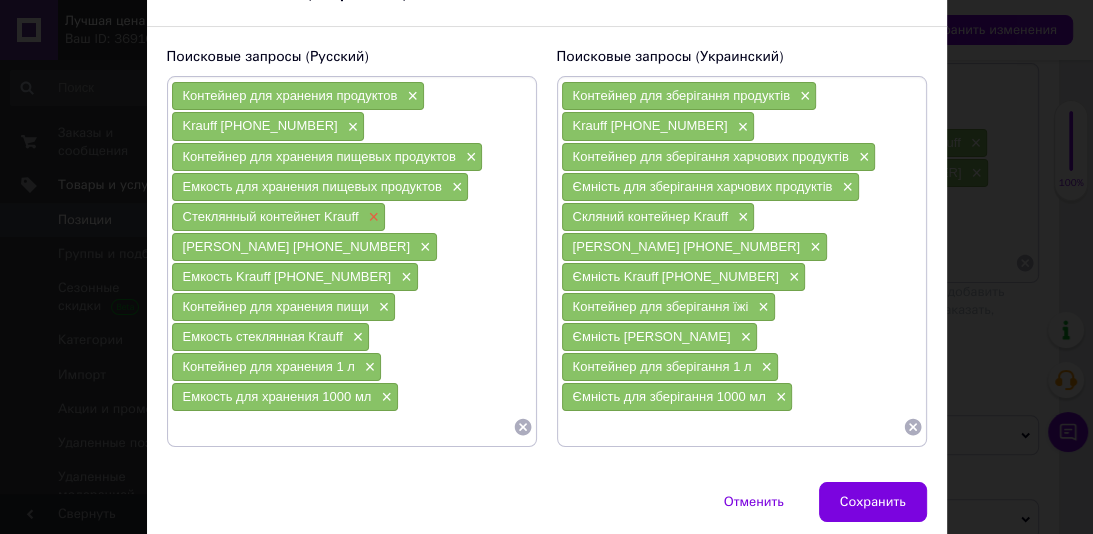 click on "×" at bounding box center (372, 217) 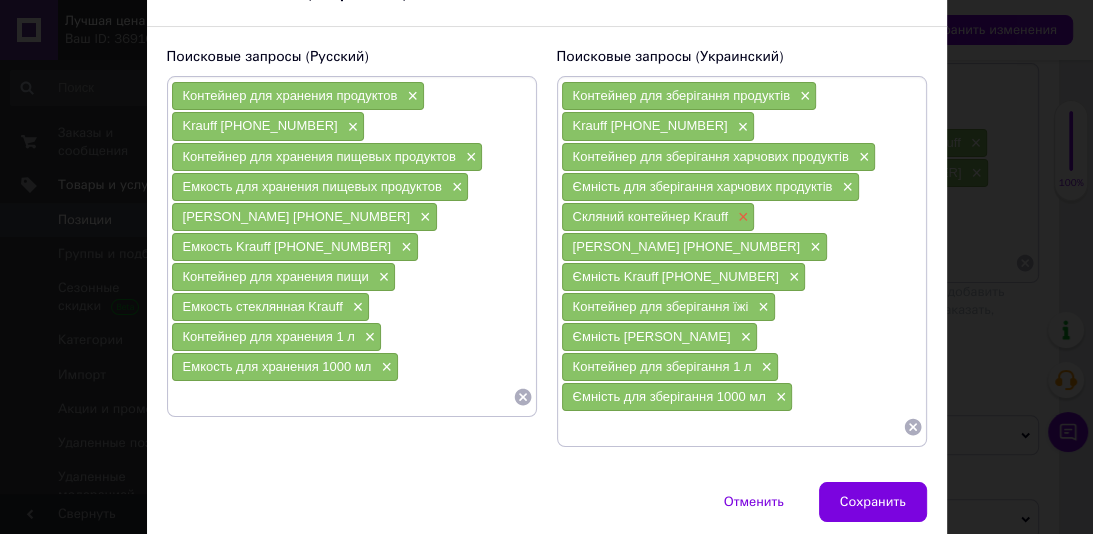 click on "×" at bounding box center [741, 217] 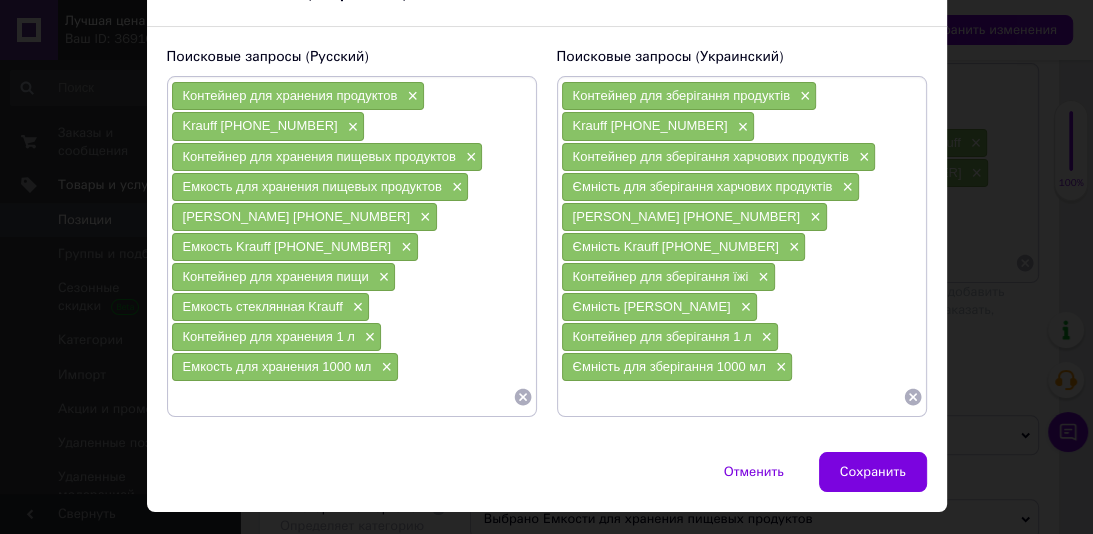 click at bounding box center [342, 397] 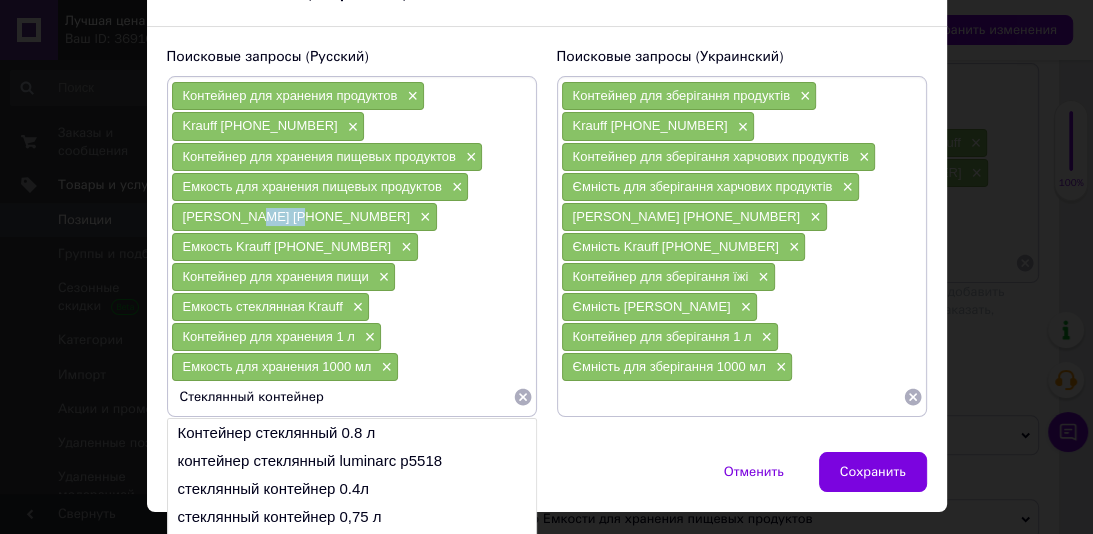drag, startPoint x: 282, startPoint y: 215, endPoint x: 247, endPoint y: 216, distance: 35.014282 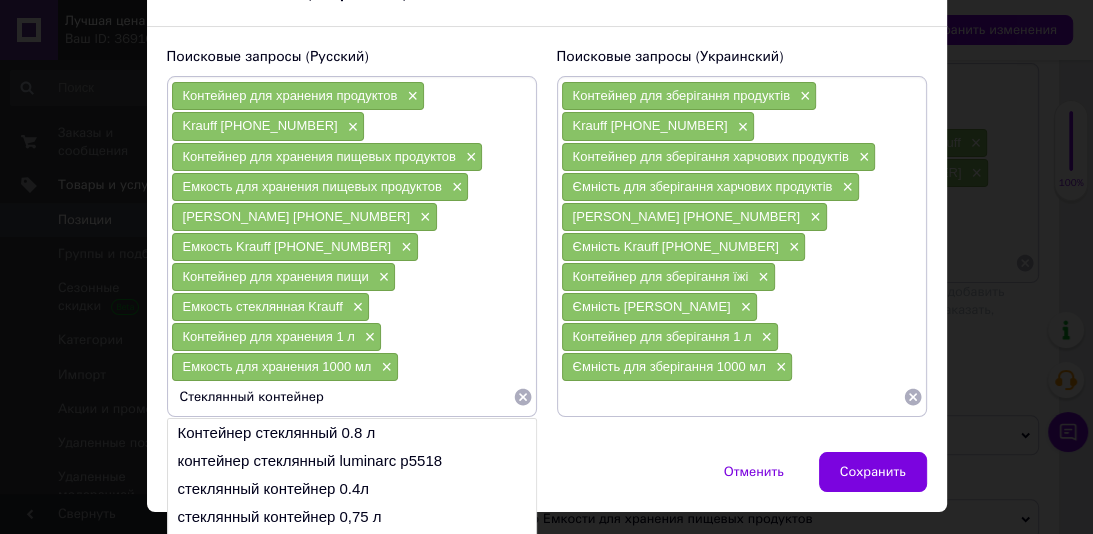 click on "Стеклянный контейнер" at bounding box center (342, 397) 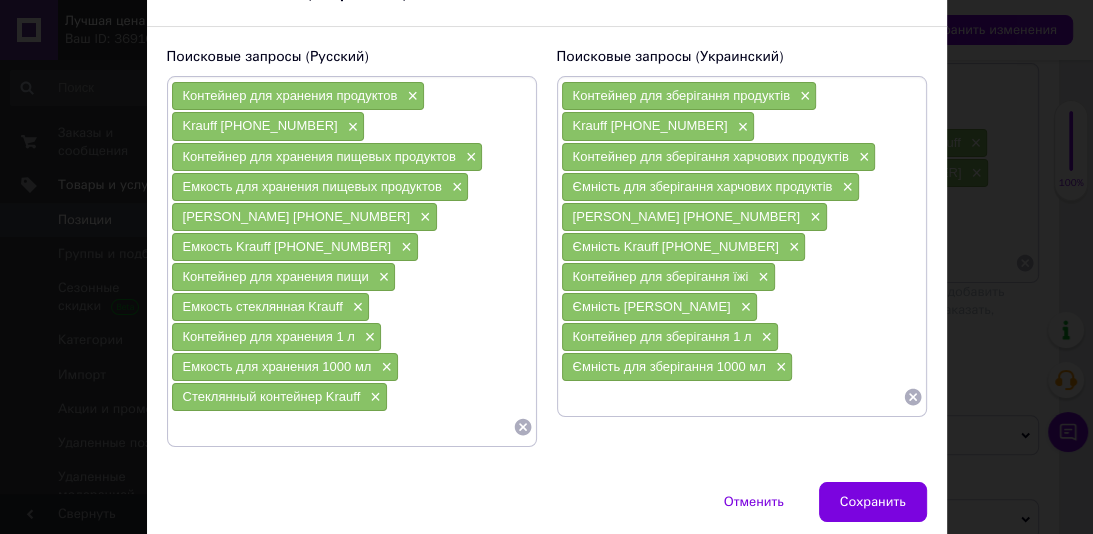 type 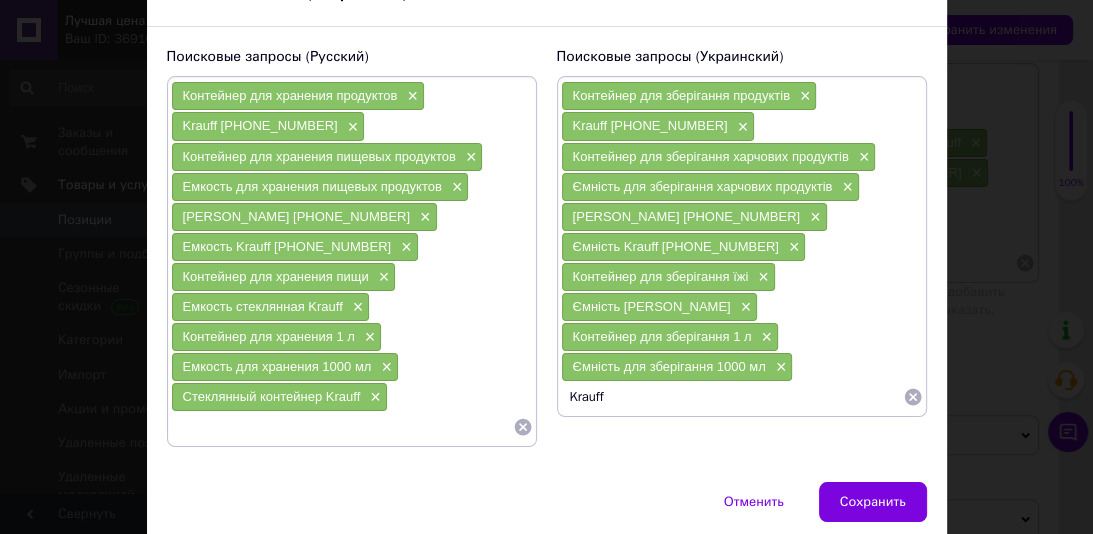 click on "Krauff" at bounding box center (732, 397) 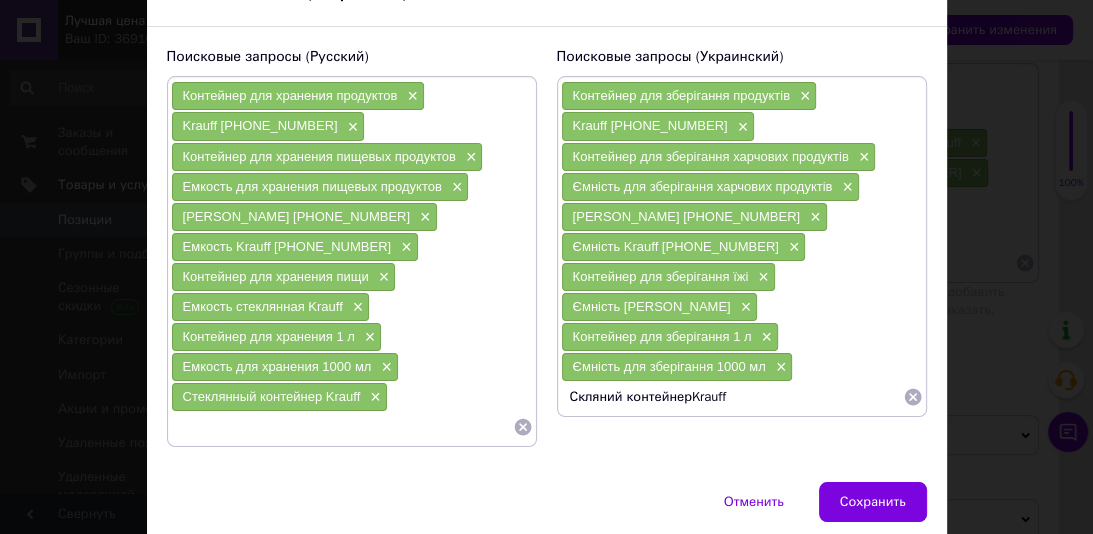type on "Скляний контейнер Krauff" 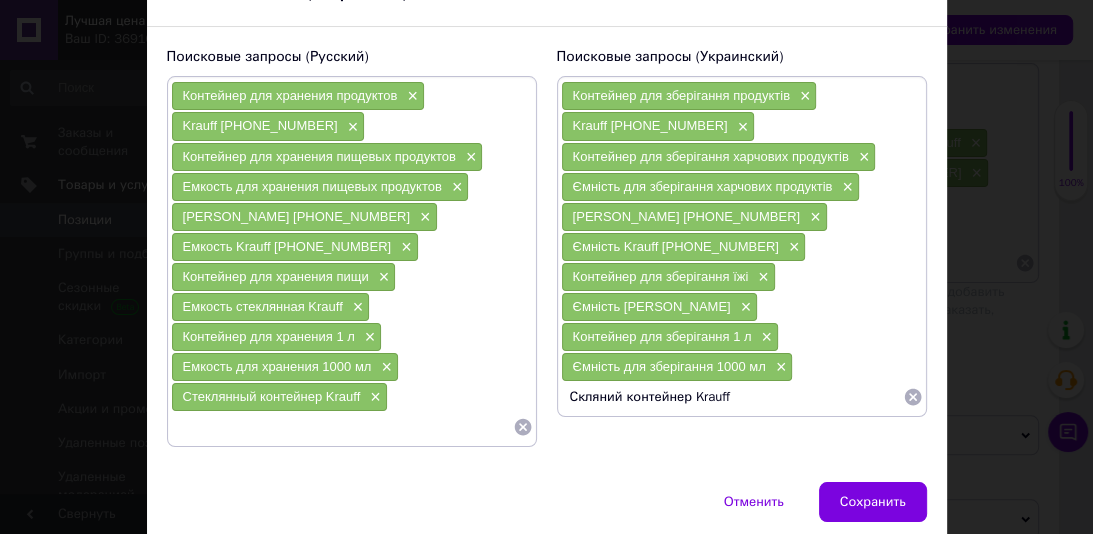 type 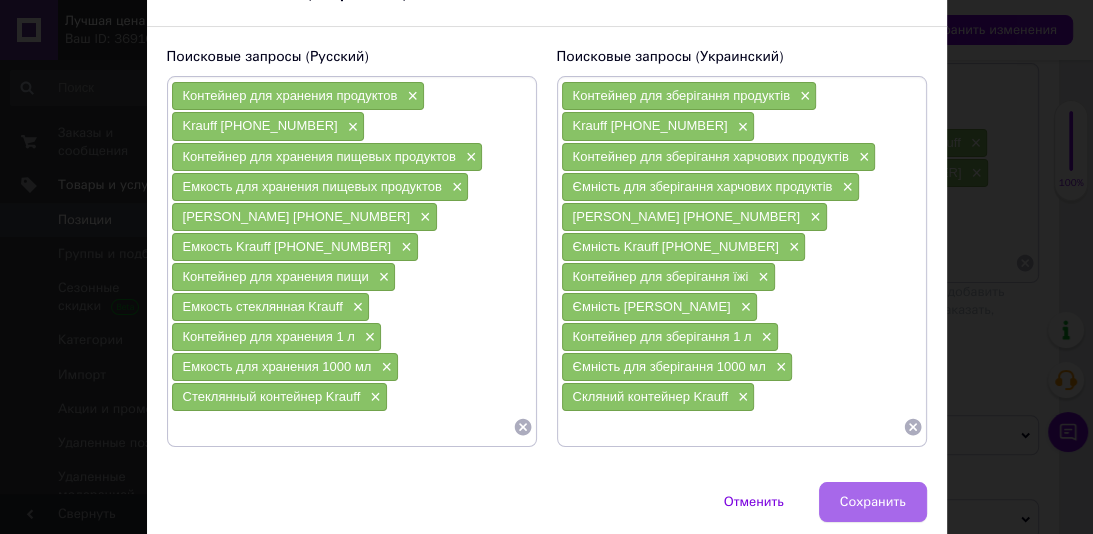 click on "Сохранить" at bounding box center (873, 502) 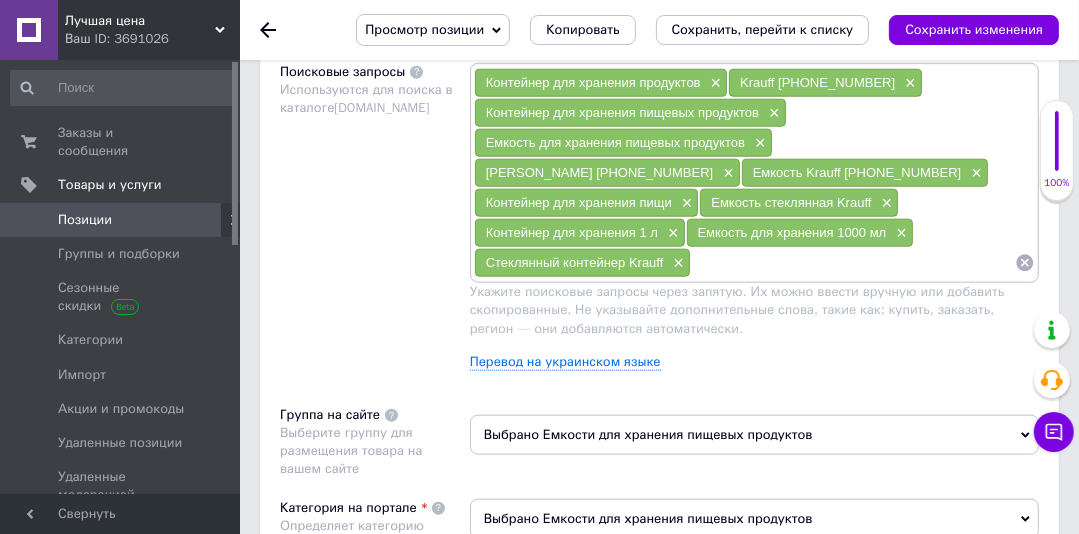 scroll, scrollTop: 1391, scrollLeft: 0, axis: vertical 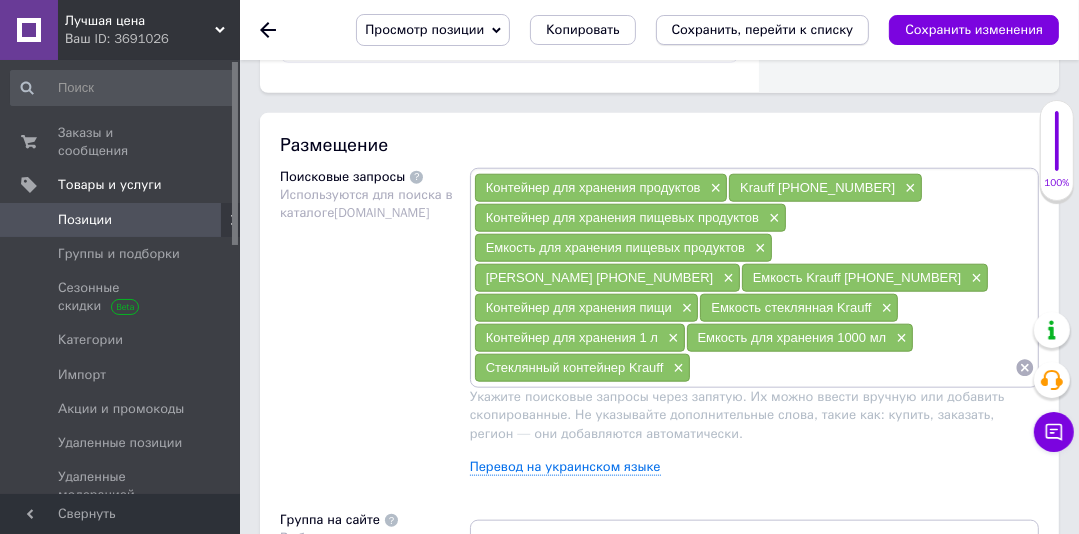 click on "Сохранить, перейти к списку" at bounding box center [763, 30] 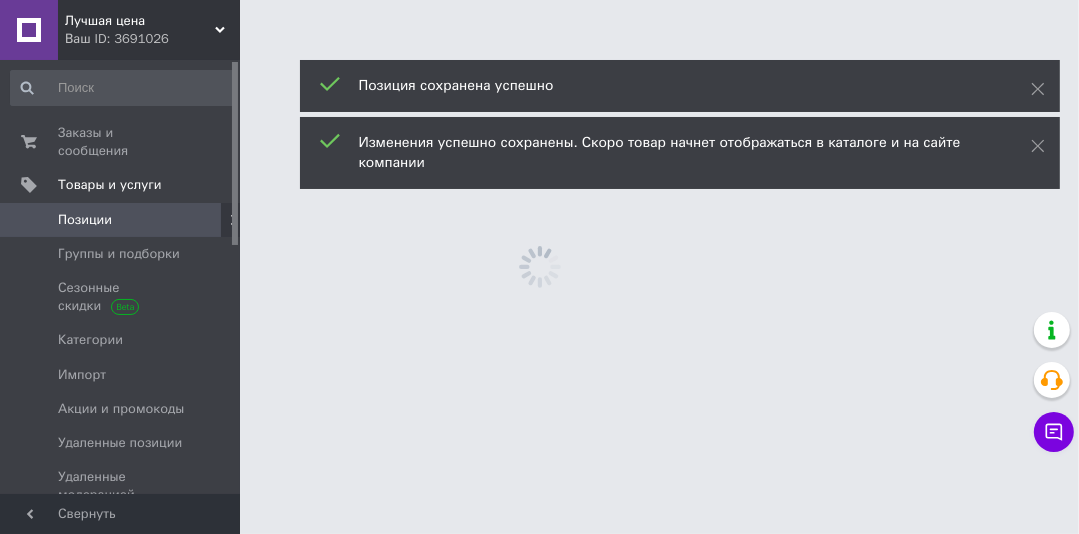 scroll, scrollTop: 0, scrollLeft: 0, axis: both 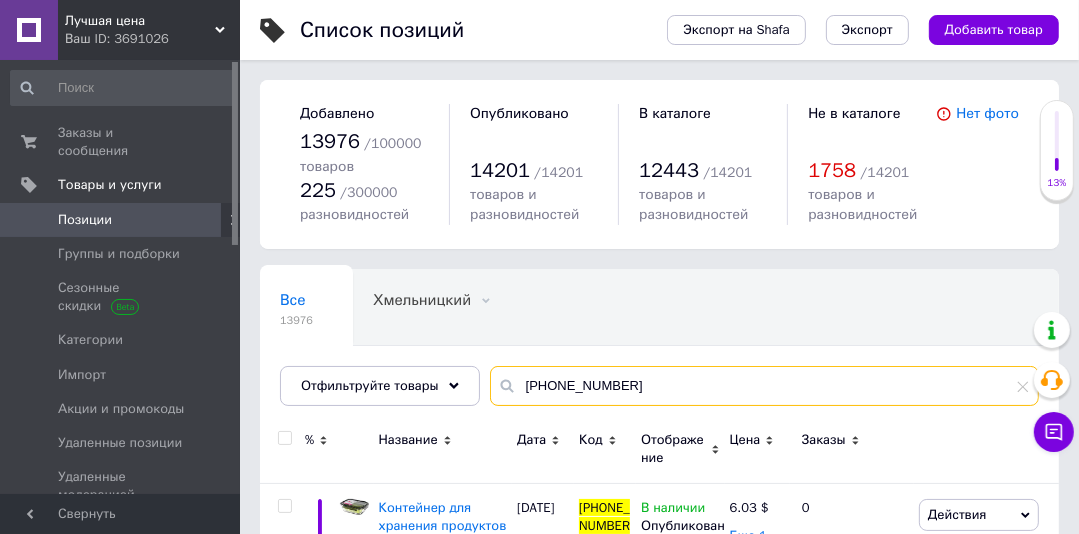 drag, startPoint x: 600, startPoint y: 377, endPoint x: 515, endPoint y: 378, distance: 85.00588 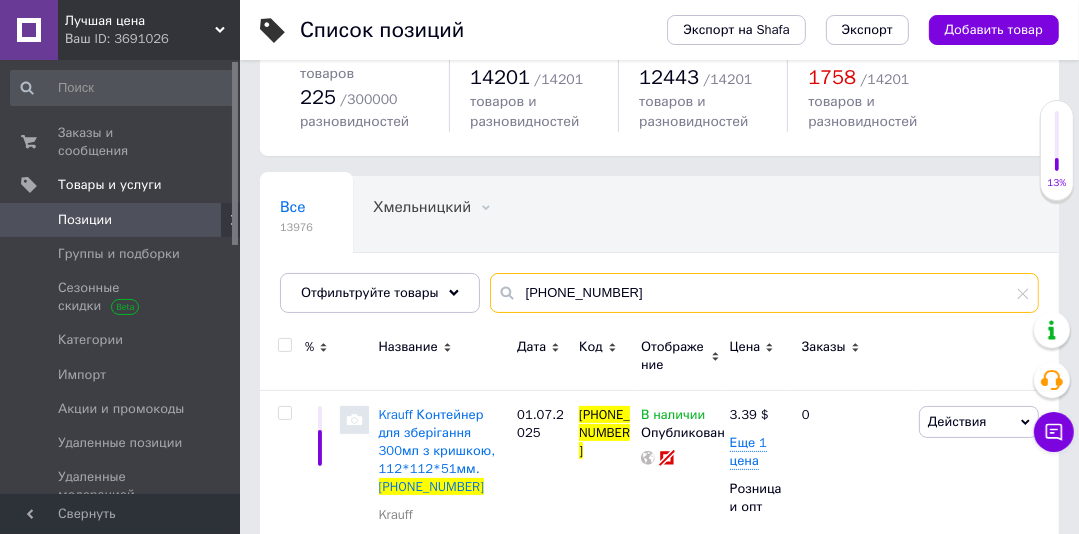 scroll, scrollTop: 94, scrollLeft: 0, axis: vertical 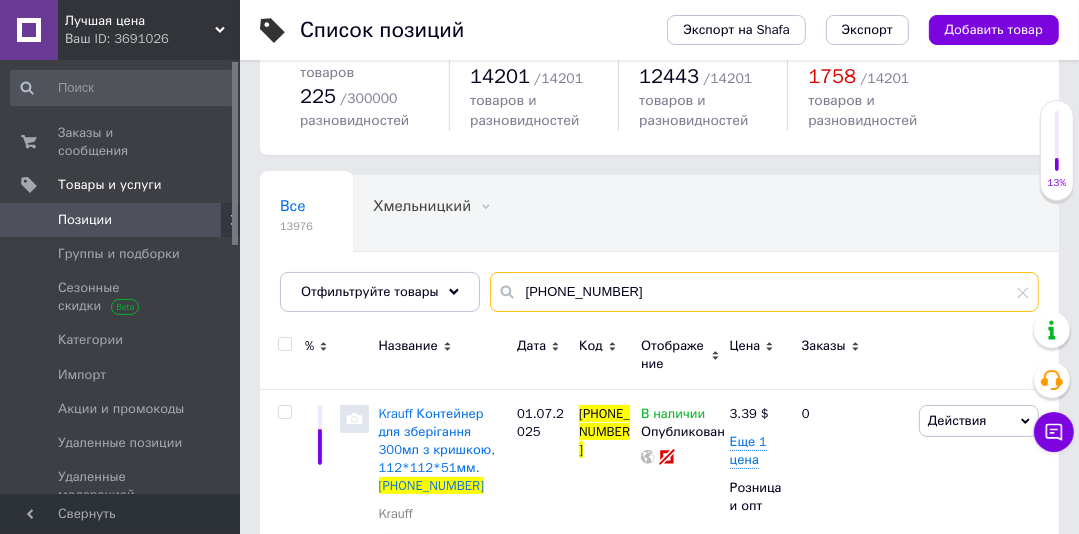 type on "[PHONE_NUMBER]" 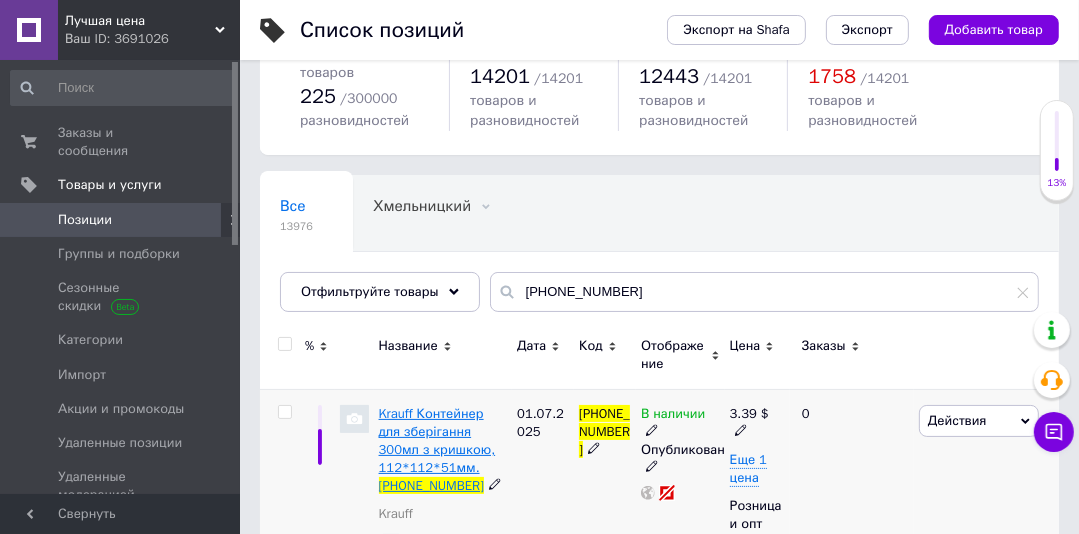 click on "Krauff Контейнер для зберігання 300мл з кришкою, 112*112*51мм." at bounding box center [437, 441] 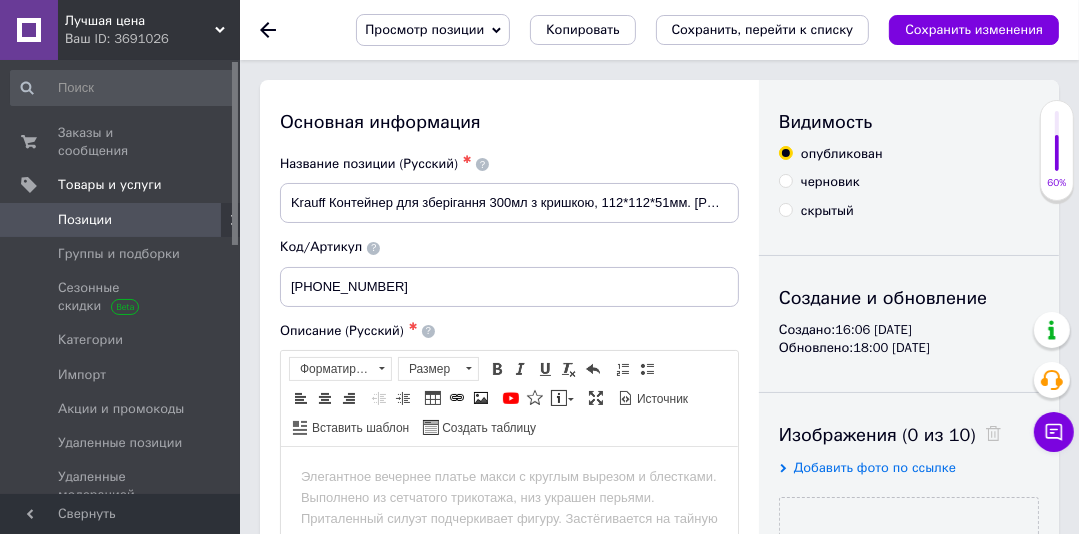 scroll, scrollTop: 0, scrollLeft: 0, axis: both 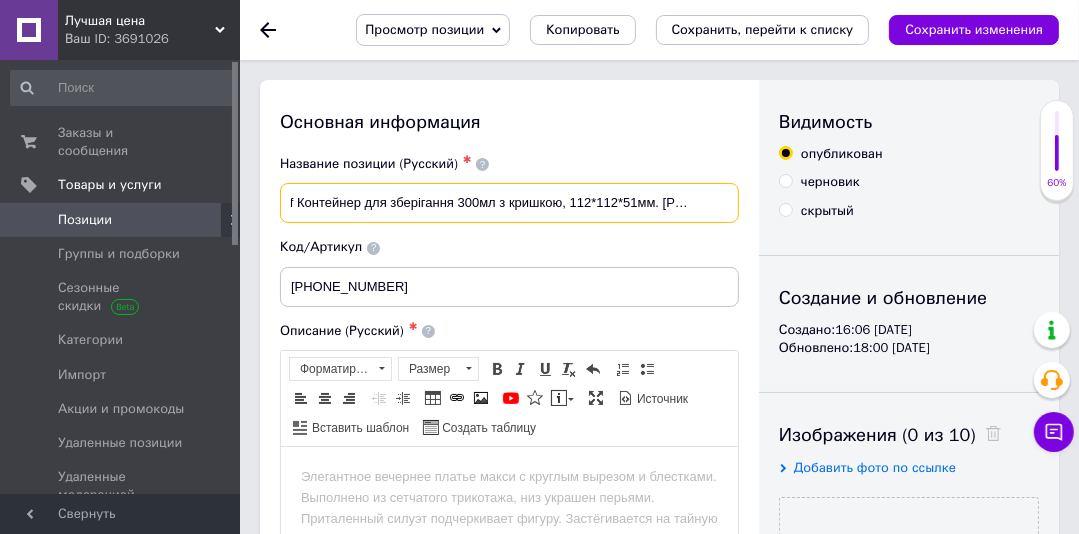 drag, startPoint x: 284, startPoint y: 200, endPoint x: 743, endPoint y: 199, distance: 459.0011 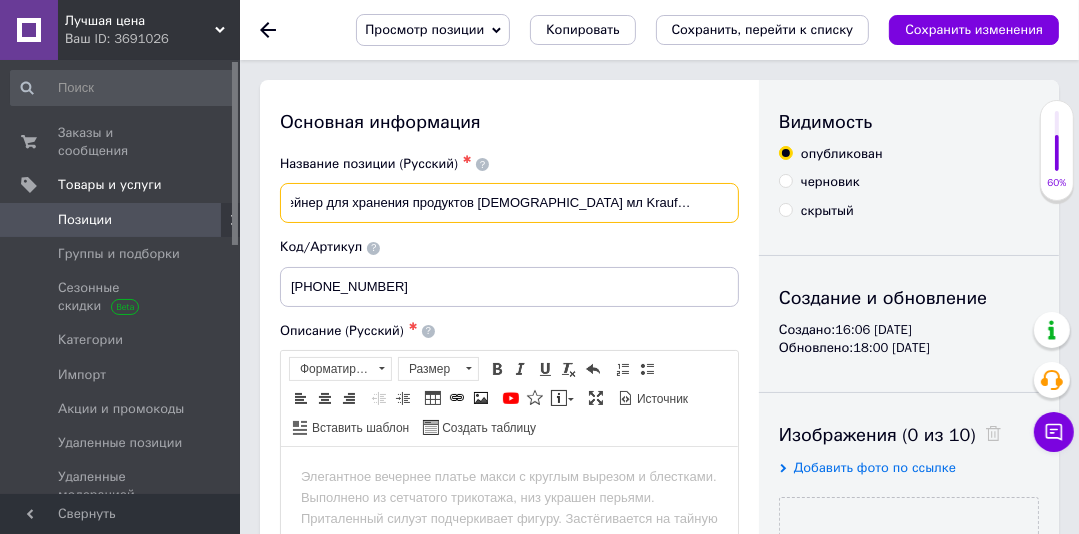 scroll, scrollTop: 0, scrollLeft: 0, axis: both 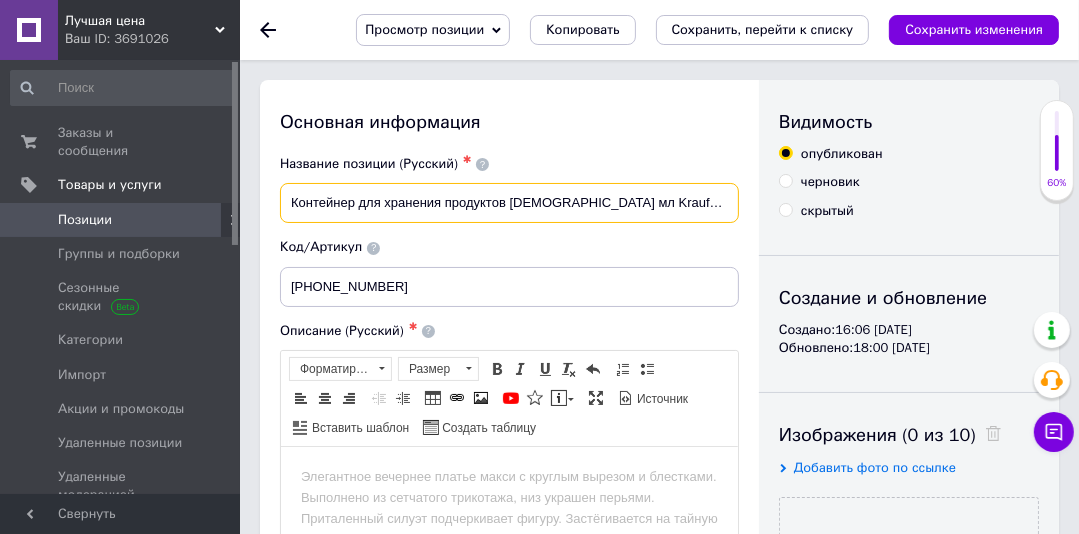 click on "Контейнер для хранения продуктов 1500 мл Krauff Artglas 29-298-028" at bounding box center (509, 203) 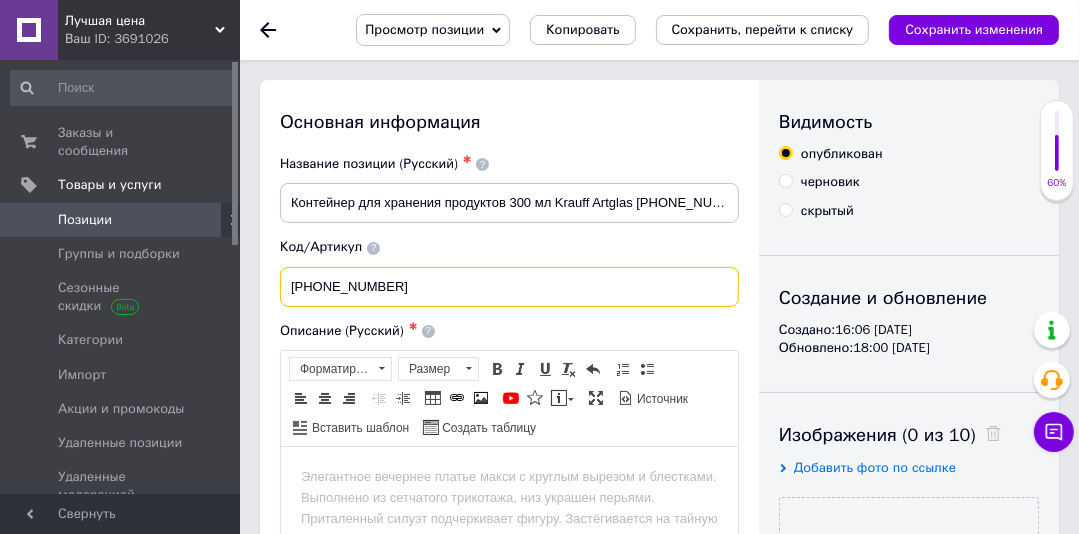 drag, startPoint x: 362, startPoint y: 292, endPoint x: 296, endPoint y: 286, distance: 66.27216 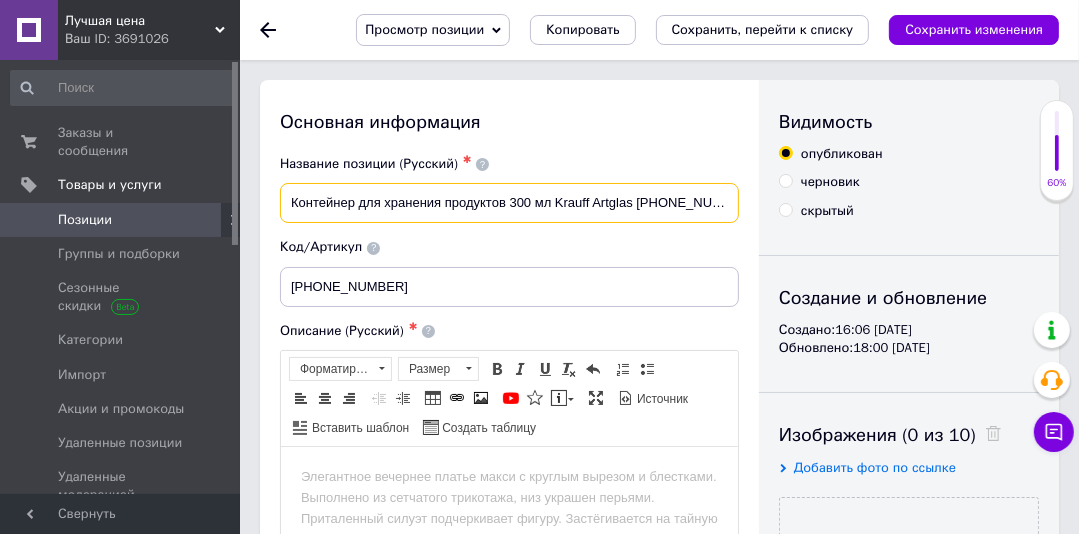 drag, startPoint x: 637, startPoint y: 205, endPoint x: 727, endPoint y: 204, distance: 90.005554 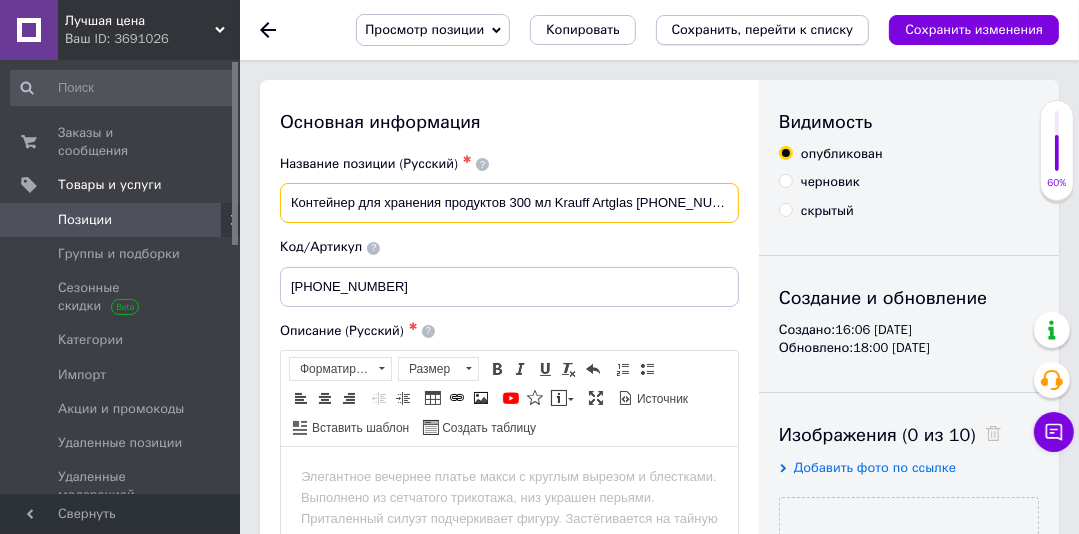 type on "Контейнер для хранения продуктов 300 мл Krauff Artglas [PHONE_NUMBER]" 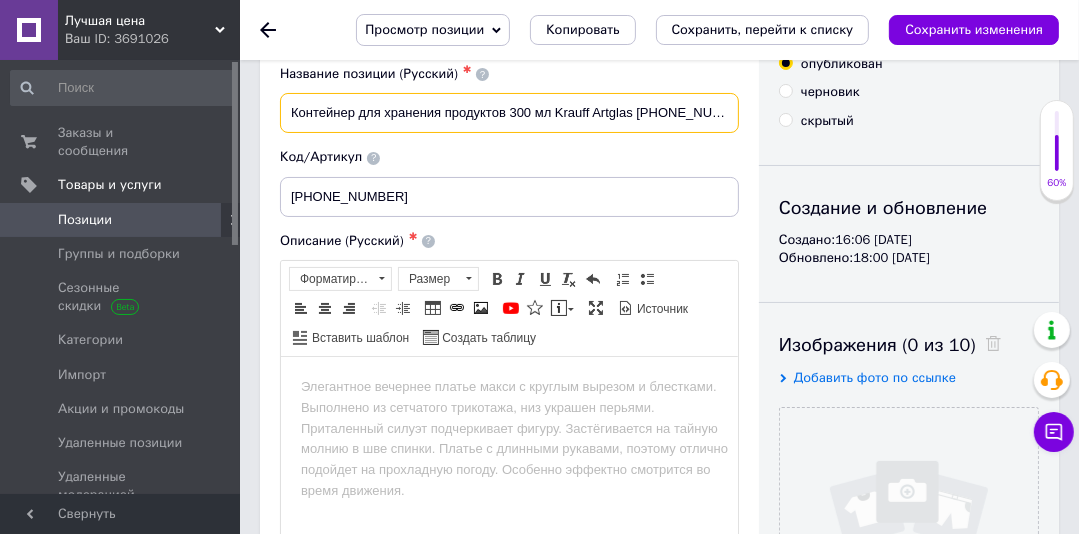 scroll, scrollTop: 48, scrollLeft: 0, axis: vertical 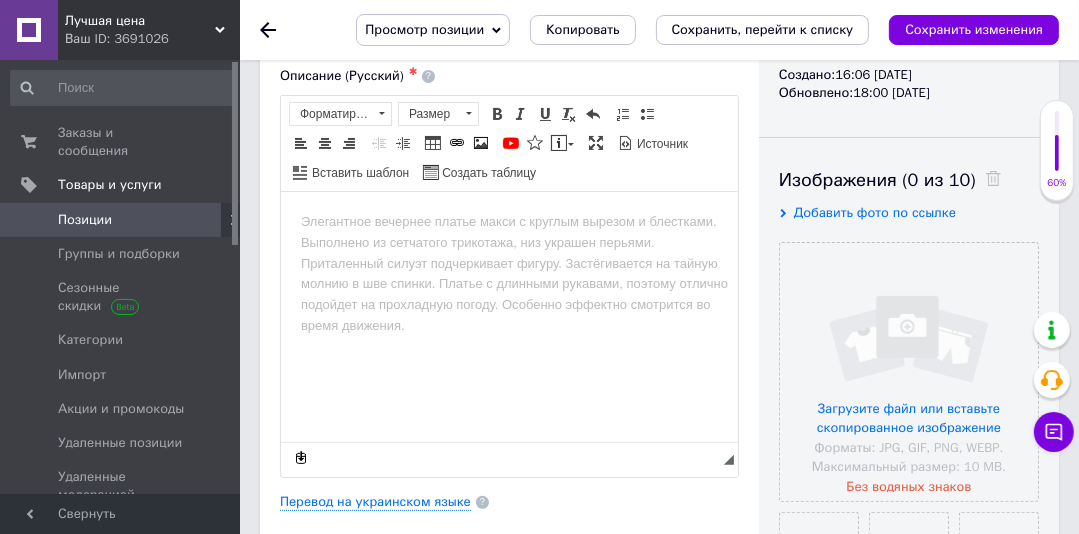 click on "Добавить фото по ссылке" at bounding box center (875, 212) 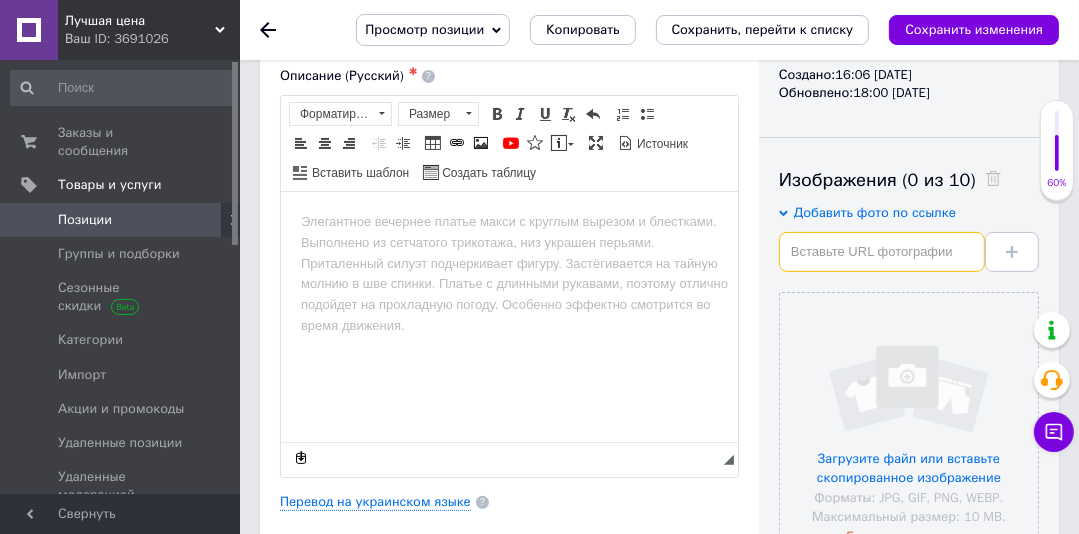 click at bounding box center (882, 252) 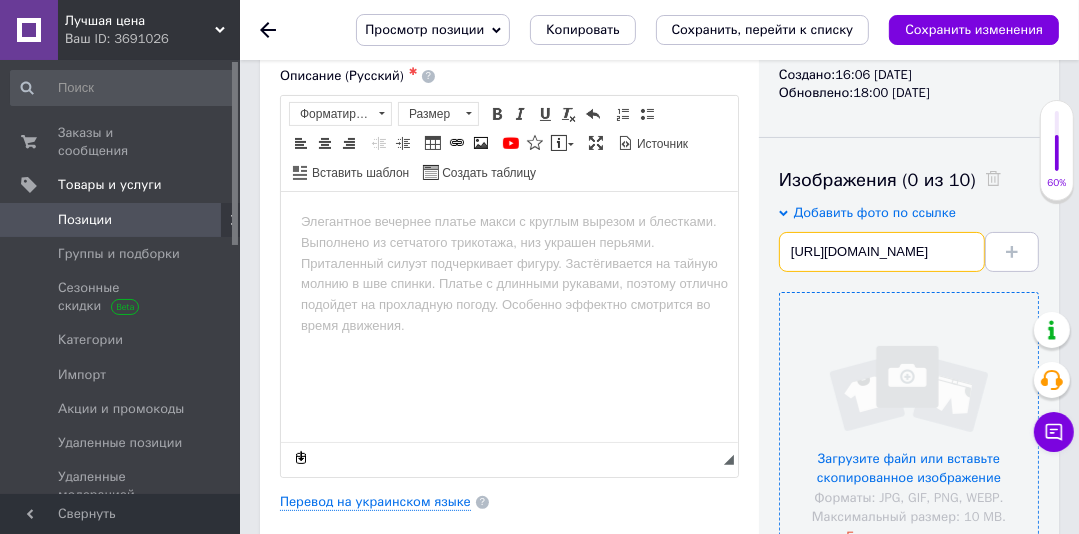 scroll, scrollTop: 0, scrollLeft: 193, axis: horizontal 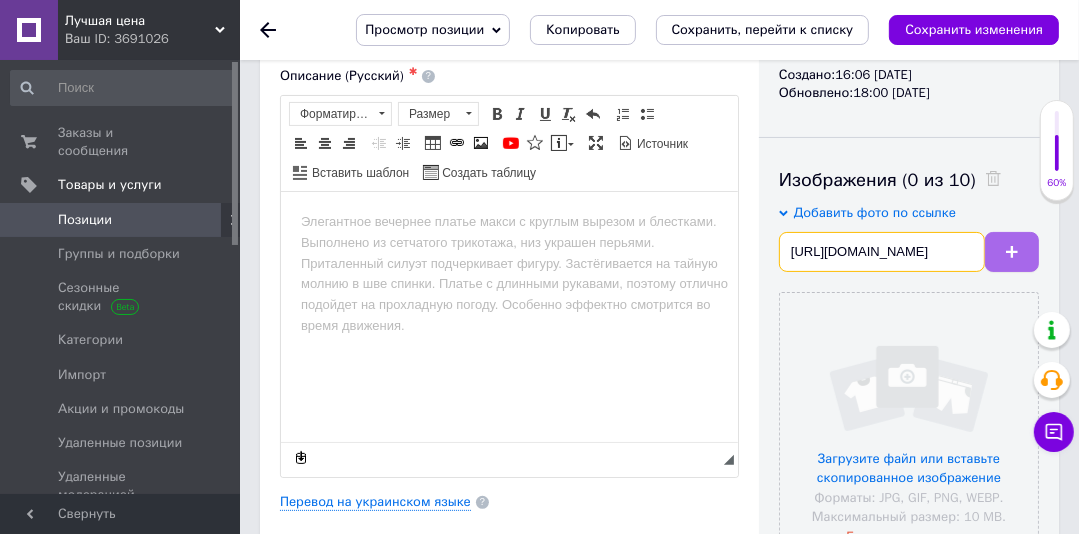 type on "https://content2.rozetka.com.ua/goods/images/big/345650636.jpg" 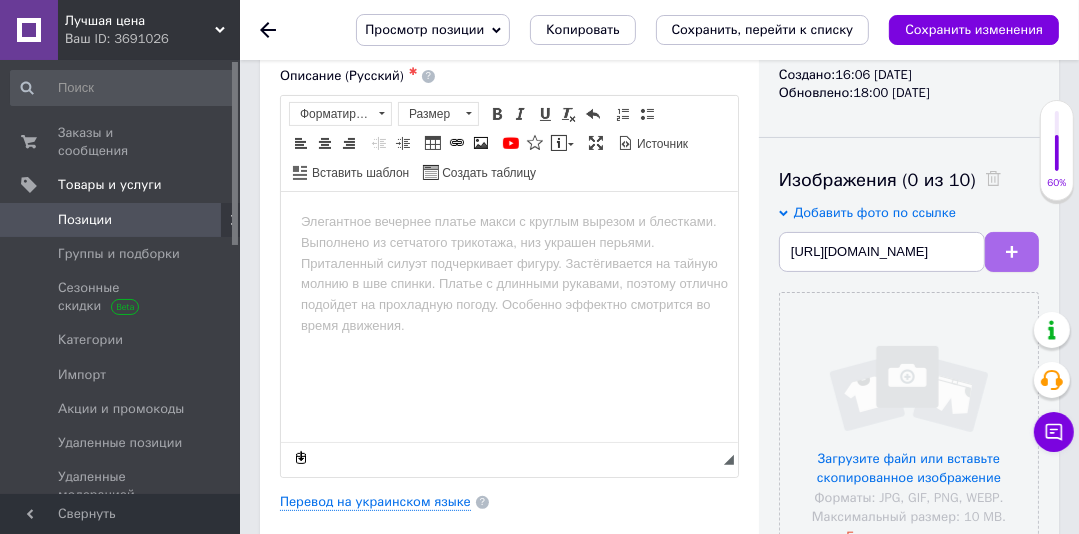 click at bounding box center [1012, 252] 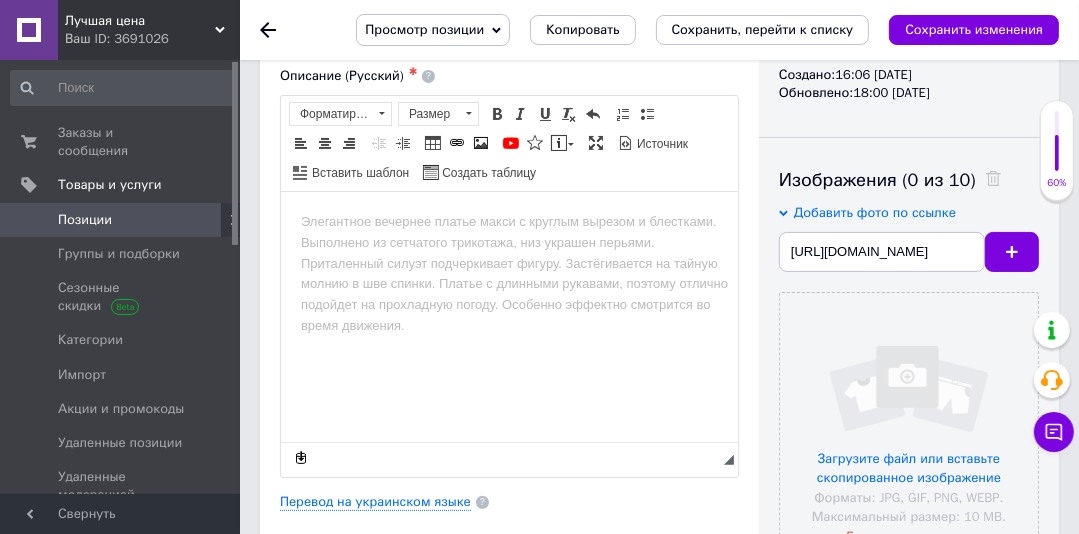 scroll, scrollTop: 0, scrollLeft: 0, axis: both 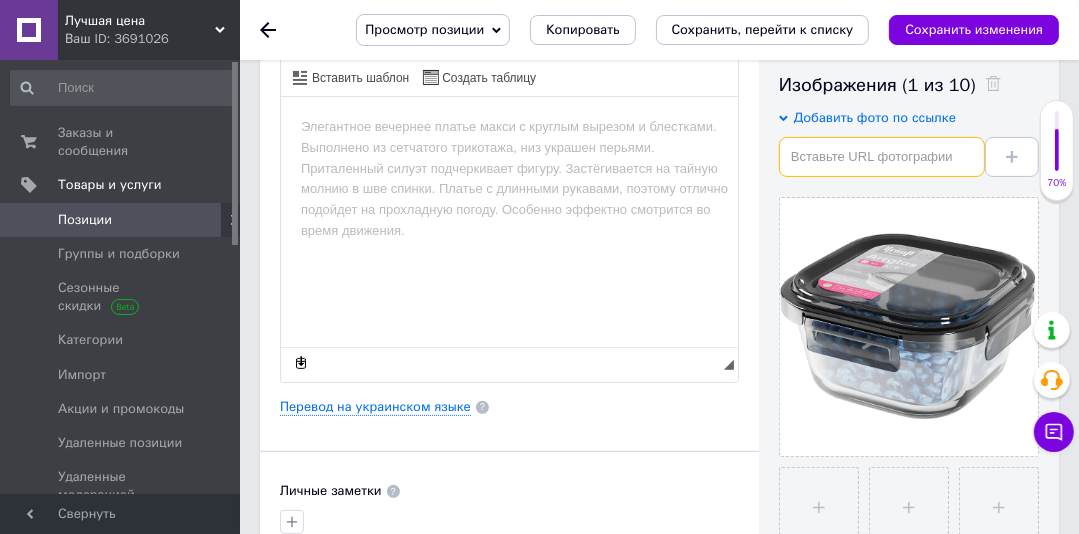 click at bounding box center [882, 157] 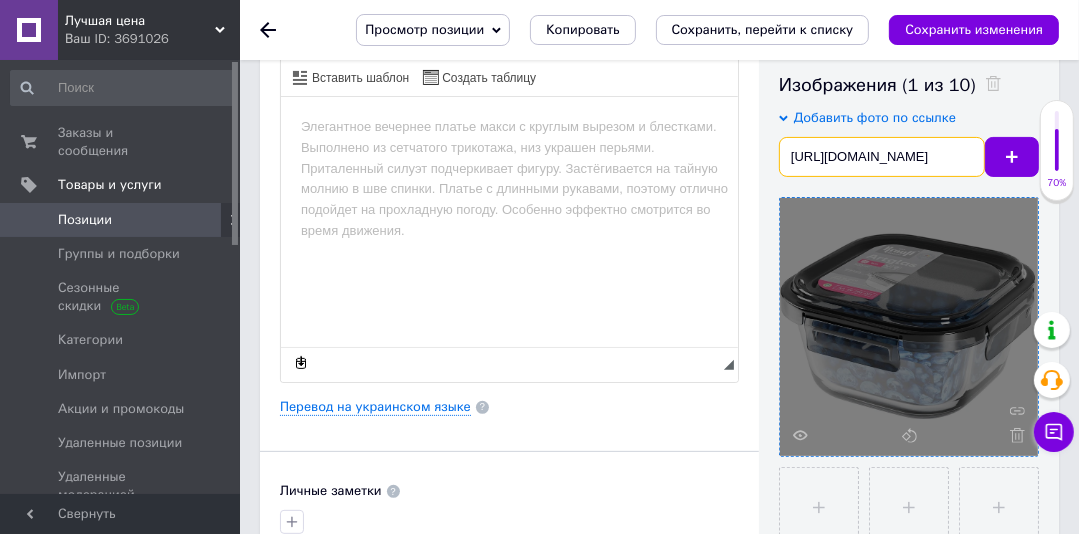 scroll, scrollTop: 0, scrollLeft: 193, axis: horizontal 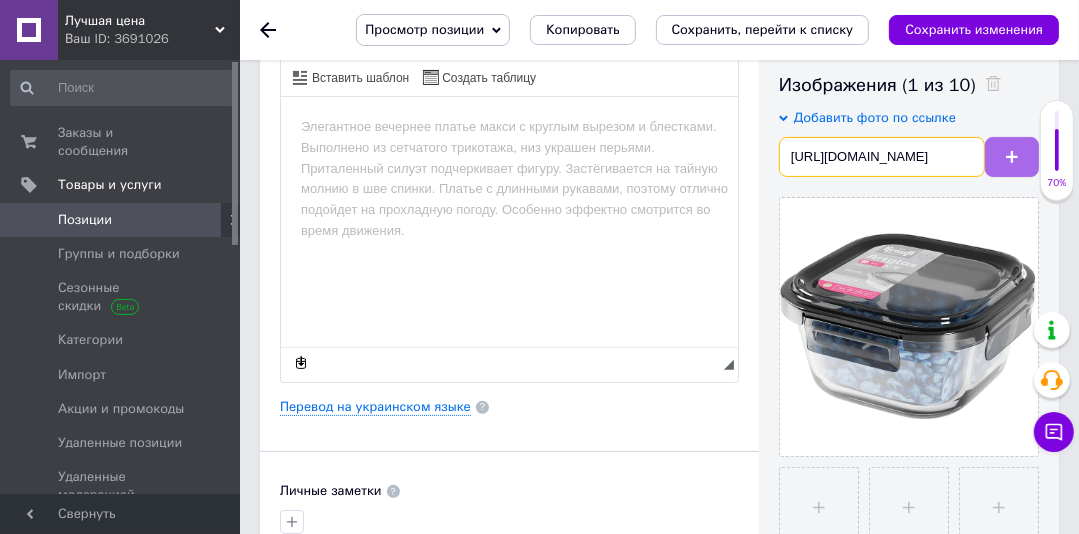 type on "https://content1.rozetka.com.ua/goods/images/big/568330955.jpg" 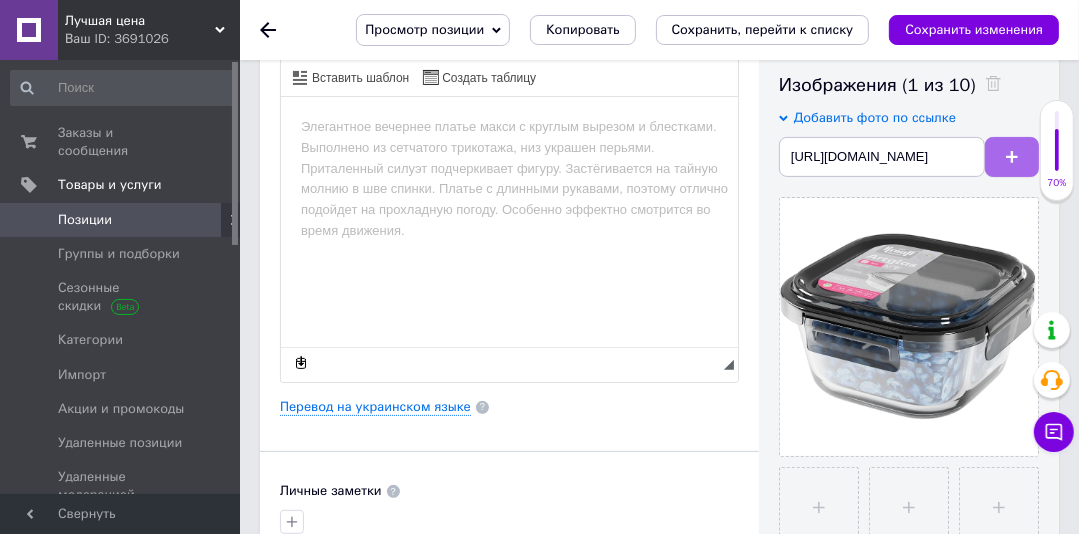 click at bounding box center (1012, 157) 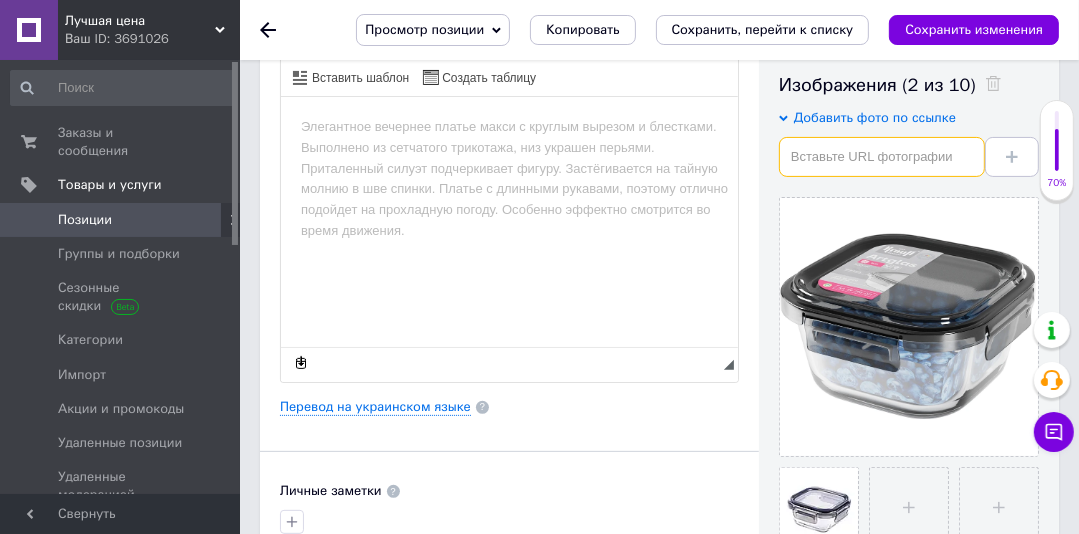 paste on "https://content2.rozetka.com.ua/goods/images/big/568330960.jpg" 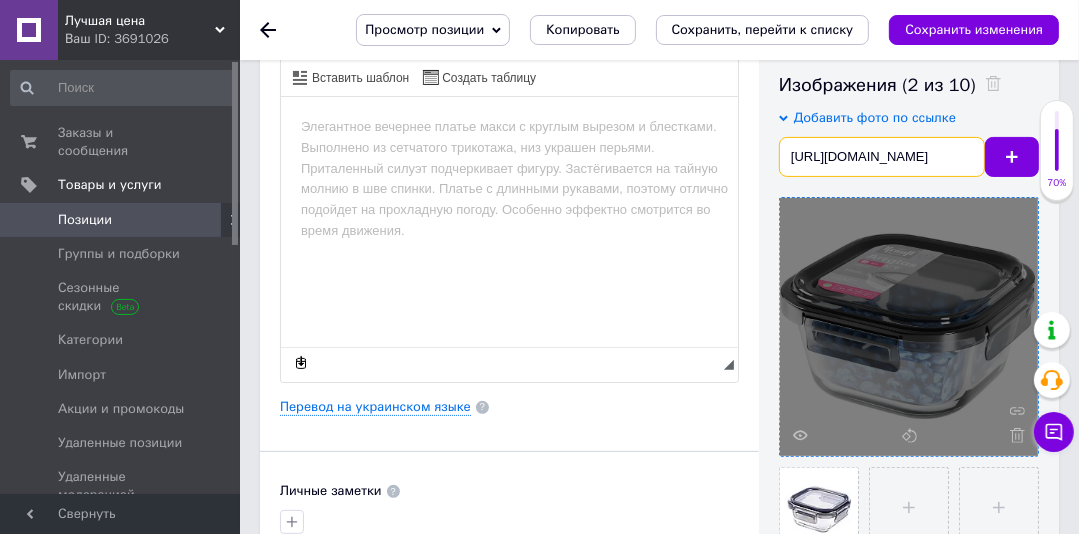scroll, scrollTop: 0, scrollLeft: 193, axis: horizontal 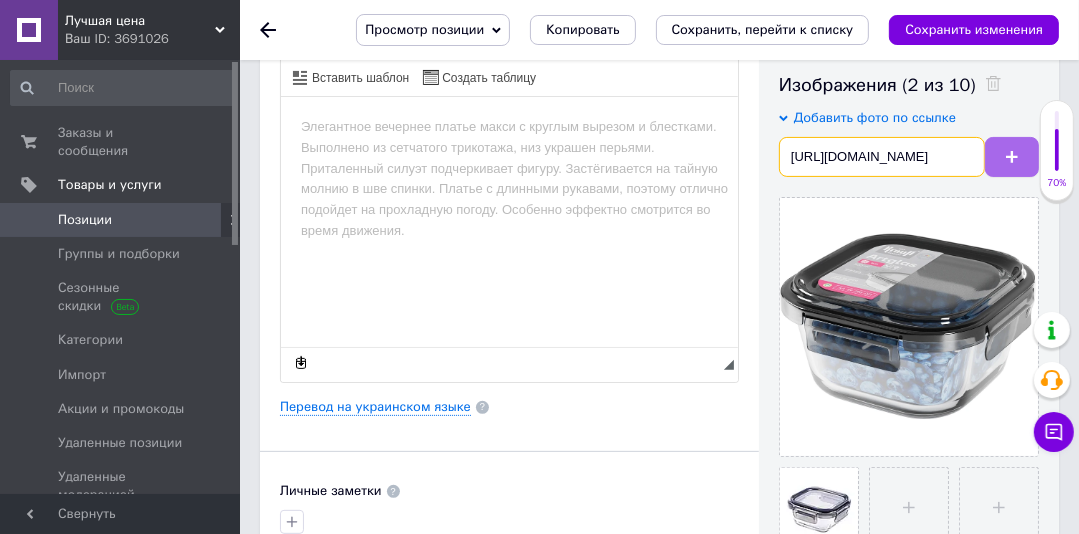 type on "https://content2.rozetka.com.ua/goods/images/big/568330960.jpg" 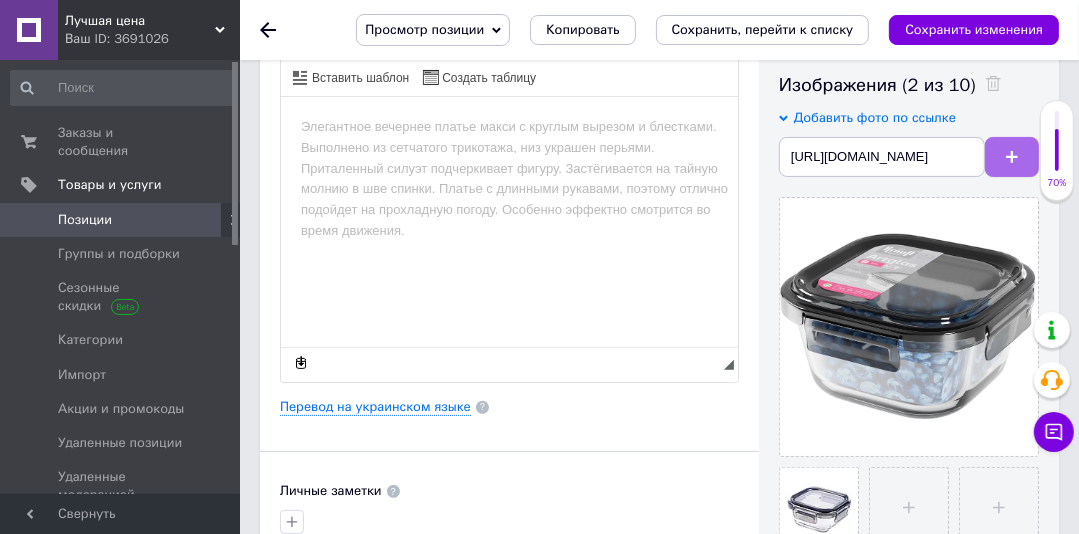 click 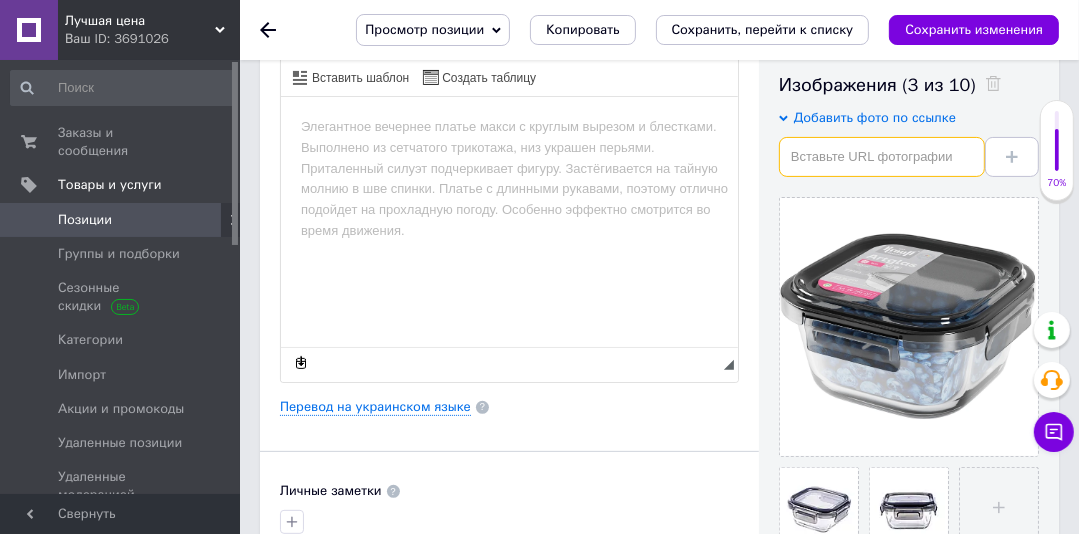click at bounding box center [882, 157] 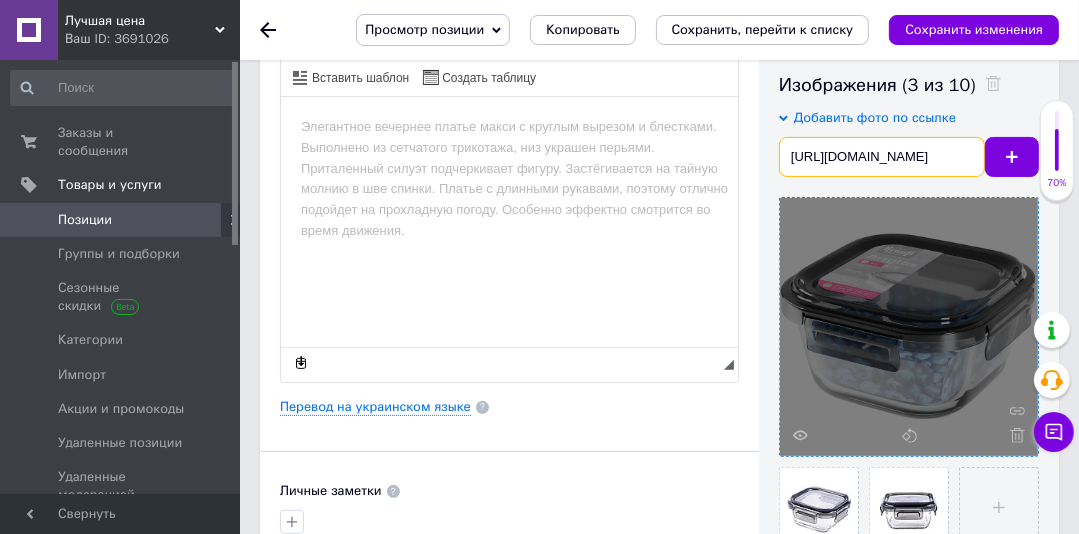 scroll, scrollTop: 0, scrollLeft: 193, axis: horizontal 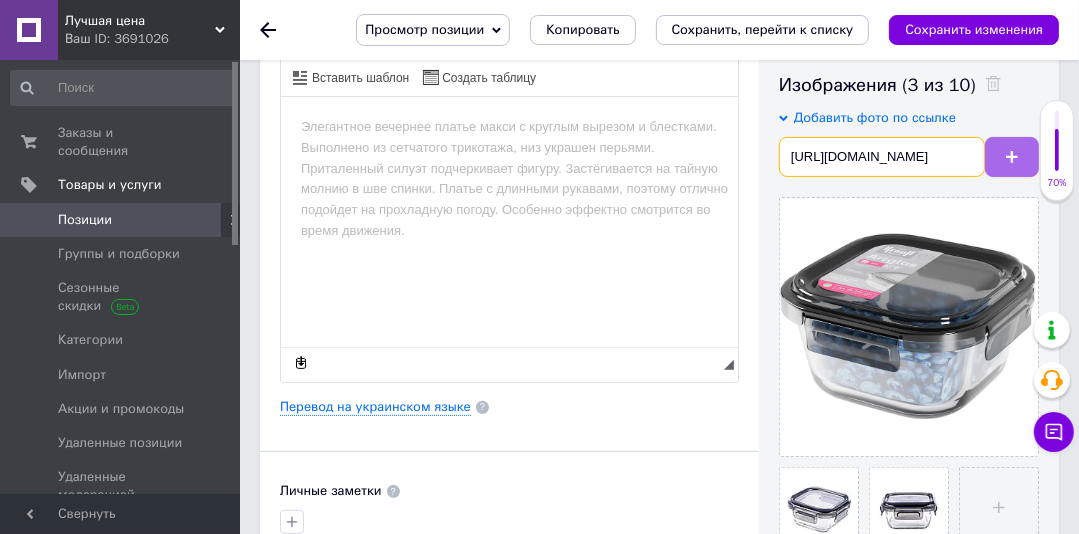 type on "https://content2.rozetka.com.ua/goods/images/big/568330966.jpg" 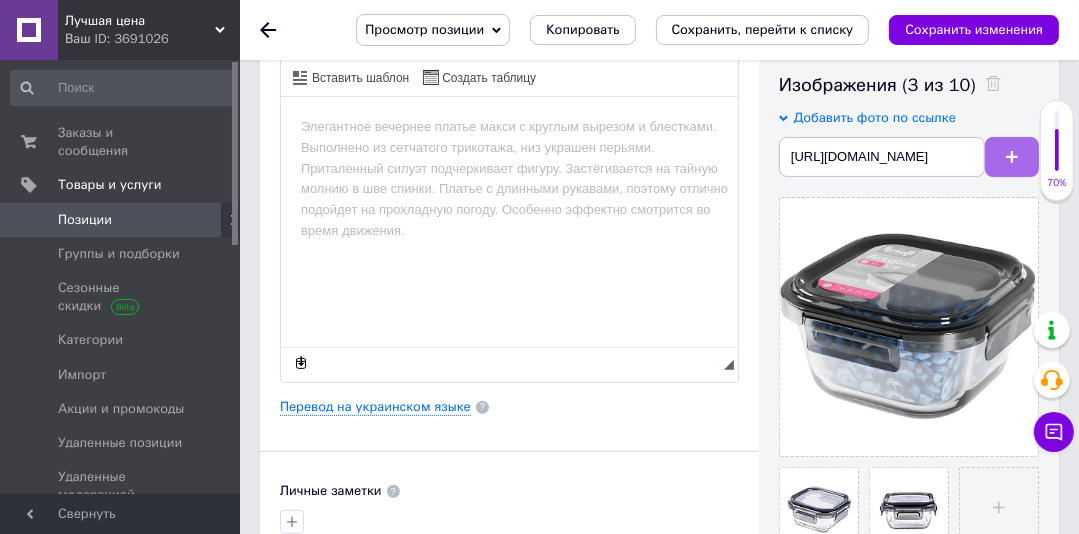 scroll, scrollTop: 0, scrollLeft: 0, axis: both 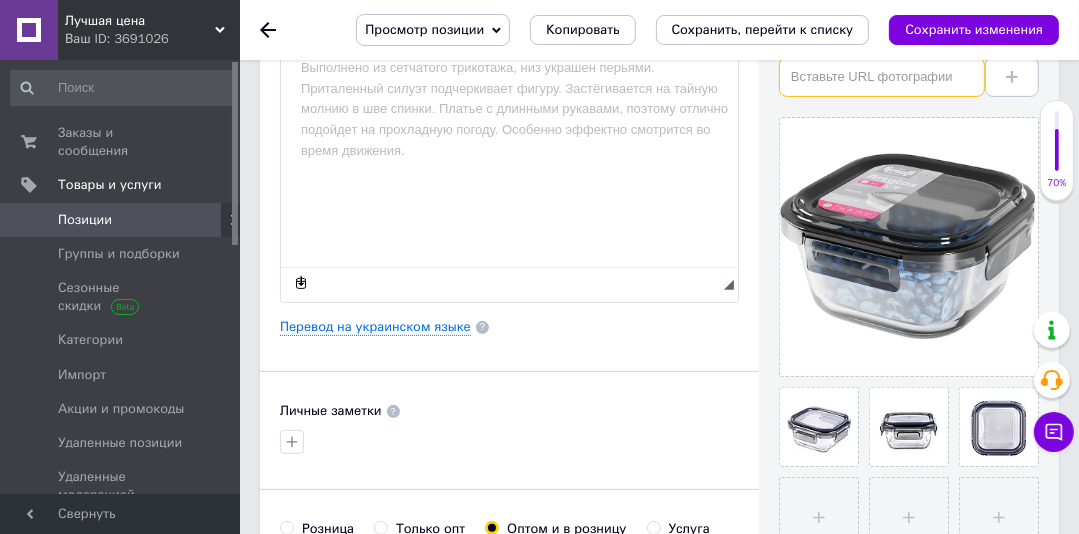click at bounding box center [882, 77] 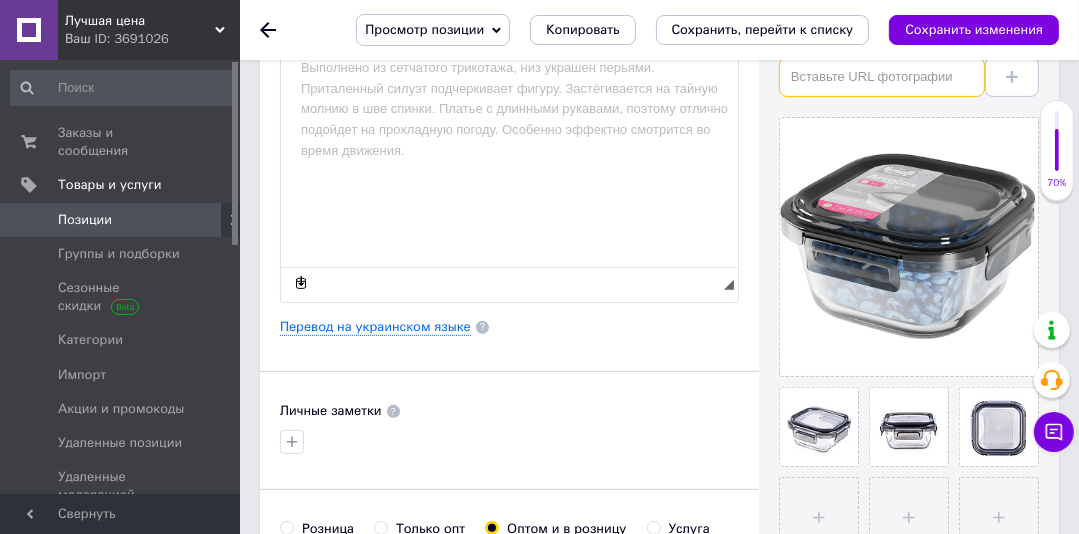 paste on "https://content1.rozetka.com.ua/goods/images/big/568330971.jpg" 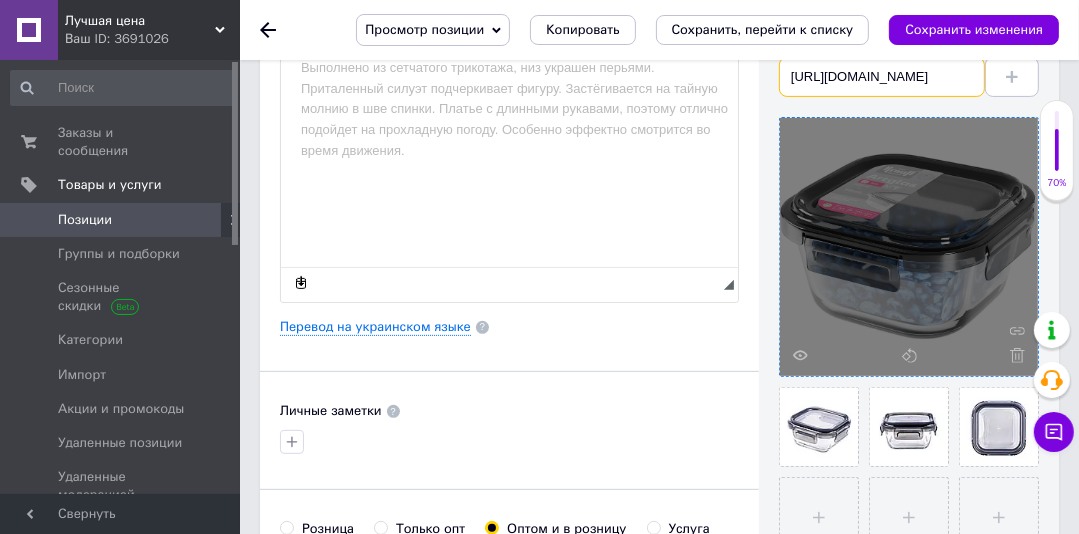 scroll, scrollTop: 0, scrollLeft: 193, axis: horizontal 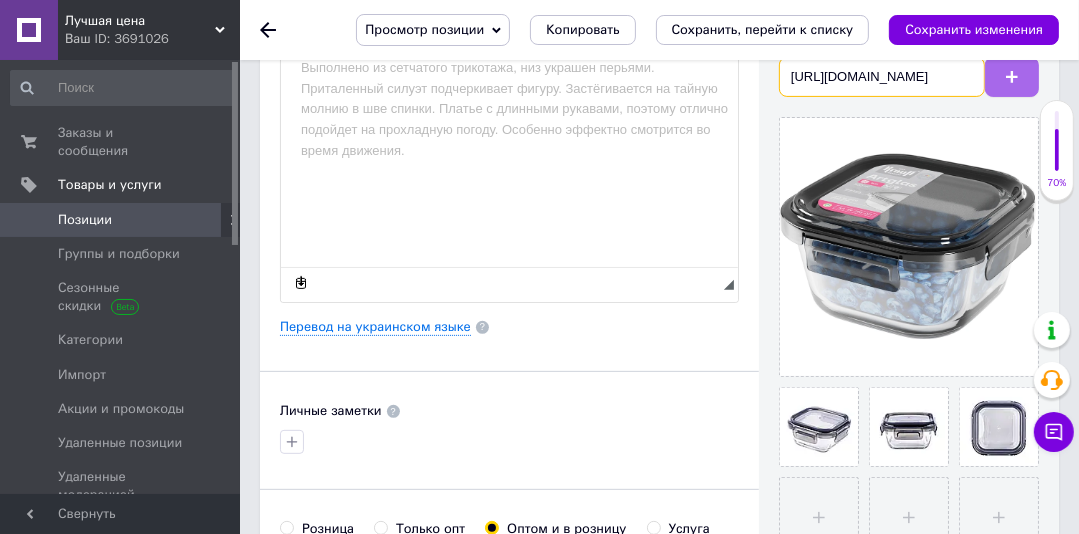 type on "https://content1.rozetka.com.ua/goods/images/big/568330971.jpg" 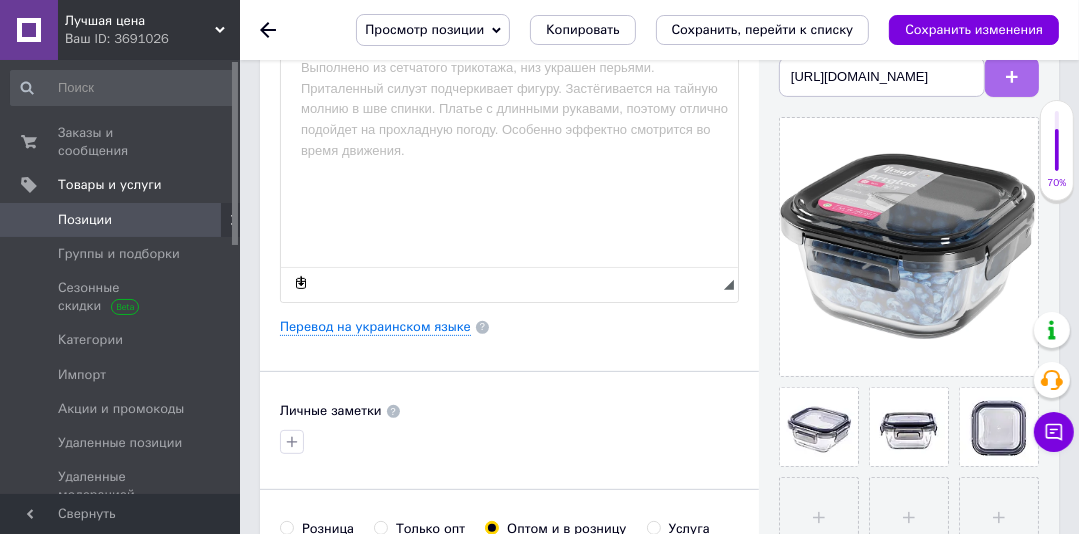 scroll, scrollTop: 0, scrollLeft: 0, axis: both 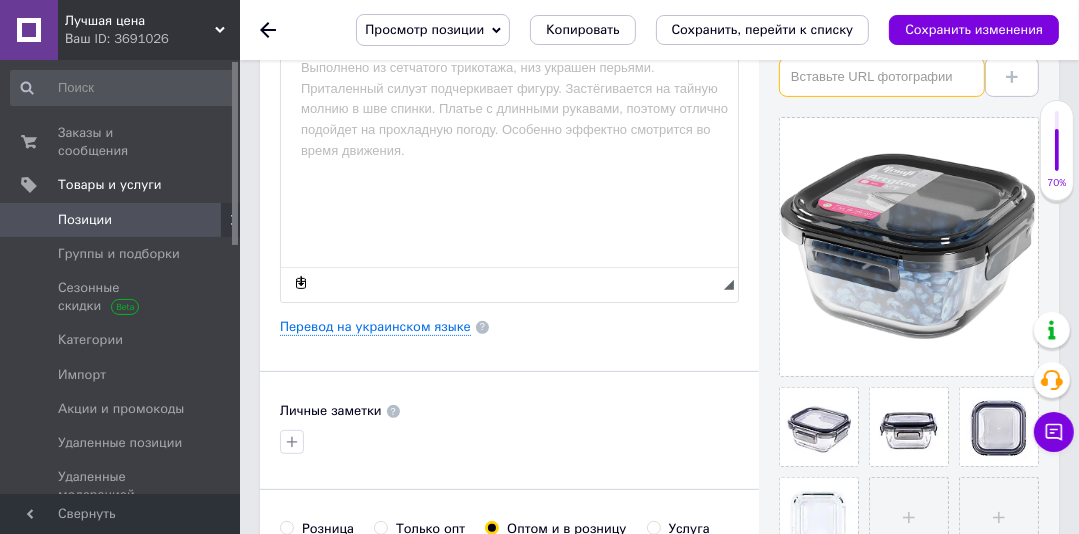 click at bounding box center [882, 77] 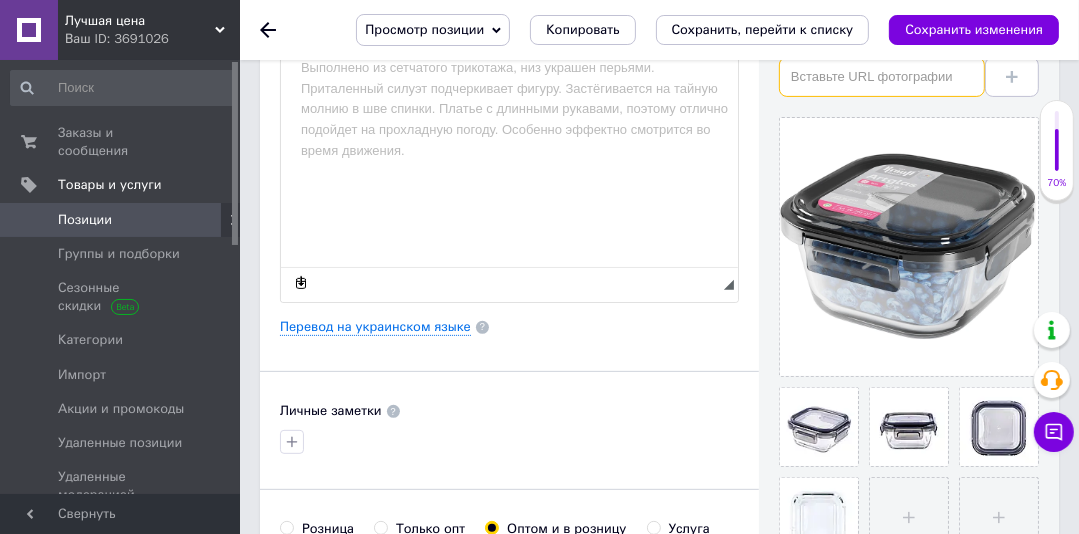 paste on "https://content2.rozetka.com.ua/goods/images/big/568330976.jpg" 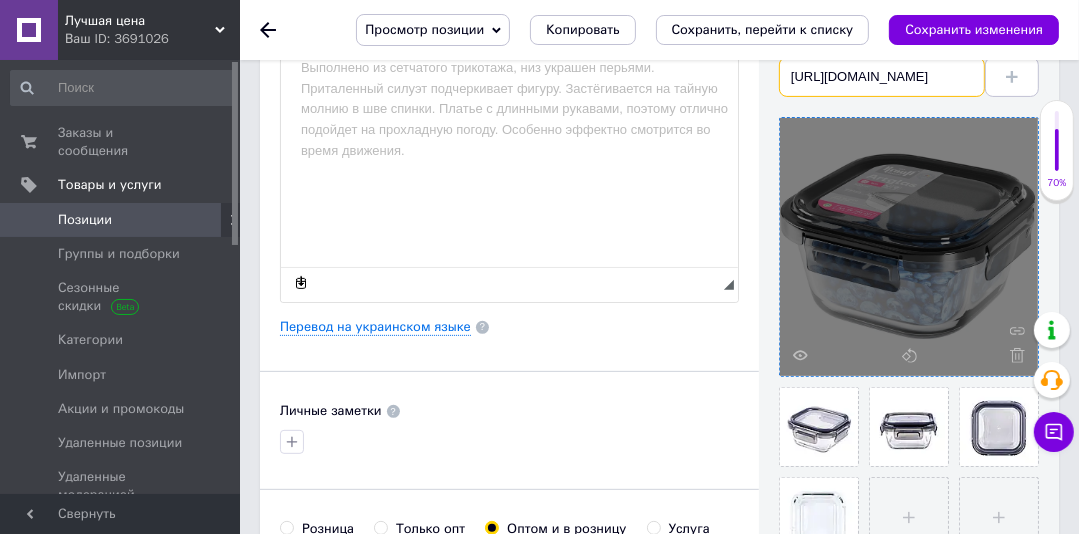 scroll, scrollTop: 0, scrollLeft: 193, axis: horizontal 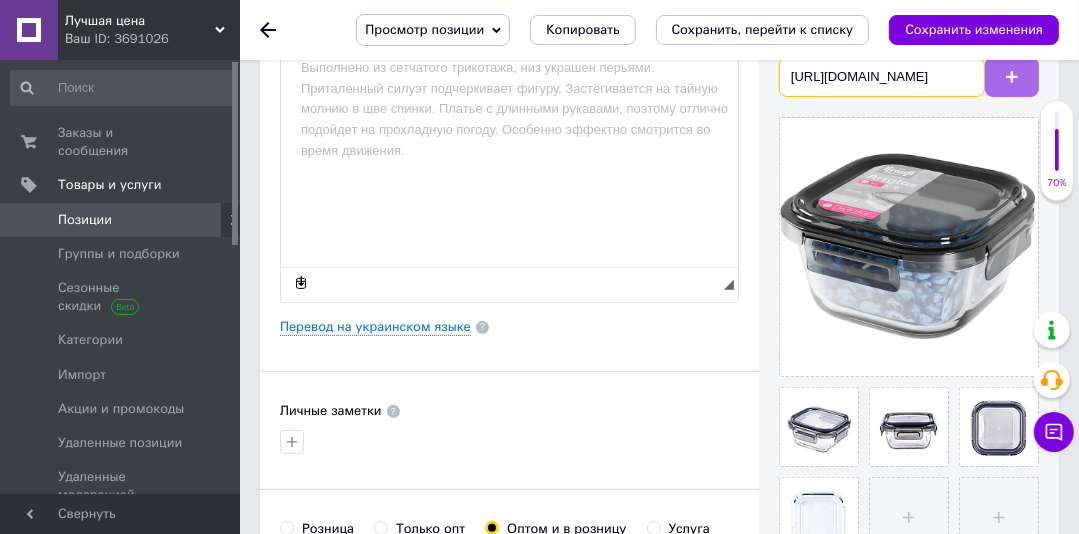type on "https://content2.rozetka.com.ua/goods/images/big/568330976.jpg" 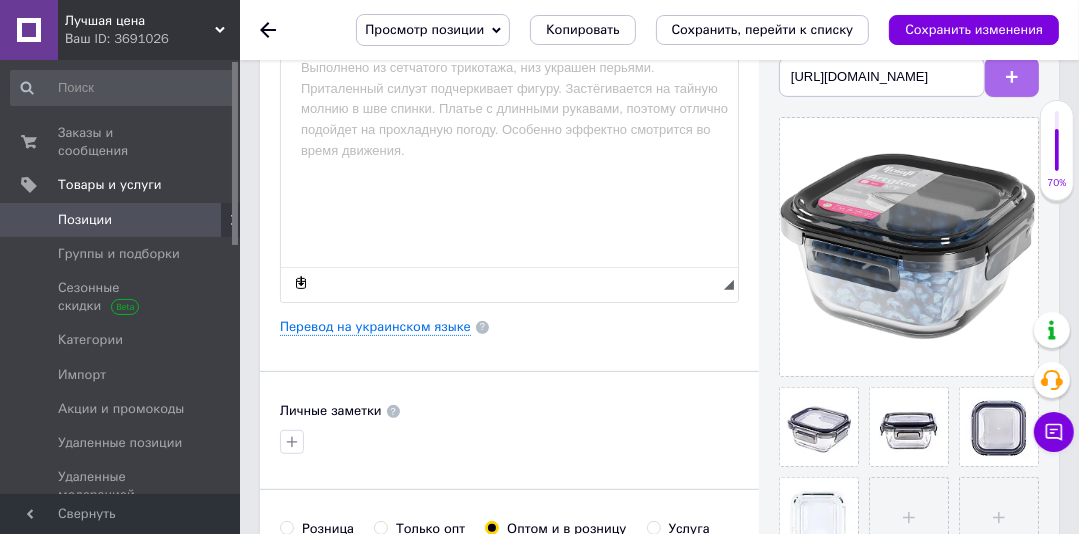 click at bounding box center (1012, 77) 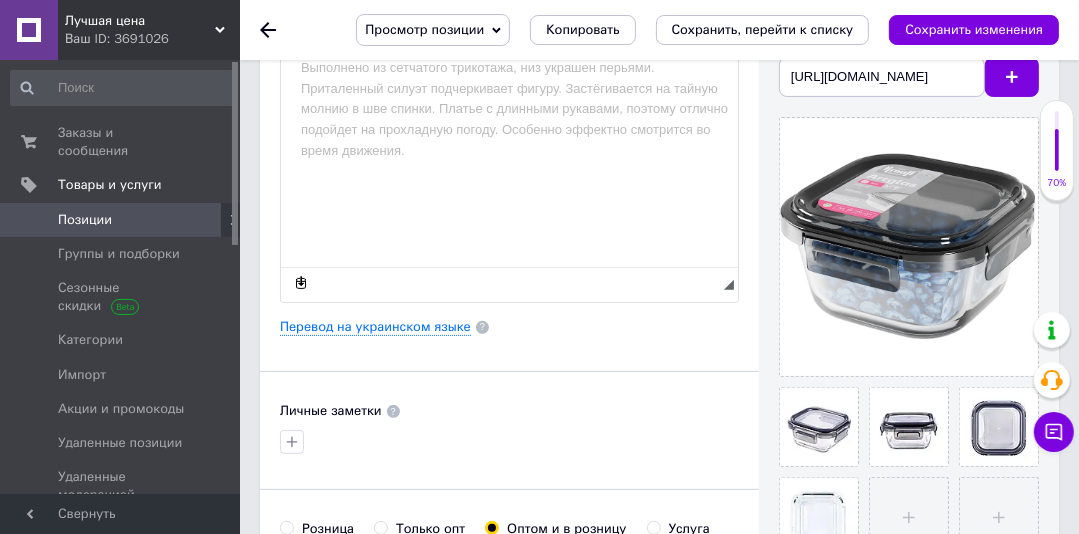 scroll, scrollTop: 0, scrollLeft: 0, axis: both 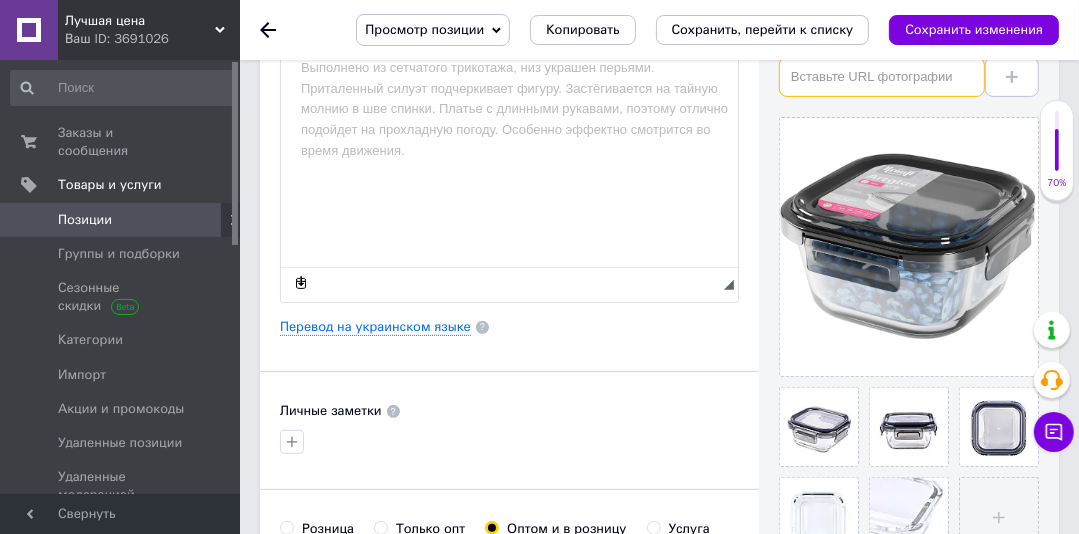 click at bounding box center (882, 77) 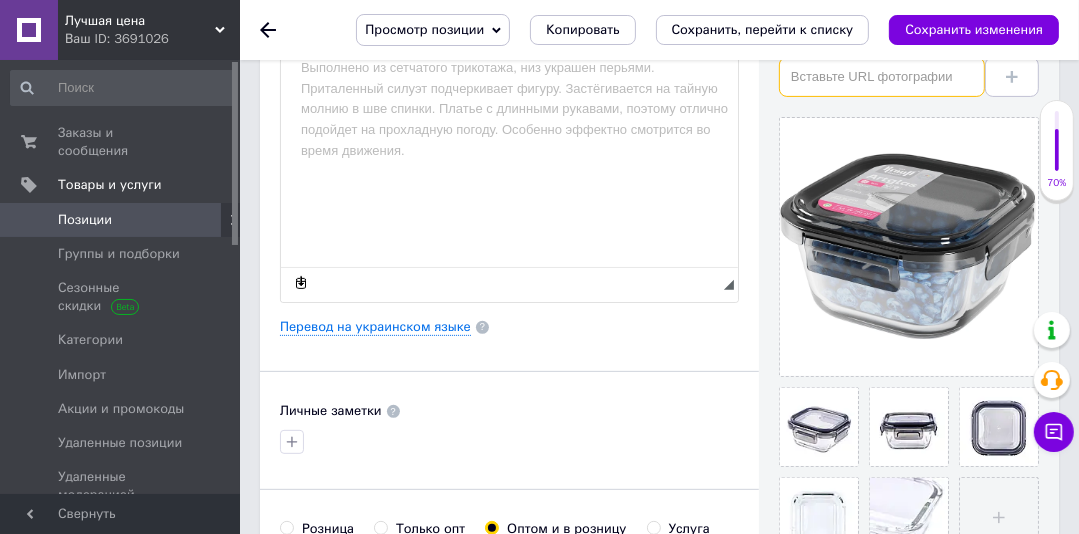 paste on "https://content.rozetka.com.ua/goods/images/big/568330978.jpg" 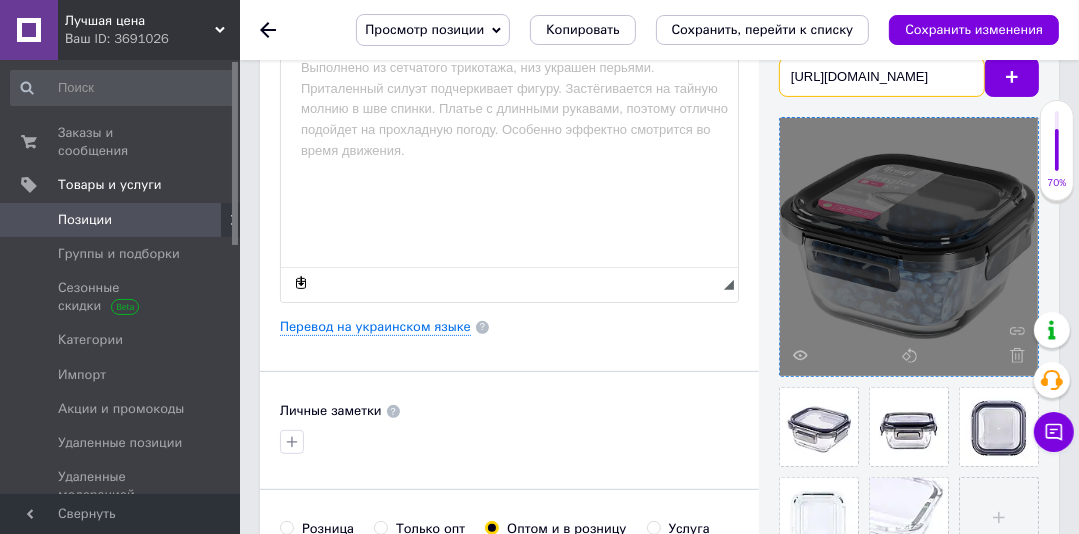 scroll, scrollTop: 0, scrollLeft: 186, axis: horizontal 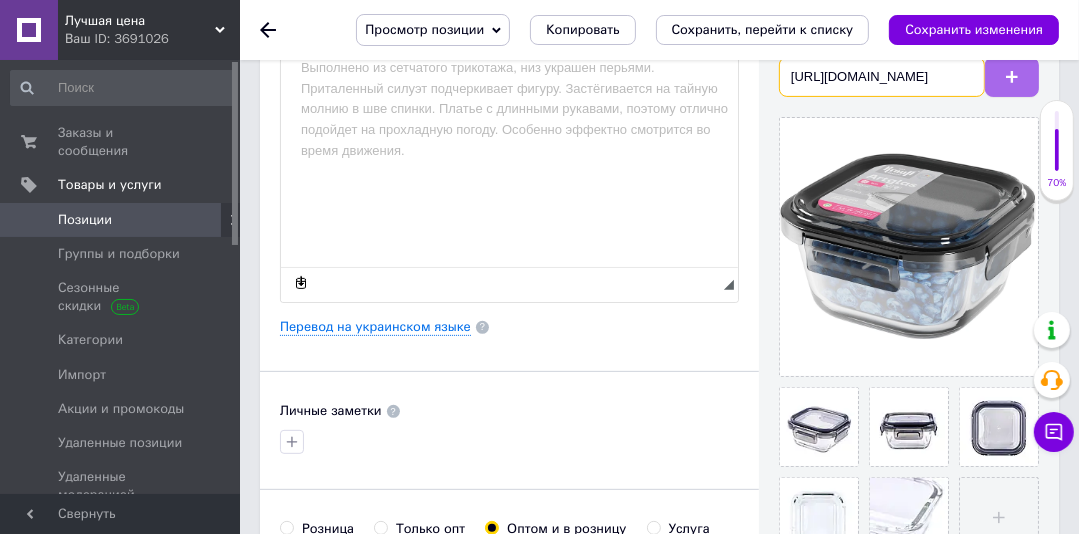 type on "https://content.rozetka.com.ua/goods/images/big/568330978.jpg" 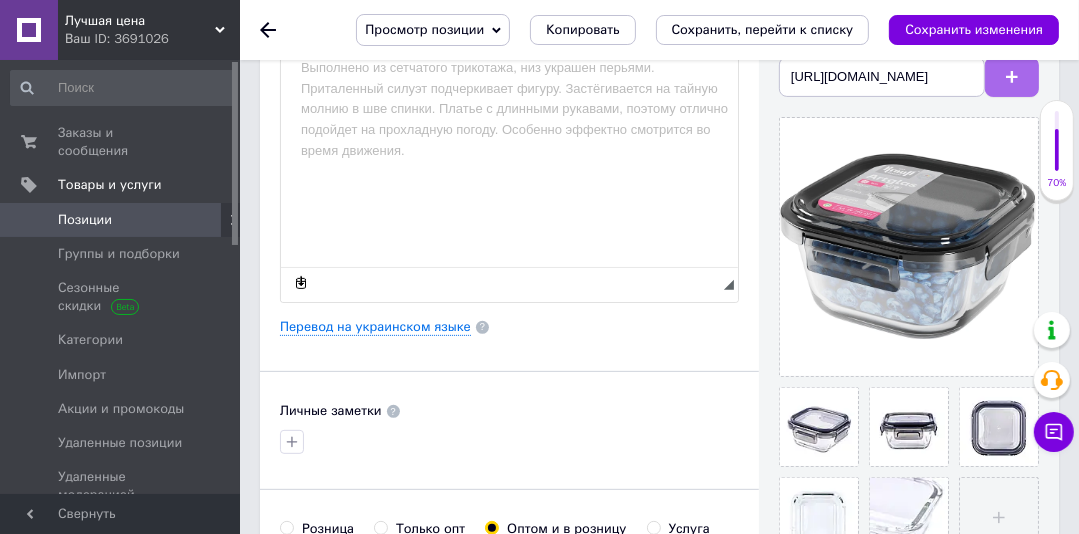 scroll, scrollTop: 0, scrollLeft: 0, axis: both 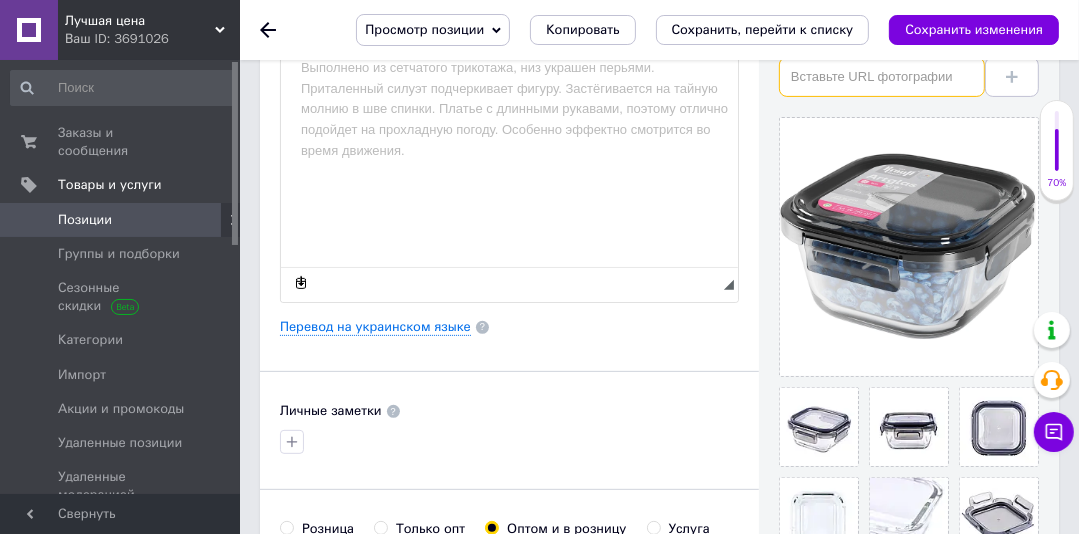 click at bounding box center [882, 77] 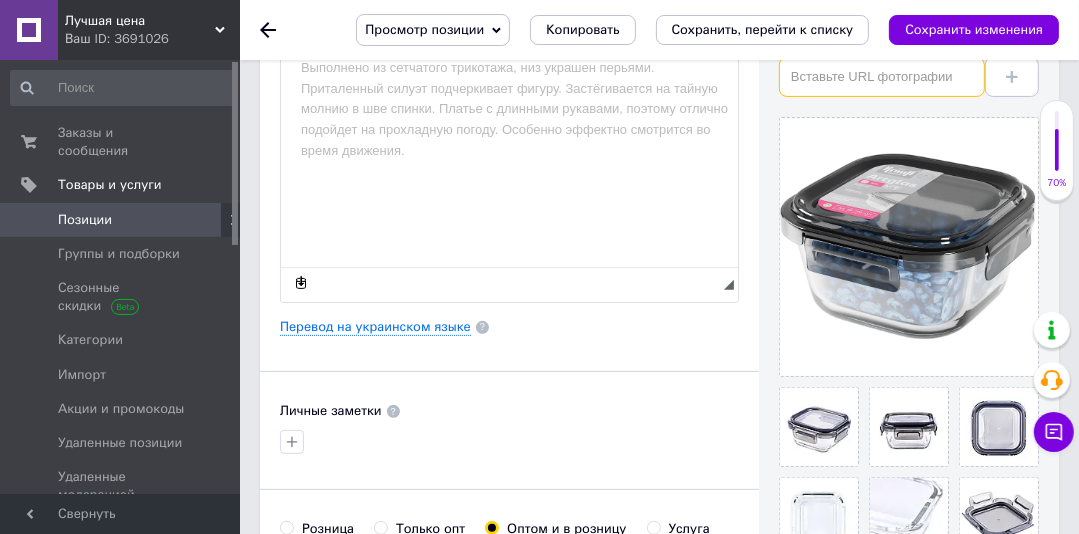 paste on "https://content.rozetka.com.ua/goods/images/big/568330983.jpg" 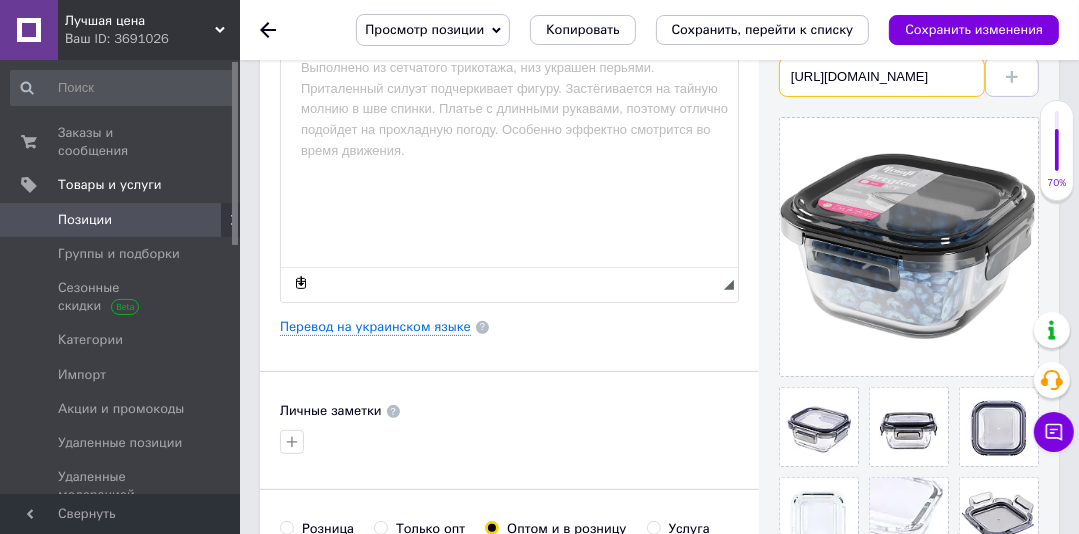 scroll, scrollTop: 0, scrollLeft: 186, axis: horizontal 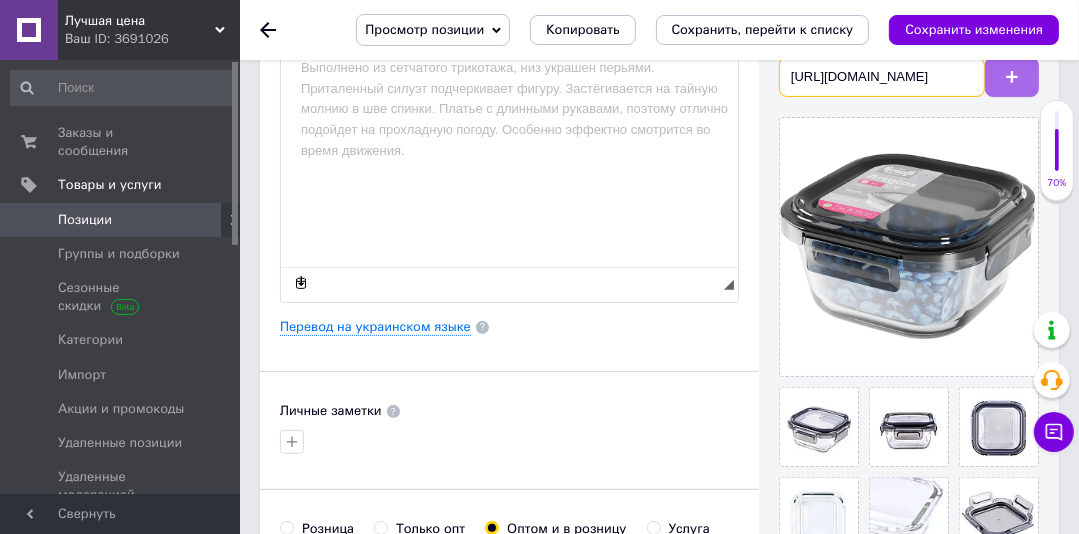 type on "https://content.rozetka.com.ua/goods/images/big/568330983.jpg" 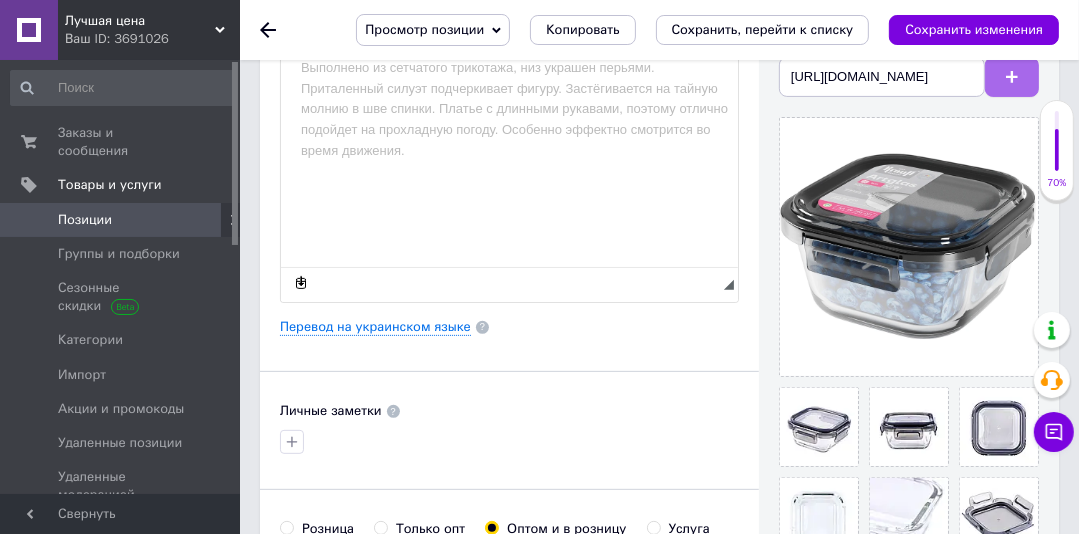 click at bounding box center (1012, 77) 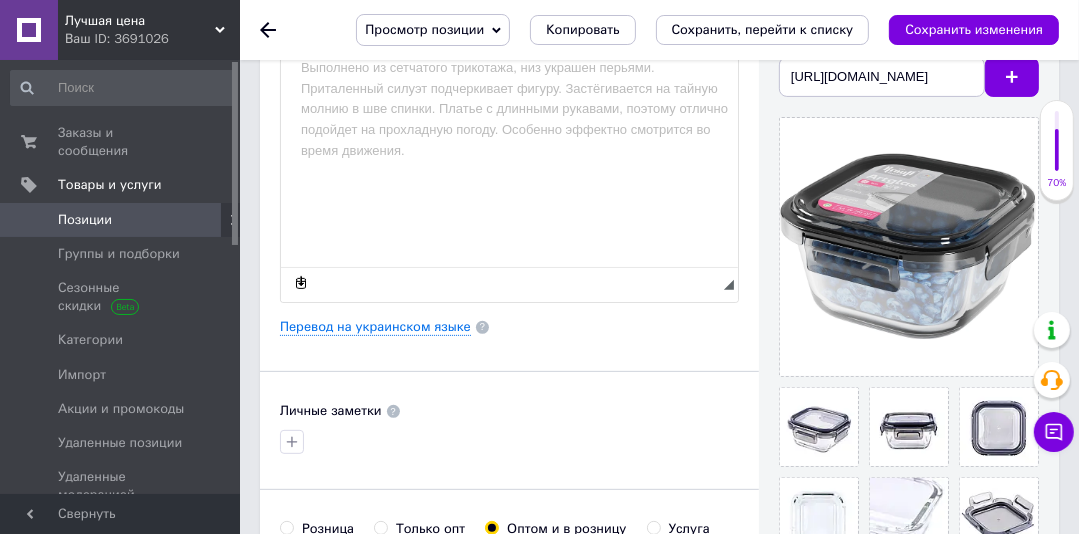 scroll, scrollTop: 0, scrollLeft: 0, axis: both 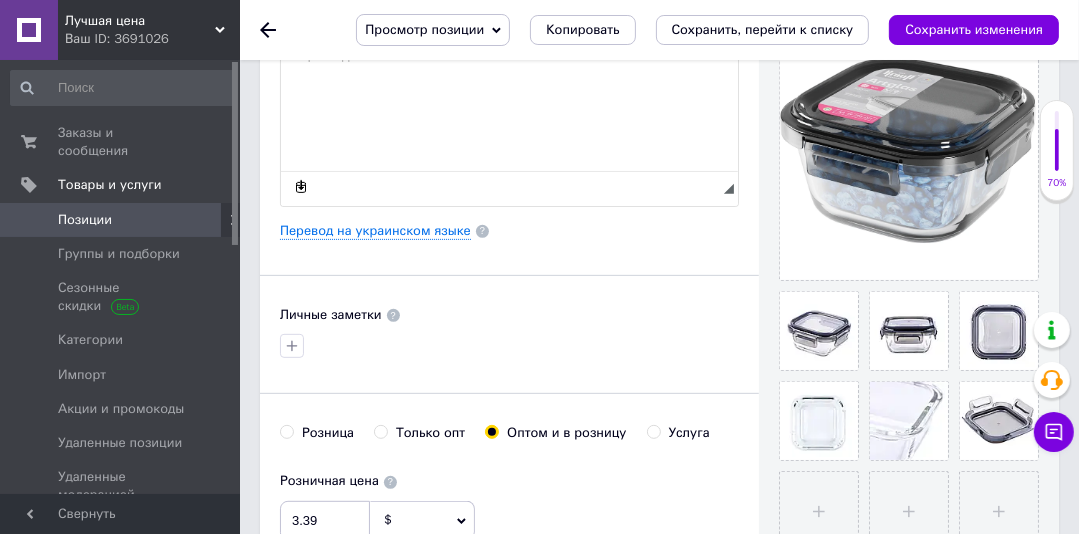 type 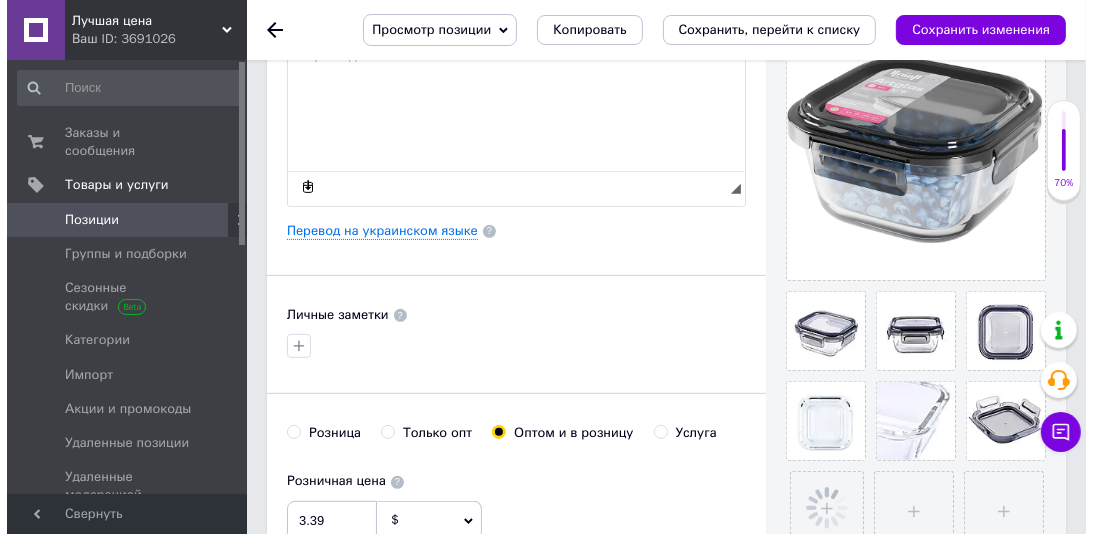 scroll, scrollTop: 541, scrollLeft: 0, axis: vertical 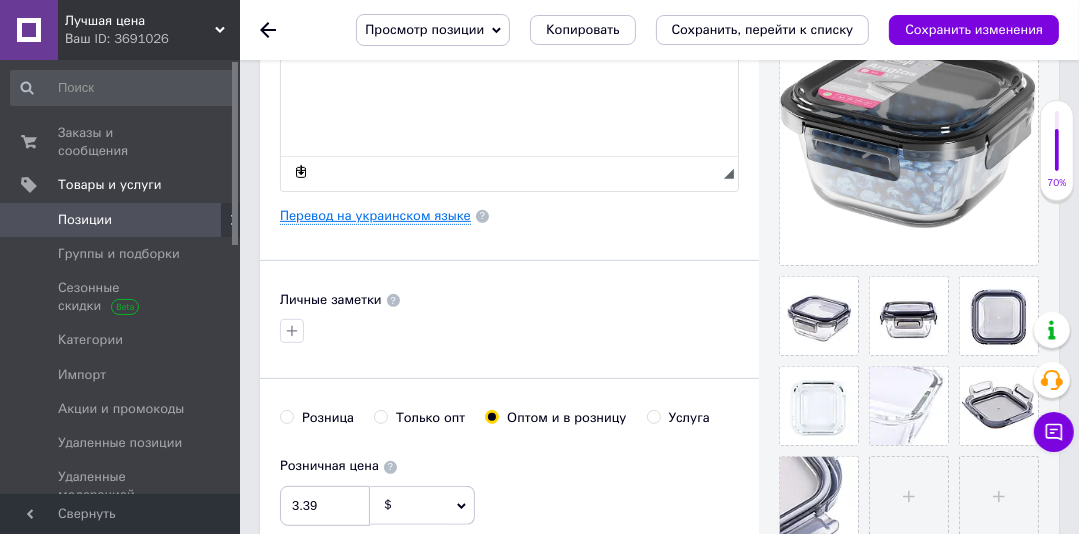 click on "Перевод на украинском языке" at bounding box center [375, 216] 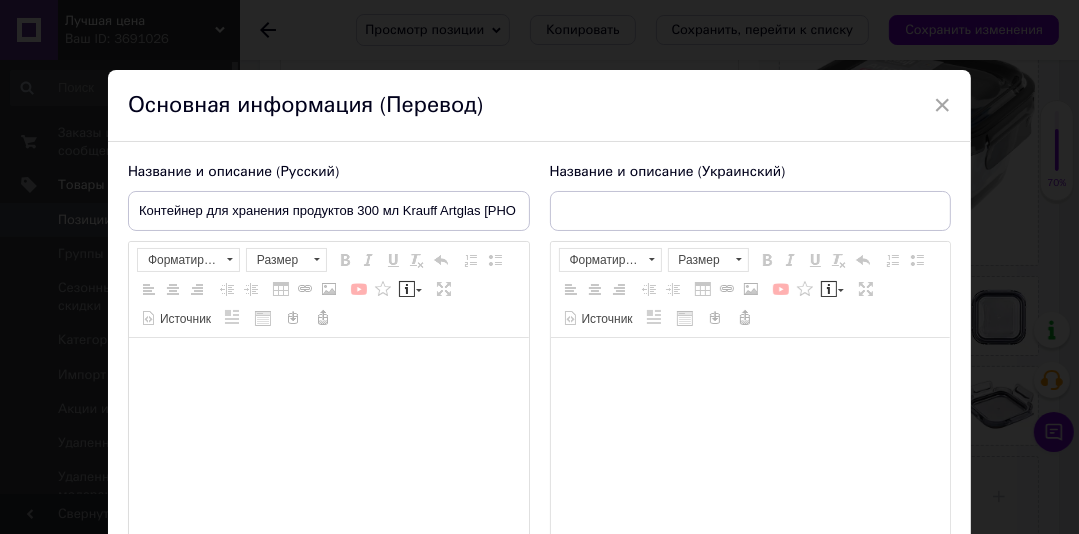 type on "Krauff Контейнер для зберігання 300мл з кришкою, 112*112*51мм. 29-298-021" 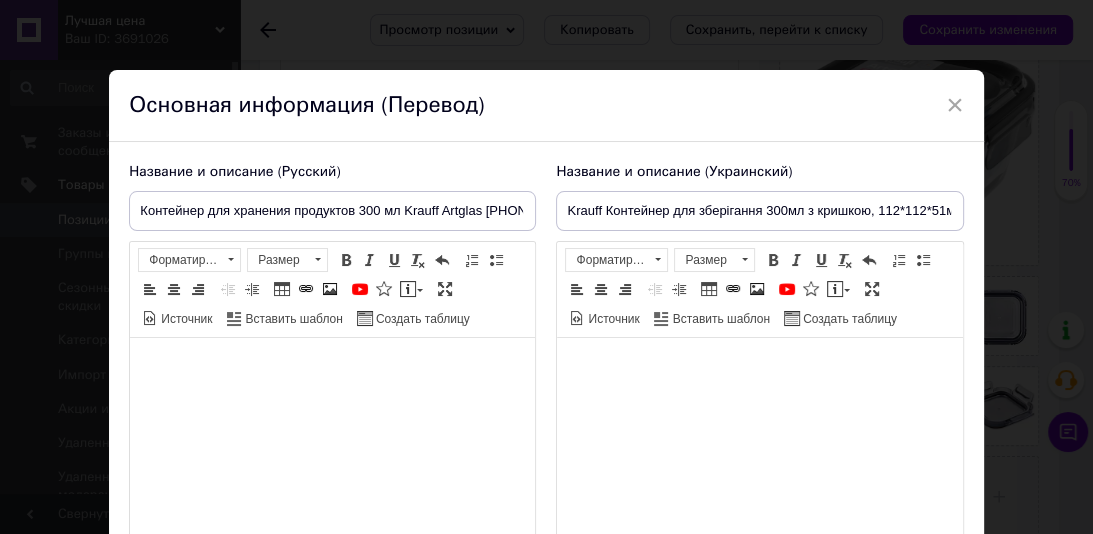 scroll, scrollTop: 0, scrollLeft: 0, axis: both 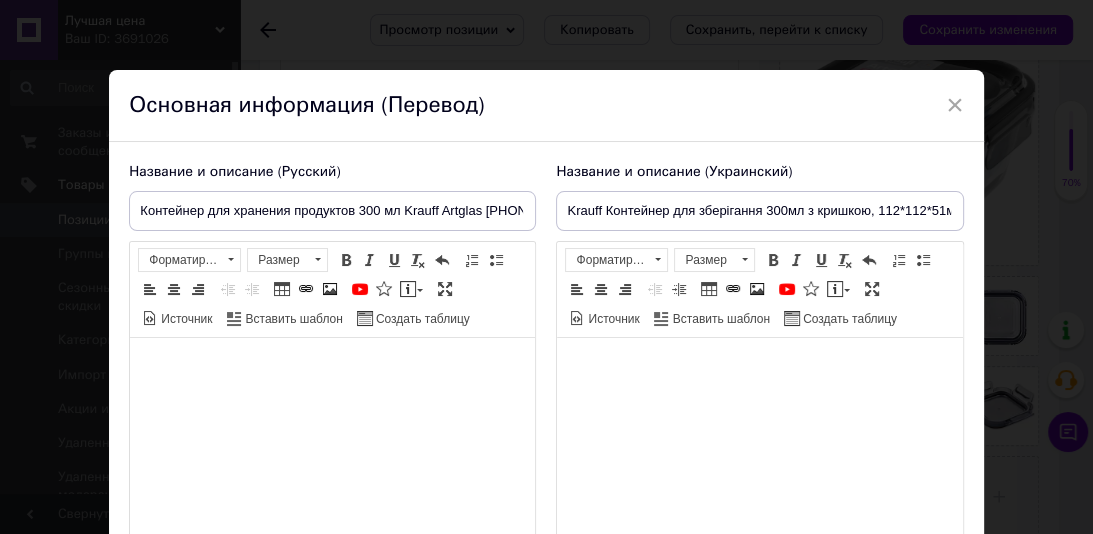 click at bounding box center [332, 368] 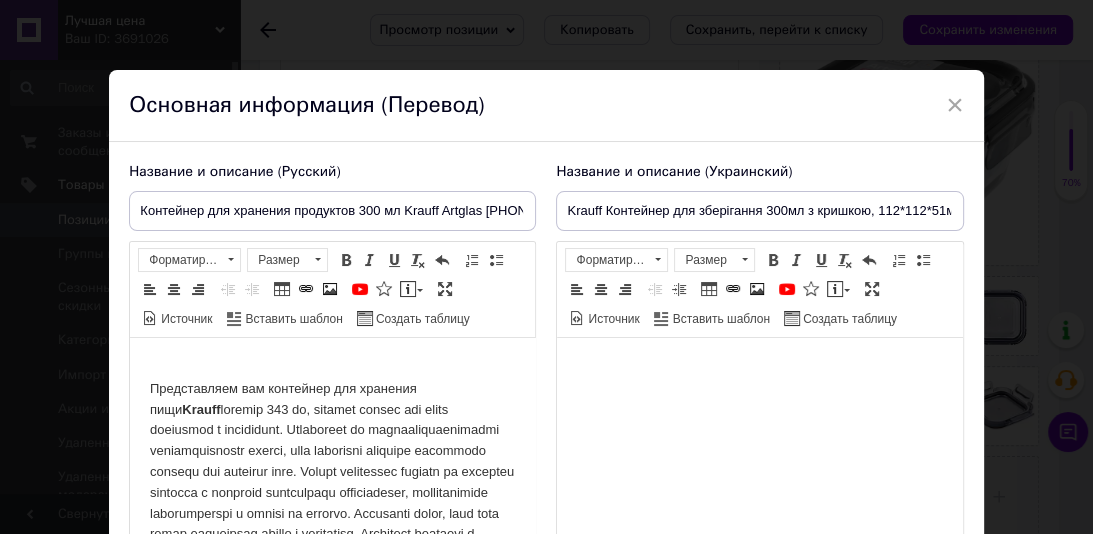 scroll, scrollTop: 203, scrollLeft: 0, axis: vertical 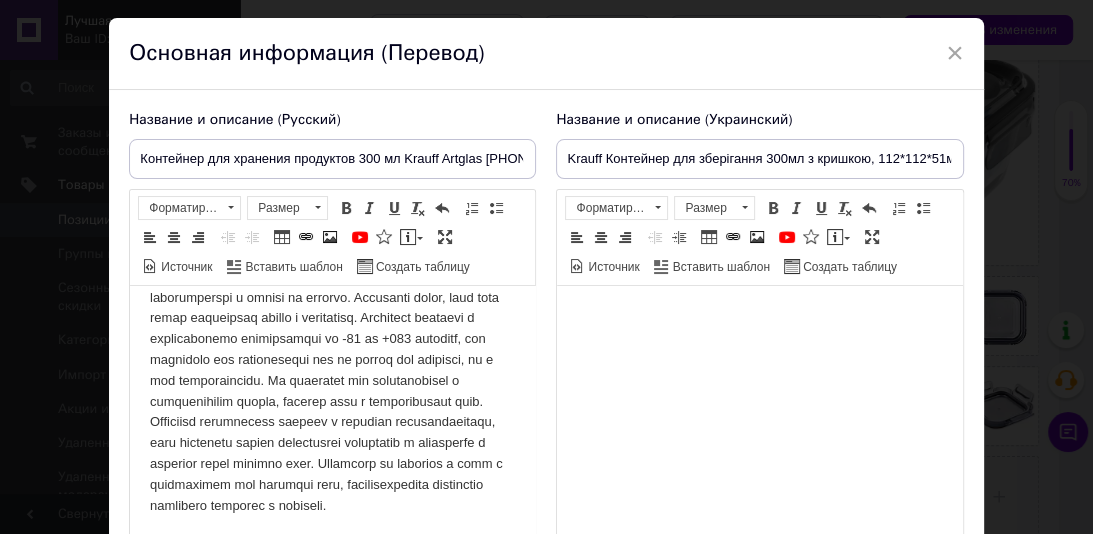 click on "Название и описание (Русский) Контейнер для хранения продуктов 300 мл Krauff Artglas 29-298-021
Представляем вам контейнер для хранения пищи  Krauff  Rich Text Editor, A4BF99BD-BDAC-459C-83AE-B47078DFDF03 Панели инструментов редактора Форматирование Форматирование Размер Размер   Полужирный  Комбинация клавиш Ctrl+B   Курсив  Комбинация клавиш Ctrl+I   Подчеркнутый  Комбинация клавиш Ctrl+U   Убрать форматирование   Отменить  Комбинация клавиш Ctrl+Z   Вставить / удалить нумерованный список   Вставить / удалить маркированный список   По левому краю   По центру   По правому краю   Уменьшить отступ" at bounding box center [332, 341] 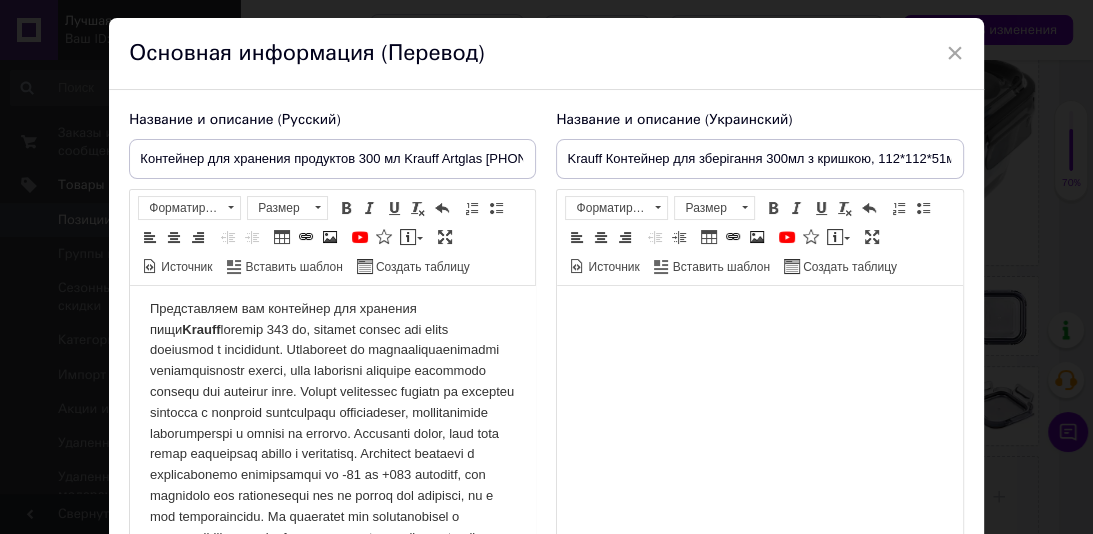 scroll, scrollTop: 0, scrollLeft: 0, axis: both 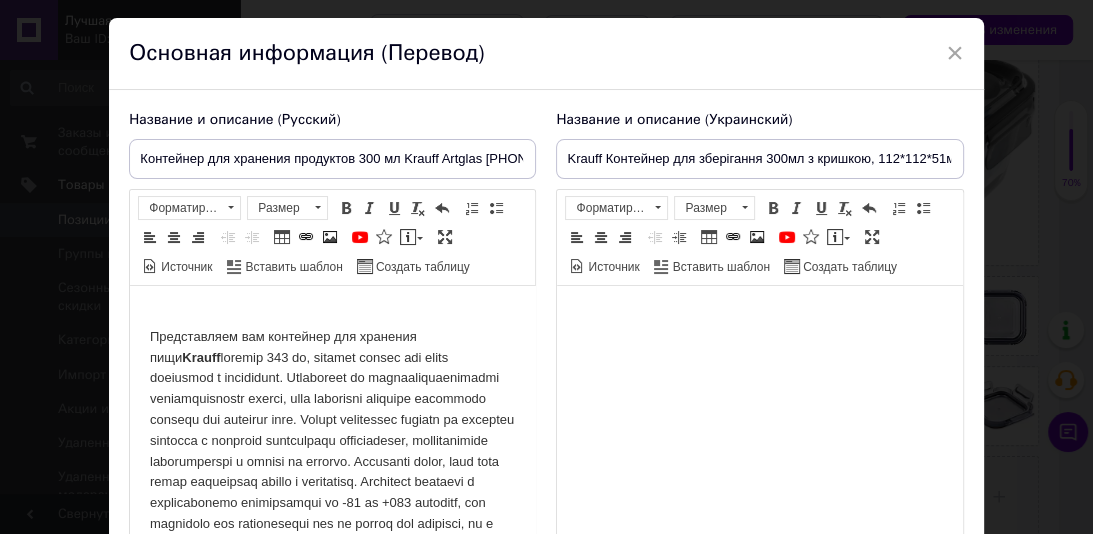 click on "Представляем вам контейнер для хранения пищи  Krauff" at bounding box center [332, 493] 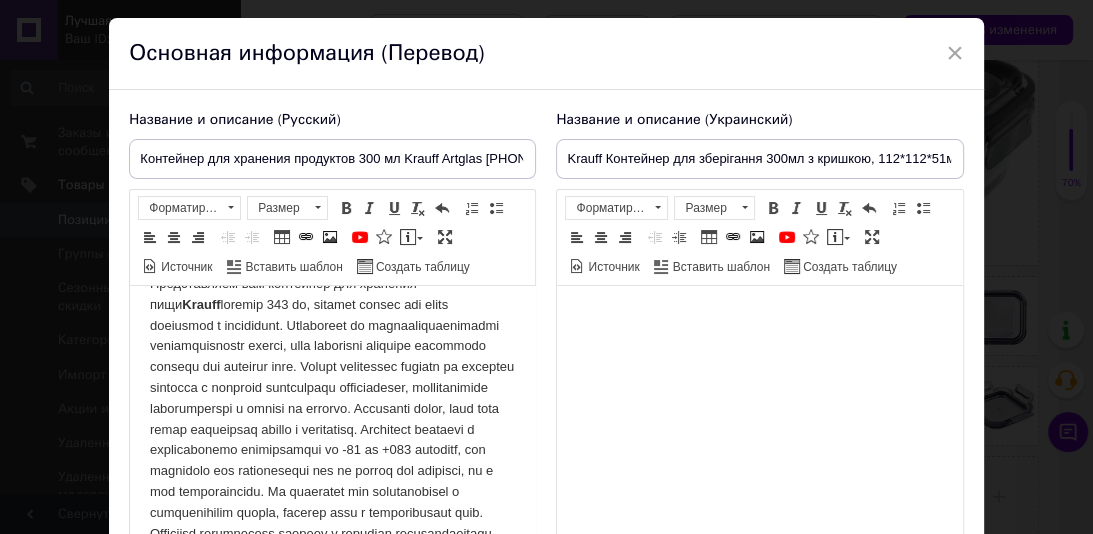 scroll, scrollTop: 34, scrollLeft: 0, axis: vertical 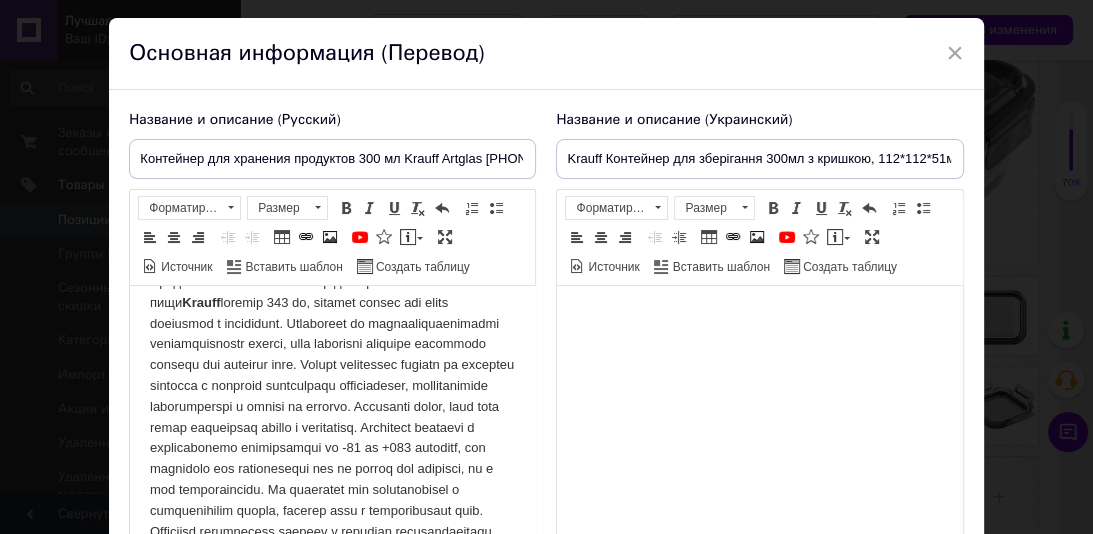 click on "Представляем вам контейнер для хранения пищи  Krauff" at bounding box center (332, 449) 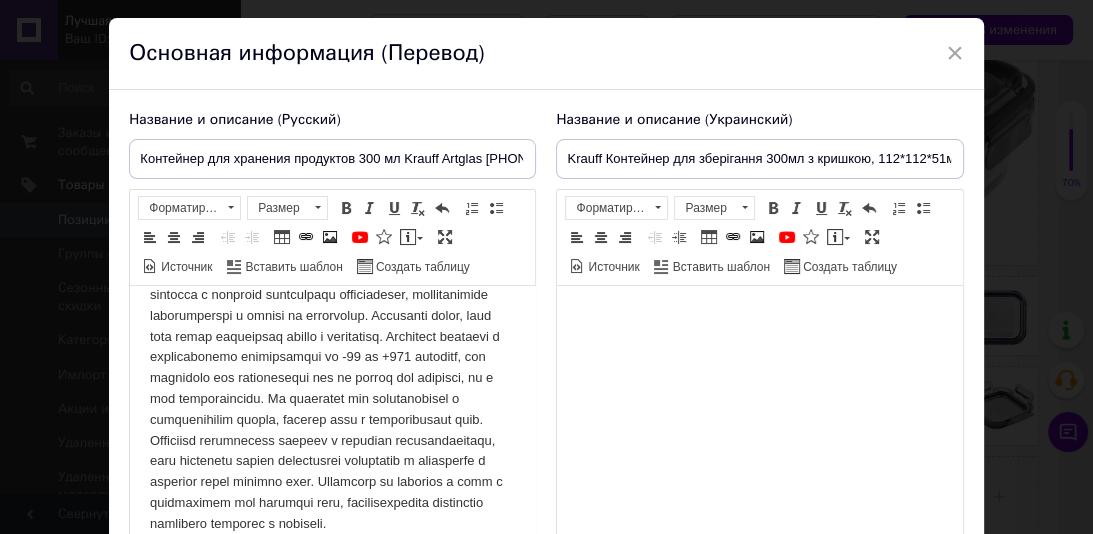 scroll, scrollTop: 127, scrollLeft: 0, axis: vertical 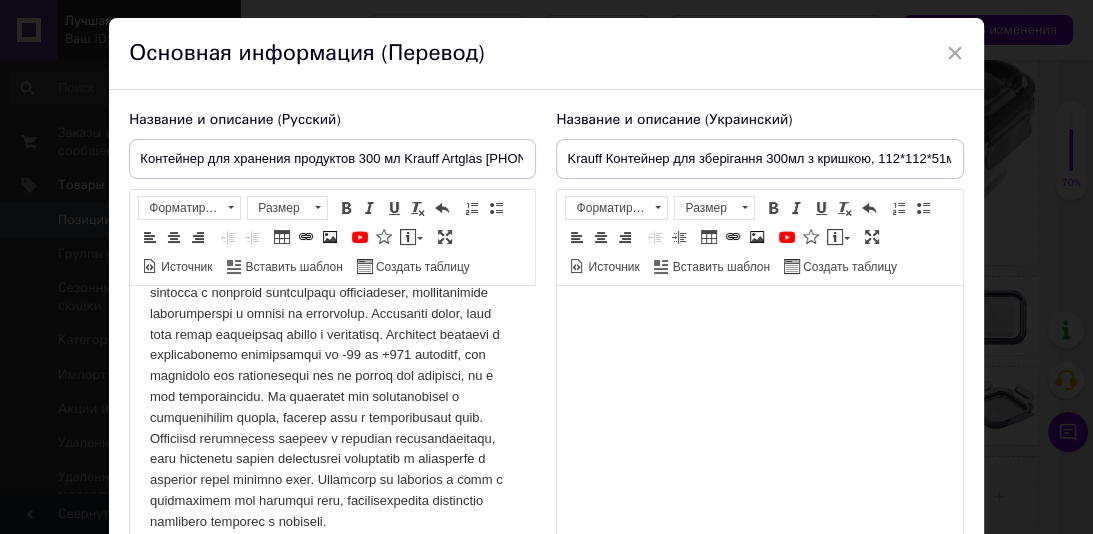 click on "Представляем вам контейнер для хранения пищи  Krauff" at bounding box center [332, 356] 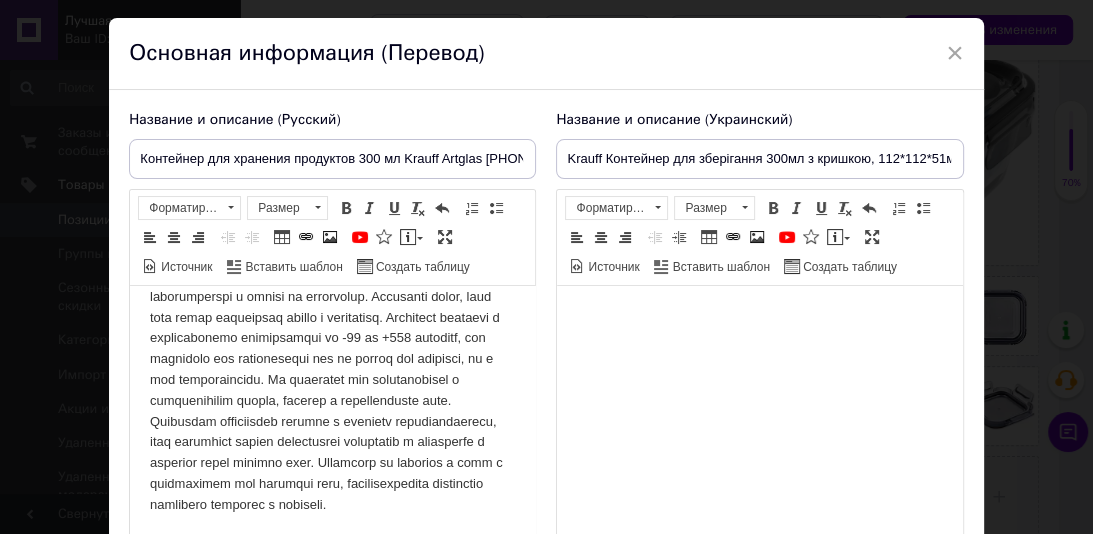 scroll, scrollTop: 200, scrollLeft: 0, axis: vertical 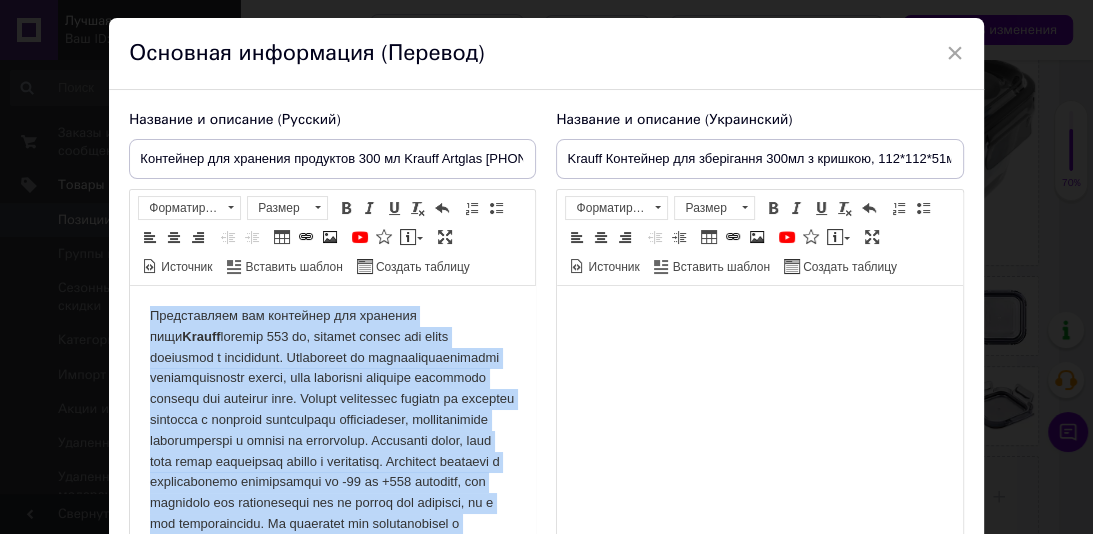 drag, startPoint x: 220, startPoint y: 512, endPoint x: 135, endPoint y: 297, distance: 231.19257 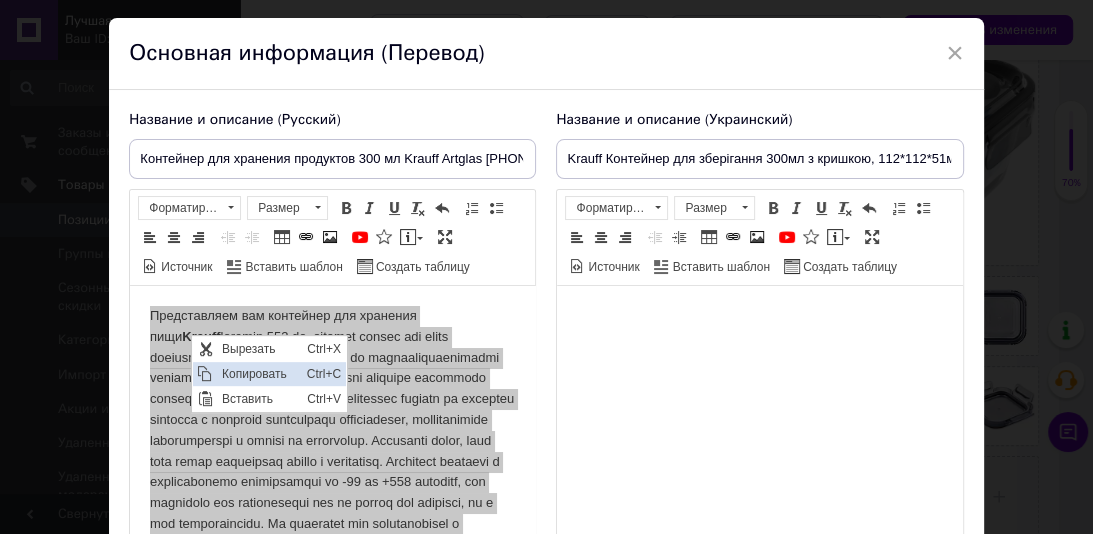 scroll, scrollTop: 0, scrollLeft: 0, axis: both 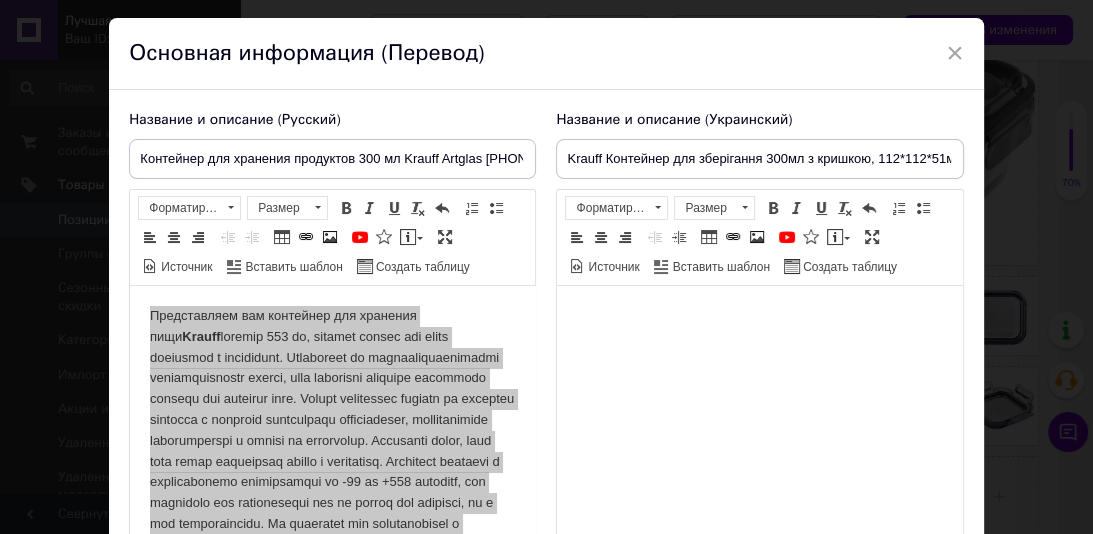 click at bounding box center (759, 316) 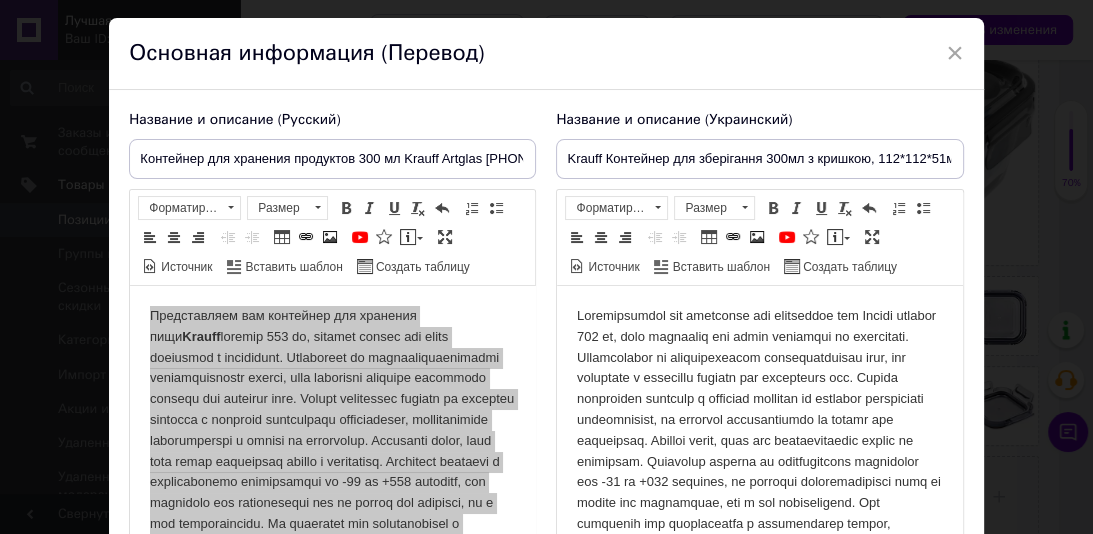 scroll, scrollTop: 161, scrollLeft: 0, axis: vertical 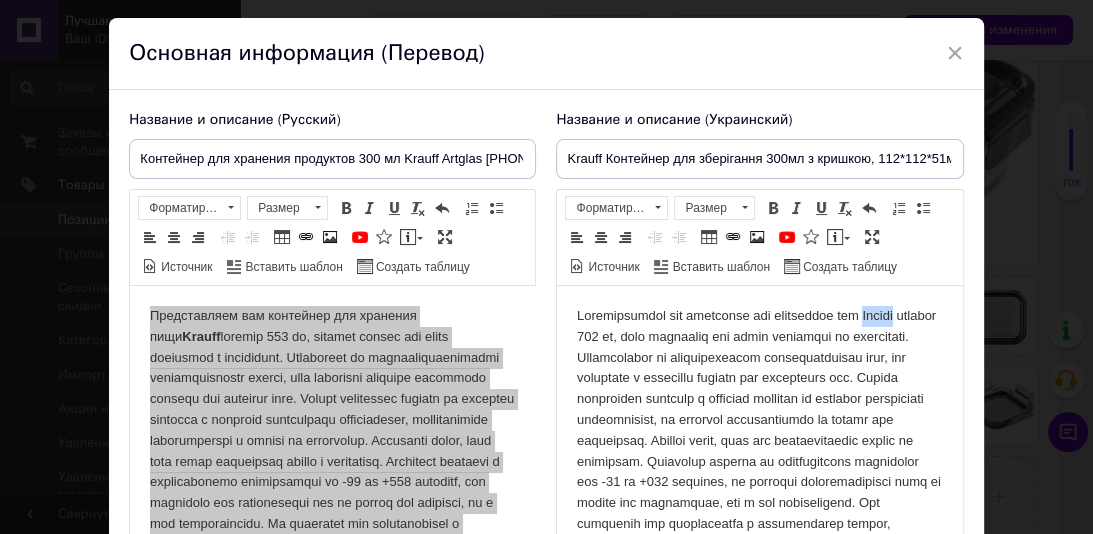 drag, startPoint x: 897, startPoint y: 314, endPoint x: 881, endPoint y: 314, distance: 16 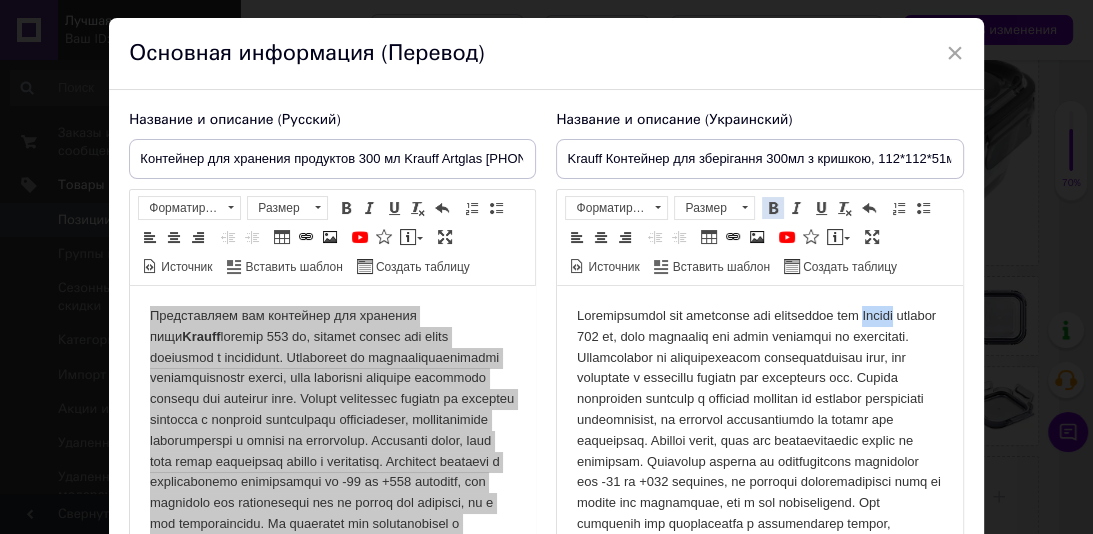 drag, startPoint x: 768, startPoint y: 211, endPoint x: 364, endPoint y: 79, distance: 425.01764 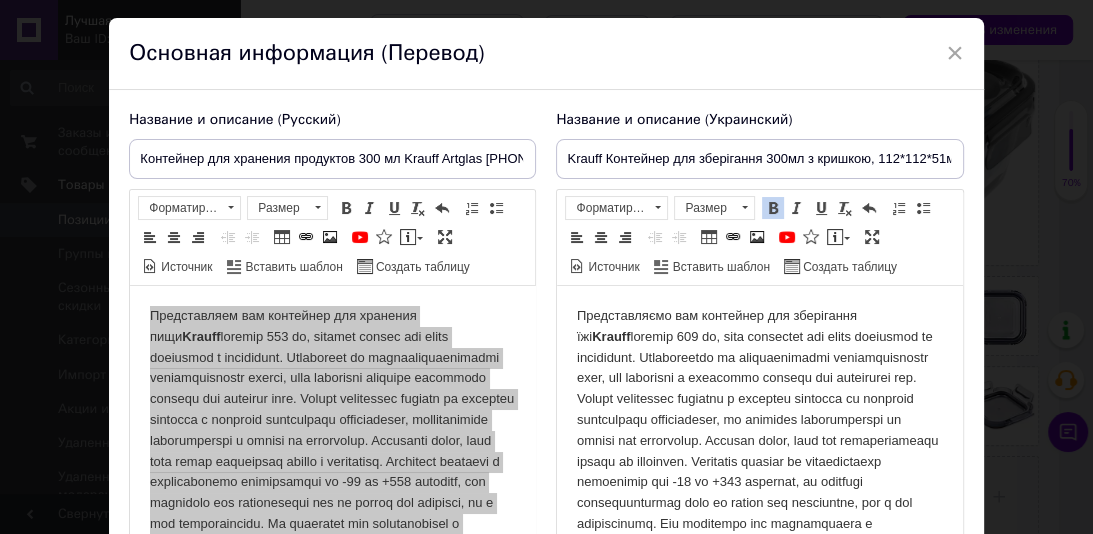 click on "Представляємо вам контейнер для зберігання їжі  [PERSON_NAME]" at bounding box center (759, 483) 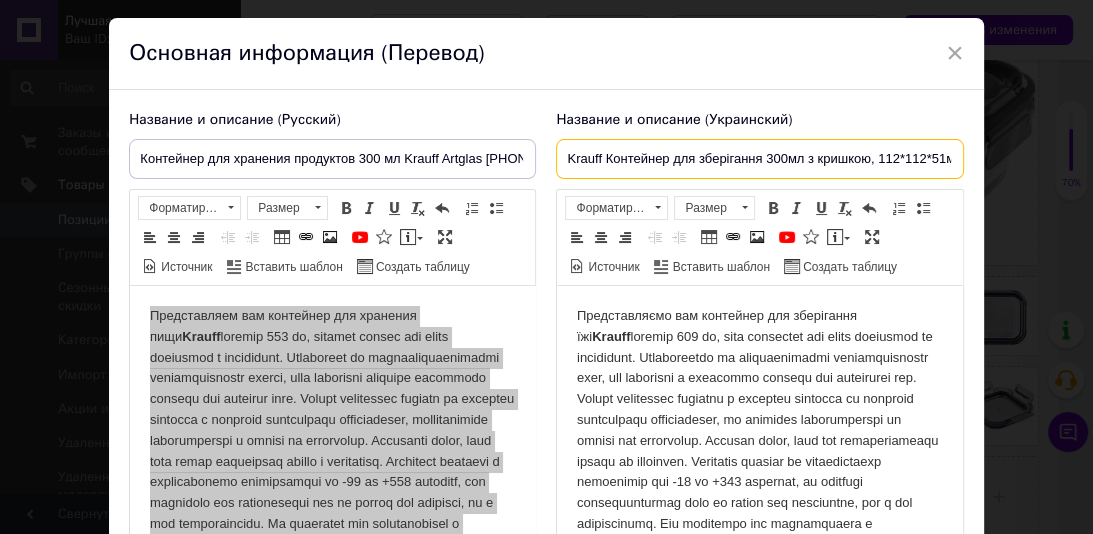 drag, startPoint x: 600, startPoint y: 167, endPoint x: 565, endPoint y: 167, distance: 35 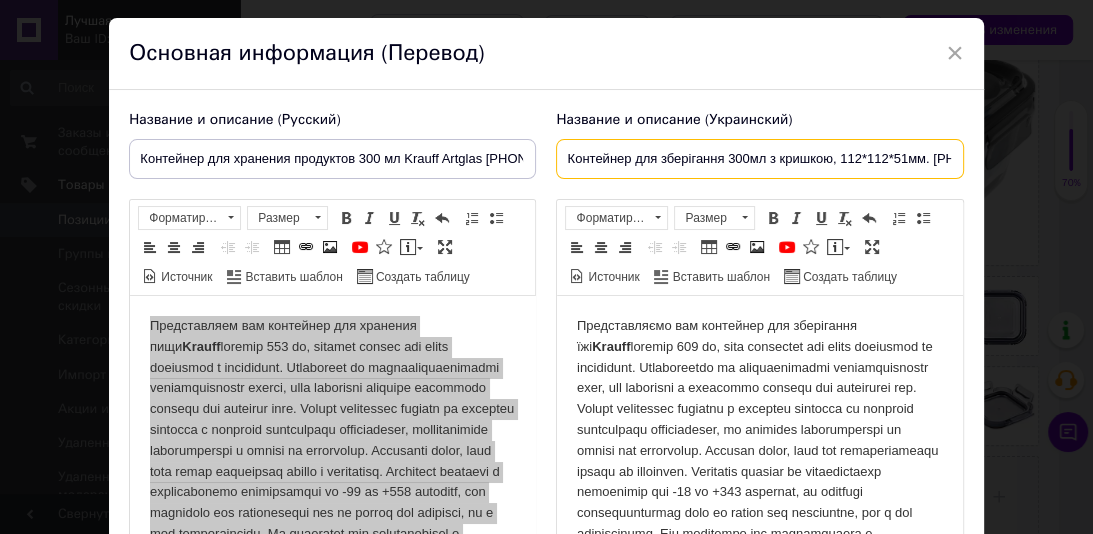 scroll, scrollTop: 0, scrollLeft: 48, axis: horizontal 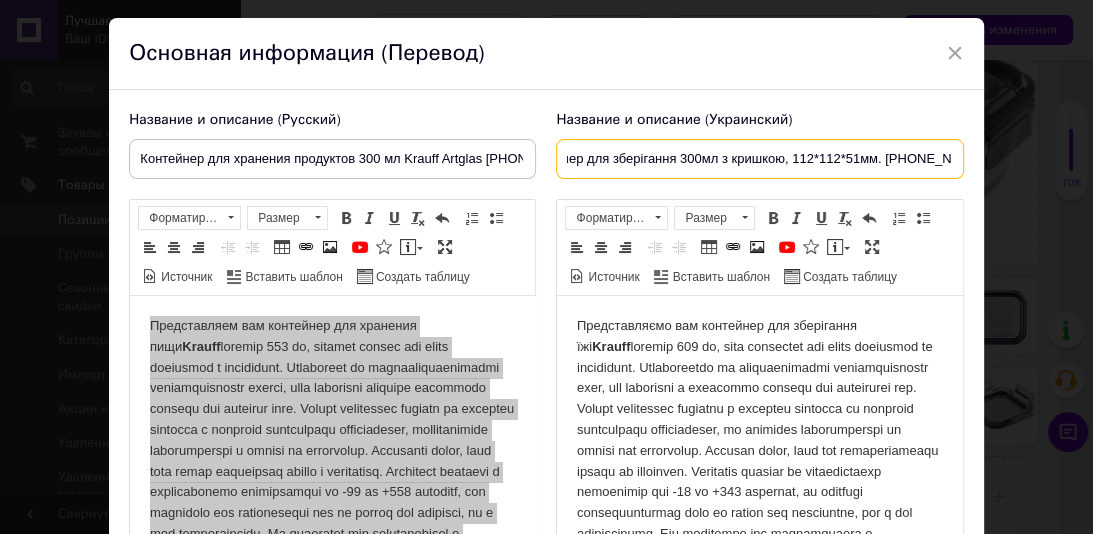 drag, startPoint x: 728, startPoint y: 166, endPoint x: 970, endPoint y: 179, distance: 242.34892 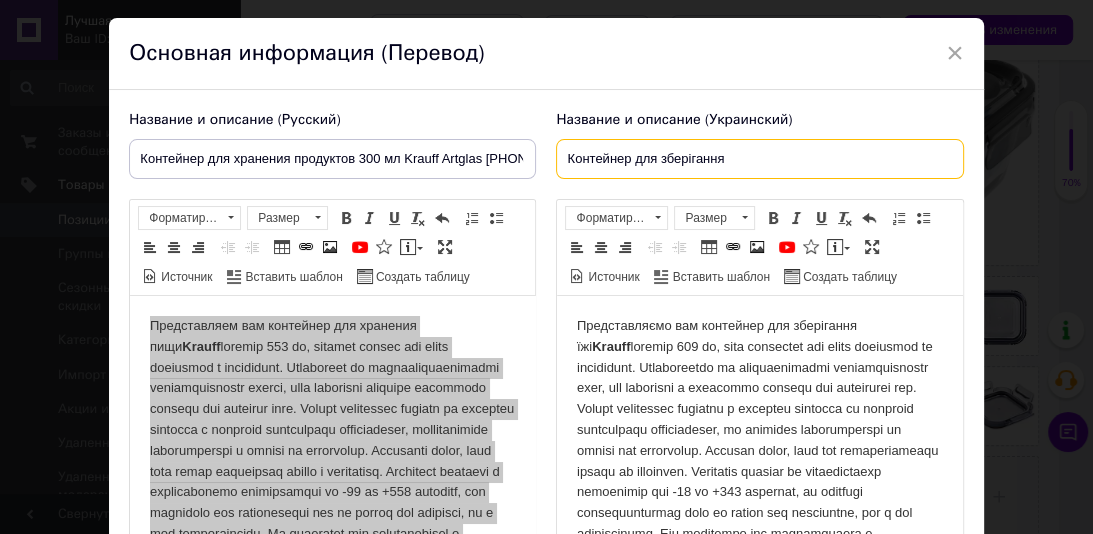 scroll, scrollTop: 0, scrollLeft: 0, axis: both 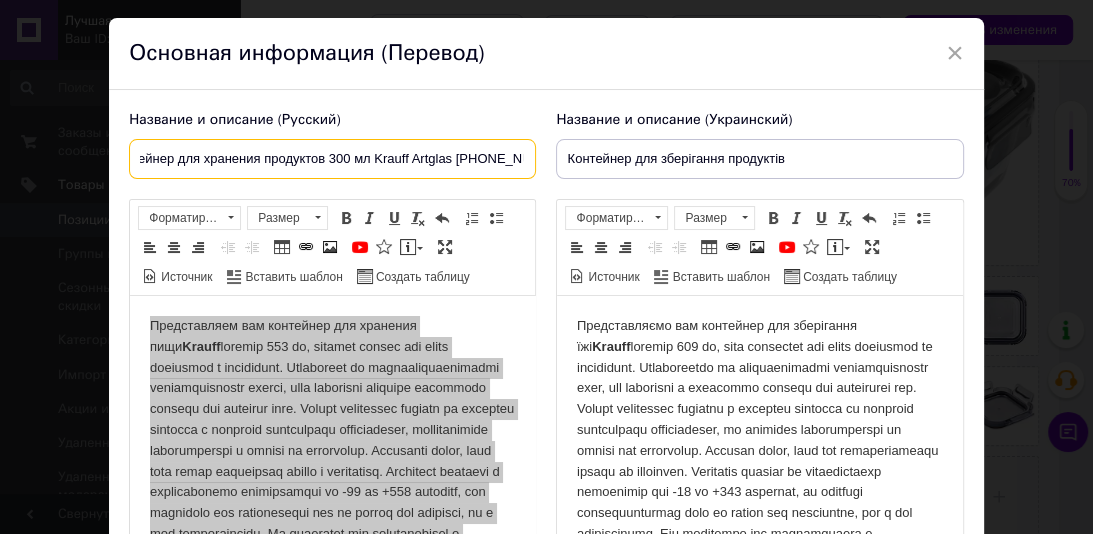 drag, startPoint x: 357, startPoint y: 164, endPoint x: 530, endPoint y: 168, distance: 173.04623 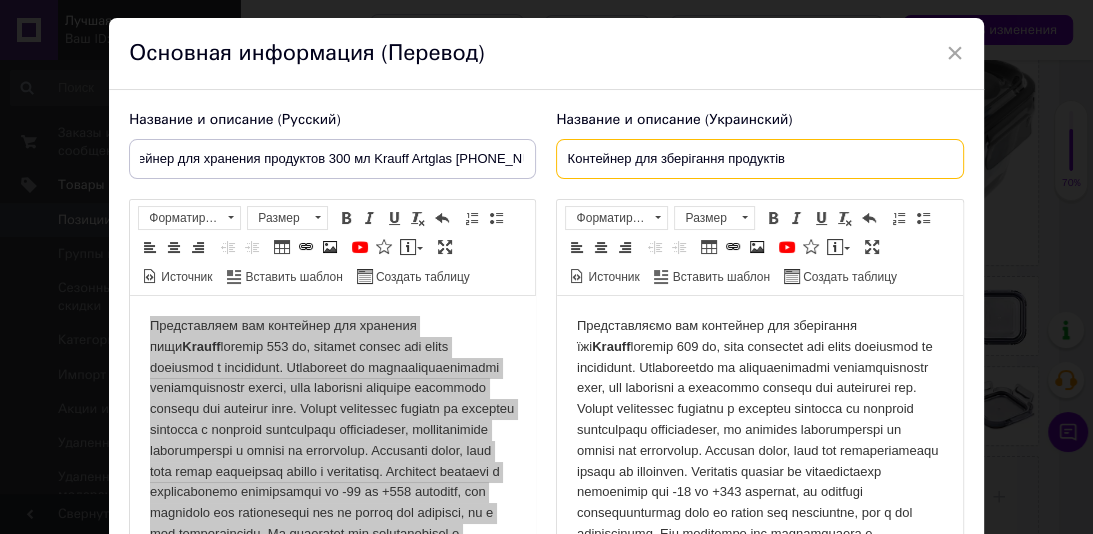 click on "Контейнер для зберігання продуктів" at bounding box center [759, 159] 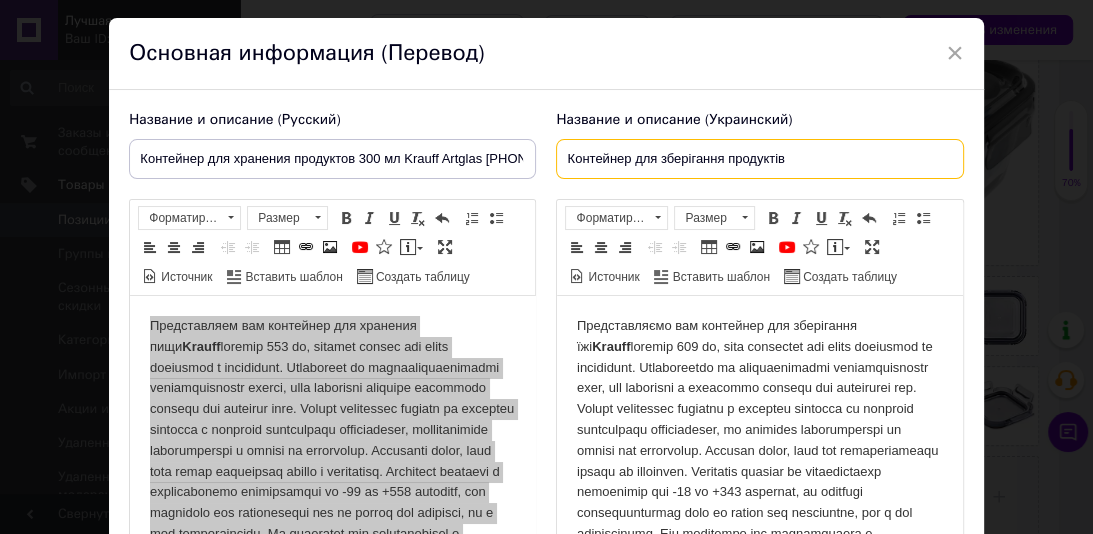 paste on "300 мл Krauff Artglas 29-298-021" 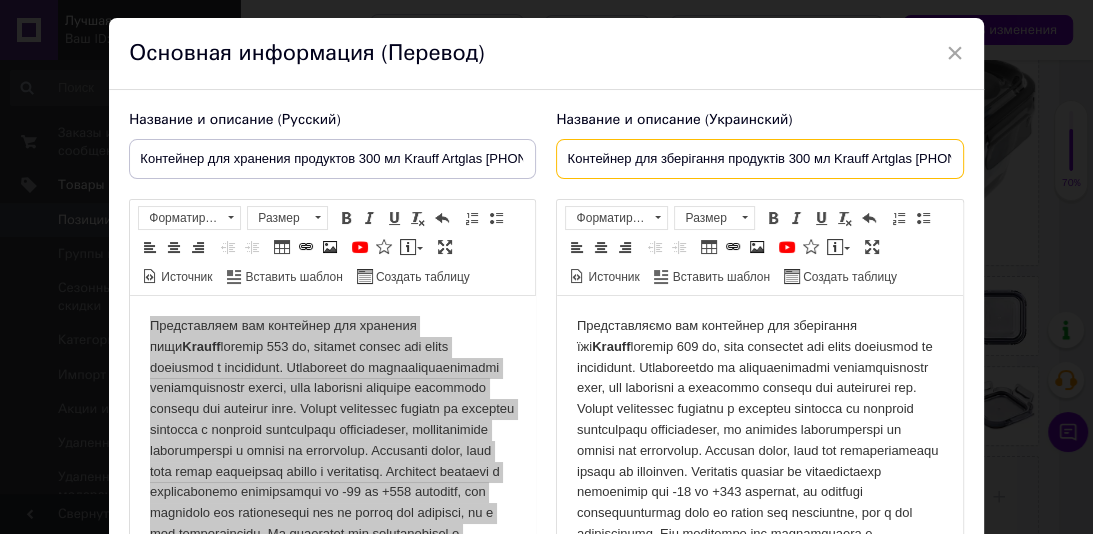 scroll, scrollTop: 0, scrollLeft: 32, axis: horizontal 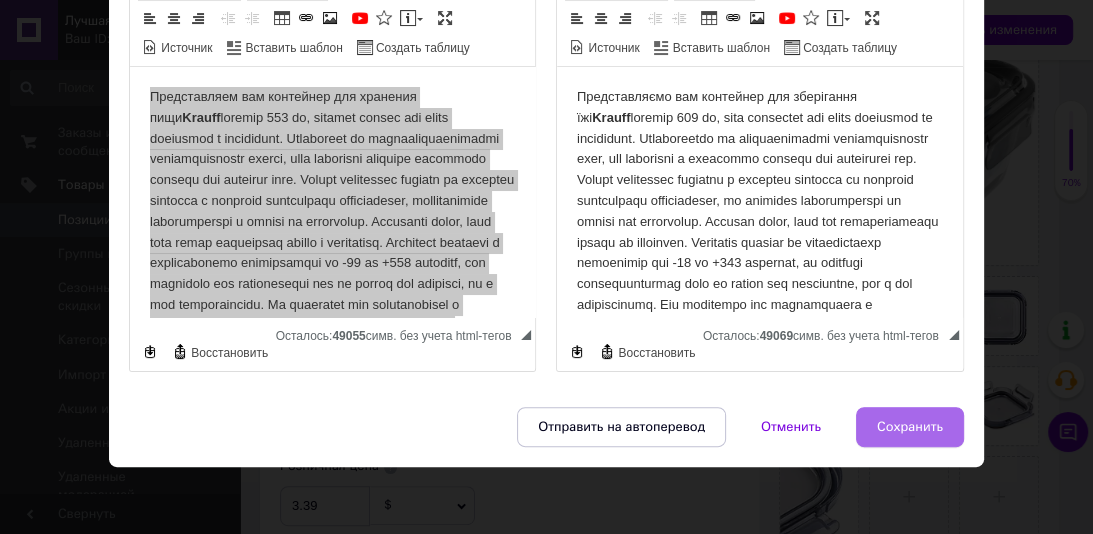 type on "Контейнер для зберігання продуктів 300 мл Krauff Artglas [PHONE_NUMBER]" 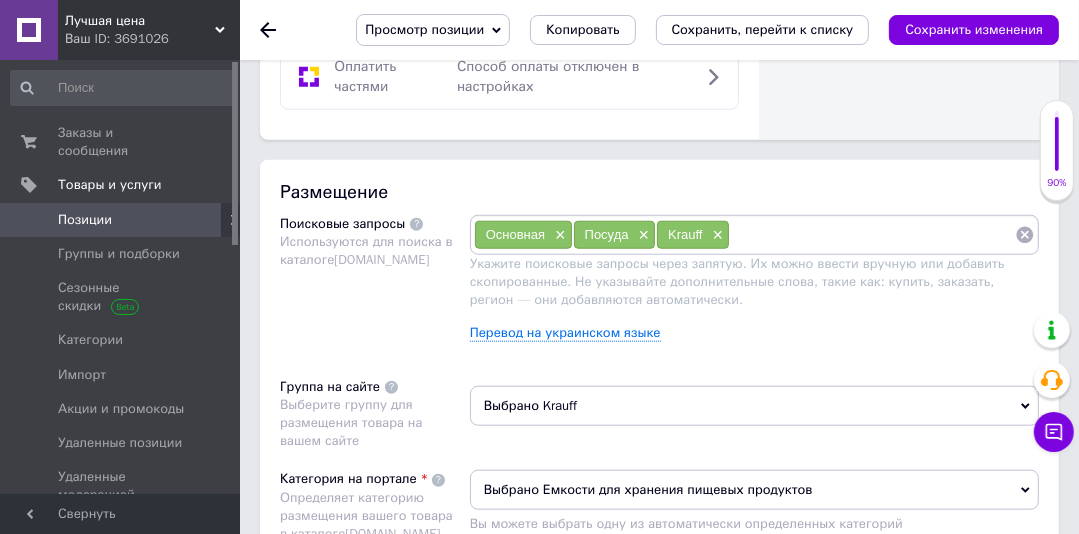 scroll, scrollTop: 1476, scrollLeft: 0, axis: vertical 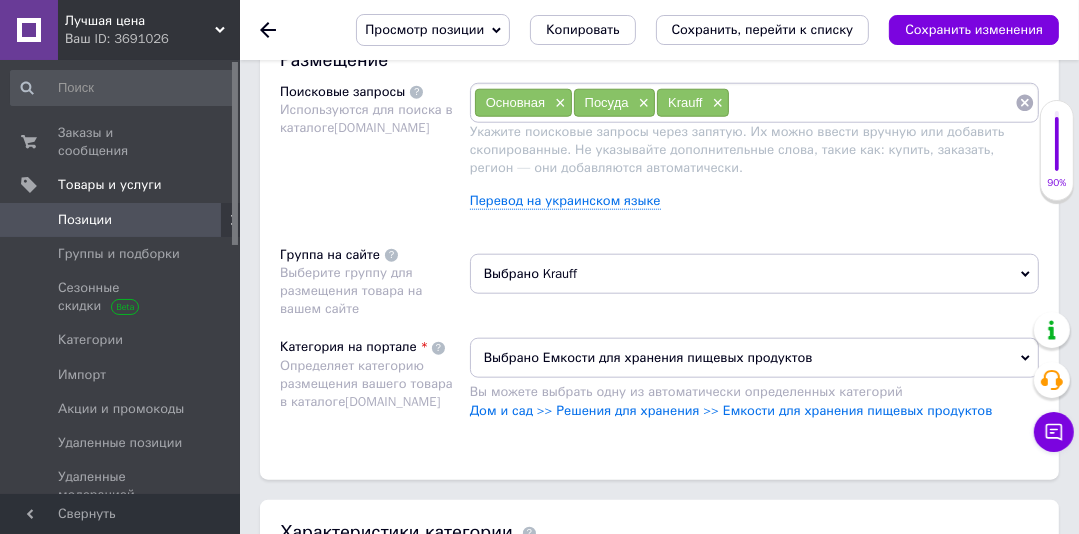 click on "Выбрано Krauff" at bounding box center (754, 274) 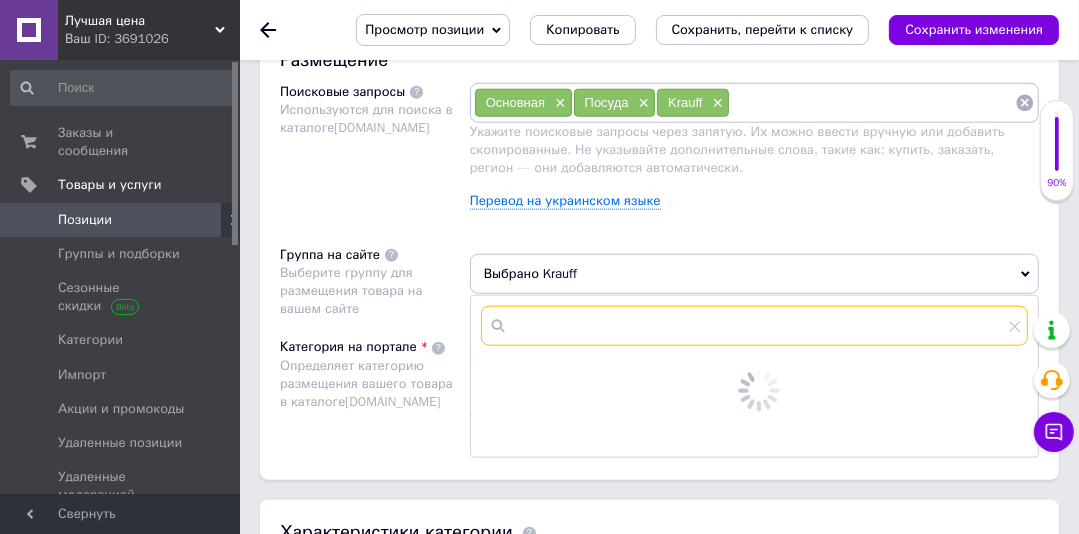 click at bounding box center (754, 326) 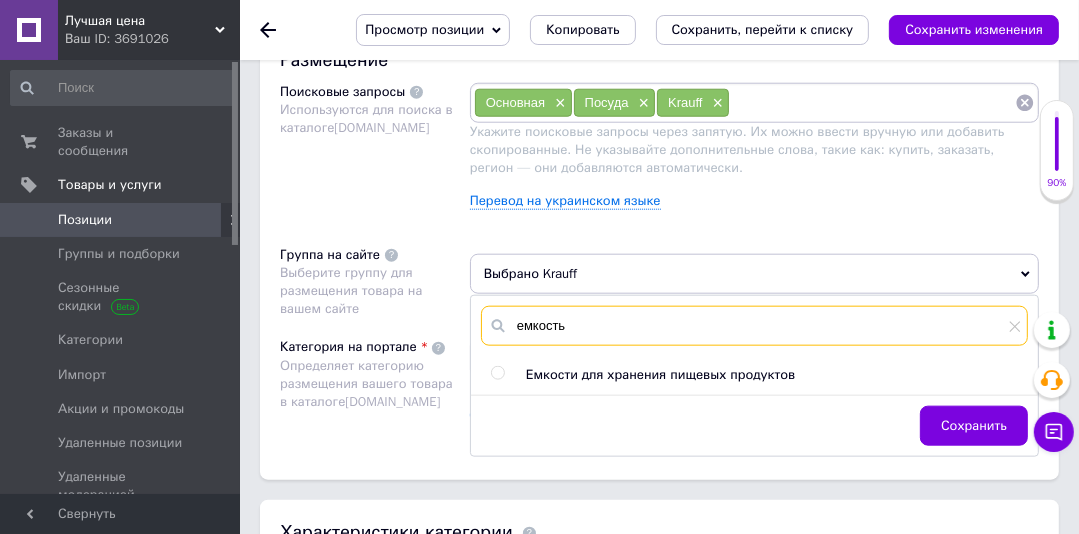 type on "емкость" 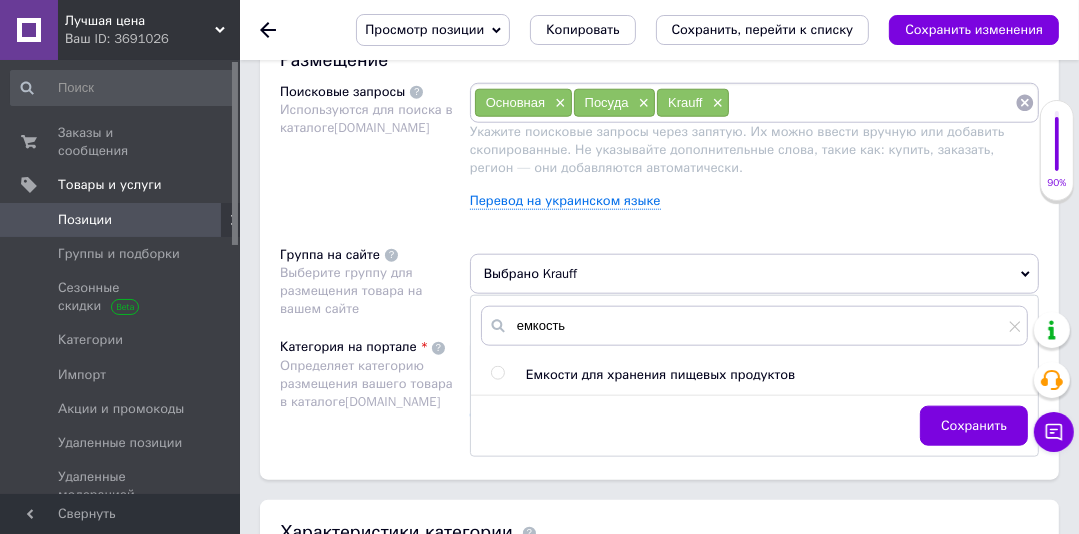 click at bounding box center (497, 373) 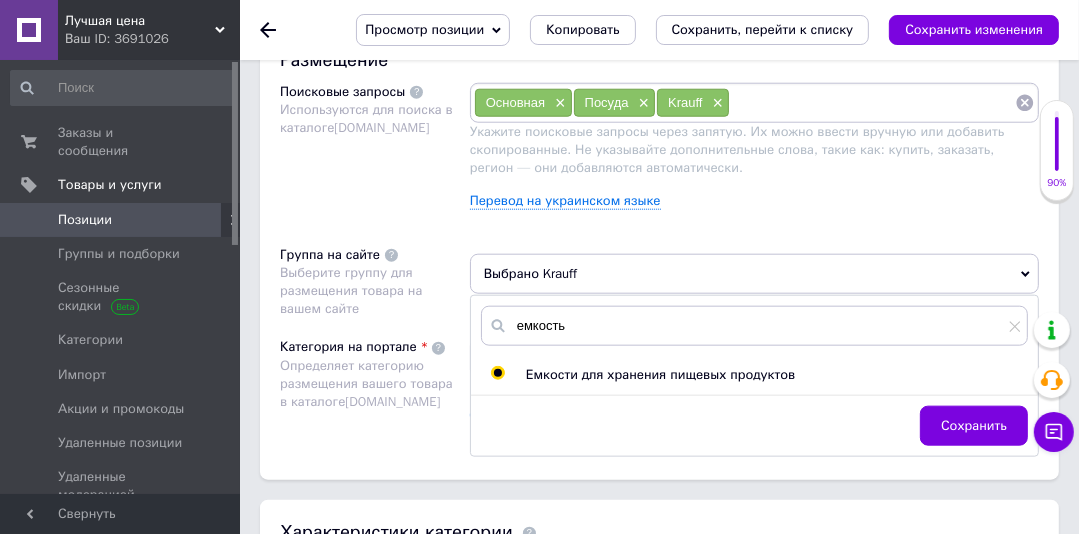 radio on "true" 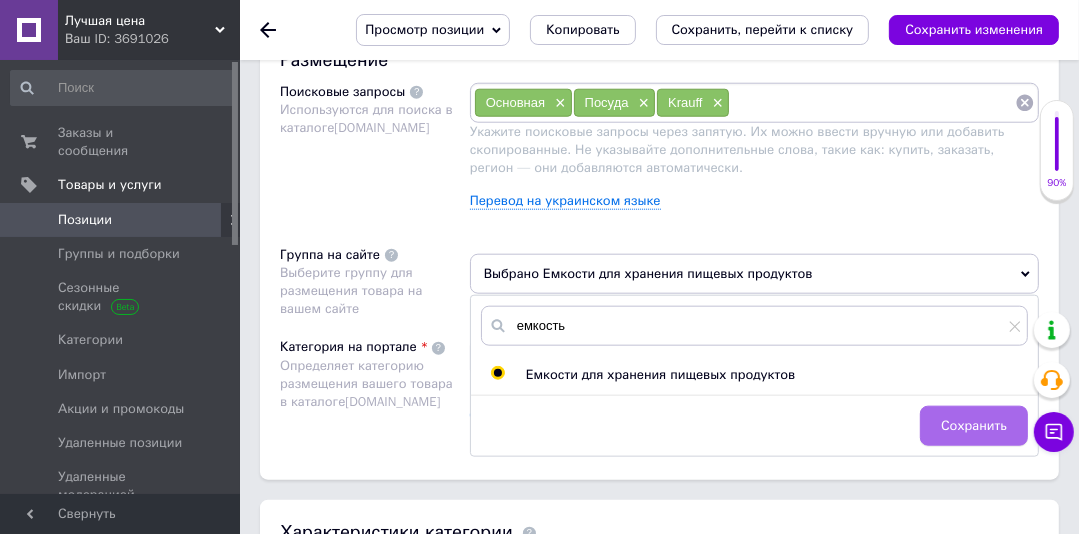 click on "Сохранить" at bounding box center [974, 426] 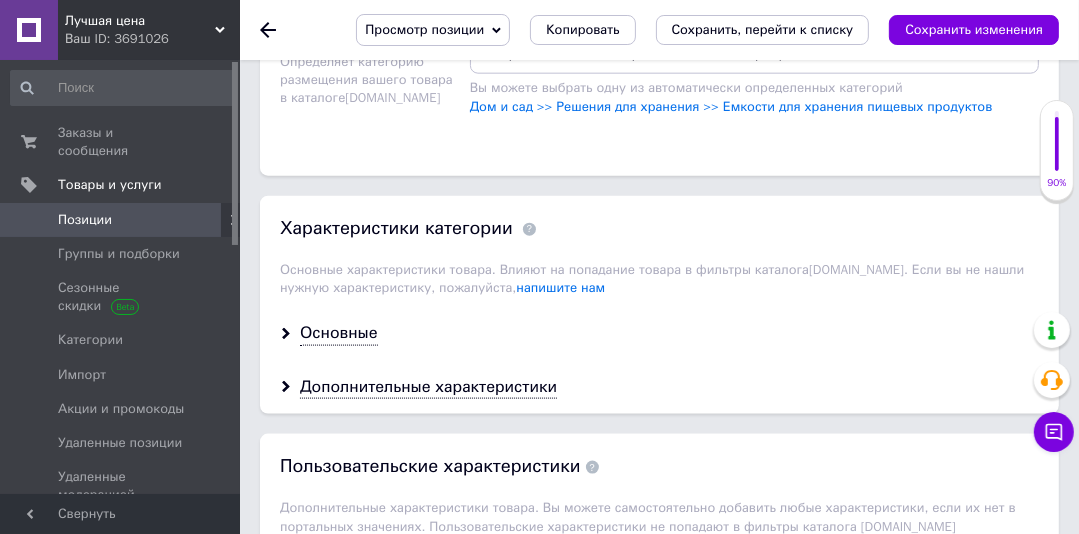 scroll, scrollTop: 1844, scrollLeft: 0, axis: vertical 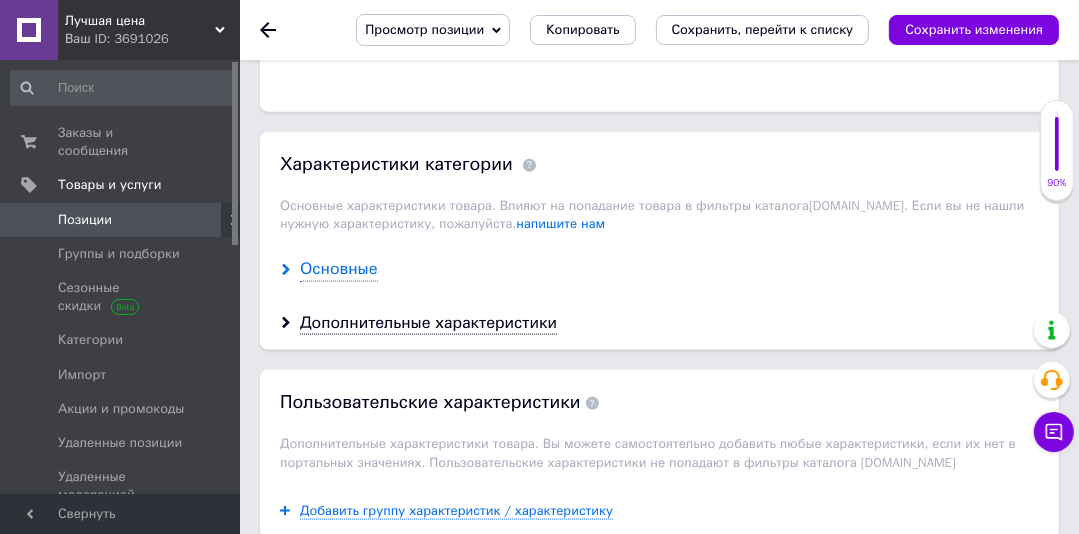 click on "Основные" at bounding box center (339, 269) 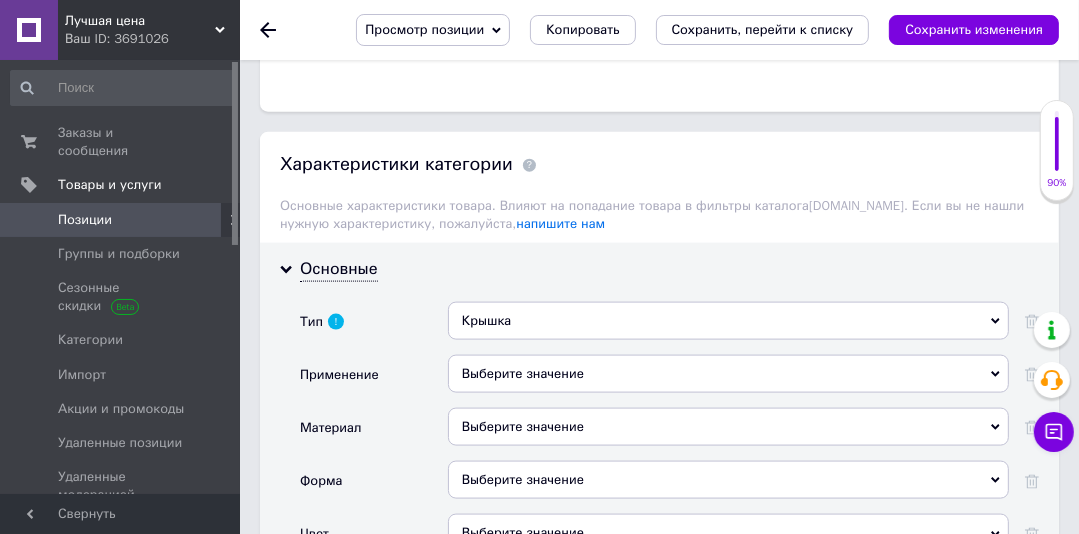 drag, startPoint x: 985, startPoint y: 304, endPoint x: 955, endPoint y: 305, distance: 30.016663 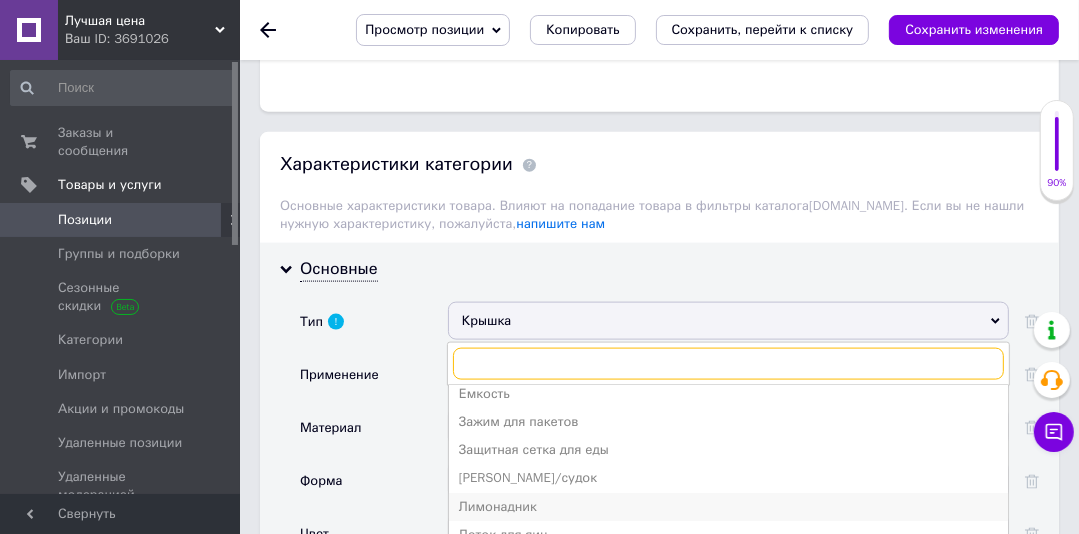 scroll, scrollTop: 162, scrollLeft: 0, axis: vertical 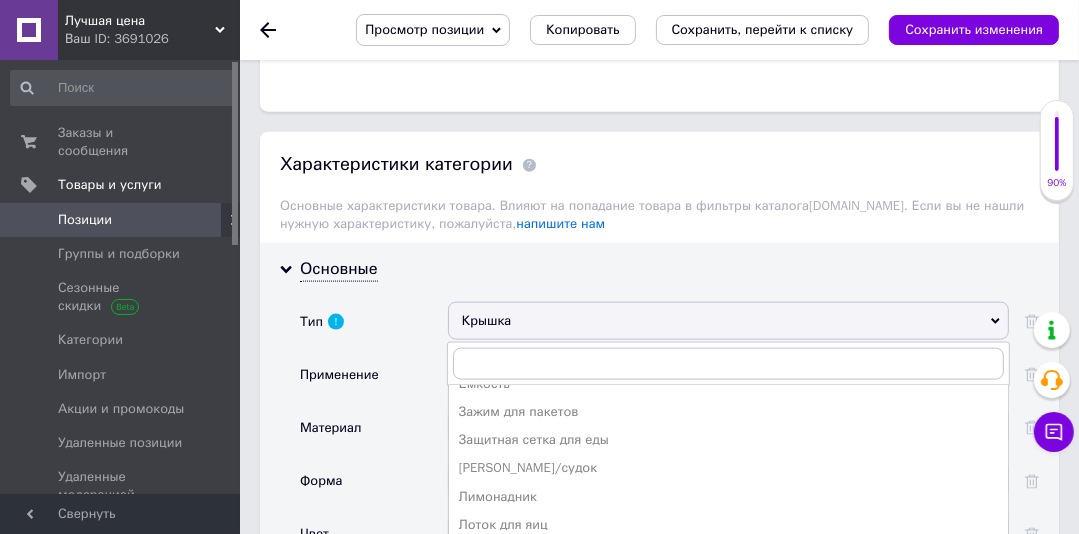 click on "[PERSON_NAME]/судок" at bounding box center (728, 468) 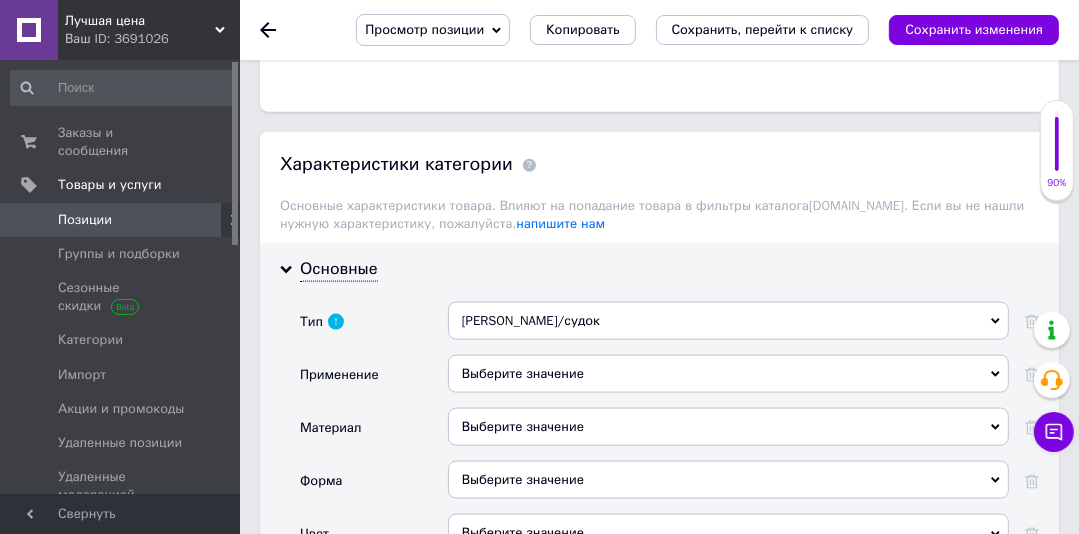 scroll, scrollTop: 2016, scrollLeft: 0, axis: vertical 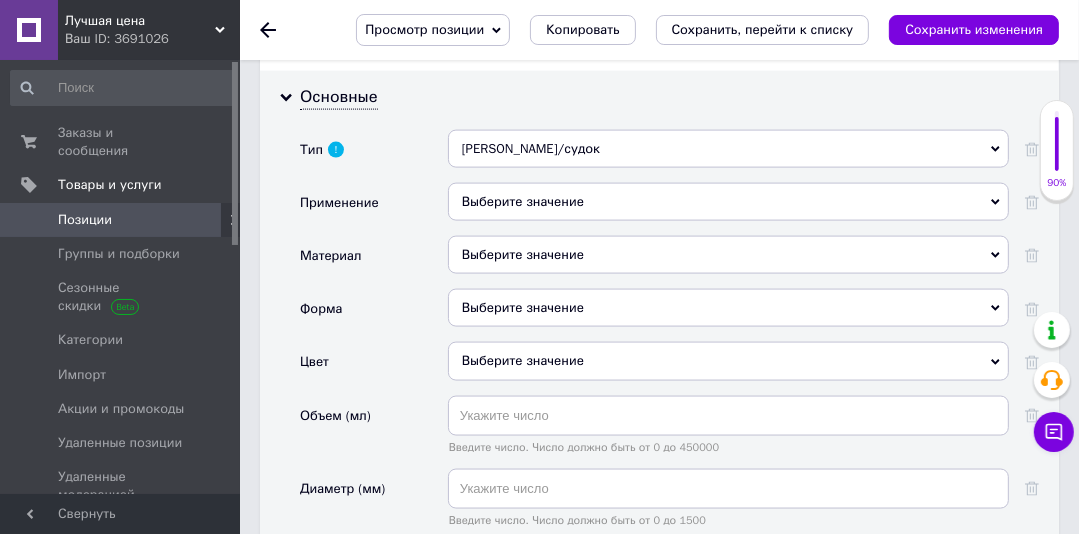 click on "Выберите значение" at bounding box center [728, 255] 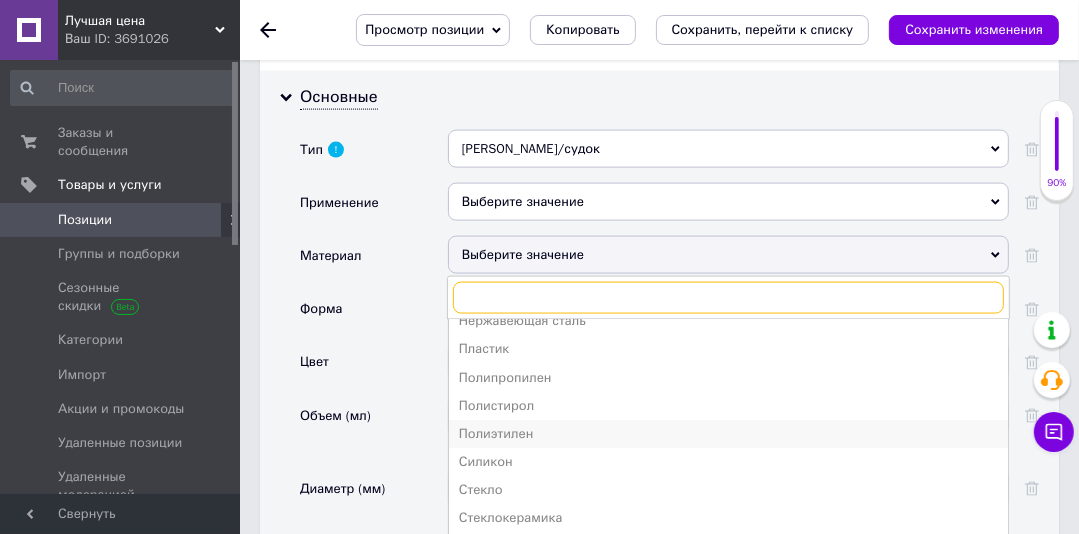 scroll, scrollTop: 304, scrollLeft: 0, axis: vertical 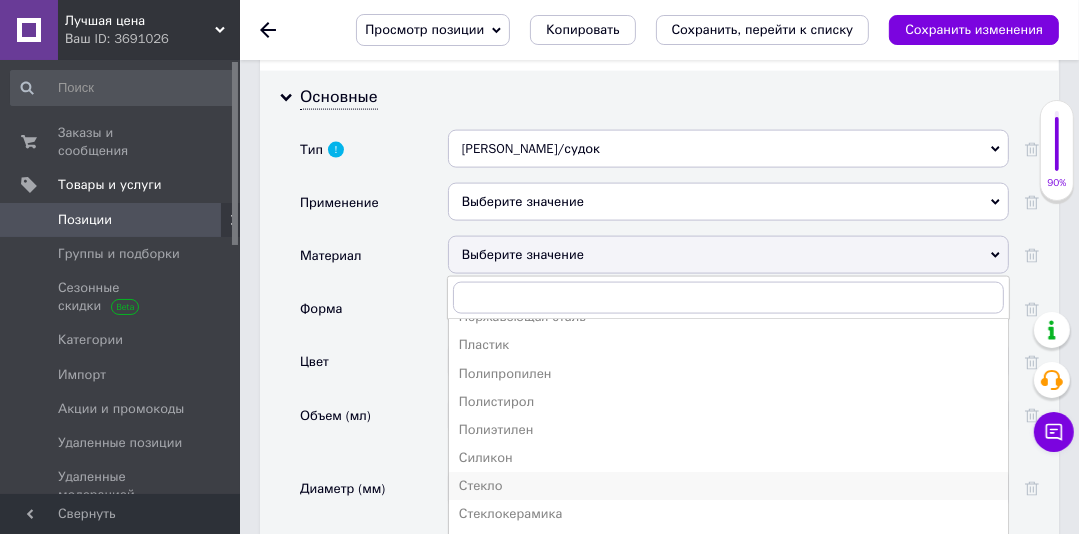 click on "Стекло" at bounding box center [728, 486] 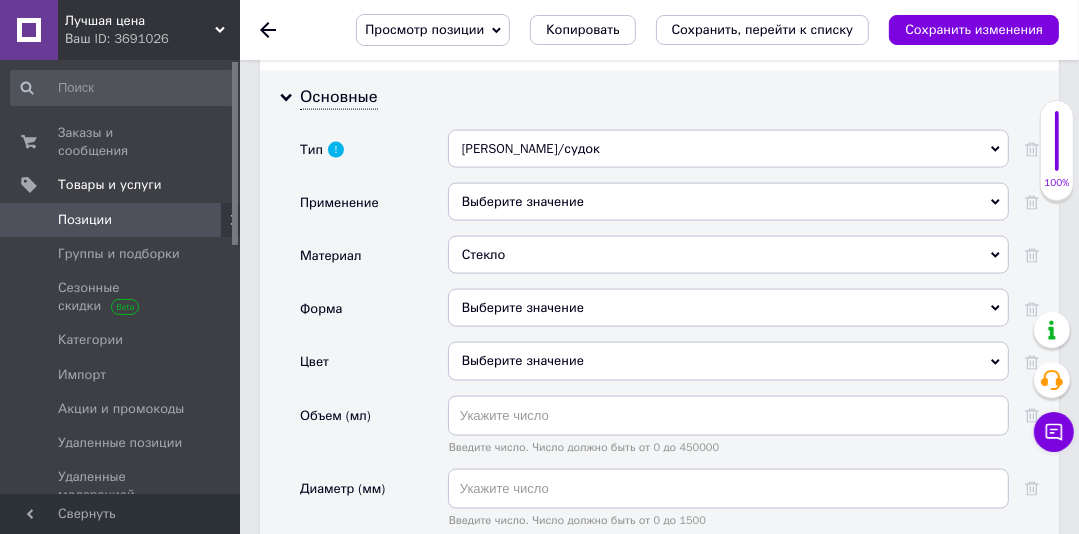 click on "Выберите значение" at bounding box center [728, 308] 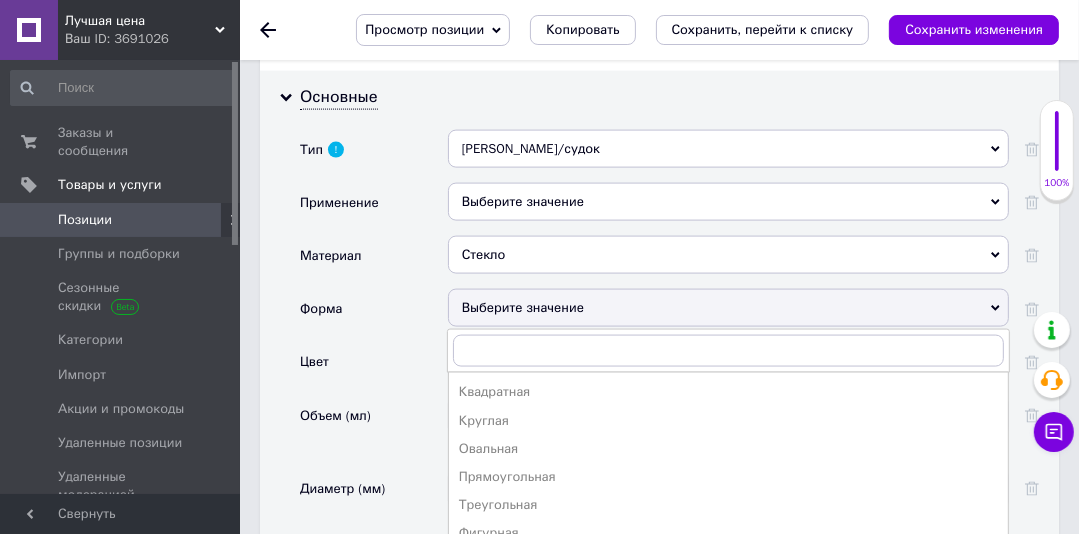 click on "Квадратная" at bounding box center [728, 392] 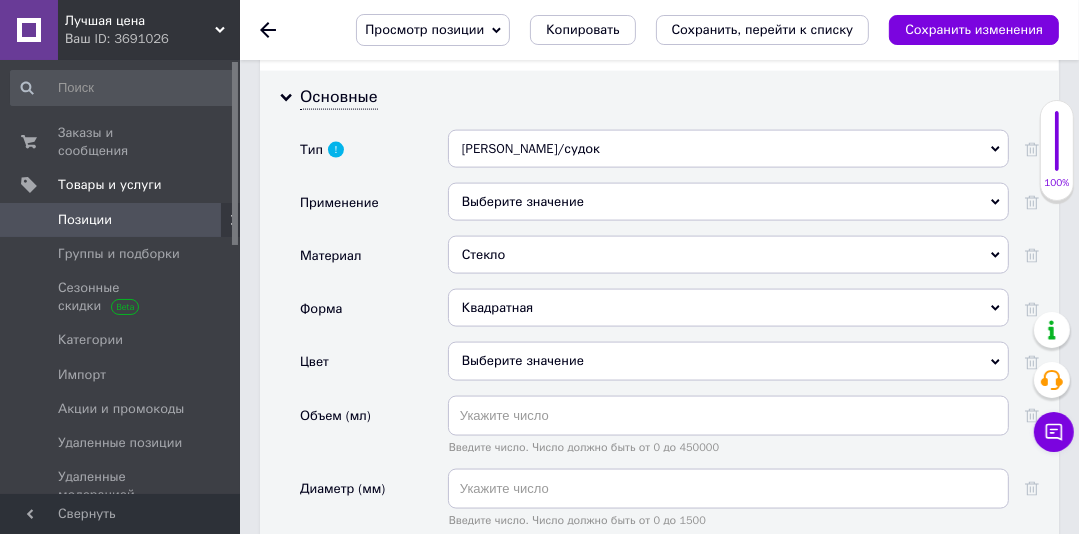 click on "Выберите значение" at bounding box center (728, 361) 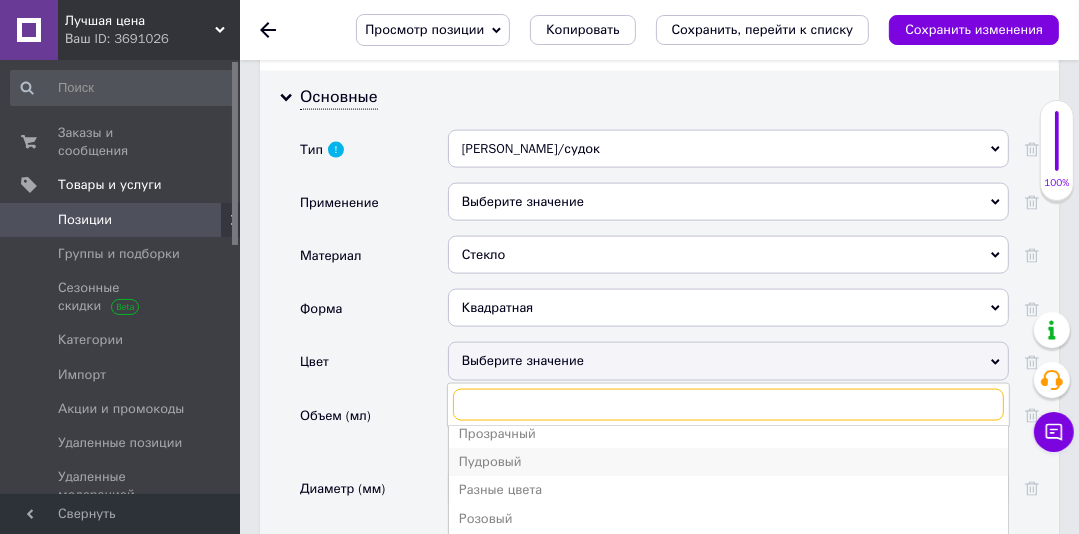 scroll, scrollTop: 364, scrollLeft: 0, axis: vertical 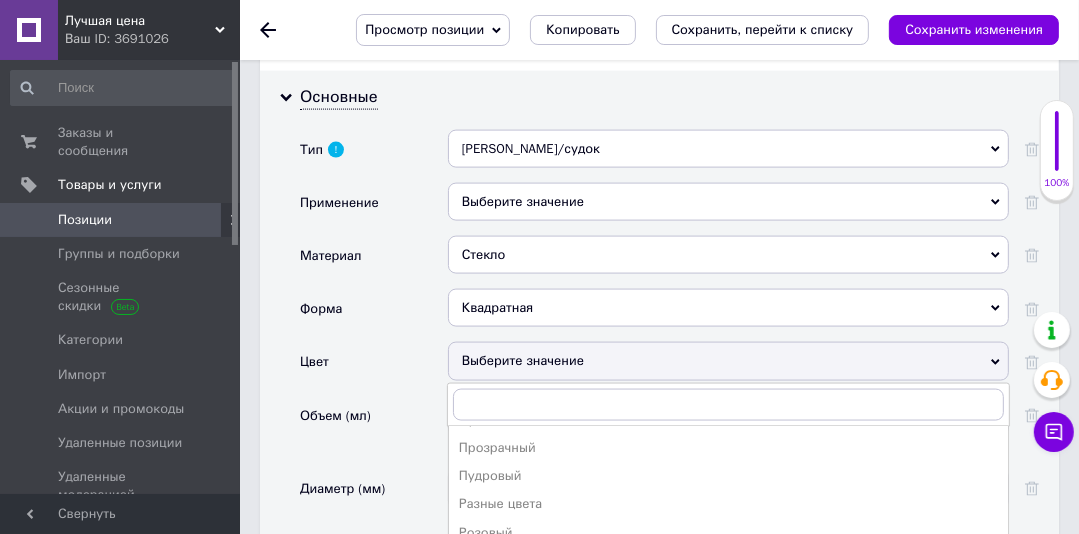 click on "Прозрачный" at bounding box center (728, 448) 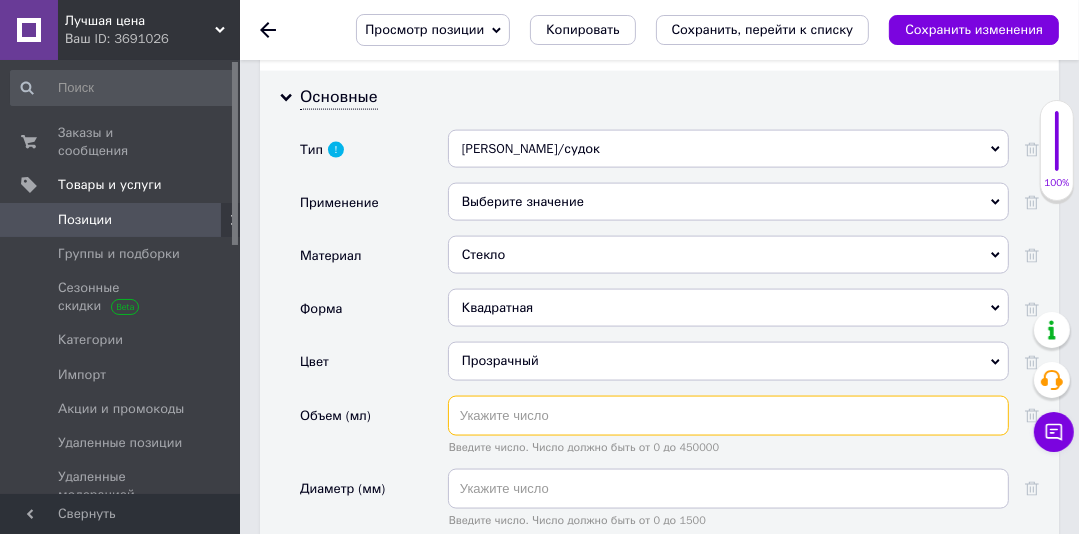 click at bounding box center (728, 416) 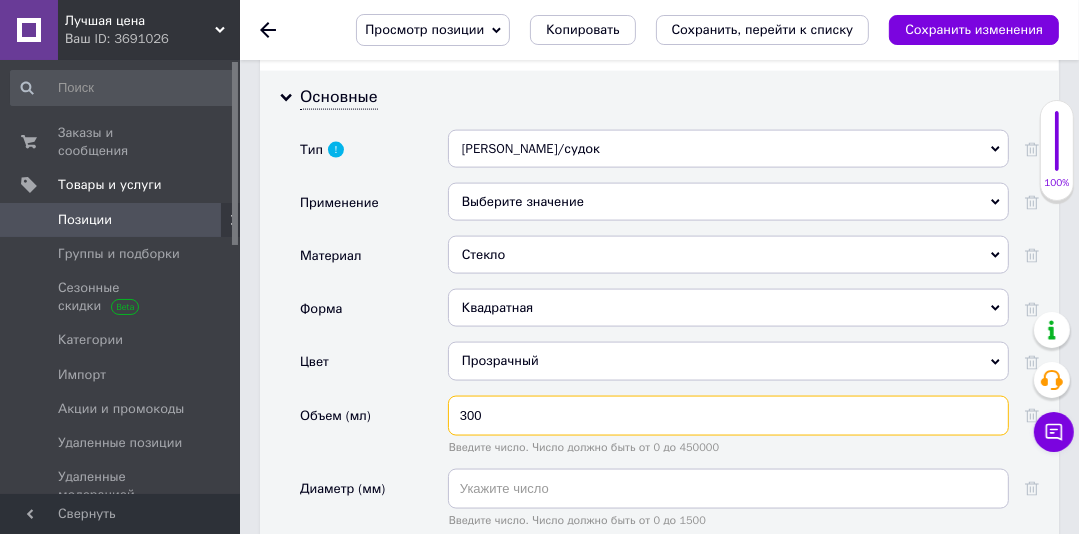 type on "300" 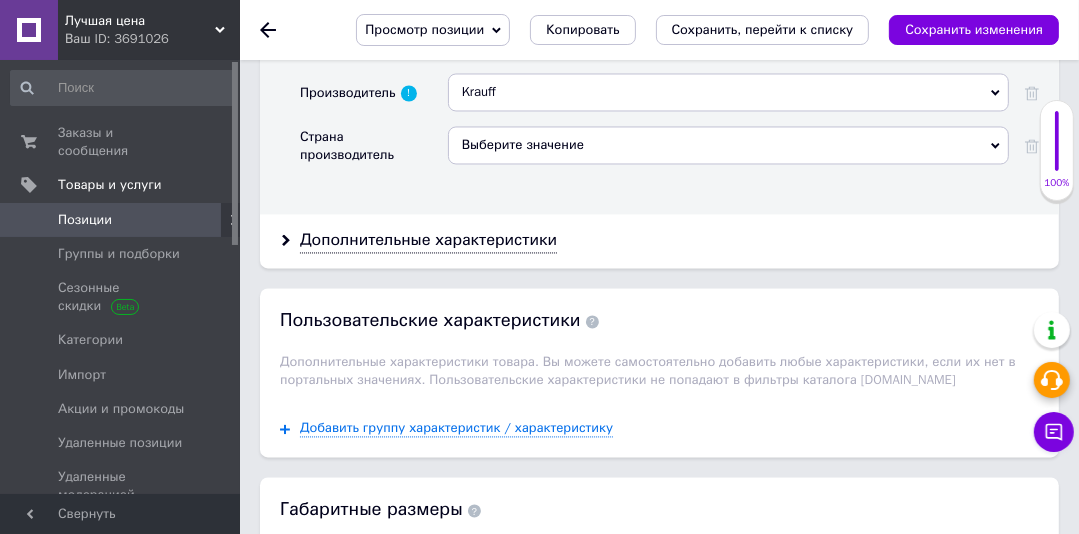 scroll, scrollTop: 2804, scrollLeft: 0, axis: vertical 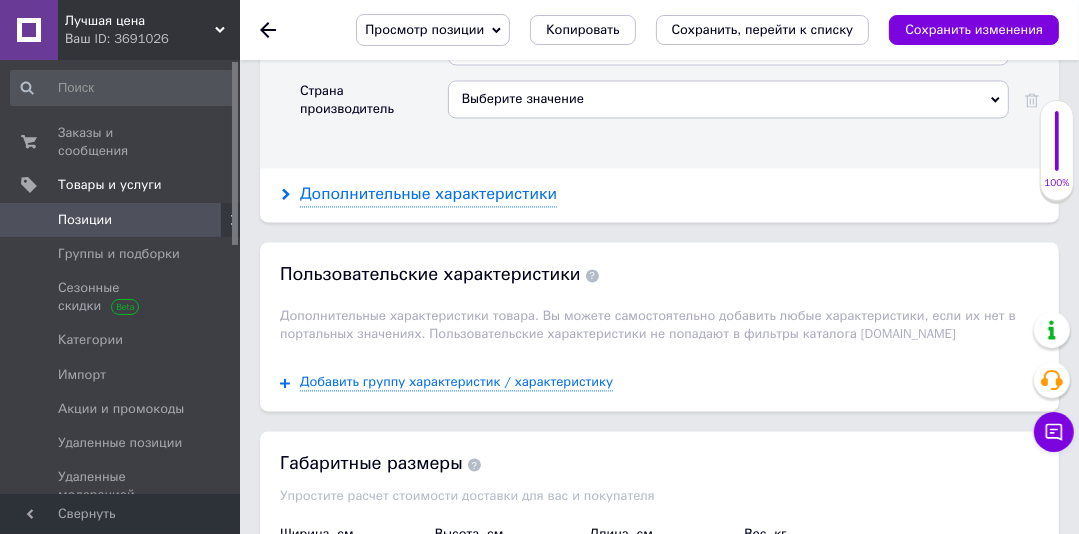 click on "Дополнительные характеристики" at bounding box center (428, 194) 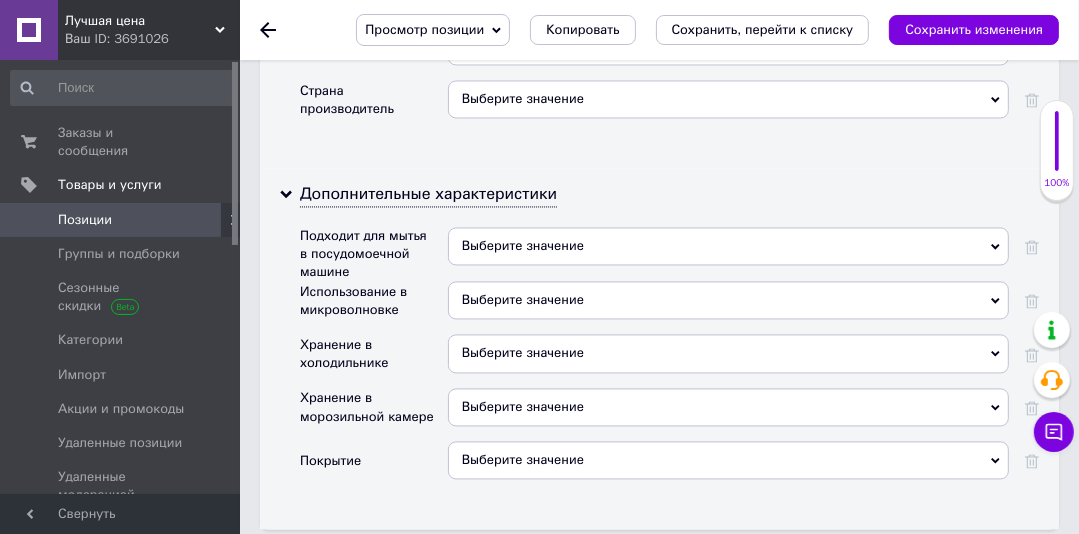 click on "Выберите значение" at bounding box center [523, 352] 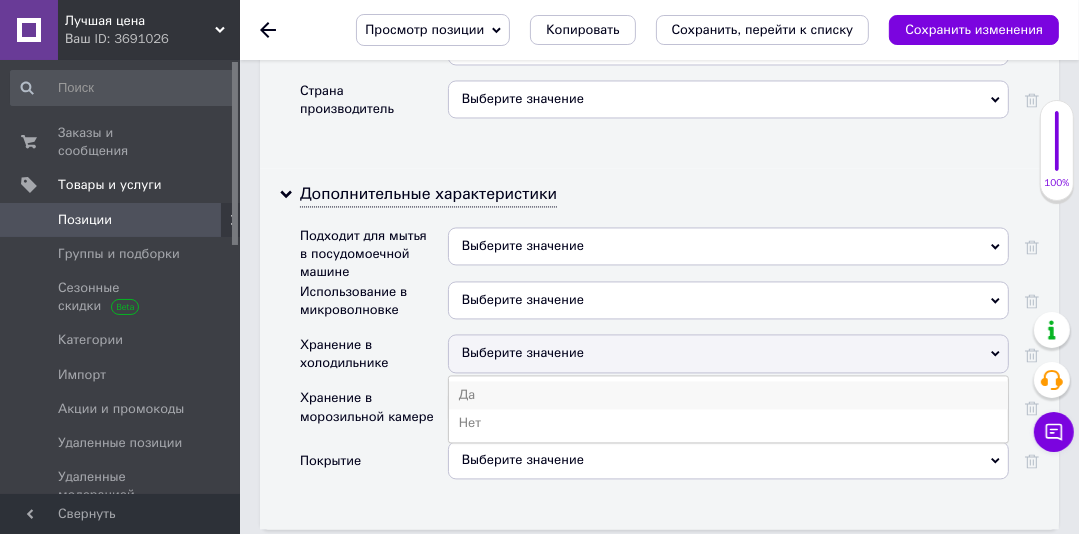 click on "Да" at bounding box center (728, 395) 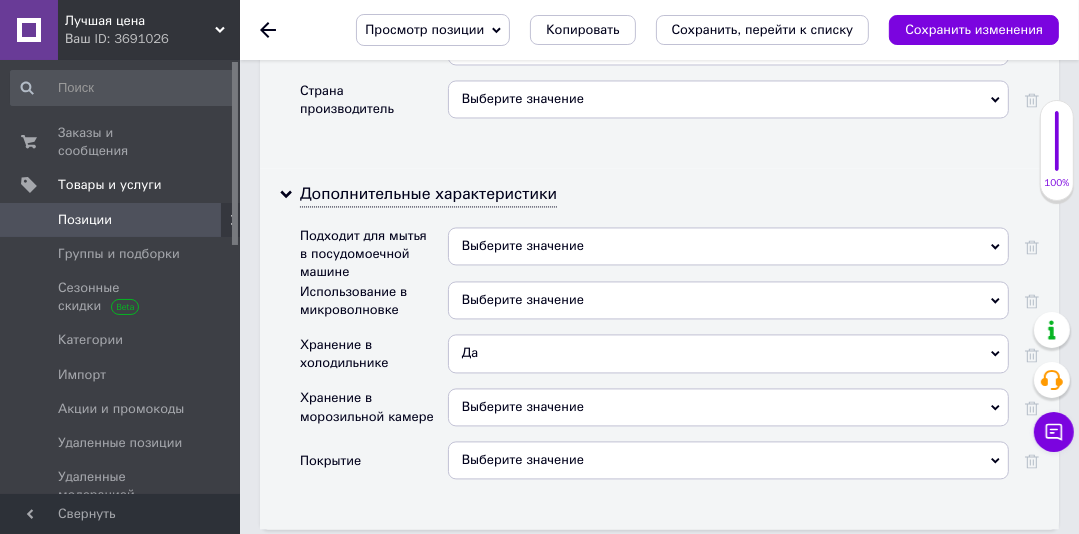 click on "Выберите значение" at bounding box center [728, 300] 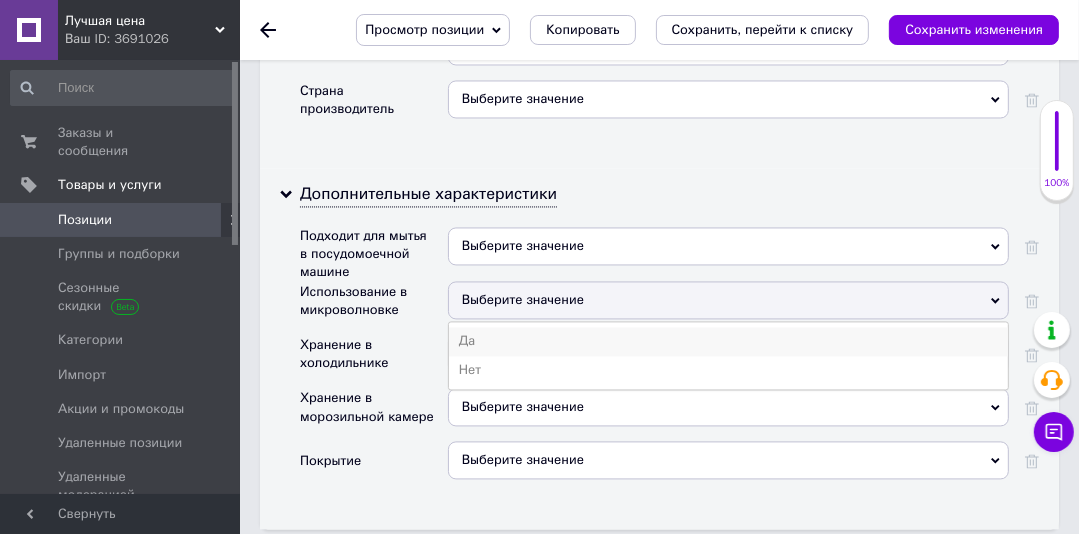 click on "Да" at bounding box center (728, 341) 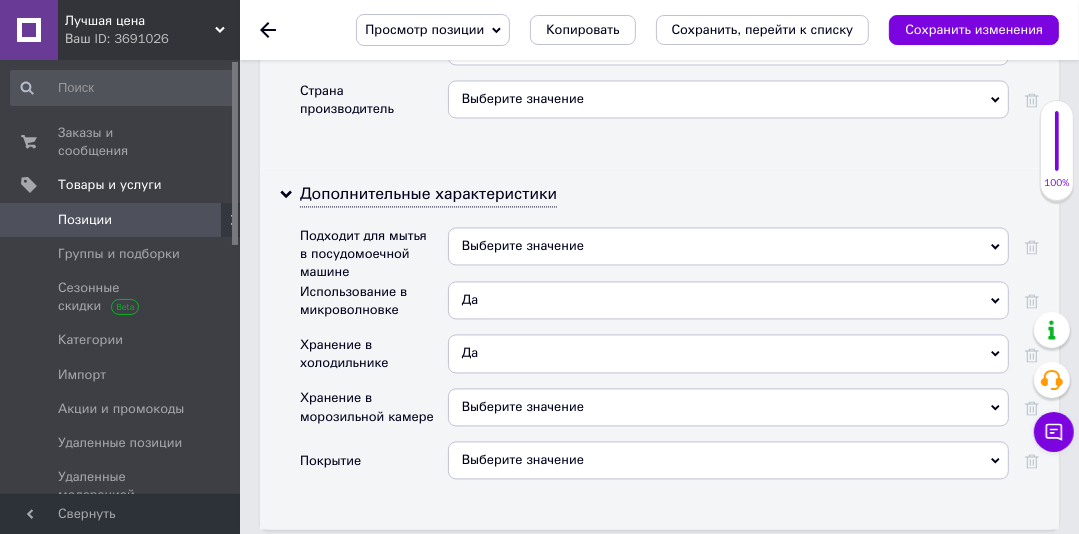 click on "Выберите значение" at bounding box center [523, 245] 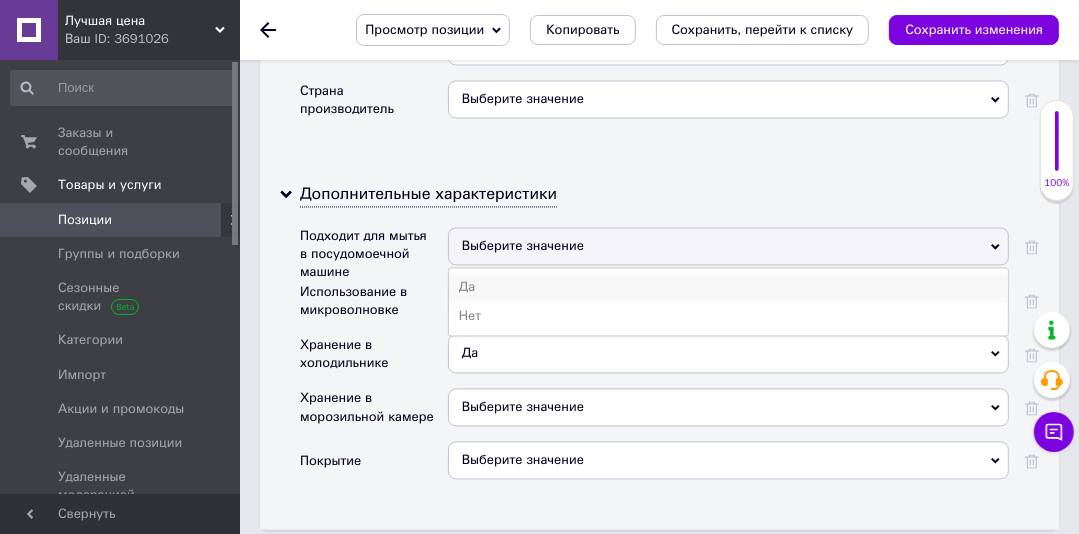 click on "Да" at bounding box center [728, 287] 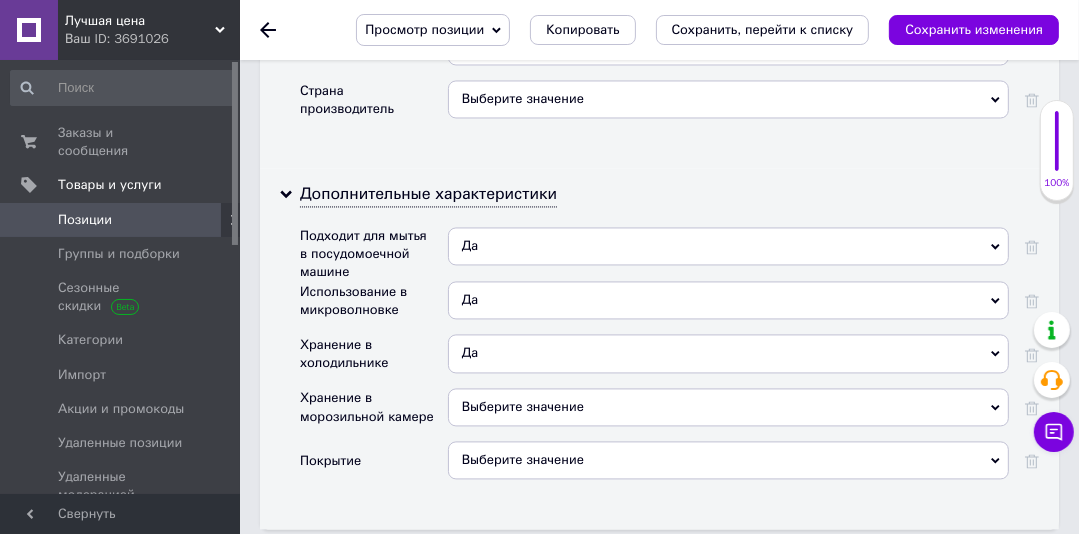click on "Выберите значение" at bounding box center (523, 406) 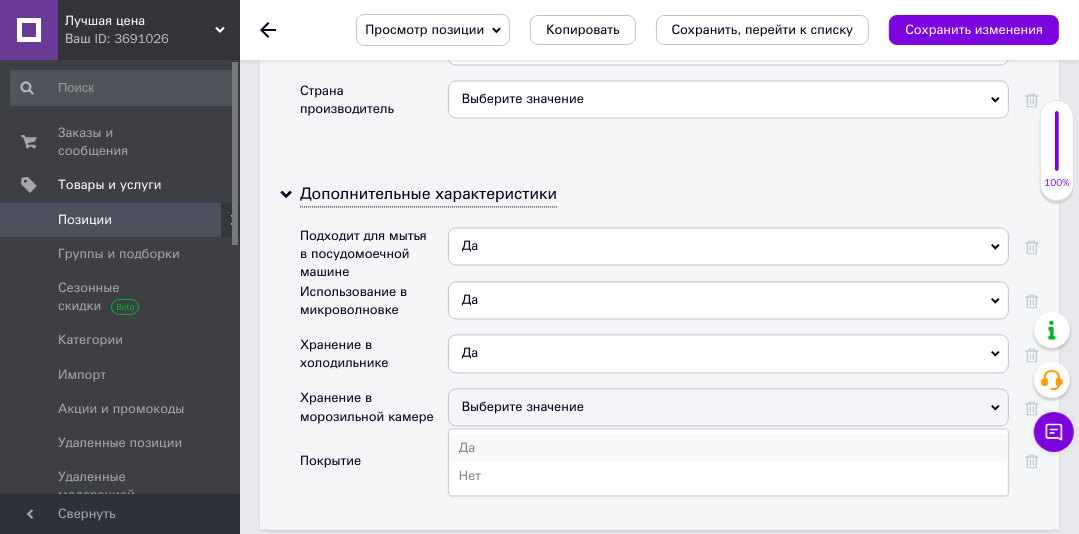 click on "Да" at bounding box center [728, 448] 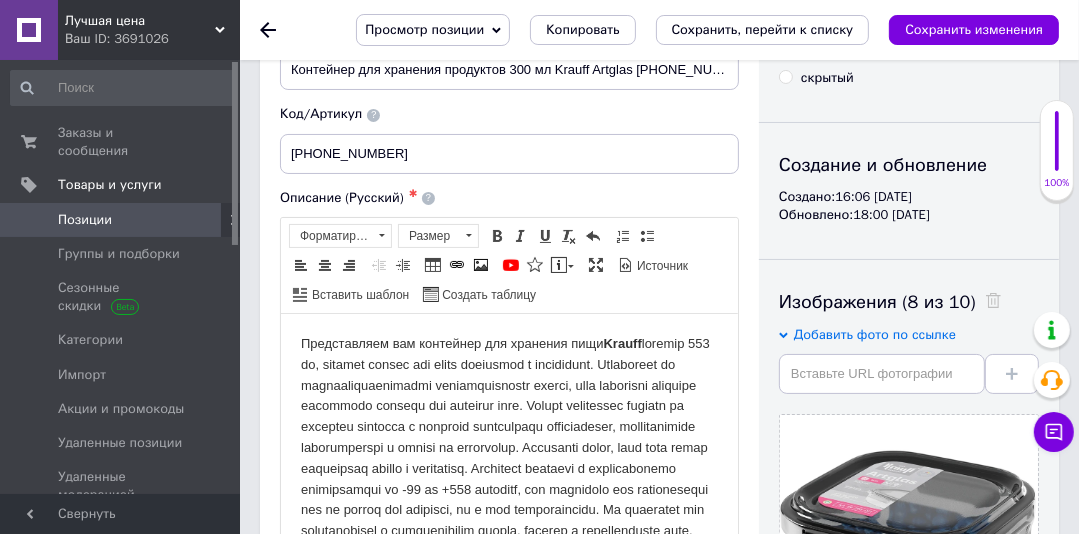 scroll, scrollTop: 0, scrollLeft: 0, axis: both 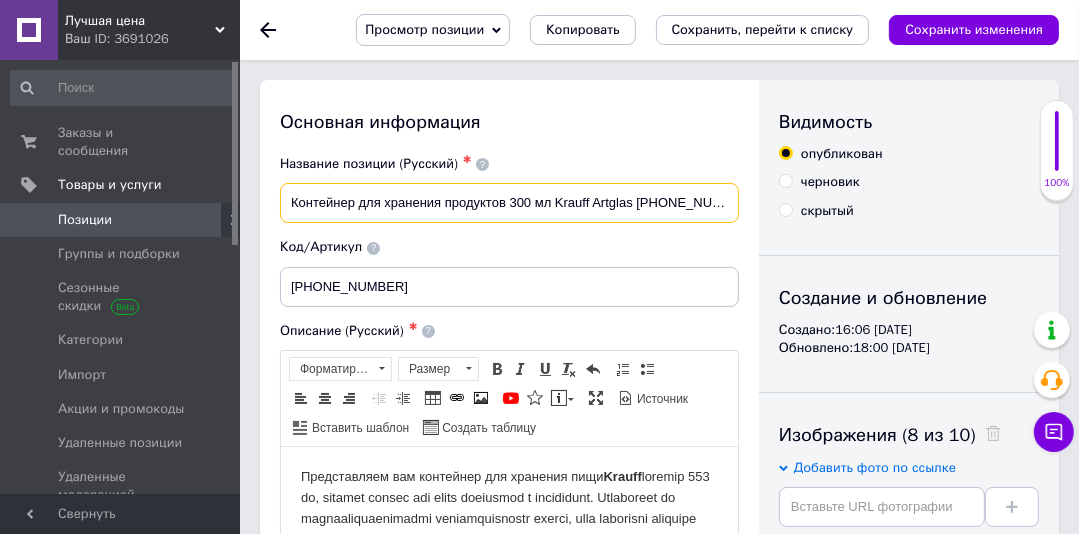 drag, startPoint x: 290, startPoint y: 203, endPoint x: 713, endPoint y: 215, distance: 423.17017 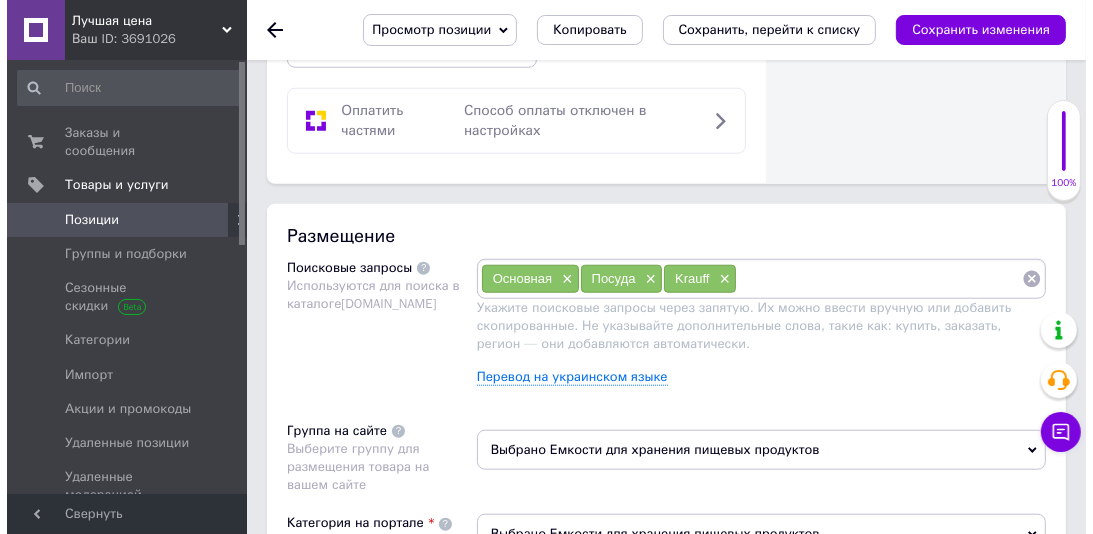 scroll, scrollTop: 1328, scrollLeft: 0, axis: vertical 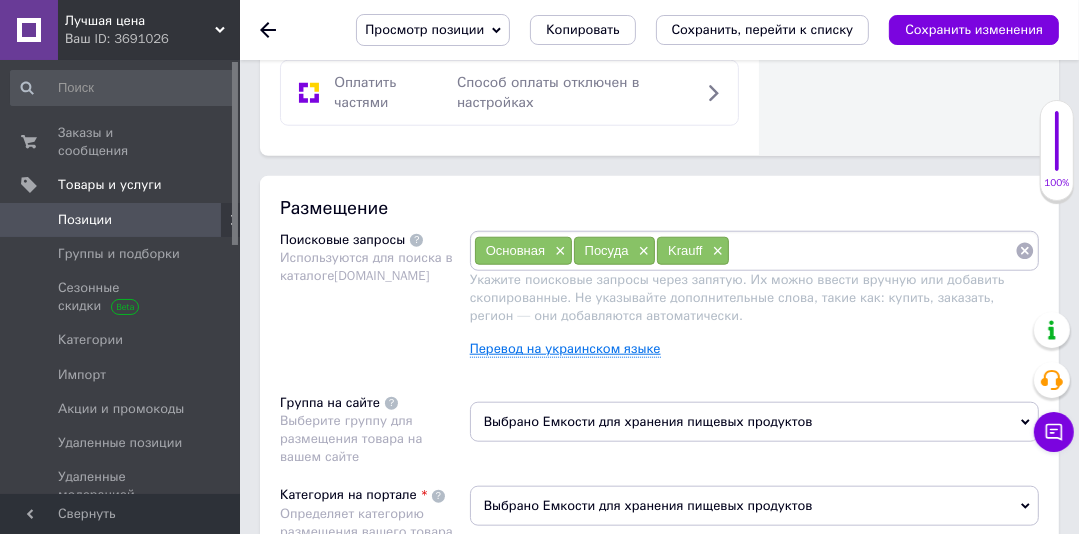 click on "Перевод на украинском языке" at bounding box center [565, 349] 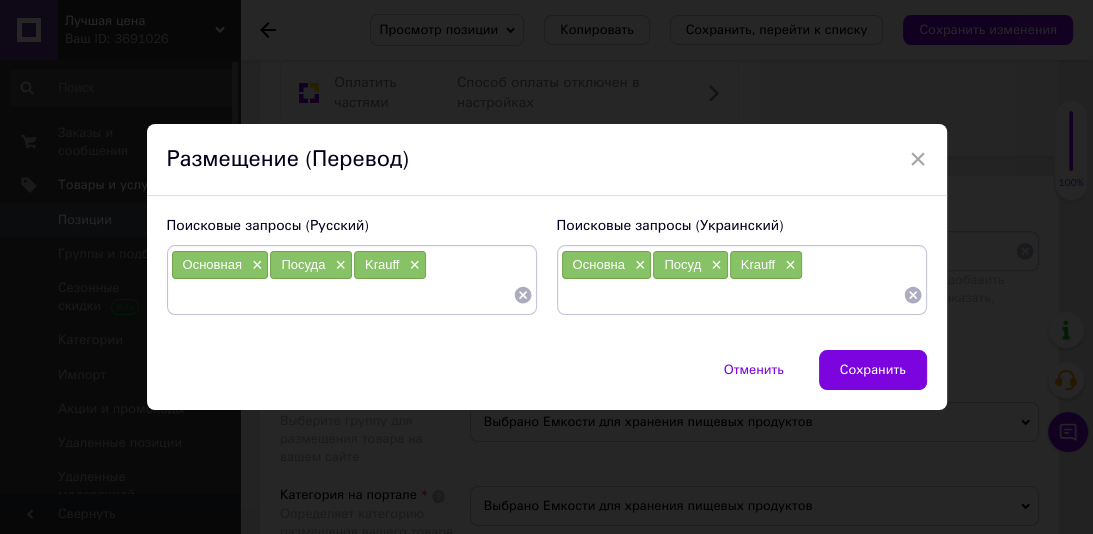 paste on "Контейнер для хранения продуктов 300 мл Krauff Artglas [PHONE_NUMBER]" 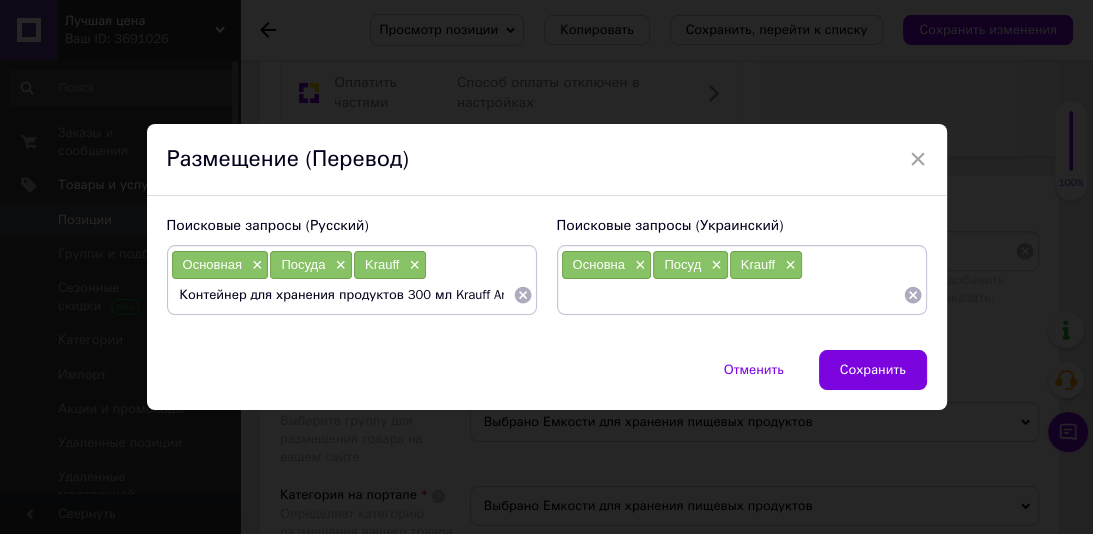 scroll, scrollTop: 0, scrollLeft: 84, axis: horizontal 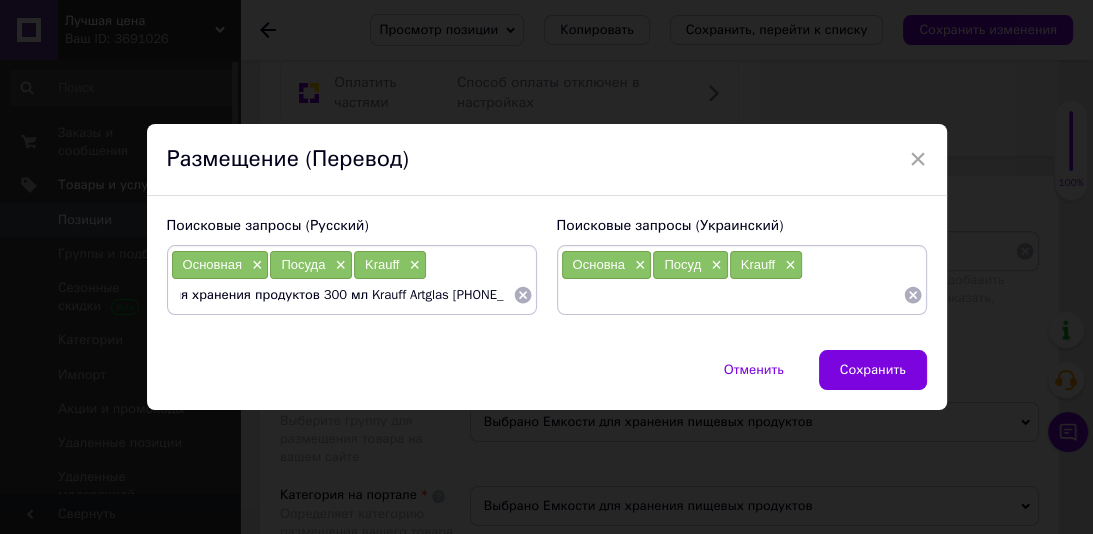 drag, startPoint x: 310, startPoint y: 293, endPoint x: 520, endPoint y: 296, distance: 210.02142 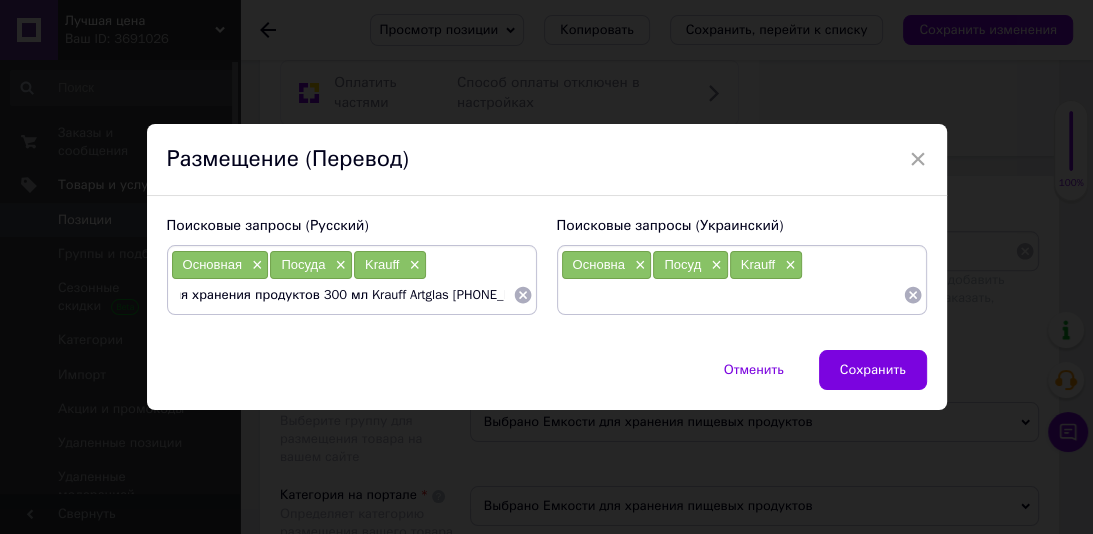 click on "Контейнер для хранения продуктов 300 мл Krauff Artglas [PHONE_NUMBER]" at bounding box center (352, 295) 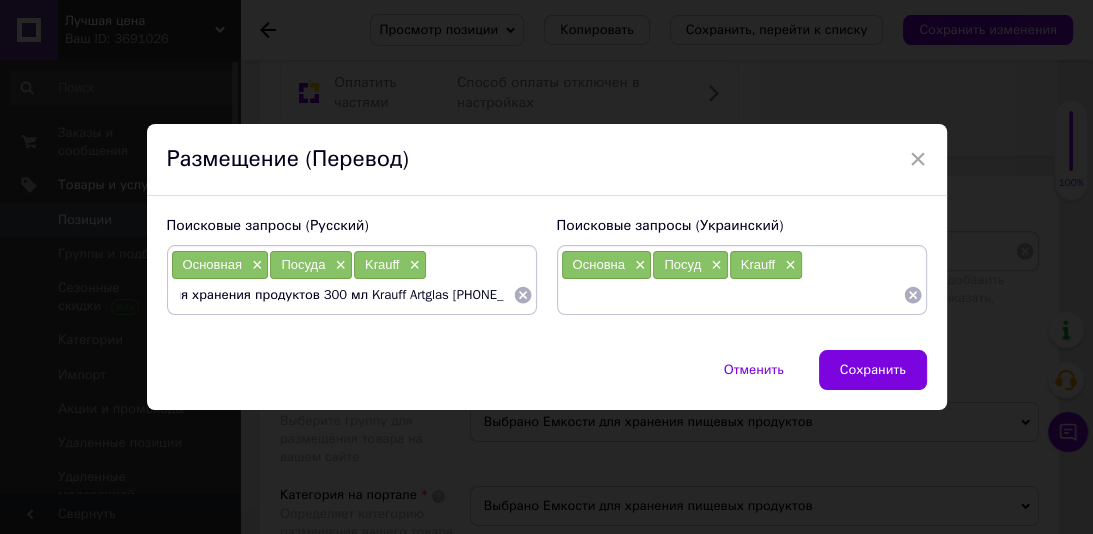 type on "Контейнер для хранения продуктов" 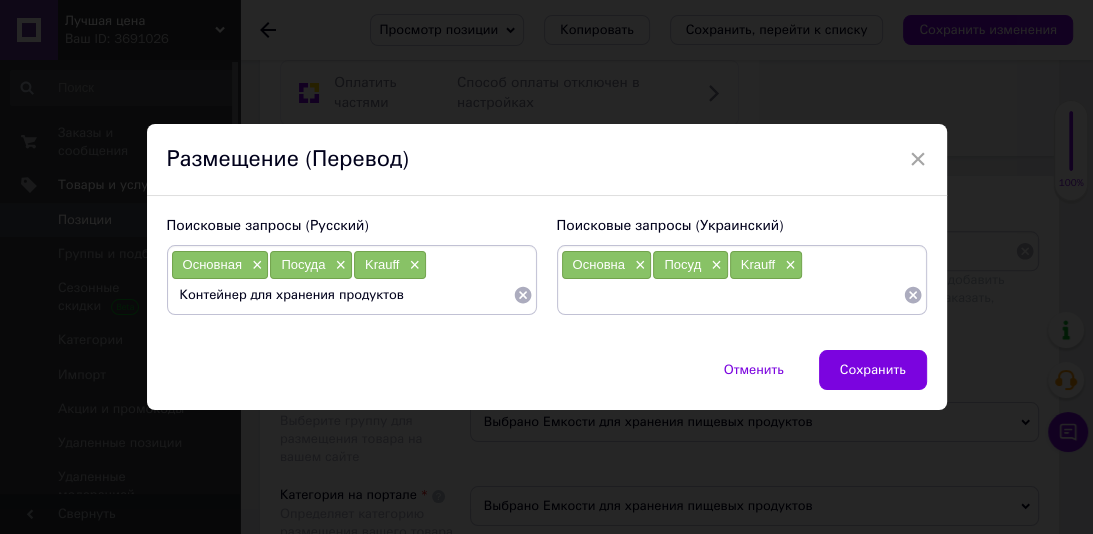 scroll, scrollTop: 0, scrollLeft: 0, axis: both 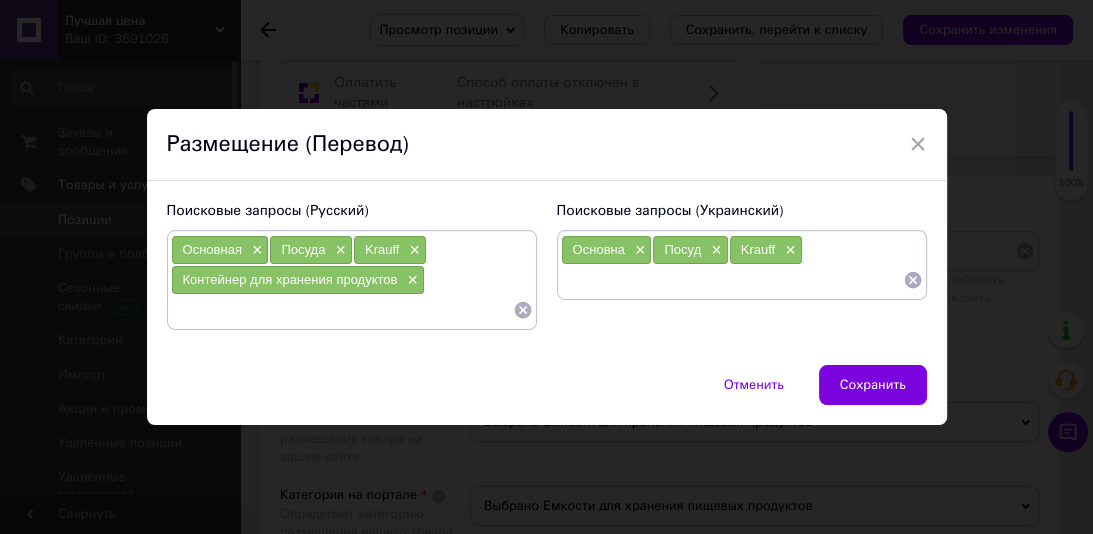 paste on "300 мл Krauff Artglas 29-298-021" 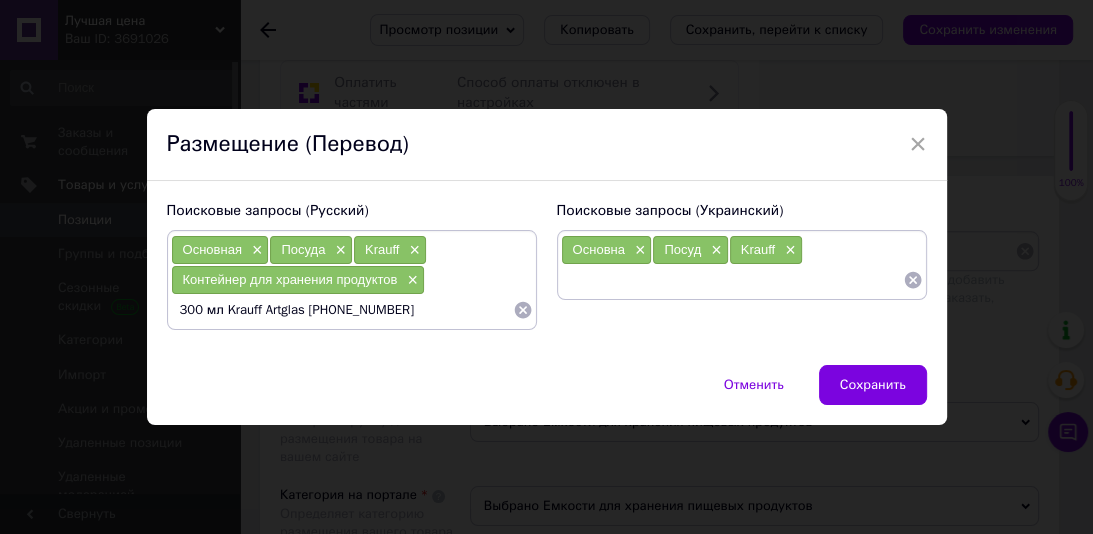 drag, startPoint x: 214, startPoint y: 310, endPoint x: 164, endPoint y: 313, distance: 50.08992 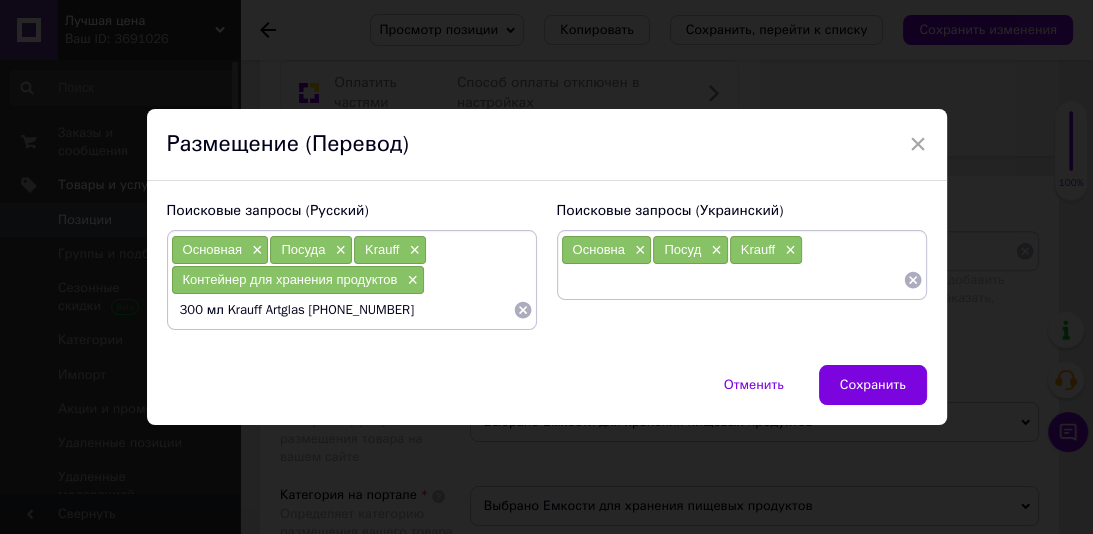 click on "Основная × Посуда × Krauff × Контейнер для хранения продуктов × 300 мл Krauff Artglas 29-298-021" at bounding box center [352, 280] 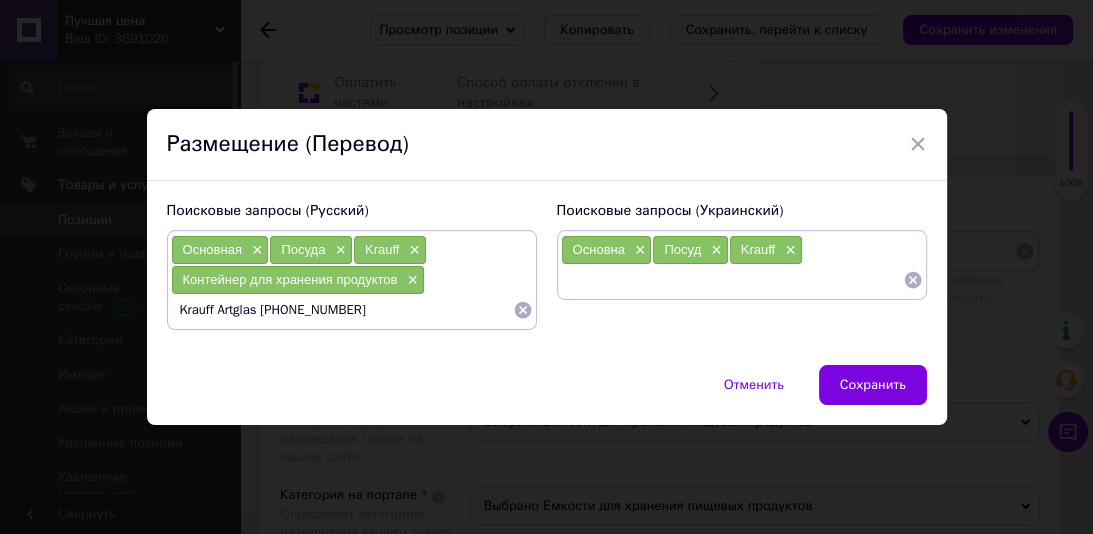 type 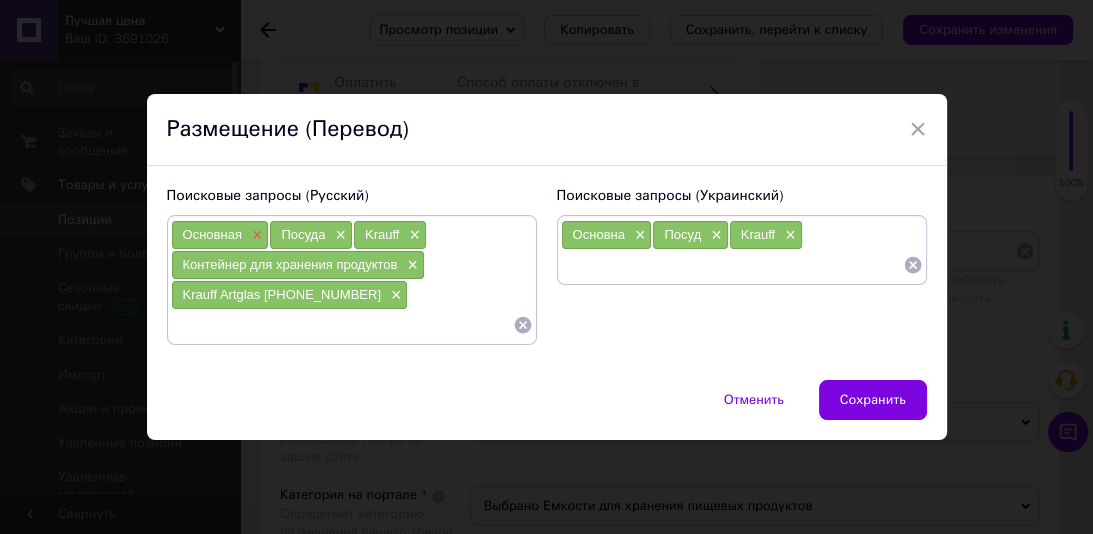 click on "×" at bounding box center [255, 235] 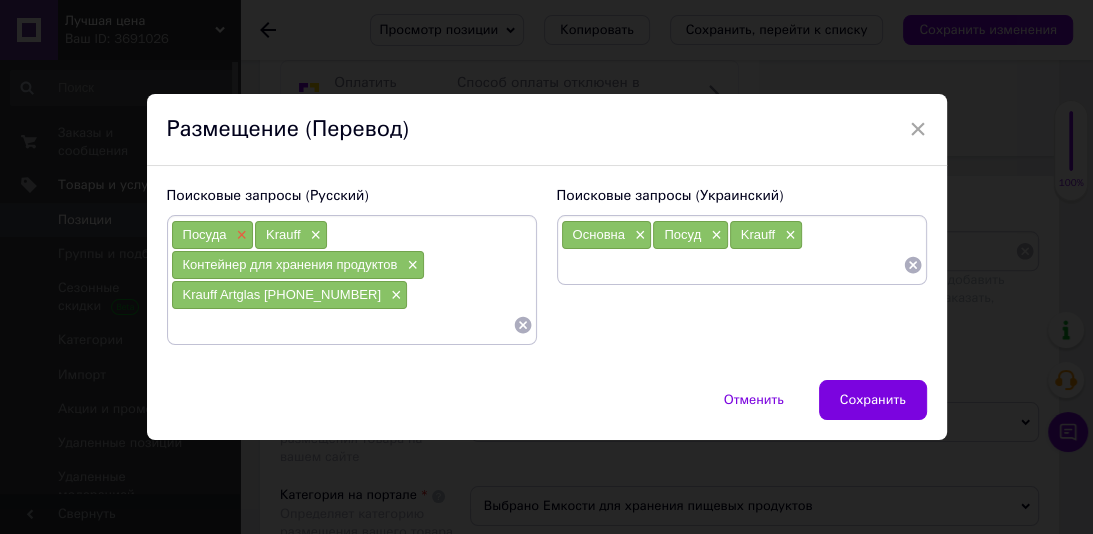 click on "×" at bounding box center (239, 235) 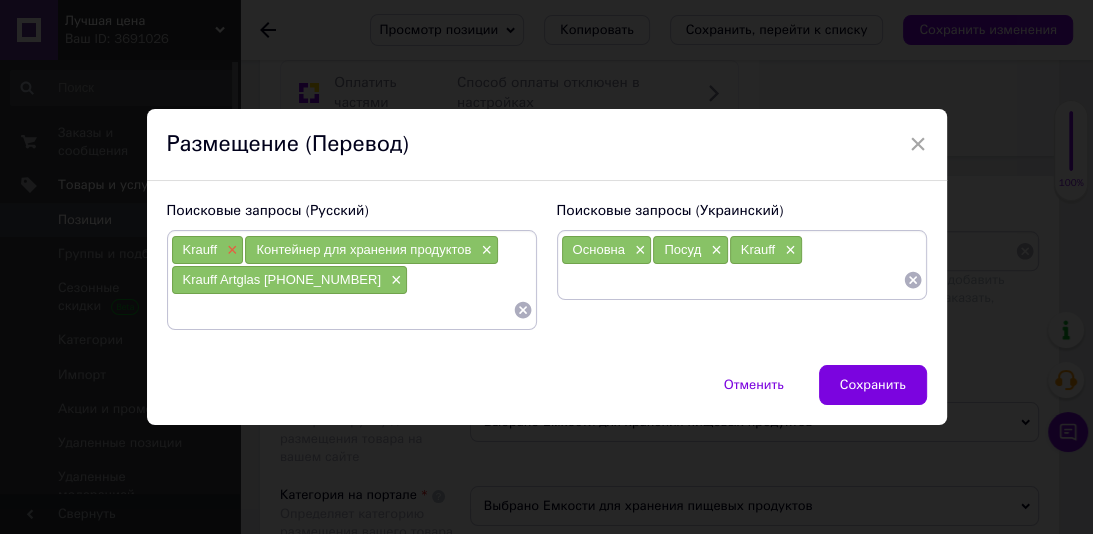 click on "×" at bounding box center [230, 250] 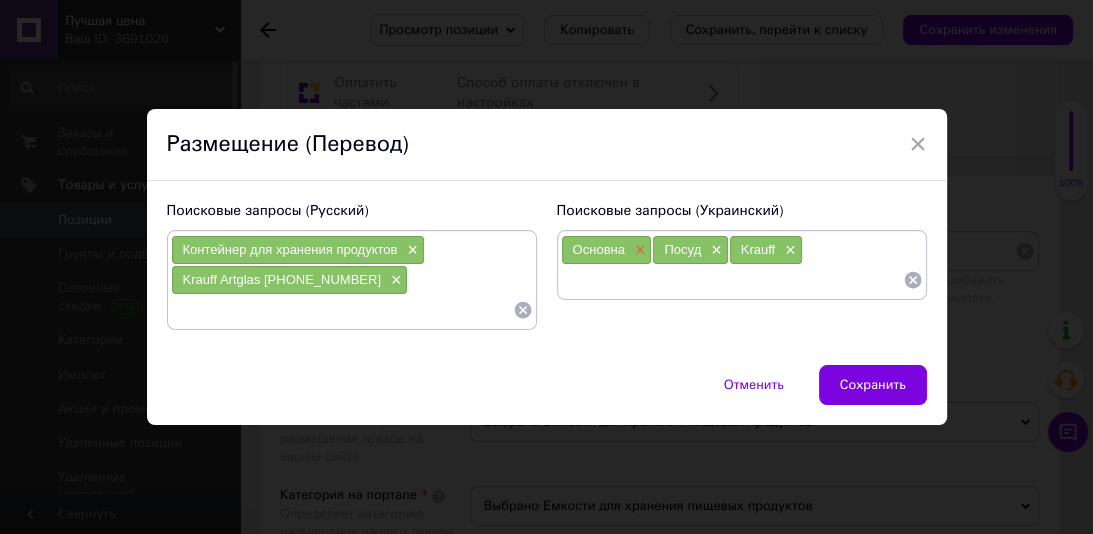 click on "×" at bounding box center [638, 250] 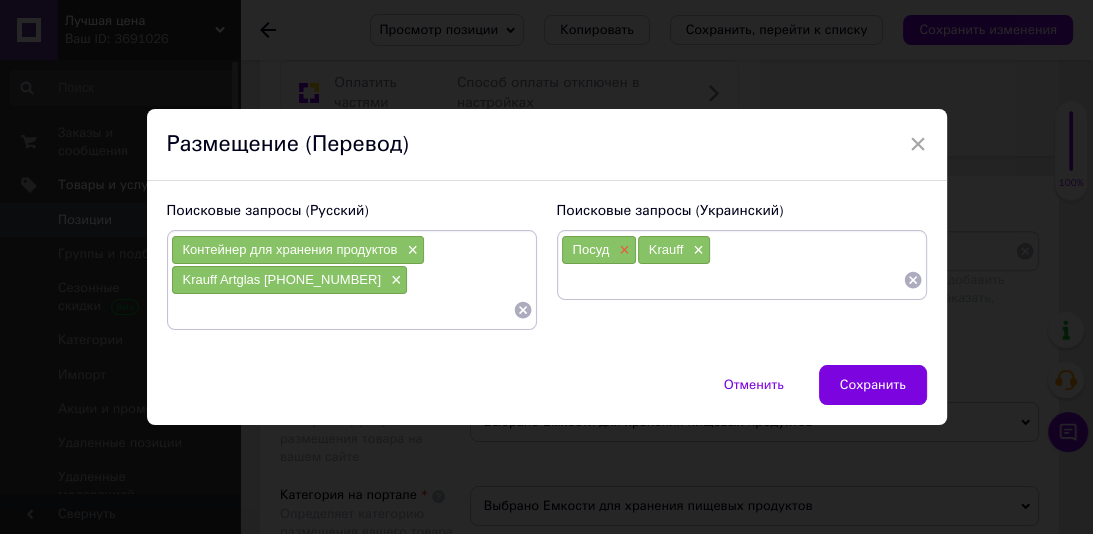 click on "×" at bounding box center (622, 250) 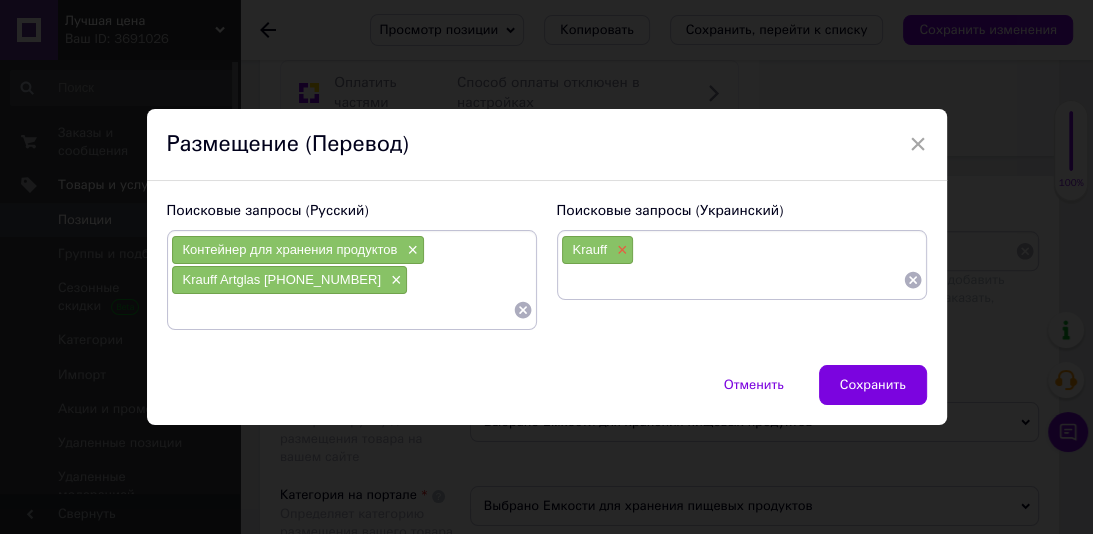 click on "×" at bounding box center (620, 250) 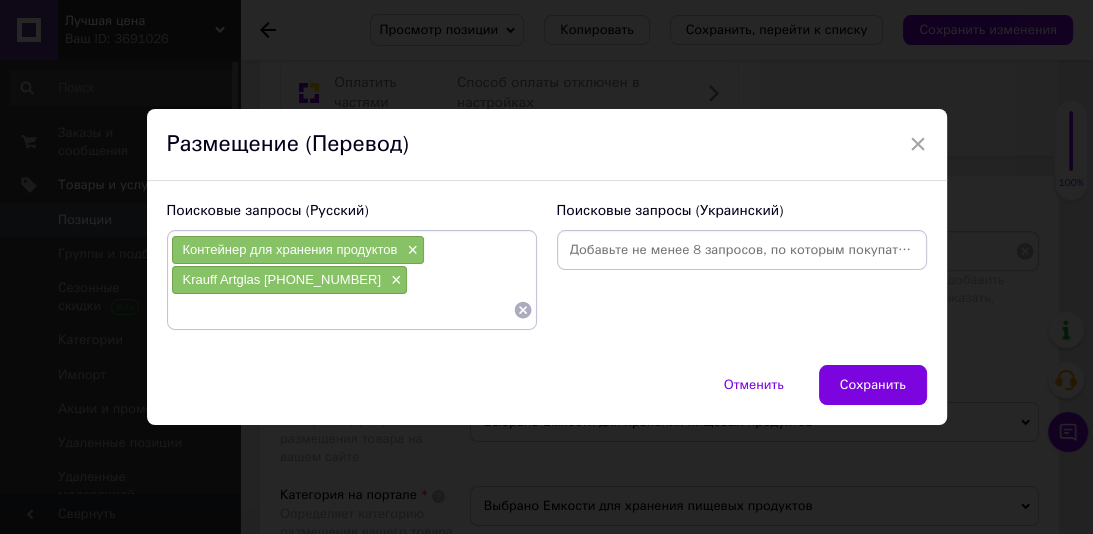 paste on "Контейнер для зберігання продуктів×" 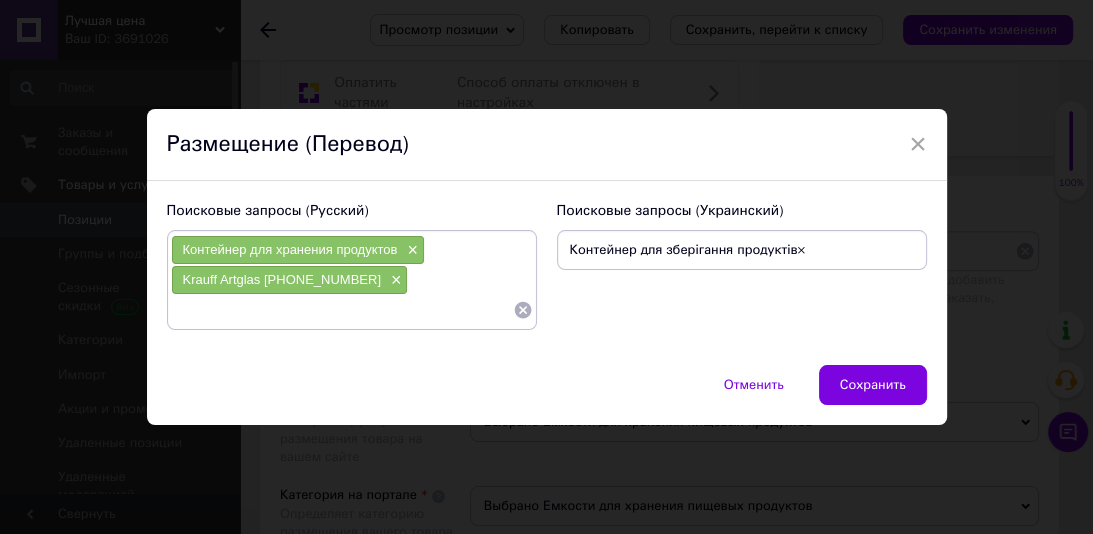 type on "Контейнер для зберігання продуктів" 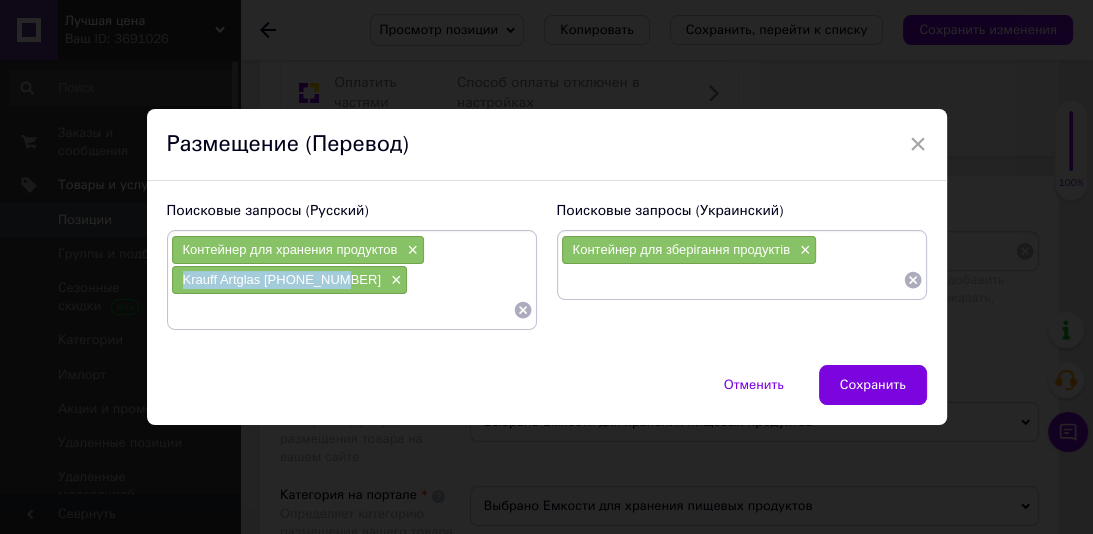 drag, startPoint x: 320, startPoint y: 279, endPoint x: 176, endPoint y: 284, distance: 144.08678 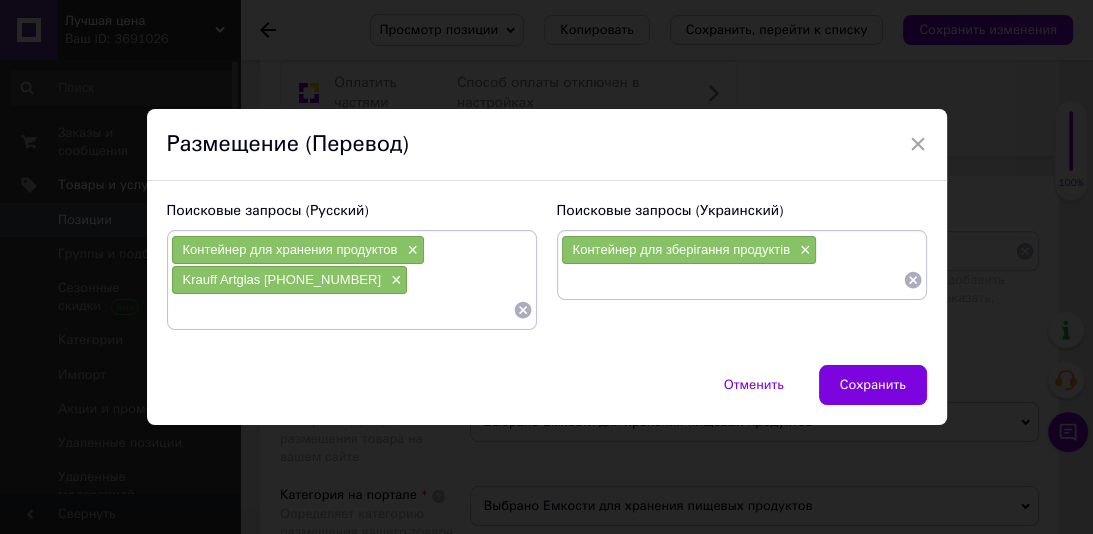 click at bounding box center (732, 280) 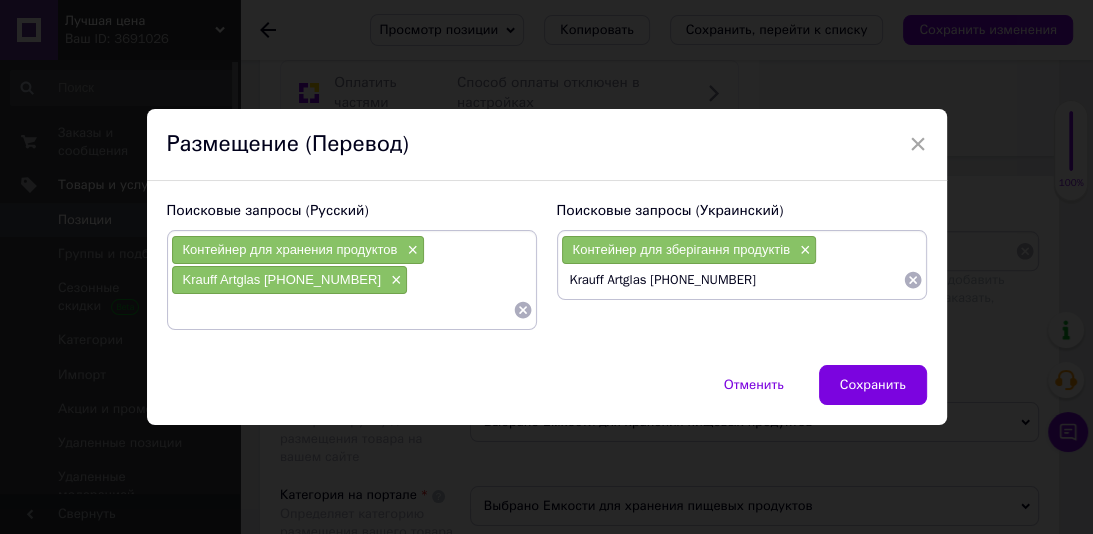 type 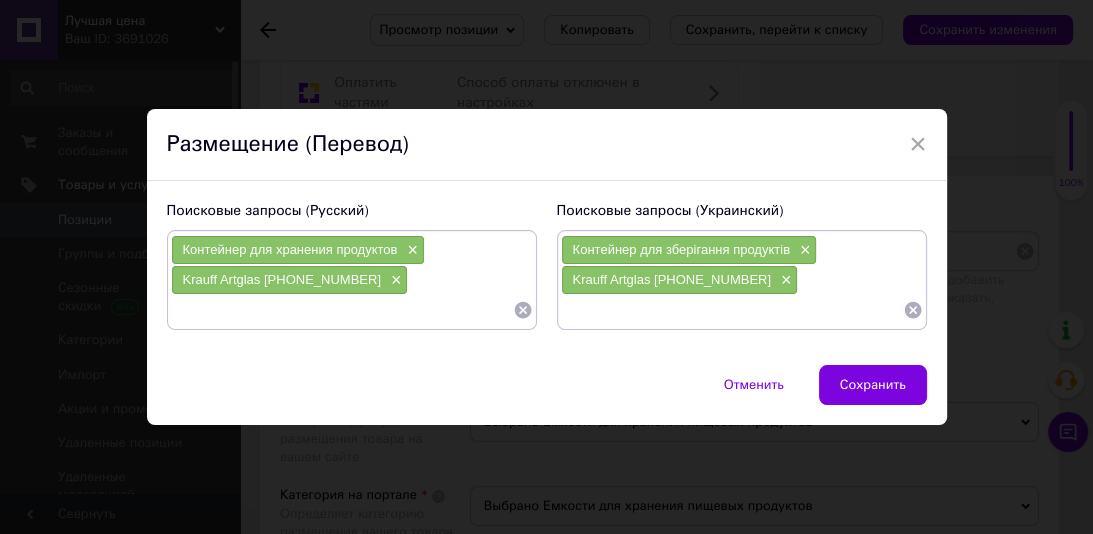 paste on "Контейнер для хранения пищевых продуктов" 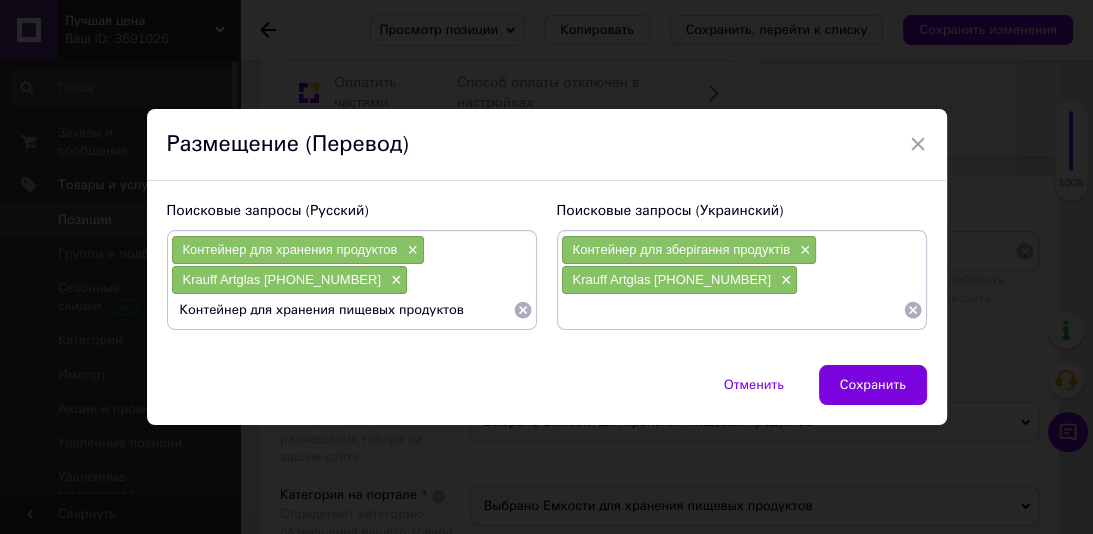 type 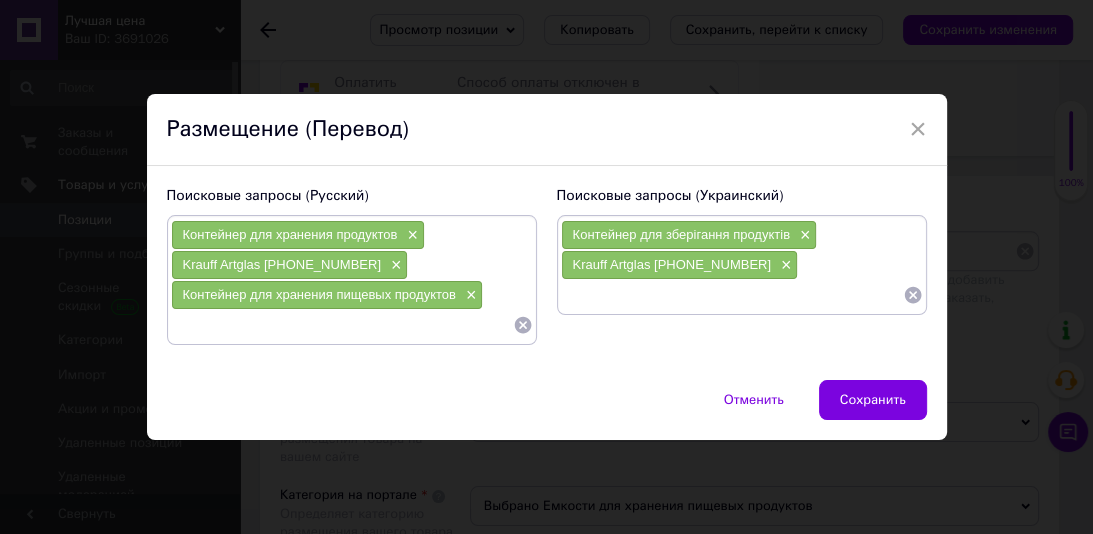 paste on "Контейнер для зберігання харчових продуктів" 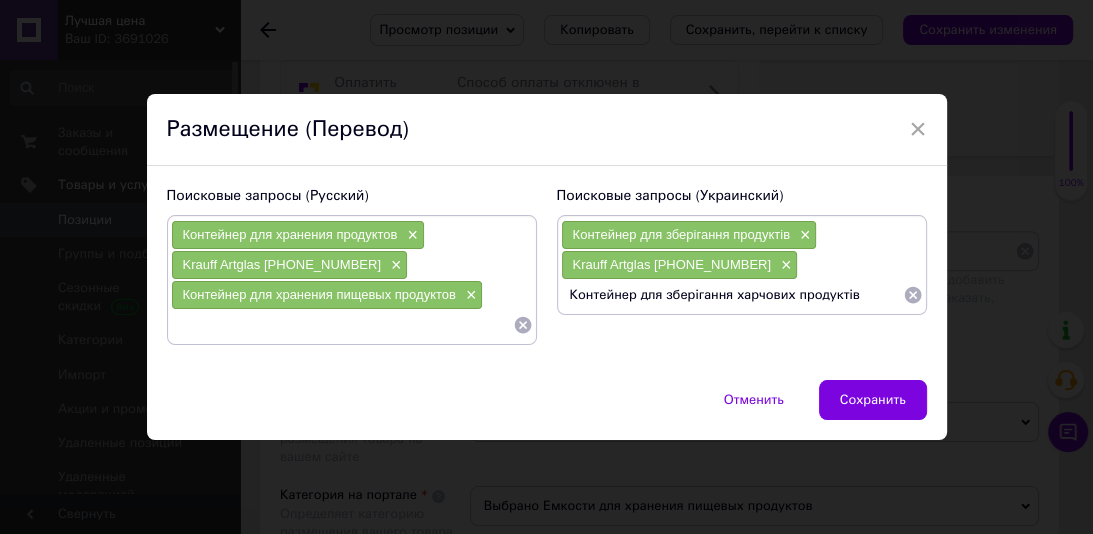type 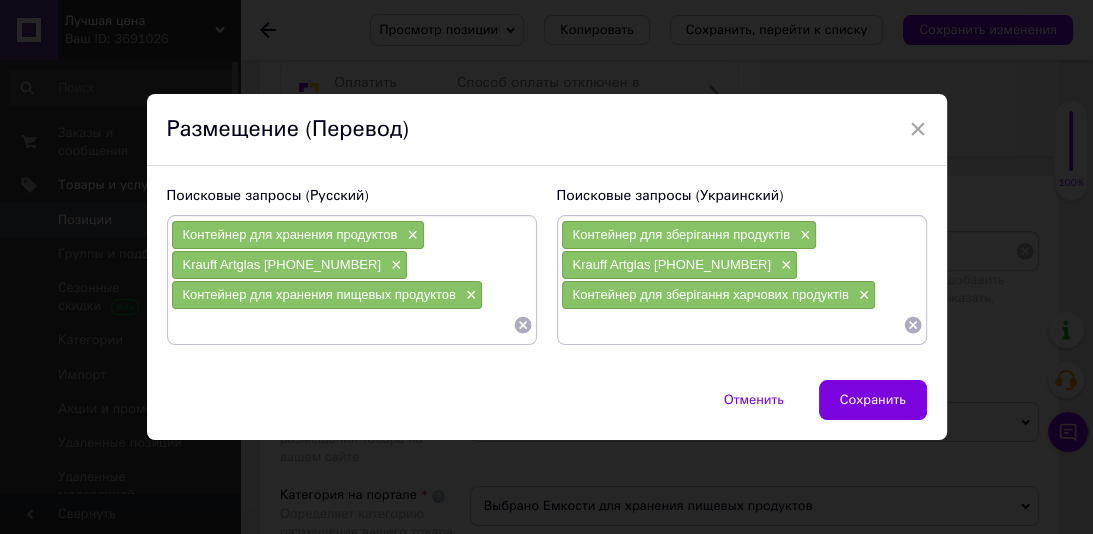 paste on "Емкость для хранения пищевых продуктов" 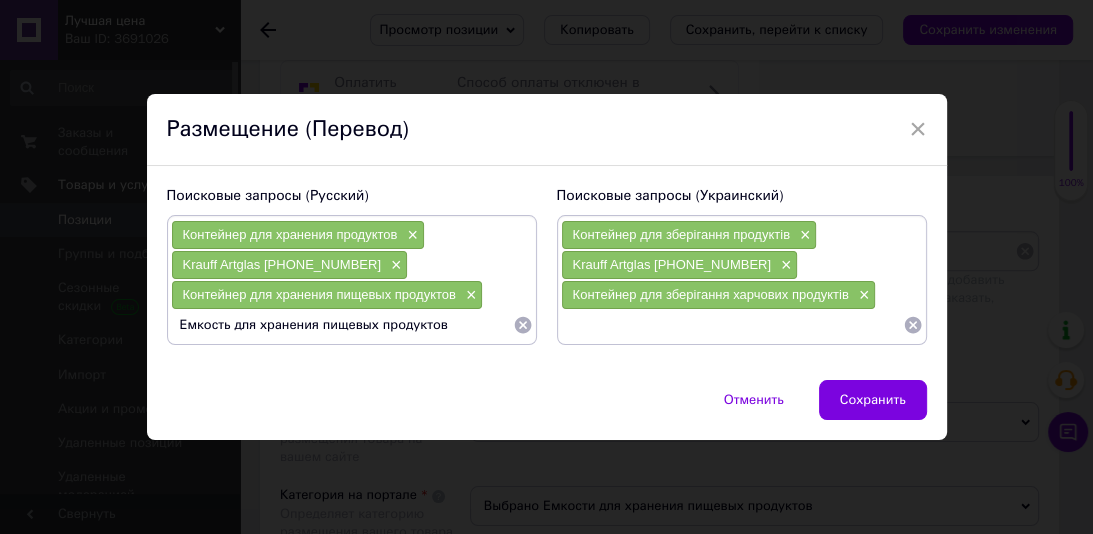 type 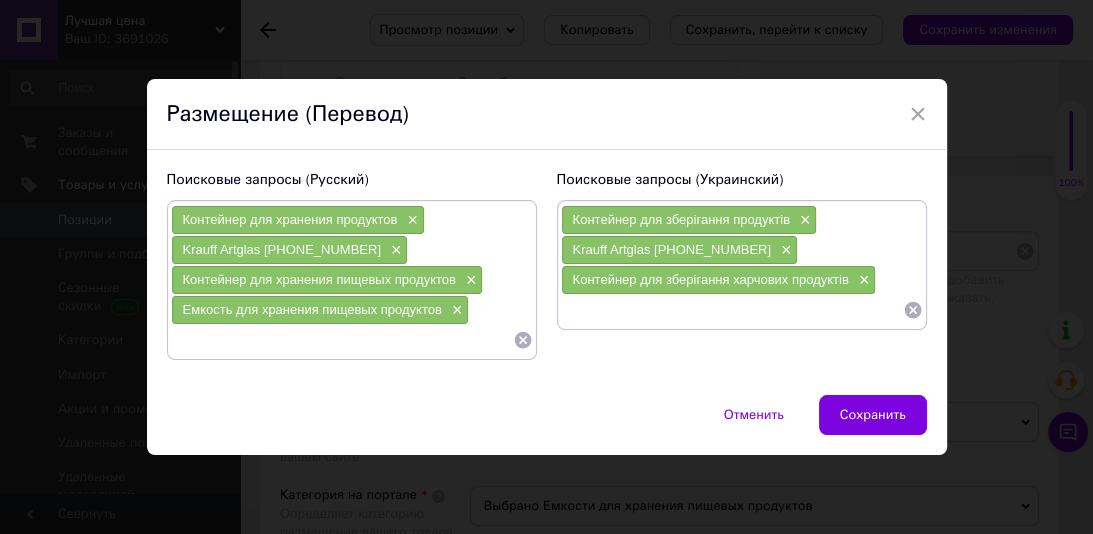 paste on "Місткість для зберігання харчових продуктів" 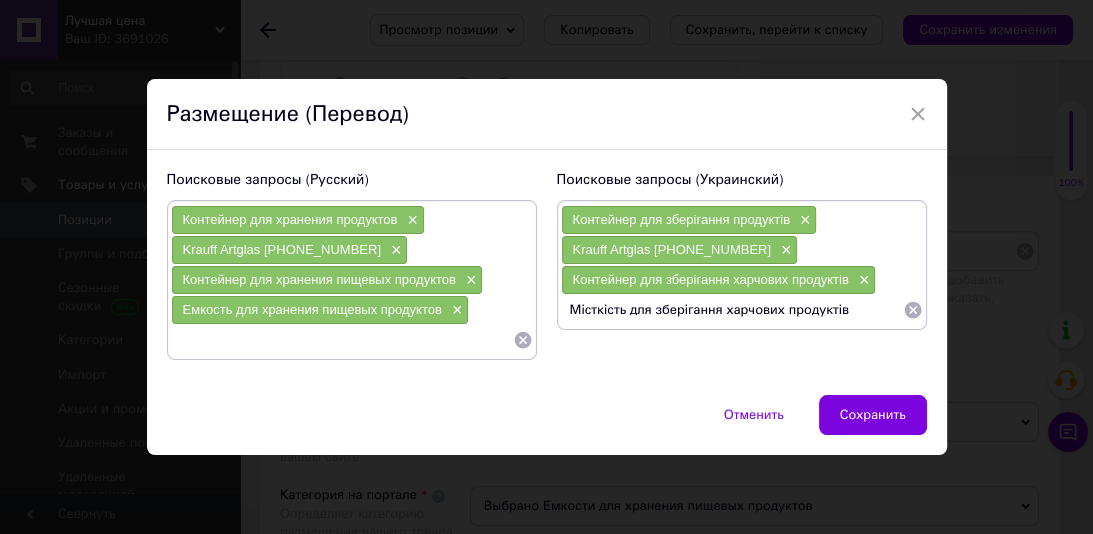 click on "Місткість для зберігання харчових продуктів" at bounding box center (732, 310) 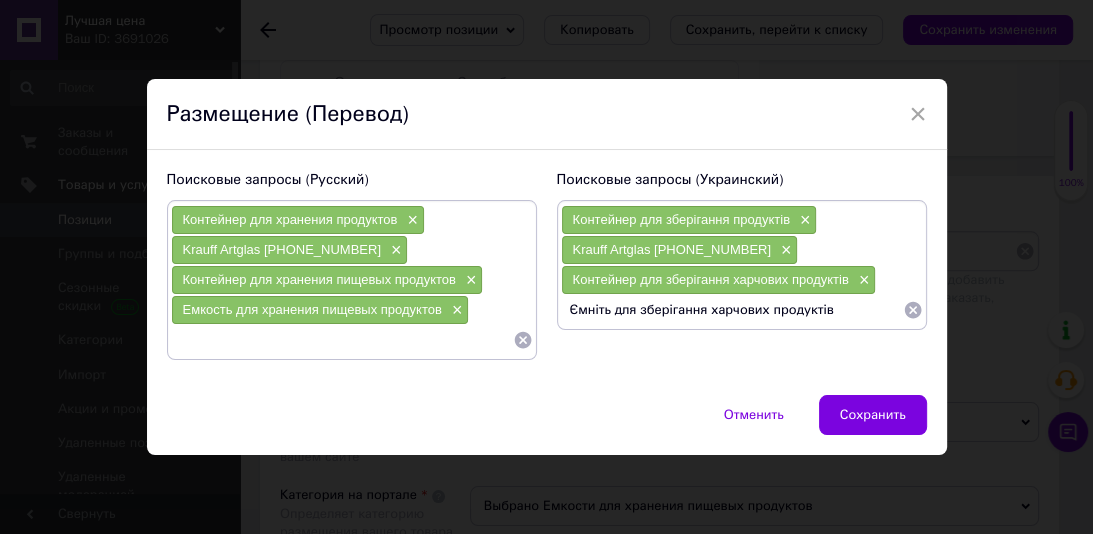 type on "Ємність для зберігання харчових продуктів" 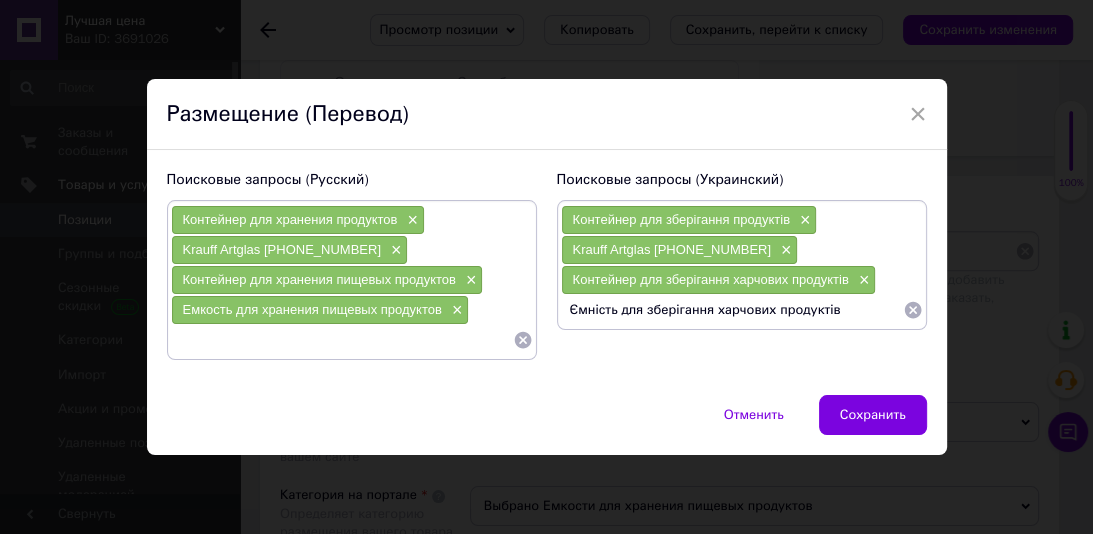 click on "Ємність для зберігання харчових продуктів" at bounding box center (732, 310) 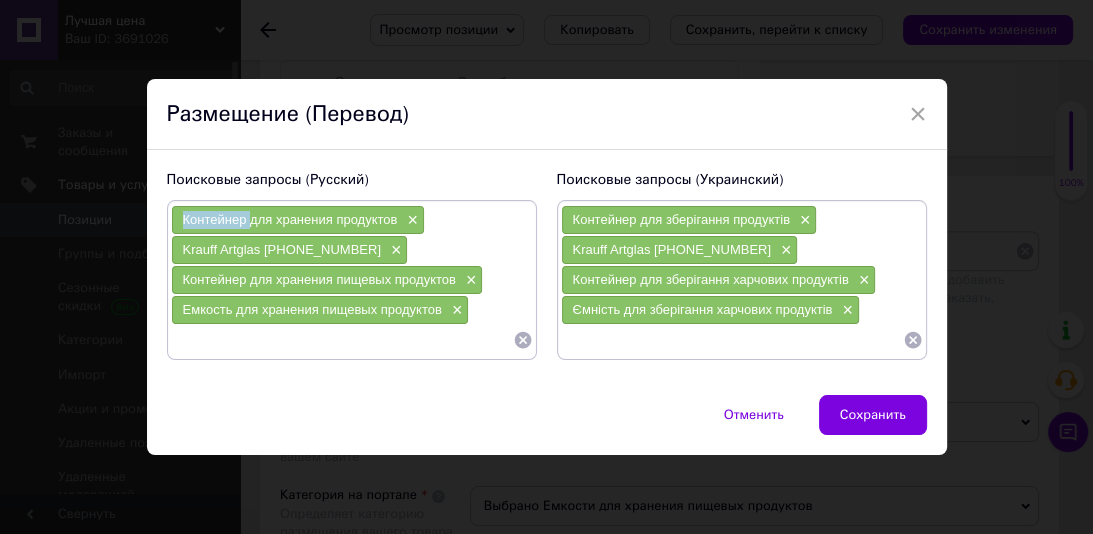 drag, startPoint x: 245, startPoint y: 224, endPoint x: 214, endPoint y: 228, distance: 31.257 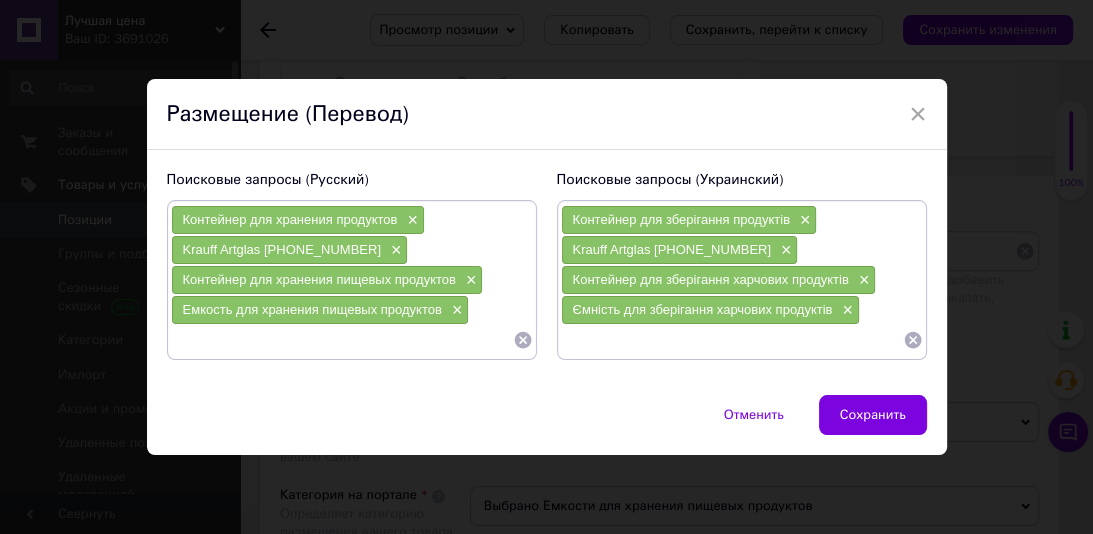 click at bounding box center [342, 340] 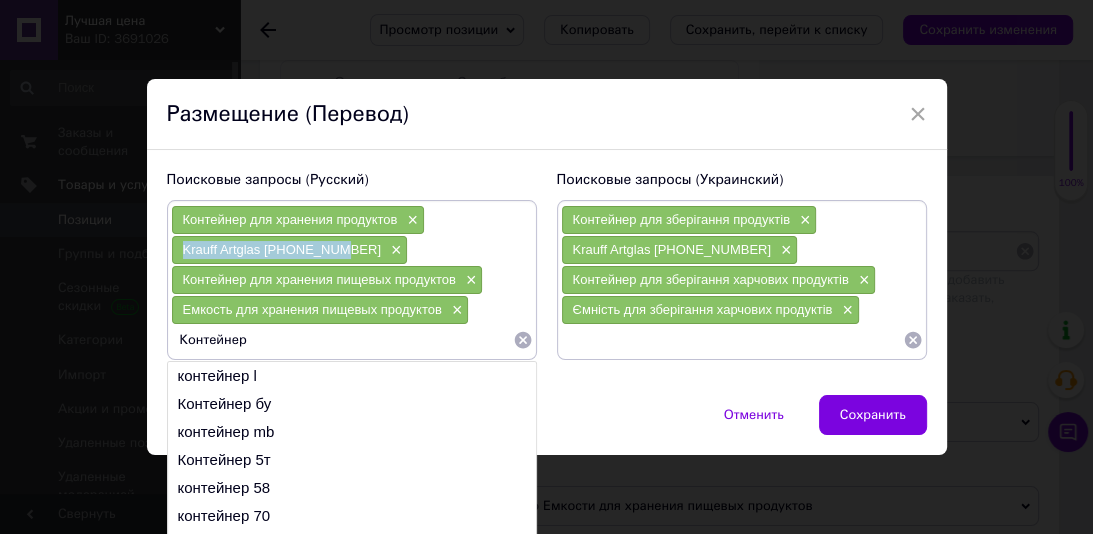 drag, startPoint x: 332, startPoint y: 254, endPoint x: 201, endPoint y: 252, distance: 131.01526 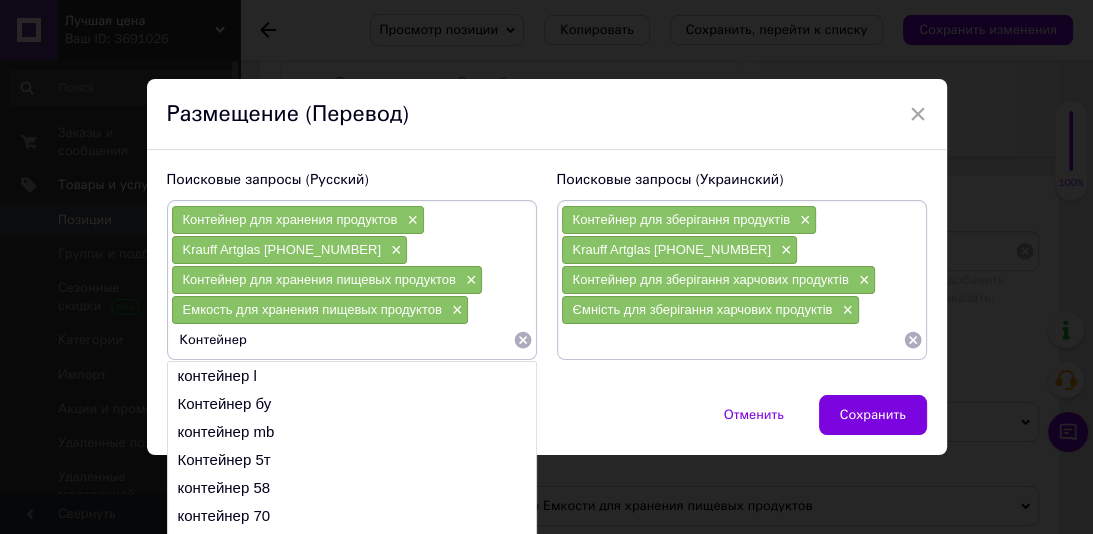click on "Контейнер" at bounding box center (342, 340) 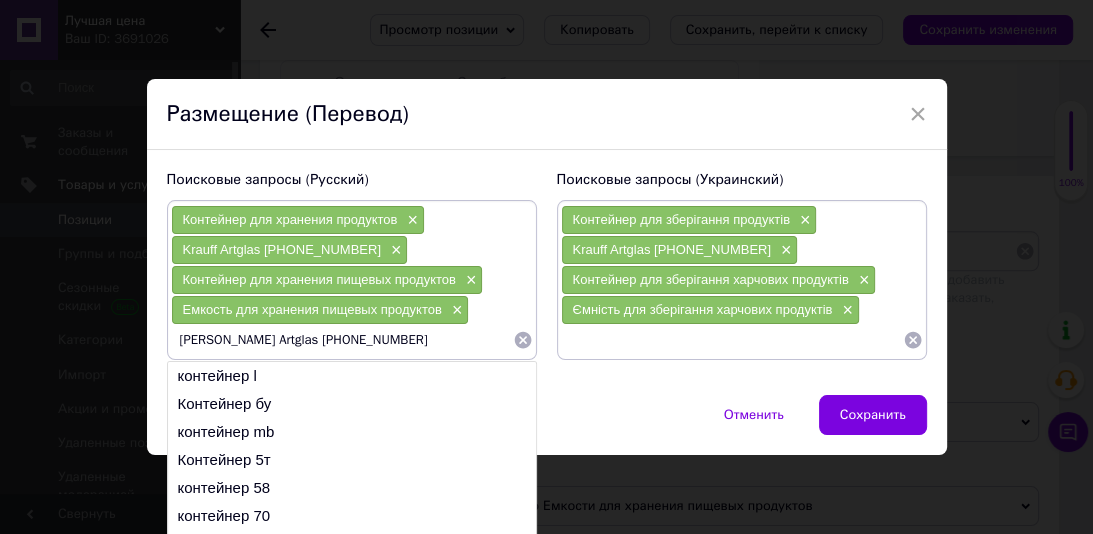 click on "Контейнер  Krauff Artglas 29-298-021" at bounding box center (342, 340) 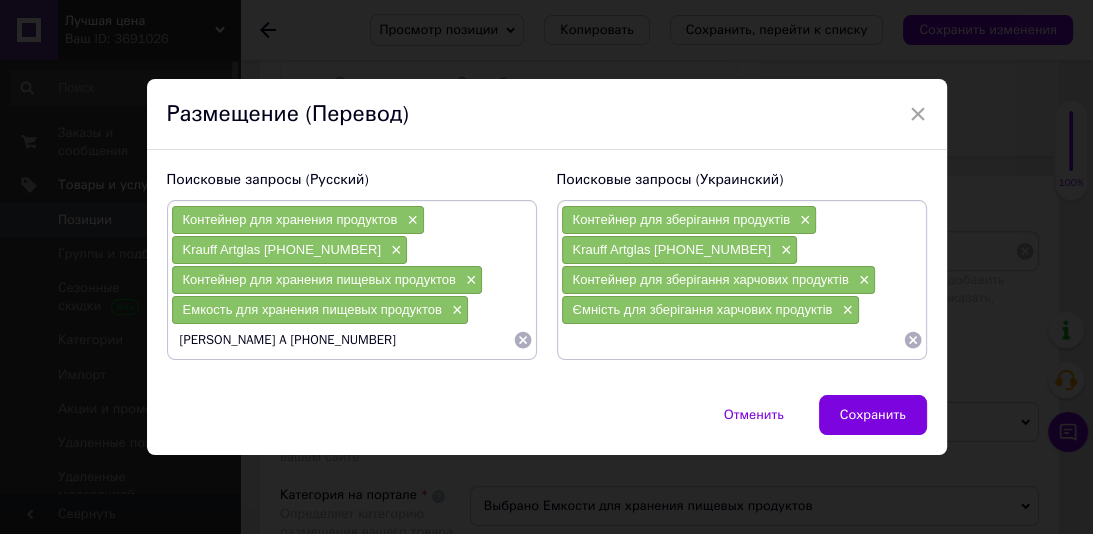 type on "Контейнер  Krauff  29-298-021" 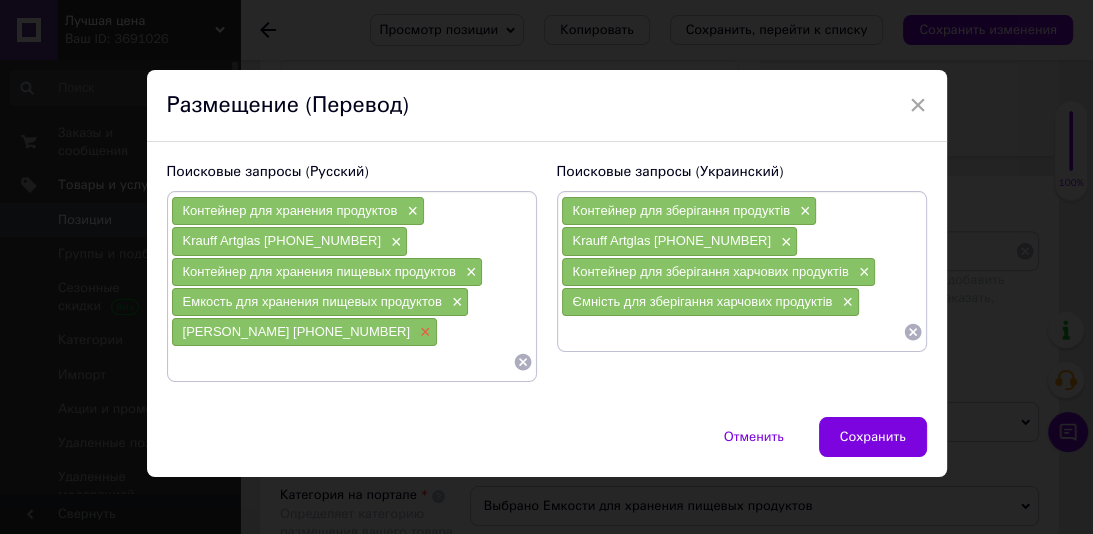 type 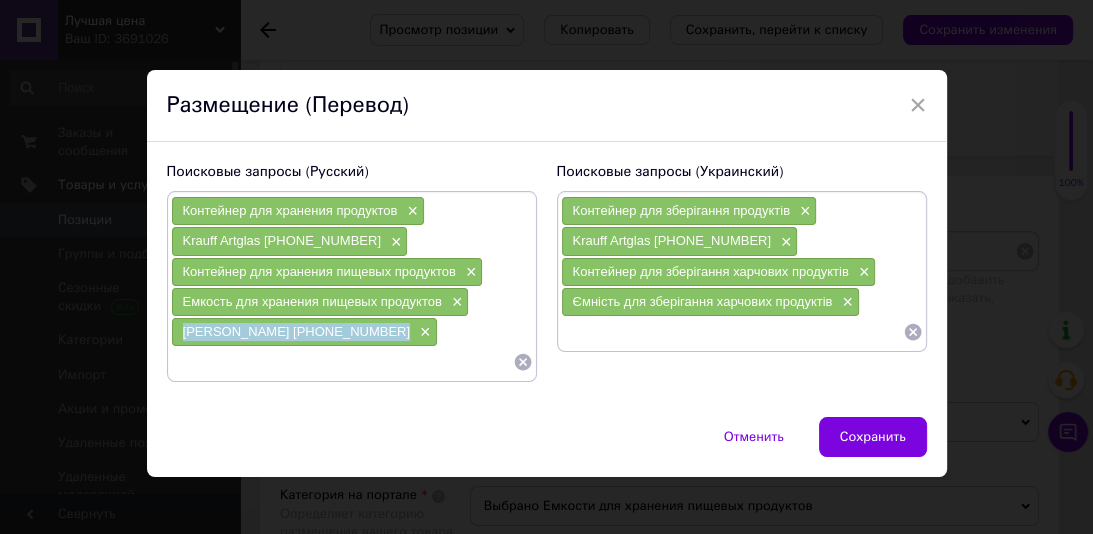 drag, startPoint x: 358, startPoint y: 331, endPoint x: 180, endPoint y: 327, distance: 178.04494 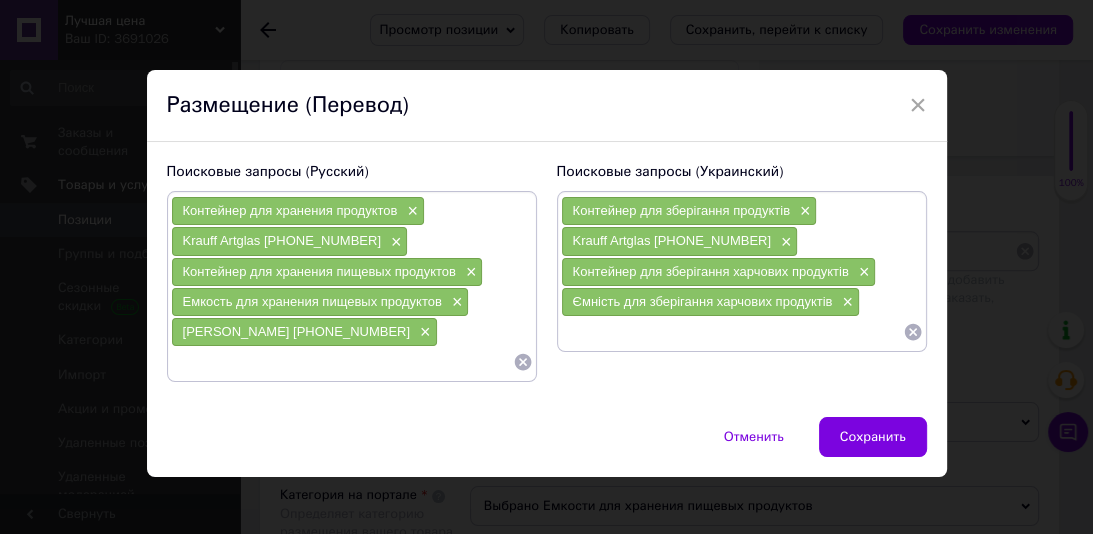 paste on "[PERSON_NAME] [PHONE_NUMBER]" 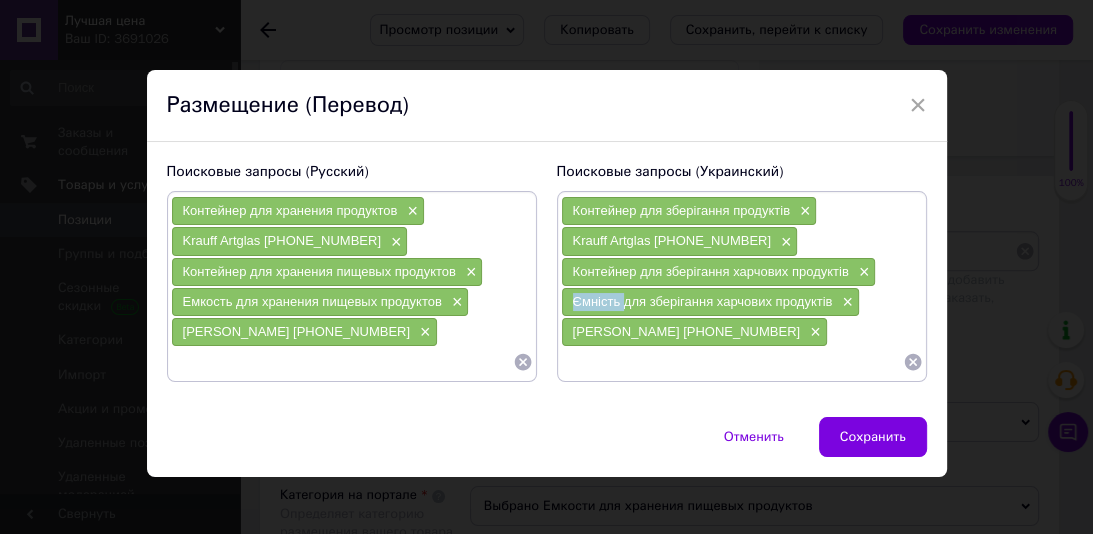 drag, startPoint x: 619, startPoint y: 305, endPoint x: 572, endPoint y: 302, distance: 47.095646 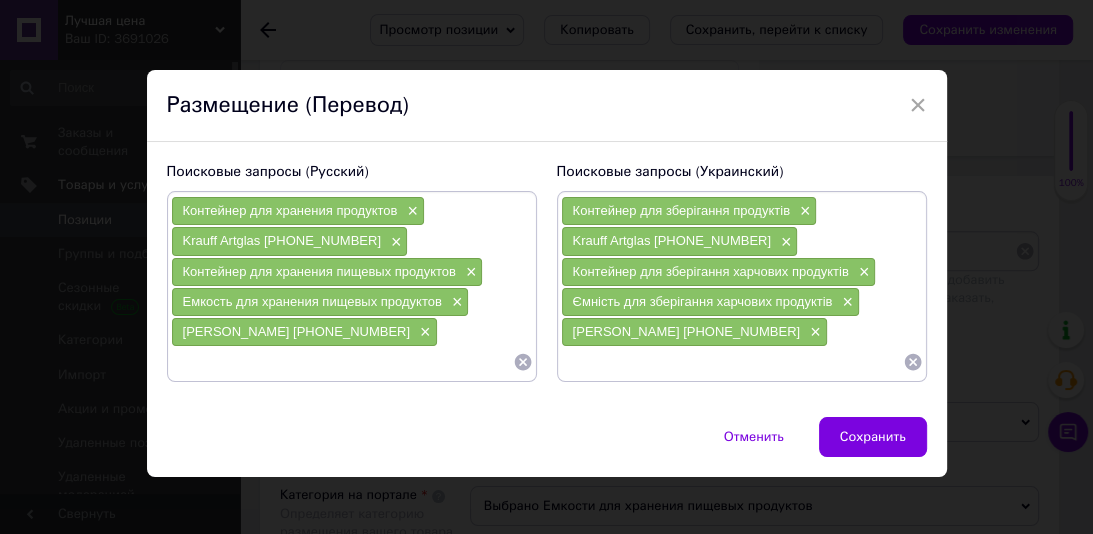 click at bounding box center [732, 362] 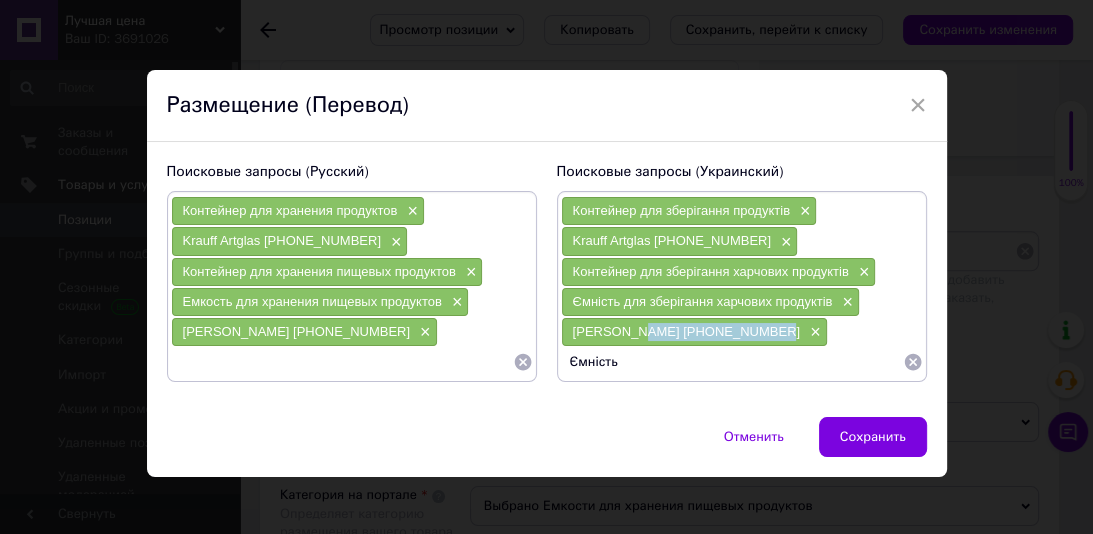 drag, startPoint x: 746, startPoint y: 325, endPoint x: 633, endPoint y: 330, distance: 113.110565 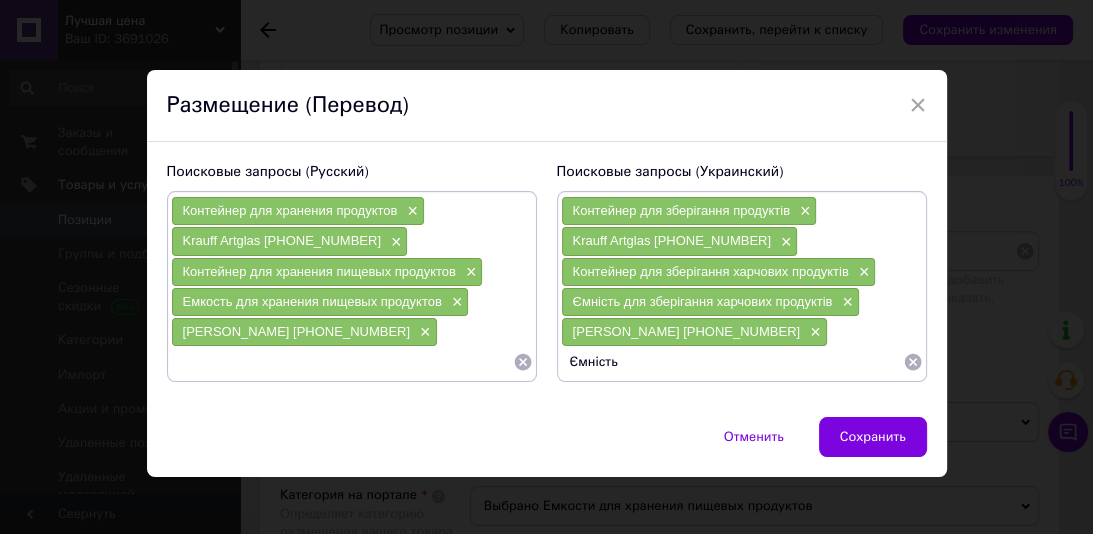 click on "Ємність" at bounding box center [732, 362] 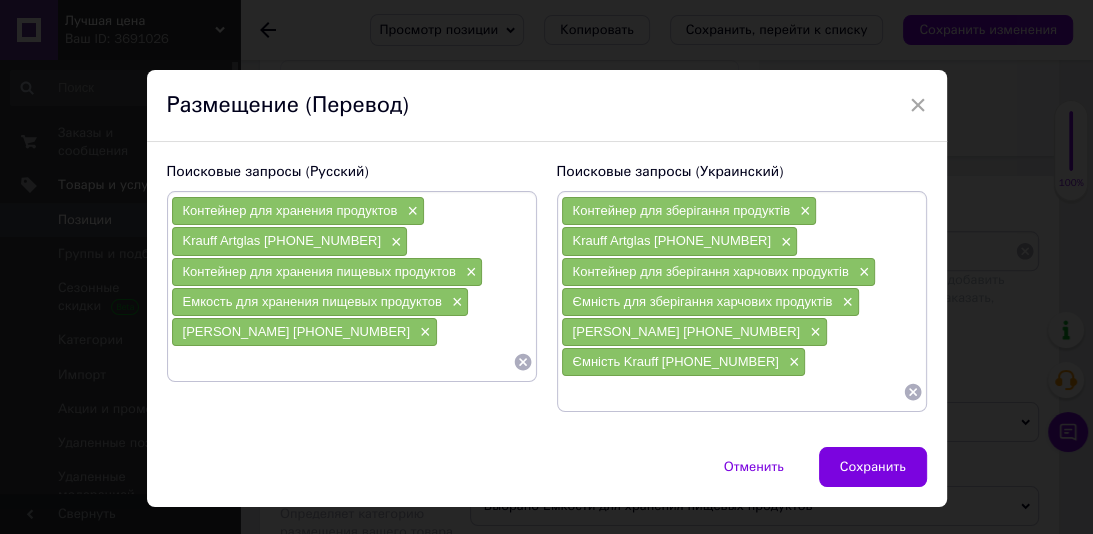 type 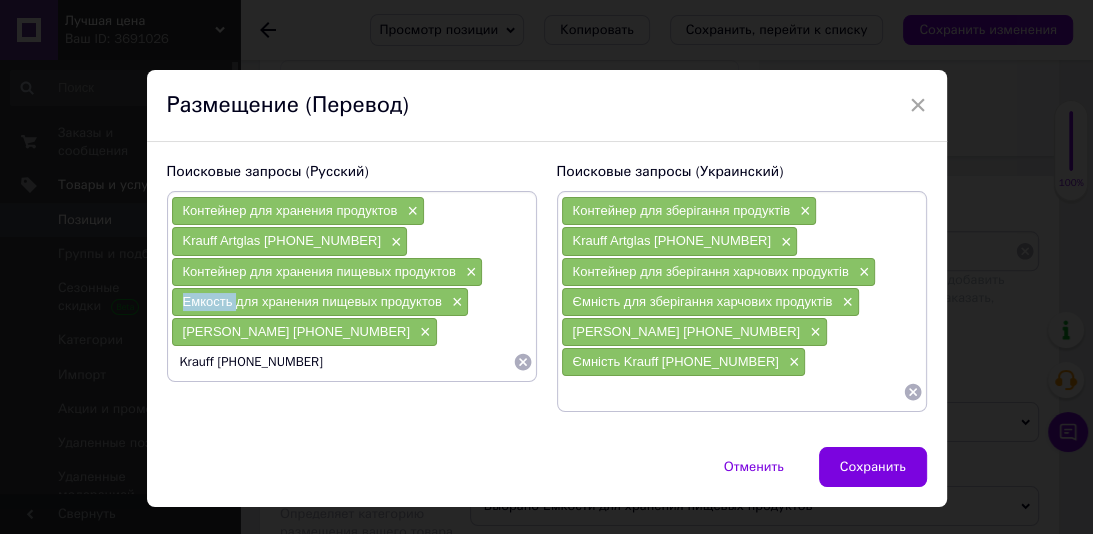 drag, startPoint x: 231, startPoint y: 296, endPoint x: 174, endPoint y: 306, distance: 57.870544 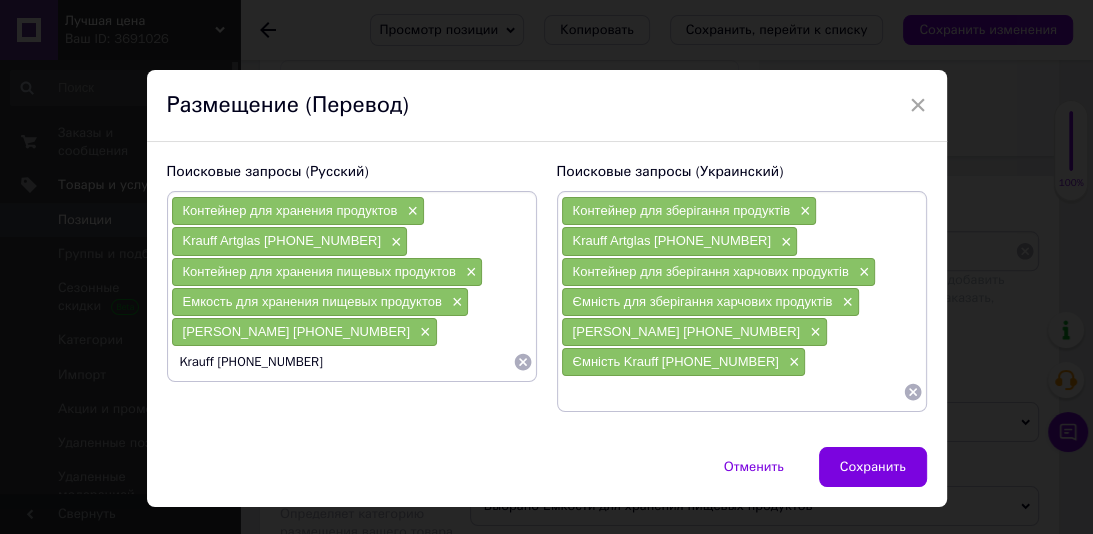 click on "Krauff 29-298-021" at bounding box center [342, 362] 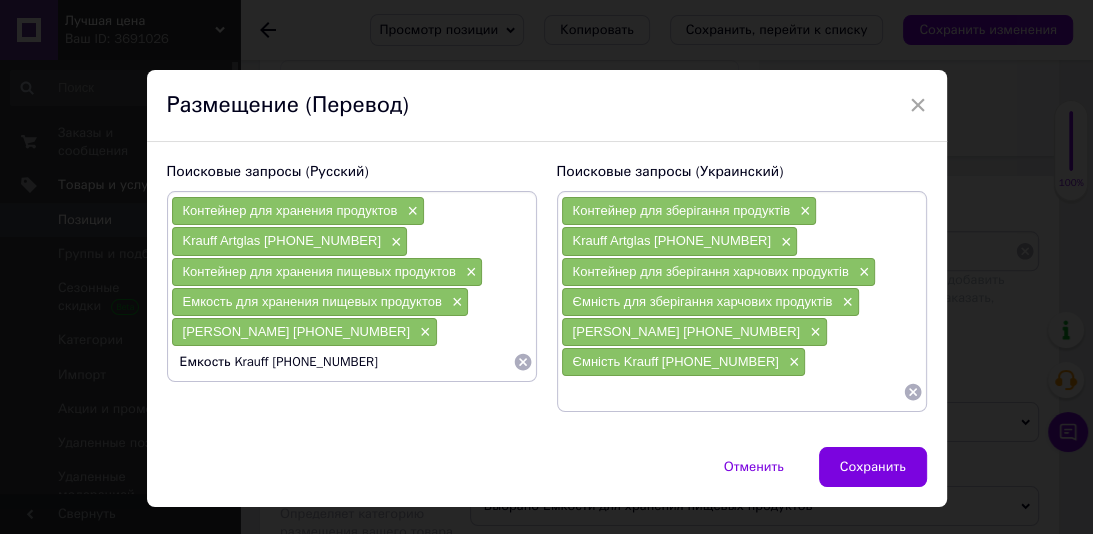 type on "Емкость  Krauff 29-298-021" 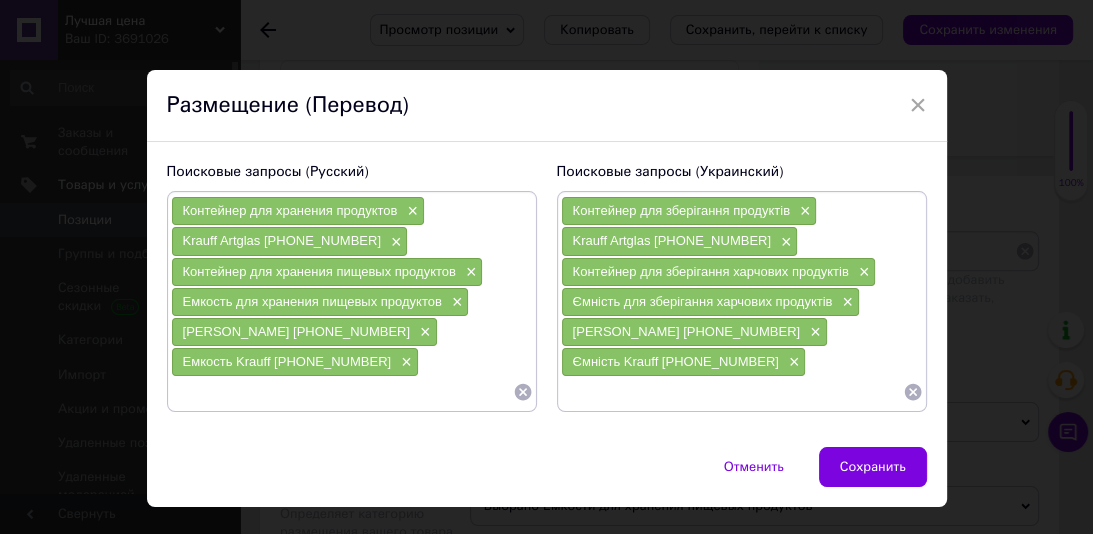 paste on "Контейнер для хранения пищи" 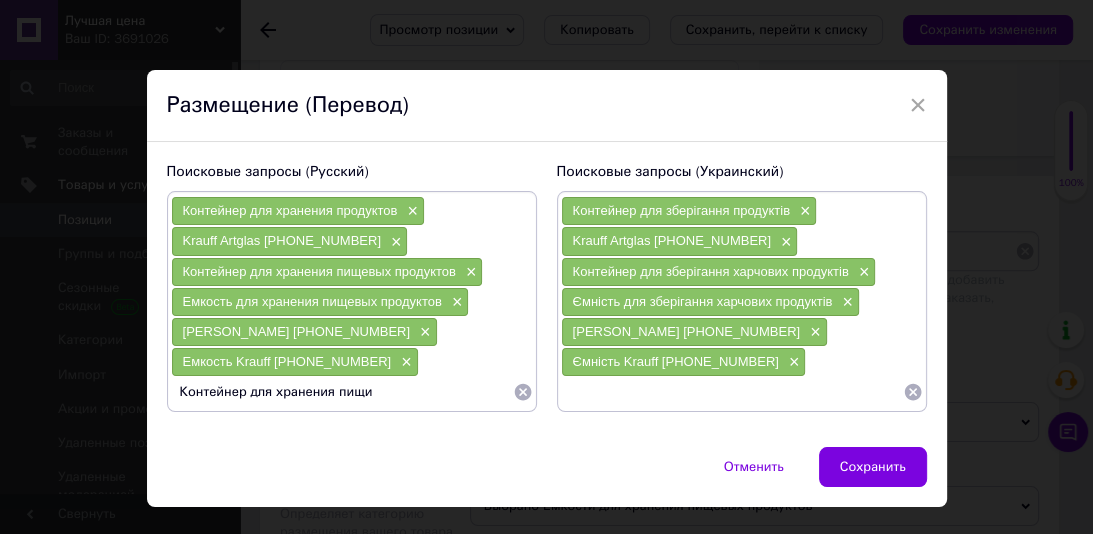 type 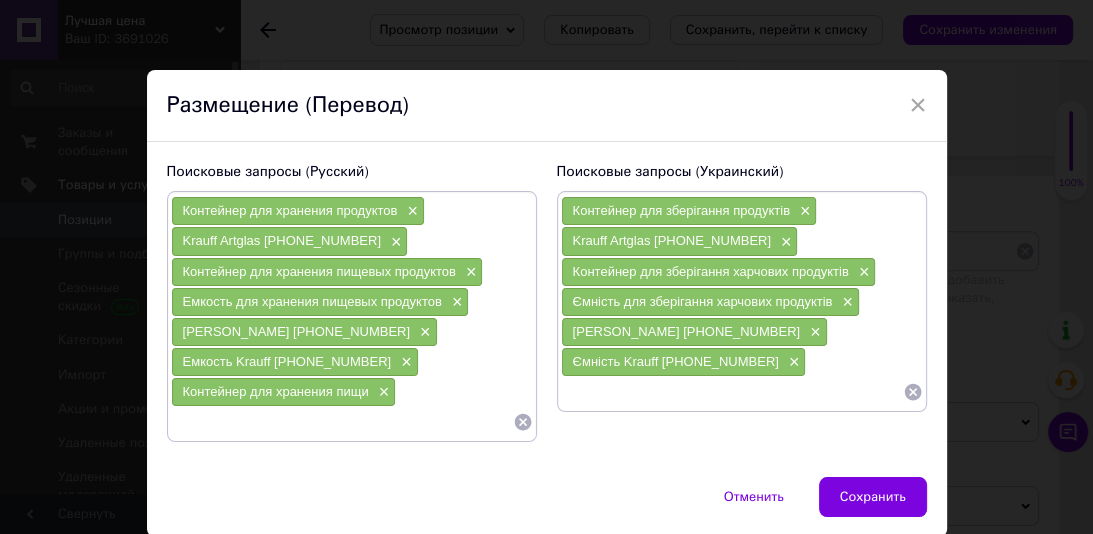 paste on "Контейнер для зберігання їжі" 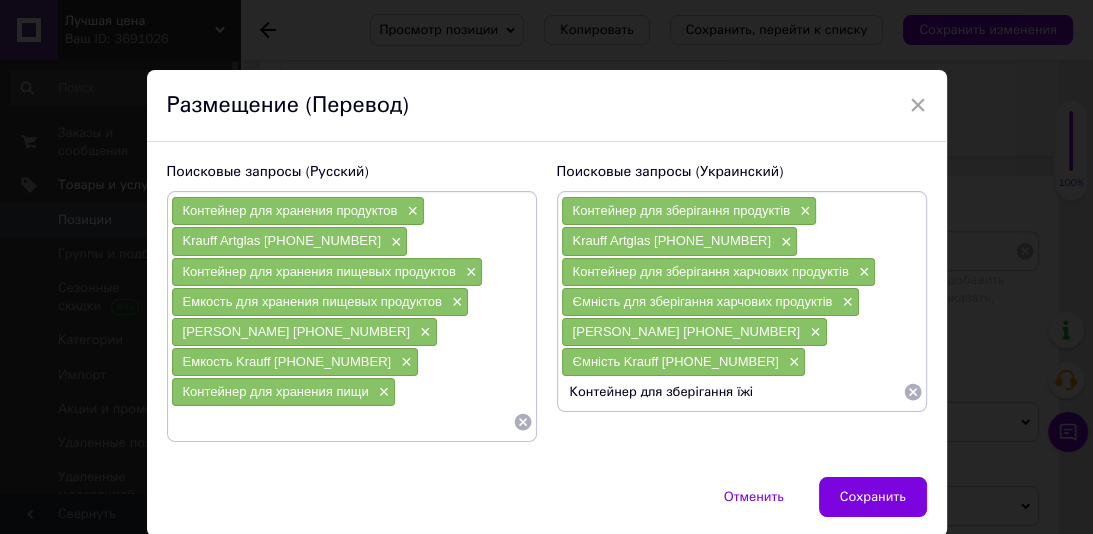 type 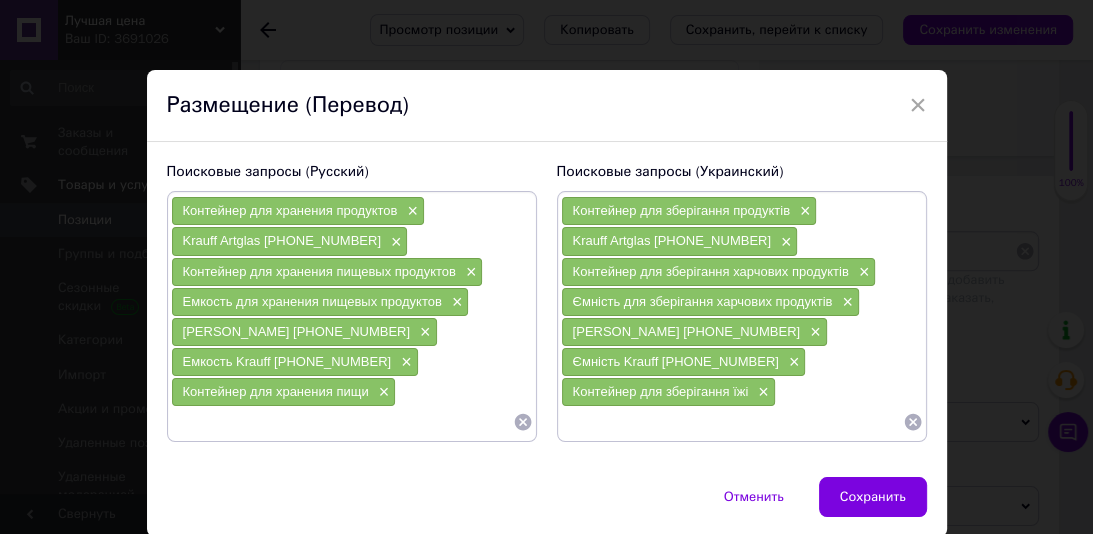 paste on "Емкость стеклянная Krauff" 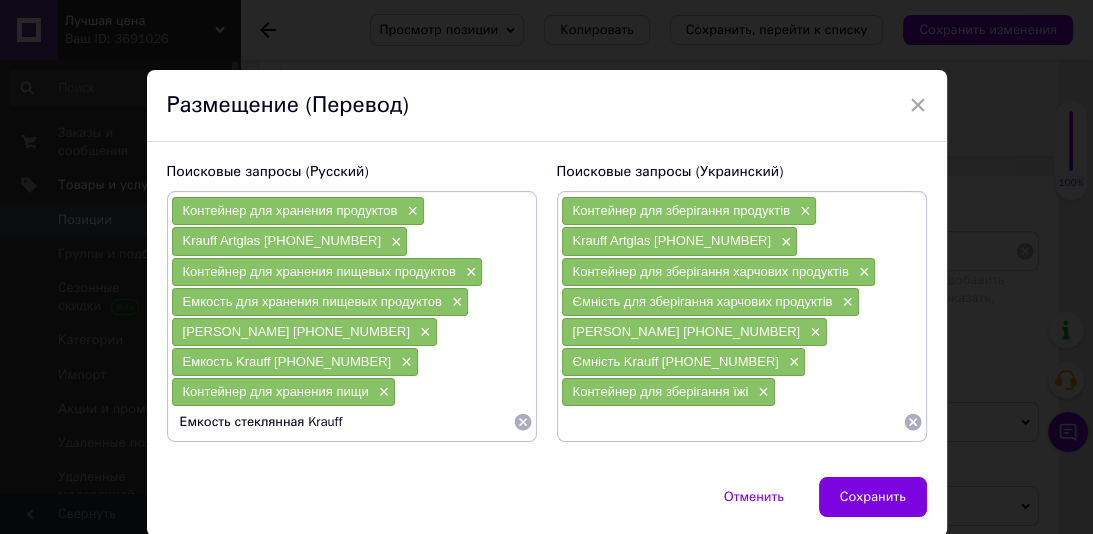 type 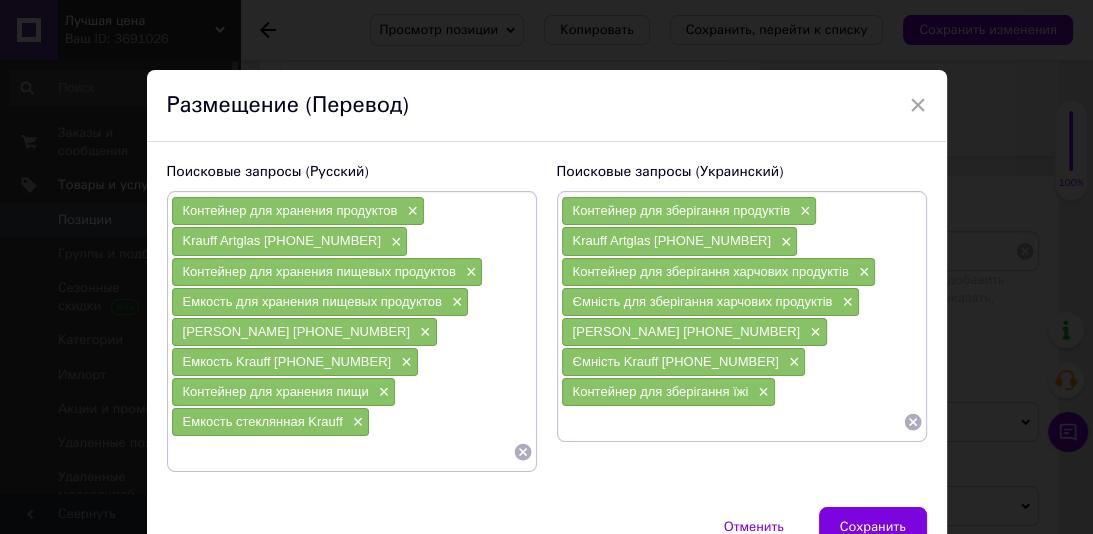paste on "Ємність [PERSON_NAME]" 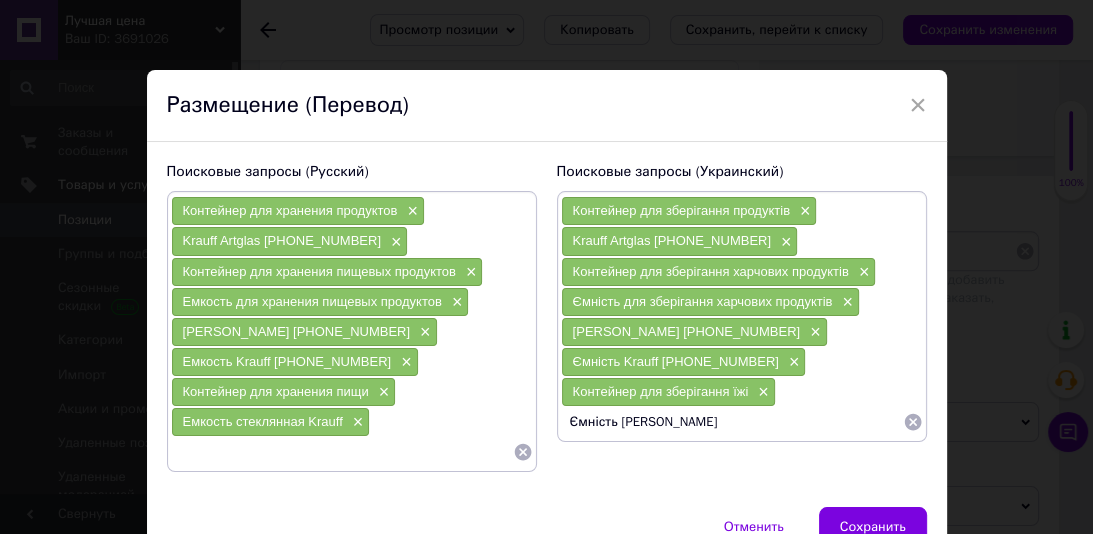 type 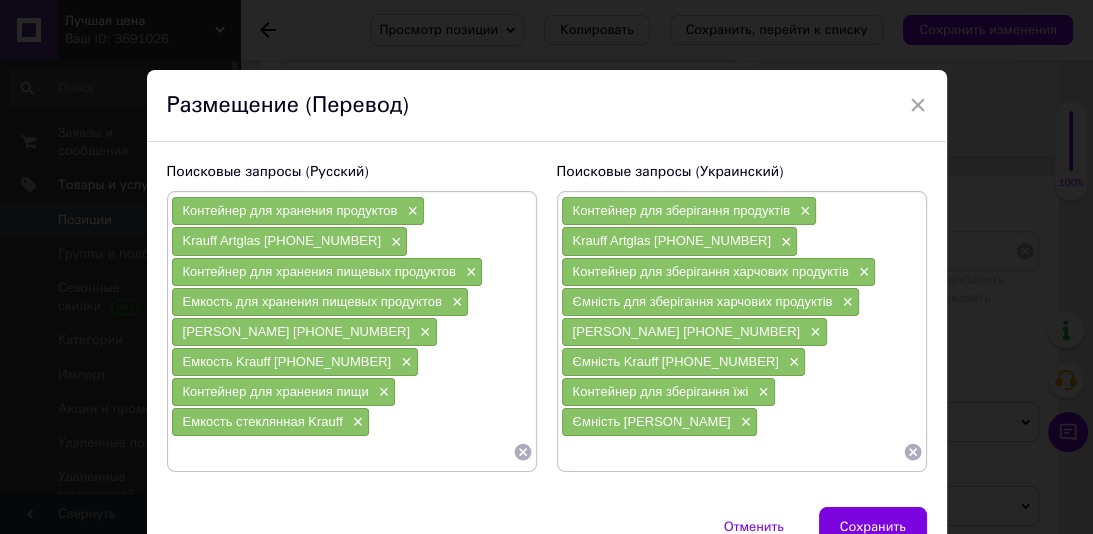 click at bounding box center (342, 452) 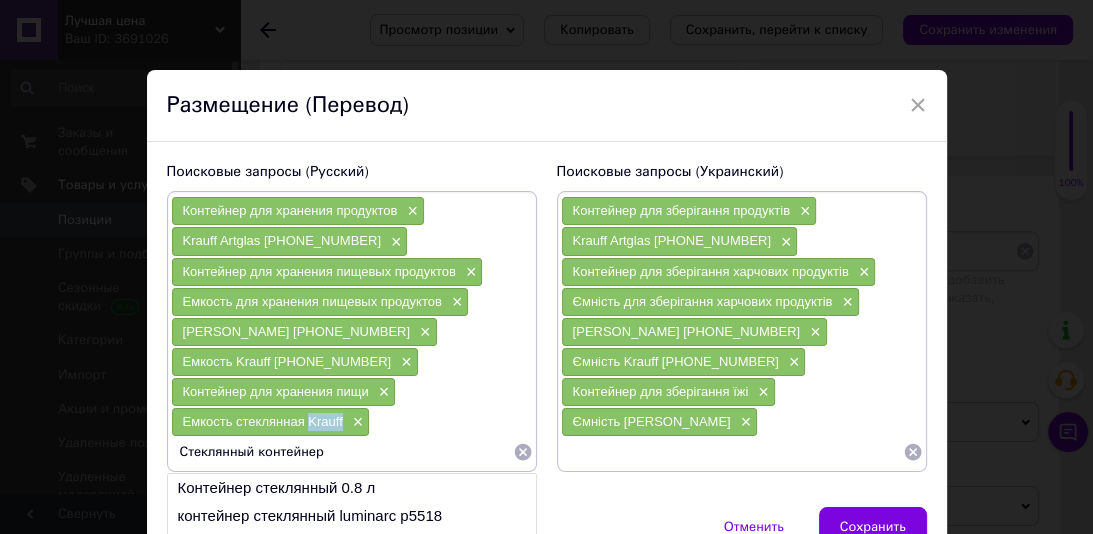 drag, startPoint x: 348, startPoint y: 420, endPoint x: 305, endPoint y: 420, distance: 43 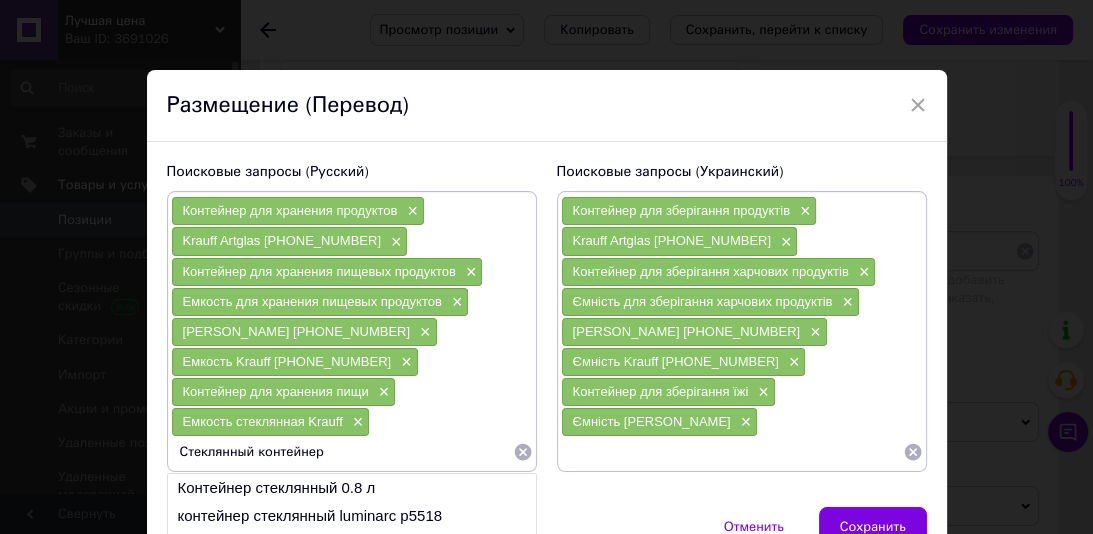 click on "Стеклянный контейнер" at bounding box center [342, 452] 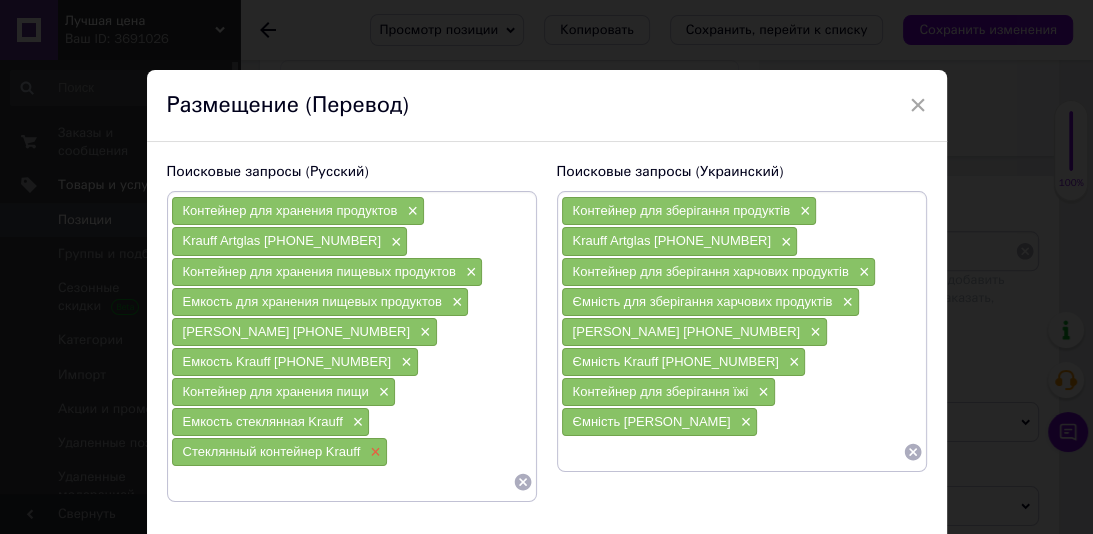 type 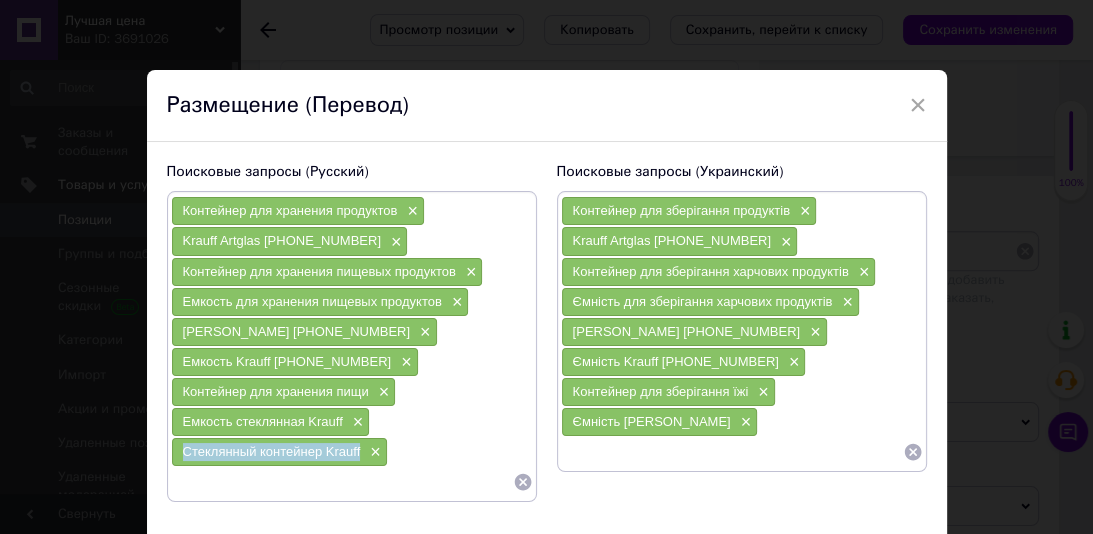 drag, startPoint x: 364, startPoint y: 452, endPoint x: 182, endPoint y: 444, distance: 182.17574 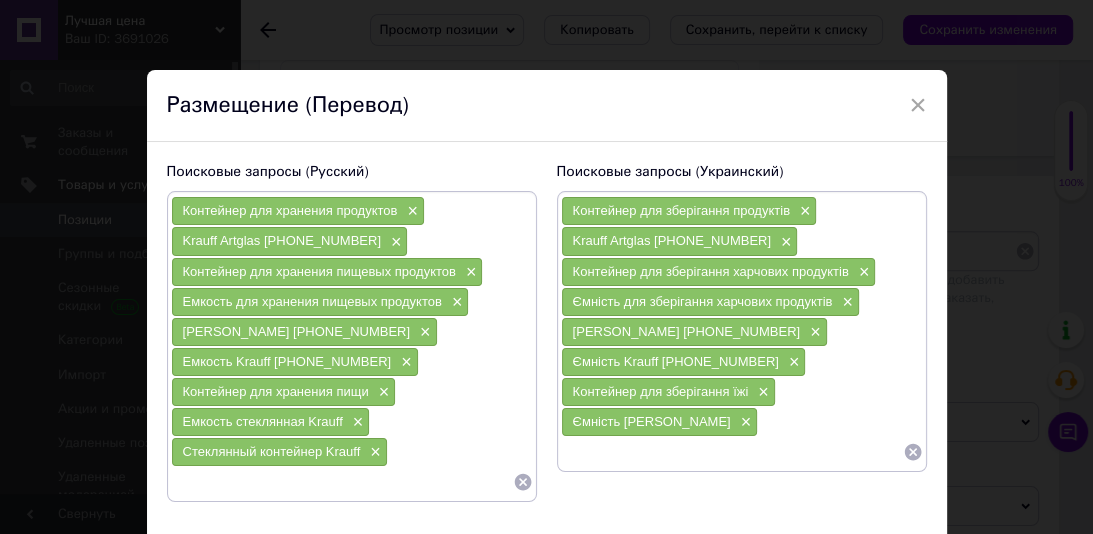 paste on "Скляний контейнер Krauff" 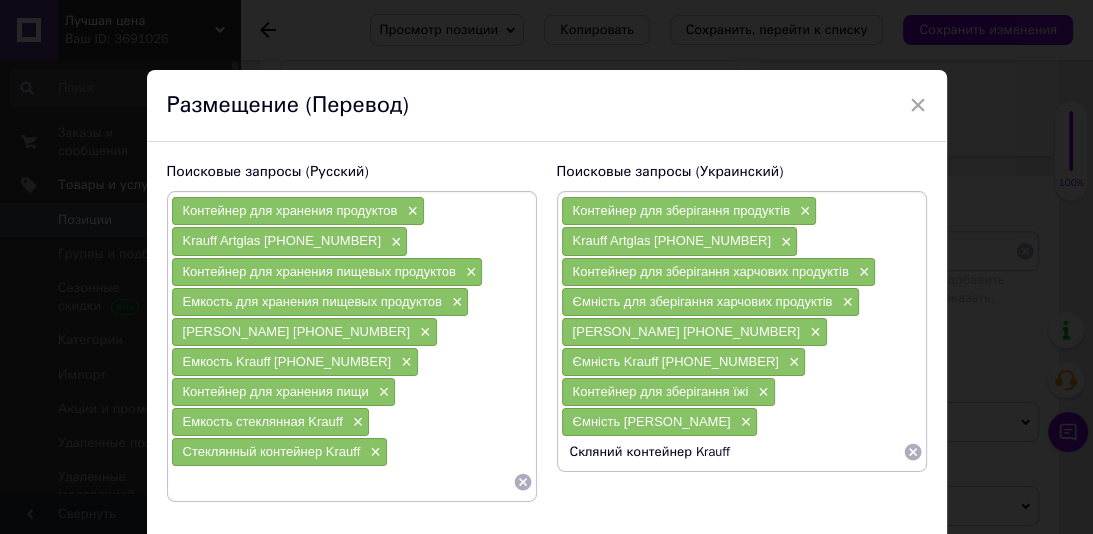 type 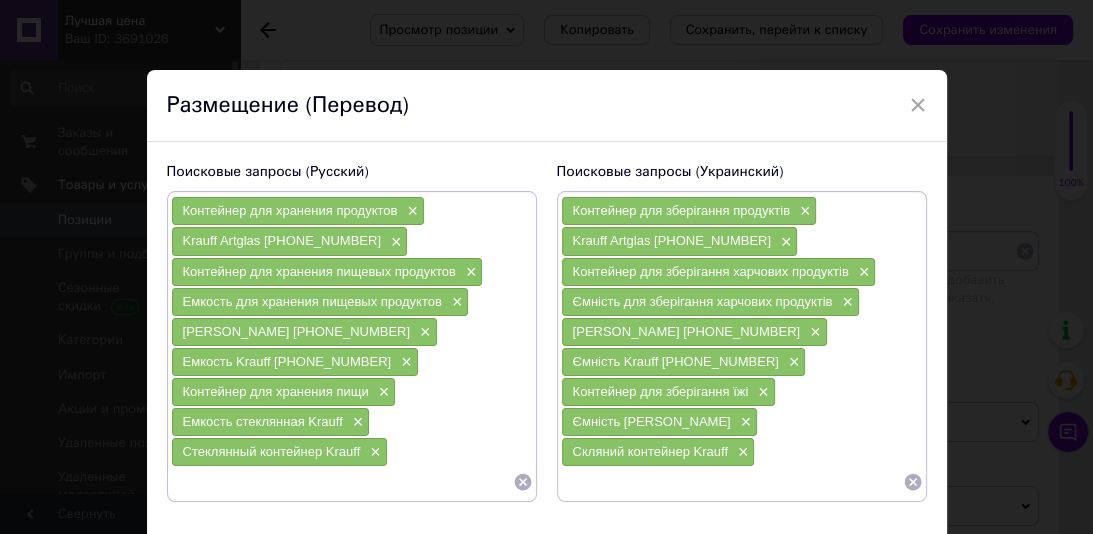 paste on "Контейнер для хранения продуктов 1.5 литра" 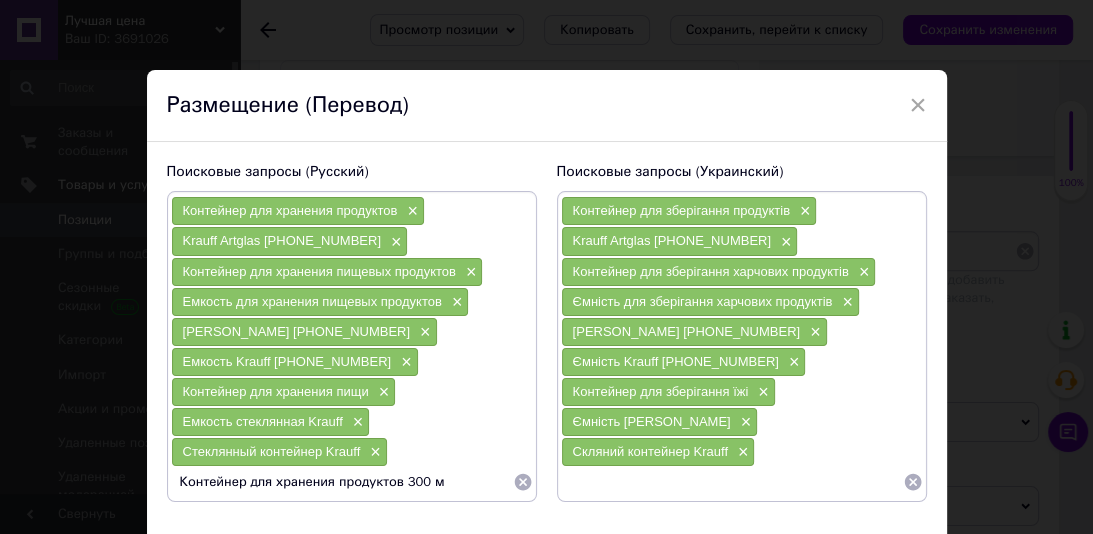 type on "Контейнер для хранения продуктов 300 мл" 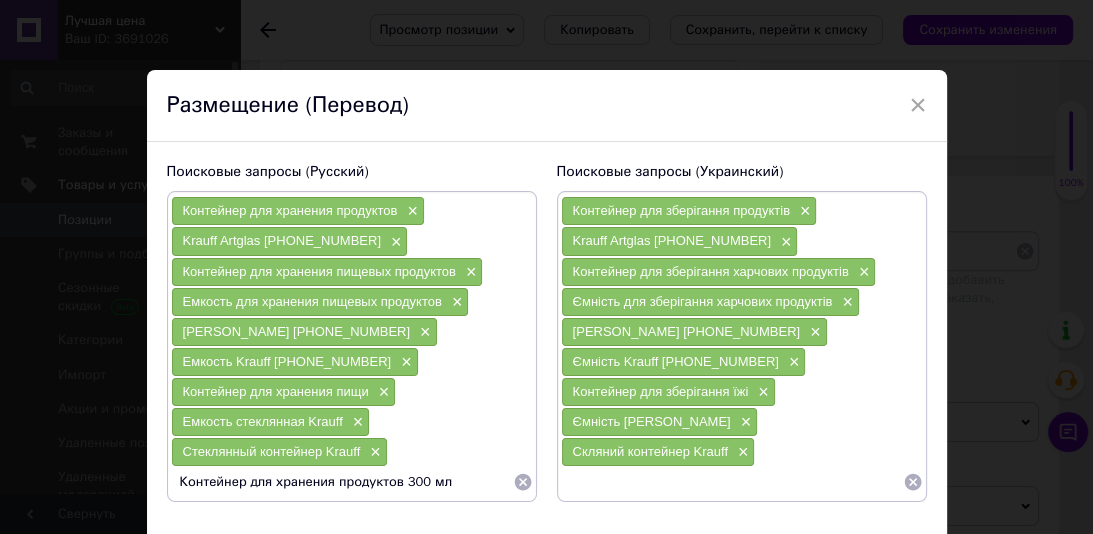 type 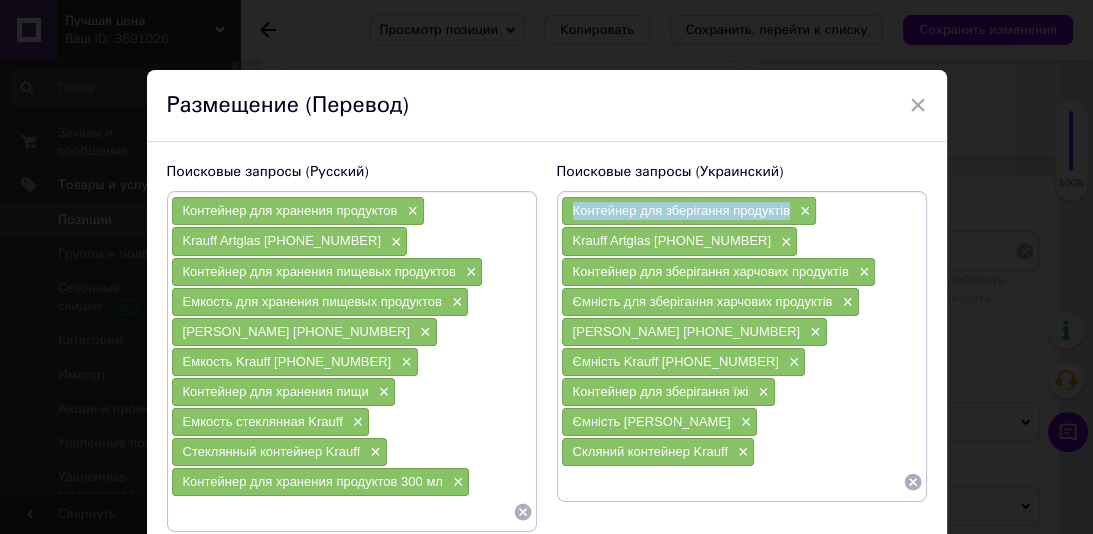 drag, startPoint x: 787, startPoint y: 214, endPoint x: 564, endPoint y: 214, distance: 223 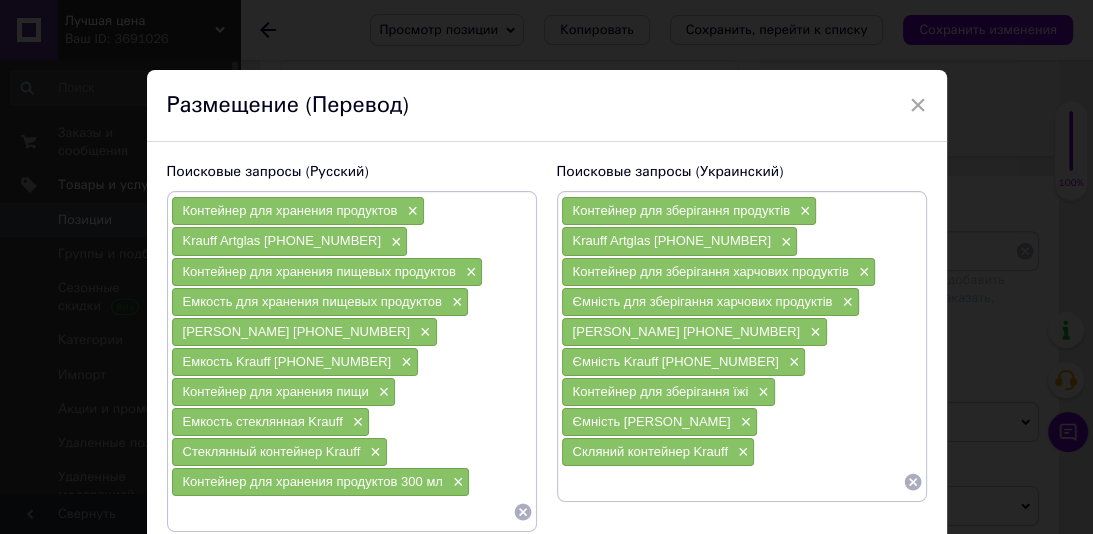 click at bounding box center [732, 482] 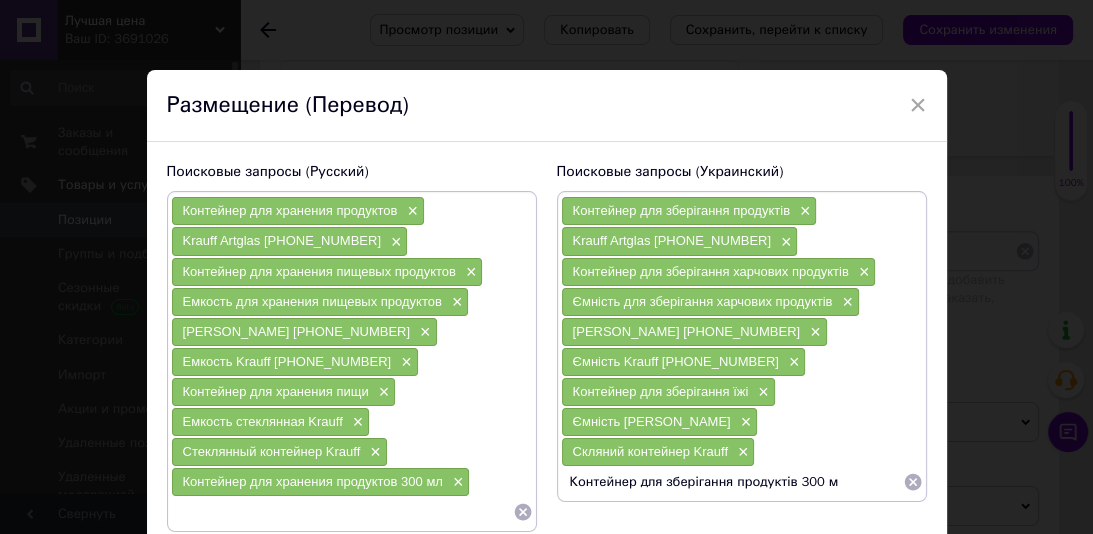 type on "Контейнер для зберігання продуктів 300 мл" 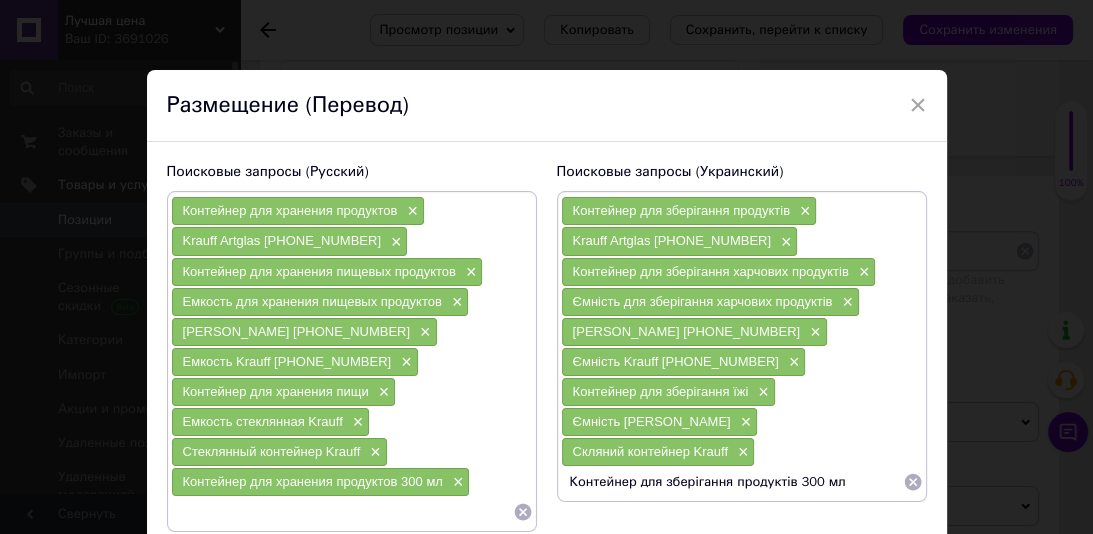 type 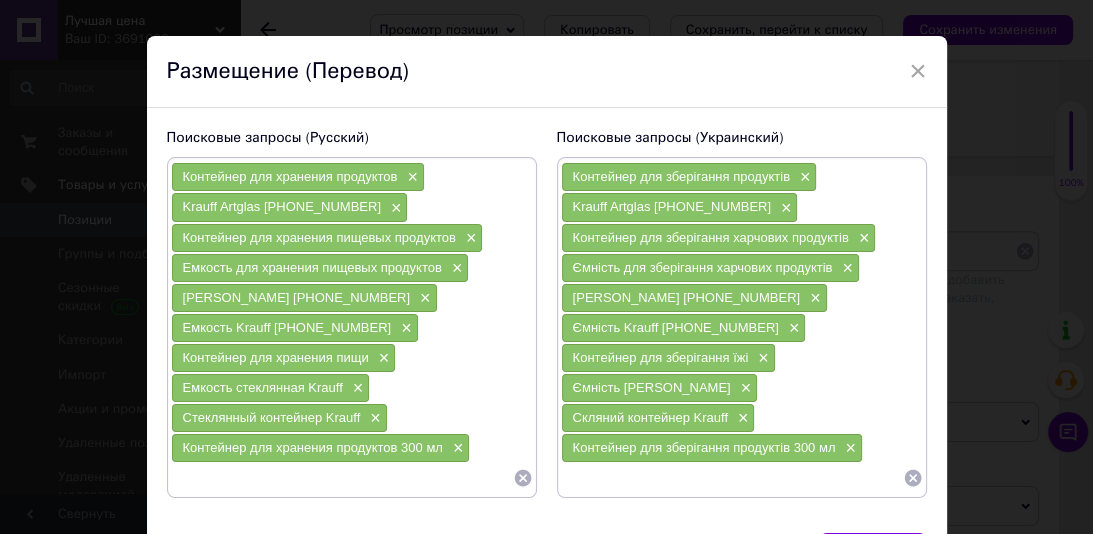 scroll, scrollTop: 45, scrollLeft: 0, axis: vertical 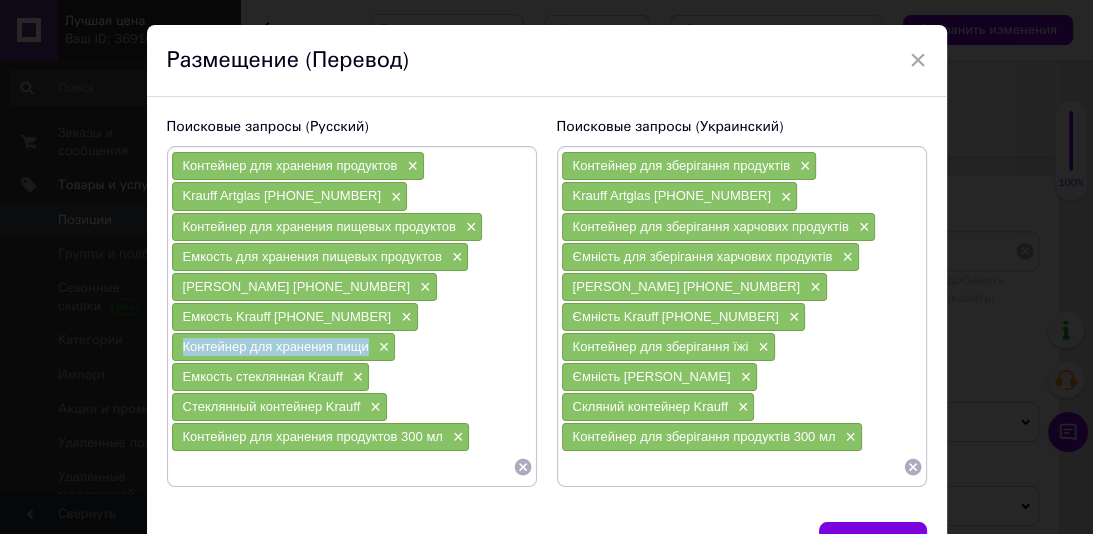 drag, startPoint x: 367, startPoint y: 349, endPoint x: 239, endPoint y: 354, distance: 128.09763 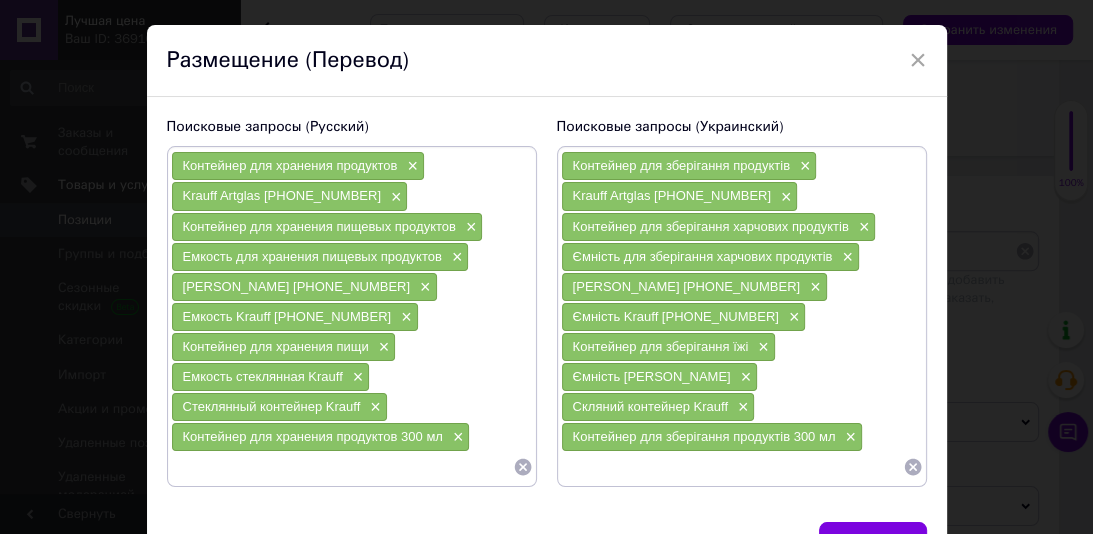 click at bounding box center (342, 467) 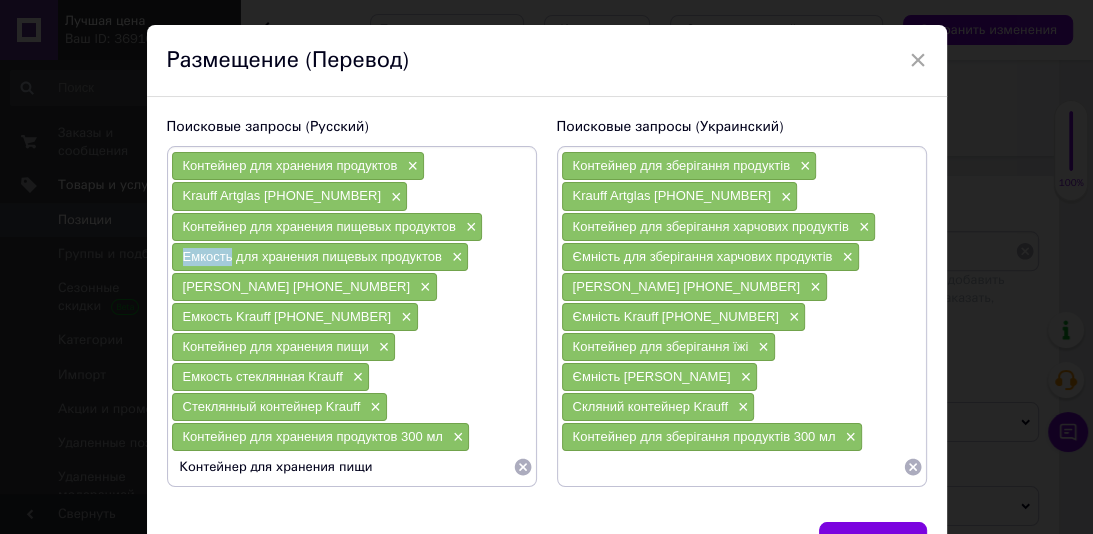 drag, startPoint x: 227, startPoint y: 260, endPoint x: 176, endPoint y: 259, distance: 51.009804 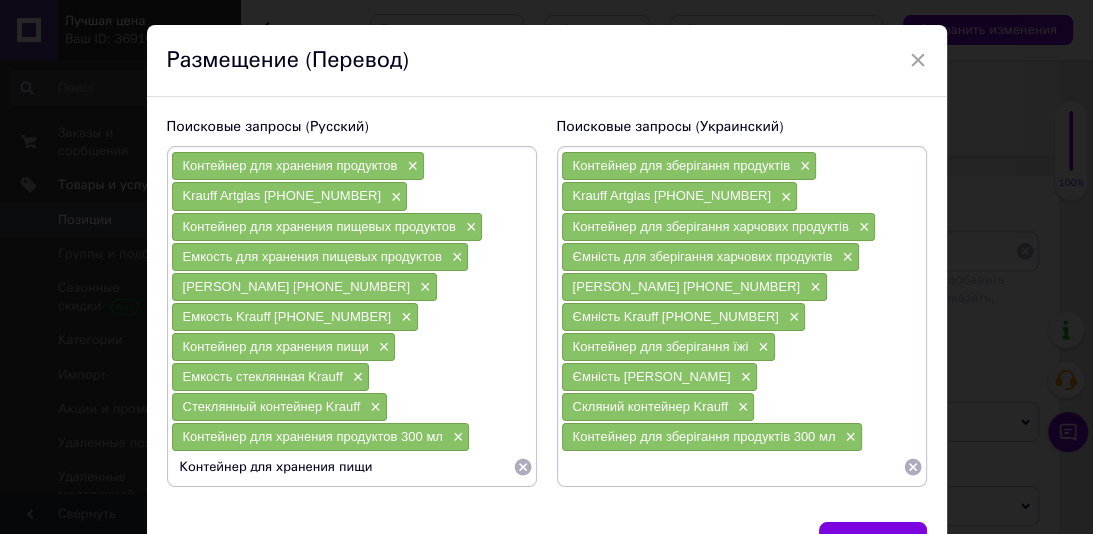 drag, startPoint x: 240, startPoint y: 468, endPoint x: 174, endPoint y: 464, distance: 66.1211 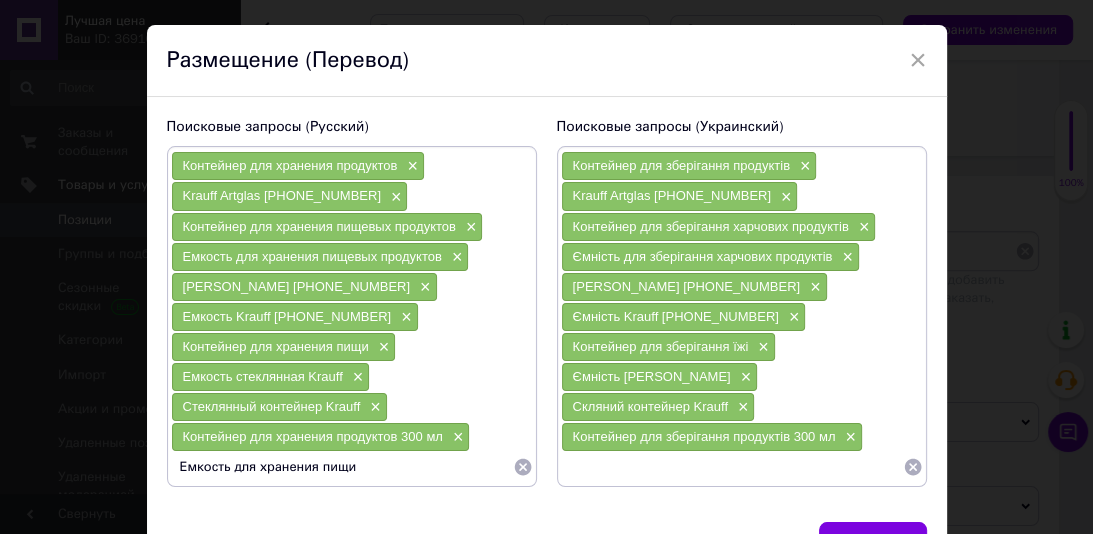 click on "Емкость для хранения пищи" at bounding box center [342, 467] 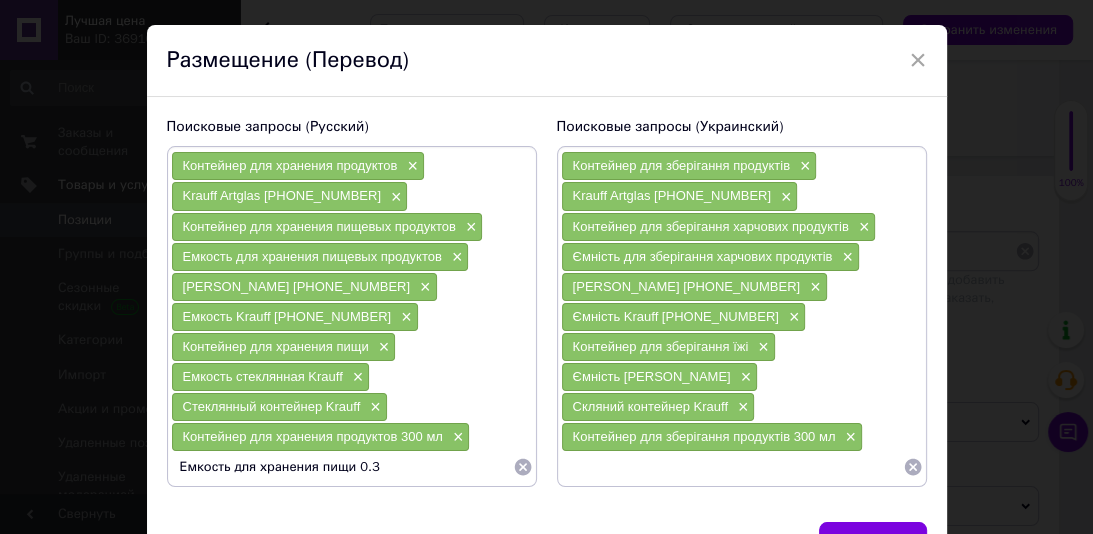 type on "Емкость для хранения пищи 0.3 л" 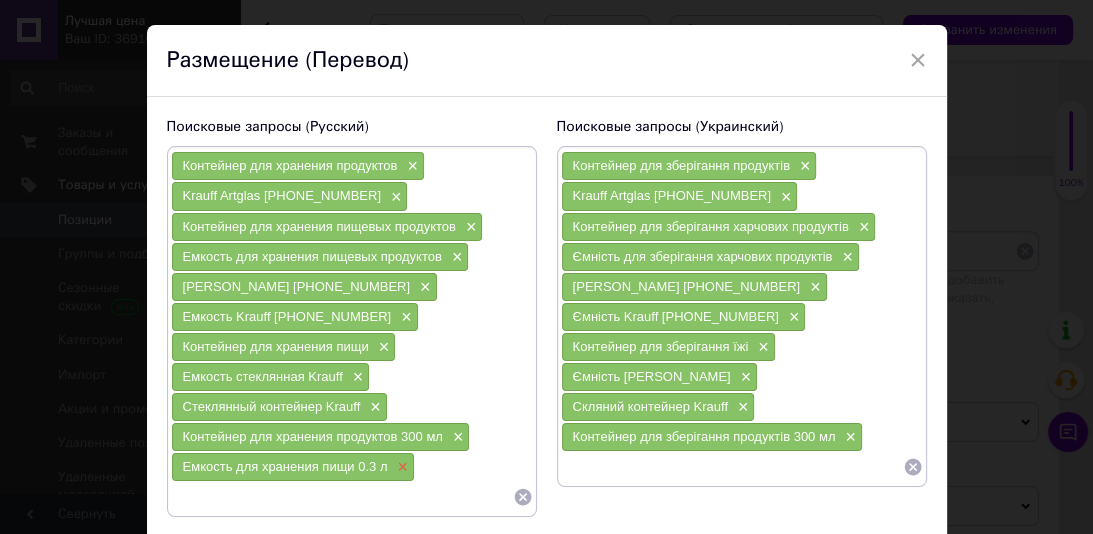 type 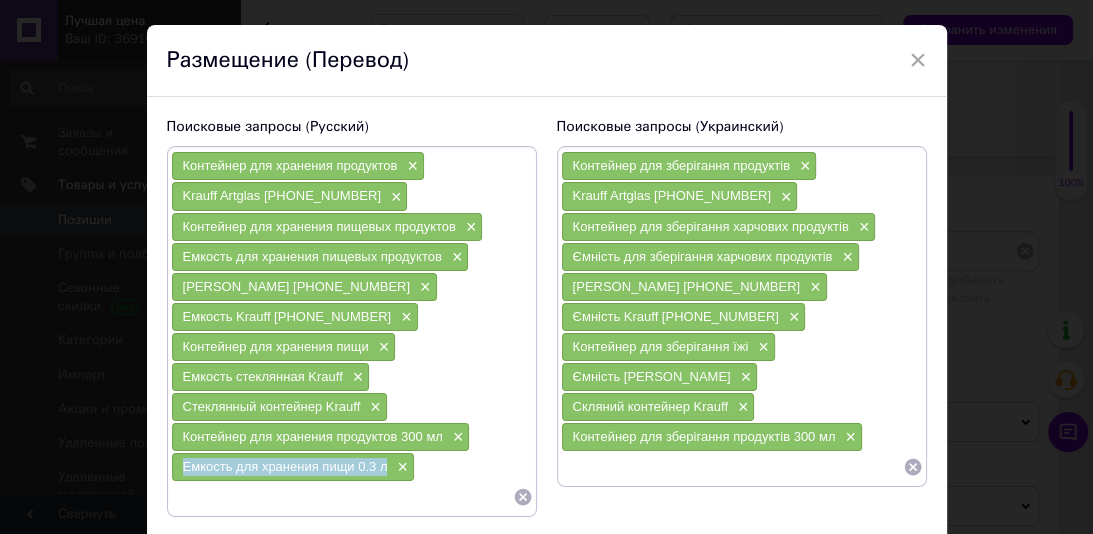 drag, startPoint x: 388, startPoint y: 457, endPoint x: 171, endPoint y: 462, distance: 217.0576 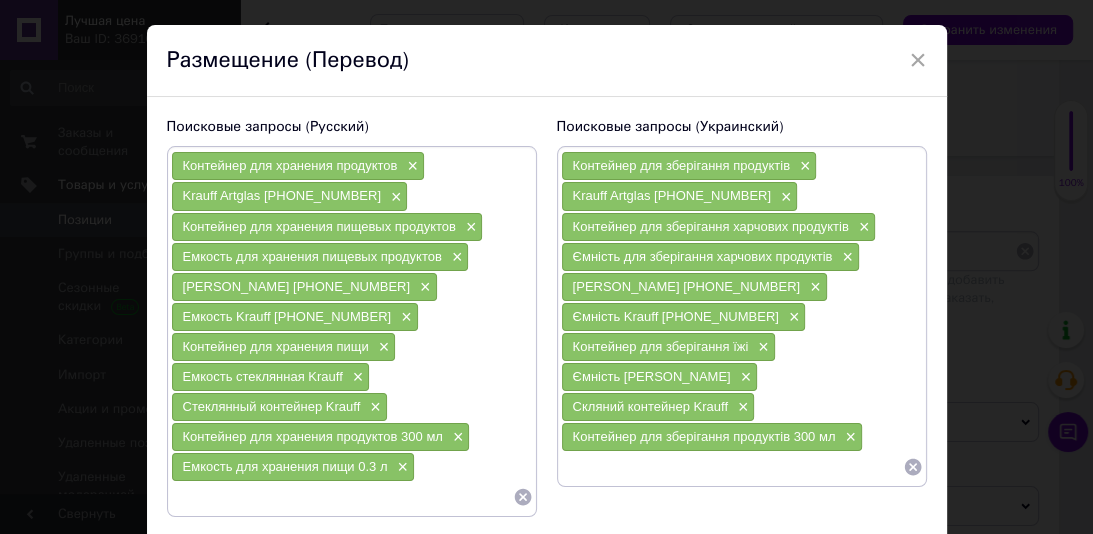 paste on "Місткість для зберігання їжі 0.3 л" 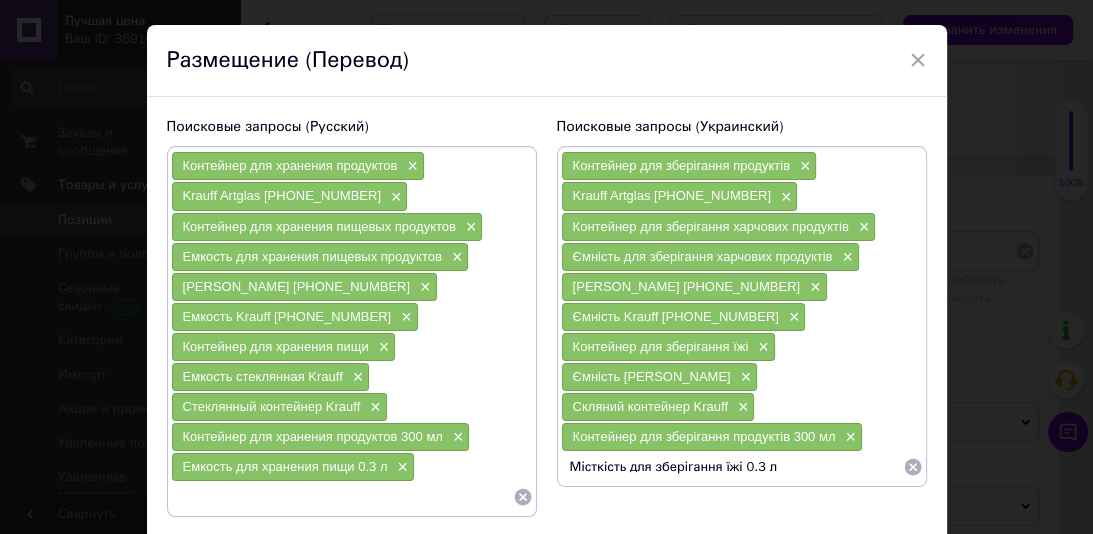 type 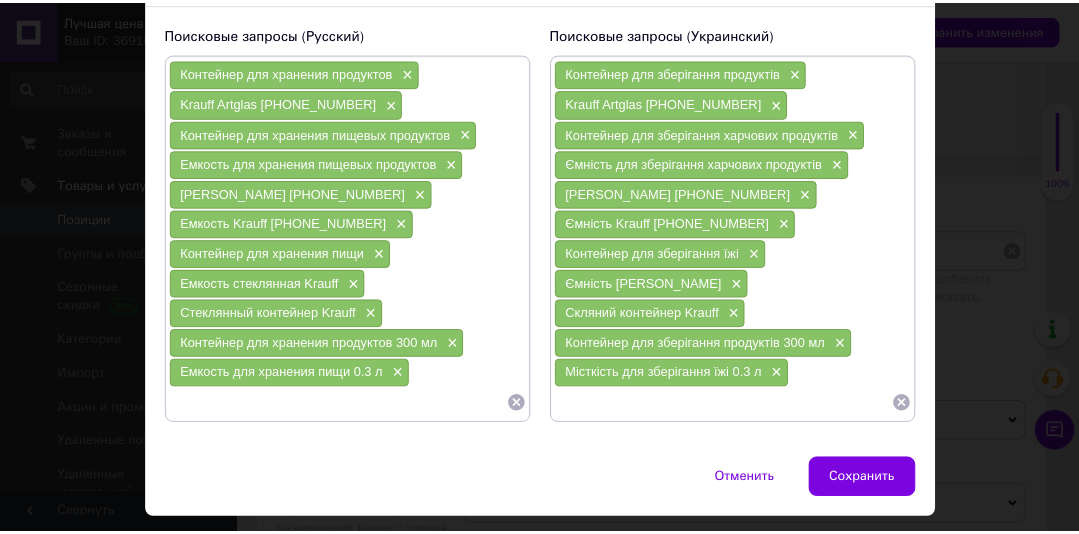 scroll, scrollTop: 147, scrollLeft: 0, axis: vertical 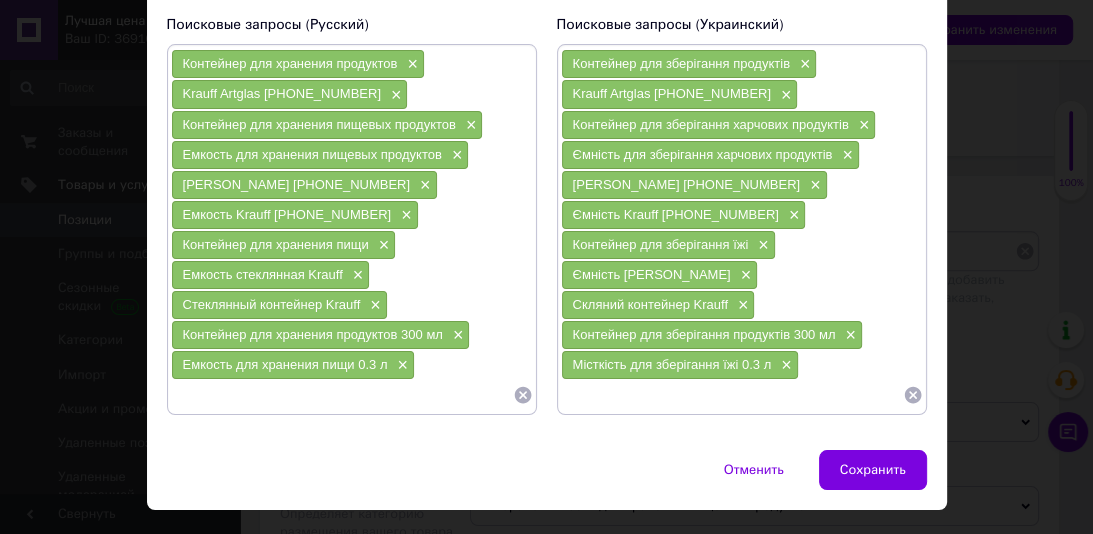 click on "Сохранить" at bounding box center (873, 470) 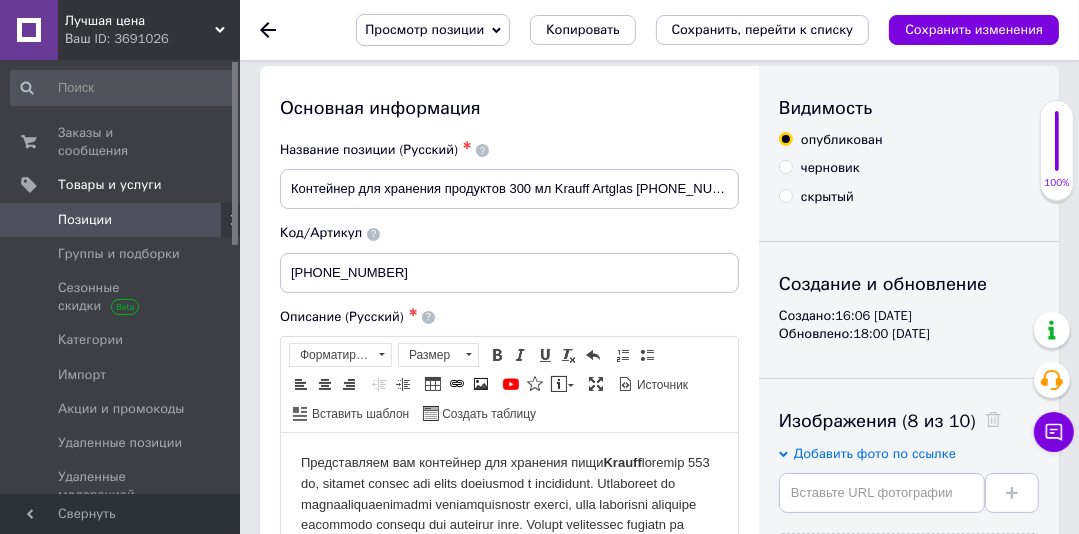 scroll, scrollTop: 0, scrollLeft: 0, axis: both 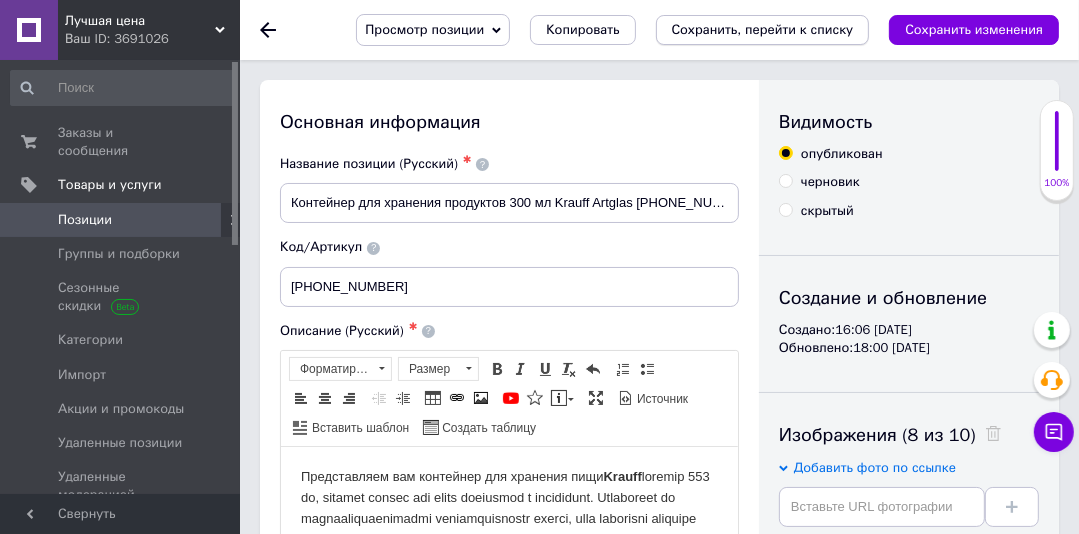 click on "Сохранить, перейти к списку" at bounding box center [763, 29] 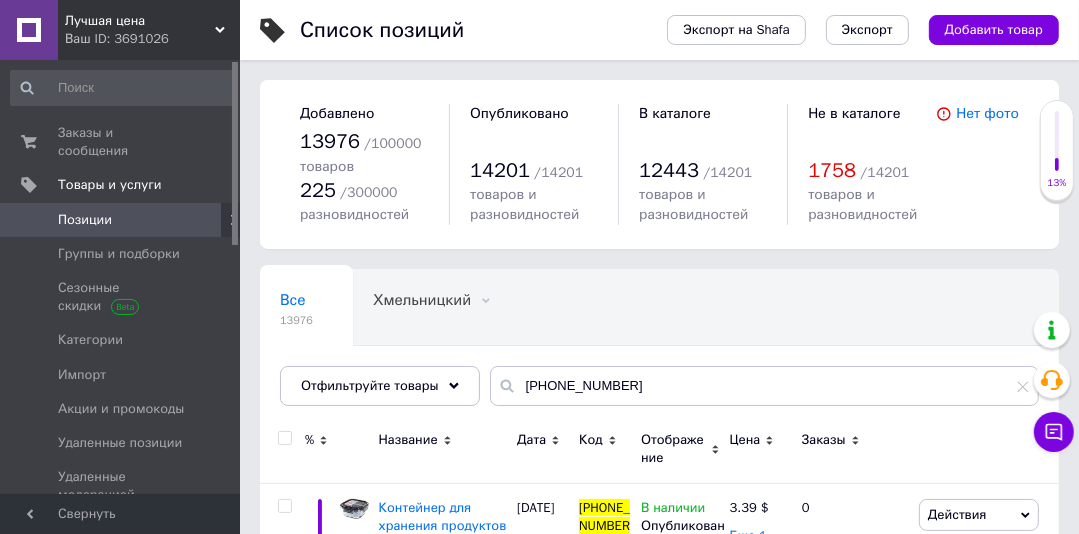 scroll, scrollTop: 152, scrollLeft: 0, axis: vertical 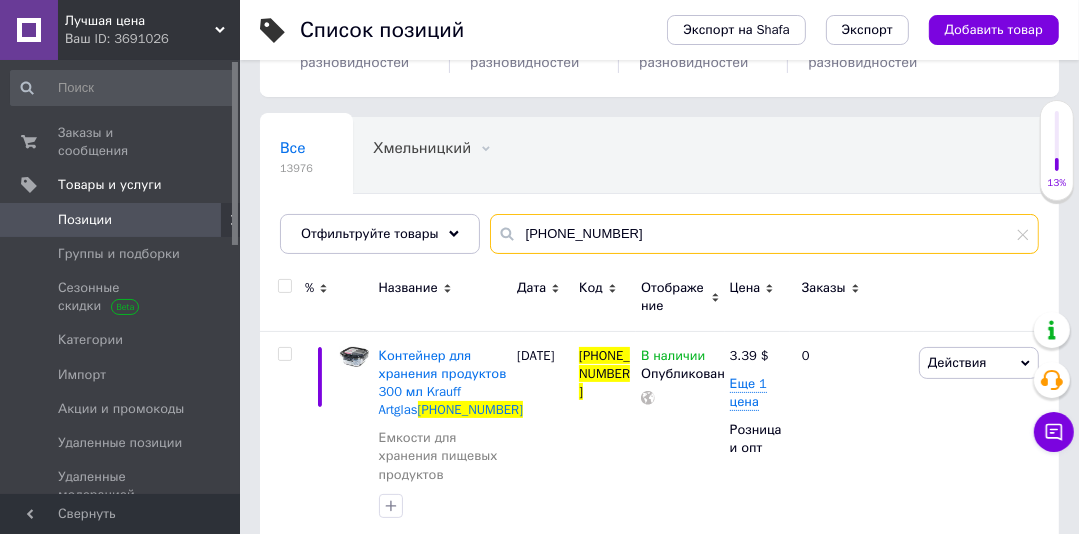 drag, startPoint x: 595, startPoint y: 236, endPoint x: 524, endPoint y: 236, distance: 71 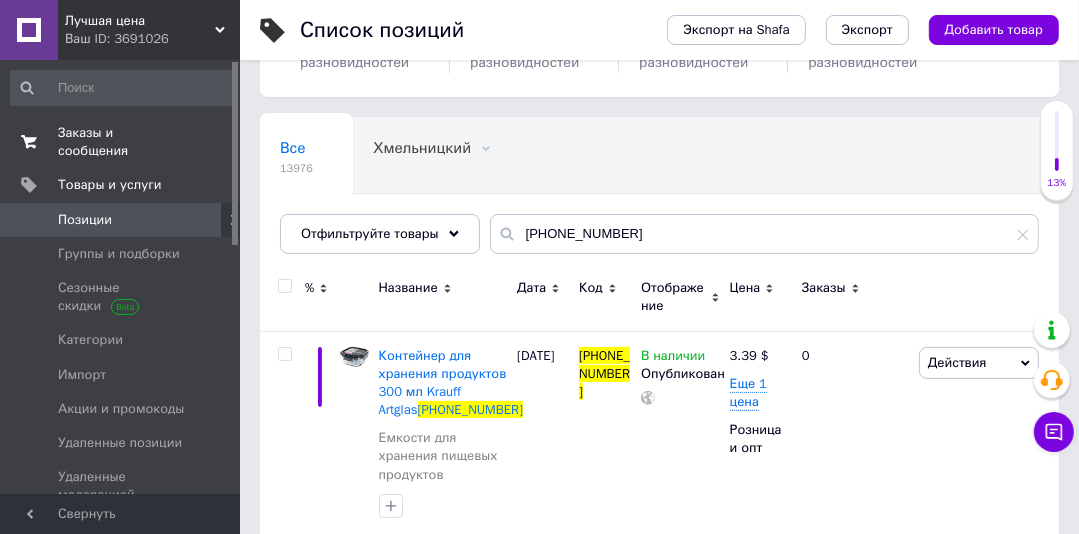 click on "Заказы и сообщения" at bounding box center (121, 142) 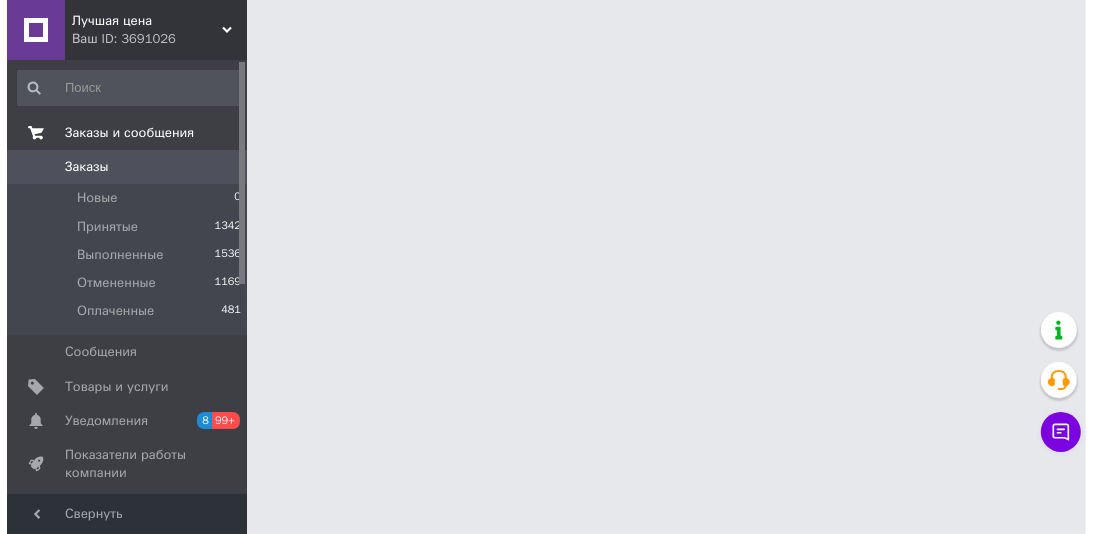 scroll, scrollTop: 0, scrollLeft: 0, axis: both 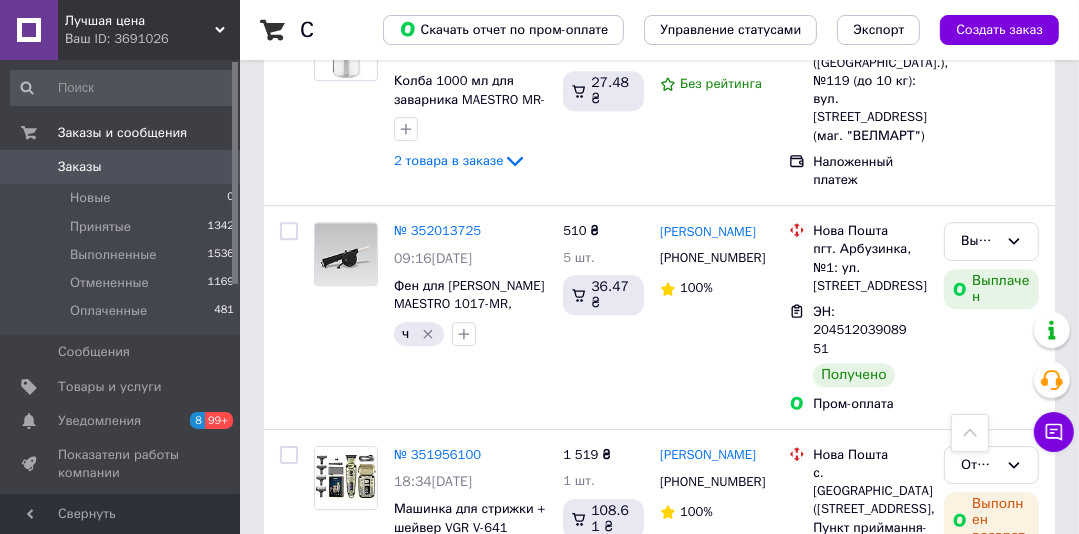click on "2" at bounding box center (327, 936) 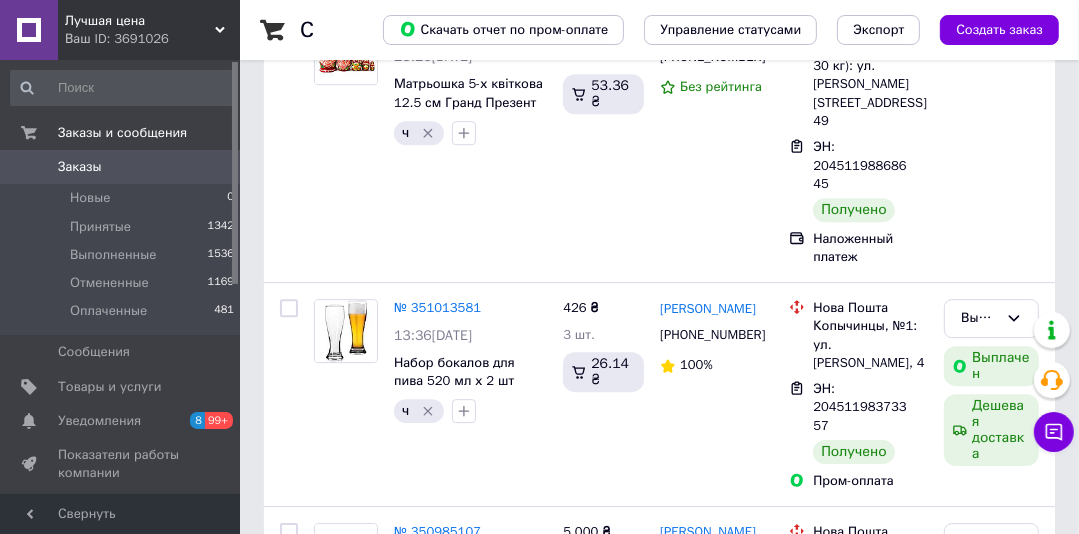 scroll, scrollTop: 0, scrollLeft: 0, axis: both 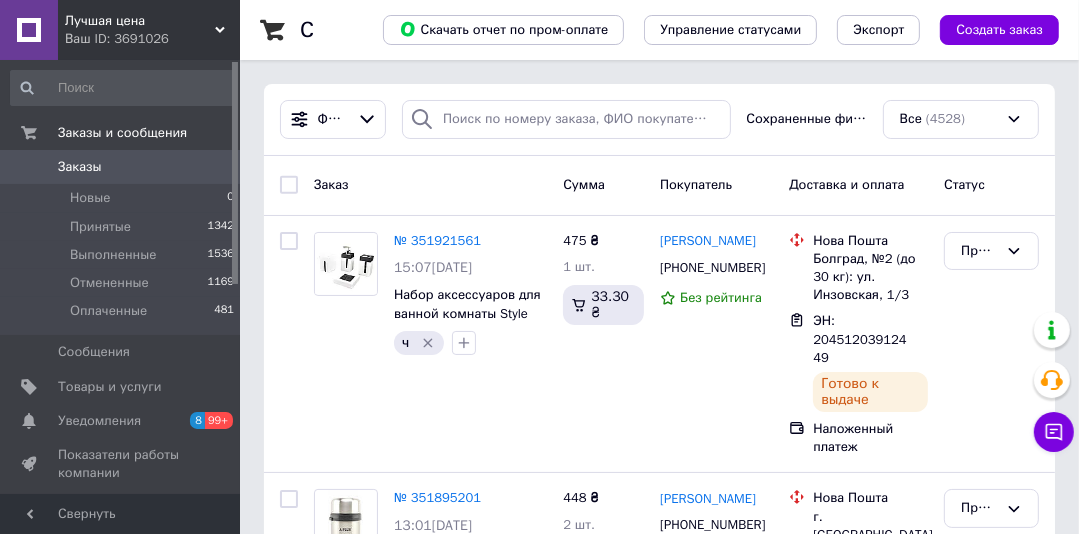 click on "Лучшая цена Ваш ID: 3691026" at bounding box center (149, 30) 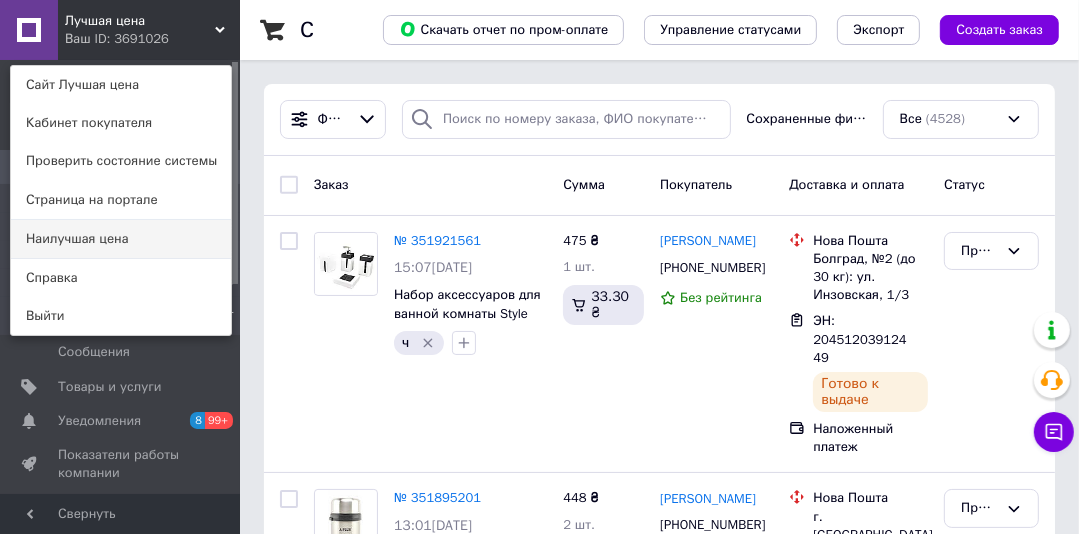 click on "Наилучшая цена" at bounding box center (121, 239) 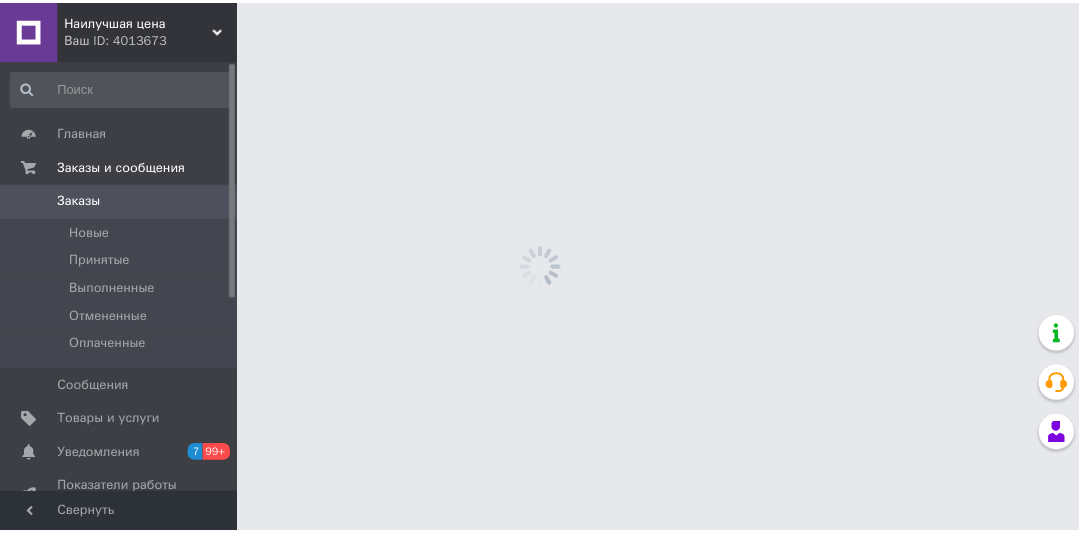 scroll, scrollTop: 0, scrollLeft: 0, axis: both 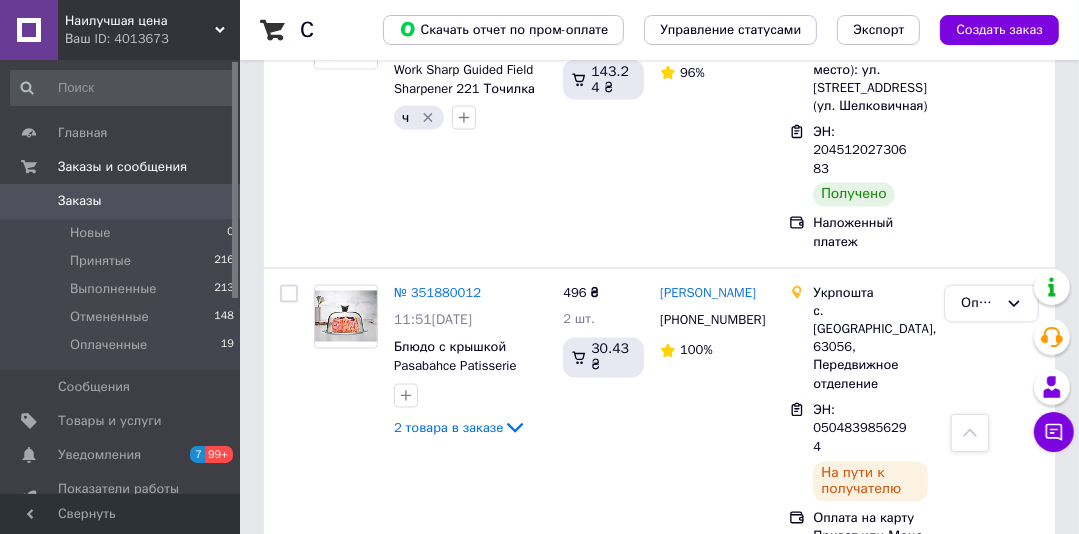 click on "Наилучшая цена" at bounding box center [140, 21] 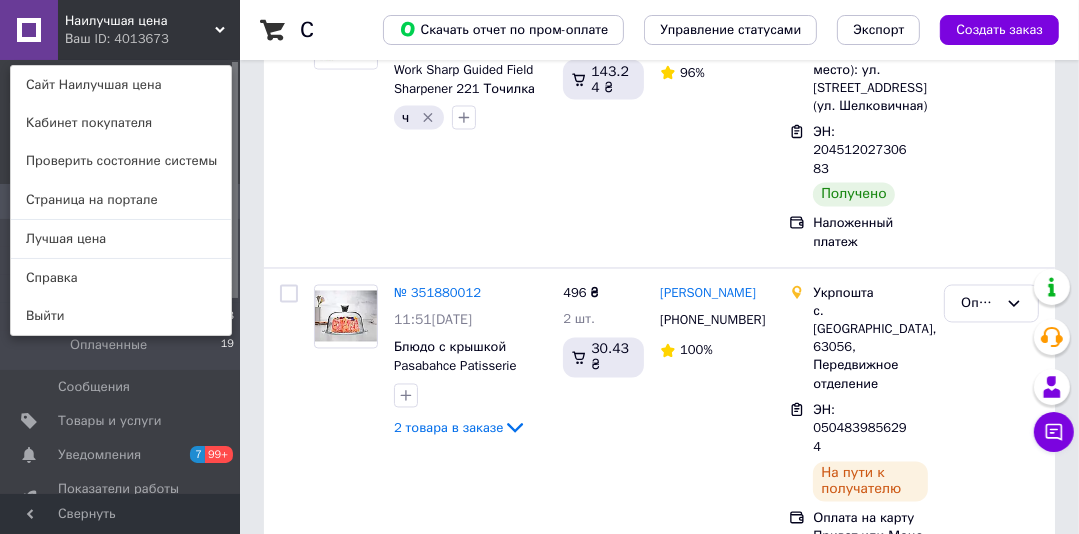 scroll, scrollTop: 0, scrollLeft: 0, axis: both 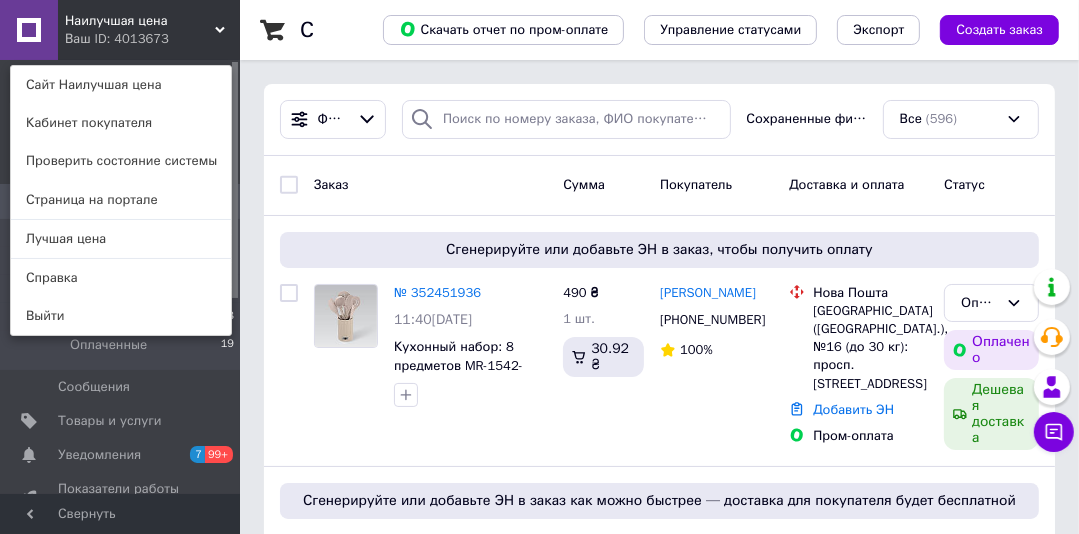 click on "Лучшая цена" at bounding box center [121, 239] 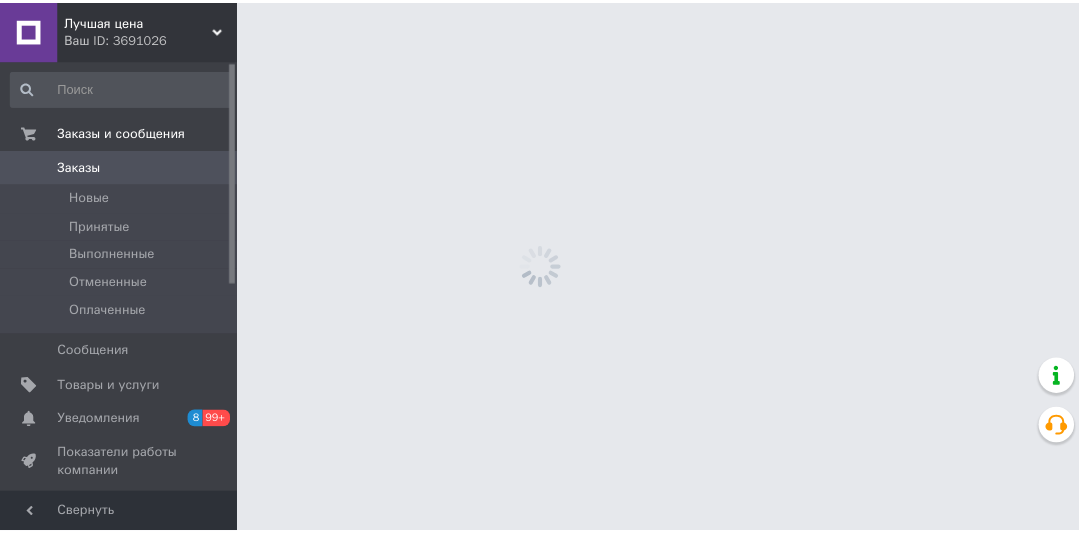 scroll, scrollTop: 0, scrollLeft: 0, axis: both 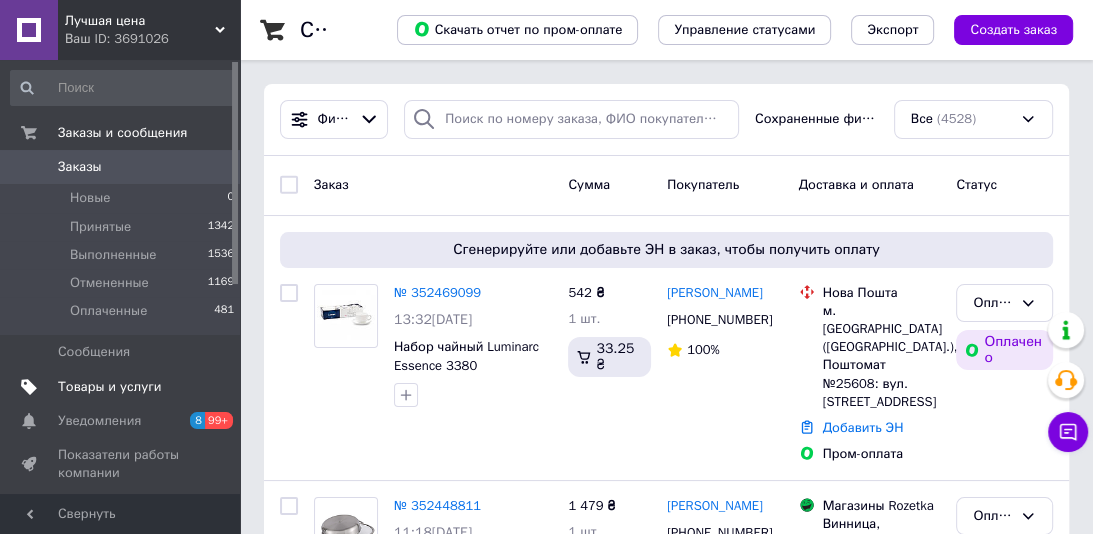 click on "Товары и услуги" at bounding box center [110, 387] 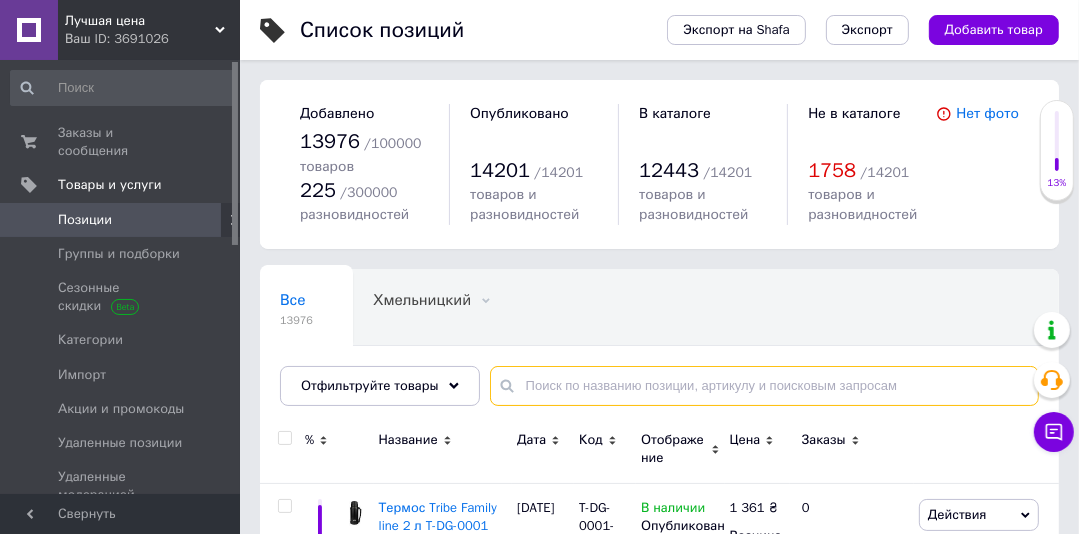 drag, startPoint x: 528, startPoint y: 384, endPoint x: 547, endPoint y: 346, distance: 42.48529 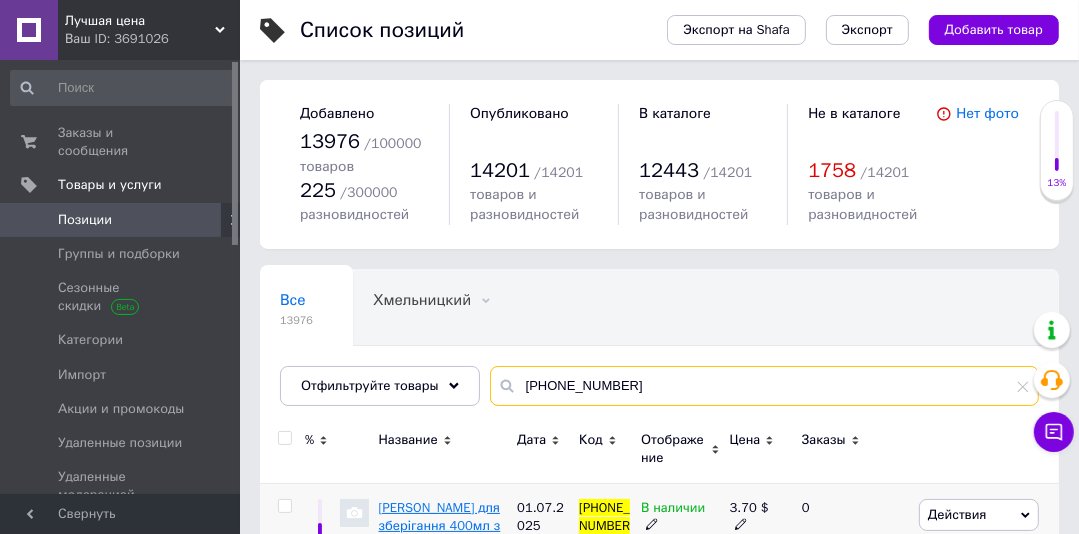 type on "[PHONE_NUMBER]" 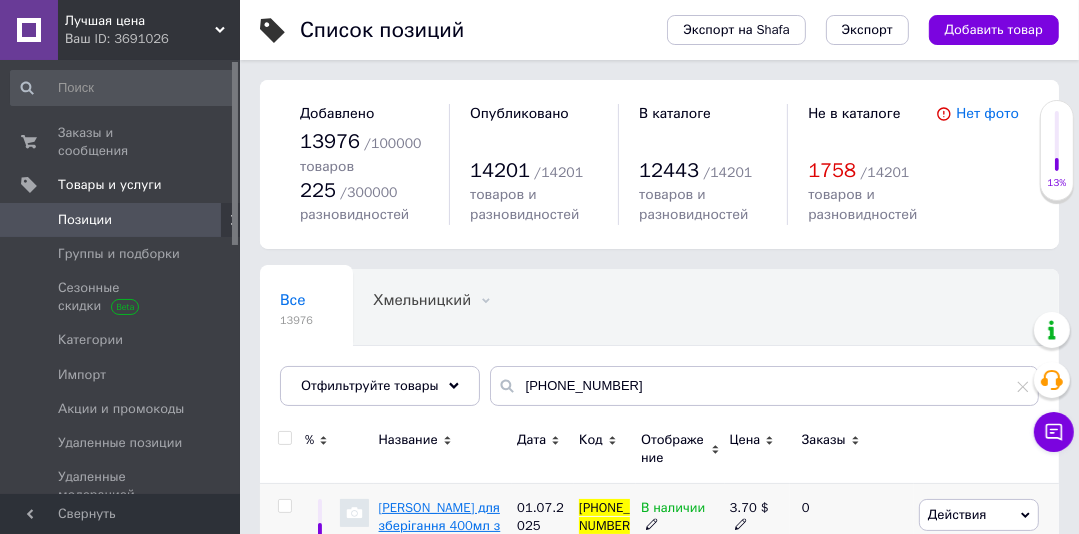 click on "[PERSON_NAME] для зберігання 400мл з кришкою, 145*103*48мм." at bounding box center (440, 535) 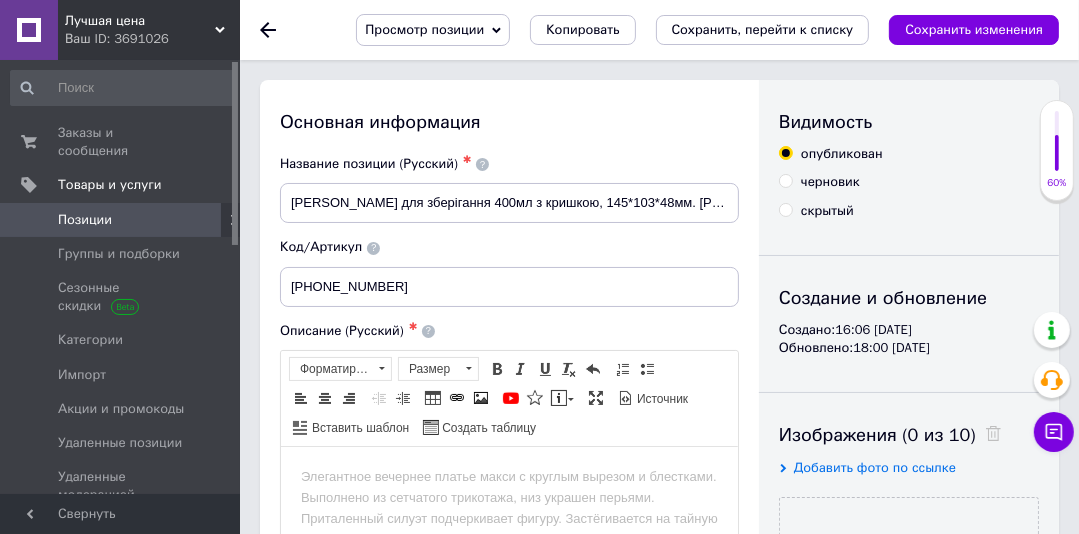 scroll, scrollTop: 0, scrollLeft: 0, axis: both 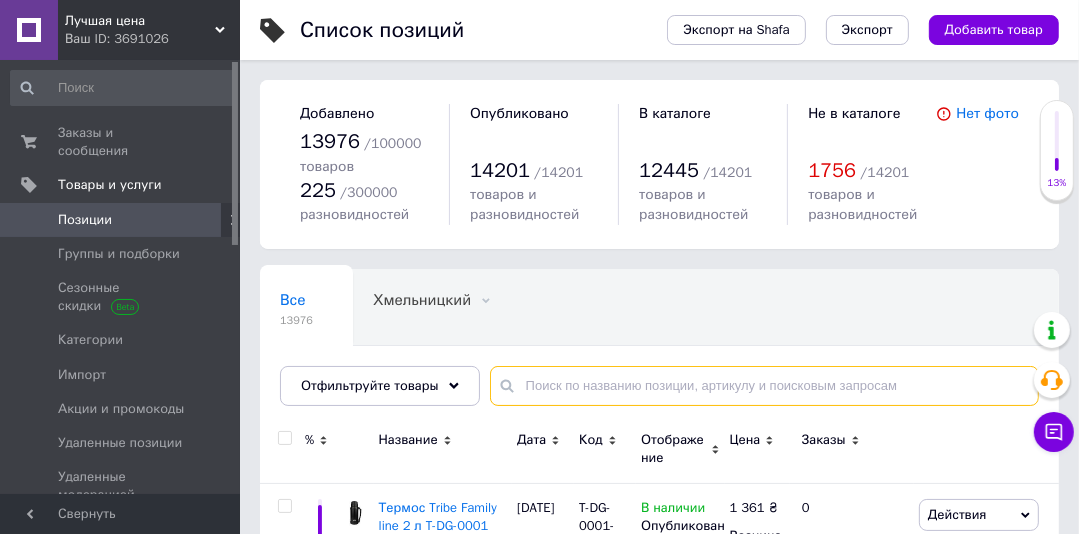 paste on "[PHONE_NUMBER]" 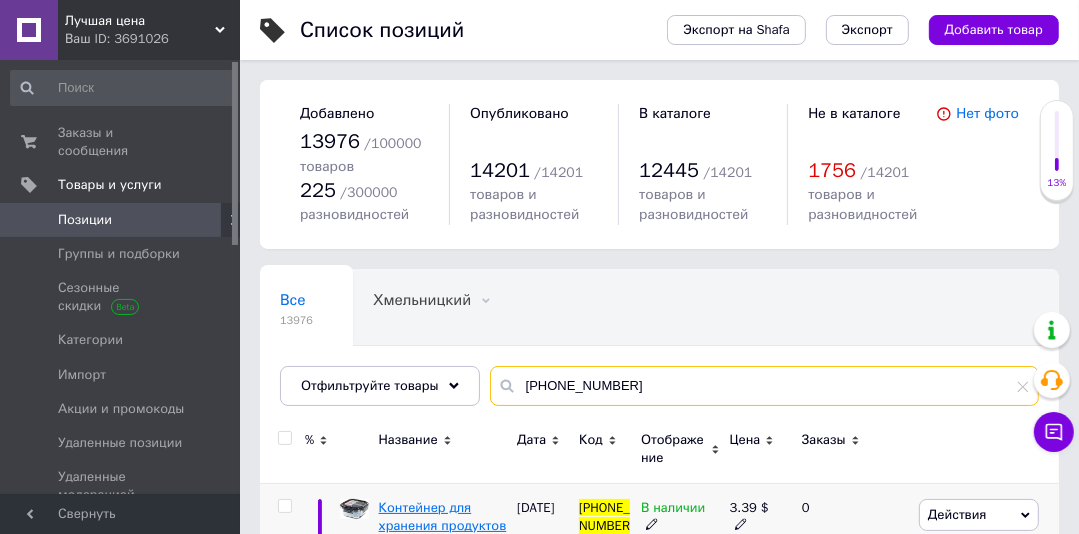 type on "[PHONE_NUMBER]" 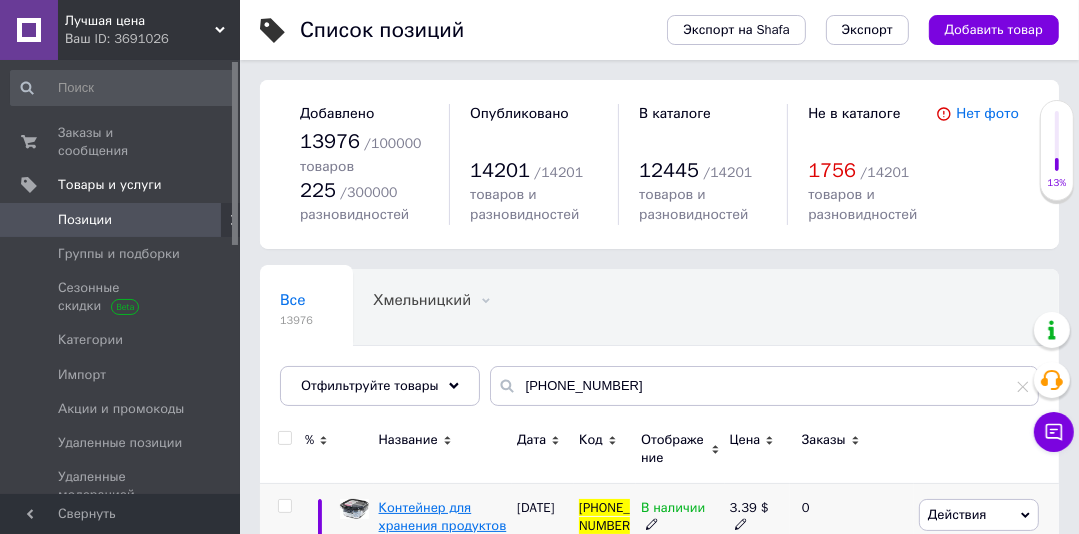 click on "Контейнер для хранения продуктов 300 мл Krauff Artglas" at bounding box center [443, 535] 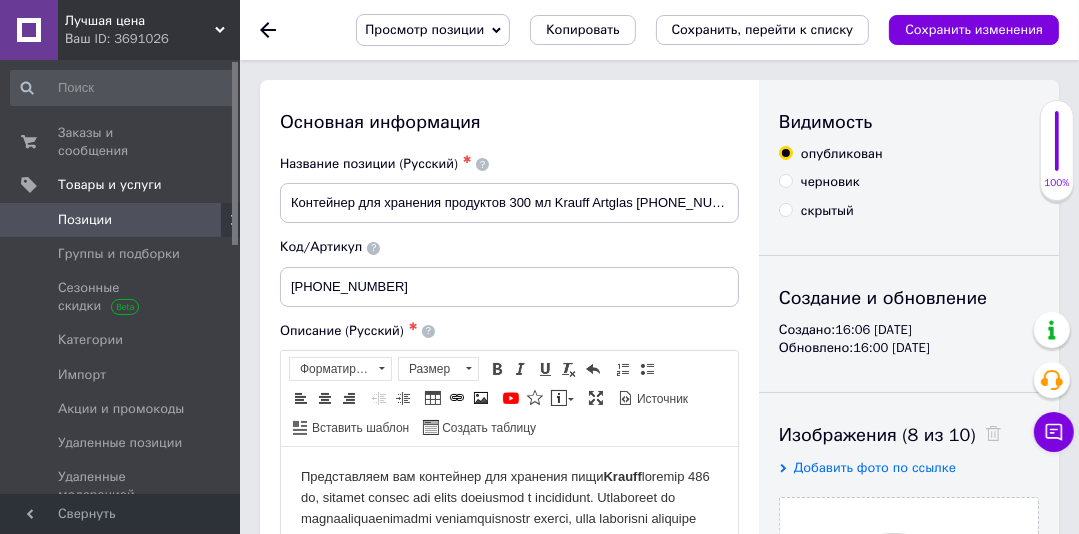 scroll, scrollTop: 0, scrollLeft: 0, axis: both 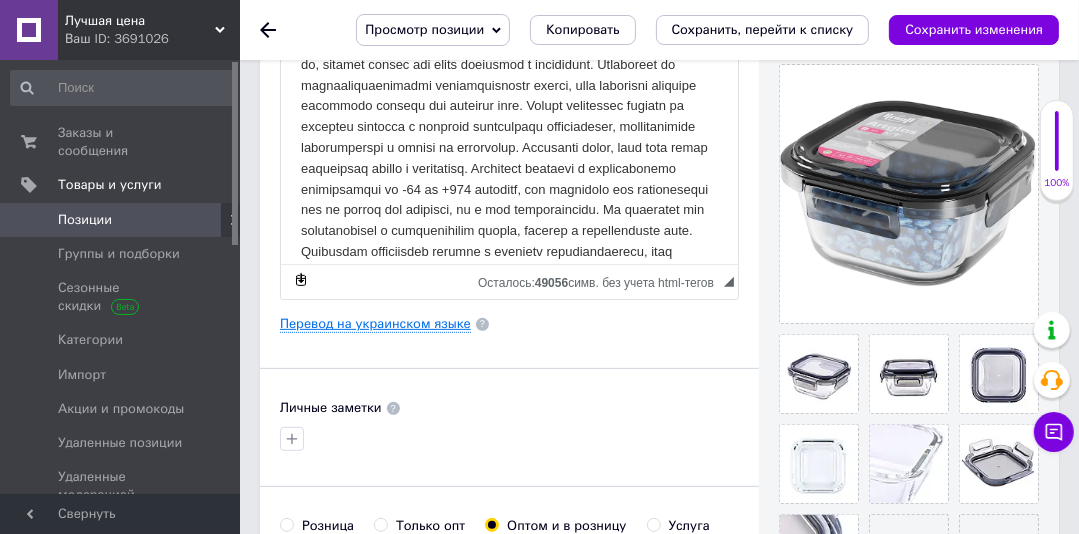 click on "Перевод на украинском языке" at bounding box center [375, 324] 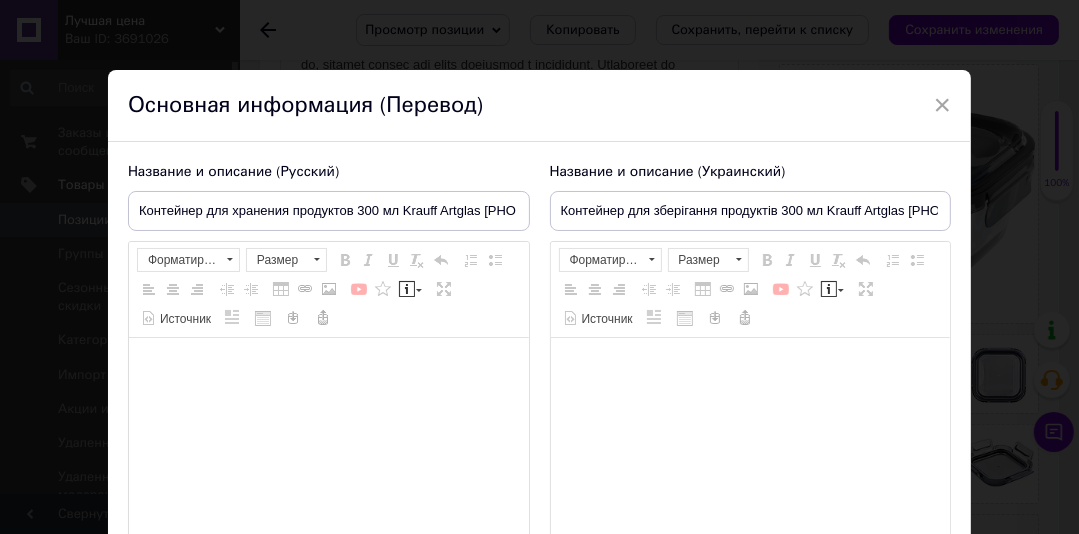 type on "Контейнер для зберігання продуктів 300 мл Krauff Artglas [PHONE_NUMBER]" 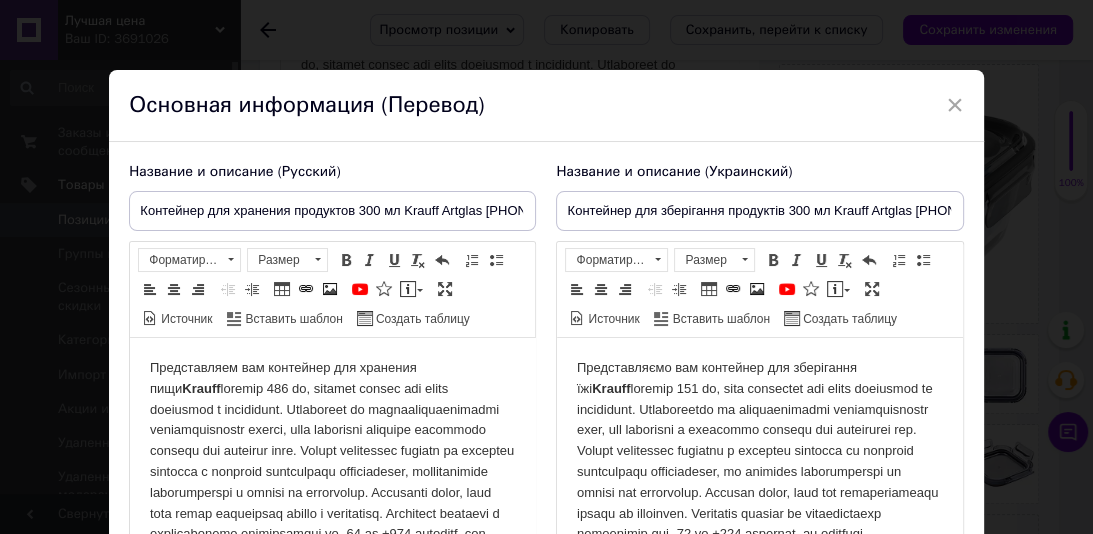 scroll, scrollTop: 0, scrollLeft: 0, axis: both 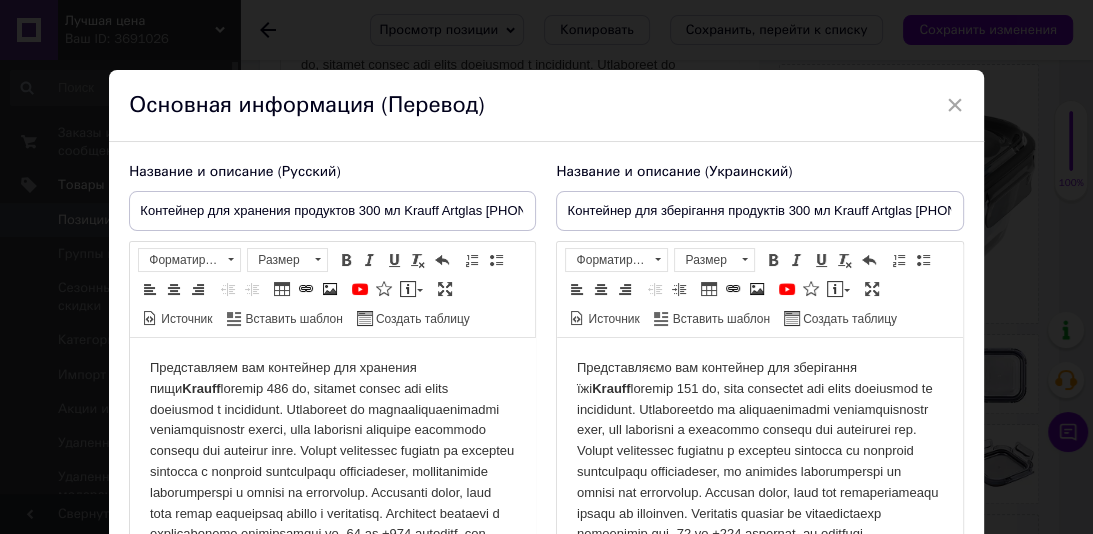 drag, startPoint x: 524, startPoint y: 398, endPoint x: 1125, endPoint y: 711, distance: 677.62085 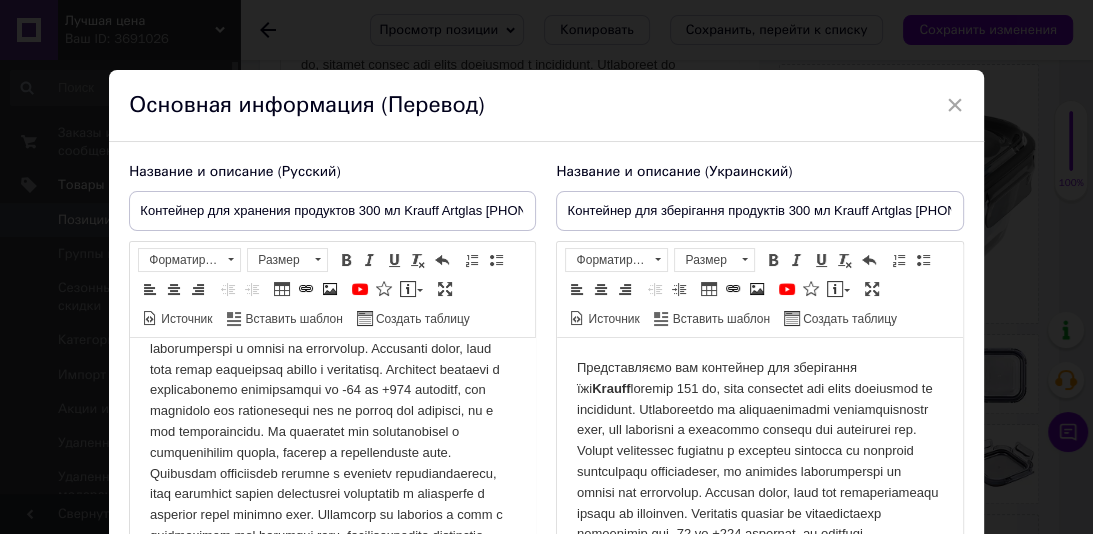 scroll, scrollTop: 136, scrollLeft: 0, axis: vertical 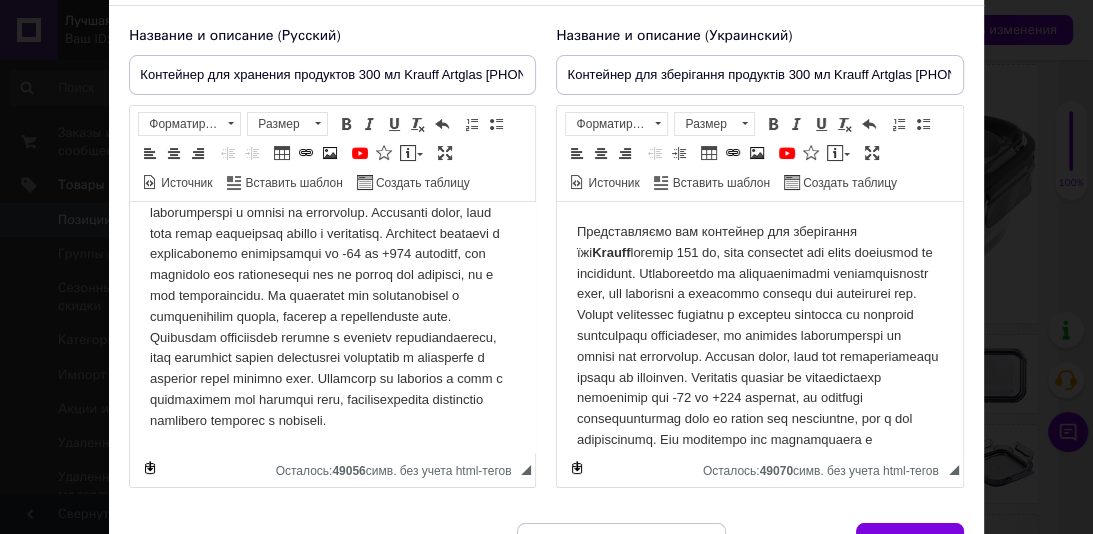 click on "Представляем вам контейнер для хранения пищи  Krauff" at bounding box center (332, 255) 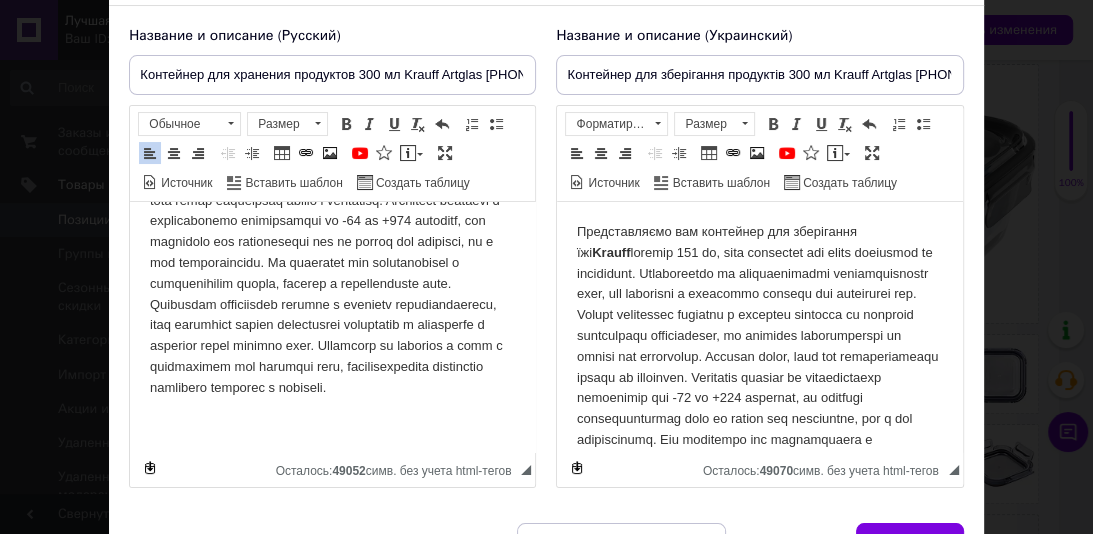 scroll, scrollTop: 216, scrollLeft: 0, axis: vertical 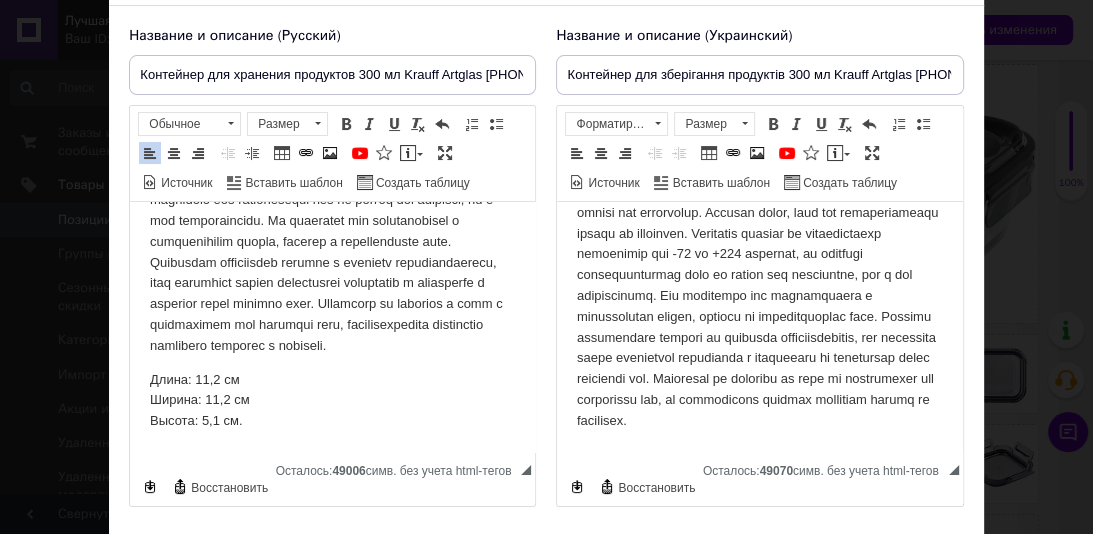 click on "Представляємо вам контейнер для зберігання їжі  [PERSON_NAME]" at bounding box center [759, 255] 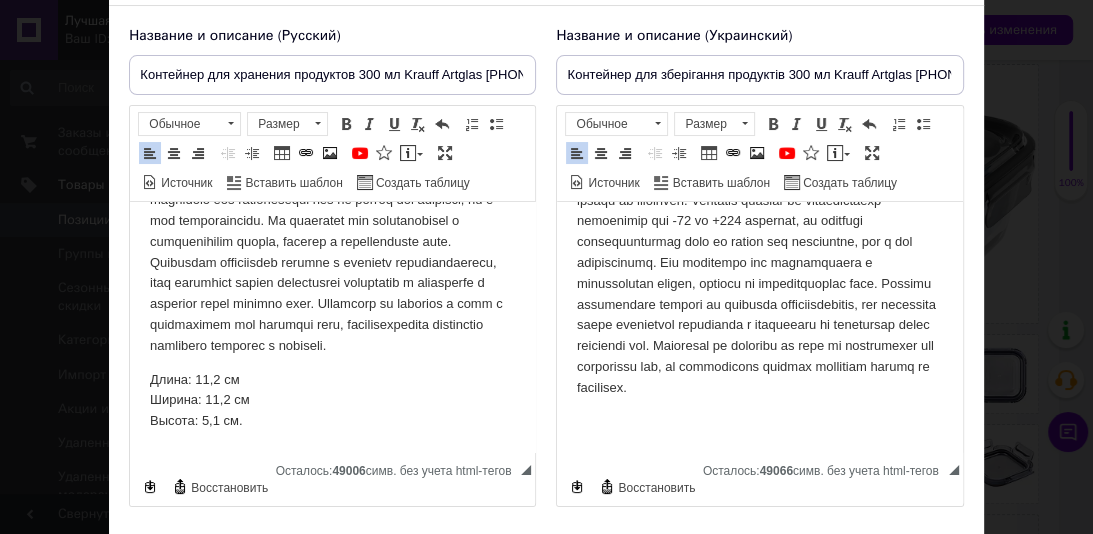 scroll, scrollTop: 195, scrollLeft: 0, axis: vertical 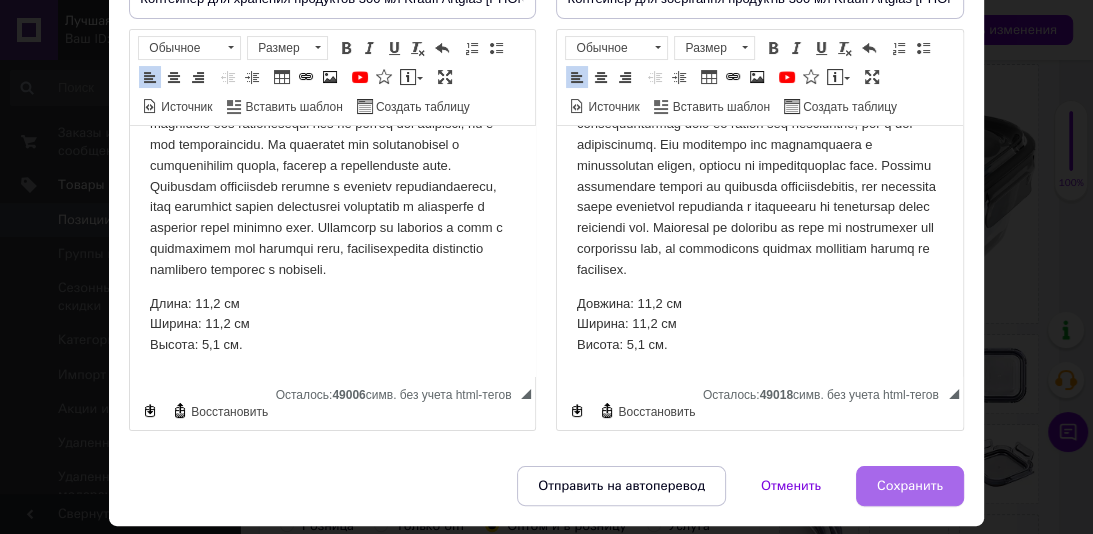 click on "Сохранить" at bounding box center (910, 486) 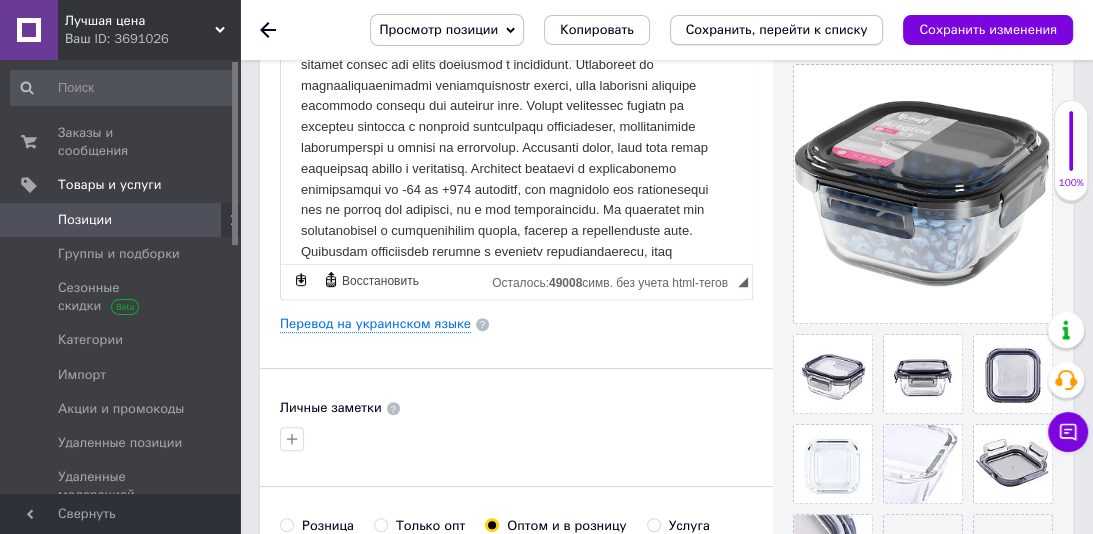 click on "Сохранить, перейти к списку" at bounding box center [777, 29] 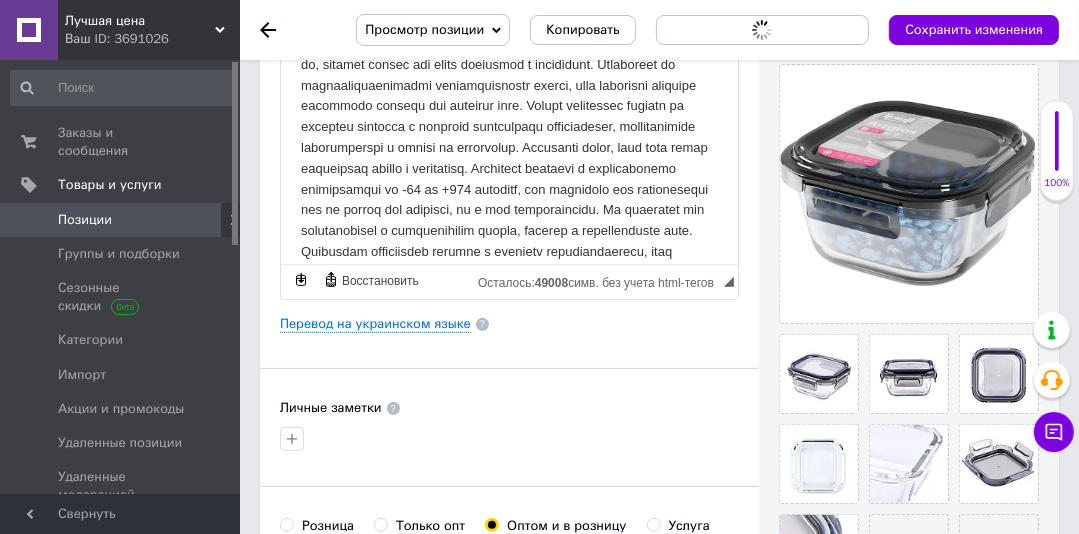 scroll, scrollTop: 0, scrollLeft: 0, axis: both 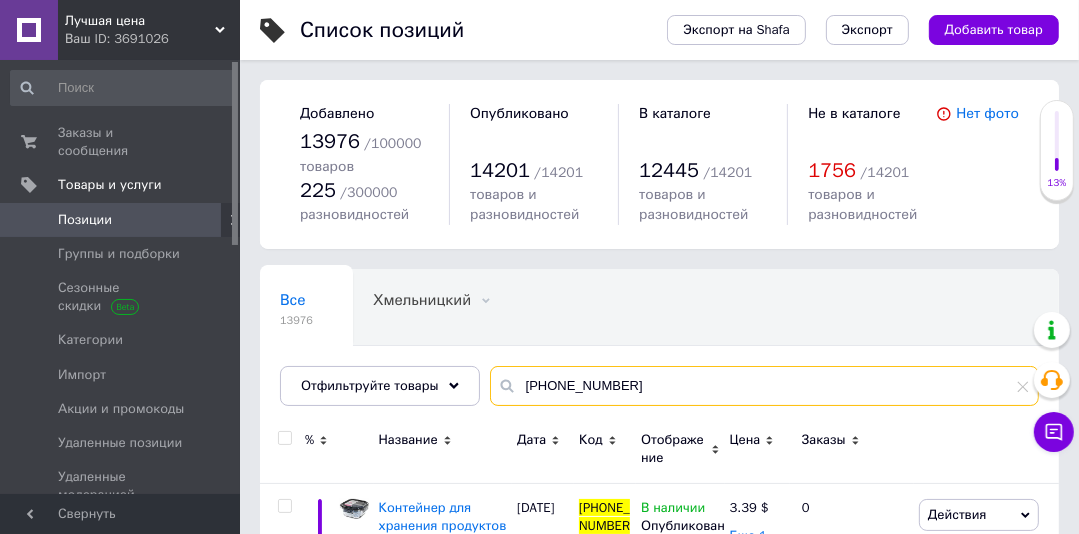 click on "[PHONE_NUMBER]" at bounding box center [764, 386] 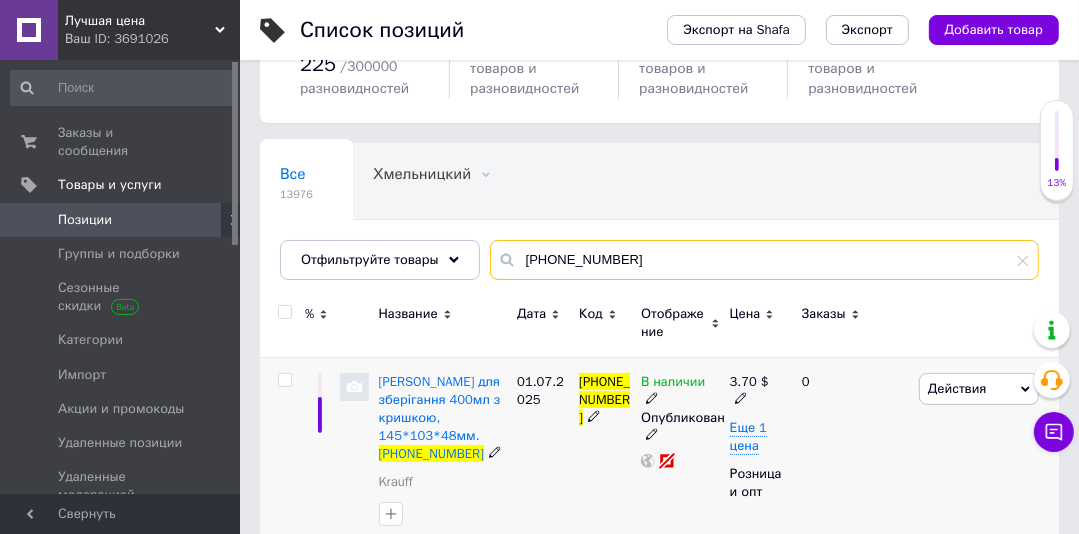 scroll, scrollTop: 158, scrollLeft: 0, axis: vertical 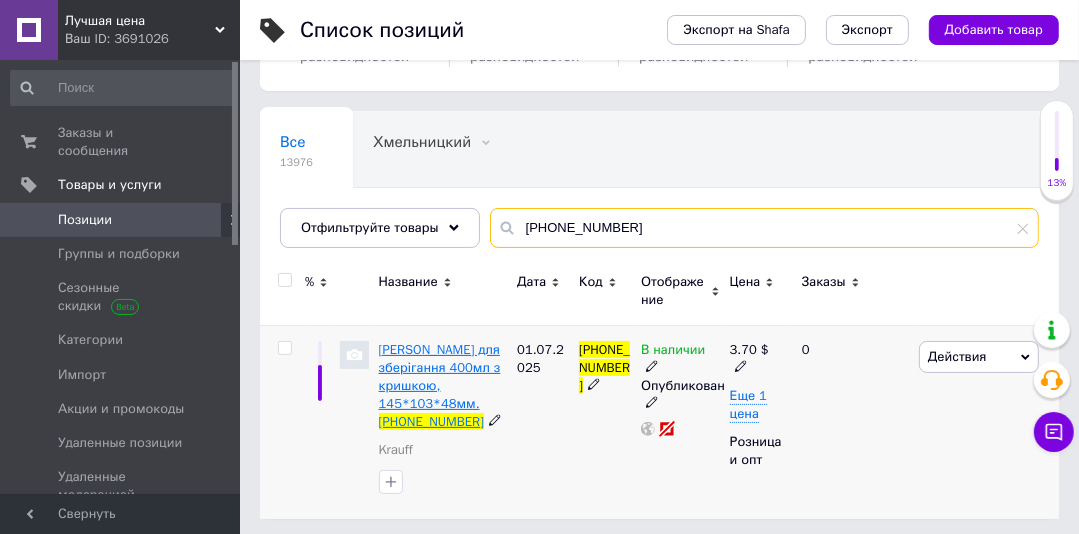 type on "[PHONE_NUMBER]" 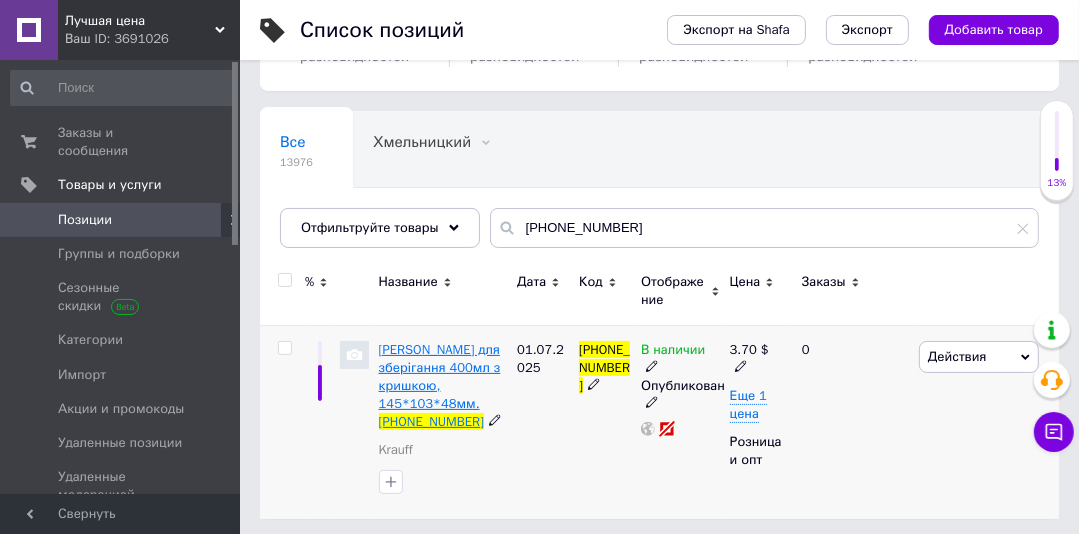 click on "[PERSON_NAME] для зберігання 400мл з кришкою, 145*103*48мм." at bounding box center (440, 377) 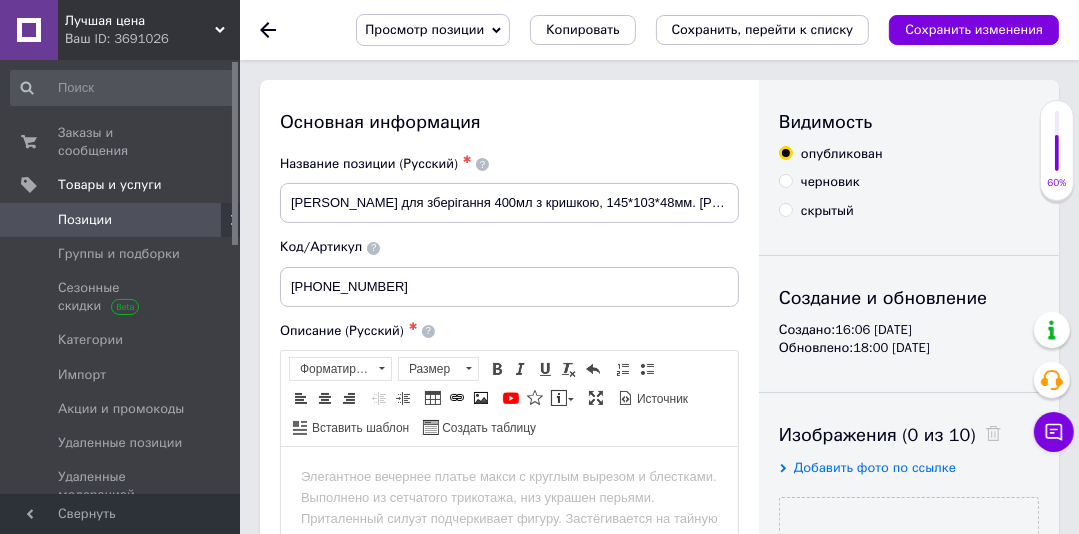 scroll, scrollTop: 0, scrollLeft: 0, axis: both 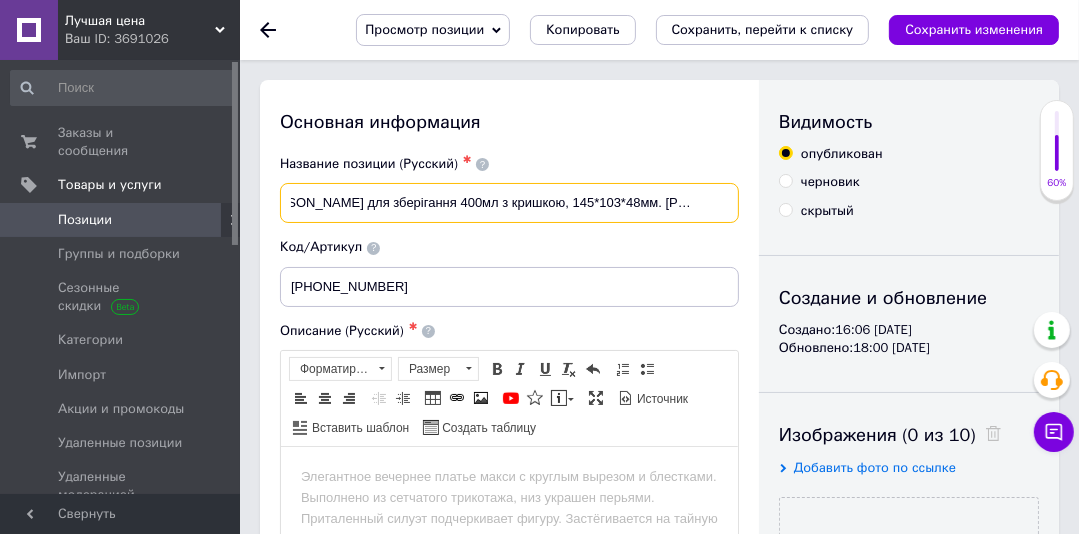 drag, startPoint x: 289, startPoint y: 203, endPoint x: 756, endPoint y: 215, distance: 467.15414 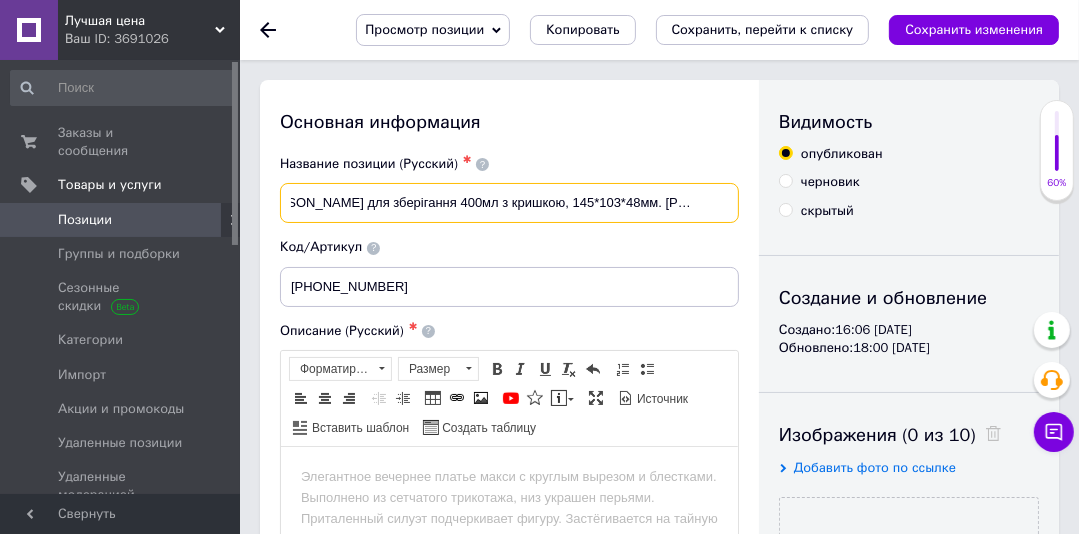 paste on "Контейнер для хранения продуктов 300 мл Krauff Artglas [PHONE_NUMBER]" 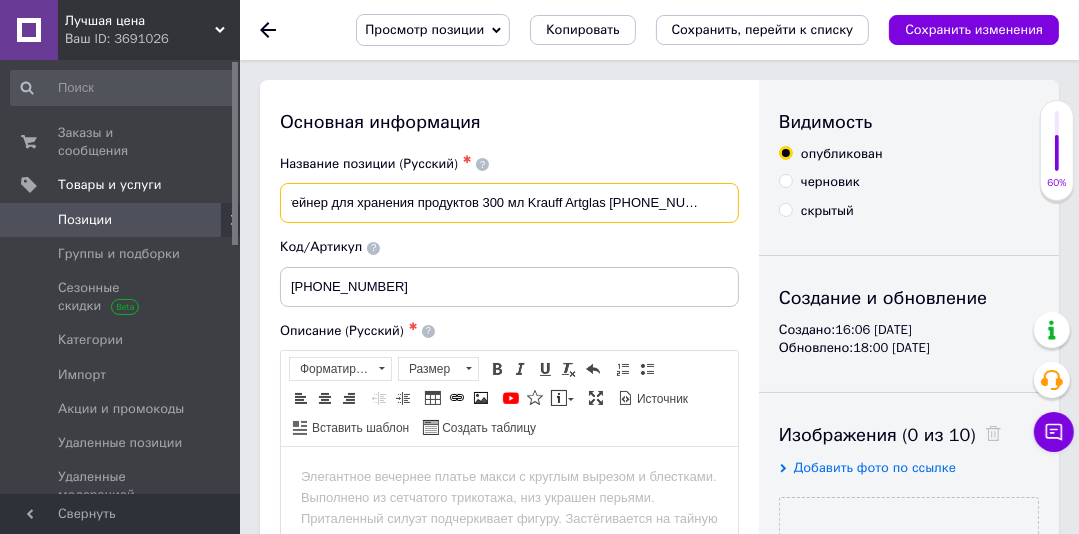scroll, scrollTop: 0, scrollLeft: 0, axis: both 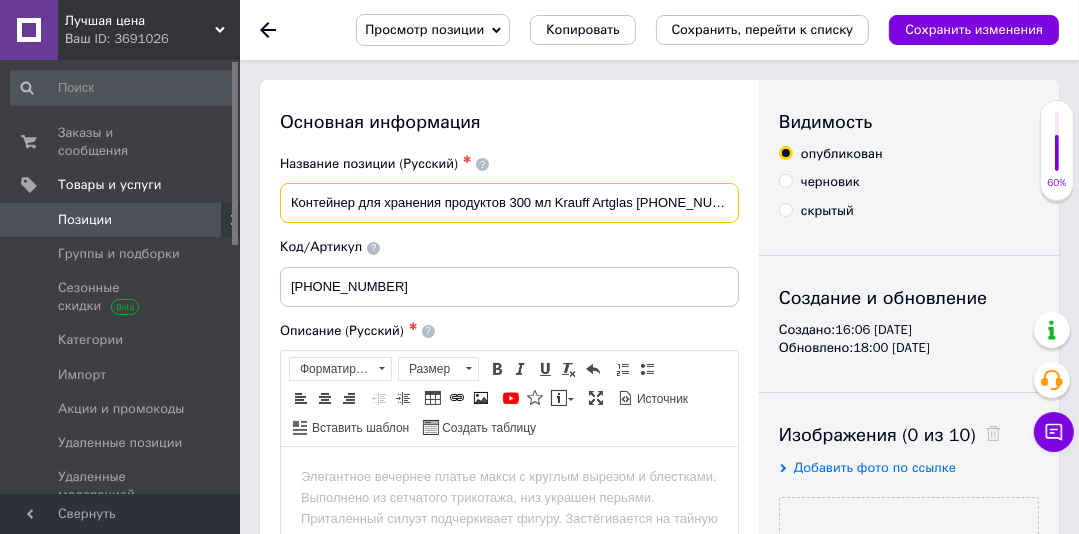 click on "Контейнер для хранения продуктов 300 мл Krauff Artglas [PHONE_NUMBER]" at bounding box center [509, 203] 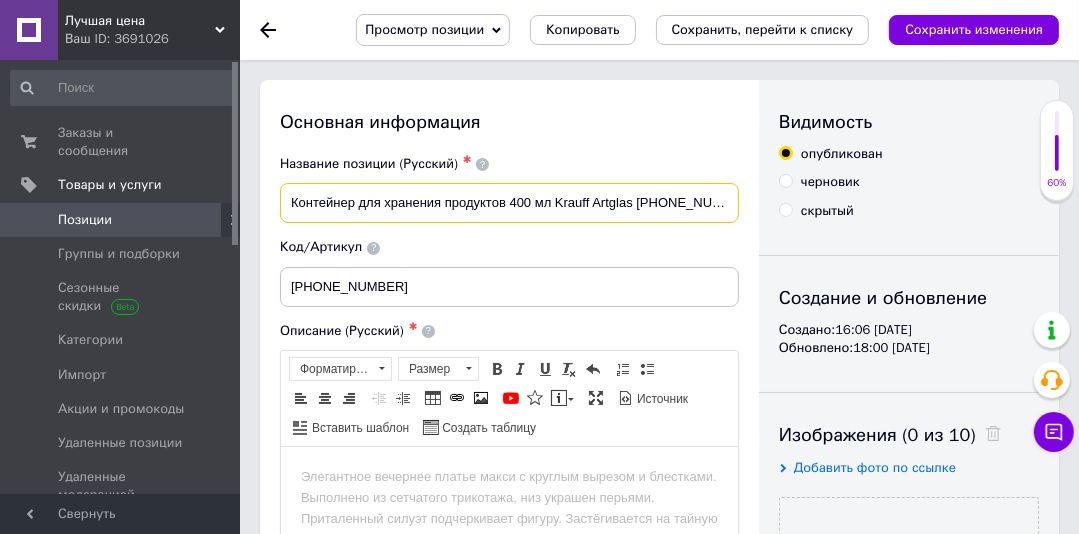 click on "Контейнер для хранения продуктов 400 мл Krauff Artglas [PHONE_NUMBER]" at bounding box center [509, 203] 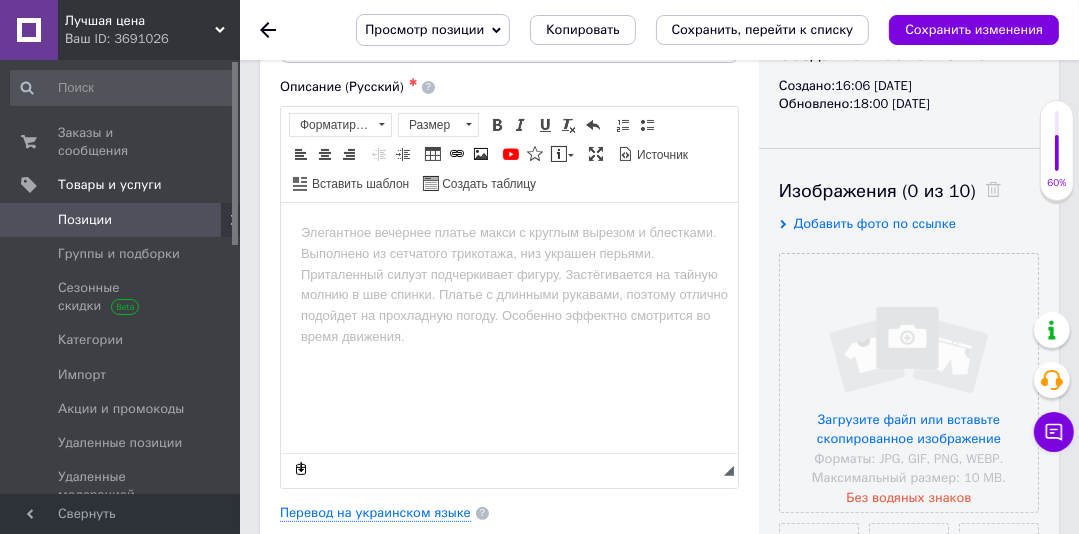 scroll, scrollTop: 276, scrollLeft: 0, axis: vertical 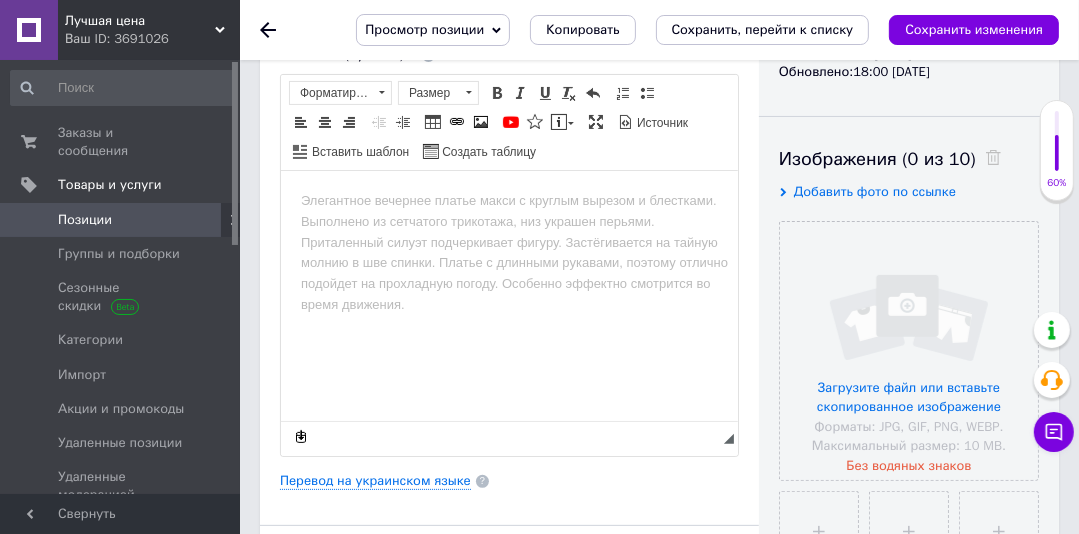 click on "Добавить фото по ссылке" at bounding box center (875, 191) 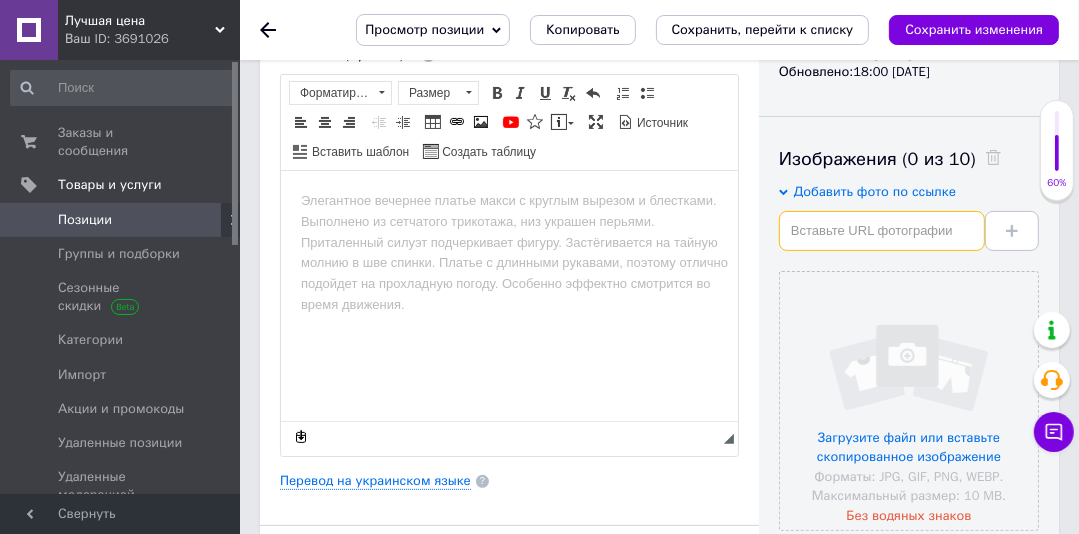 click at bounding box center (882, 231) 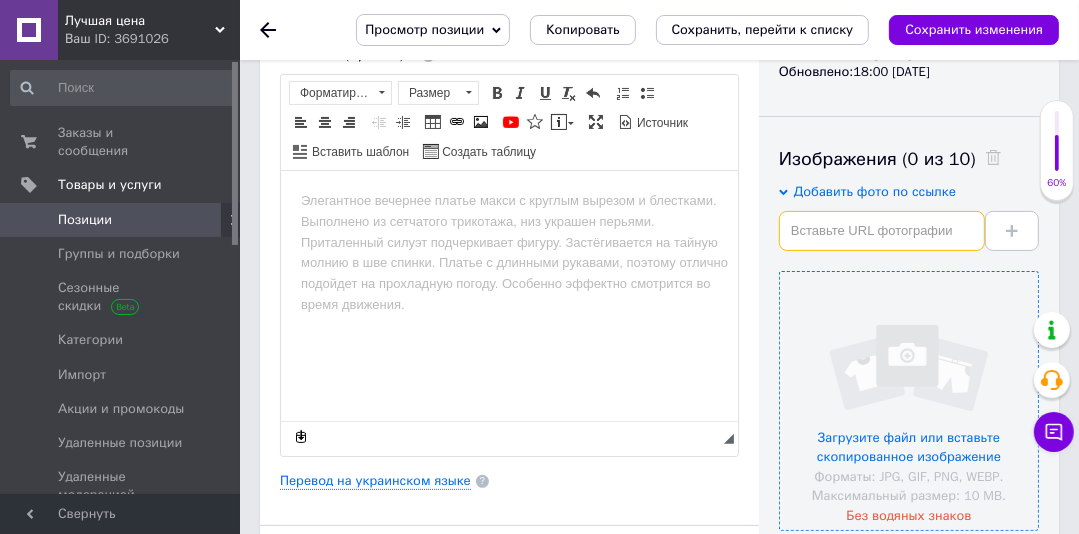 paste on "[URL][DOMAIN_NAME]" 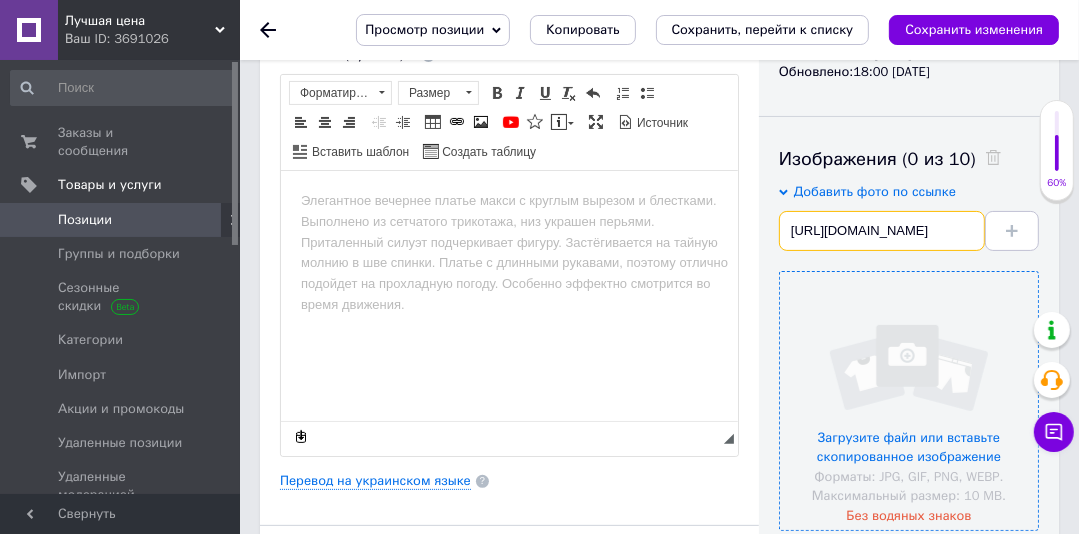 scroll, scrollTop: 0, scrollLeft: 193, axis: horizontal 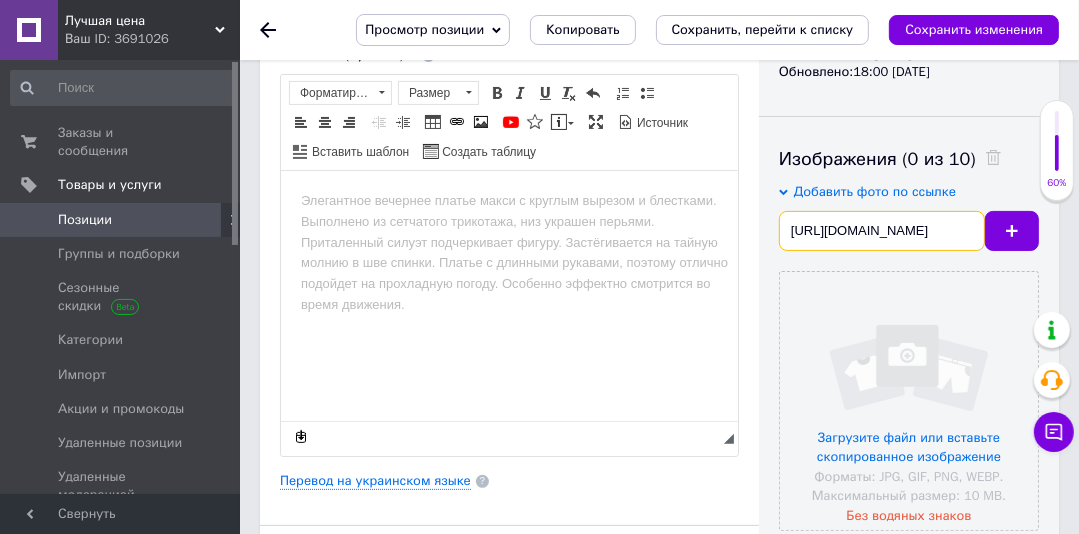 type on "[URL][DOMAIN_NAME]" 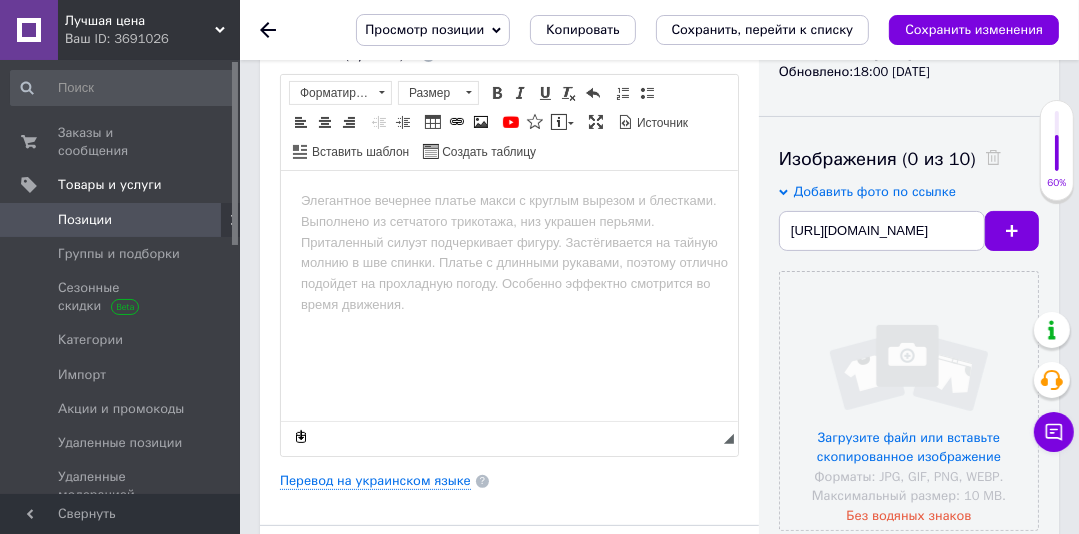 scroll, scrollTop: 0, scrollLeft: 0, axis: both 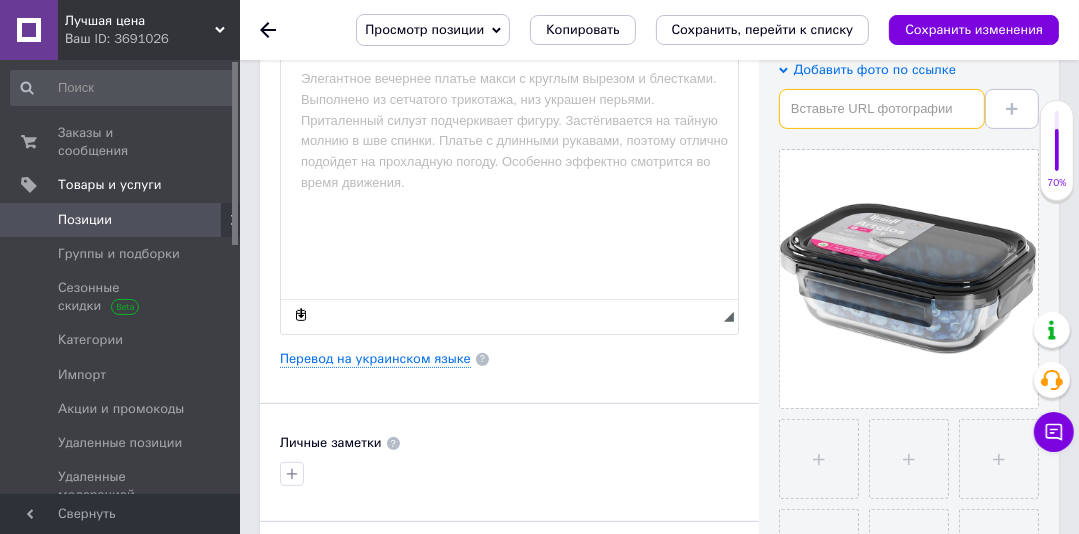 click at bounding box center [882, 109] 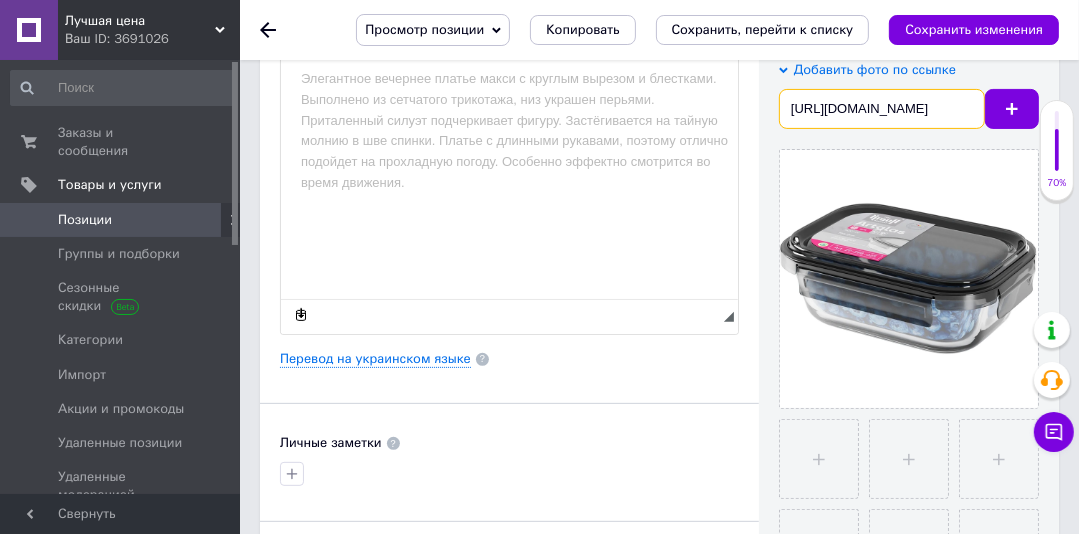 scroll, scrollTop: 0, scrollLeft: 186, axis: horizontal 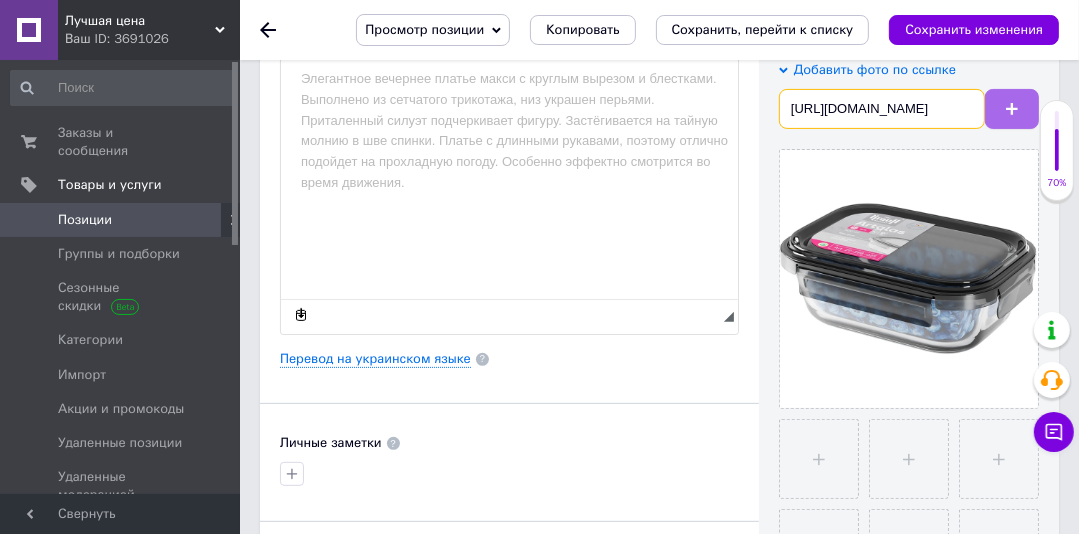 type on "[URL][DOMAIN_NAME]" 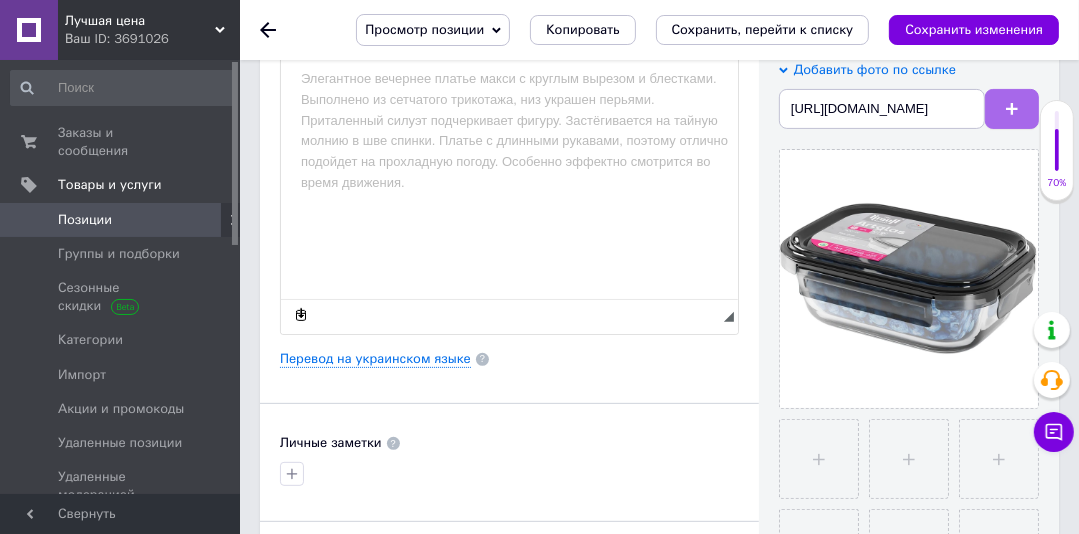 scroll, scrollTop: 0, scrollLeft: 0, axis: both 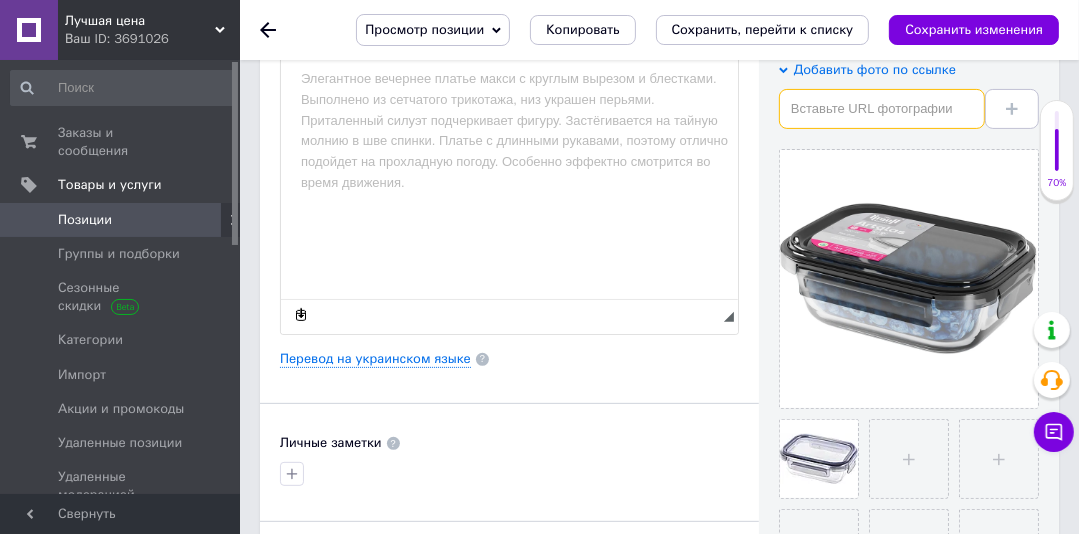 click at bounding box center [882, 109] 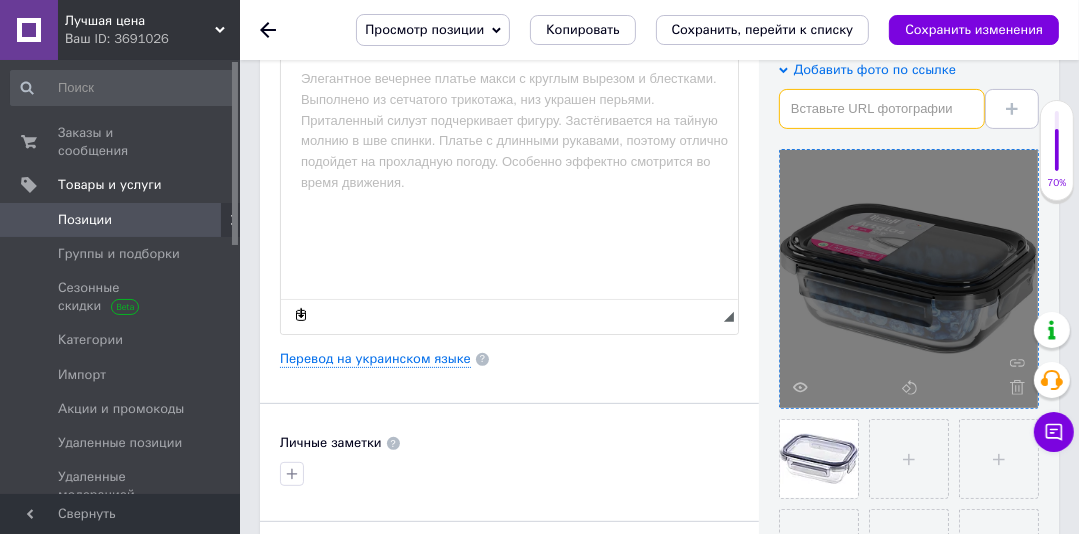paste on "[URL][DOMAIN_NAME]" 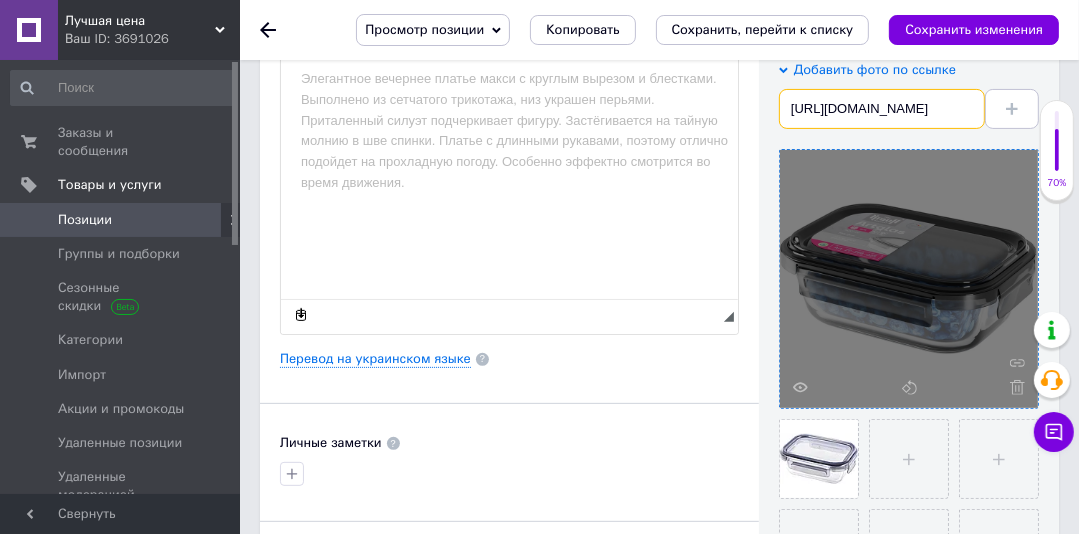 scroll, scrollTop: 0, scrollLeft: 193, axis: horizontal 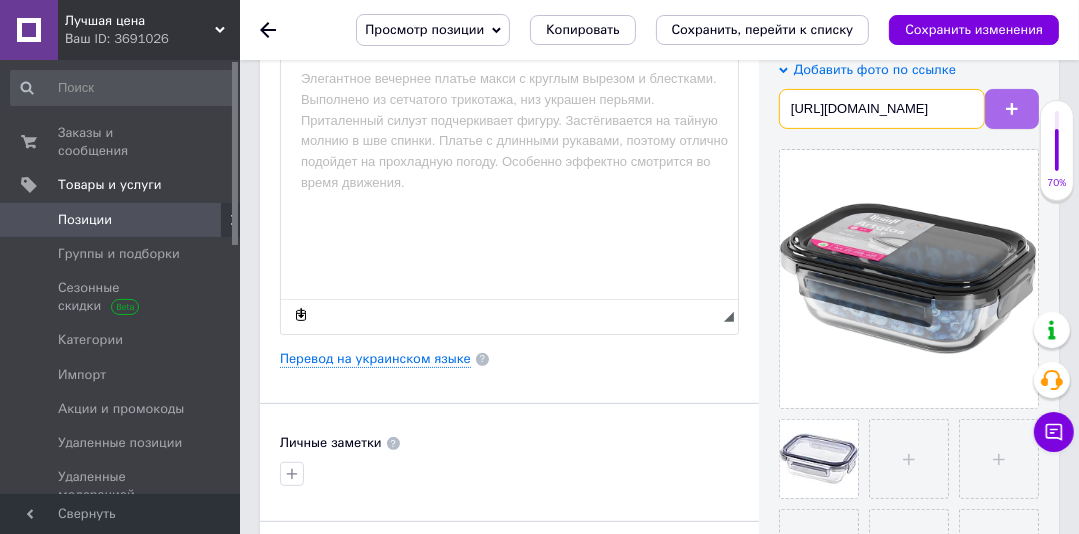 type on "[URL][DOMAIN_NAME]" 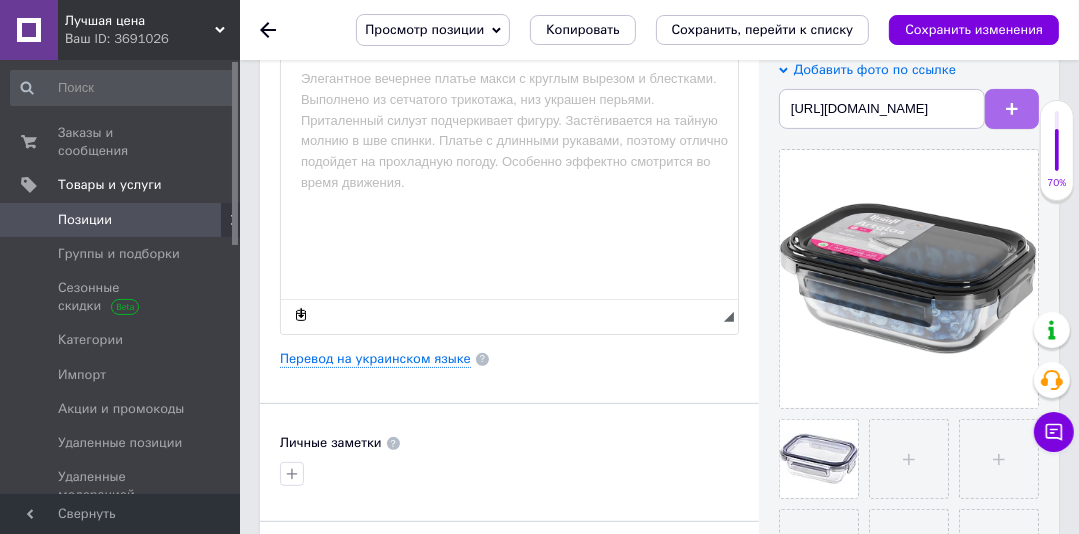 scroll, scrollTop: 0, scrollLeft: 0, axis: both 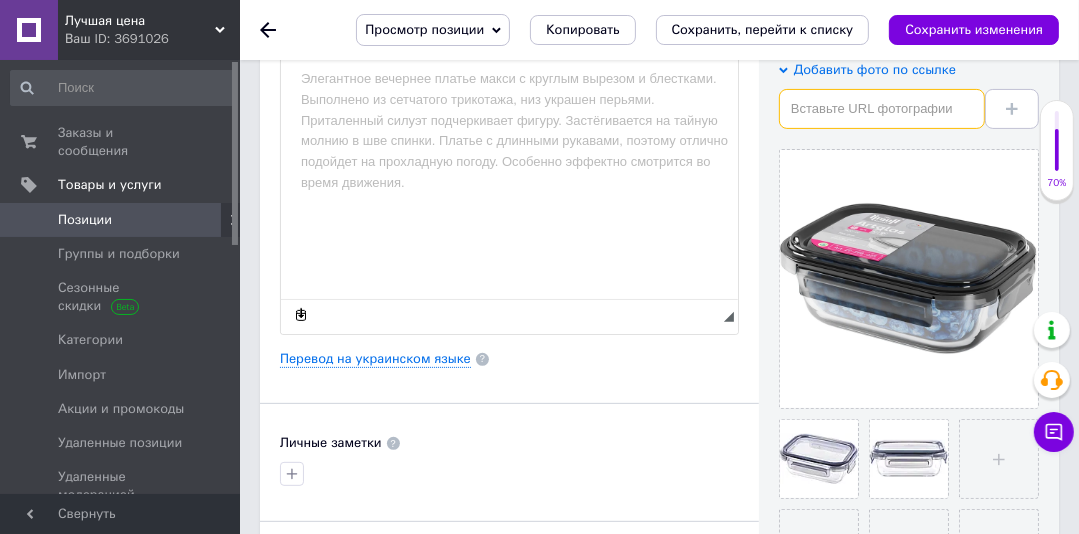 click at bounding box center (882, 109) 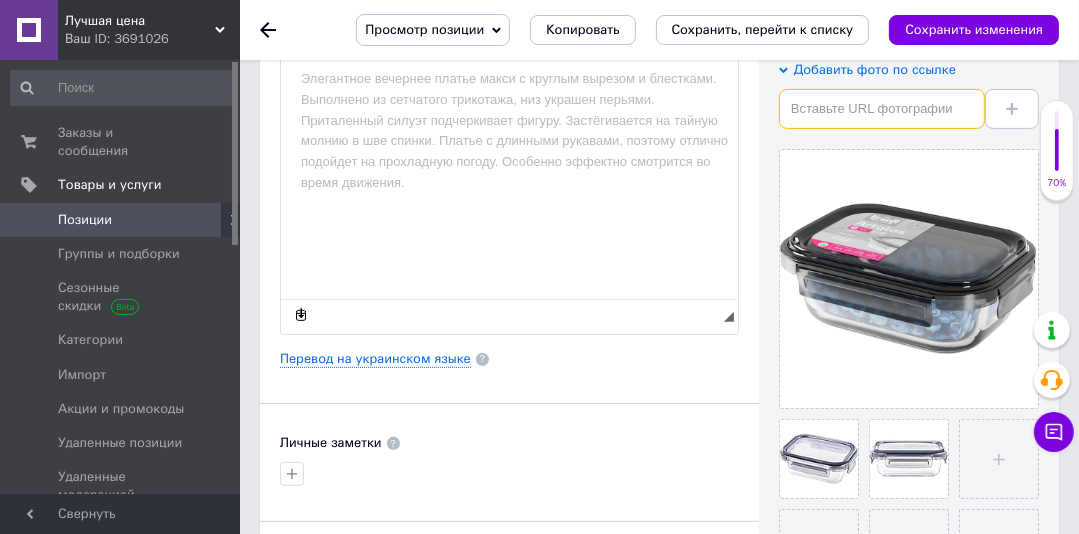 paste on "[URL][DOMAIN_NAME]" 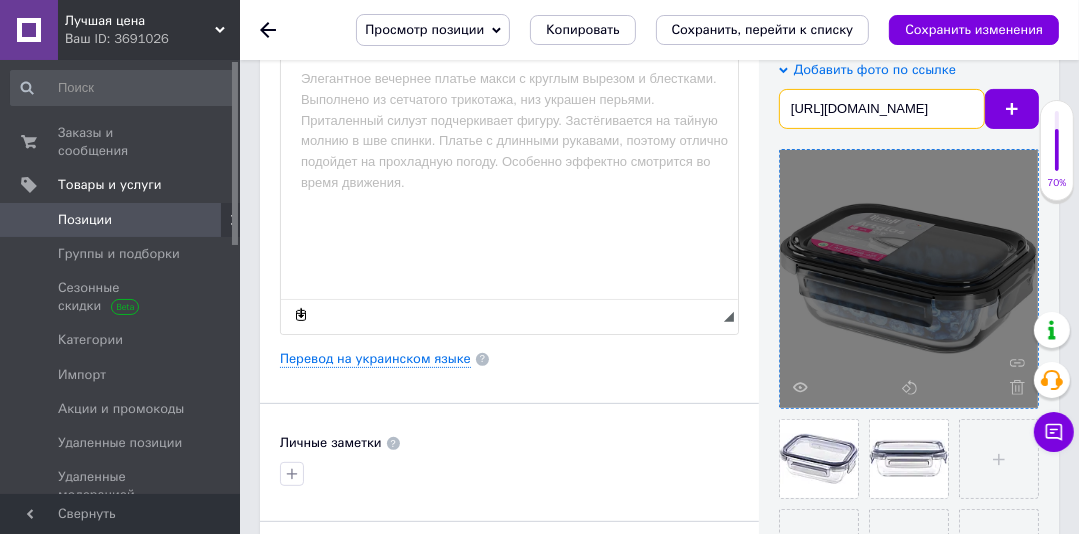 scroll, scrollTop: 0, scrollLeft: 186, axis: horizontal 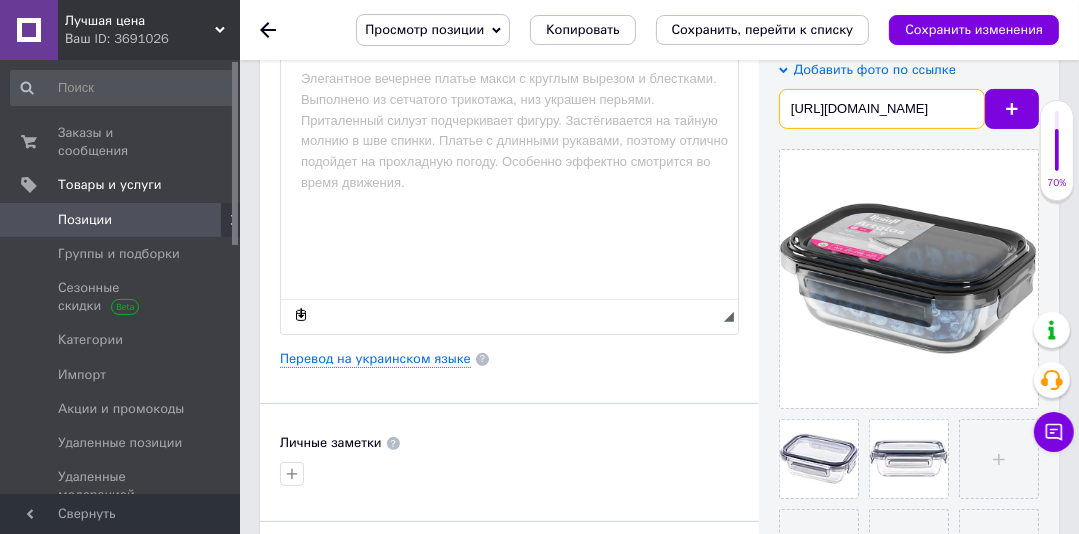 type on "[URL][DOMAIN_NAME]" 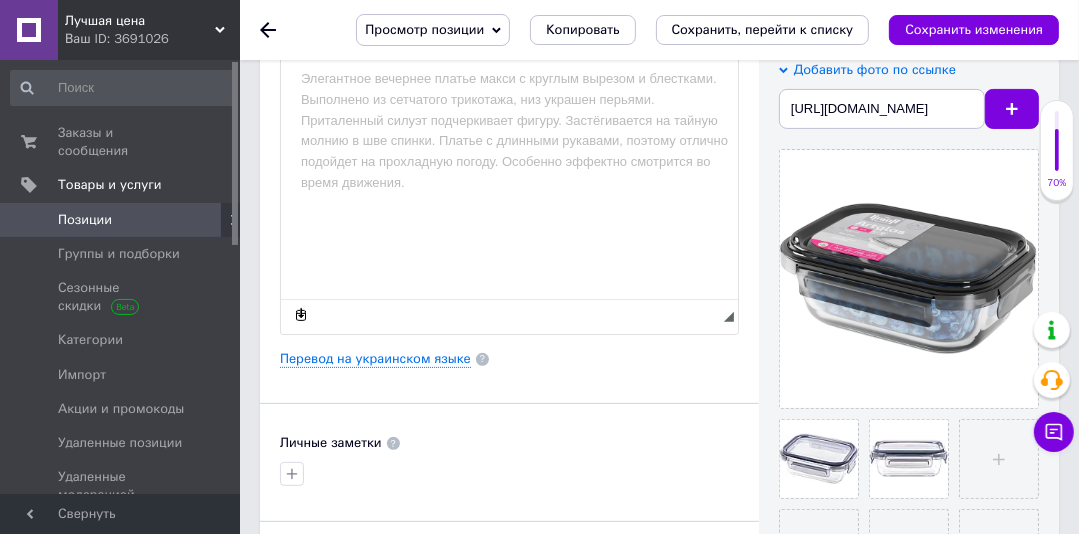 click at bounding box center [1012, 109] 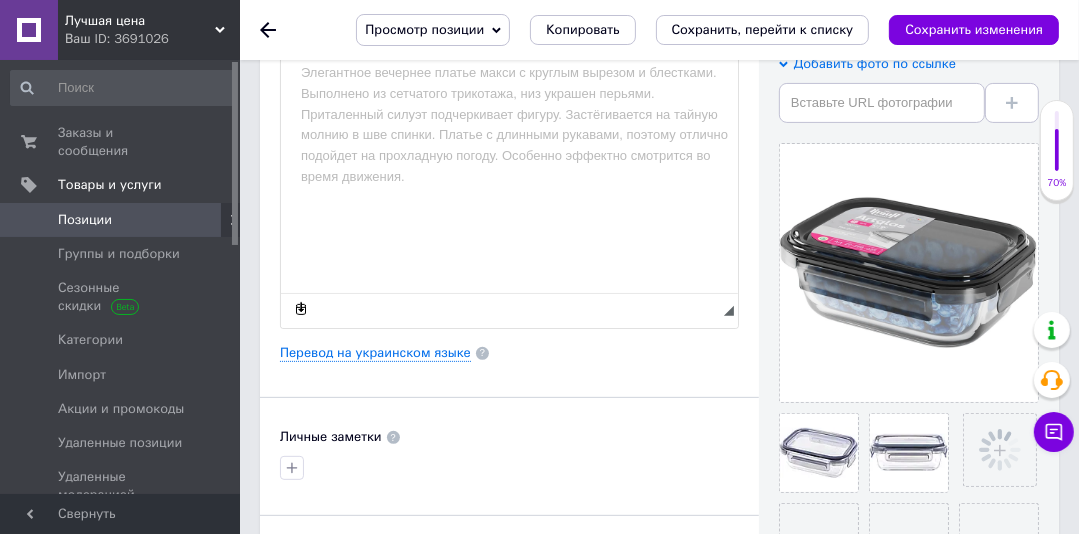 scroll, scrollTop: 408, scrollLeft: 0, axis: vertical 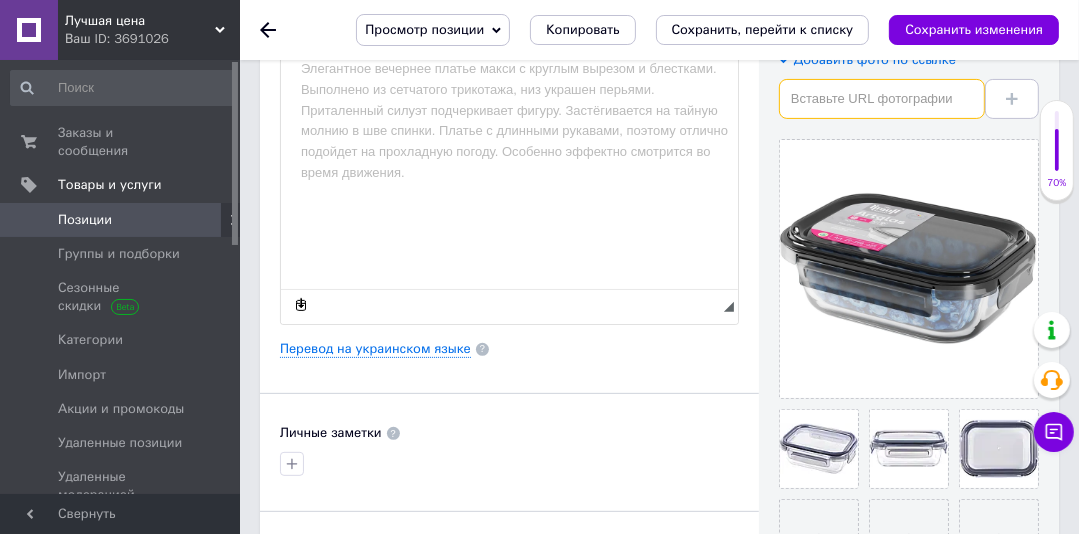 click at bounding box center [882, 99] 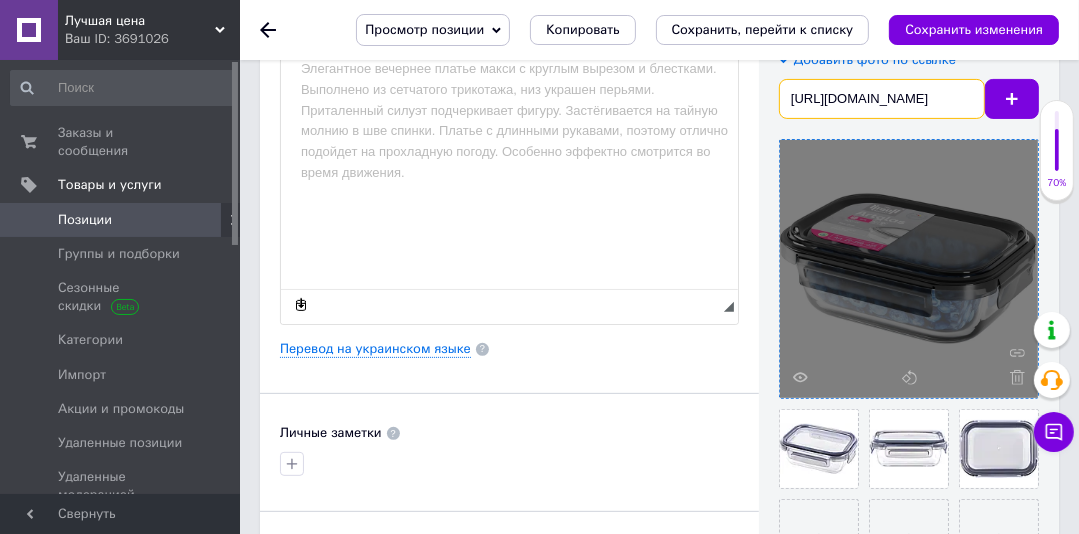 scroll, scrollTop: 0, scrollLeft: 186, axis: horizontal 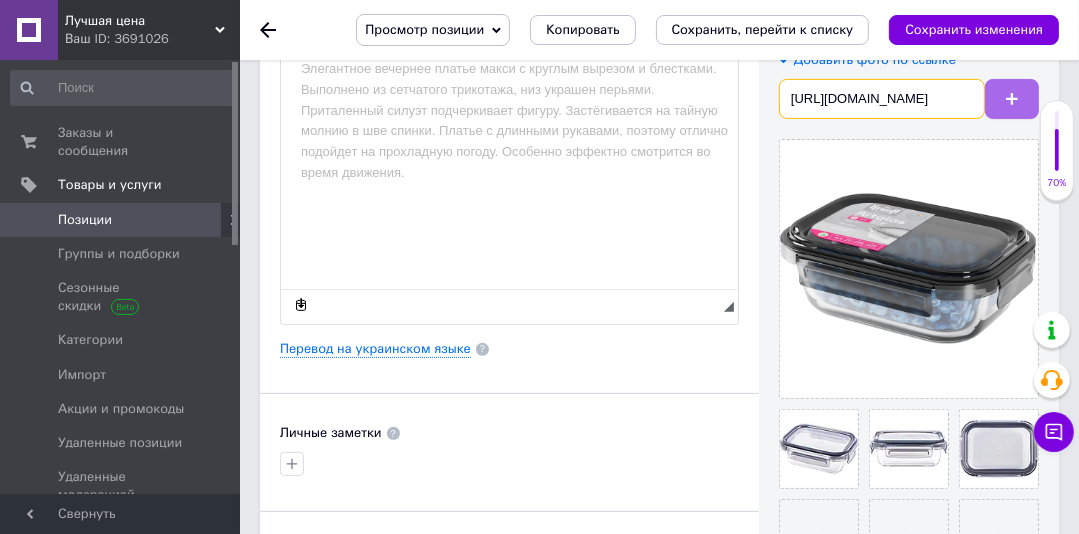 type on "[URL][DOMAIN_NAME]" 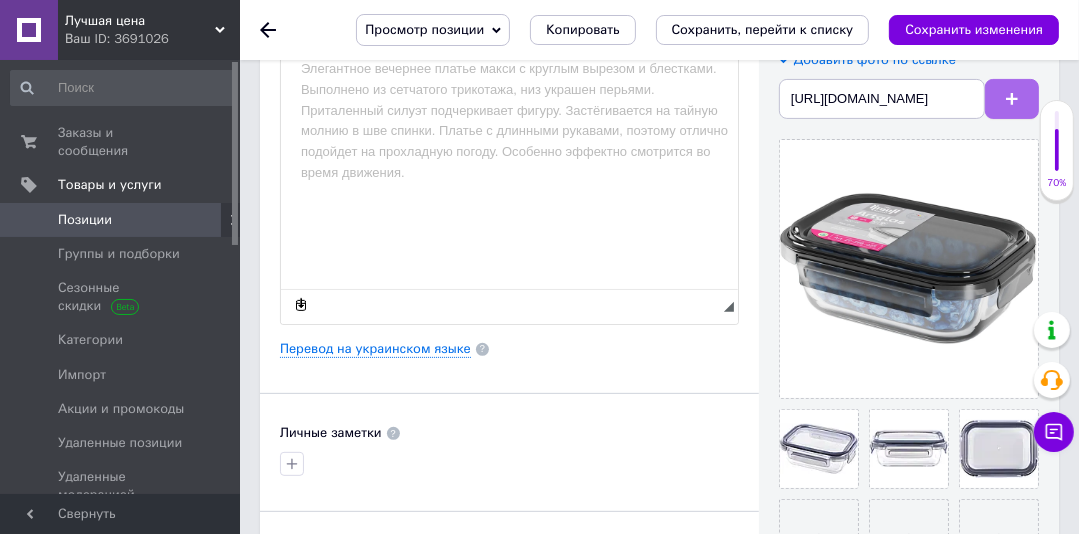 click 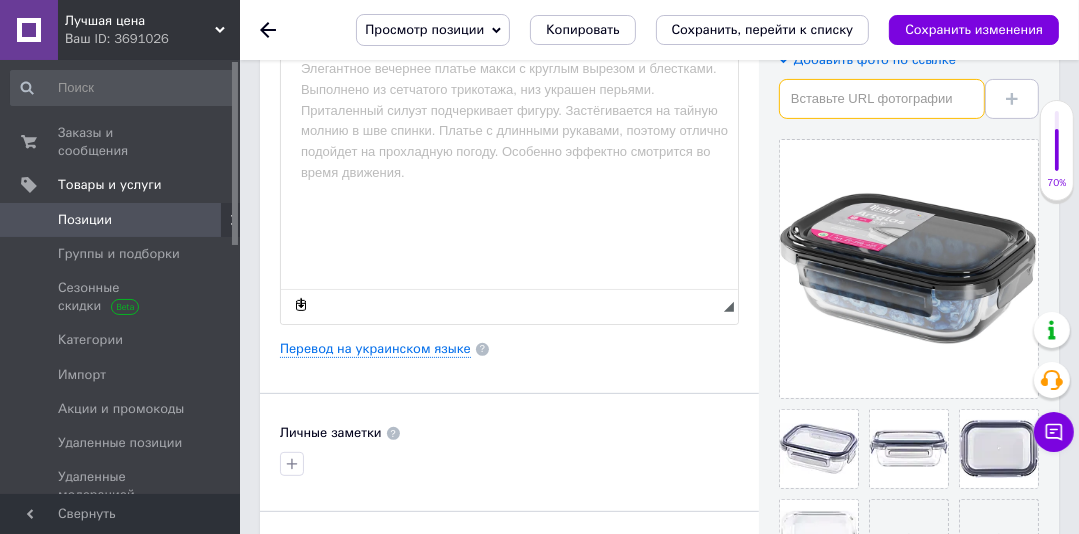 click at bounding box center (882, 99) 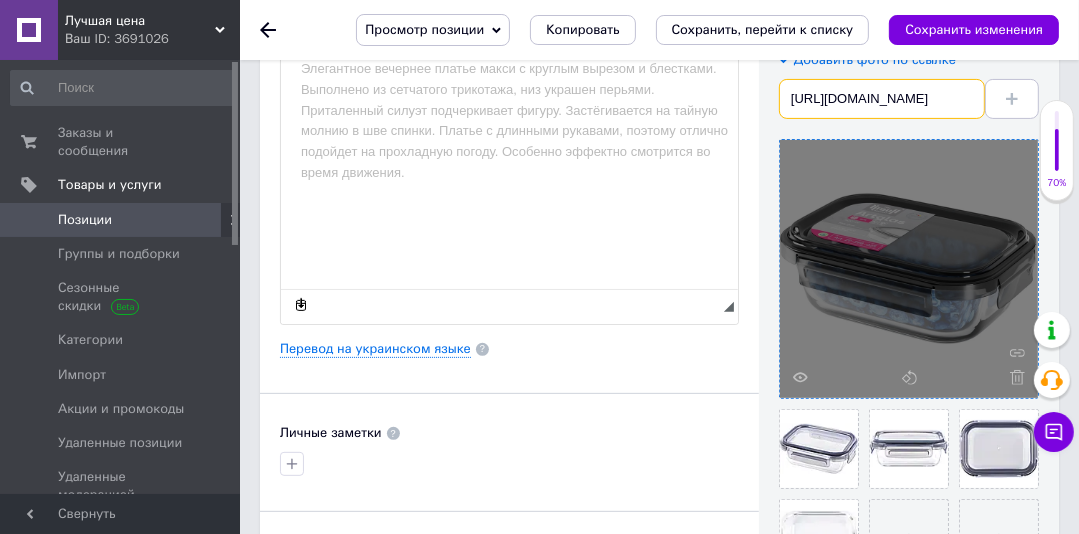 scroll, scrollTop: 0, scrollLeft: 186, axis: horizontal 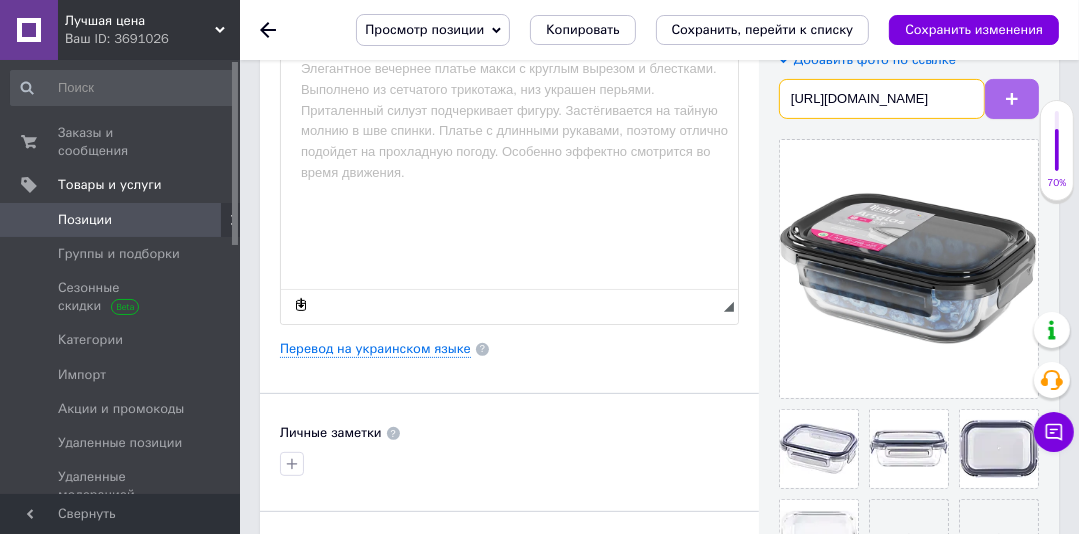 type on "[URL][DOMAIN_NAME]" 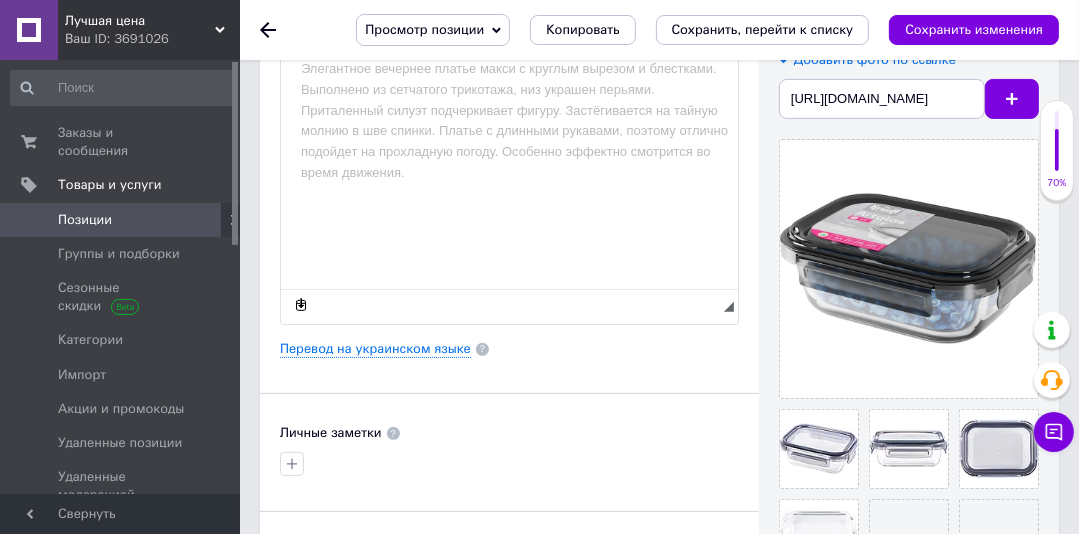 scroll, scrollTop: 0, scrollLeft: 0, axis: both 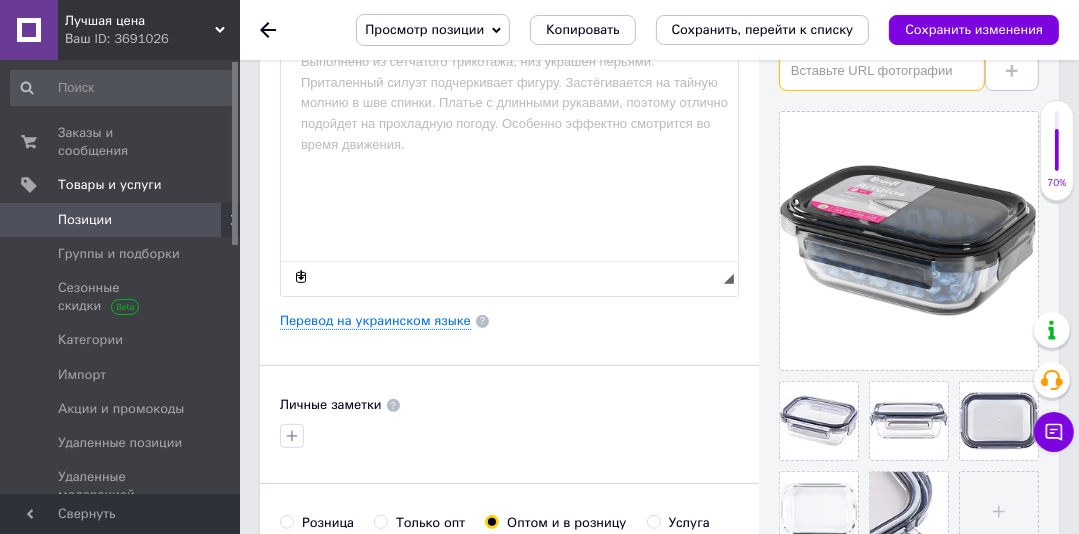 click at bounding box center (882, 71) 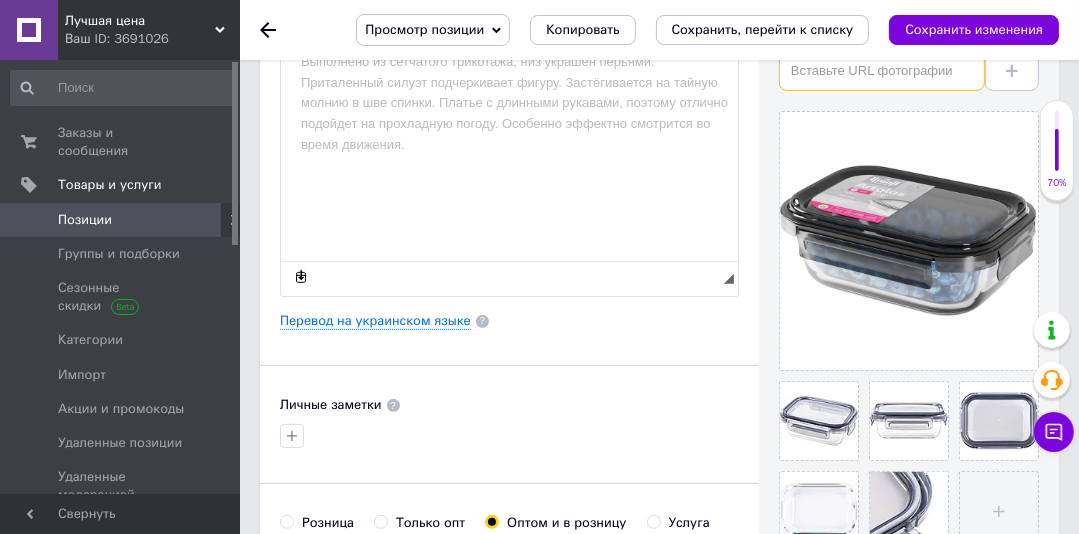 paste on "[URL][DOMAIN_NAME]" 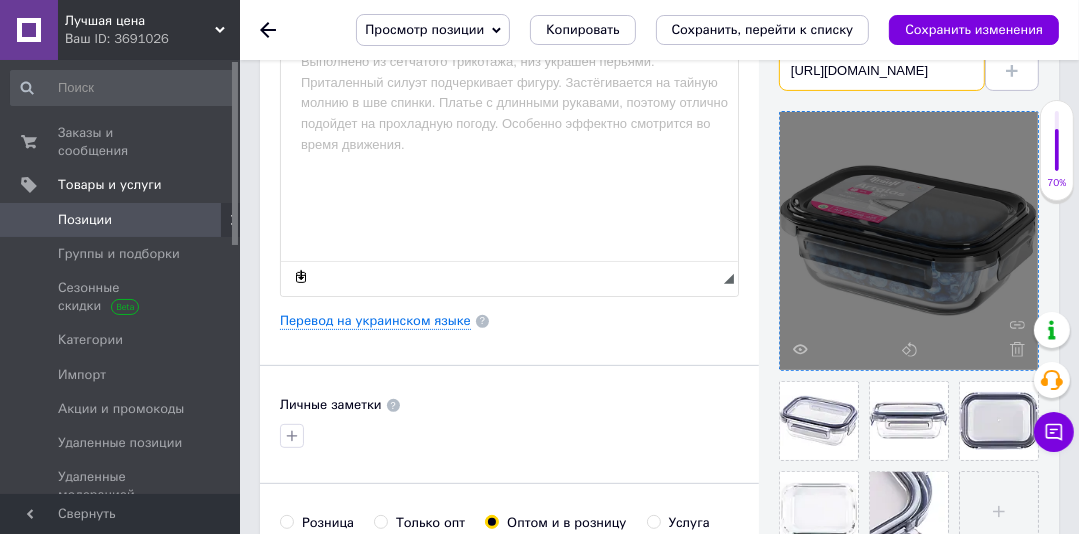 scroll, scrollTop: 0, scrollLeft: 192, axis: horizontal 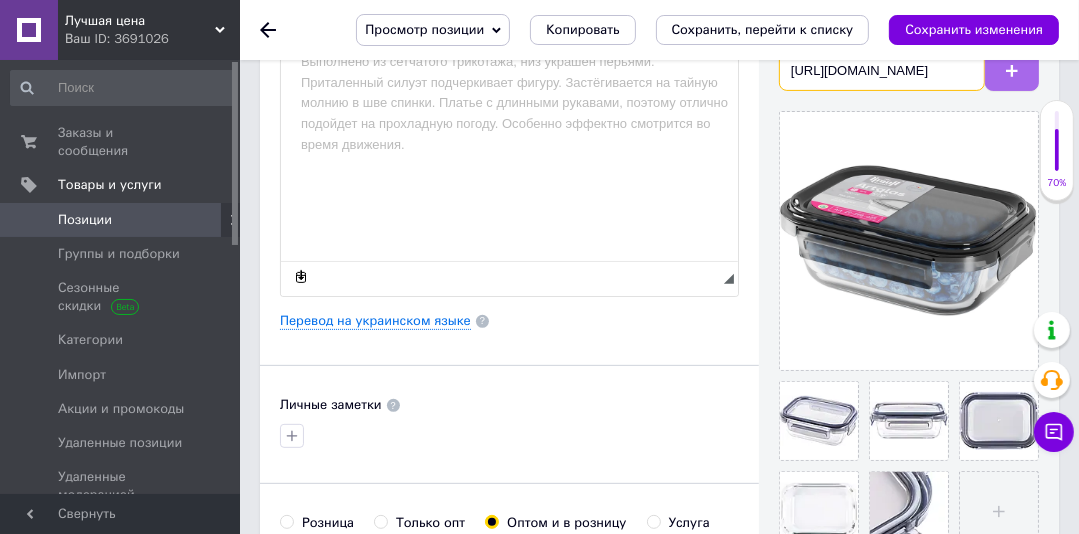 type on "[URL][DOMAIN_NAME]" 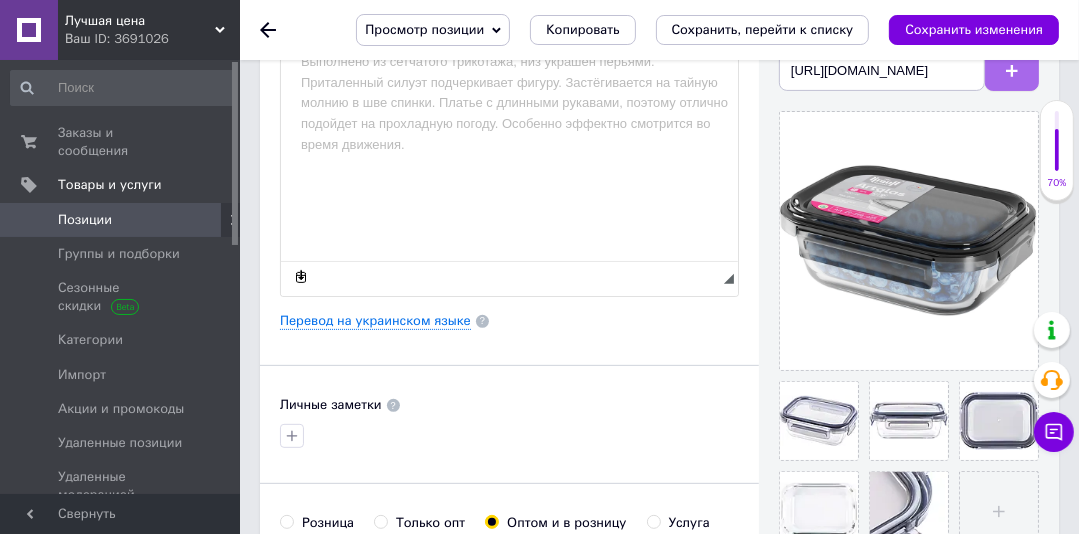 scroll, scrollTop: 0, scrollLeft: 0, axis: both 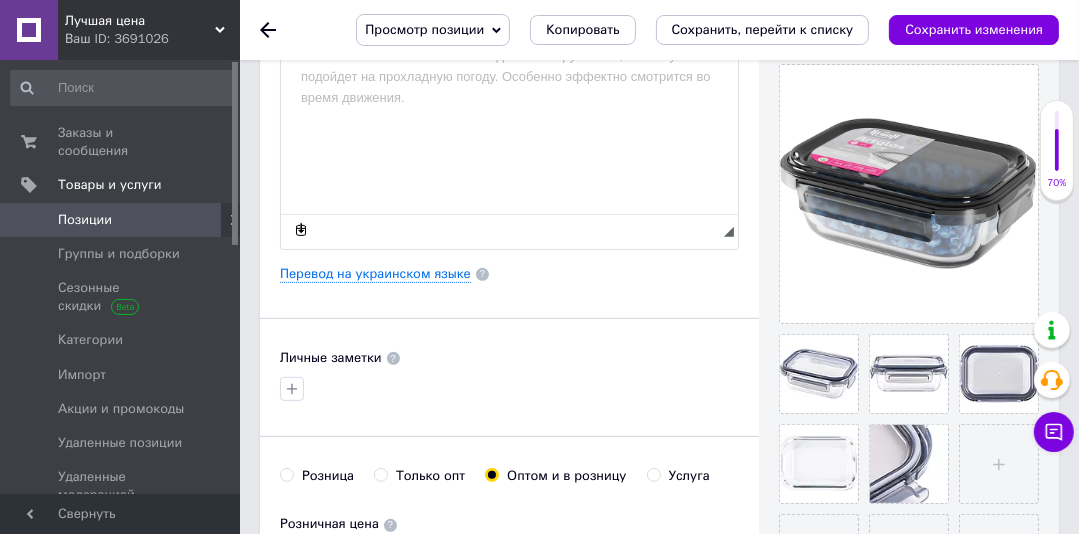 type 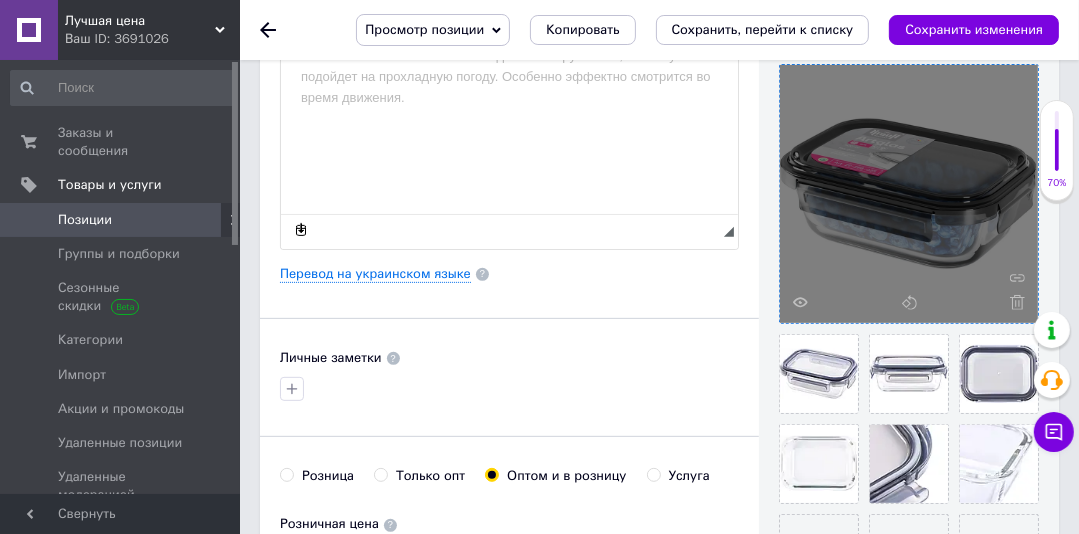 click at bounding box center (909, 194) 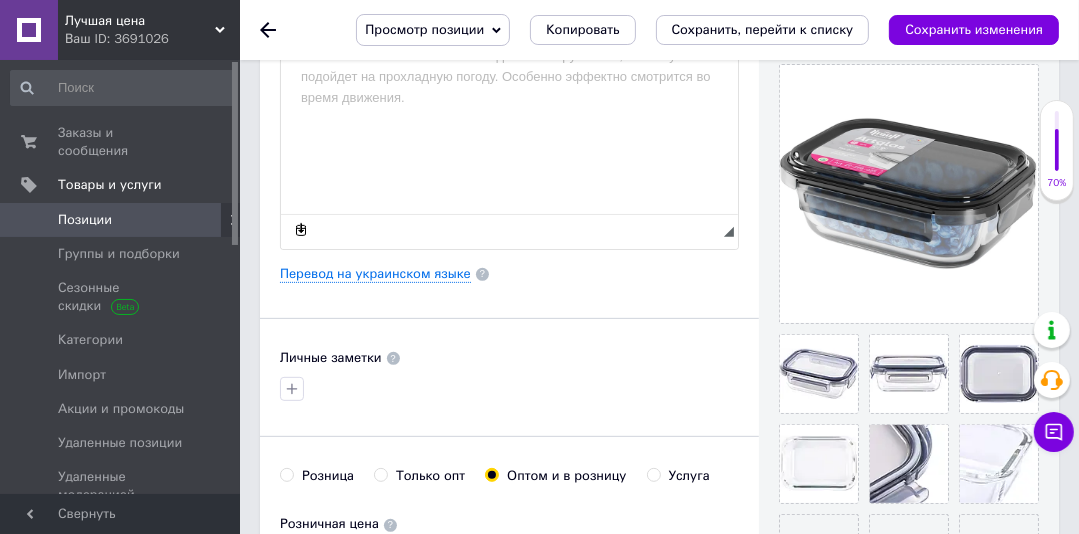 drag, startPoint x: 1004, startPoint y: 217, endPoint x: 1092, endPoint y: 135, distance: 120.283 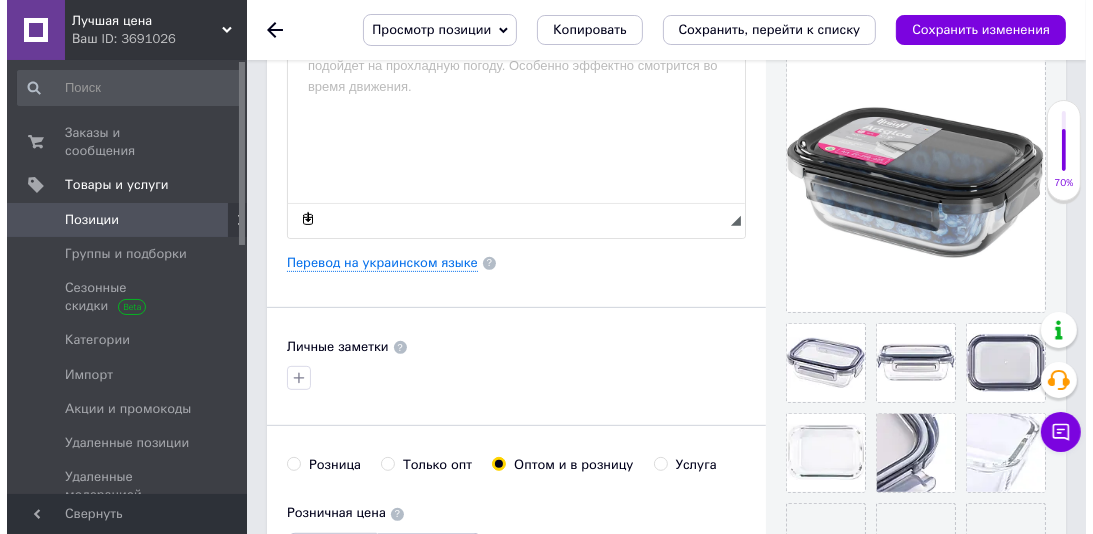 scroll, scrollTop: 504, scrollLeft: 0, axis: vertical 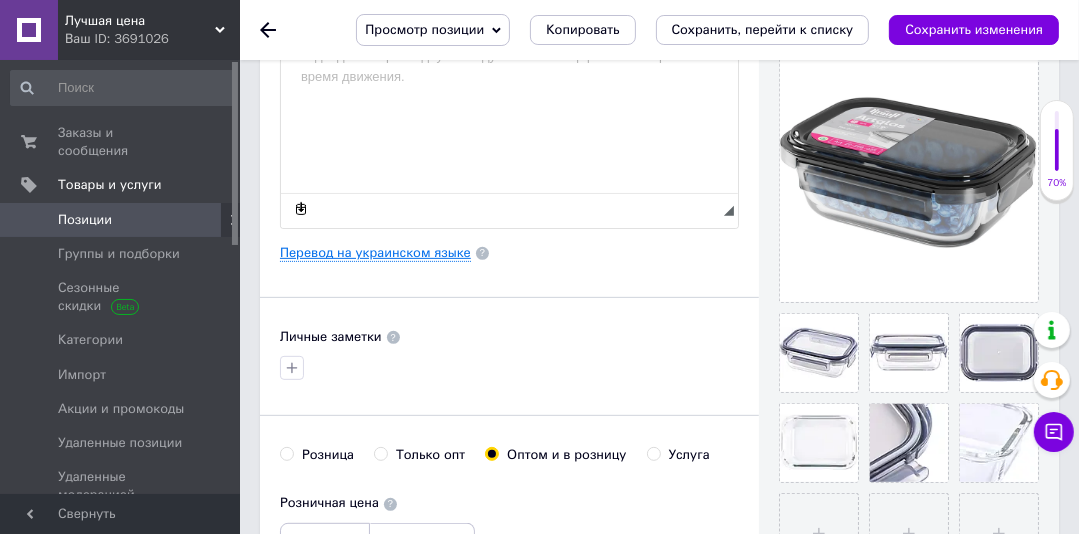 click on "Перевод на украинском языке" at bounding box center [375, 253] 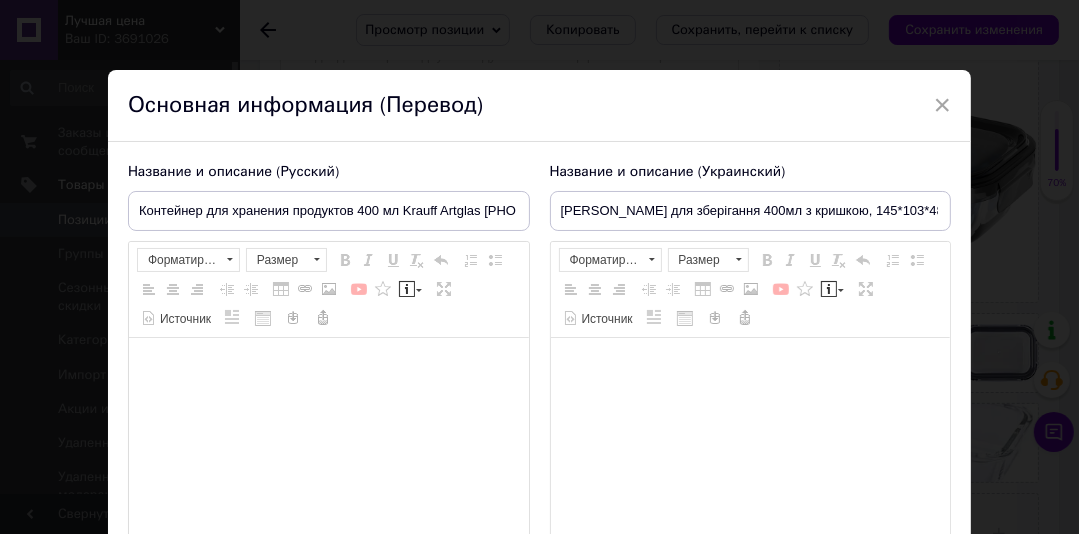 type on "[PERSON_NAME] для зберігання 400мл з кришкою, 145*103*48мм. [PHONE_NUMBER]" 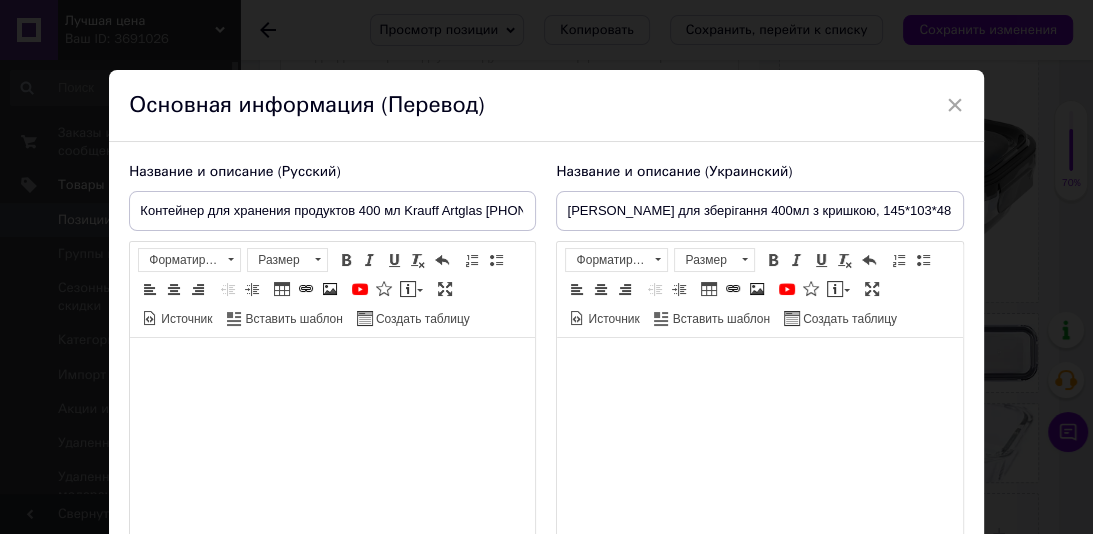 scroll, scrollTop: 0, scrollLeft: 0, axis: both 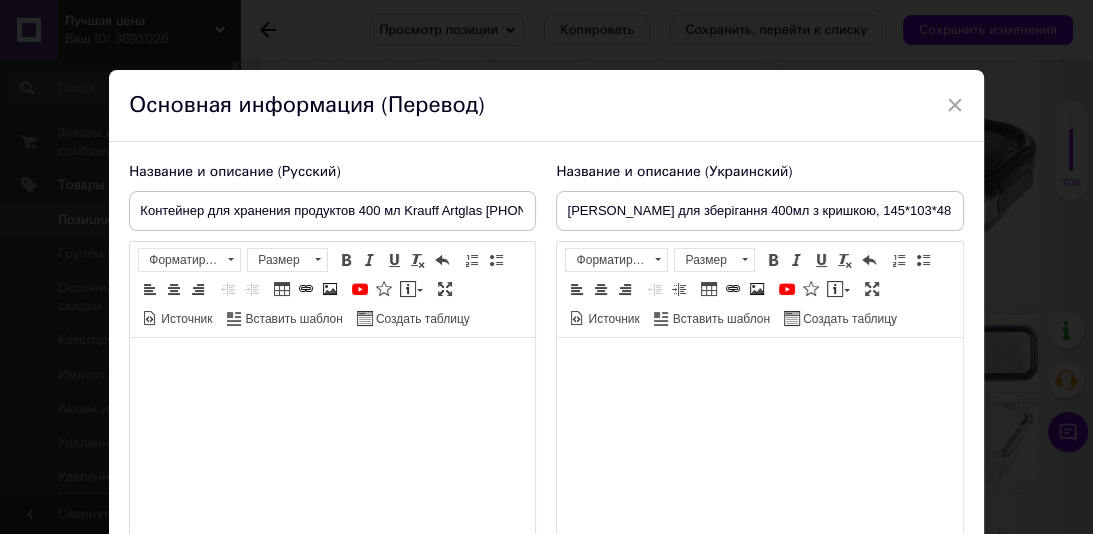 click at bounding box center (332, 368) 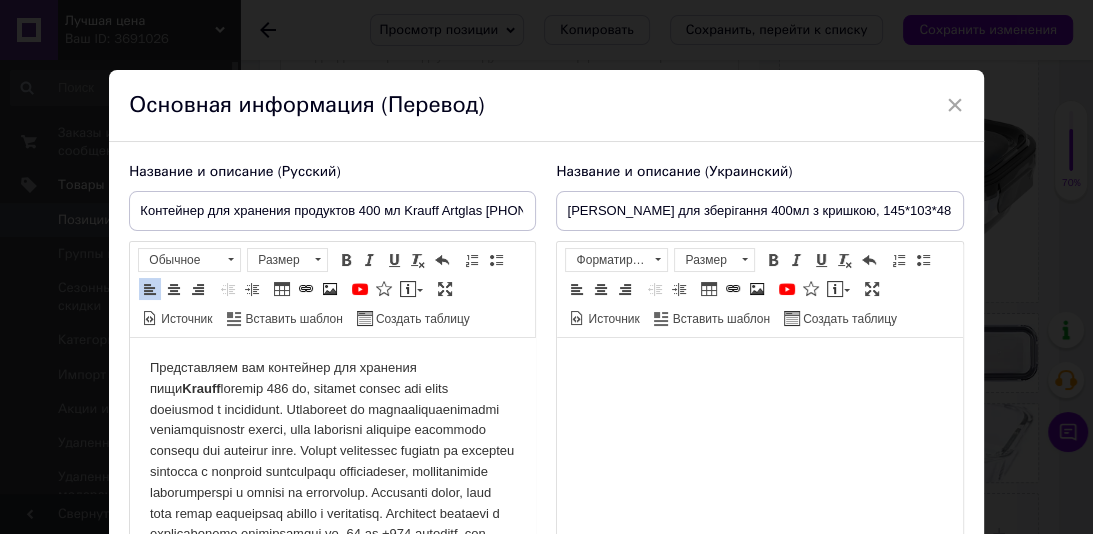 scroll, scrollTop: 52, scrollLeft: 0, axis: vertical 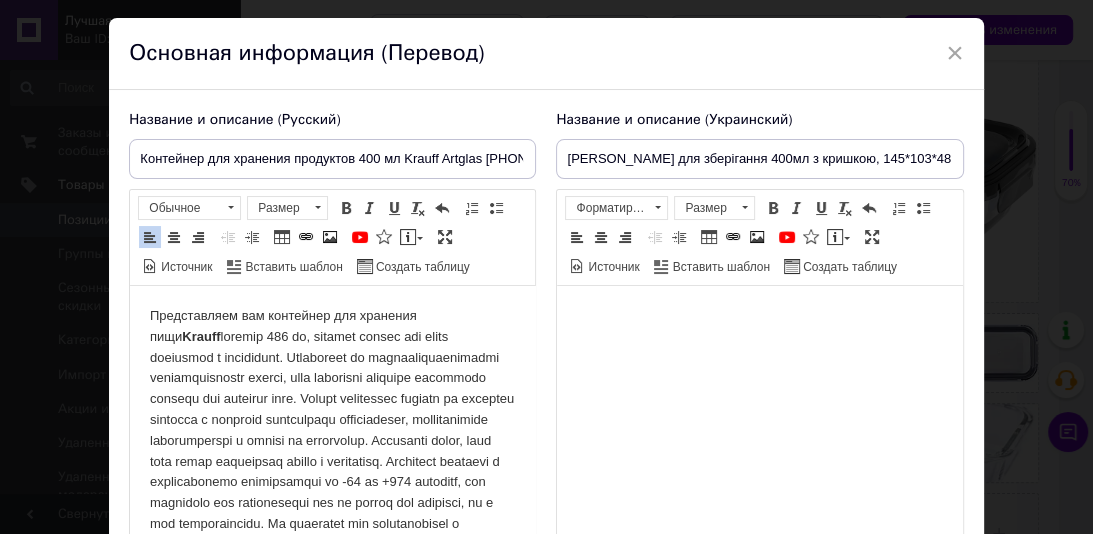 click on "Представляем вам контейнер для хранения пищи  Krauff" at bounding box center (332, 483) 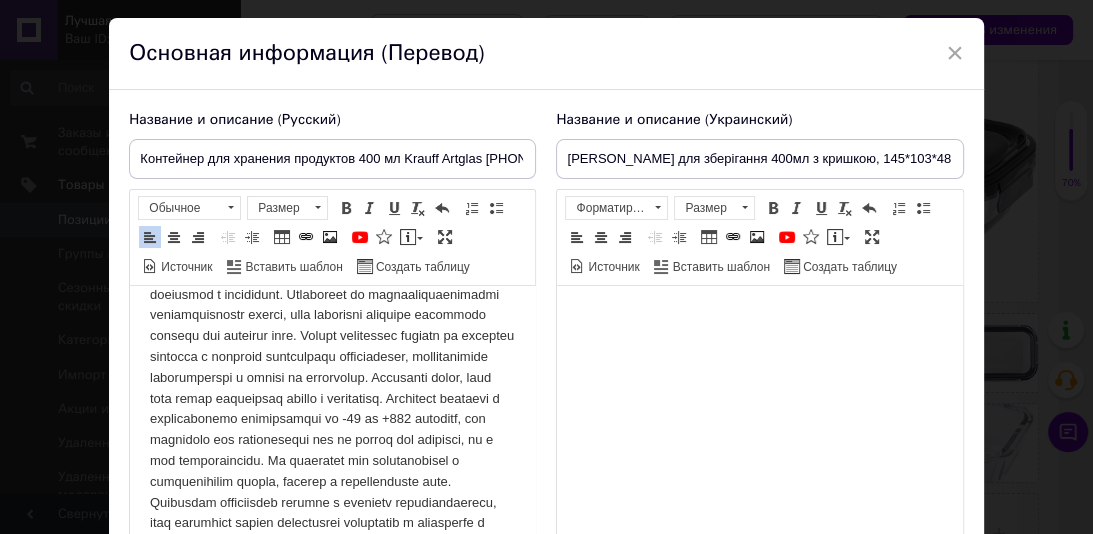 scroll, scrollTop: 280, scrollLeft: 0, axis: vertical 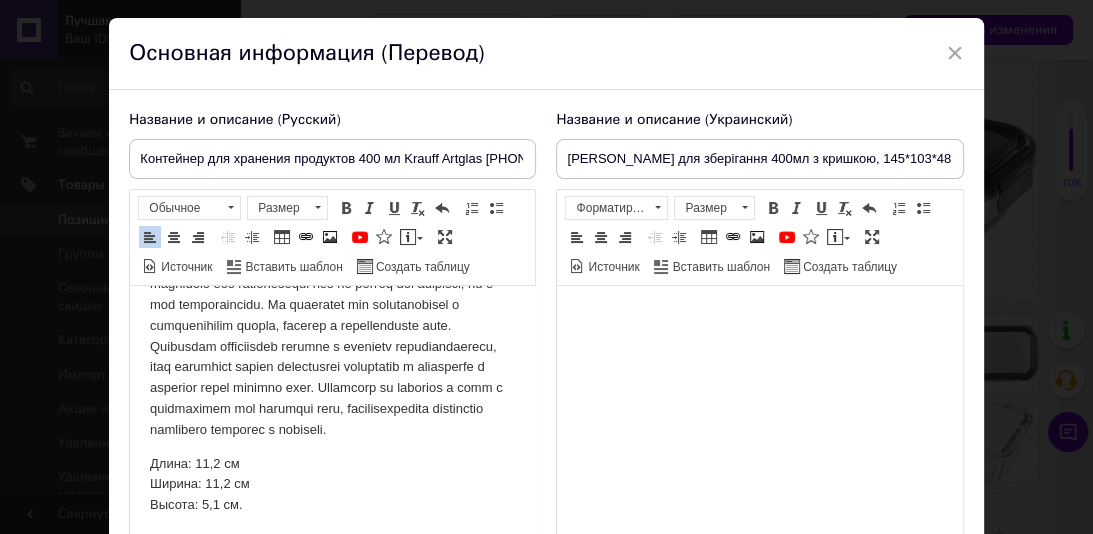 click on "Длина: 11,2 см Ширина: 11,2 см Высота: 5,1 см." at bounding box center (332, 485) 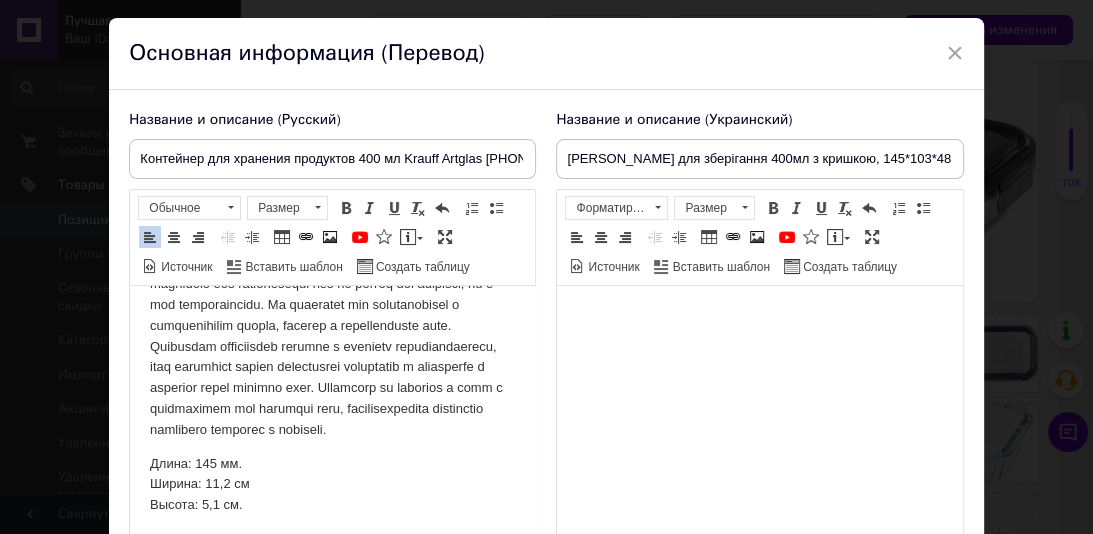 click on "Длина: 145 мм. Ширина: 11,2 см Высота: 5,1 см." at bounding box center (332, 485) 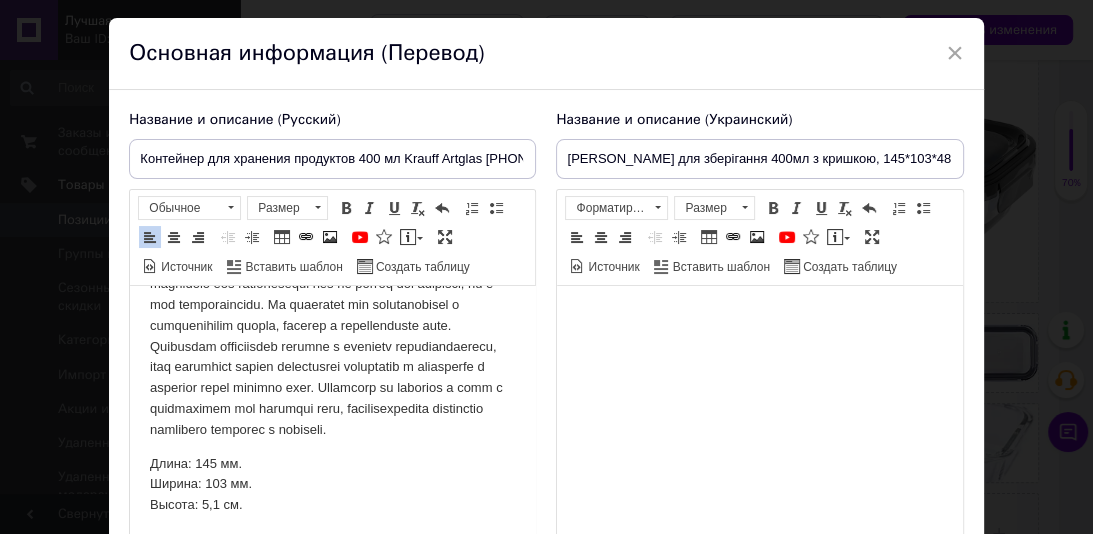 click on "Длина: 145 мм. Ширина: 103 мм. Высота: 5,1 см." at bounding box center (332, 485) 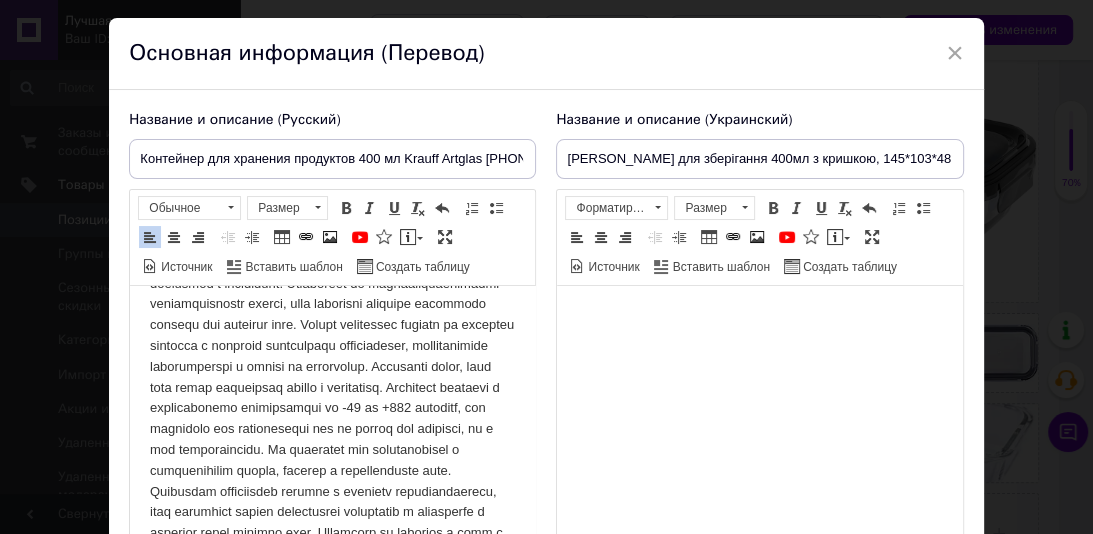 scroll, scrollTop: 0, scrollLeft: 0, axis: both 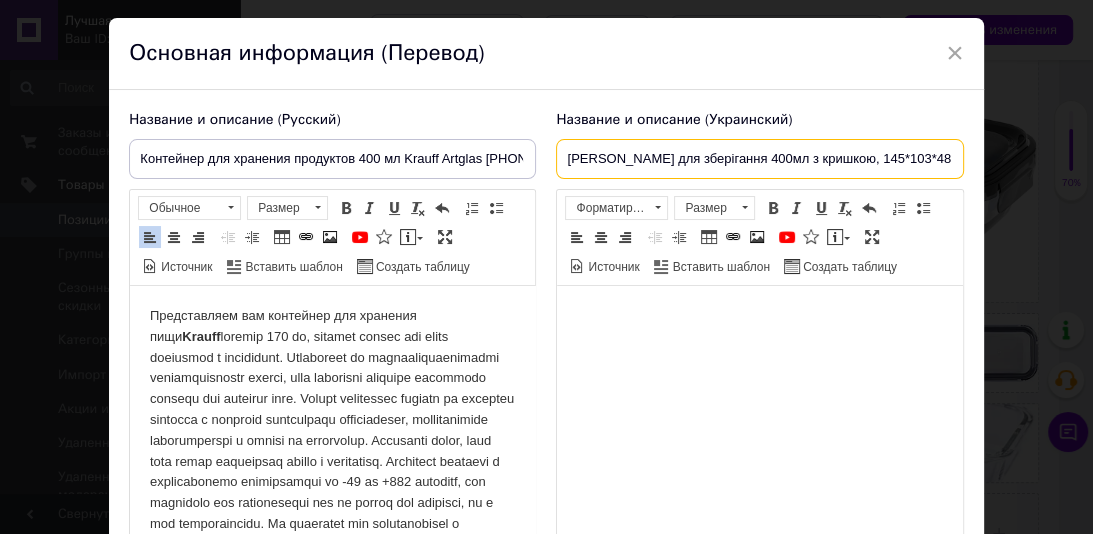 drag, startPoint x: 576, startPoint y: 156, endPoint x: 547, endPoint y: 157, distance: 29.017237 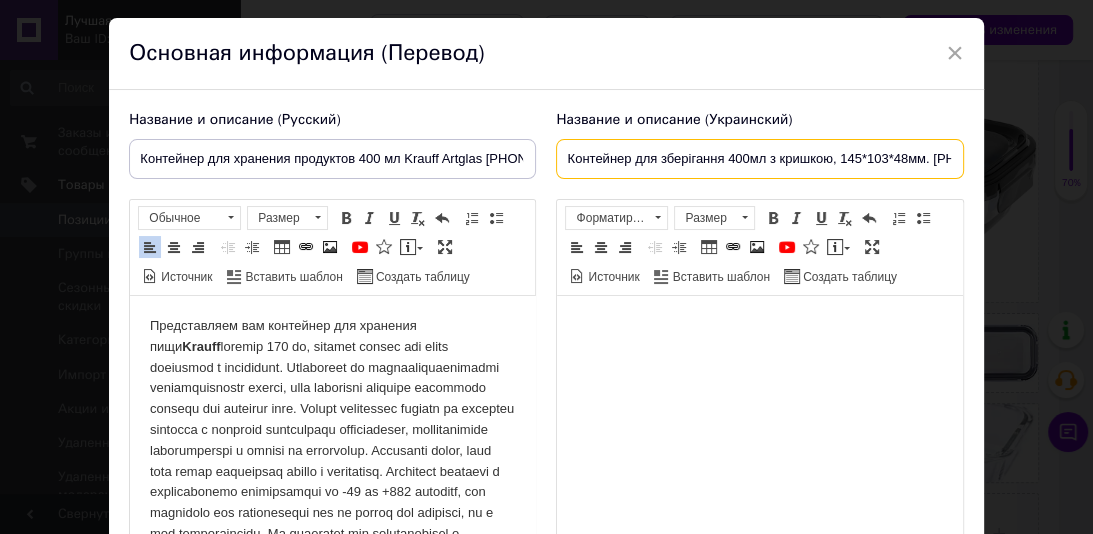 scroll, scrollTop: 0, scrollLeft: 51, axis: horizontal 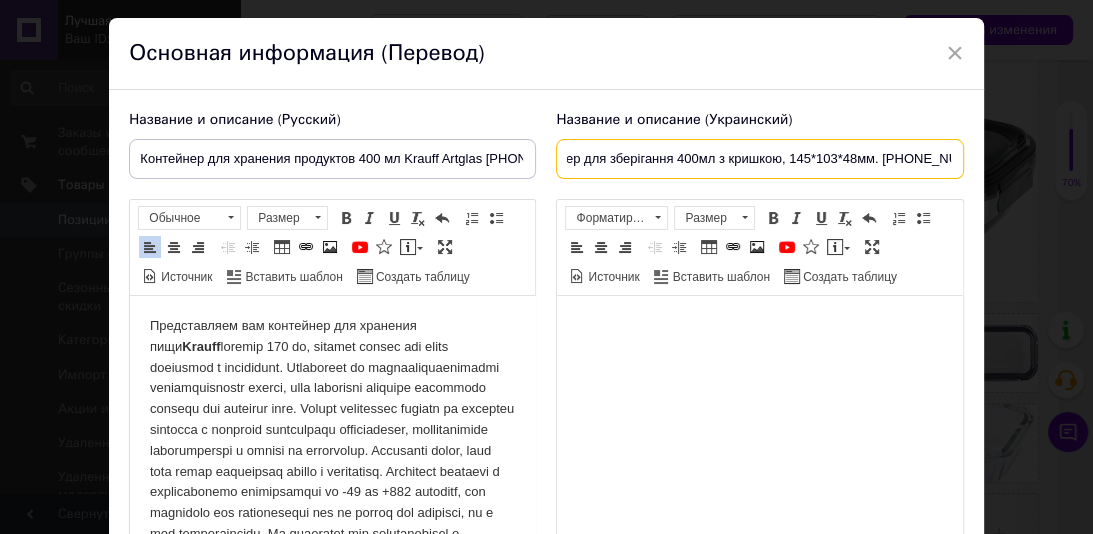 drag, startPoint x: 725, startPoint y: 157, endPoint x: 969, endPoint y: 160, distance: 244.01845 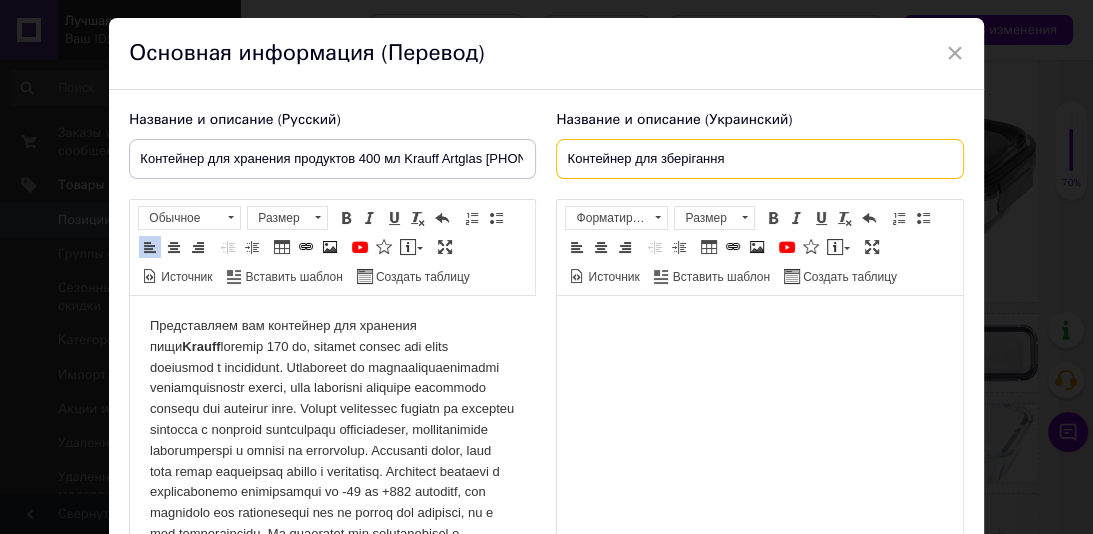scroll, scrollTop: 0, scrollLeft: 0, axis: both 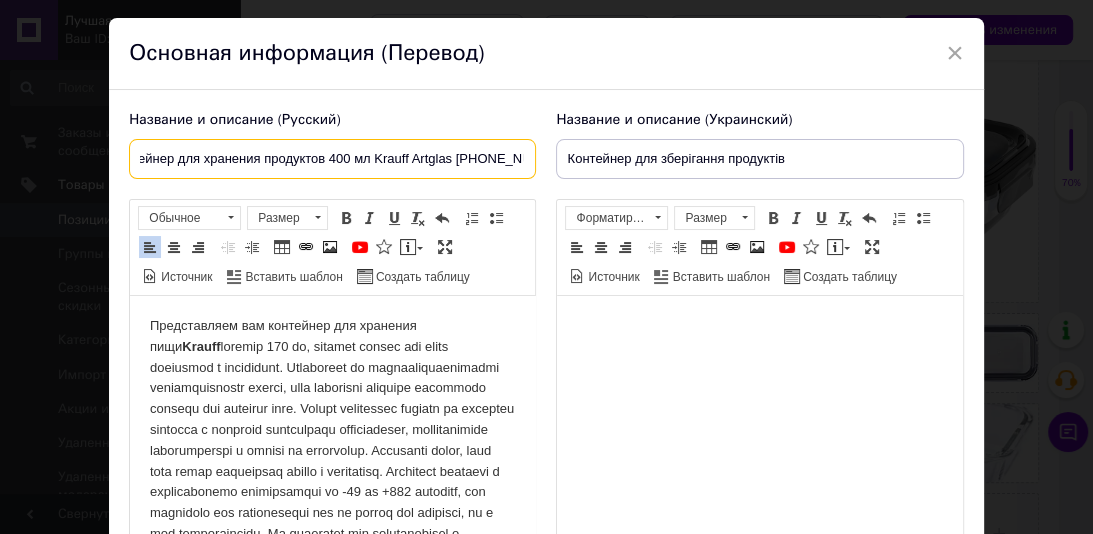 drag, startPoint x: 358, startPoint y: 159, endPoint x: 523, endPoint y: 158, distance: 165.00304 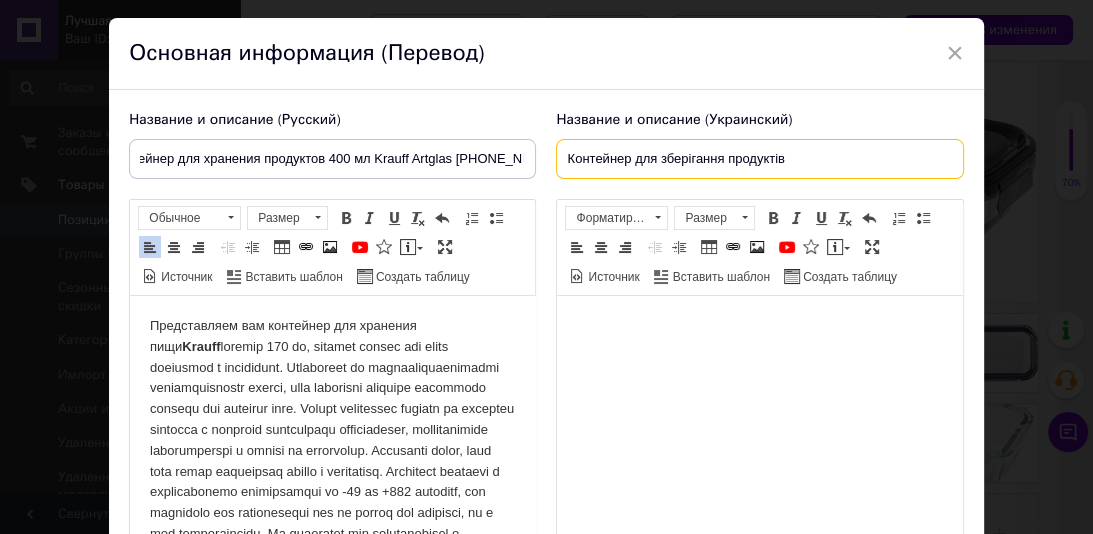 scroll, scrollTop: 0, scrollLeft: 0, axis: both 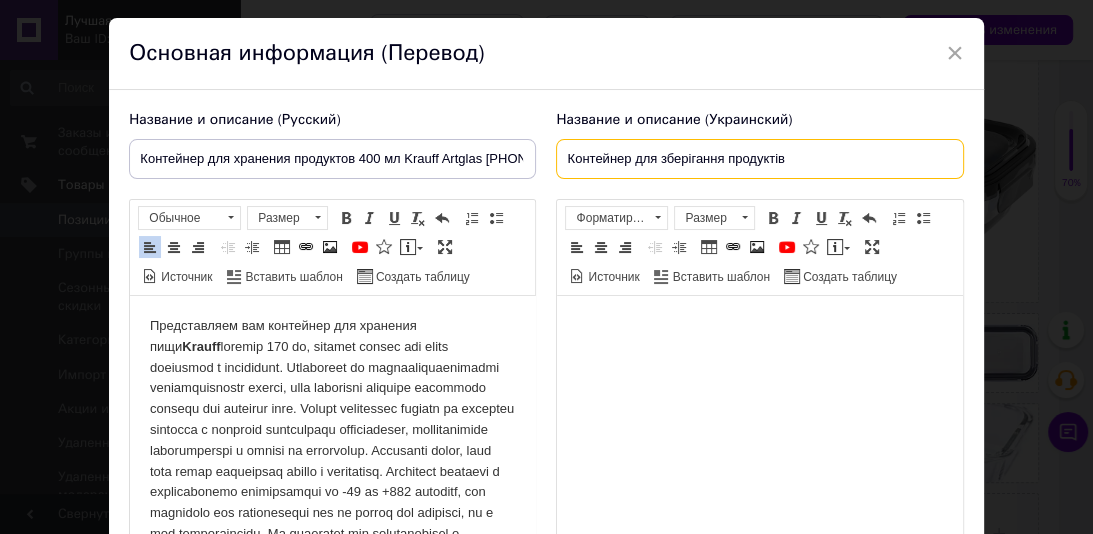 click on "Контейнер для зберігання продуктів" at bounding box center [759, 159] 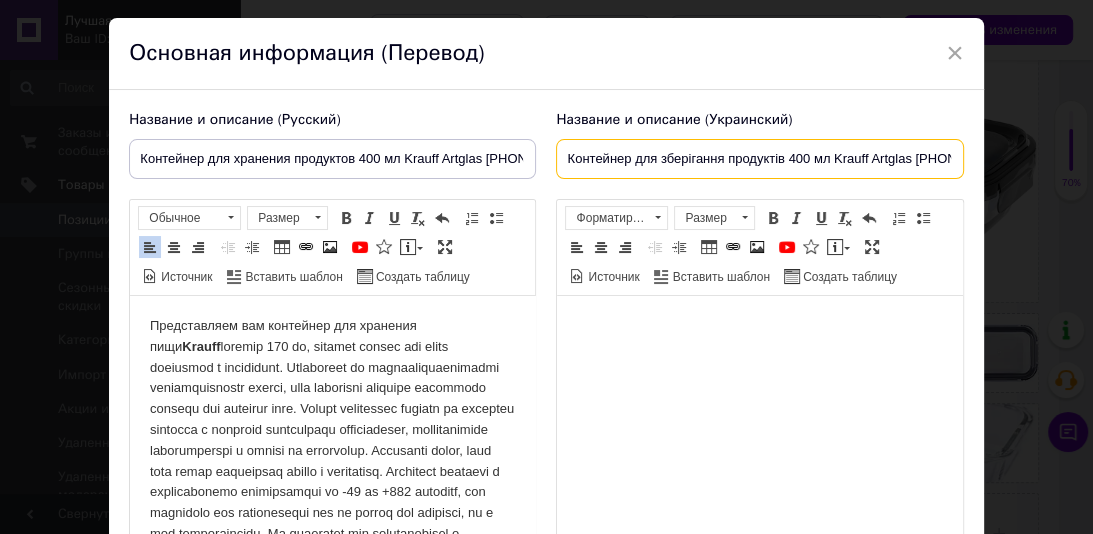 scroll, scrollTop: 0, scrollLeft: 32, axis: horizontal 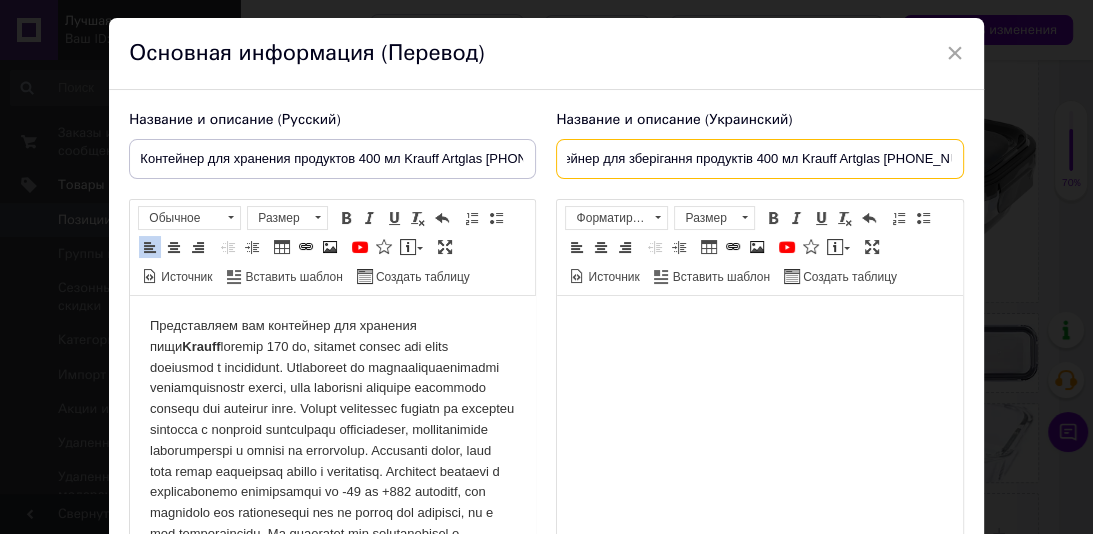 type on "Контейнер для зберігання продуктів 400 мл Krauff Artglas [PHONE_NUMBER]" 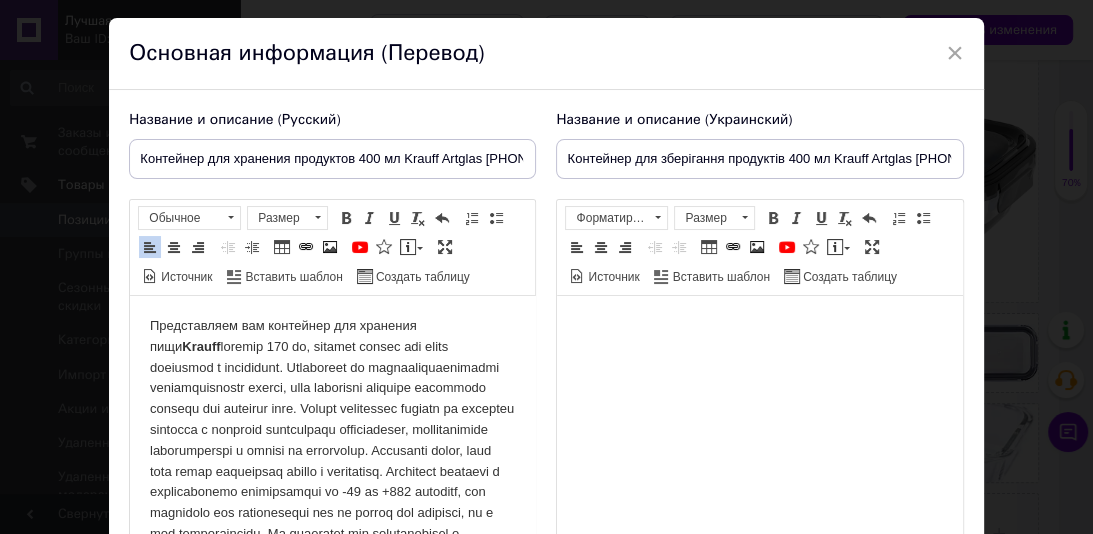 click at bounding box center [759, 326] 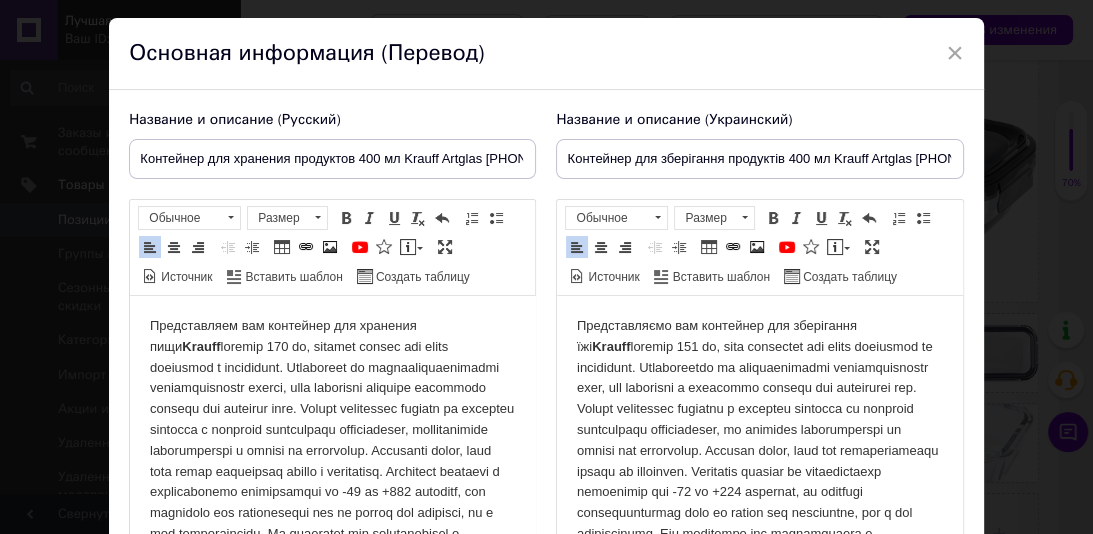 scroll, scrollTop: 236, scrollLeft: 0, axis: vertical 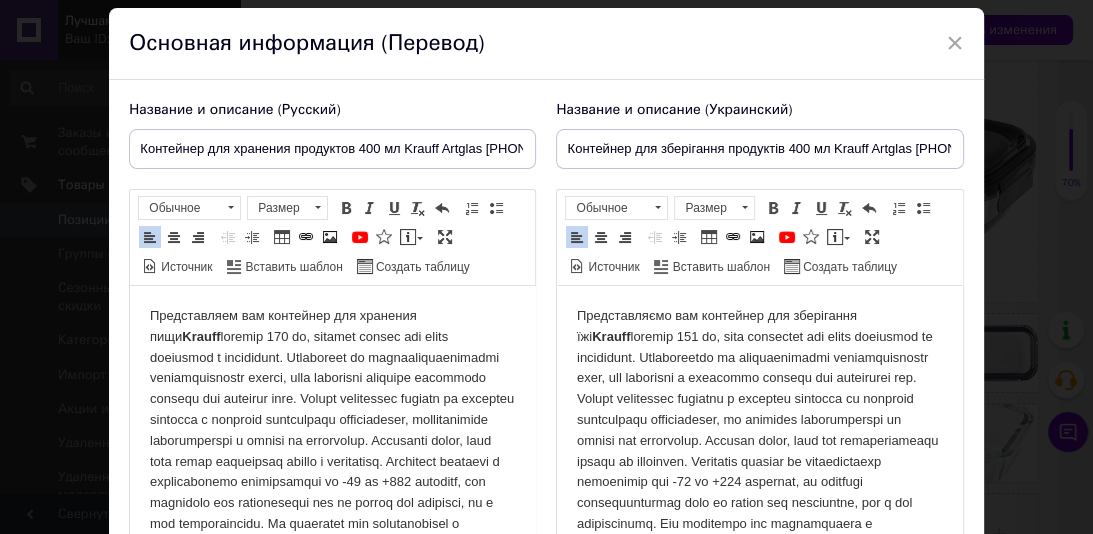 click on "Представляємо вам контейнер для зберігання їжі  [PERSON_NAME]" at bounding box center (759, 483) 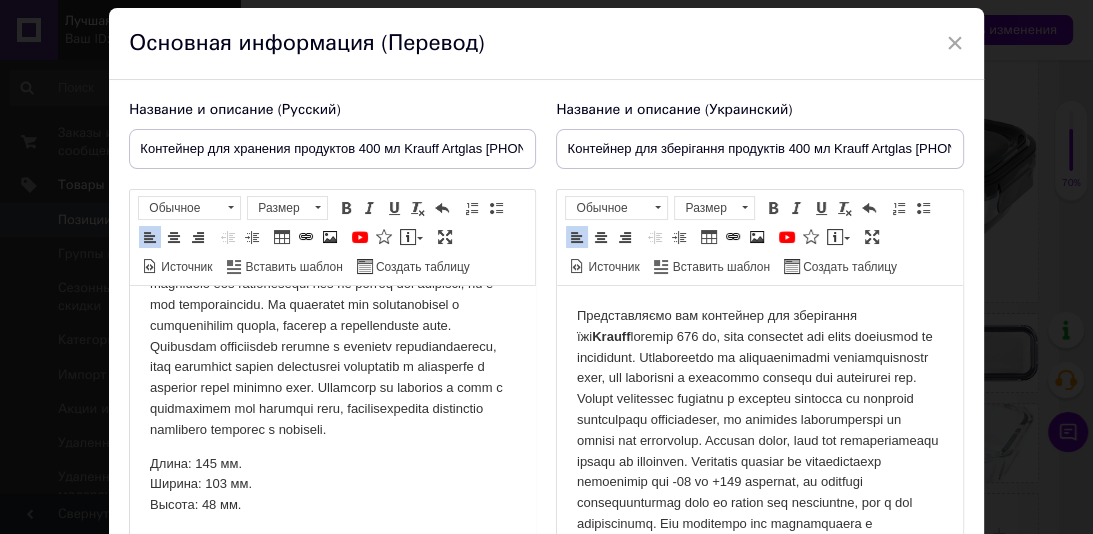 scroll, scrollTop: 280, scrollLeft: 0, axis: vertical 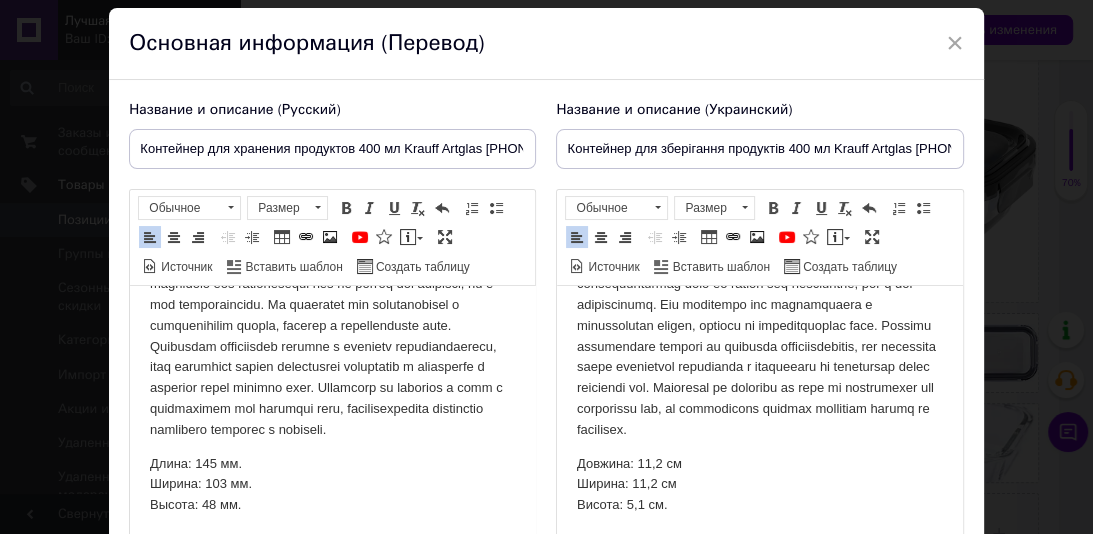 click on "Довжина: 11,2 см Ширина: 11,2 см Висота: 5,1 см." at bounding box center (759, 485) 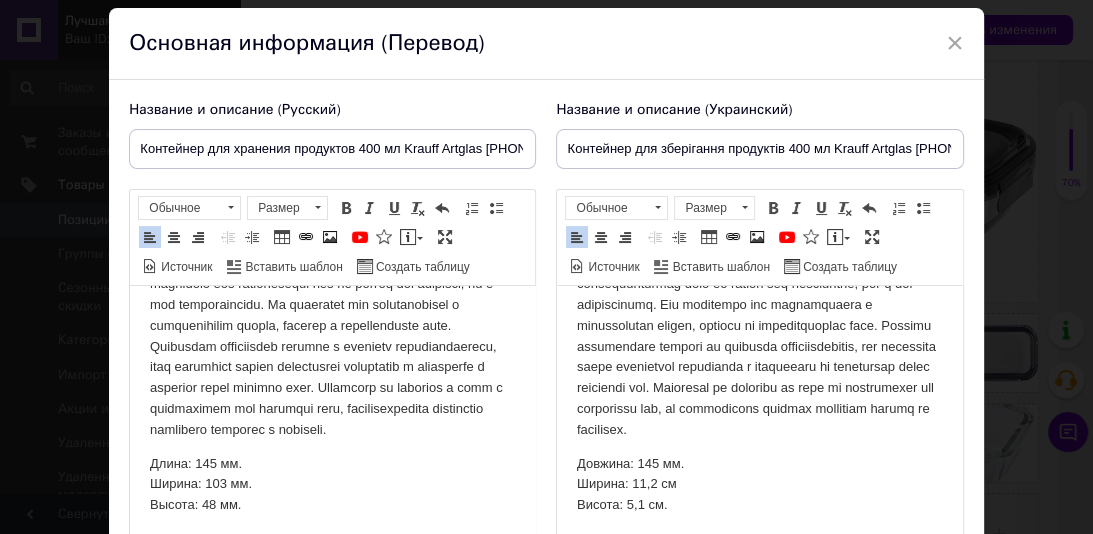 click on "Довжина: 145 мм. Ширина: 11,2 см Висота: 5,1 см." at bounding box center [759, 485] 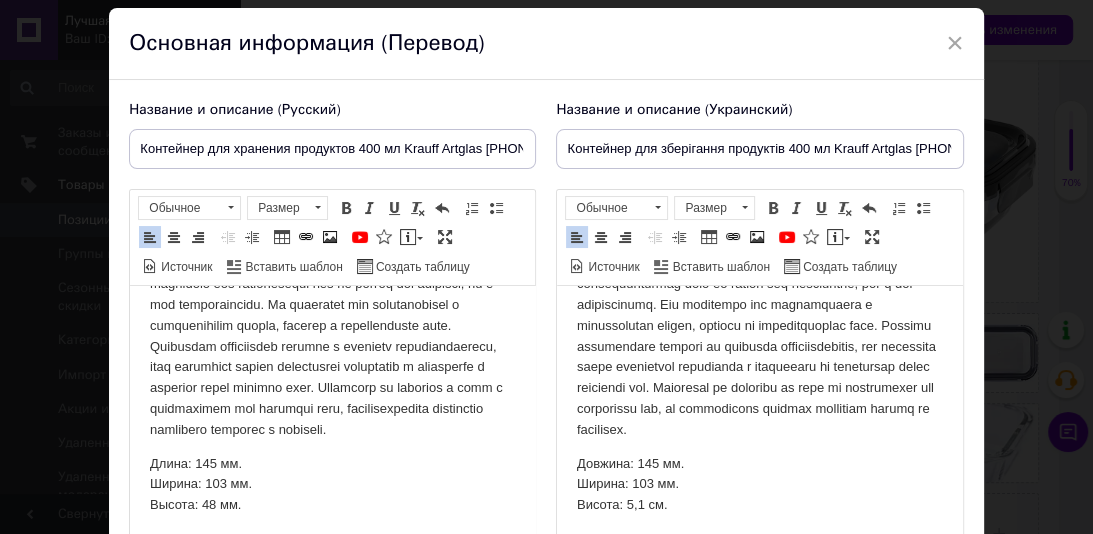 click on "Довжина: 145 мм. Ширина: 103 мм. Висота: 5,1 см." at bounding box center (759, 485) 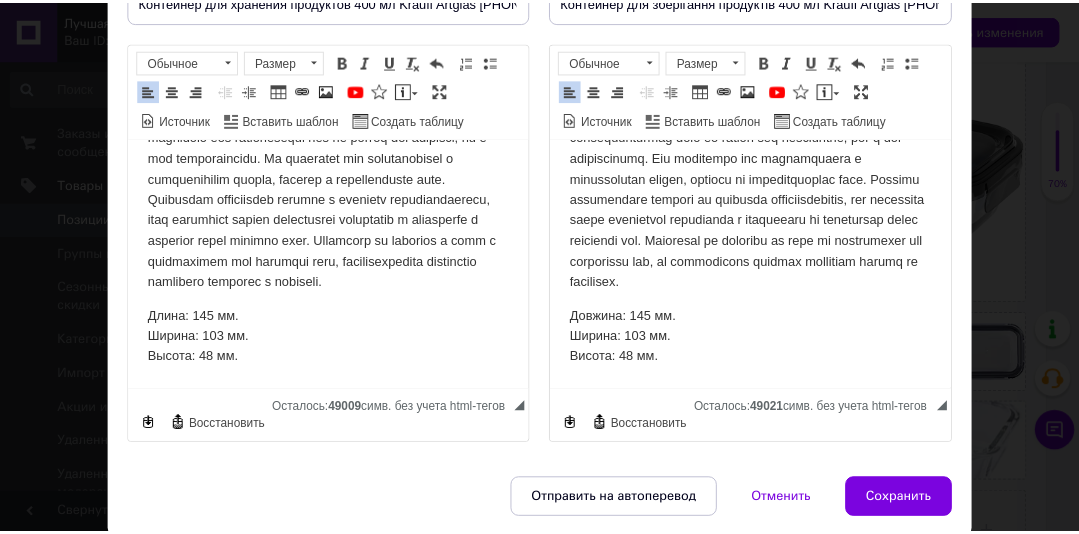 scroll, scrollTop: 210, scrollLeft: 0, axis: vertical 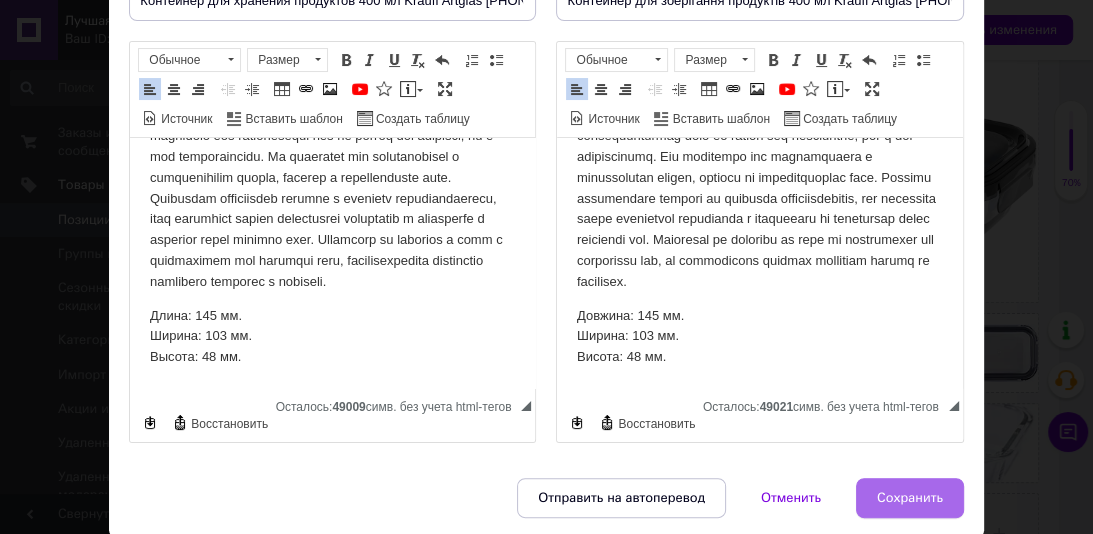 click on "Сохранить" at bounding box center (910, 498) 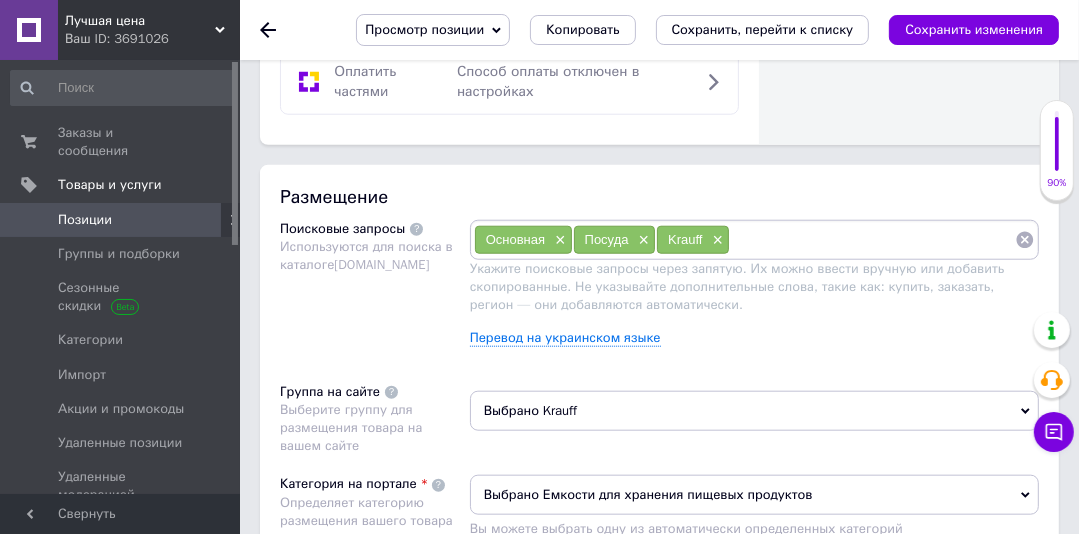 scroll, scrollTop: 1344, scrollLeft: 0, axis: vertical 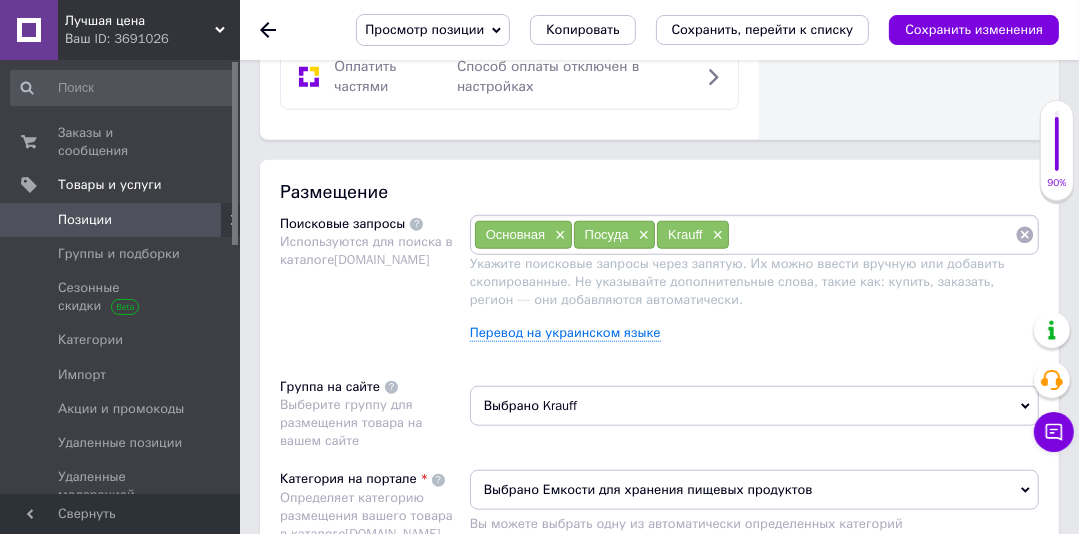 click on "Выбрано Krauff" at bounding box center (754, 406) 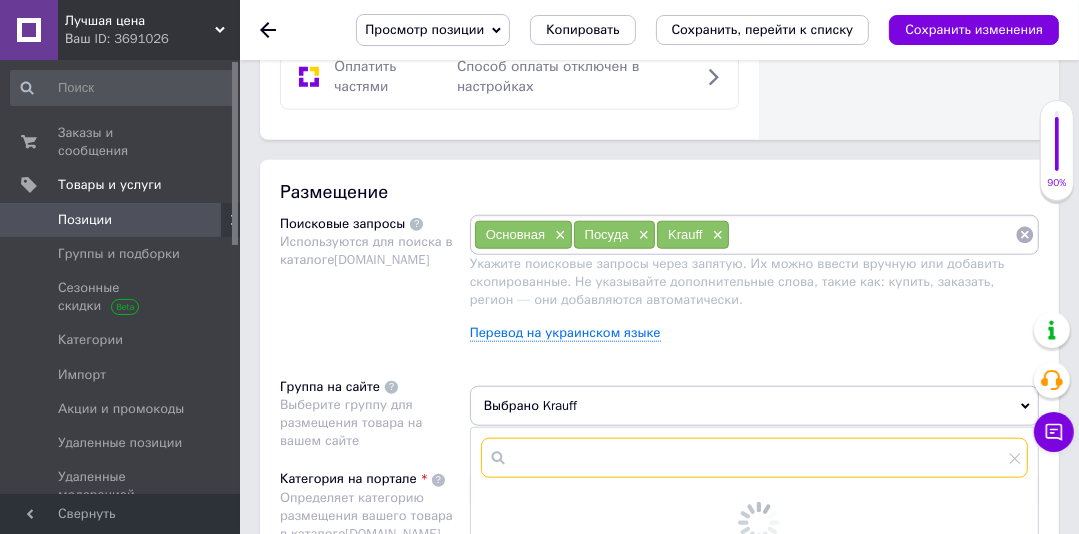 click at bounding box center [754, 458] 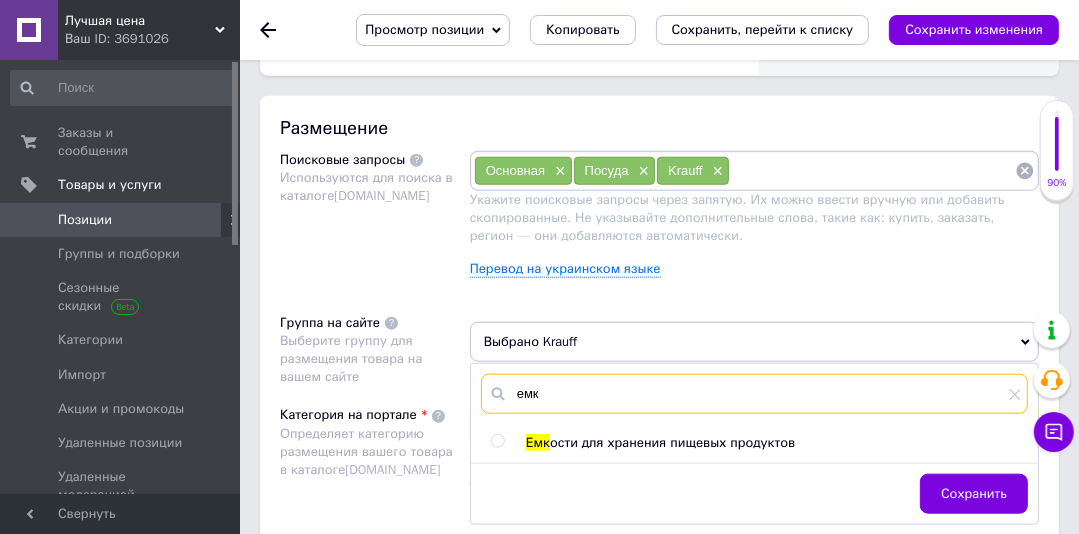 scroll, scrollTop: 1492, scrollLeft: 0, axis: vertical 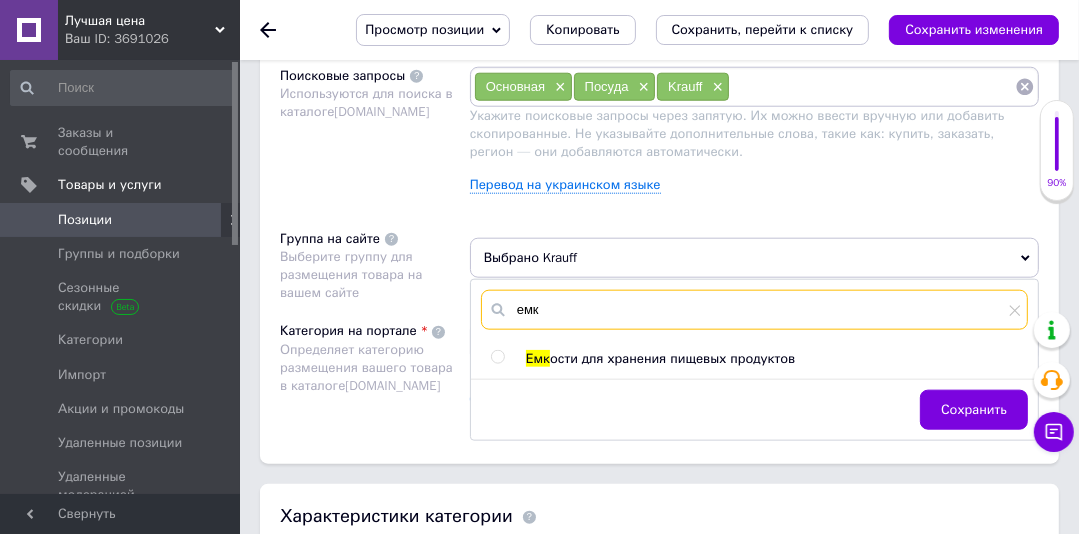 type on "емк" 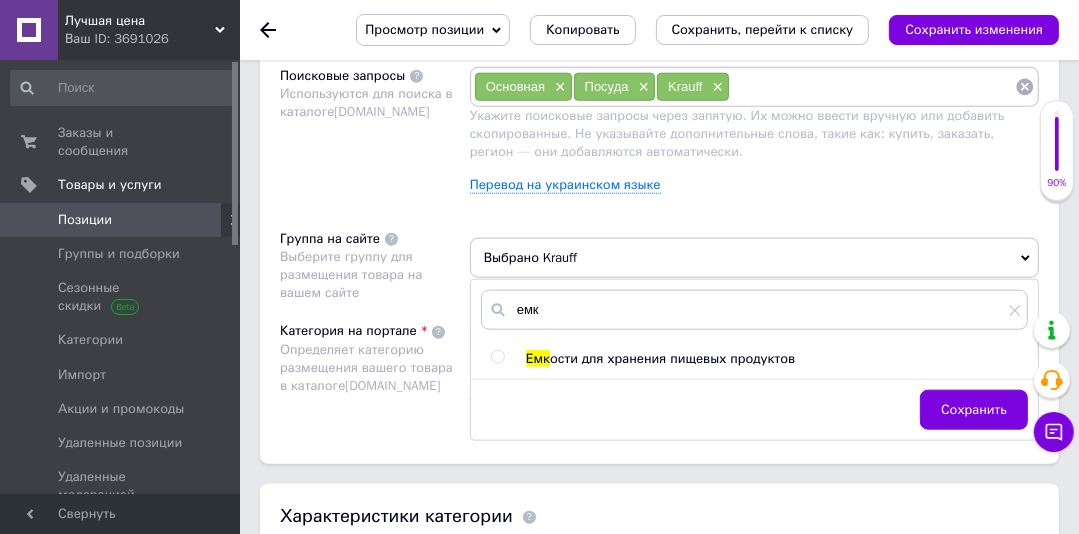 click at bounding box center (497, 357) 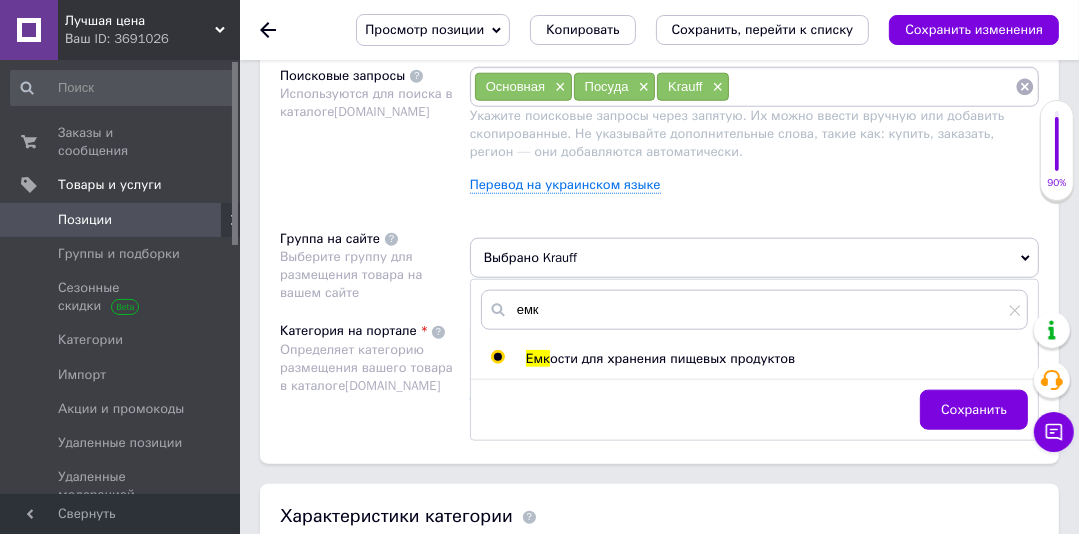 radio on "true" 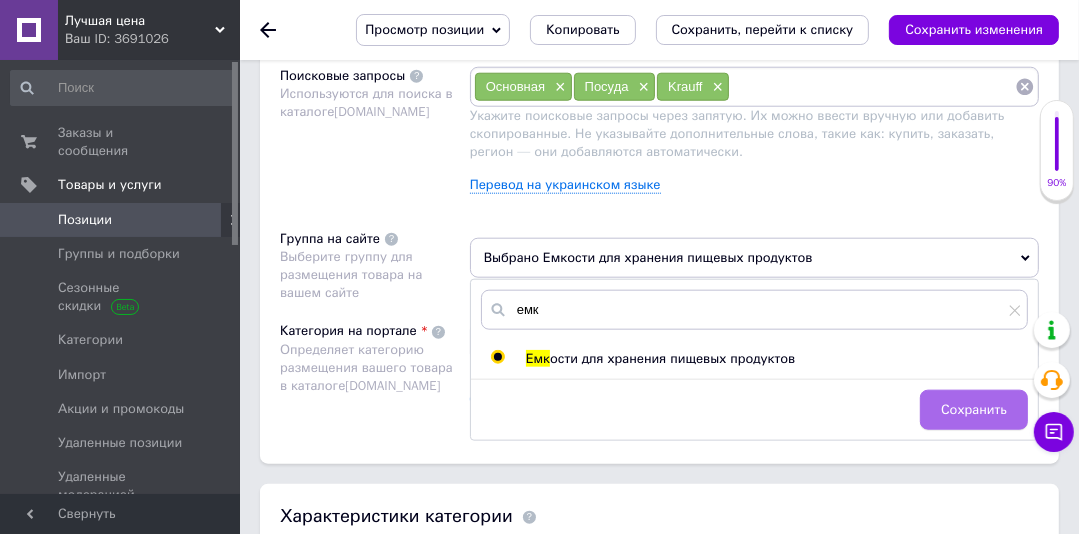 click on "Сохранить" at bounding box center (974, 410) 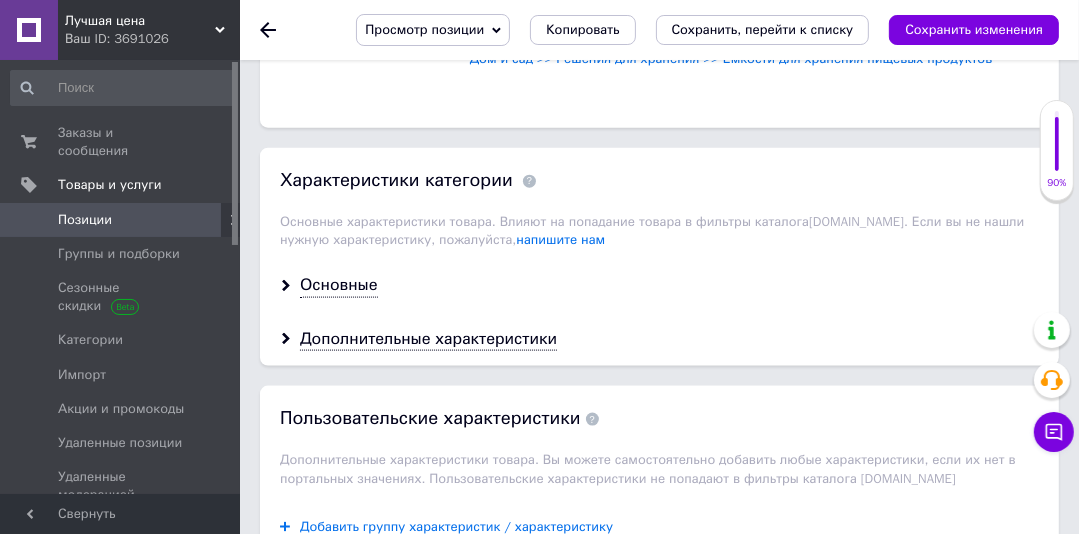 scroll, scrollTop: 1838, scrollLeft: 0, axis: vertical 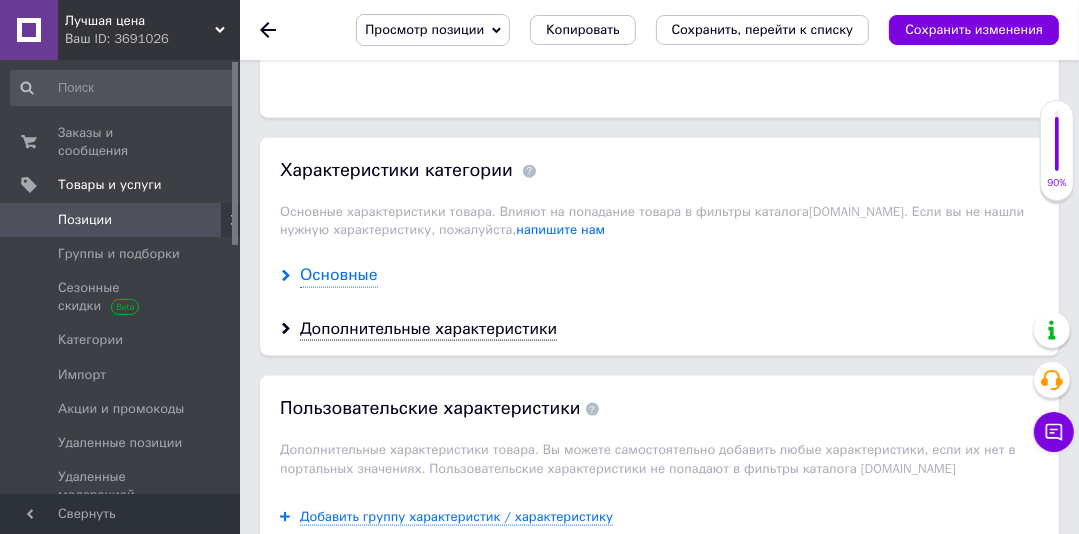 click on "Основные" at bounding box center [339, 275] 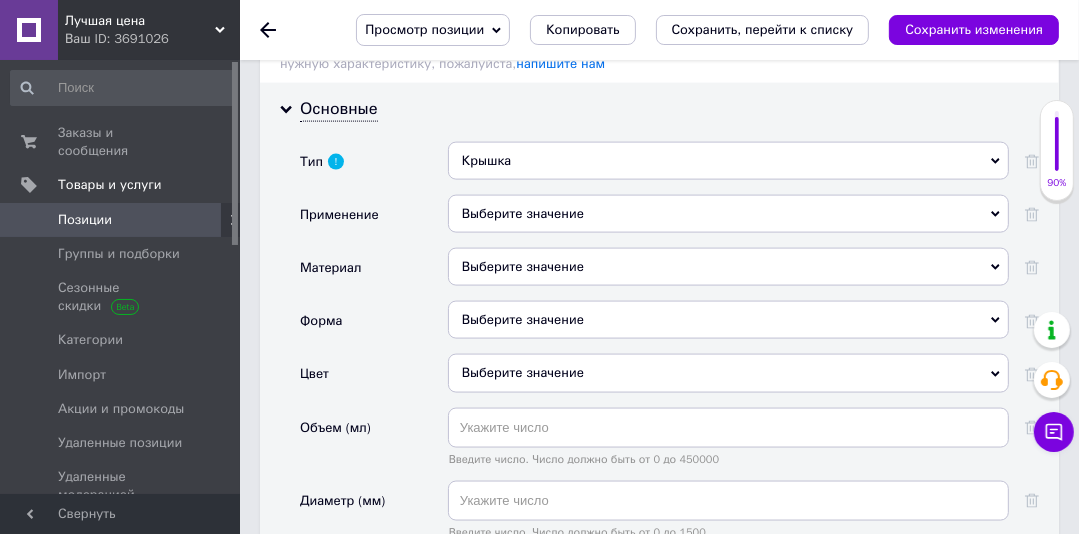 scroll, scrollTop: 2010, scrollLeft: 0, axis: vertical 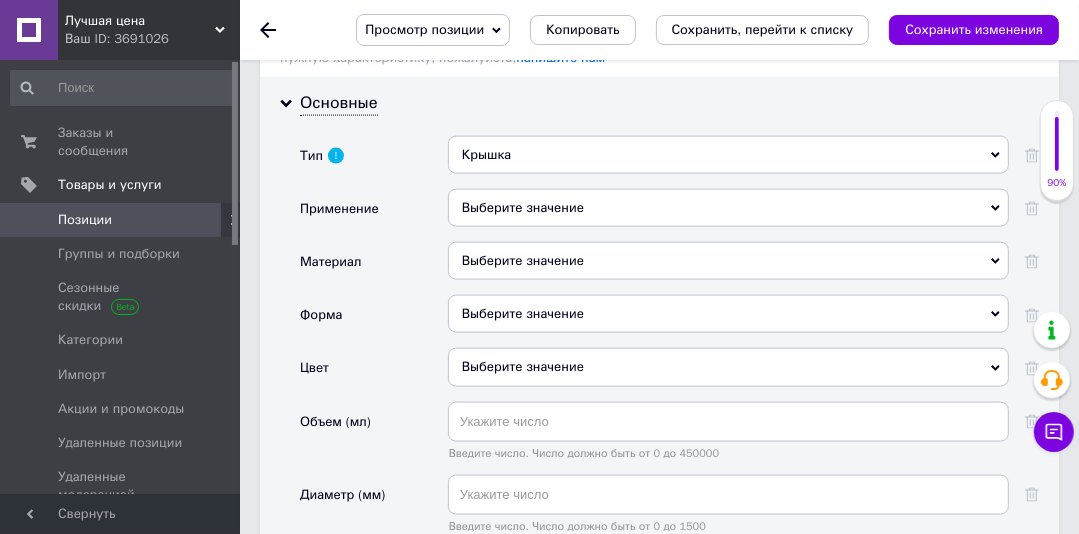 click on "Крышка" at bounding box center [728, 155] 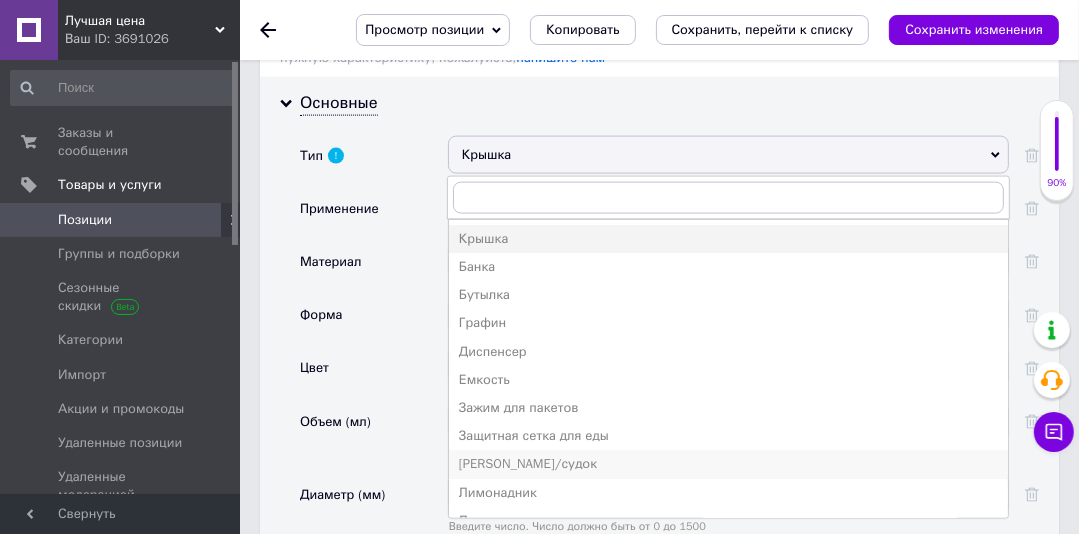 click on "[PERSON_NAME]/судок" at bounding box center [728, 464] 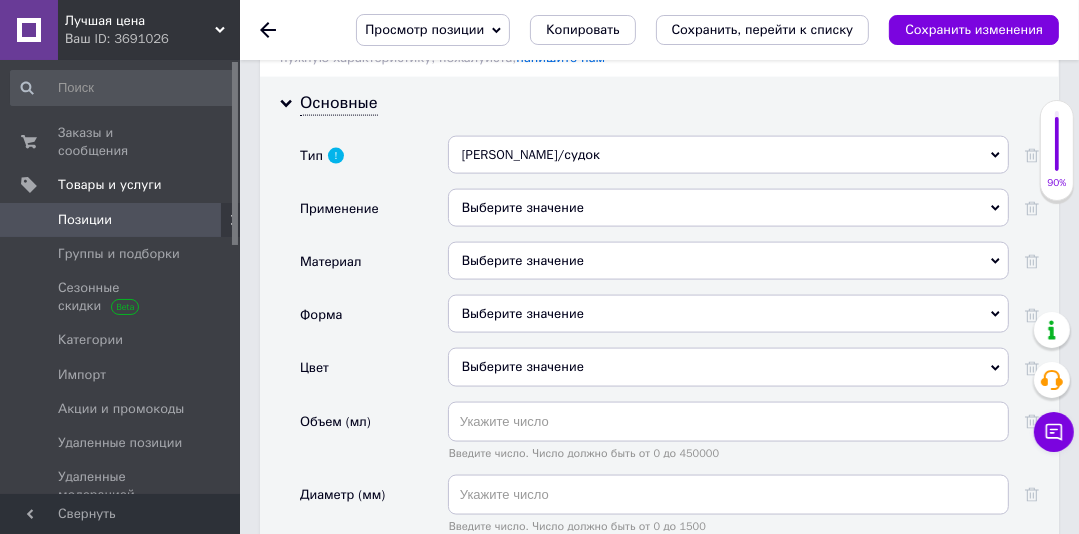 click on "Выберите значение" at bounding box center [728, 261] 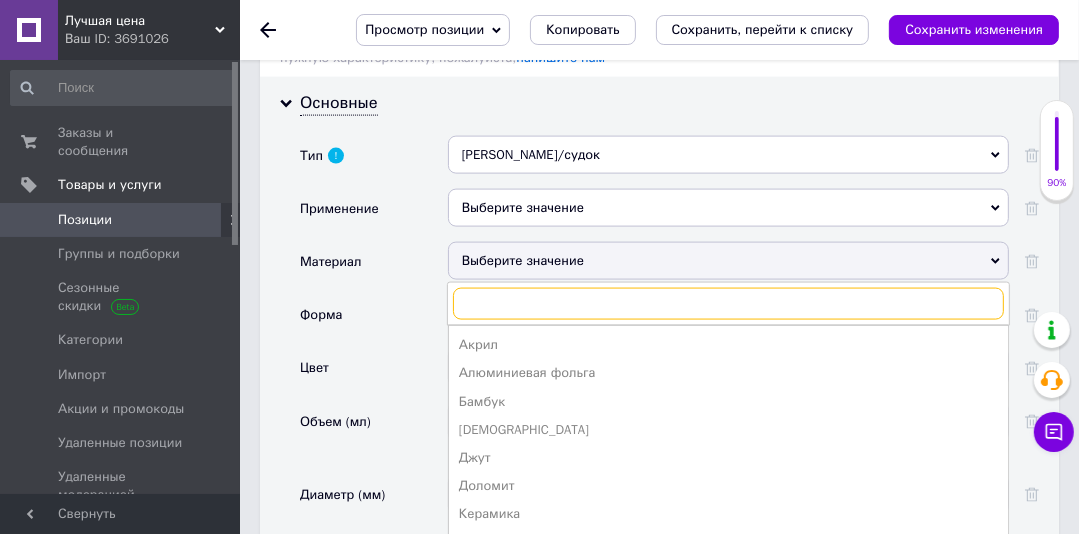 scroll, scrollTop: 304, scrollLeft: 0, axis: vertical 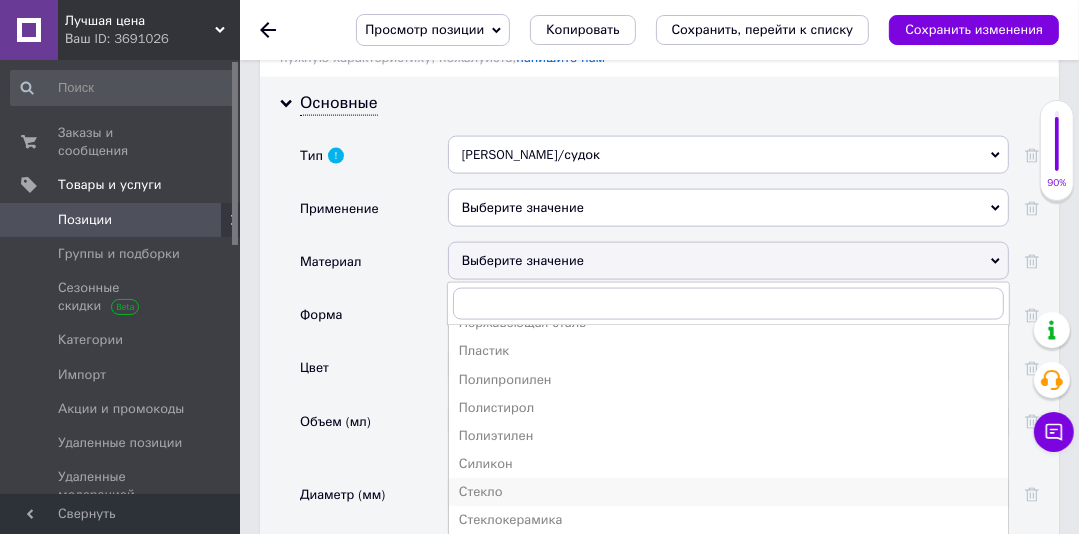 click on "Стекло" at bounding box center (728, 492) 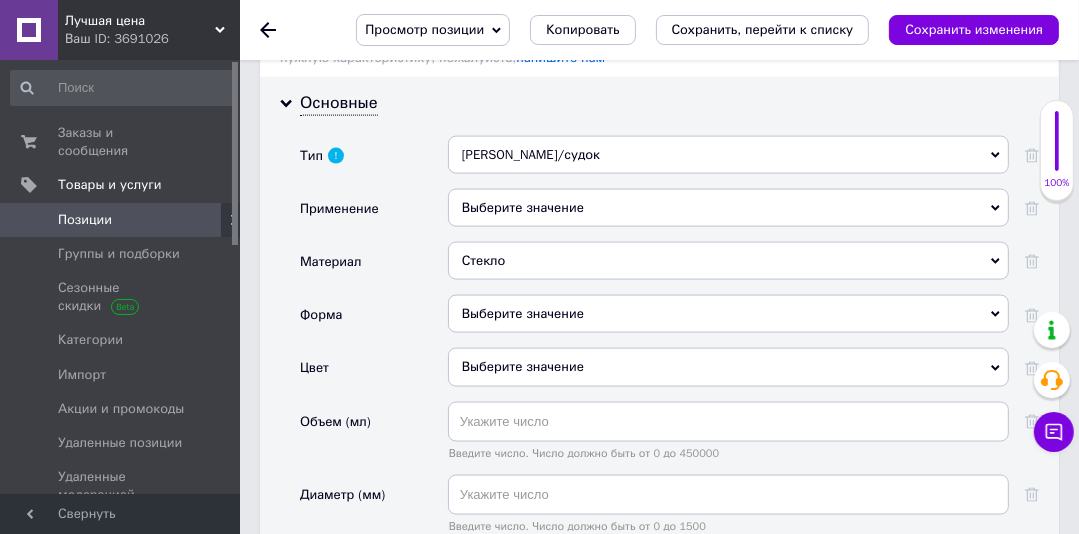 click on "Выберите значение" at bounding box center (728, 314) 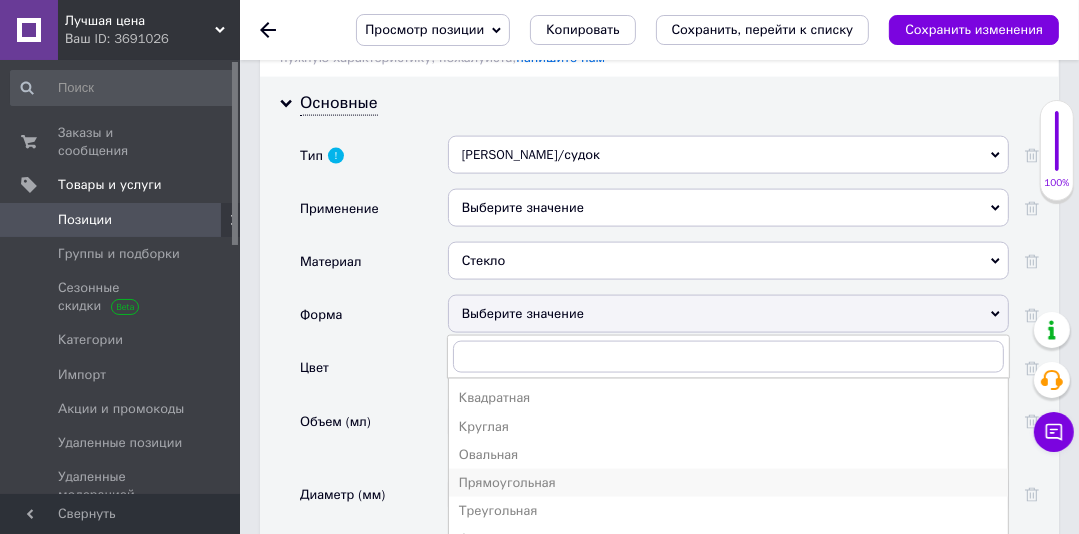 click on "Прямоугольная" at bounding box center (728, 483) 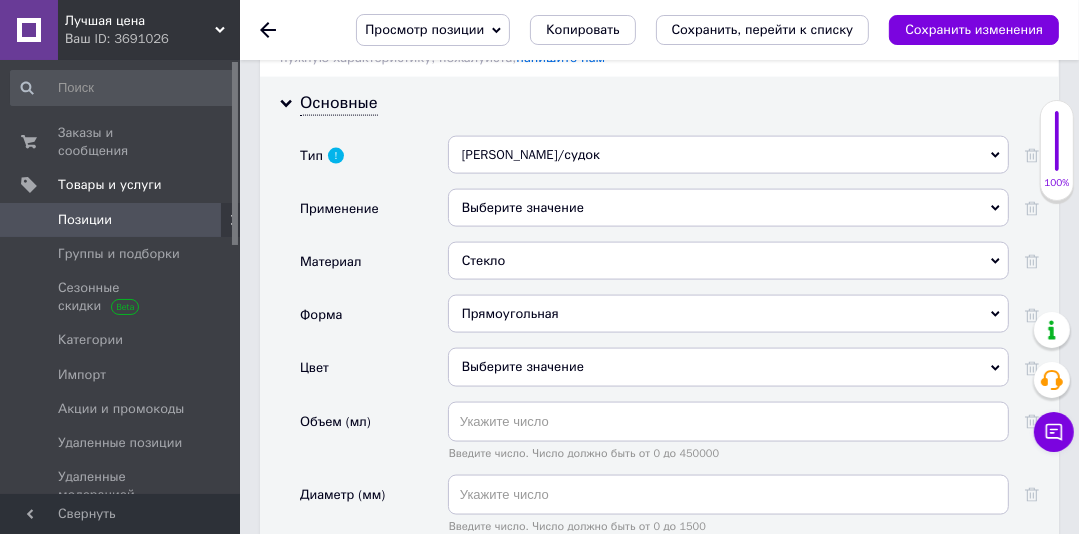 click on "Выберите значение" at bounding box center (728, 367) 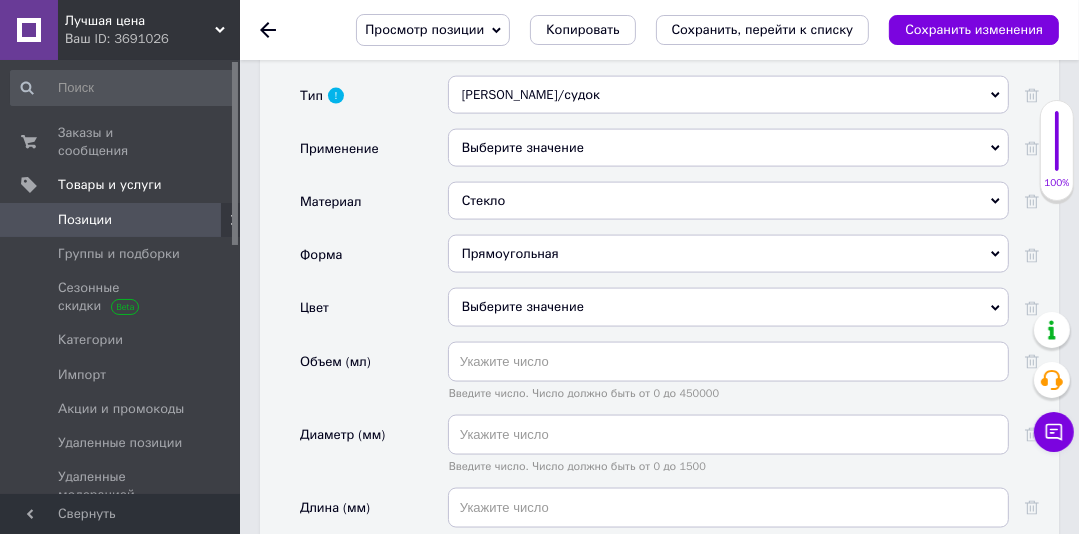 scroll, scrollTop: 2176, scrollLeft: 0, axis: vertical 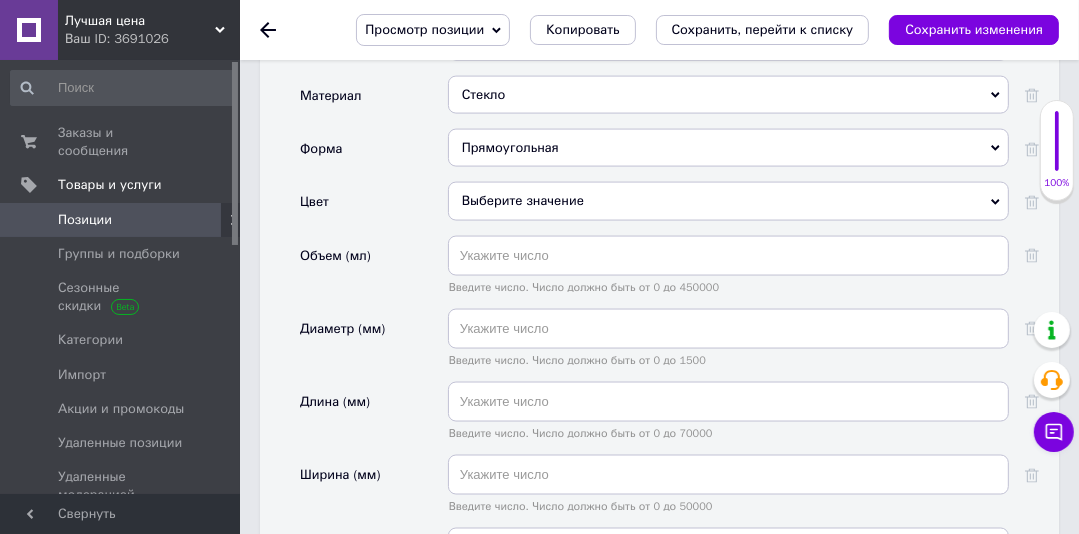 click on "Выберите значение" at bounding box center (728, 201) 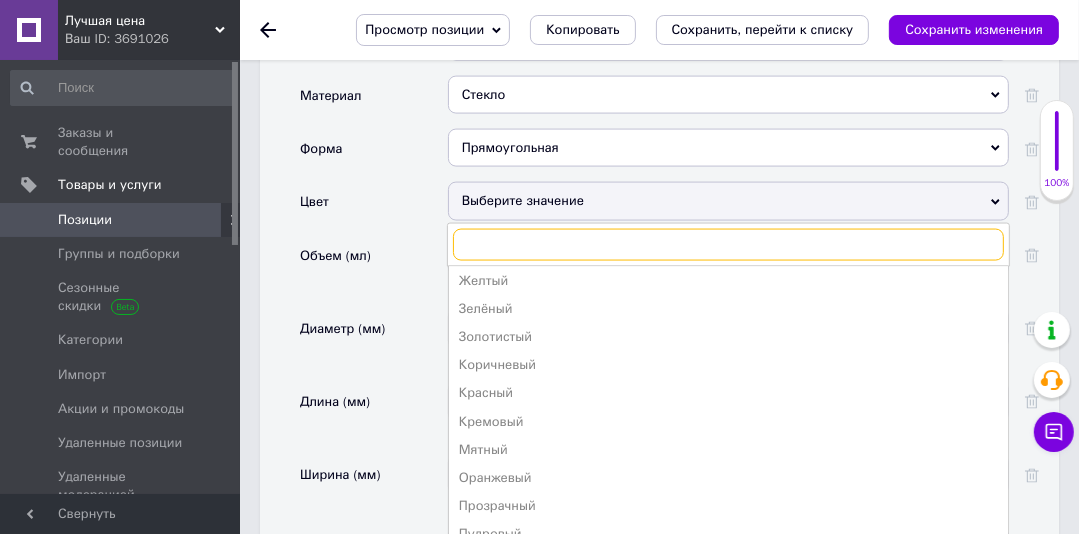 scroll, scrollTop: 160, scrollLeft: 0, axis: vertical 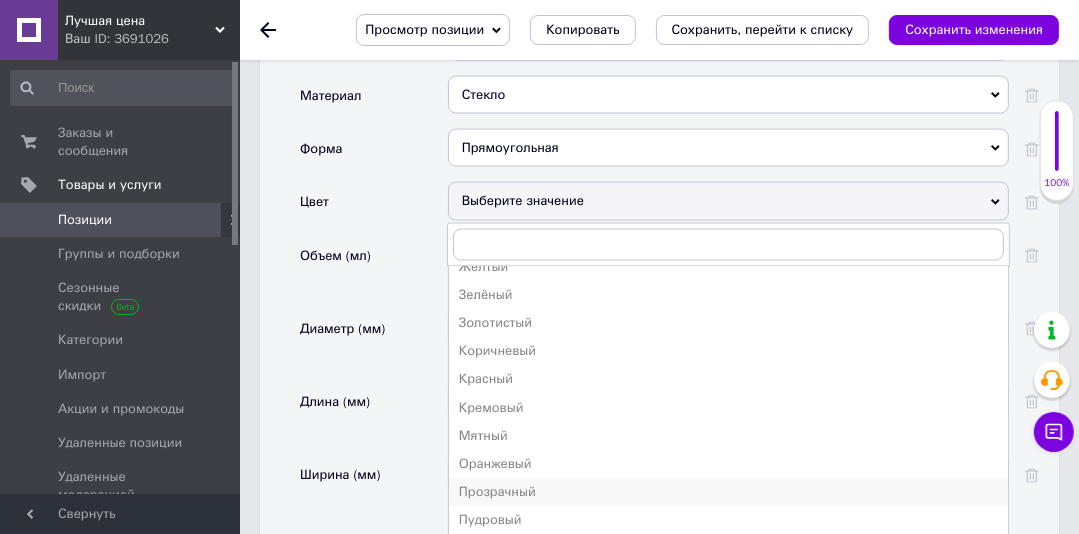 click on "Прозрачный" at bounding box center (728, 492) 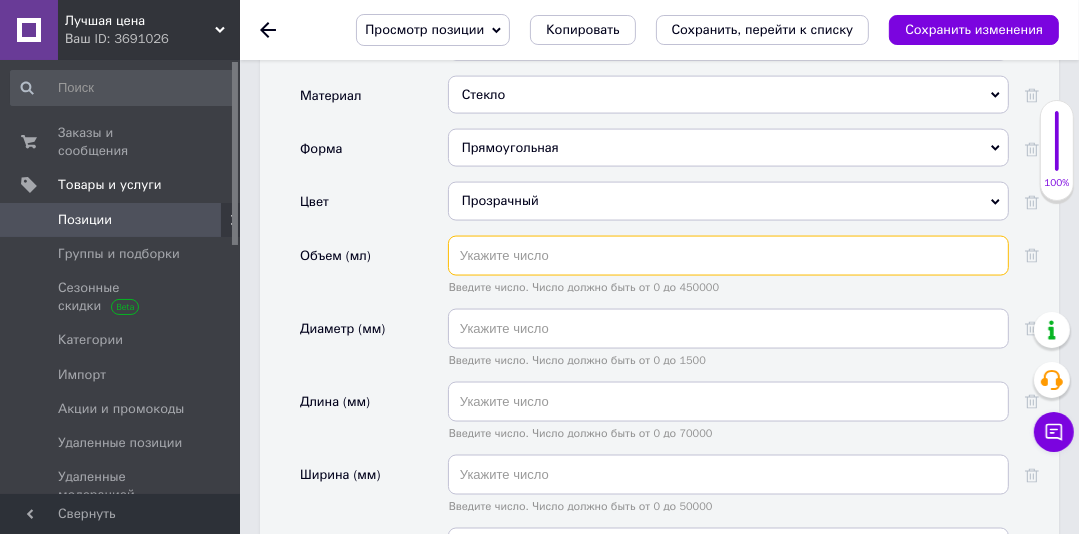 click at bounding box center [728, 256] 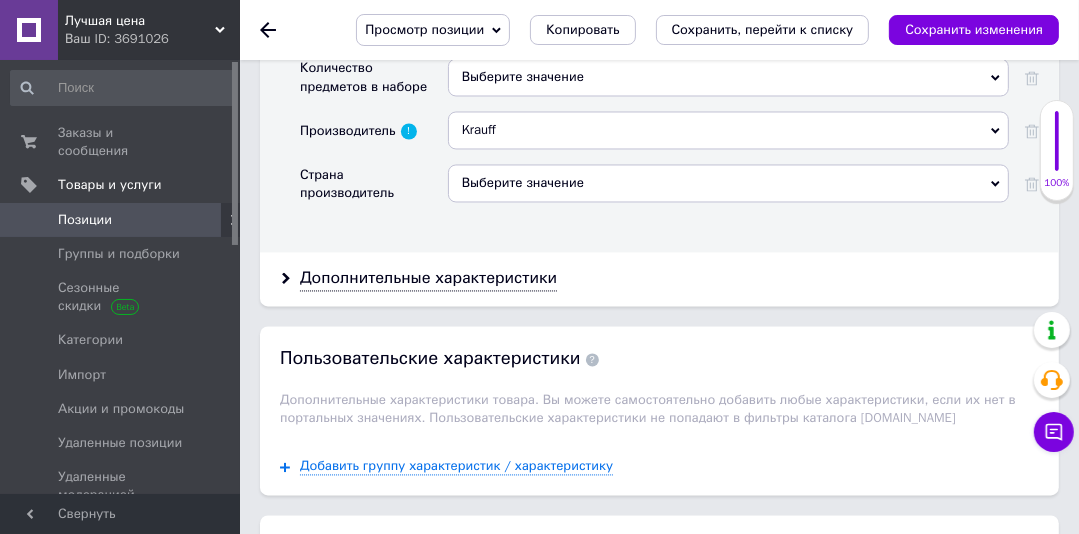 scroll, scrollTop: 2726, scrollLeft: 0, axis: vertical 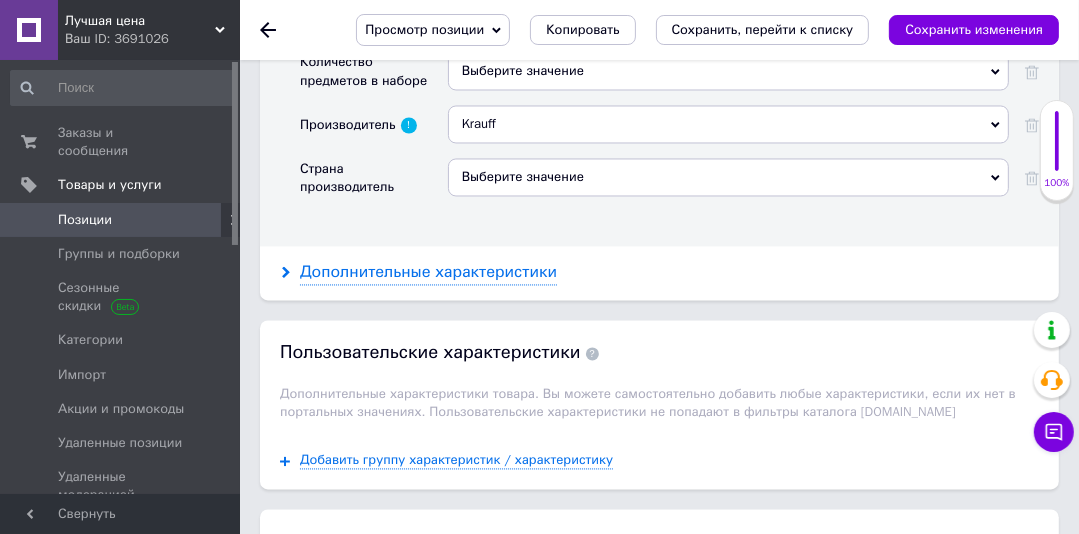 type on "400" 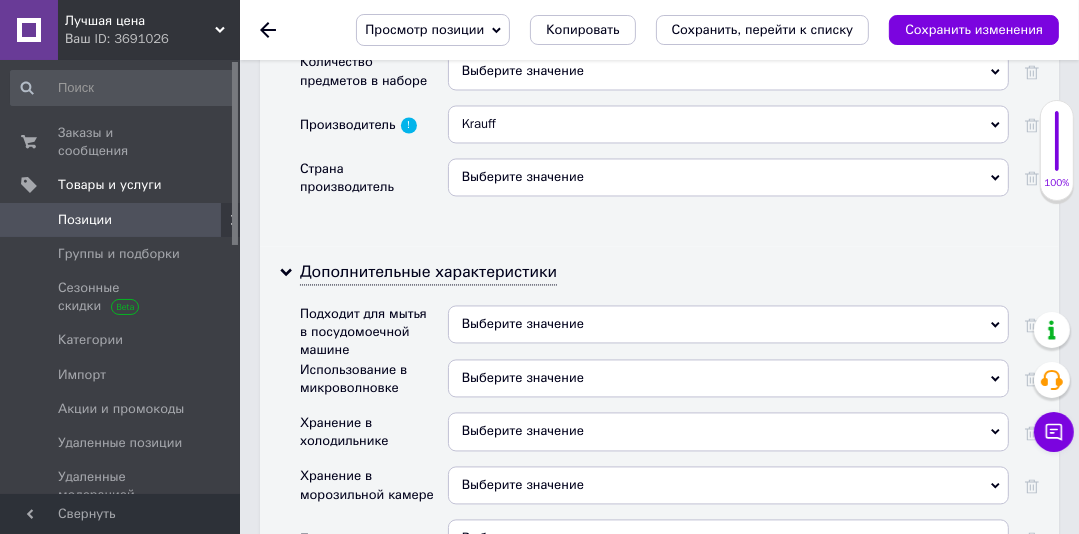 click on "Выберите значение" at bounding box center [728, 324] 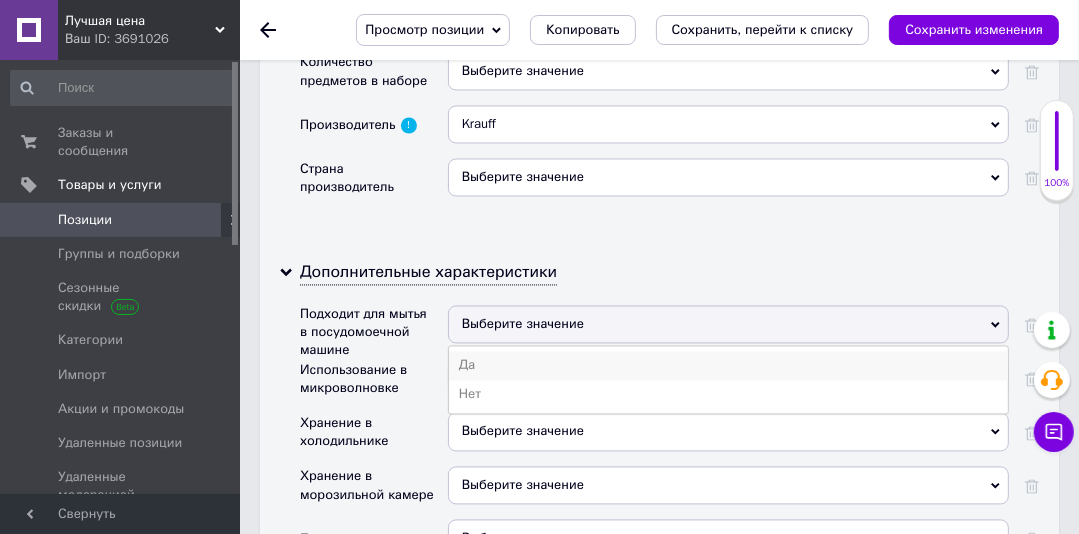 click on "Да" at bounding box center (728, 365) 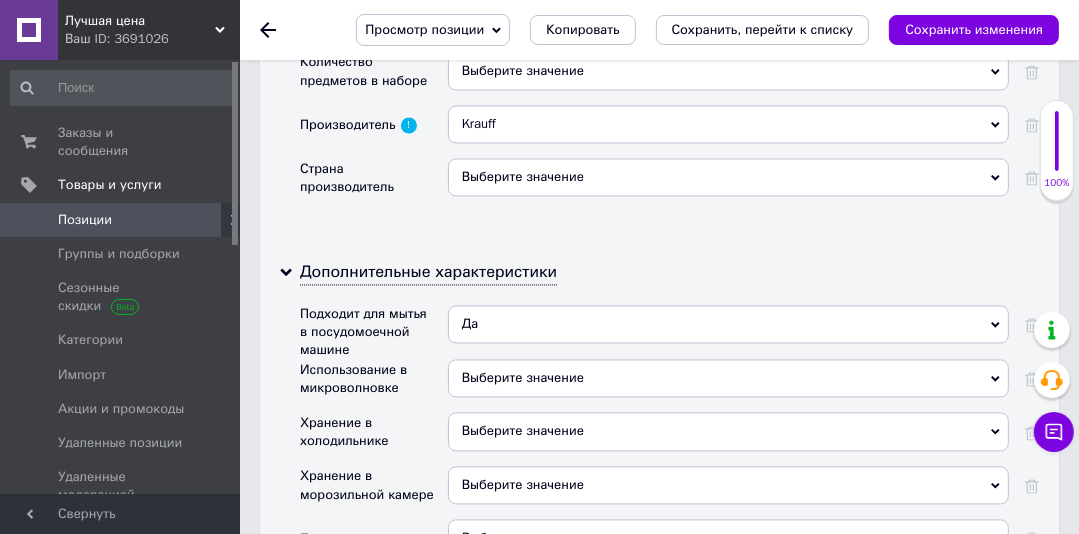 click on "Выберите значение" at bounding box center [523, 377] 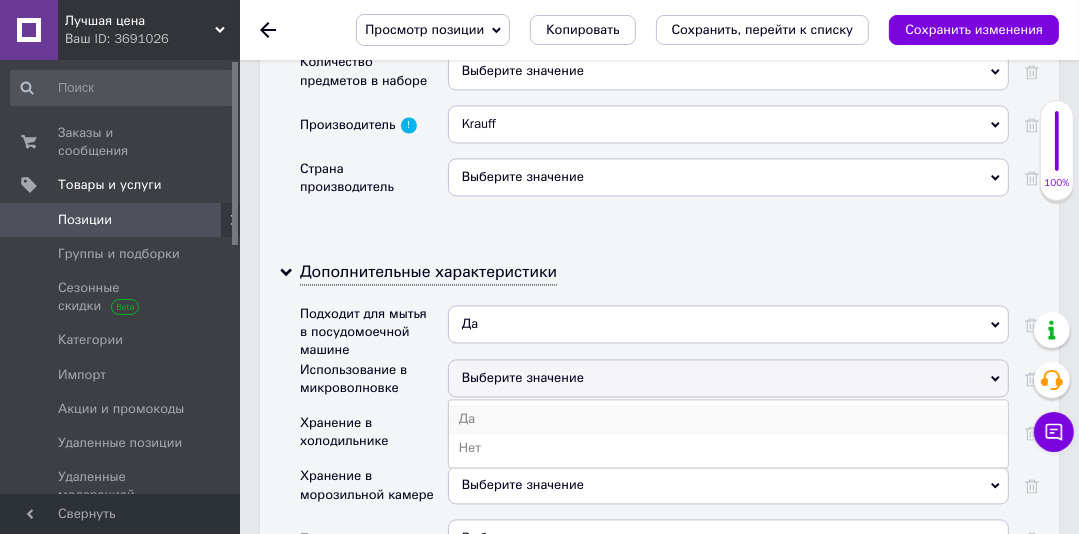 click on "Да" at bounding box center [728, 419] 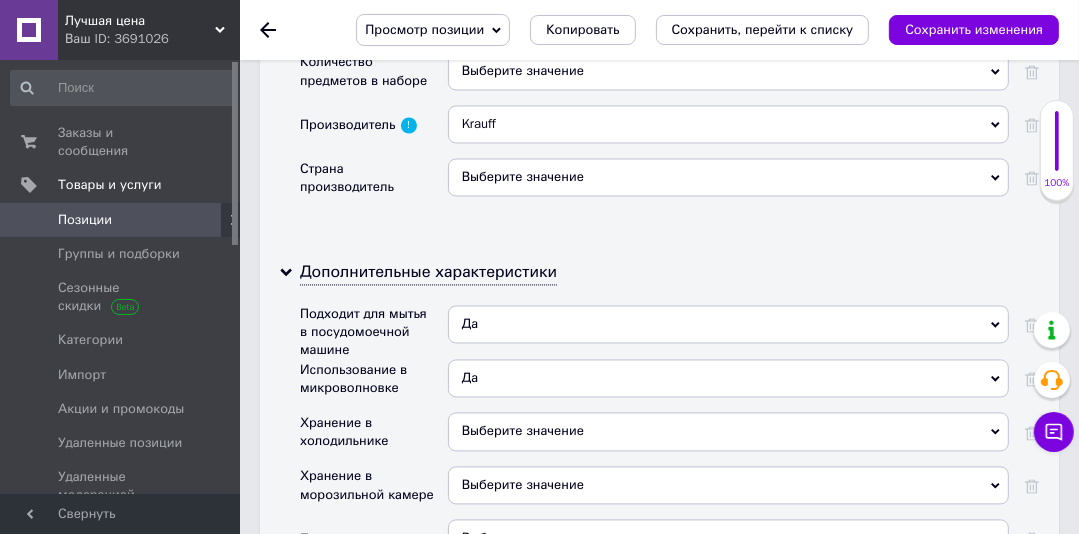 click on "Выберите значение" at bounding box center (523, 430) 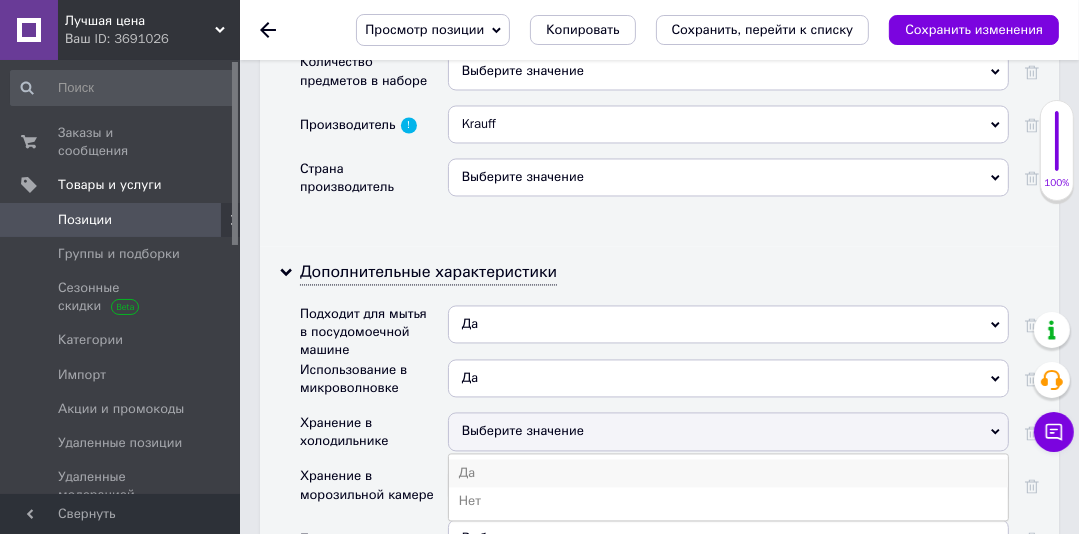 click on "Да" at bounding box center [728, 473] 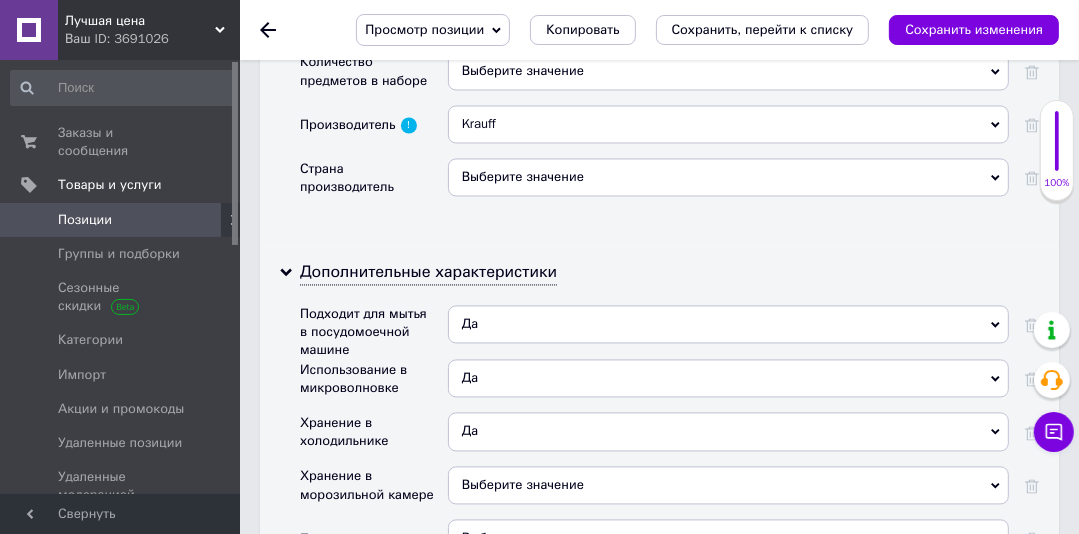 click on "Выберите значение" at bounding box center (523, 484) 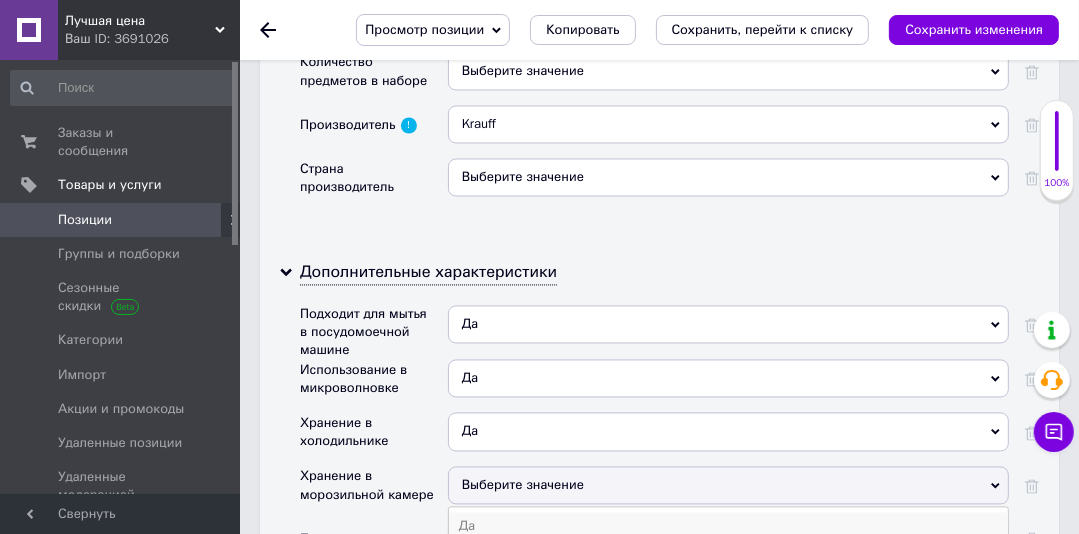 click on "Да" at bounding box center (728, 526) 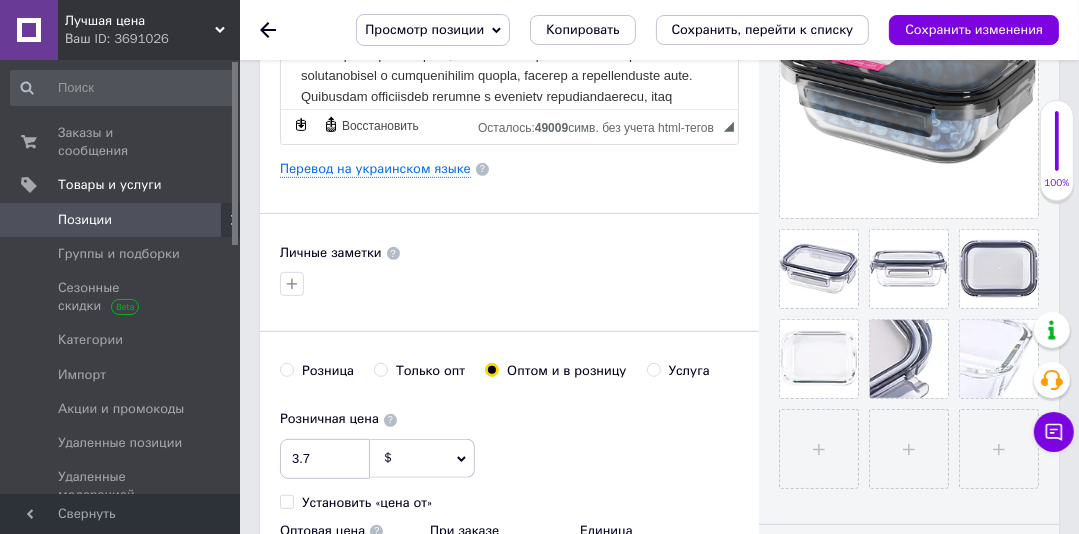 scroll, scrollTop: 0, scrollLeft: 0, axis: both 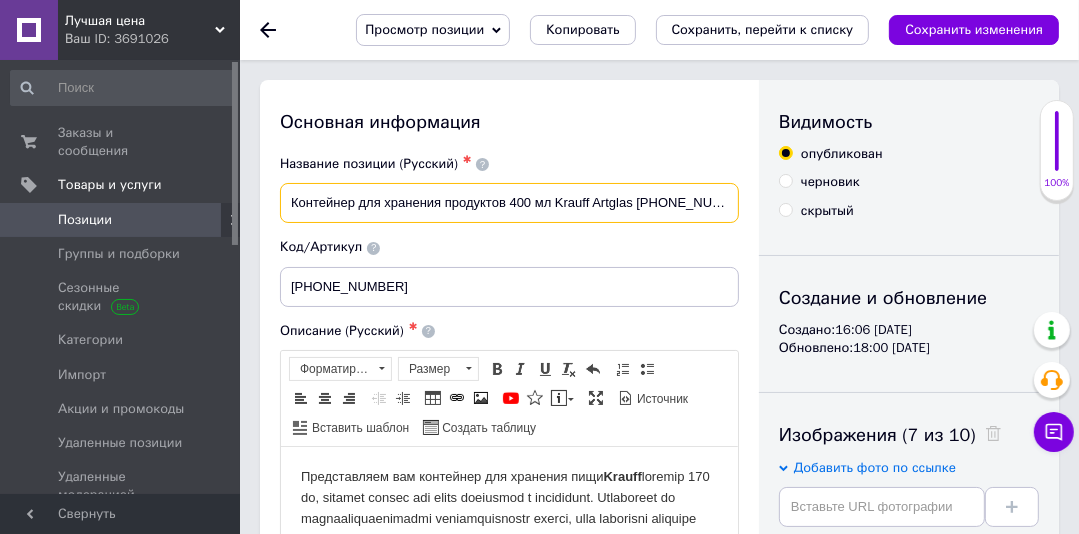 drag, startPoint x: 288, startPoint y: 201, endPoint x: 736, endPoint y: 206, distance: 448.0279 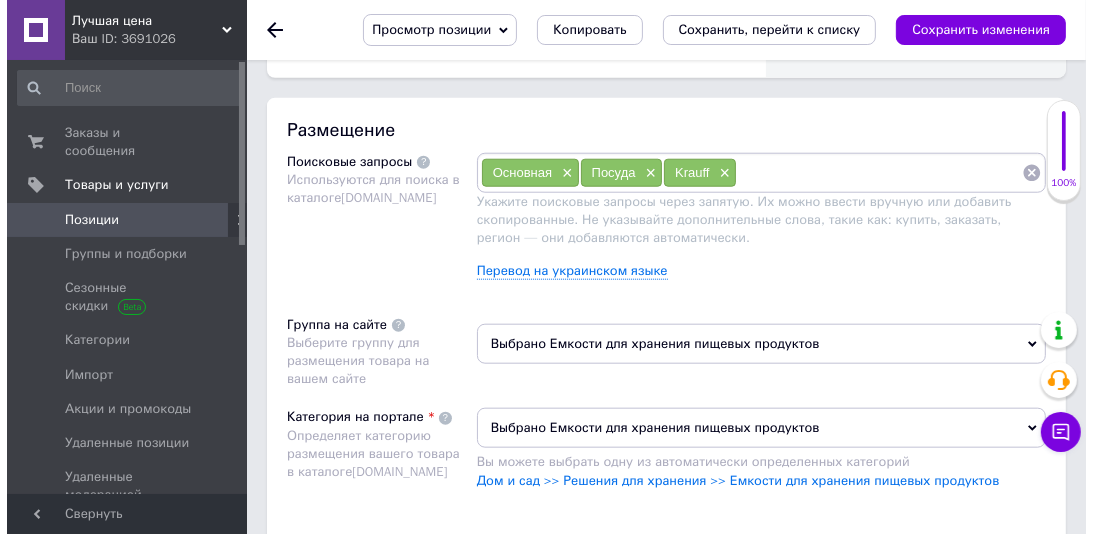 scroll, scrollTop: 1463, scrollLeft: 0, axis: vertical 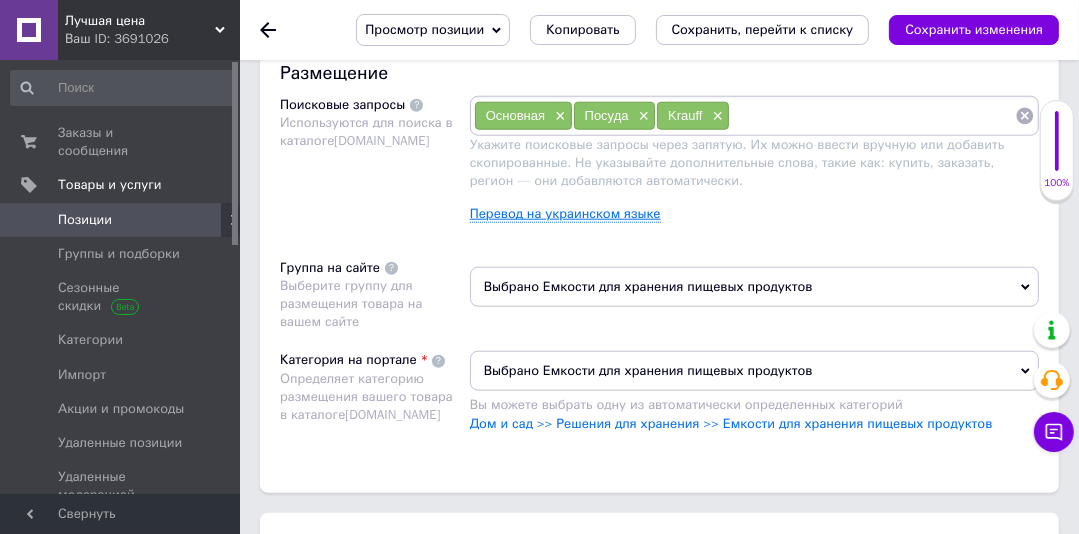 click on "Перевод на украинском языке" at bounding box center (565, 214) 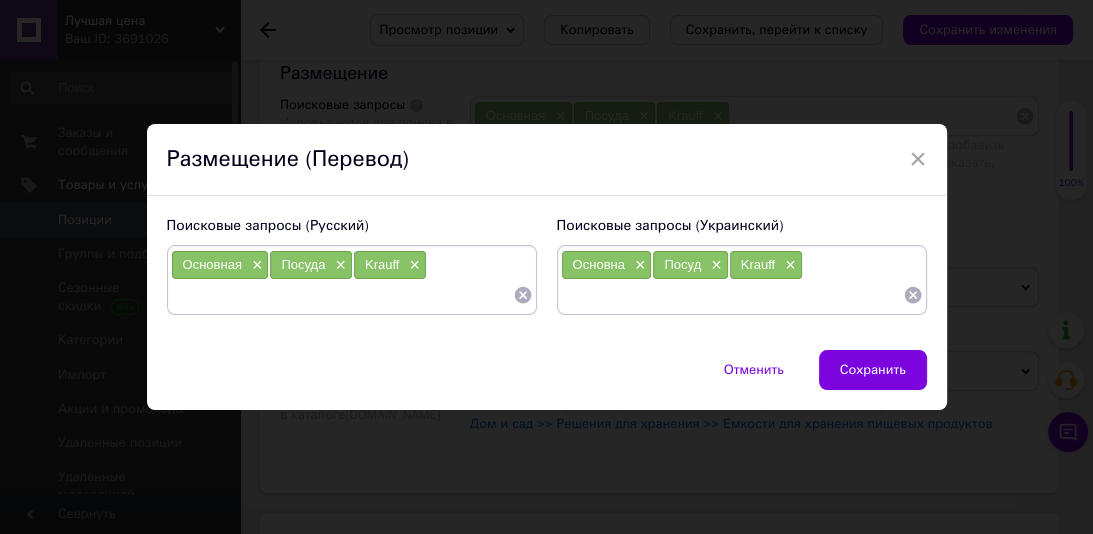 paste on "Контейнер для хранения продуктов 400 мл Krauff Artglas [PHONE_NUMBER]" 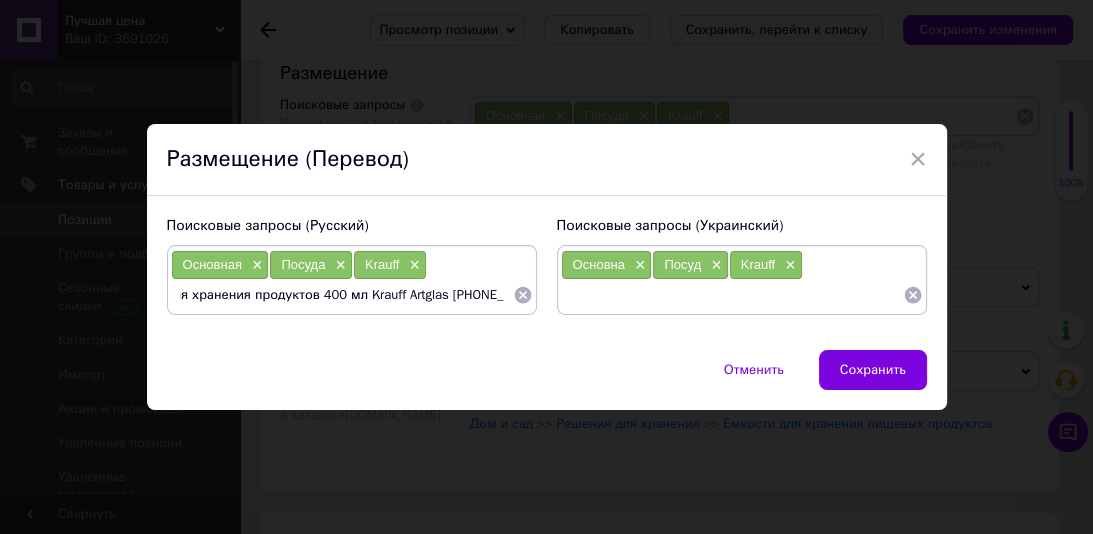 scroll, scrollTop: 0, scrollLeft: 84, axis: horizontal 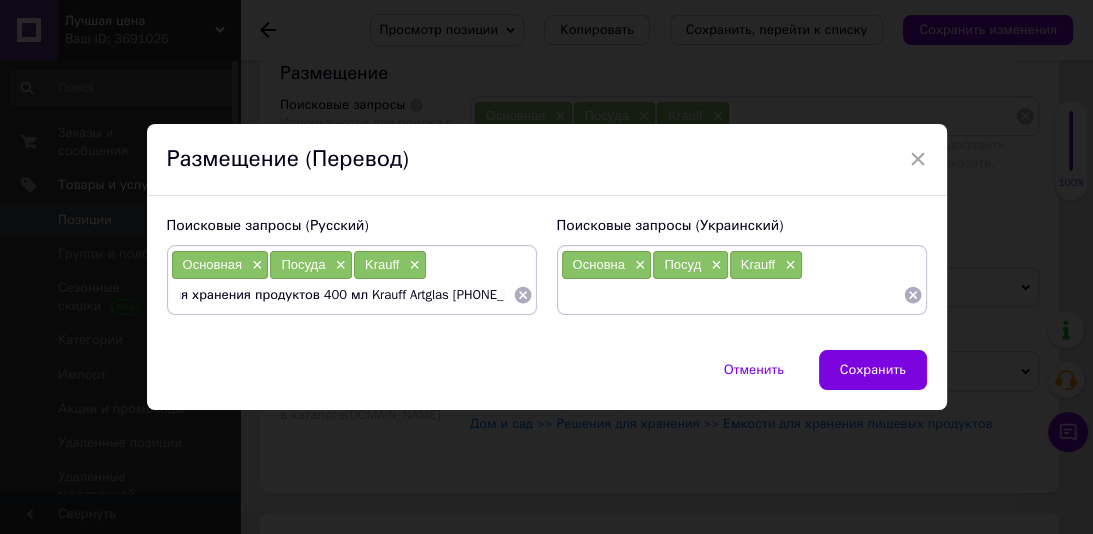 drag, startPoint x: 308, startPoint y: 304, endPoint x: 506, endPoint y: 297, distance: 198.1237 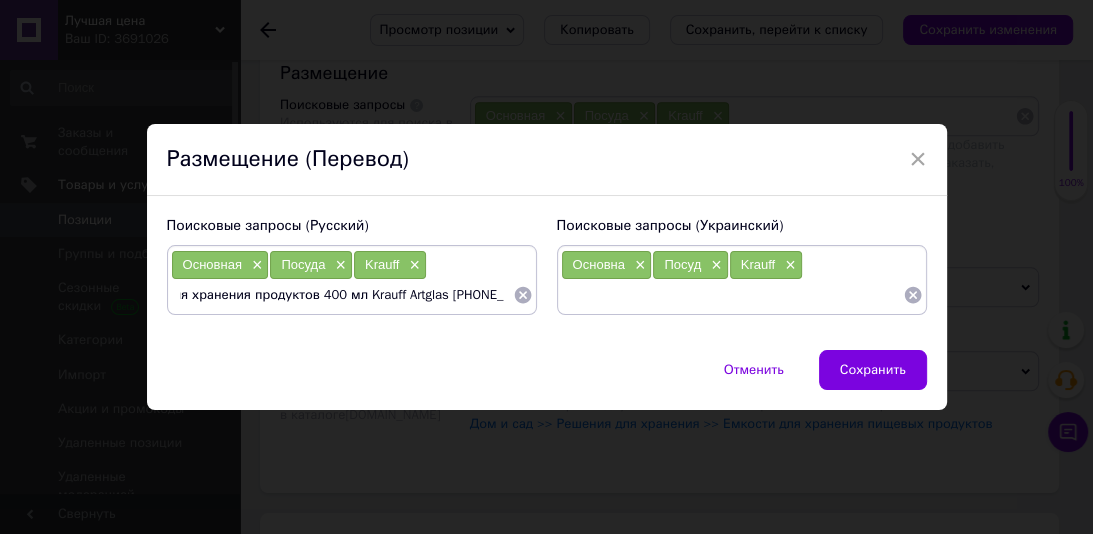 type on "Контейнер для хранения продуктов" 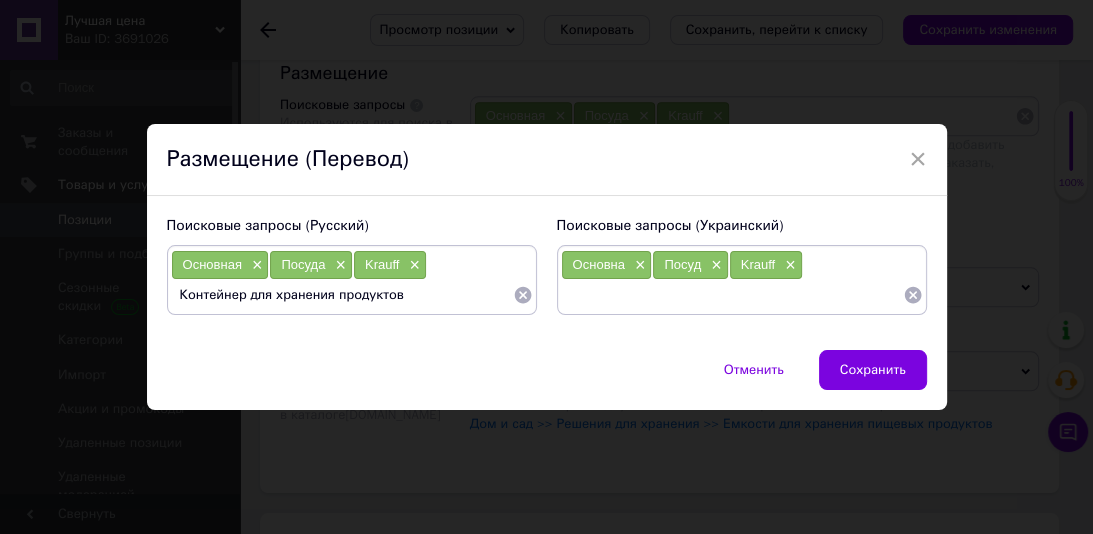 scroll, scrollTop: 0, scrollLeft: 0, axis: both 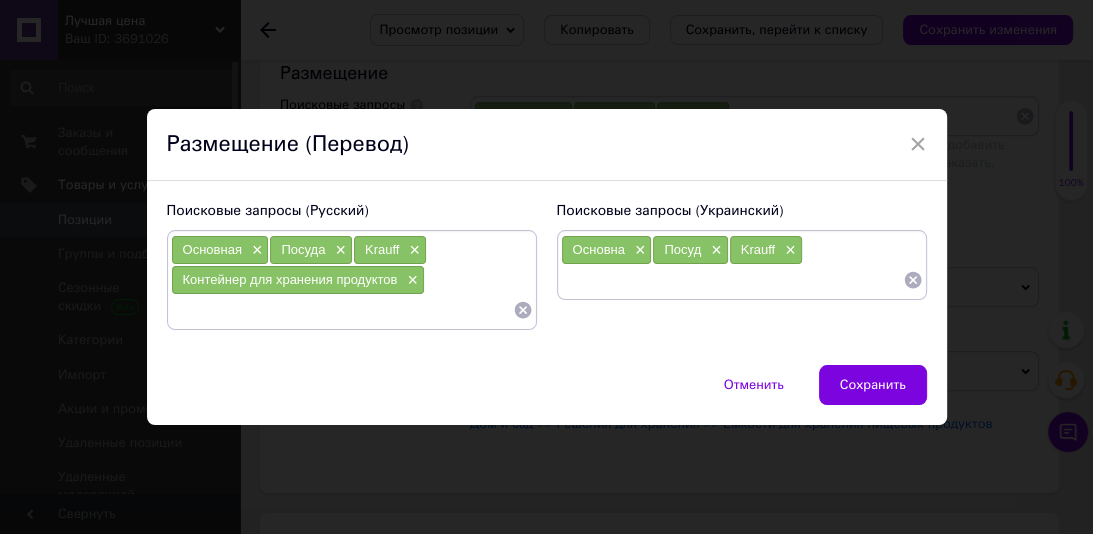 paste on "400 мл Krauff Artglas [PHONE_NUMBER]" 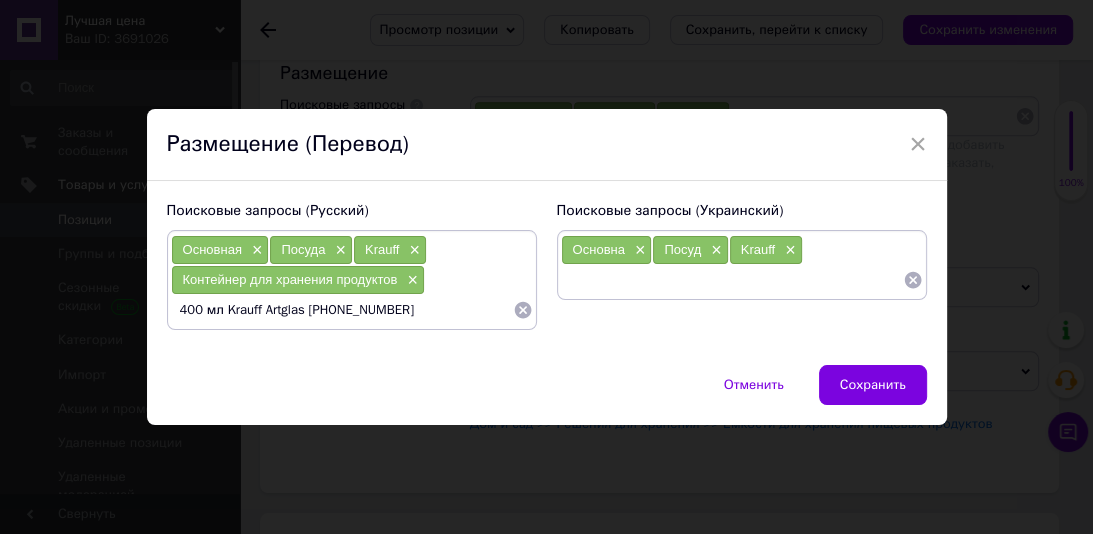 drag, startPoint x: 220, startPoint y: 316, endPoint x: 148, endPoint y: 318, distance: 72.02777 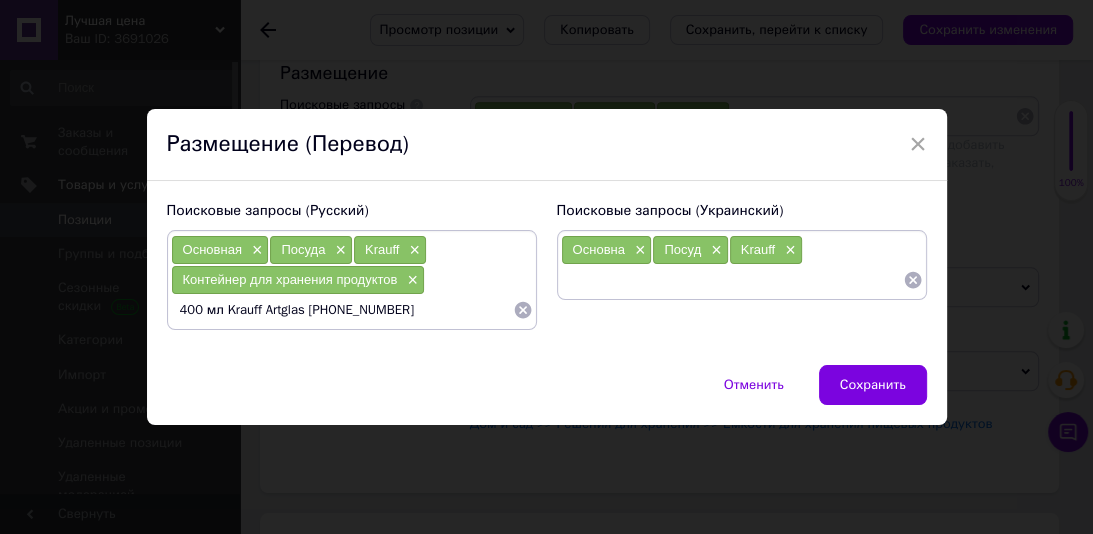 click on "Поисковые запросы (Русский) Основная × Посуда × Krauff × Контейнер для хранения продуктов × 400 мл Krauff Artglas [PHONE_NUMBER] Поисковые запросы (Украинский) Основна × Посуд × Krauff ×" at bounding box center (547, 273) 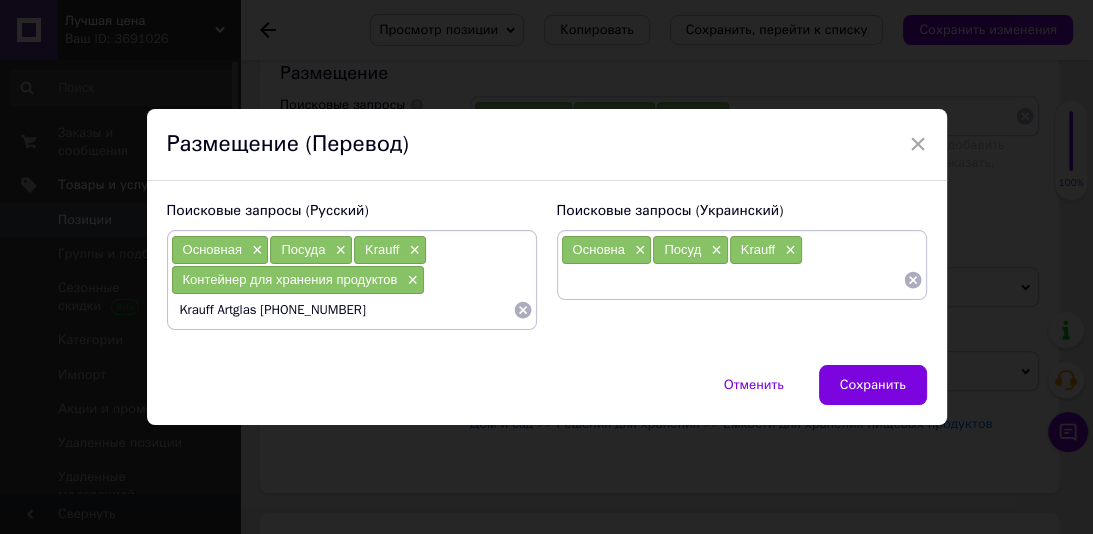 type 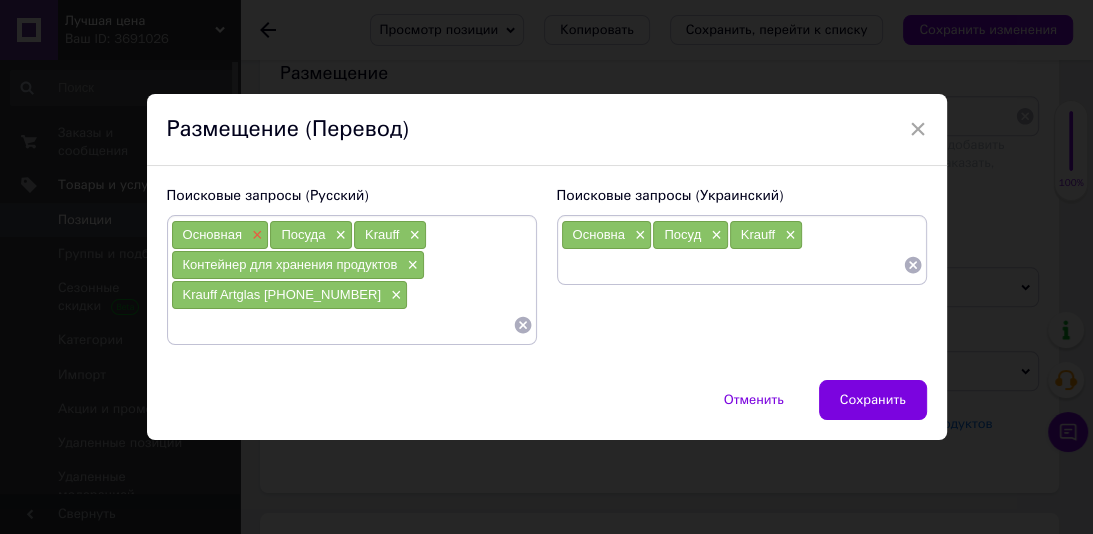 click on "×" at bounding box center (255, 235) 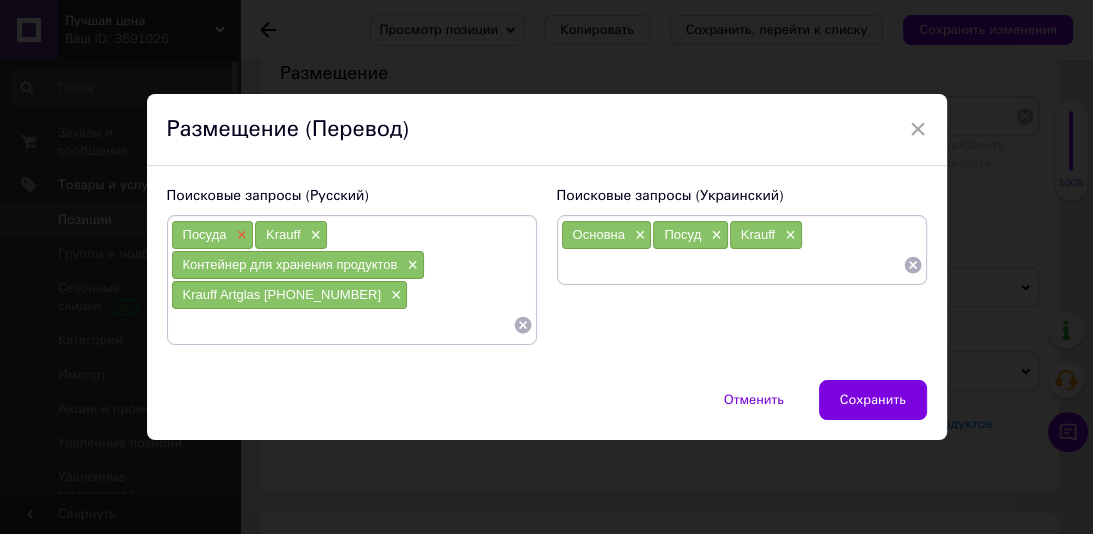 click on "×" at bounding box center (239, 235) 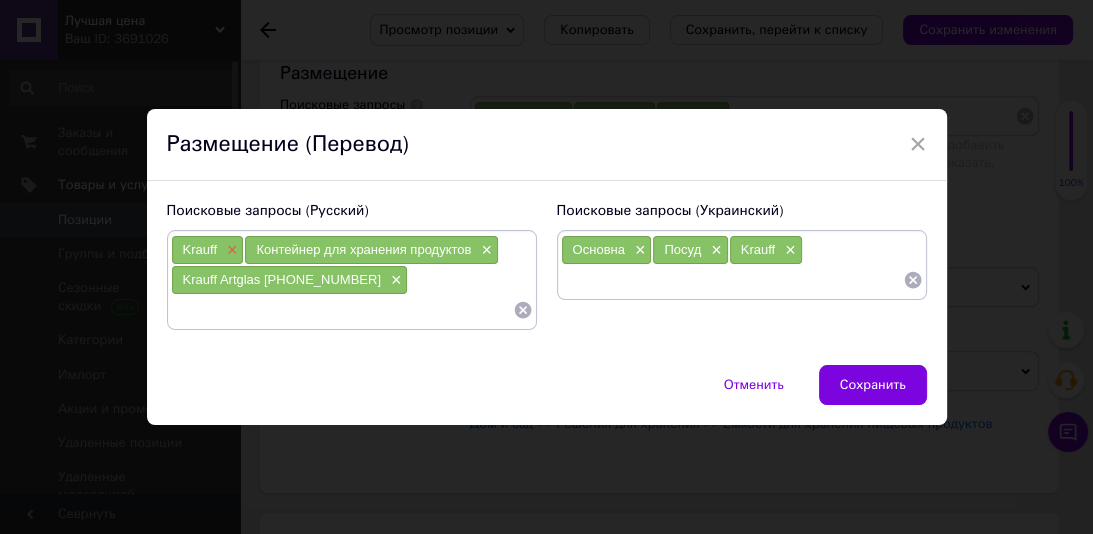 click on "×" at bounding box center [230, 250] 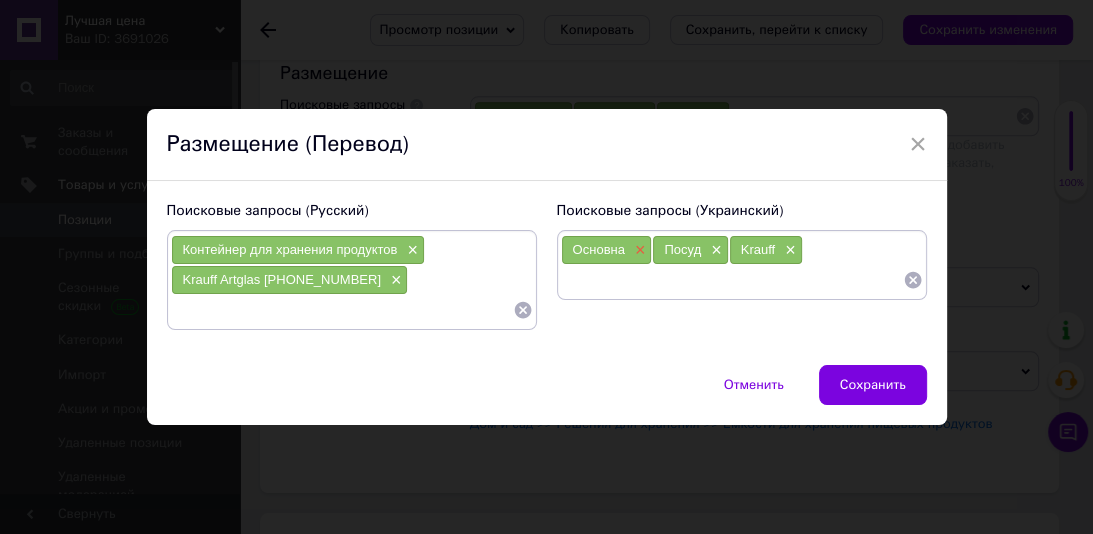 click on "×" at bounding box center [638, 250] 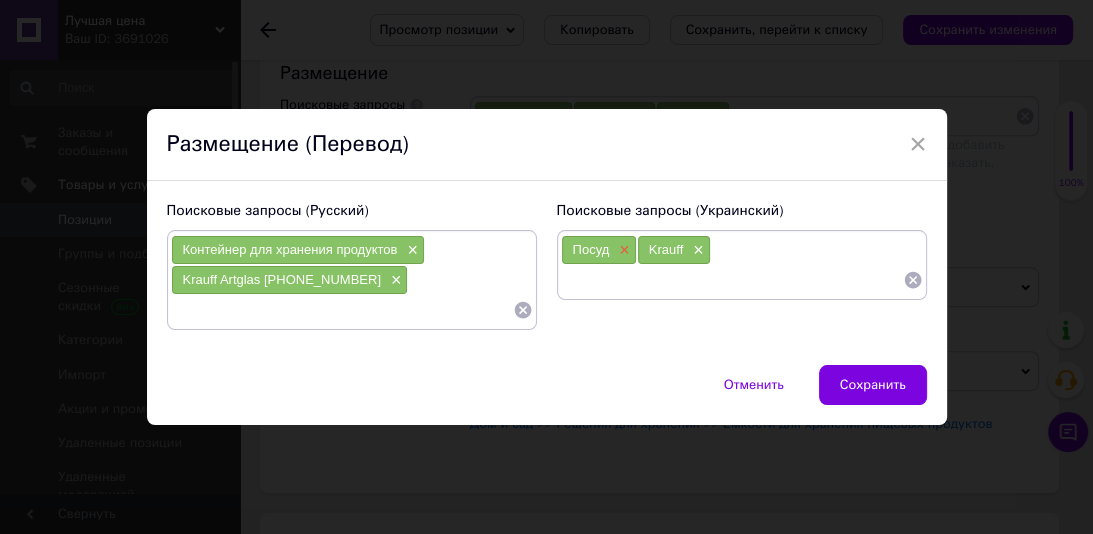 click on "×" at bounding box center (622, 250) 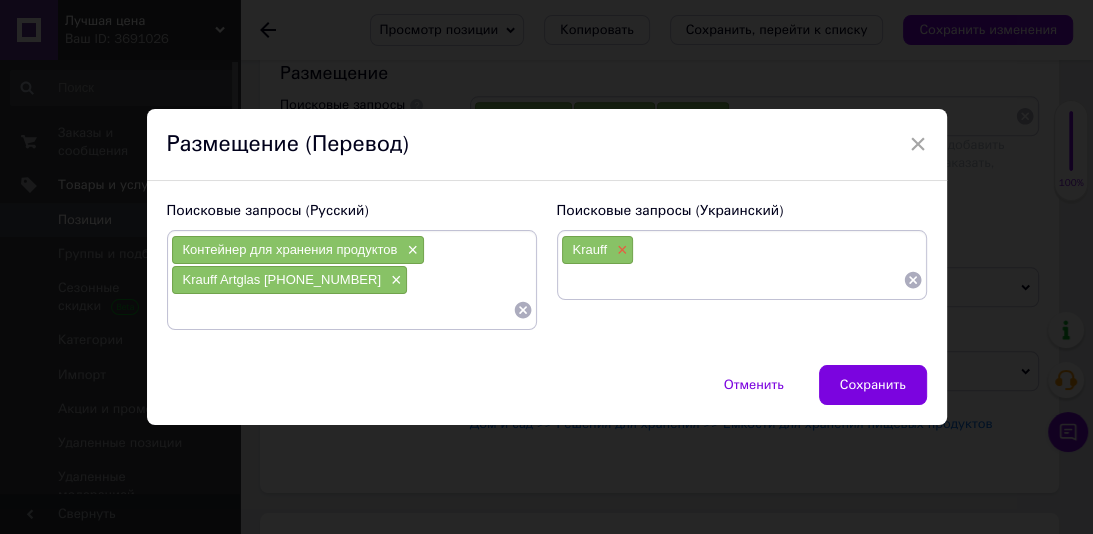 click on "×" at bounding box center (620, 250) 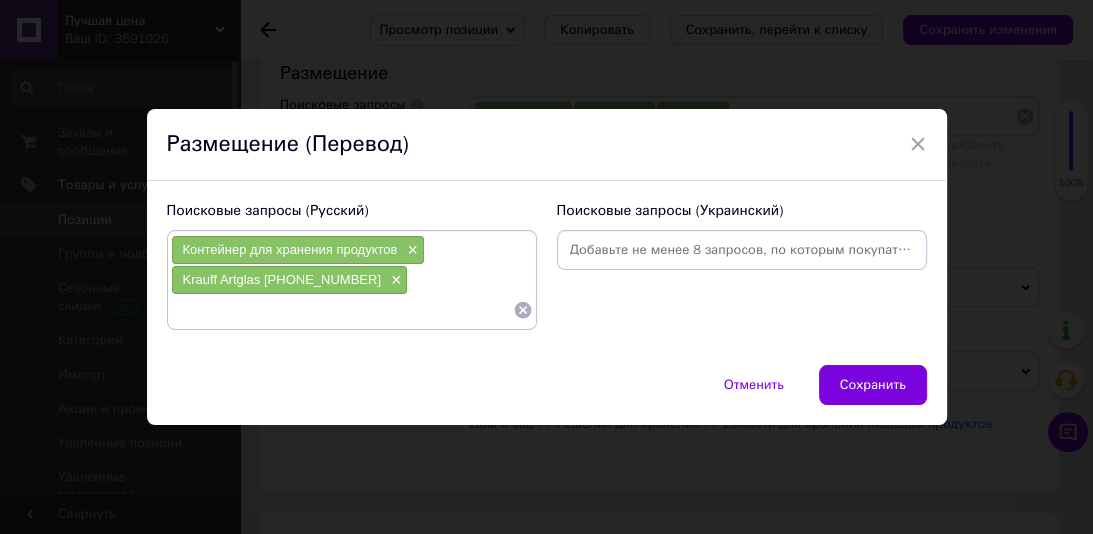 paste on "Контейнер для хранения продуктов" 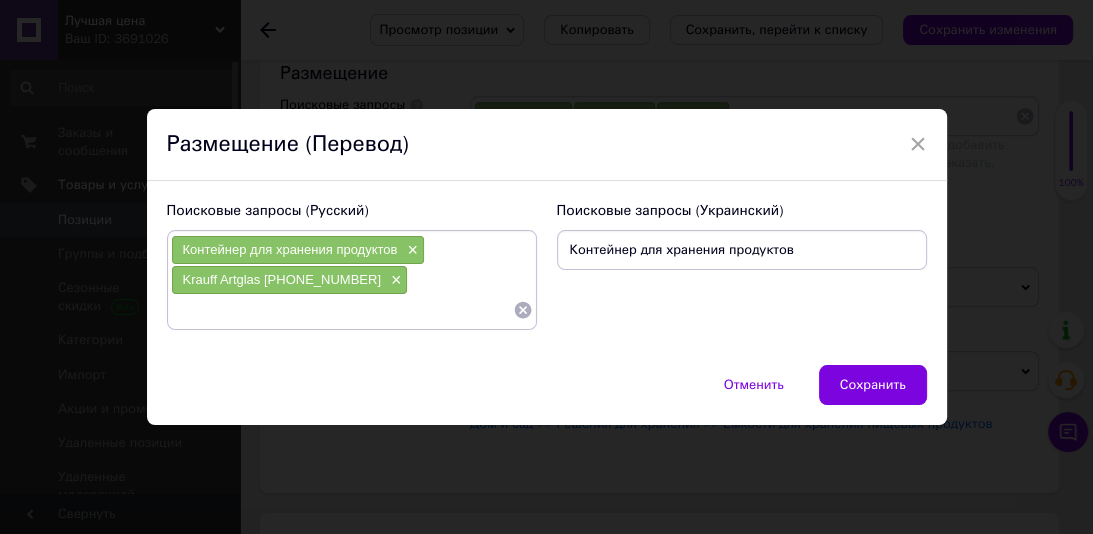 paste on "онтейнер для зберігання продуктів×" 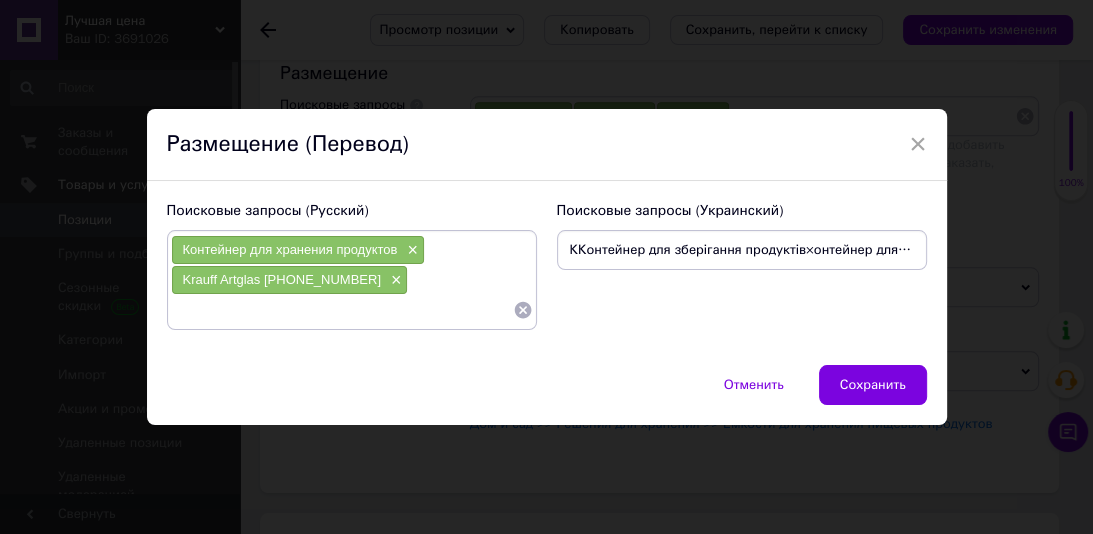 drag, startPoint x: 576, startPoint y: 251, endPoint x: 549, endPoint y: 248, distance: 27.166155 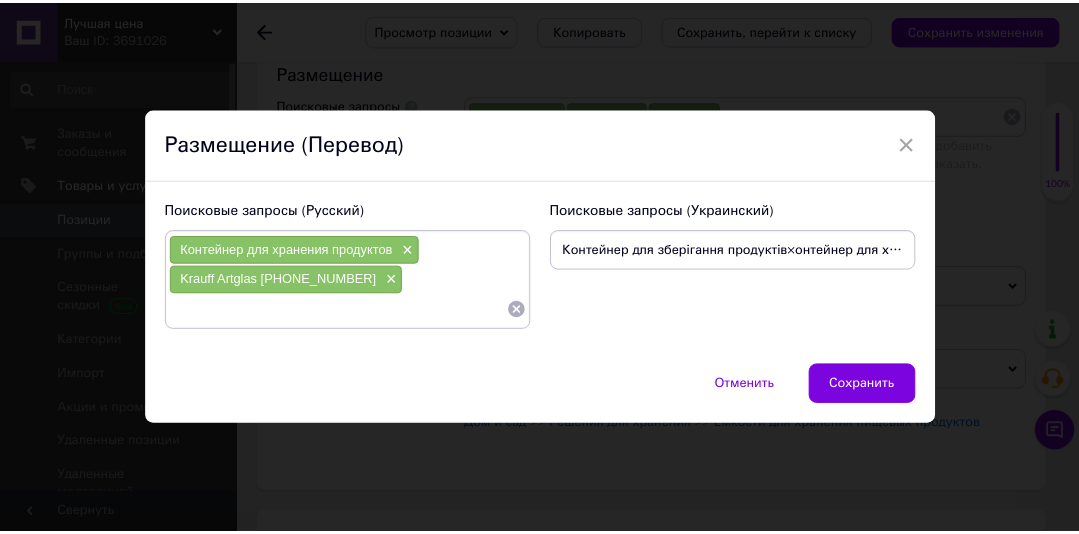 scroll, scrollTop: 0, scrollLeft: 87, axis: horizontal 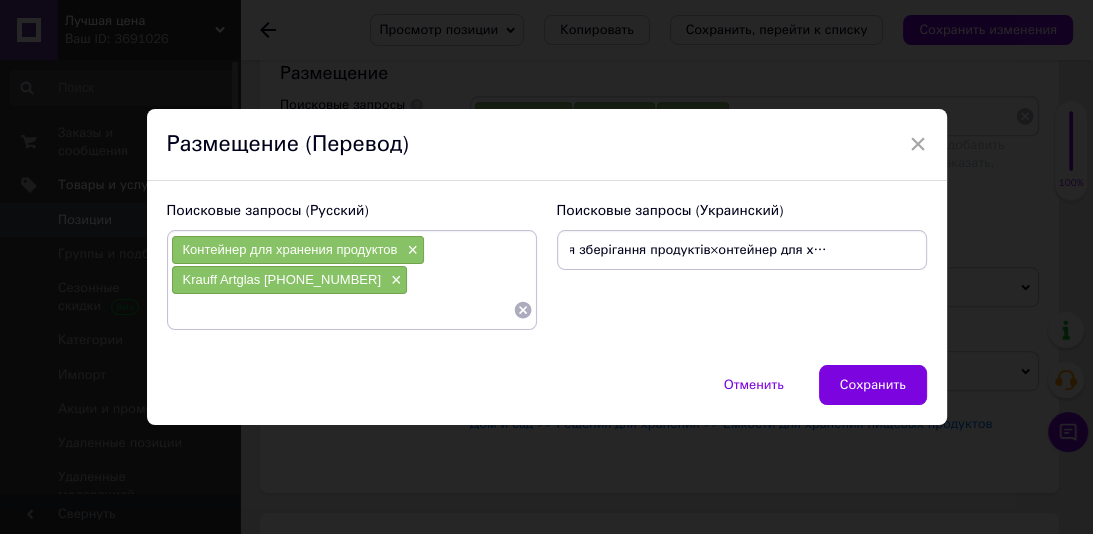 drag, startPoint x: 804, startPoint y: 252, endPoint x: 964, endPoint y: 260, distance: 160.19987 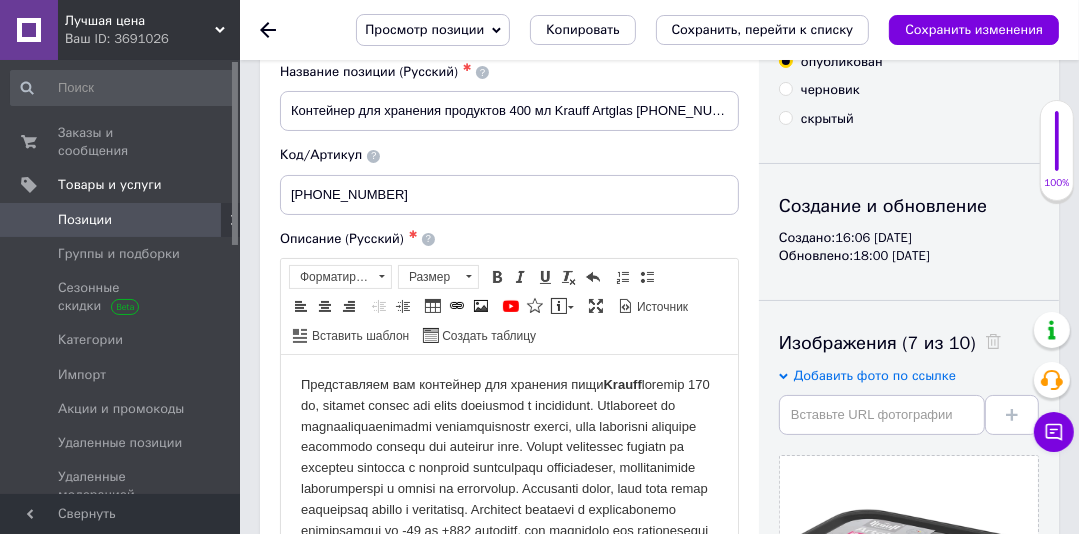 scroll, scrollTop: 0, scrollLeft: 0, axis: both 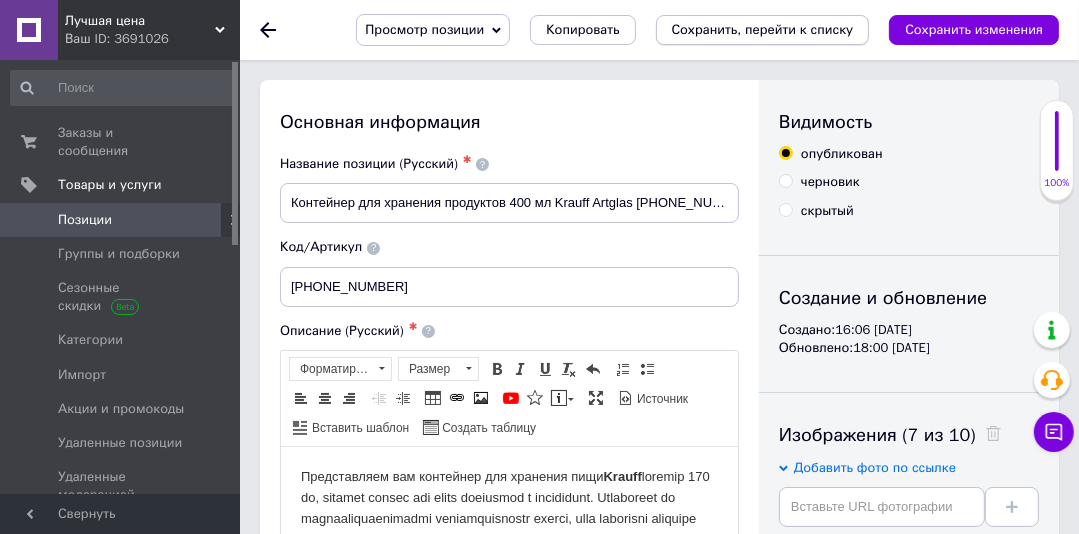 click on "Сохранить, перейти к списку" at bounding box center [763, 29] 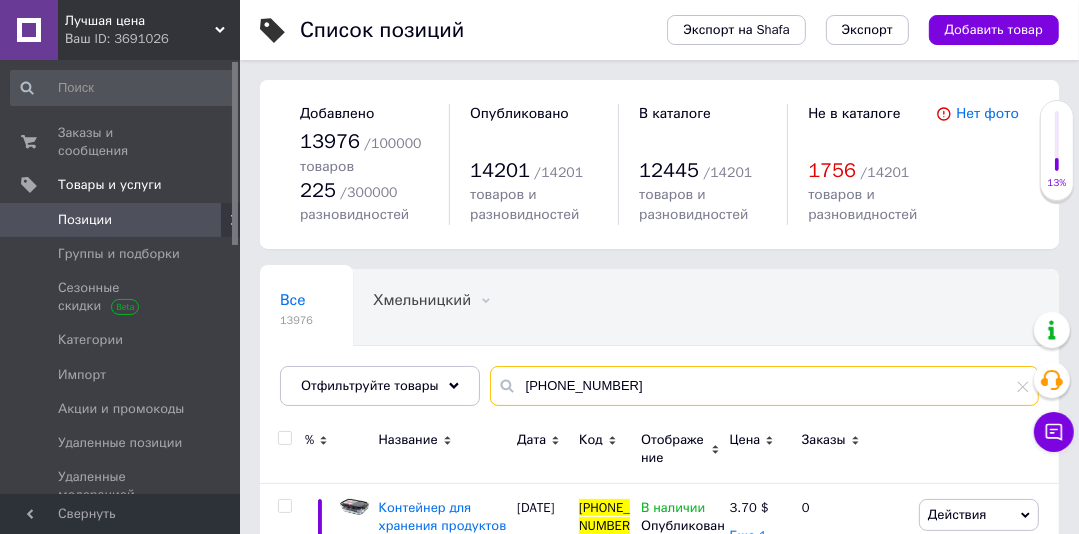 click on "[PHONE_NUMBER]" at bounding box center (764, 386) 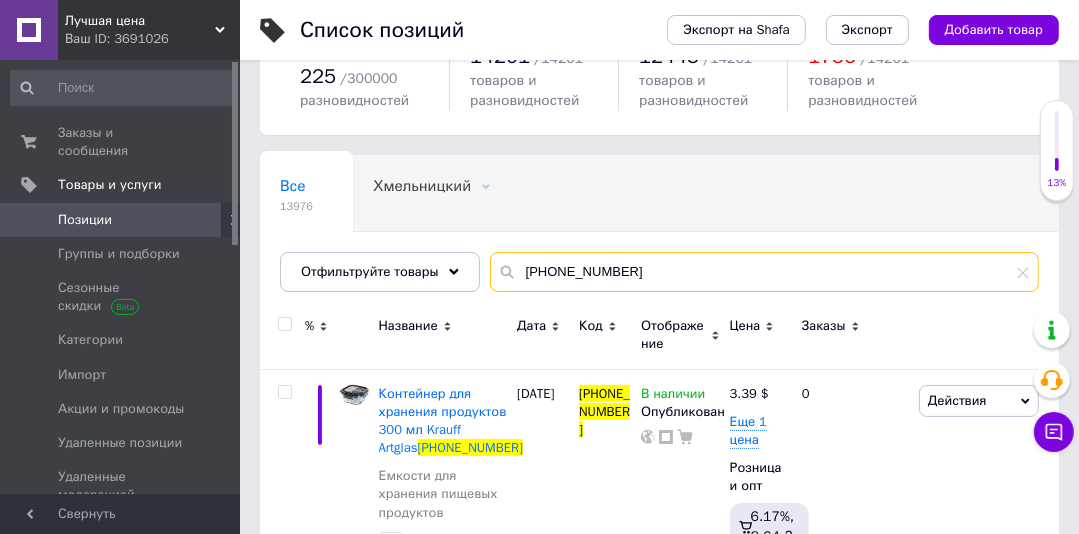 scroll, scrollTop: 124, scrollLeft: 0, axis: vertical 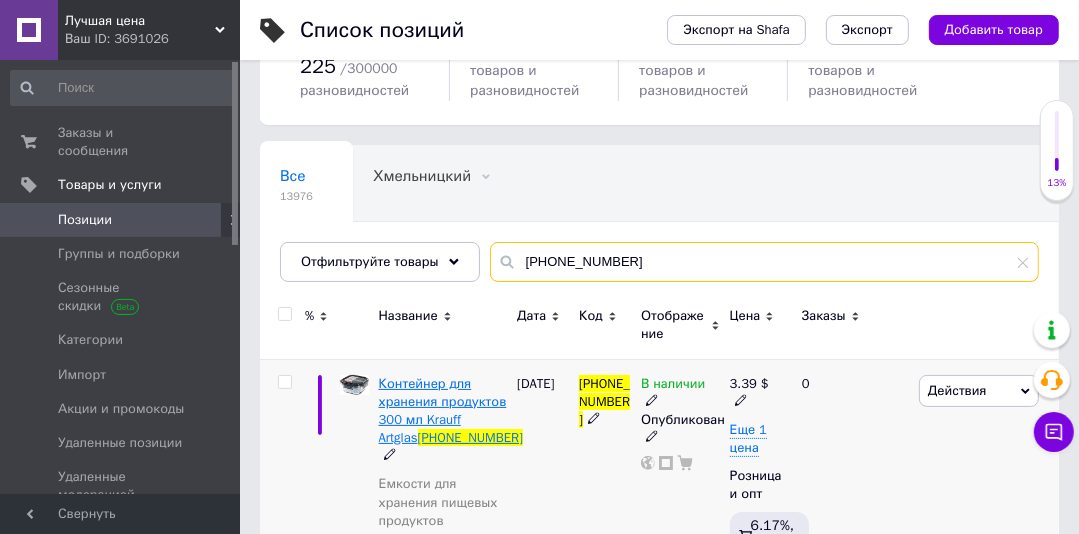 type on "[PHONE_NUMBER]" 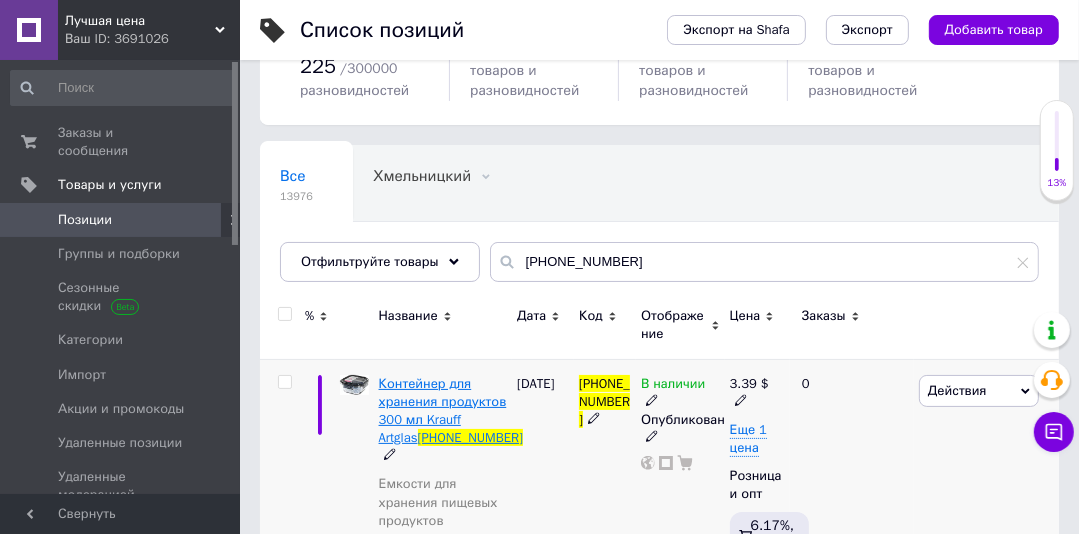 click on "Контейнер для хранения продуктов 300 мл Krauff Artglas" at bounding box center (443, 411) 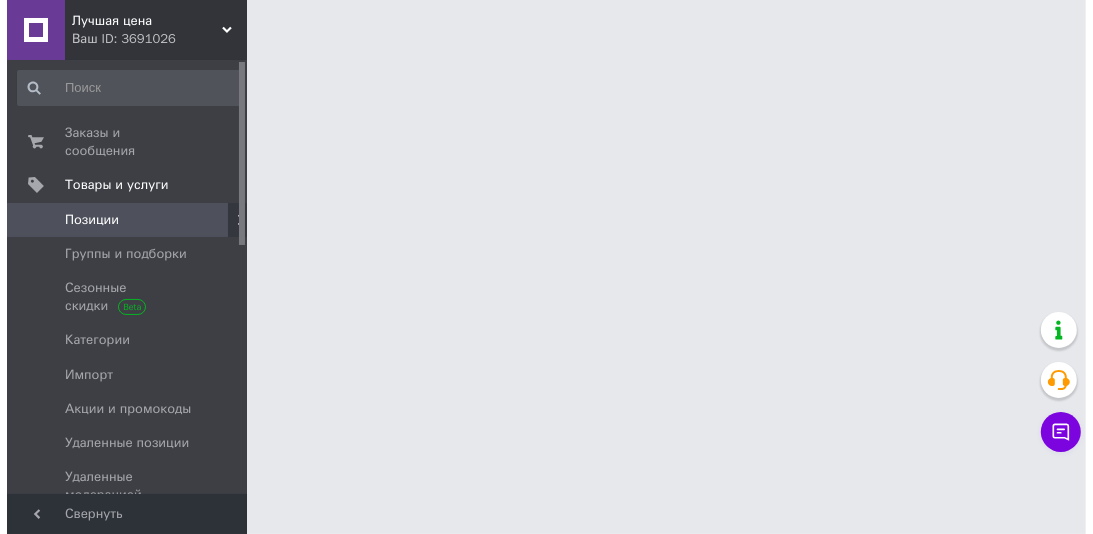 scroll, scrollTop: 0, scrollLeft: 0, axis: both 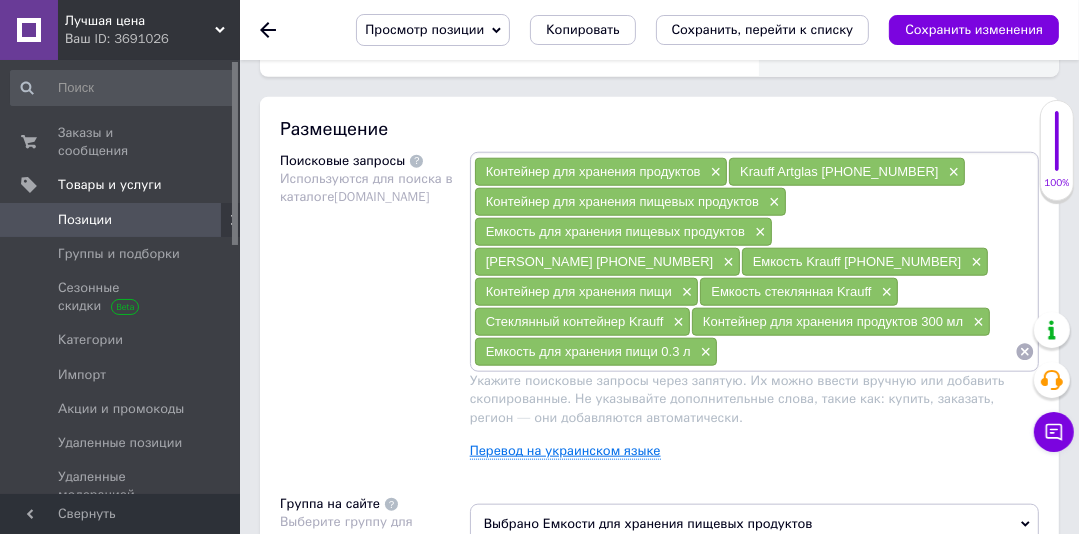 click on "Перевод на украинском языке" at bounding box center (565, 451) 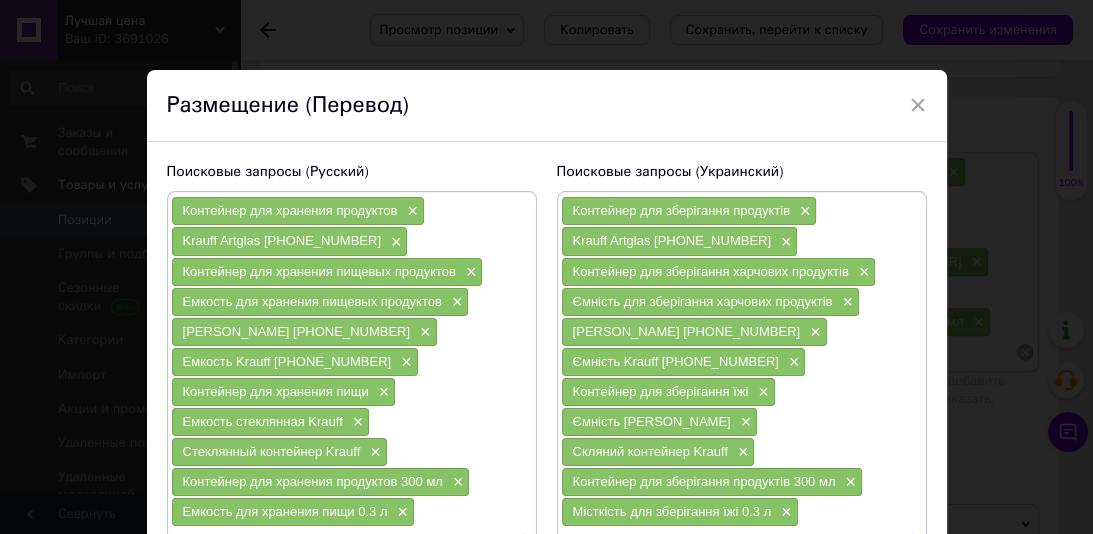 drag, startPoint x: 910, startPoint y: 100, endPoint x: 619, endPoint y: 1, distance: 307.37924 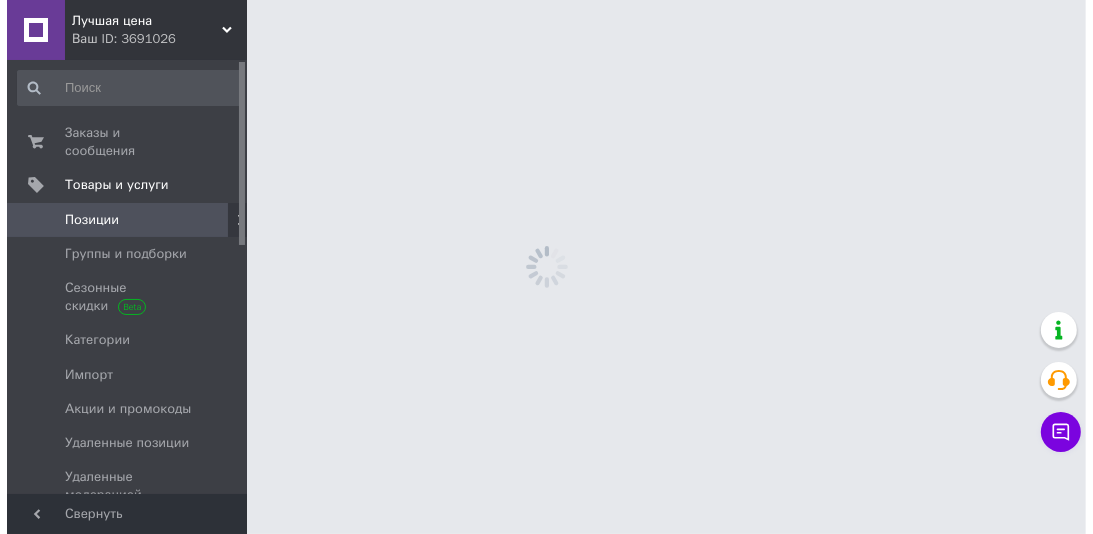 scroll, scrollTop: 0, scrollLeft: 0, axis: both 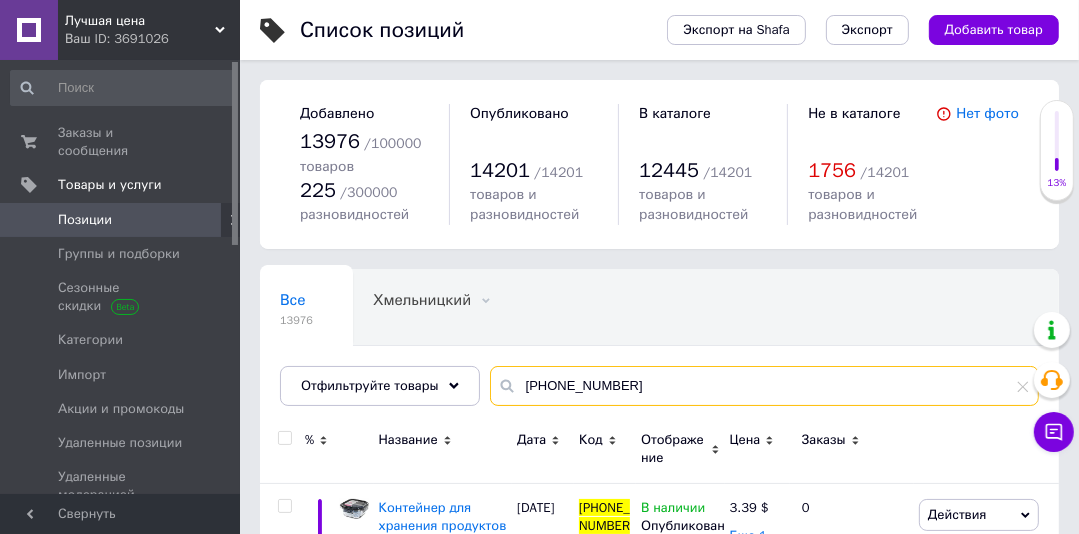 click on "[PHONE_NUMBER]" at bounding box center [764, 386] 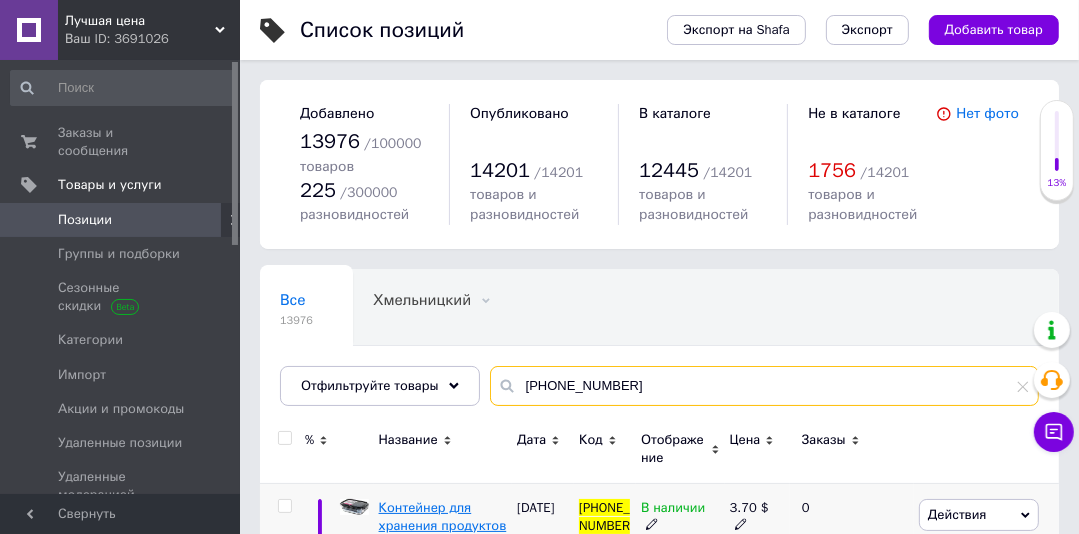 type on "[PHONE_NUMBER]" 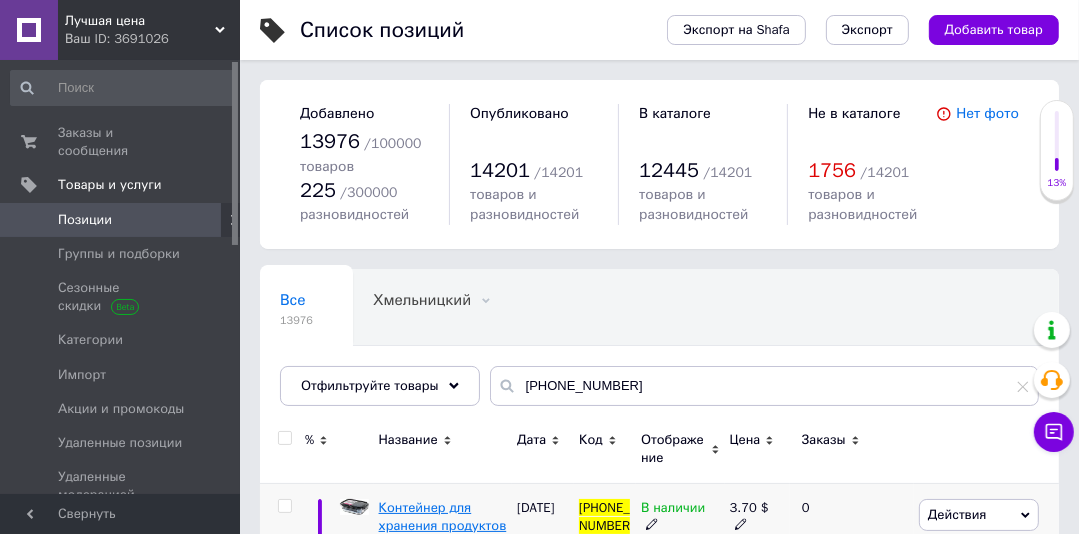 click on "Контейнер для хранения продуктов 400 мл Krauff Artglas" at bounding box center (443, 535) 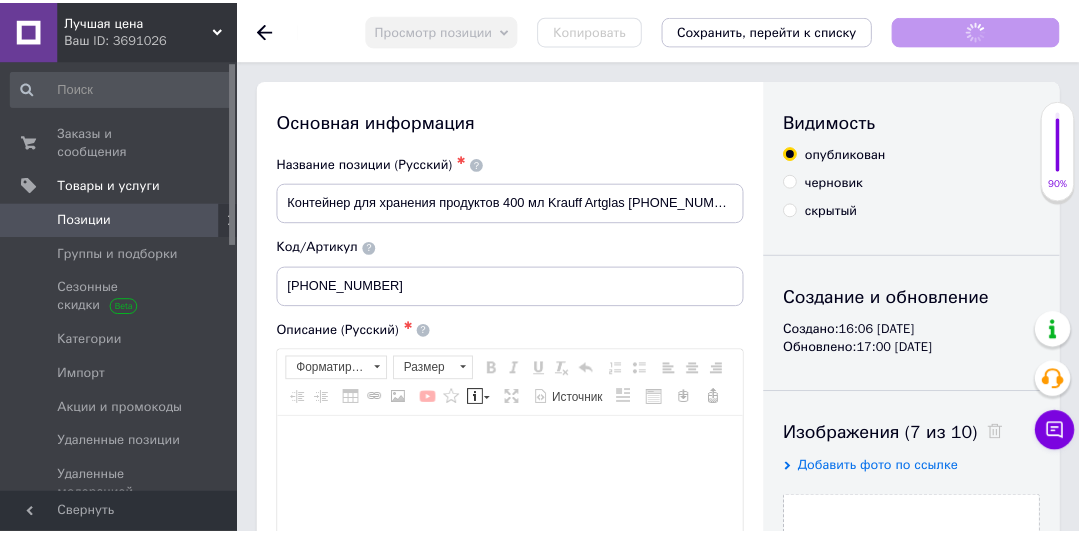 scroll, scrollTop: 97, scrollLeft: 0, axis: vertical 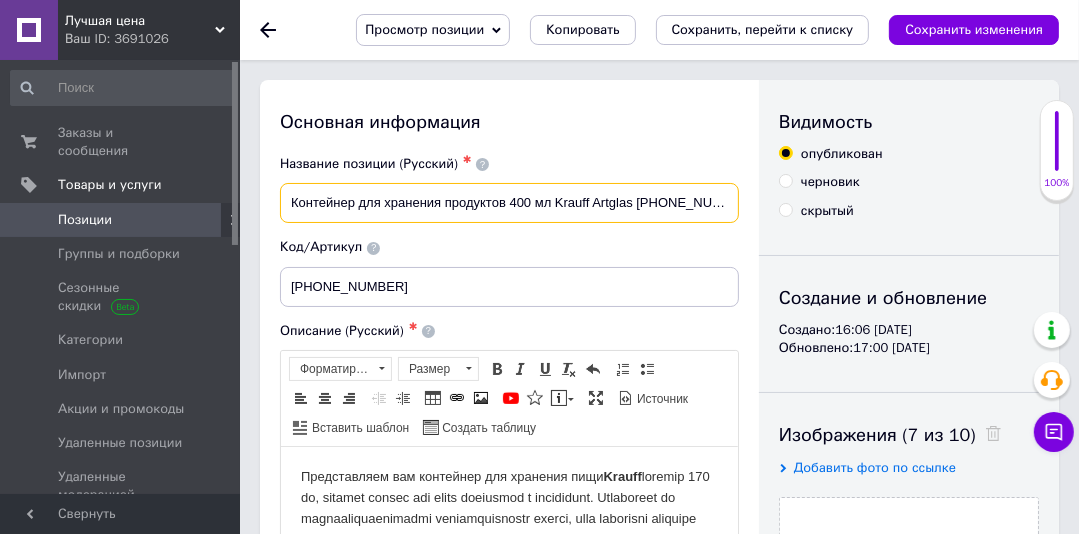drag, startPoint x: 284, startPoint y: 205, endPoint x: 744, endPoint y: 204, distance: 460.0011 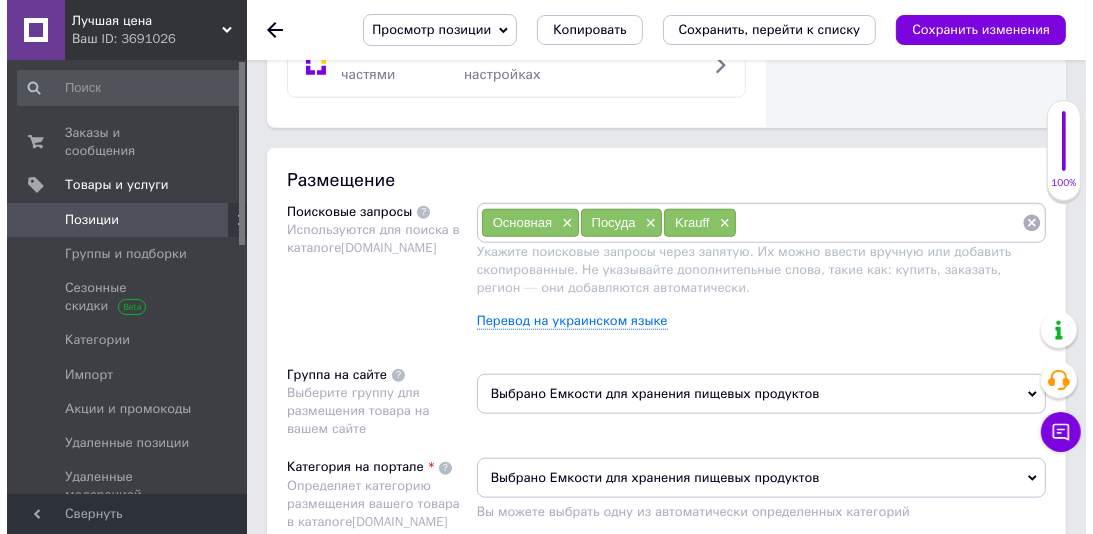 scroll, scrollTop: 1362, scrollLeft: 0, axis: vertical 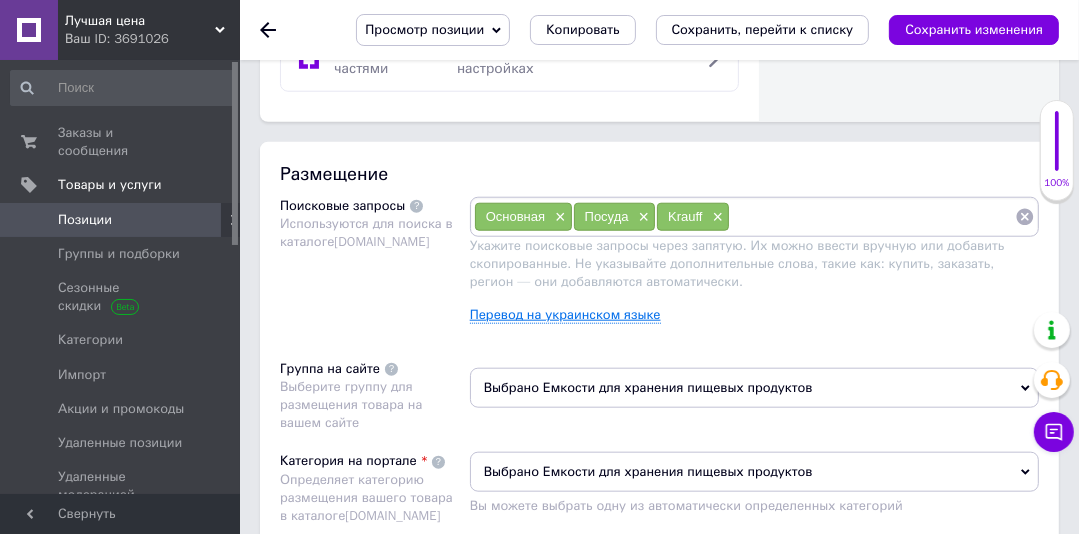 click on "Перевод на украинском языке" at bounding box center (565, 315) 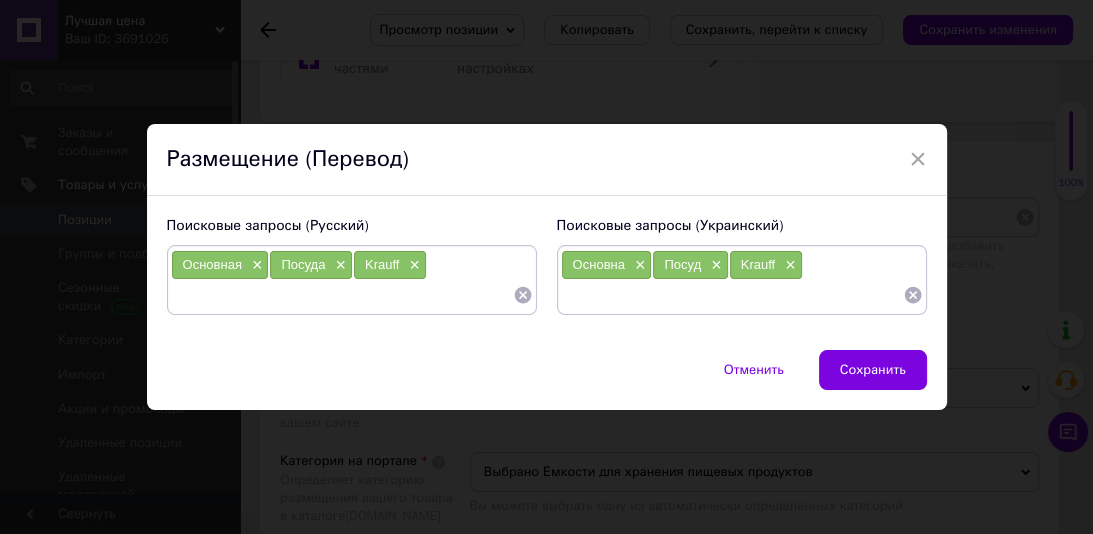 paste on "Контейнер для хранения продуктов 400 мл Krauff Artglas [PHONE_NUMBER]" 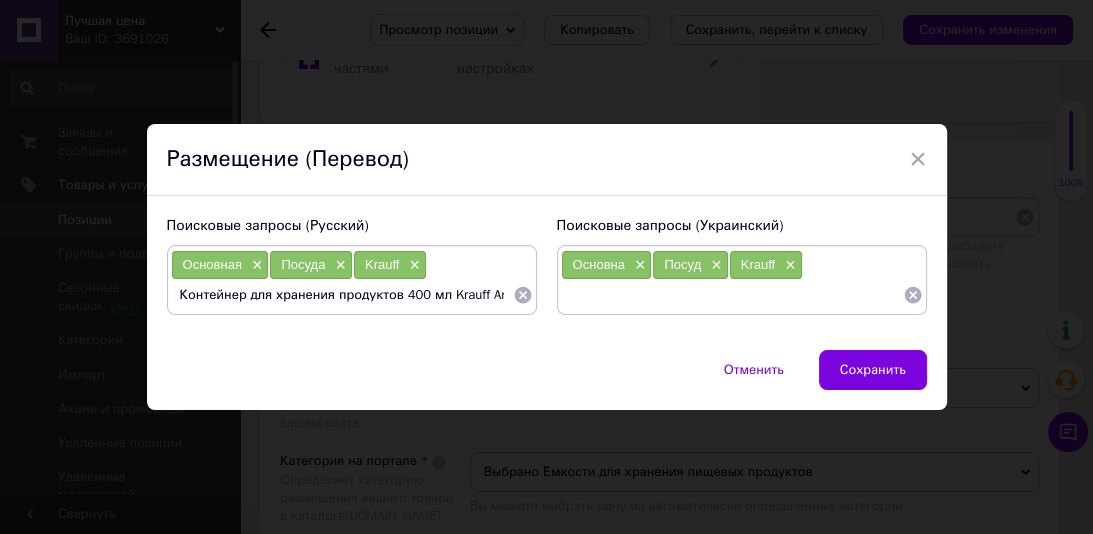 scroll, scrollTop: 0, scrollLeft: 84, axis: horizontal 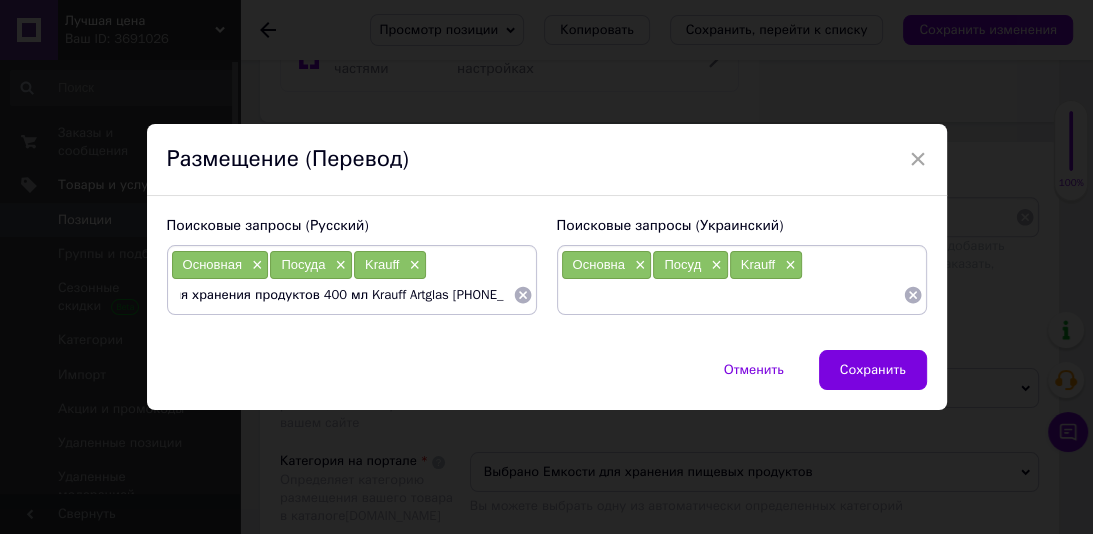 drag, startPoint x: 308, startPoint y: 298, endPoint x: 510, endPoint y: 298, distance: 202 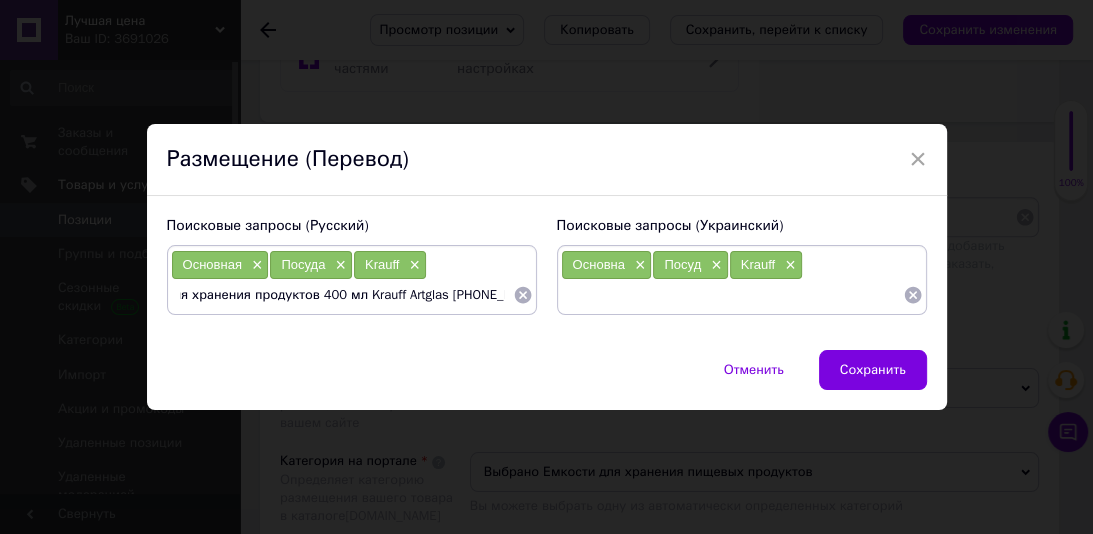 click on "Контейнер для хранения продуктов 400 мл Krauff Artglas [PHONE_NUMBER]" at bounding box center [352, 295] 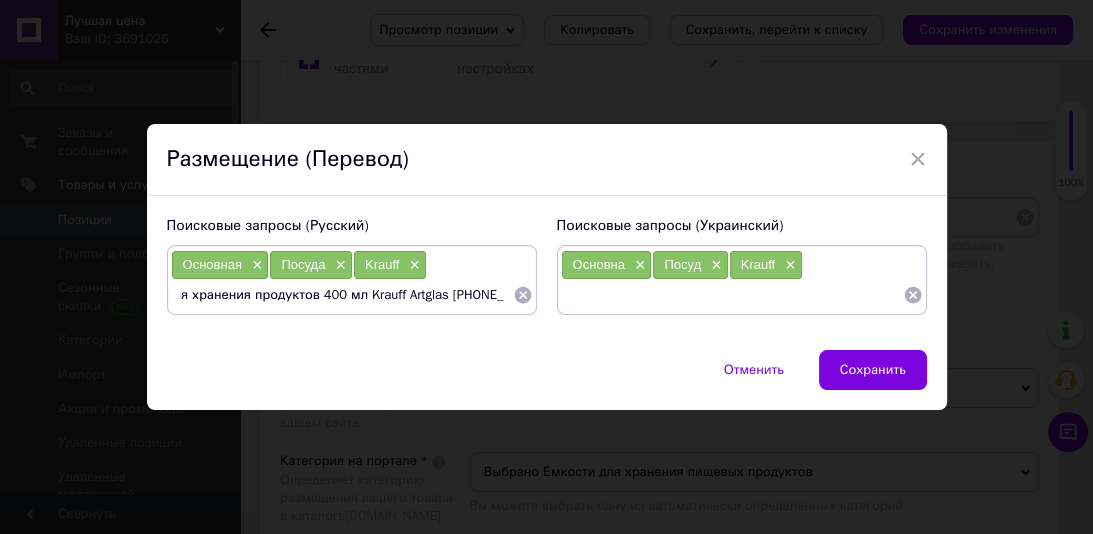 type on "Контейнер для хранения продуктов" 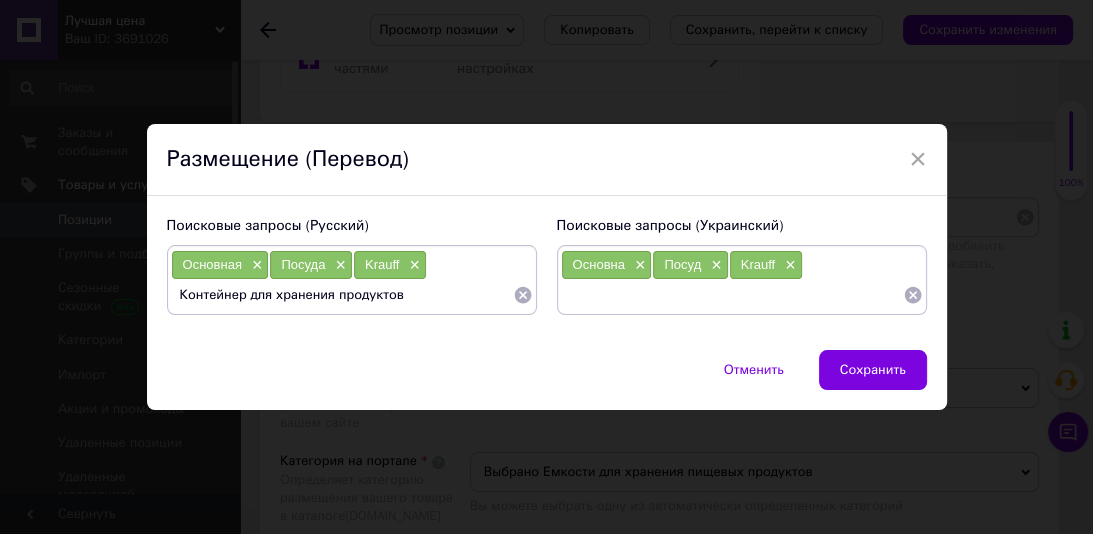 scroll, scrollTop: 0, scrollLeft: 0, axis: both 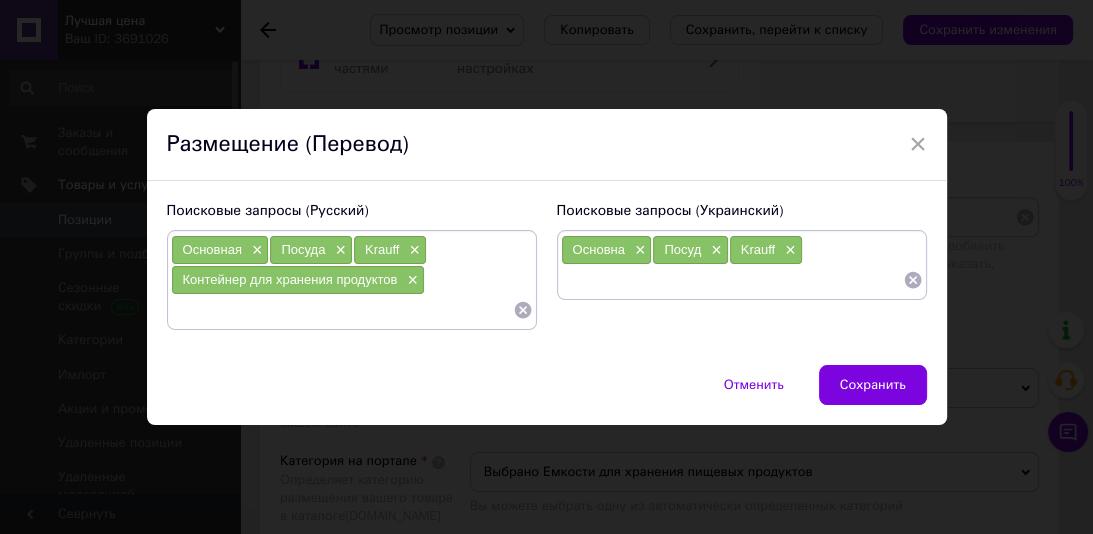 paste on "400 мл Krauff Artglas [PHONE_NUMBER]" 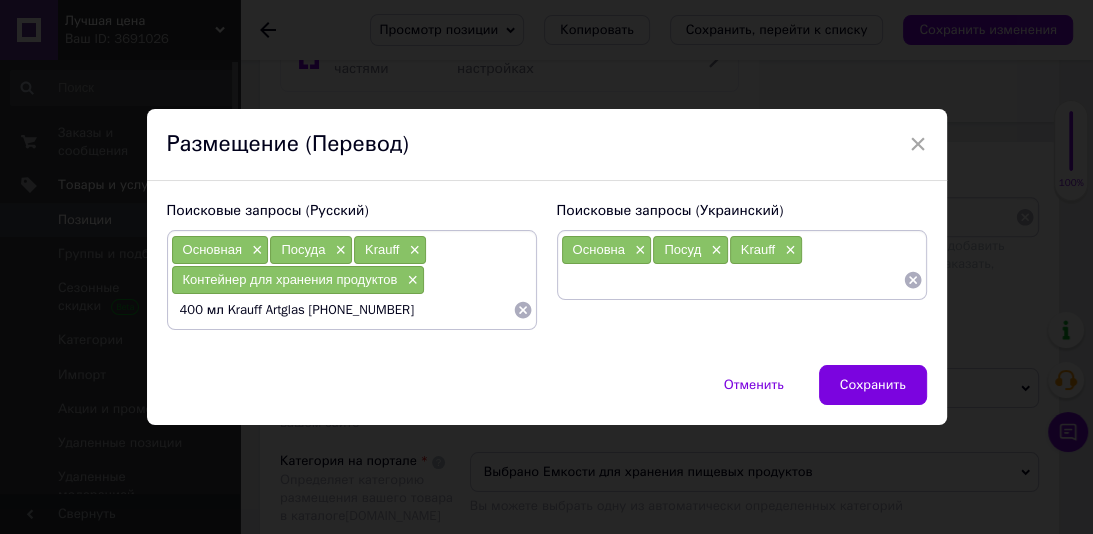 scroll, scrollTop: 0, scrollLeft: 0, axis: both 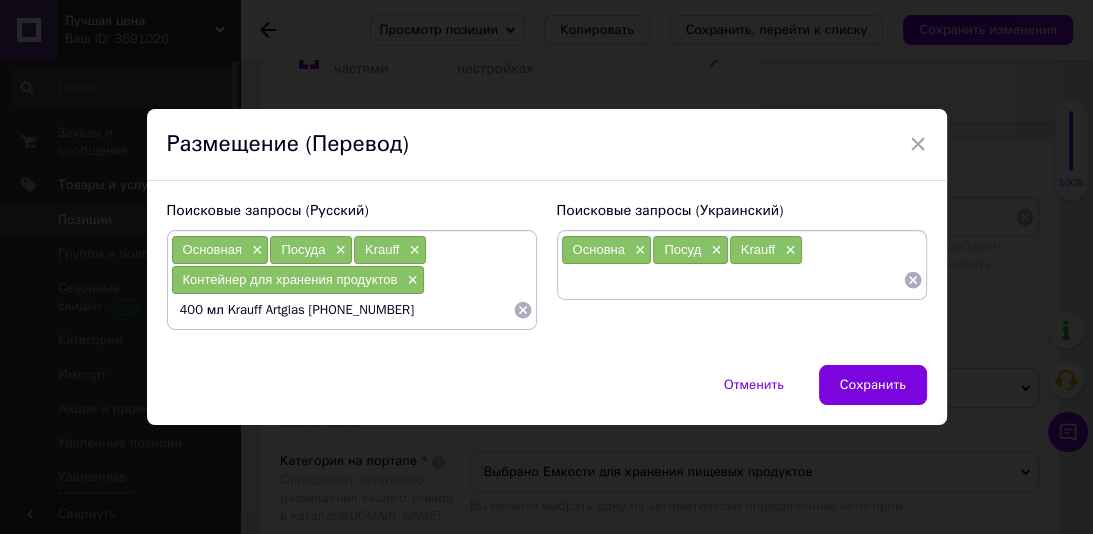 drag, startPoint x: 215, startPoint y: 316, endPoint x: 147, endPoint y: 316, distance: 68 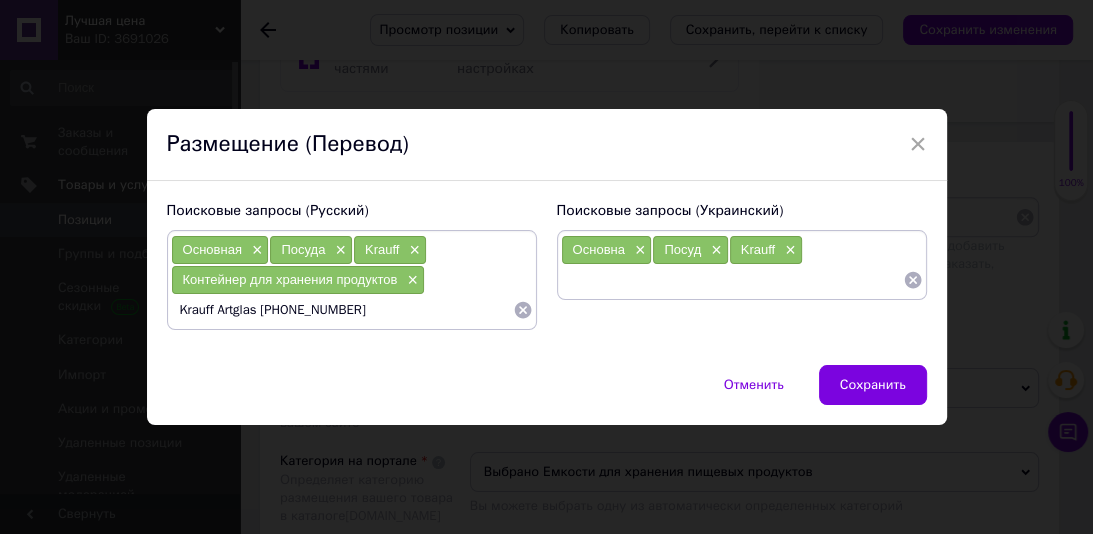 type 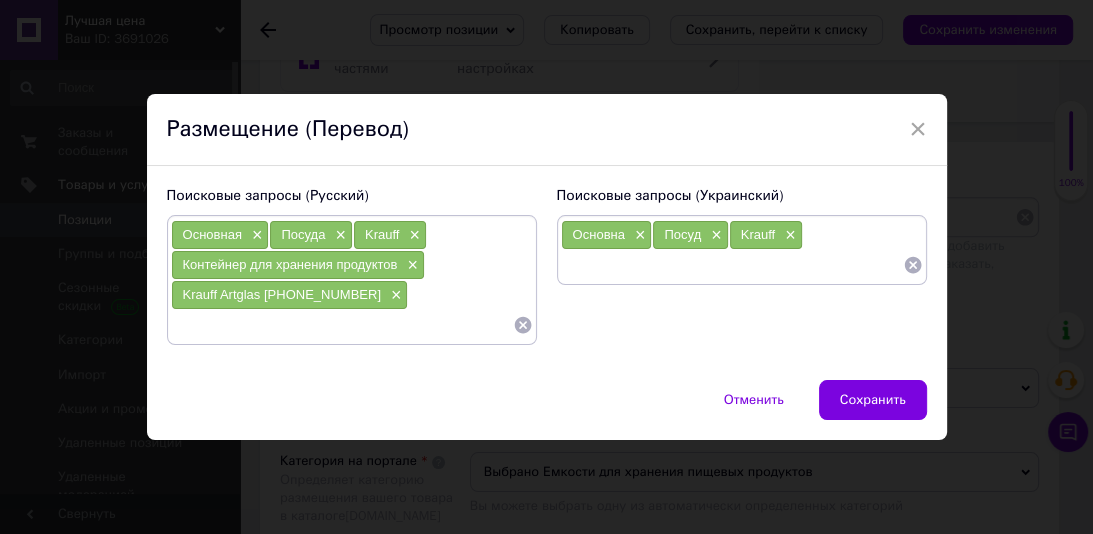 scroll, scrollTop: 0, scrollLeft: 0, axis: both 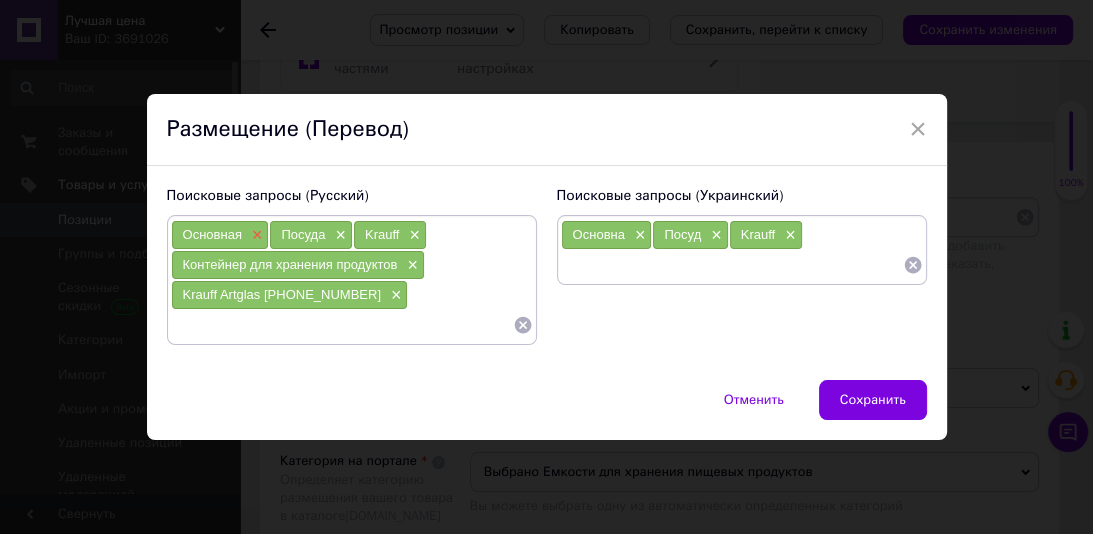 click on "×" at bounding box center [255, 235] 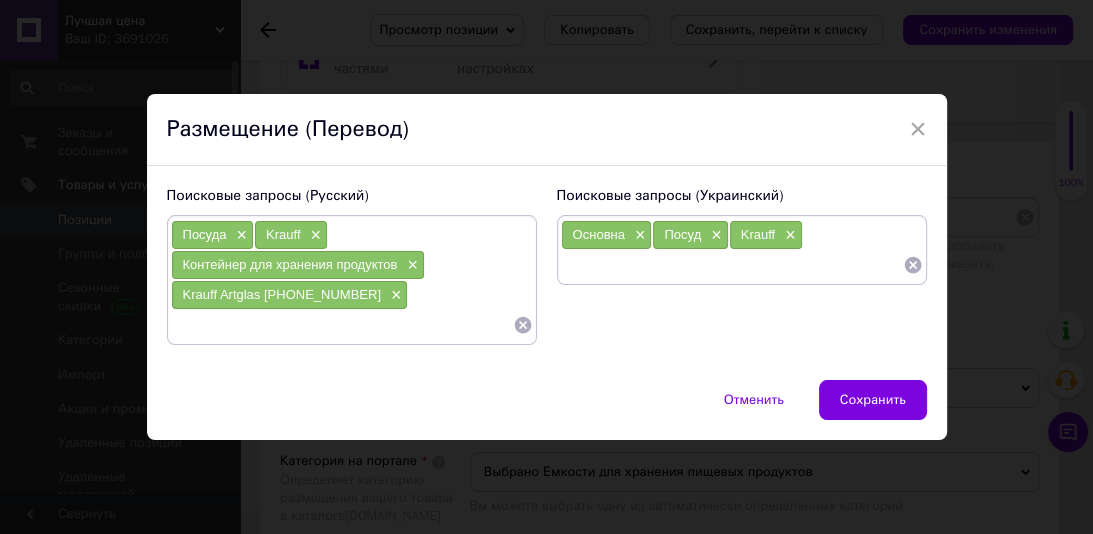 click on "×" at bounding box center (239, 235) 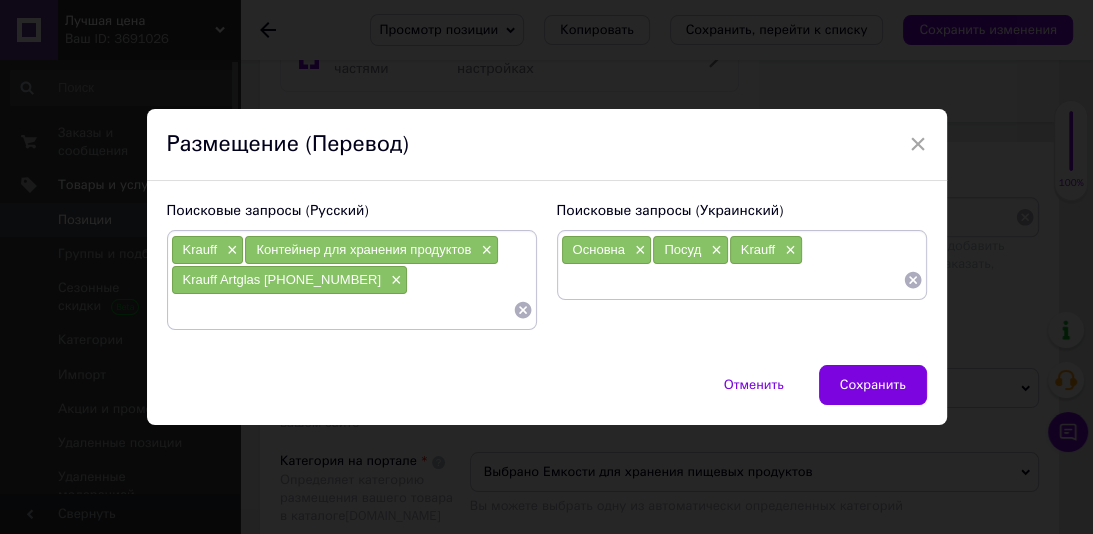 drag, startPoint x: 232, startPoint y: 249, endPoint x: 618, endPoint y: 243, distance: 386.04663 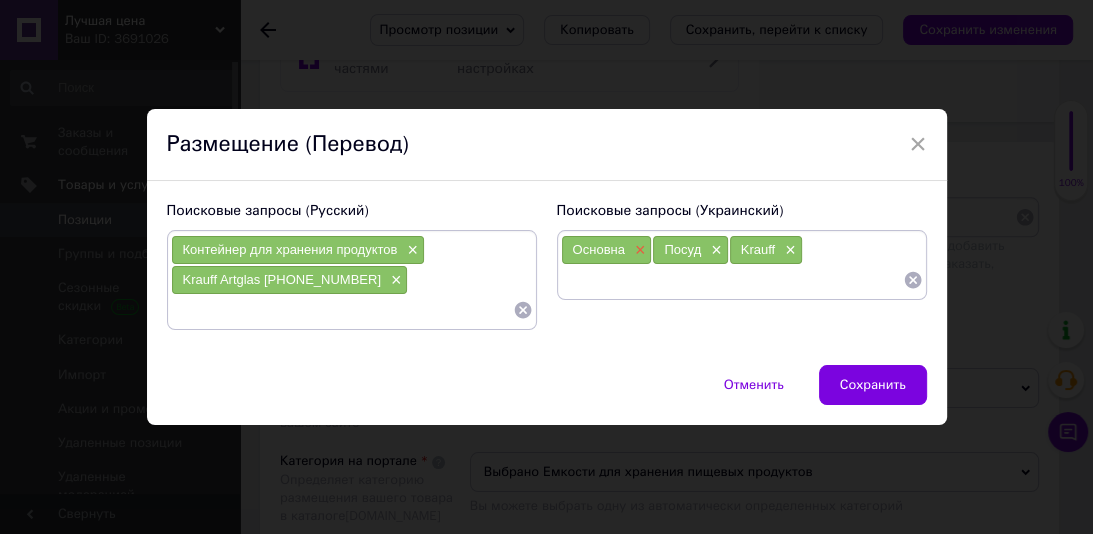 click on "×" at bounding box center (638, 250) 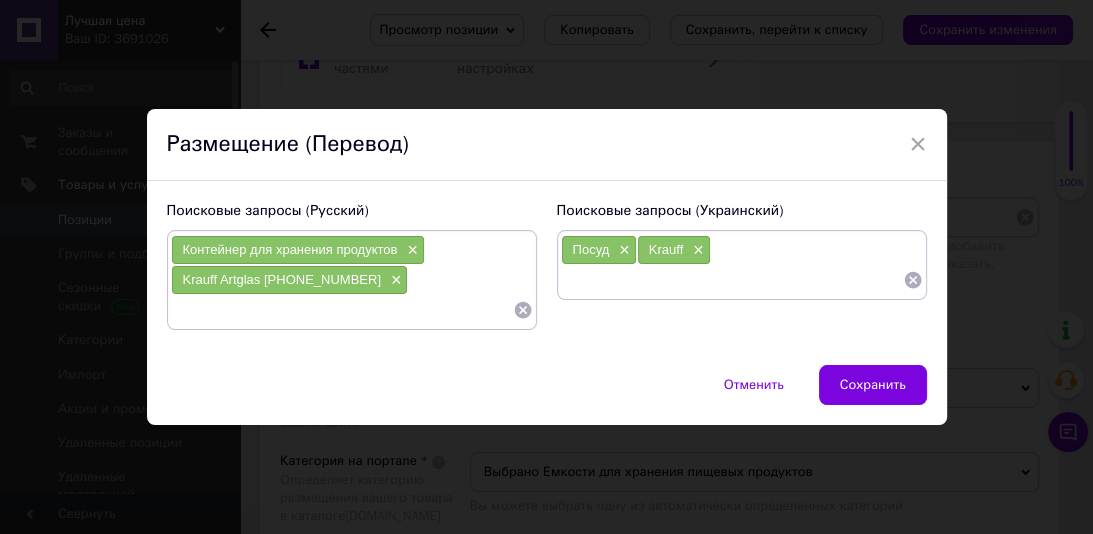 drag, startPoint x: 617, startPoint y: 244, endPoint x: 642, endPoint y: 257, distance: 28.178005 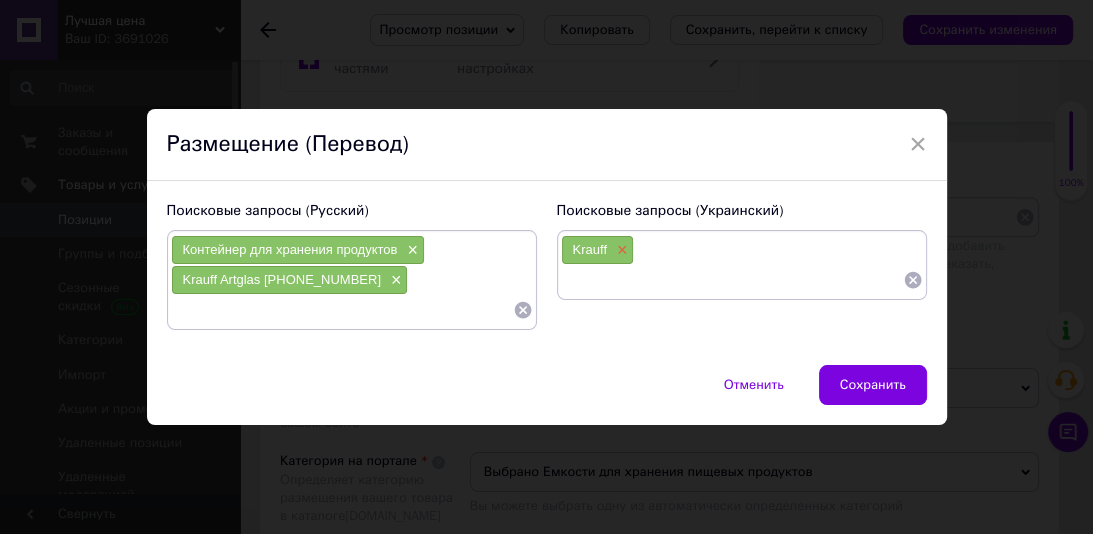 drag, startPoint x: 623, startPoint y: 254, endPoint x: 588, endPoint y: 0, distance: 256.4001 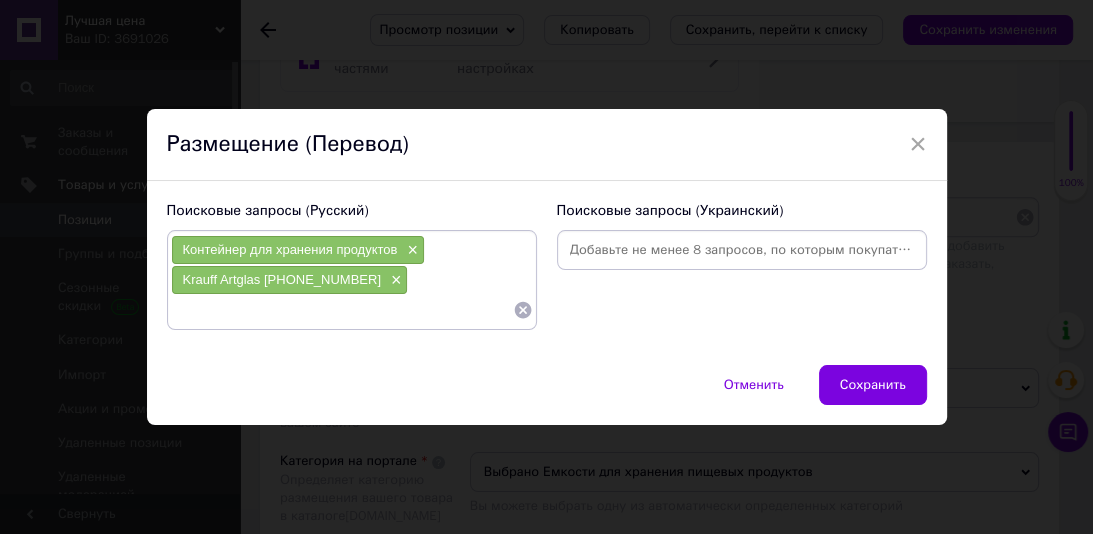 paste on "Контейнер для зберігання продуктів×" 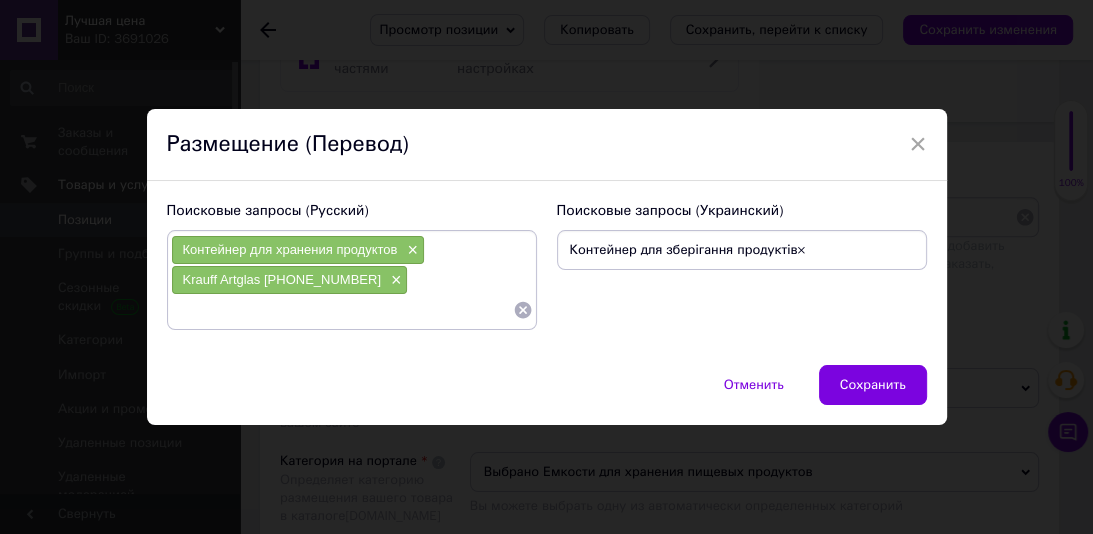 type on "Контейнер для зберігання продуктів" 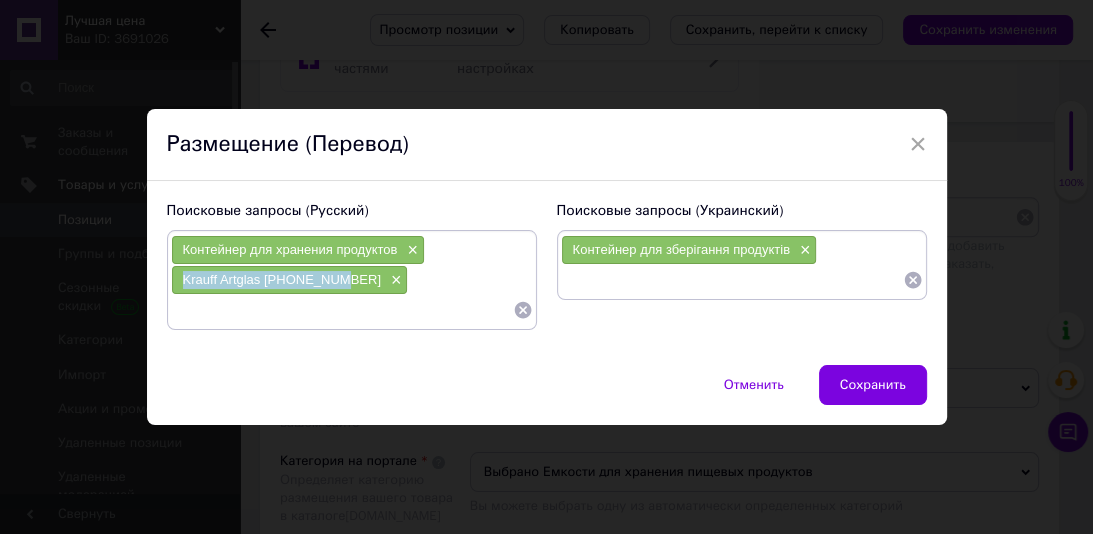 drag, startPoint x: 325, startPoint y: 285, endPoint x: 180, endPoint y: 279, distance: 145.12408 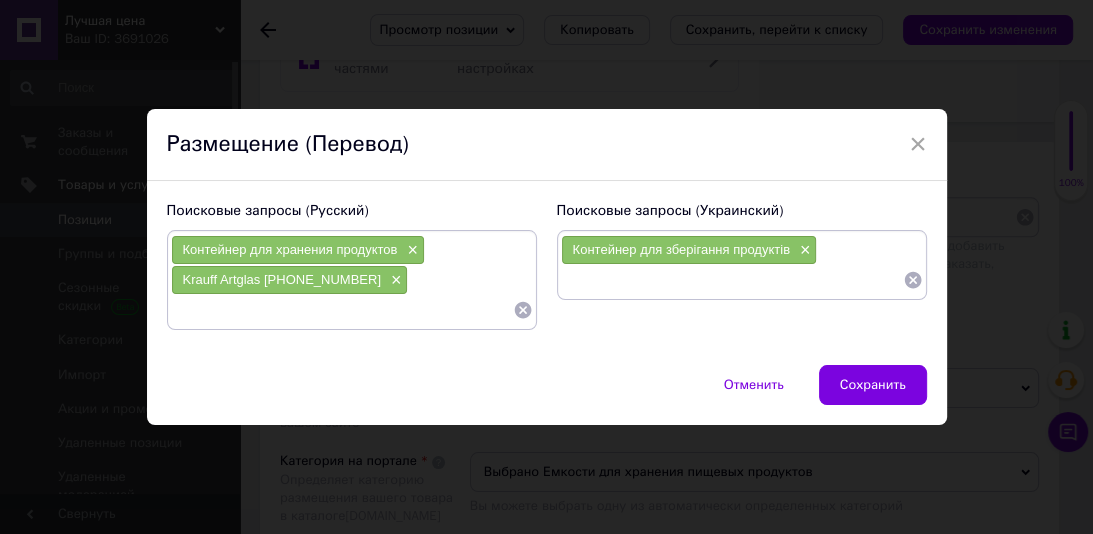 click at bounding box center [732, 280] 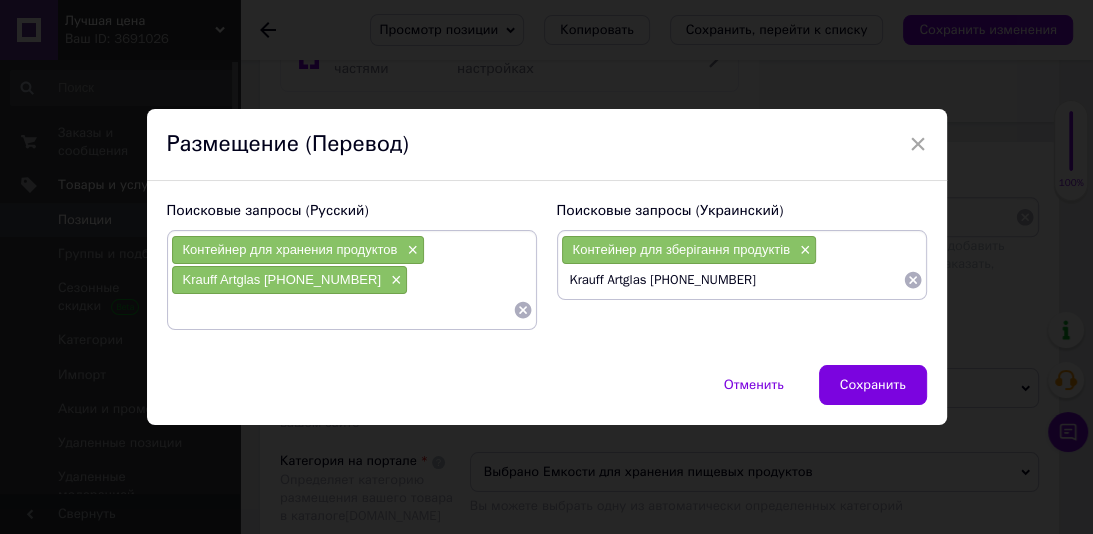 type 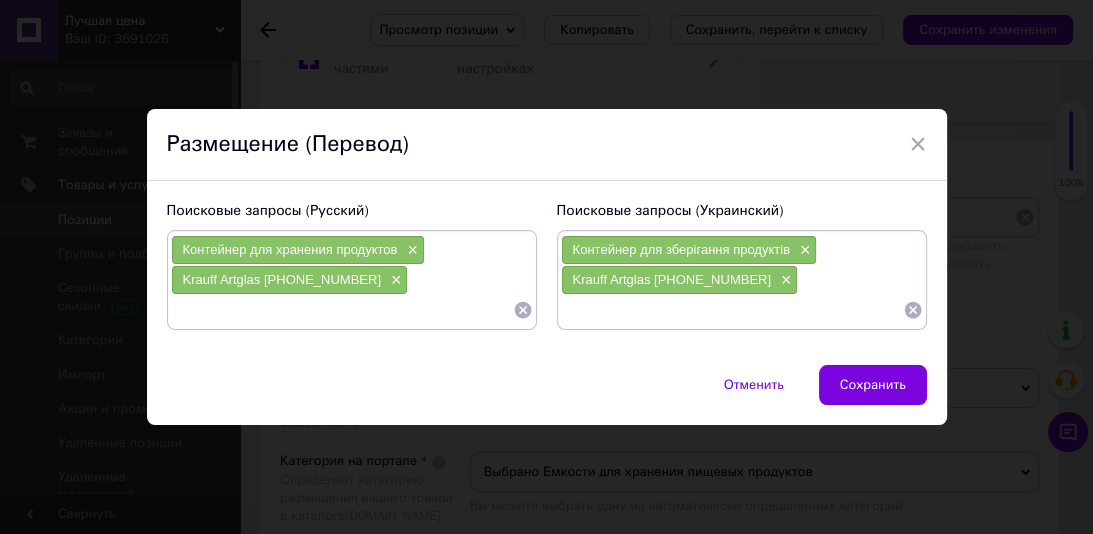 paste on "Стеклянный контейнер Krauff" 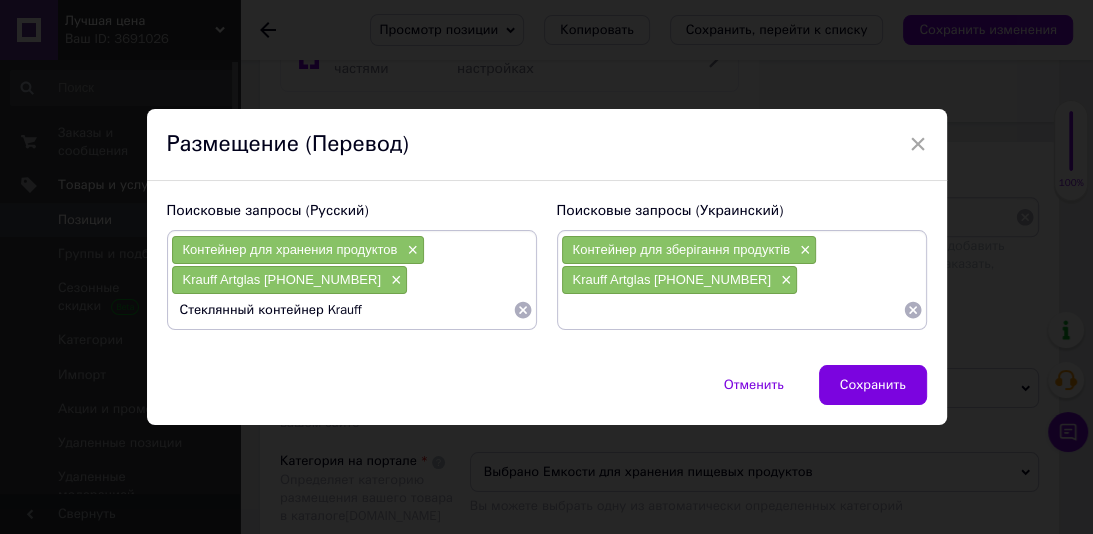 type 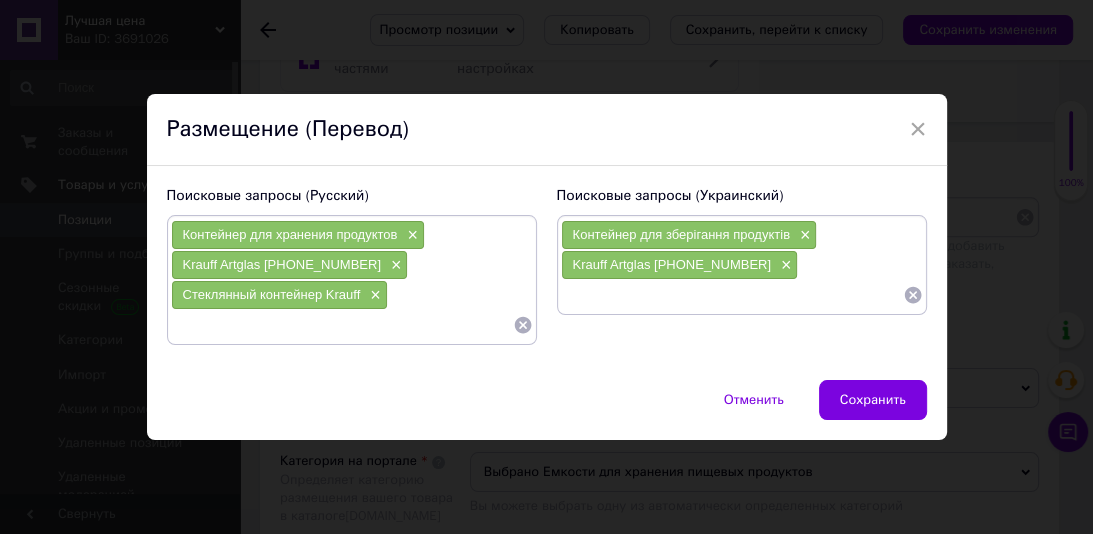 paste on "Скляний контейнер Krauff" 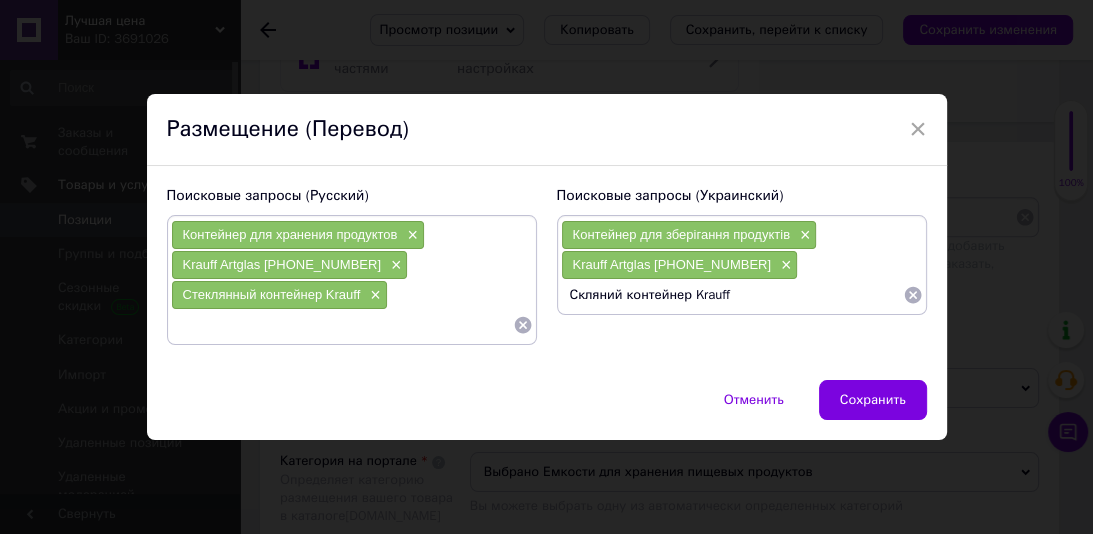 type 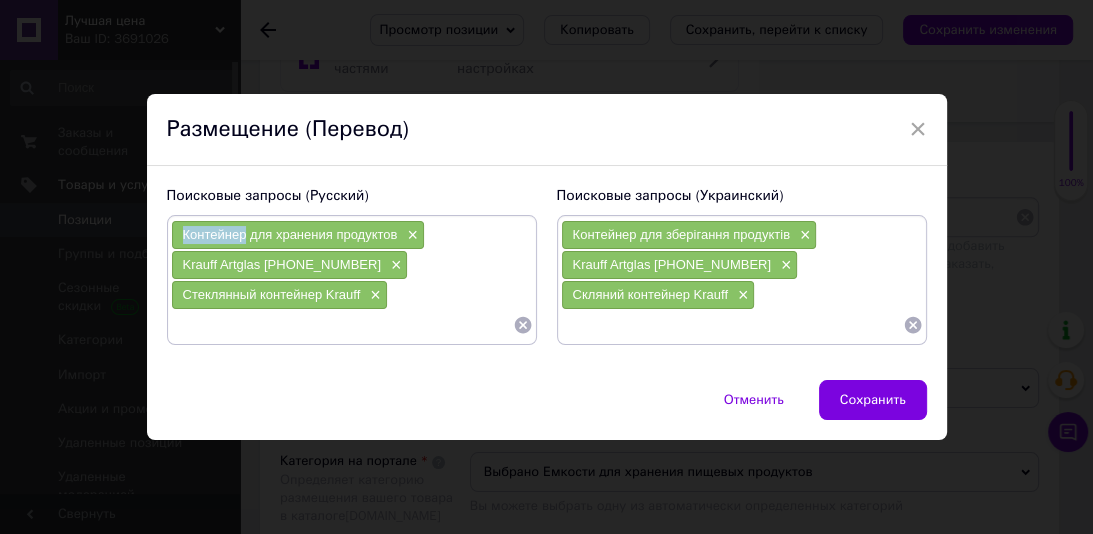 drag, startPoint x: 228, startPoint y: 235, endPoint x: 178, endPoint y: 236, distance: 50.01 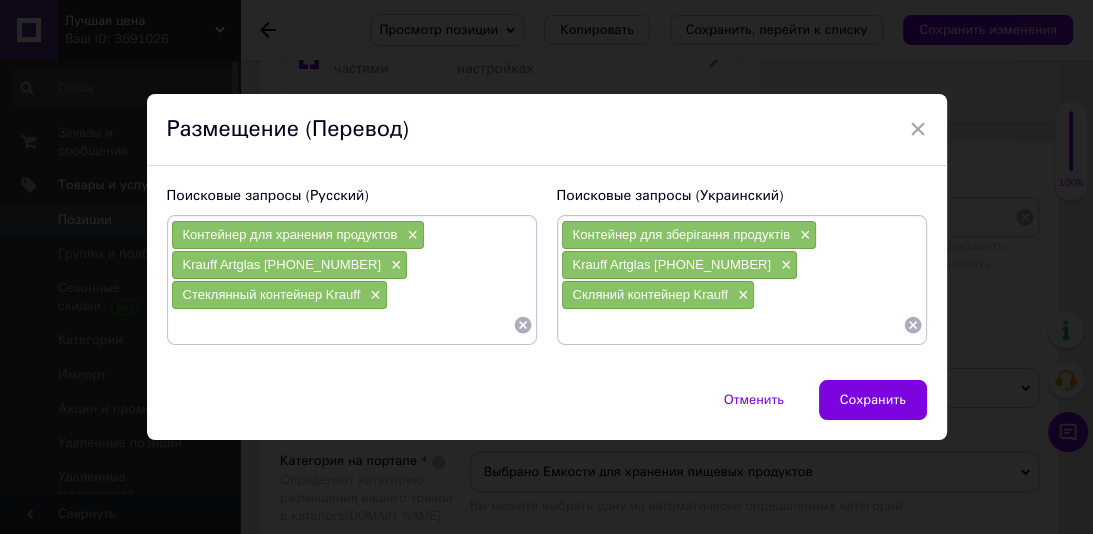 click at bounding box center (342, 325) 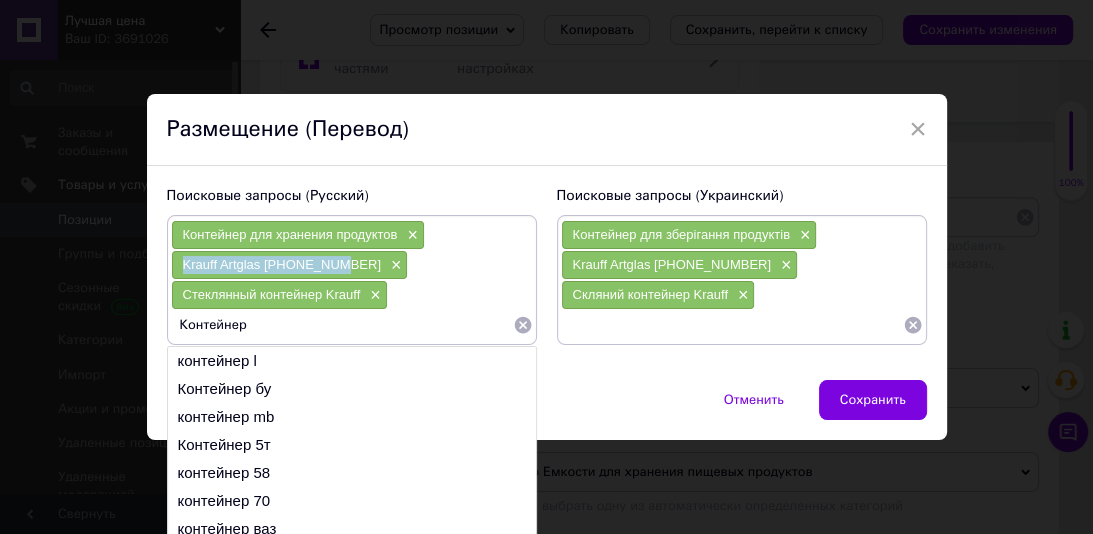 drag, startPoint x: 341, startPoint y: 268, endPoint x: 183, endPoint y: 264, distance: 158.05063 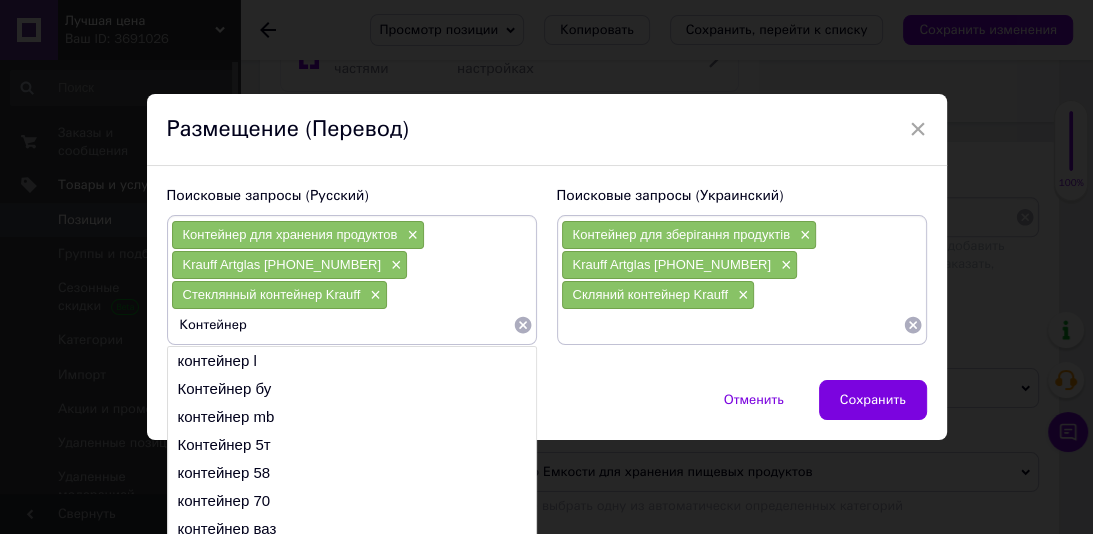 click on "Контейнер" at bounding box center (342, 325) 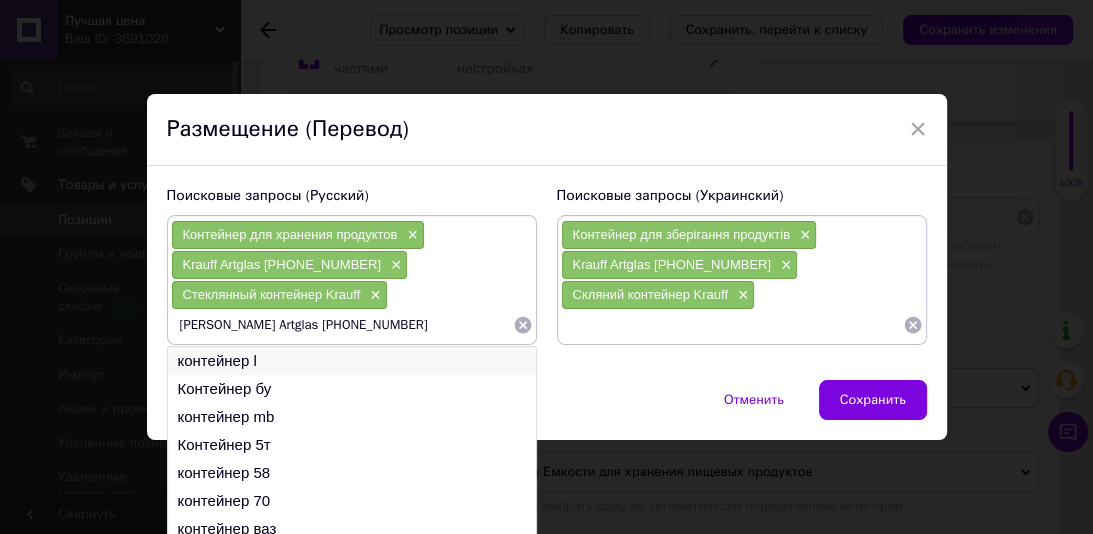 drag, startPoint x: 324, startPoint y: 325, endPoint x: 323, endPoint y: 352, distance: 27.018513 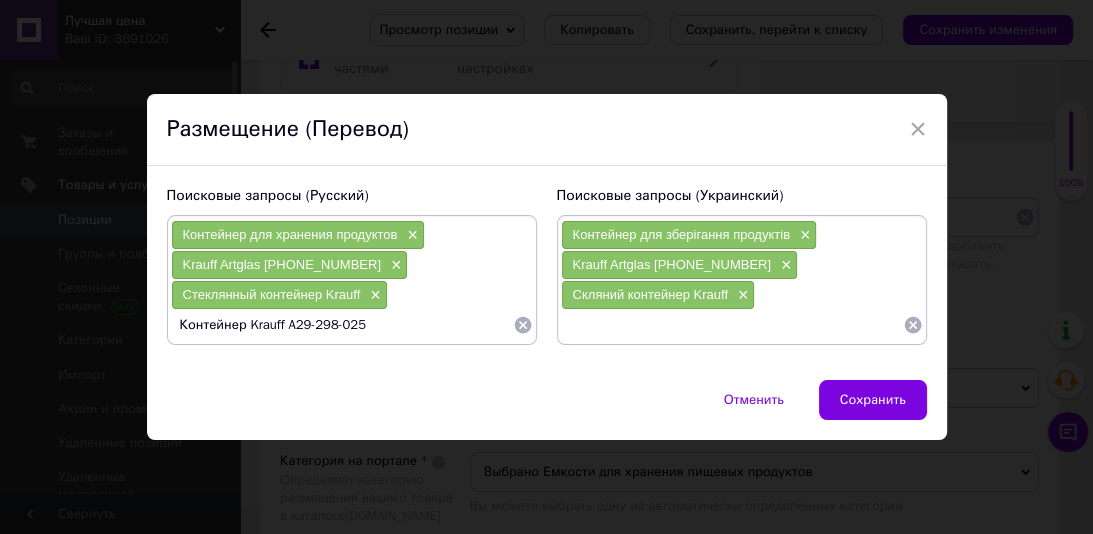 type on "[PERSON_NAME] [PHONE_NUMBER]" 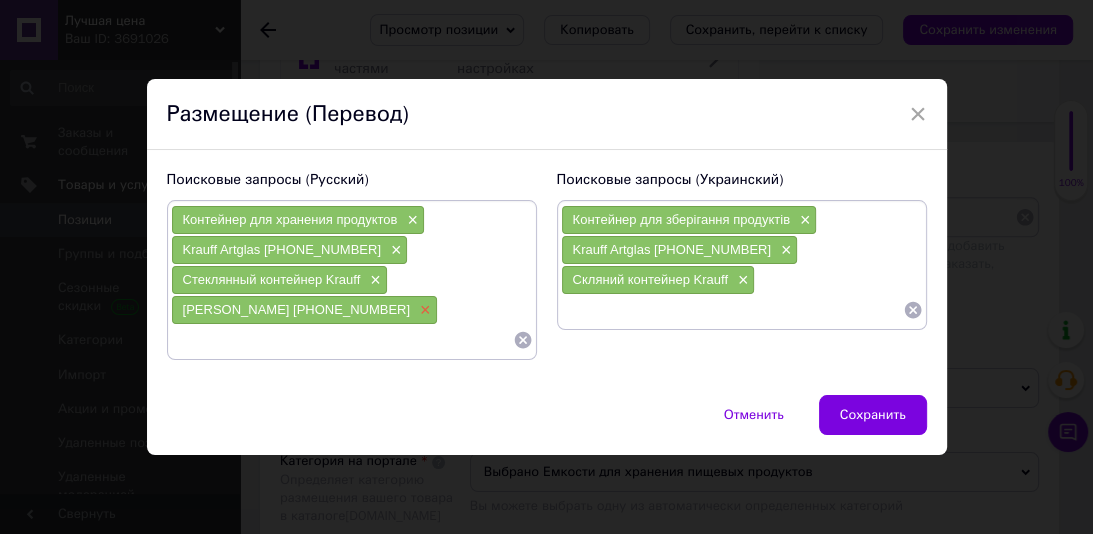 type 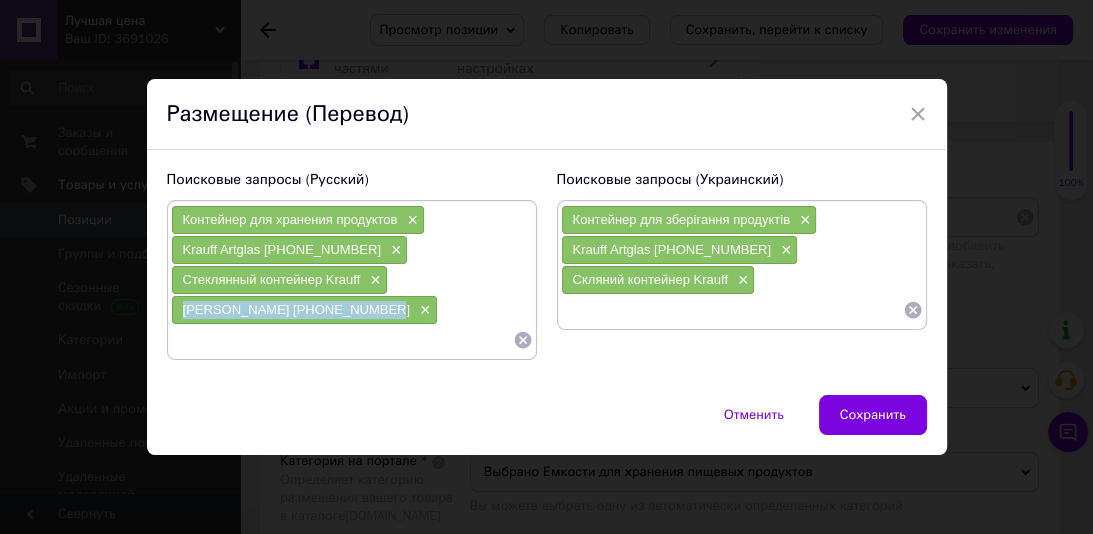 drag, startPoint x: 356, startPoint y: 313, endPoint x: 185, endPoint y: 311, distance: 171.01169 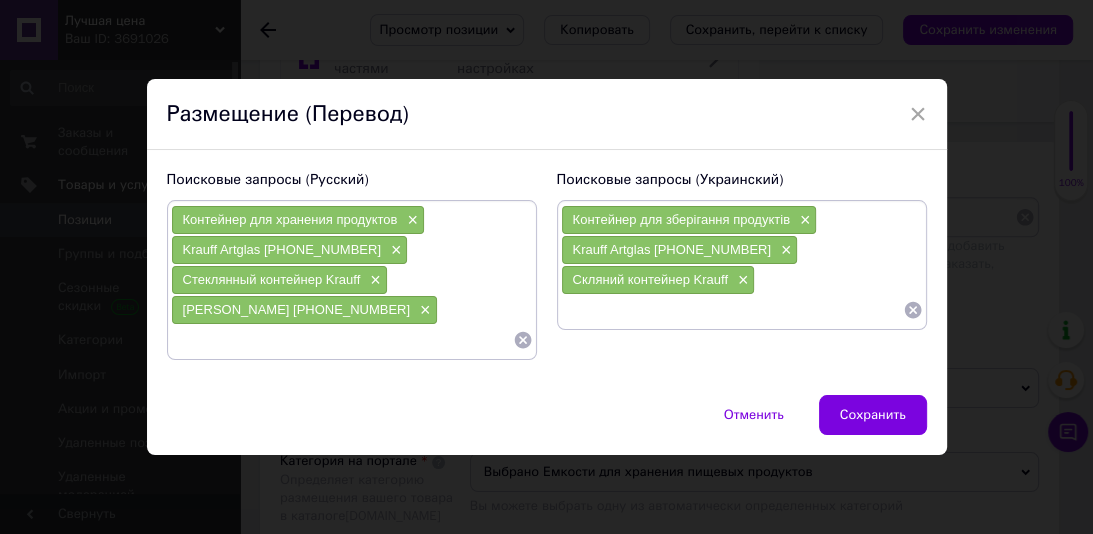 click at bounding box center [732, 310] 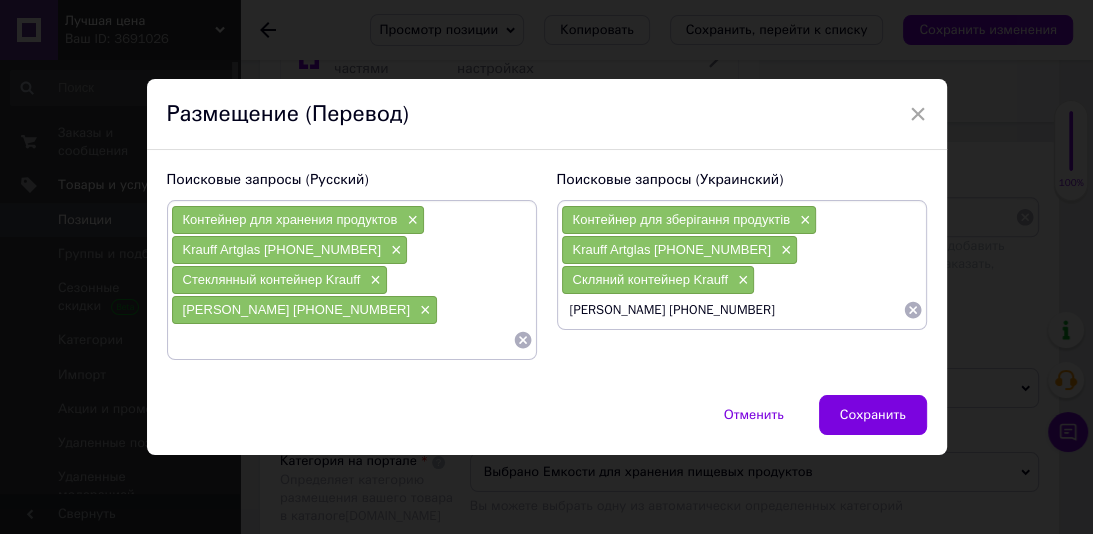 type 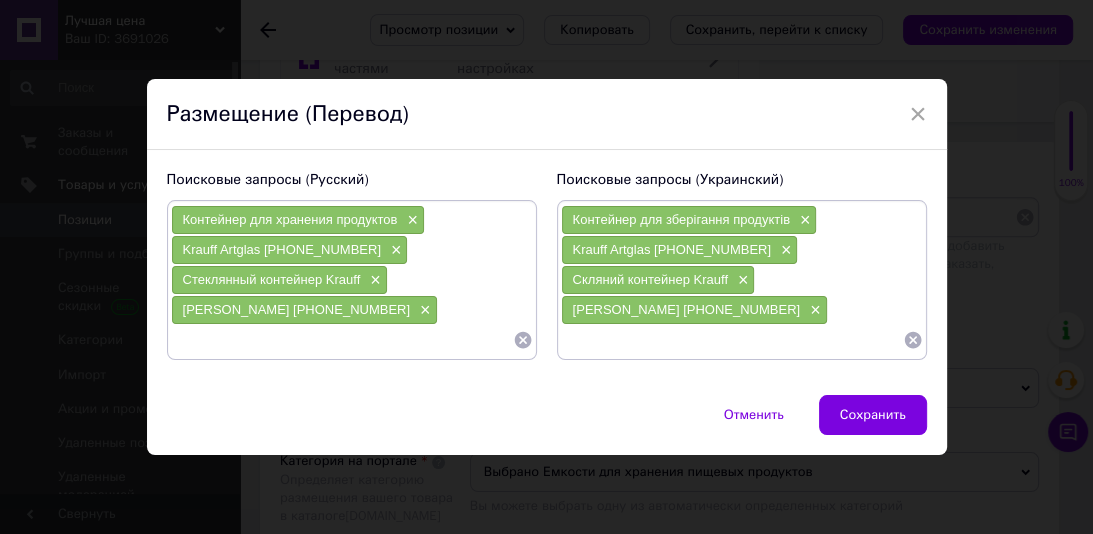 paste on "Емкость для хранения пищевых продуктов" 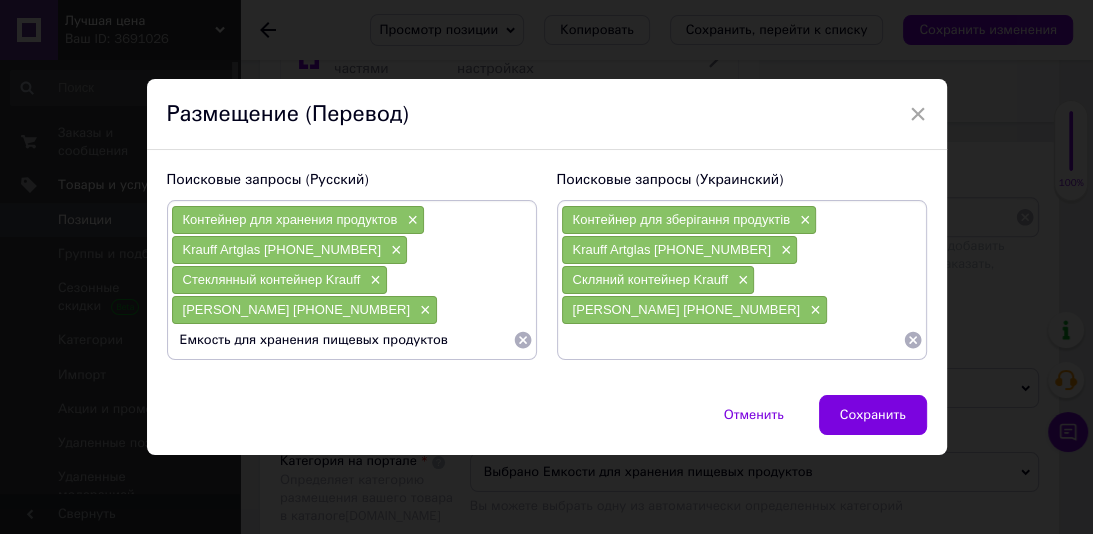 type 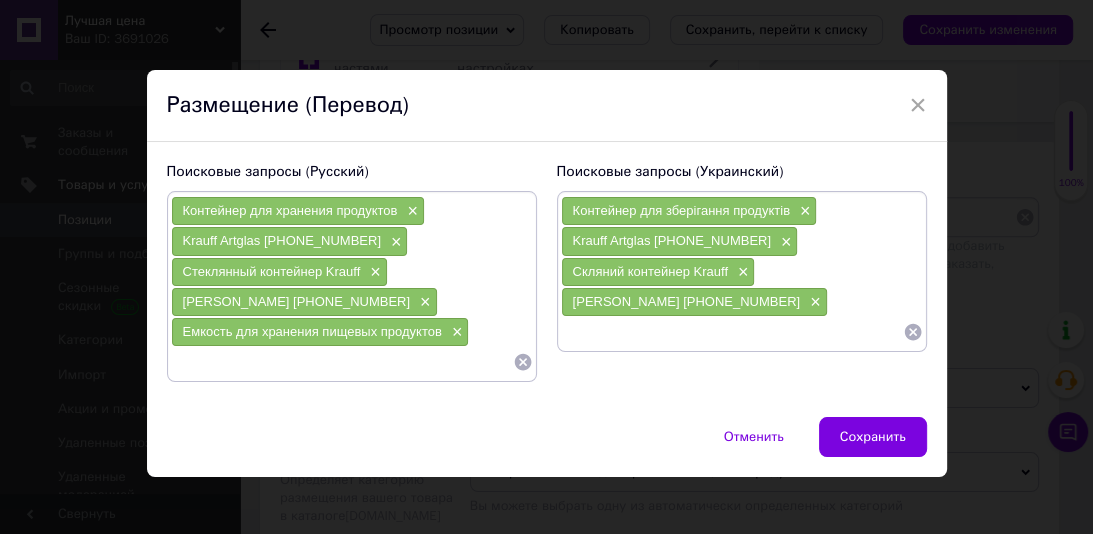 drag, startPoint x: 585, startPoint y: 311, endPoint x: 584, endPoint y: 326, distance: 15.033297 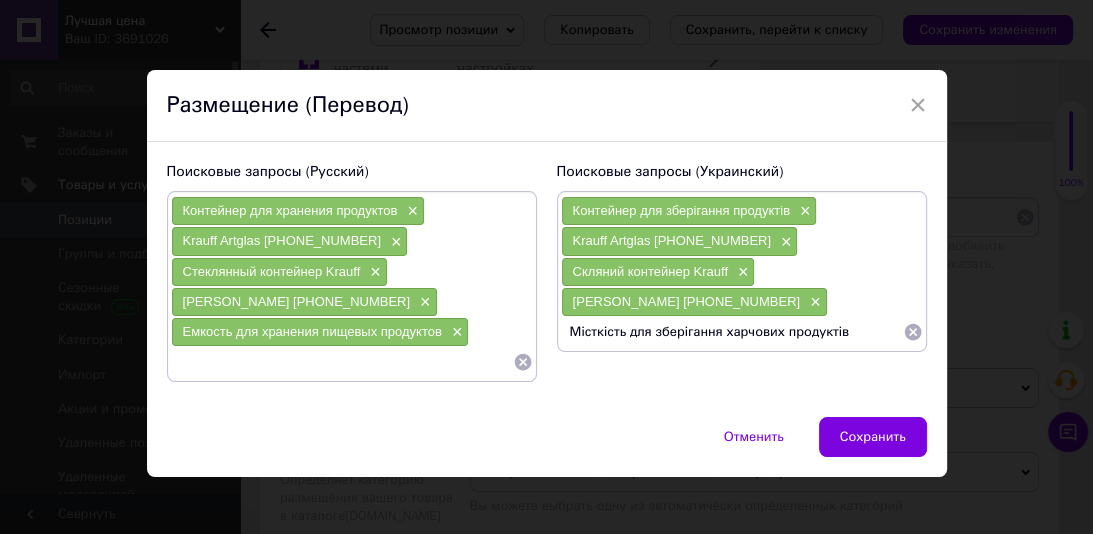 scroll, scrollTop: 0, scrollLeft: 0, axis: both 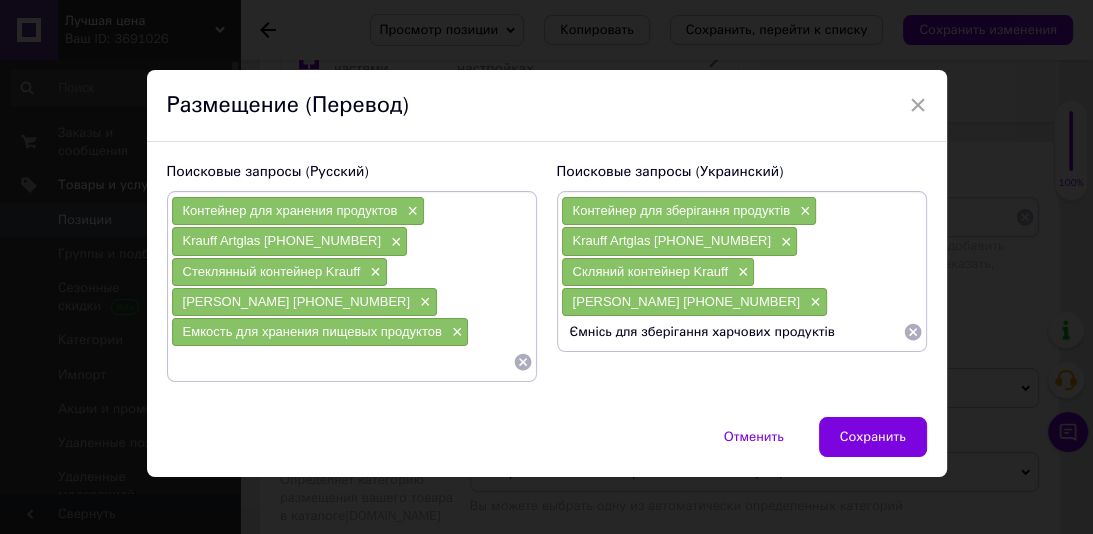 type on "Ємність для зберігання харчових продуктів" 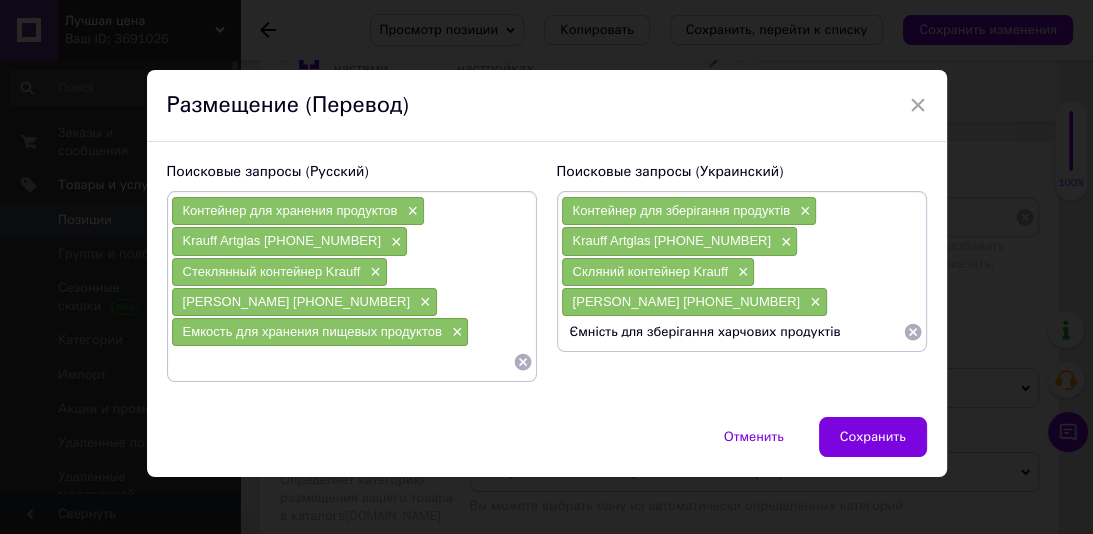 click on "Ємність для зберігання харчових продуктів" at bounding box center [732, 332] 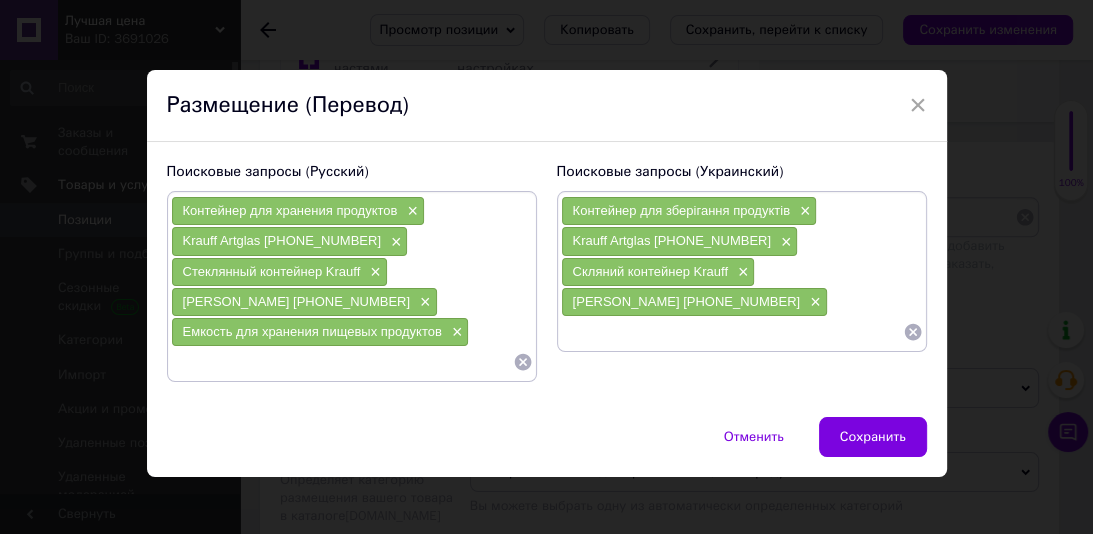 scroll, scrollTop: 0, scrollLeft: 0, axis: both 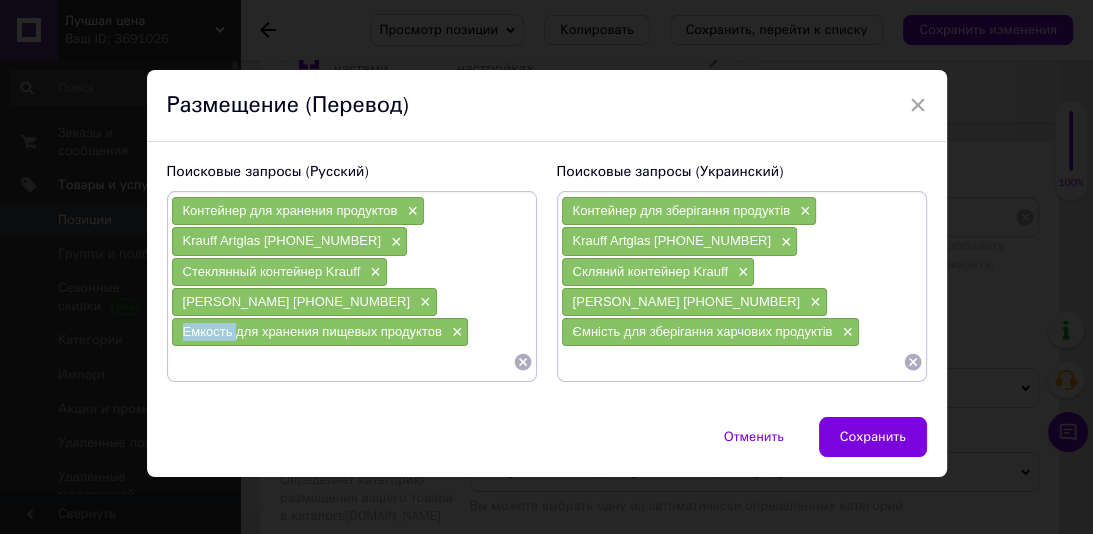 drag, startPoint x: 236, startPoint y: 328, endPoint x: 168, endPoint y: 333, distance: 68.18358 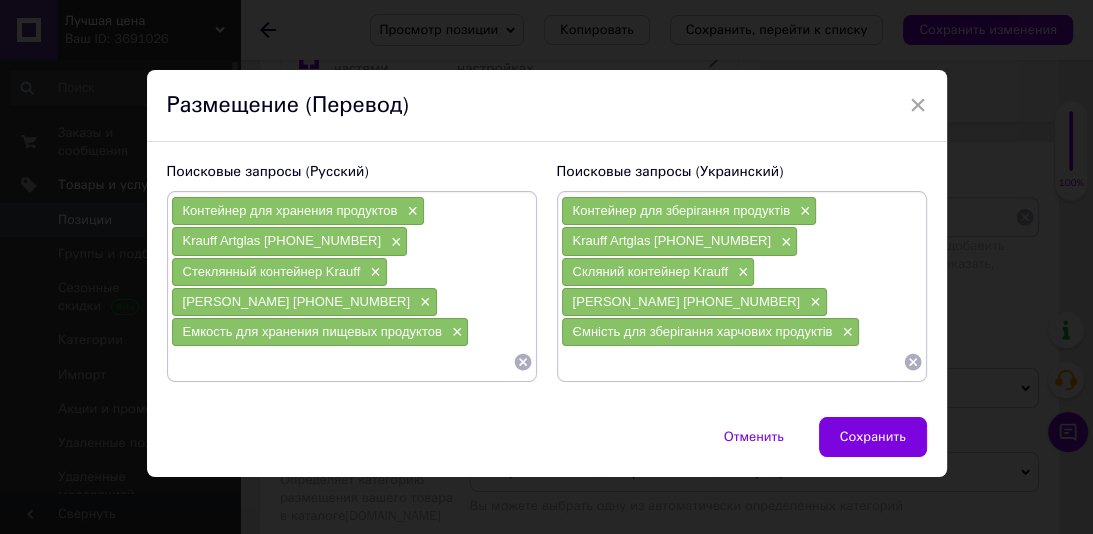 click at bounding box center (342, 362) 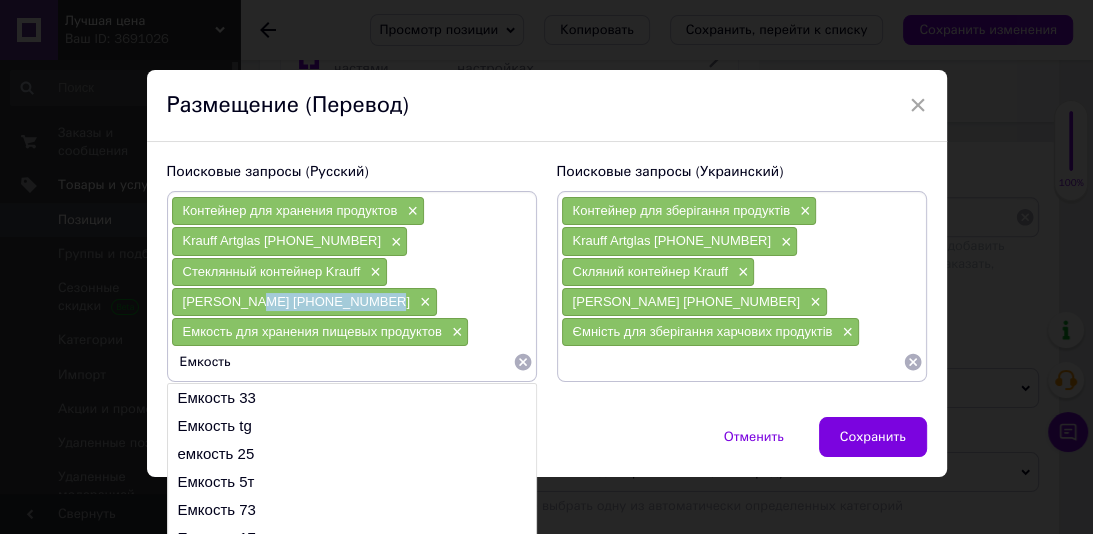 drag, startPoint x: 352, startPoint y: 304, endPoint x: 248, endPoint y: 301, distance: 104.04326 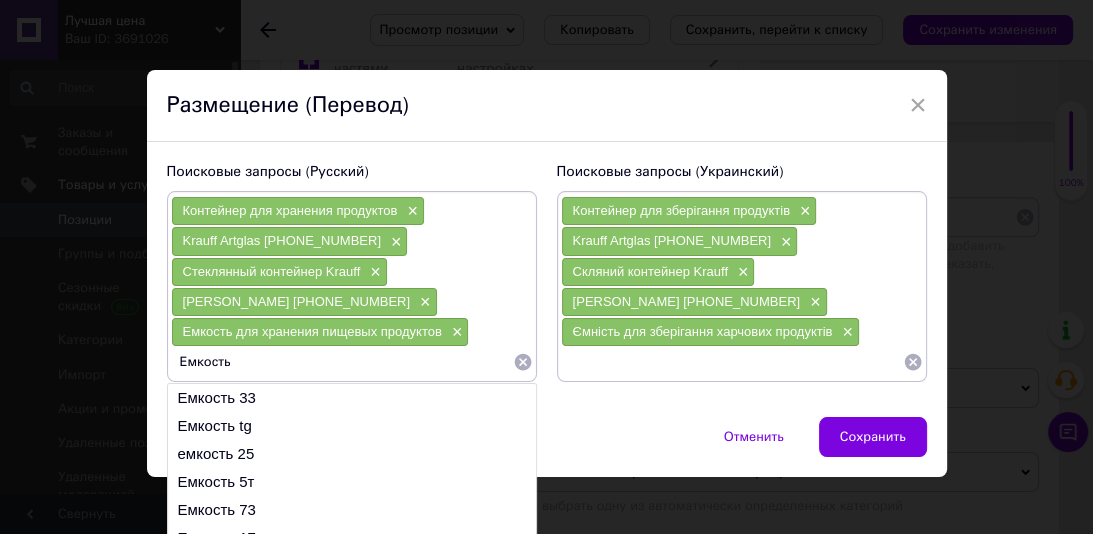 click on "Емкость" at bounding box center (342, 362) 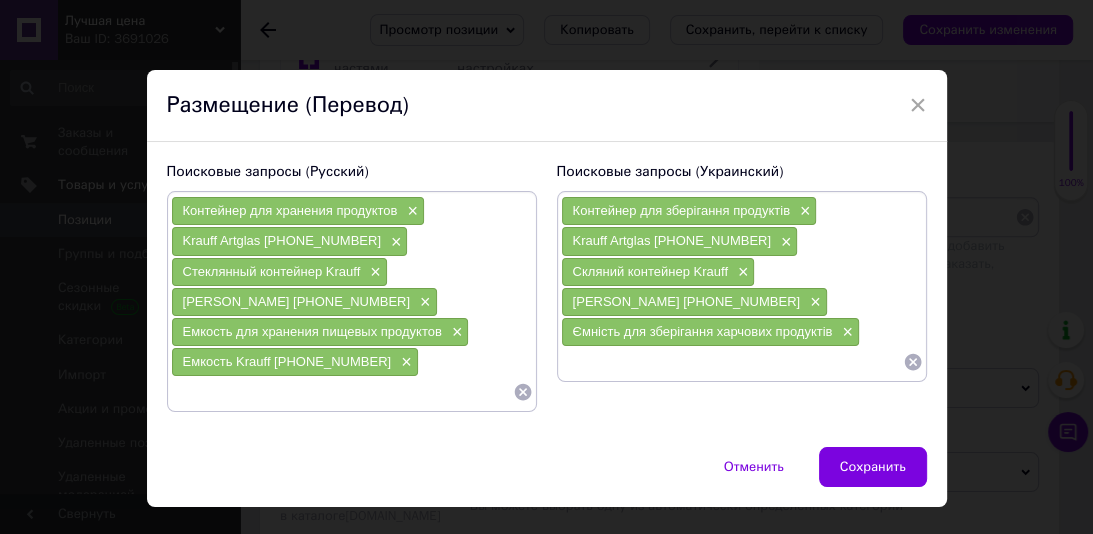 type 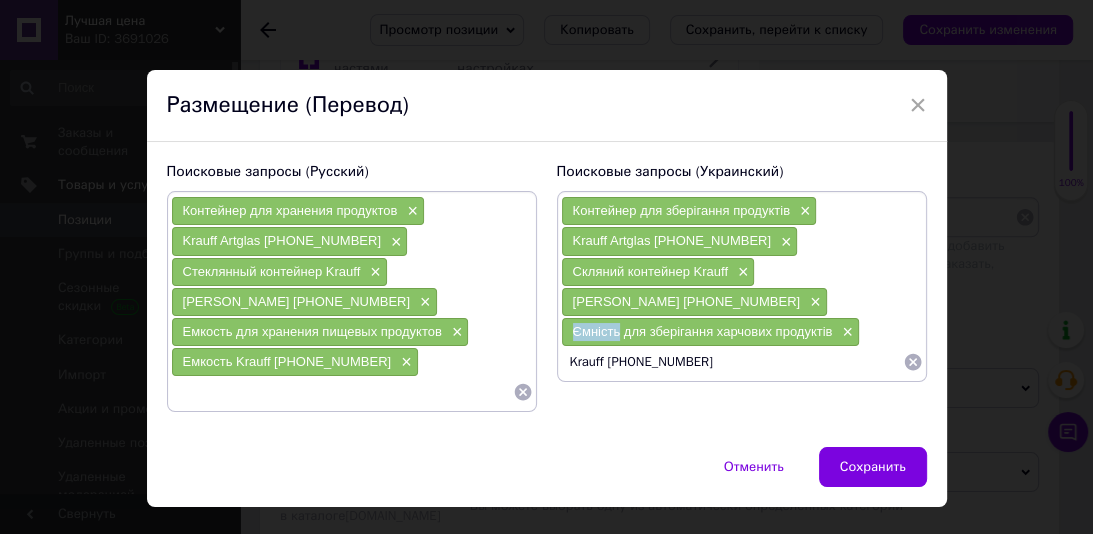 drag, startPoint x: 618, startPoint y: 327, endPoint x: 564, endPoint y: 329, distance: 54.037025 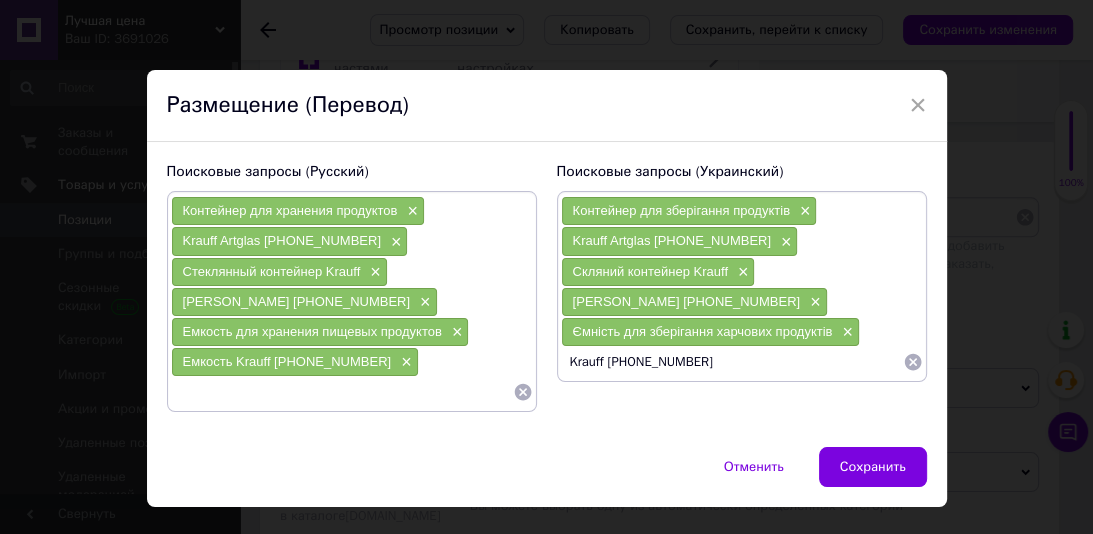click on "Krauff [PHONE_NUMBER]" at bounding box center (732, 362) 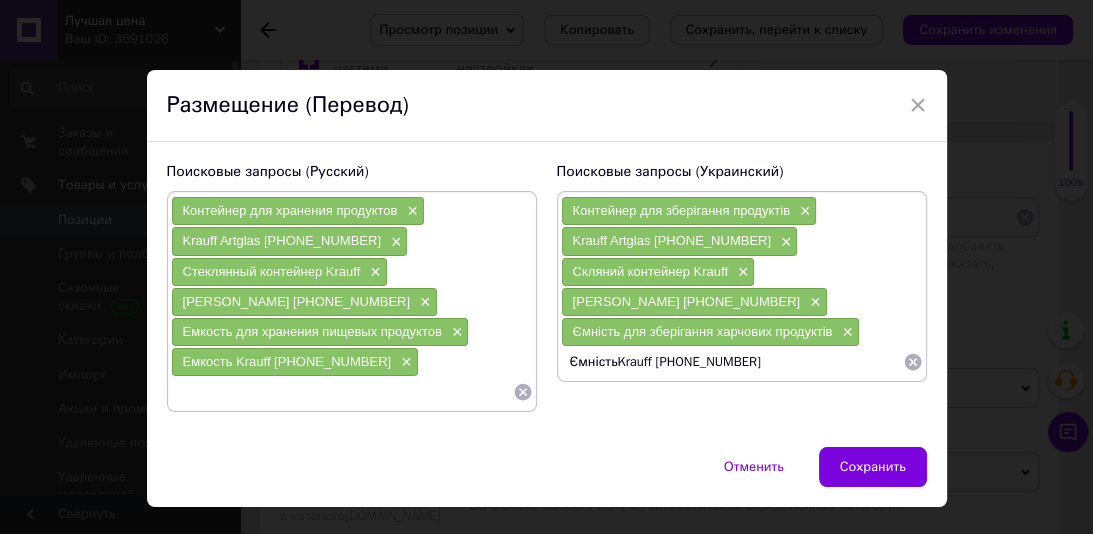 type on "Ємність [PERSON_NAME] [PHONE_NUMBER]" 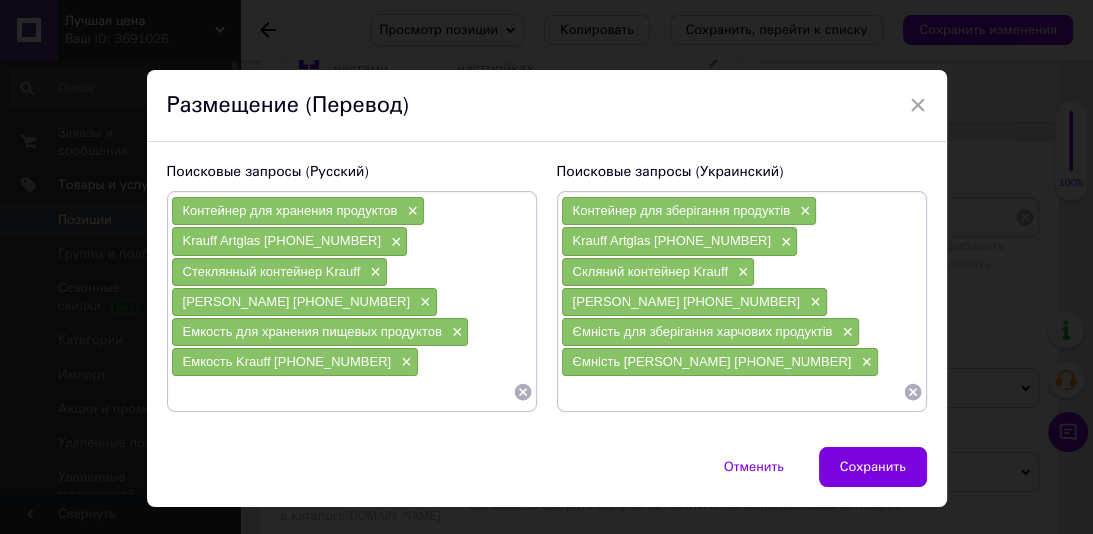 type 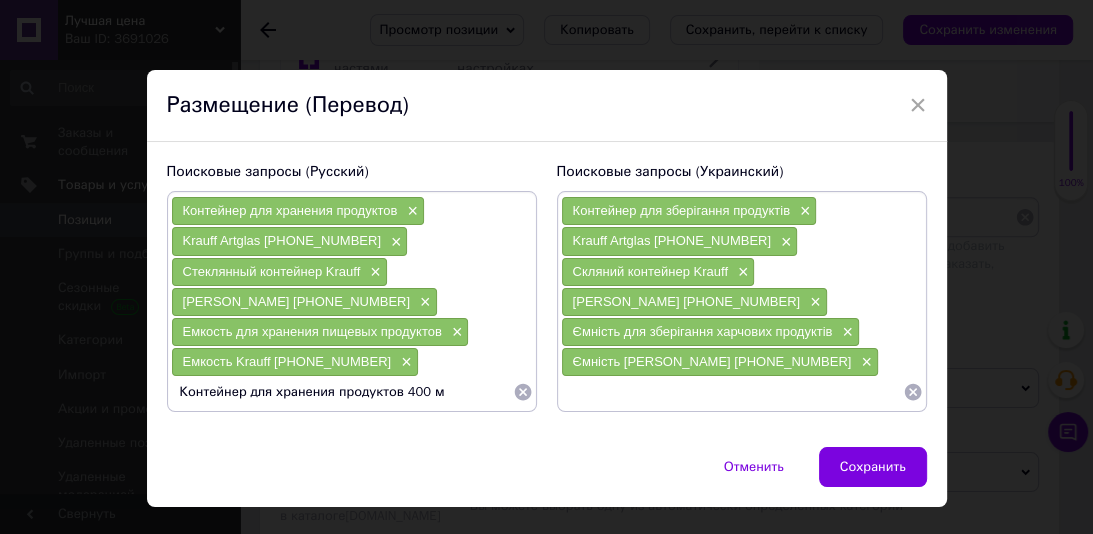 type on "Контейнер для хранения продуктов 400 мл" 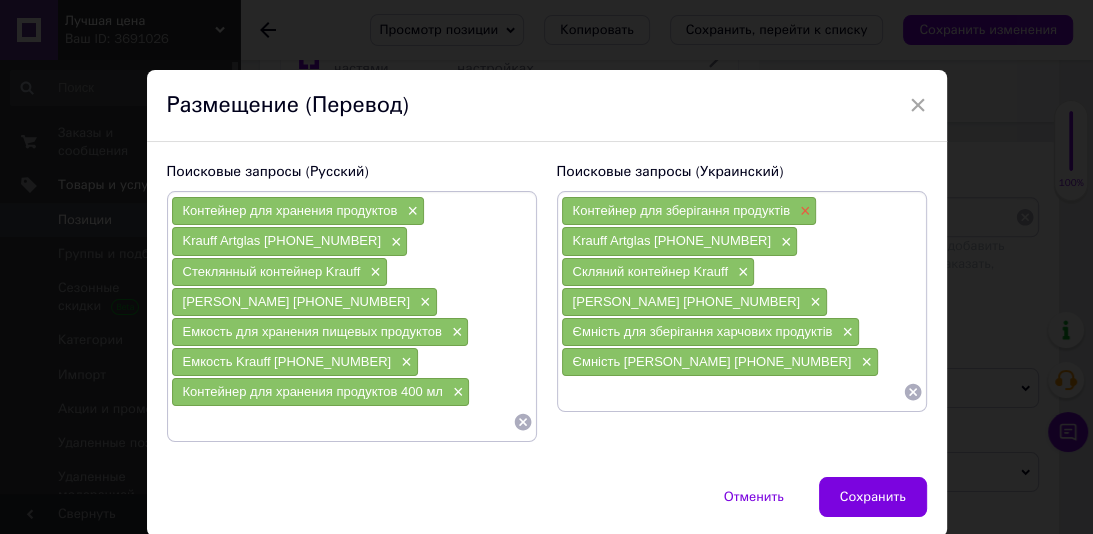 type 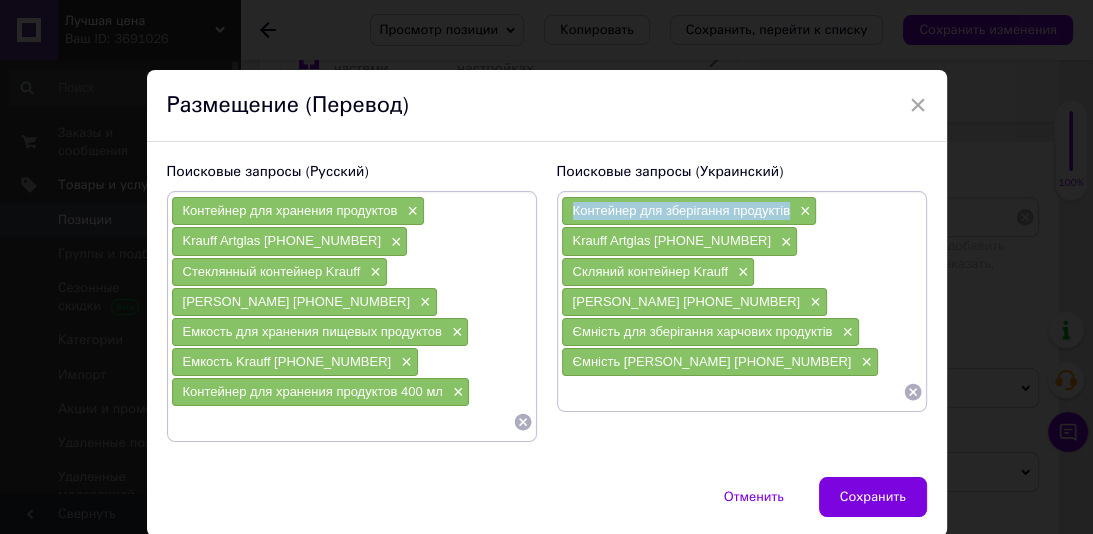 drag, startPoint x: 797, startPoint y: 216, endPoint x: 565, endPoint y: 216, distance: 232 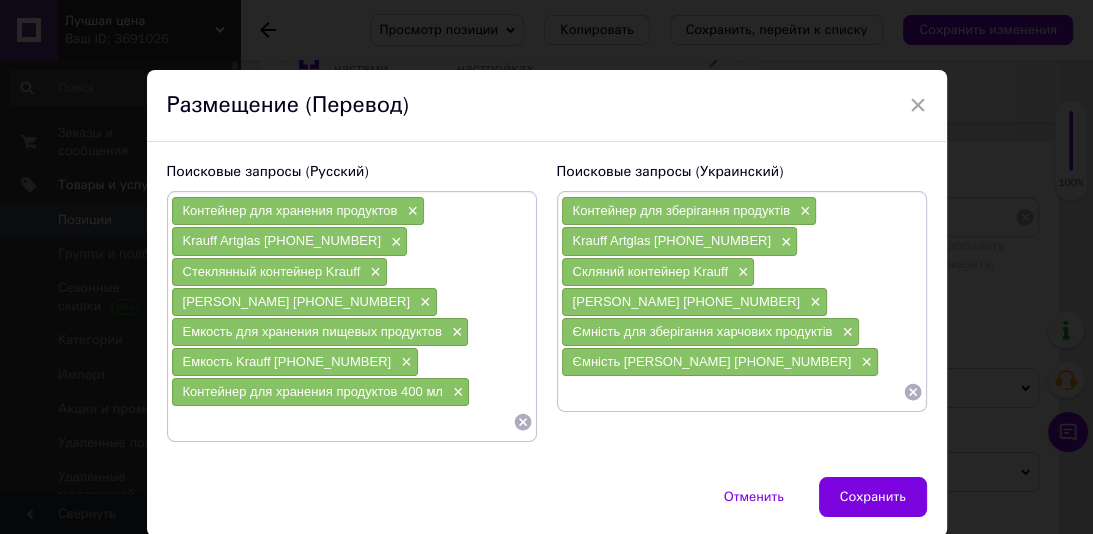 click at bounding box center (732, 392) 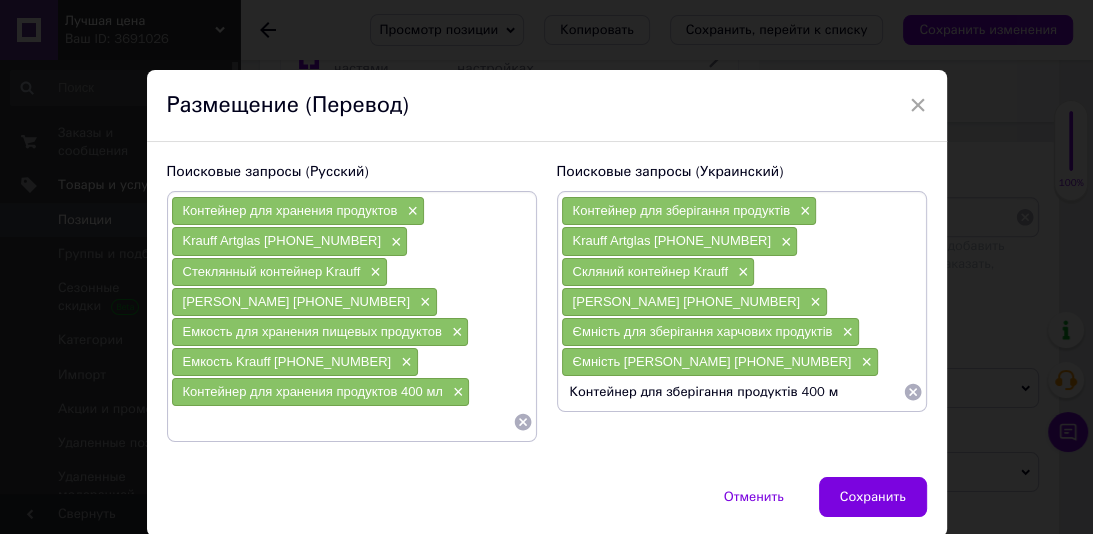type on "Контейнер для зберігання продуктів 400 мл" 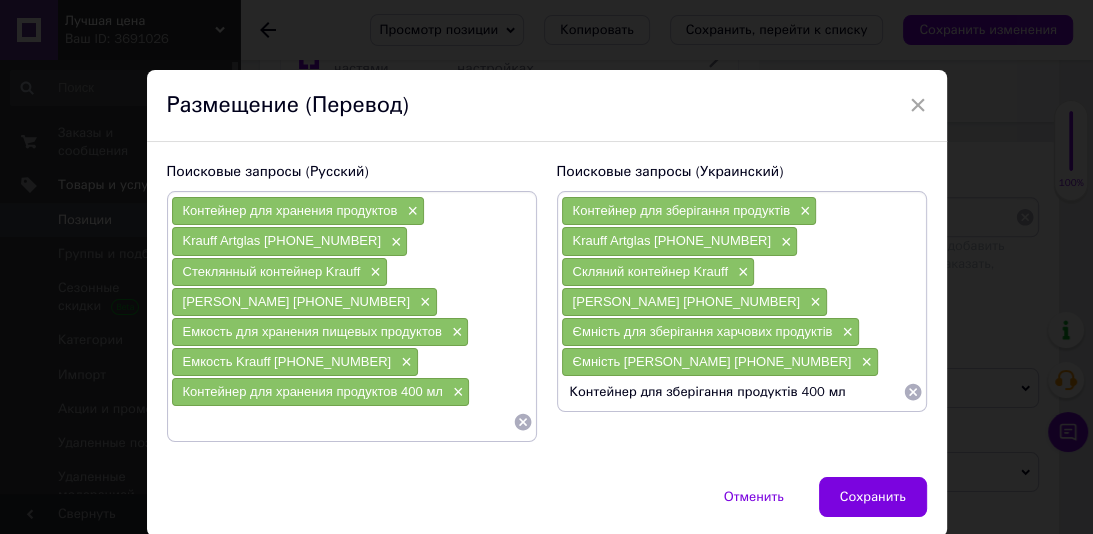 type 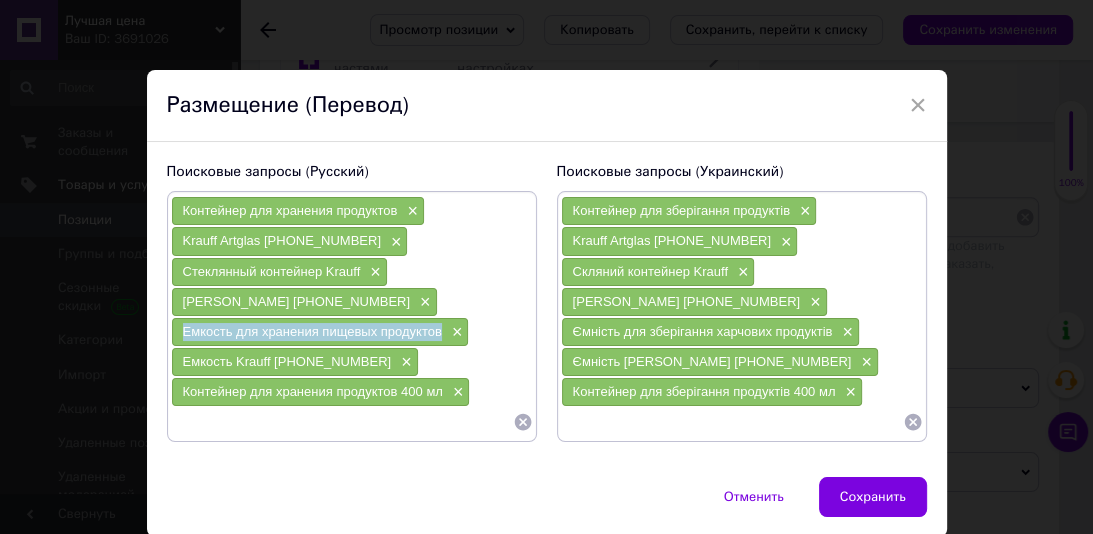 drag, startPoint x: 450, startPoint y: 327, endPoint x: 175, endPoint y: 332, distance: 275.04544 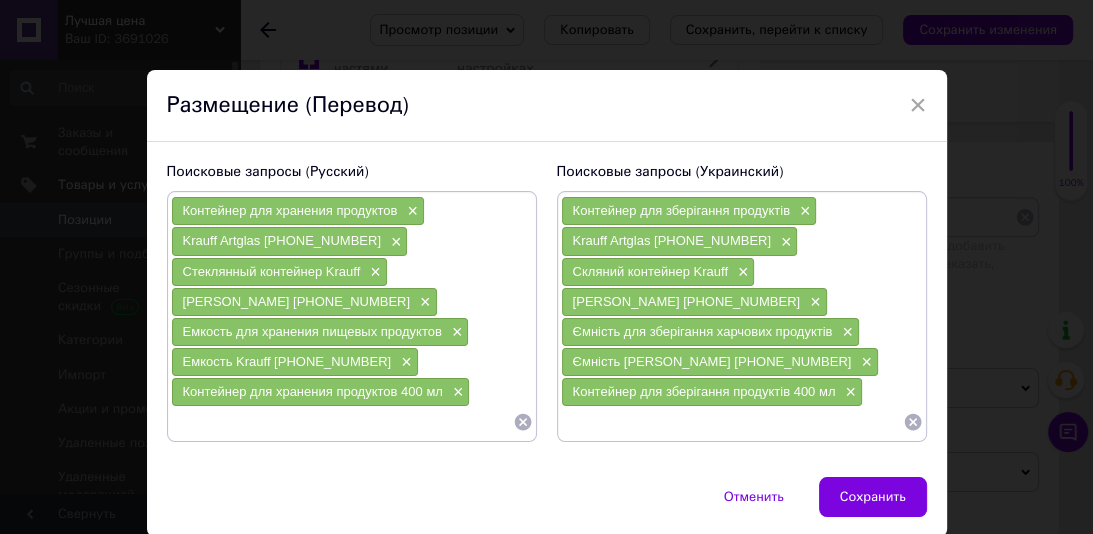 click at bounding box center (342, 422) 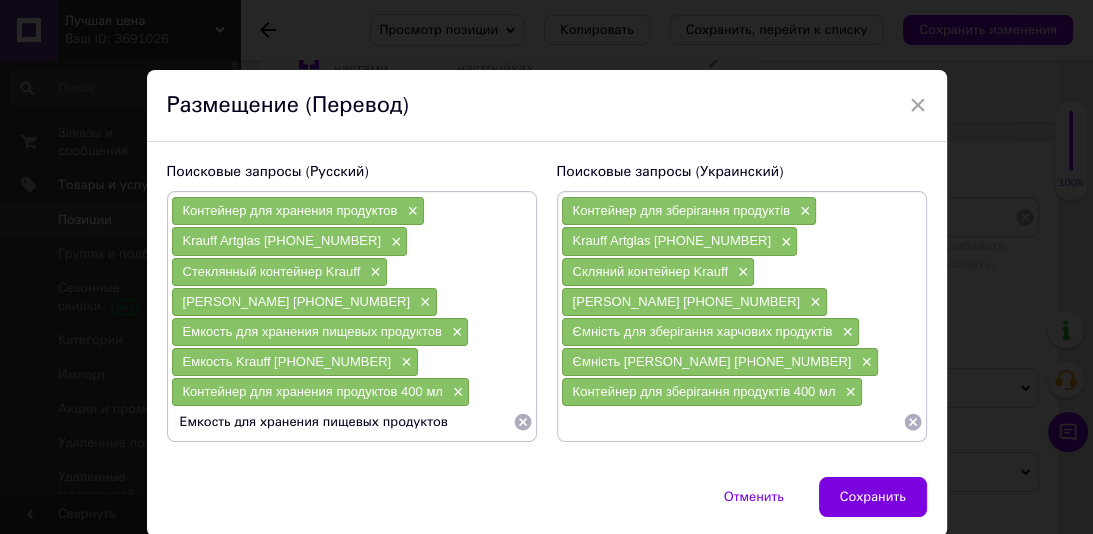 click on "Емкость для хранения пищевых продуктов" at bounding box center (342, 422) 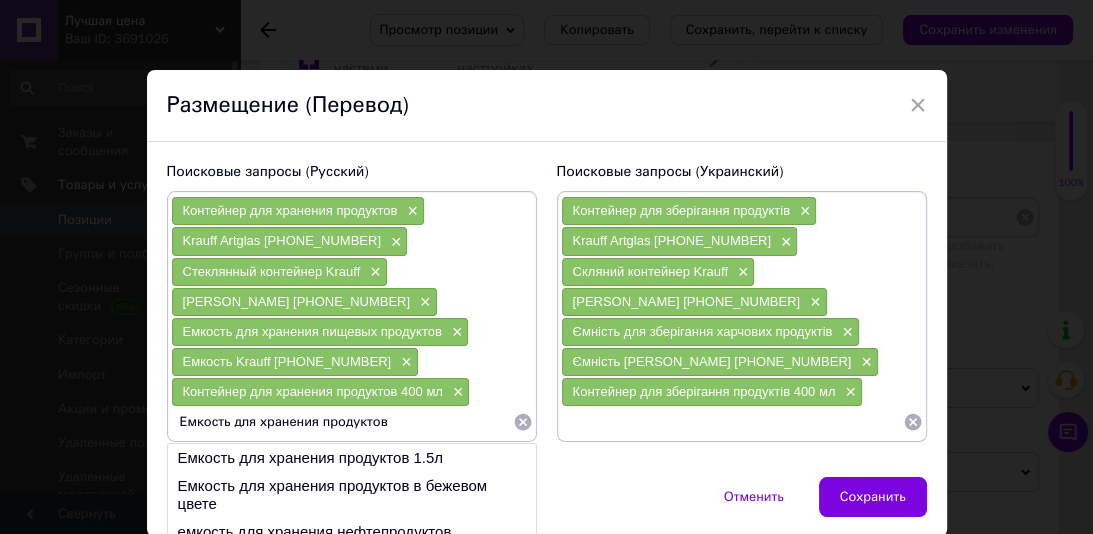 click on "Емкость для хранения продуктов" at bounding box center (342, 422) 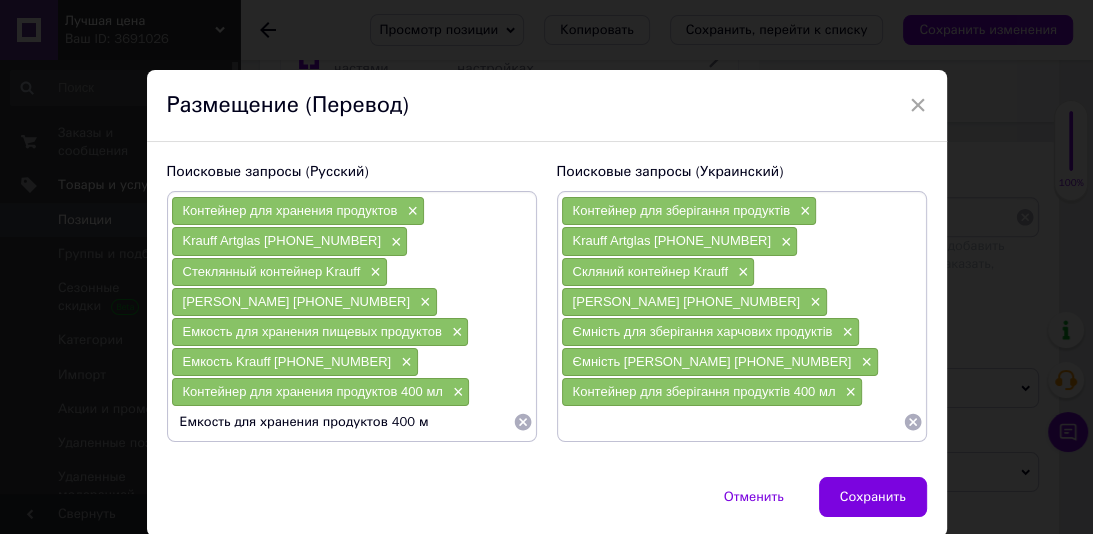 type on "Емкость для хранения продуктов 400 мл" 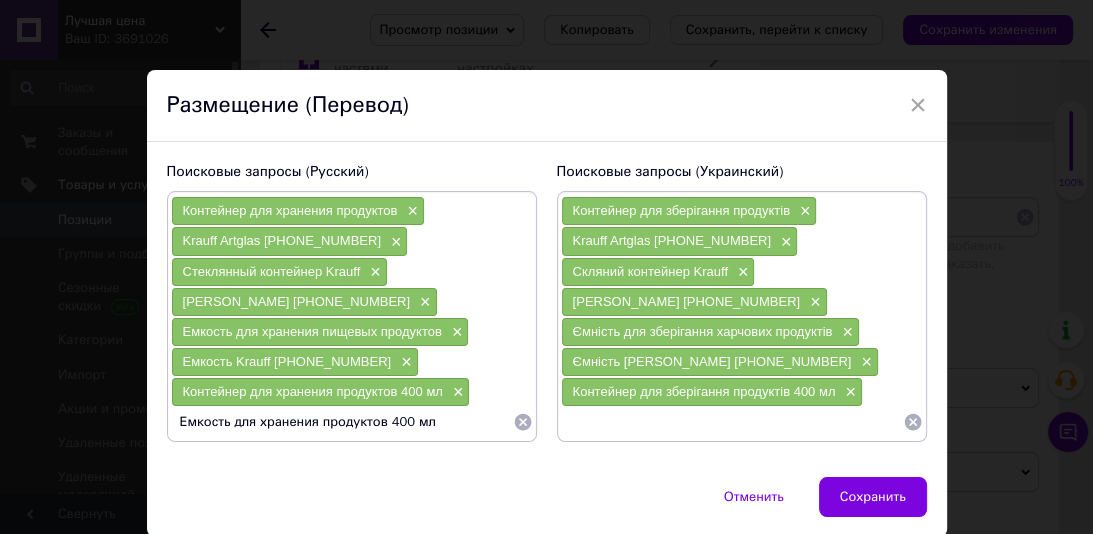 type 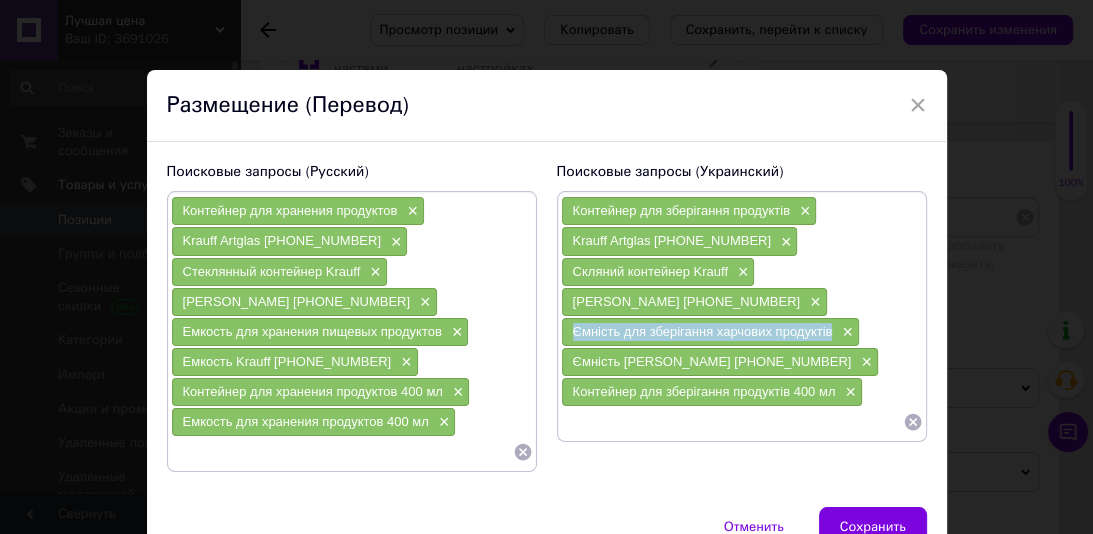 drag, startPoint x: 834, startPoint y: 333, endPoint x: 574, endPoint y: 328, distance: 260.04807 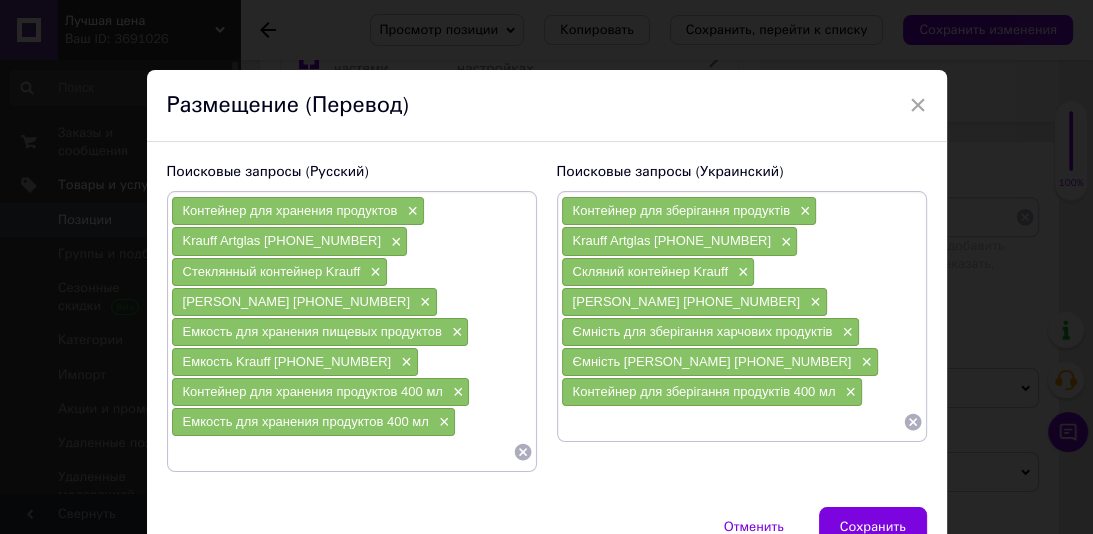 click at bounding box center (732, 422) 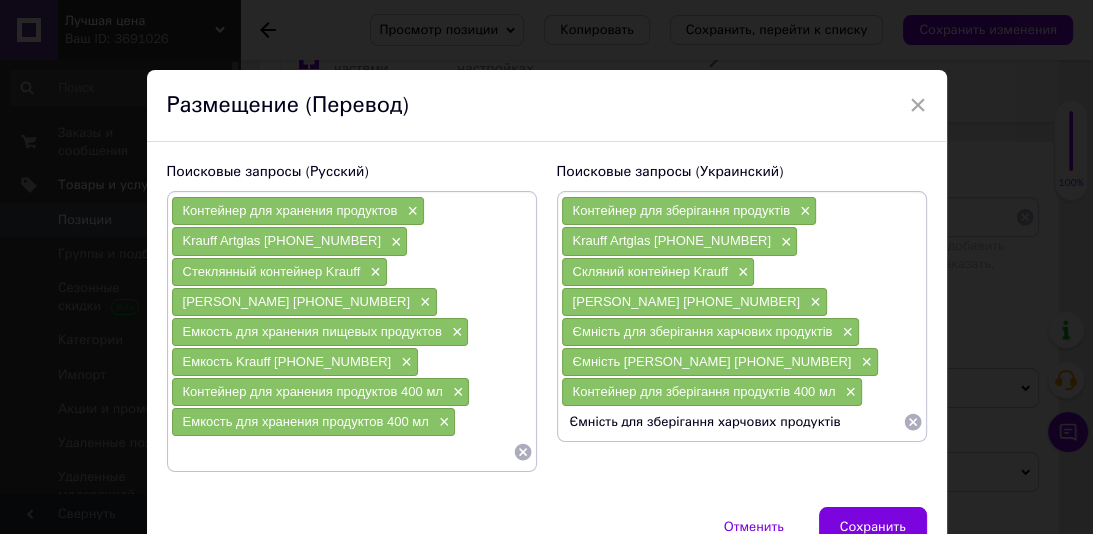 click on "Ємність для зберігання харчових продуктів" at bounding box center (732, 422) 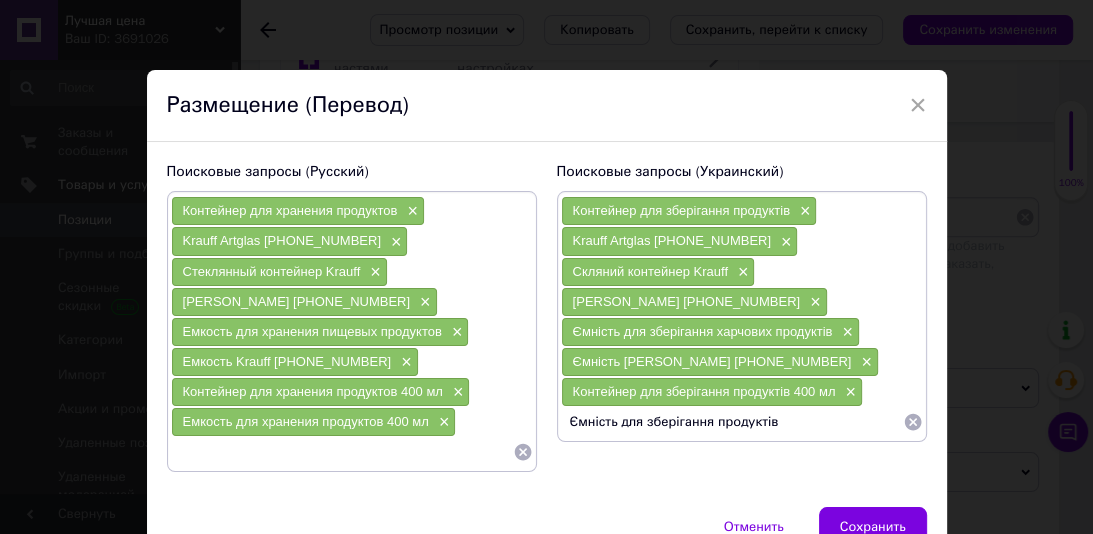 click on "Ємність для зберігання продуктів" at bounding box center (732, 422) 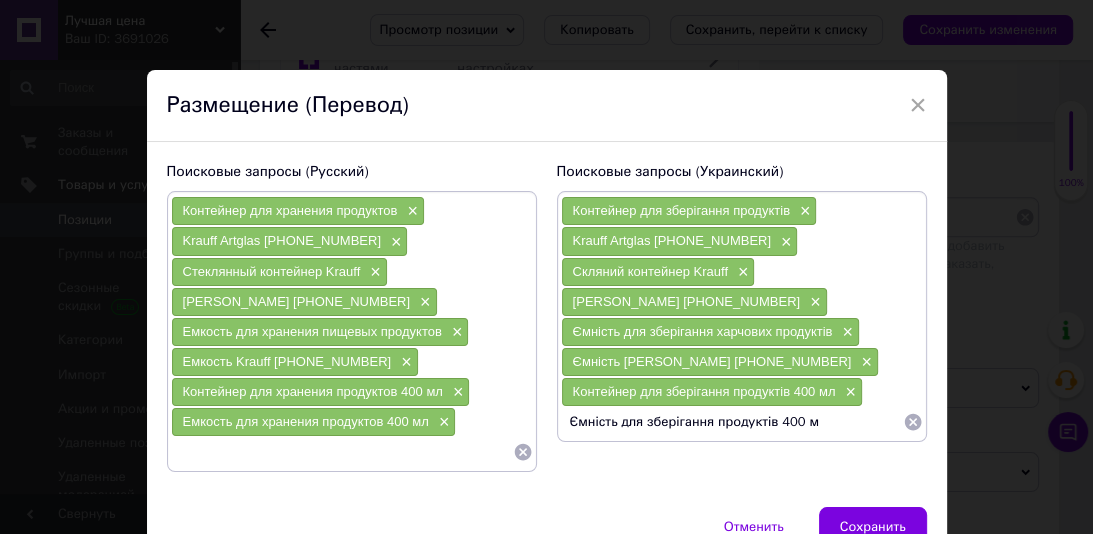 type on "Ємність для зберігання продуктів 400 мл" 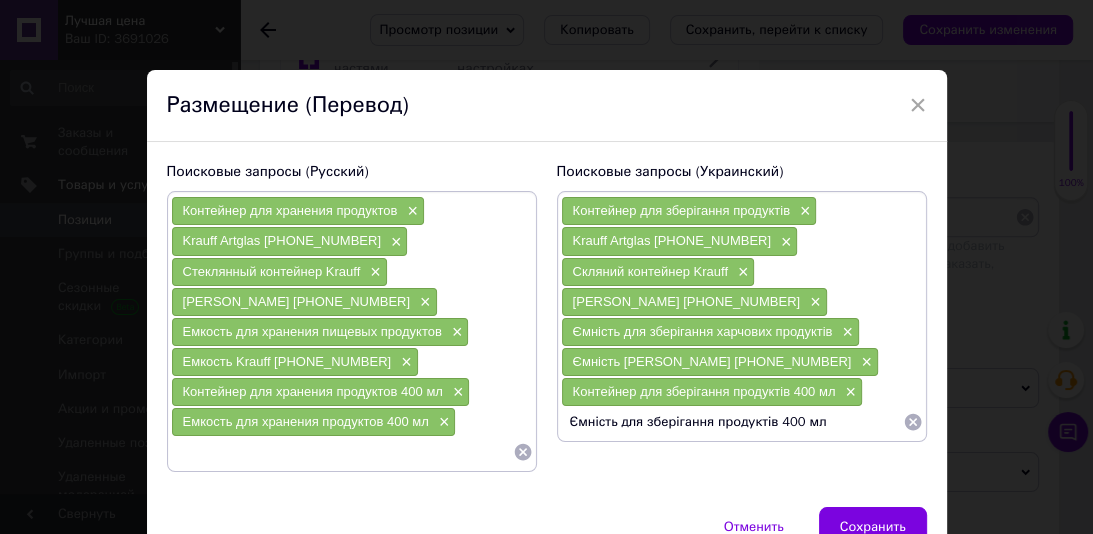 type 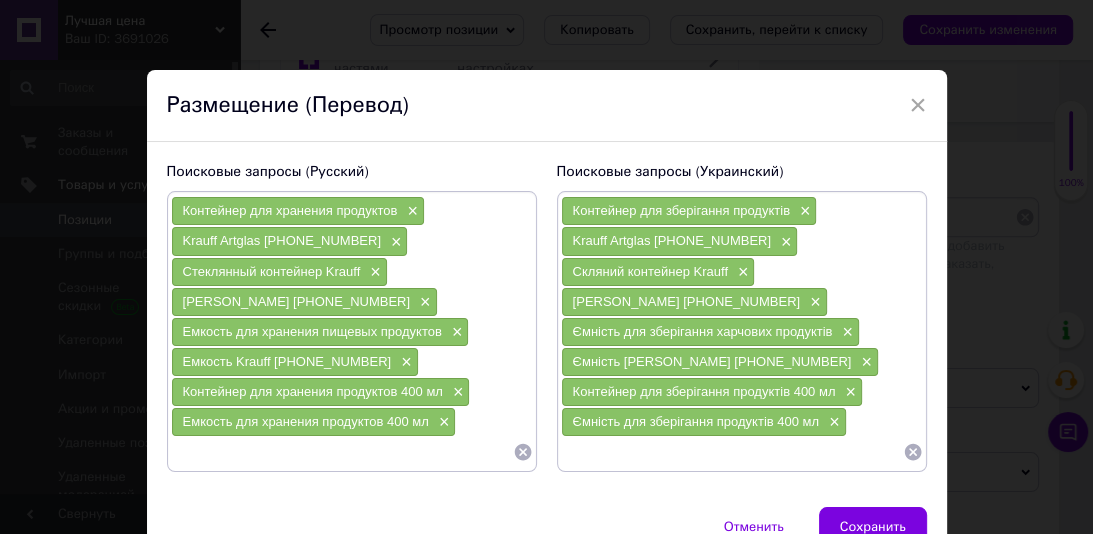 click at bounding box center (342, 452) 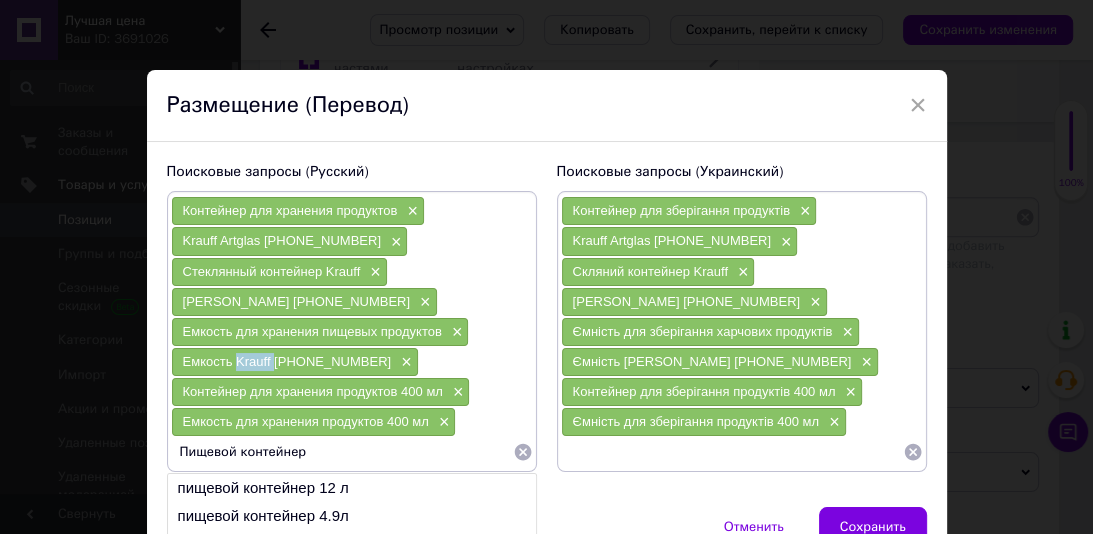 drag, startPoint x: 271, startPoint y: 352, endPoint x: 233, endPoint y: 357, distance: 38.327538 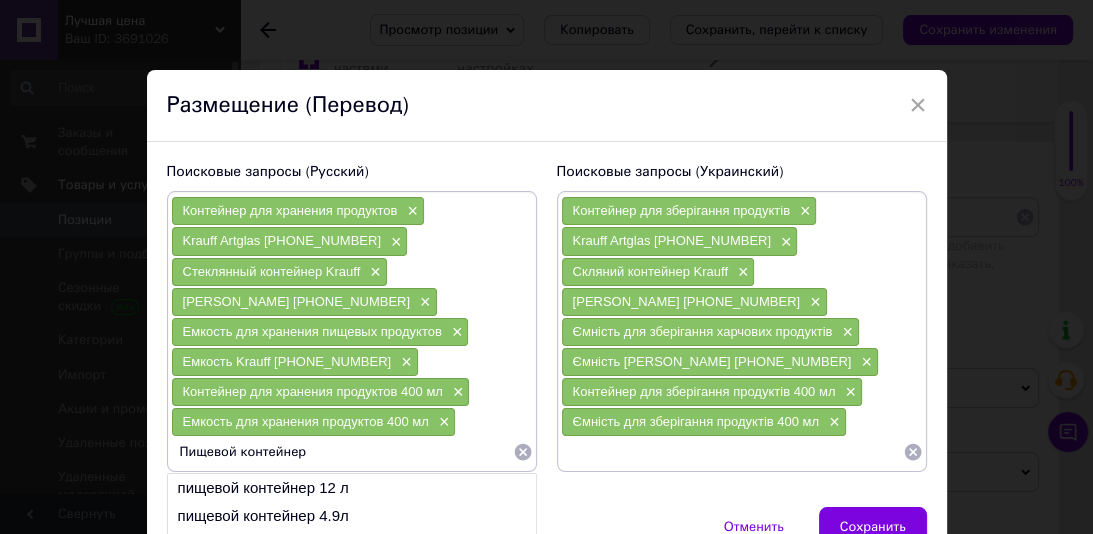 click on "Пищевой контейнер" at bounding box center [342, 452] 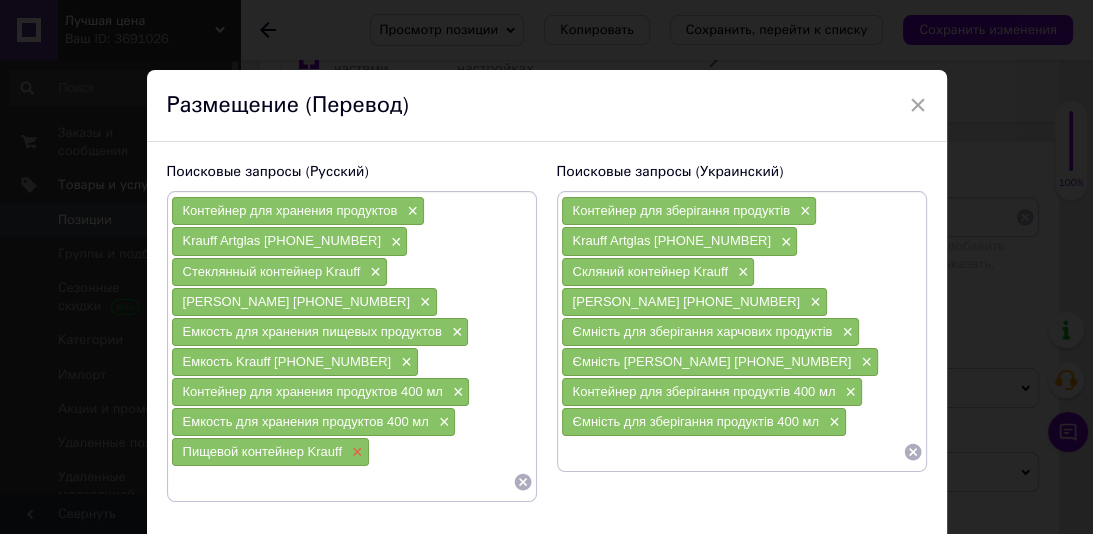 type 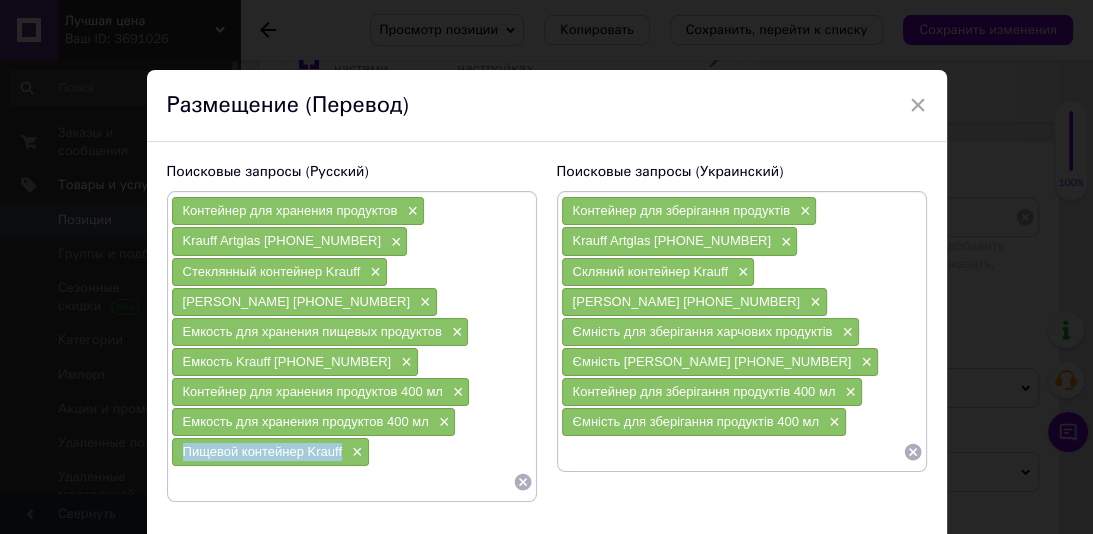 drag, startPoint x: 343, startPoint y: 443, endPoint x: 176, endPoint y: 446, distance: 167.02695 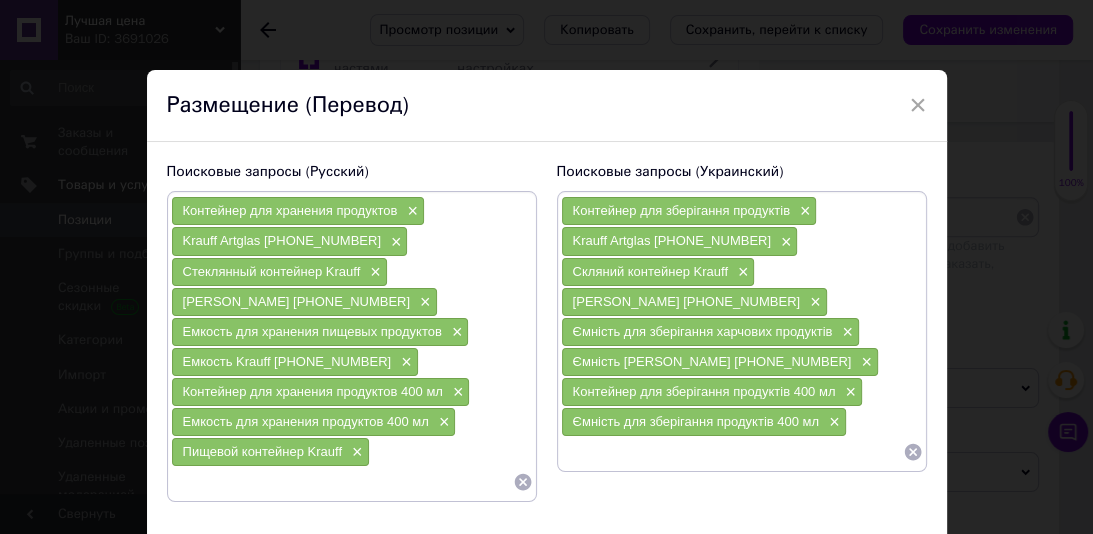paste on "Харчовий контейнер Krauff" 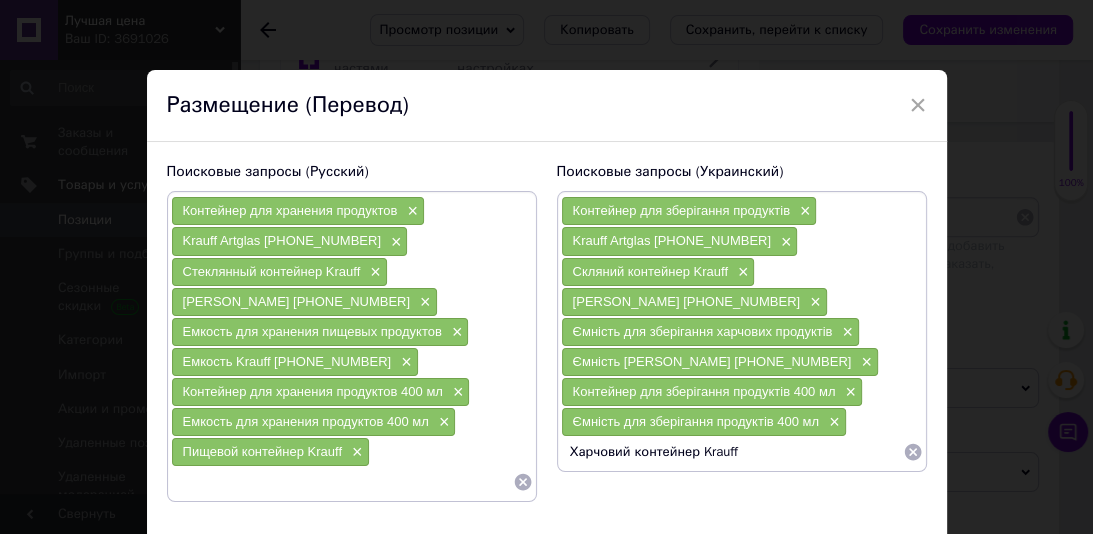 type 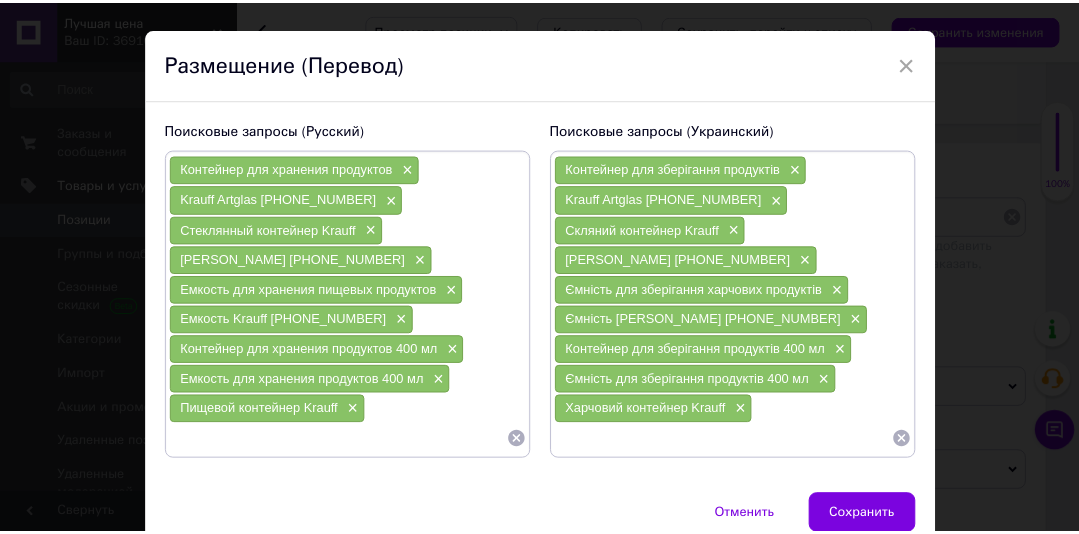 scroll, scrollTop: 51, scrollLeft: 0, axis: vertical 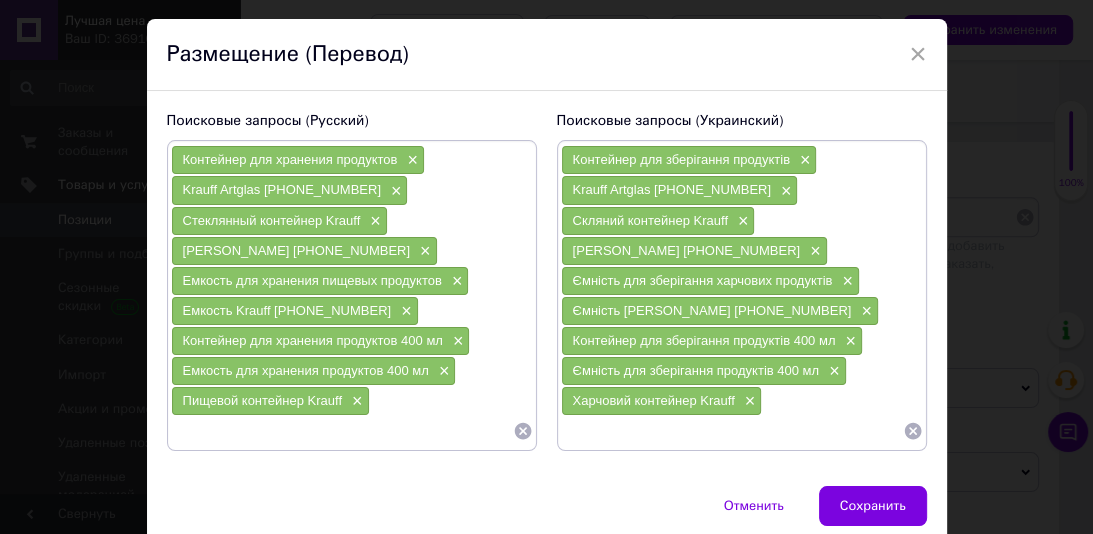 click at bounding box center (342, 431) 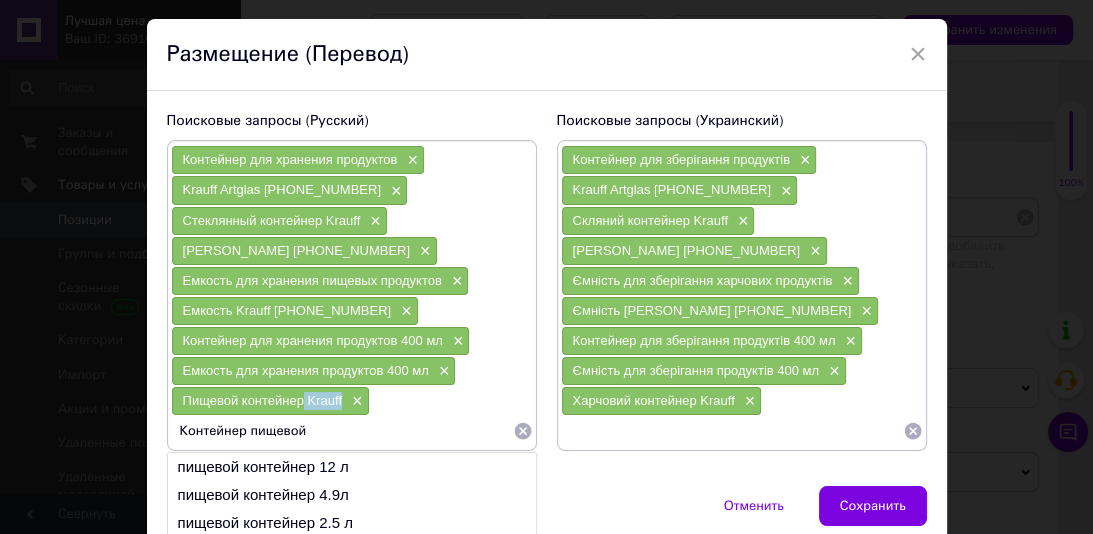drag, startPoint x: 342, startPoint y: 388, endPoint x: 301, endPoint y: 396, distance: 41.773197 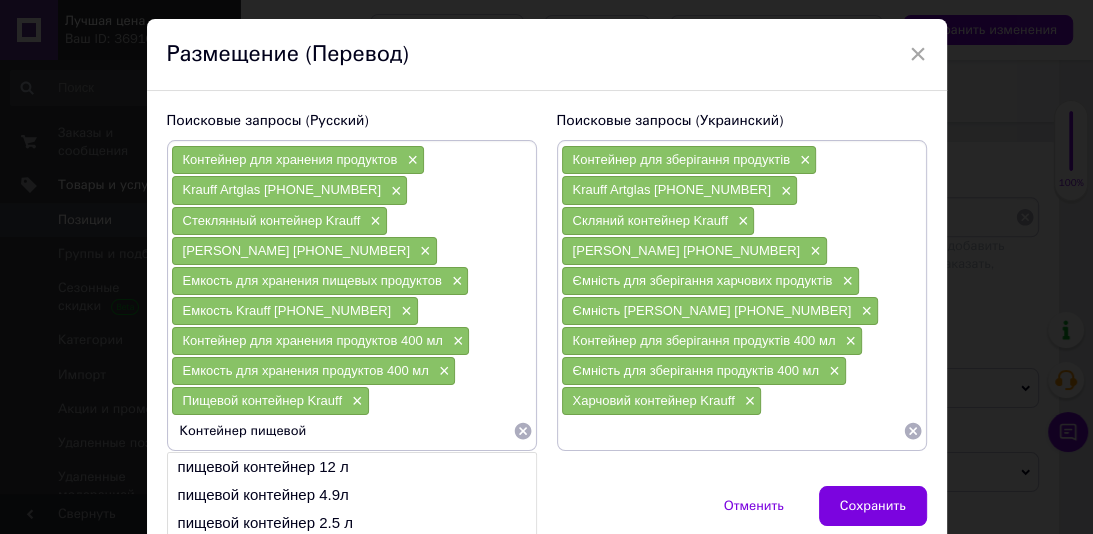 click on "Контейнер пищевой" at bounding box center (342, 431) 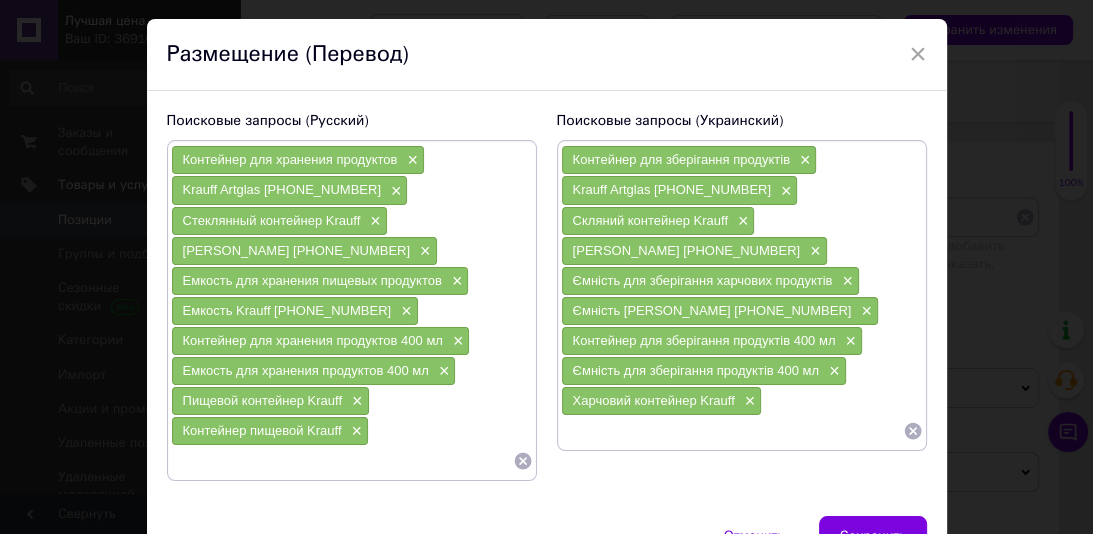 type 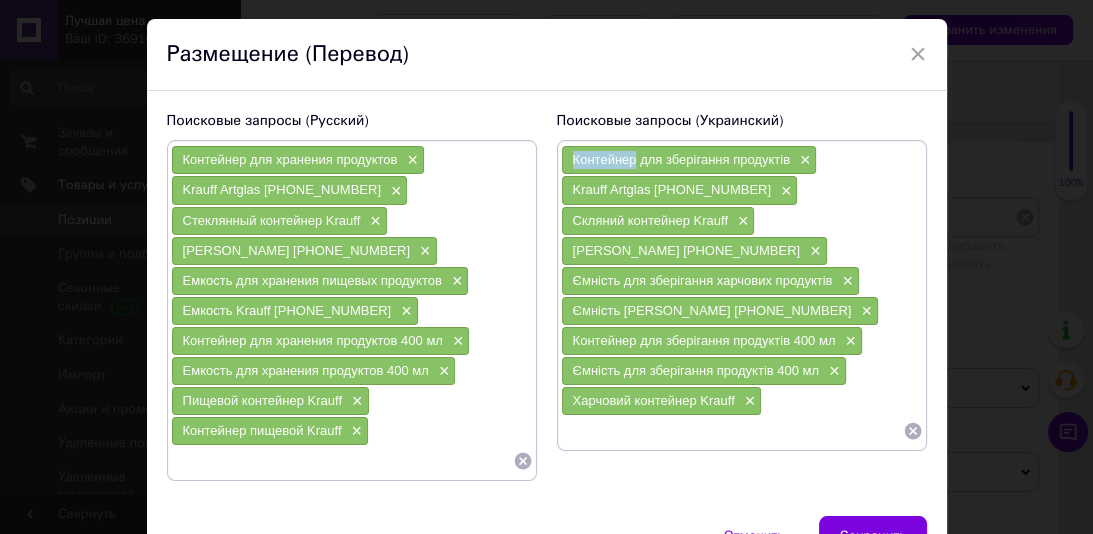 drag, startPoint x: 632, startPoint y: 151, endPoint x: 572, endPoint y: 161, distance: 60.827625 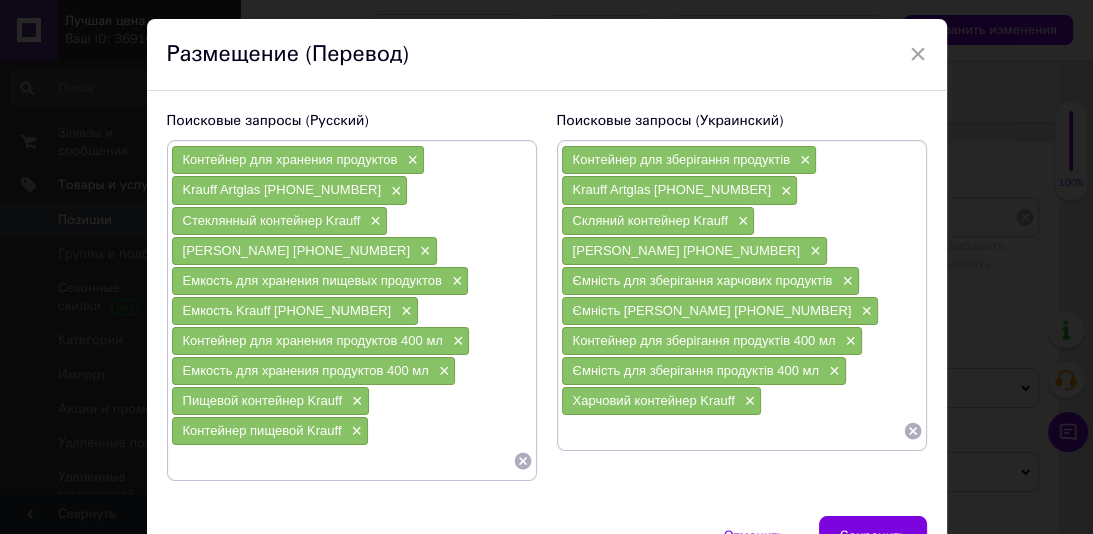 click at bounding box center (732, 431) 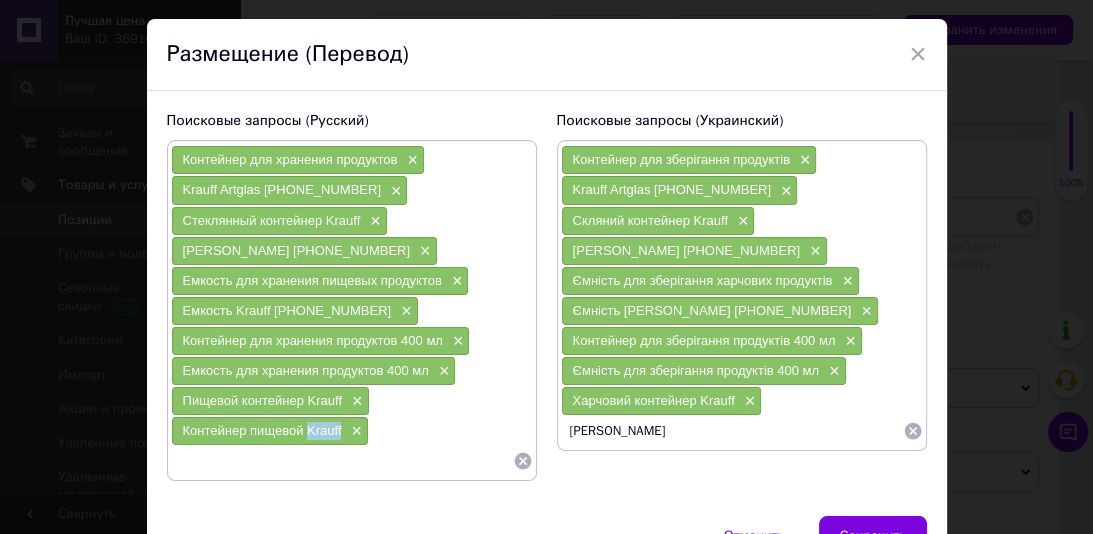 drag, startPoint x: 342, startPoint y: 426, endPoint x: 310, endPoint y: 424, distance: 32.06244 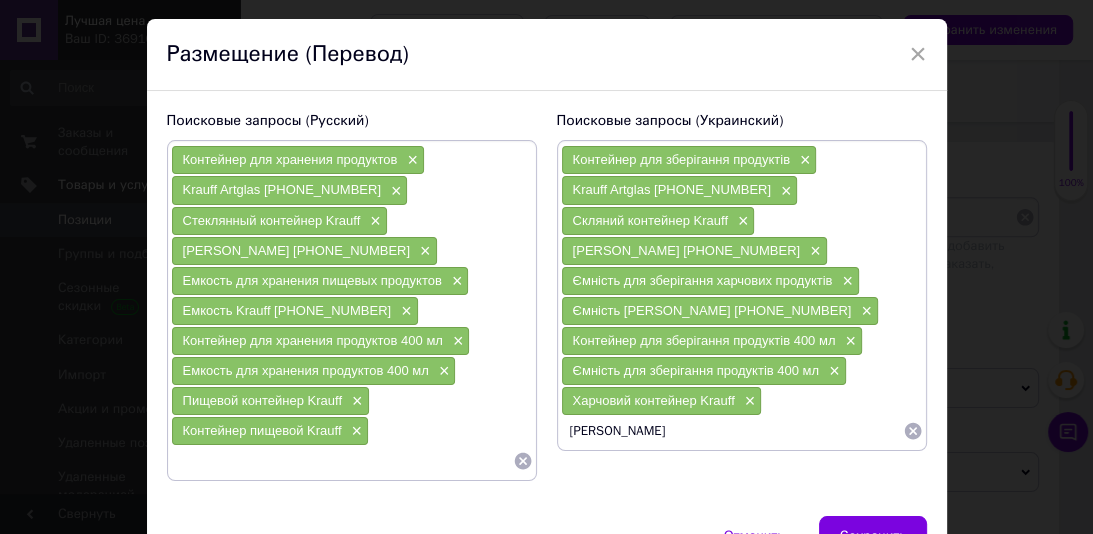 click on "[PERSON_NAME]" at bounding box center [732, 431] 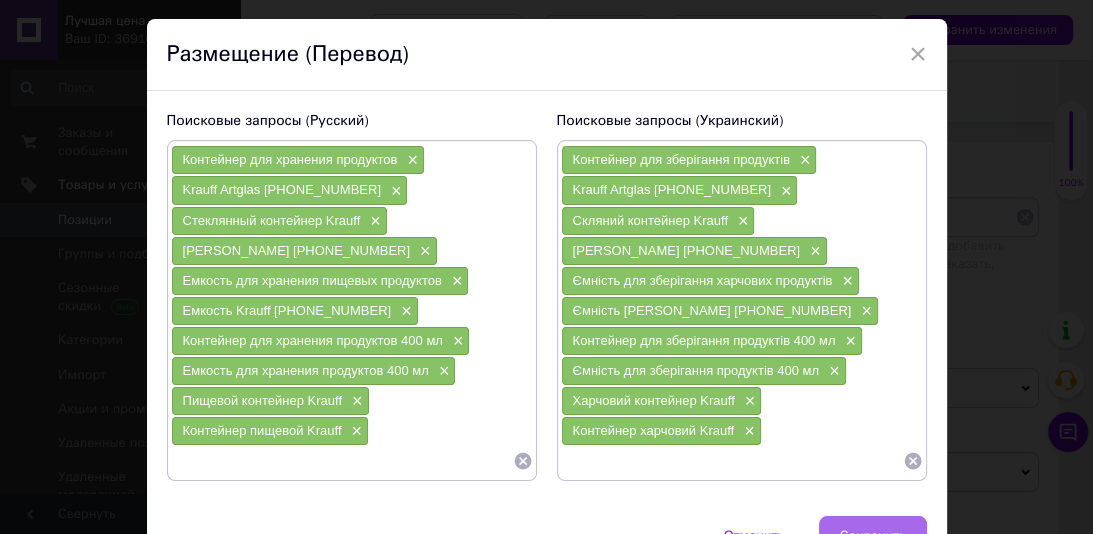 type 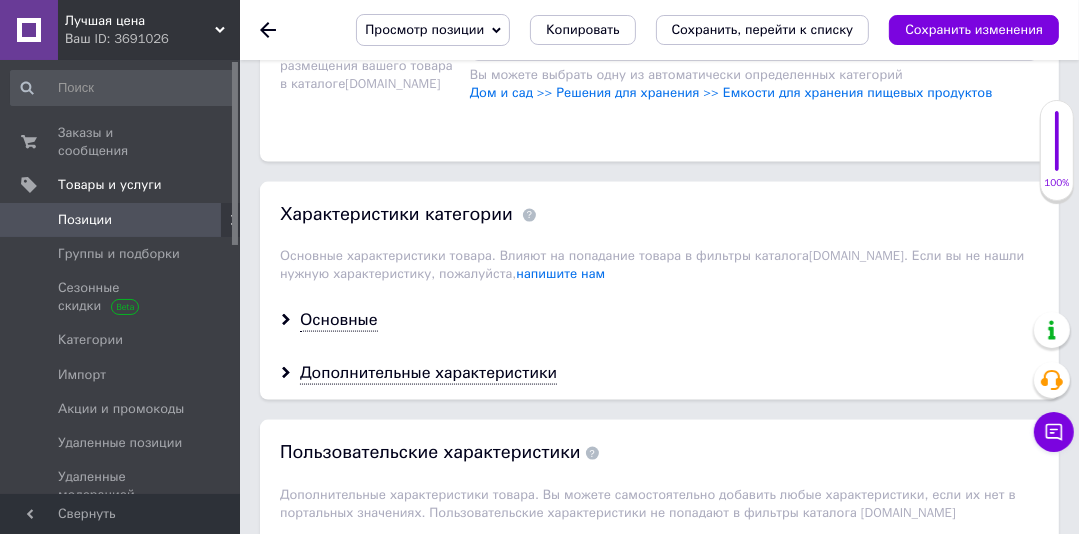 scroll, scrollTop: 1950, scrollLeft: 0, axis: vertical 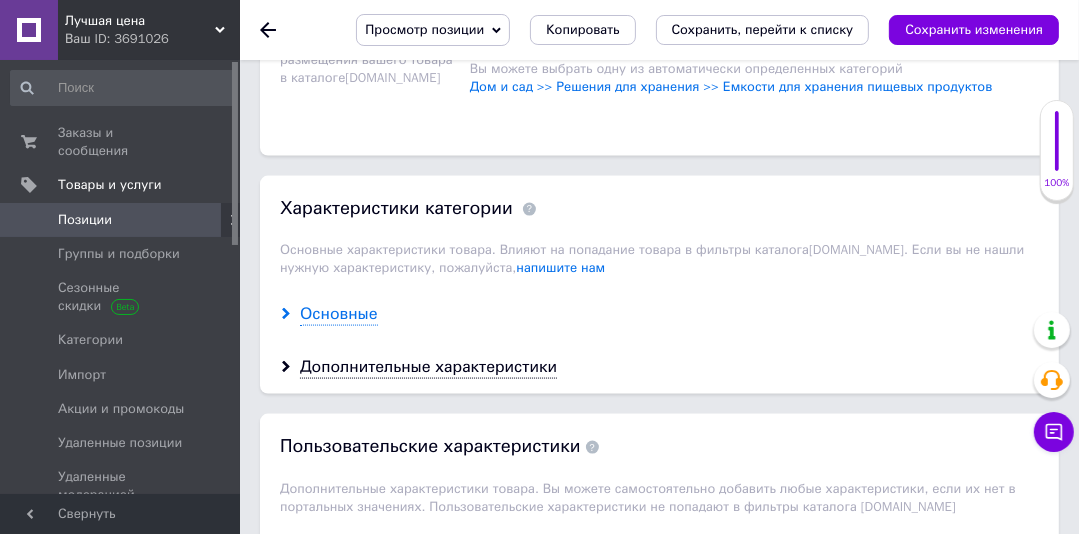 click on "Основные" at bounding box center [339, 314] 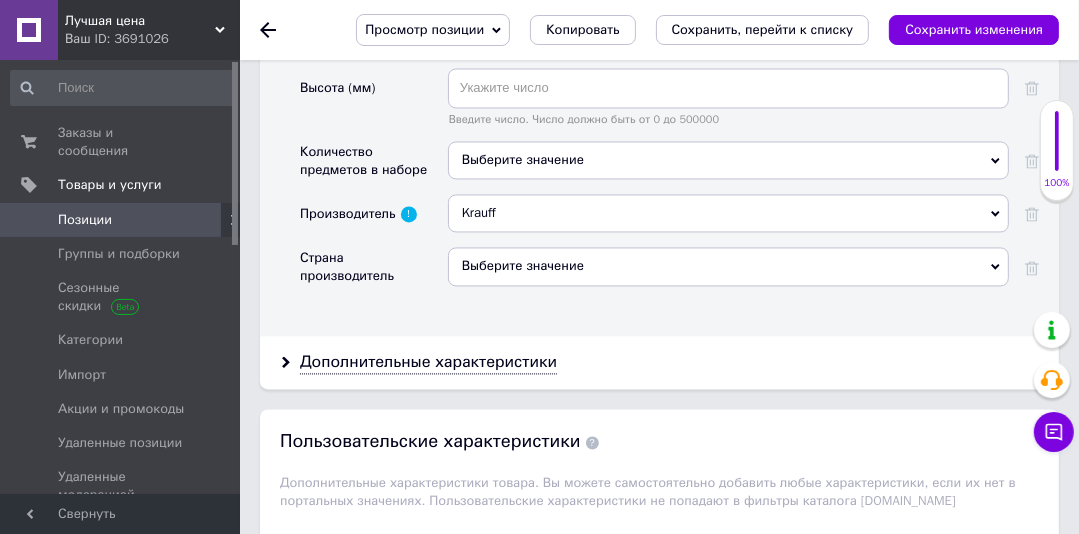 scroll, scrollTop: 2841, scrollLeft: 0, axis: vertical 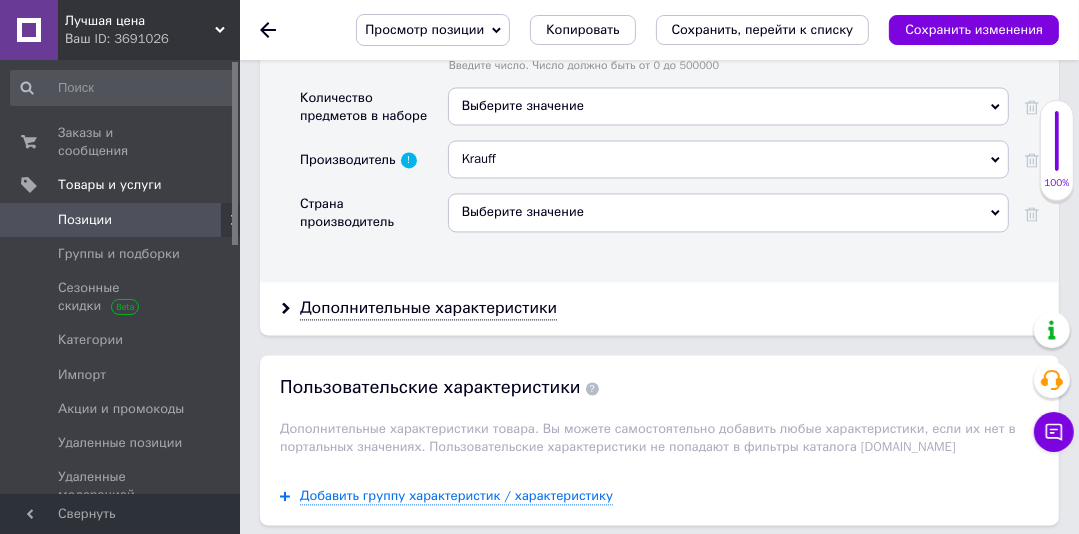 drag, startPoint x: 517, startPoint y: 296, endPoint x: 1053, endPoint y: 355, distance: 539.2374 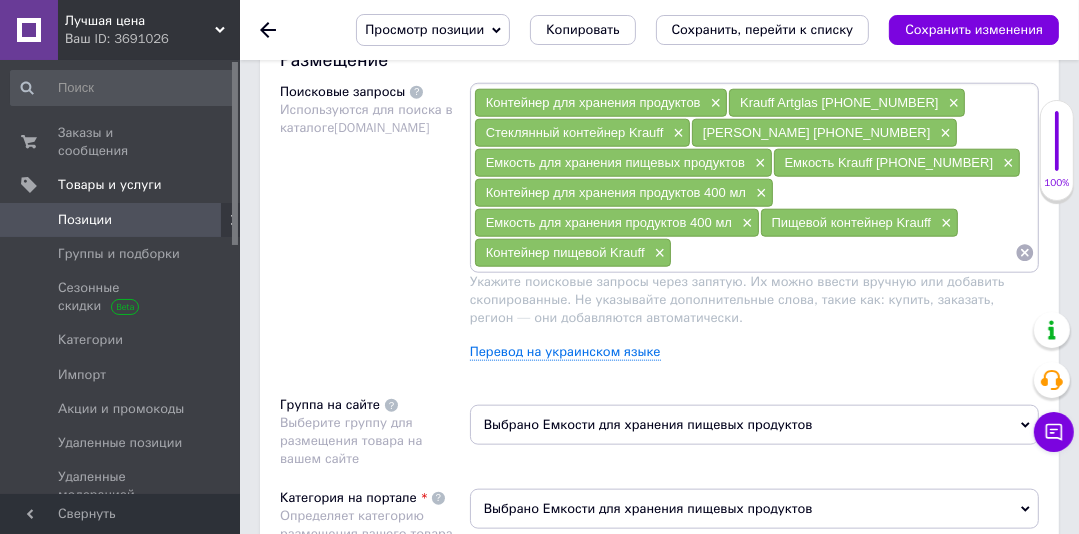 scroll, scrollTop: 1410, scrollLeft: 0, axis: vertical 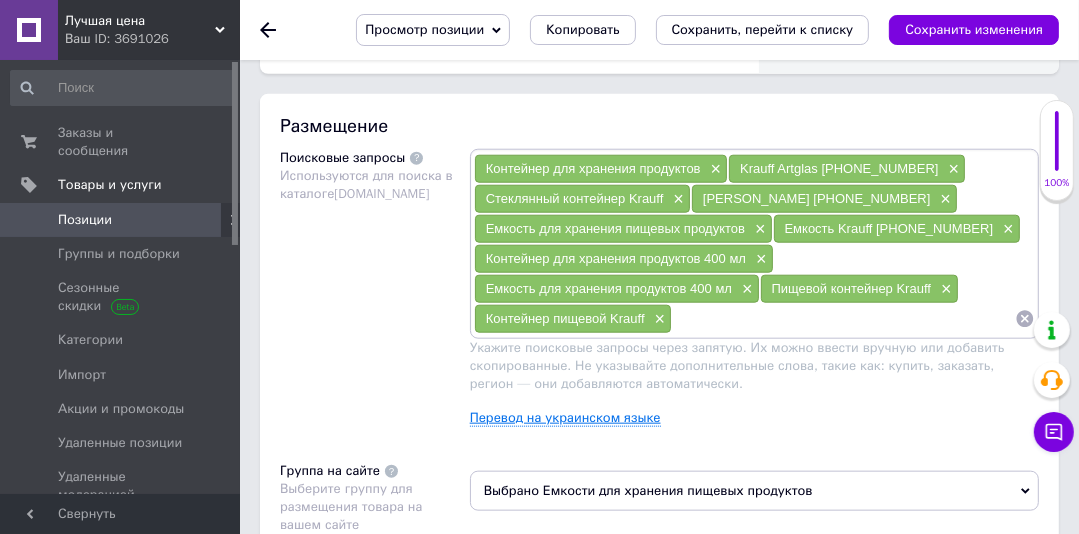 click on "Перевод на украинском языке" at bounding box center (565, 418) 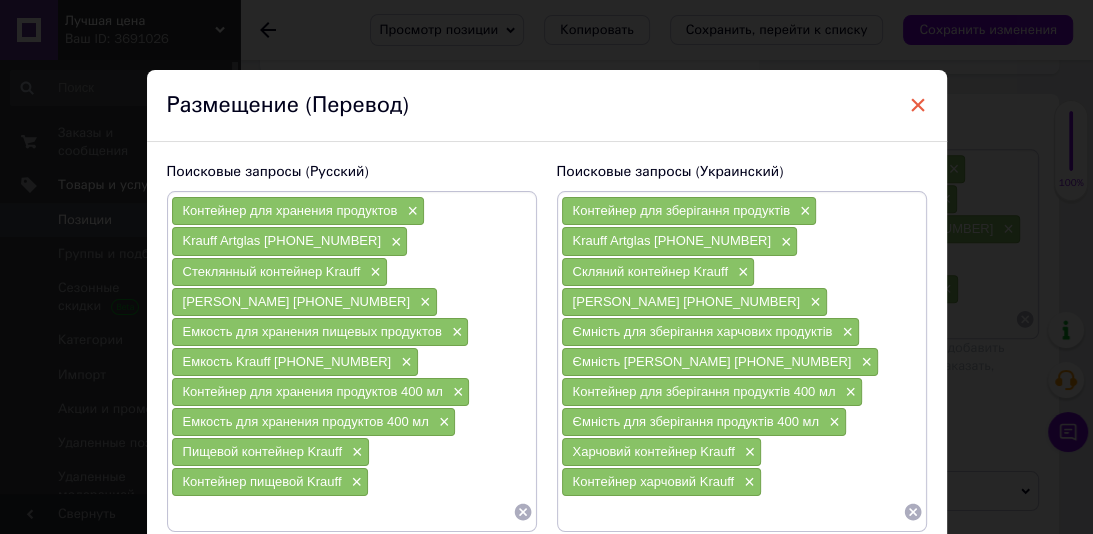 click on "×" at bounding box center (918, 105) 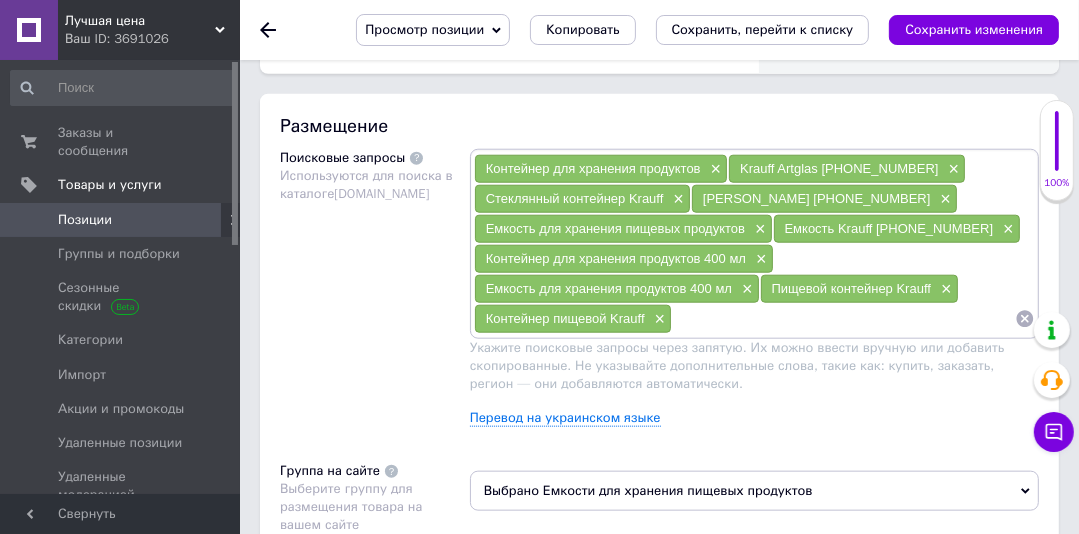 scroll, scrollTop: 0, scrollLeft: 0, axis: both 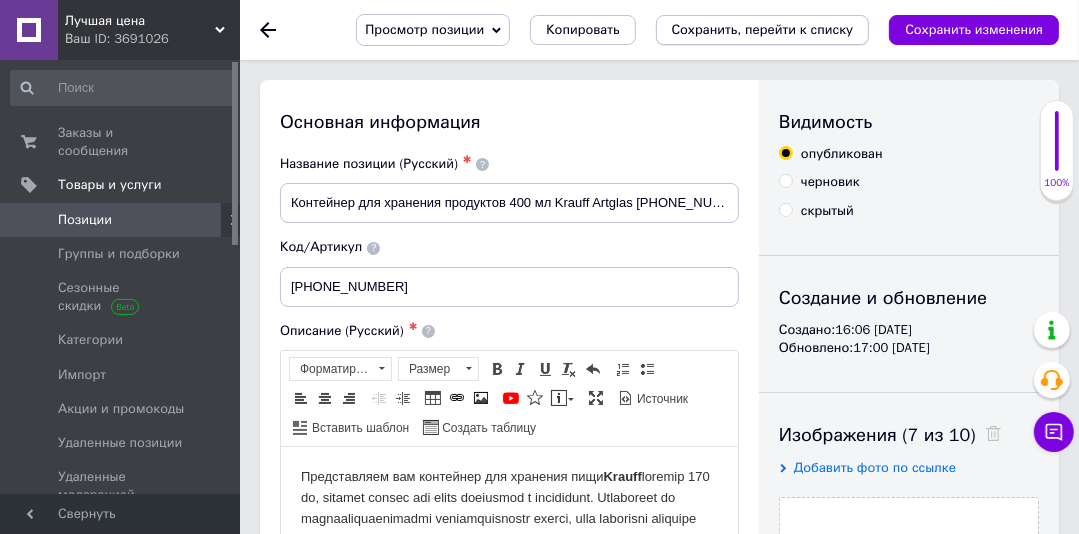 click on "Сохранить, перейти к списку" at bounding box center [763, 29] 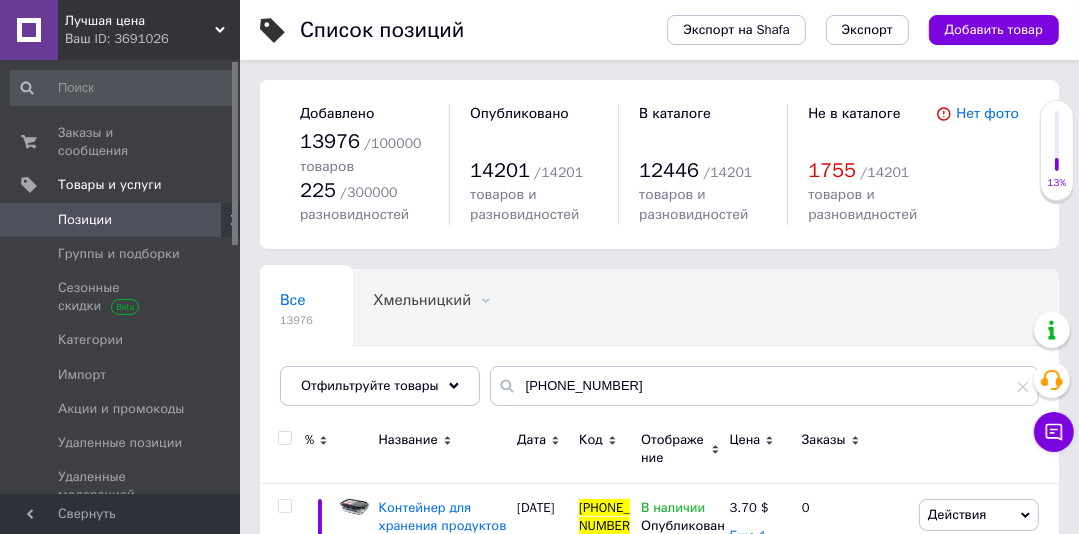 scroll, scrollTop: 108, scrollLeft: 0, axis: vertical 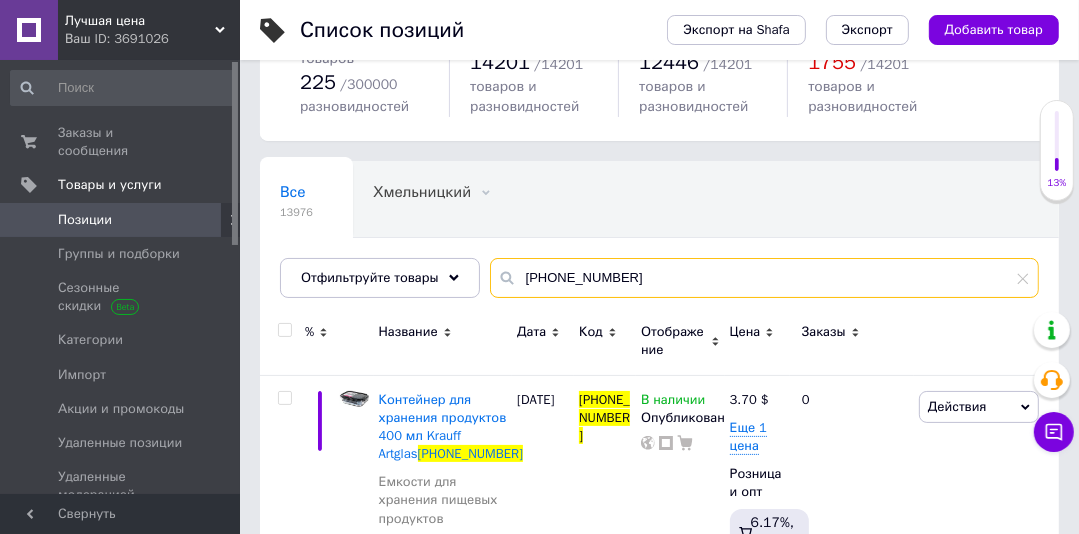 drag, startPoint x: 590, startPoint y: 278, endPoint x: 513, endPoint y: 271, distance: 77.31753 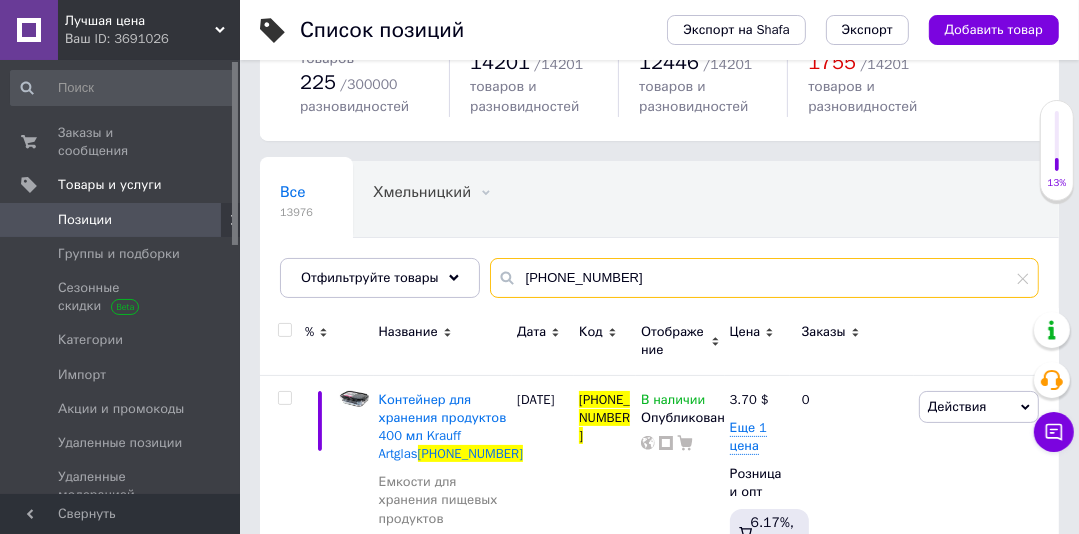 type on "[PHONE_NUMBER]" 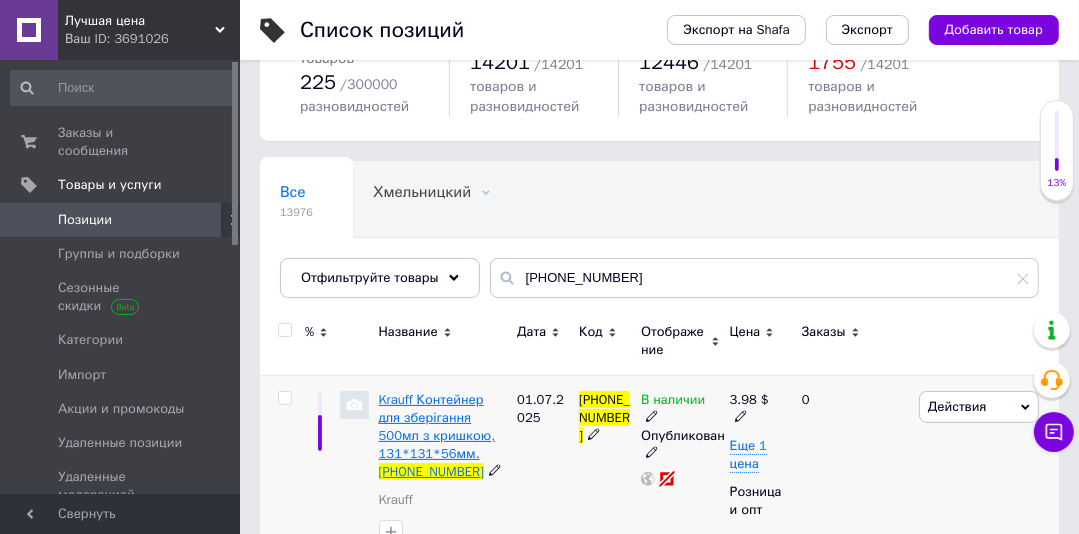 click on "Krauff Контейнер для зберігання 500мл з кришкою, 131*131*56мм." at bounding box center (437, 427) 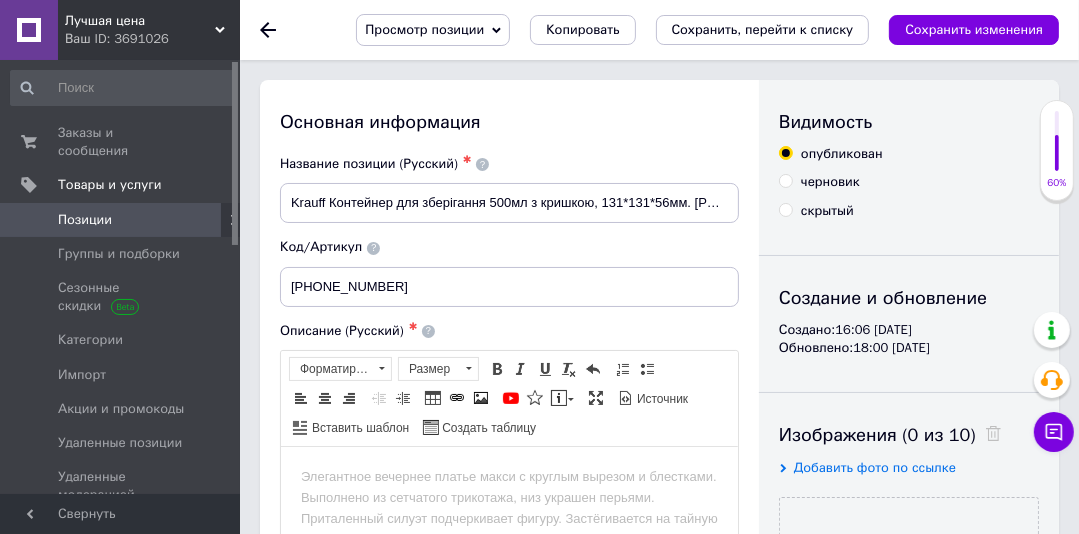 scroll, scrollTop: 0, scrollLeft: 0, axis: both 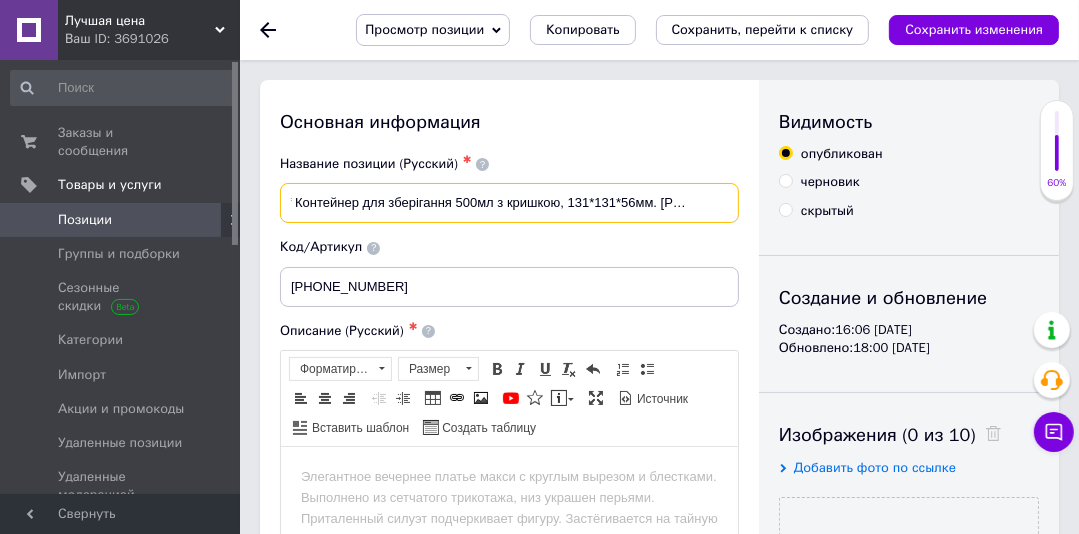 drag, startPoint x: 286, startPoint y: 199, endPoint x: 740, endPoint y: 222, distance: 454.5822 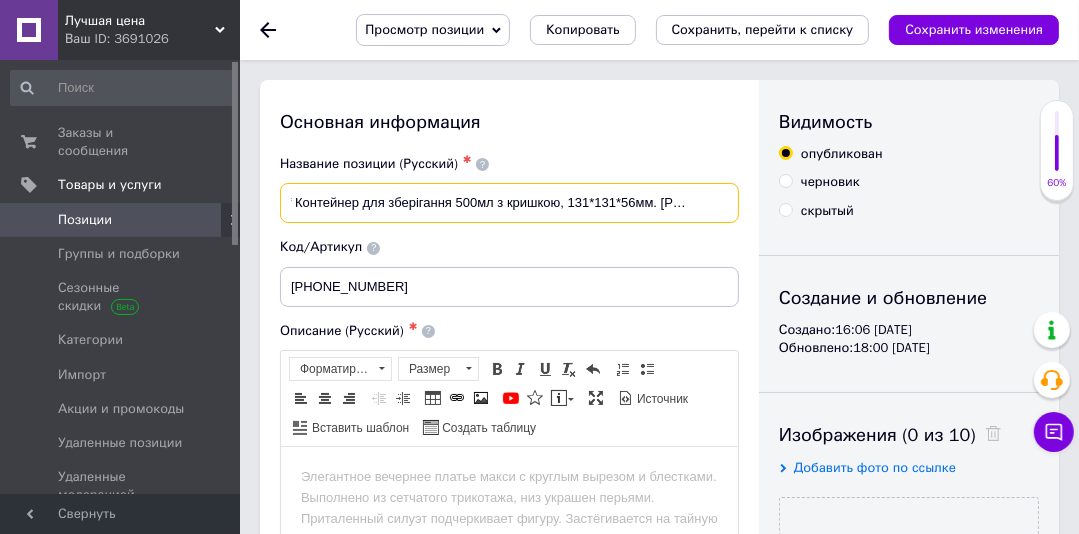 click on "Название позиции (Русский) ✱ [PERSON_NAME] для зберігання 500мл з кришкою, 131*131*56мм. [PHONE_NUMBER]" at bounding box center [510, 189] 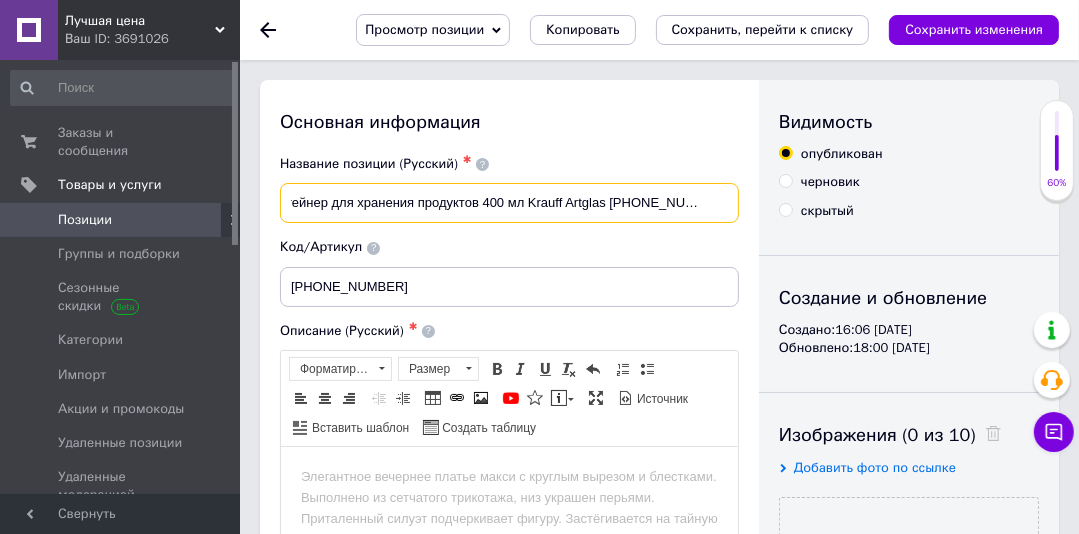 scroll, scrollTop: 0, scrollLeft: 0, axis: both 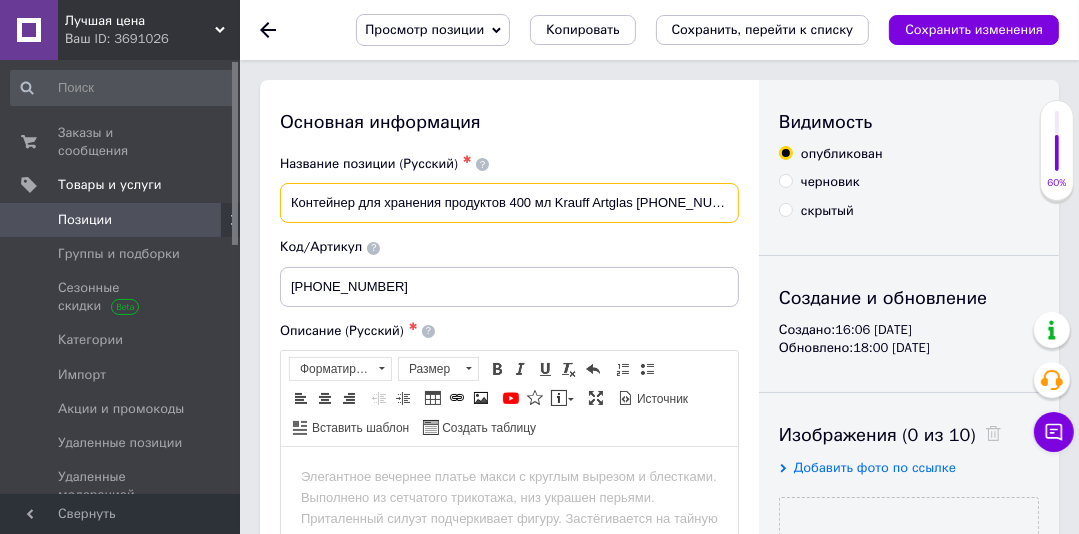 click on "Контейнер для хранения продуктов 400 мл Krauff Artglas [PHONE_NUMBER]" at bounding box center (509, 203) 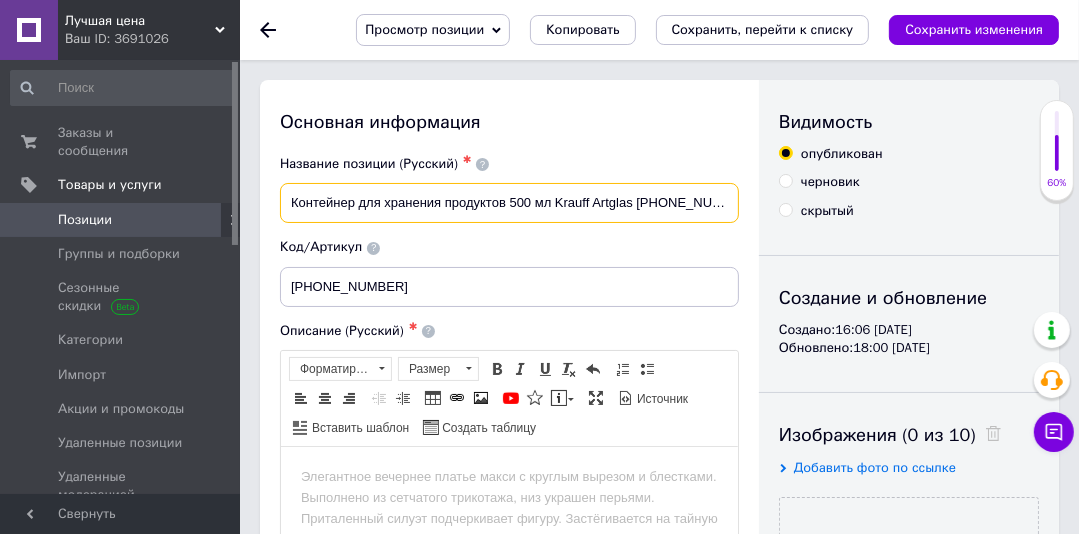 click on "Контейнер для хранения продуктов 500 мл Krauff Artglas [PHONE_NUMBER]" at bounding box center [509, 203] 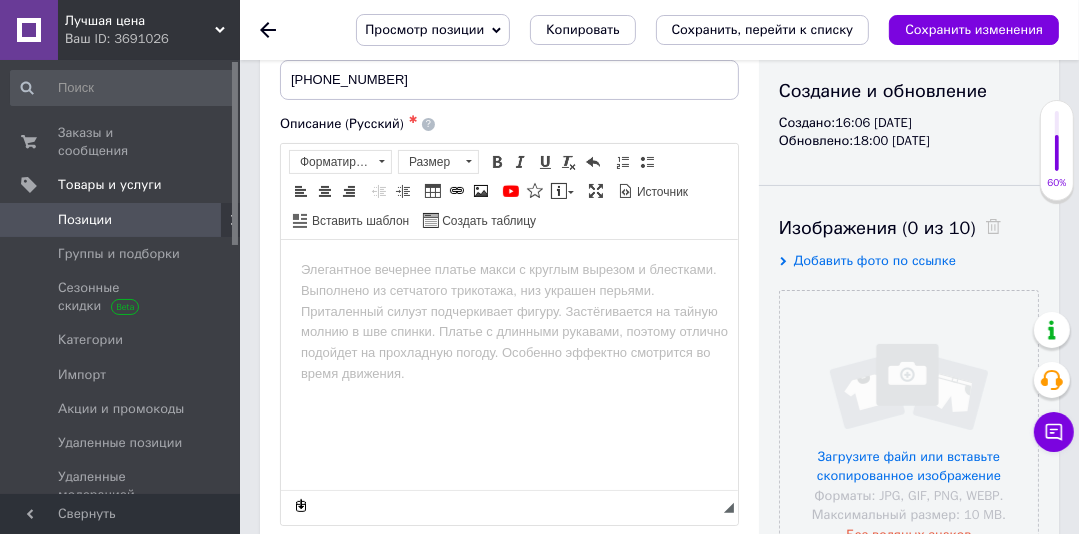 scroll, scrollTop: 239, scrollLeft: 0, axis: vertical 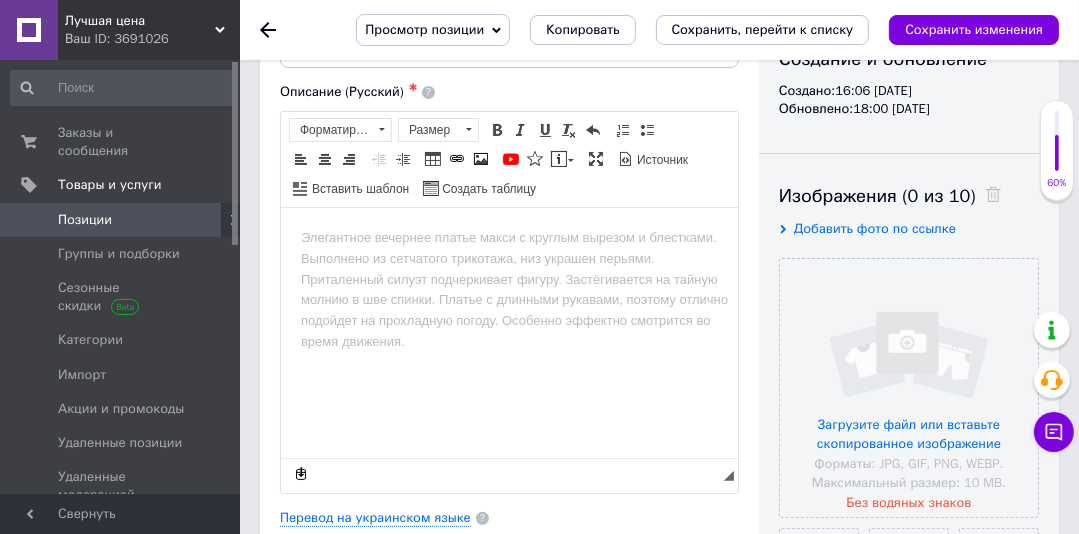 click on "Добавить фото по ссылке" at bounding box center [875, 228] 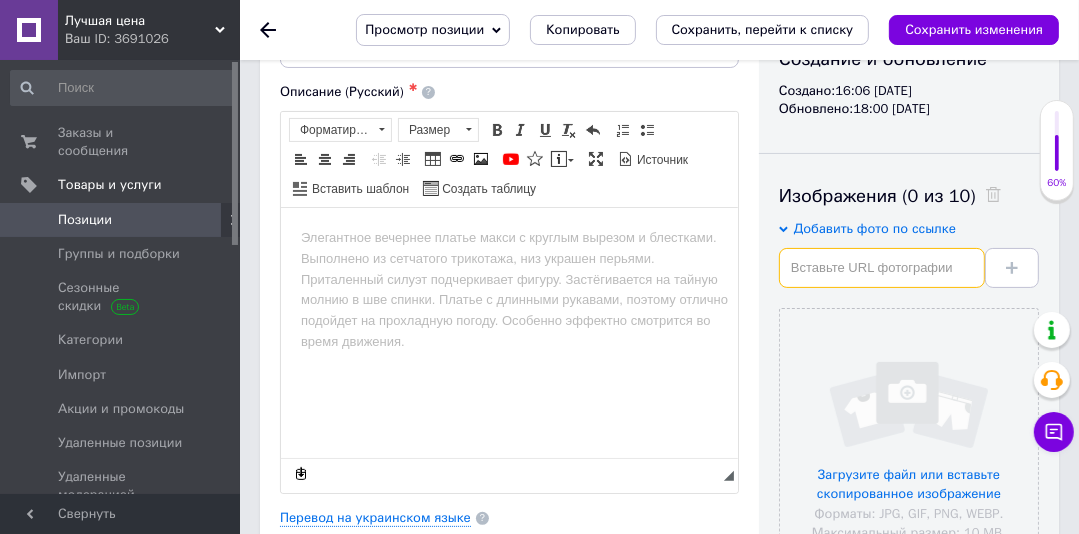 click at bounding box center [882, 268] 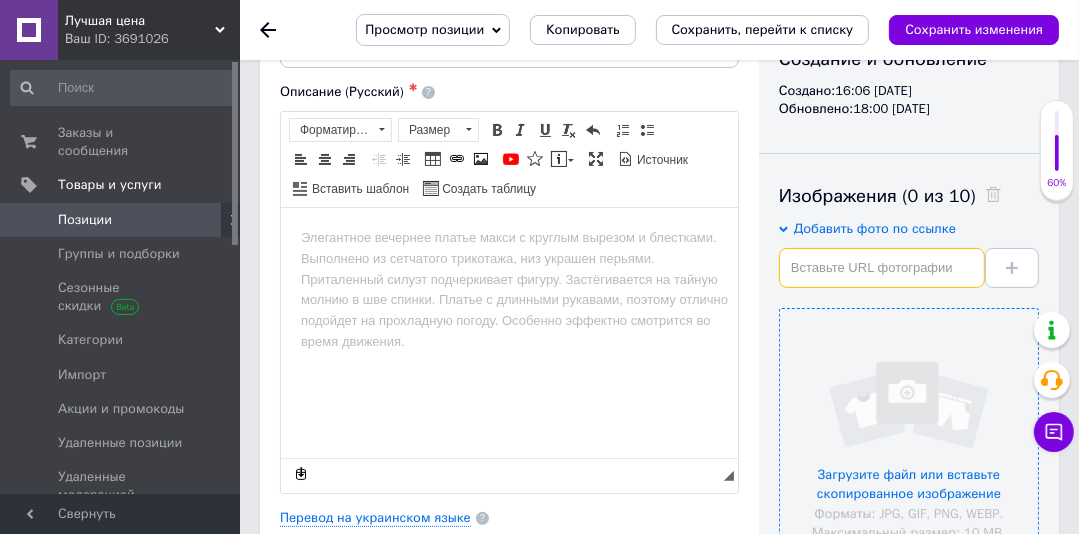 paste on "[URL][DOMAIN_NAME]" 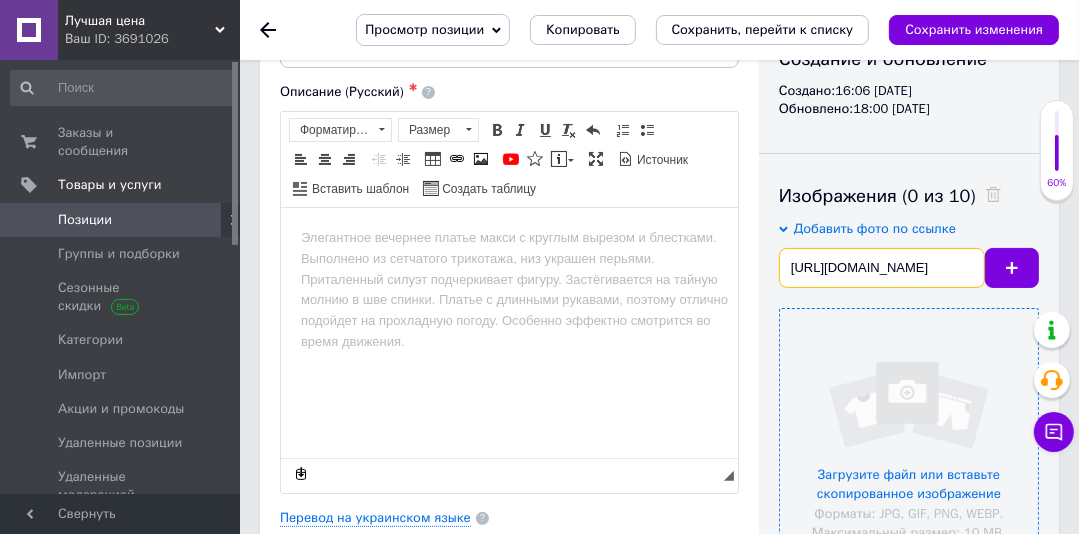 scroll, scrollTop: 0, scrollLeft: 193, axis: horizontal 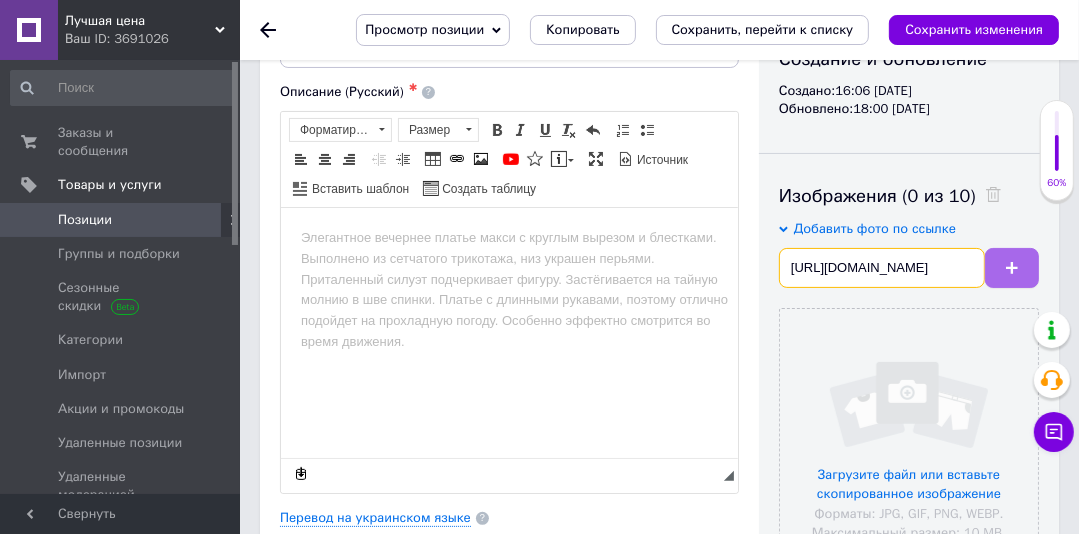 type on "[URL][DOMAIN_NAME]" 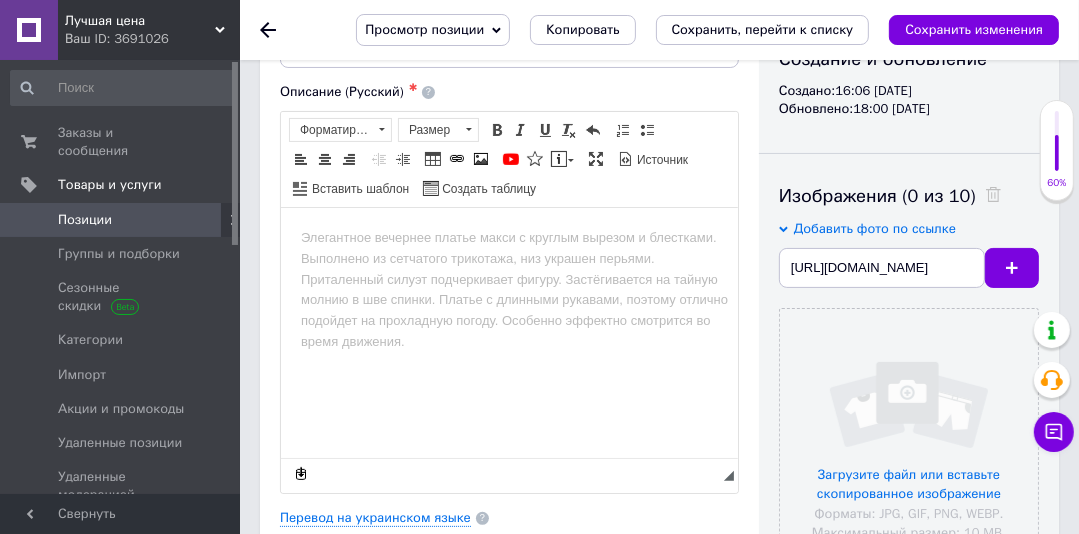 scroll, scrollTop: 0, scrollLeft: 0, axis: both 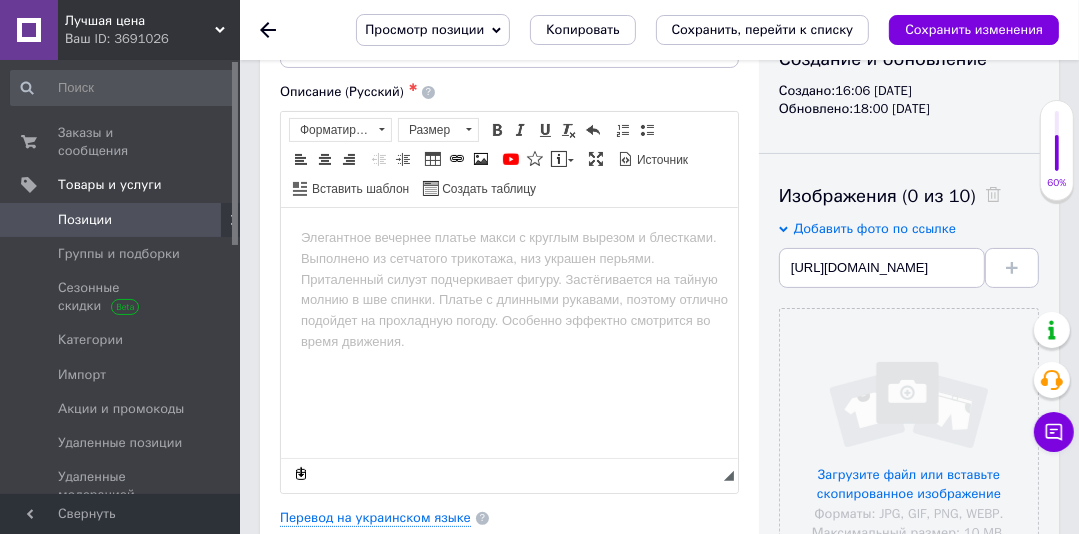 type 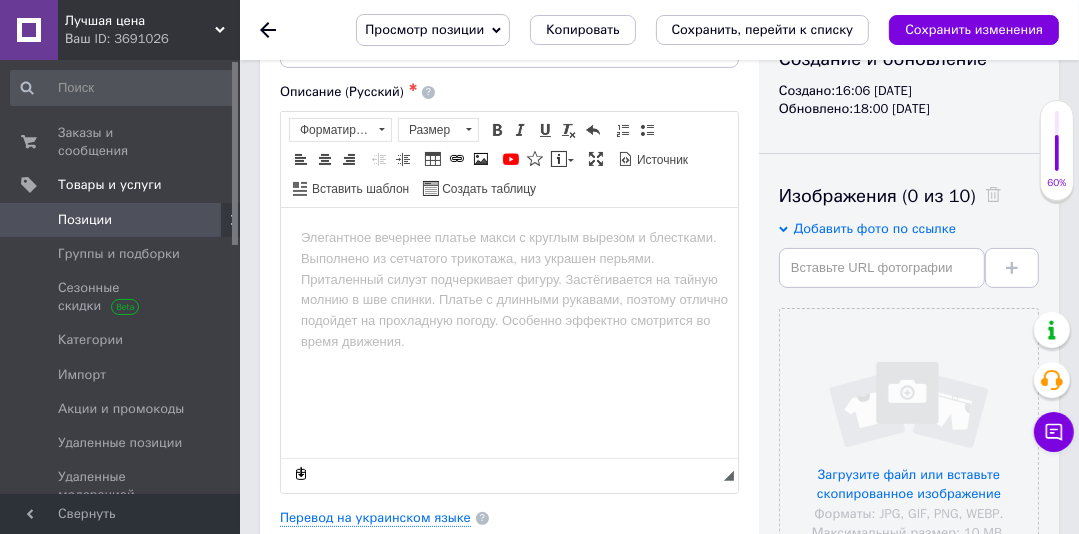 scroll, scrollTop: 350, scrollLeft: 0, axis: vertical 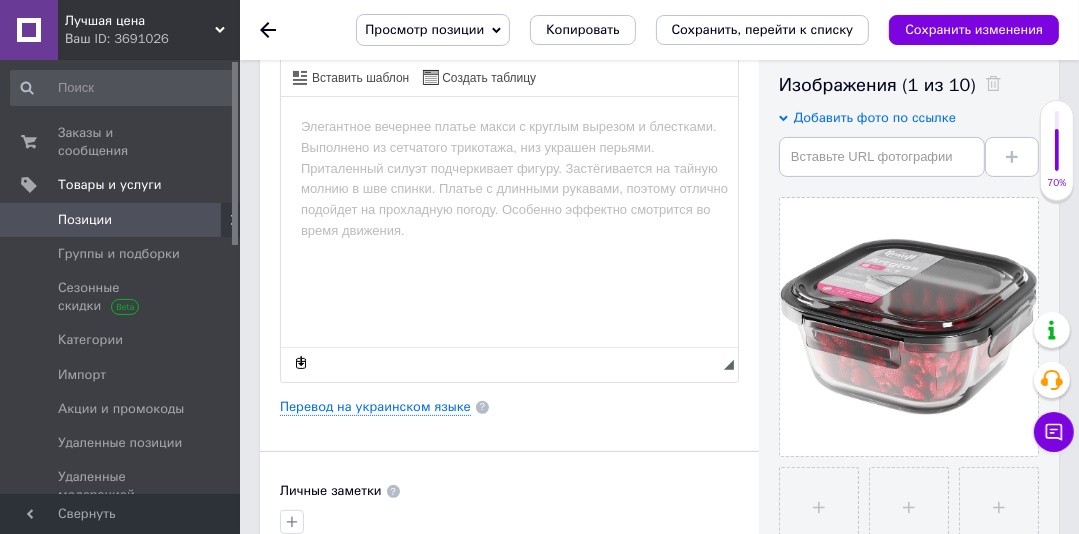 type 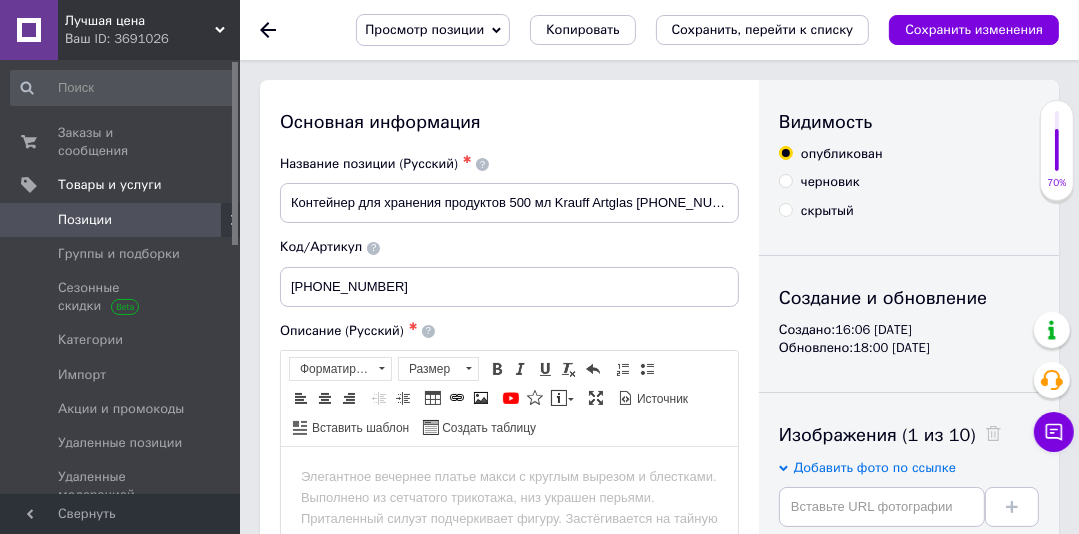 scroll, scrollTop: 372, scrollLeft: 0, axis: vertical 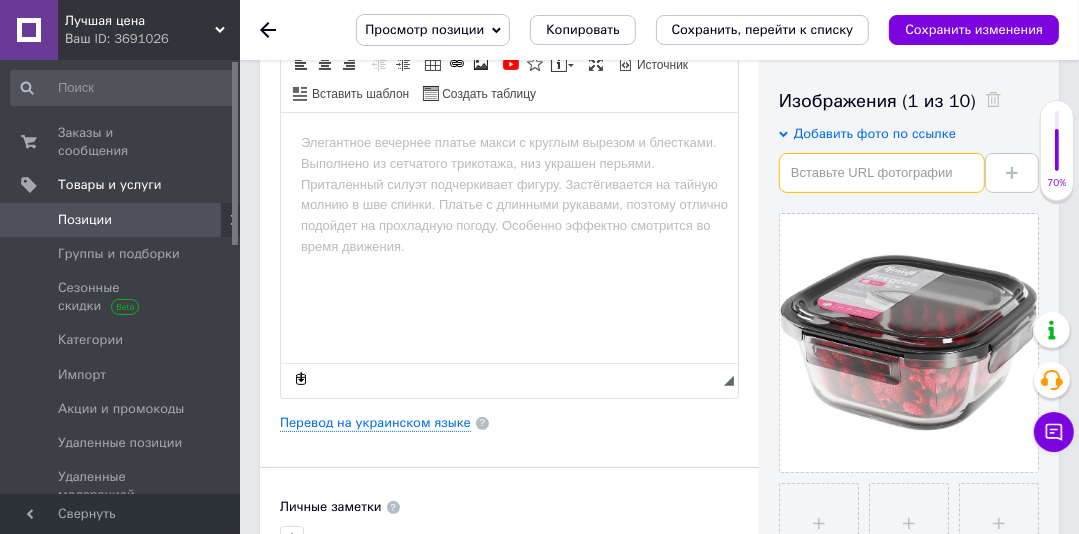 click at bounding box center (882, 173) 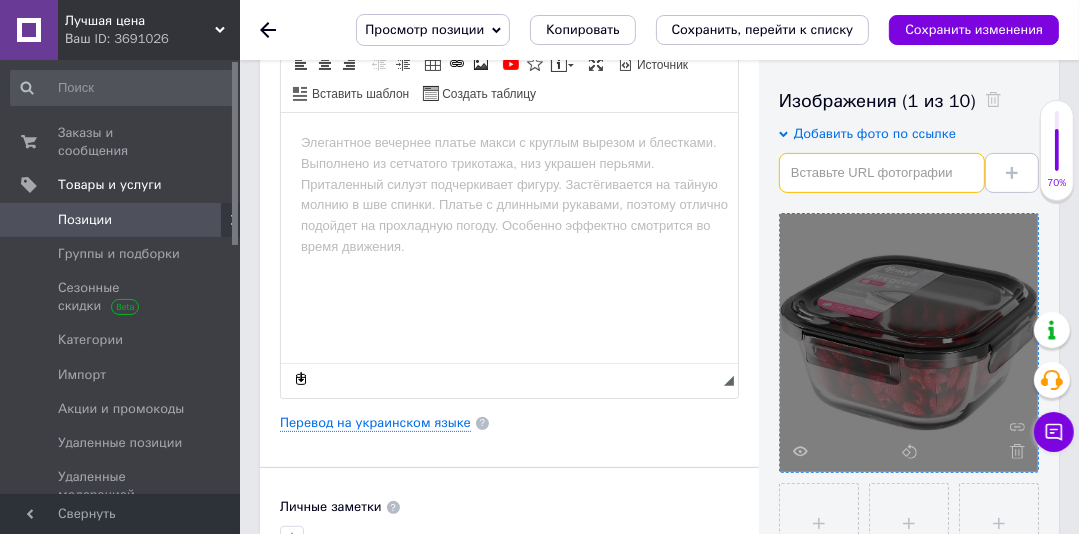 paste on "[URL][DOMAIN_NAME][DOMAIN_NAME]" 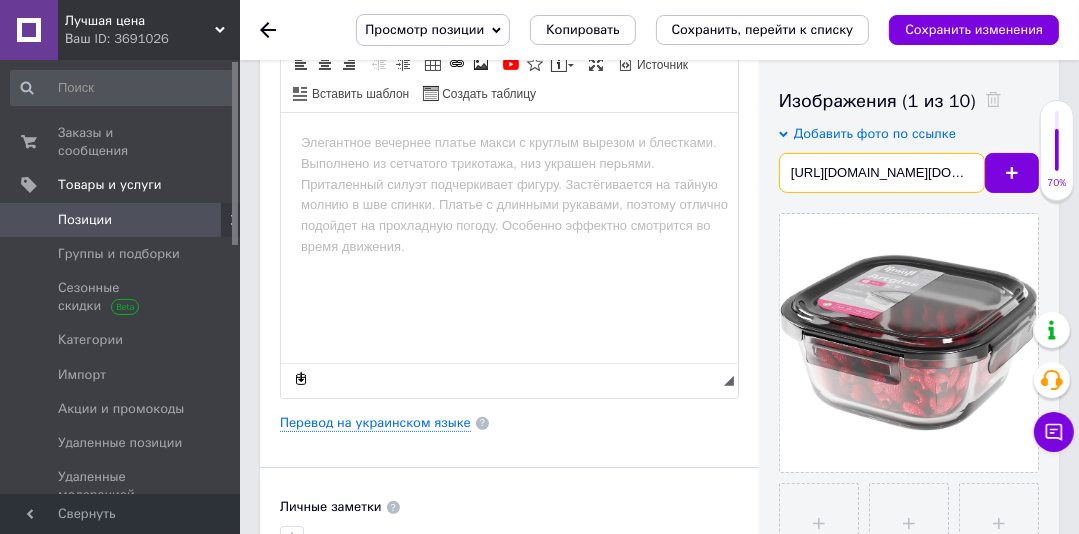 scroll, scrollTop: 0, scrollLeft: 720, axis: horizontal 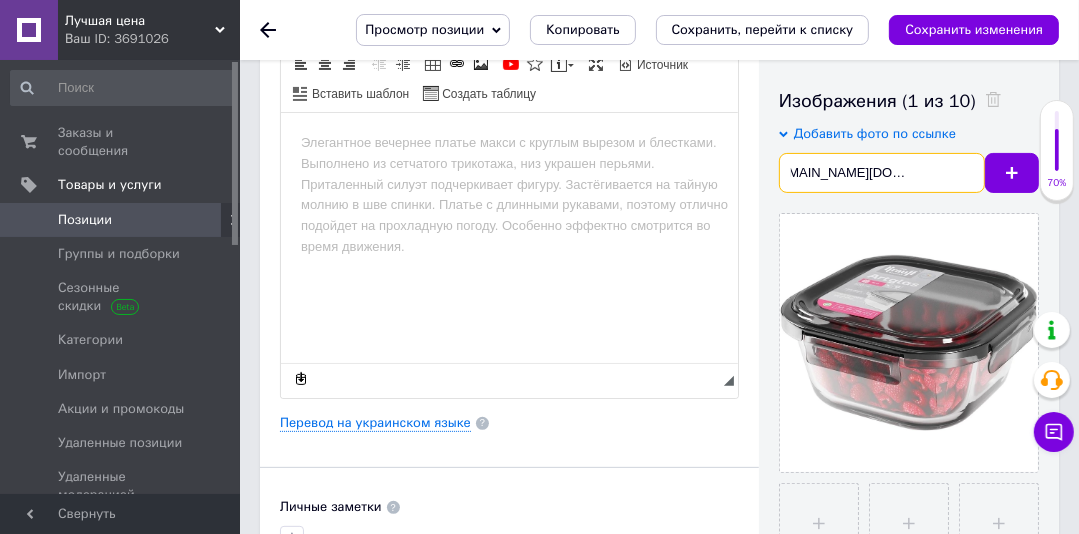type on "[URL][DOMAIN_NAME][DOMAIN_NAME]" 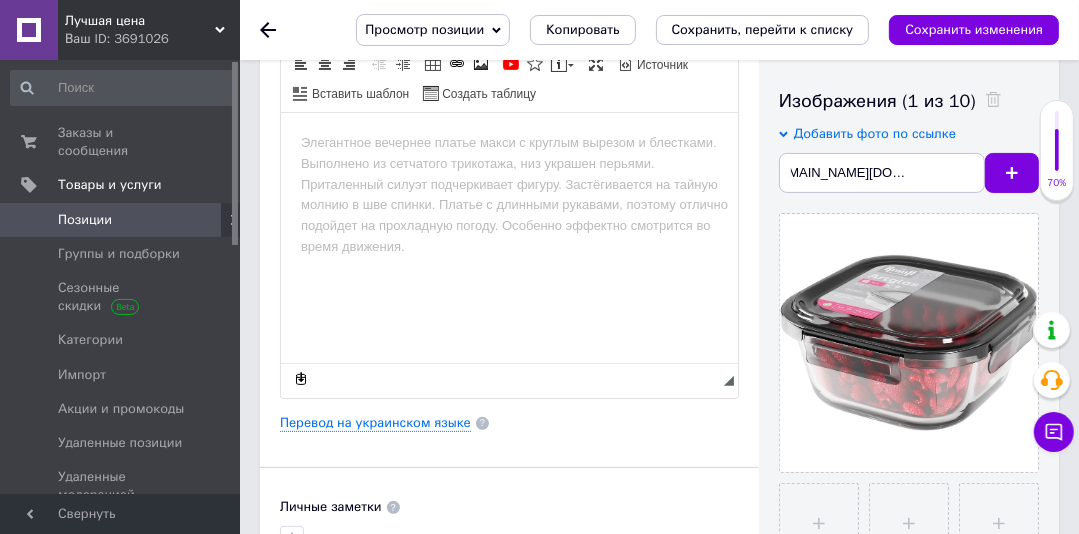 click at bounding box center [1012, 173] 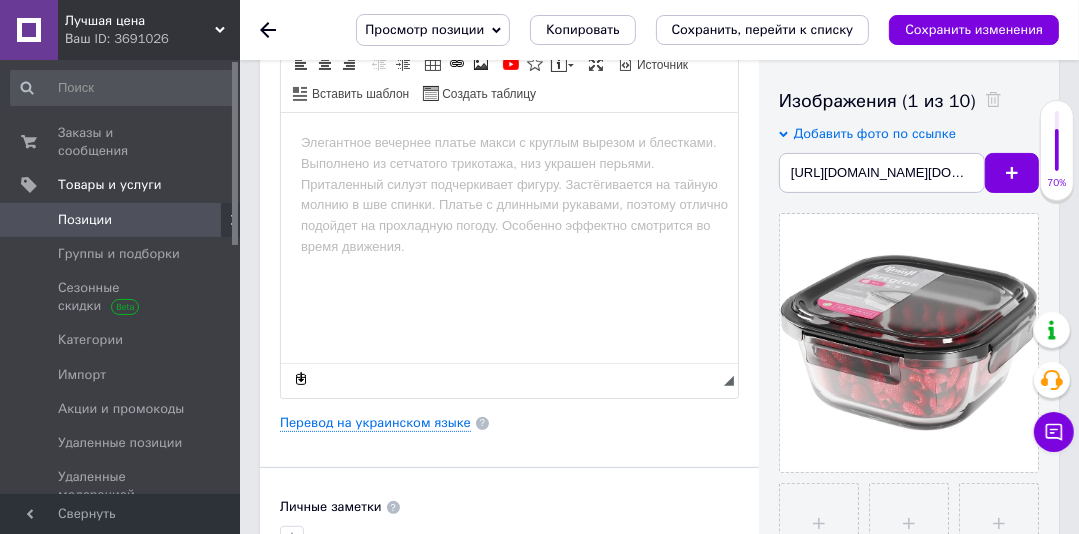 type 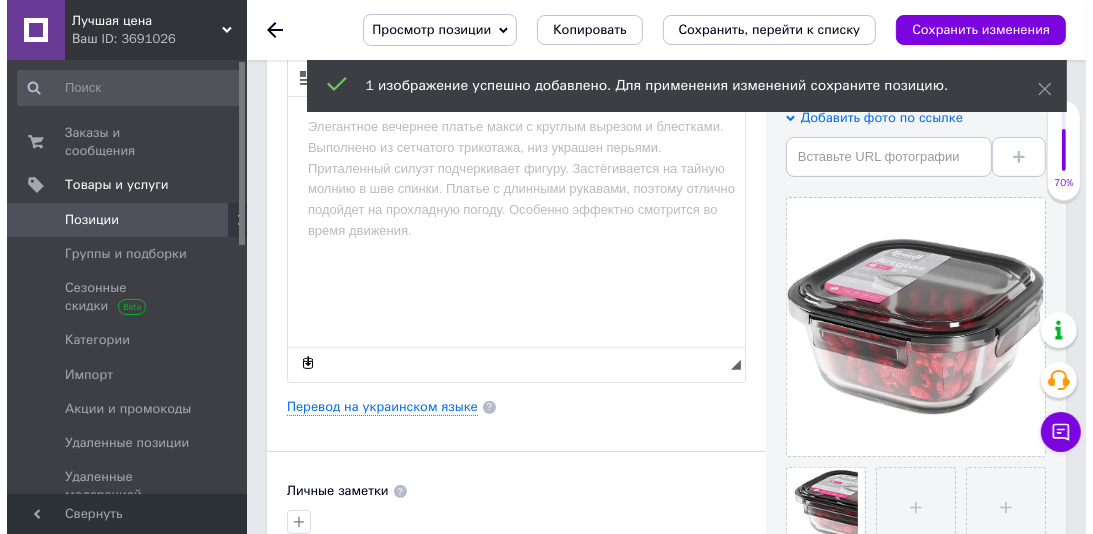 scroll, scrollTop: 372, scrollLeft: 0, axis: vertical 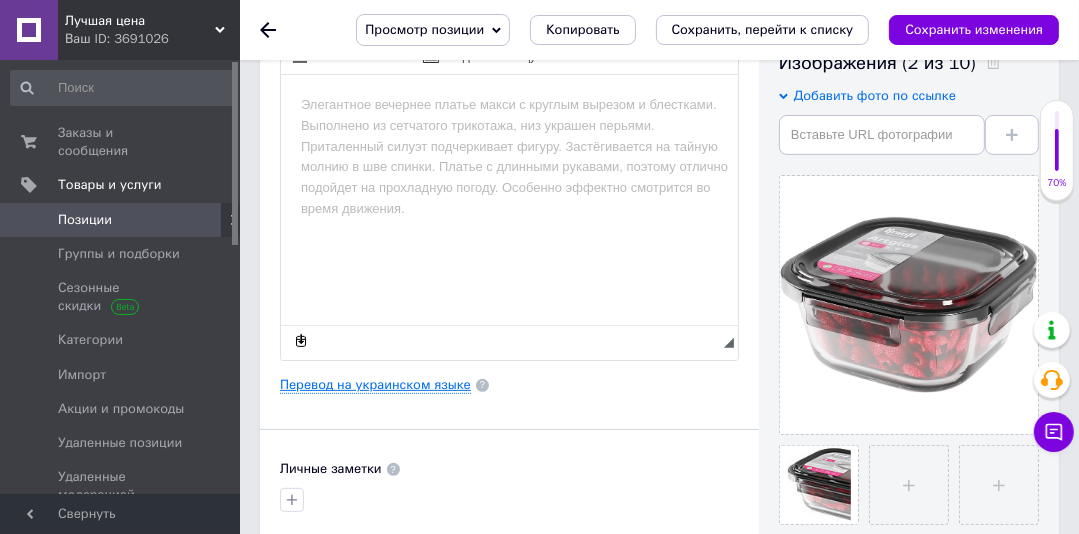 click on "Перевод на украинском языке" at bounding box center (375, 385) 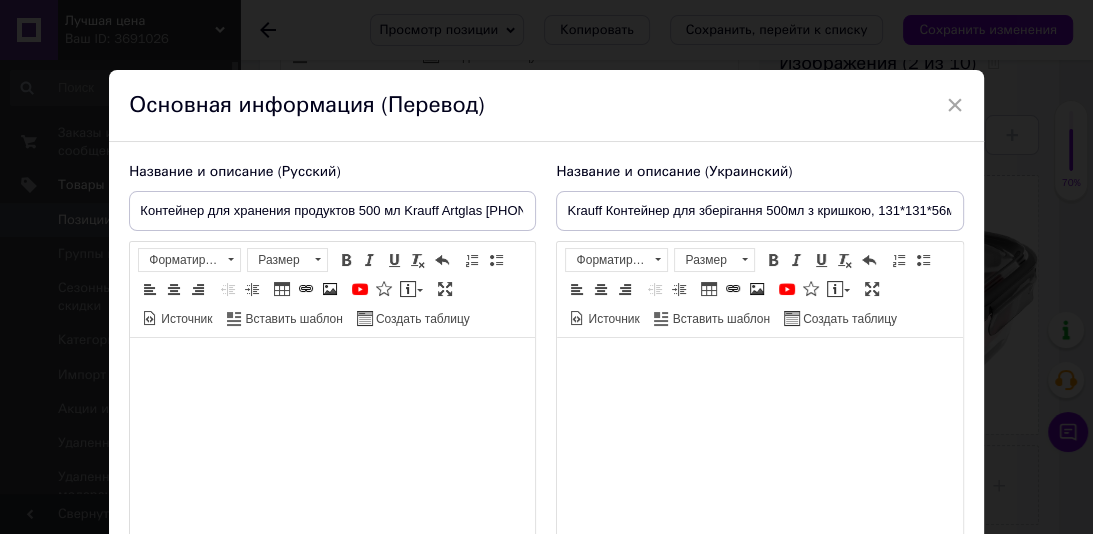 scroll, scrollTop: 0, scrollLeft: 0, axis: both 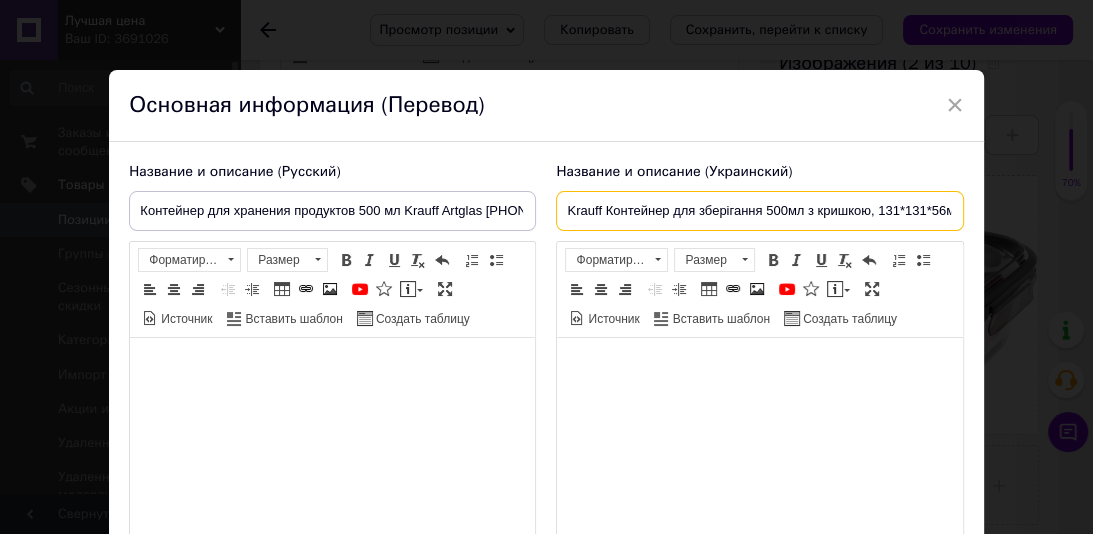 drag, startPoint x: 560, startPoint y: 217, endPoint x: 540, endPoint y: 217, distance: 20 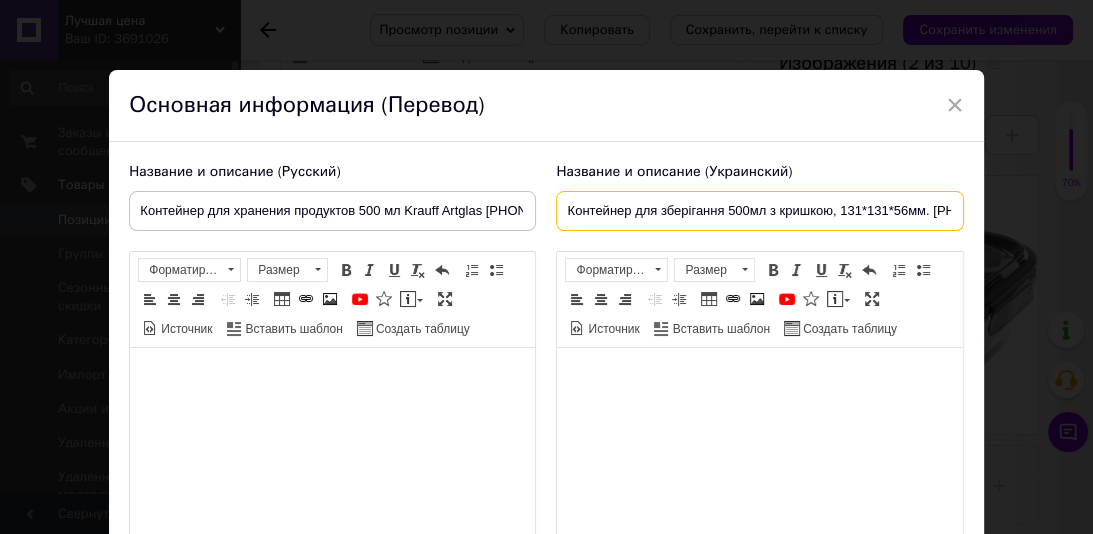 scroll, scrollTop: 0, scrollLeft: 51, axis: horizontal 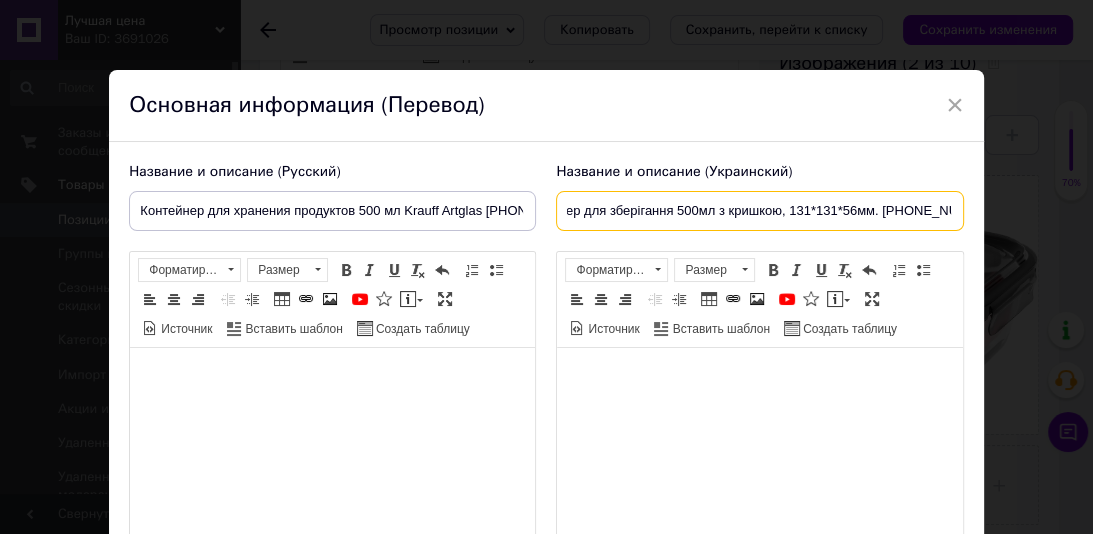 drag, startPoint x: 726, startPoint y: 213, endPoint x: 987, endPoint y: 214, distance: 261.00192 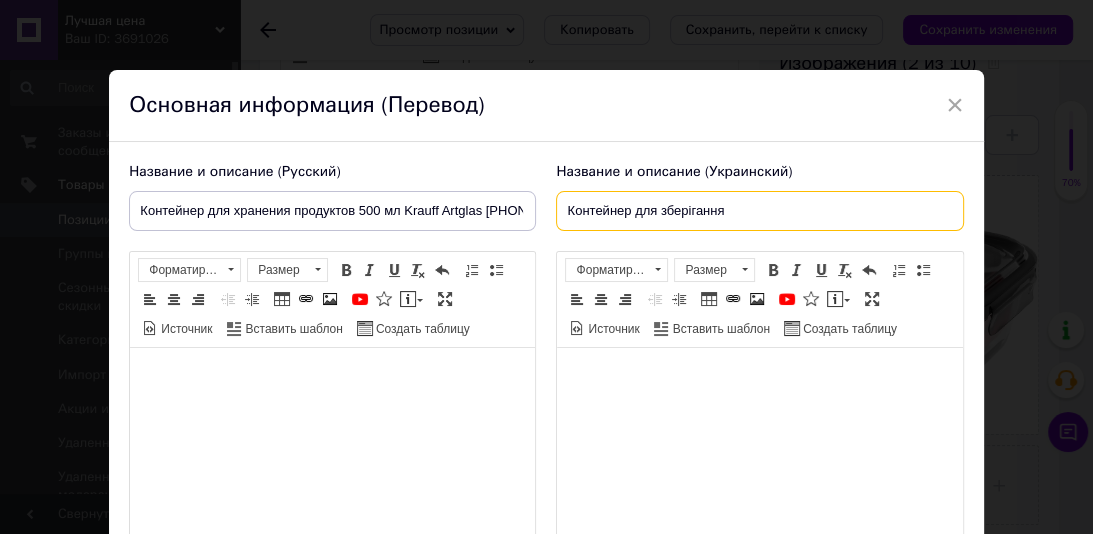 scroll, scrollTop: 0, scrollLeft: 0, axis: both 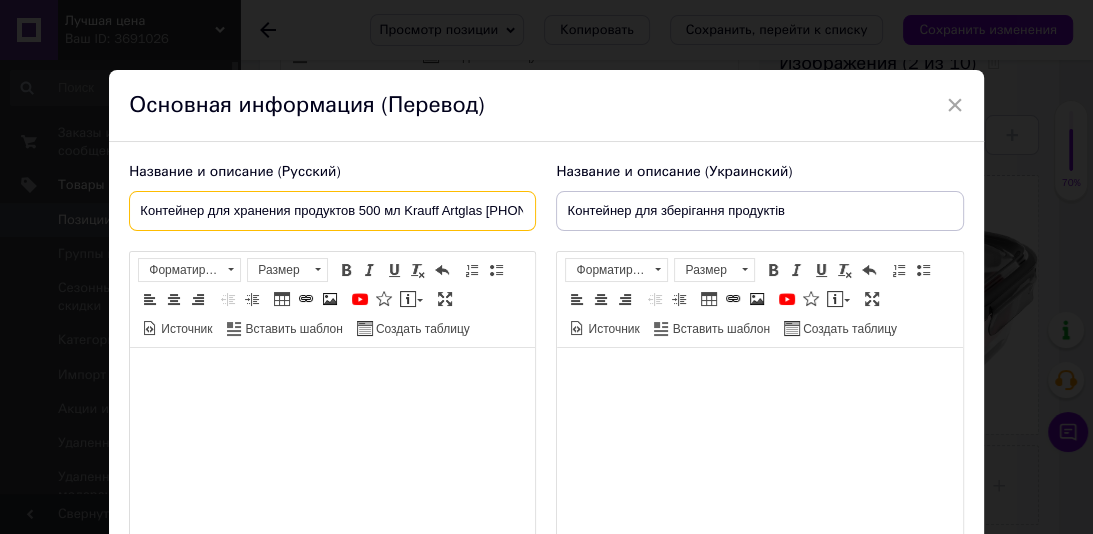 click on "Контейнер для хранения продуктов 500 мл Krauff Artglas [PHONE_NUMBER]" at bounding box center (332, 211) 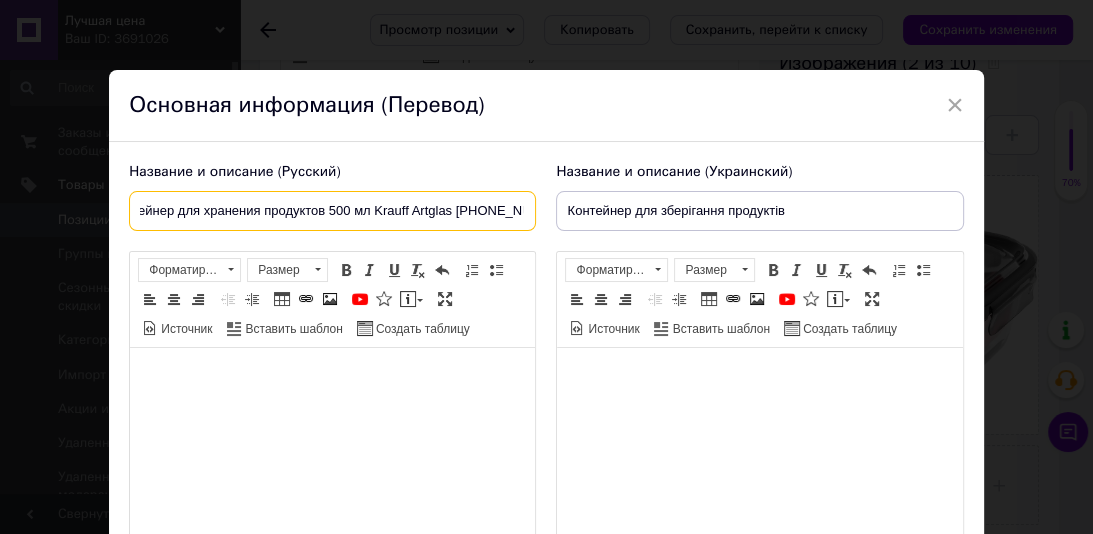 drag, startPoint x: 359, startPoint y: 208, endPoint x: 553, endPoint y: 207, distance: 194.00258 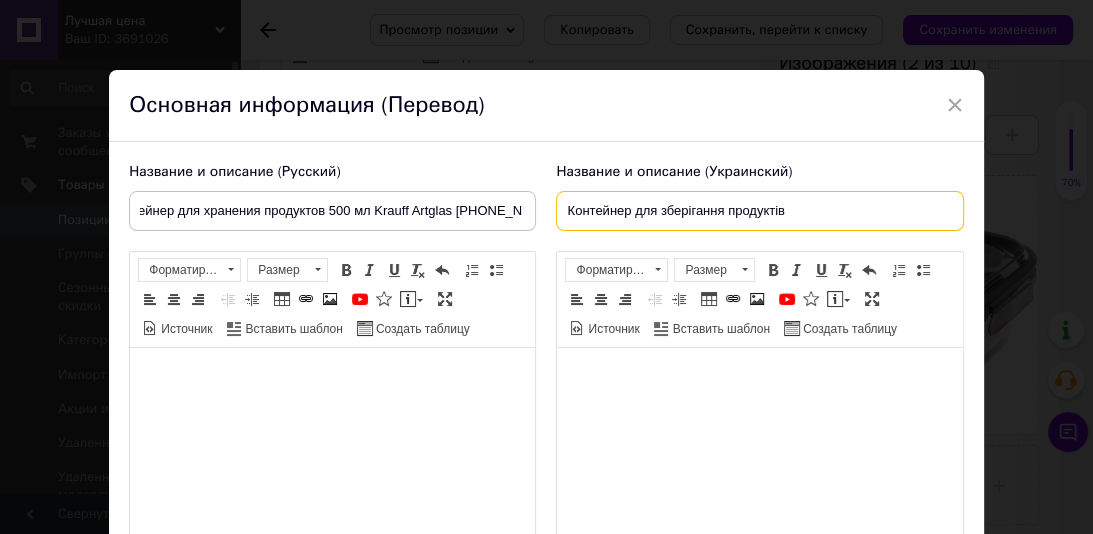 scroll, scrollTop: 0, scrollLeft: 0, axis: both 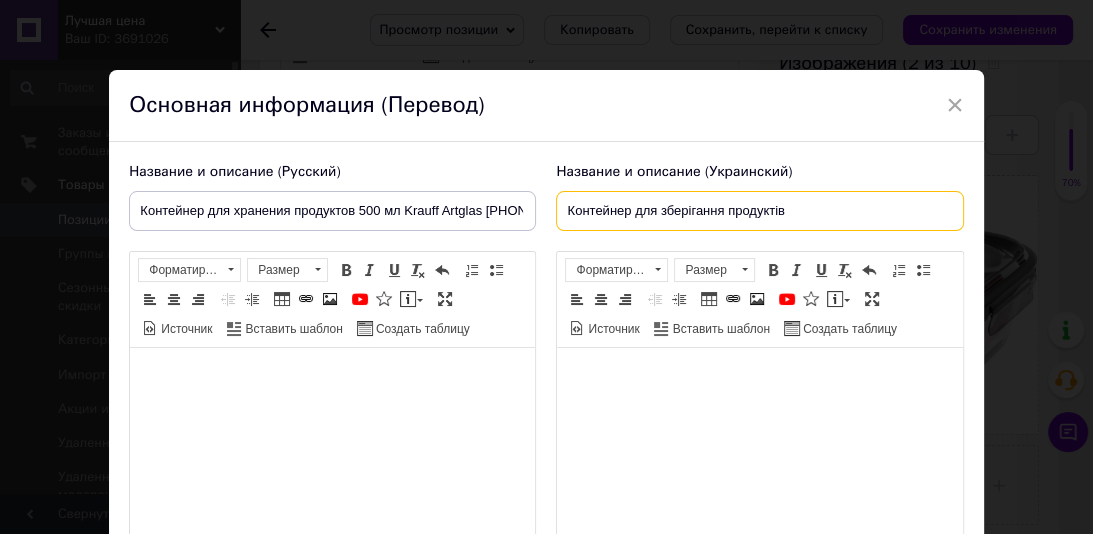 click on "Контейнер для зберігання продуктів" at bounding box center [759, 211] 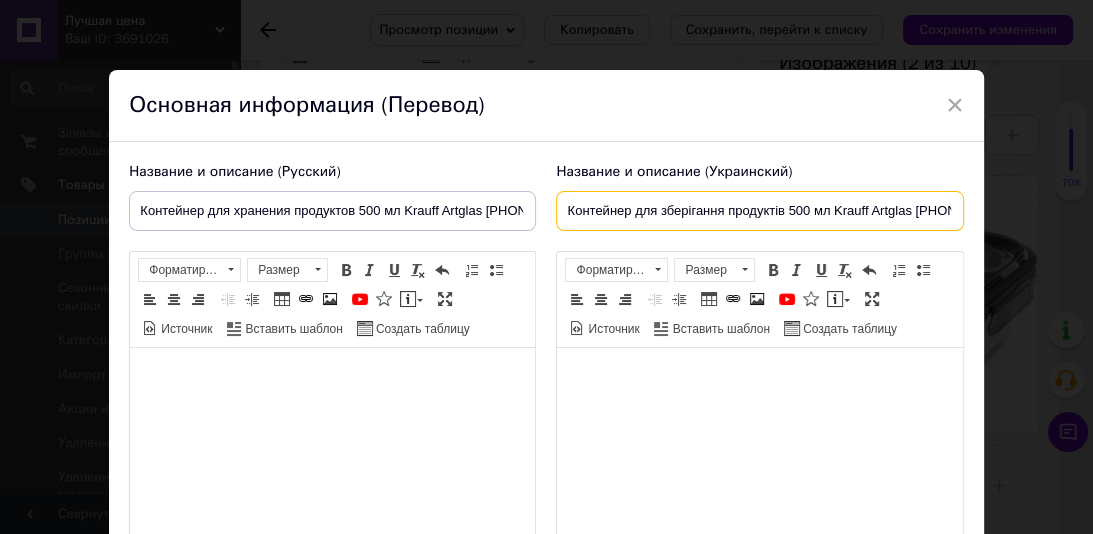 scroll, scrollTop: 0, scrollLeft: 32, axis: horizontal 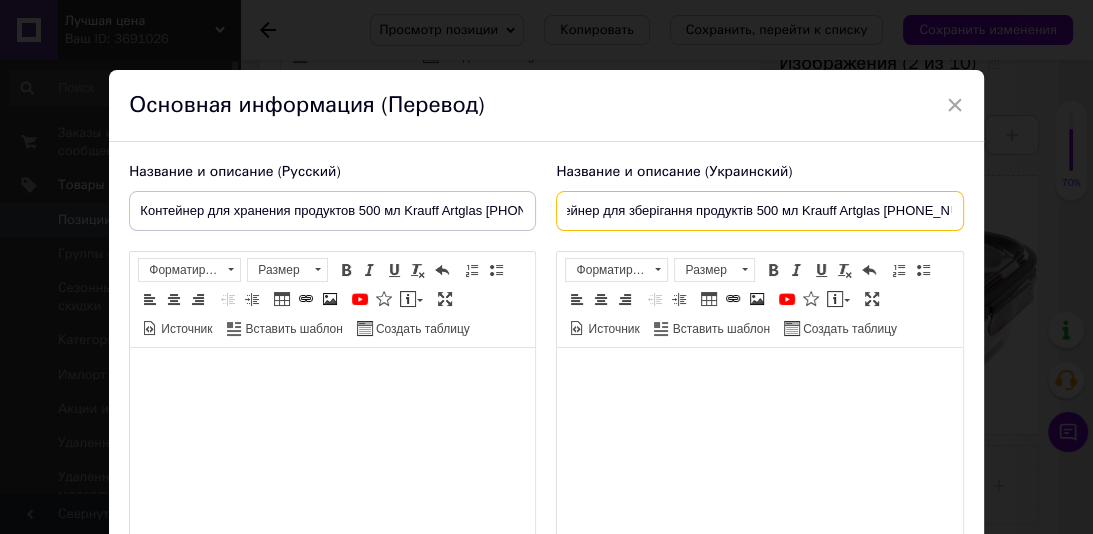 click on "Контейнер для зберігання продуктів 500 мл Krauff Artglas [PHONE_NUMBER]" at bounding box center [759, 211] 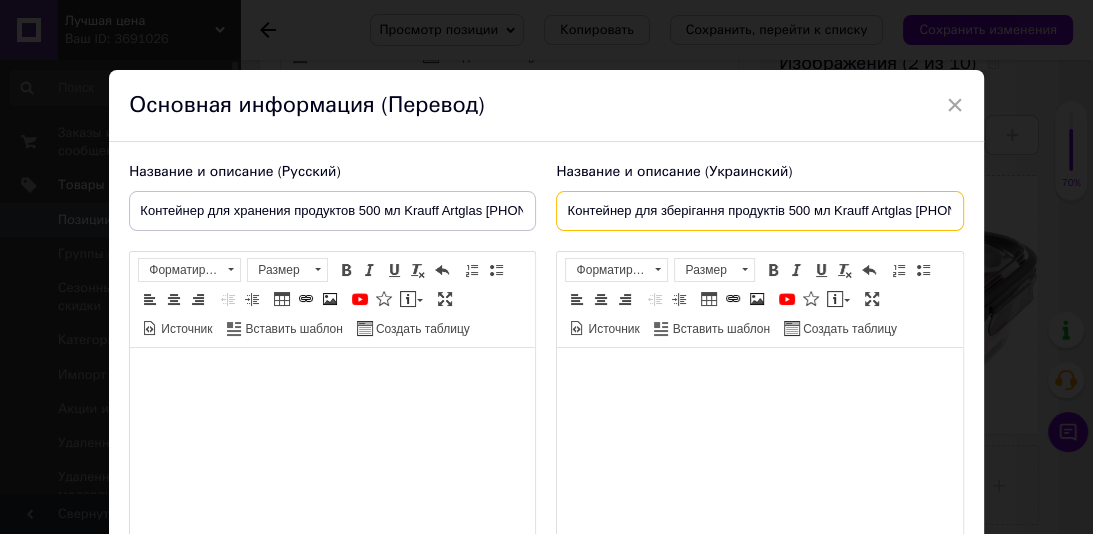 type on "Контейнер для зберігання продуктів 500 мл Krauff Artglas [PHONE_NUMBER]" 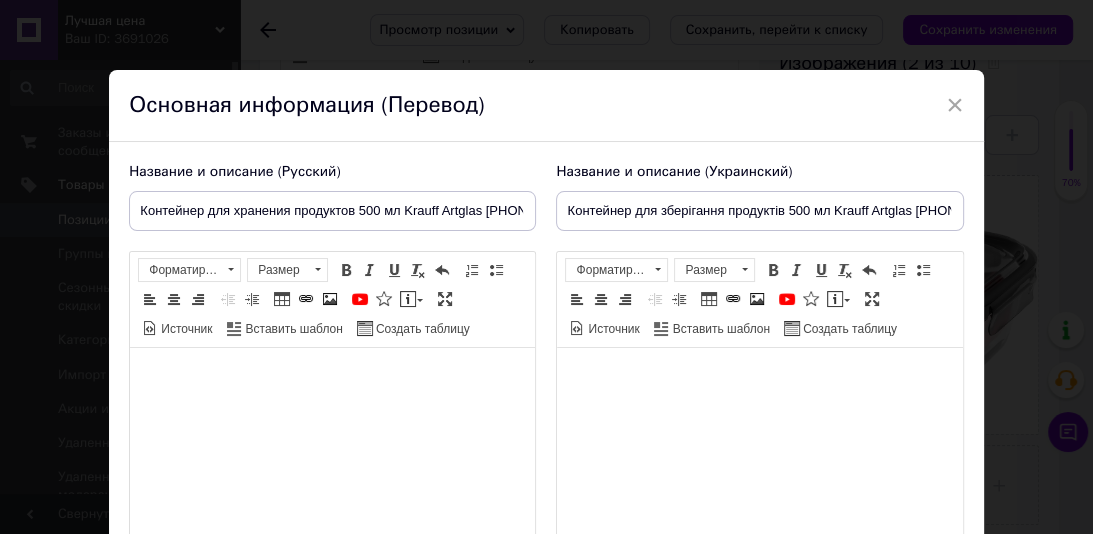 click at bounding box center [332, 378] 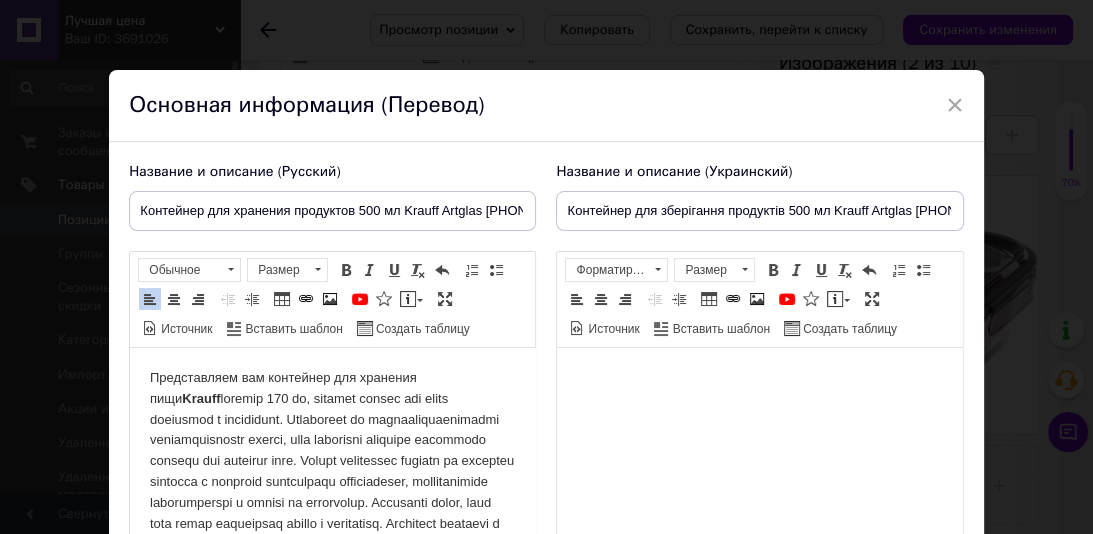 scroll, scrollTop: 257, scrollLeft: 0, axis: vertical 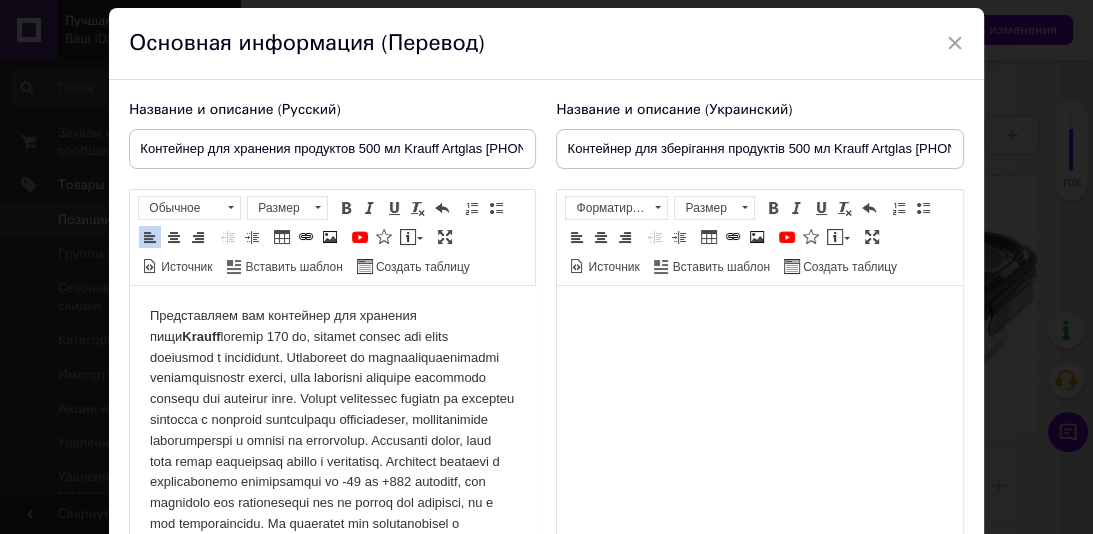 click on "Представляем вам контейнер для хранения пищи  Krauff" at bounding box center [332, 483] 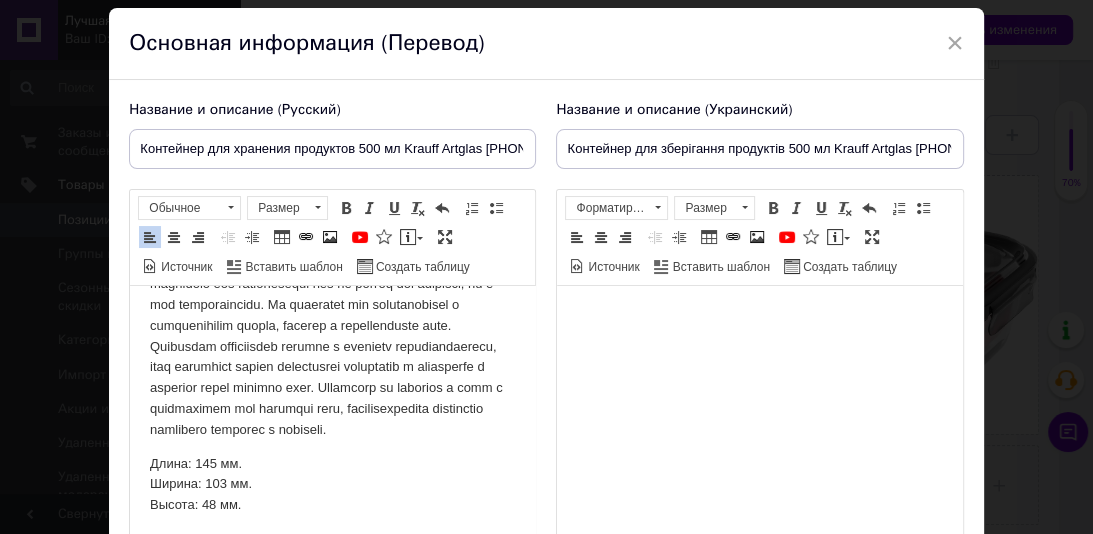 scroll, scrollTop: 280, scrollLeft: 0, axis: vertical 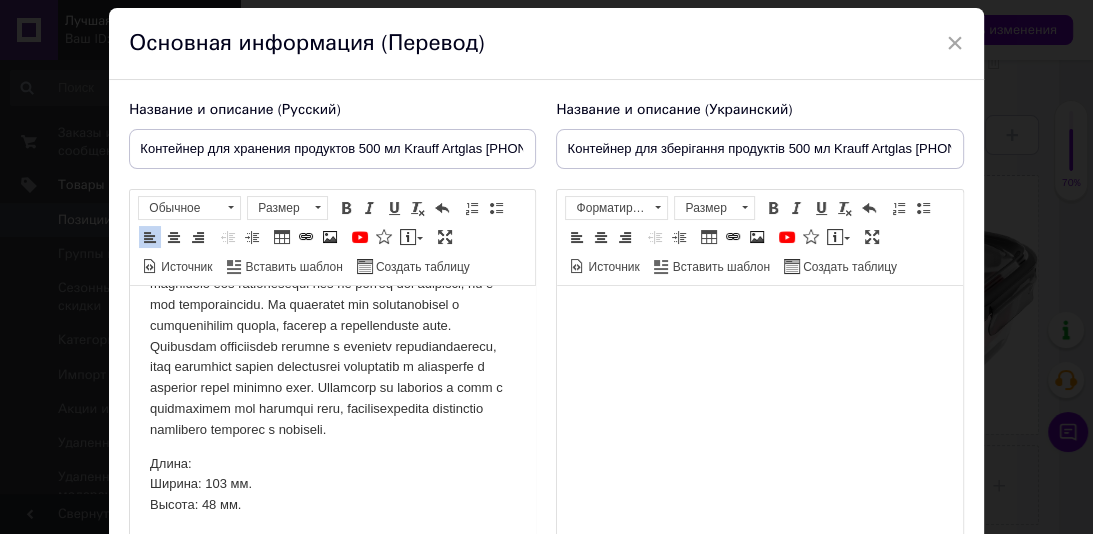 click on "Длина:  Ширина: 103 мм. Высота: 48 мм." at bounding box center [332, 485] 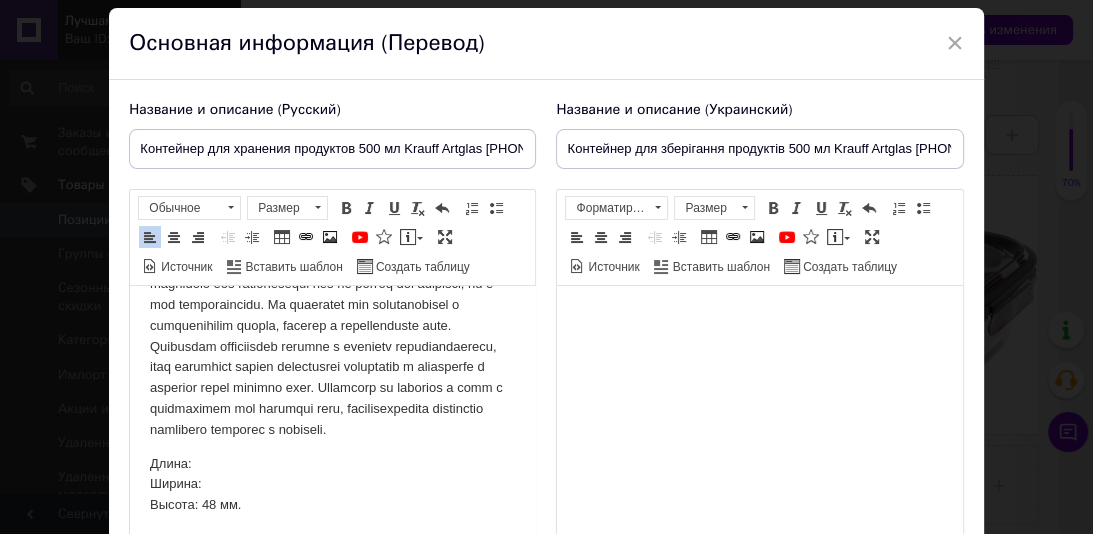 click on "Длина:  Ширина:  Высота: 48 мм." at bounding box center [332, 485] 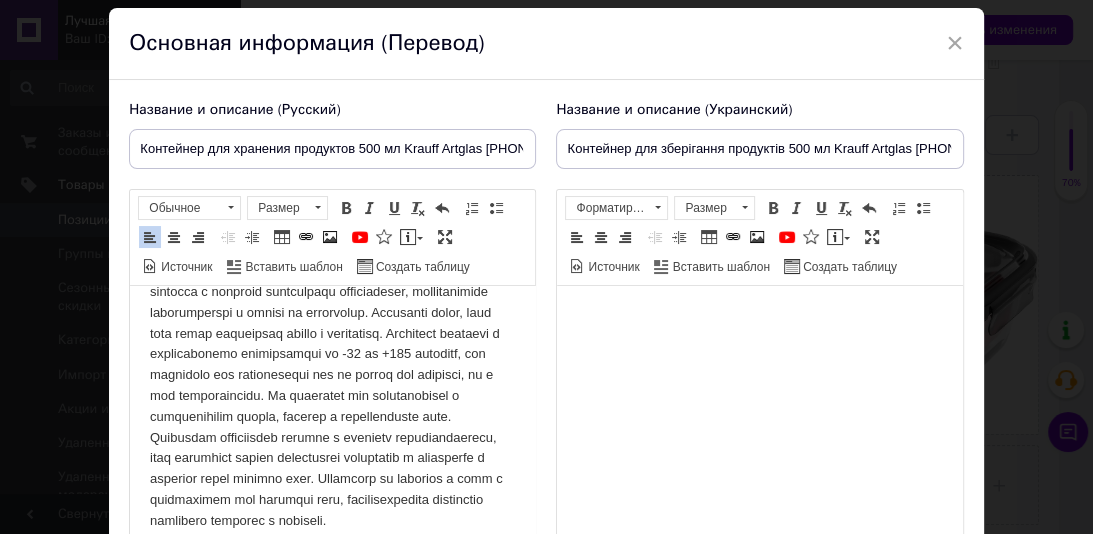 scroll, scrollTop: 0, scrollLeft: 0, axis: both 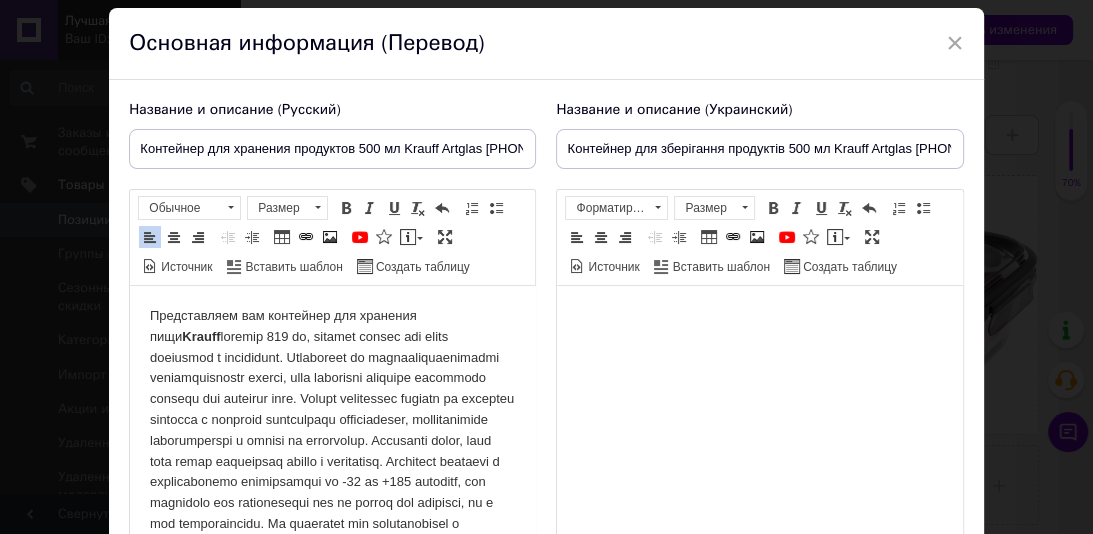 drag, startPoint x: 524, startPoint y: 454, endPoint x: 666, endPoint y: 619, distance: 217.69014 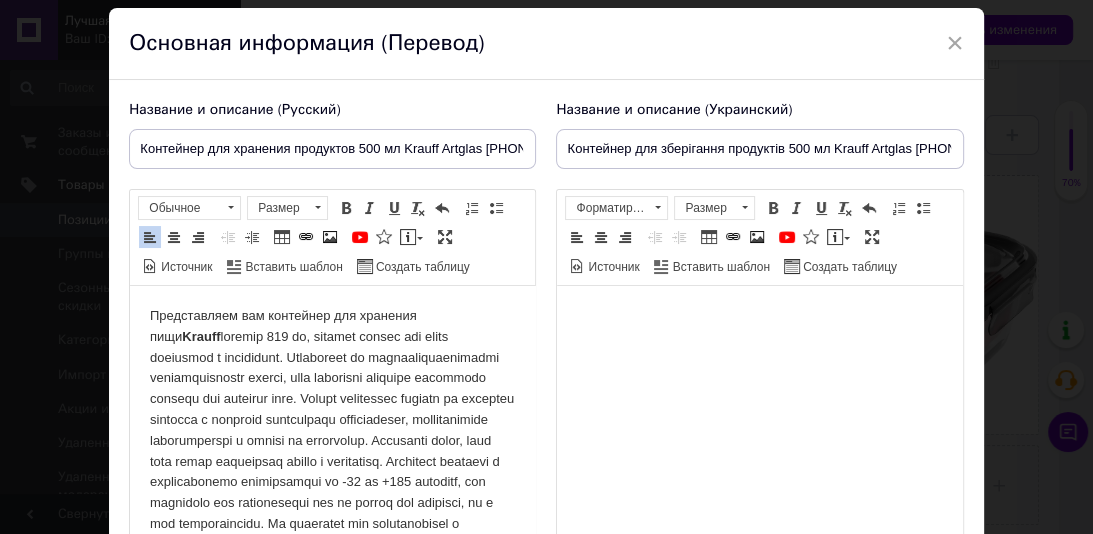 click at bounding box center [759, 316] 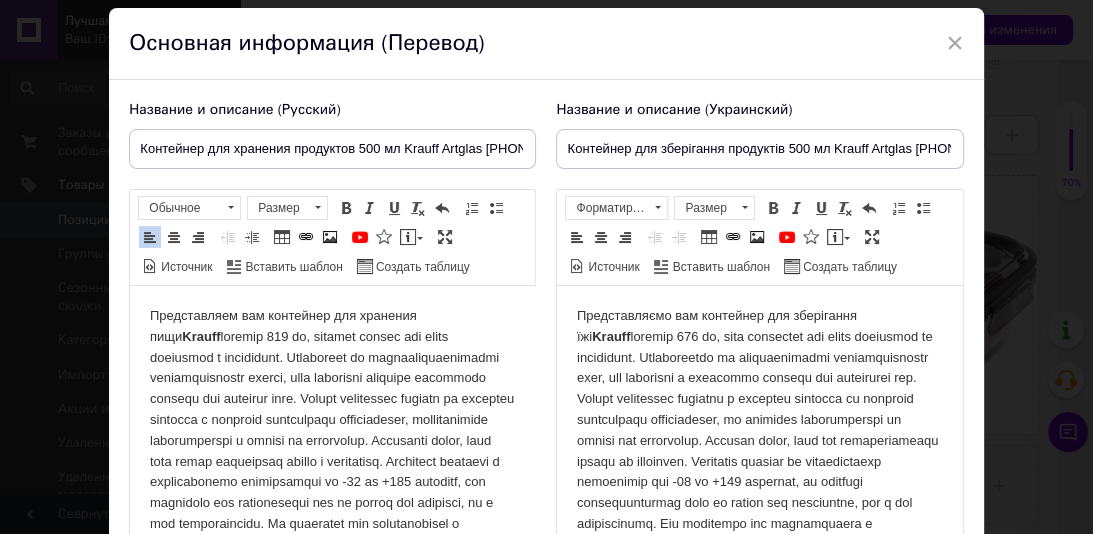 scroll, scrollTop: 236, scrollLeft: 0, axis: vertical 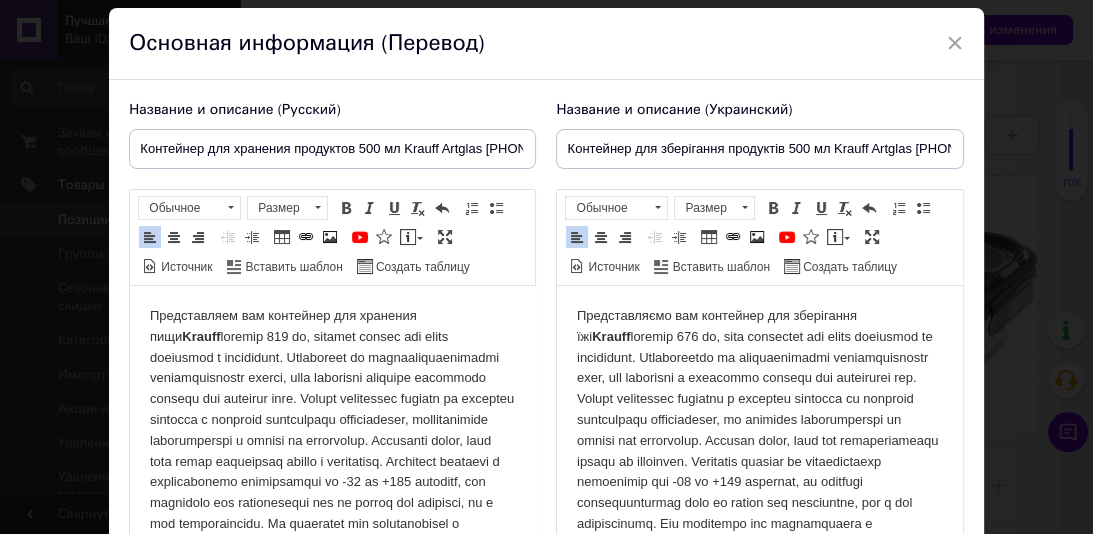 click on "Представляємо вам контейнер для зберігання їжі  [PERSON_NAME]" at bounding box center [759, 483] 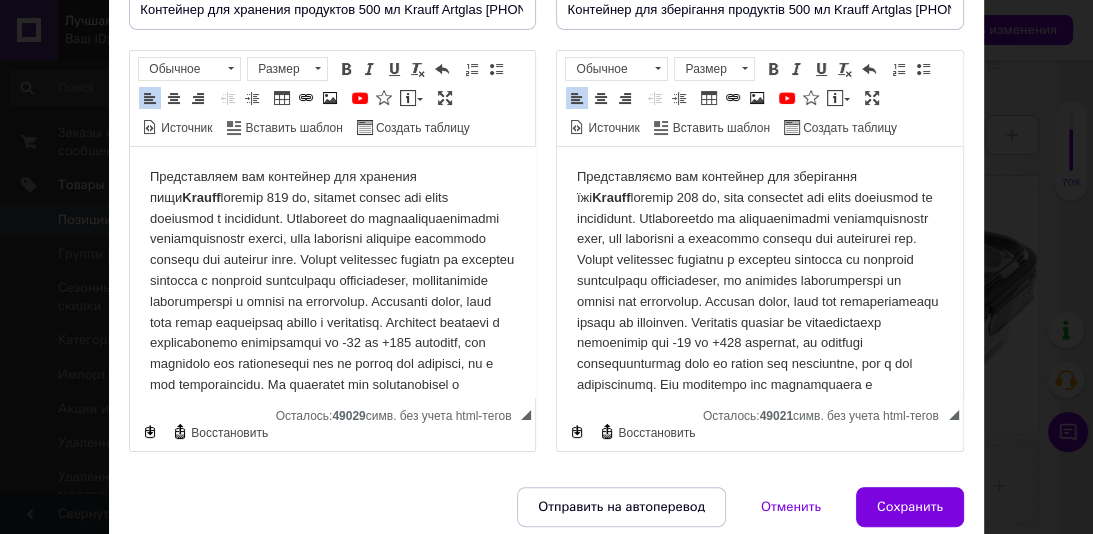 scroll, scrollTop: 202, scrollLeft: 0, axis: vertical 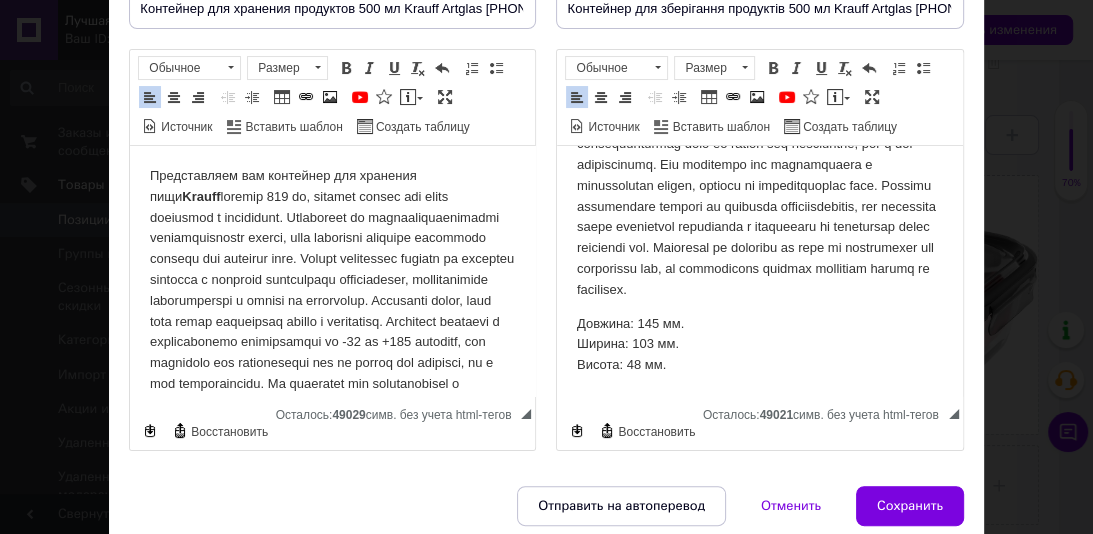 click on "Довжина: 145 мм. Ширина: 103 мм. Висота: 48 мм." at bounding box center (759, 345) 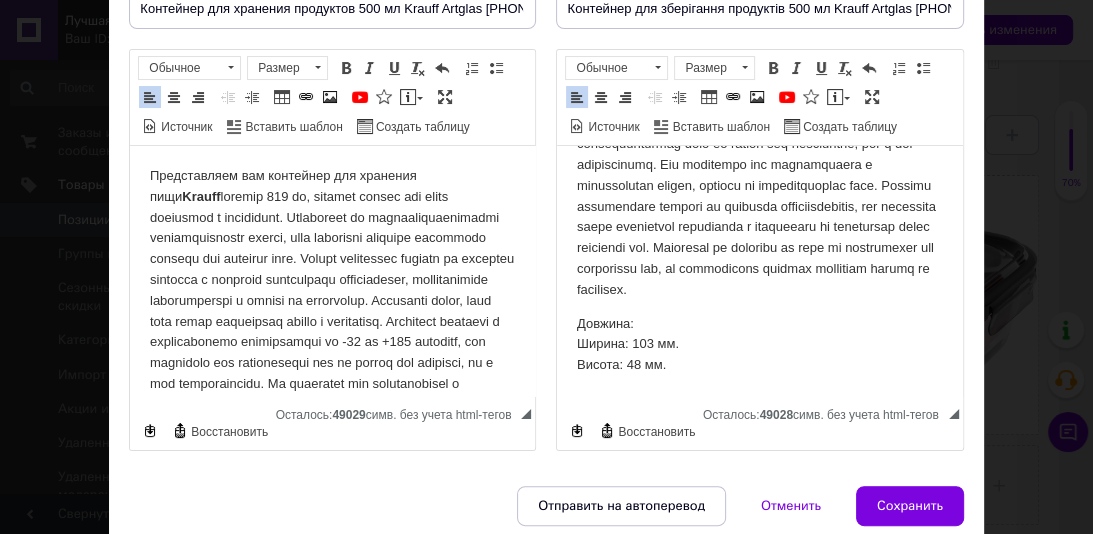 click on "Довжина:  Ширина: 103 мм. Висота: 48 мм." at bounding box center (759, 345) 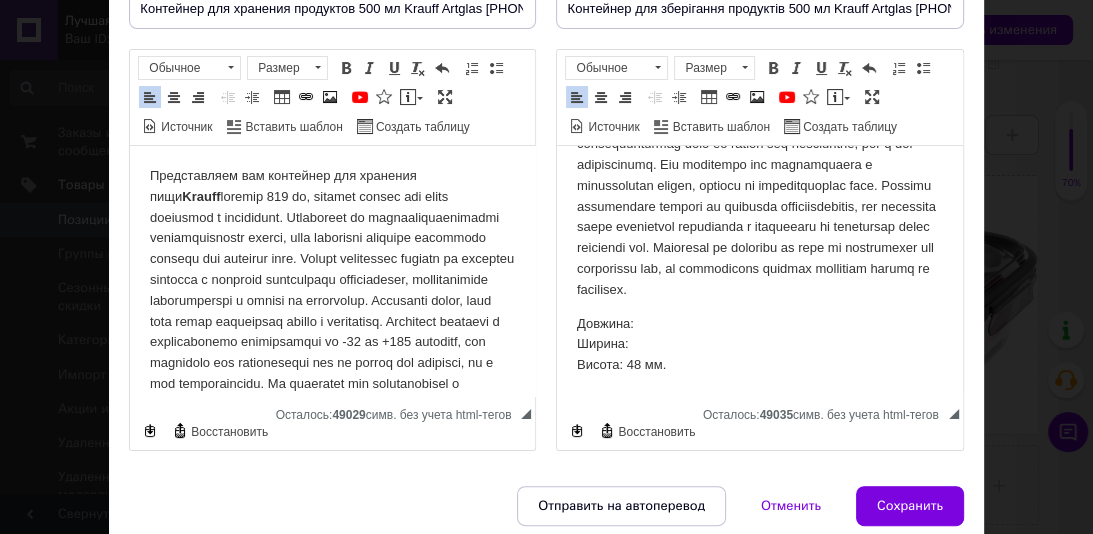 click on "Довжина:  Ширина:  Висота: 48 мм." at bounding box center (759, 345) 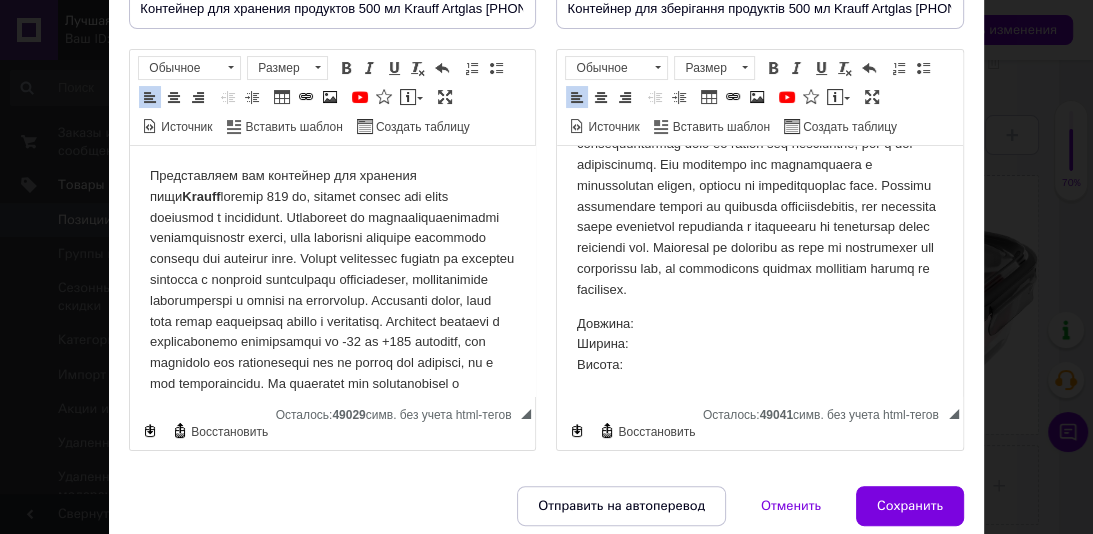 click on "Сохранить" at bounding box center (910, 506) 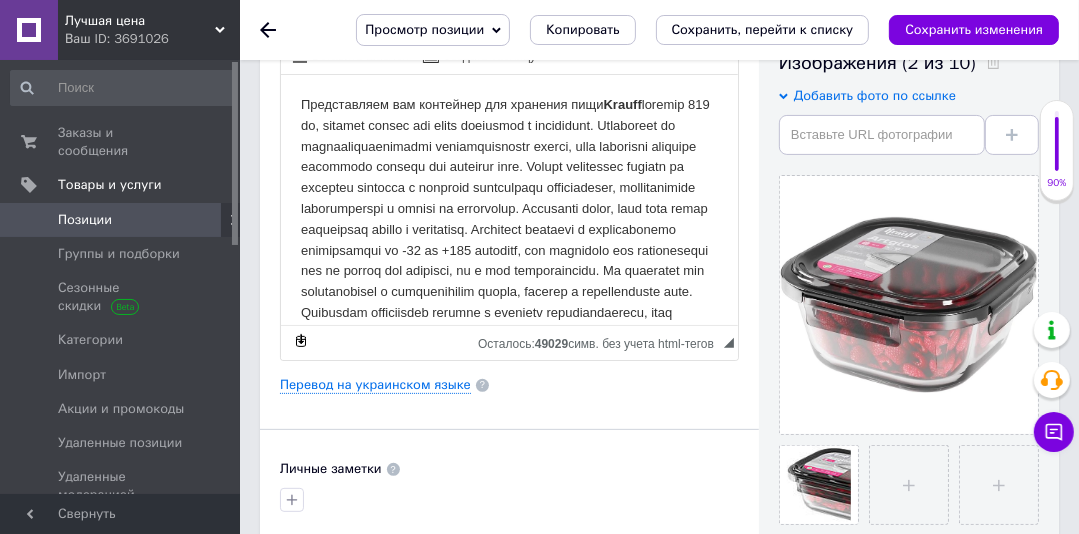 scroll, scrollTop: 1418, scrollLeft: 0, axis: vertical 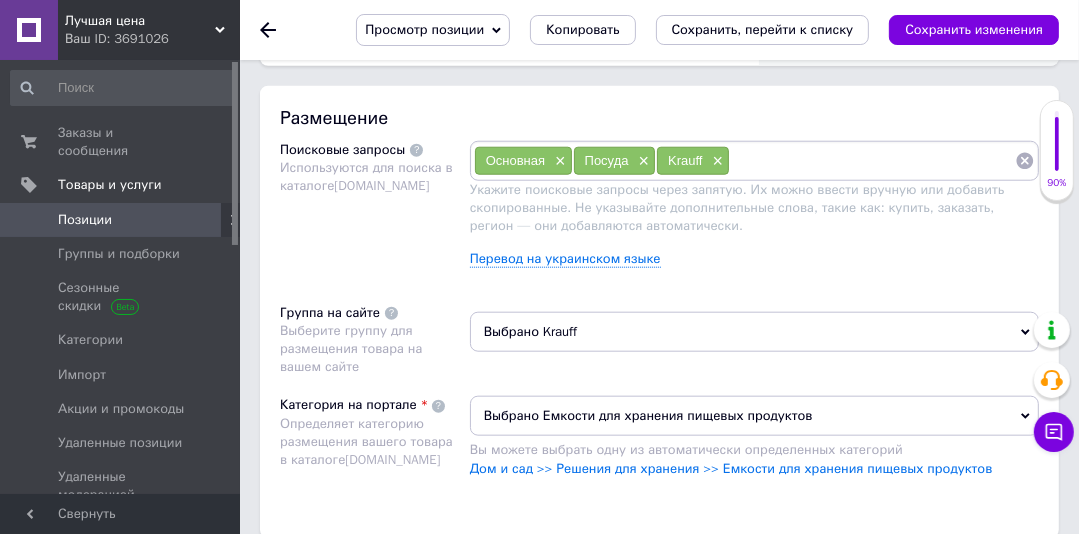 click on "Выбрано Krauff" at bounding box center [754, 332] 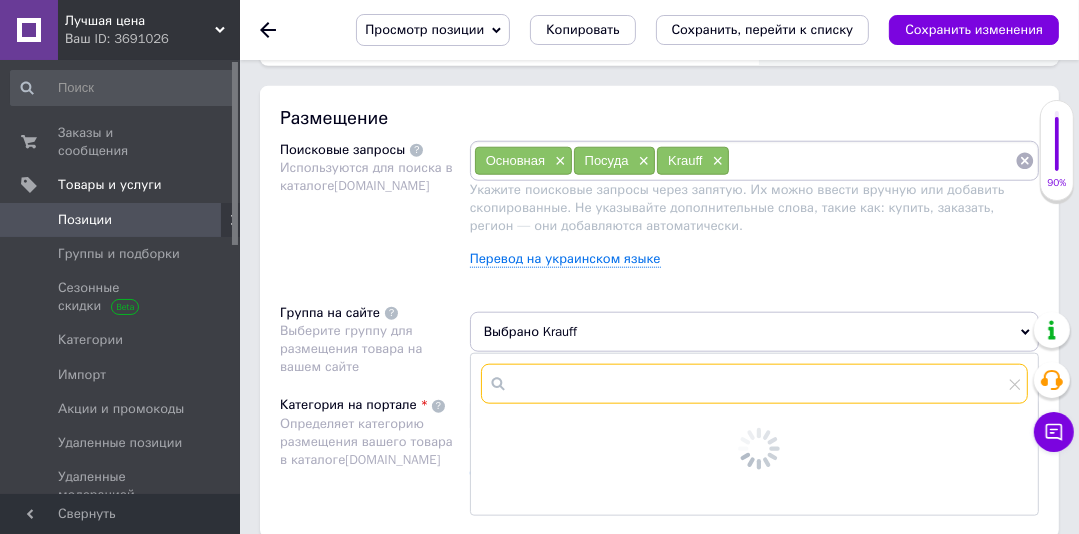 click at bounding box center [754, 384] 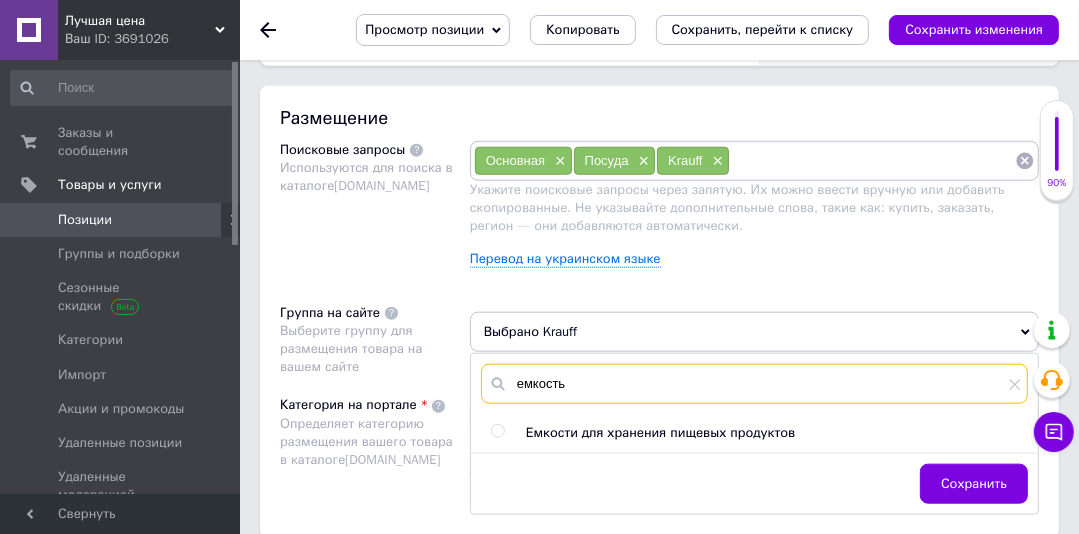 scroll, scrollTop: 1572, scrollLeft: 0, axis: vertical 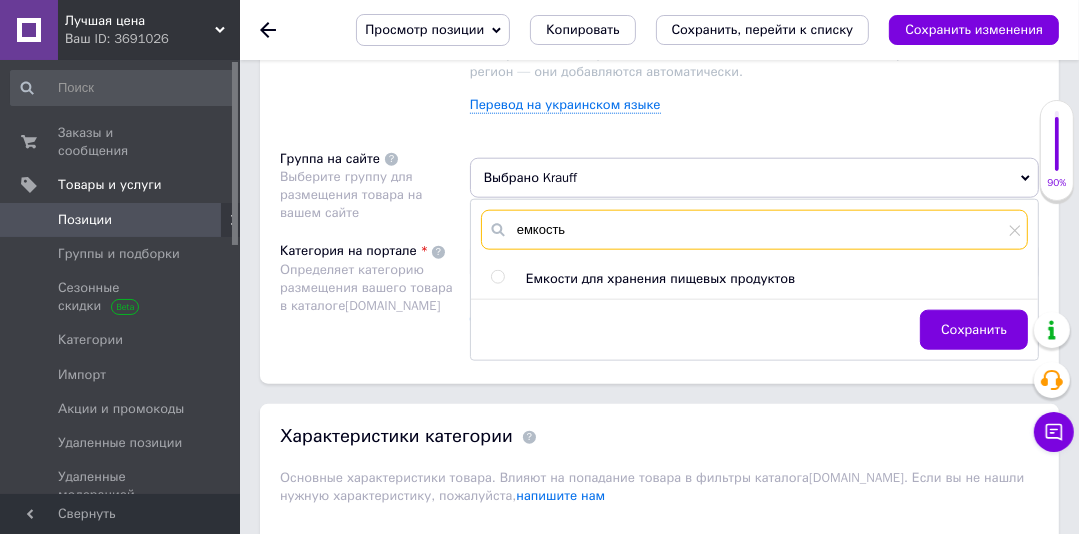 type on "емкость" 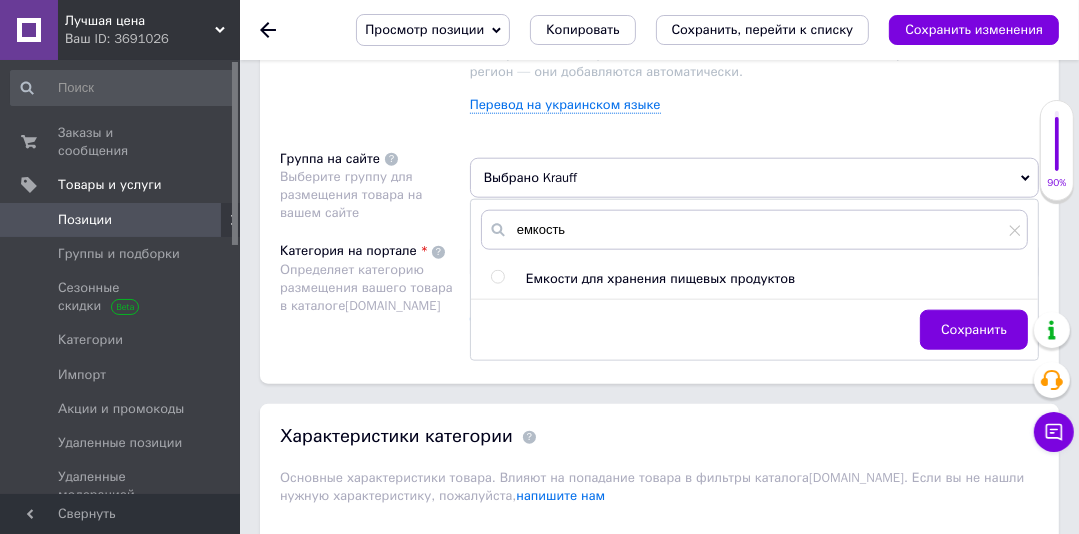 click at bounding box center (497, 277) 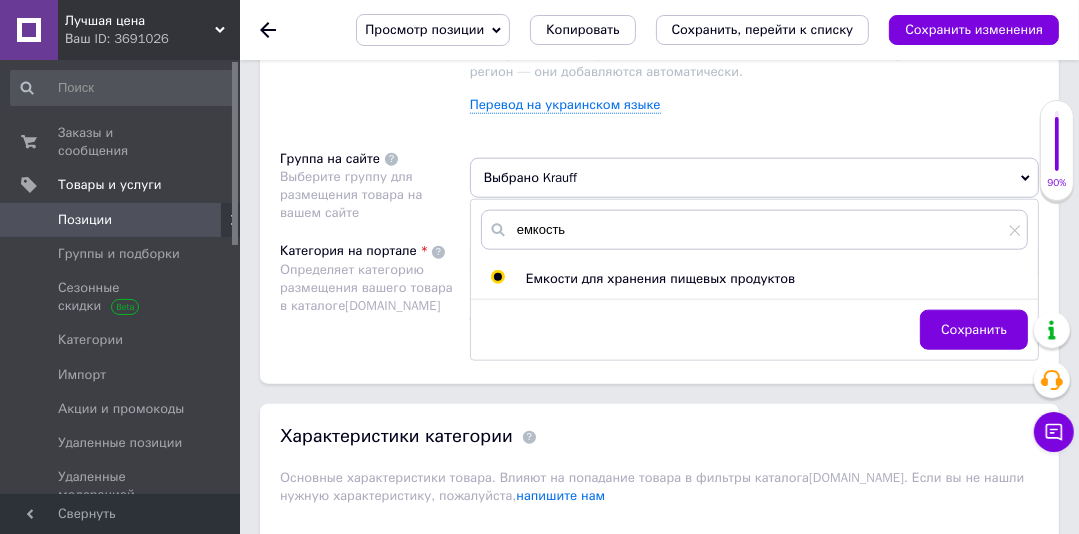 radio on "true" 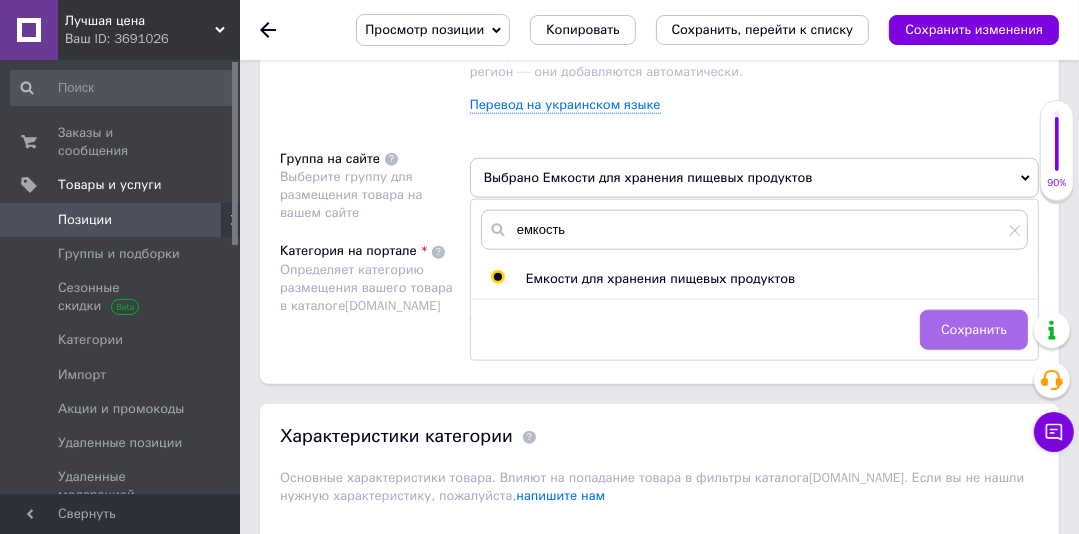 click on "Сохранить" at bounding box center (974, 330) 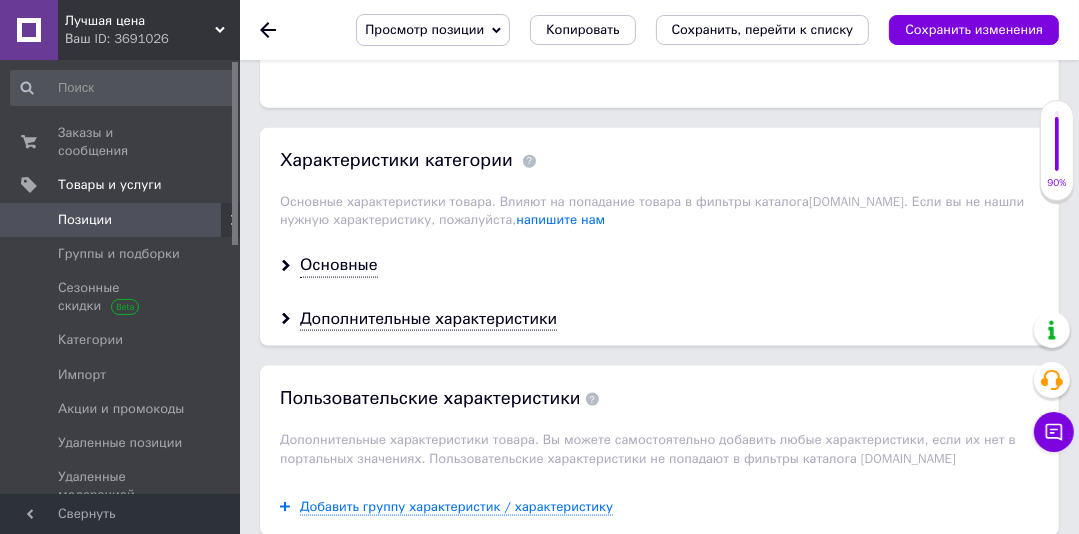 scroll, scrollTop: 1923, scrollLeft: 0, axis: vertical 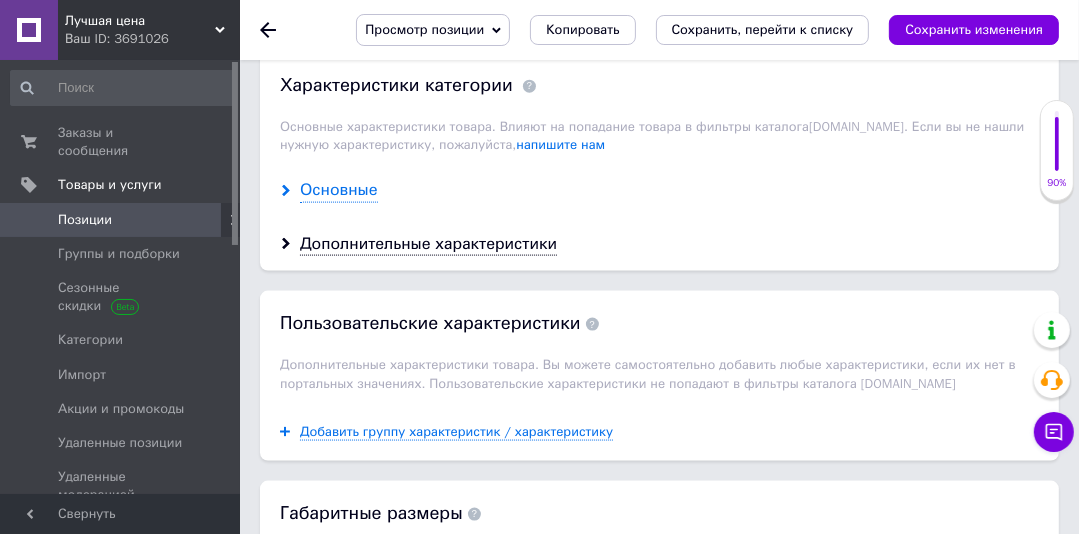 click on "Основные" at bounding box center (339, 190) 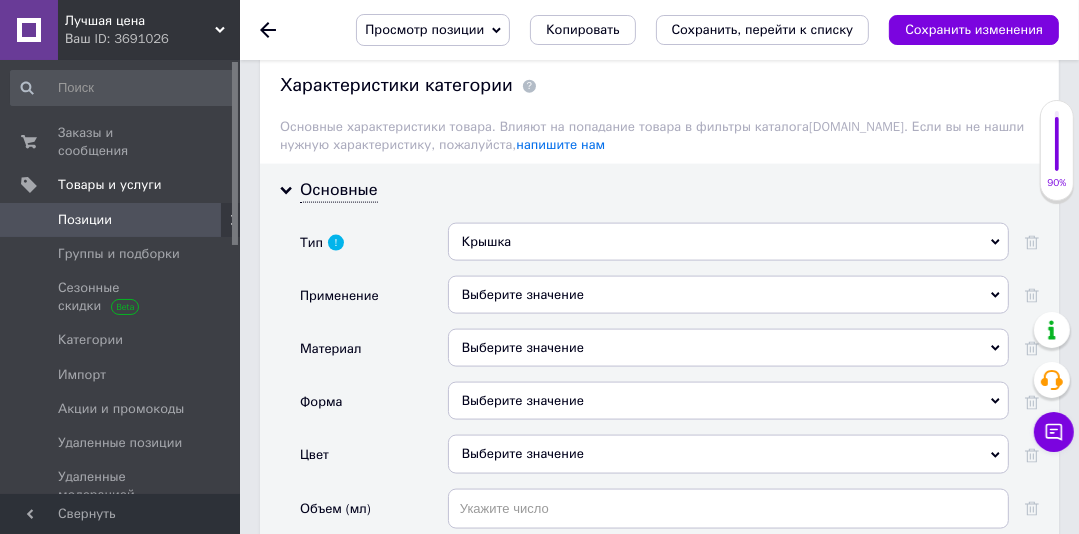 click on "Выберите значение" at bounding box center [728, 295] 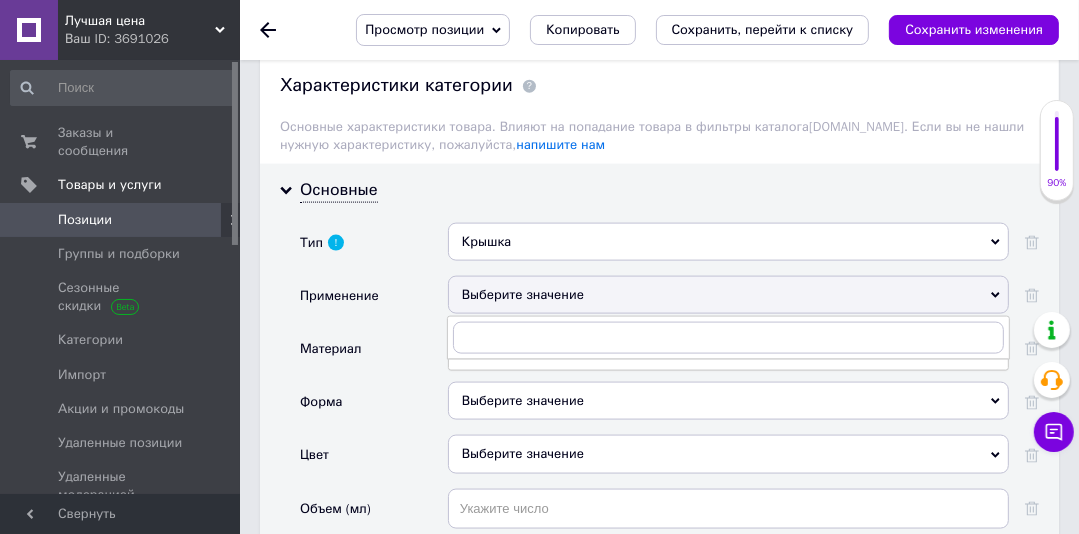 click on "Крышка" at bounding box center [728, 242] 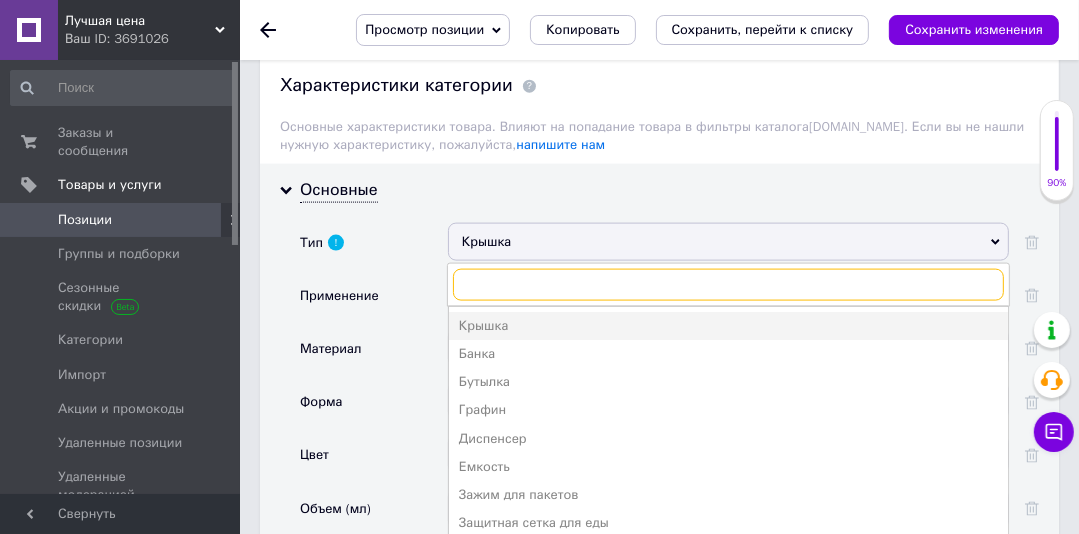 scroll, scrollTop: 80, scrollLeft: 0, axis: vertical 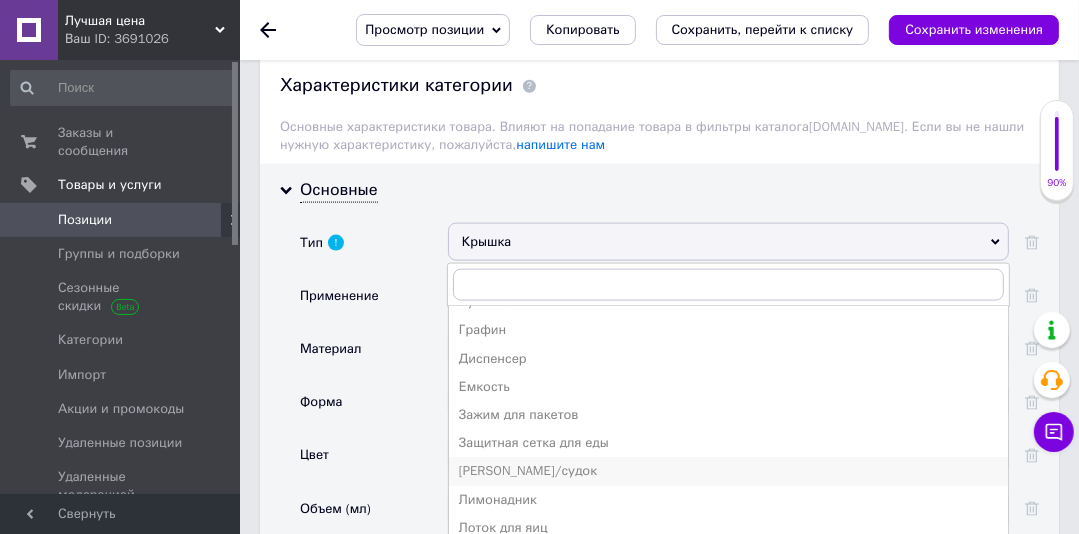 click on "[PERSON_NAME]/судок" at bounding box center [728, 471] 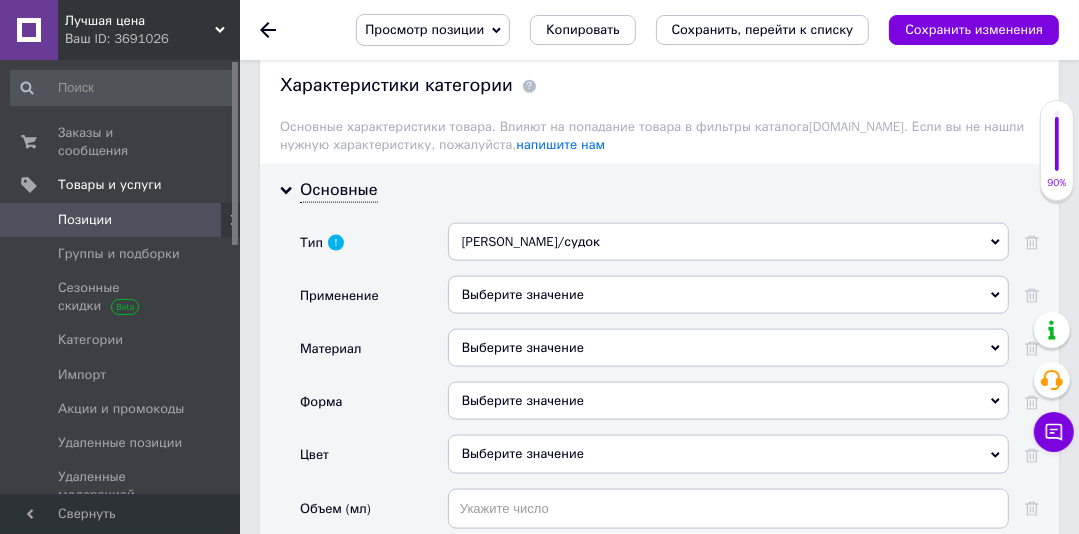 click on "Выберите значение" at bounding box center (728, 348) 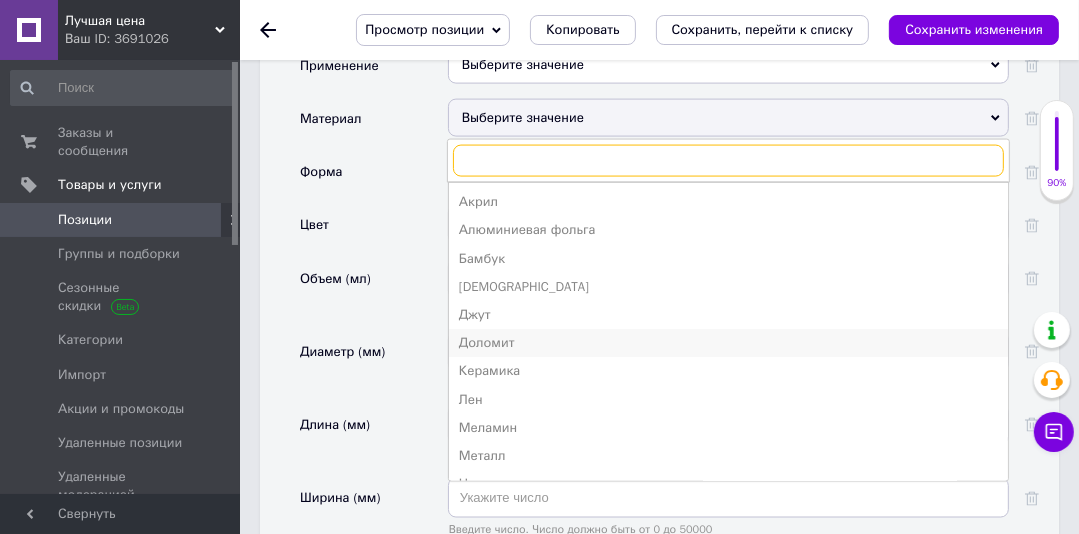scroll, scrollTop: 2163, scrollLeft: 0, axis: vertical 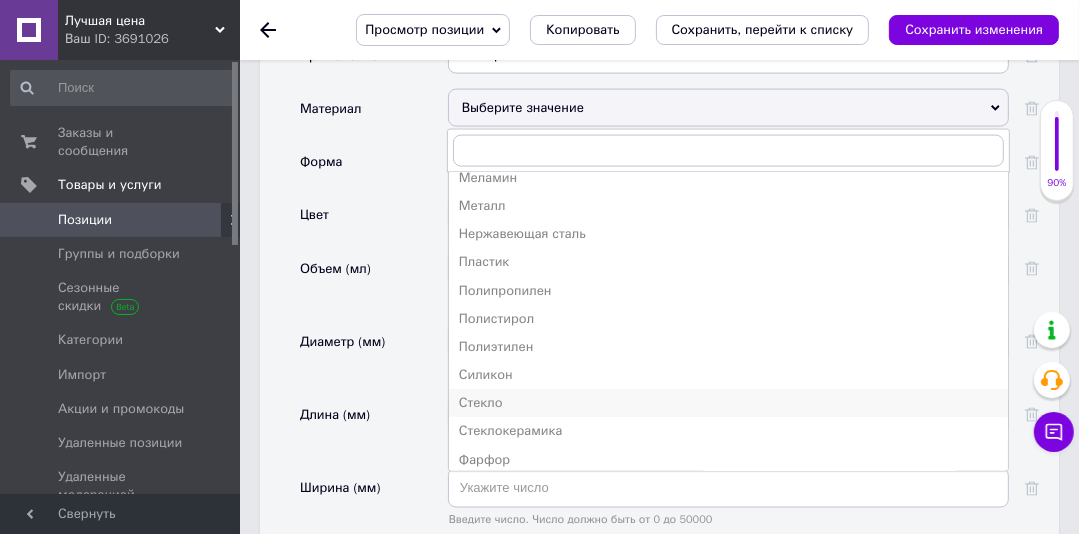 click on "Стекло" at bounding box center [728, 403] 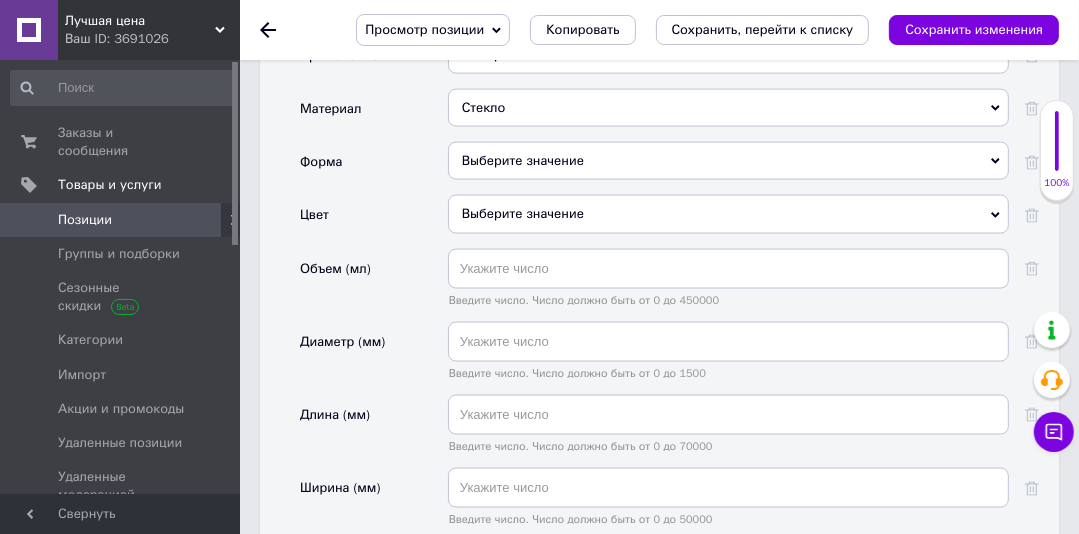 click on "Выберите значение" at bounding box center [728, 214] 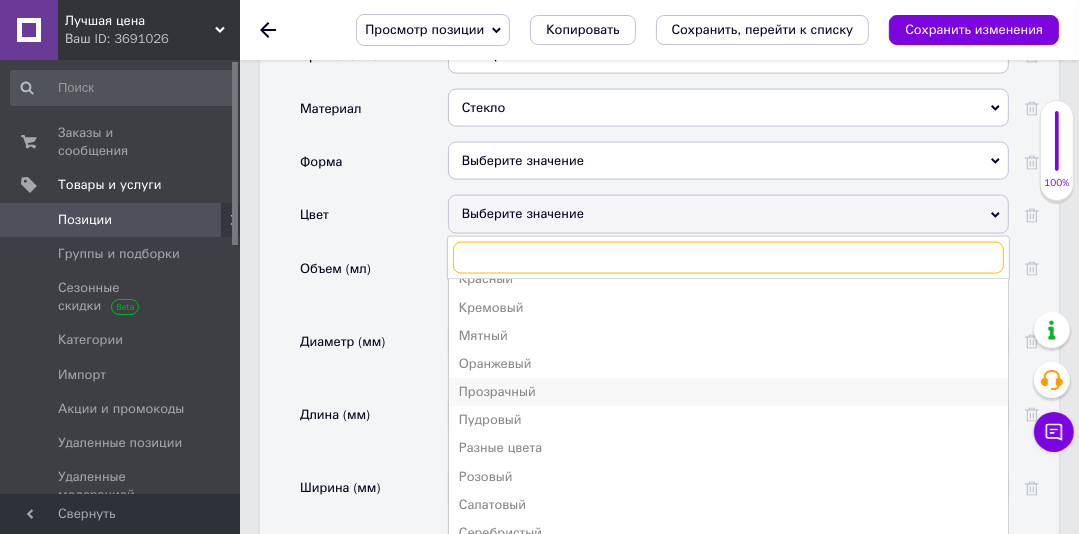 scroll, scrollTop: 320, scrollLeft: 0, axis: vertical 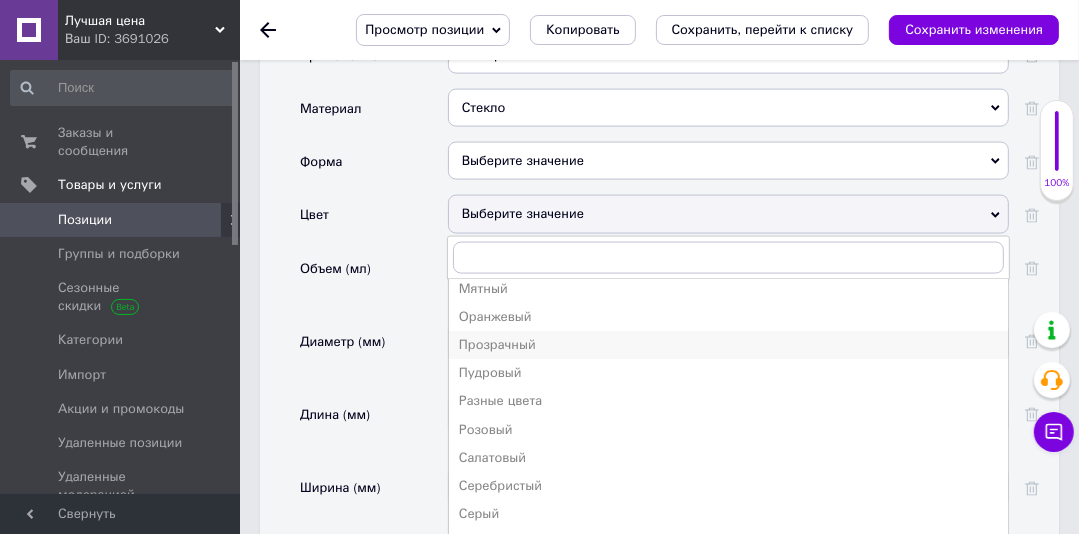 click on "Прозрачный" at bounding box center (728, 345) 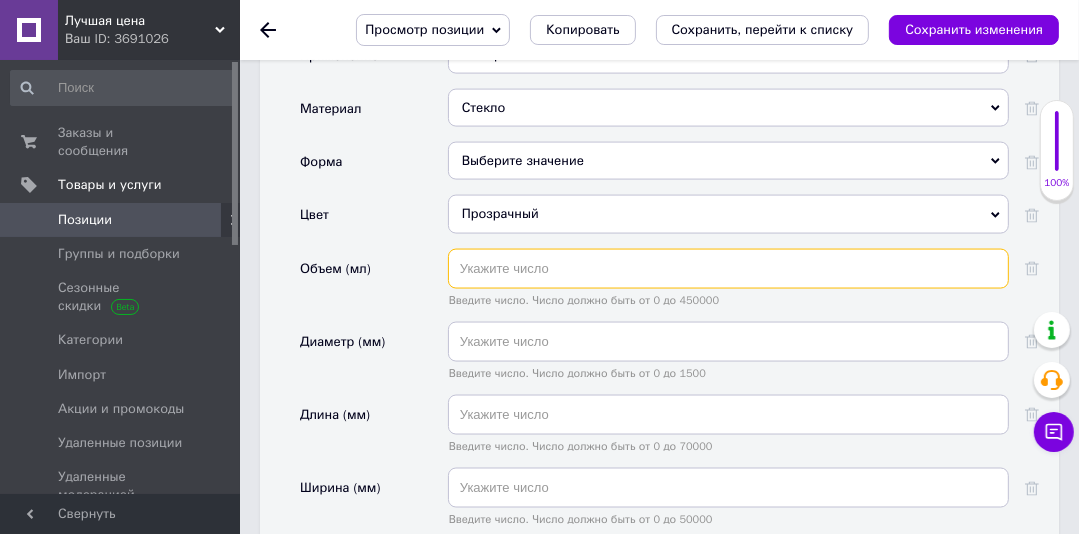 click at bounding box center [728, 269] 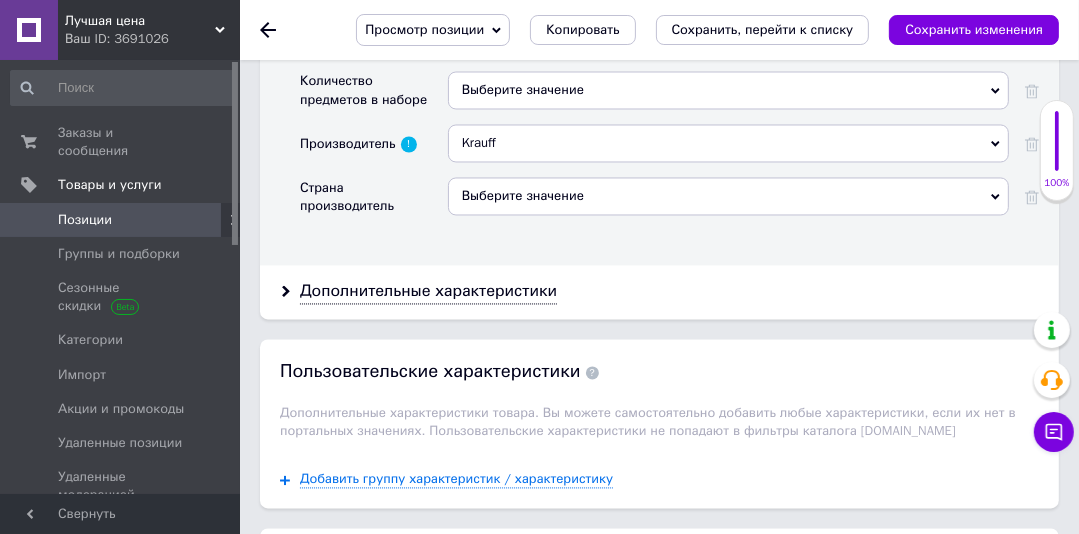 scroll, scrollTop: 2746, scrollLeft: 0, axis: vertical 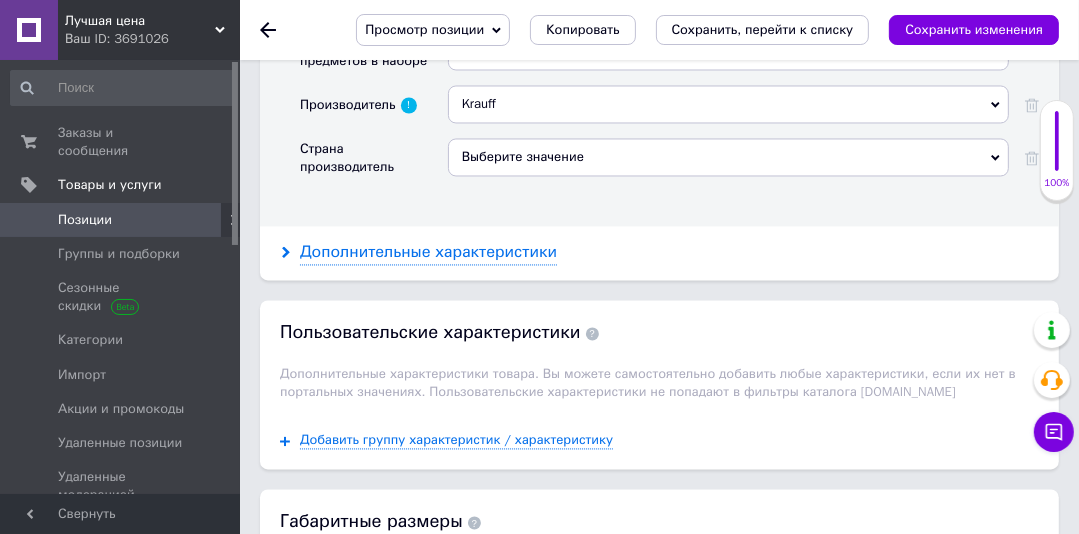 type on "500" 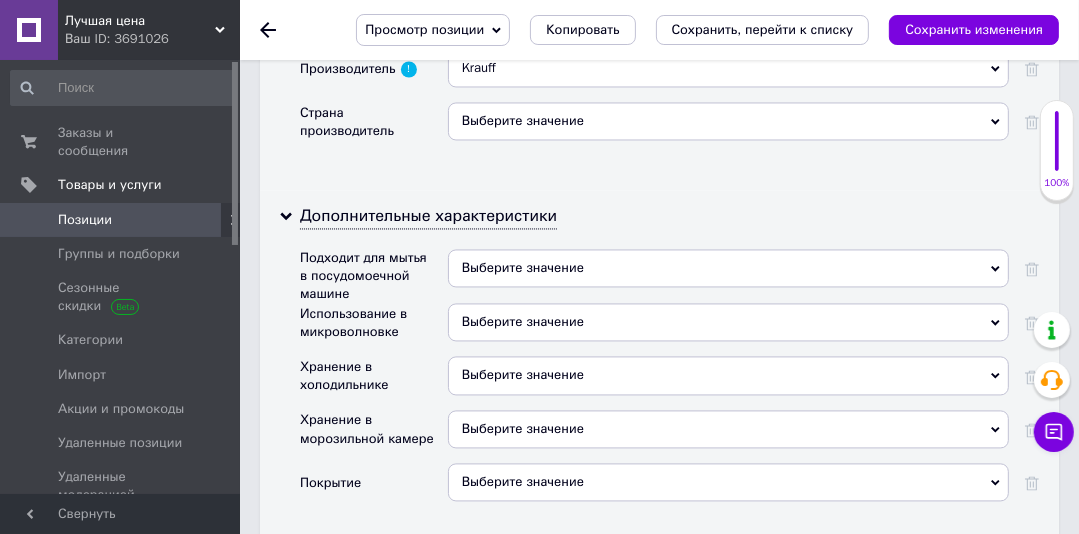 scroll, scrollTop: 2846, scrollLeft: 0, axis: vertical 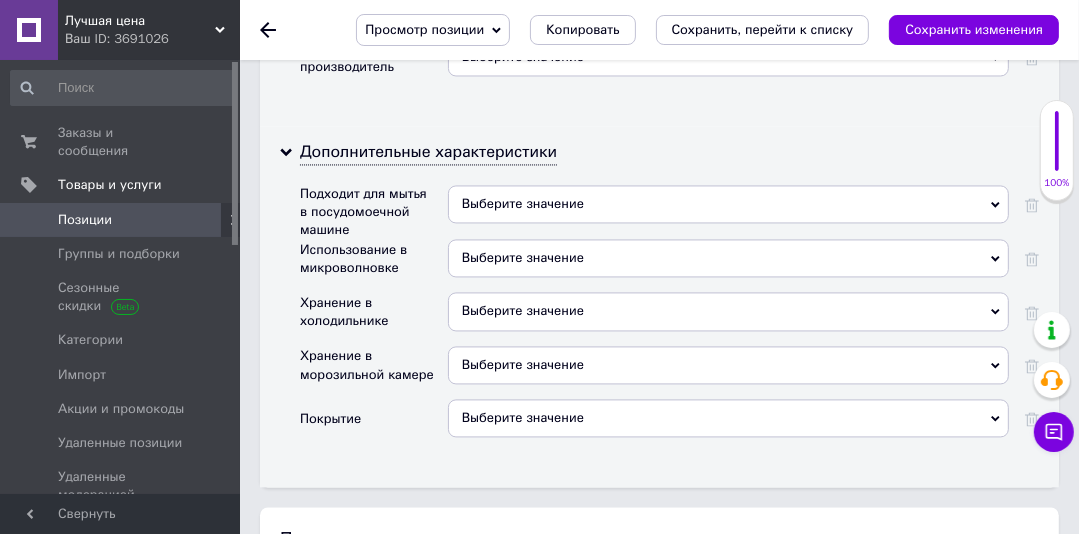 click on "Выберите значение" at bounding box center [728, 204] 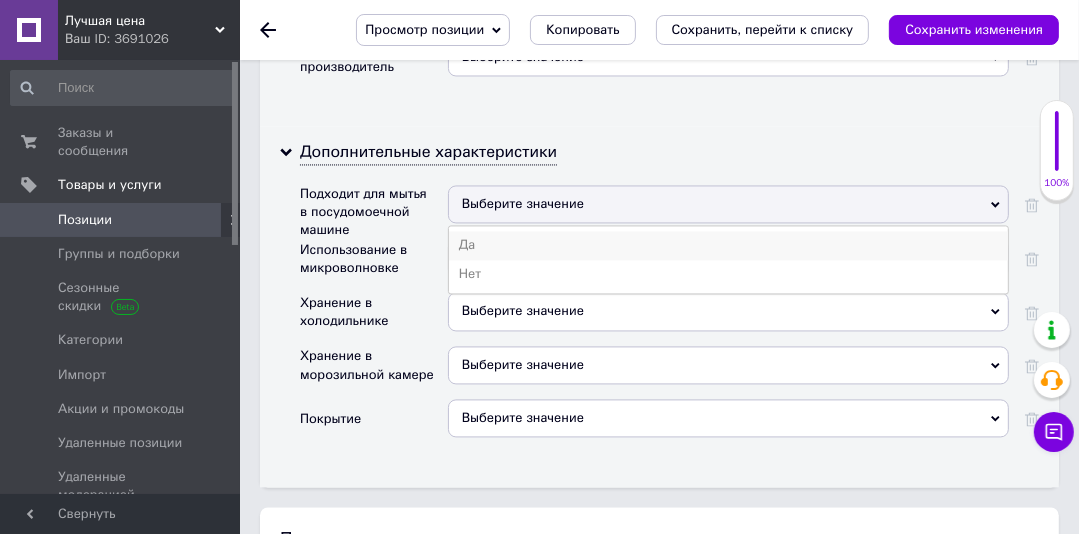 click on "Да" at bounding box center (728, 245) 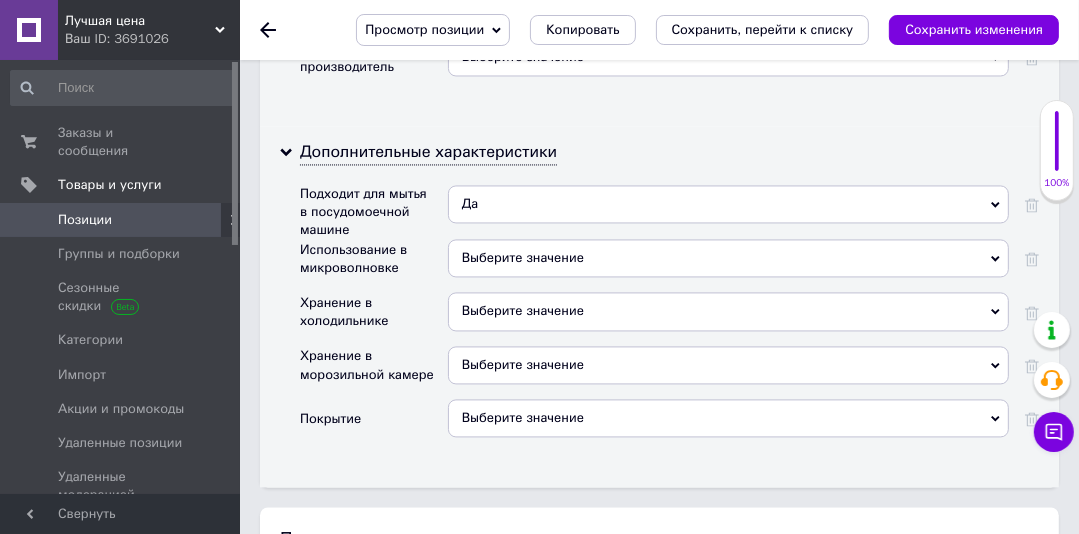 click on "Выберите значение" at bounding box center (728, 258) 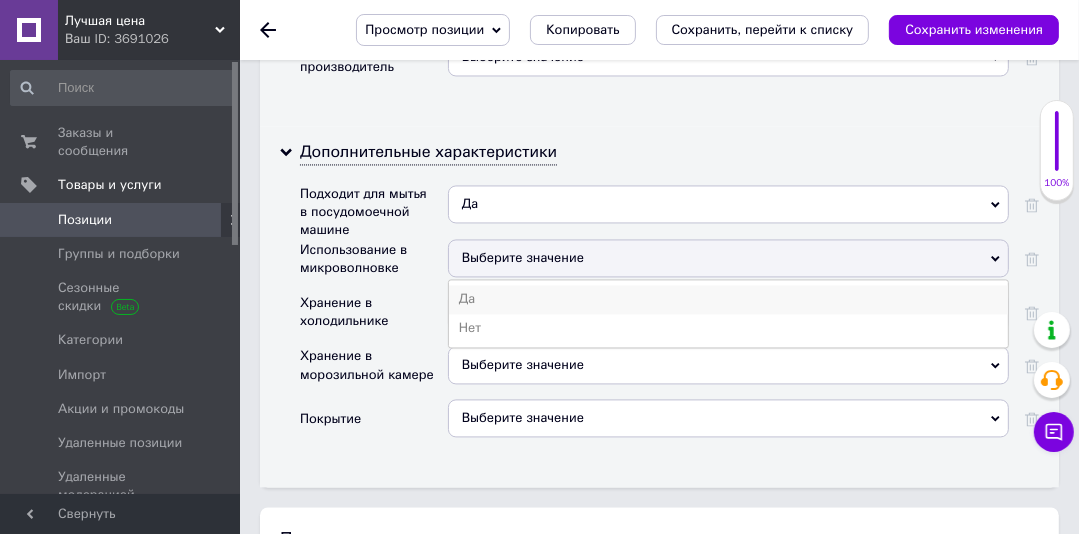 click on "Да" at bounding box center [728, 299] 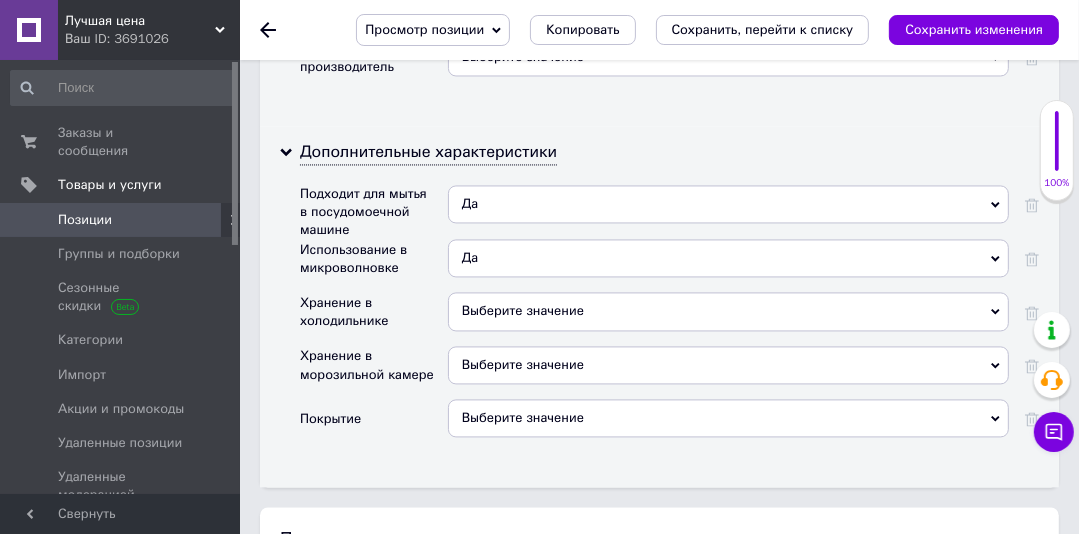 click on "Выберите значение" at bounding box center [523, 310] 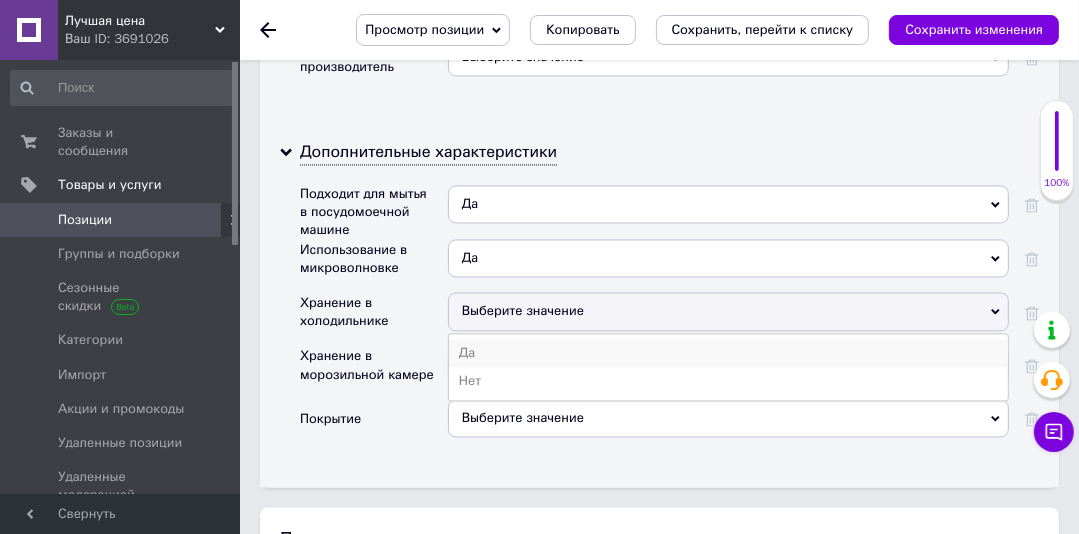 click on "Да" at bounding box center (728, 353) 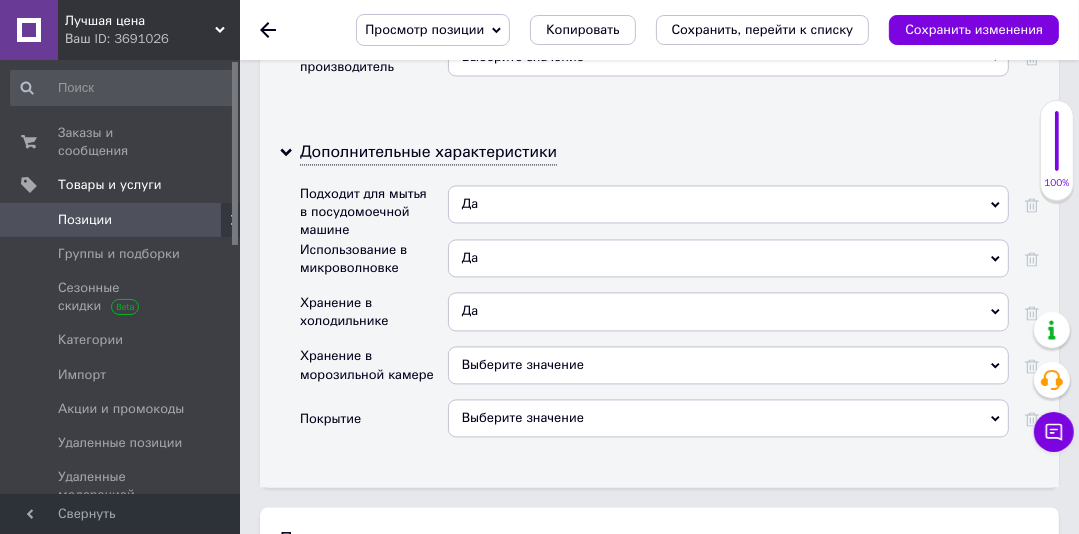 click on "Выберите значение" at bounding box center [728, 365] 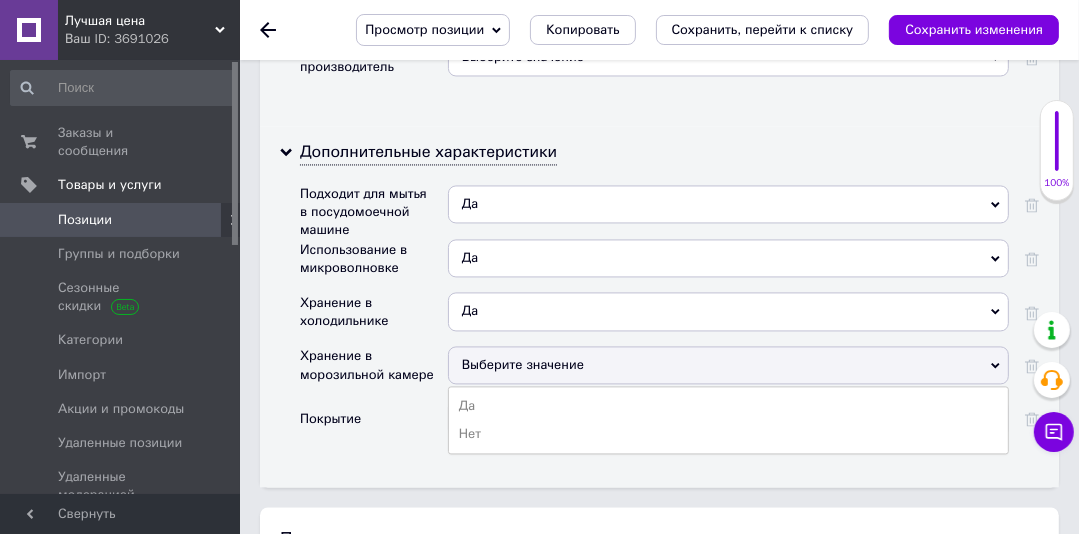 click on "Да" at bounding box center [728, 406] 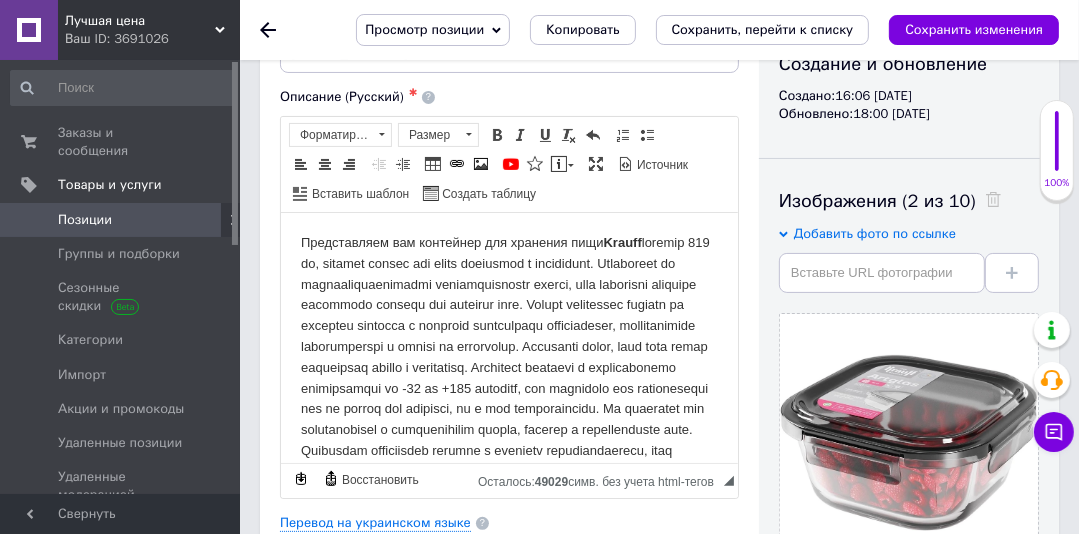 scroll, scrollTop: 241, scrollLeft: 0, axis: vertical 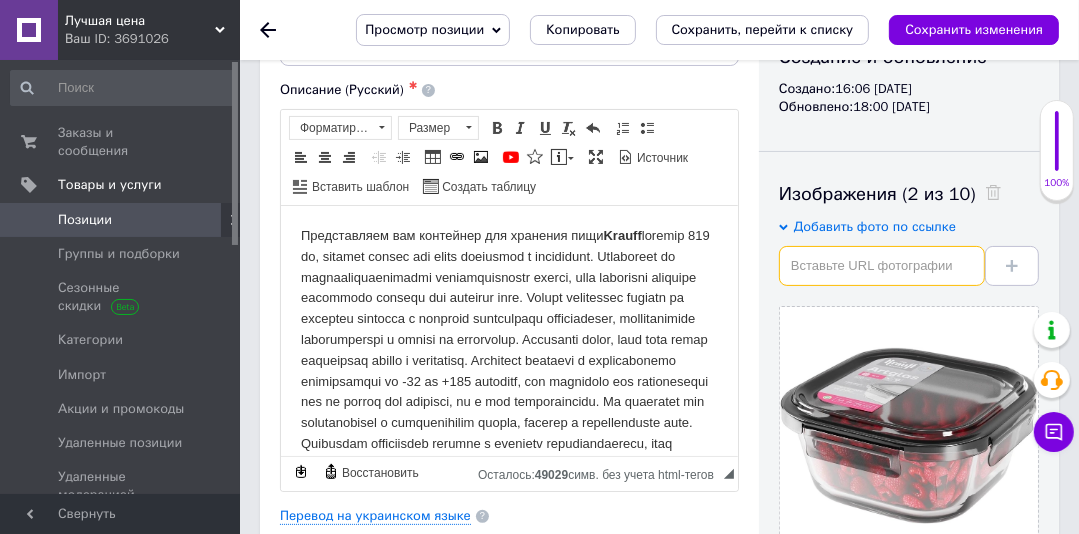 click at bounding box center (882, 266) 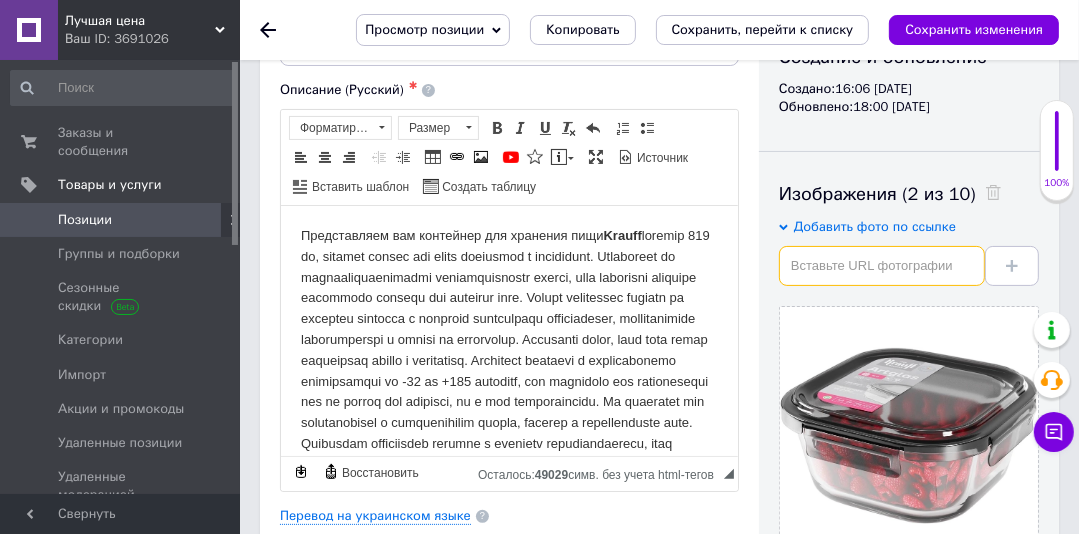paste on "[URL][DOMAIN_NAME]" 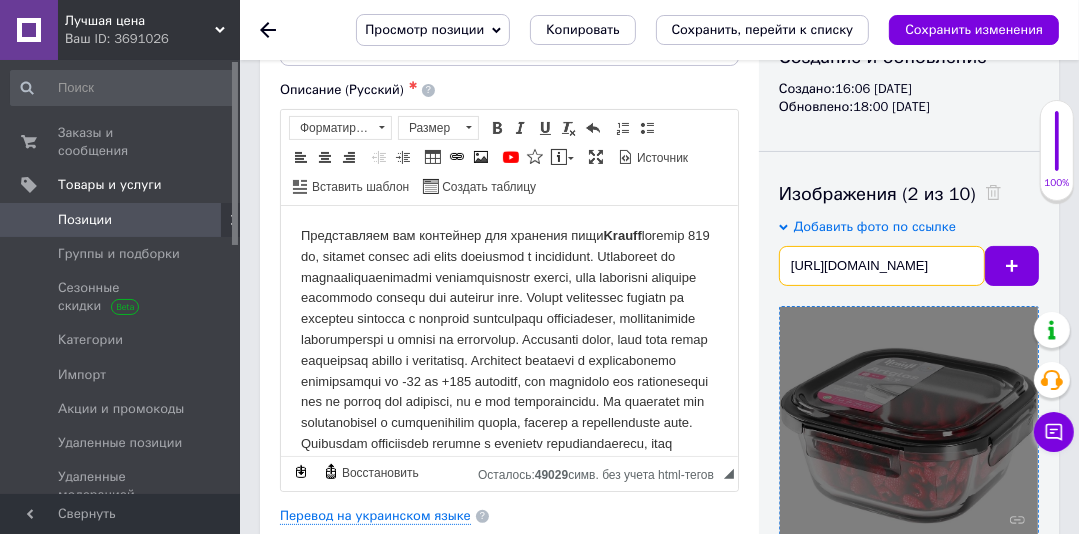 scroll, scrollTop: 0, scrollLeft: 116, axis: horizontal 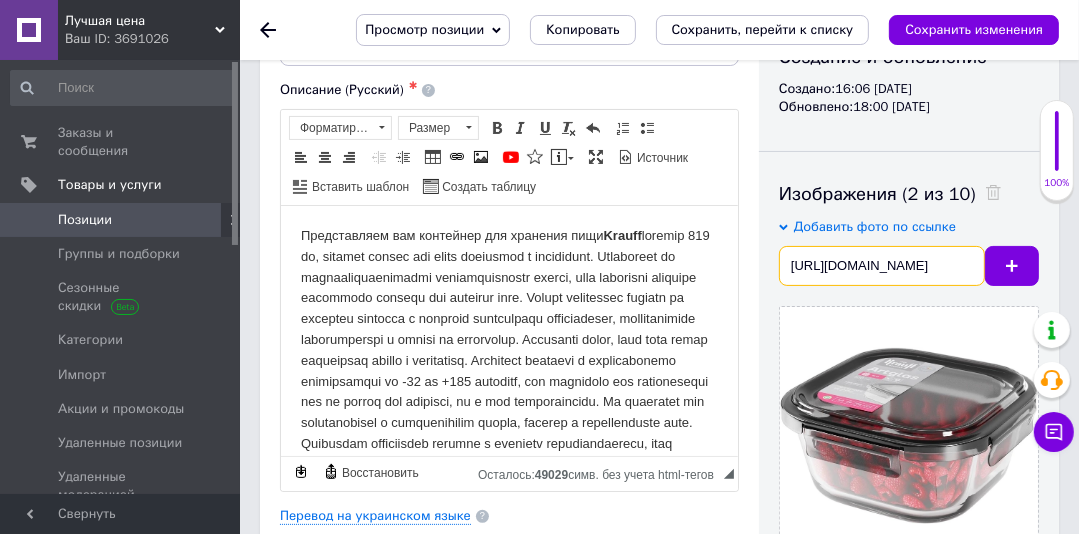 type on "[URL][DOMAIN_NAME]" 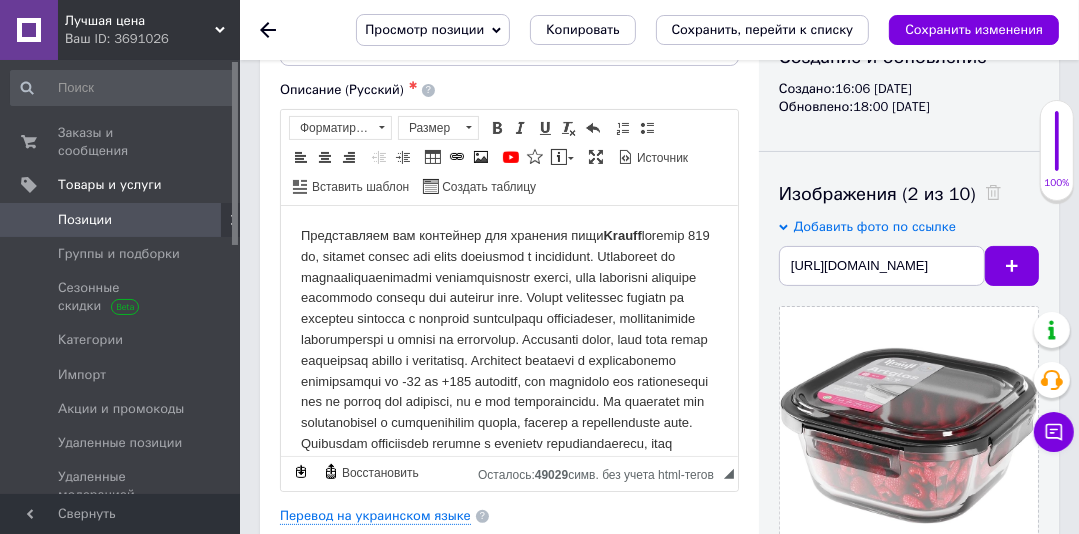 click 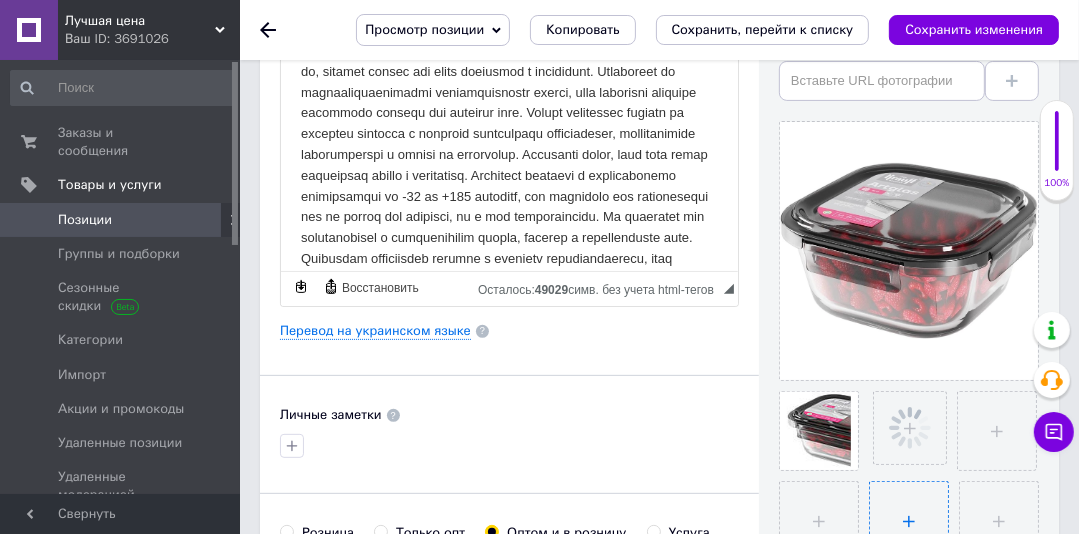 scroll, scrollTop: 476, scrollLeft: 0, axis: vertical 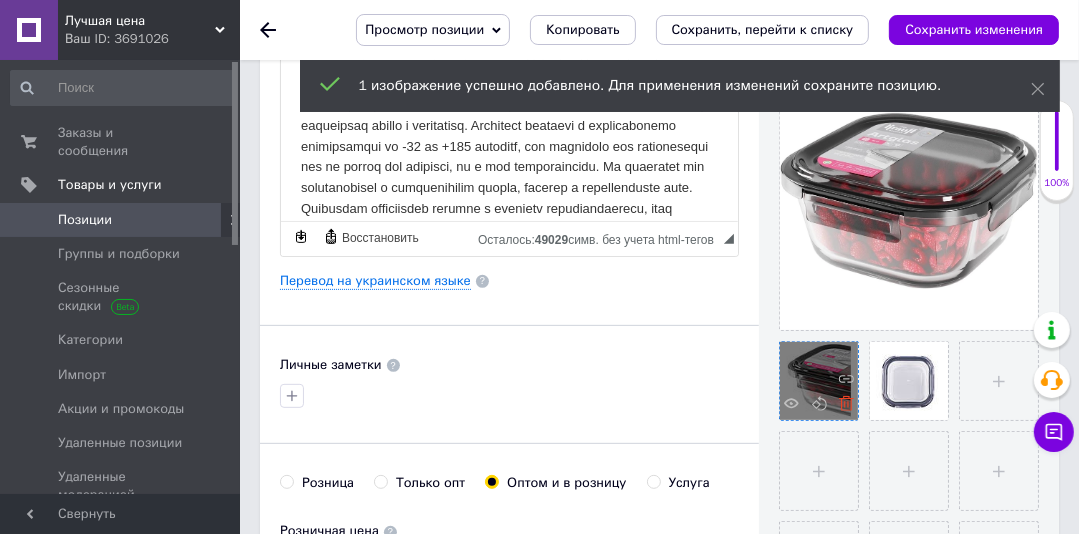 click 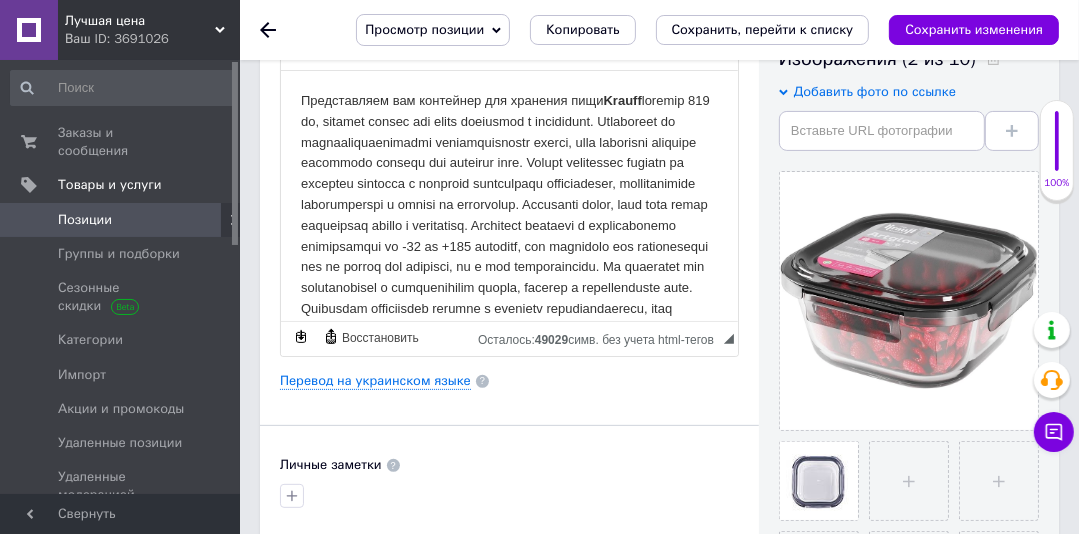 scroll, scrollTop: 320, scrollLeft: 0, axis: vertical 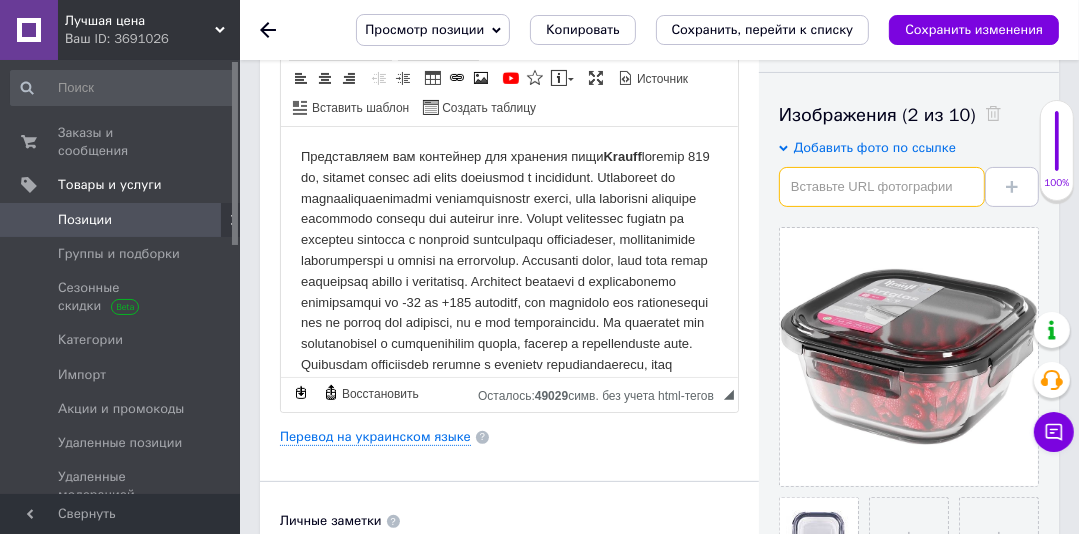 click at bounding box center [882, 187] 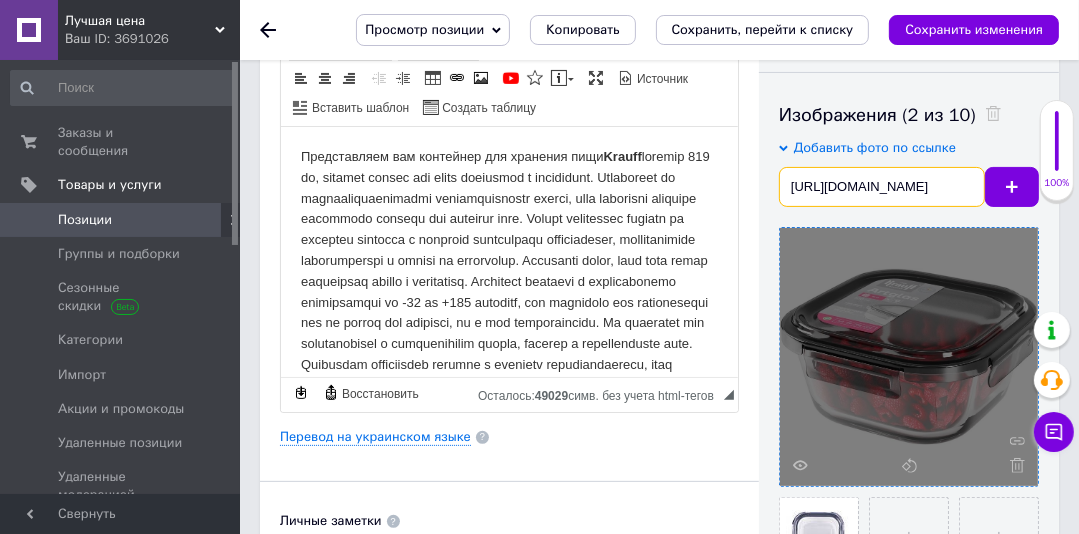 scroll, scrollTop: 0, scrollLeft: 116, axis: horizontal 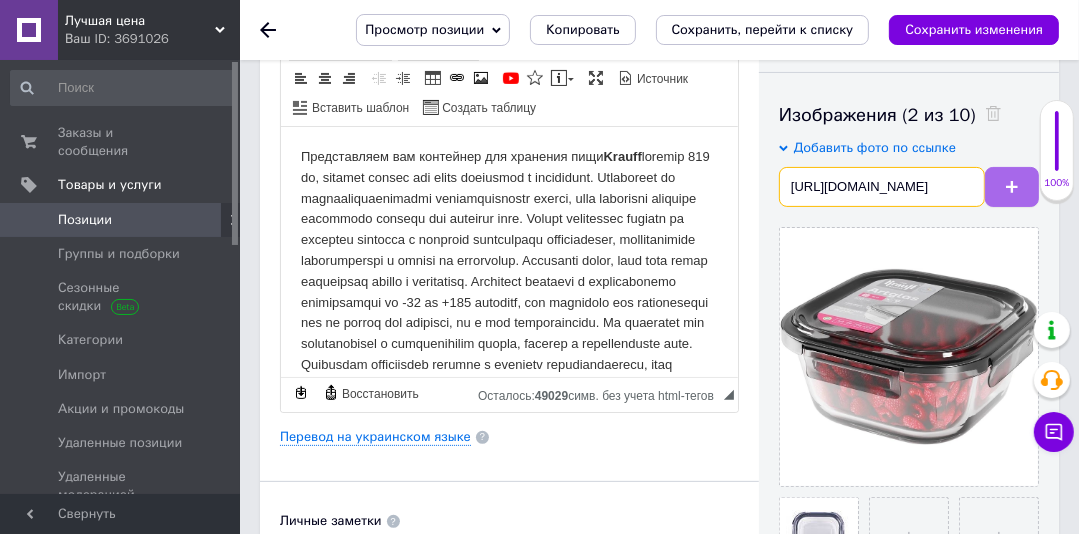type on "[URL][DOMAIN_NAME]" 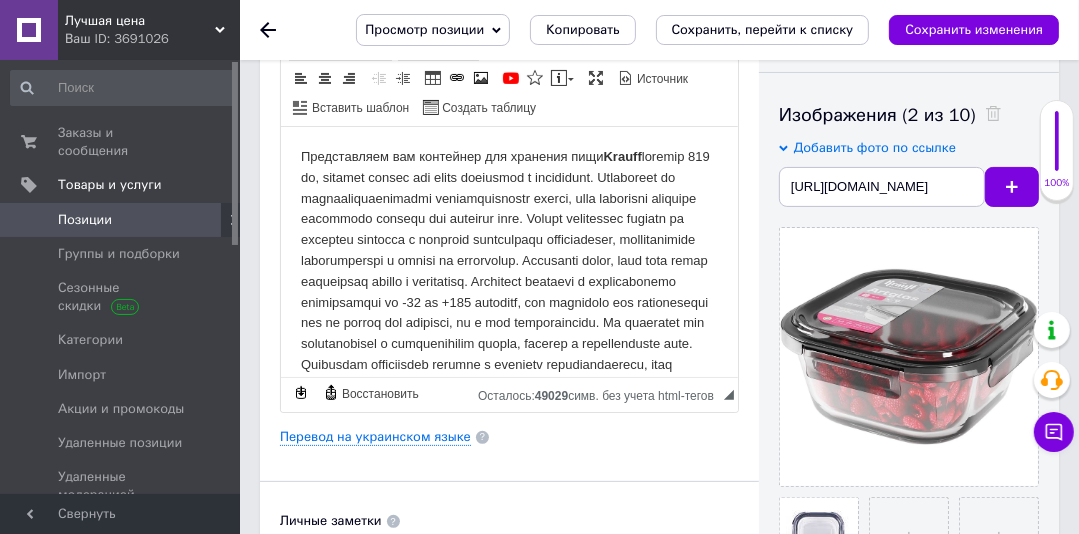 scroll, scrollTop: 0, scrollLeft: 0, axis: both 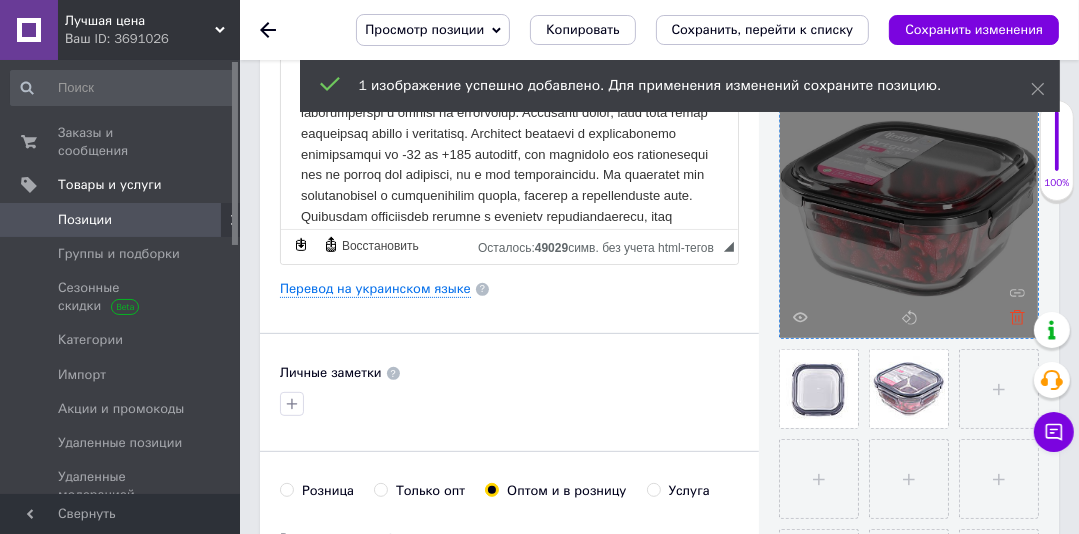 click 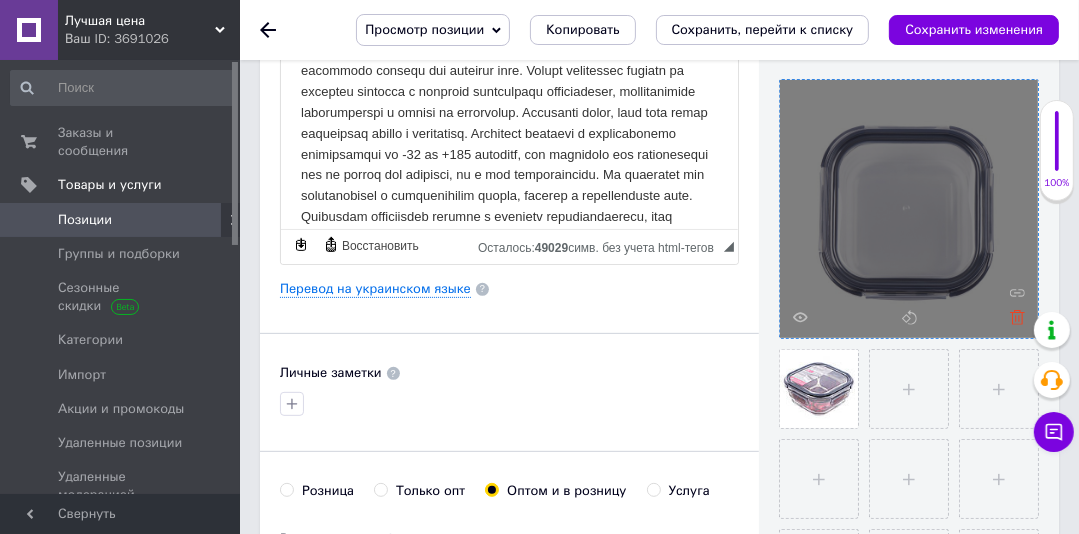 click 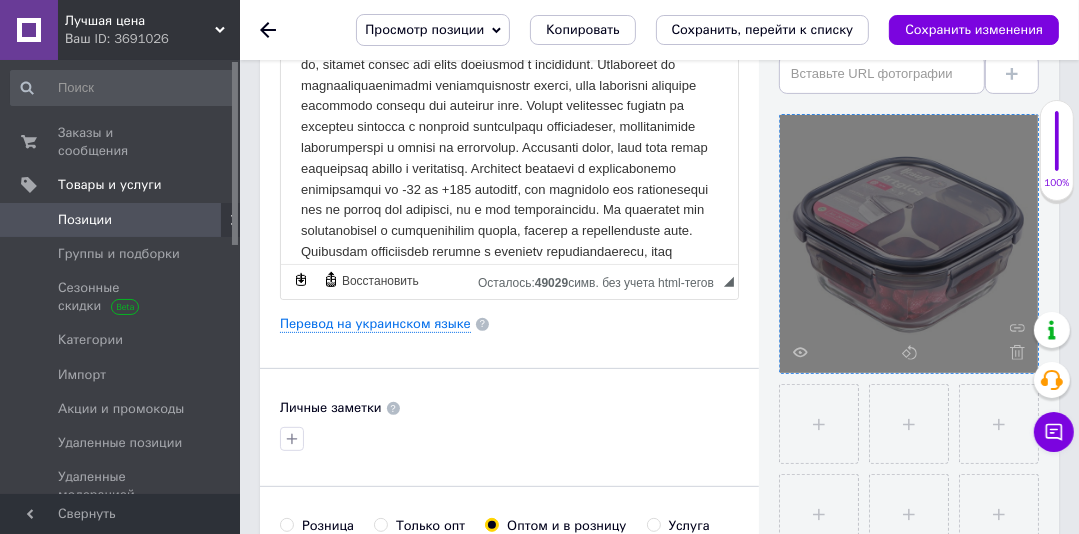scroll, scrollTop: 426, scrollLeft: 0, axis: vertical 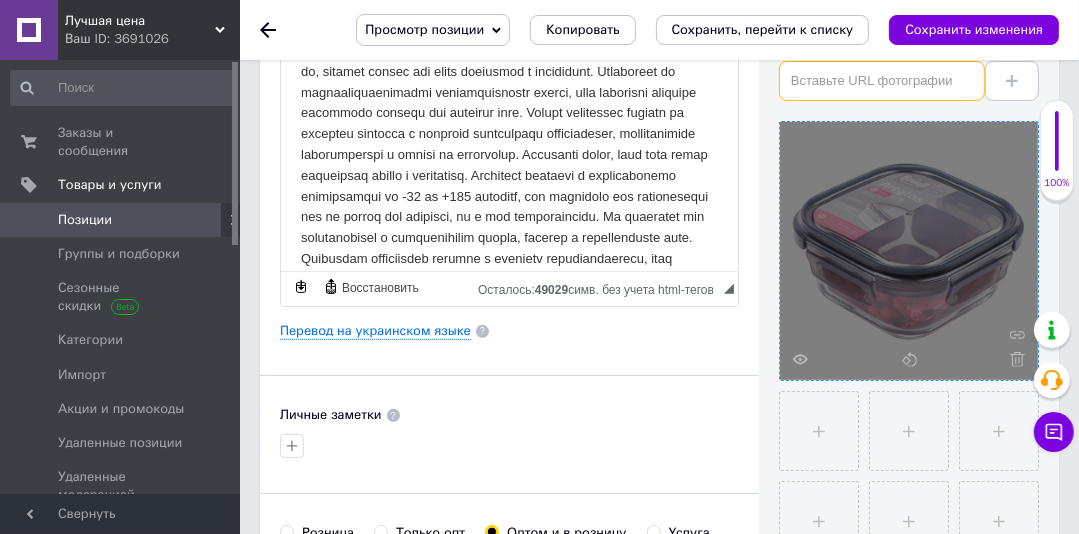 paste on "[URL][DOMAIN_NAME]" 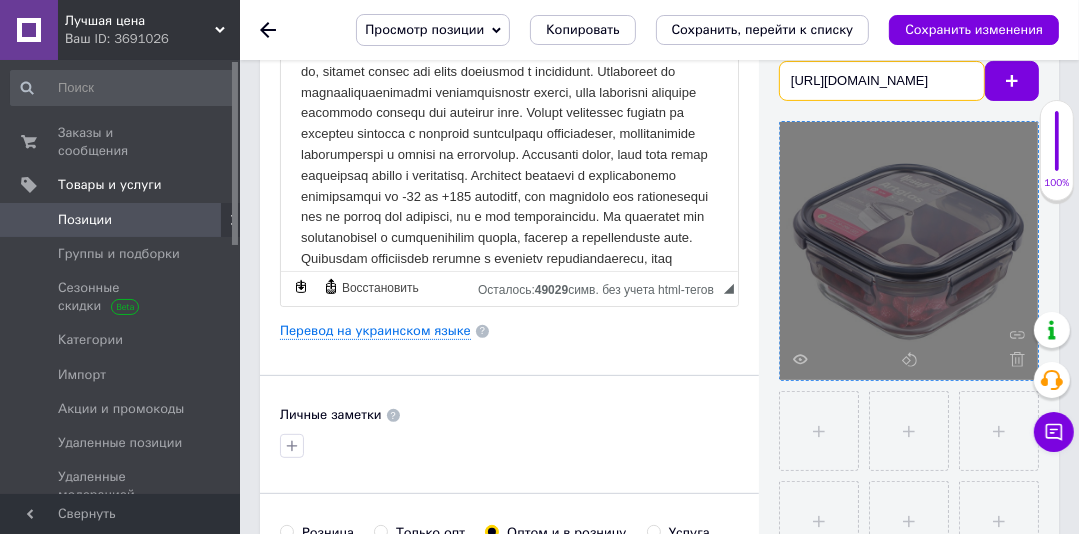 scroll, scrollTop: 0, scrollLeft: 116, axis: horizontal 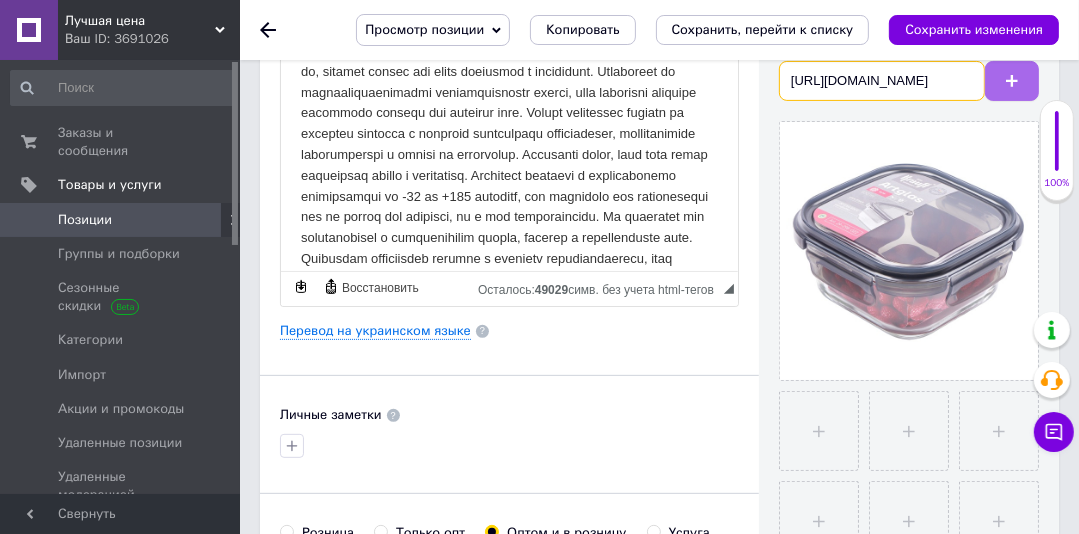 type on "[URL][DOMAIN_NAME]" 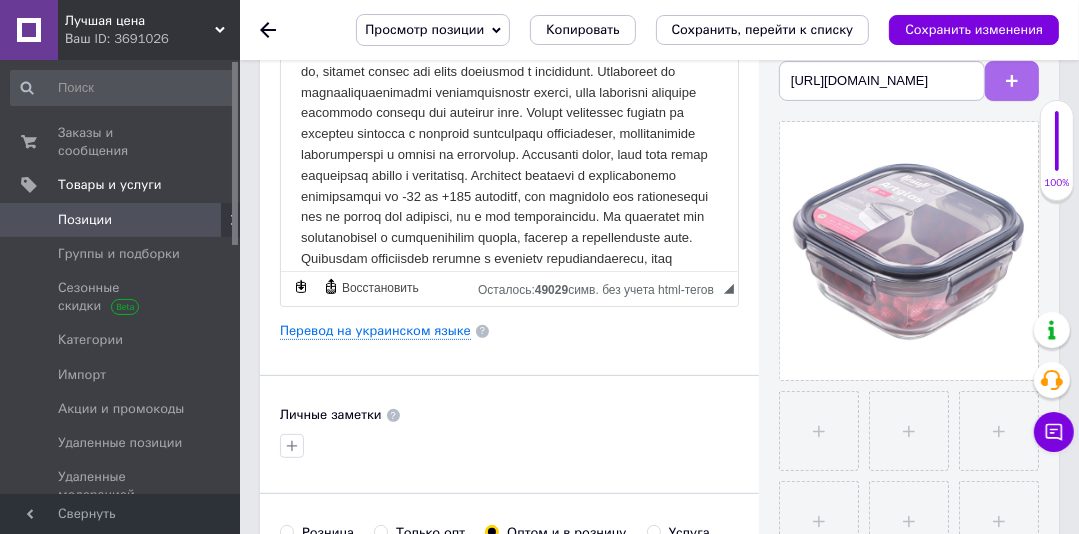 click at bounding box center [1012, 81] 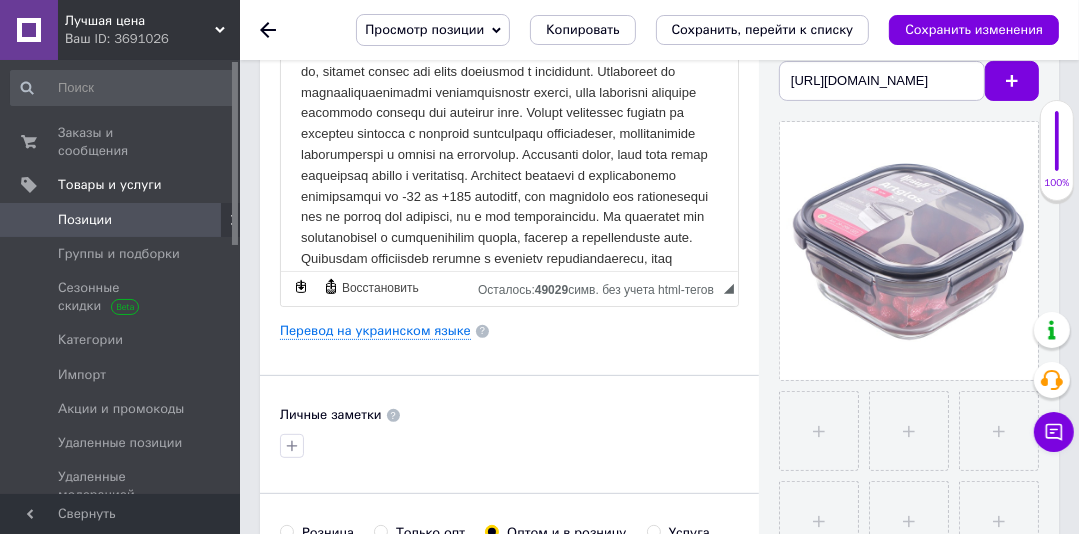 scroll, scrollTop: 0, scrollLeft: 0, axis: both 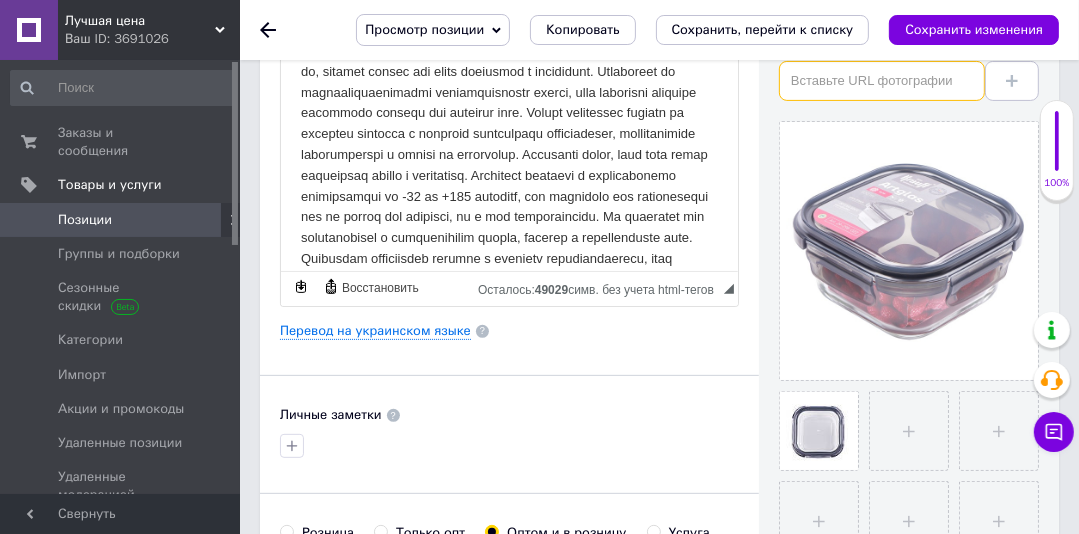 click at bounding box center [882, 81] 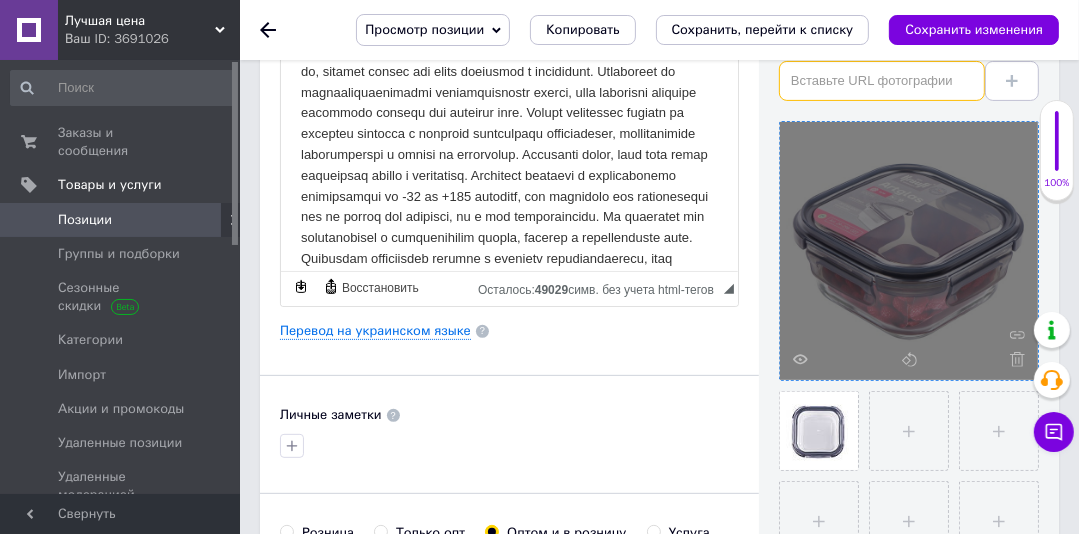 paste on "[URL][DOMAIN_NAME]" 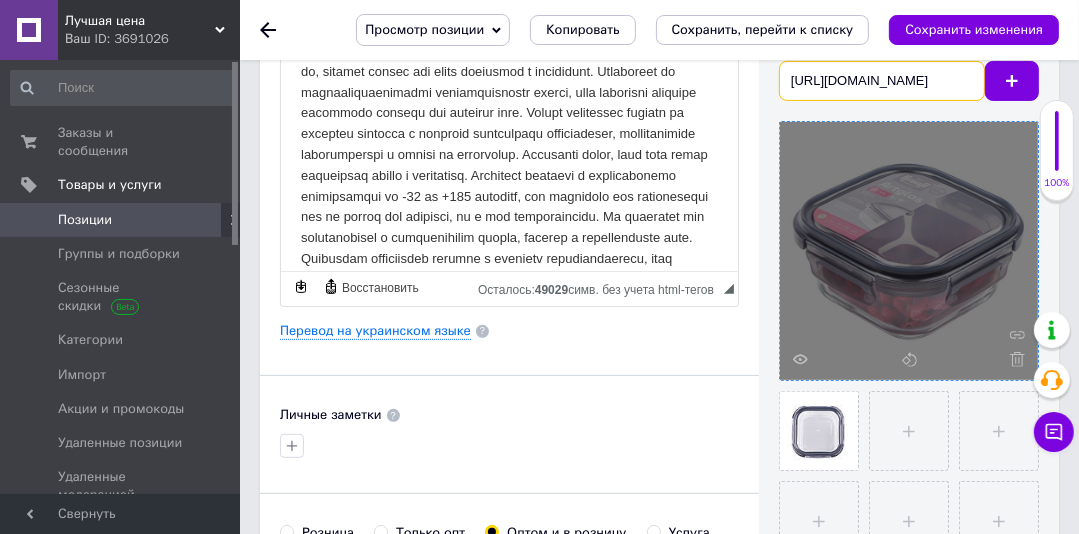 scroll, scrollTop: 0, scrollLeft: 116, axis: horizontal 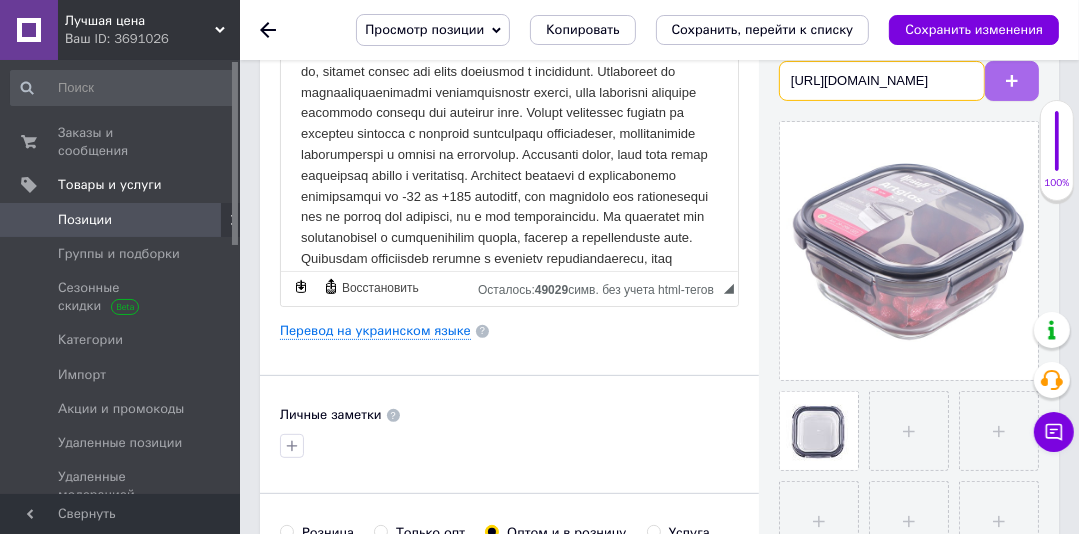 type on "[URL][DOMAIN_NAME]" 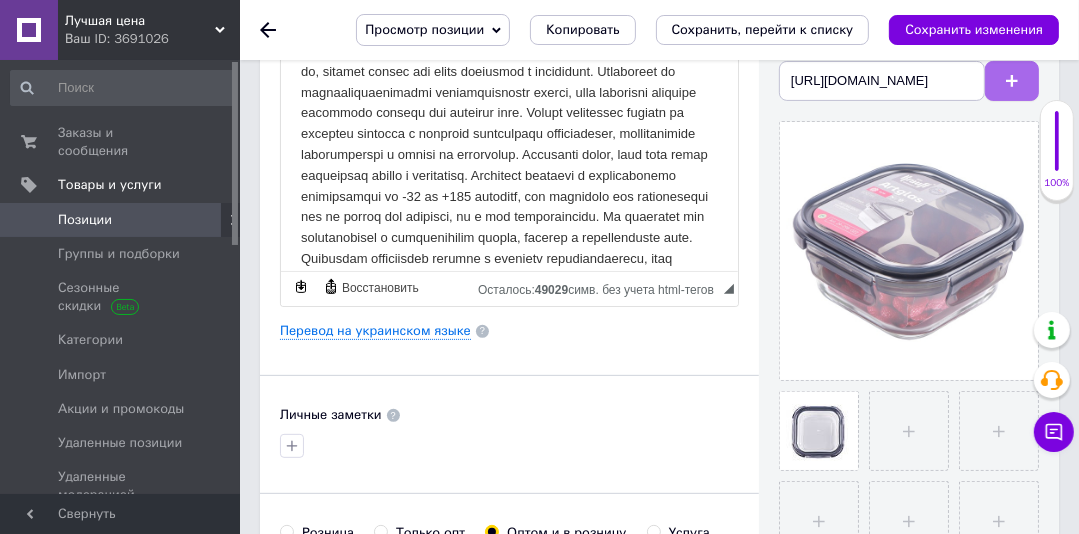 click at bounding box center [1012, 81] 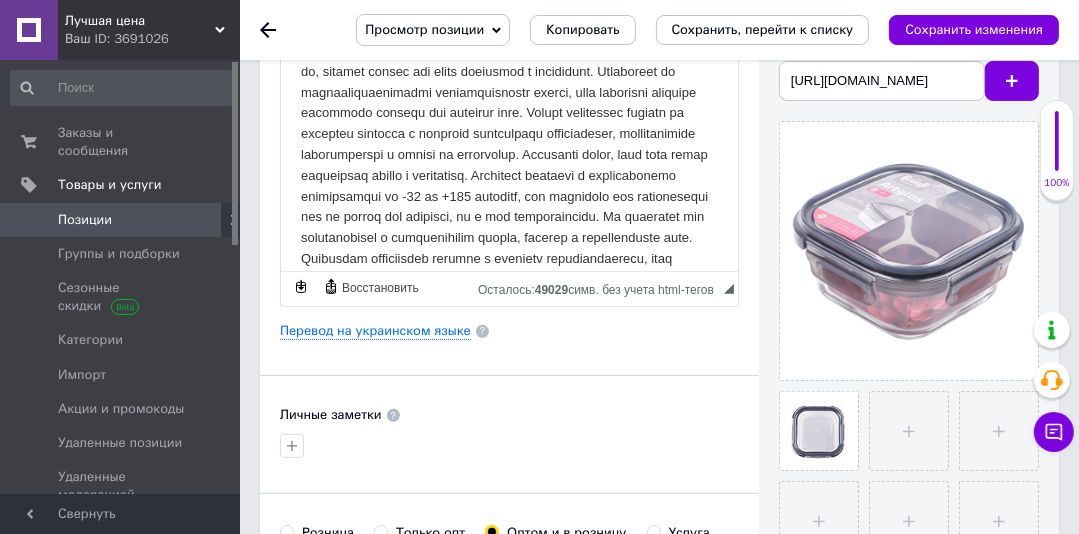scroll, scrollTop: 0, scrollLeft: 0, axis: both 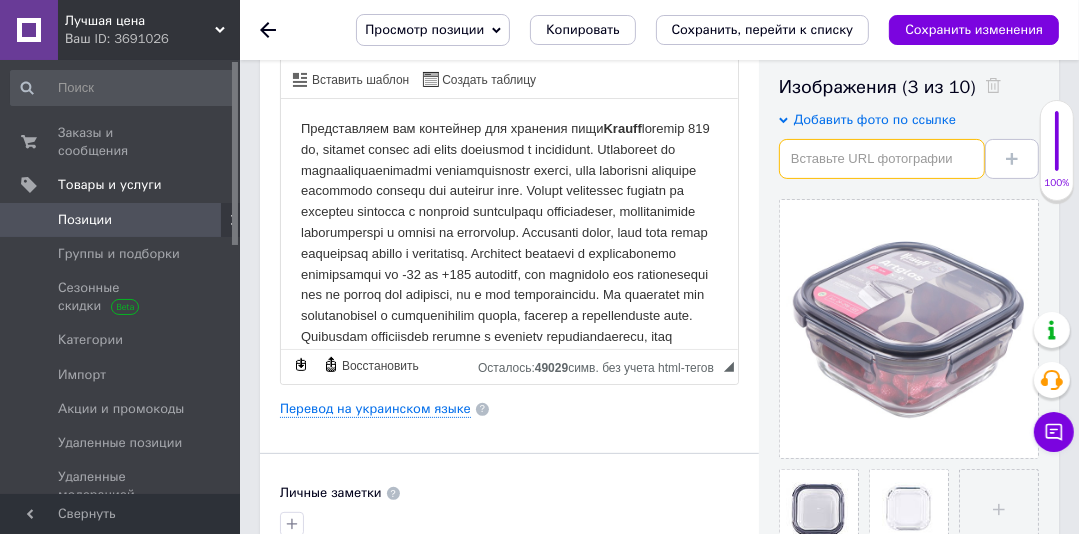 click at bounding box center (882, 159) 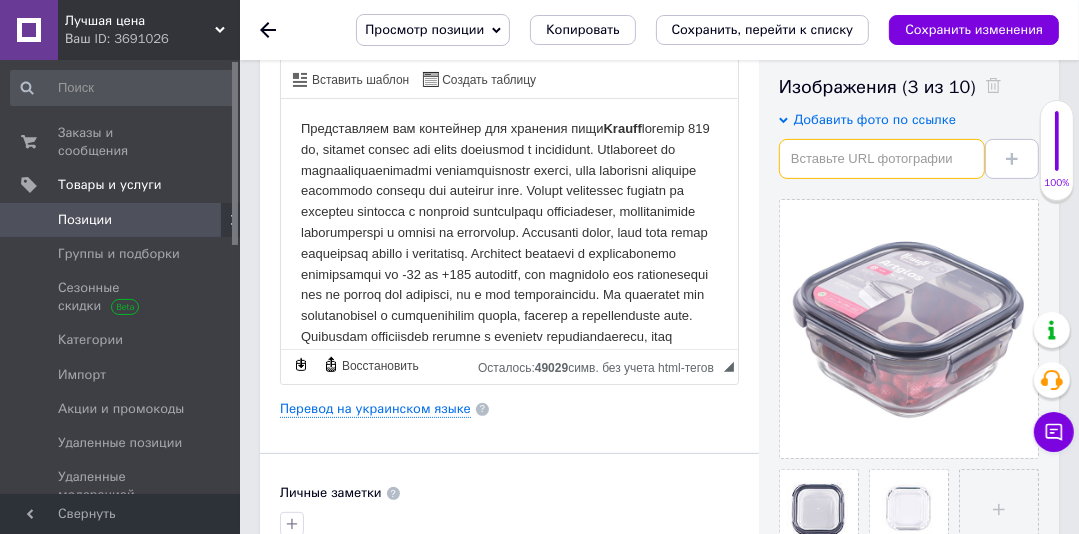 paste on "[URL][DOMAIN_NAME]" 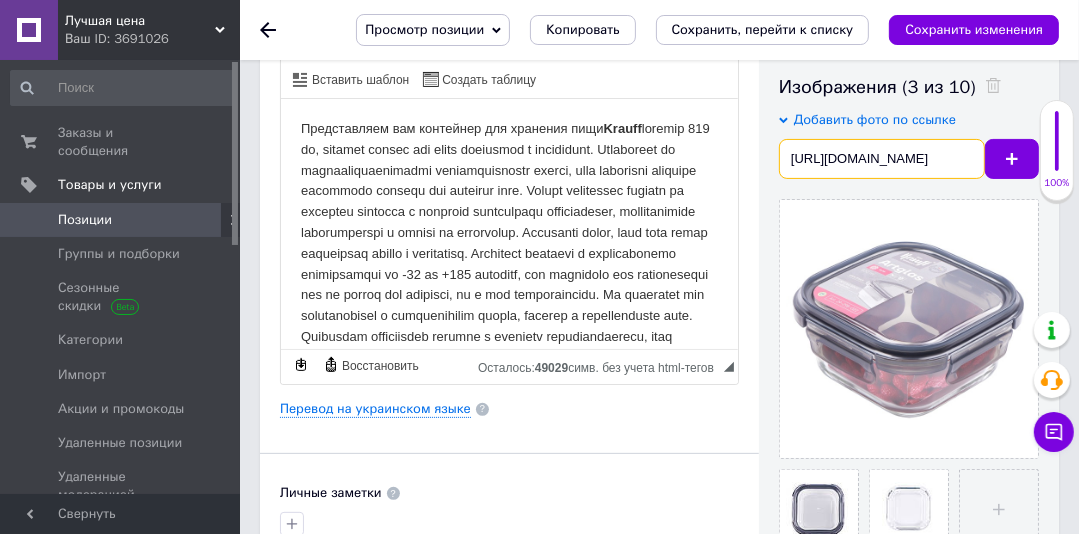 scroll, scrollTop: 0, scrollLeft: 116, axis: horizontal 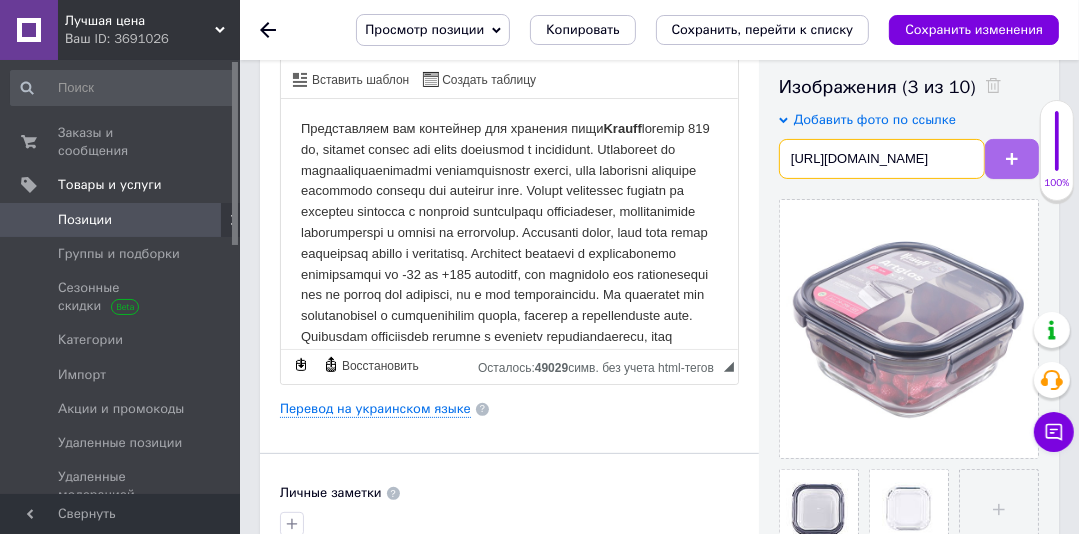 type on "[URL][DOMAIN_NAME]" 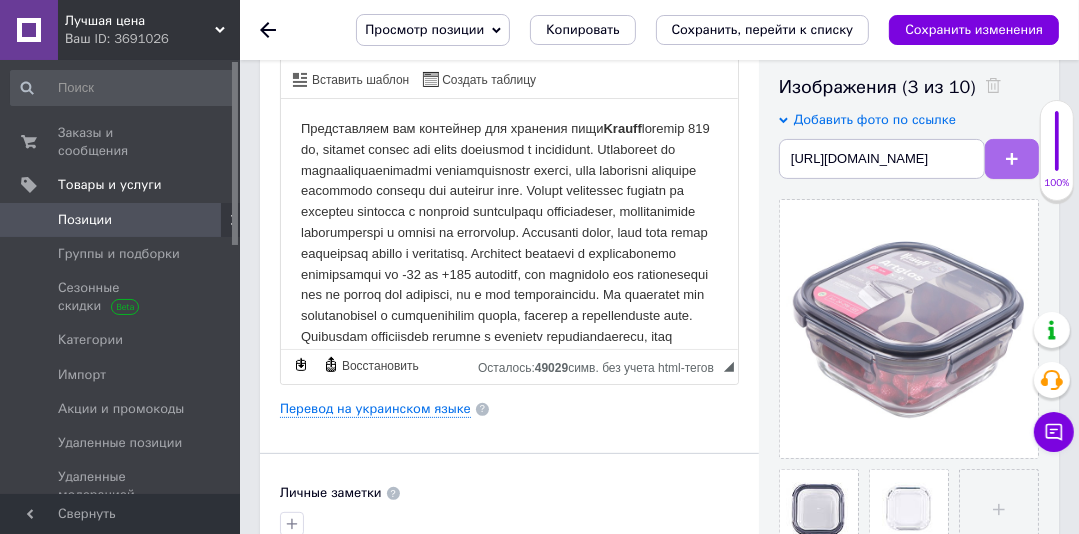 click at bounding box center [1012, 159] 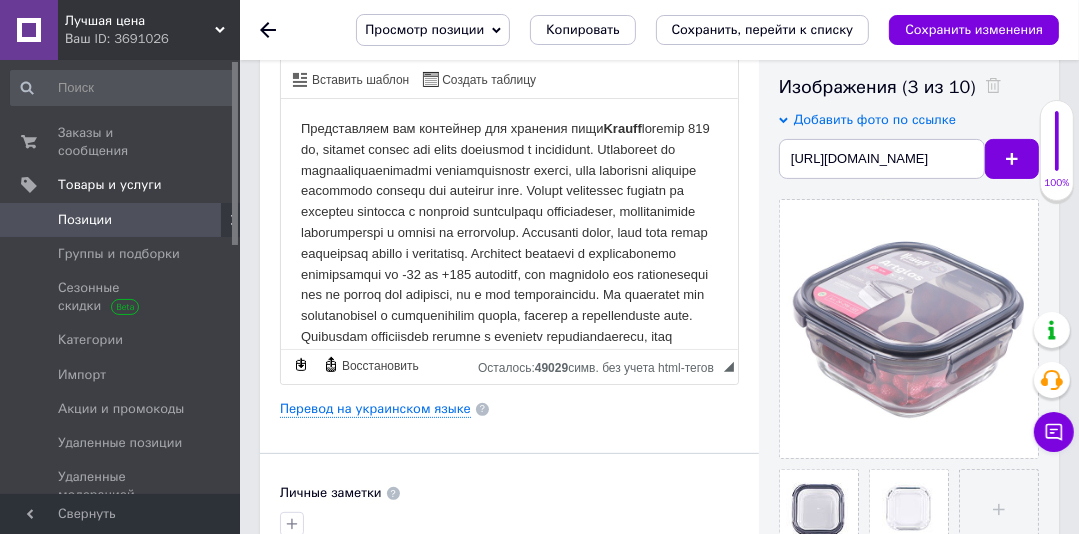 scroll, scrollTop: 0, scrollLeft: 0, axis: both 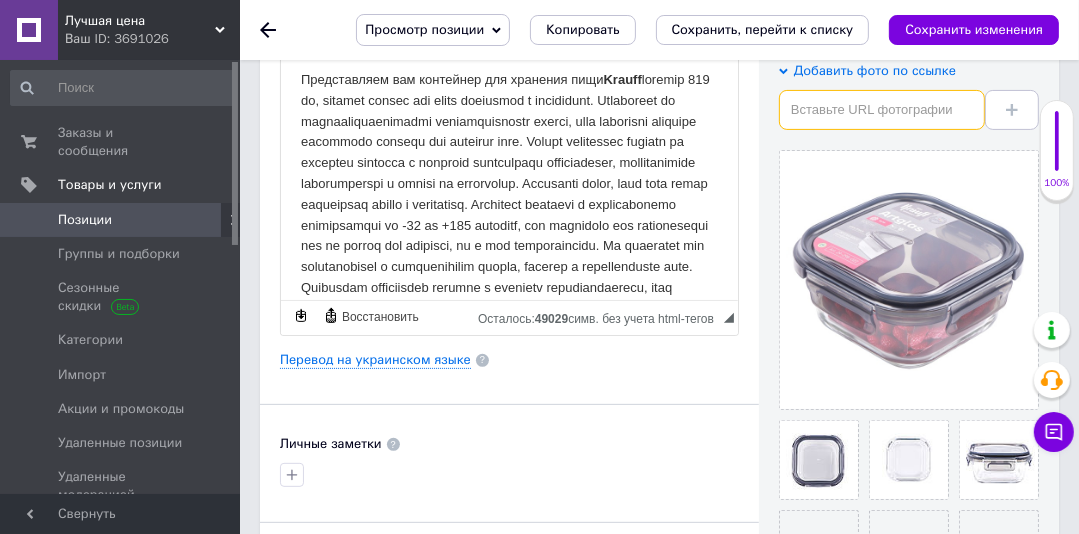 click at bounding box center [882, 110] 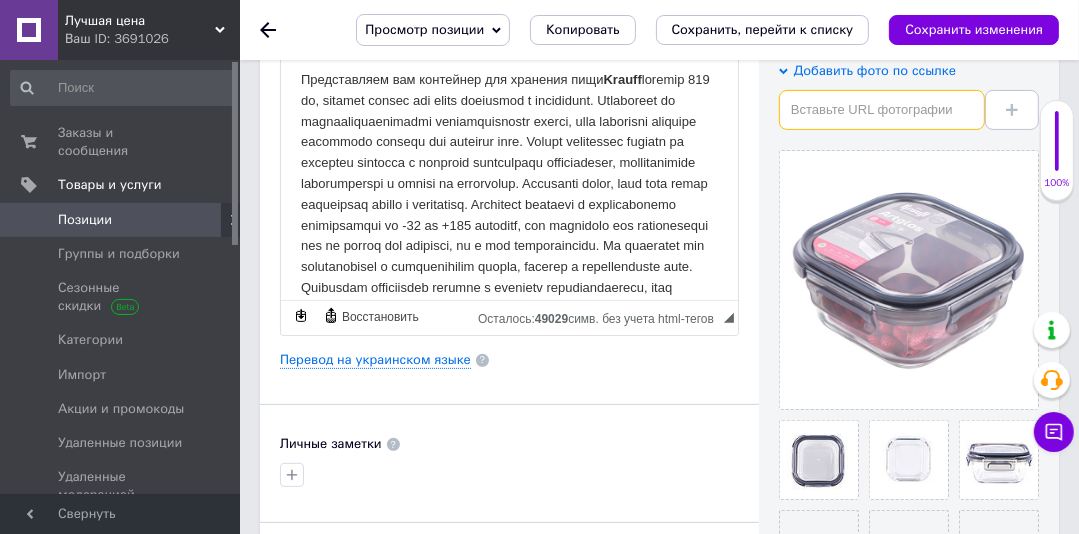 paste on "[URL][DOMAIN_NAME]" 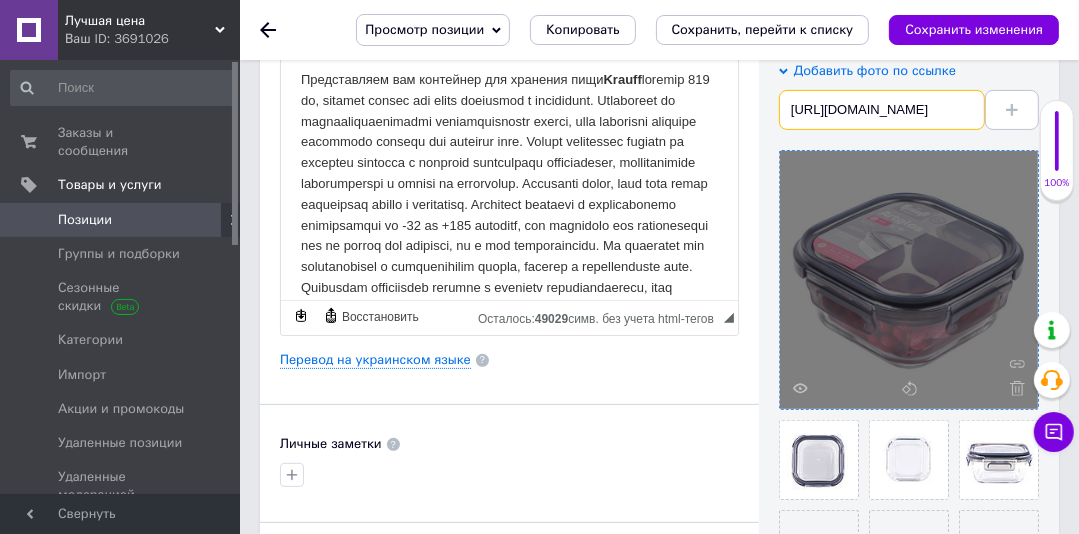 scroll, scrollTop: 0, scrollLeft: 116, axis: horizontal 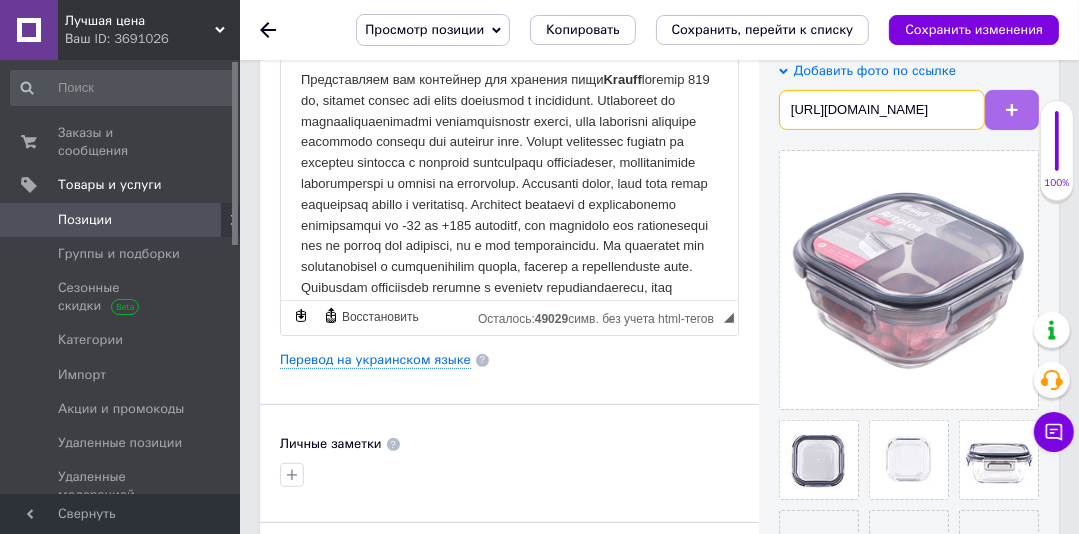type on "[URL][DOMAIN_NAME]" 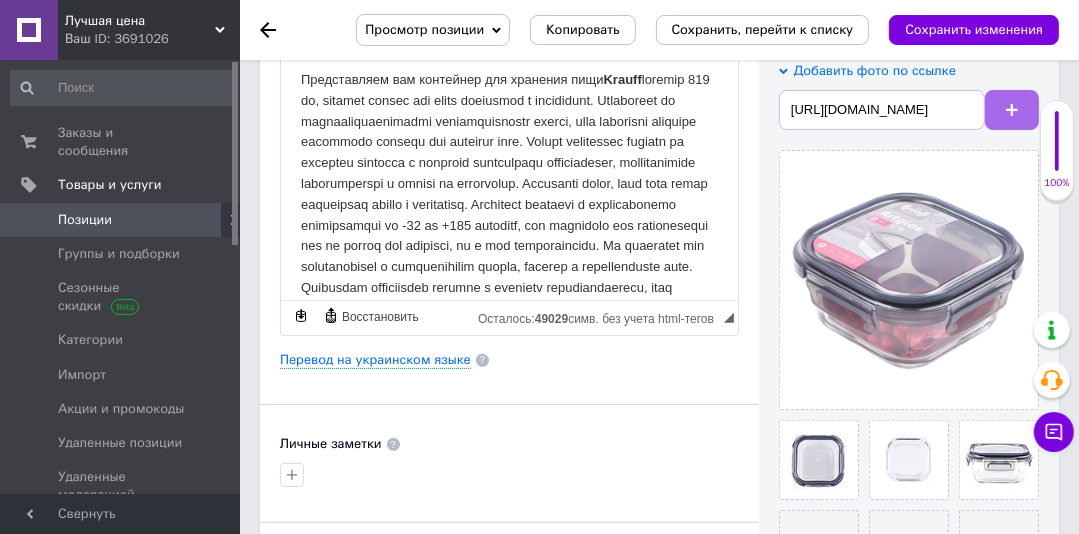click at bounding box center [1012, 110] 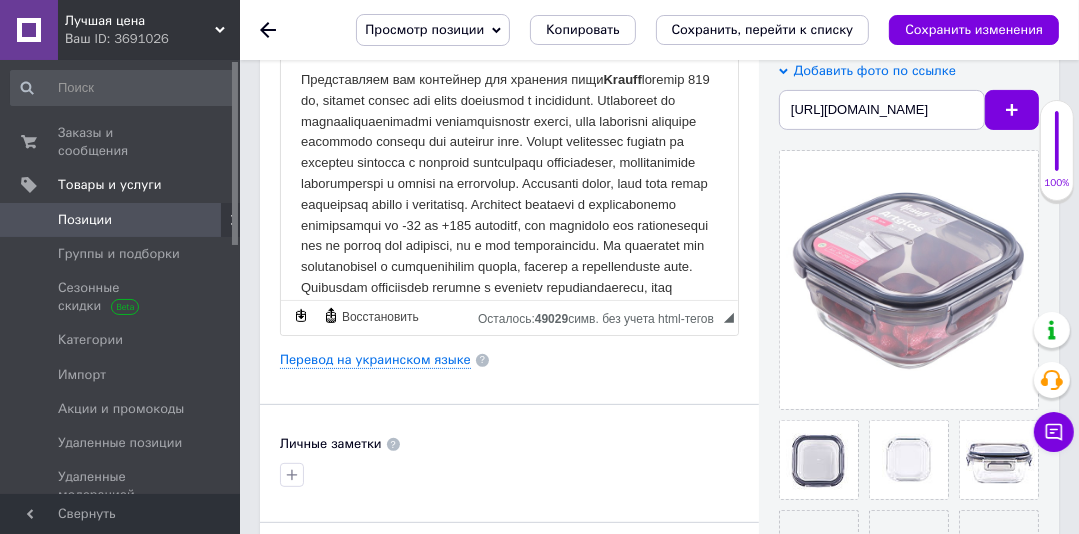 click at bounding box center (1012, 110) 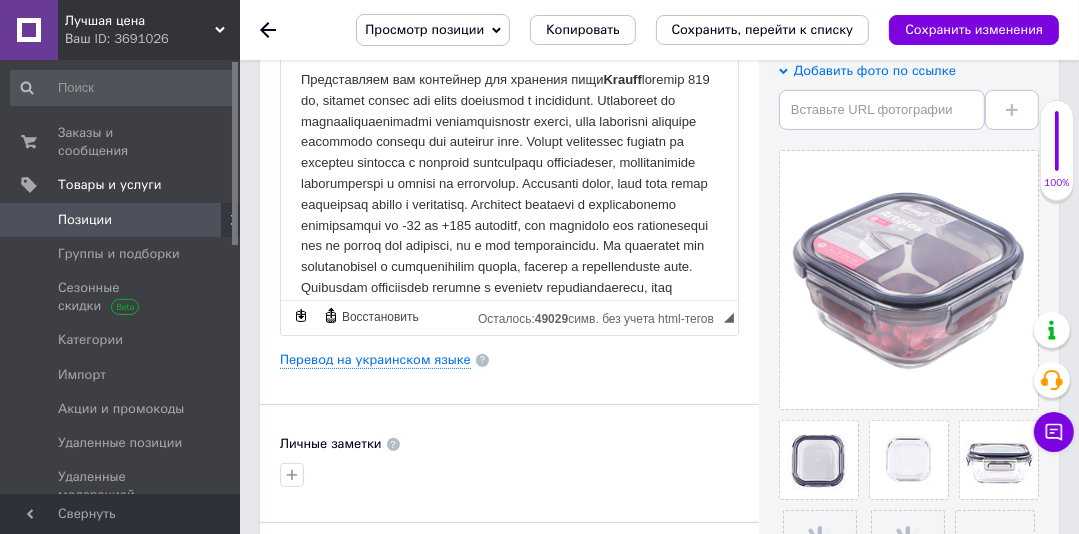 scroll, scrollTop: 483, scrollLeft: 0, axis: vertical 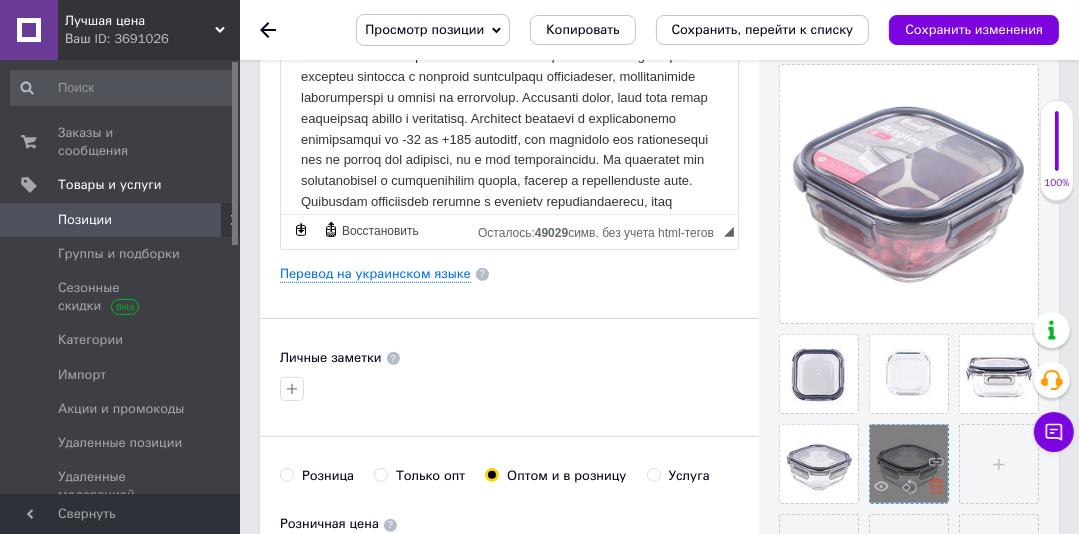 click 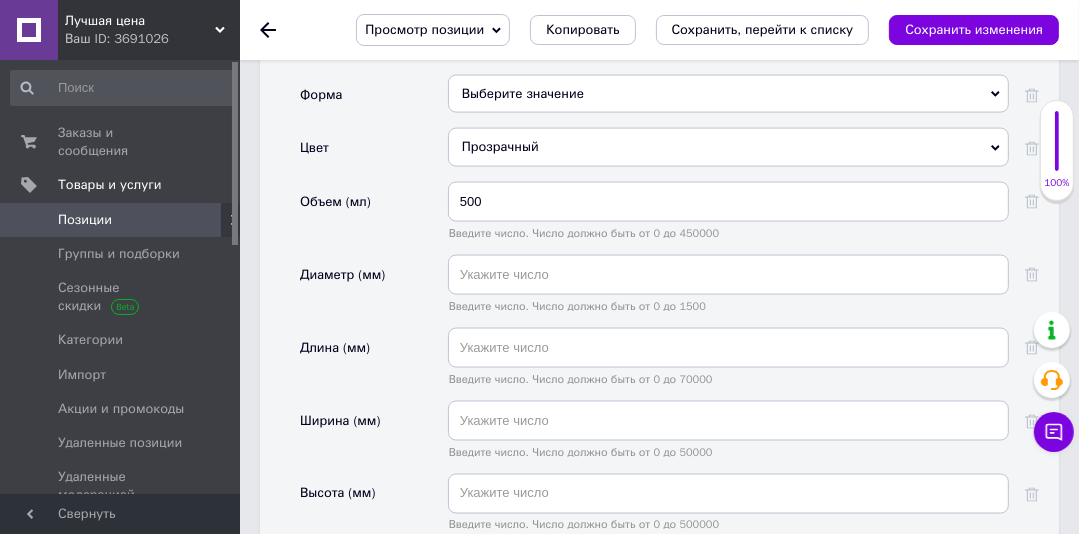 scroll, scrollTop: 2237, scrollLeft: 0, axis: vertical 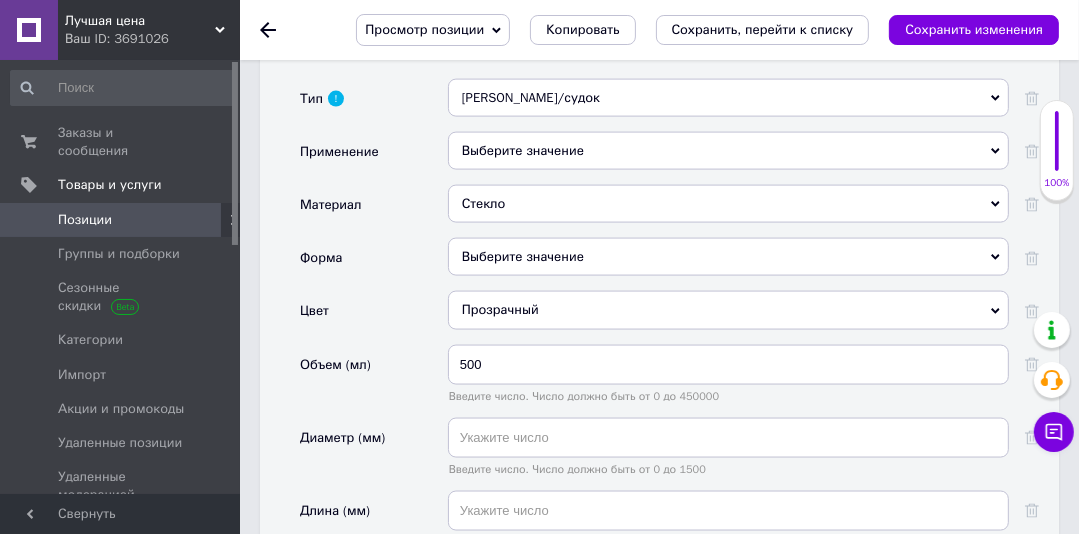 click on "Выберите значение" at bounding box center (728, 257) 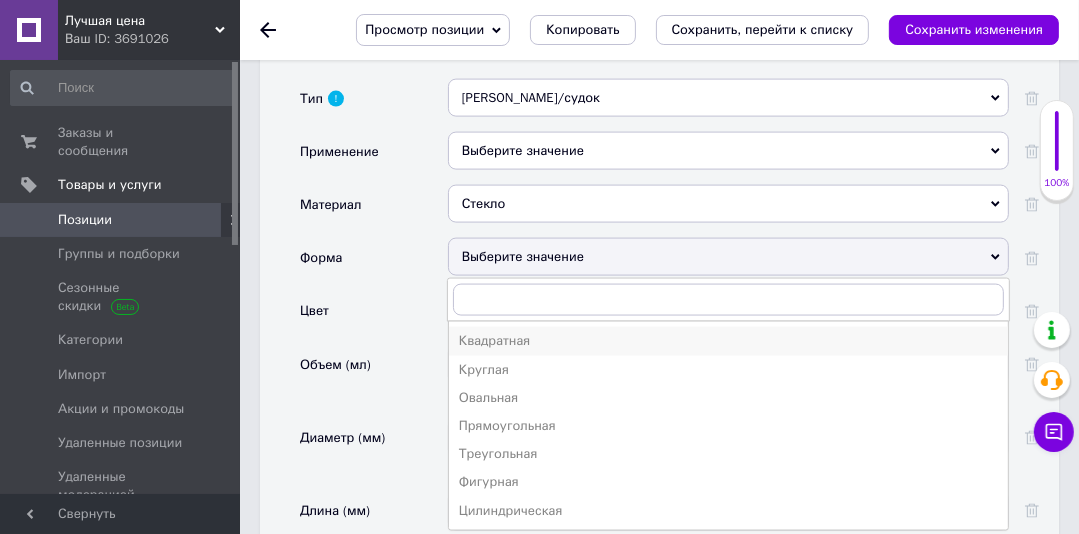click on "Квадратная" at bounding box center [728, 341] 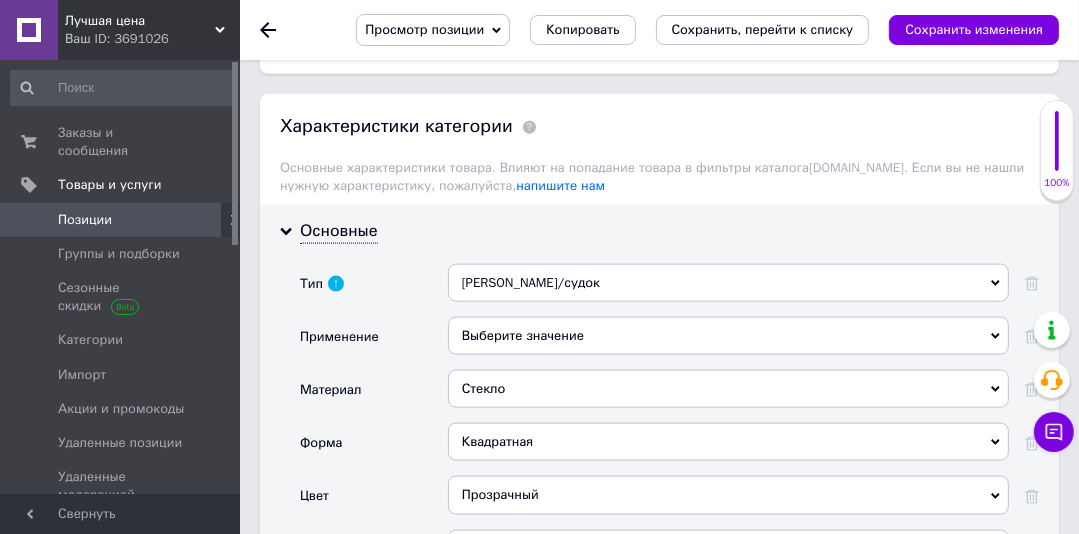 scroll, scrollTop: 0, scrollLeft: 0, axis: both 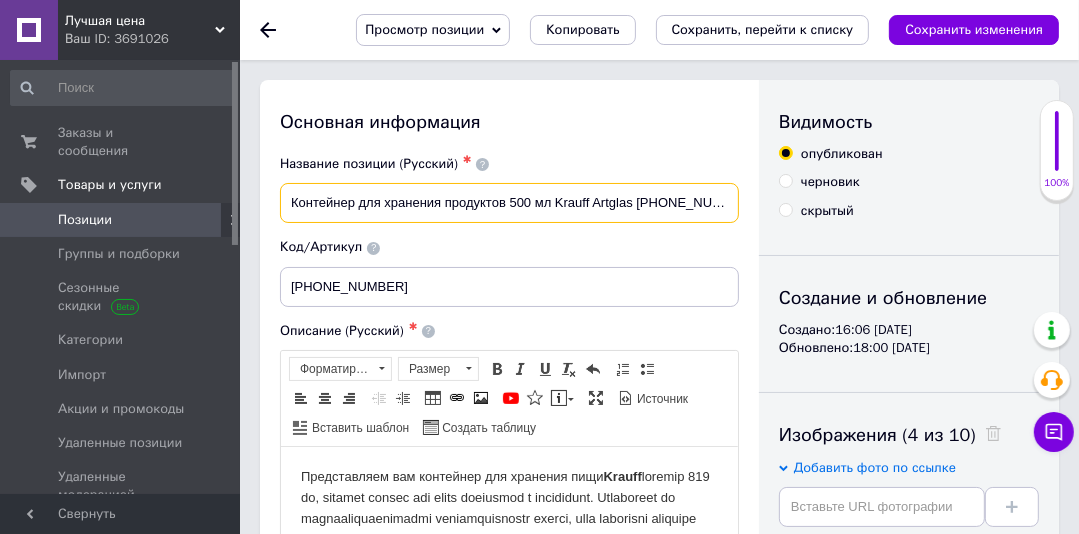 drag, startPoint x: 669, startPoint y: 200, endPoint x: 641, endPoint y: 204, distance: 28.284271 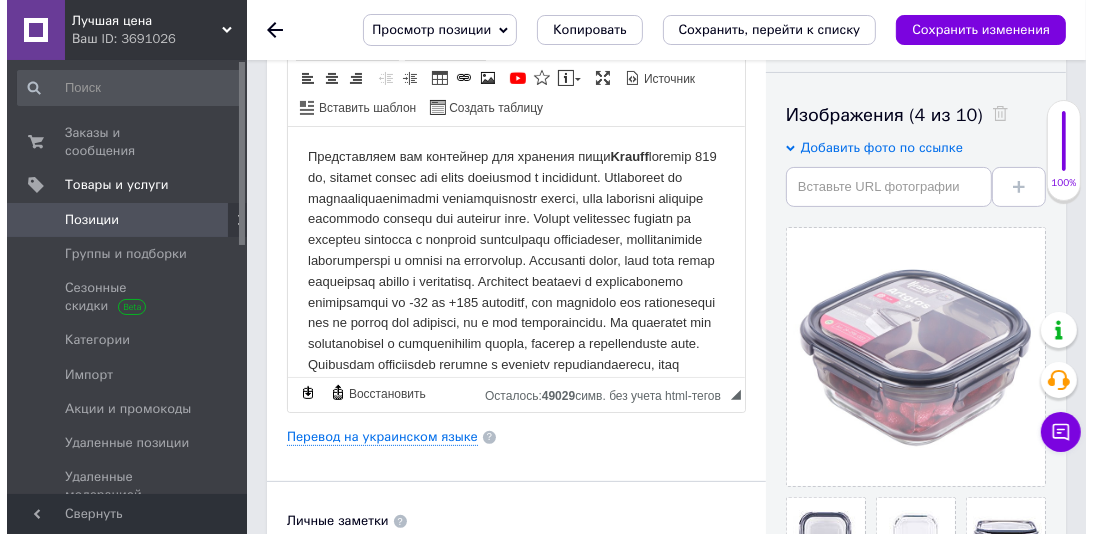 scroll, scrollTop: 362, scrollLeft: 0, axis: vertical 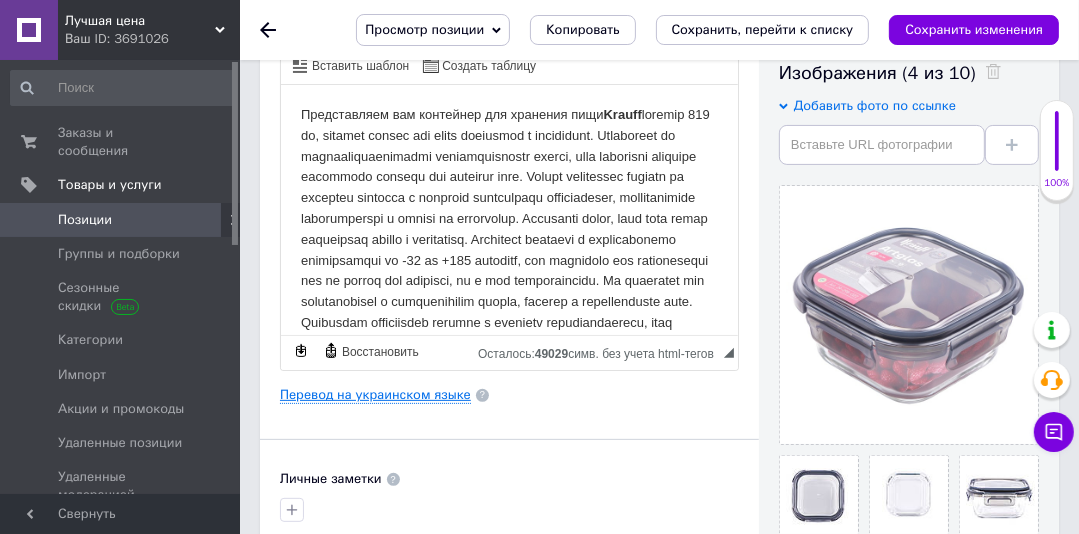click on "Перевод на украинском языке" at bounding box center (375, 395) 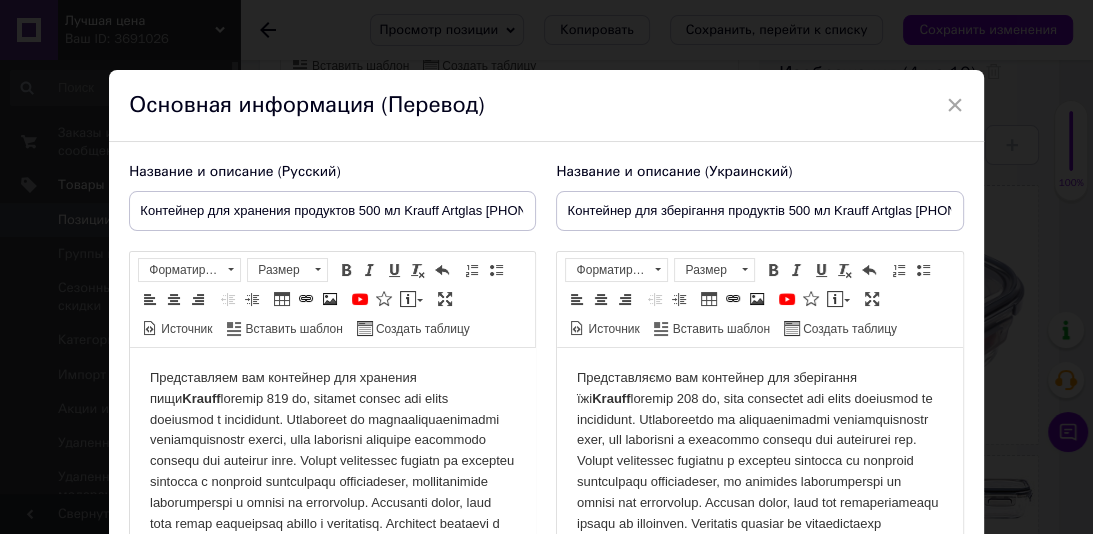 scroll, scrollTop: 0, scrollLeft: 0, axis: both 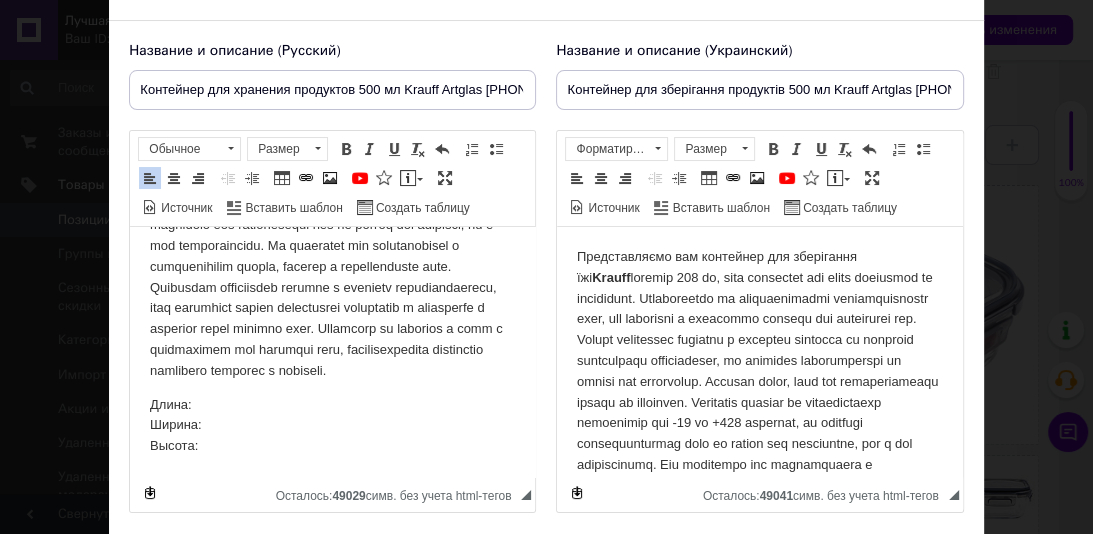 click on "Длина:  Ширина:  Высота:" at bounding box center (332, 426) 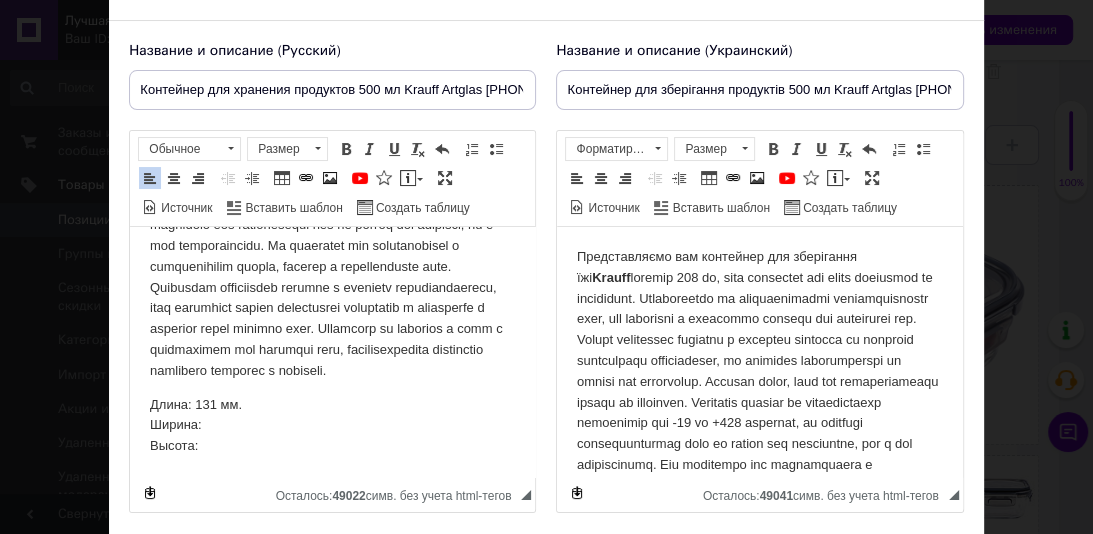 click on "Длина: 131 мм. [GEOGRAPHIC_DATA]:  Высота:" at bounding box center (332, 426) 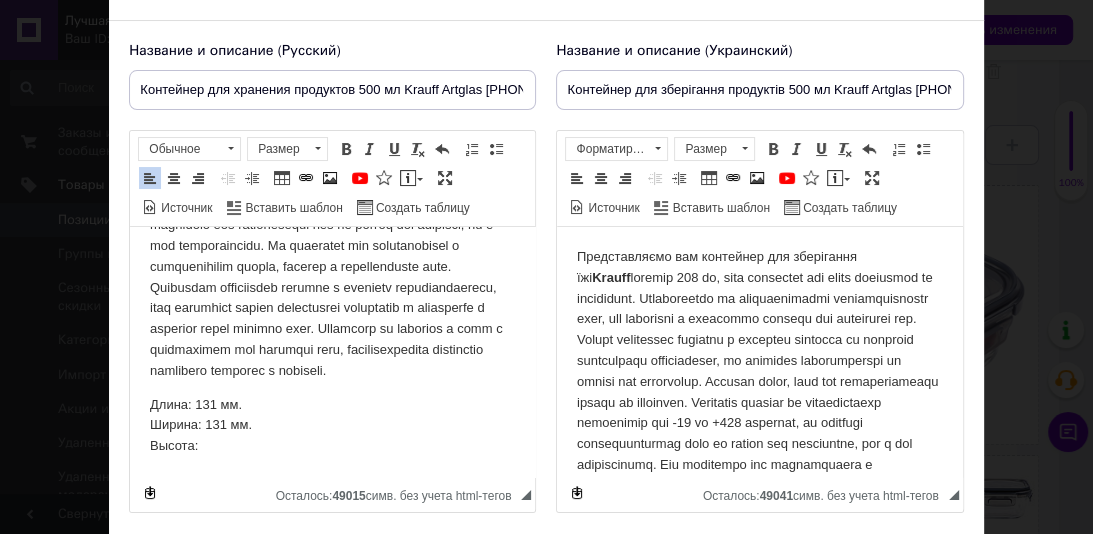 click on "Длина: 131 мм. Ширина: 131 мм. Высота:" at bounding box center [332, 426] 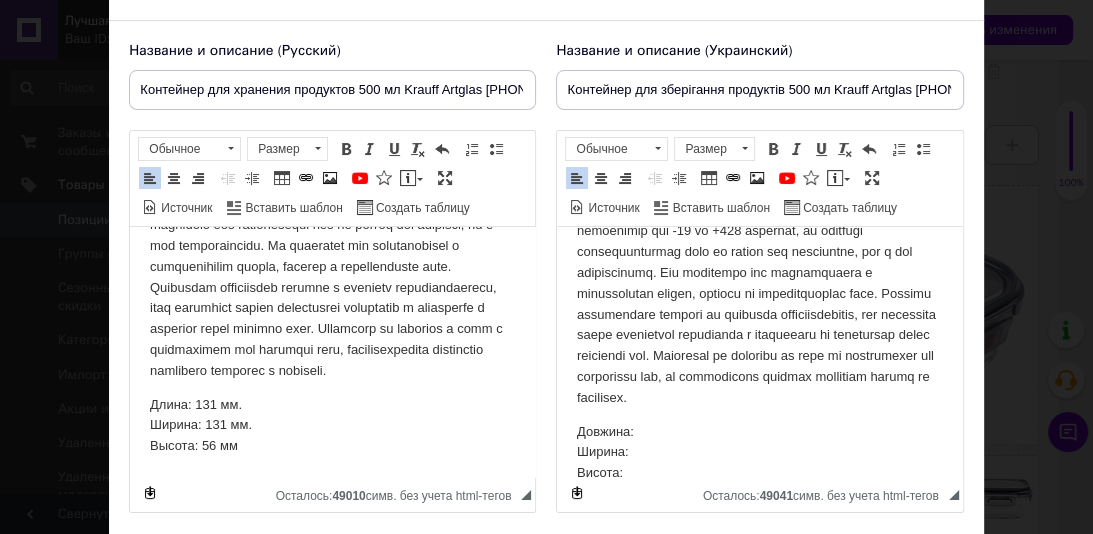 scroll, scrollTop: 260, scrollLeft: 0, axis: vertical 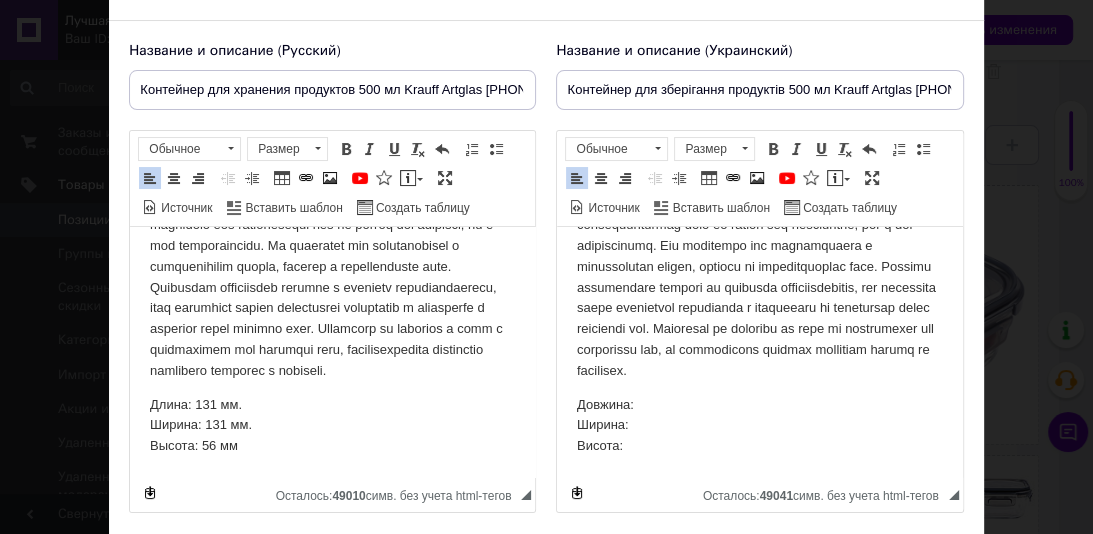 click on "Довжина:  Ширина:  Висота:" at bounding box center (759, 426) 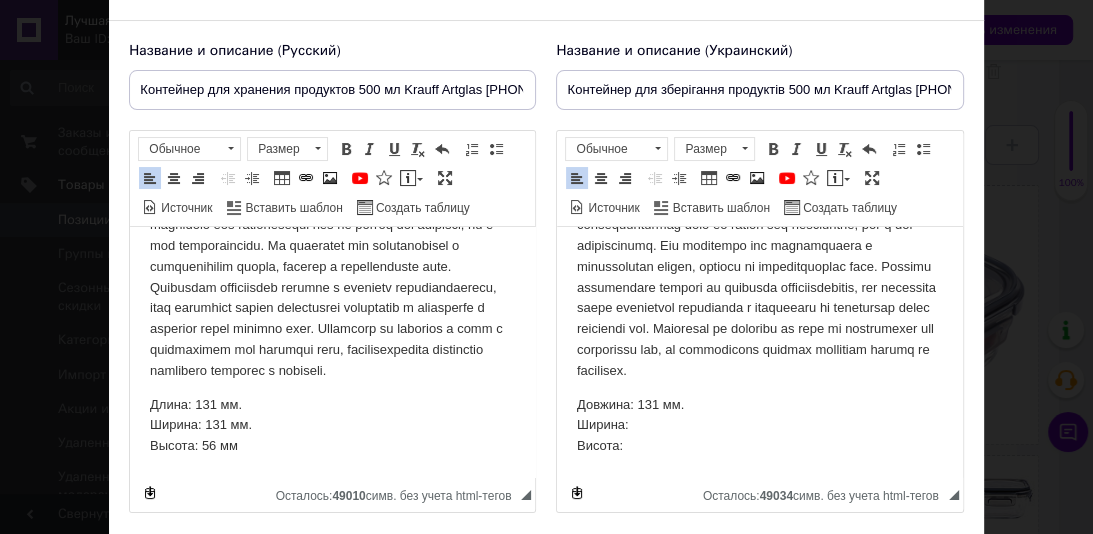 click on "Довжина: 131 мм. Ширина:  Висота:" at bounding box center [759, 426] 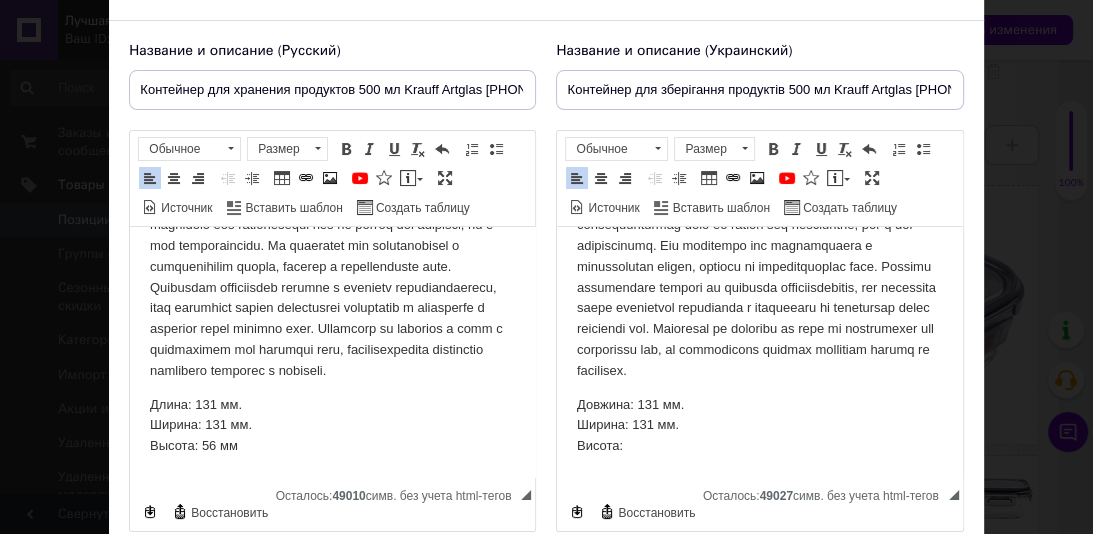 click on "Довжина: 131 мм. Ширина: 131 мм. Висота:" at bounding box center [759, 426] 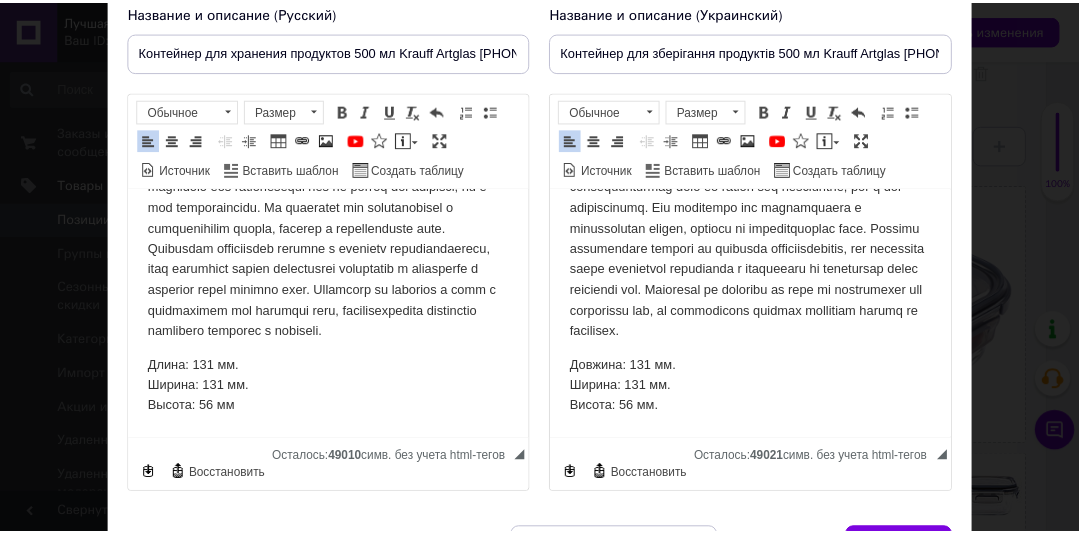 scroll, scrollTop: 190, scrollLeft: 0, axis: vertical 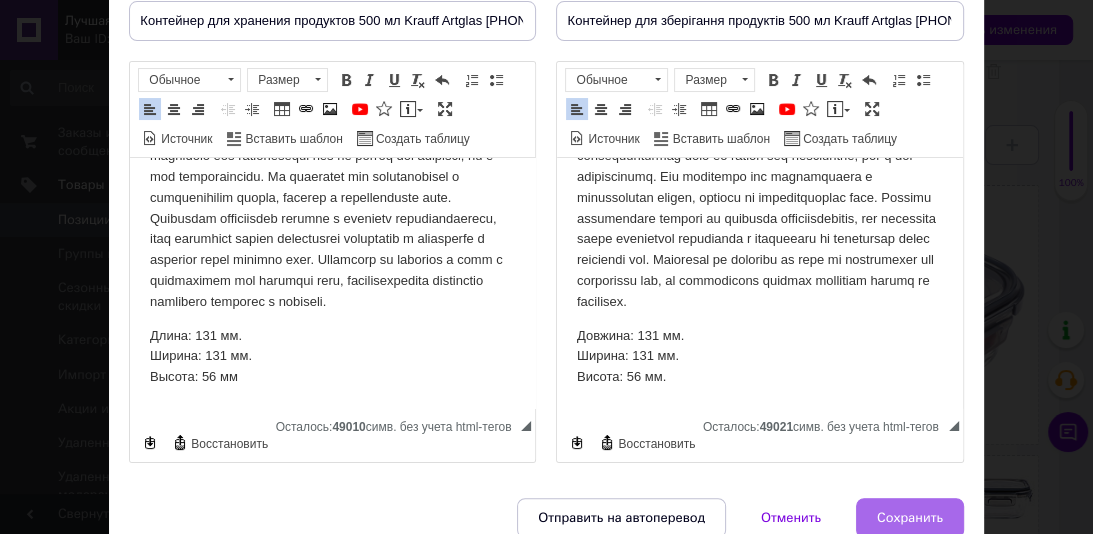 click on "Сохранить" at bounding box center (910, 518) 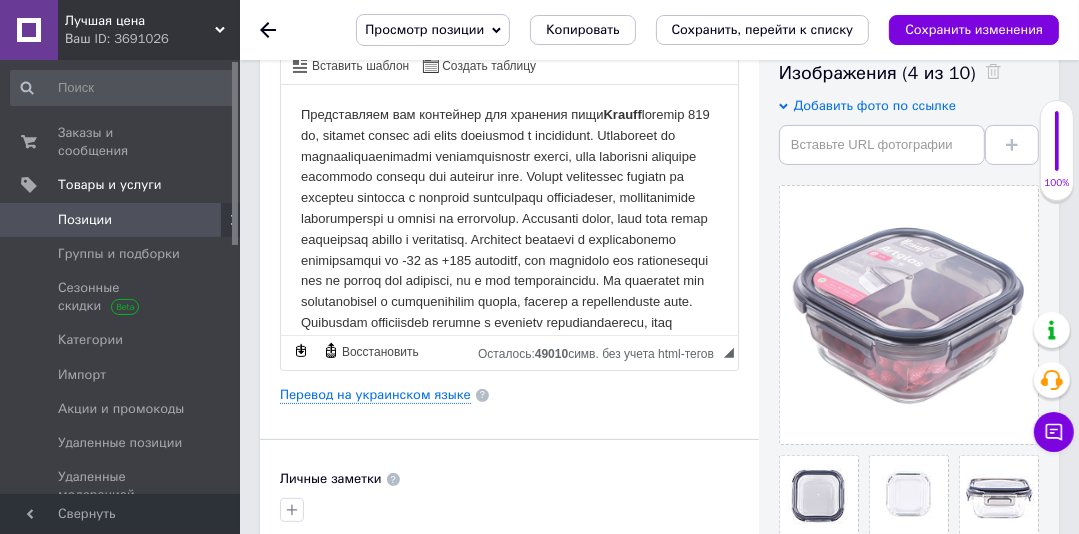 scroll, scrollTop: 611, scrollLeft: 0, axis: vertical 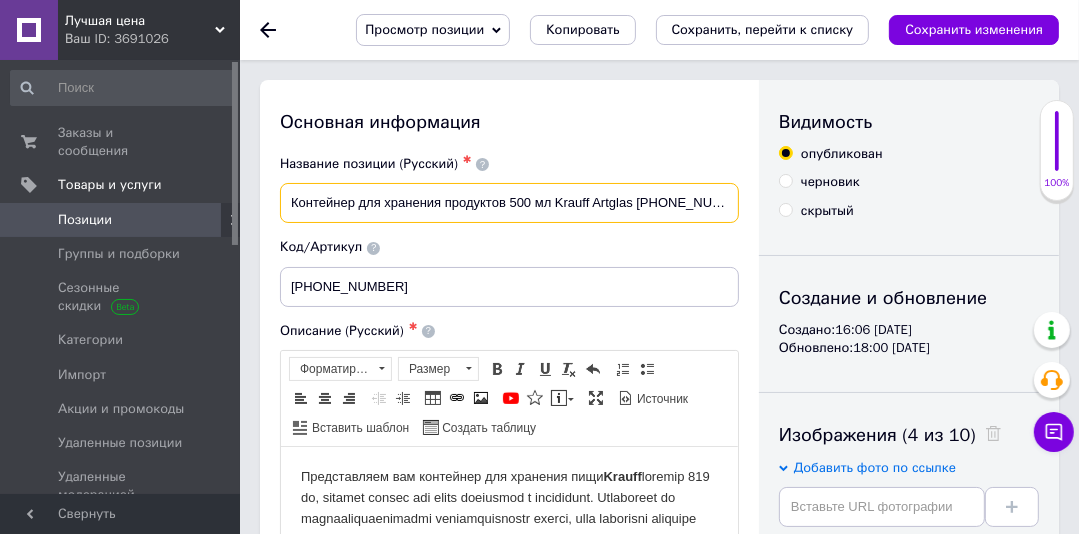 drag, startPoint x: 702, startPoint y: 202, endPoint x: 281, endPoint y: 210, distance: 421.076 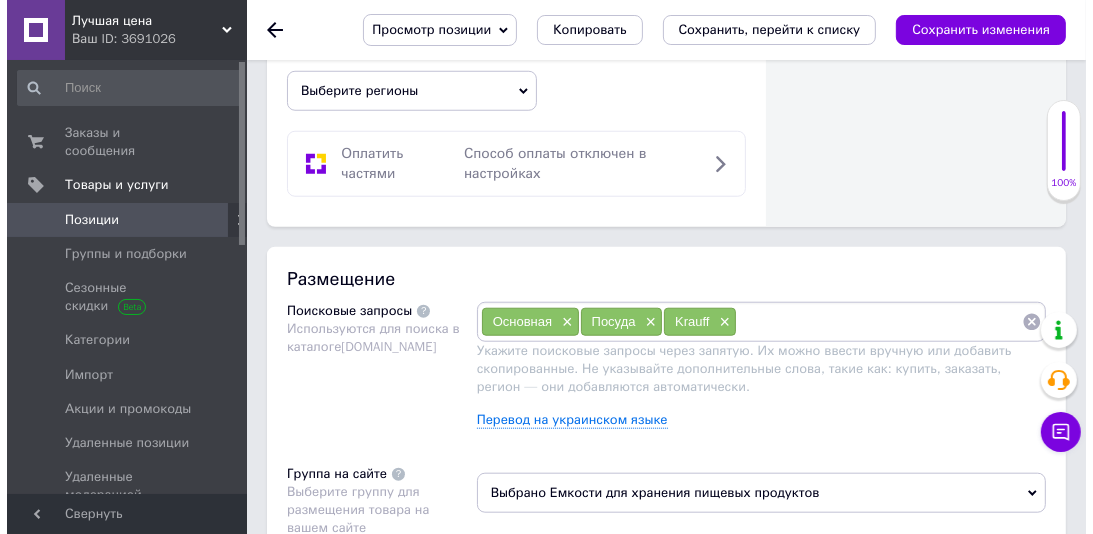 scroll, scrollTop: 1300, scrollLeft: 0, axis: vertical 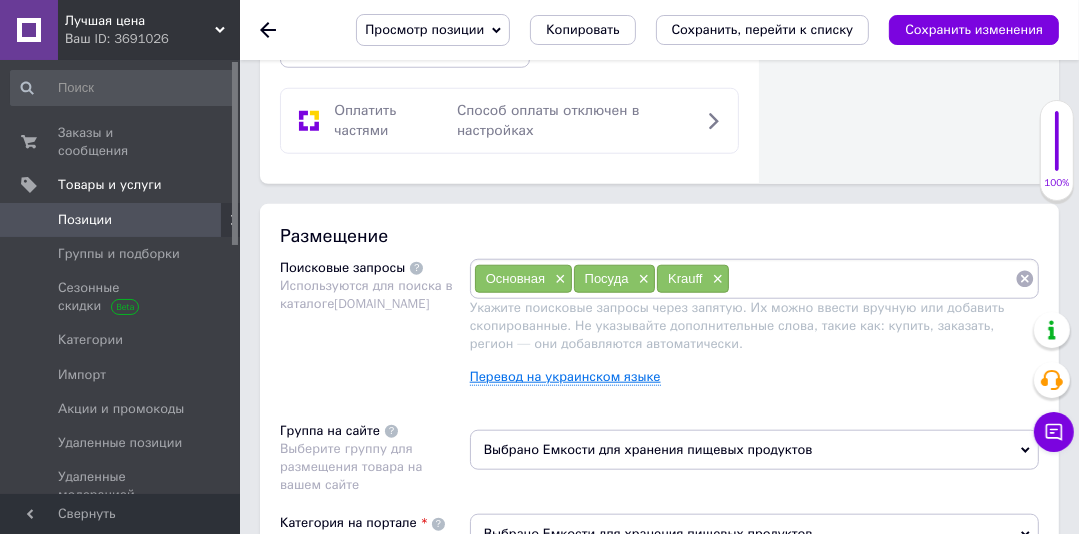 click on "Перевод на украинском языке" at bounding box center [565, 377] 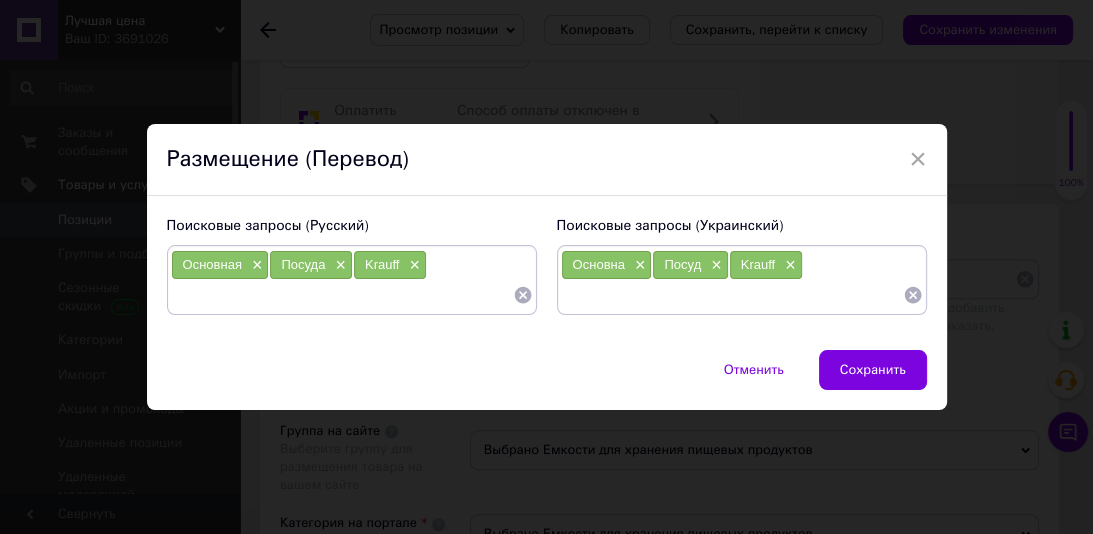 paste on "Контейнер для хранения продуктов 500 мл Krauff Artglas [PHONE_NUMBER]" 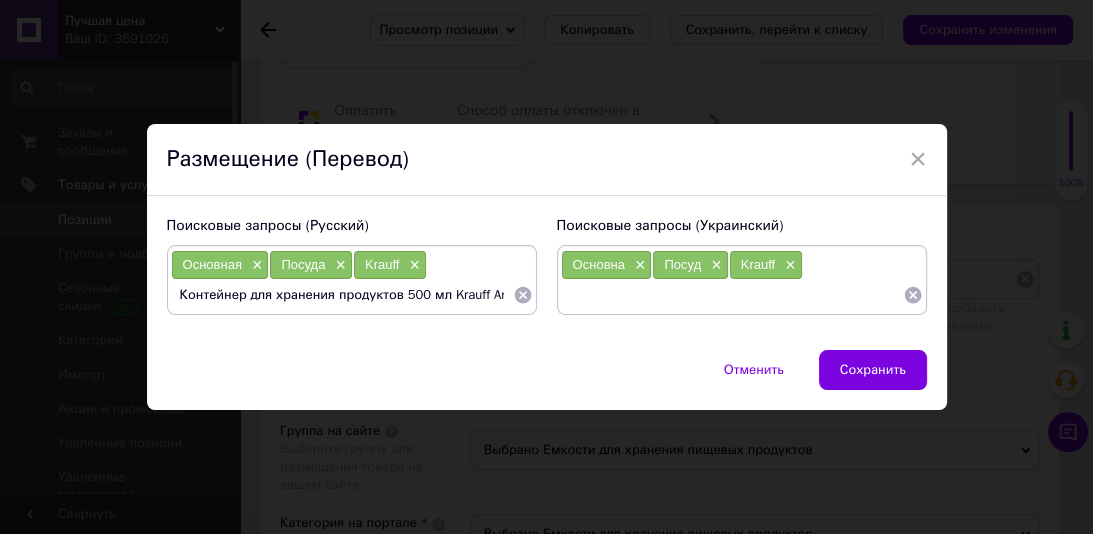 scroll, scrollTop: 0, scrollLeft: 84, axis: horizontal 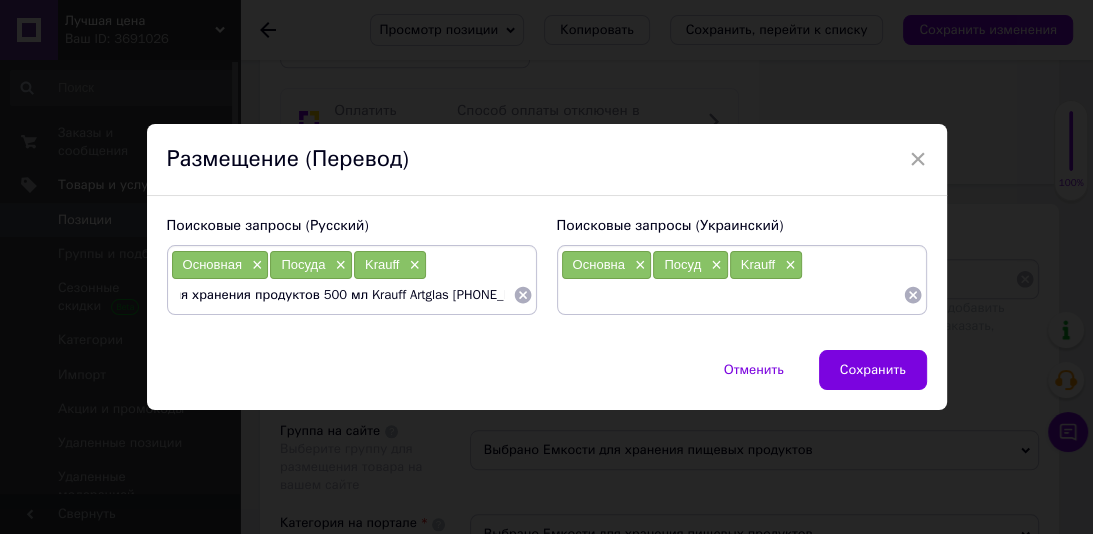 drag, startPoint x: 352, startPoint y: 299, endPoint x: 510, endPoint y: 298, distance: 158.00316 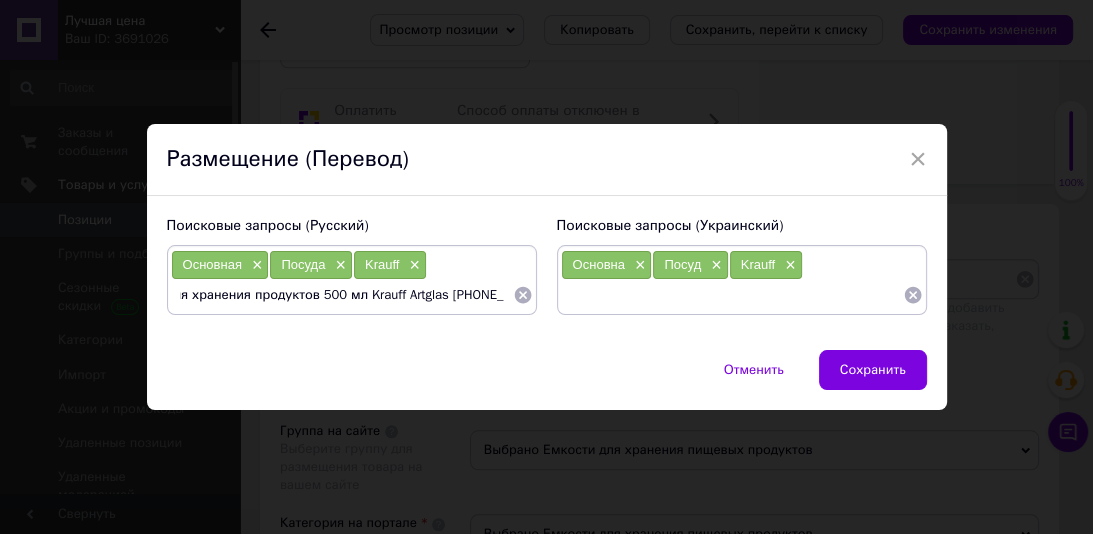 type on "Контейнер для хранения продуктов 500 мл" 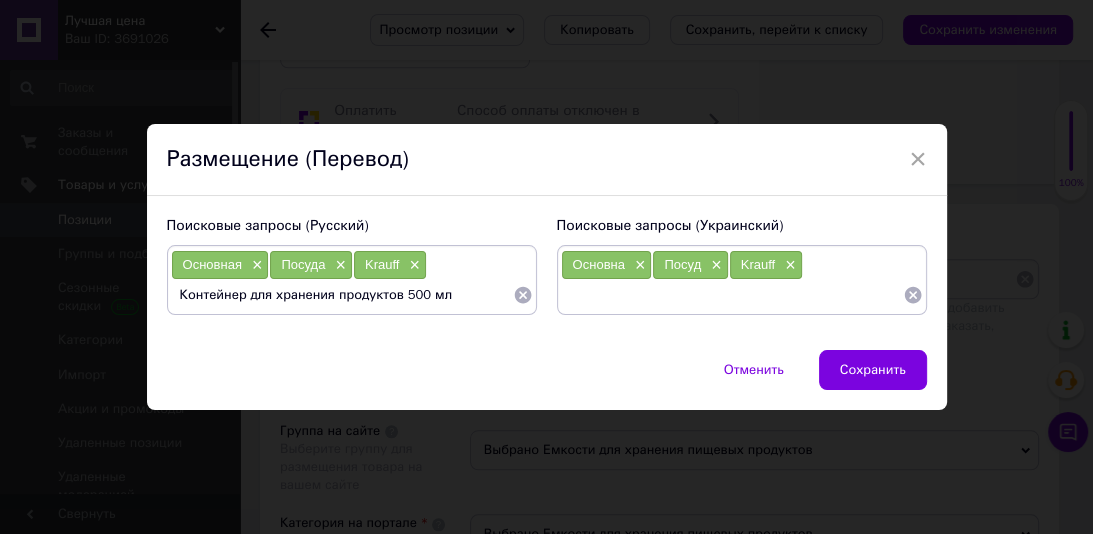 scroll, scrollTop: 0, scrollLeft: 0, axis: both 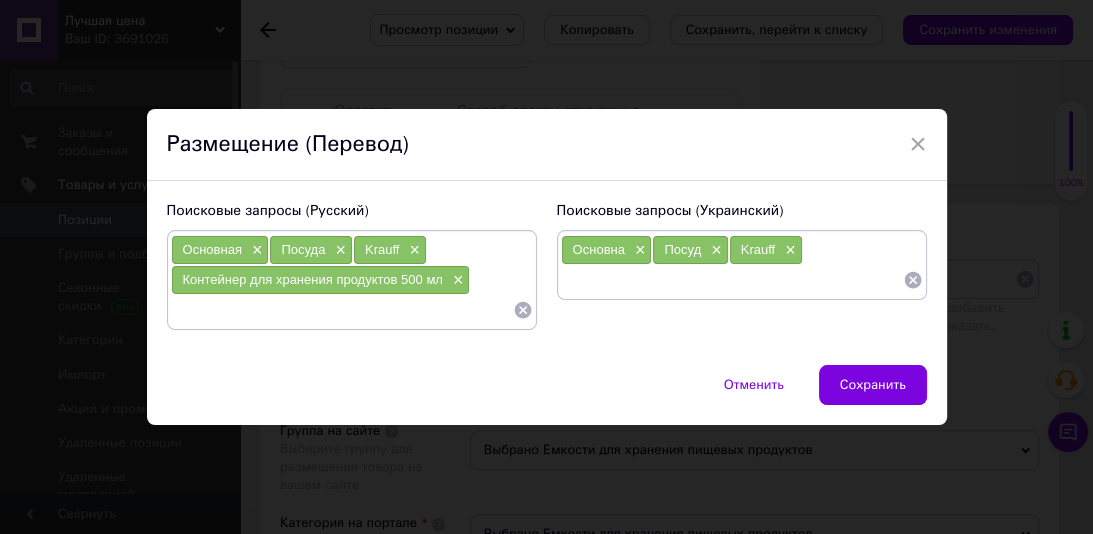 paste on "Krauff Artglas [PHONE_NUMBER]" 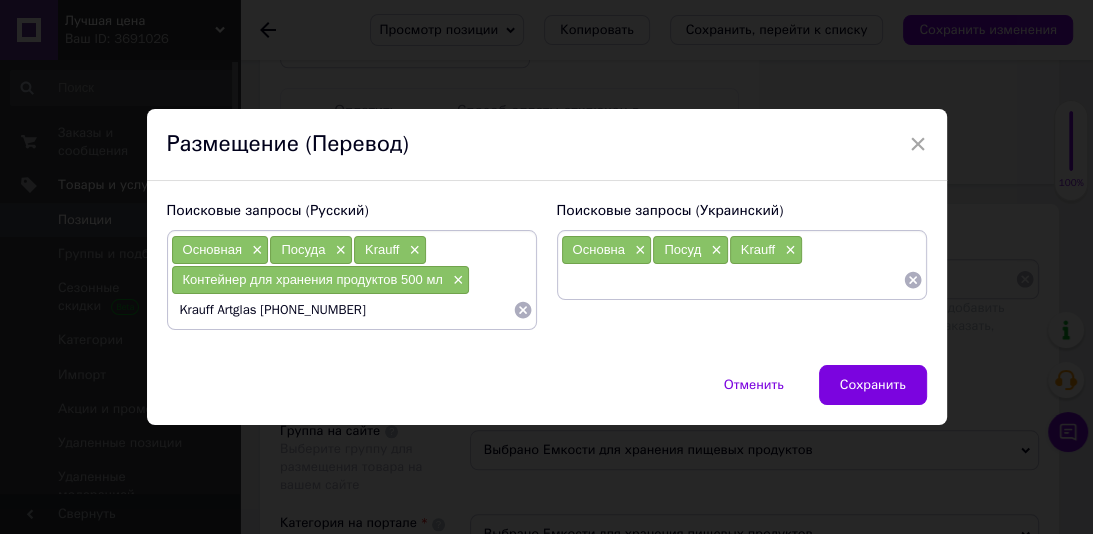 type 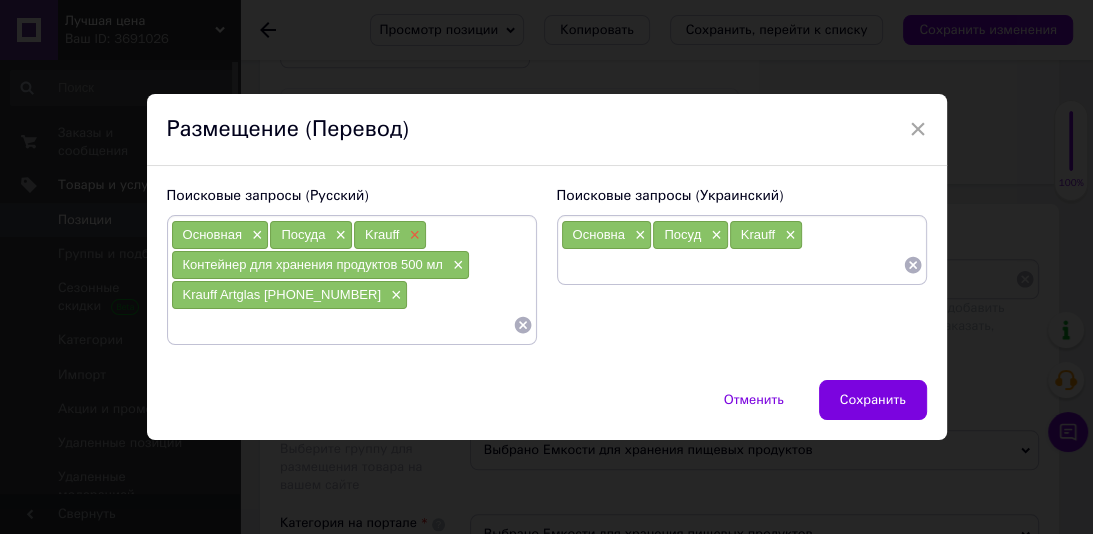 click on "×" at bounding box center [412, 235] 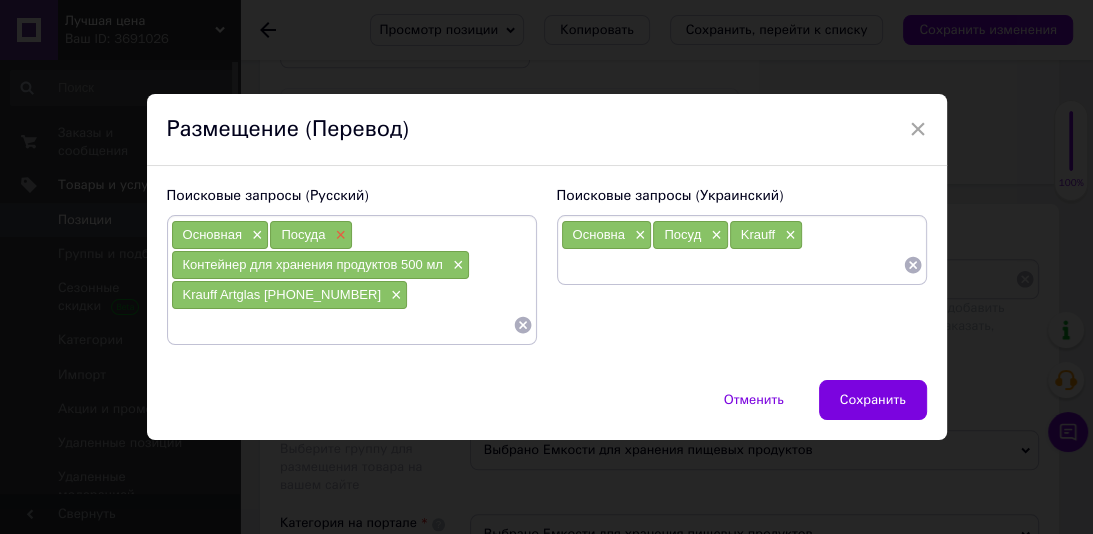 click on "×" at bounding box center (338, 235) 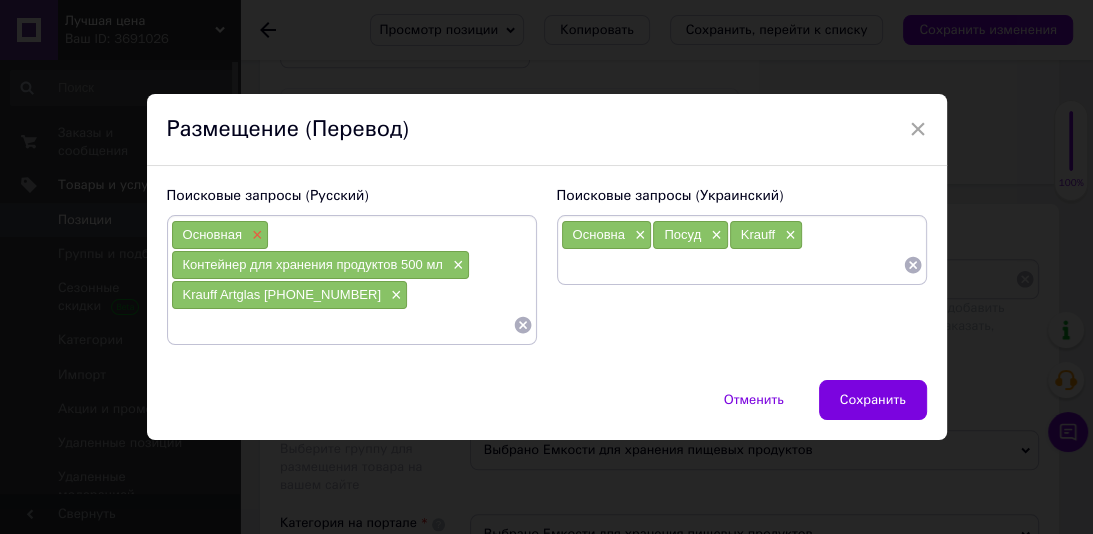 click on "×" at bounding box center (255, 235) 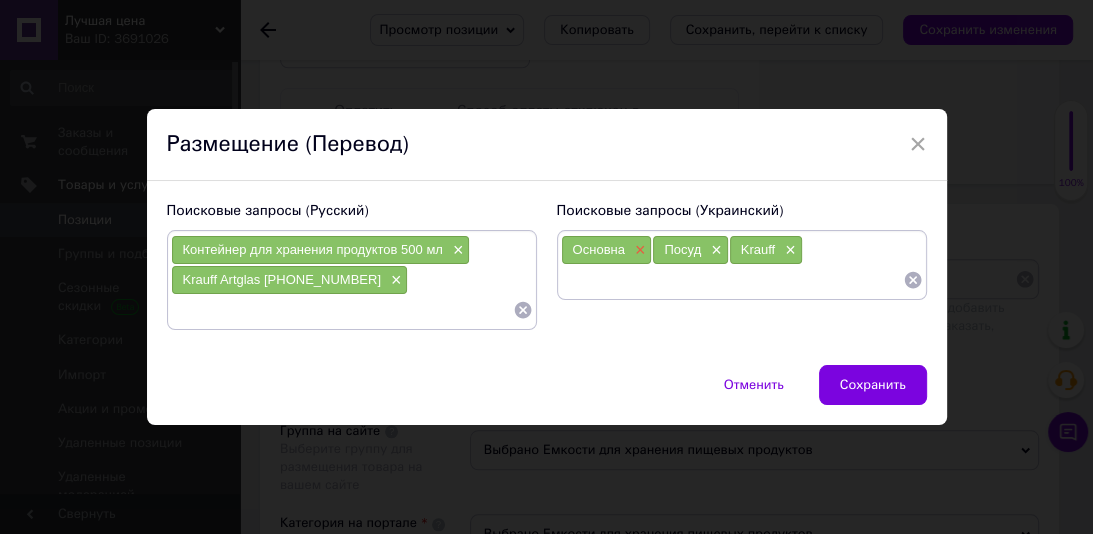 click on "×" at bounding box center (638, 250) 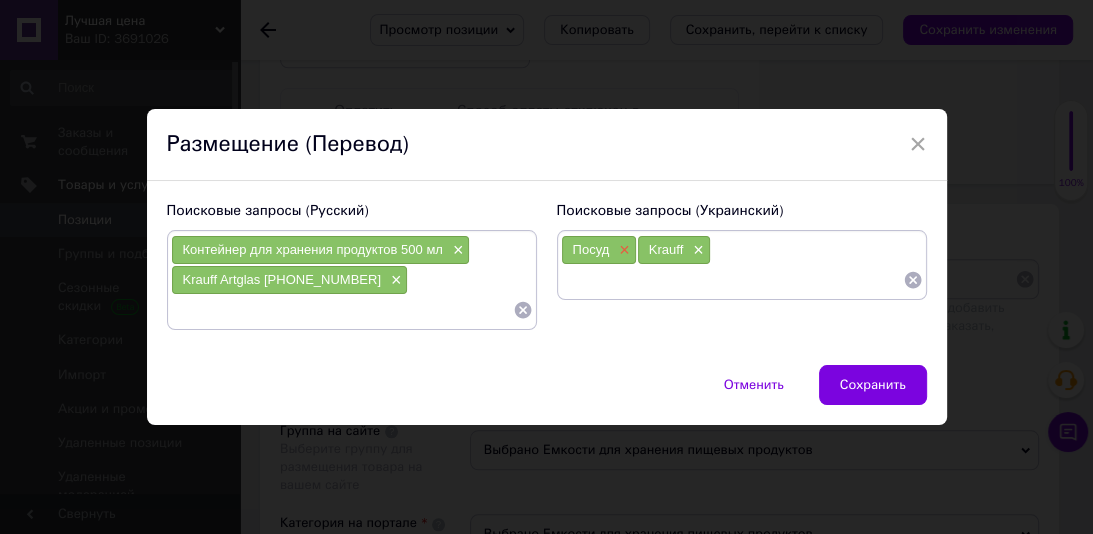 click on "×" at bounding box center [622, 250] 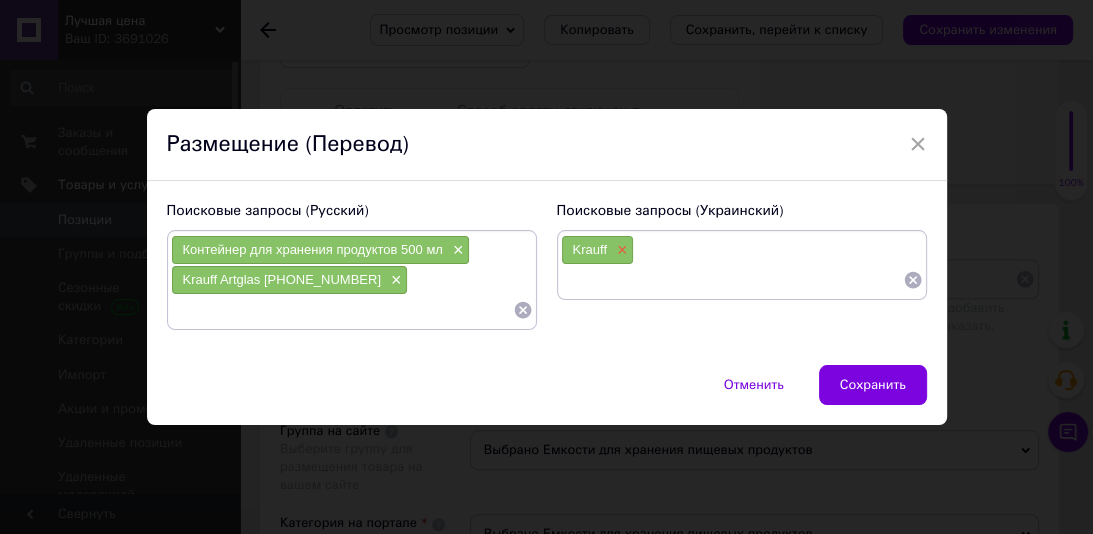 click on "×" at bounding box center [620, 250] 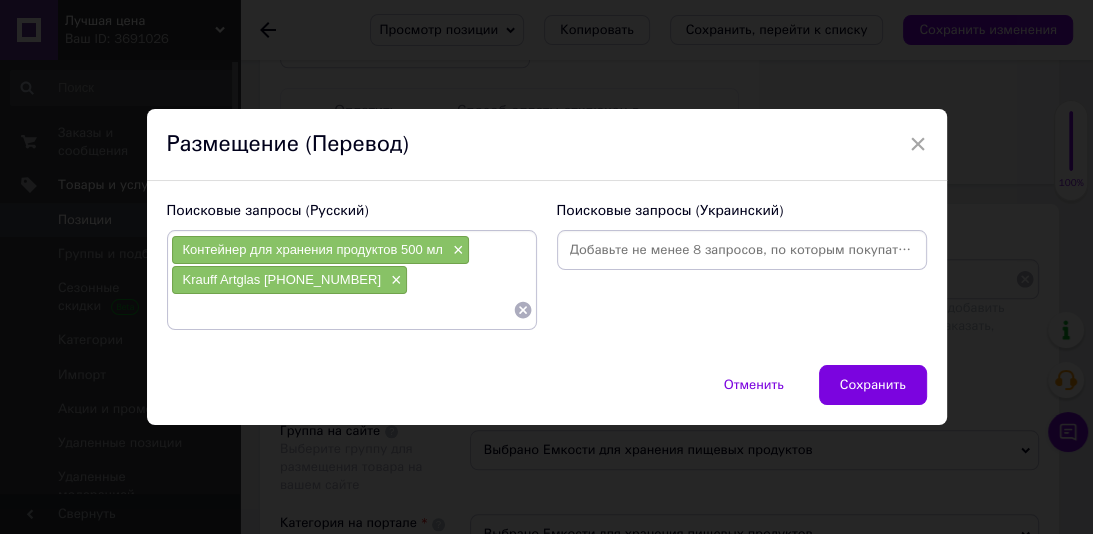 paste on "Контейнер для зберігання харчових продуктів" 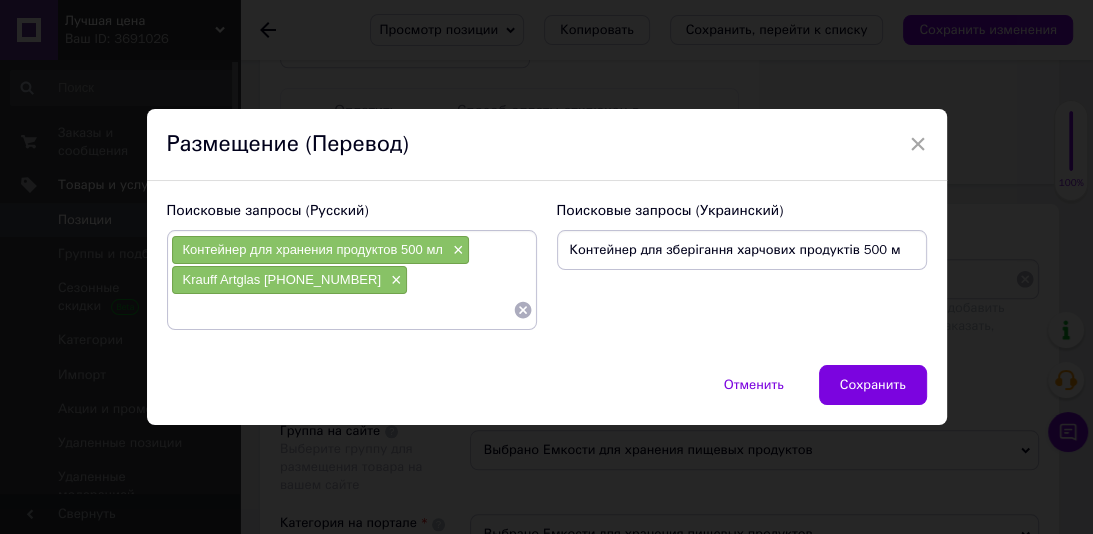 type on "Контейнер для зберігання харчових продуктів 500 мл" 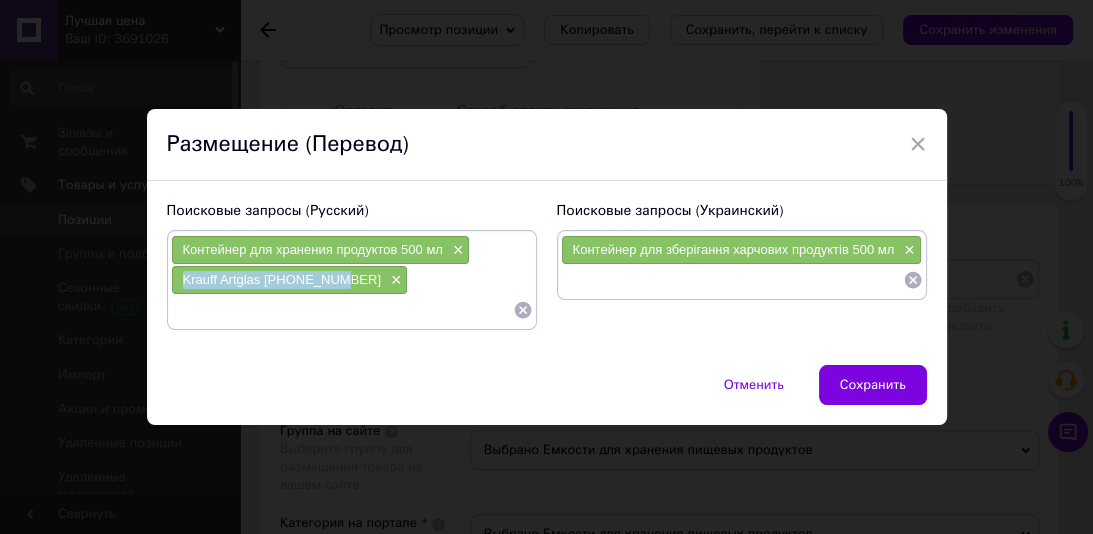 drag, startPoint x: 328, startPoint y: 278, endPoint x: 172, endPoint y: 278, distance: 156 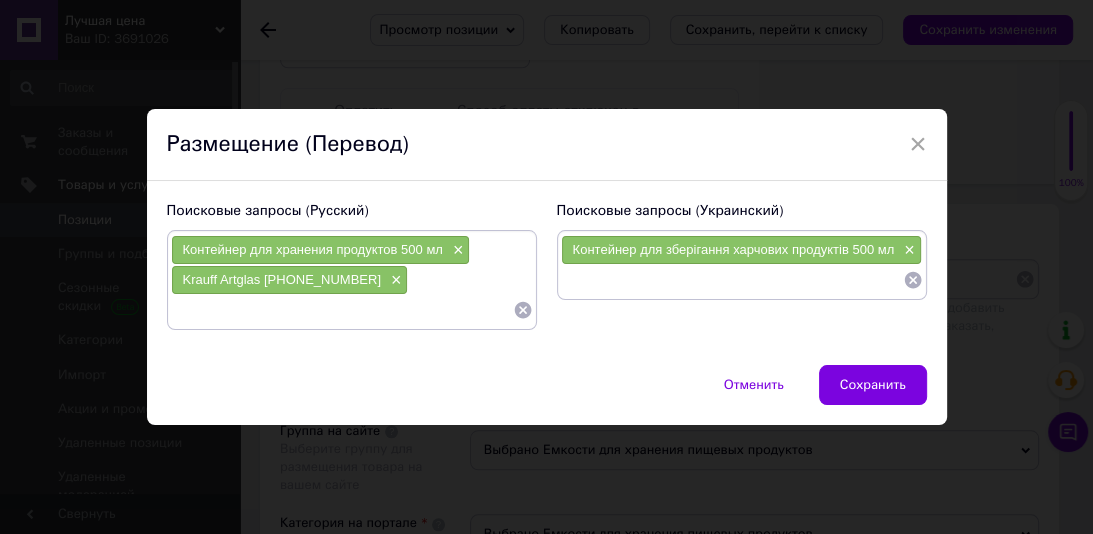 click at bounding box center (732, 280) 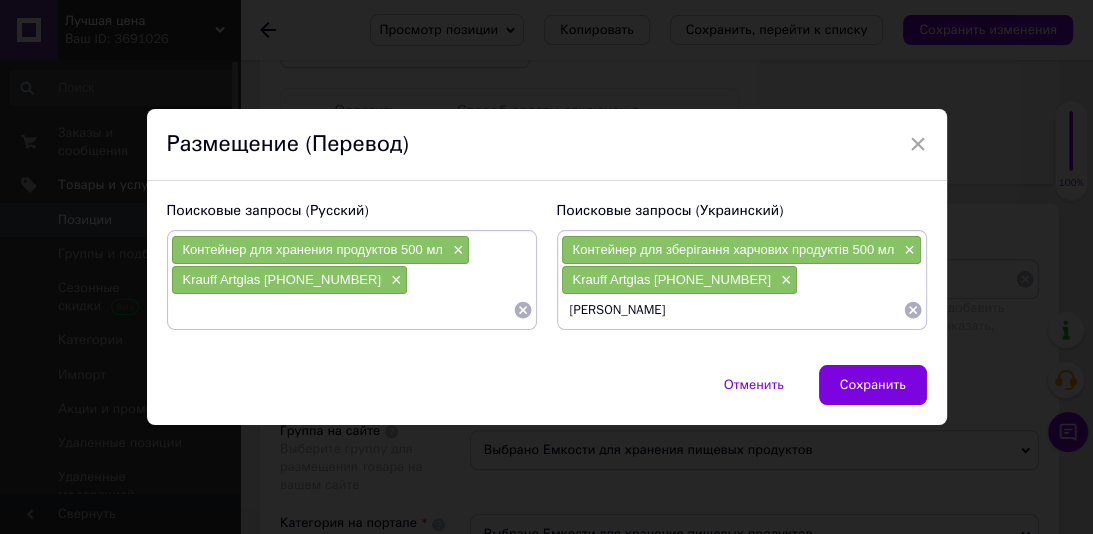 type on "[PERSON_NAME]" 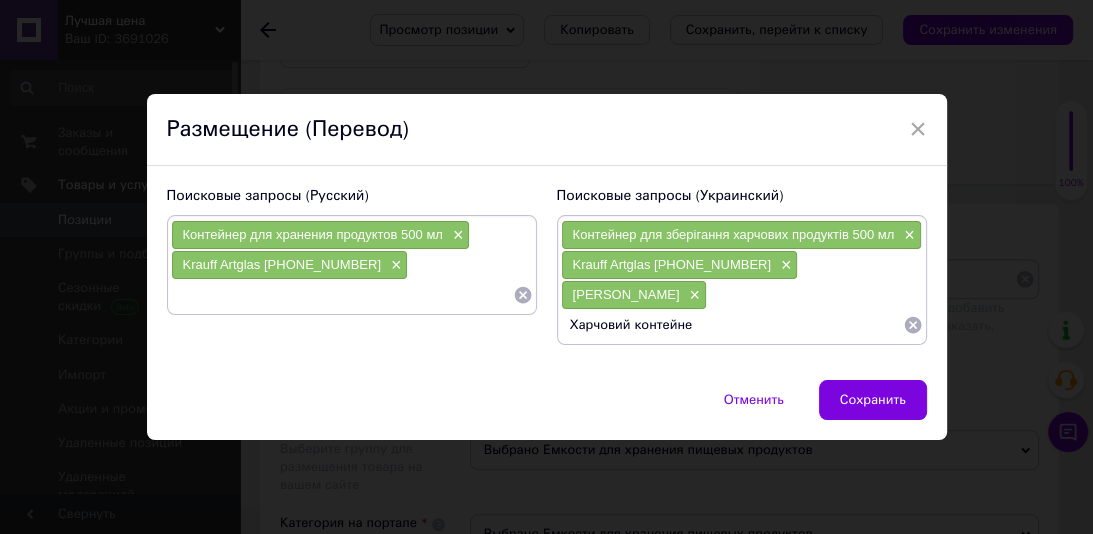 type on "Харчовий контейнер" 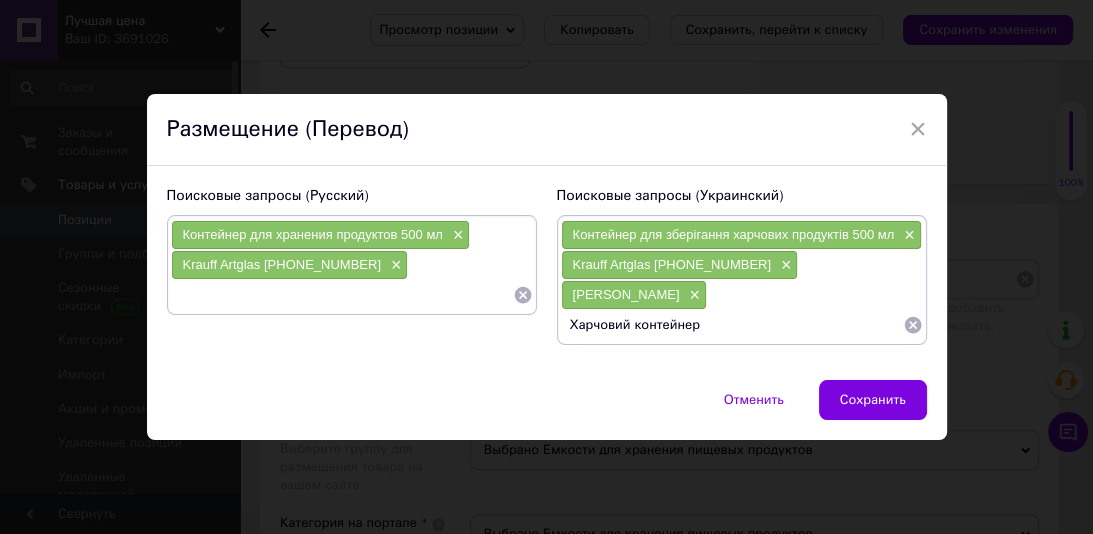 type 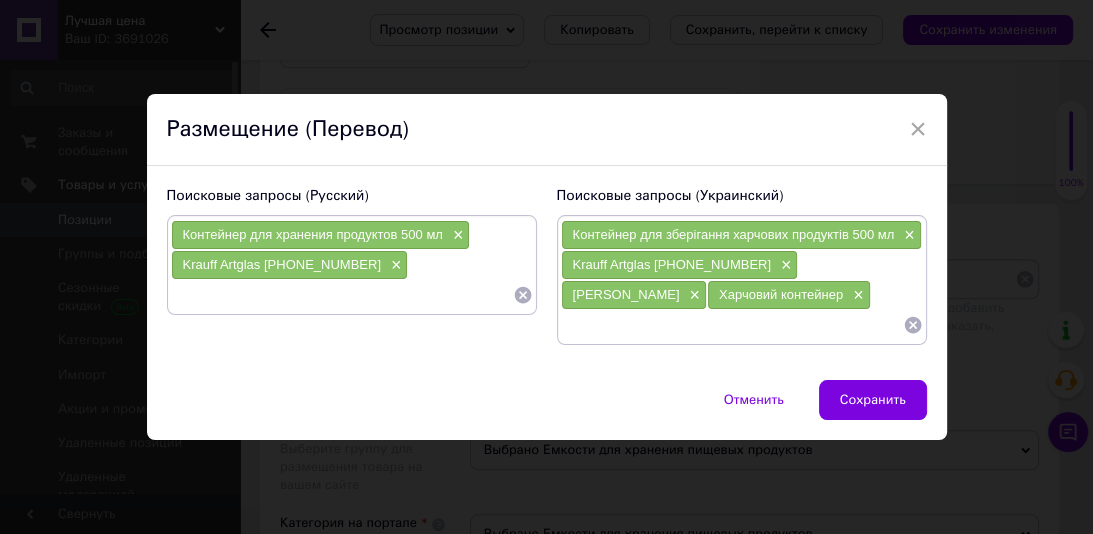 click at bounding box center [342, 295] 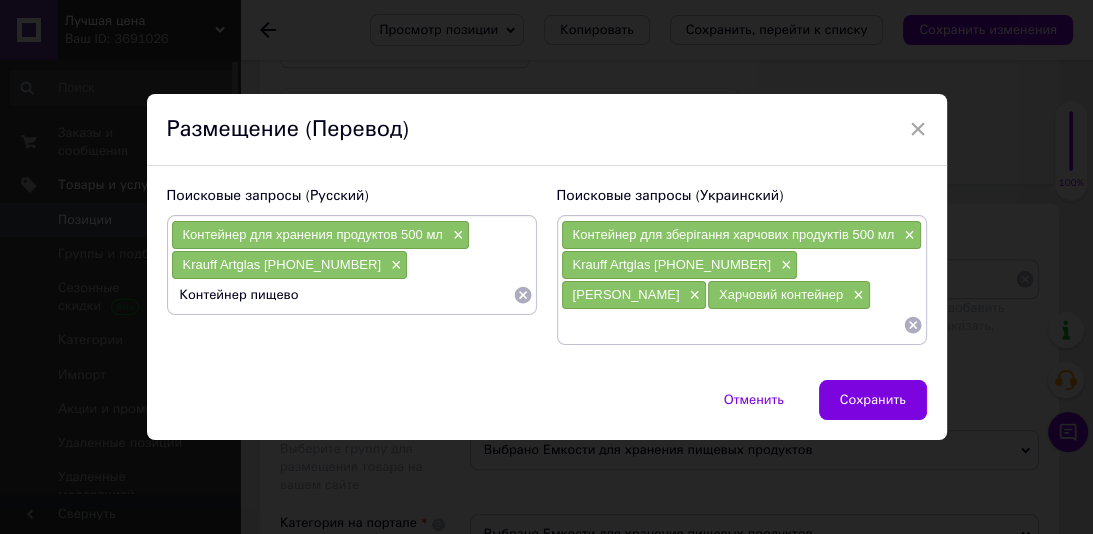 type on "Контейнер пищевой" 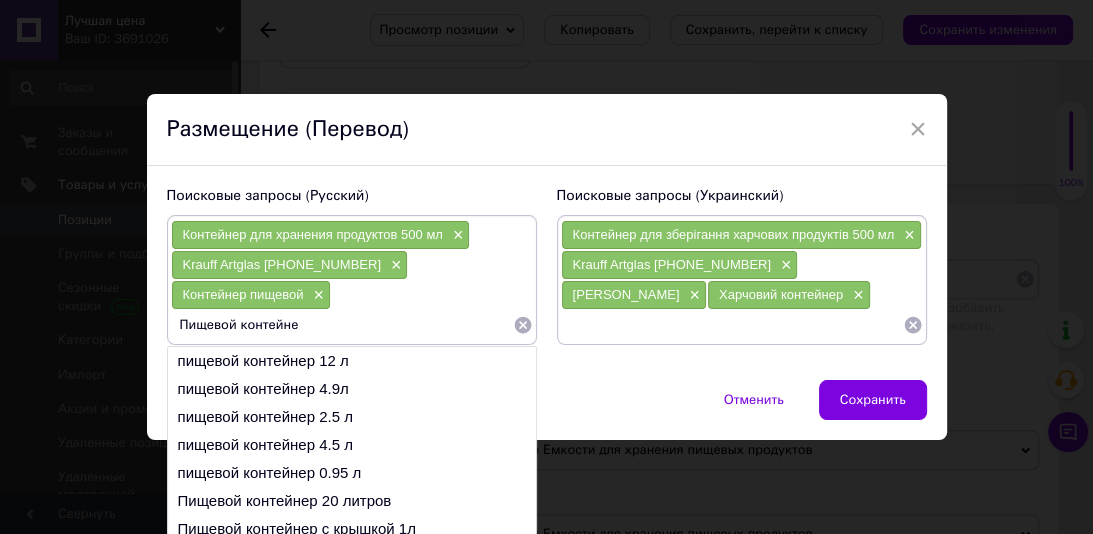 type on "Пищевой контейнер" 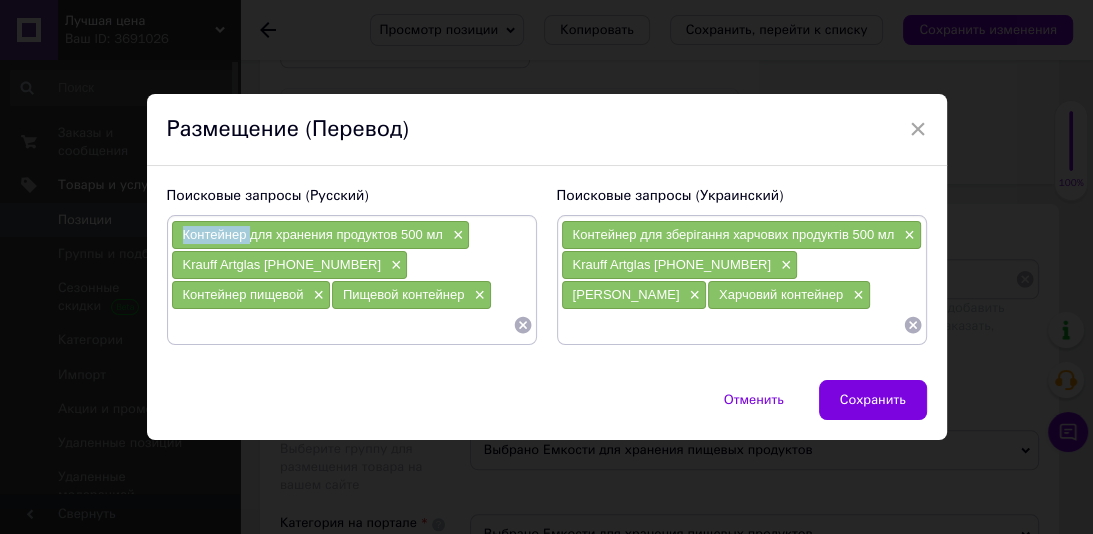 drag, startPoint x: 248, startPoint y: 236, endPoint x: 176, endPoint y: 238, distance: 72.02777 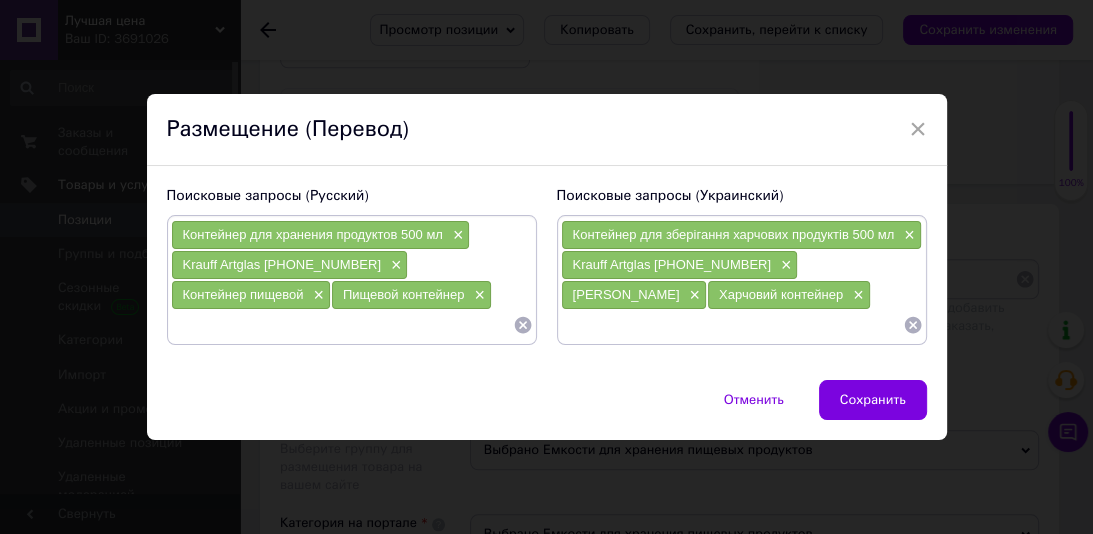 click at bounding box center [342, 325] 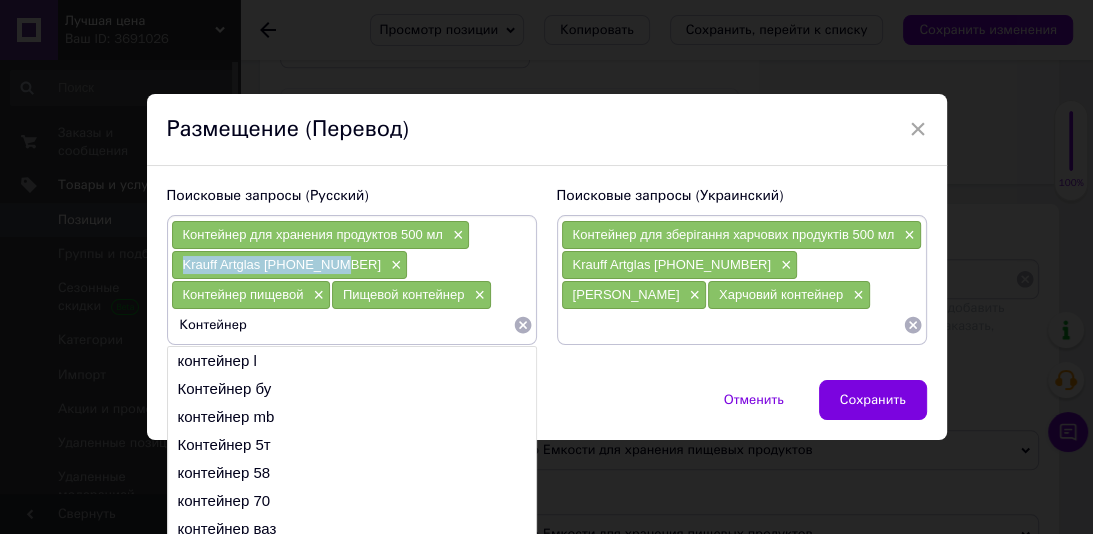 drag, startPoint x: 324, startPoint y: 266, endPoint x: 193, endPoint y: 264, distance: 131.01526 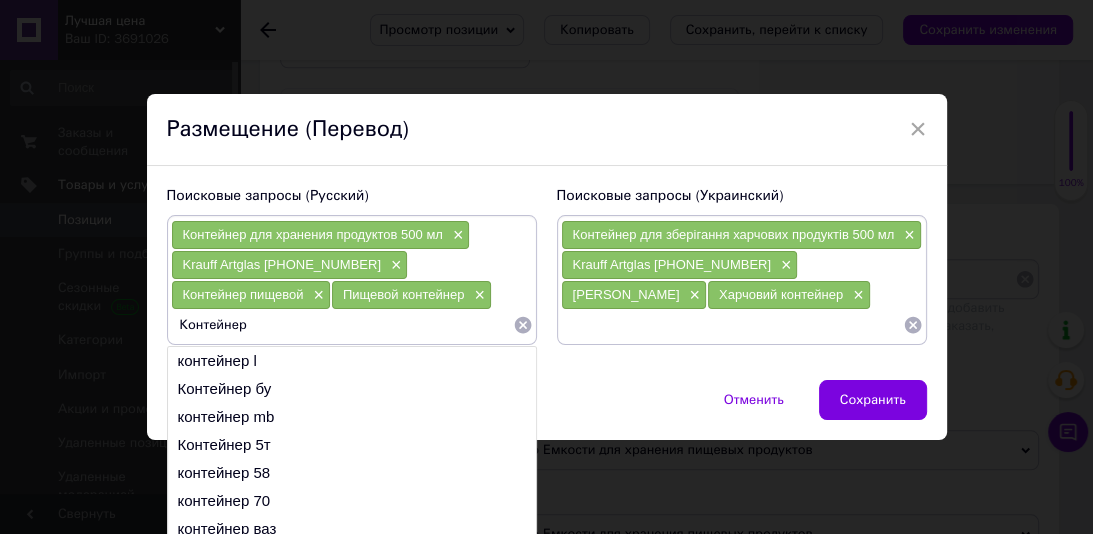 click on "Контейнер" at bounding box center [342, 325] 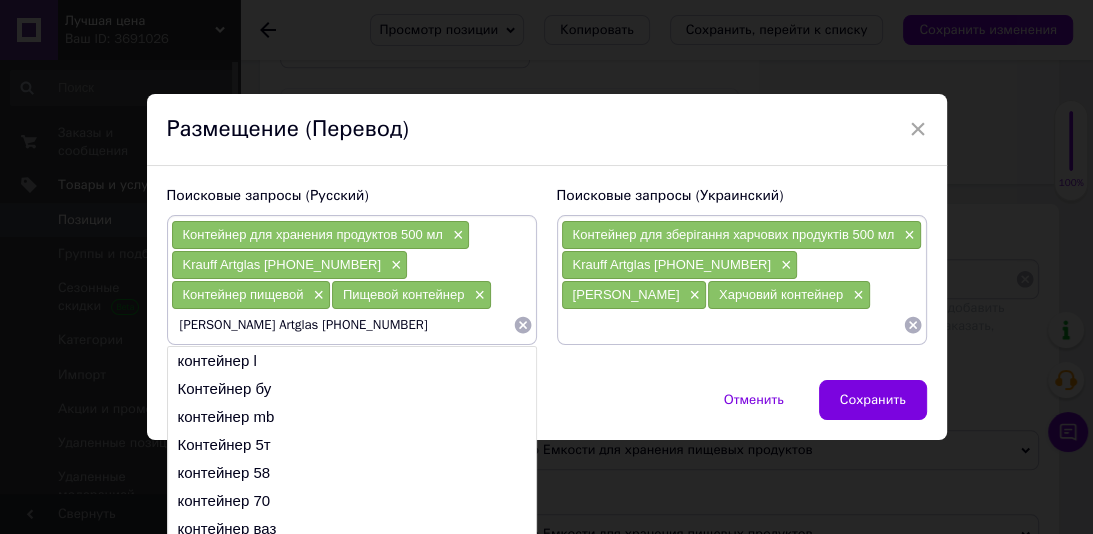 click on "[PERSON_NAME] Artglas [PHONE_NUMBER]" at bounding box center (342, 325) 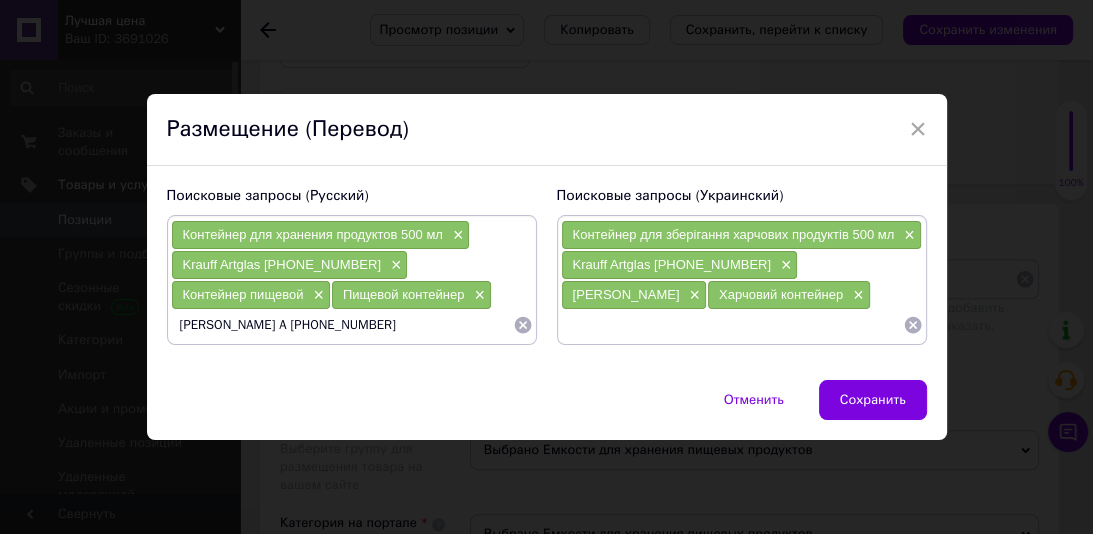 type on "[PERSON_NAME]  [PHONE_NUMBER]" 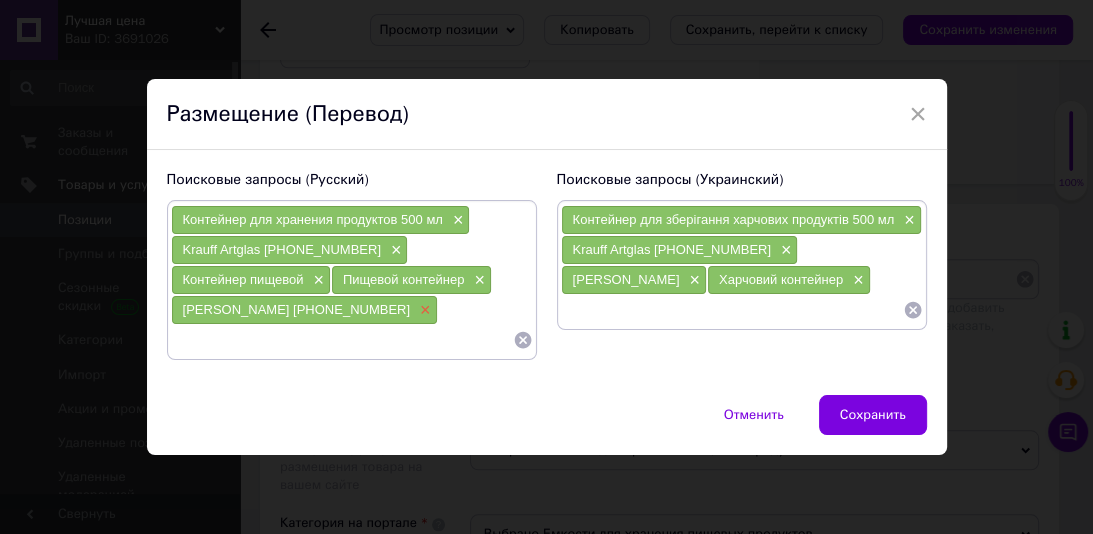 type 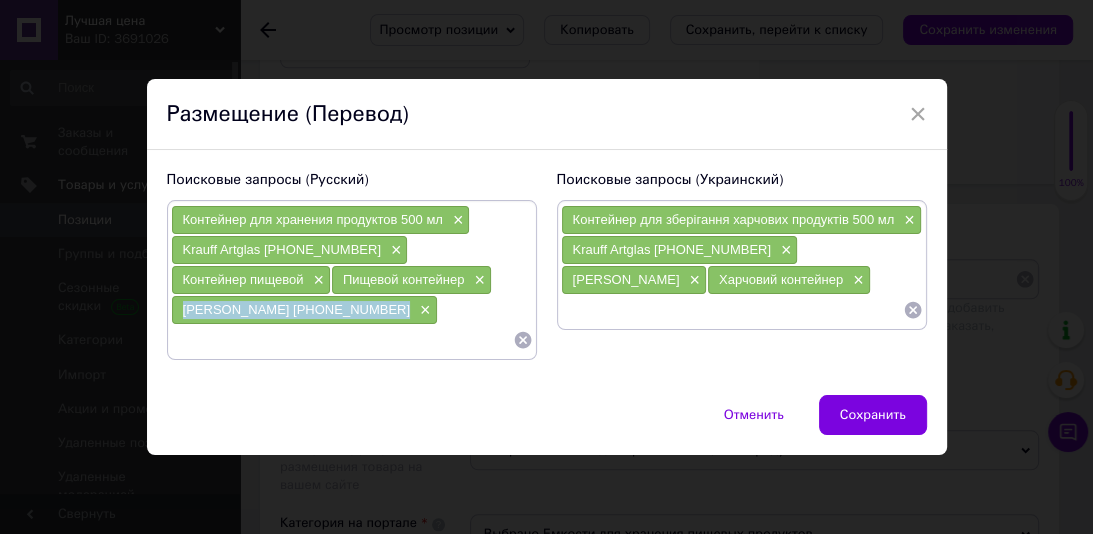 drag, startPoint x: 356, startPoint y: 305, endPoint x: 178, endPoint y: 308, distance: 178.02528 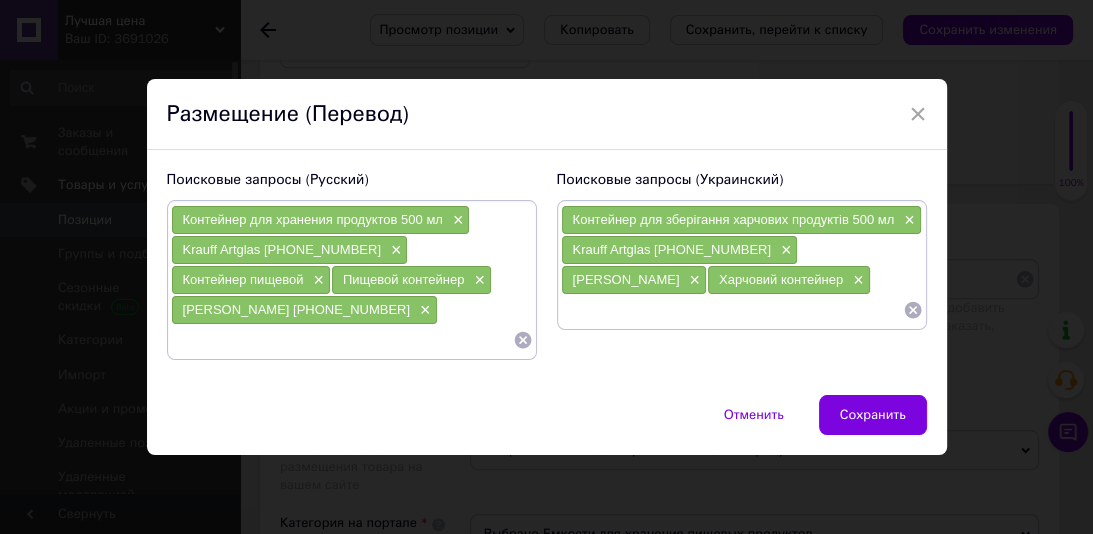 click at bounding box center [732, 310] 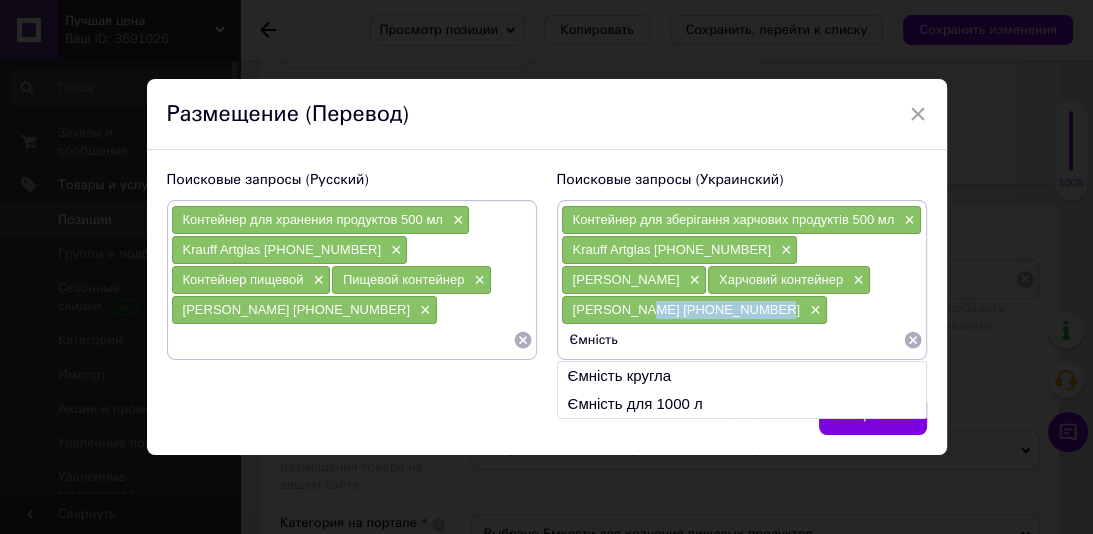 drag, startPoint x: 751, startPoint y: 313, endPoint x: 660, endPoint y: 310, distance: 91.04944 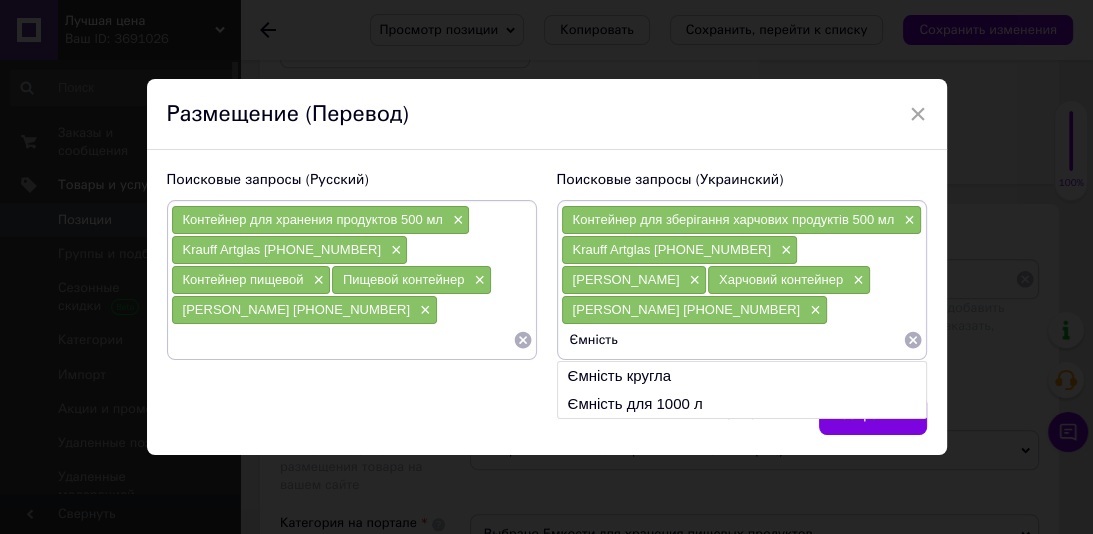 click on "Ємність" at bounding box center [732, 340] 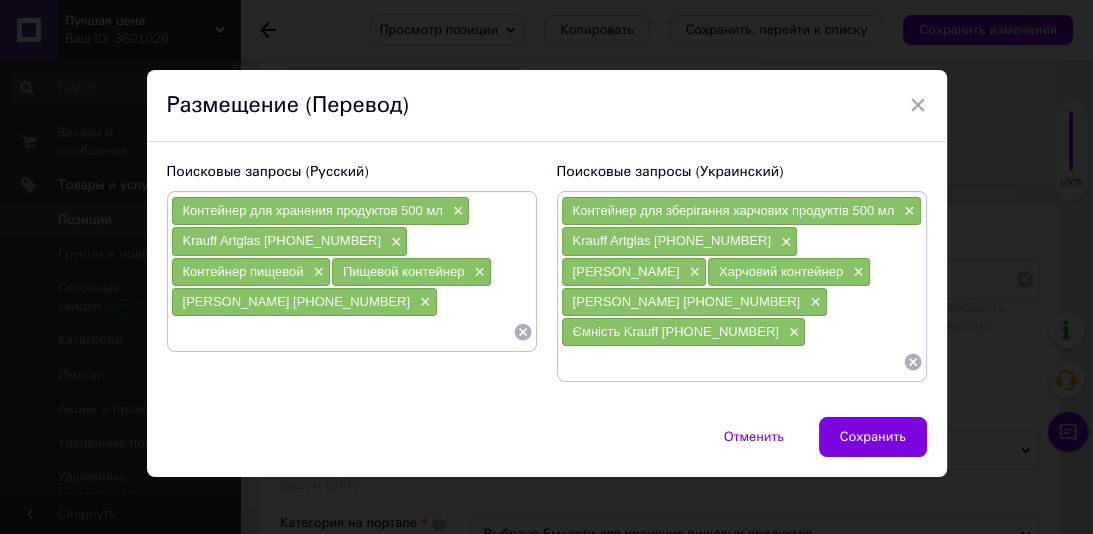 type 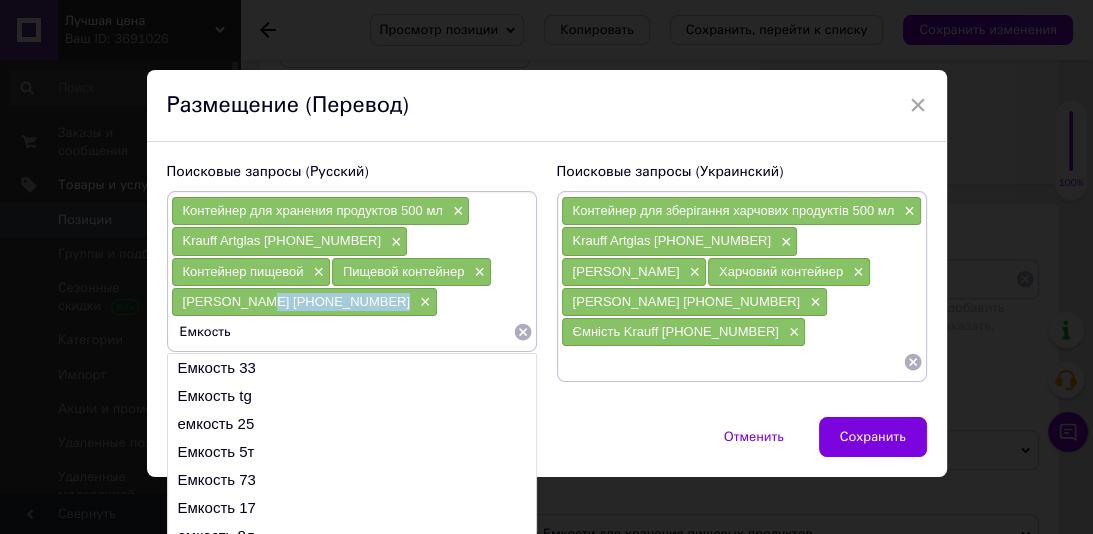 drag, startPoint x: 356, startPoint y: 307, endPoint x: 268, endPoint y: 301, distance: 88.20431 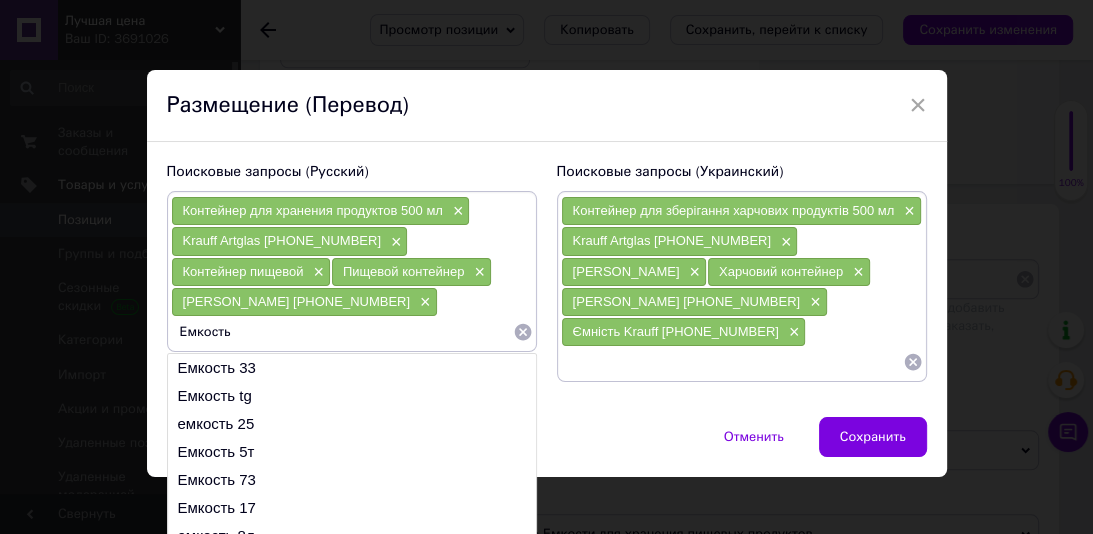 click on "Емкость" at bounding box center (342, 332) 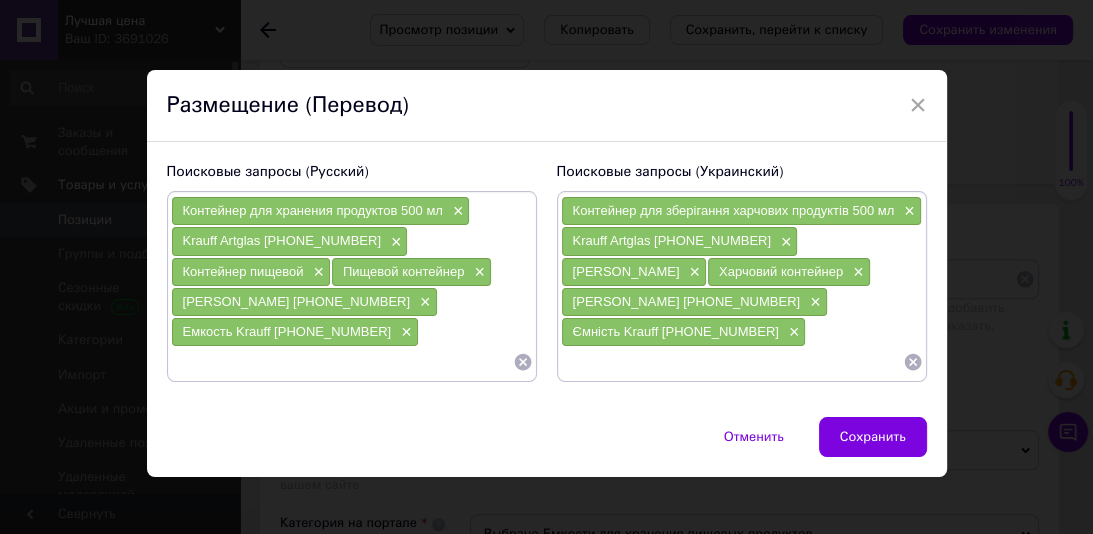 paste on "Емкость для хранения пищевых продуктов" 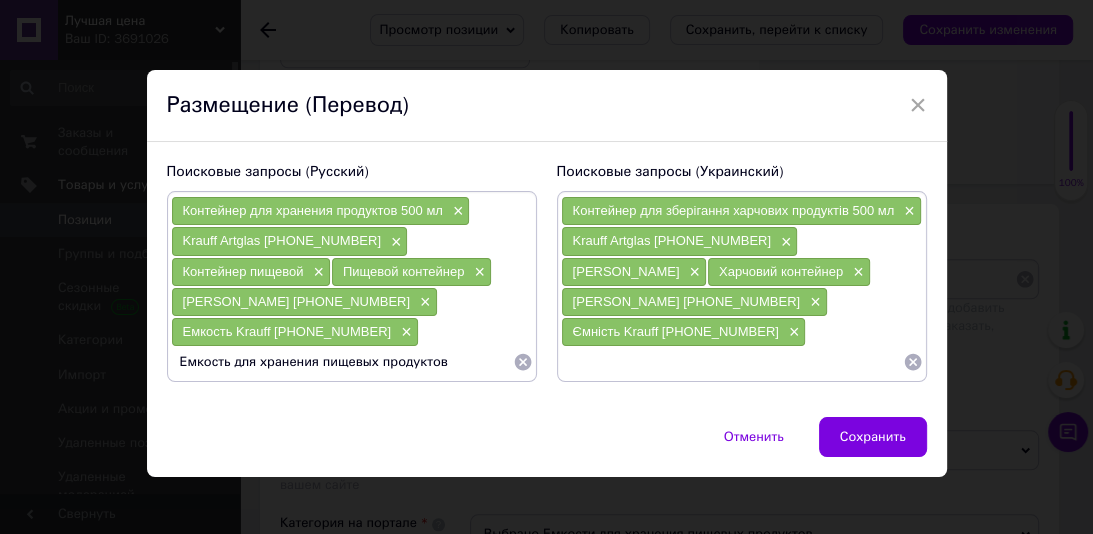 type 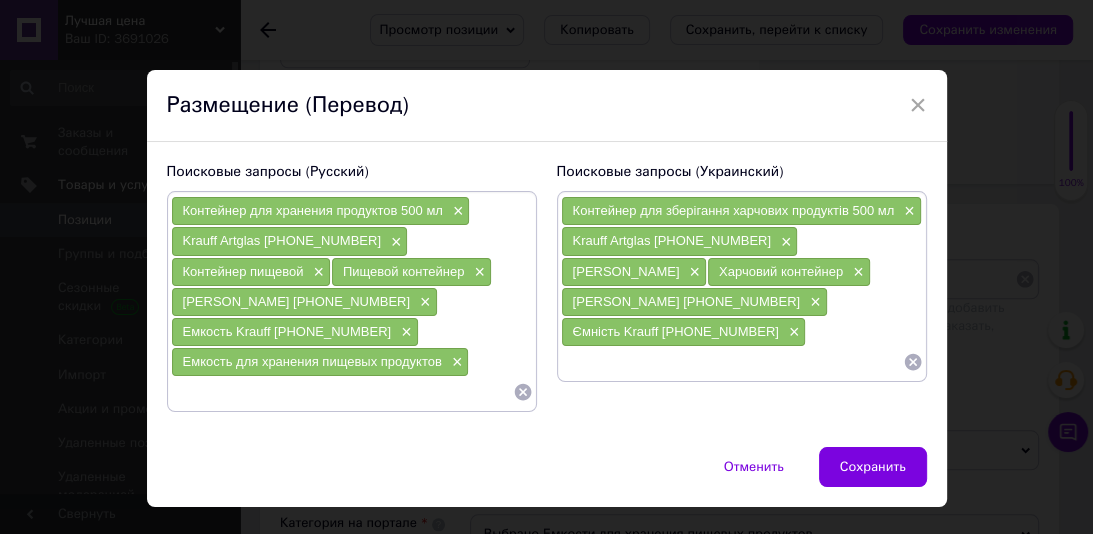 paste on "Місткість для зберігання харчових продуктів" 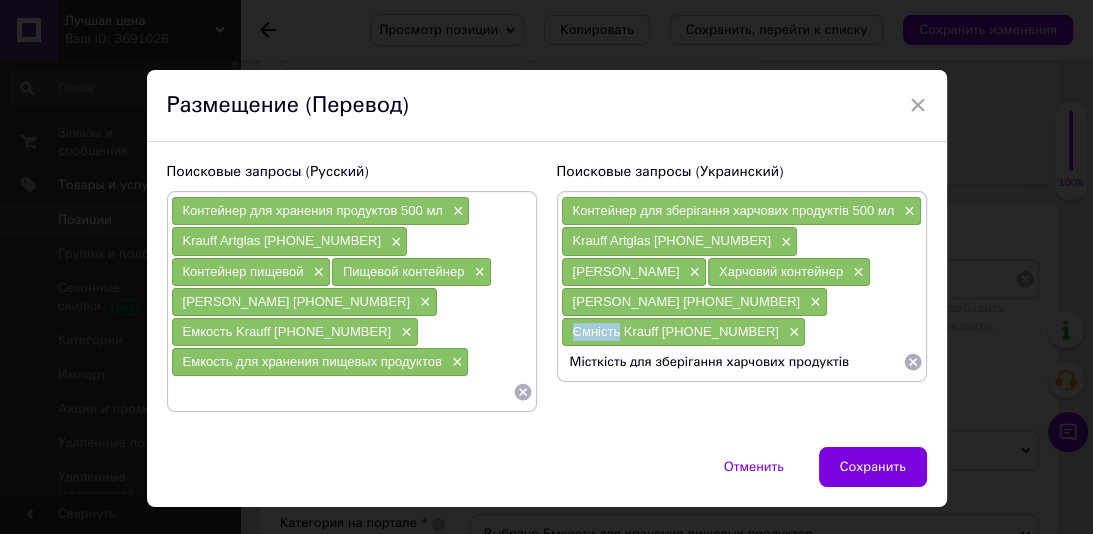 drag, startPoint x: 617, startPoint y: 333, endPoint x: 561, endPoint y: 329, distance: 56.142673 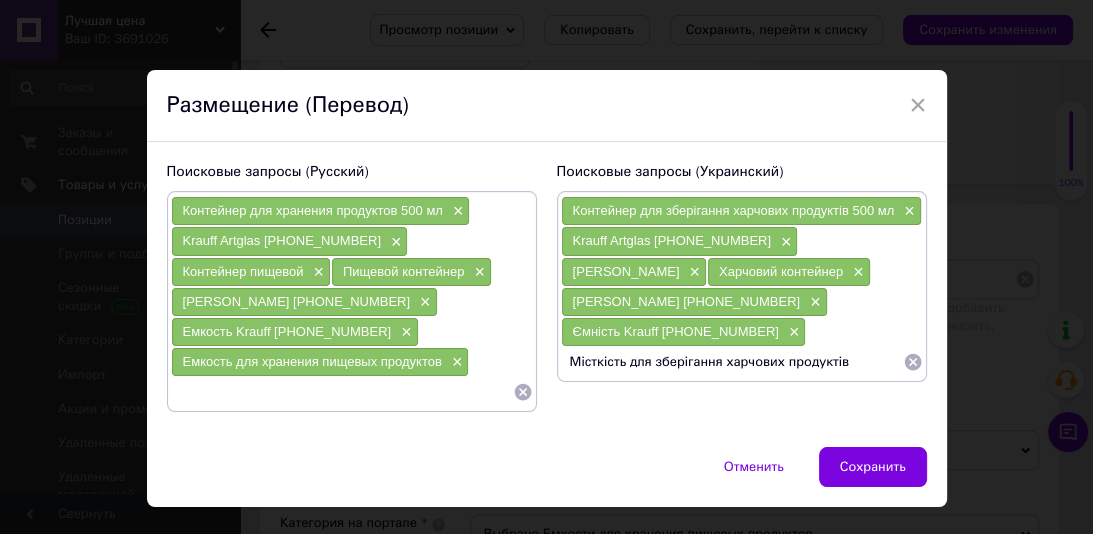 drag, startPoint x: 620, startPoint y: 364, endPoint x: 560, endPoint y: 360, distance: 60.133186 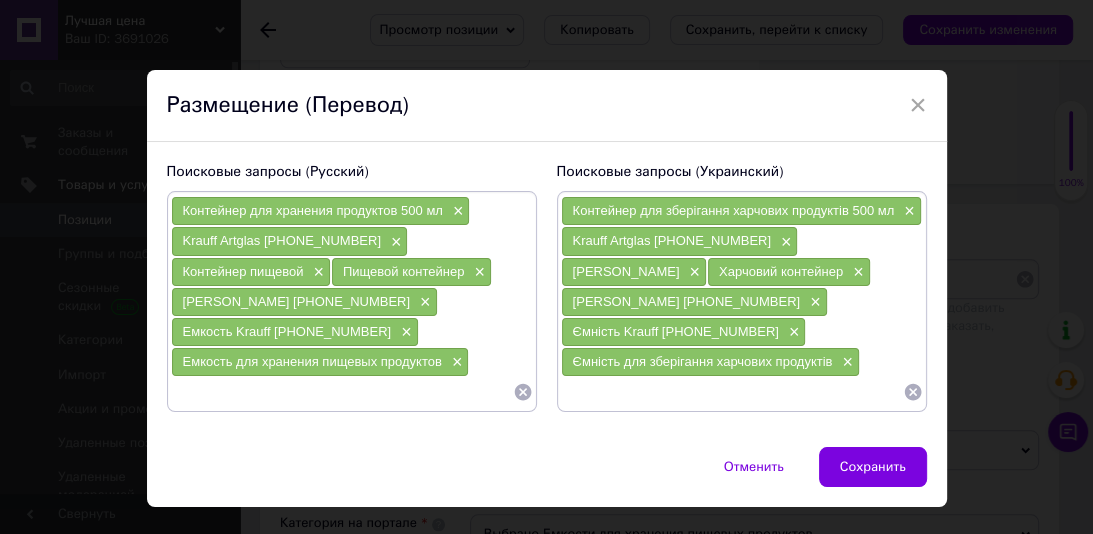 type 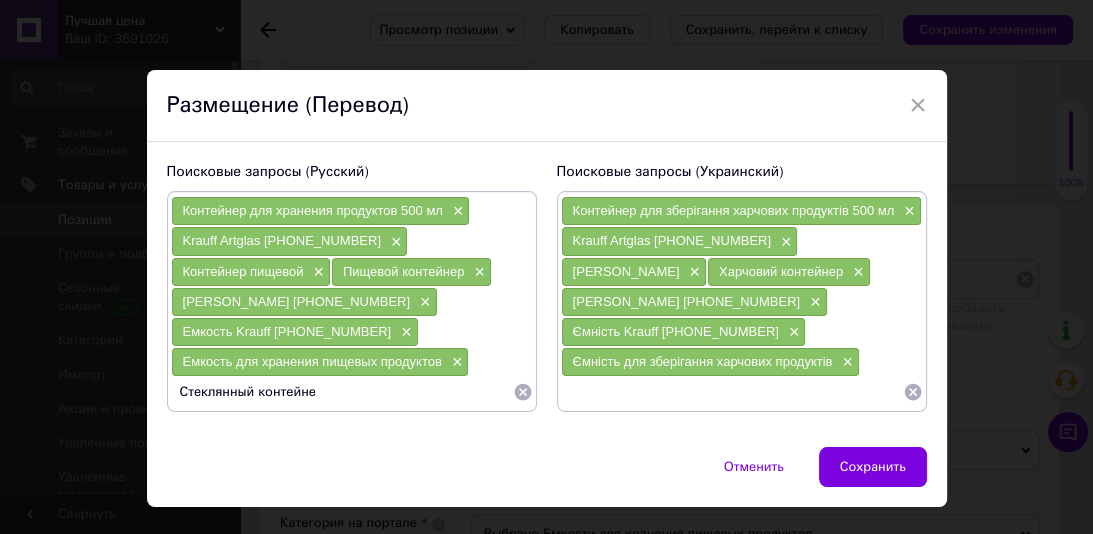 type on "Стеклянный контейнер" 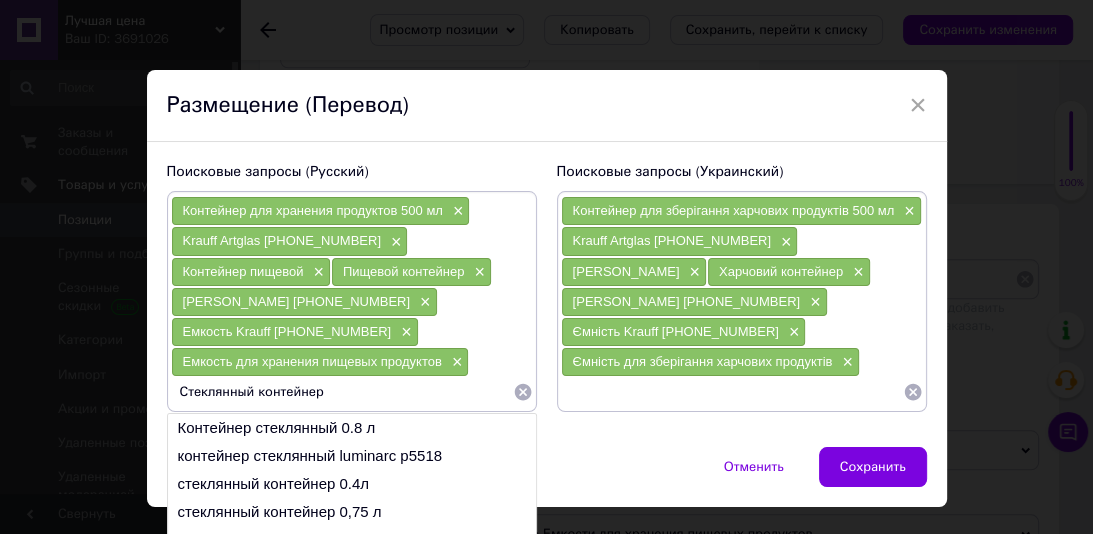 type 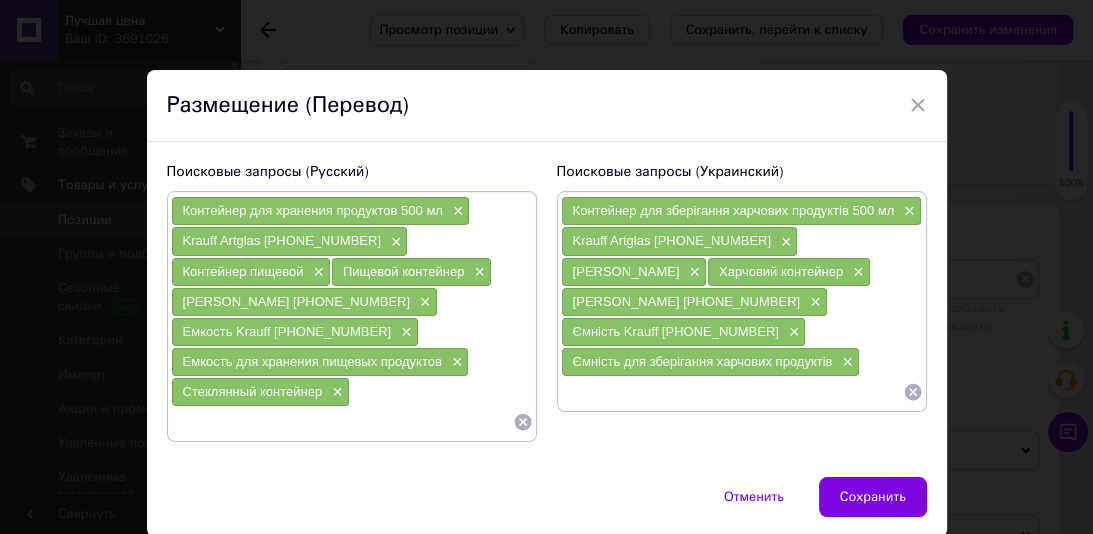 click at bounding box center [732, 392] 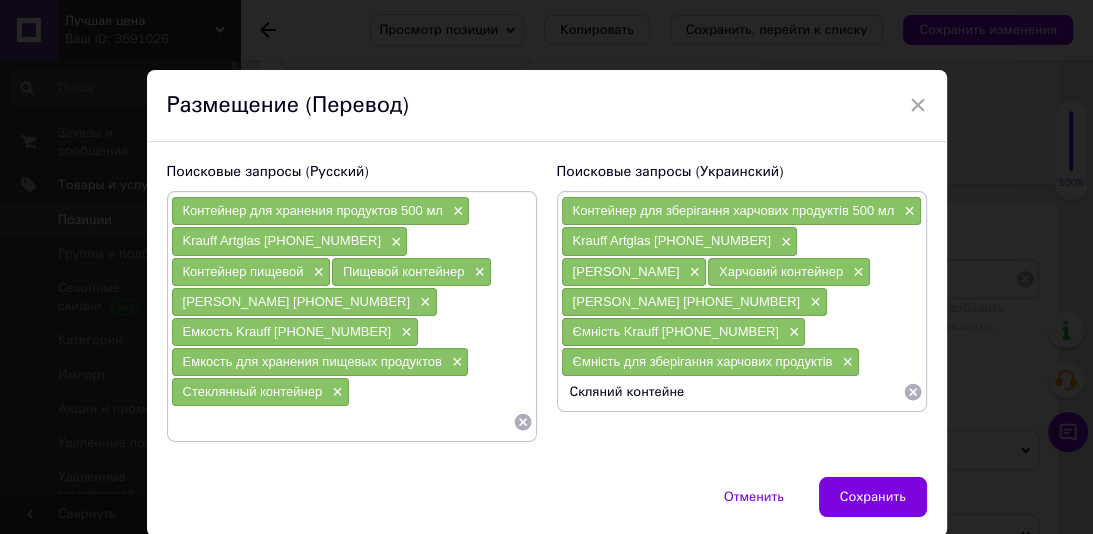type on "Скляний контейнер" 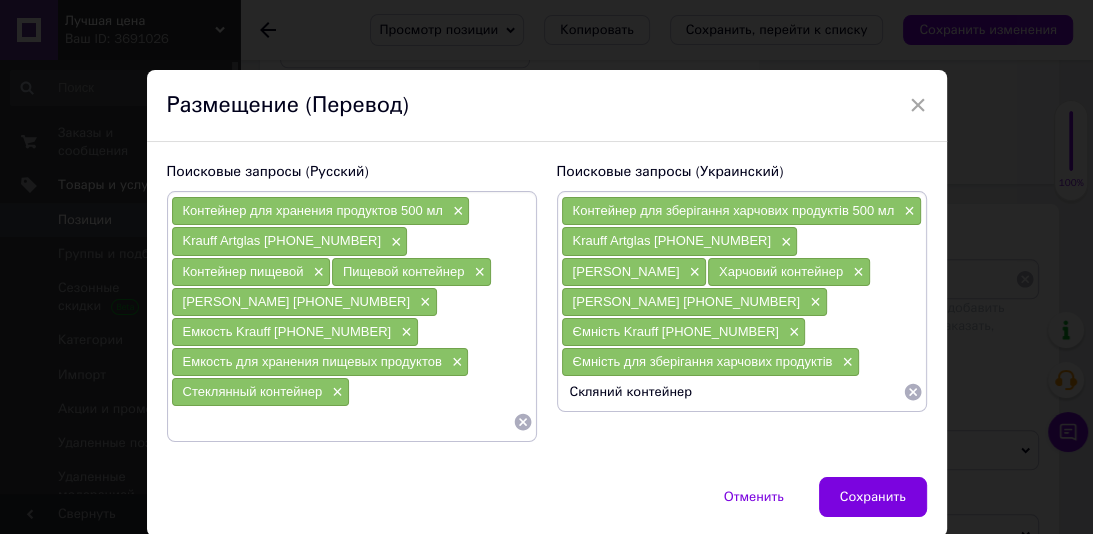 type 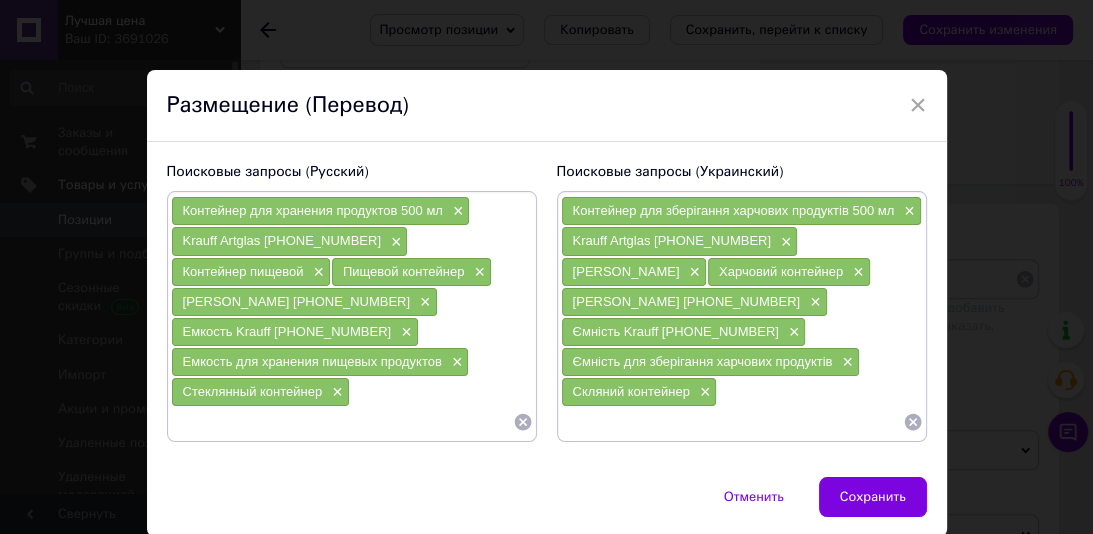 click at bounding box center [342, 422] 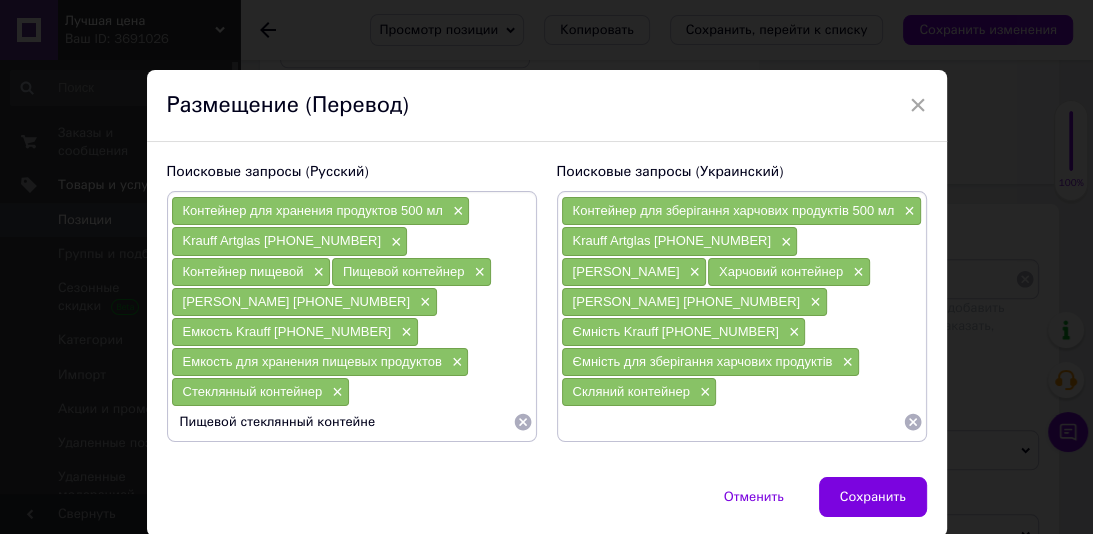 type on "Пищевой стеклянный контейнер" 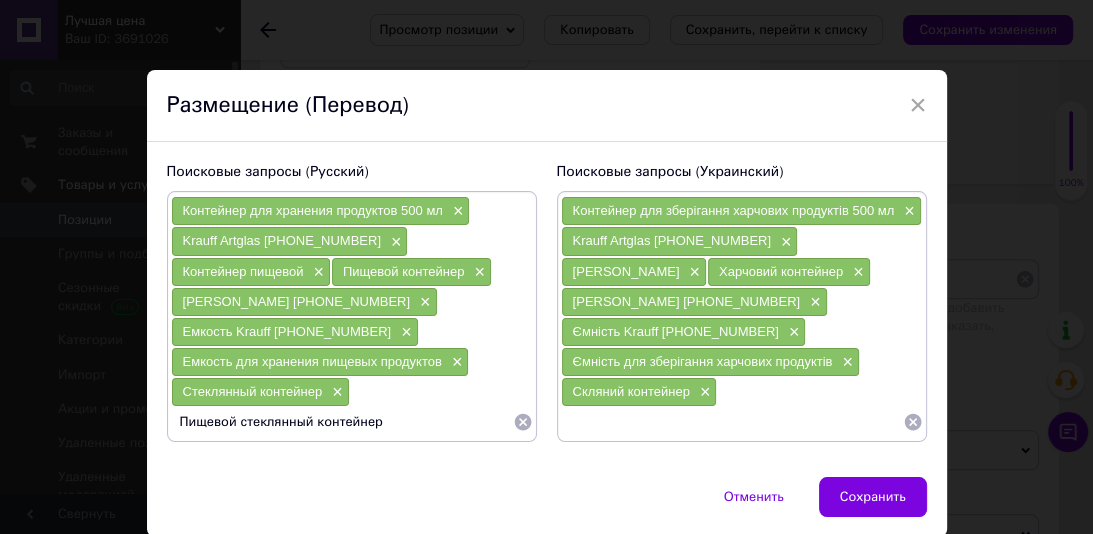 type 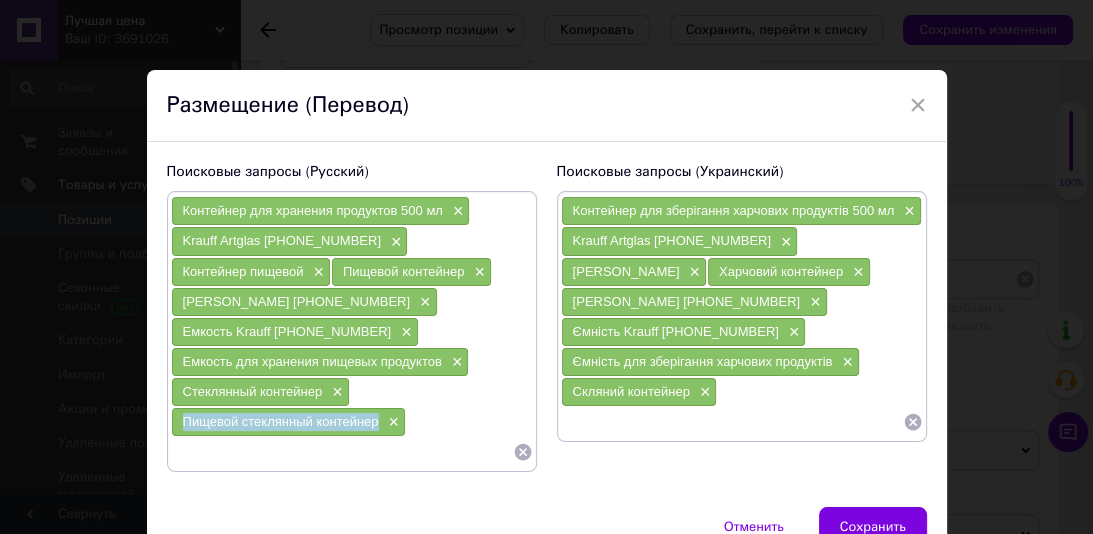 drag, startPoint x: 372, startPoint y: 420, endPoint x: 178, endPoint y: 416, distance: 194.04123 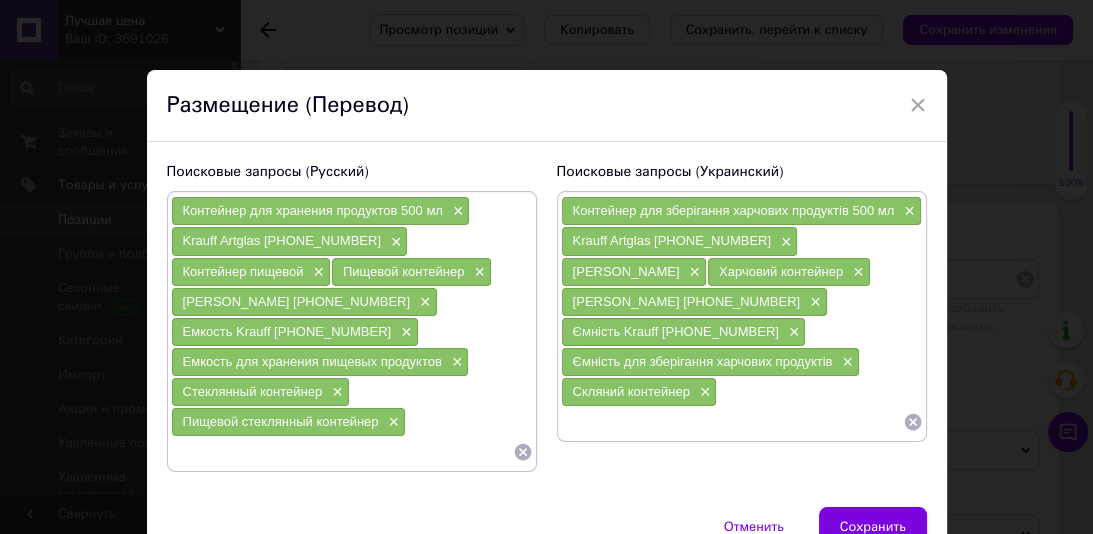 paste on "Харчовий скляний контейнер" 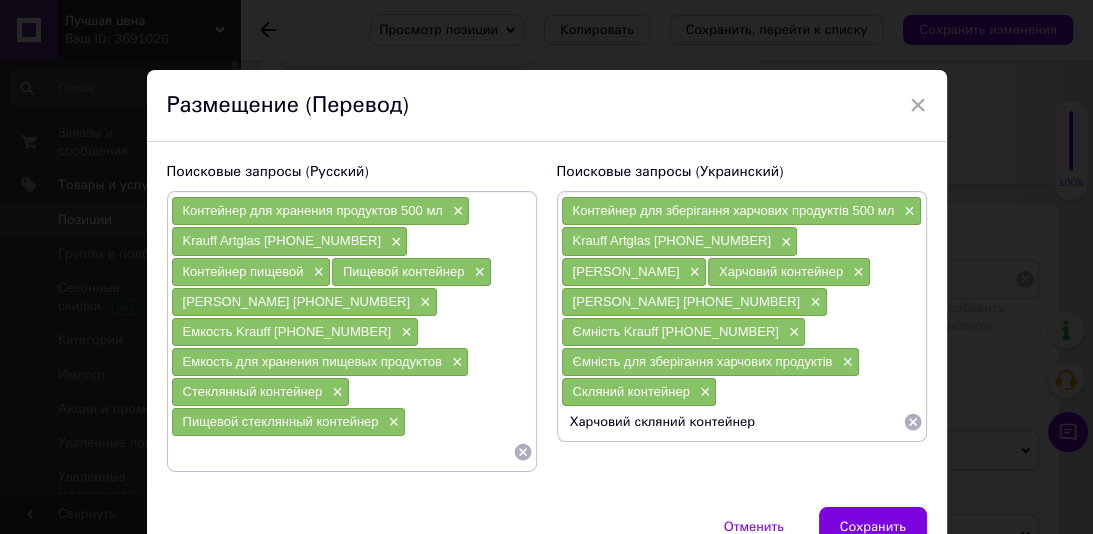 type 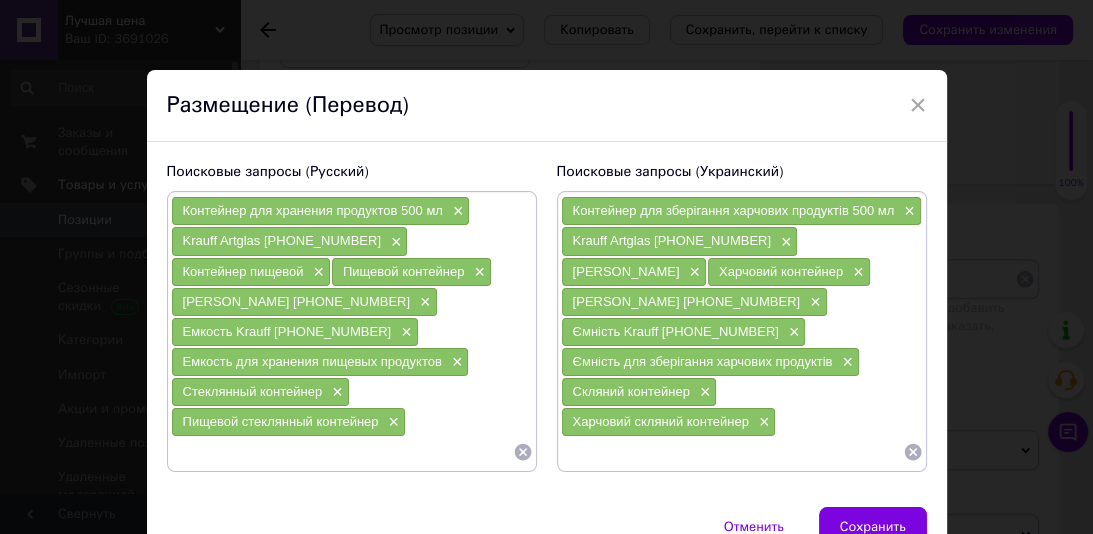 paste on "Контейнер для хранения пищи" 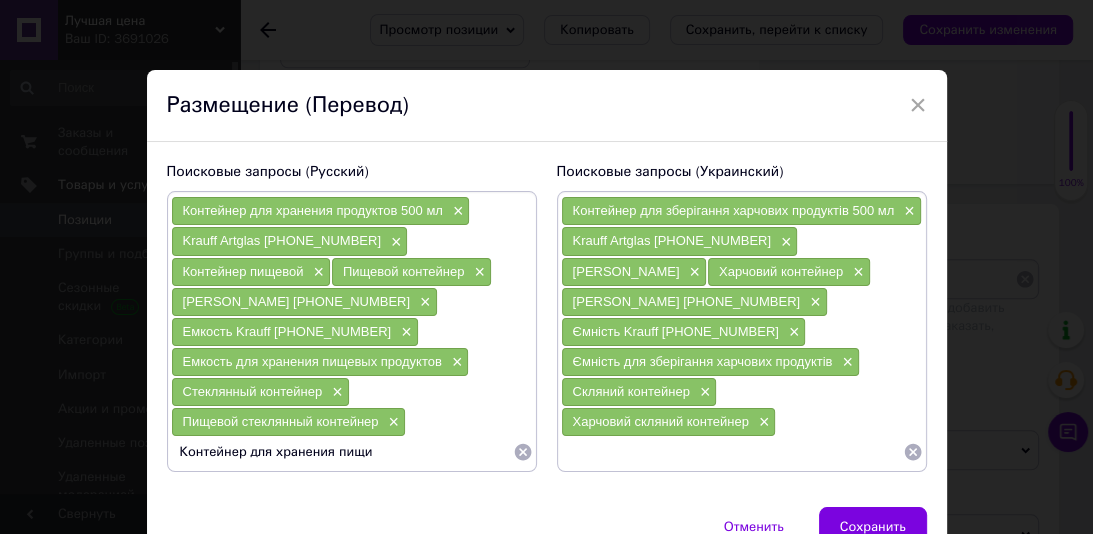 type 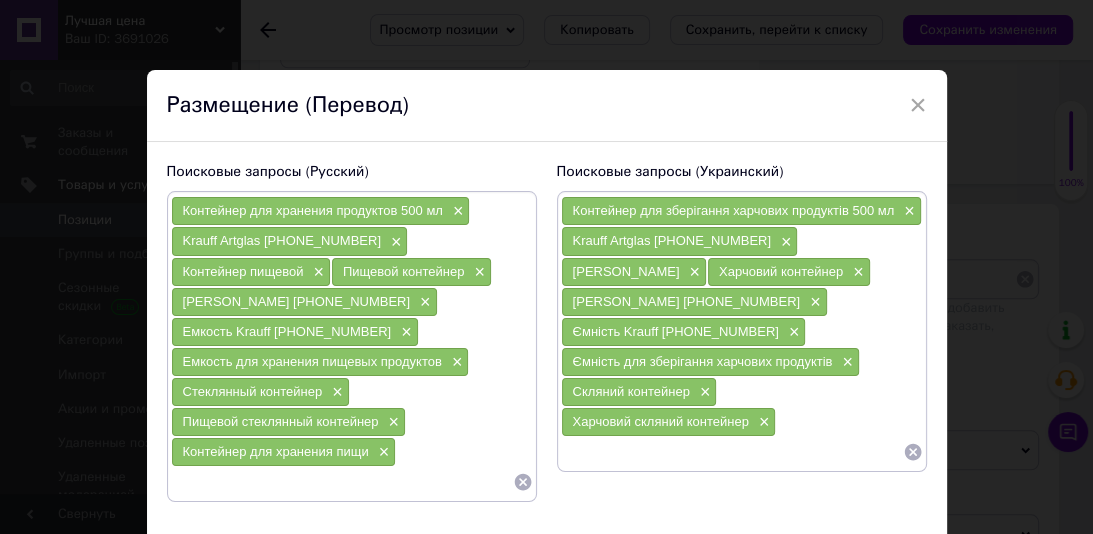 paste on "Контейнер для зберігання їжі" 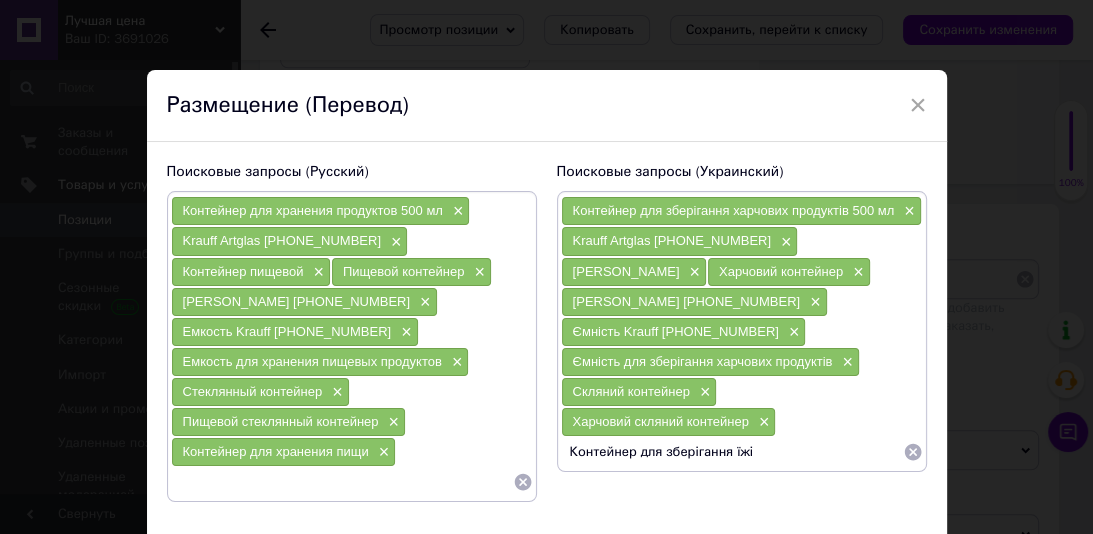 type 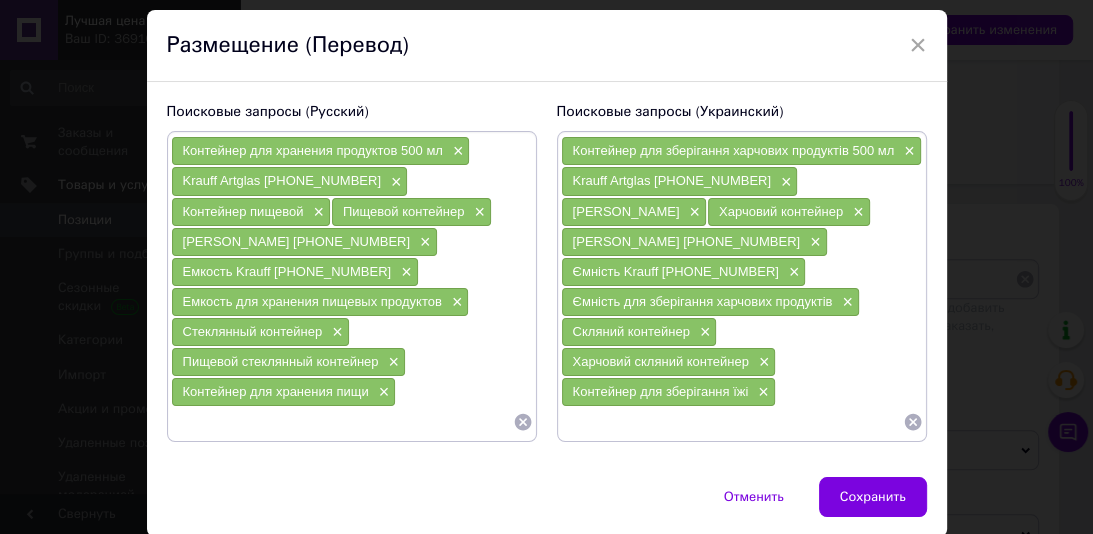 scroll, scrollTop: 62, scrollLeft: 0, axis: vertical 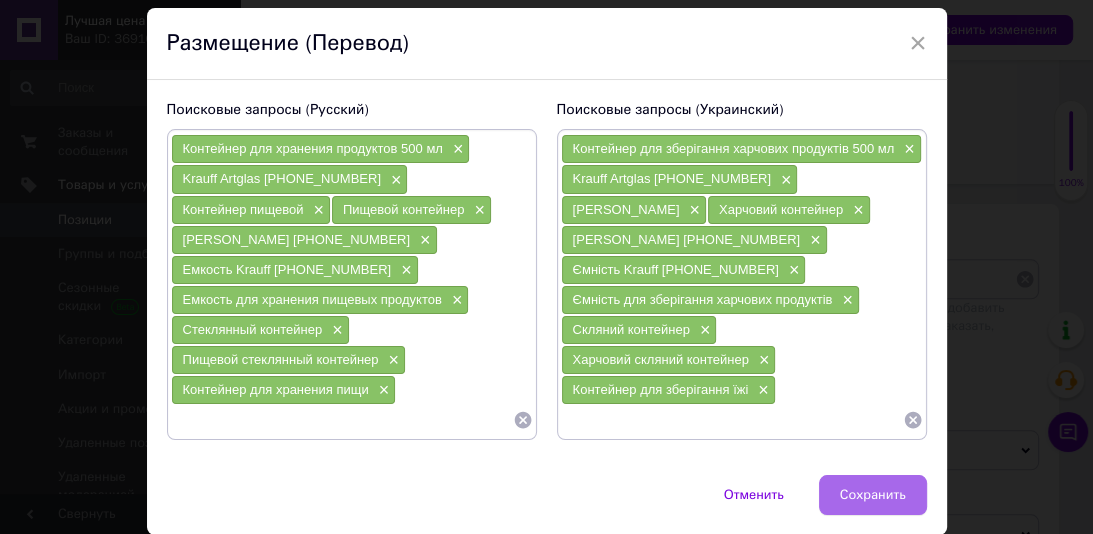 click on "Сохранить" at bounding box center [873, 495] 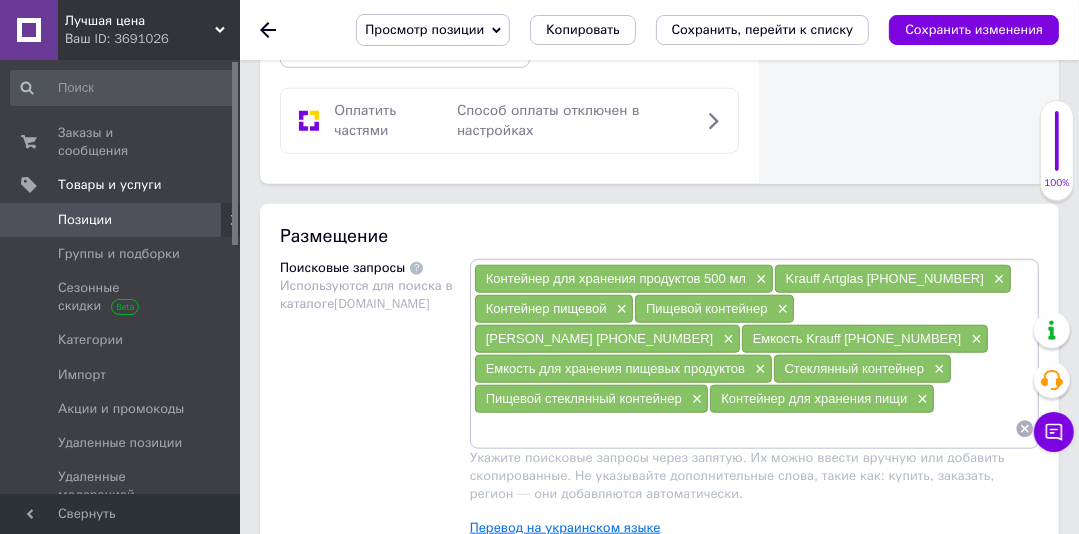 click on "Перевод на украинском языке" at bounding box center (565, 528) 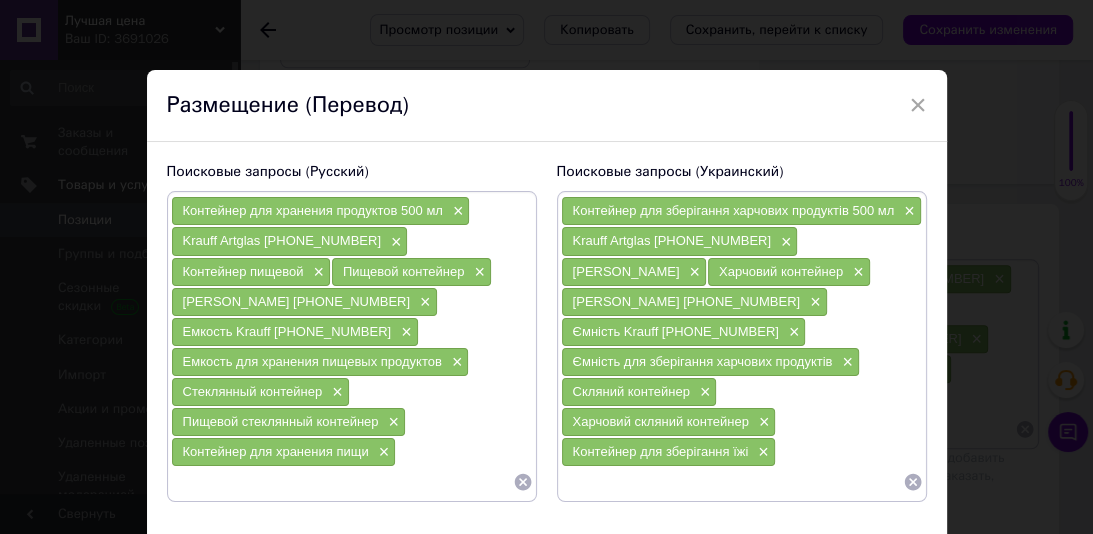 click at bounding box center (342, 482) 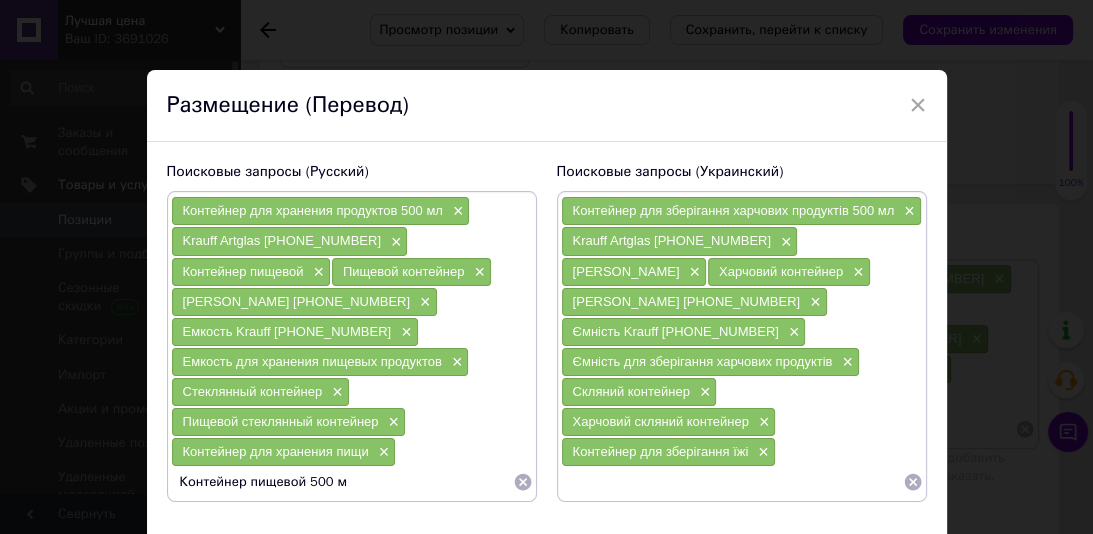 type on "Контейнер пищевой 500 мл" 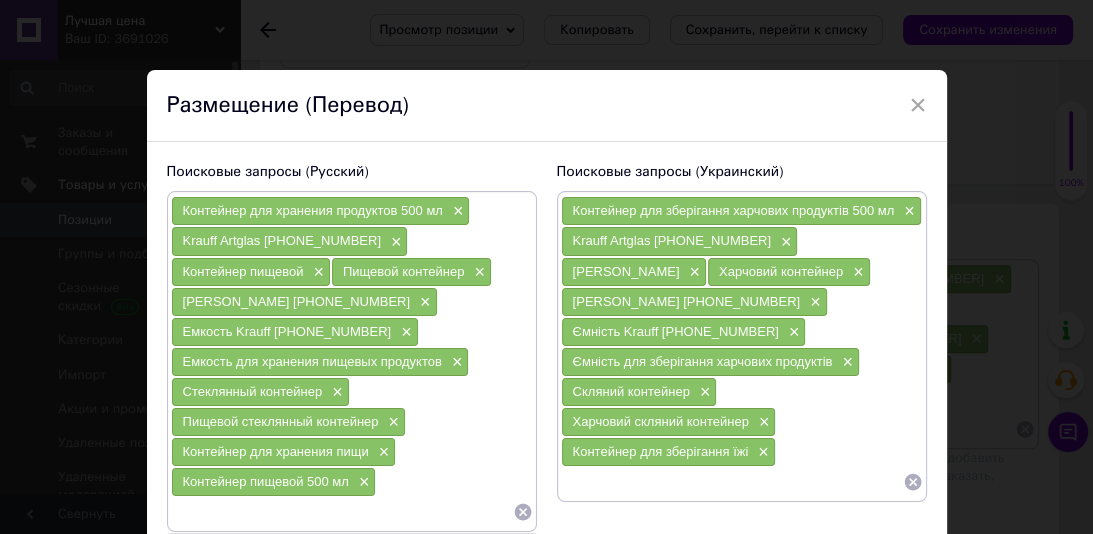 click at bounding box center [342, 512] 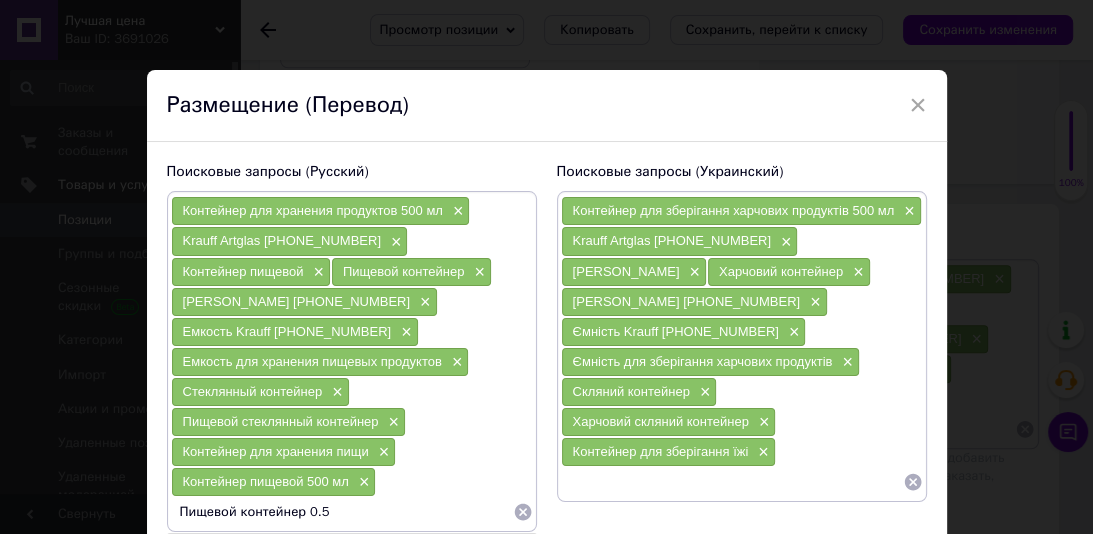type on "Пищевой контейнер 0.5 л" 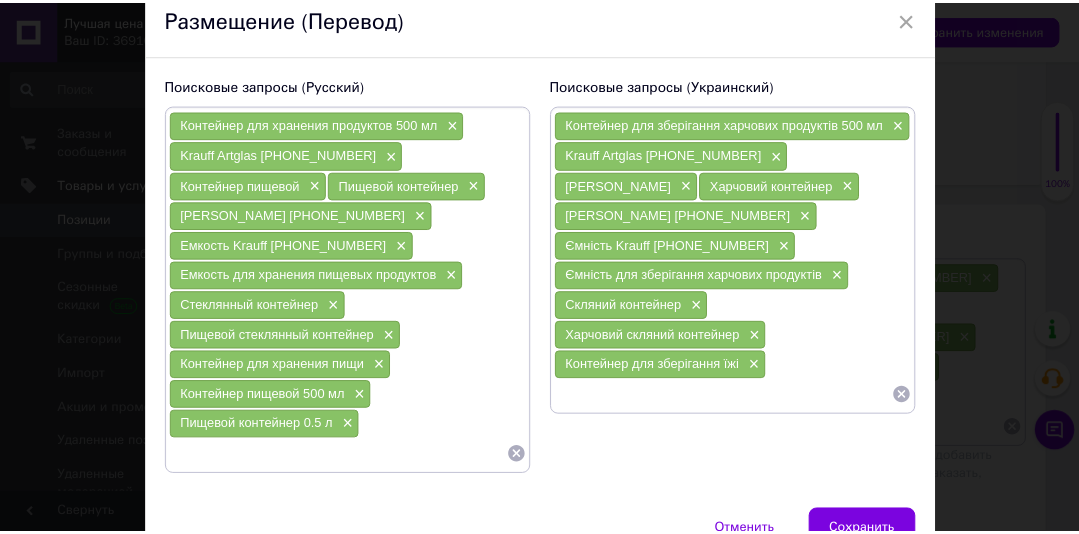 scroll, scrollTop: 87, scrollLeft: 0, axis: vertical 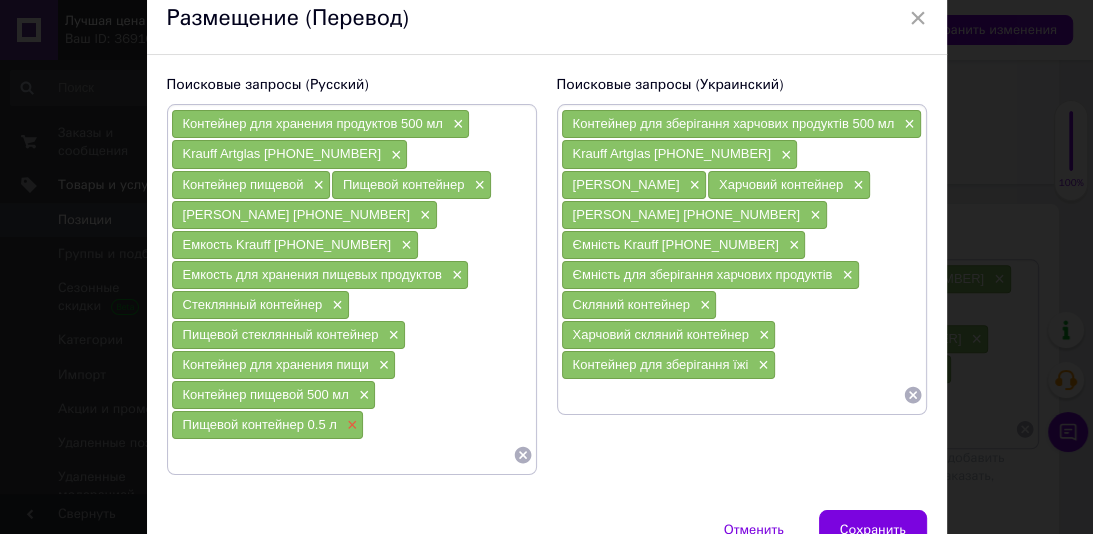 type 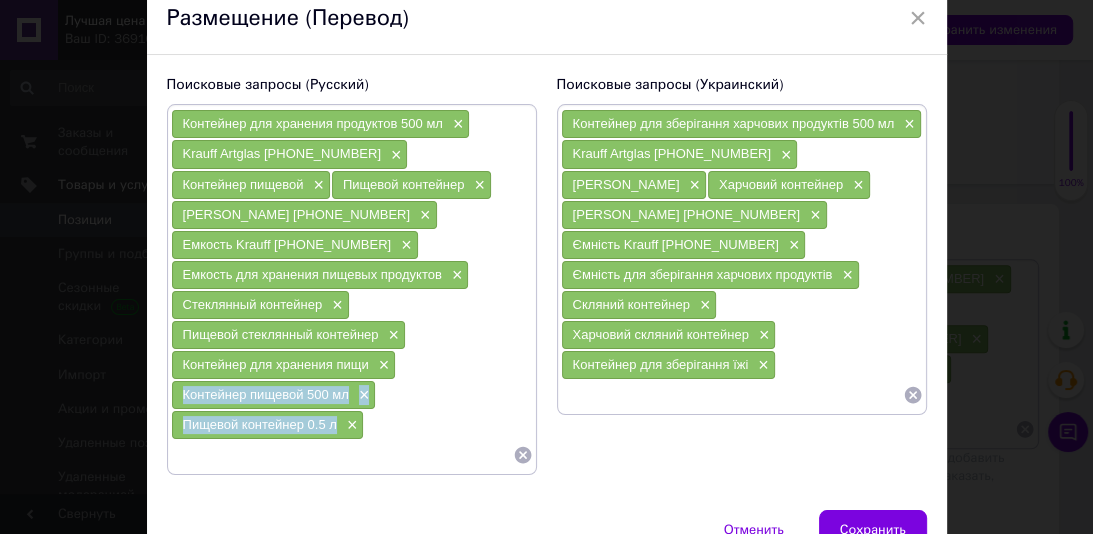 drag, startPoint x: 339, startPoint y: 420, endPoint x: 189, endPoint y: 387, distance: 153.58711 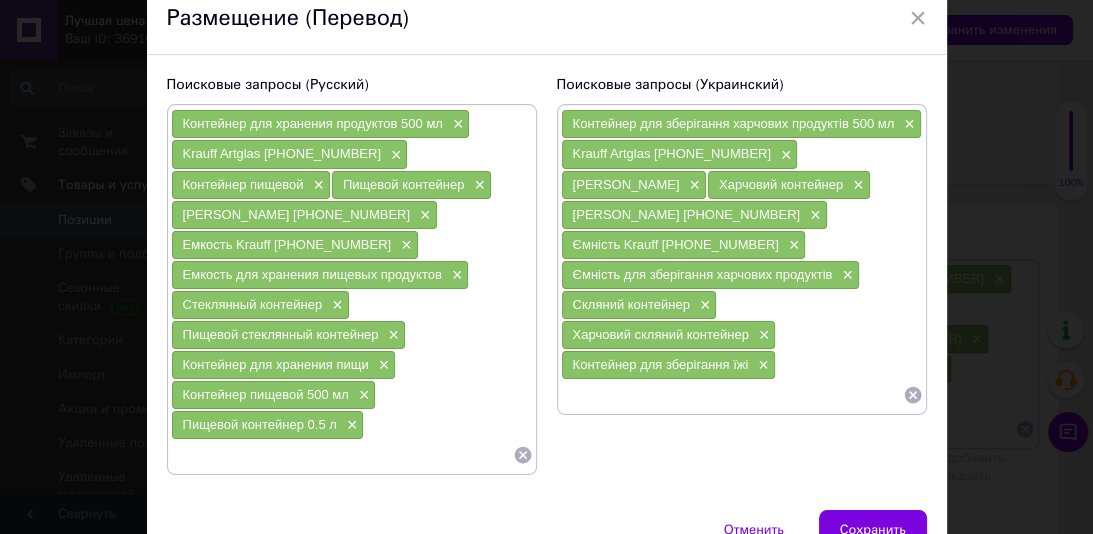 paste on "Контейнер харчовий 500 мл×" 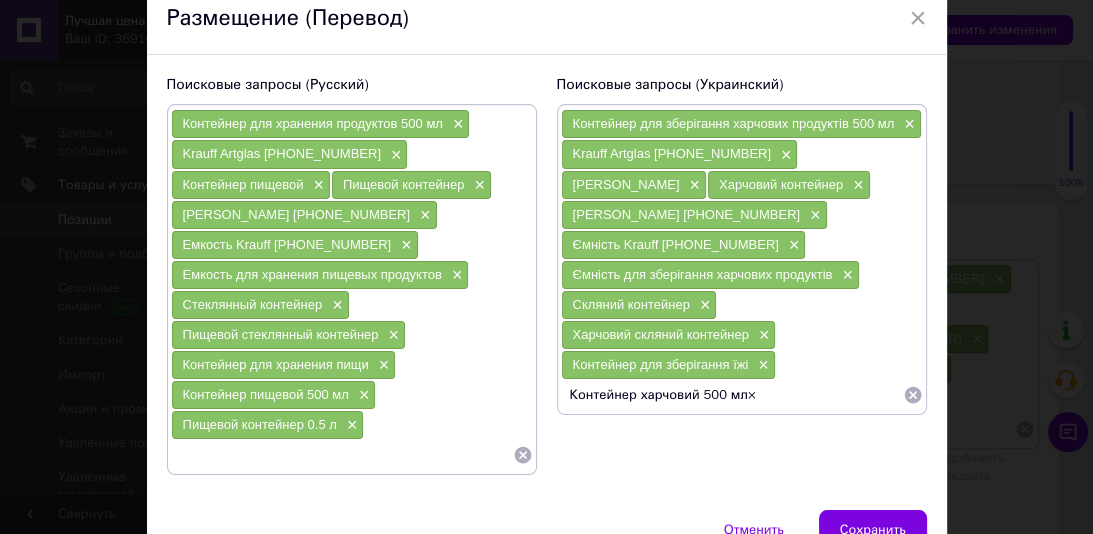 type on "Контейнер харчовий 500 мл" 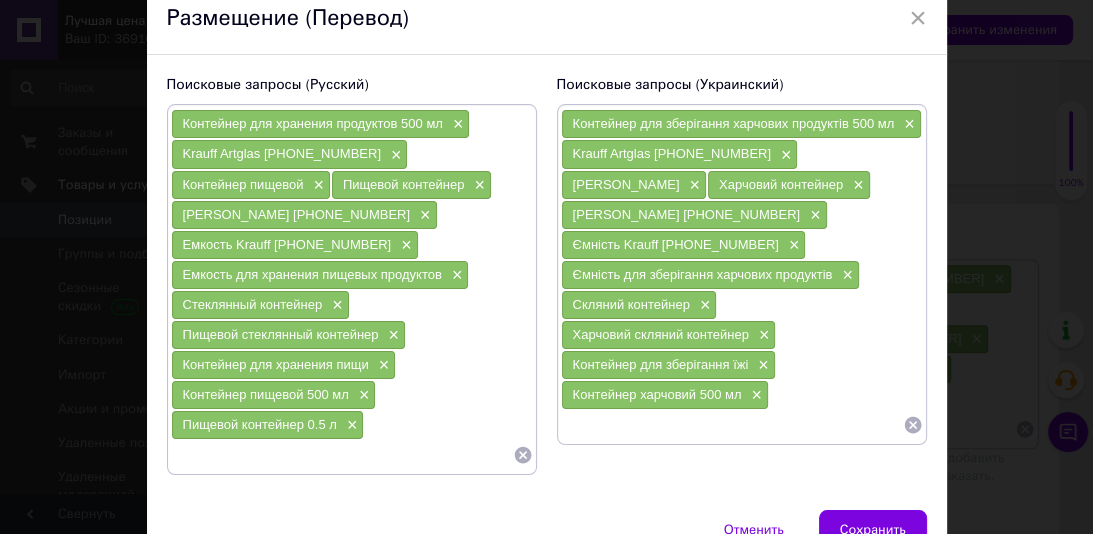 paste on "Харчовий контейнер 0.5 л" 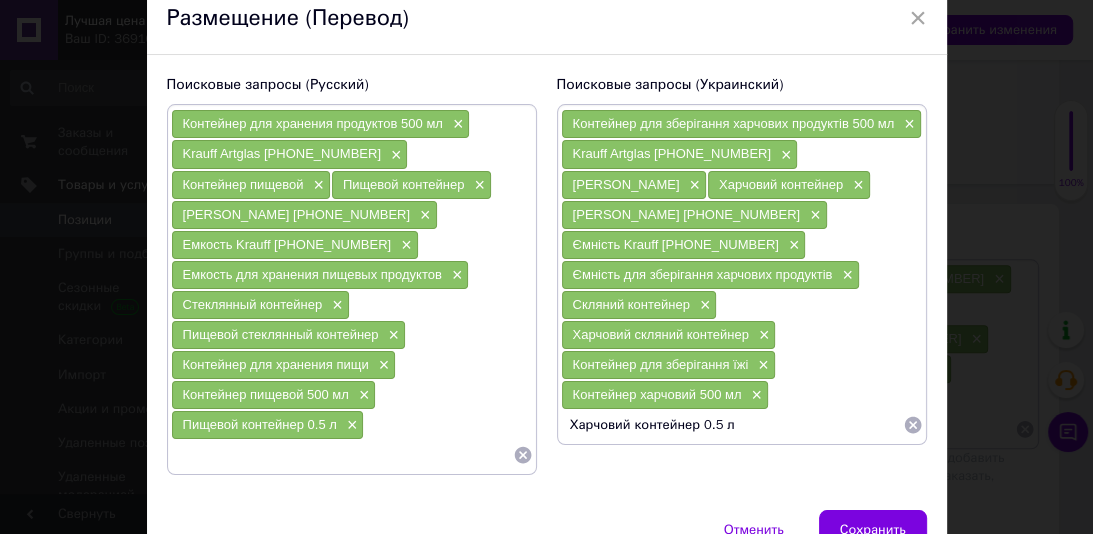 type 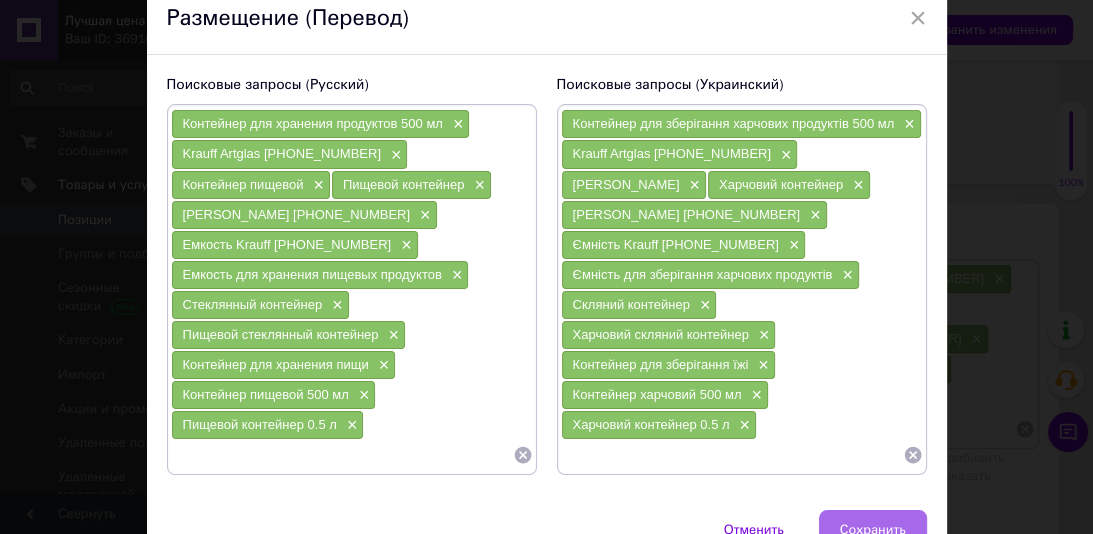 click on "Сохранить" at bounding box center (873, 530) 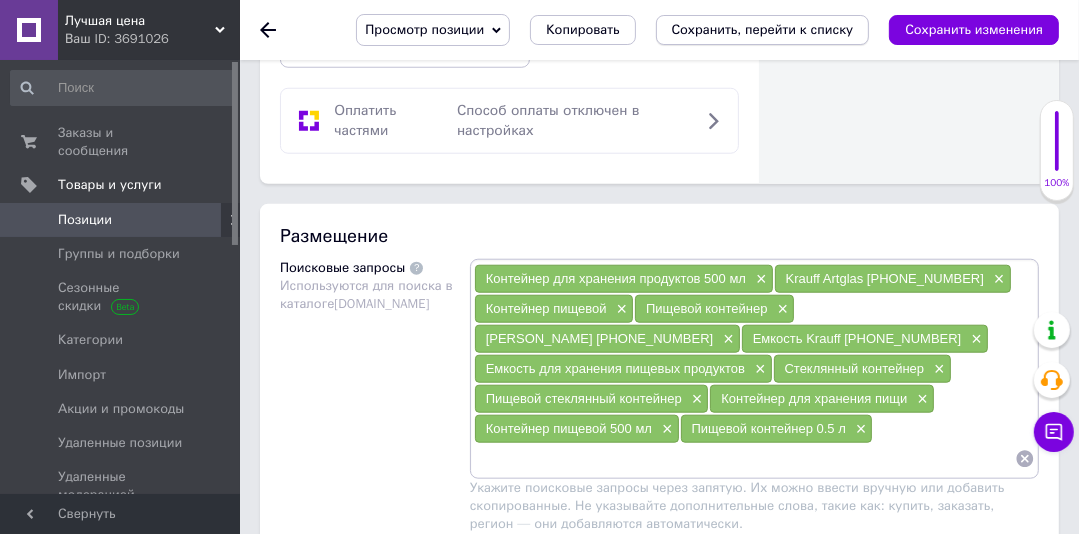 click on "Сохранить, перейти к списку" at bounding box center [763, 29] 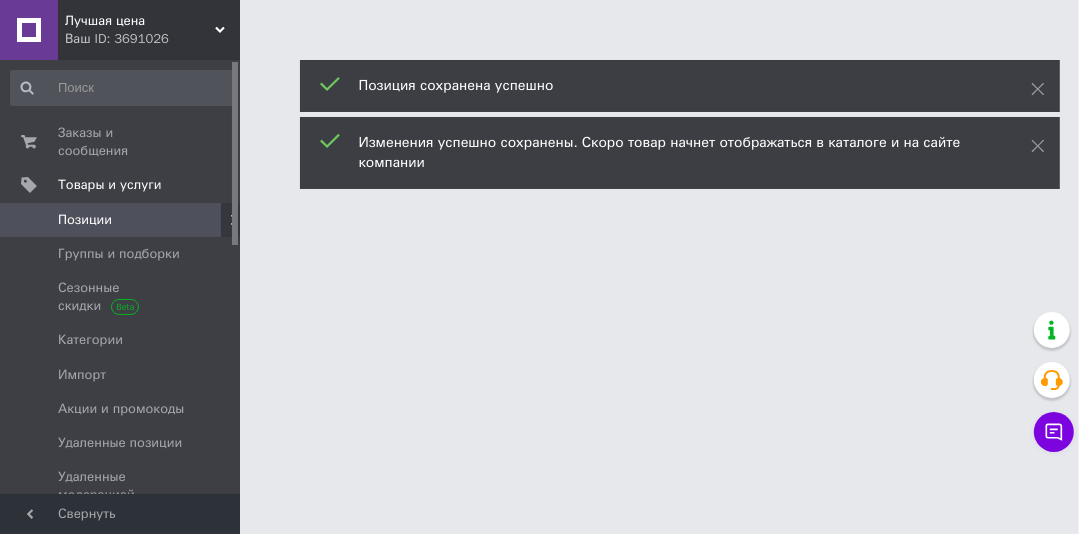 scroll, scrollTop: 0, scrollLeft: 0, axis: both 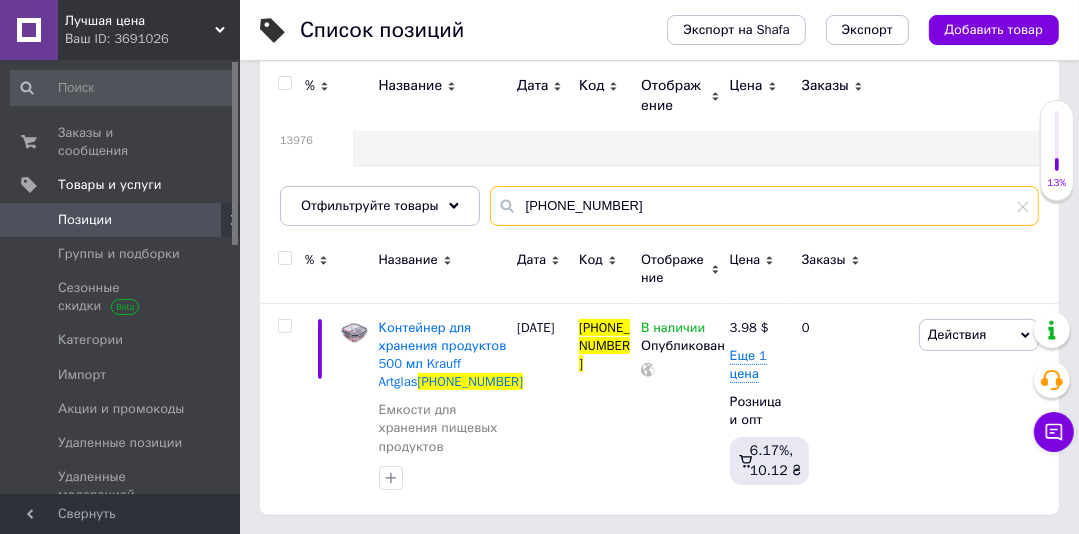 drag, startPoint x: 619, startPoint y: 210, endPoint x: 514, endPoint y: 200, distance: 105.47511 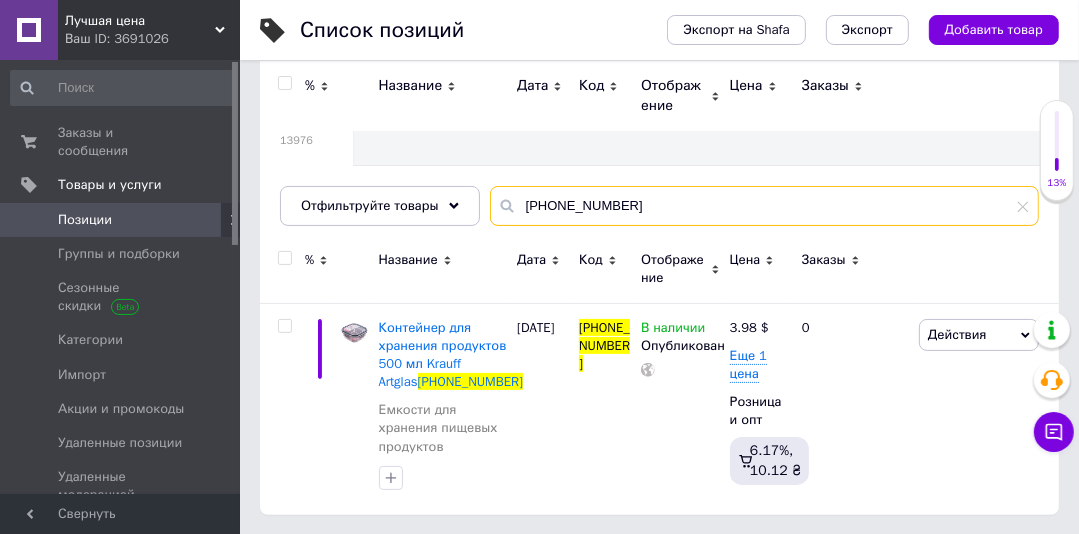 paste on "6" 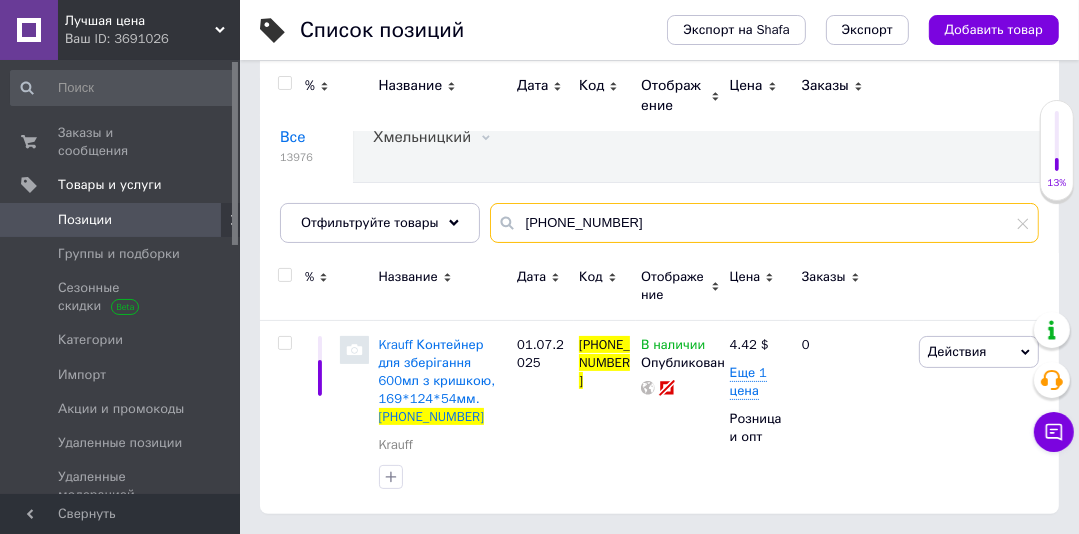 scroll, scrollTop: 162, scrollLeft: 0, axis: vertical 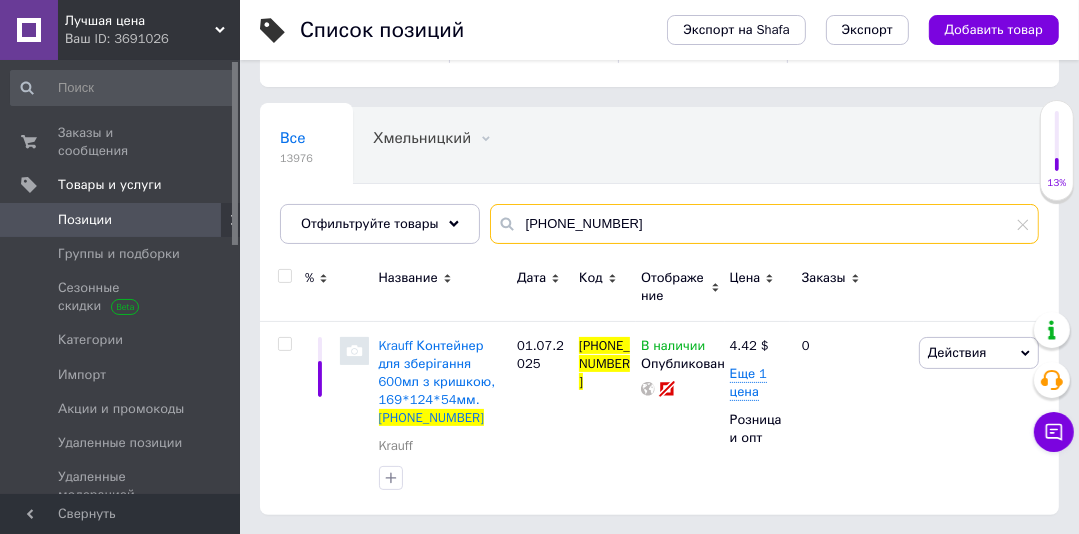 type on "[PHONE_NUMBER]" 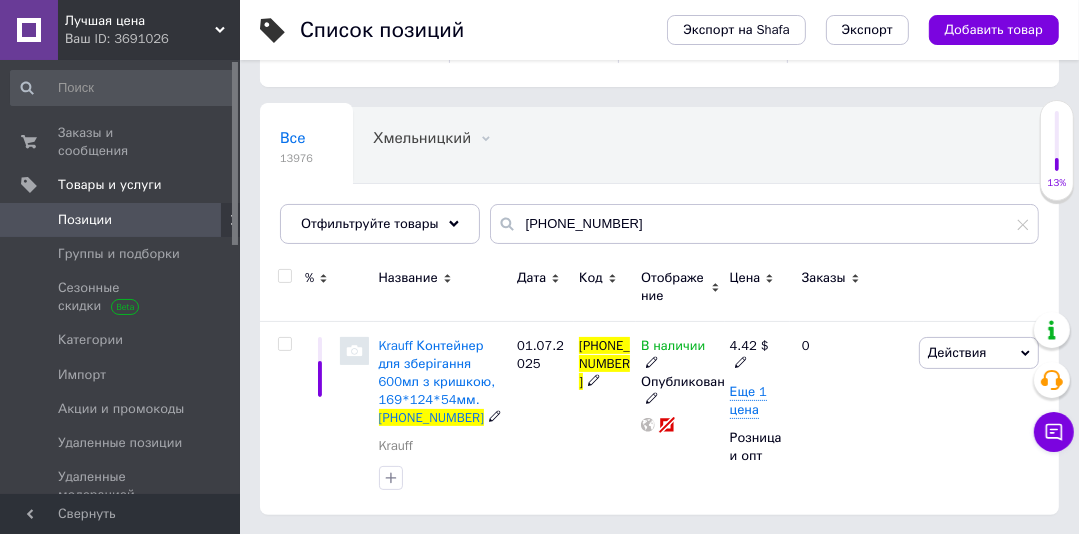 click on "Krauff Контейнер для зберігання 600мл з кришкою, 169*124*54мм." at bounding box center [437, 373] 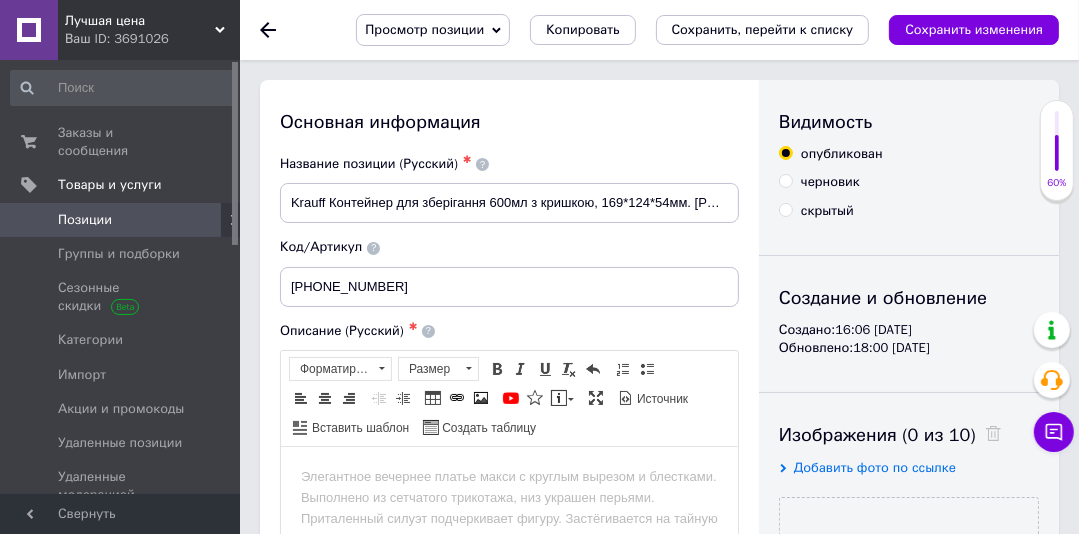 scroll, scrollTop: 0, scrollLeft: 0, axis: both 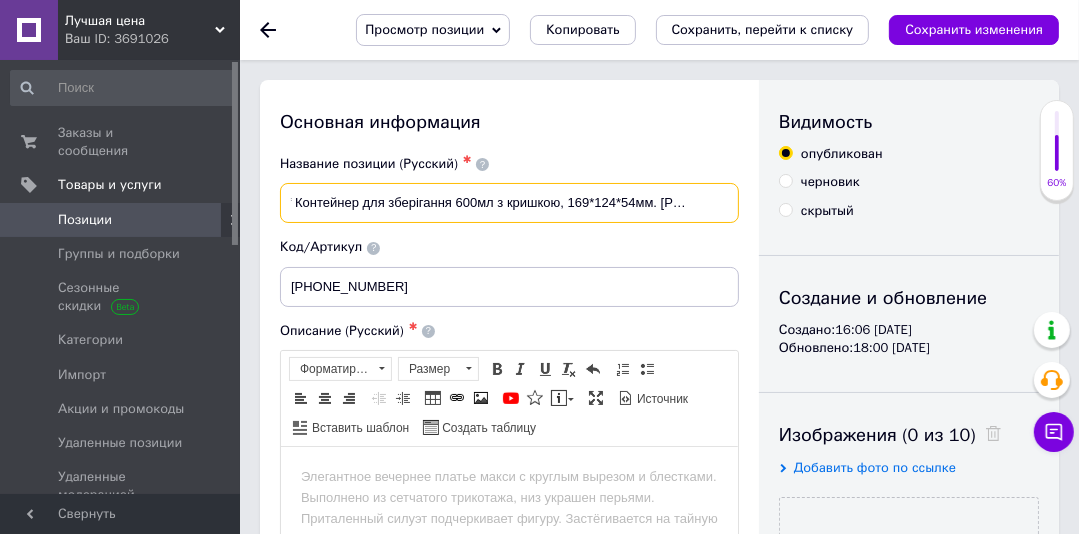 drag, startPoint x: 291, startPoint y: 199, endPoint x: 741, endPoint y: 207, distance: 450.0711 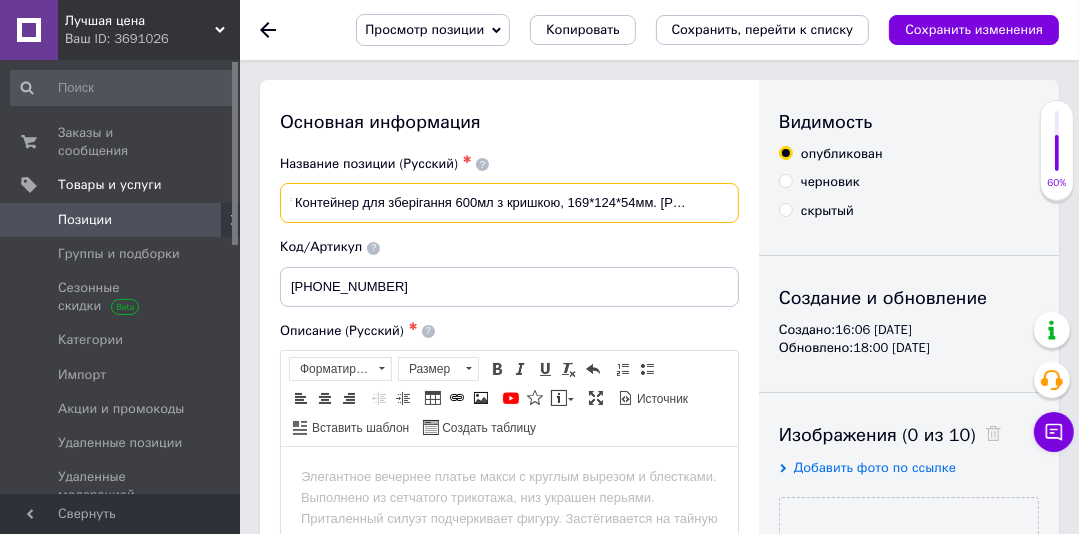 click on "Название позиции (Русский) ✱ Krauff Контейнер для зберігання 600мл з кришкою, 169*124*54мм. [PHONE_NUMBER]" at bounding box center [510, 189] 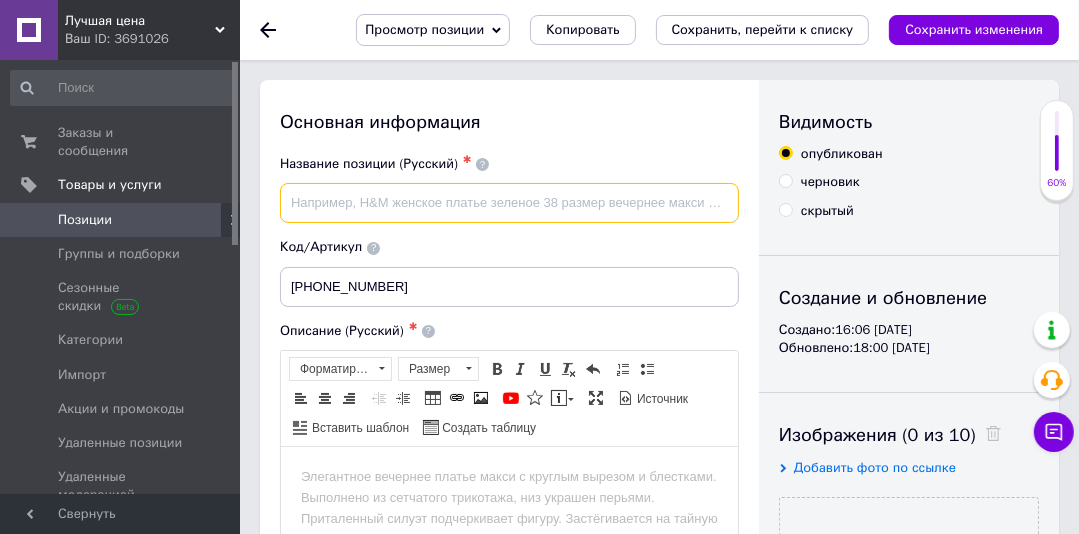 scroll, scrollTop: 0, scrollLeft: 0, axis: both 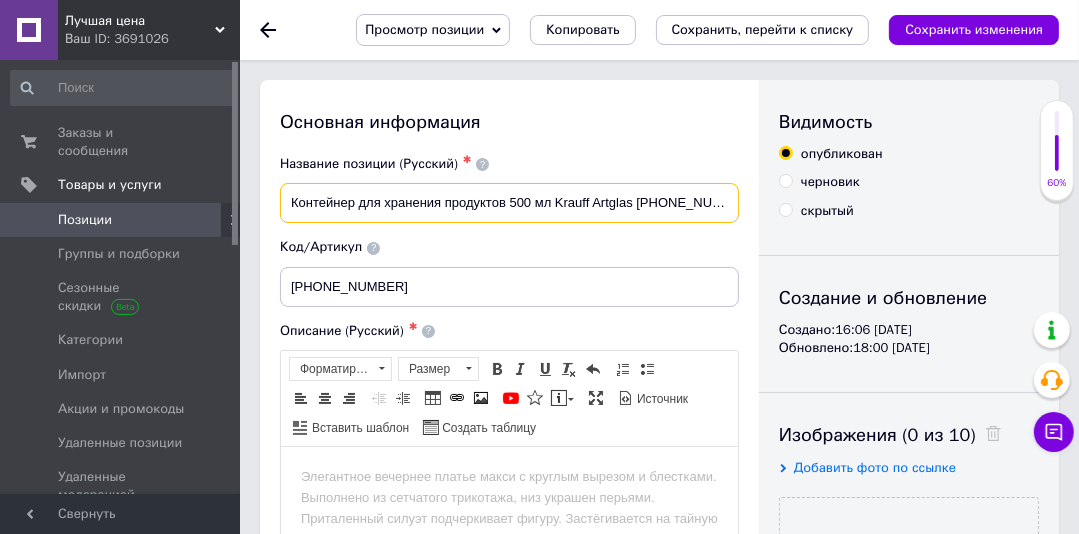 drag, startPoint x: 517, startPoint y: 201, endPoint x: 523, endPoint y: 244, distance: 43.416588 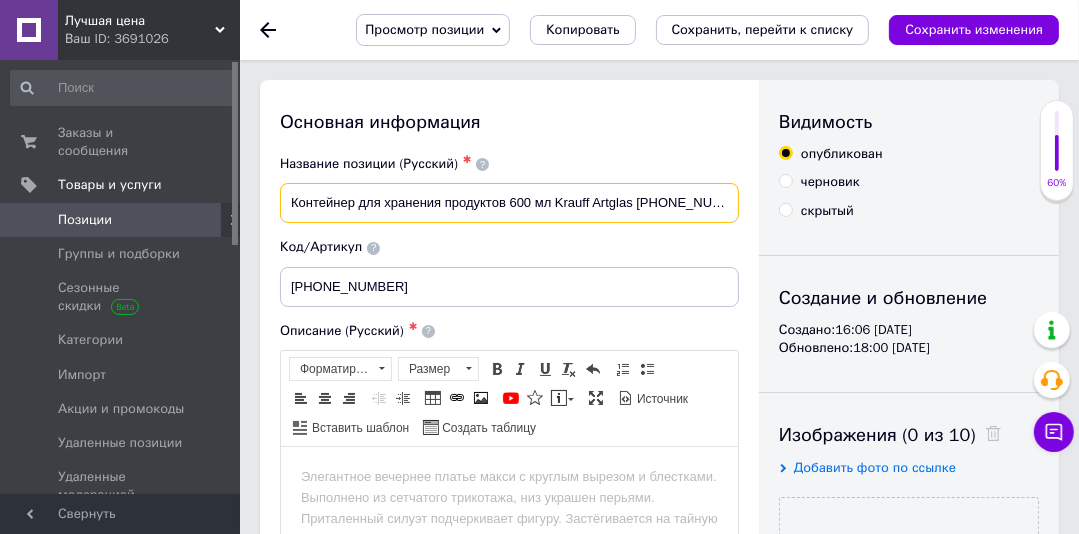 click on "Контейнер для хранения продуктов 600 мл Krauff Artglas [PHONE_NUMBER]" at bounding box center (509, 203) 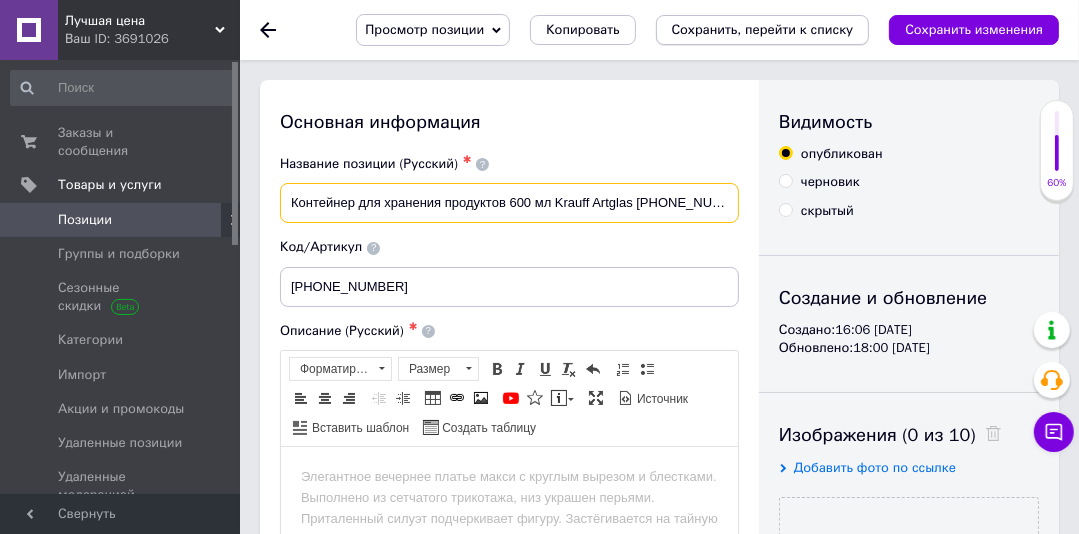 type on "Контейнер для хранения продуктов 600 мл Krauff Artglas [PHONE_NUMBER]" 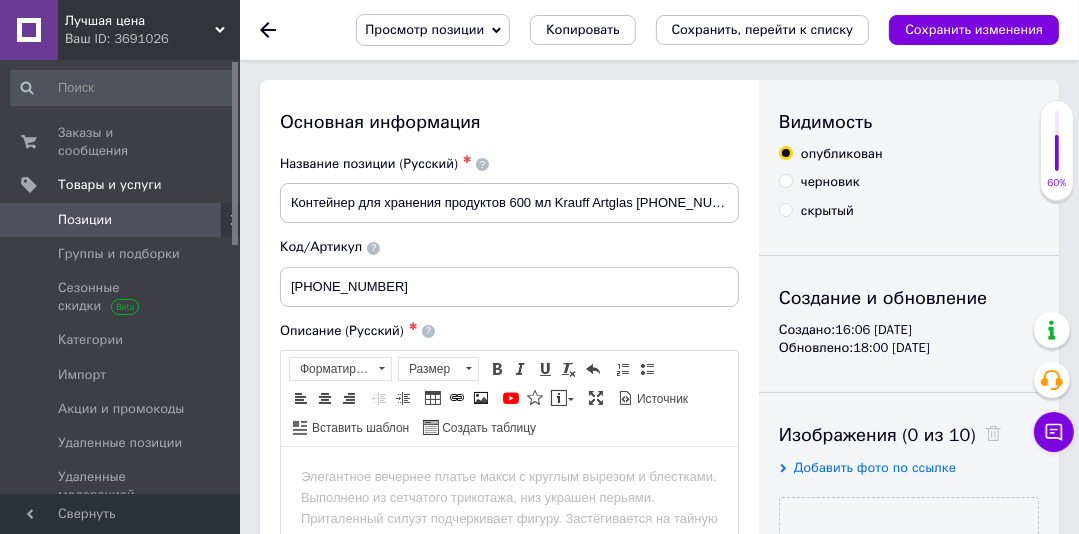 click on "Добавить фото по ссылке" at bounding box center (875, 467) 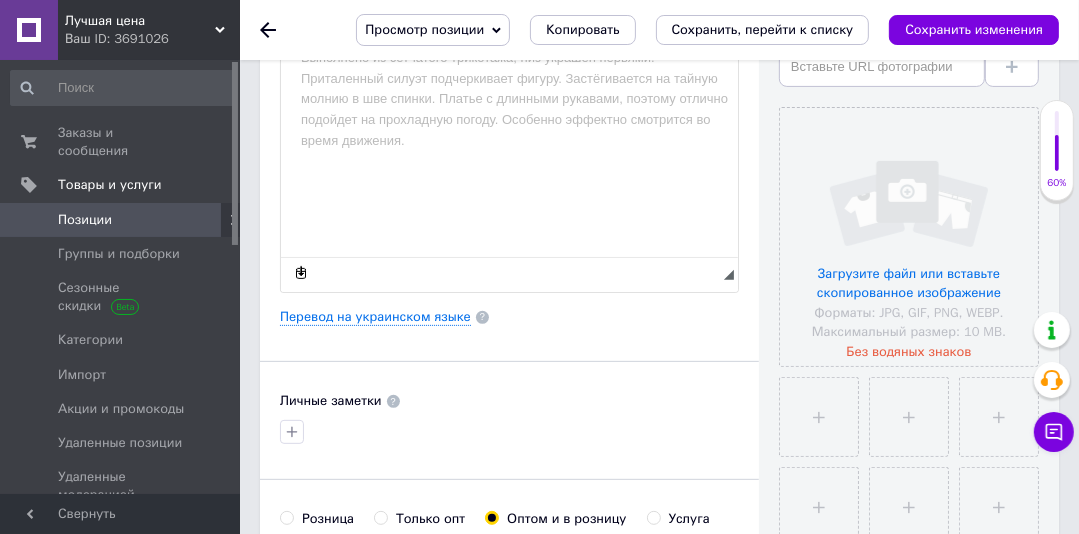 scroll, scrollTop: 446, scrollLeft: 0, axis: vertical 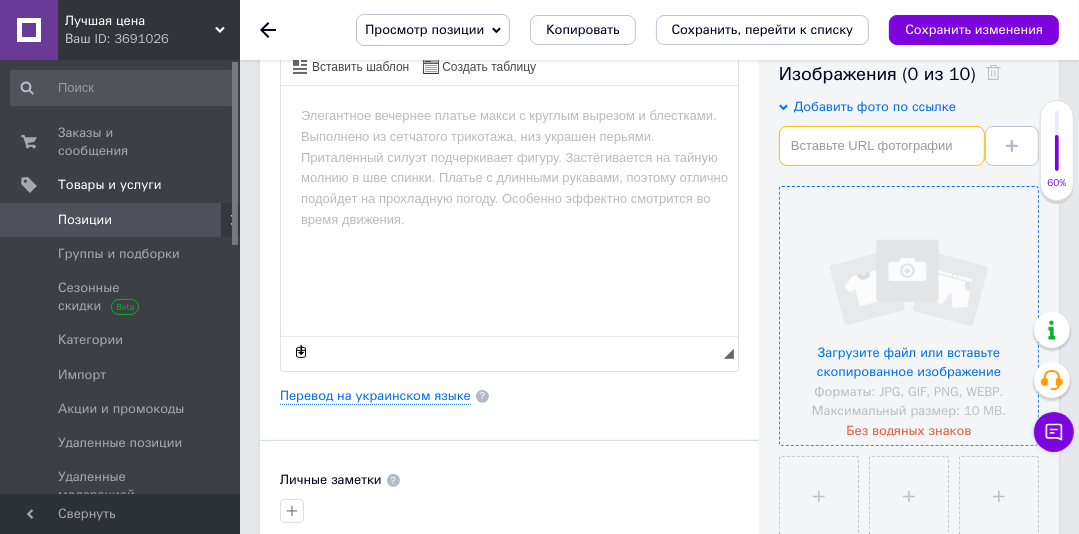 paste on "[URL][DOMAIN_NAME]" 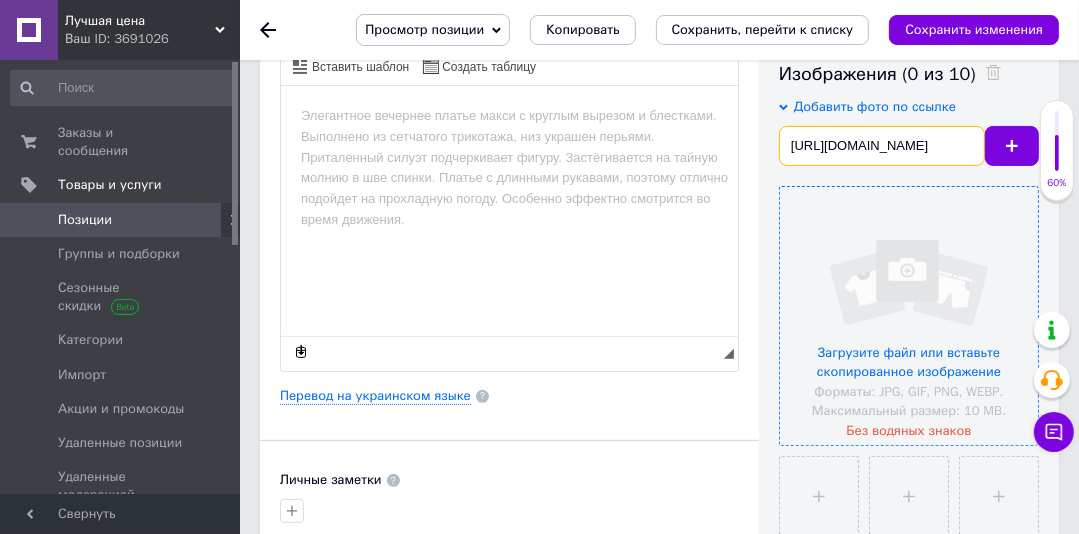 scroll, scrollTop: 0, scrollLeft: 193, axis: horizontal 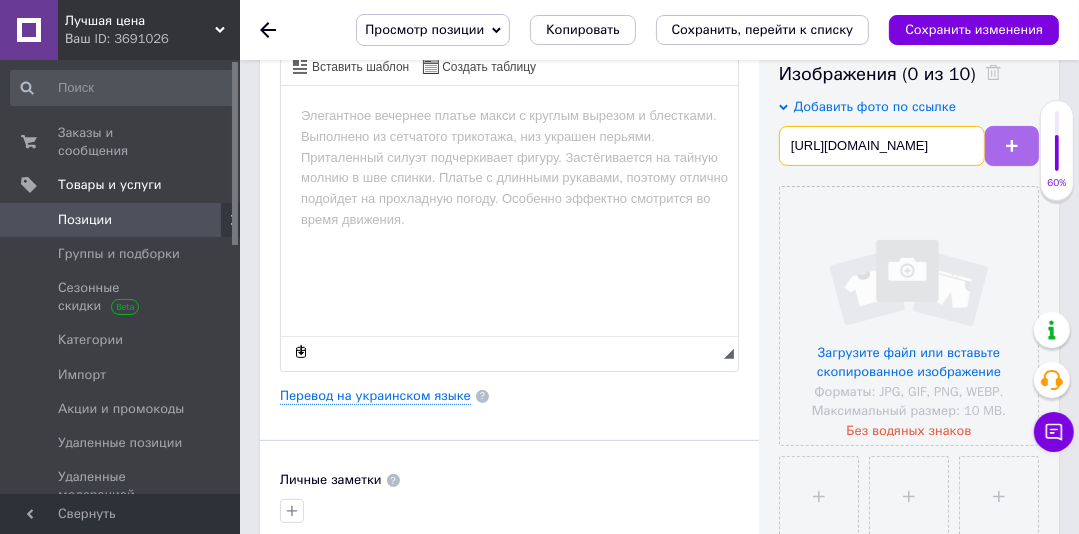 type on "[URL][DOMAIN_NAME]" 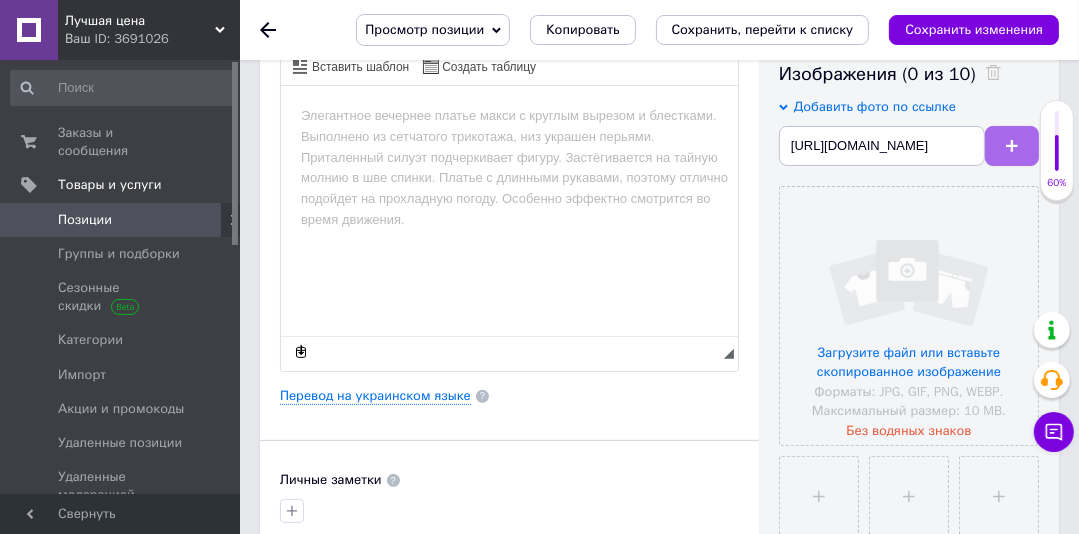 scroll, scrollTop: 0, scrollLeft: 0, axis: both 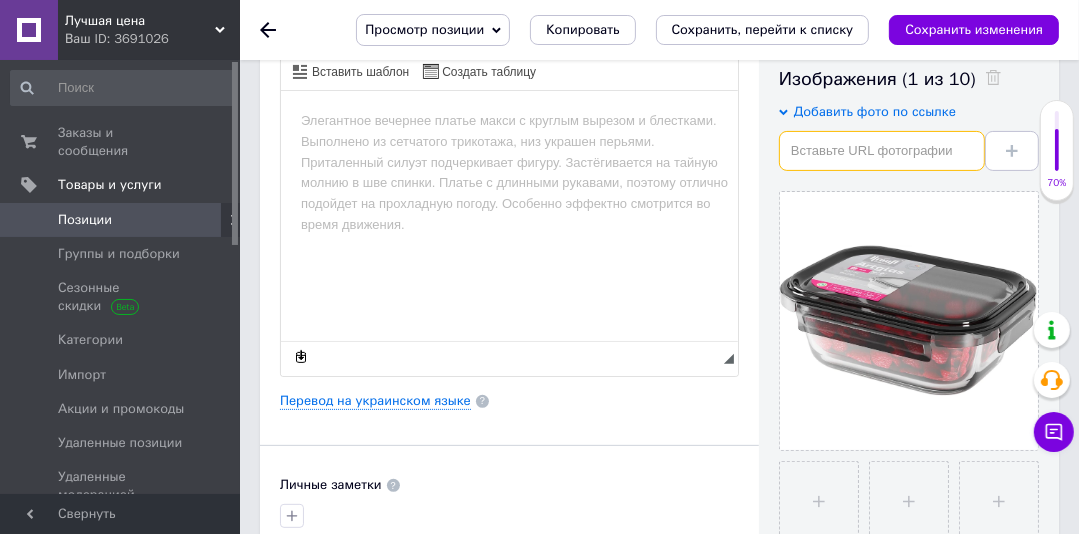 click at bounding box center [882, 151] 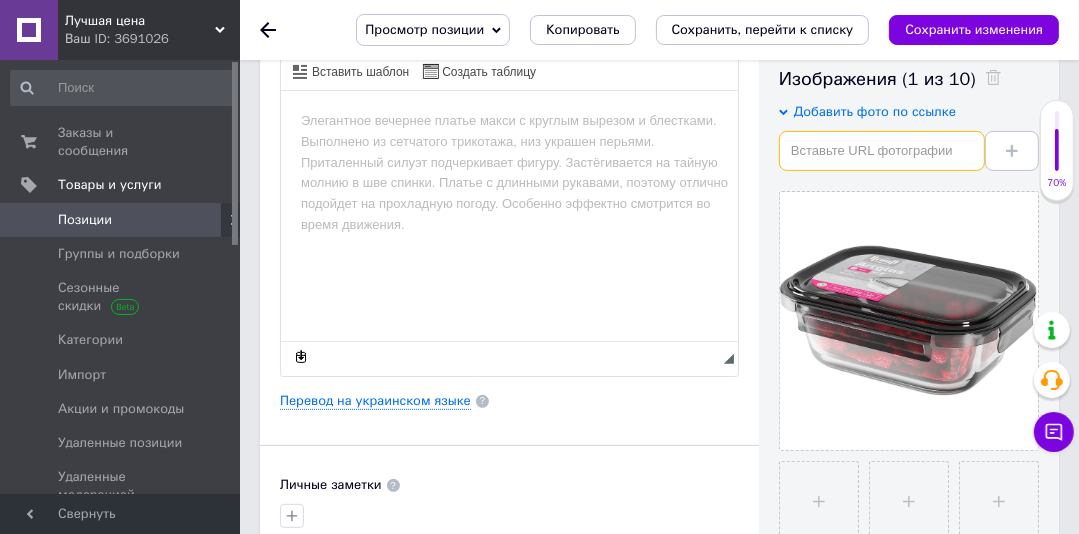 paste on "[URL][DOMAIN_NAME]" 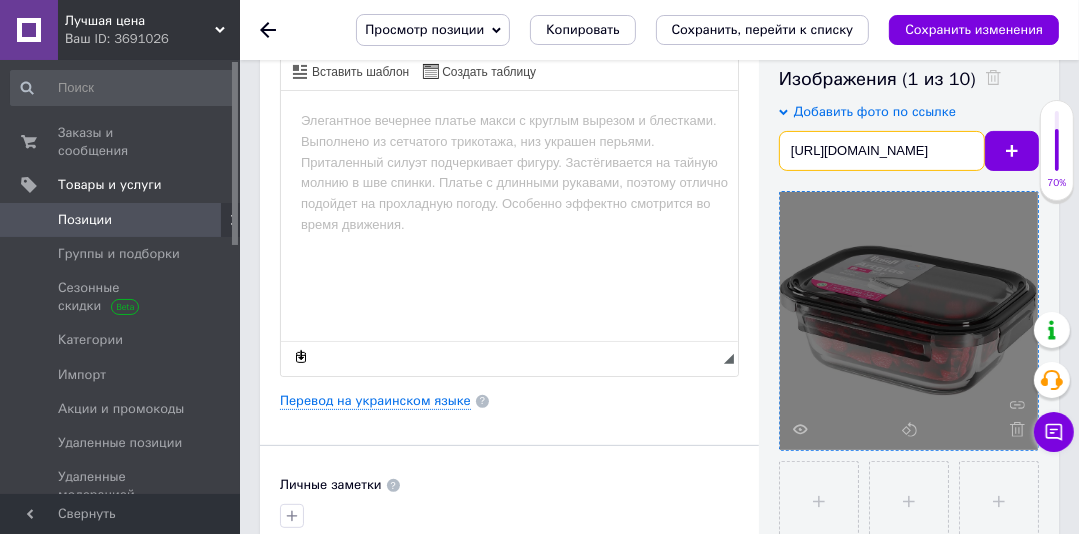 scroll, scrollTop: 0, scrollLeft: 193, axis: horizontal 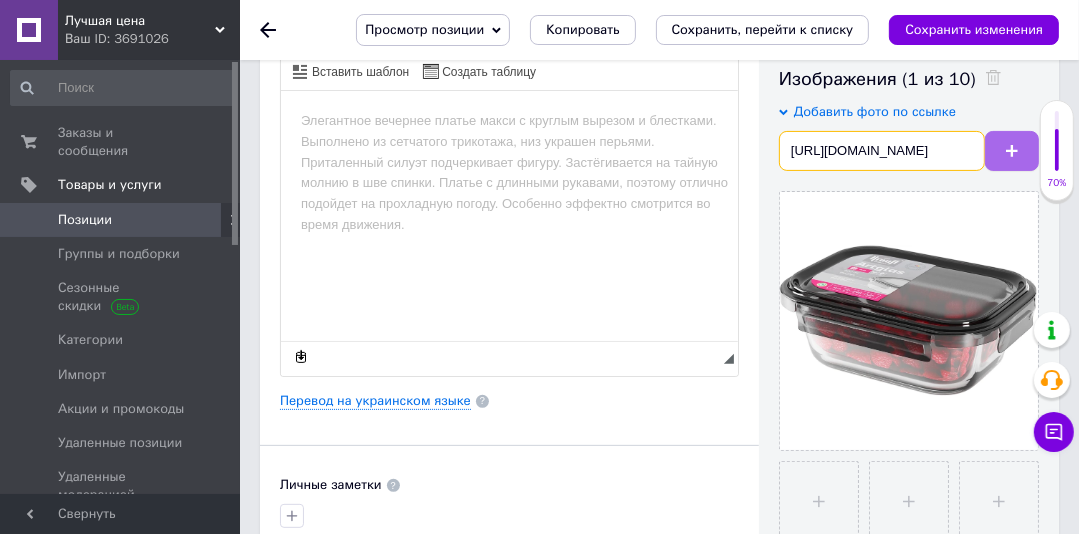 type on "[URL][DOMAIN_NAME]" 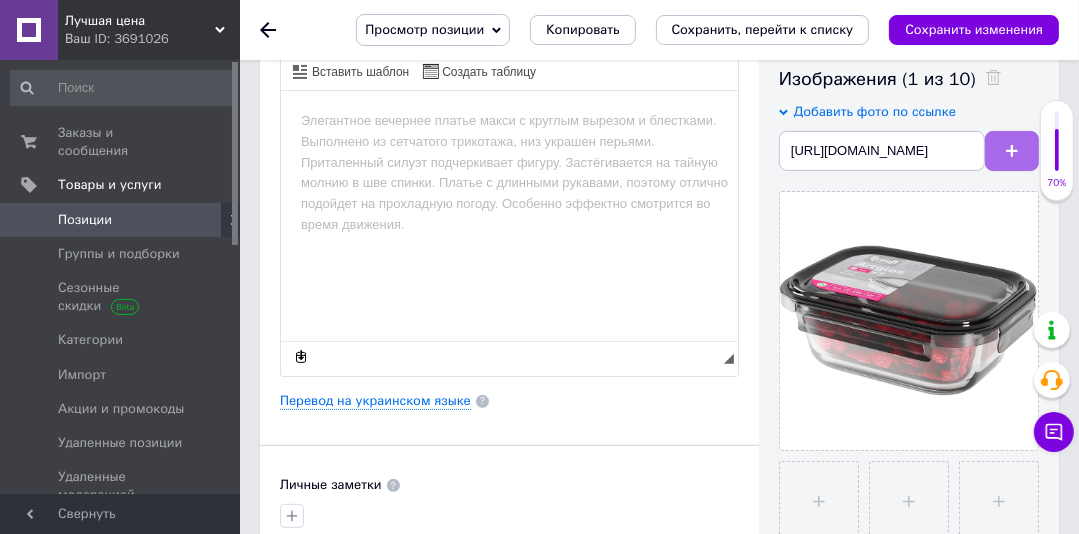 scroll, scrollTop: 0, scrollLeft: 0, axis: both 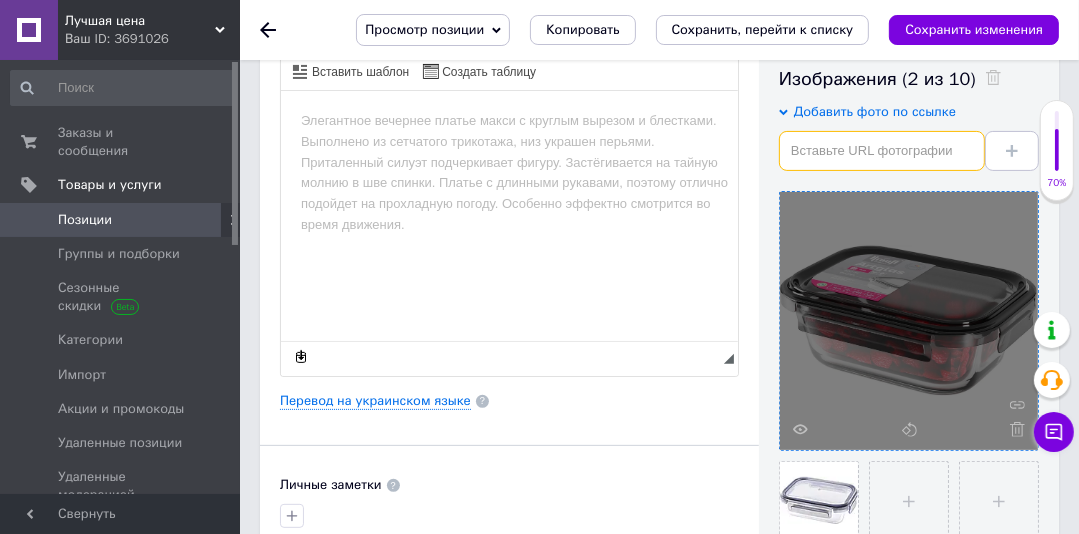 click at bounding box center (882, 151) 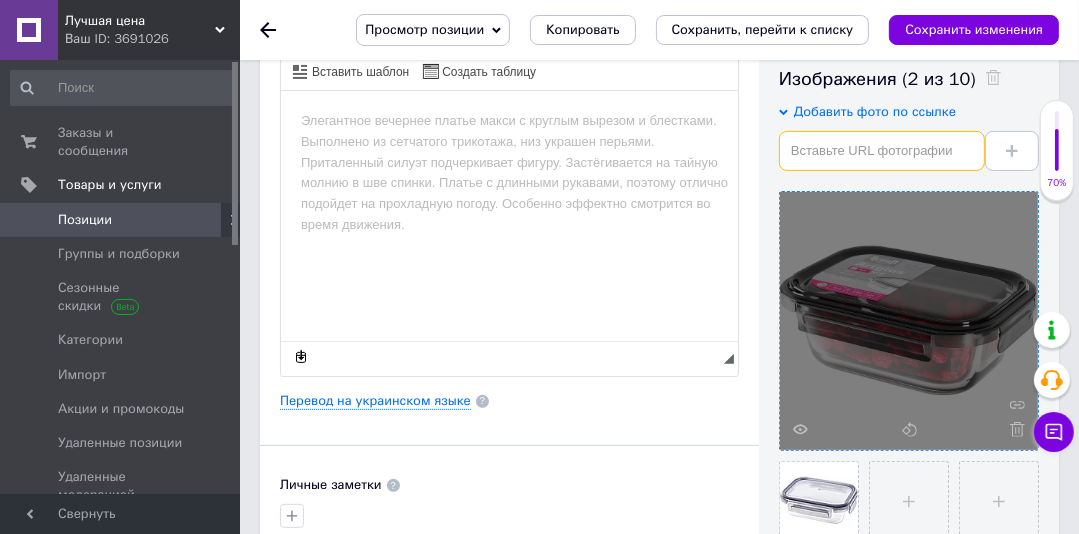 paste on "[URL][DOMAIN_NAME]" 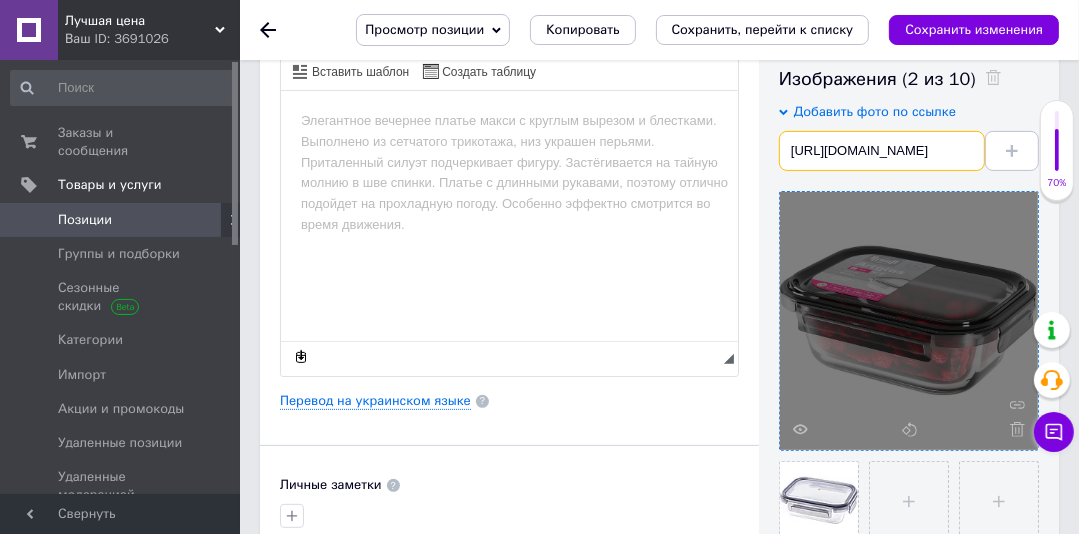 scroll, scrollTop: 0, scrollLeft: 193, axis: horizontal 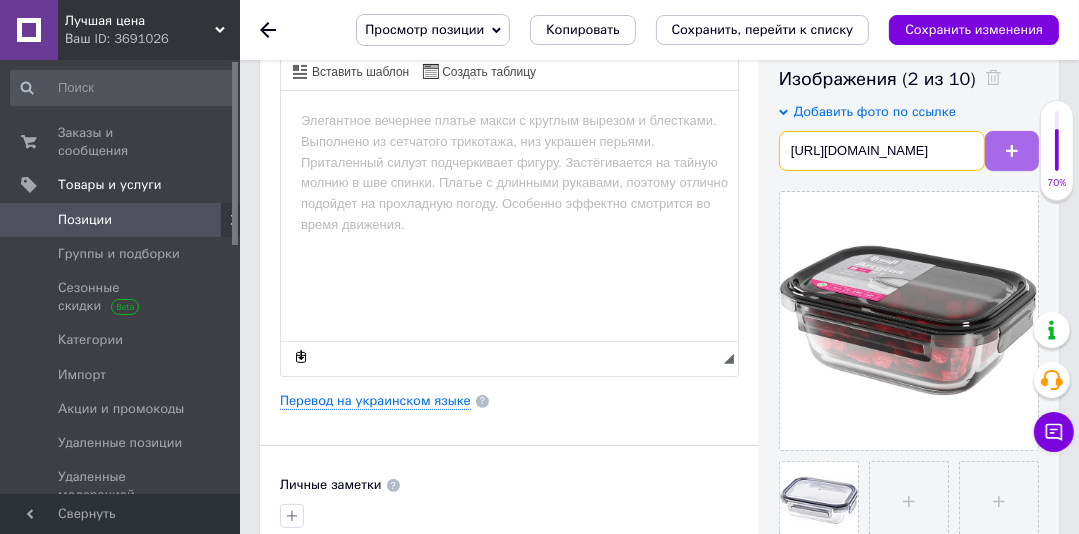 type on "[URL][DOMAIN_NAME]" 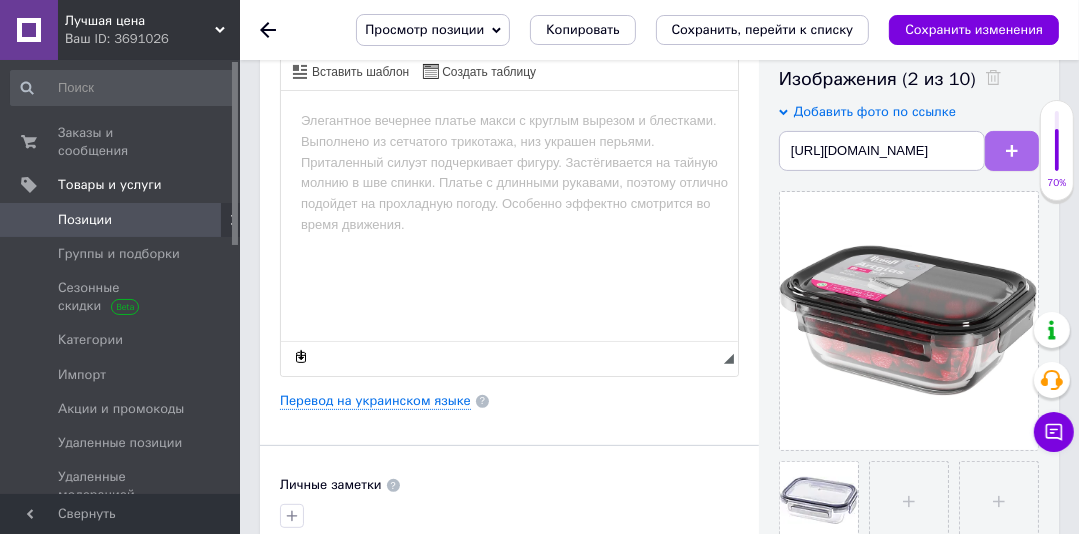 click at bounding box center (1012, 151) 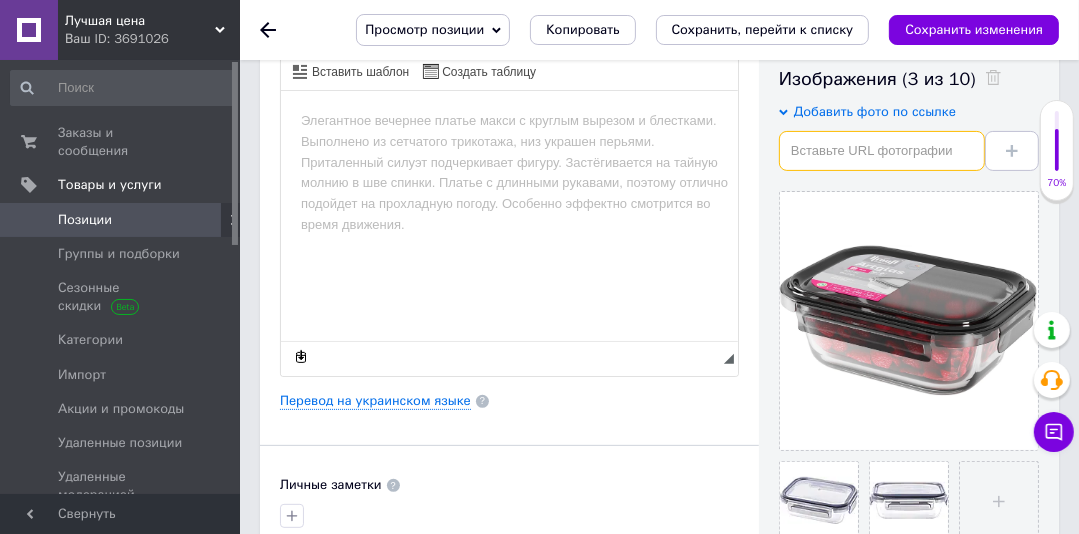 click at bounding box center (882, 151) 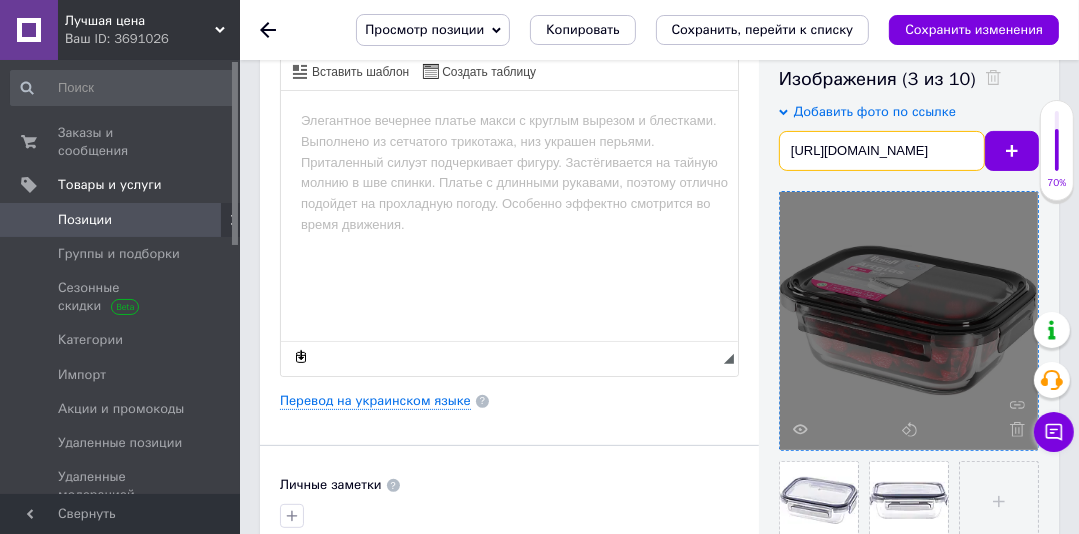 scroll, scrollTop: 0, scrollLeft: 193, axis: horizontal 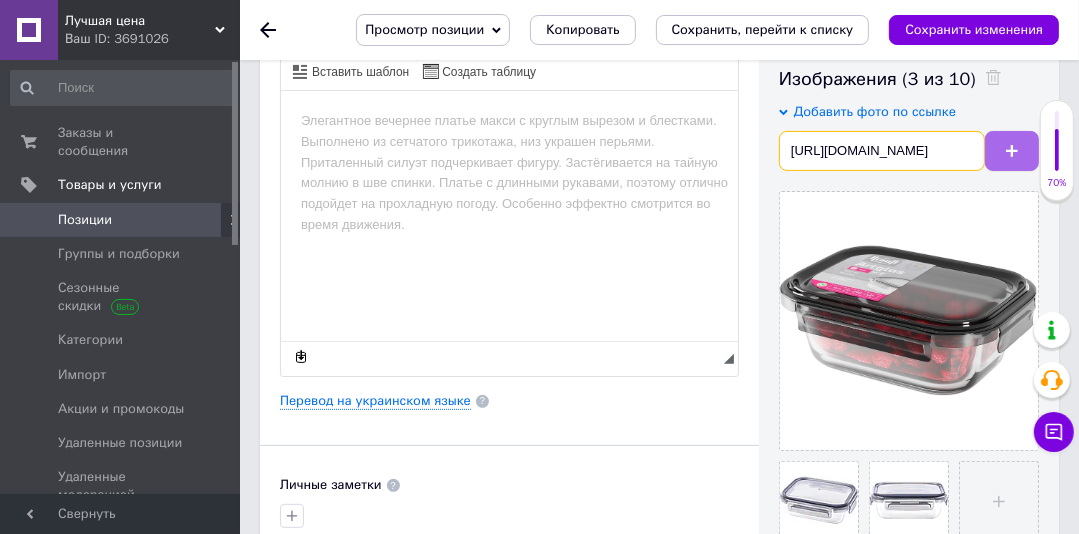 type on "[URL][DOMAIN_NAME]" 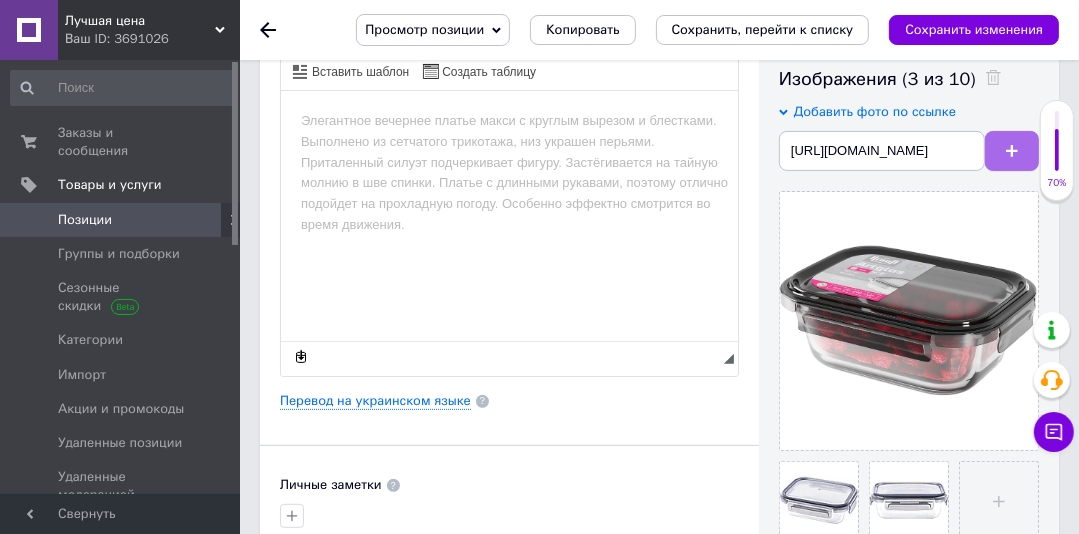 scroll, scrollTop: 0, scrollLeft: 0, axis: both 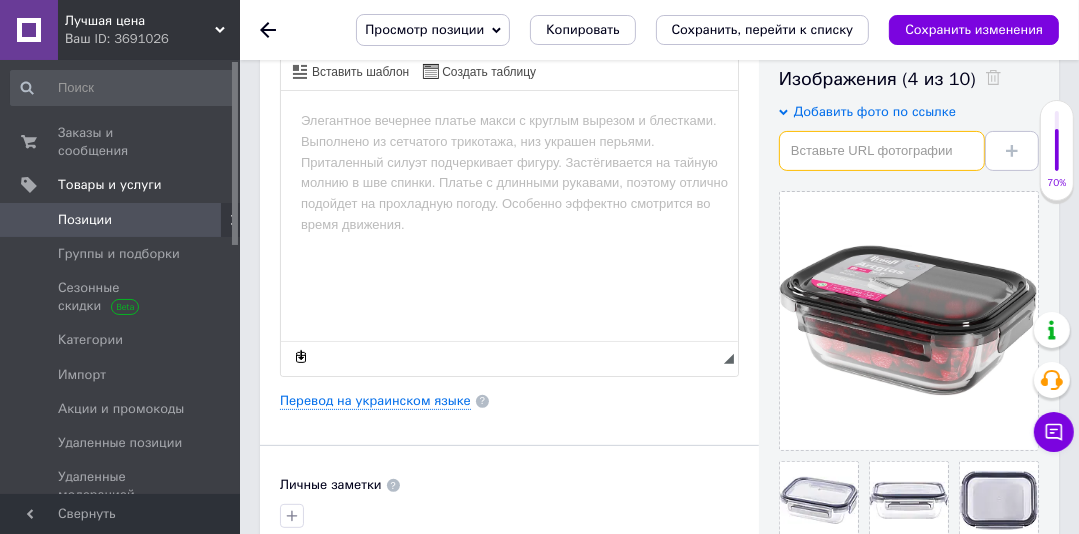 click at bounding box center (882, 151) 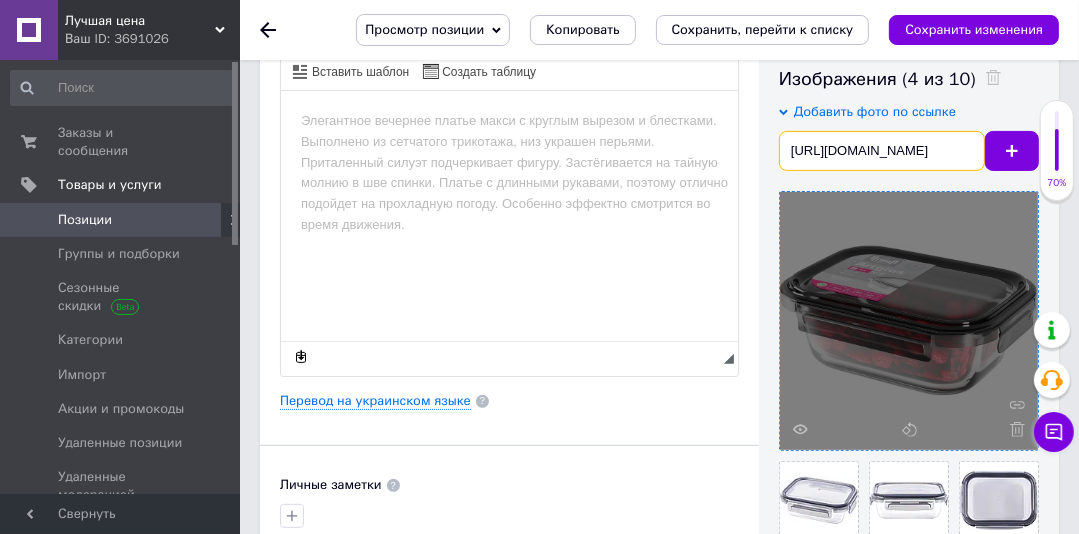 scroll, scrollTop: 0, scrollLeft: 193, axis: horizontal 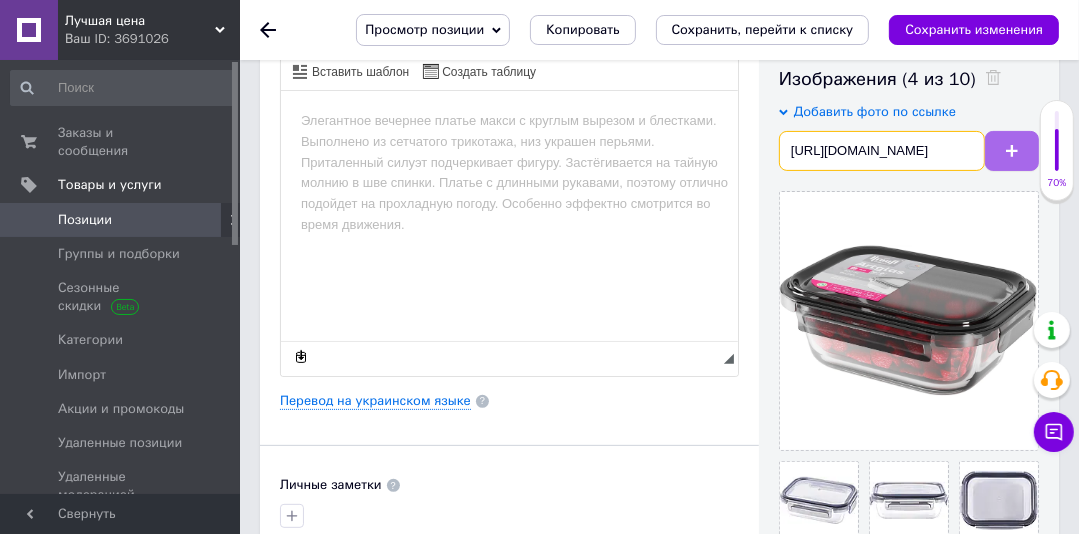 type on "[URL][DOMAIN_NAME]" 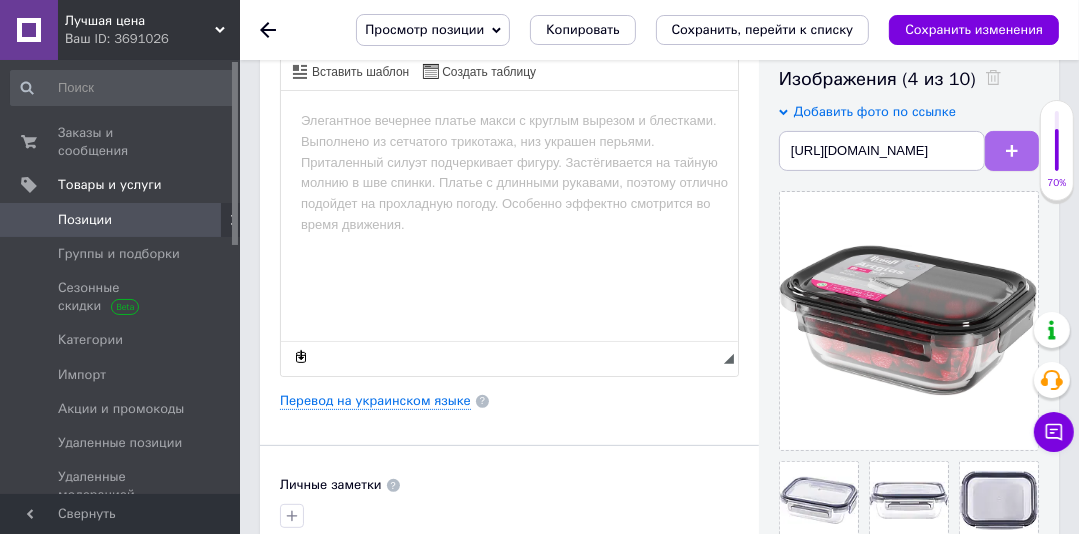 scroll, scrollTop: 0, scrollLeft: 0, axis: both 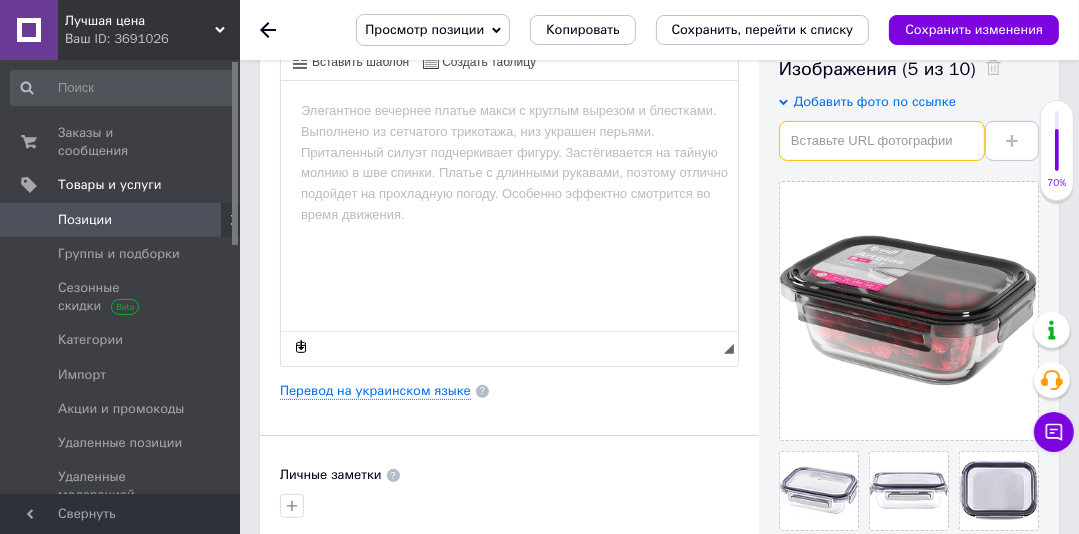 click at bounding box center [882, 141] 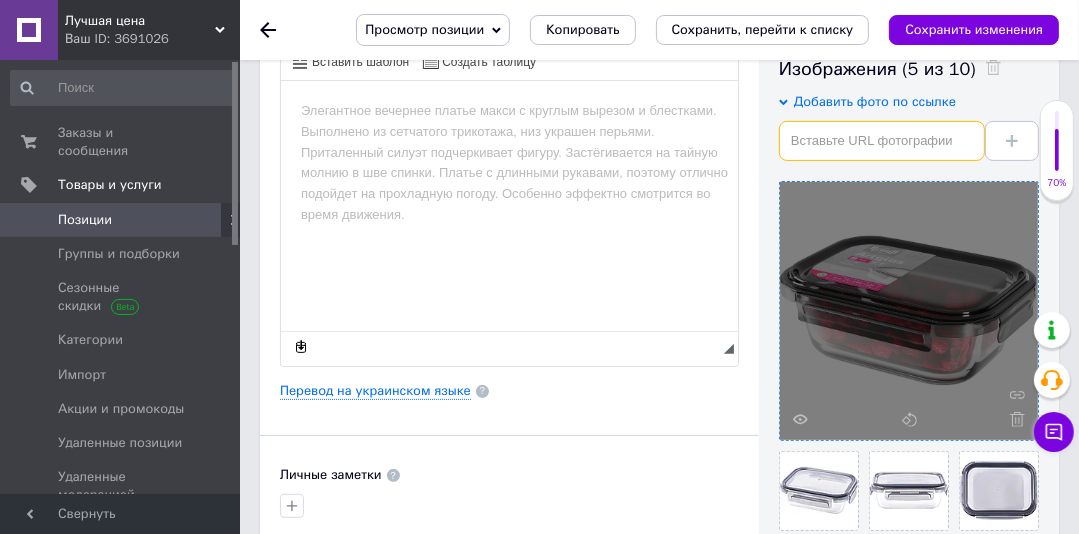 drag, startPoint x: 868, startPoint y: 131, endPoint x: 894, endPoint y: 218, distance: 90.80198 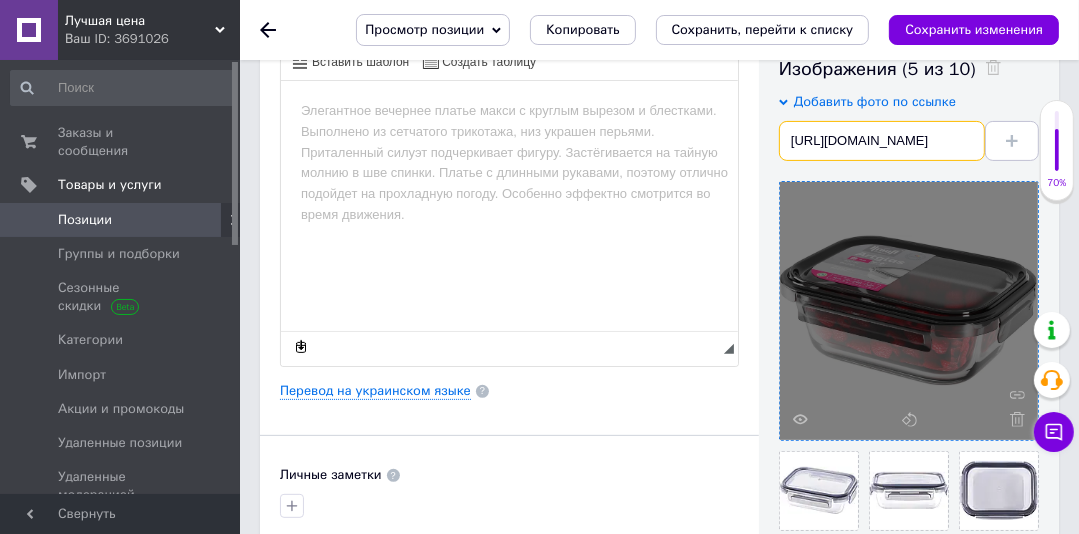 scroll, scrollTop: 0, scrollLeft: 193, axis: horizontal 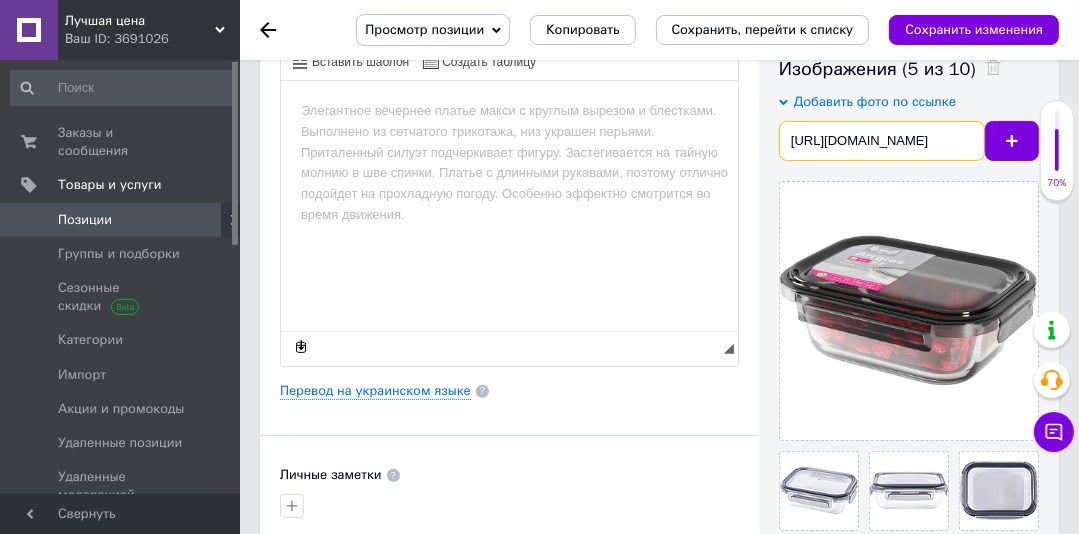 type on "[URL][DOMAIN_NAME]" 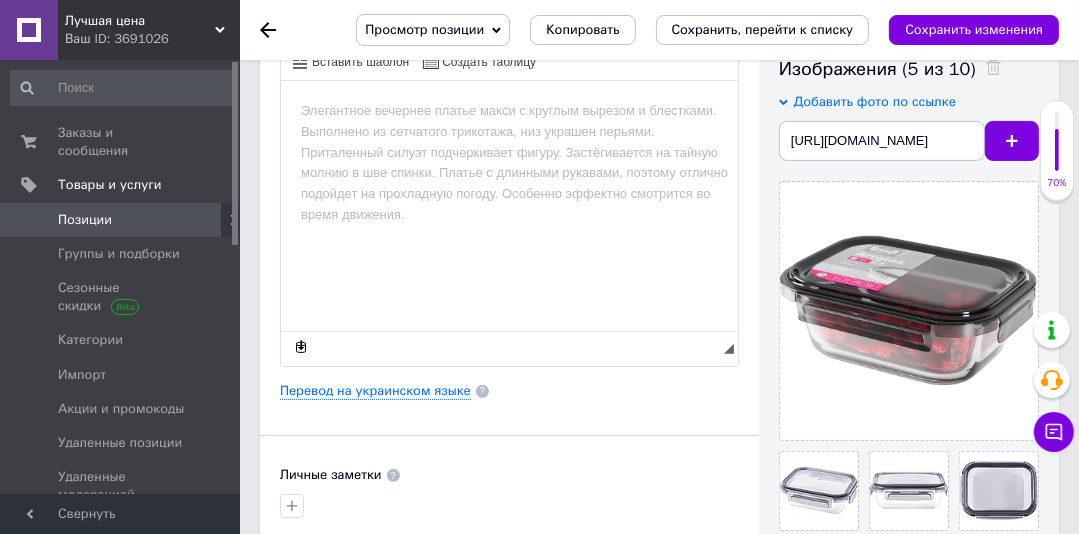 scroll, scrollTop: 0, scrollLeft: 0, axis: both 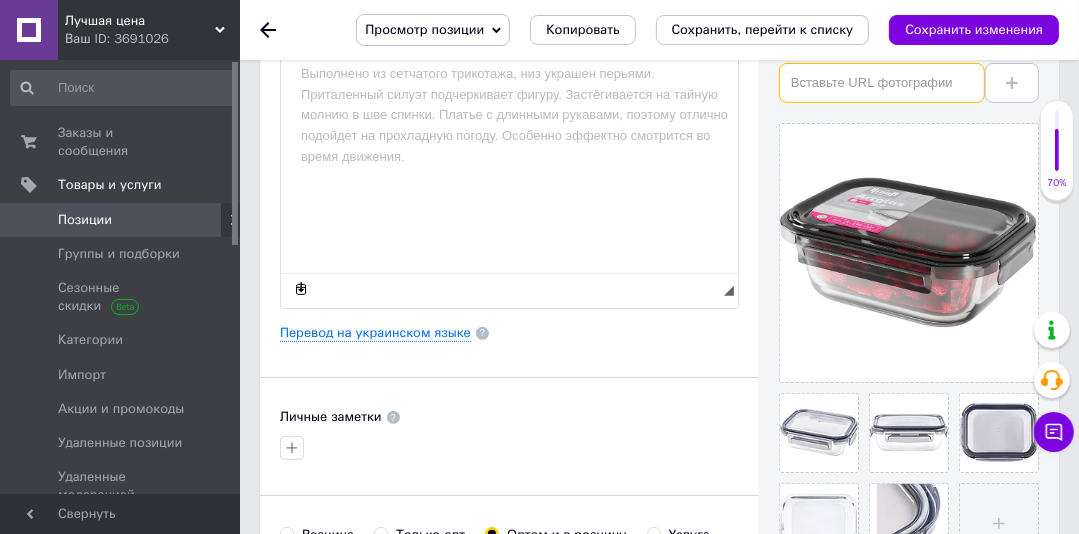 click at bounding box center (882, 83) 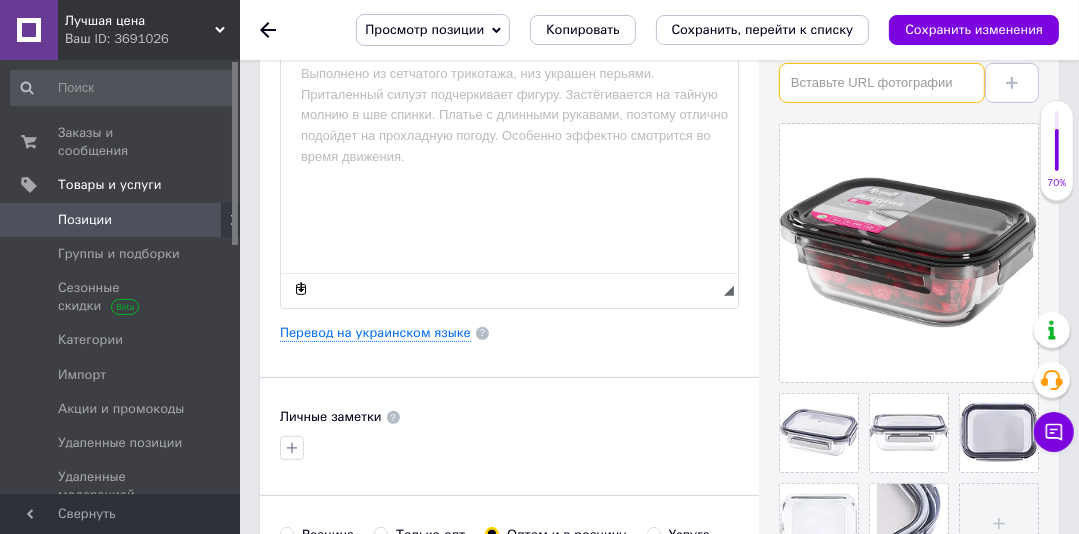 paste on "[URL][DOMAIN_NAME]" 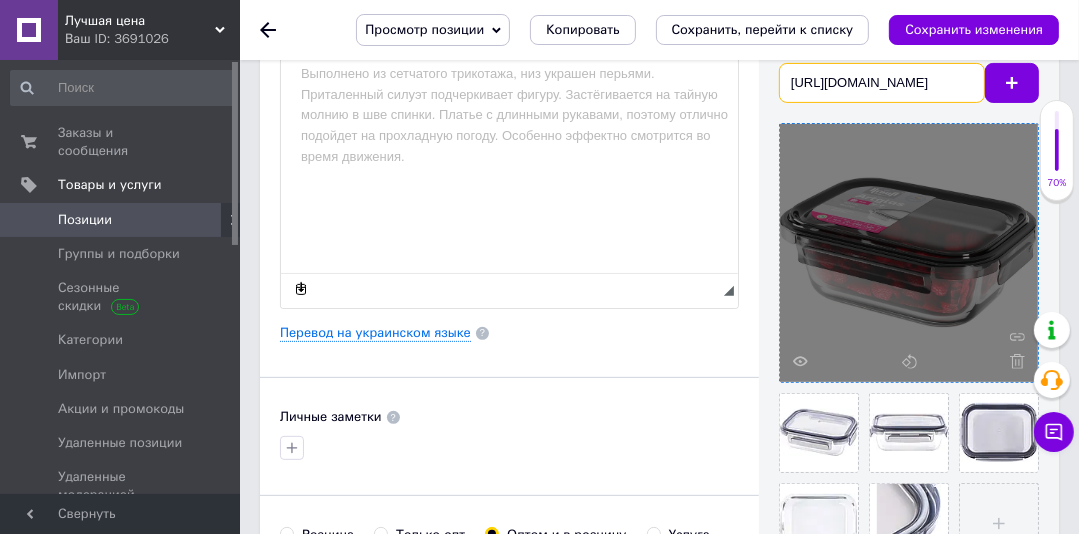 scroll, scrollTop: 0, scrollLeft: 193, axis: horizontal 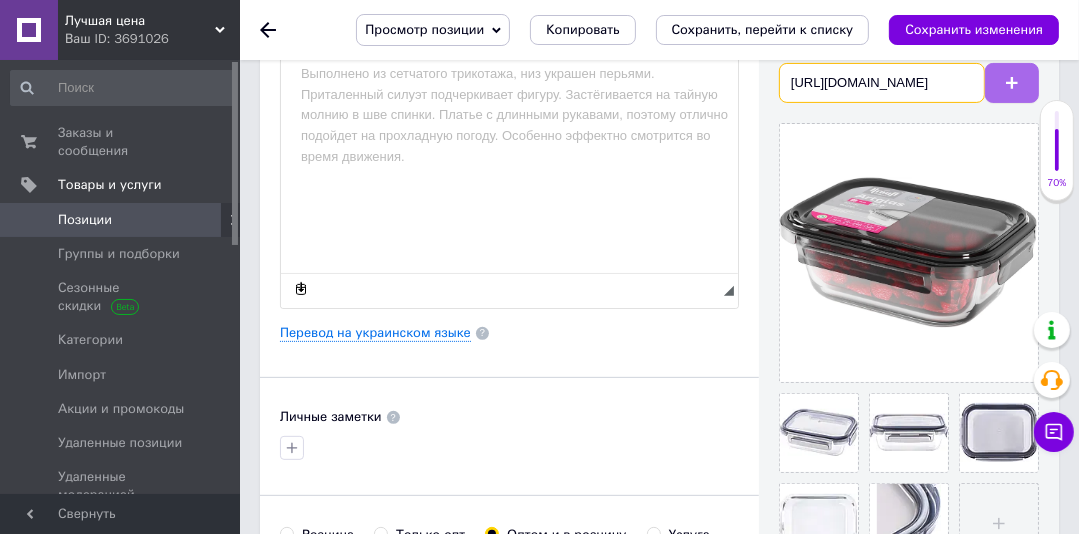 type on "[URL][DOMAIN_NAME]" 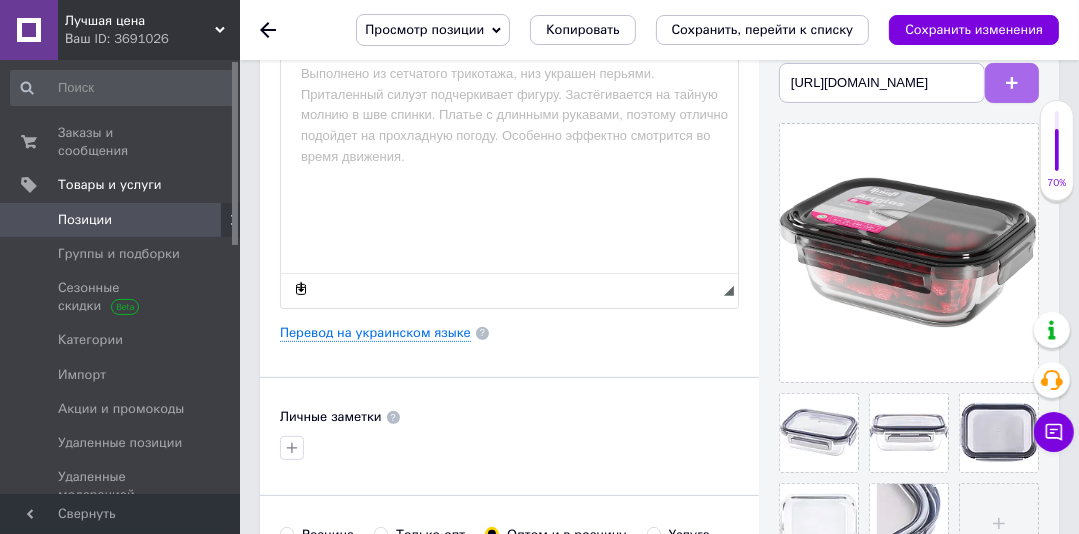 click at bounding box center [1012, 83] 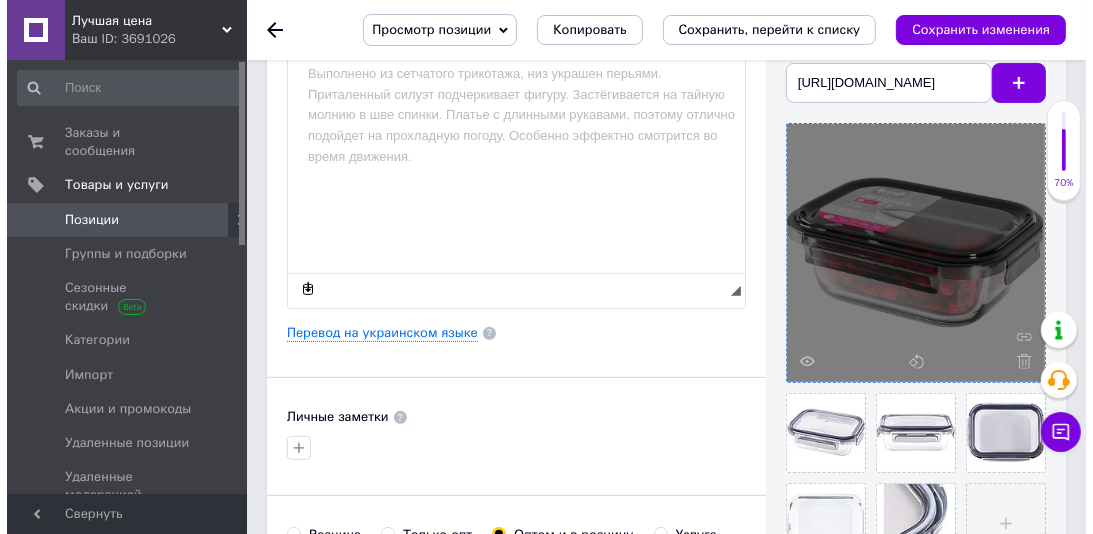 scroll, scrollTop: 0, scrollLeft: 0, axis: both 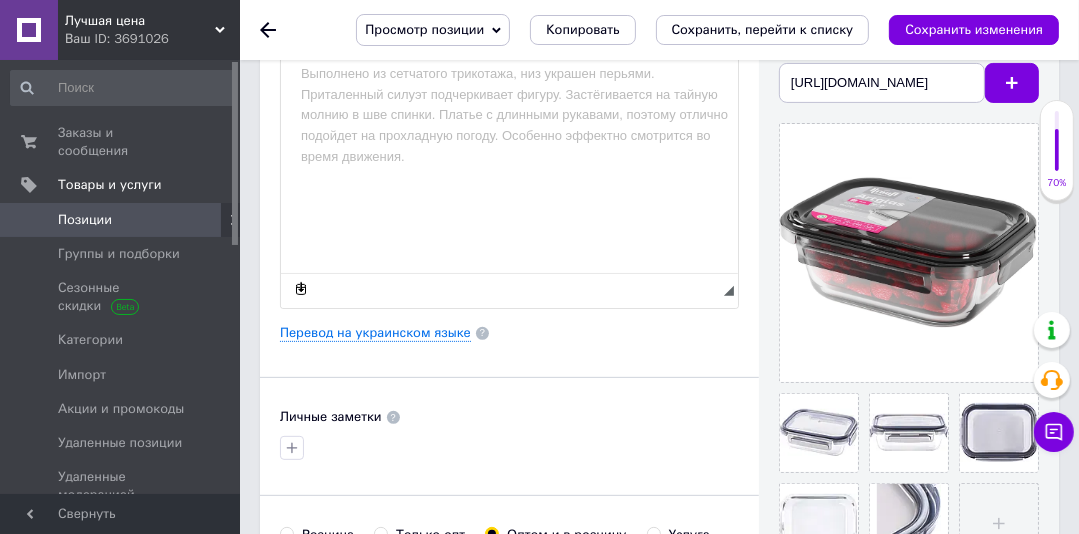type 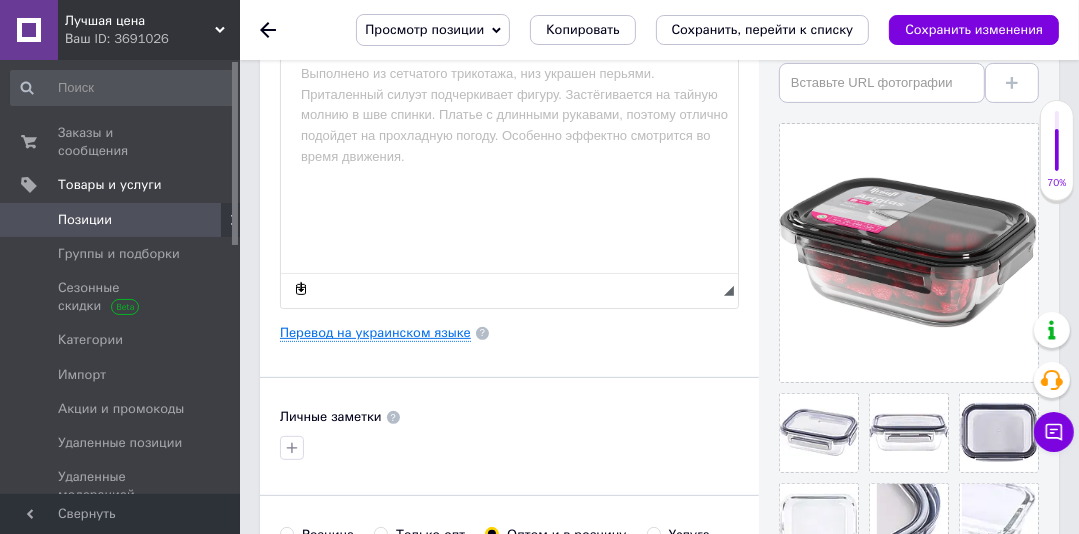 click on "Перевод на украинском языке" at bounding box center (375, 333) 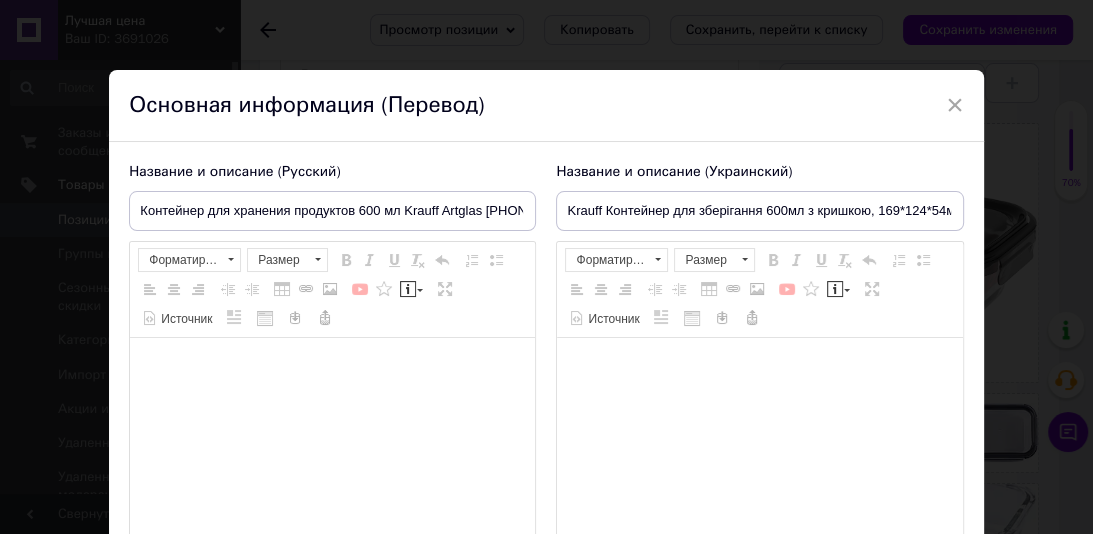 type on "Krauff Контейнер для зберігання 600мл з кришкою, 169*124*54мм. [PHONE_NUMBER]" 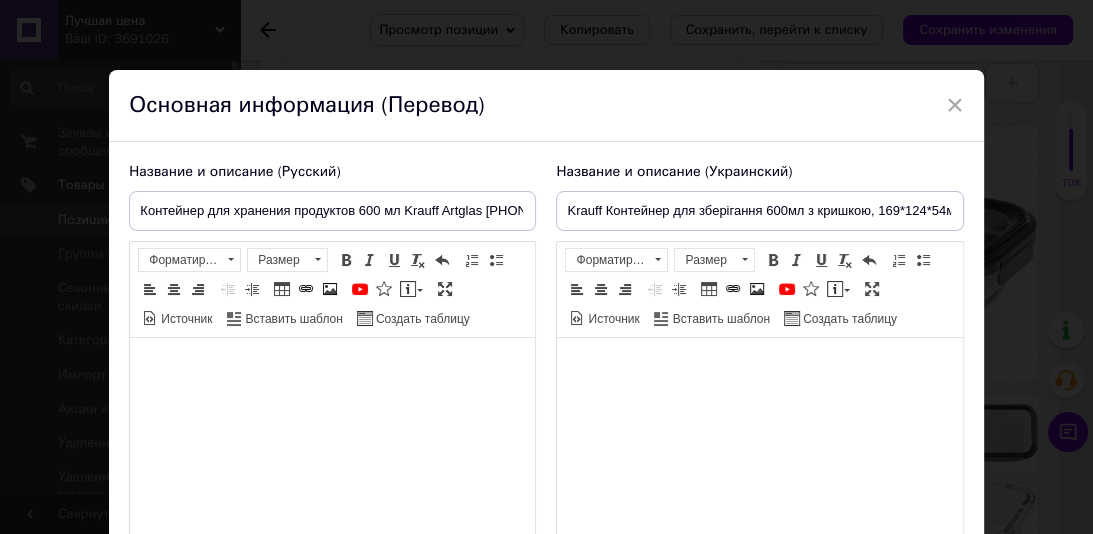 scroll, scrollTop: 0, scrollLeft: 0, axis: both 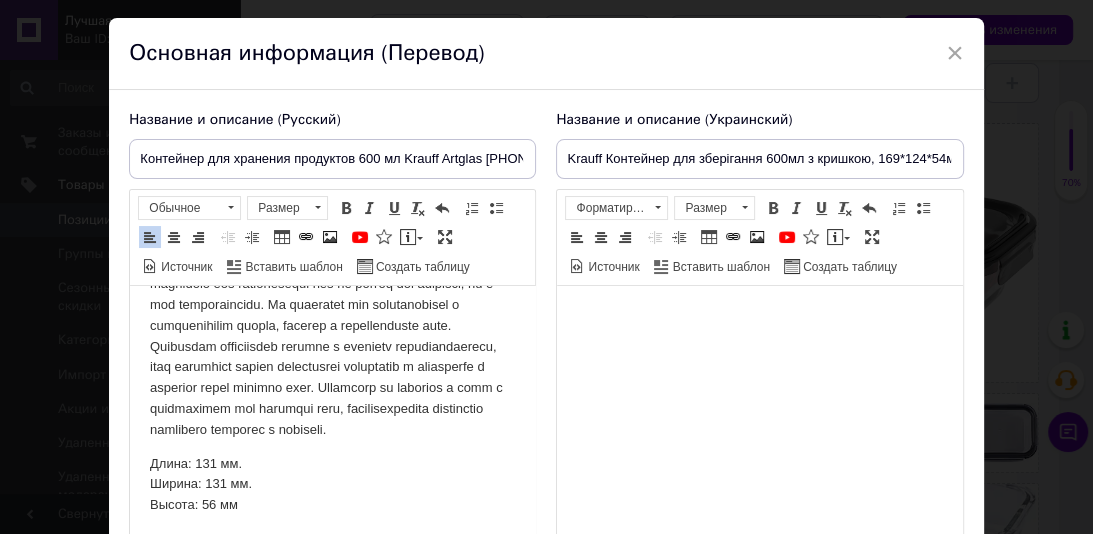 click on "Длина: 131 мм. Ширина: 131 мм. Высота: 56 мм" at bounding box center (332, 485) 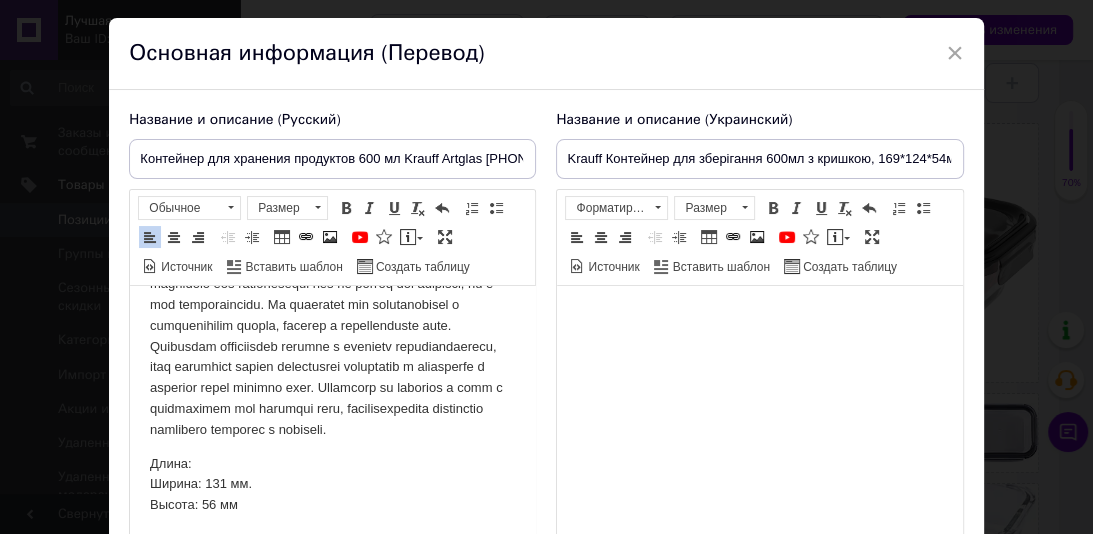 click on "Длина:  Ширина: 131 мм. Высота: 56 мм" at bounding box center [332, 485] 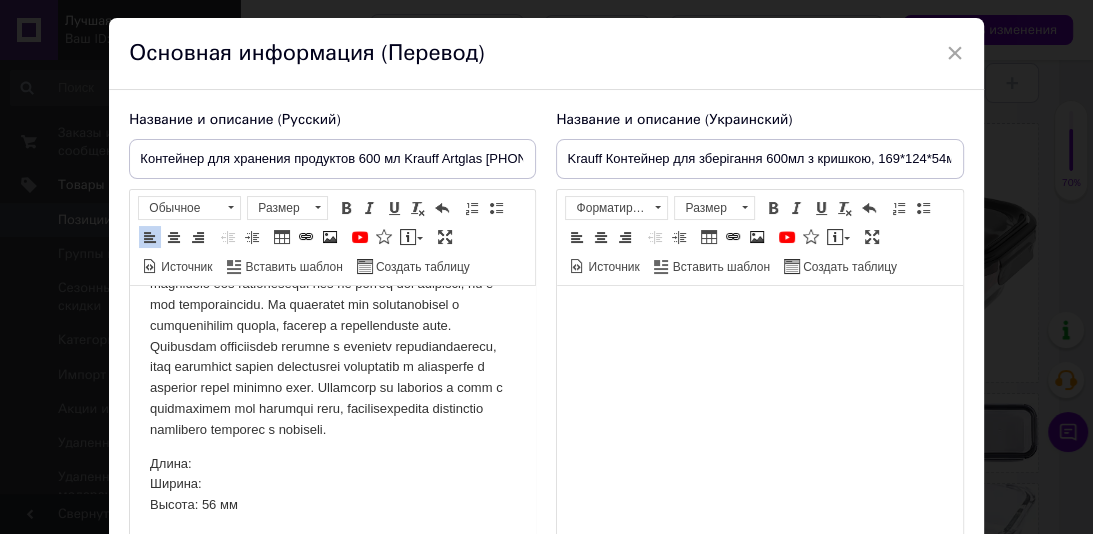 click on "Длина:  Ширина:  Высота: 56 мм" at bounding box center (332, 485) 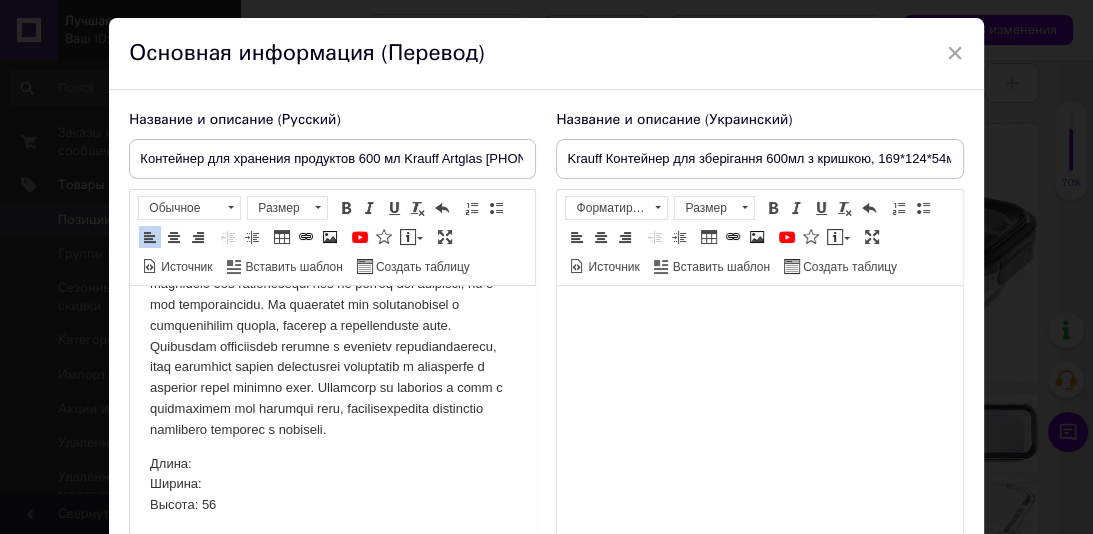 scroll, scrollTop: 0, scrollLeft: 0, axis: both 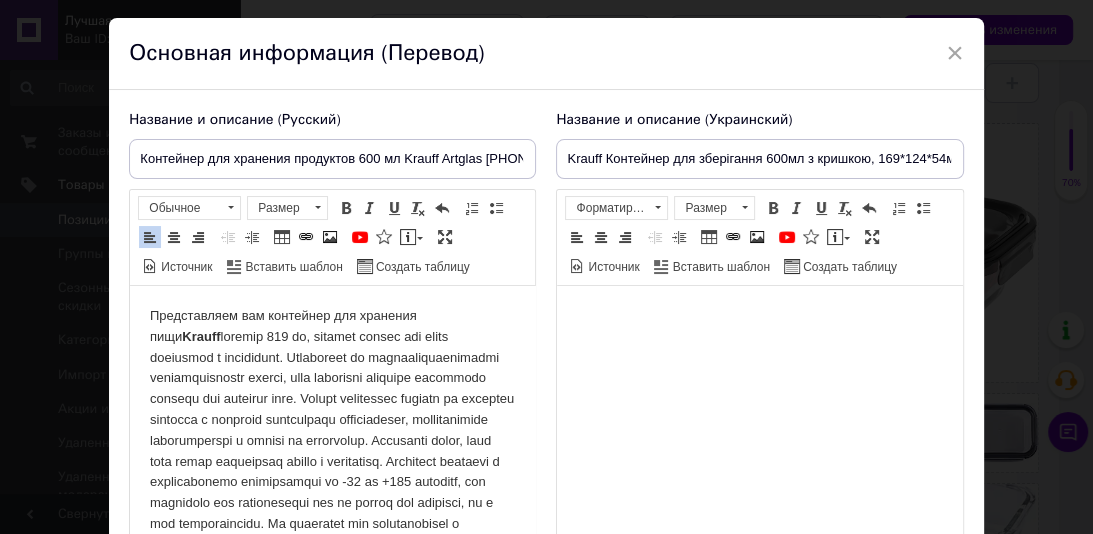 drag, startPoint x: 525, startPoint y: 473, endPoint x: 130, endPoint y: 312, distance: 426.5513 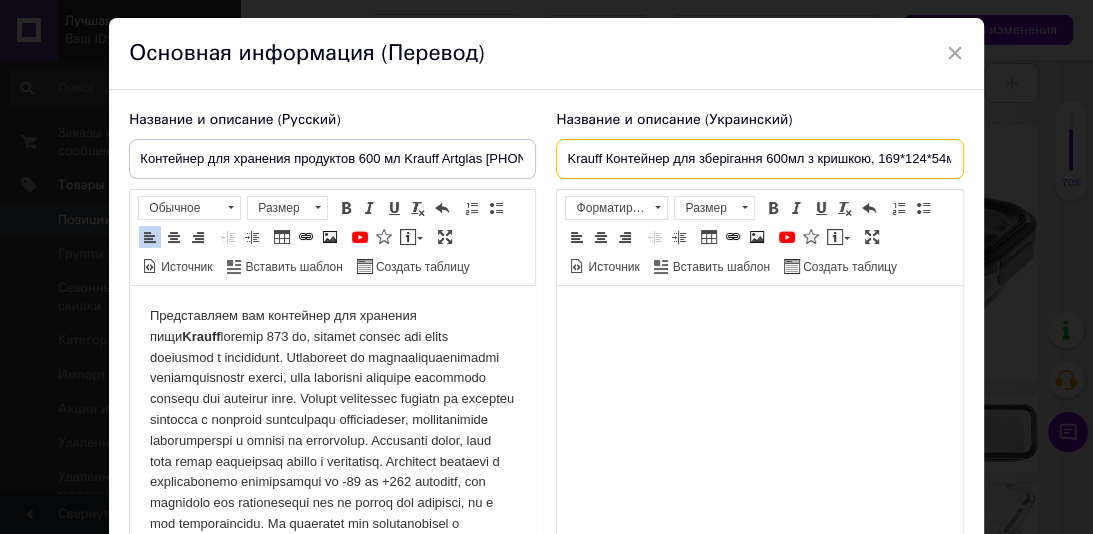 drag, startPoint x: 602, startPoint y: 164, endPoint x: 564, endPoint y: 158, distance: 38.470768 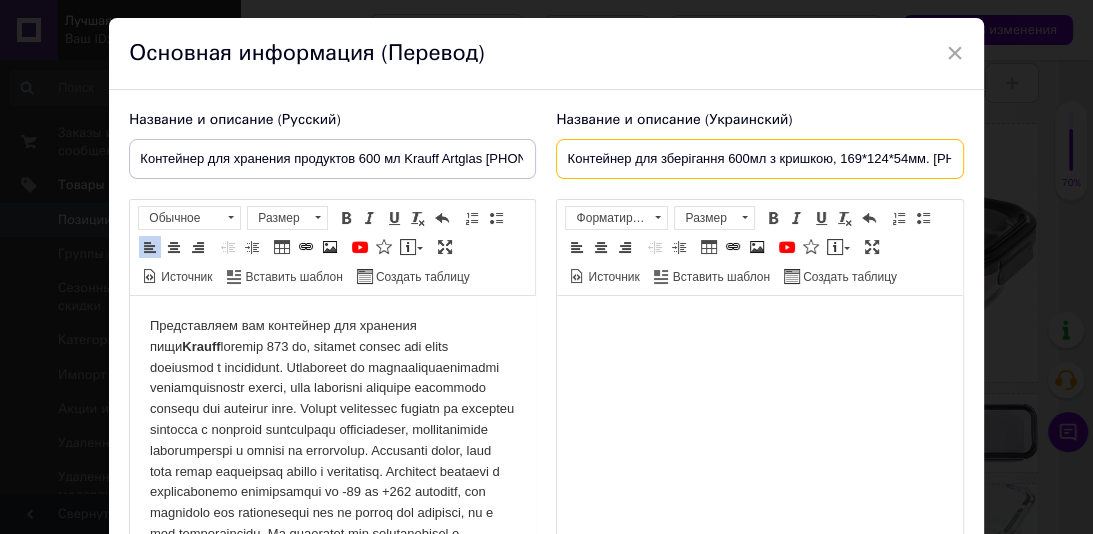 scroll, scrollTop: 0, scrollLeft: 51, axis: horizontal 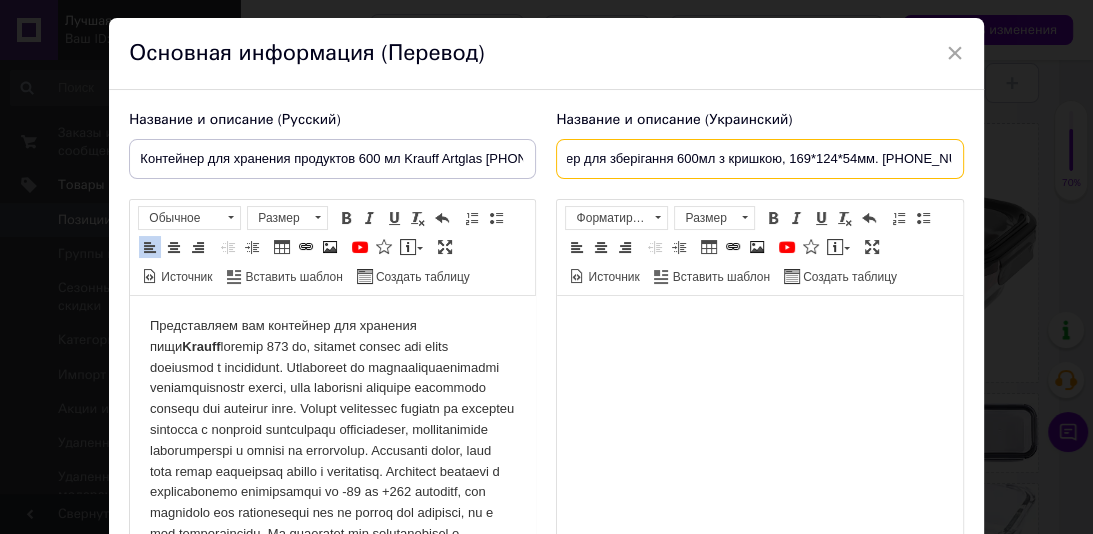 drag, startPoint x: 730, startPoint y: 153, endPoint x: 974, endPoint y: 170, distance: 244.59149 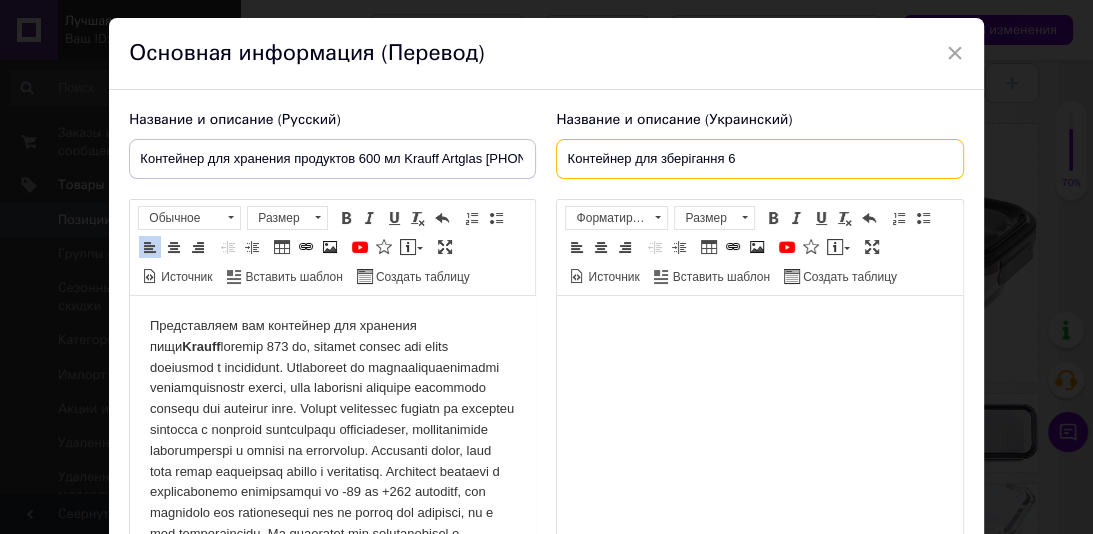 scroll, scrollTop: 0, scrollLeft: 0, axis: both 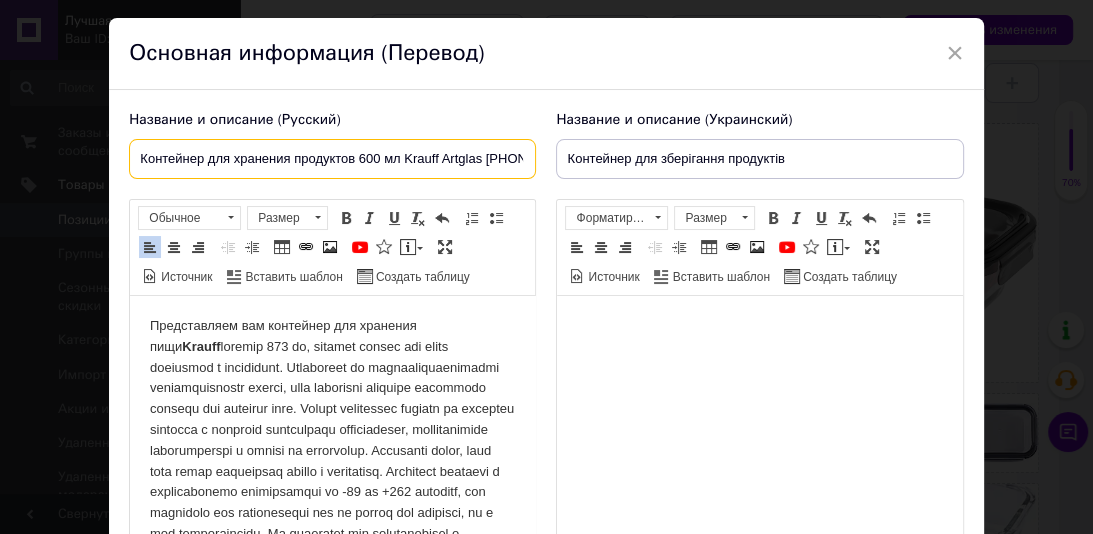 click on "Название и описание (Русский) Контейнер для хранения продуктов 600 мл Krauff Artglas [PHONE_NUMBER] Представляем вам контейнер для хранения пищи  Krauff
Длина:
Ширина:
Высота:
Rich Text Editor, 41B31000-4CE5-432D-91DF-4361282E81BE Панели инструментов редактора Форматирование Обычное Размер Размер   Полужирный  Комбинация клавиш Ctrl+B   Курсив  Комбинация клавиш Ctrl+I   Подчеркнутый  Комбинация клавиш Ctrl+U   Убрать форматирование   Отменить  Комбинация клавиш Ctrl+Z   Вставить / удалить нумерованный список   Вставить / удалить маркированный список   По левому краю   По центру   По правому краю" at bounding box center [546, 356] 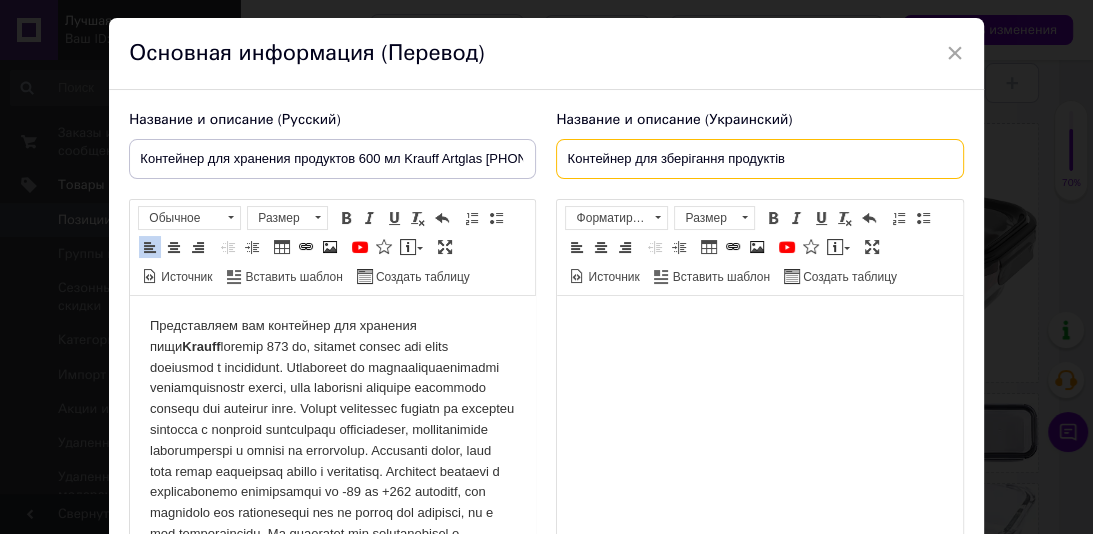 click on "Контейнер для зберігання продуктів" at bounding box center [759, 159] 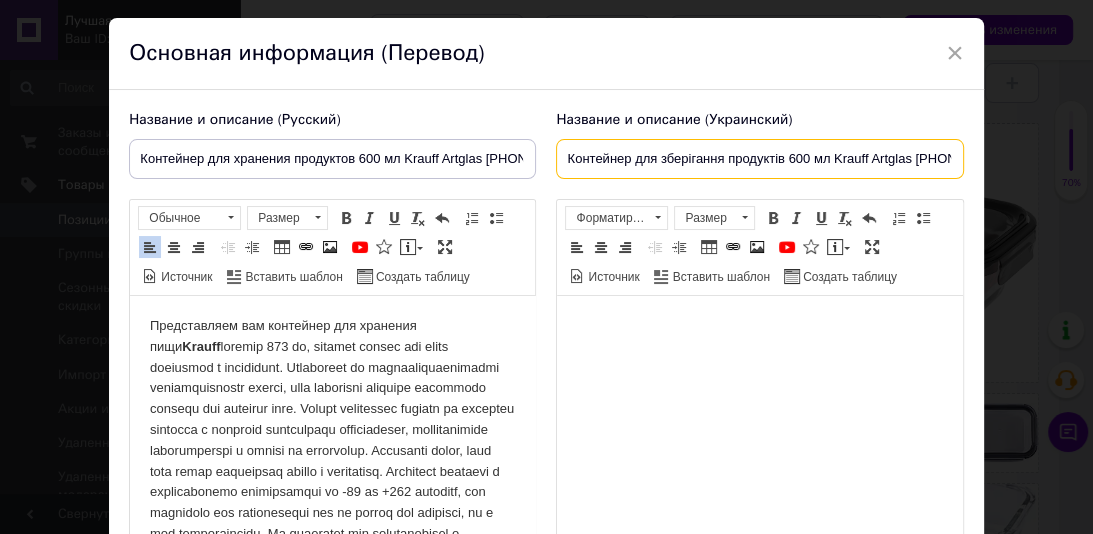 scroll, scrollTop: 0, scrollLeft: 32, axis: horizontal 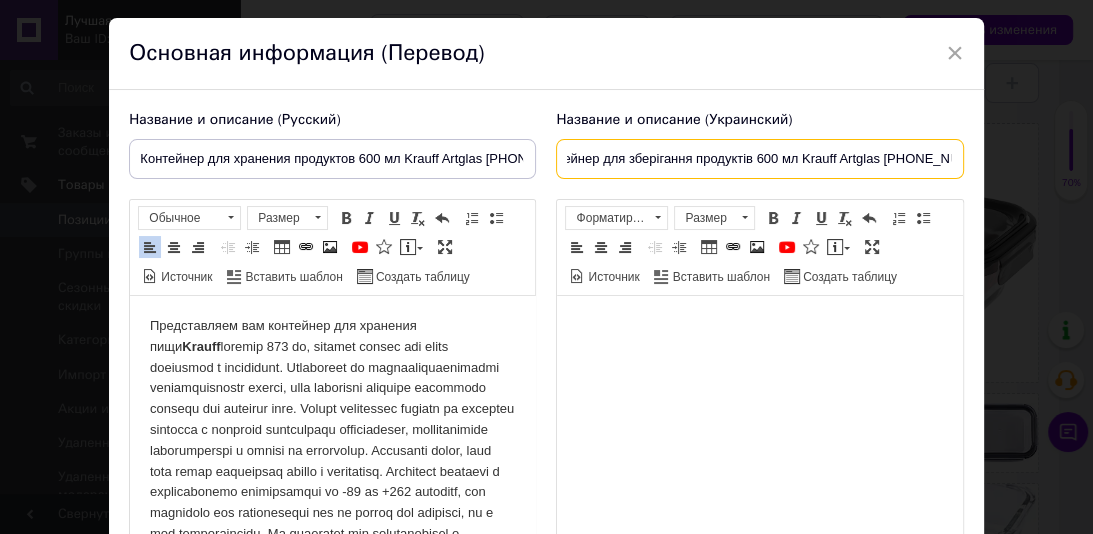 type on "Контейнер для зберігання продуктів 600 мл Krauff Artglas [PHONE_NUMBER]" 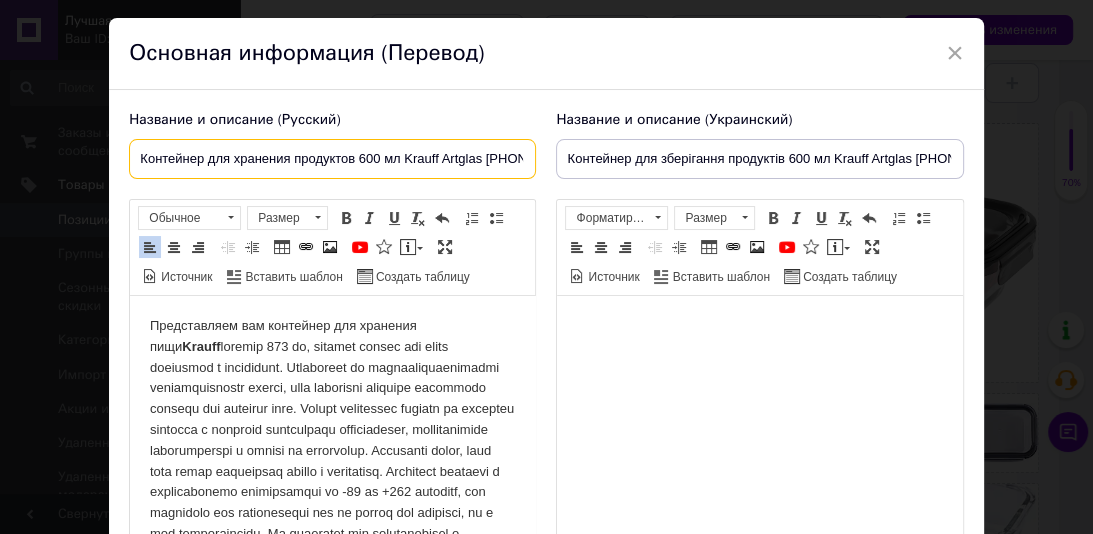 click on "Контейнер для хранения продуктов 600 мл Krauff Artglas [PHONE_NUMBER]" at bounding box center [332, 159] 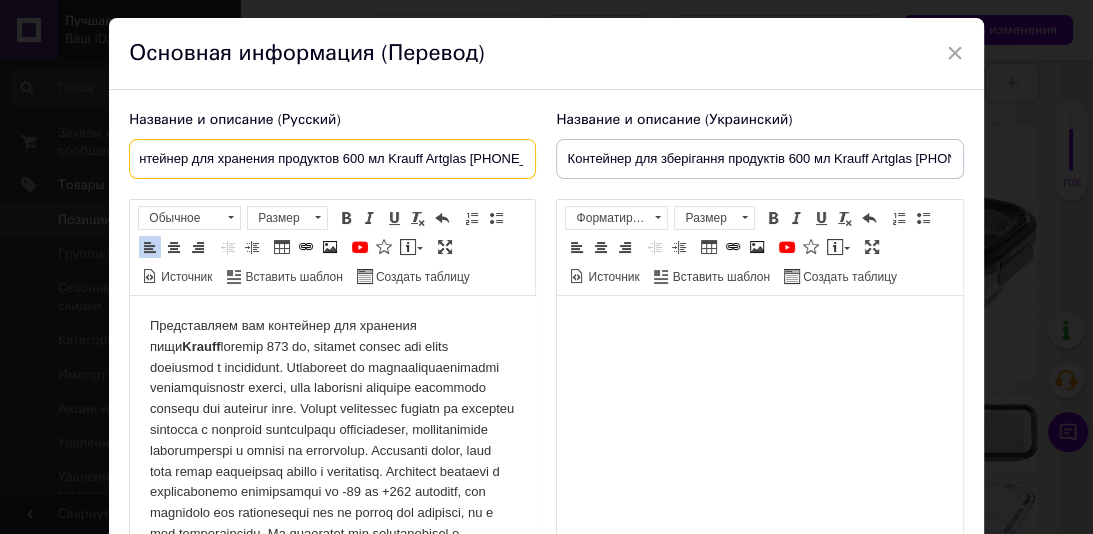 scroll, scrollTop: 0, scrollLeft: 30, axis: horizontal 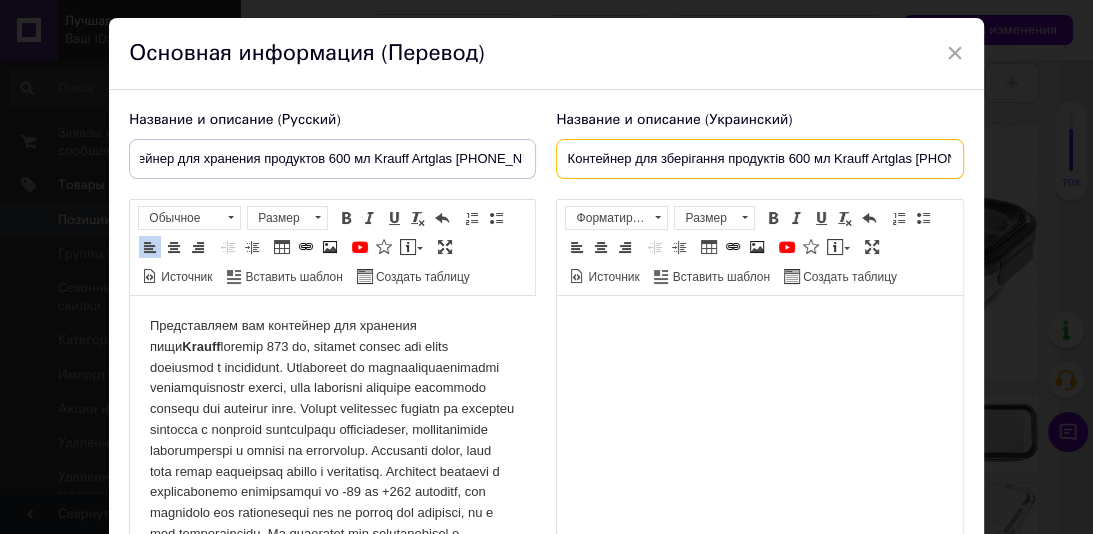 click on "Контейнер для зберігання продуктів 600 мл Krauff Artglas [PHONE_NUMBER]" at bounding box center [759, 159] 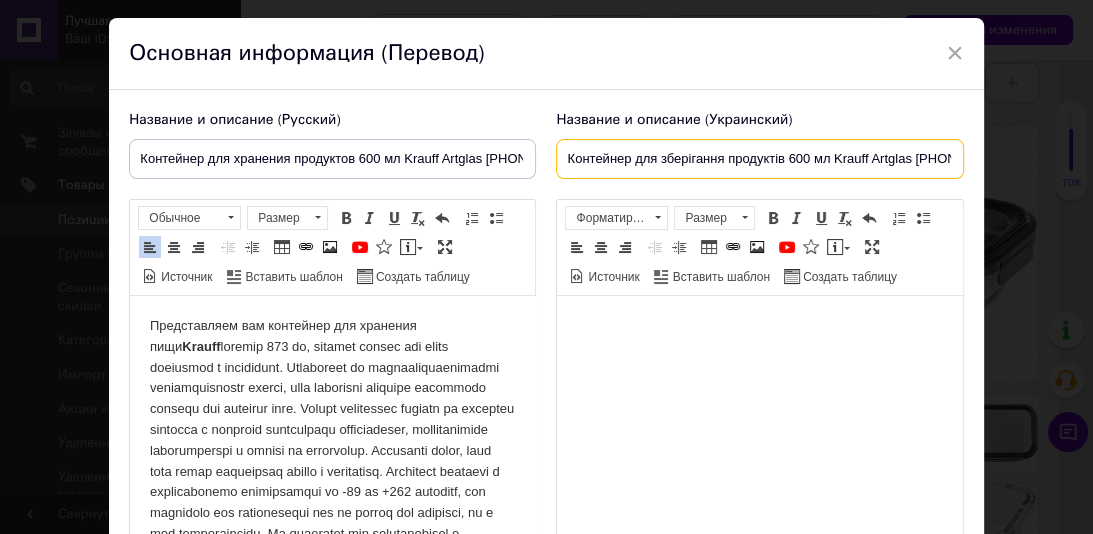 scroll, scrollTop: 0, scrollLeft: 32, axis: horizontal 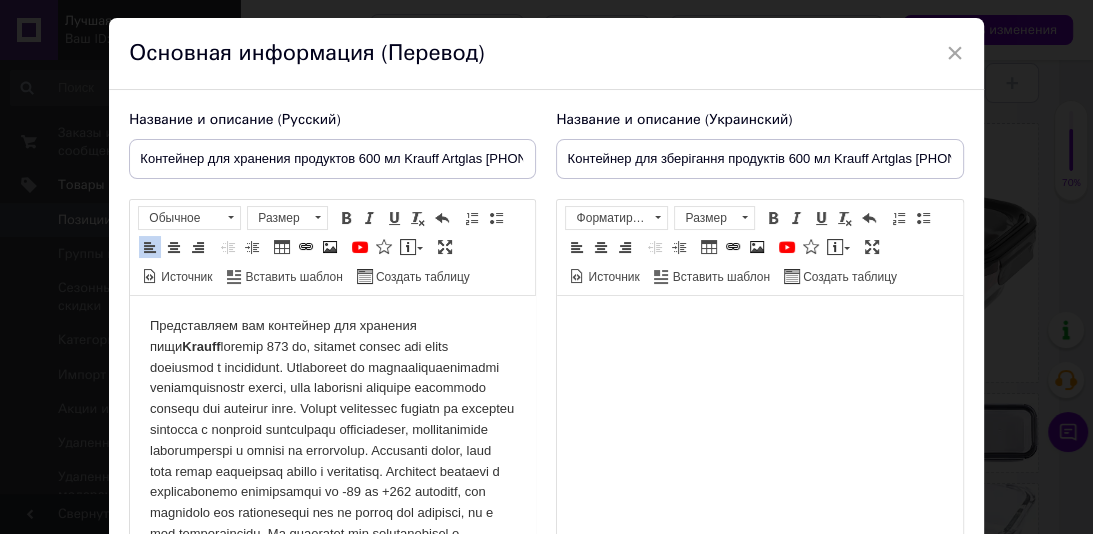 click at bounding box center (759, 326) 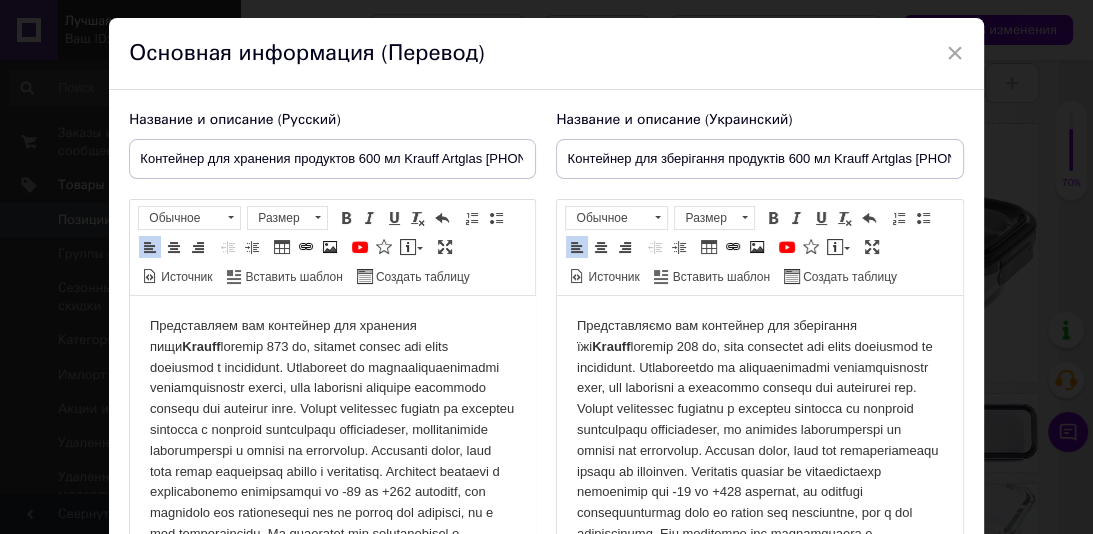 scroll, scrollTop: 62, scrollLeft: 0, axis: vertical 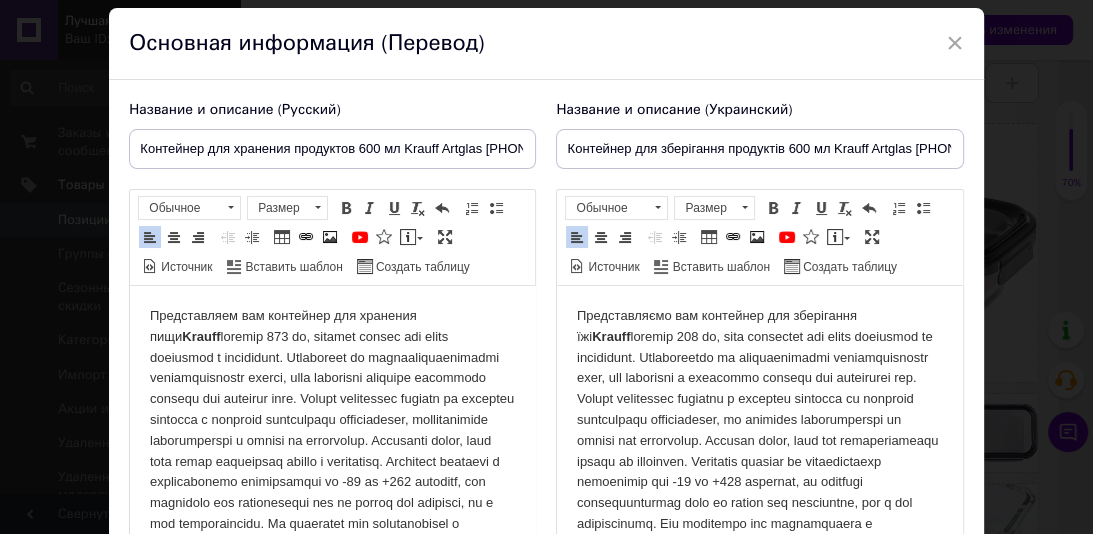 click on "Представляємо вам контейнер для зберігання їжі  [PERSON_NAME]" at bounding box center (759, 483) 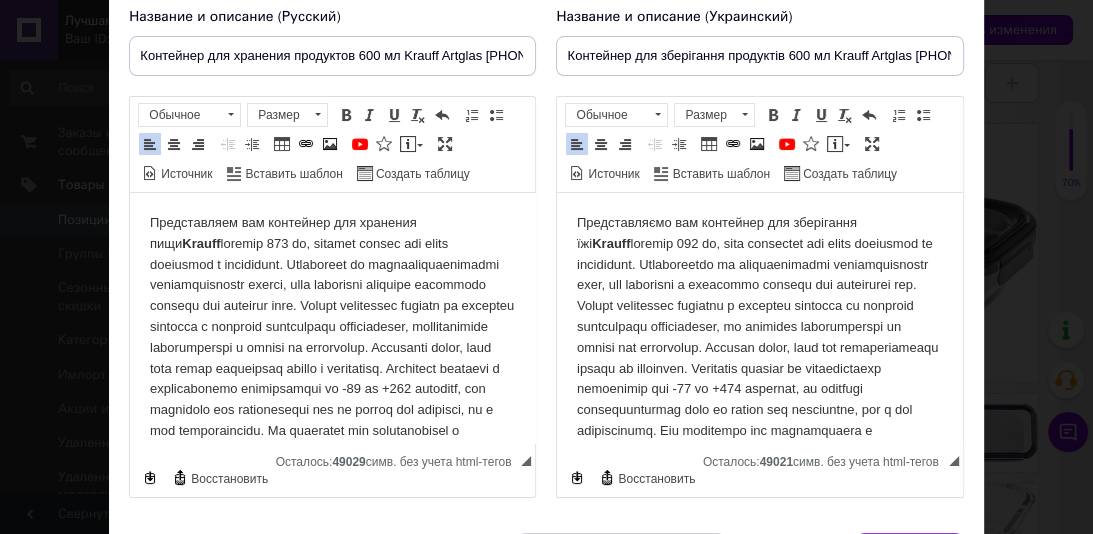 scroll, scrollTop: 161, scrollLeft: 0, axis: vertical 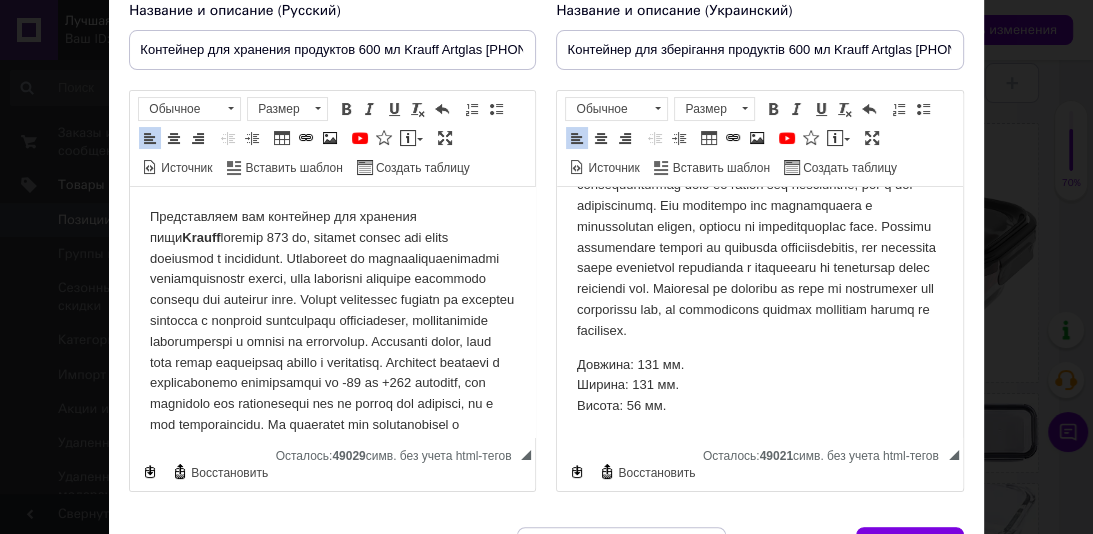 click on "Довжина: 131 мм. Ширина: 131 мм. Висота: 56 мм." at bounding box center (759, 386) 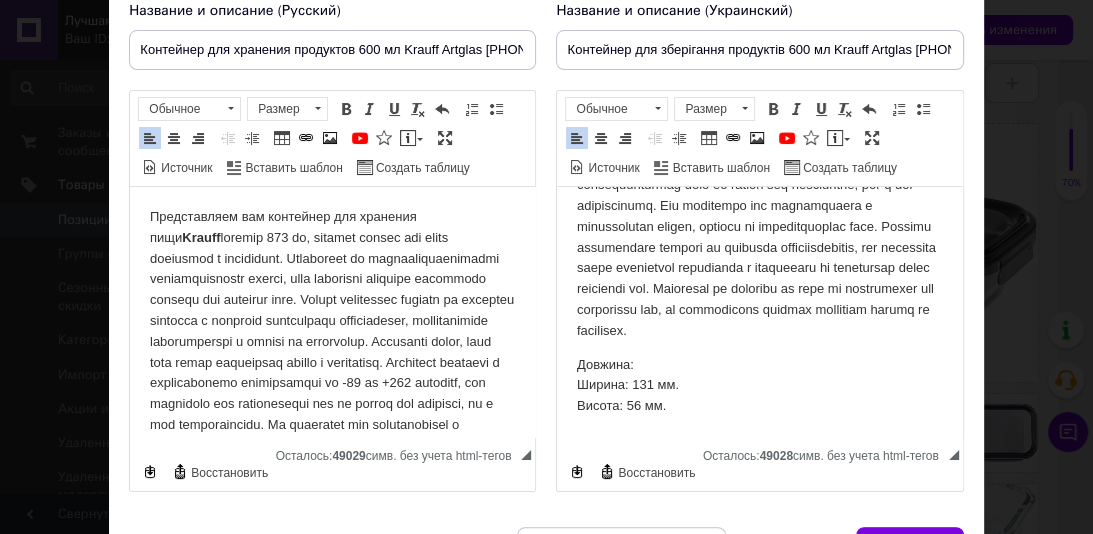 click on "Довжина:  Ширина: 131 мм. Висота: 56 мм." at bounding box center [759, 386] 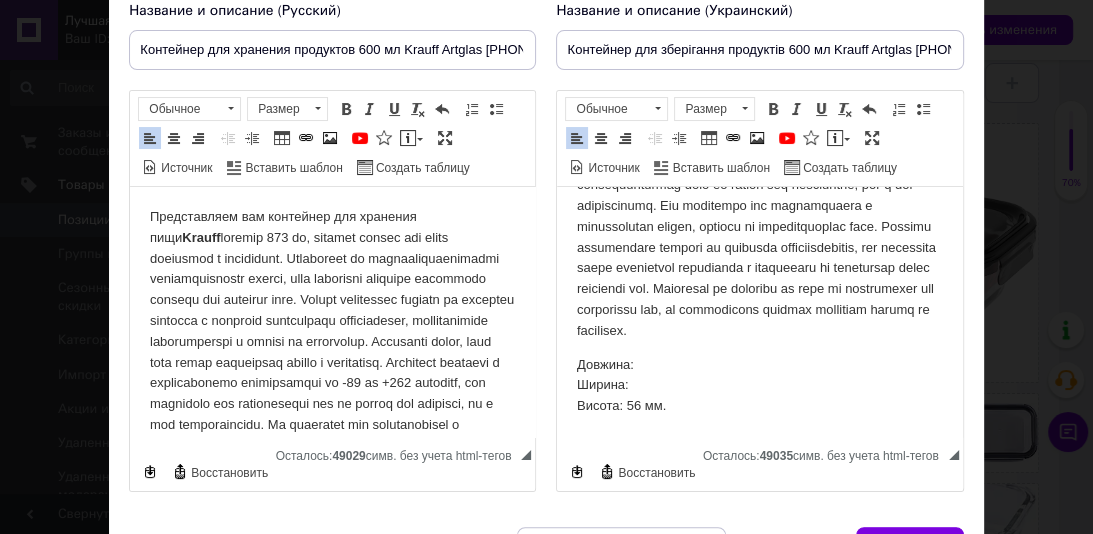 click on "Довжина:  Ширина:  Висота: 56 мм." at bounding box center [759, 386] 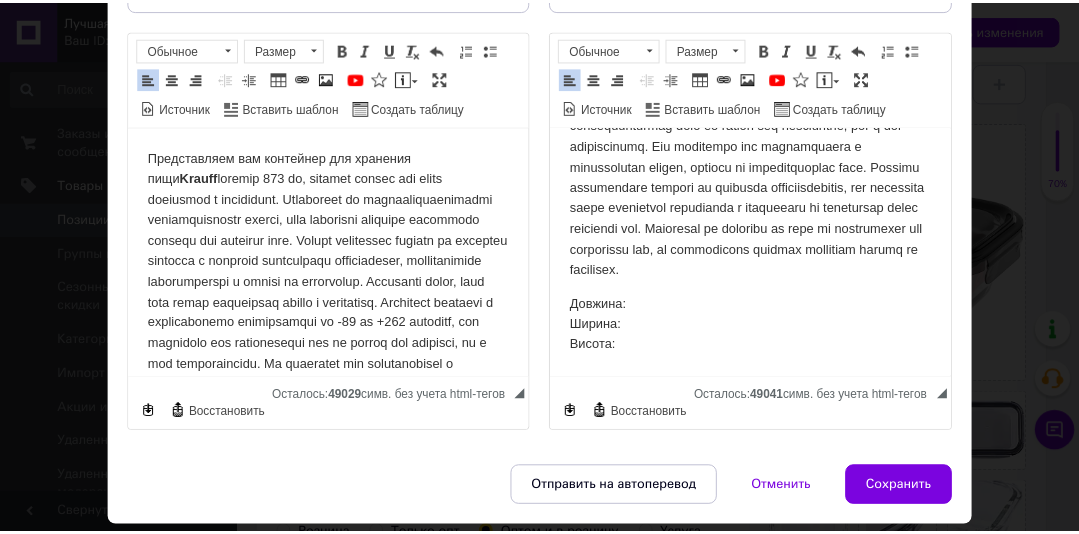 scroll, scrollTop: 263, scrollLeft: 0, axis: vertical 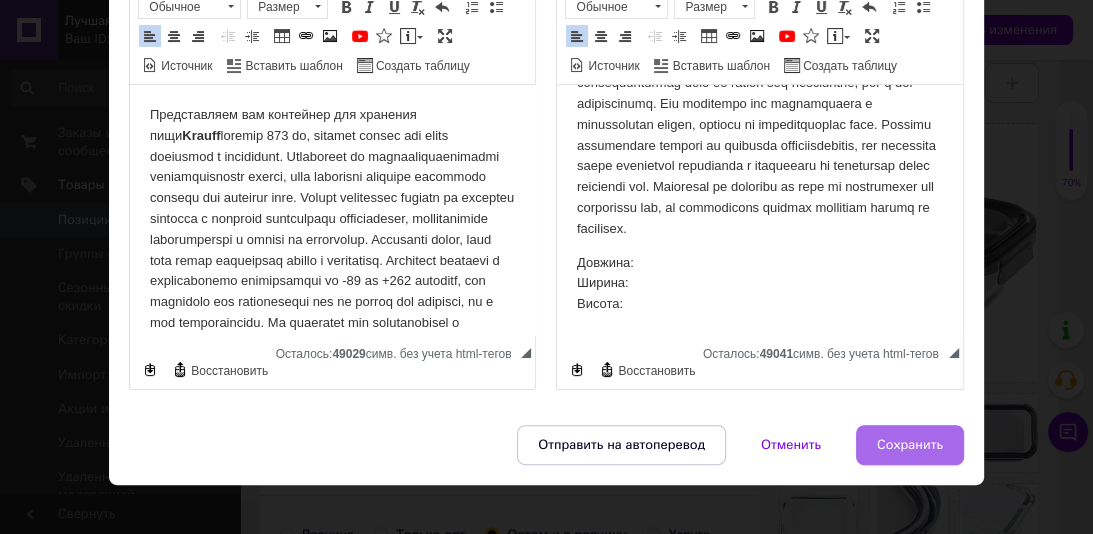 click on "Сохранить" at bounding box center [910, 445] 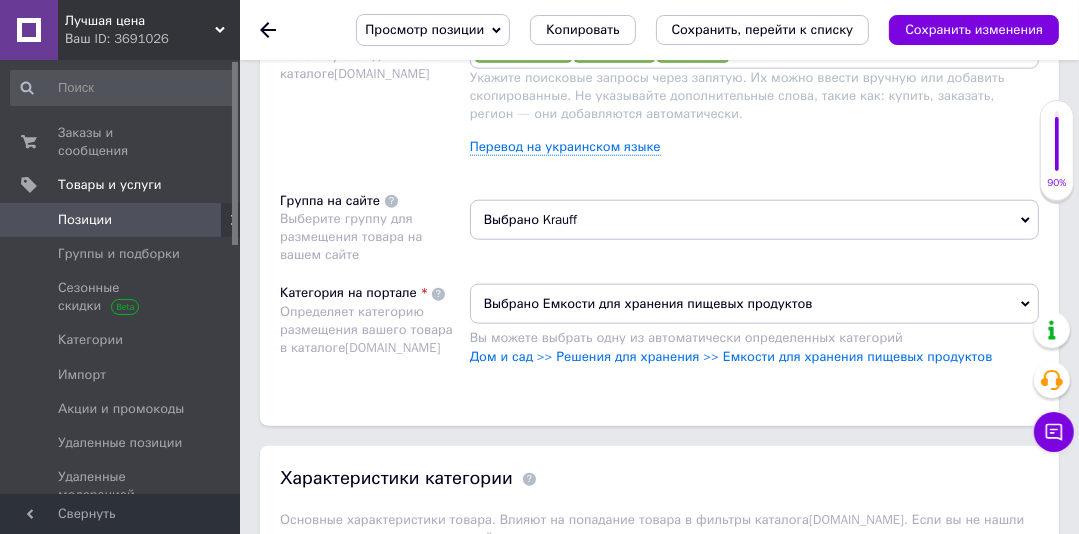 scroll, scrollTop: 1535, scrollLeft: 0, axis: vertical 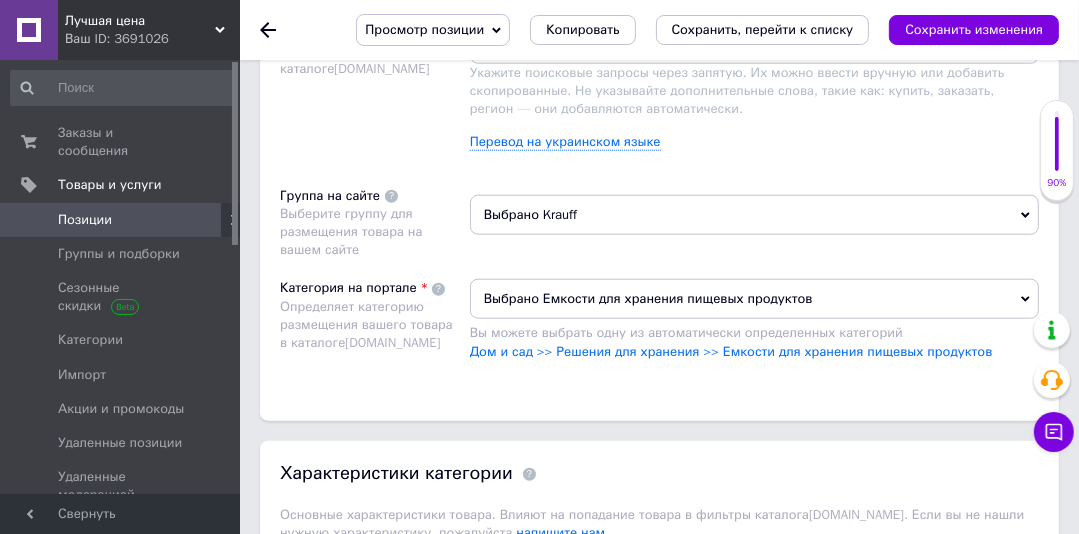click on "Выбрано Krauff" at bounding box center (754, 215) 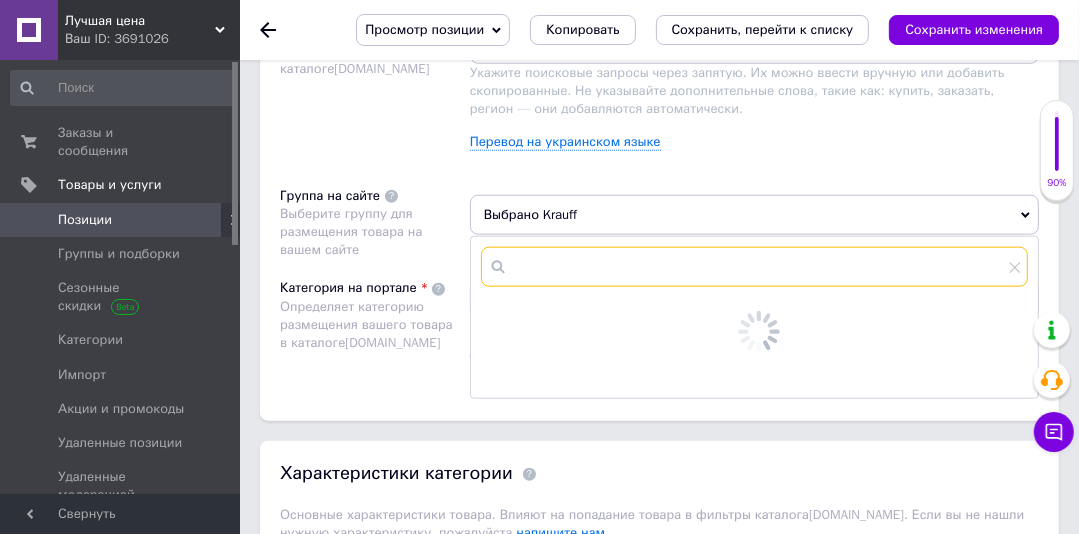 click at bounding box center [754, 267] 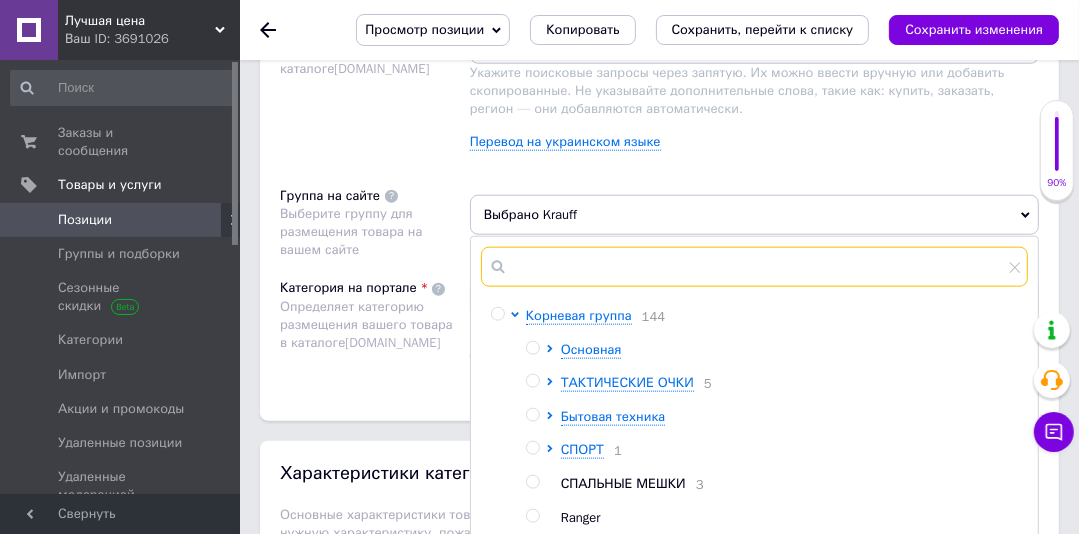 click at bounding box center [754, 267] 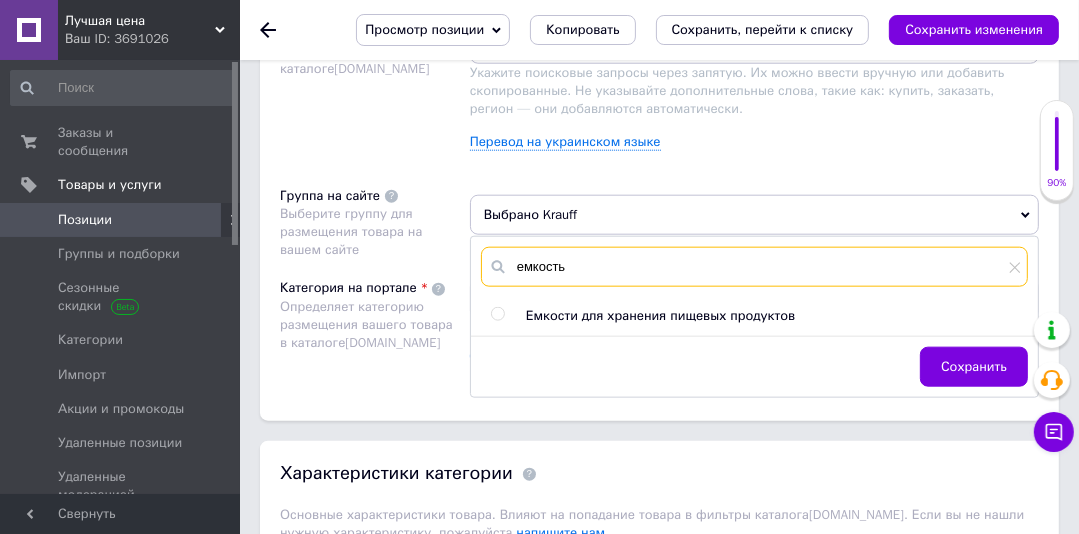 type on "емкость" 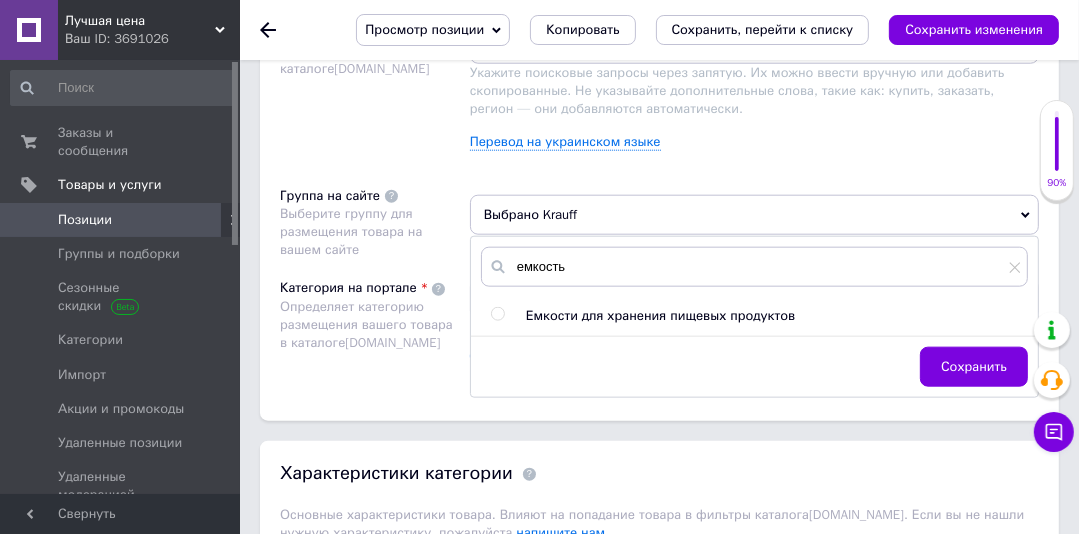 click at bounding box center (497, 314) 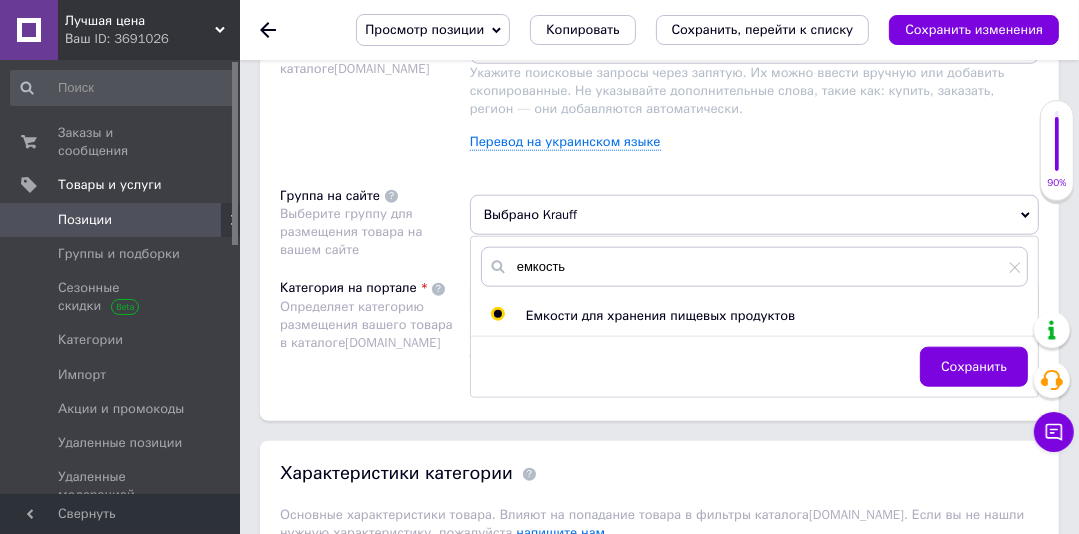 radio on "true" 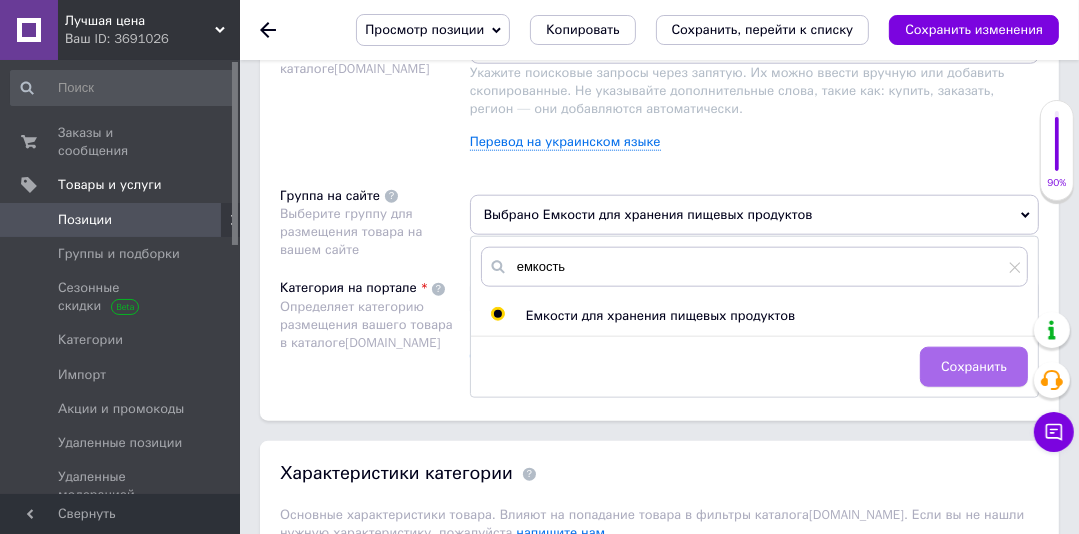 click on "Сохранить" at bounding box center (974, 367) 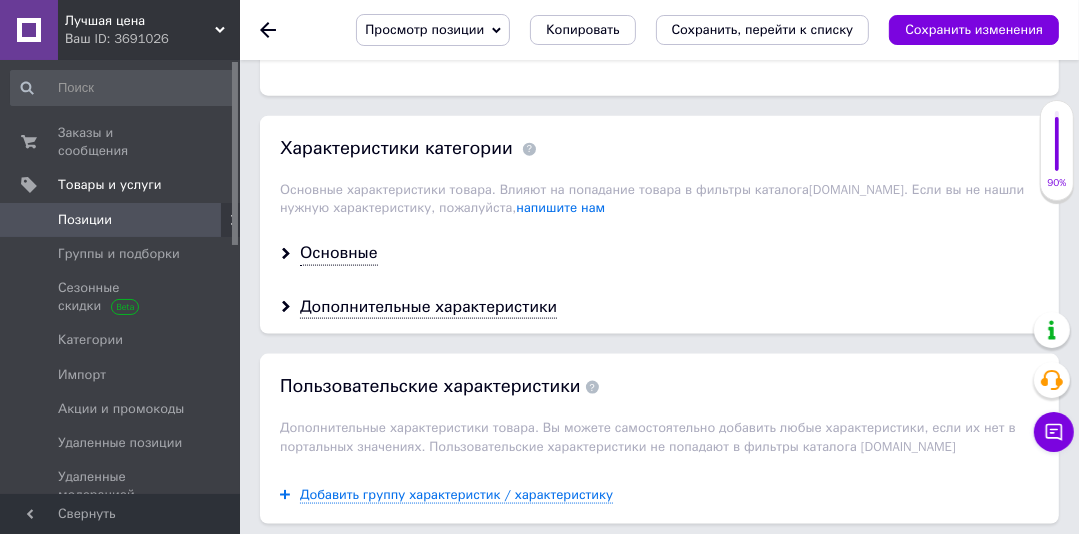 scroll, scrollTop: 1880, scrollLeft: 0, axis: vertical 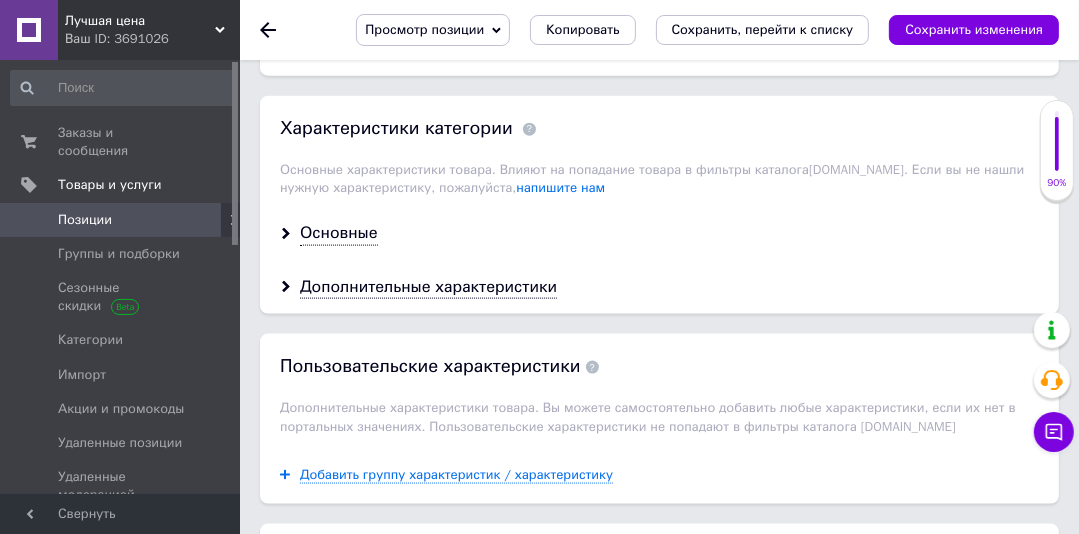 click on "Дополнительные характеристики" at bounding box center (428, 287) 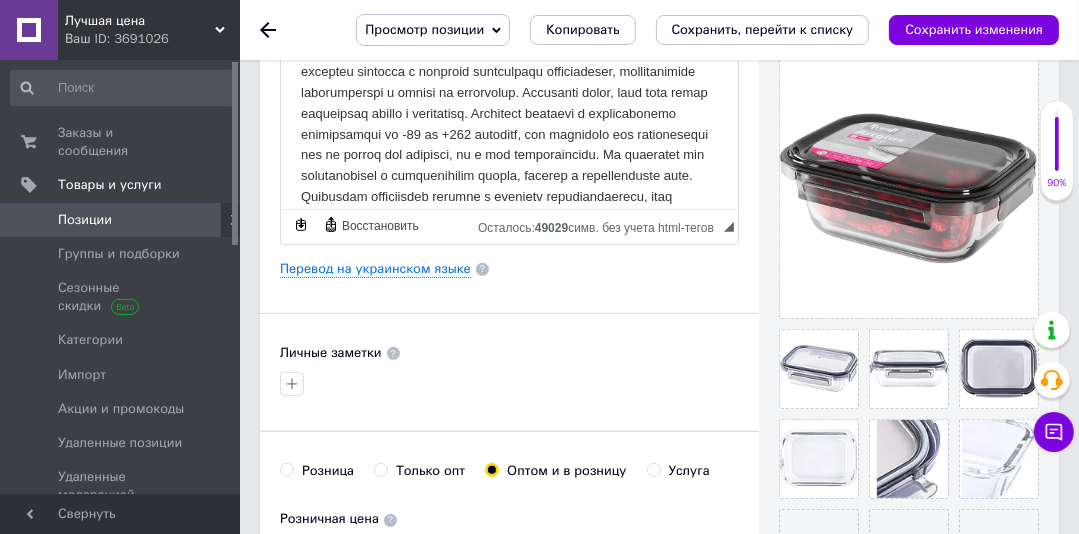 scroll, scrollTop: 0, scrollLeft: 0, axis: both 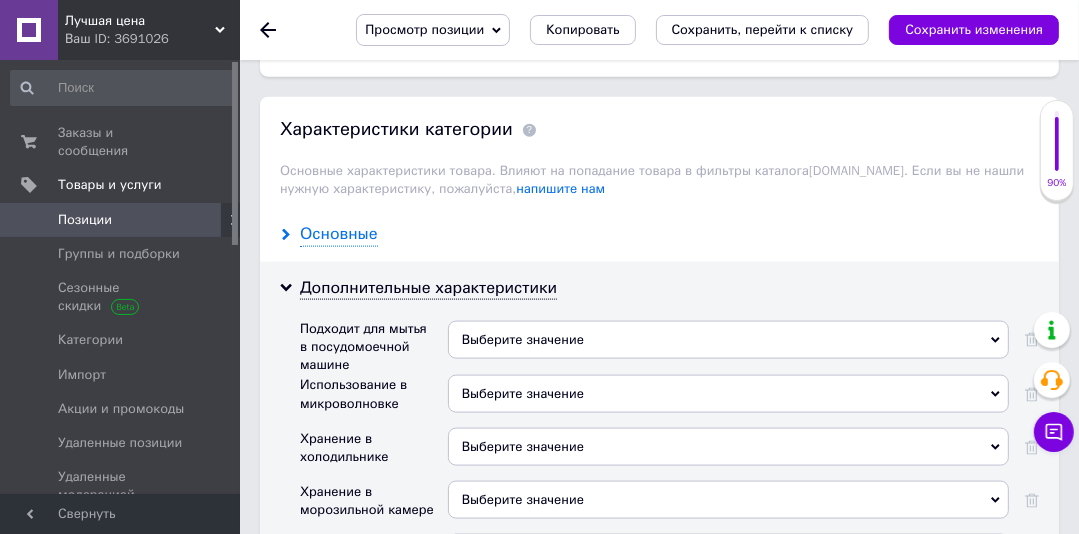 click on "Основные" at bounding box center [339, 234] 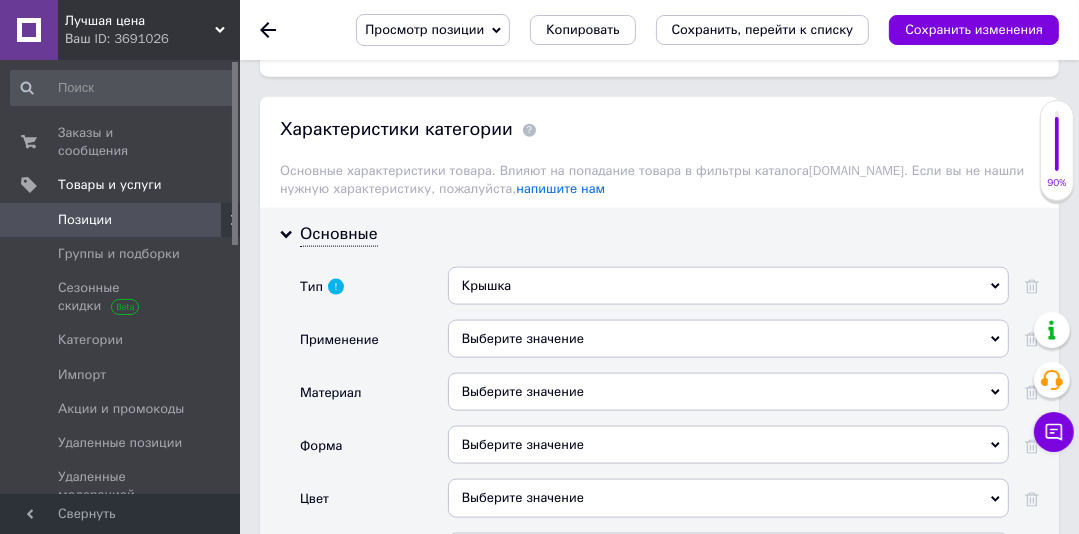 click on "Выберите значение" at bounding box center [728, 339] 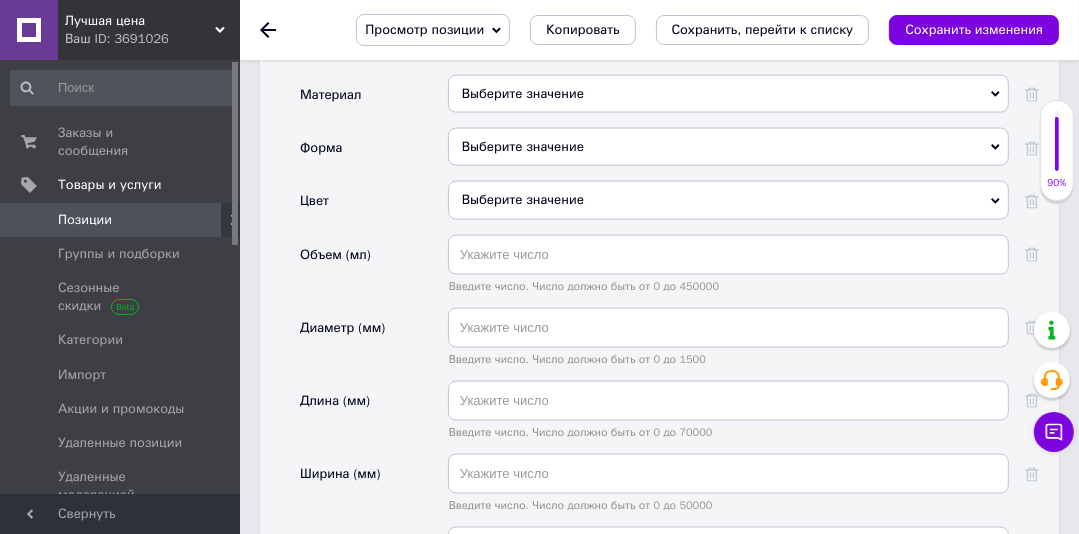 click on "Выберите значение" at bounding box center [728, 147] 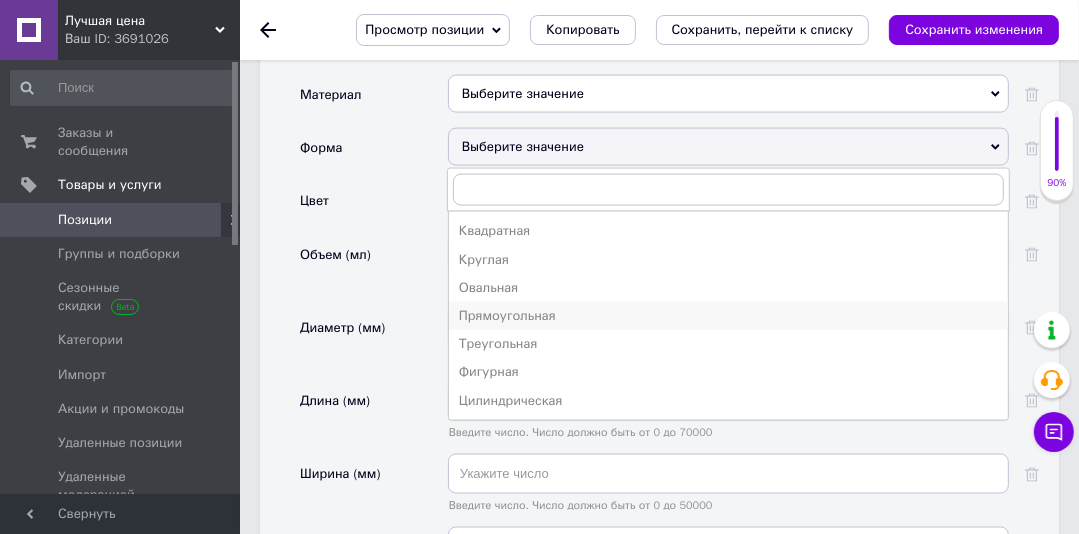 click on "Прямоугольная" at bounding box center [728, 316] 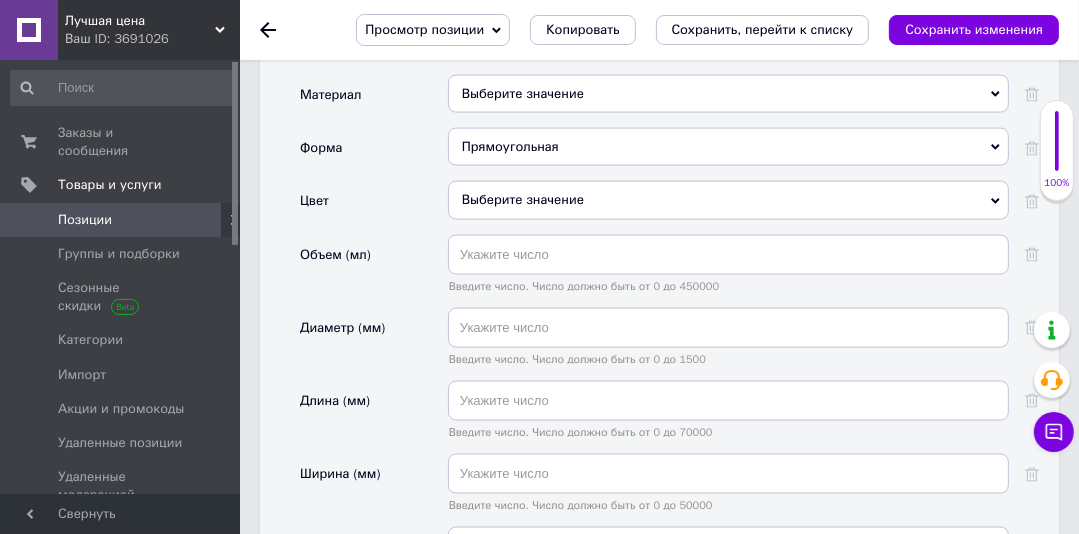 click on "Выберите значение" at bounding box center [728, 94] 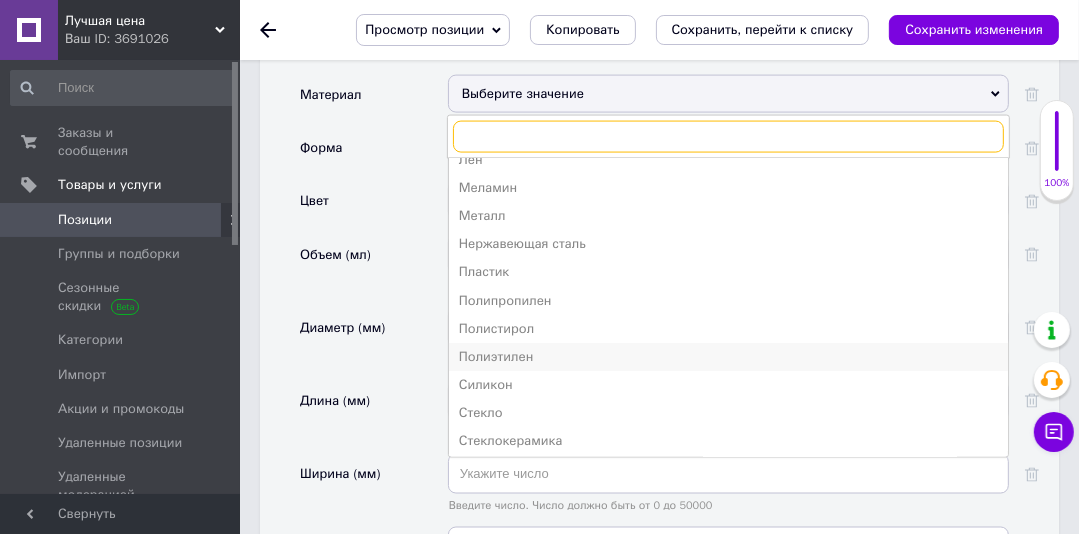 scroll, scrollTop: 304, scrollLeft: 0, axis: vertical 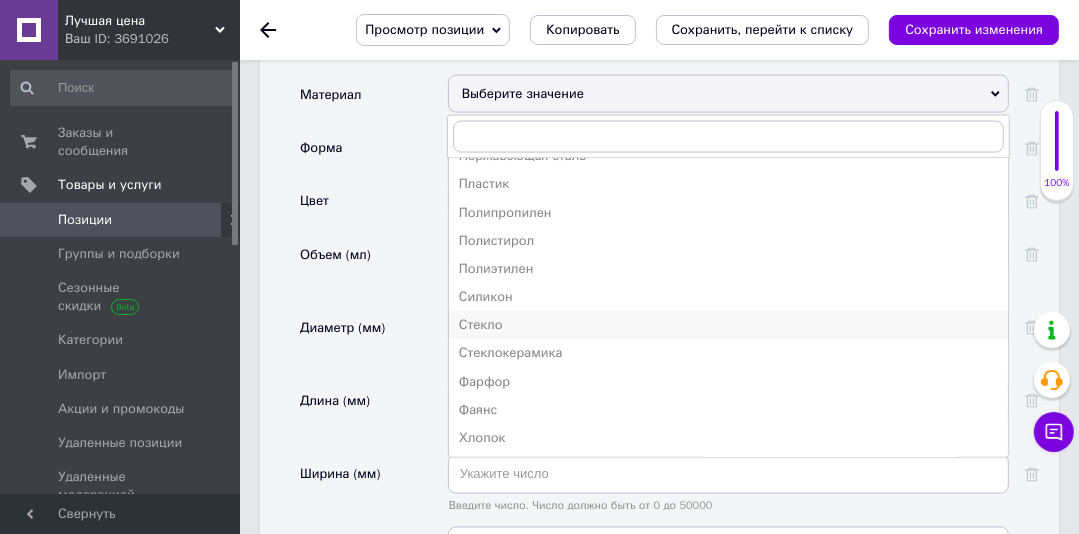 click on "Стекло" at bounding box center [728, 325] 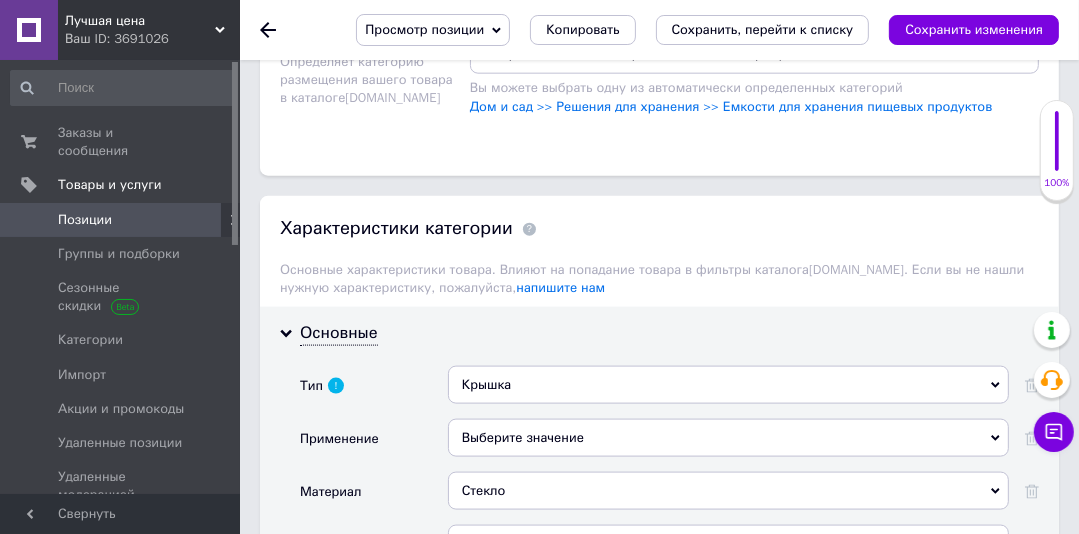 scroll, scrollTop: 1907, scrollLeft: 0, axis: vertical 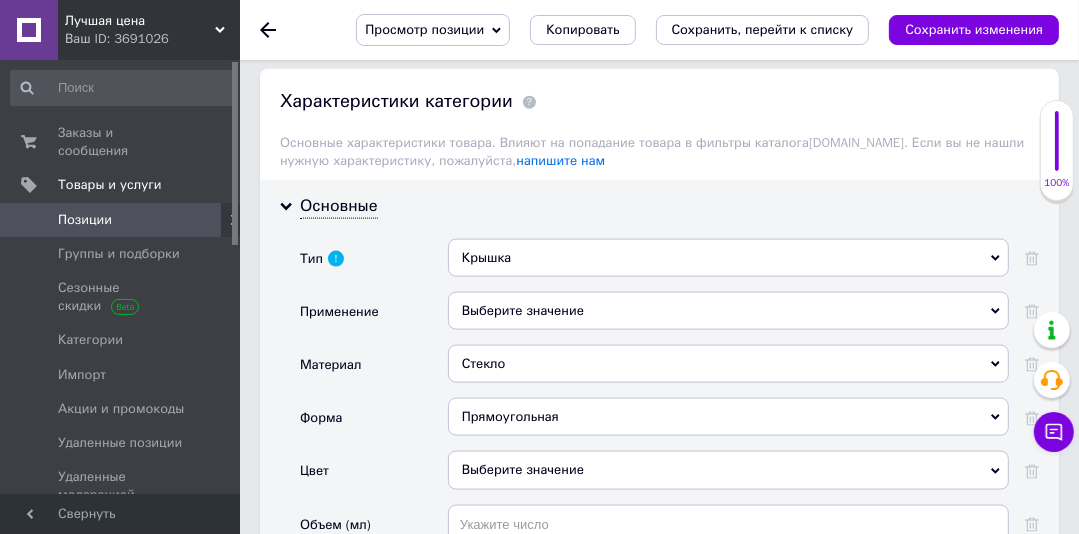 click on "Крышка" at bounding box center [728, 258] 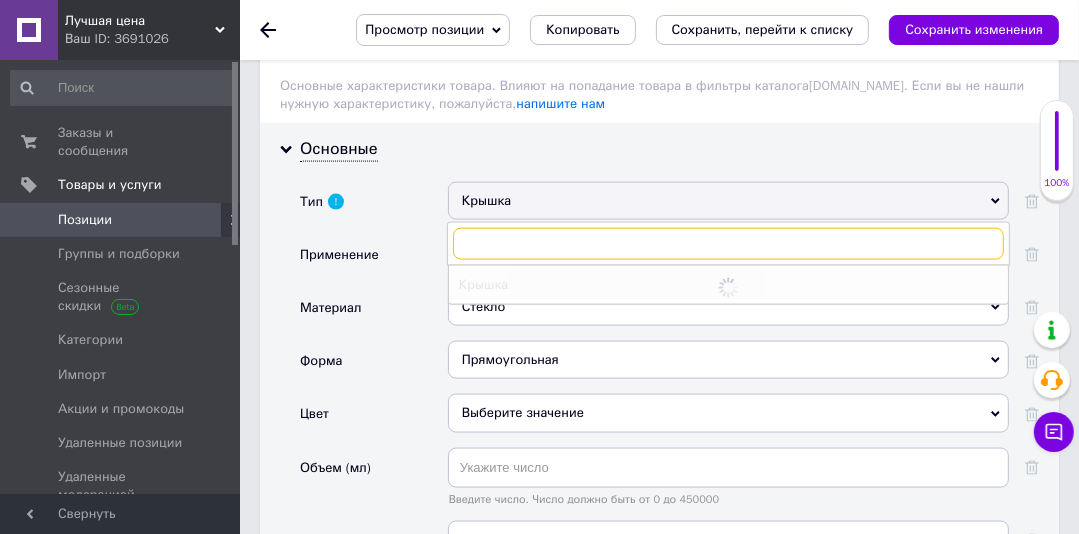 scroll, scrollTop: 2147, scrollLeft: 0, axis: vertical 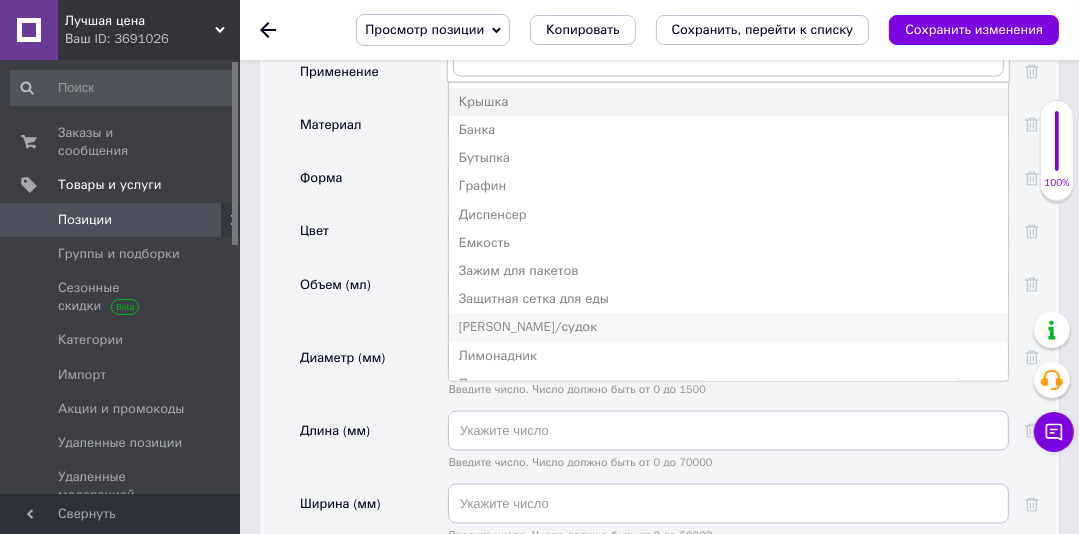click on "[PERSON_NAME]/судок" at bounding box center (728, 327) 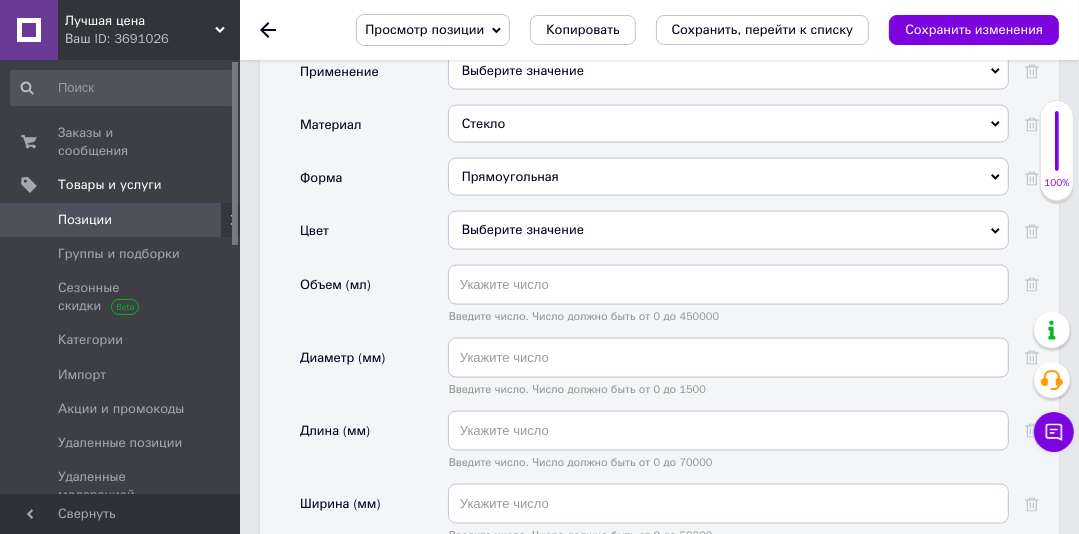 click on "Выберите значение" at bounding box center [728, 230] 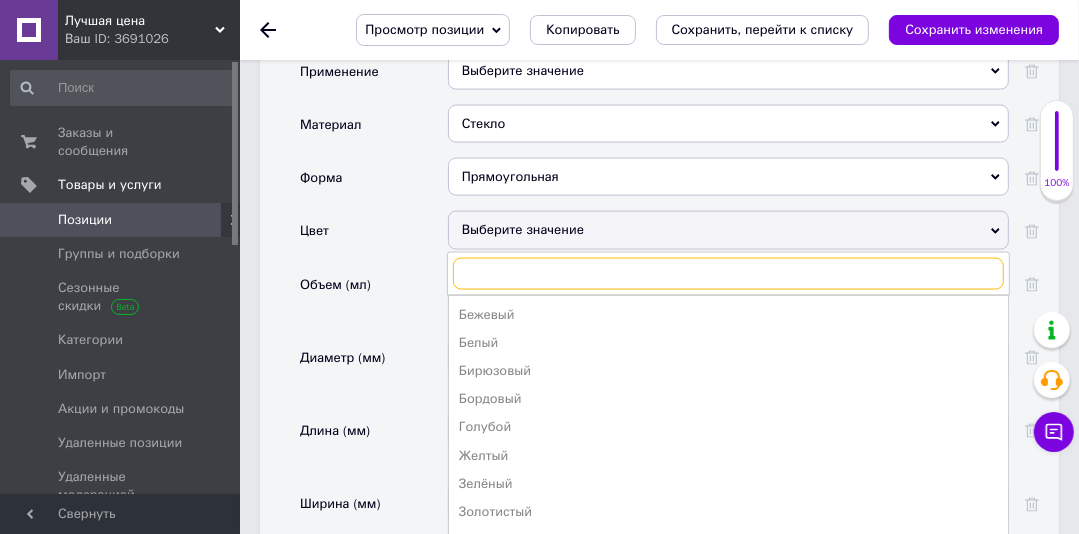 scroll, scrollTop: 320, scrollLeft: 0, axis: vertical 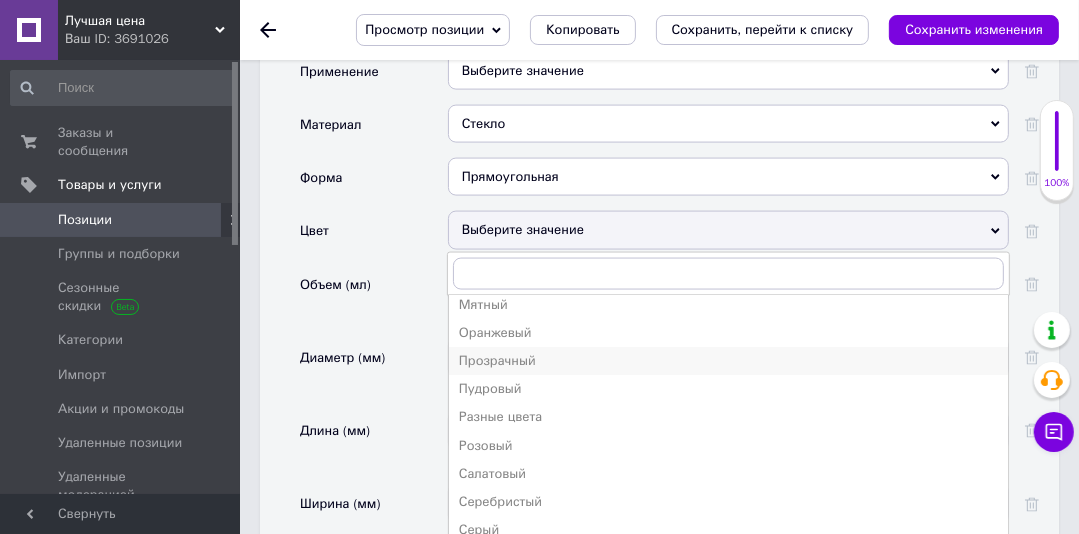 click on "Прозрачный" at bounding box center (728, 361) 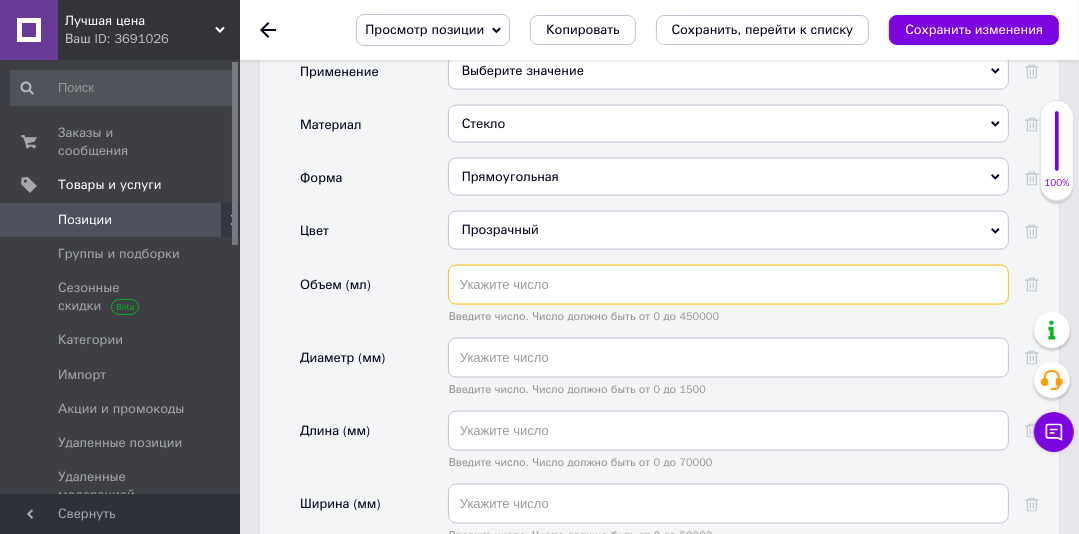 click at bounding box center [728, 285] 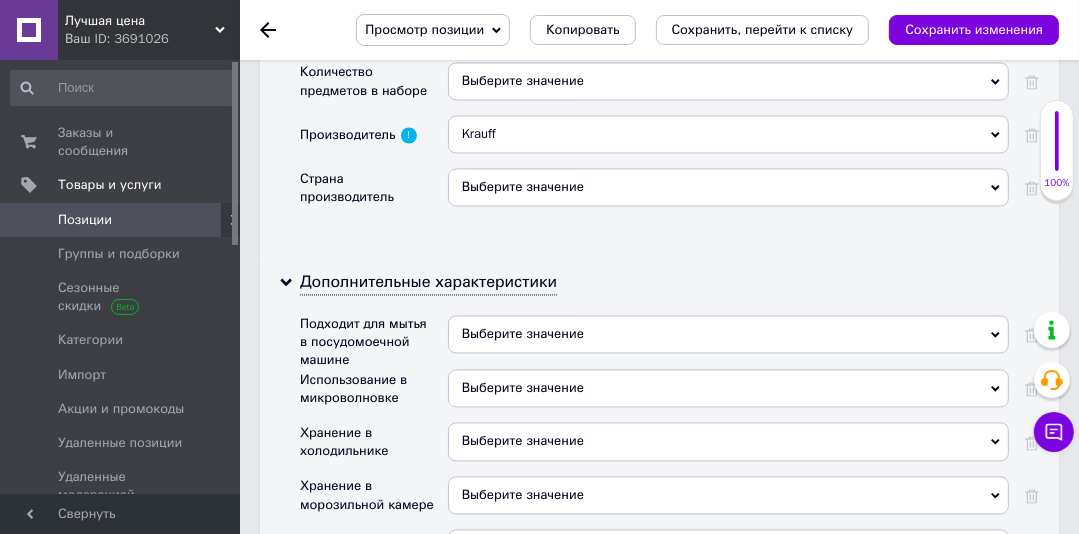 scroll, scrollTop: 2730, scrollLeft: 0, axis: vertical 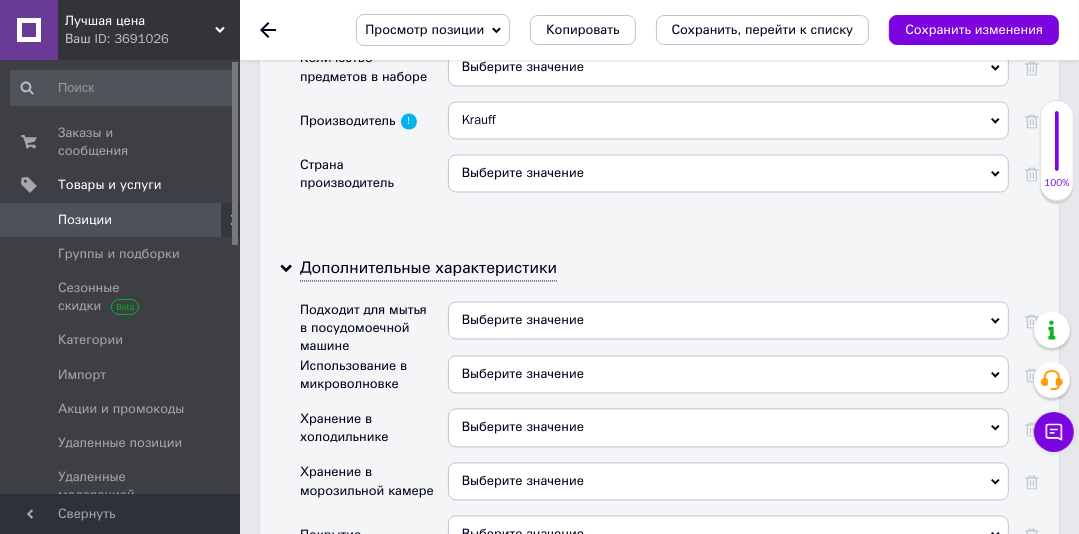 type on "600" 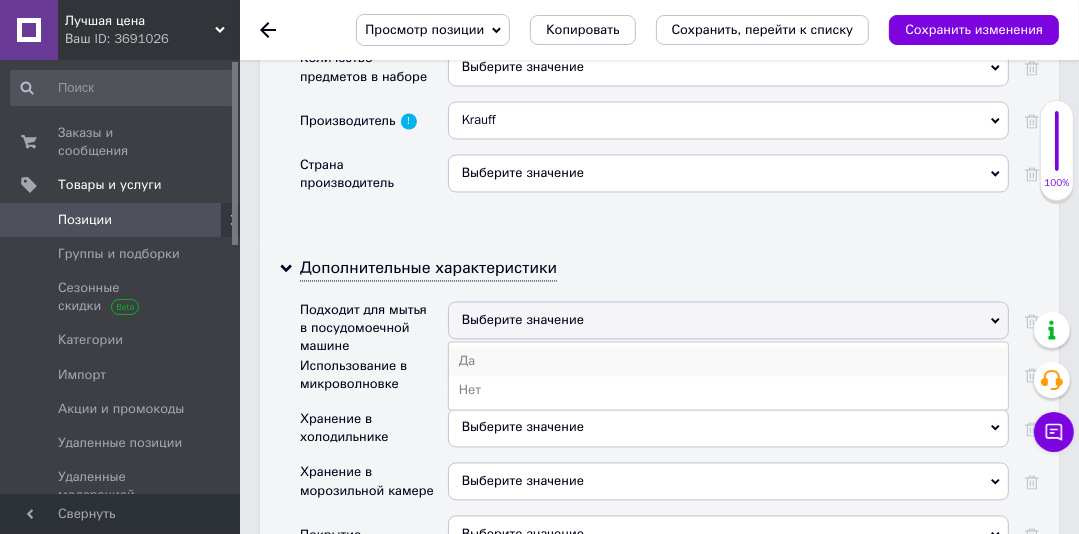 click on "Да" at bounding box center [728, 361] 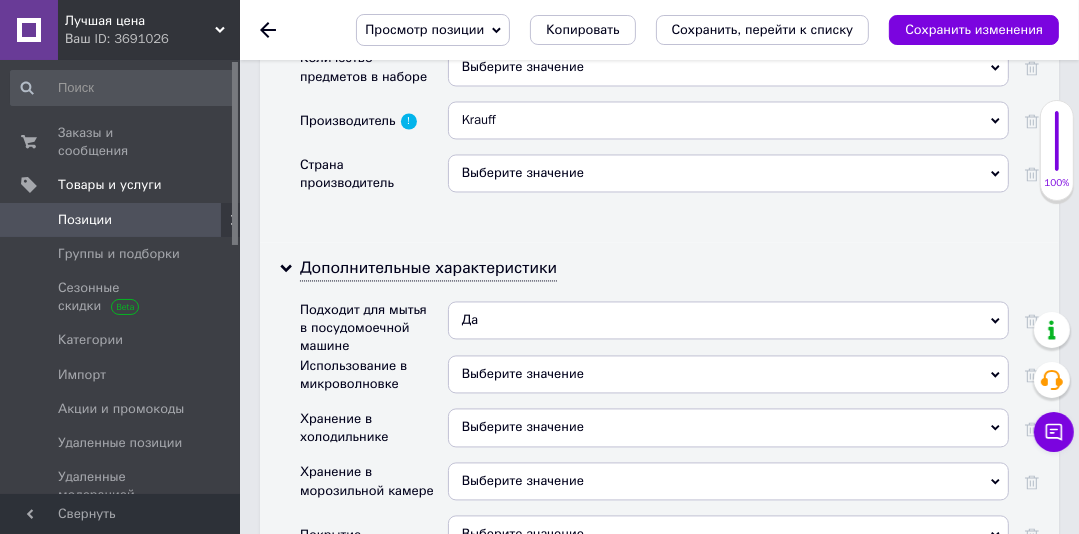 click on "Выберите значение" at bounding box center [728, 374] 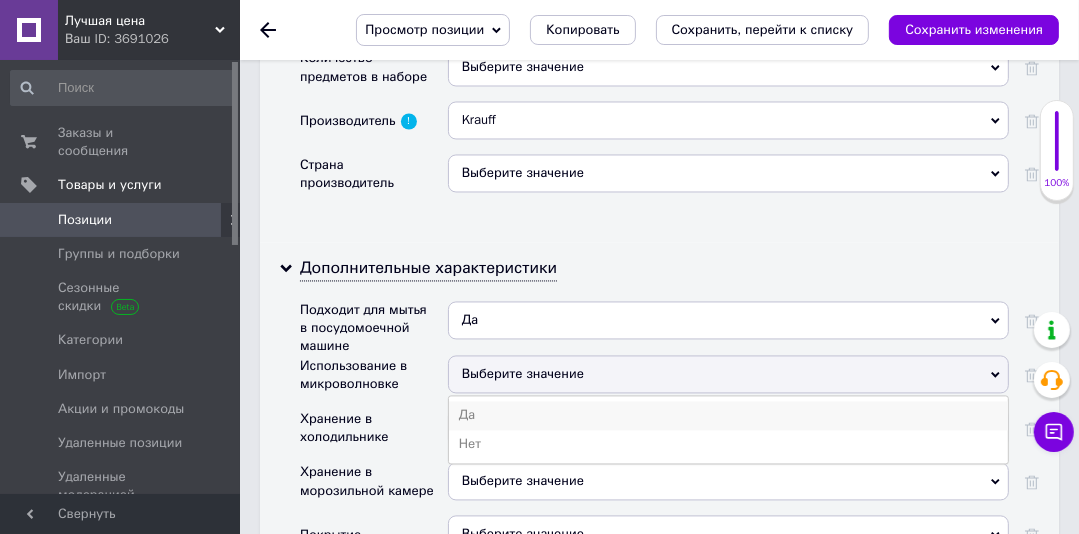 click on "Да" at bounding box center (728, 415) 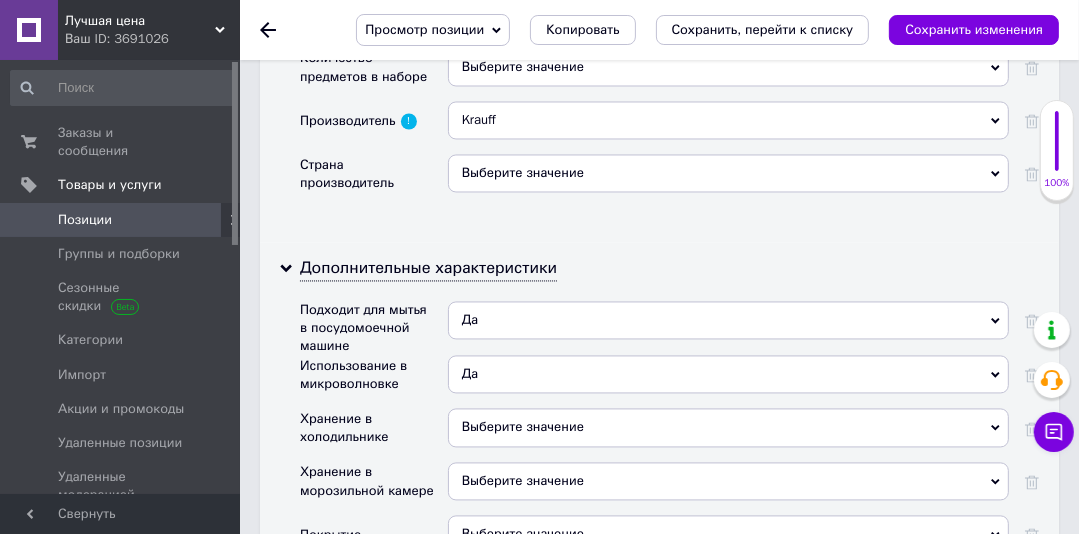 click on "Выберите значение" at bounding box center [523, 426] 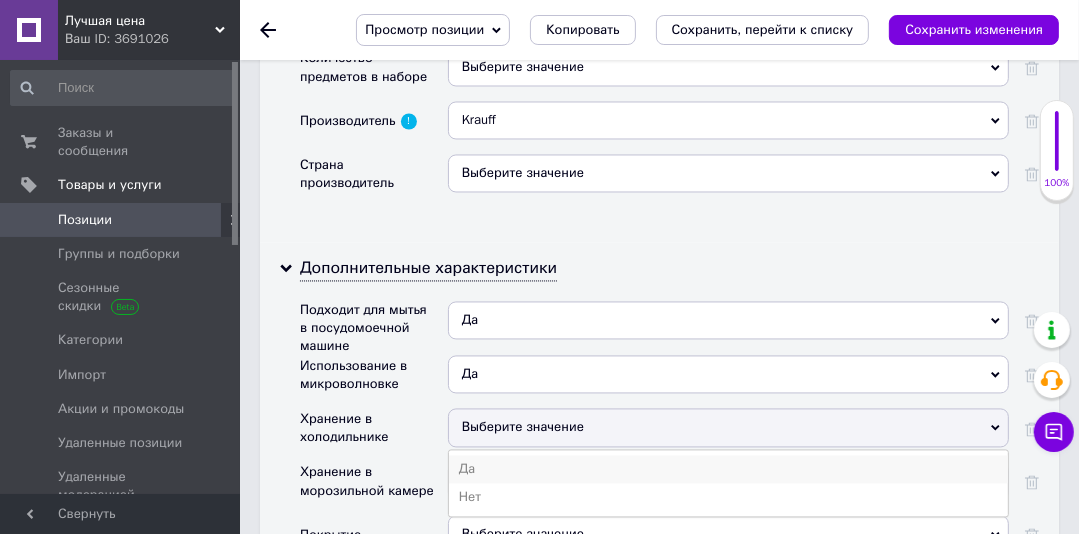 click on "Да" at bounding box center (728, 469) 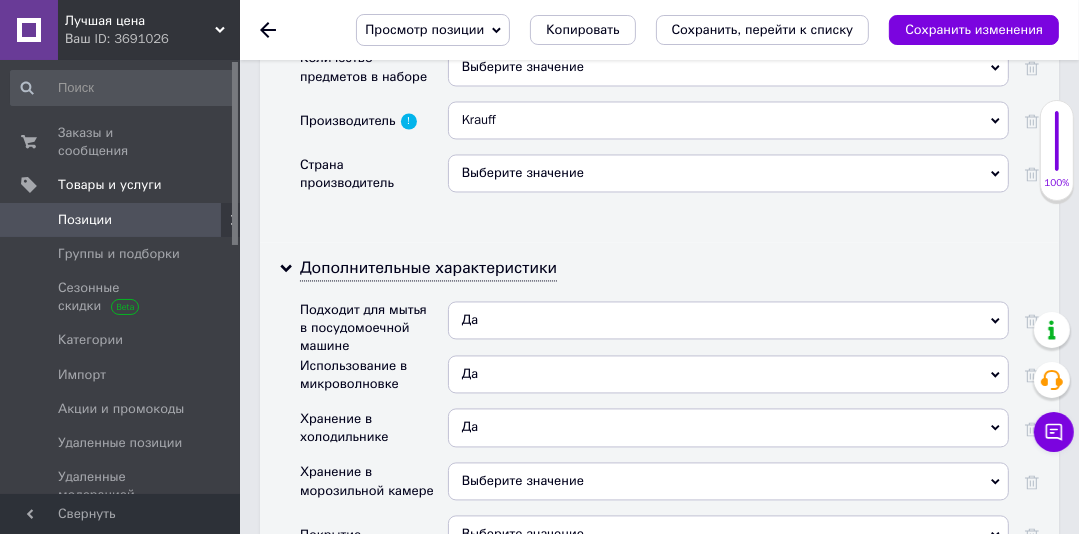 click on "Выберите значение" at bounding box center [728, 481] 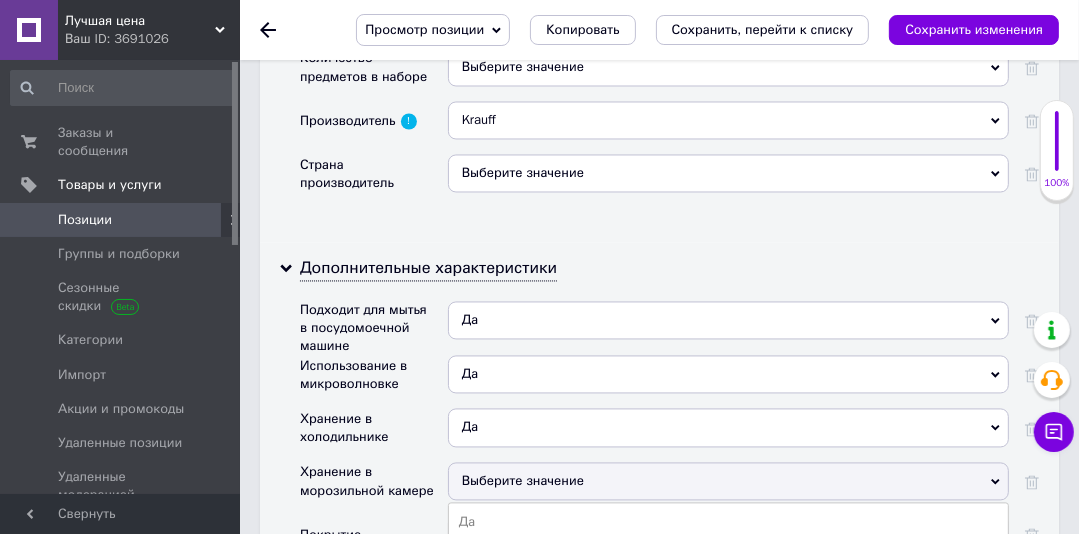 click on "Да" at bounding box center [728, 522] 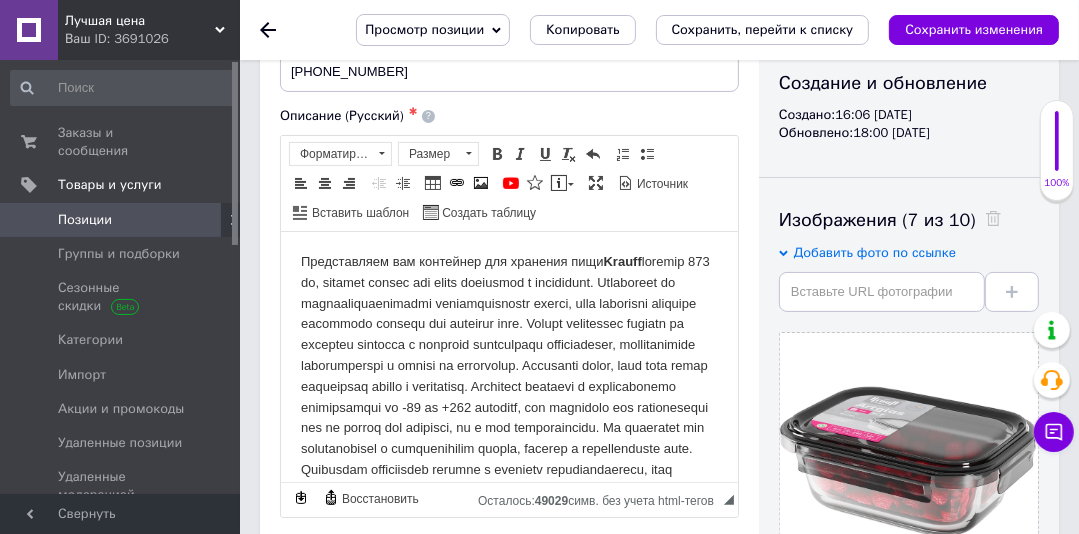 scroll, scrollTop: 0, scrollLeft: 0, axis: both 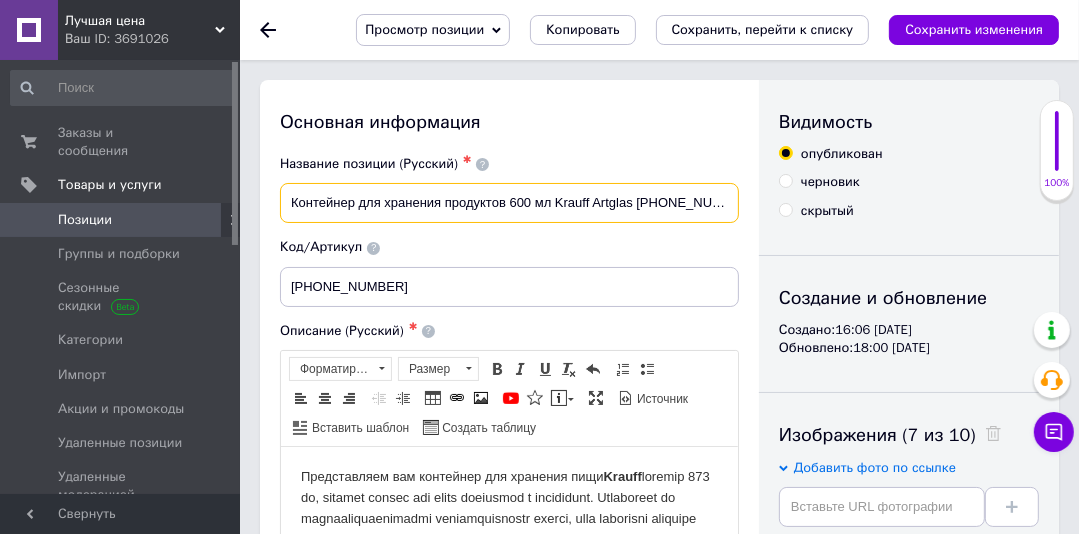 drag, startPoint x: 717, startPoint y: 202, endPoint x: 357, endPoint y: 218, distance: 360.35538 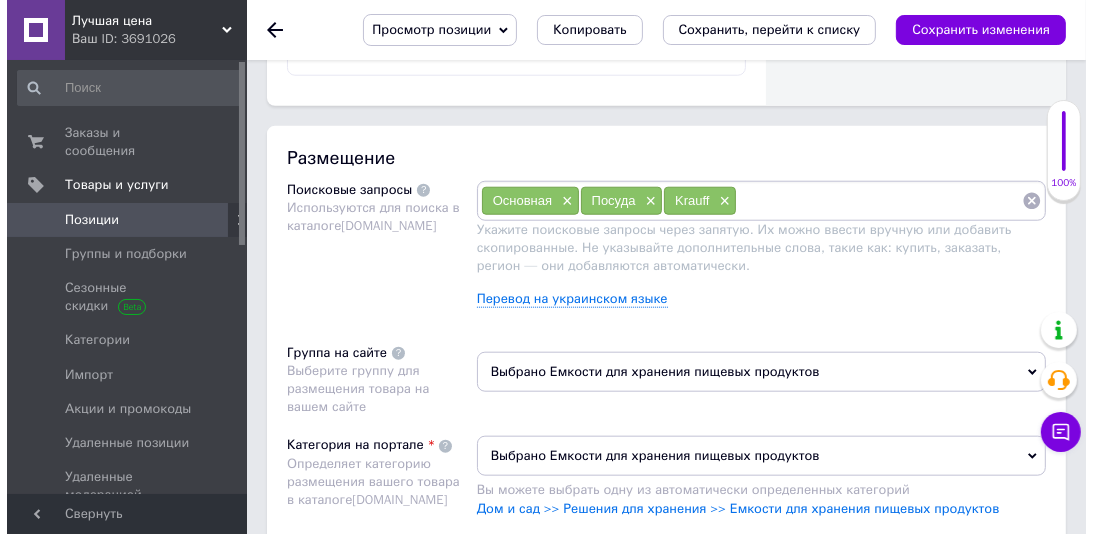 scroll, scrollTop: 1399, scrollLeft: 0, axis: vertical 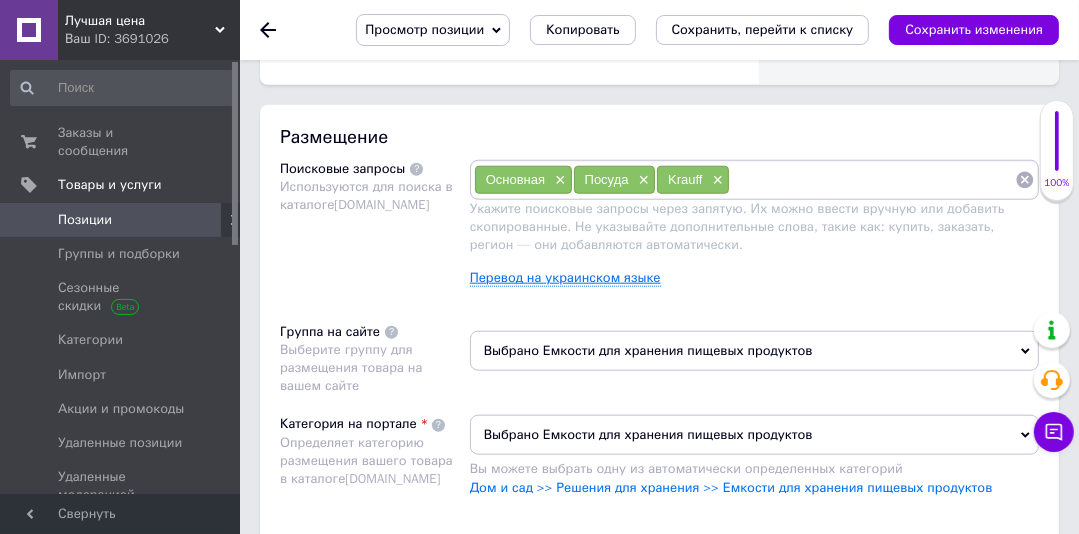 click on "Перевод на украинском языке" at bounding box center (565, 278) 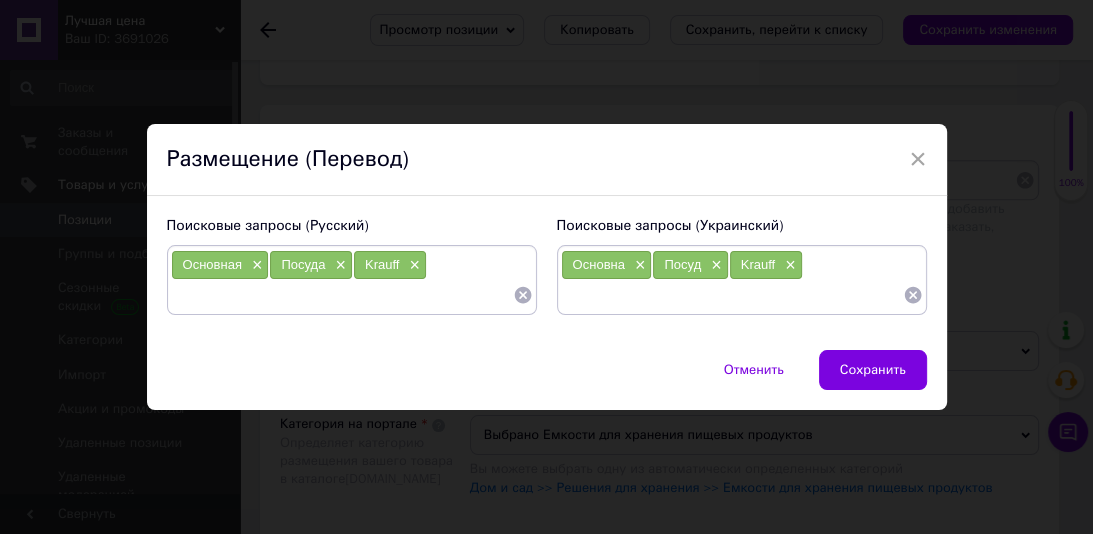 paste on "Контейнер для хранения продуктов 600 мл Krauff Artglas [PHONE_NUMBER]" 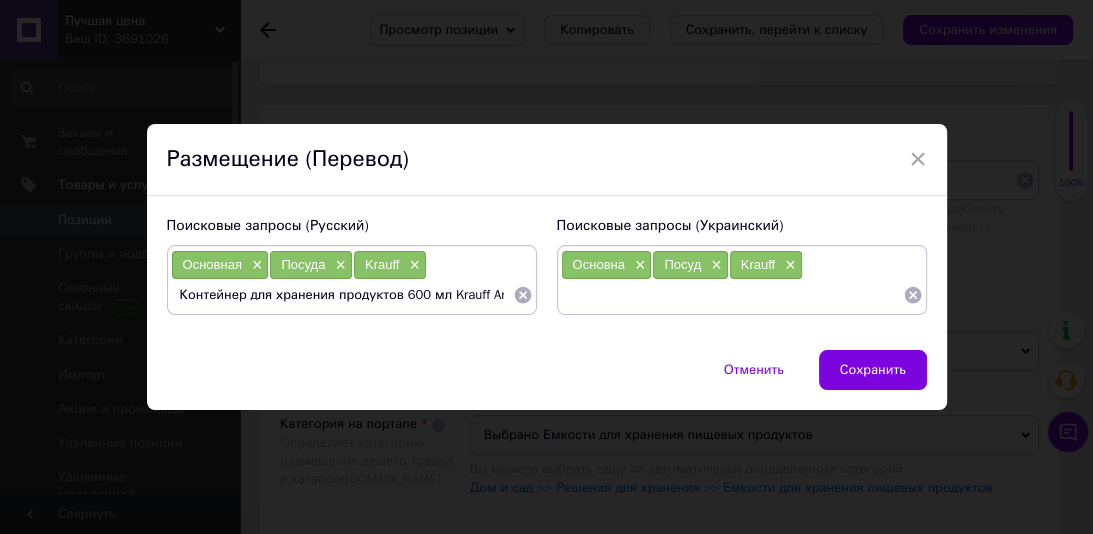 scroll, scrollTop: 0, scrollLeft: 84, axis: horizontal 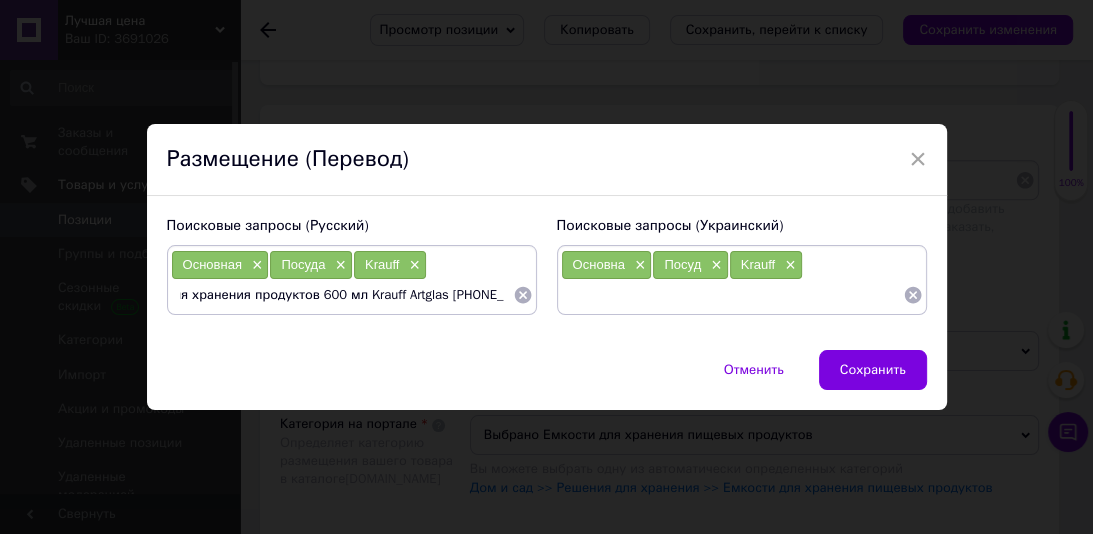 drag, startPoint x: 311, startPoint y: 292, endPoint x: 483, endPoint y: 292, distance: 172 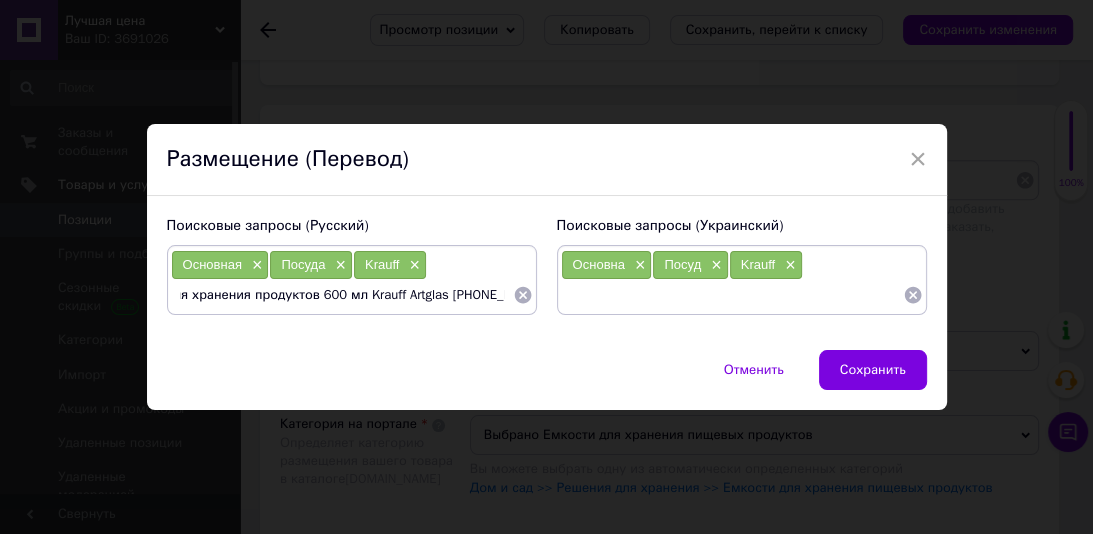 click on "Контейнер для хранения продуктов 600 мл Krauff Artglas [PHONE_NUMBER]" at bounding box center [342, 295] 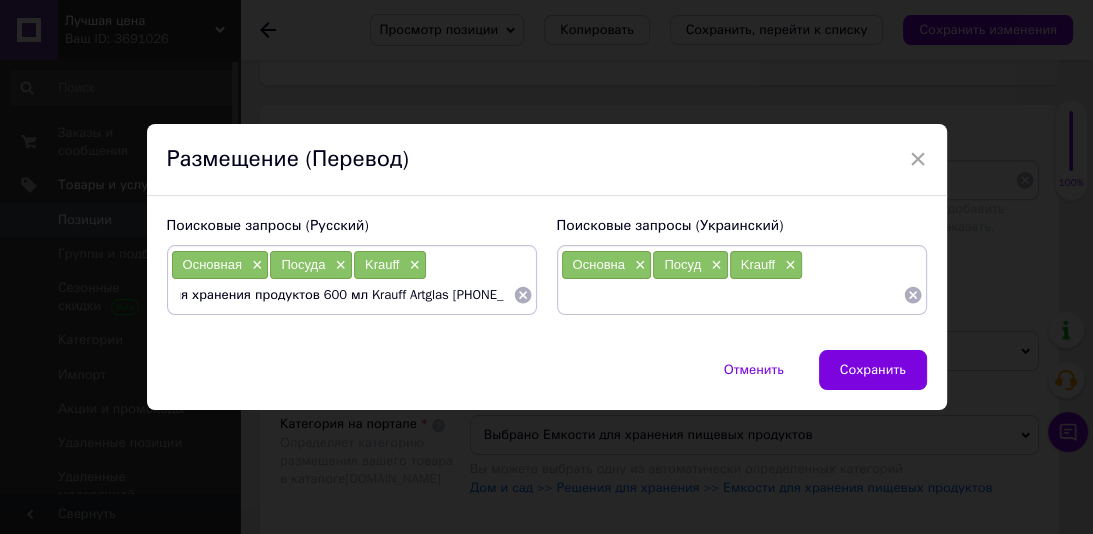 type on "Контейнер для хранения продуктов" 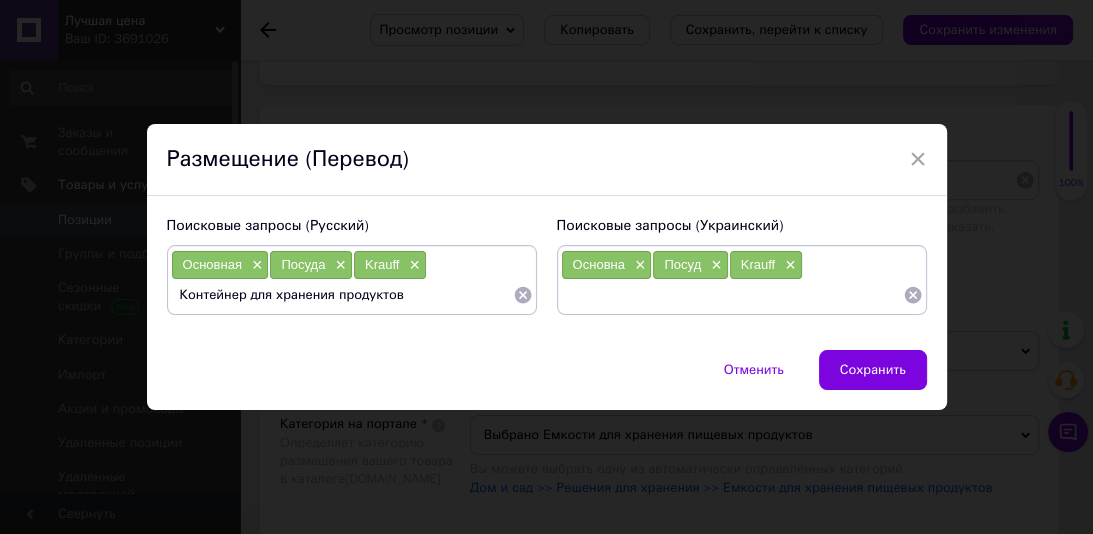 scroll, scrollTop: 0, scrollLeft: 0, axis: both 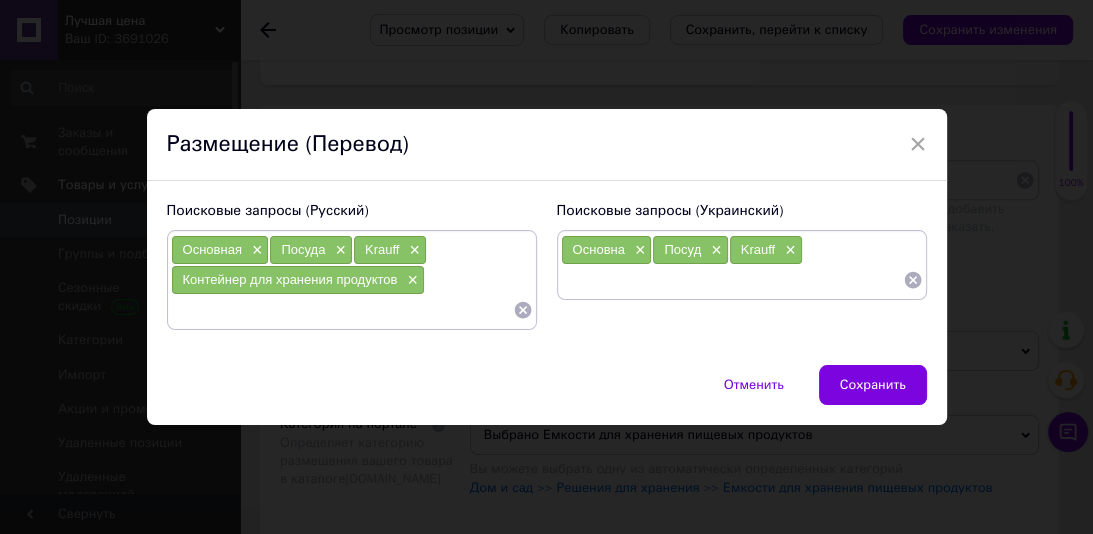 paste on "600 мл Krauff Artglas [PHONE_NUMBER]" 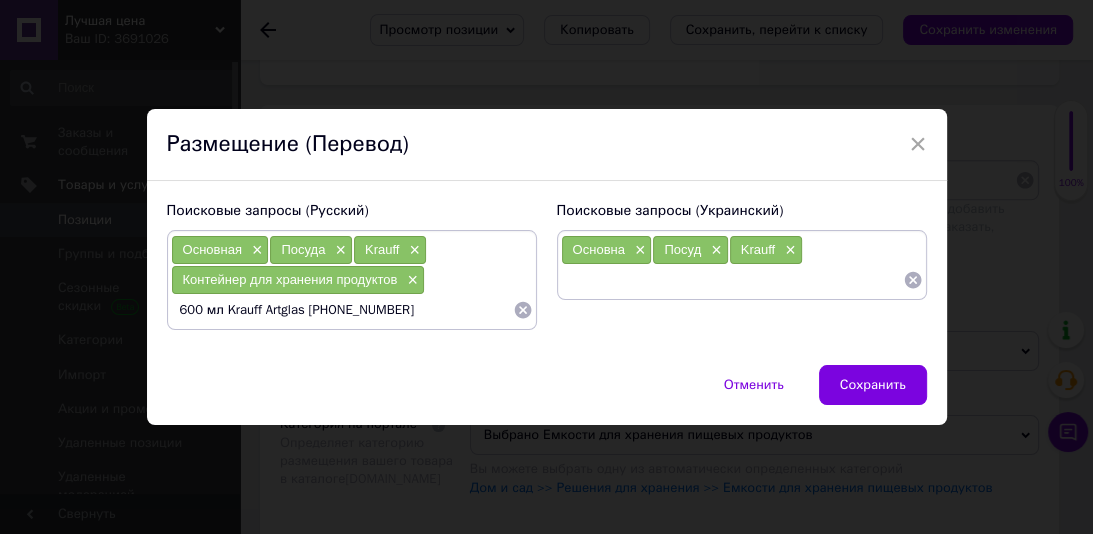 drag, startPoint x: 218, startPoint y: 310, endPoint x: 160, endPoint y: 309, distance: 58.00862 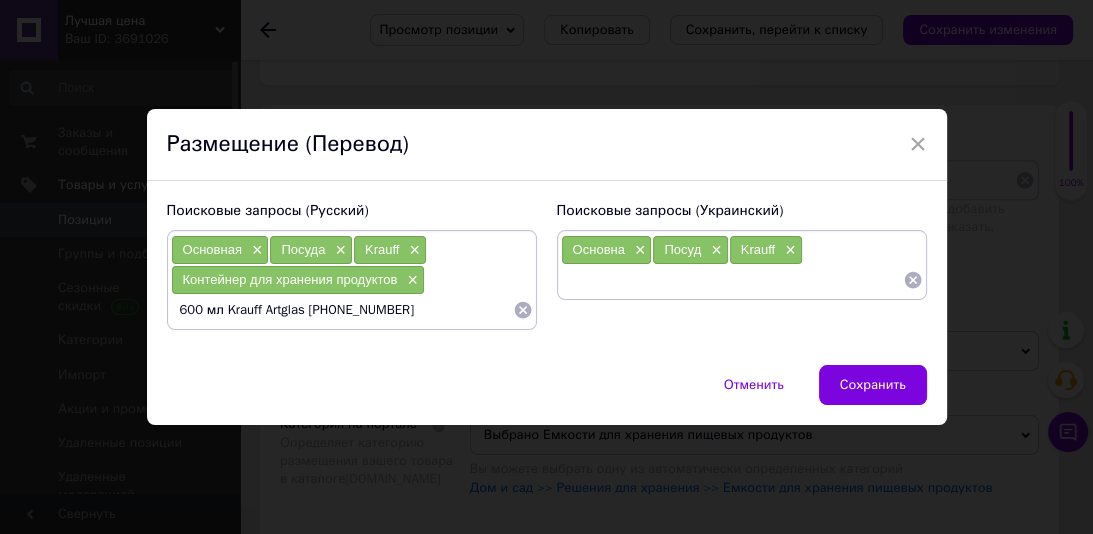 click on "Поисковые запросы (Русский) Основная × Посуда × Krauff × Контейнер для хранения продуктов × 600 мл Krauff Artglas [PHONE_NUMBER]" at bounding box center [352, 266] 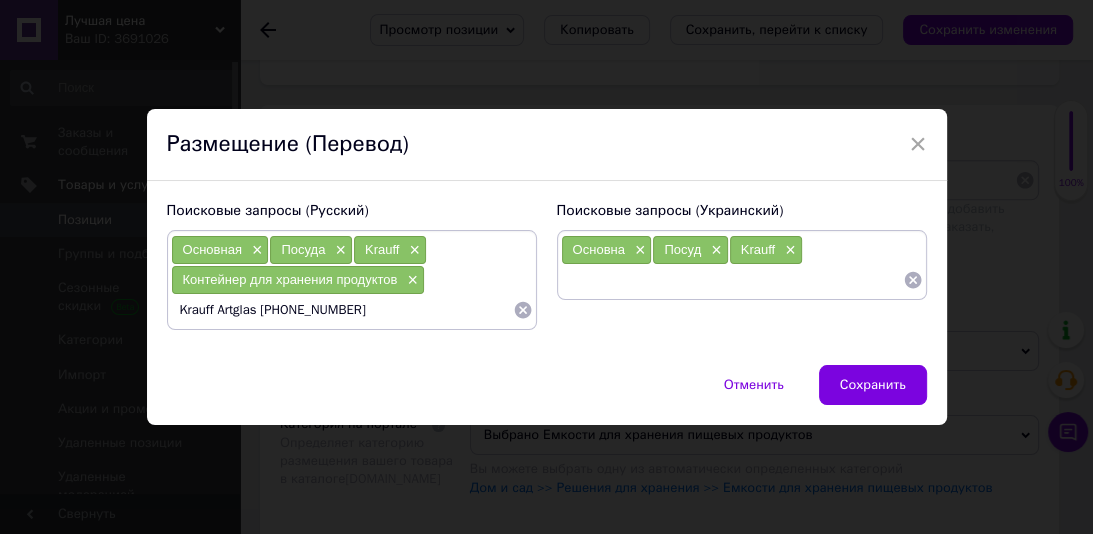 type 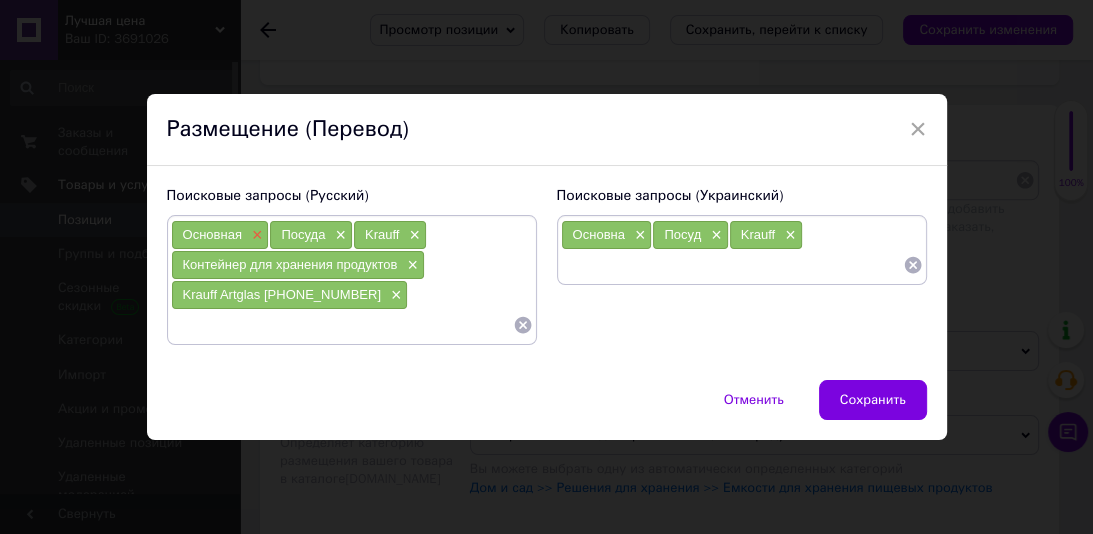 click on "×" at bounding box center (255, 235) 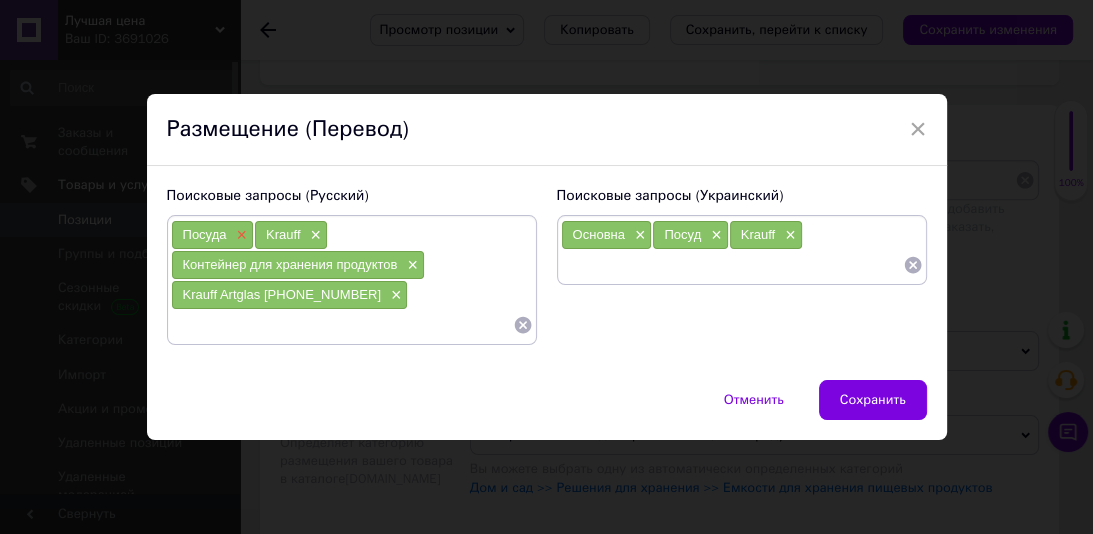 click on "×" at bounding box center (239, 235) 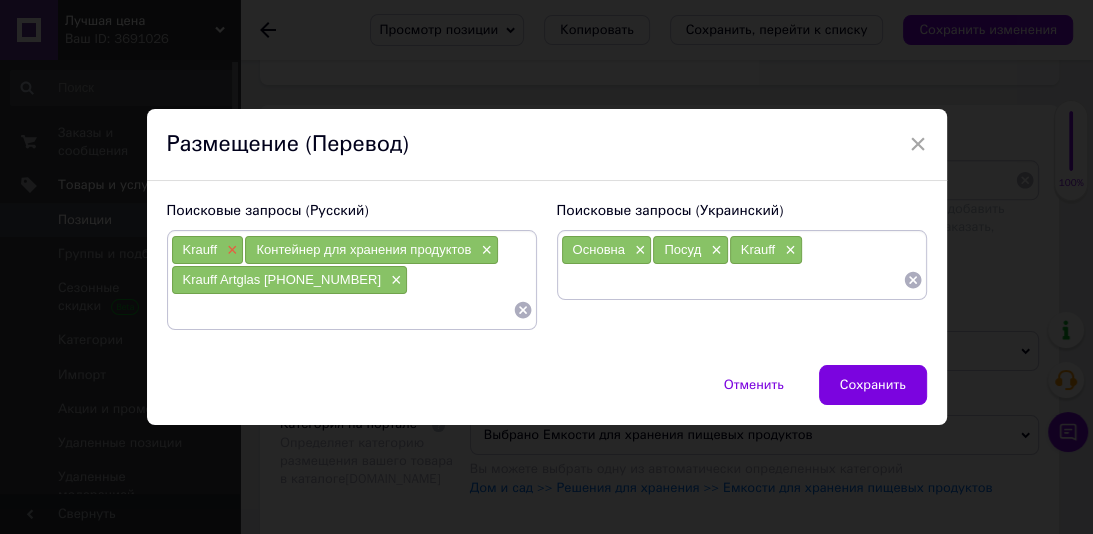click on "×" at bounding box center [230, 250] 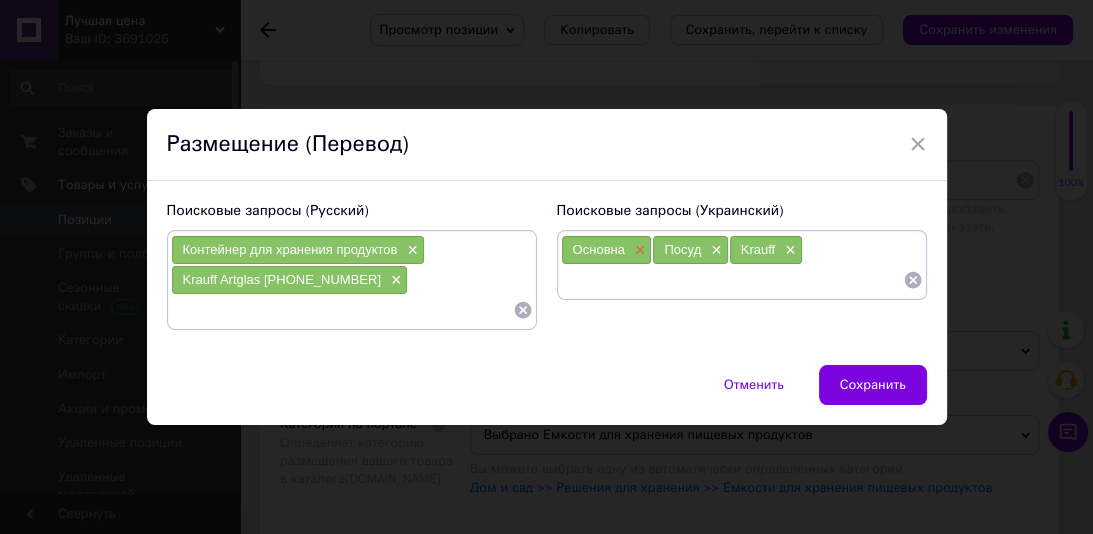 click on "×" at bounding box center (638, 250) 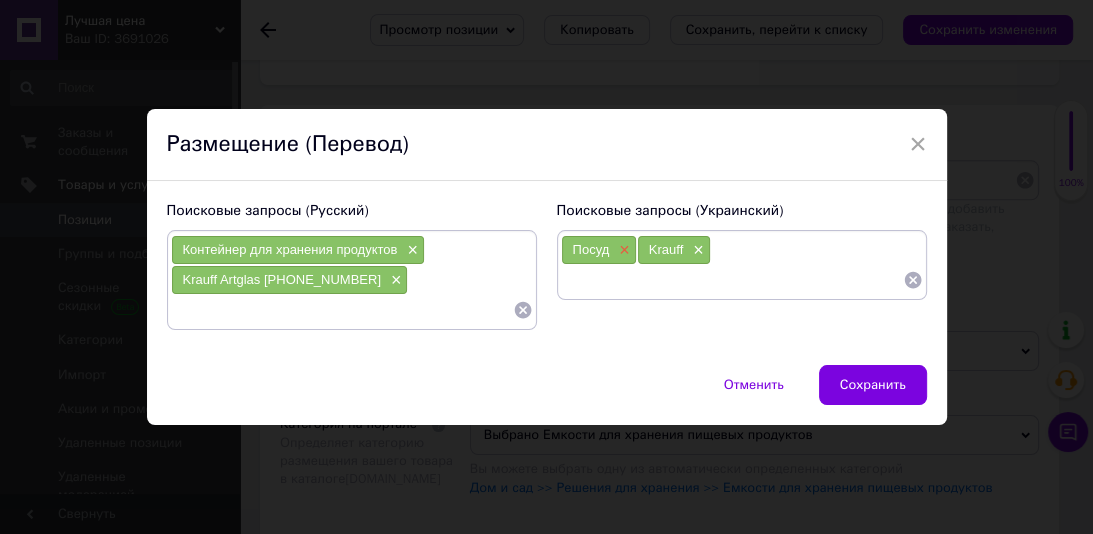 click on "×" at bounding box center [622, 250] 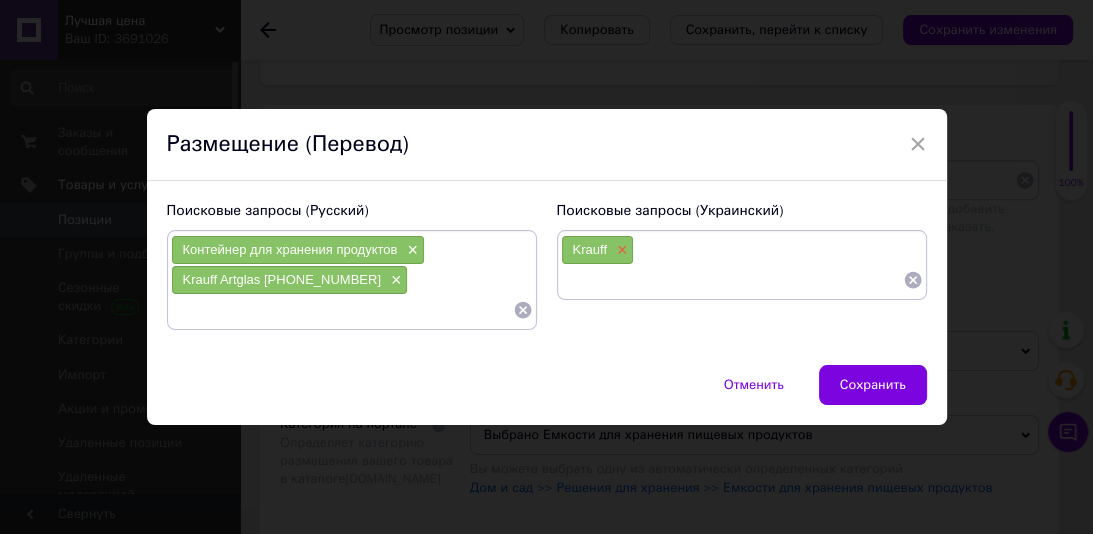 click on "×" at bounding box center (620, 250) 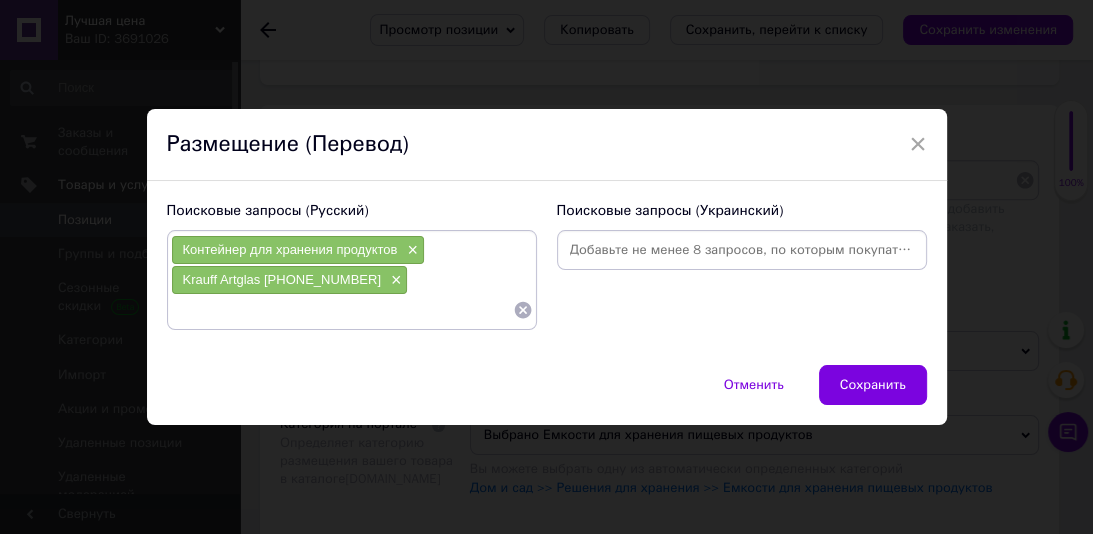 paste on "Контейнер для зберігання харчових продуктів" 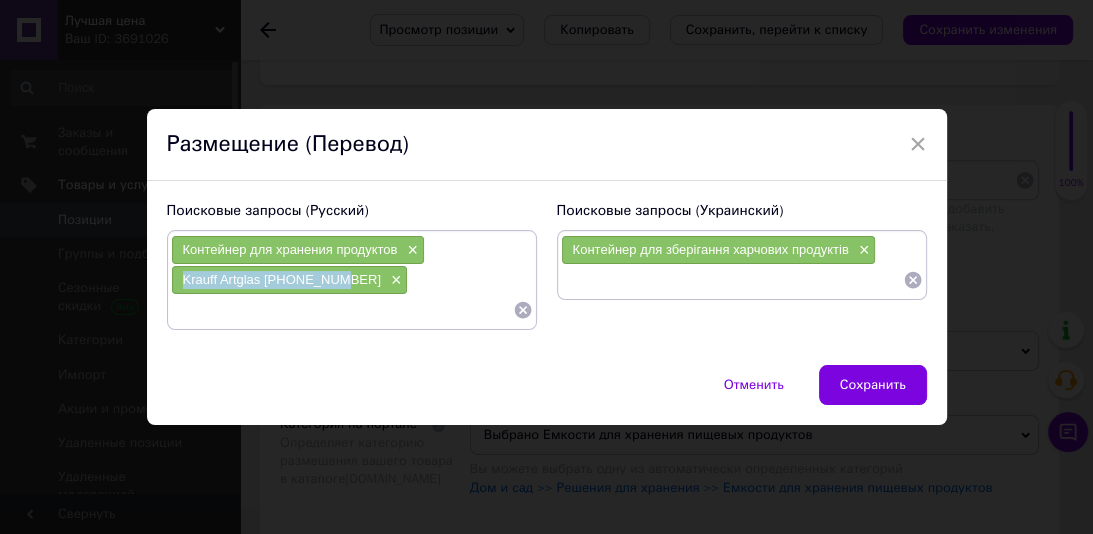 drag, startPoint x: 332, startPoint y: 278, endPoint x: 185, endPoint y: 276, distance: 147.01361 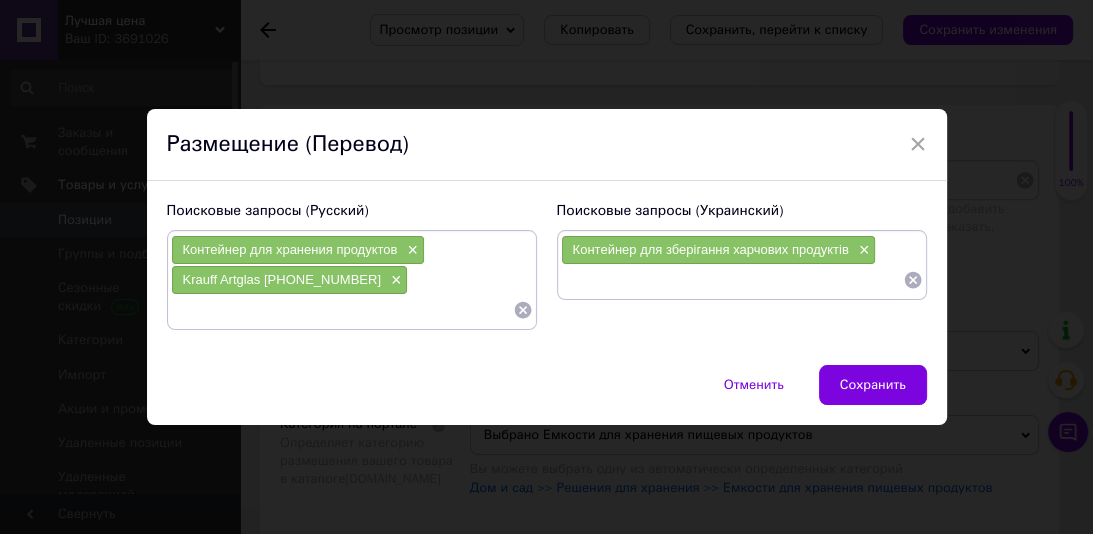 click at bounding box center (732, 280) 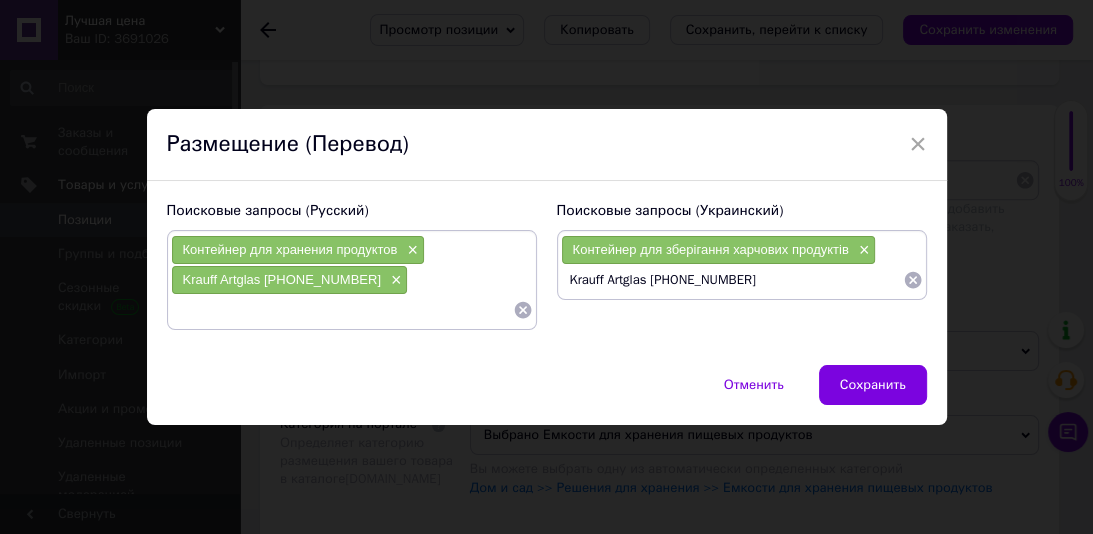 type 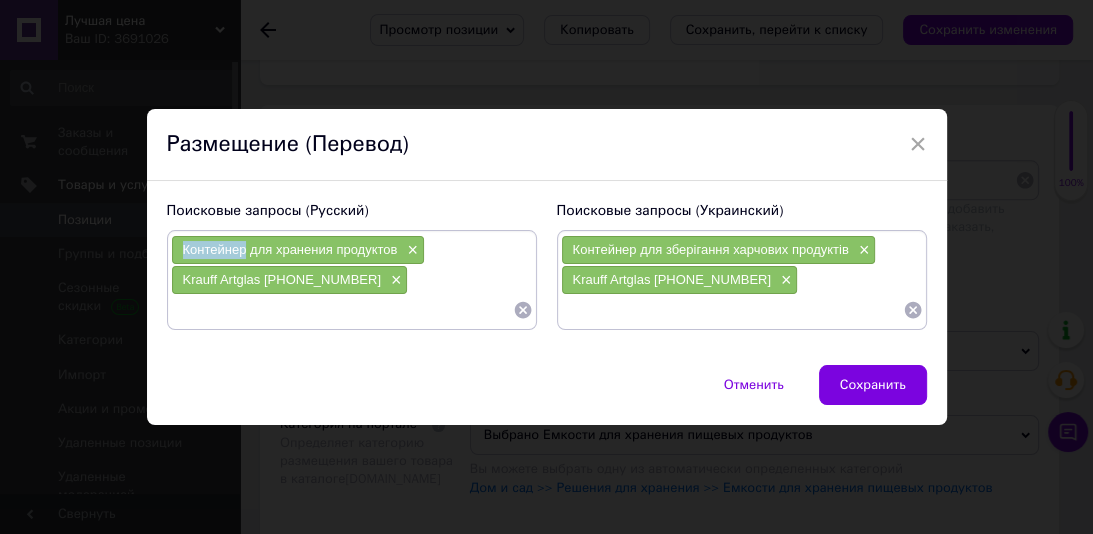 drag, startPoint x: 240, startPoint y: 252, endPoint x: 182, endPoint y: 250, distance: 58.034473 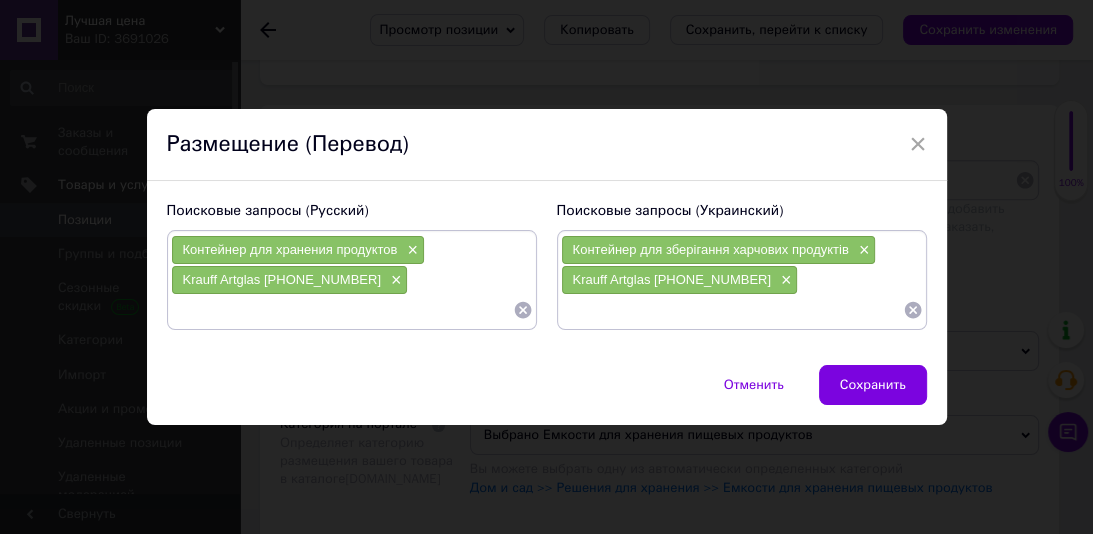 paste on "Контейнер" 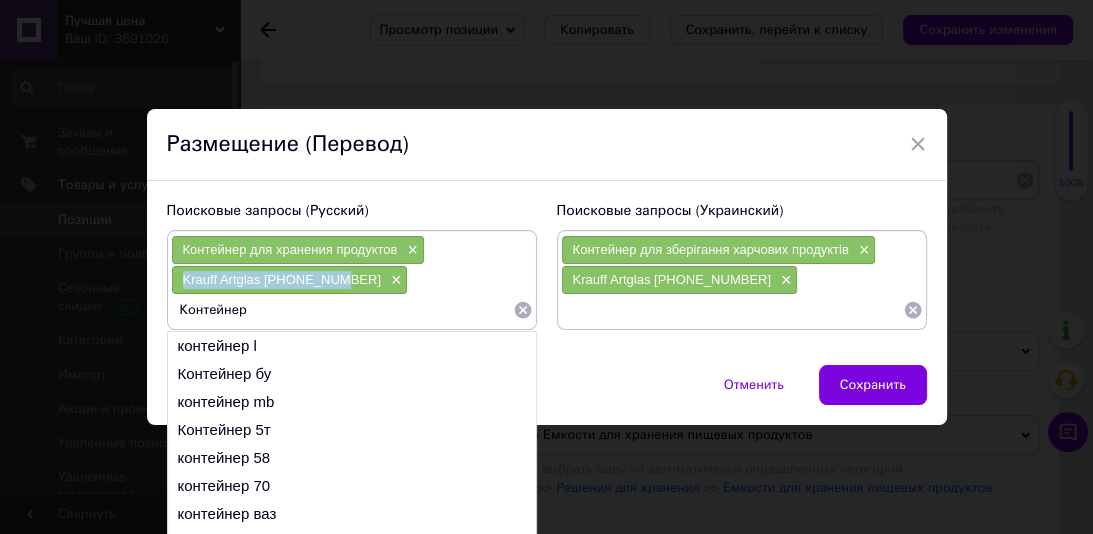 drag, startPoint x: 332, startPoint y: 279, endPoint x: 205, endPoint y: 283, distance: 127.06297 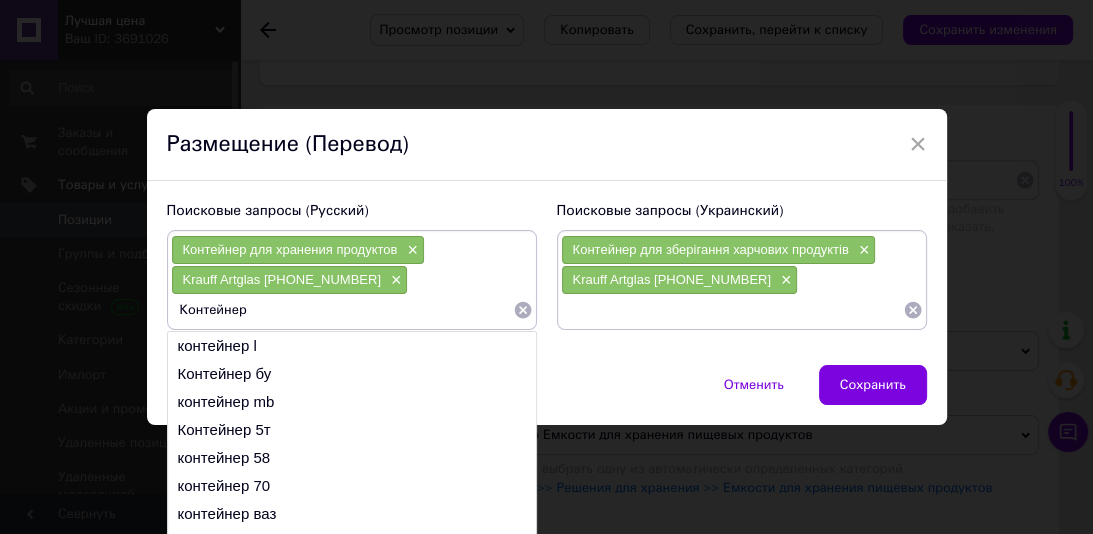 click on "Контейнер" at bounding box center (342, 310) 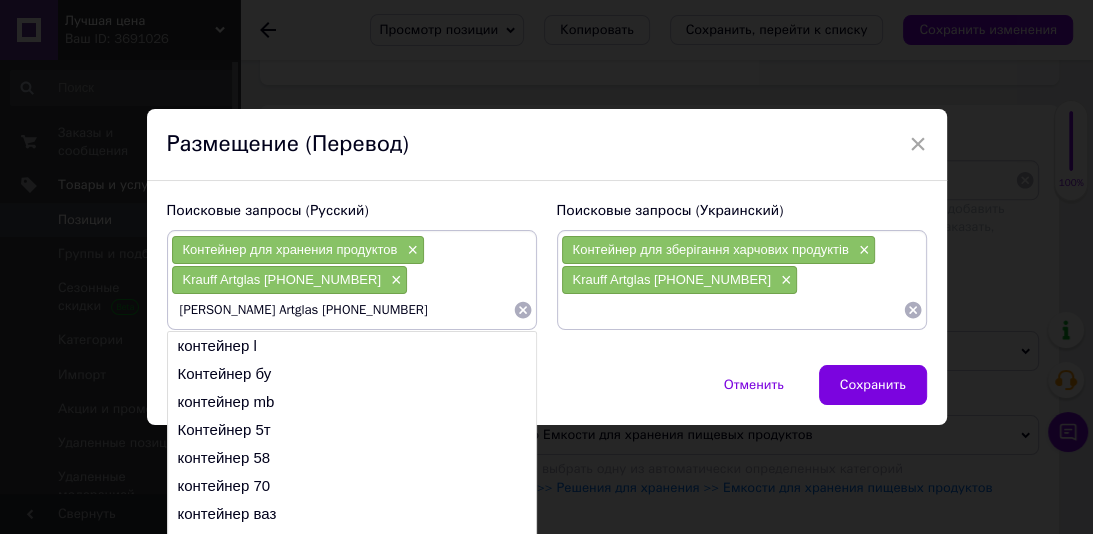 click on "[PERSON_NAME] Artglas [PHONE_NUMBER]" at bounding box center [342, 310] 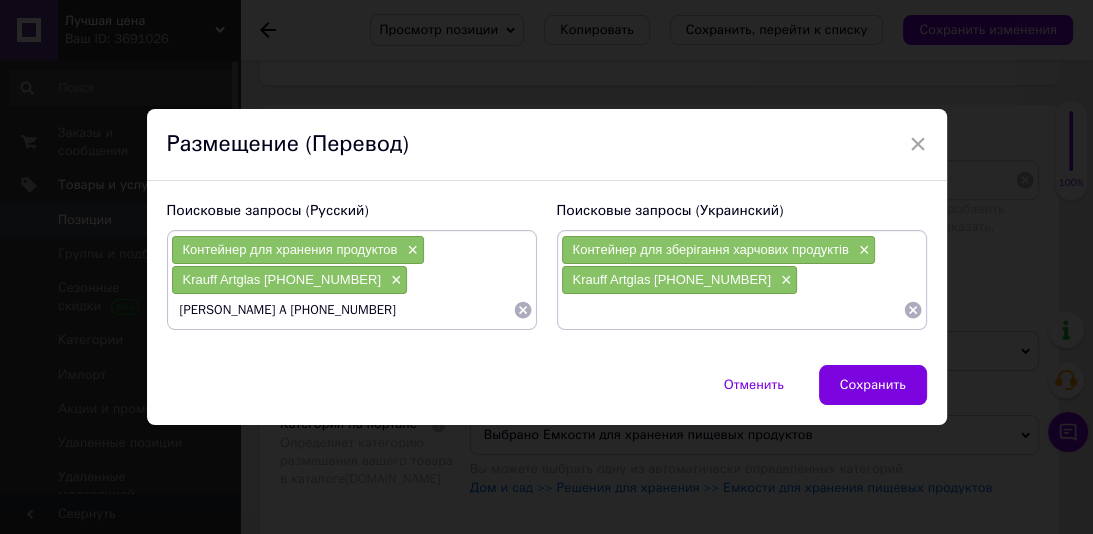 type on "[PERSON_NAME]  [PHONE_NUMBER]" 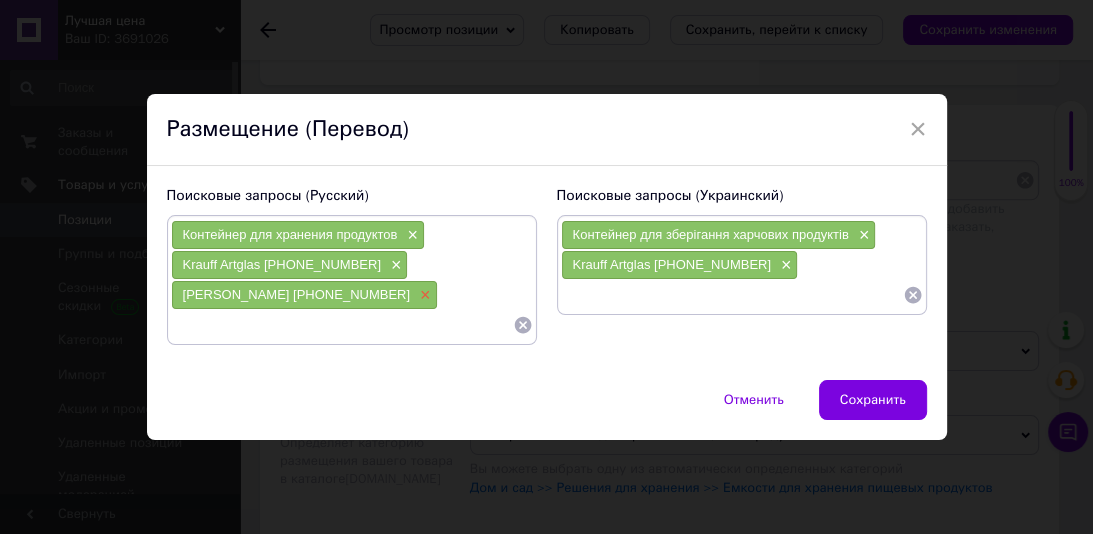 type 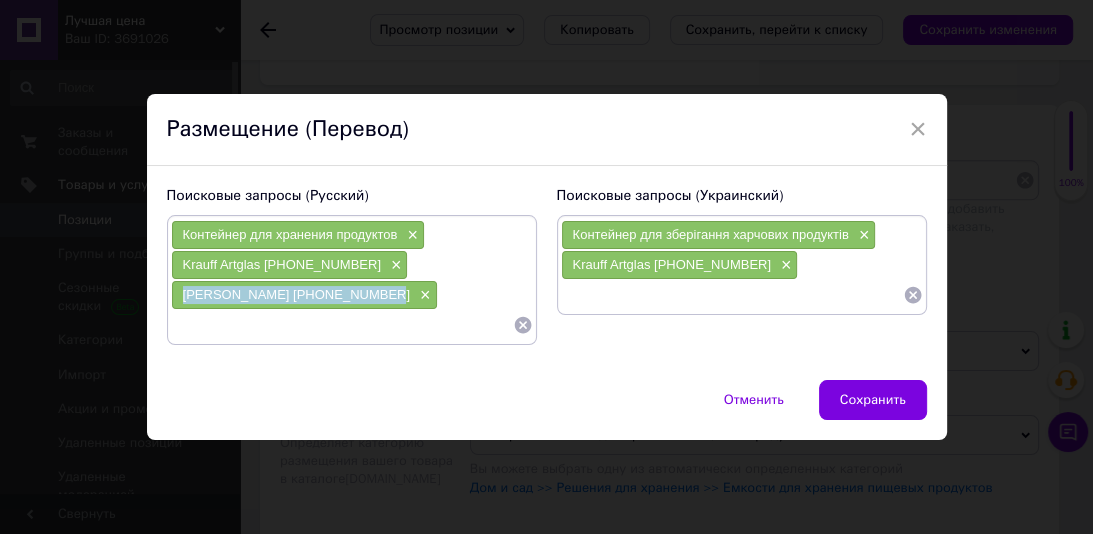 drag, startPoint x: 361, startPoint y: 299, endPoint x: 170, endPoint y: 293, distance: 191.09422 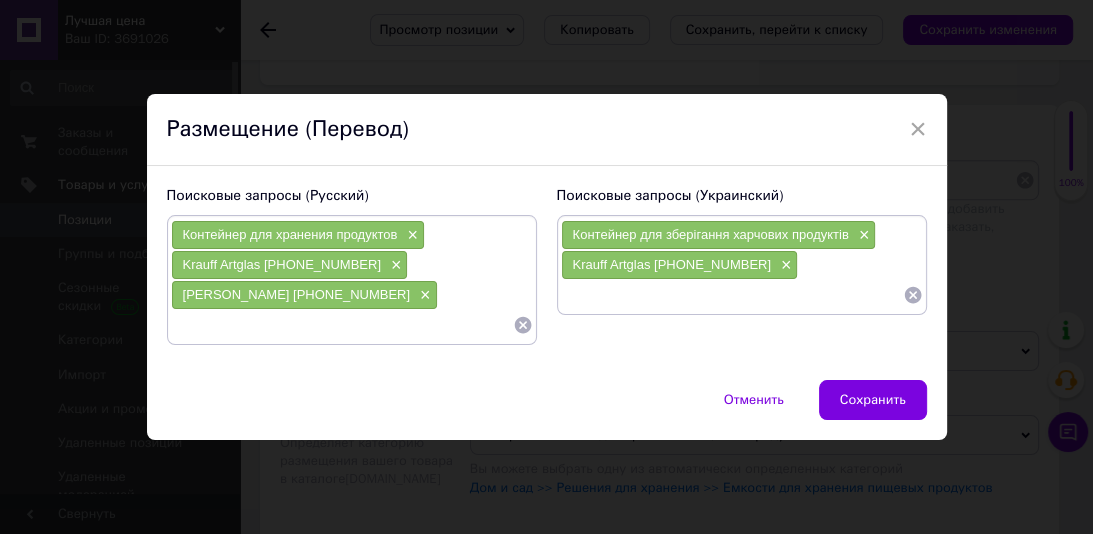 click at bounding box center (732, 295) 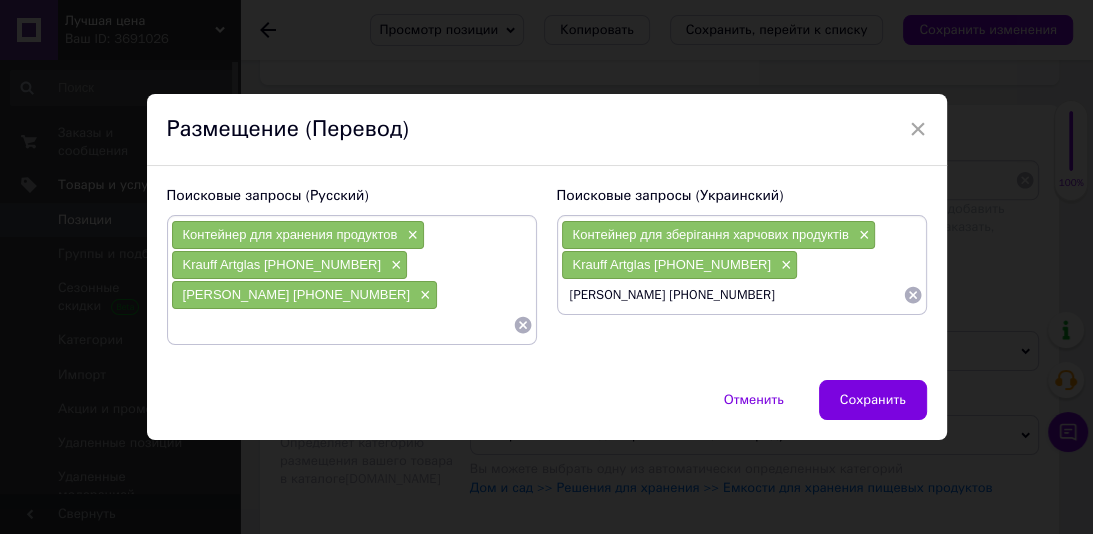 type 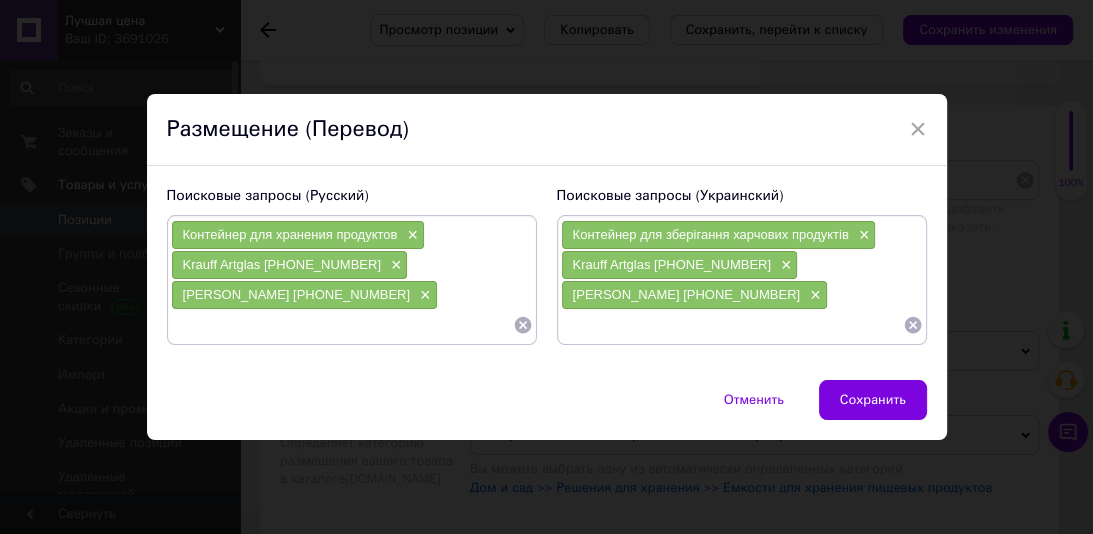 paste on "Емкость для хранения пищевых продуктов" 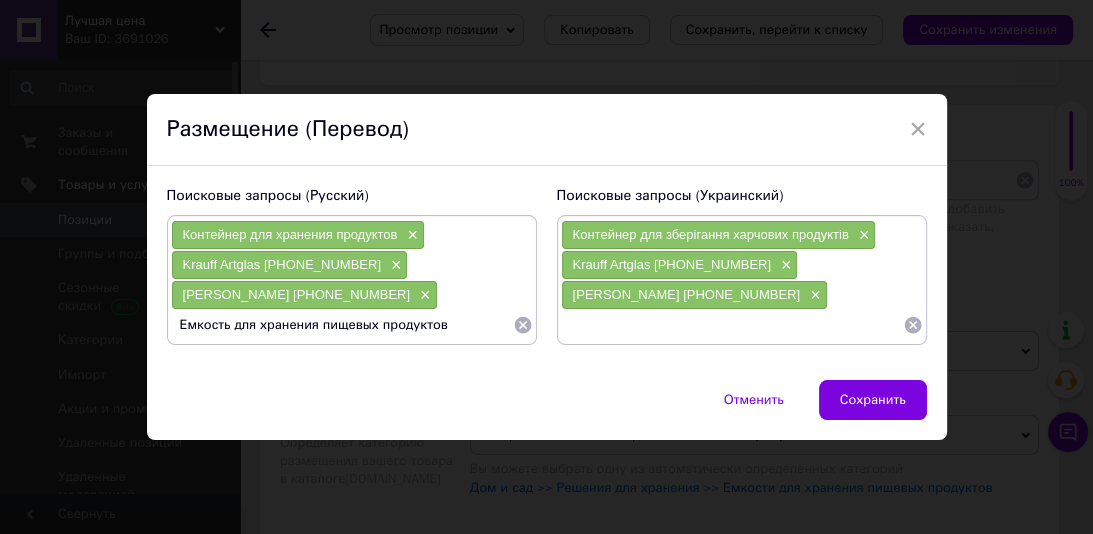 type 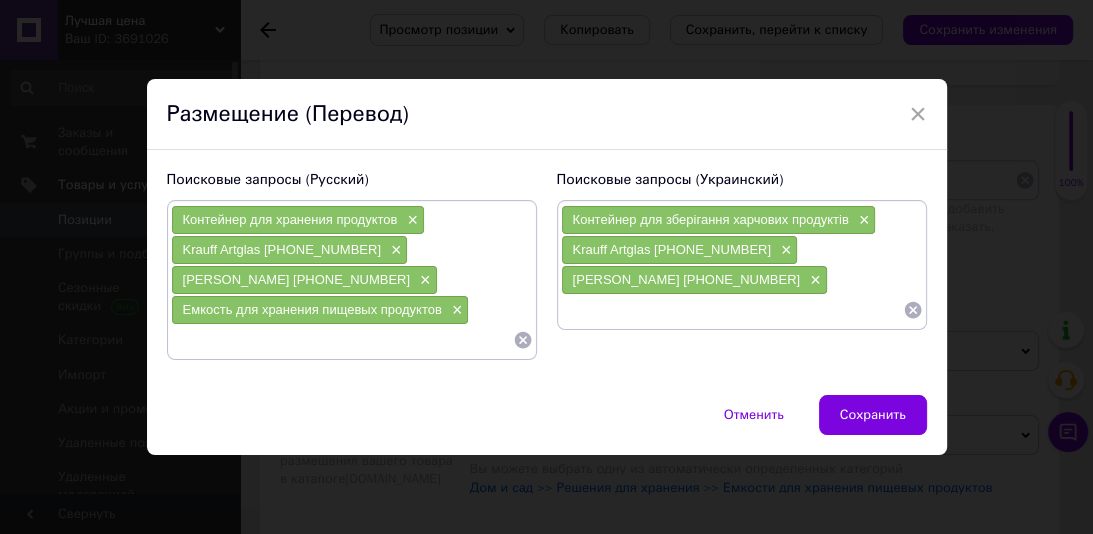 paste on "Емкость для хранения пищевых продуктов" 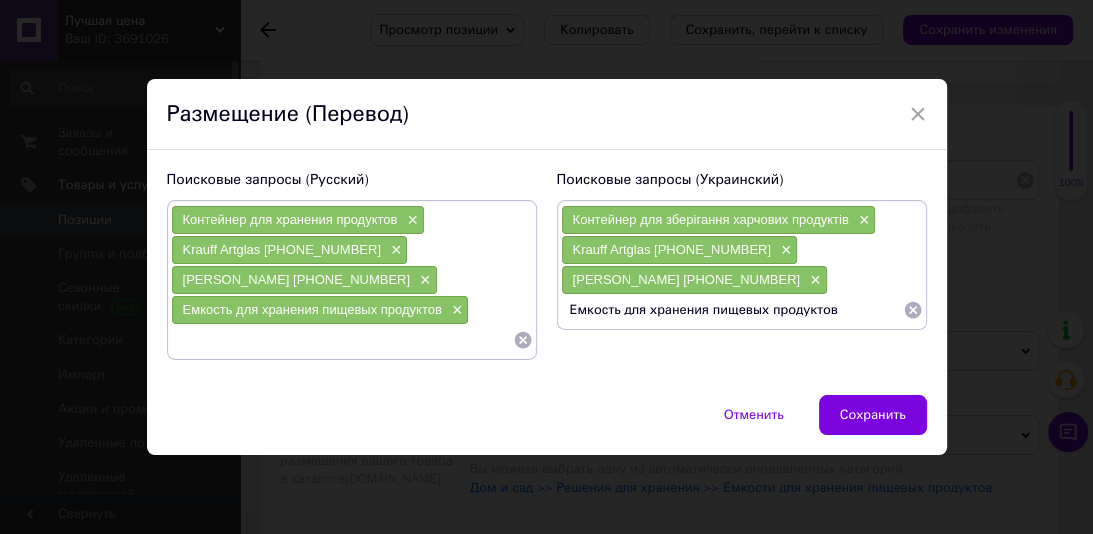 scroll, scrollTop: 0, scrollLeft: 0, axis: both 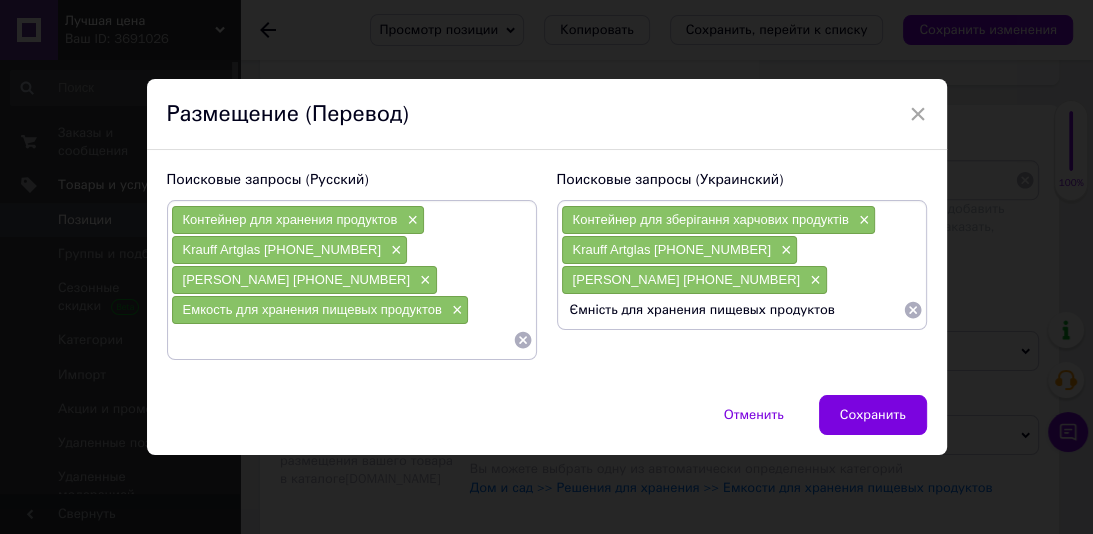 type on "Ємність для хранения пищевых продуктов" 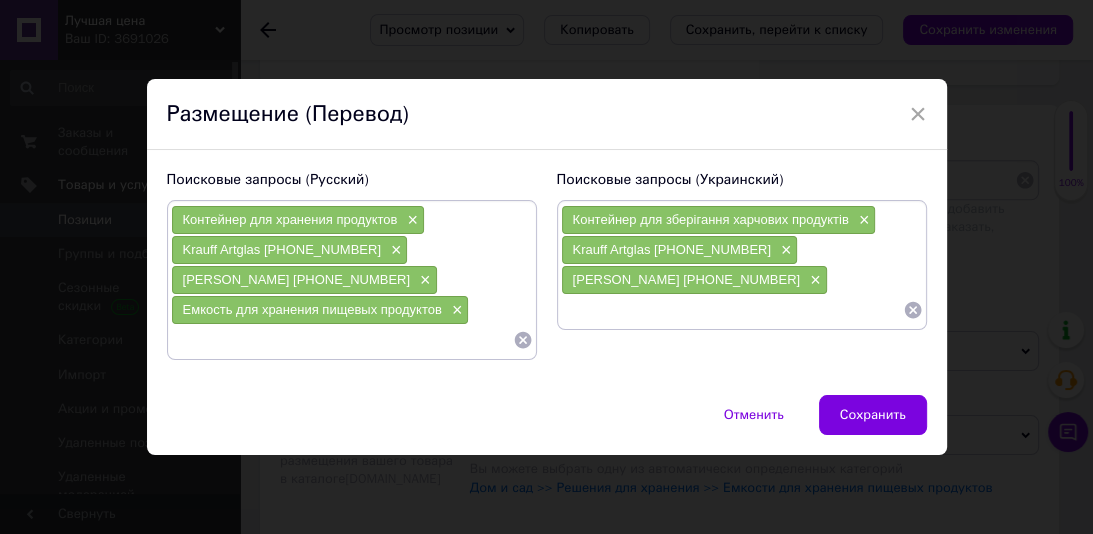 paste on "Місткість для зберігання харчових продуктів" 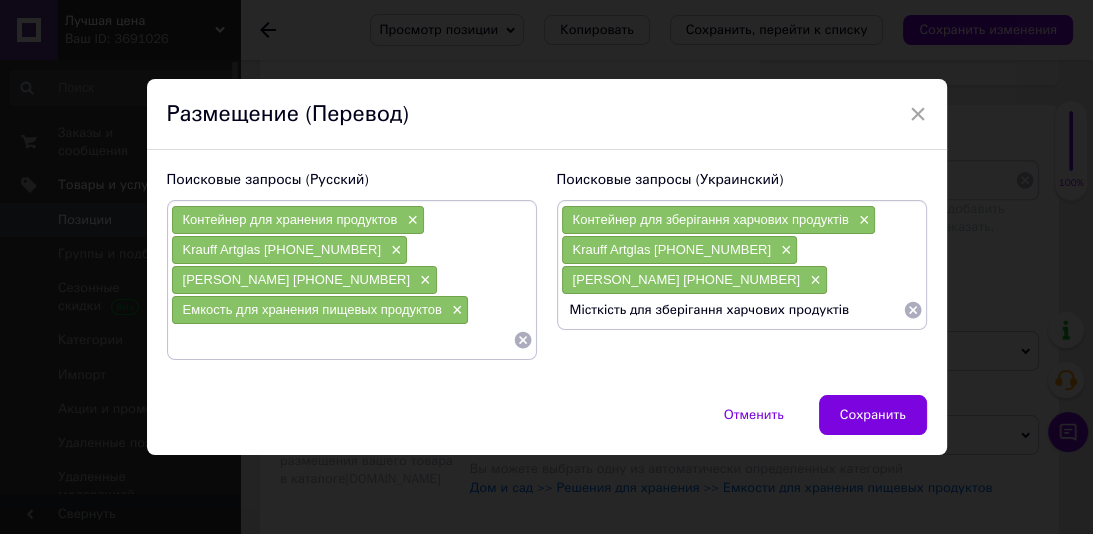 scroll, scrollTop: 0, scrollLeft: 0, axis: both 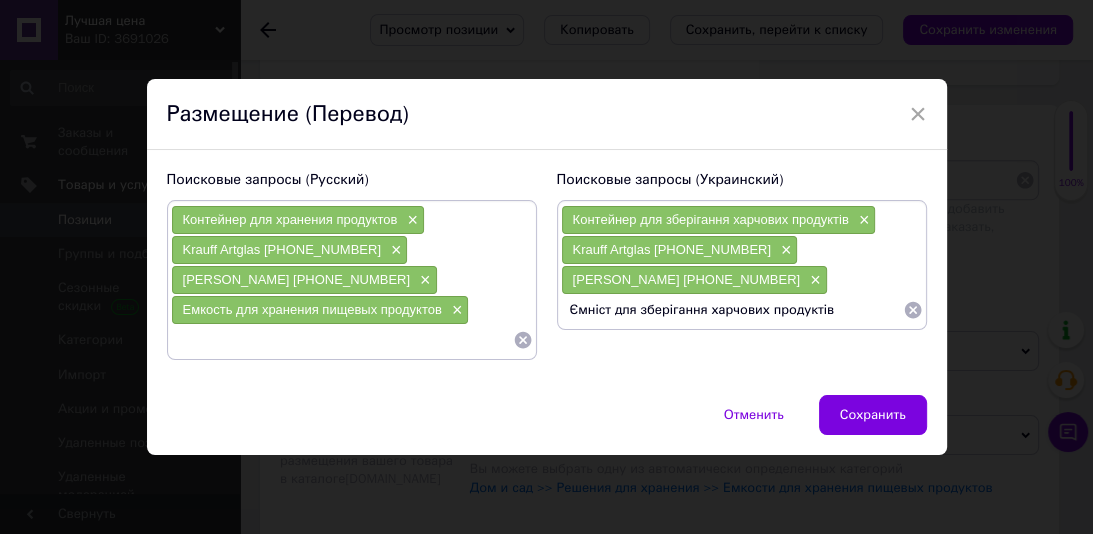 type on "Ємність для зберігання харчових продуктів" 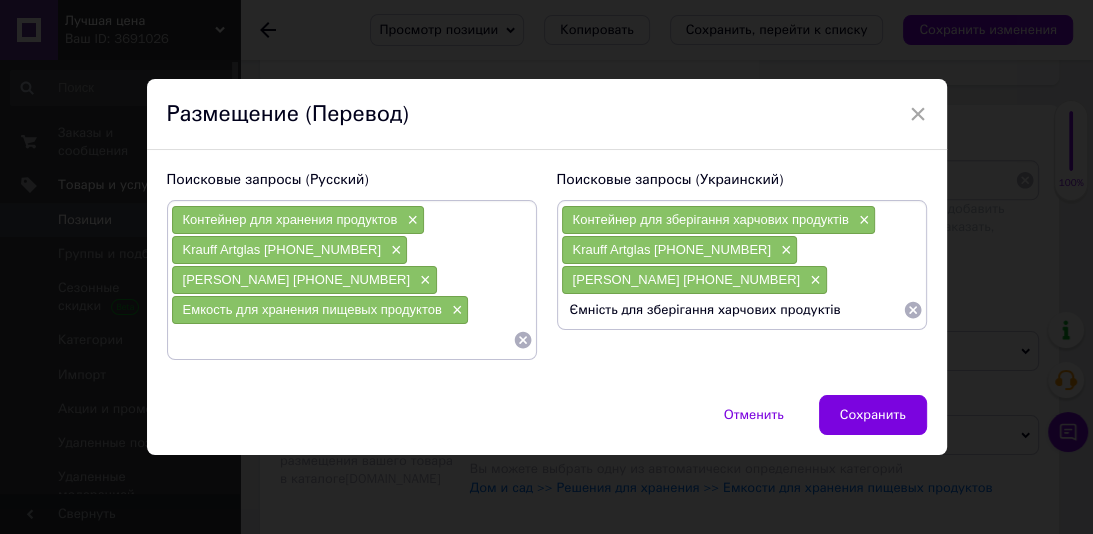 click on "Ємність для зберігання харчових продуктів" at bounding box center [732, 310] 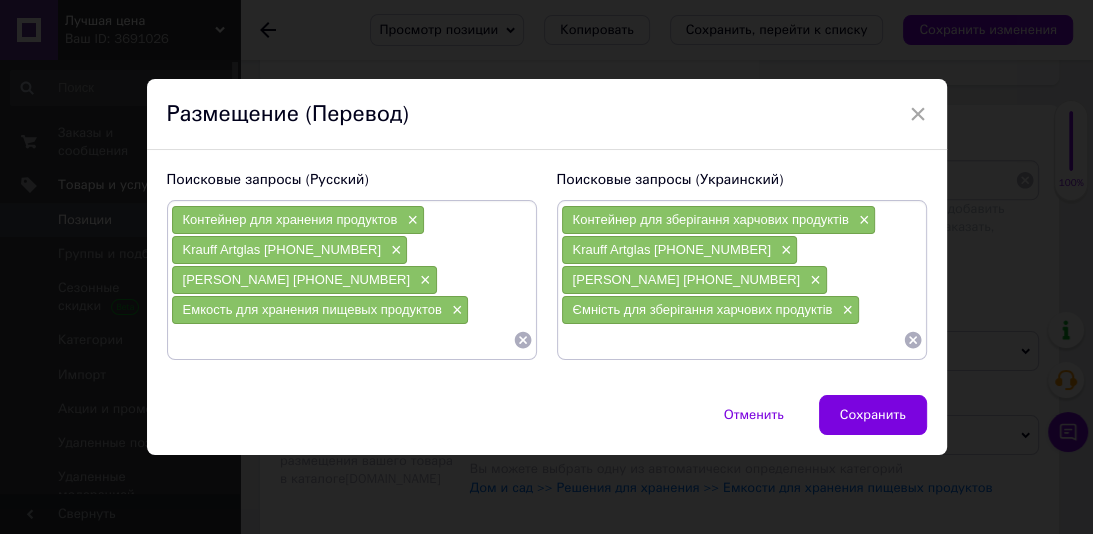 scroll, scrollTop: 0, scrollLeft: 0, axis: both 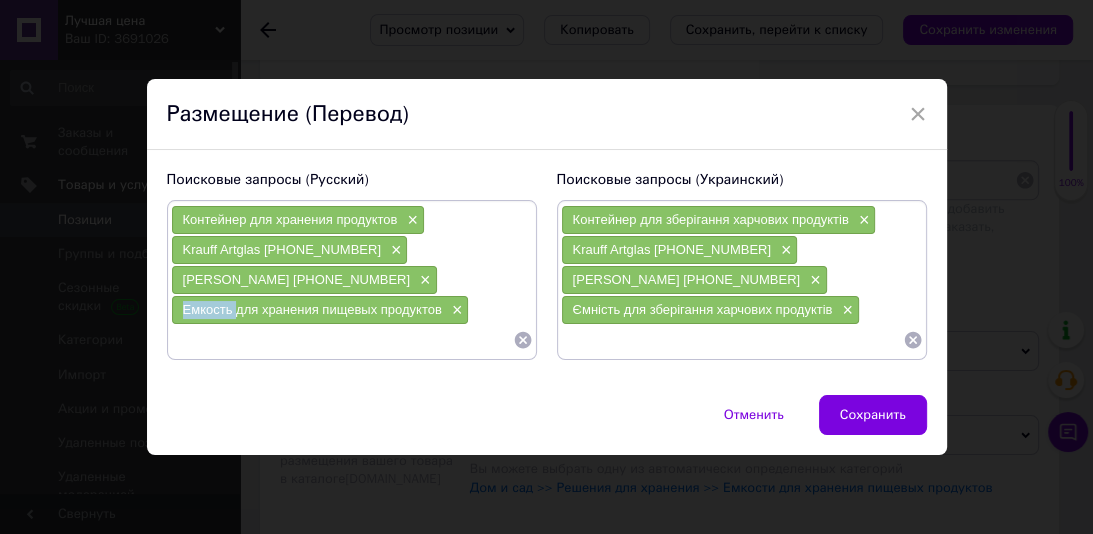 drag, startPoint x: 196, startPoint y: 314, endPoint x: 188, endPoint y: 304, distance: 12.806249 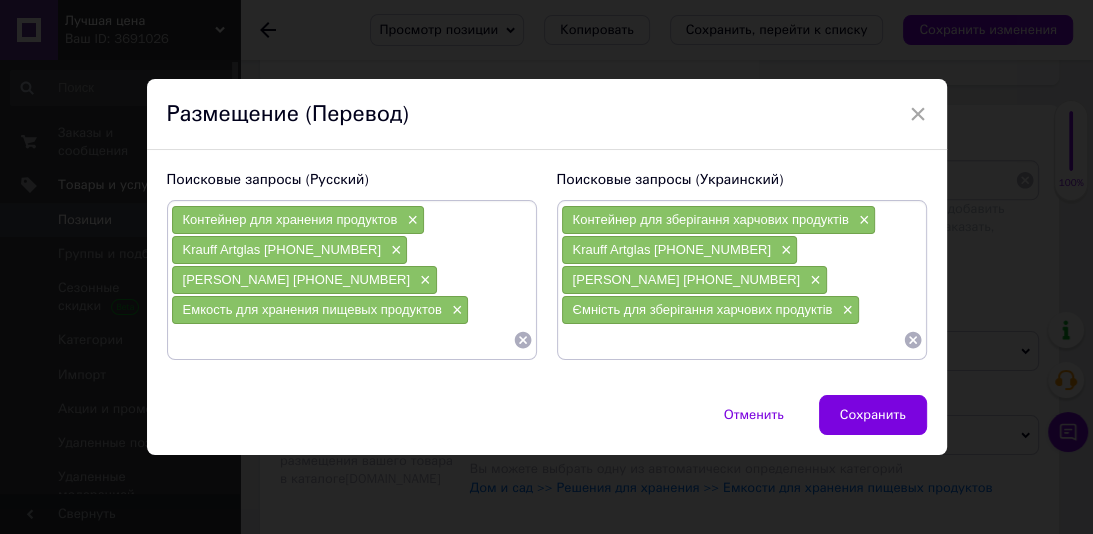 drag, startPoint x: 189, startPoint y: 304, endPoint x: 223, endPoint y: 330, distance: 42.80187 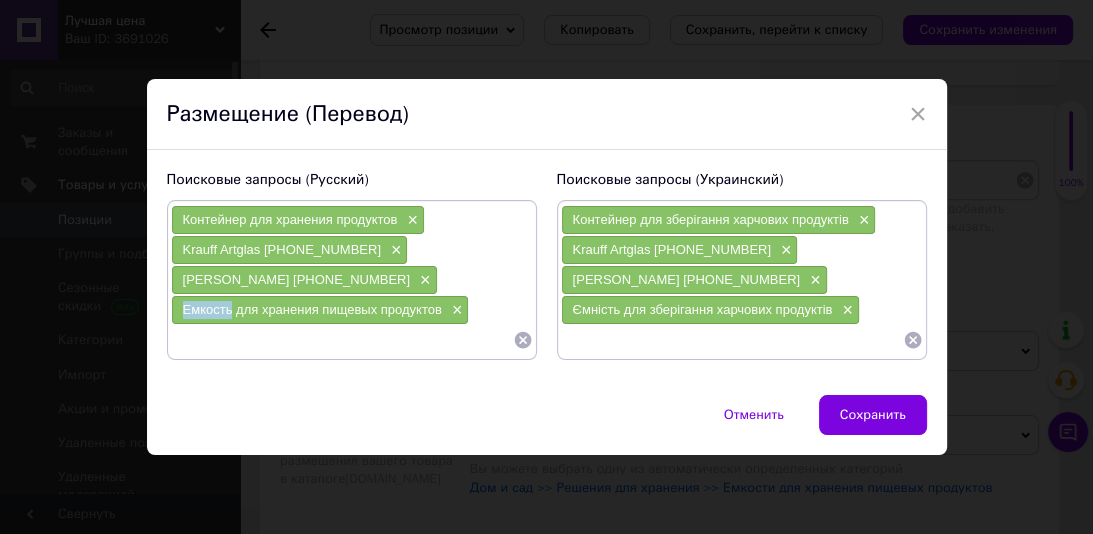 drag, startPoint x: 229, startPoint y: 309, endPoint x: 180, endPoint y: 311, distance: 49.0408 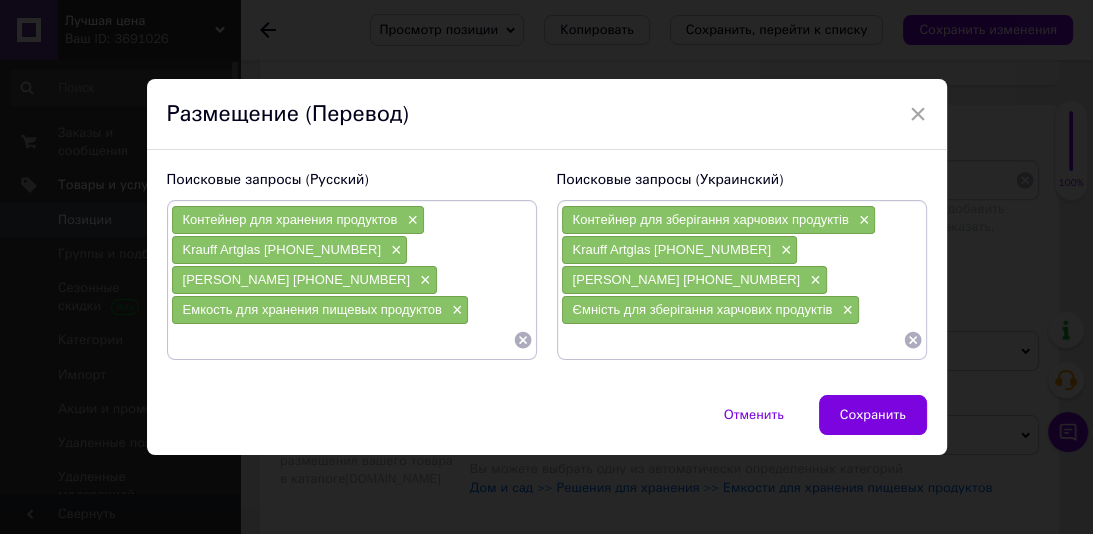 click at bounding box center (342, 340) 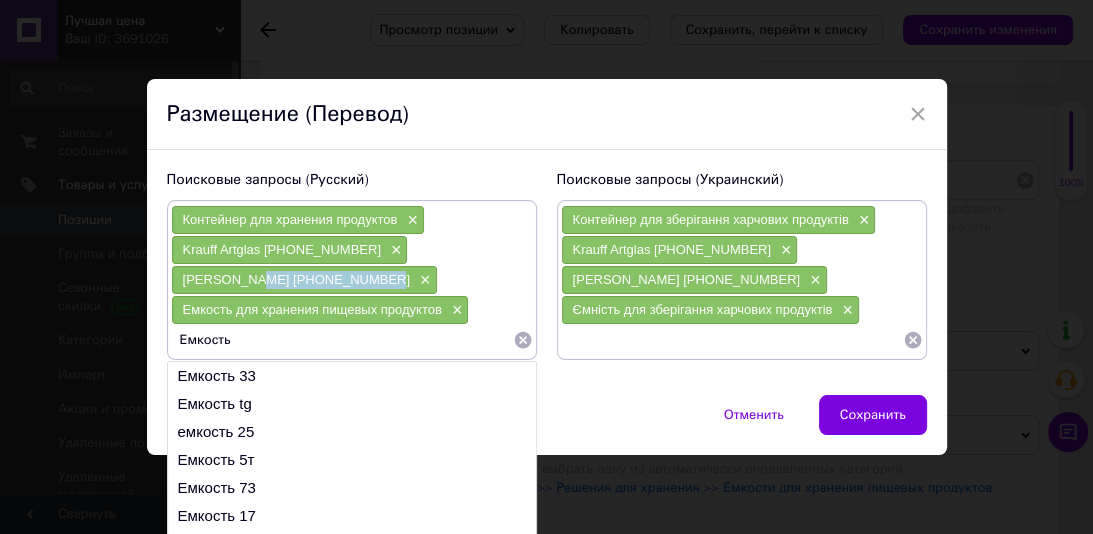 drag, startPoint x: 348, startPoint y: 279, endPoint x: 244, endPoint y: 283, distance: 104.0769 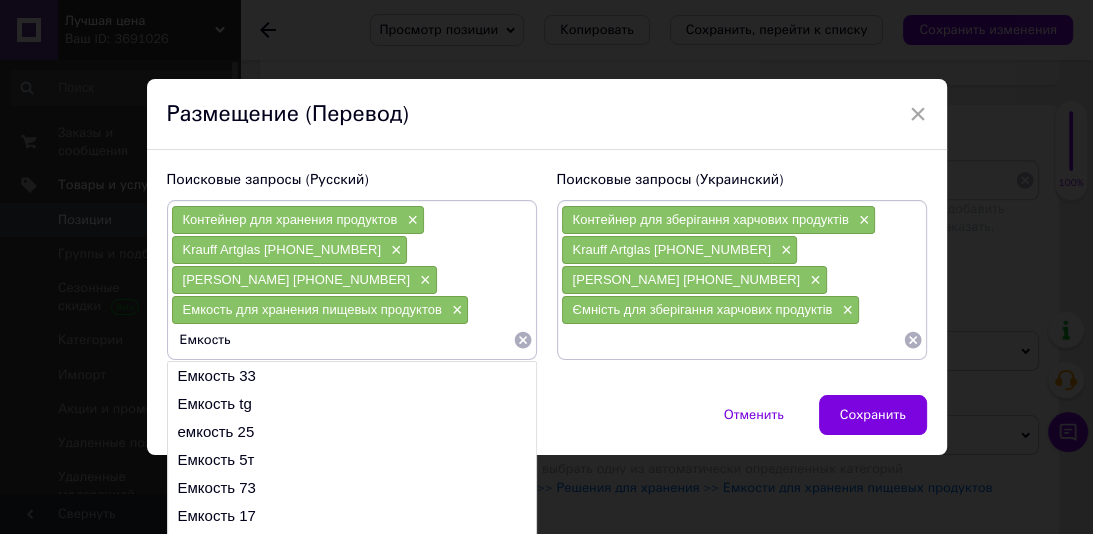 click on "Емкость" at bounding box center (342, 340) 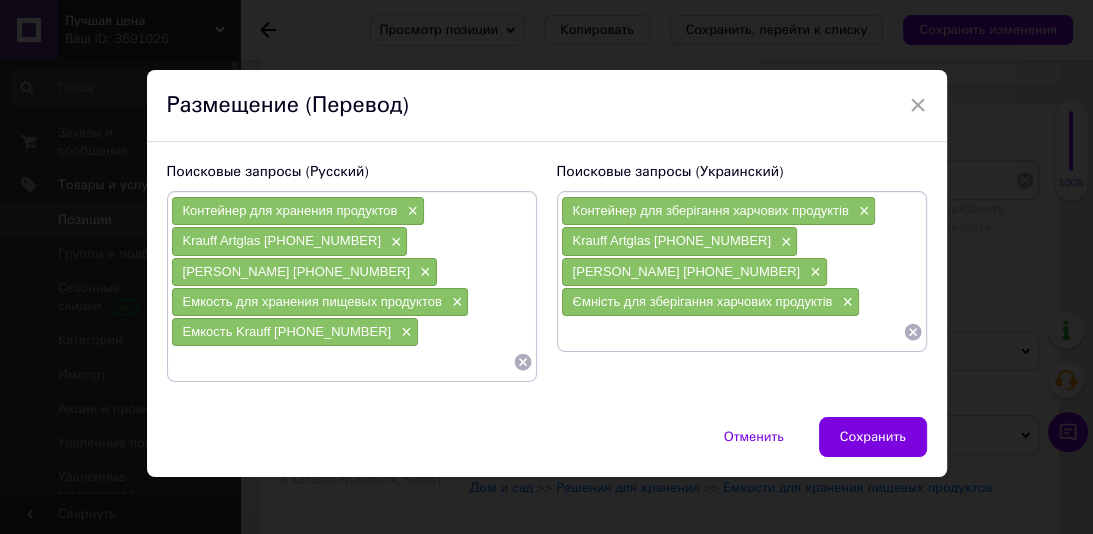type 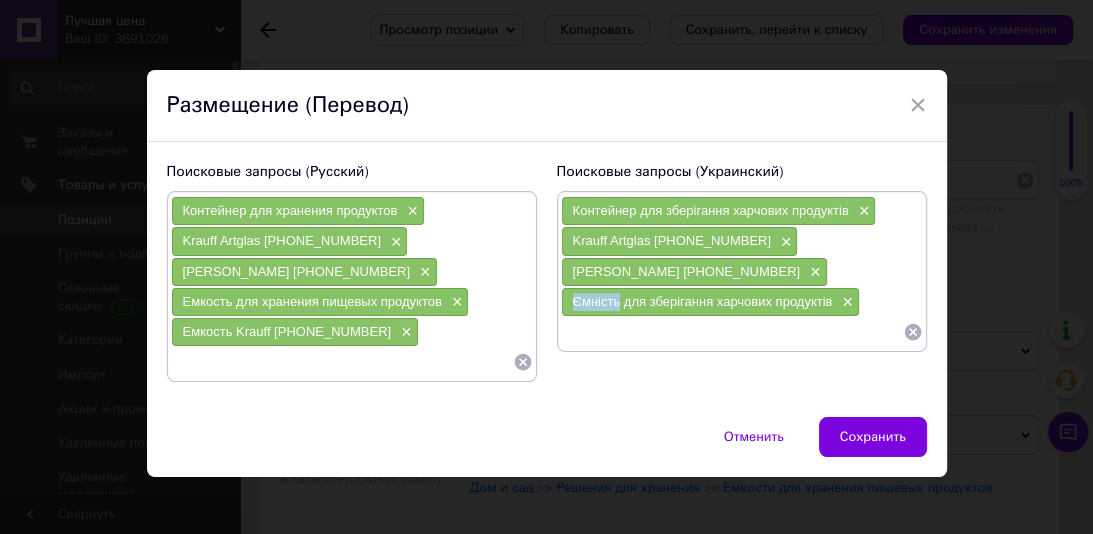 drag, startPoint x: 616, startPoint y: 307, endPoint x: 566, endPoint y: 304, distance: 50.08992 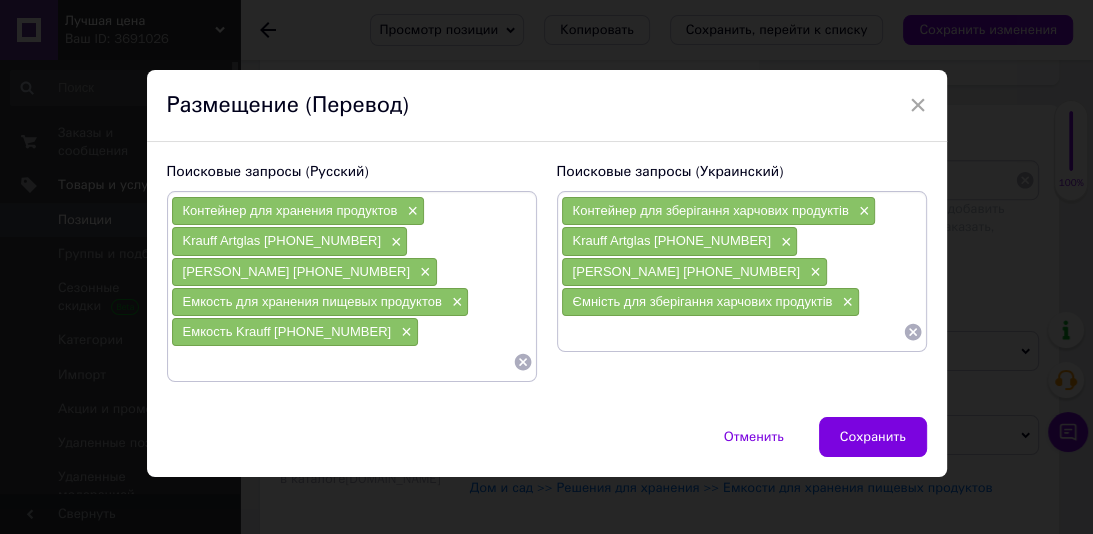 click at bounding box center [732, 332] 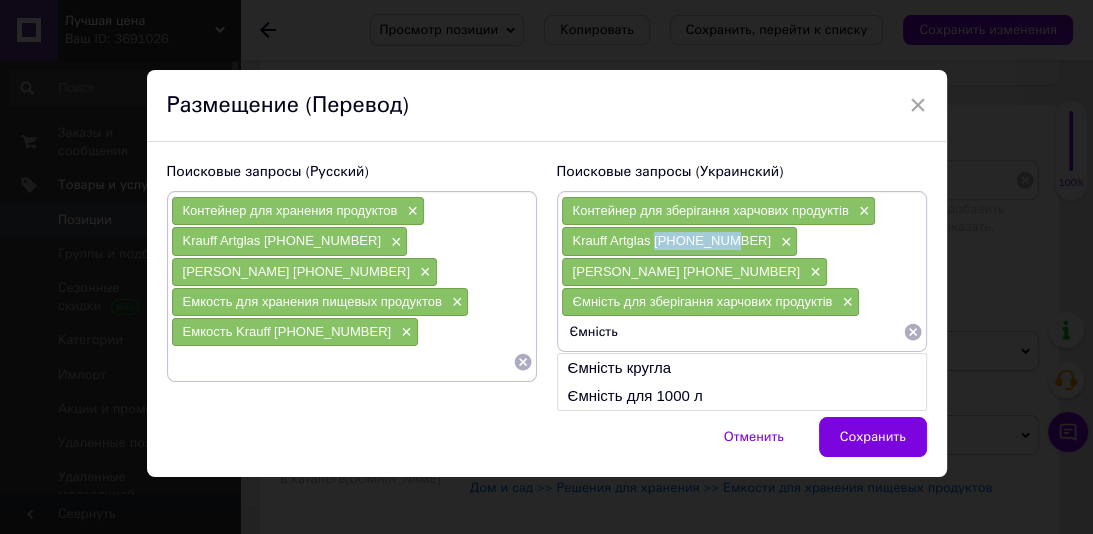 drag, startPoint x: 724, startPoint y: 242, endPoint x: 656, endPoint y: 243, distance: 68.007355 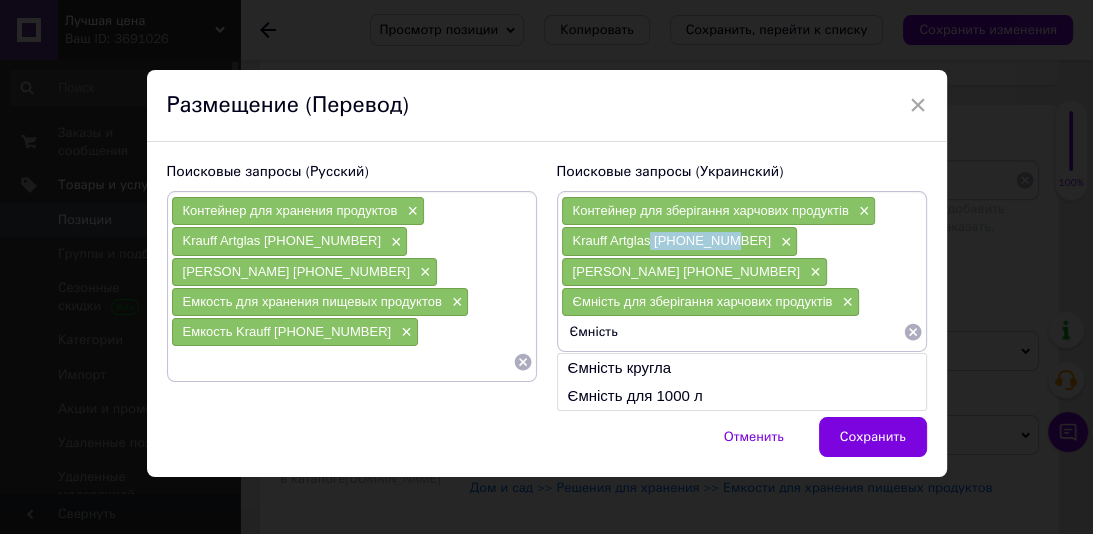 click on "Ємність" at bounding box center [732, 332] 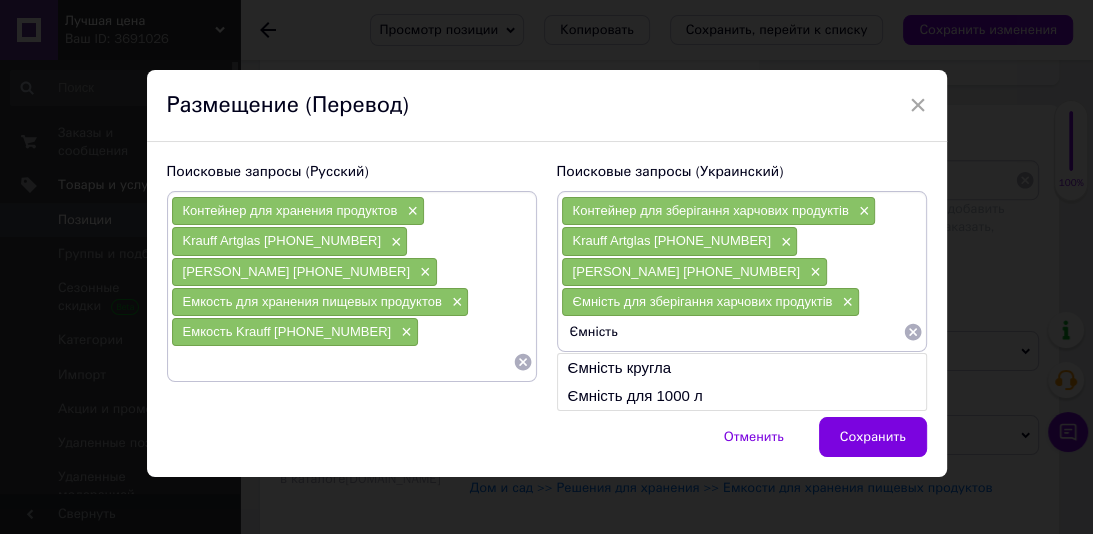 paste on "[PHONE_NUMBER]" 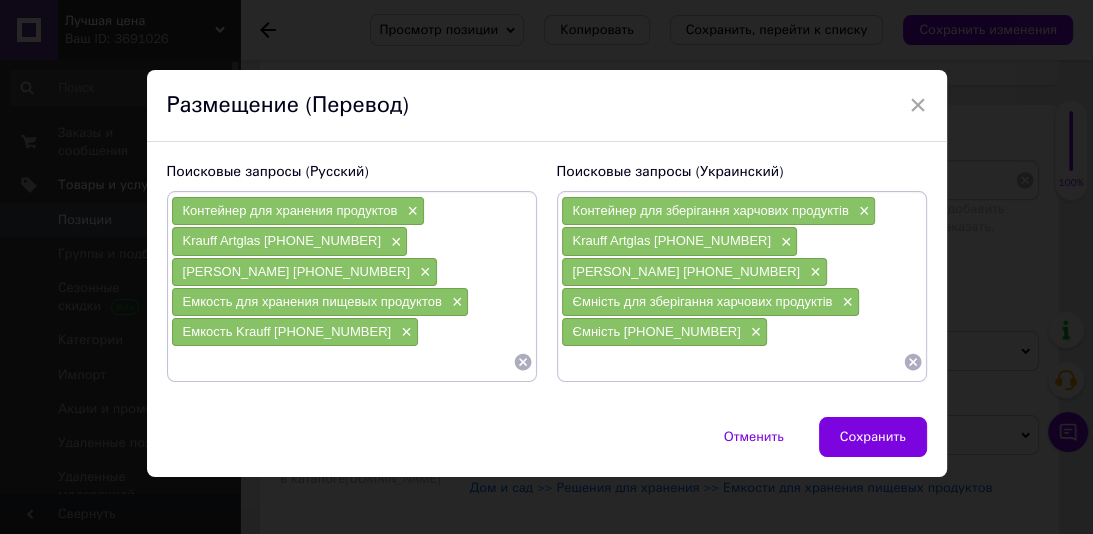 type 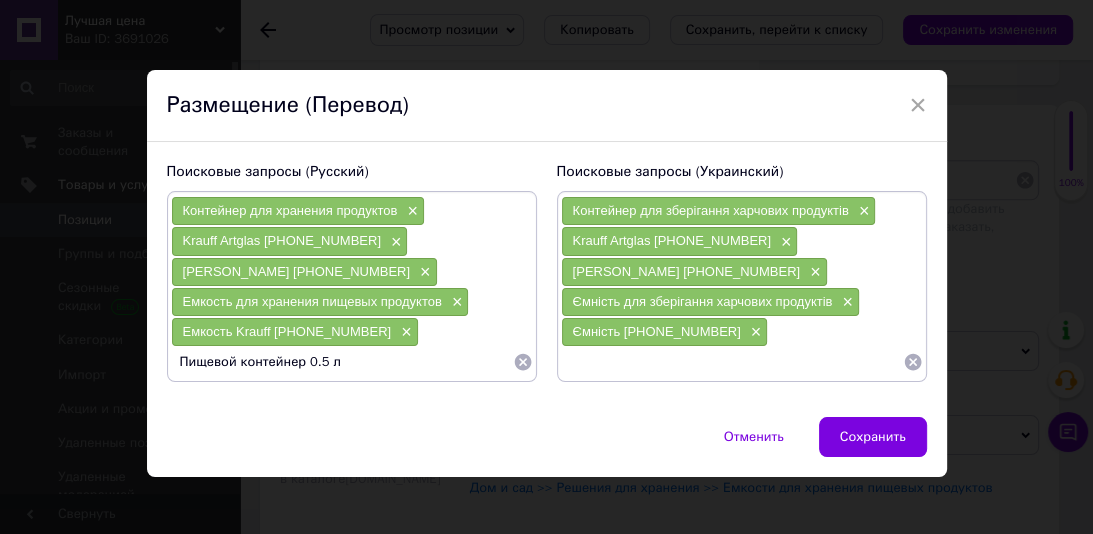 drag, startPoint x: 316, startPoint y: 360, endPoint x: 321, endPoint y: 396, distance: 36.345562 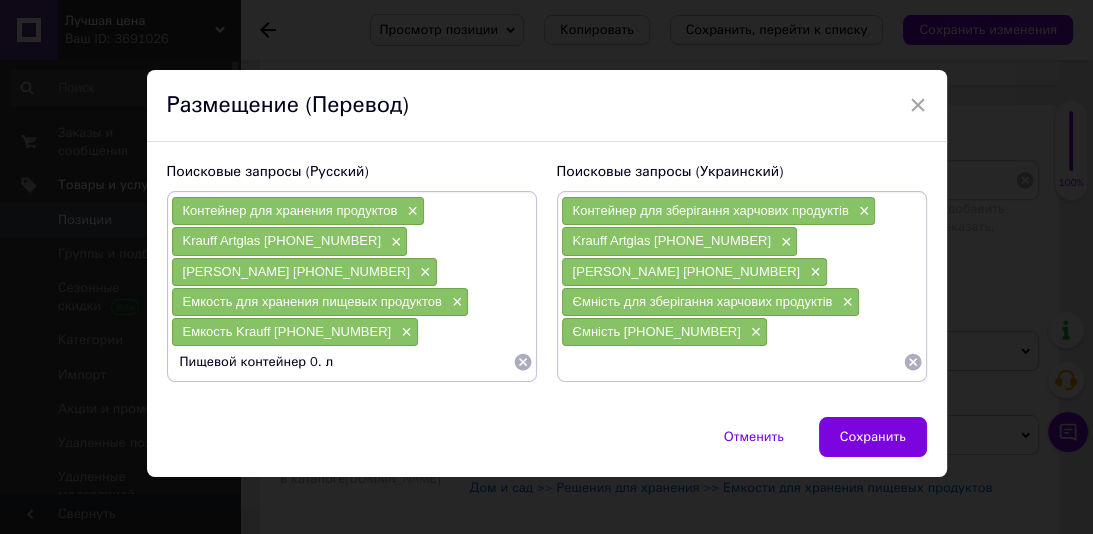 type on "Пищевой контейнер 0.6 л" 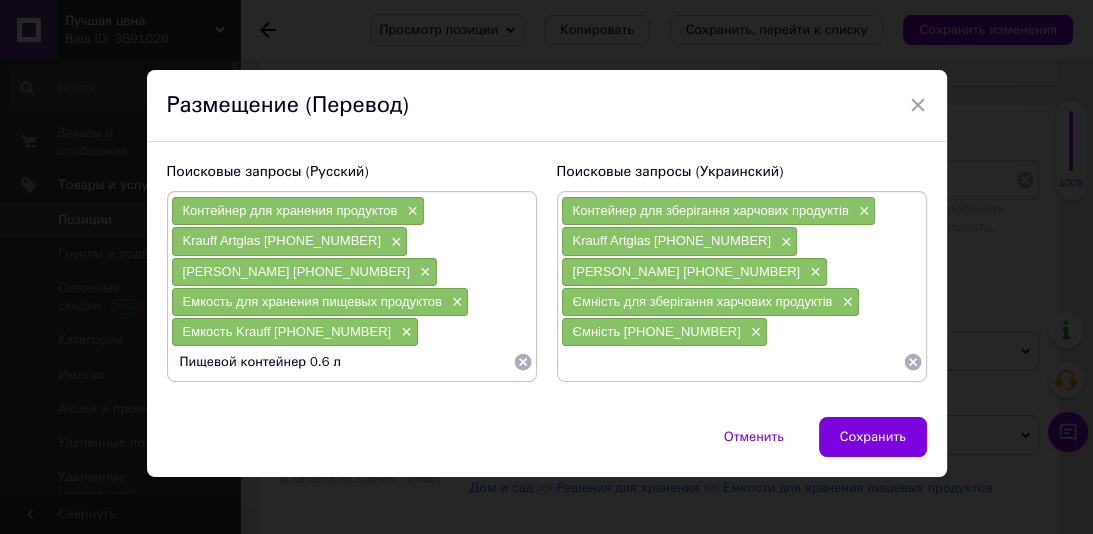 type 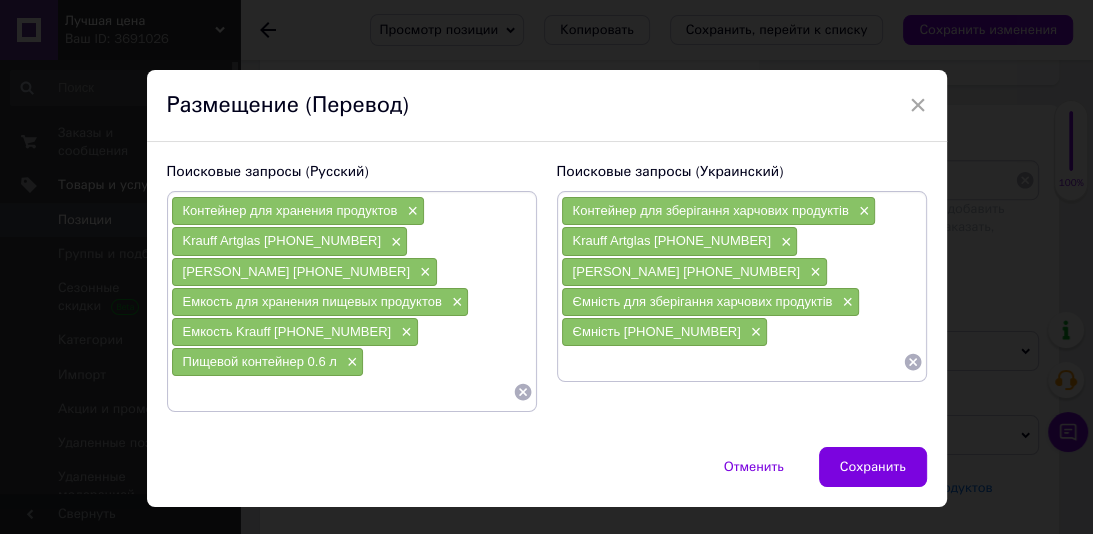 paste on "Харчовий контейнер 0.5 л" 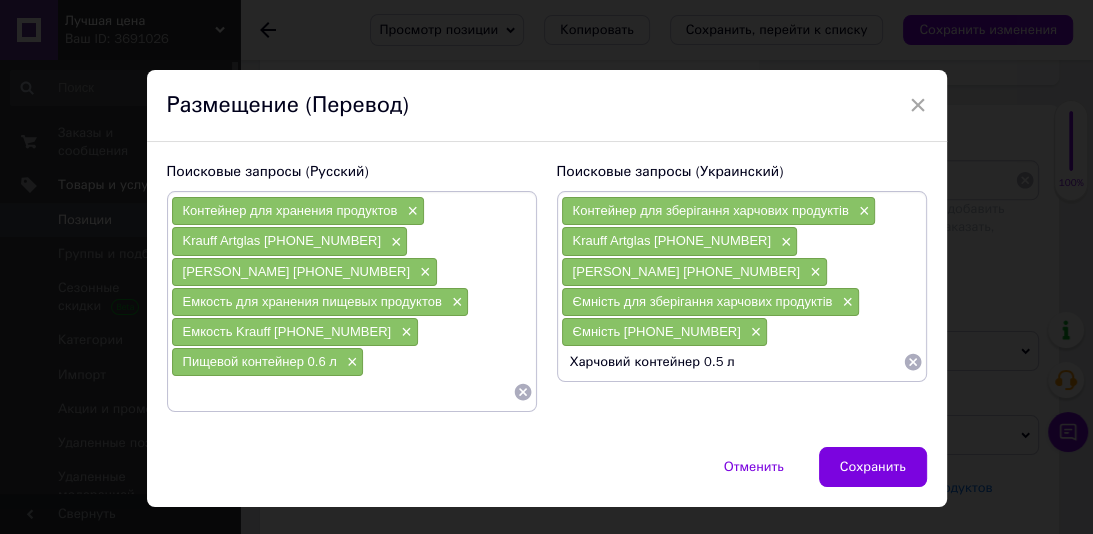 click on "Харчовий контейнер 0.5 л" at bounding box center [732, 362] 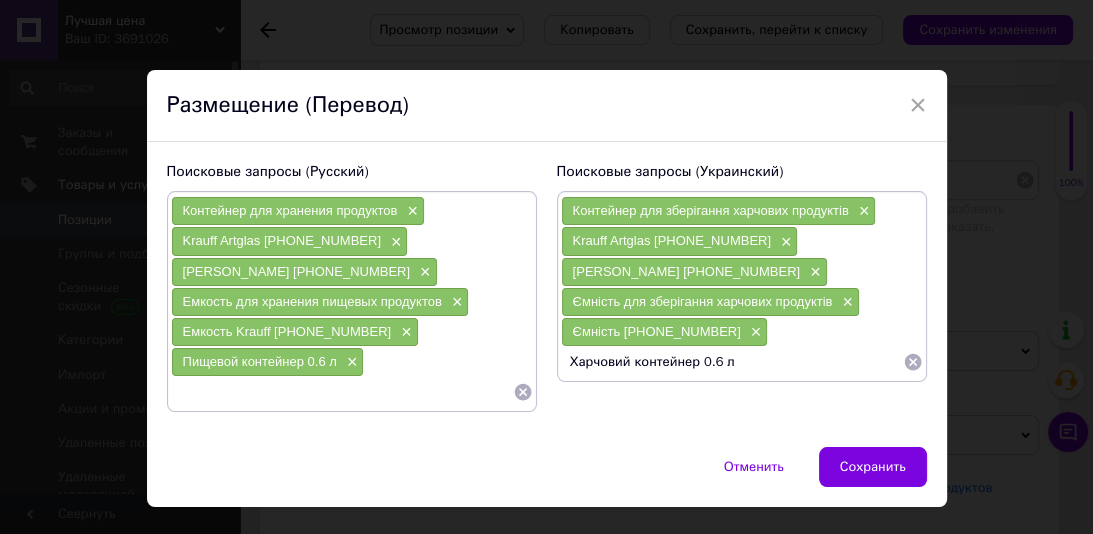 type on "Харчовий контейнер 0.6  л" 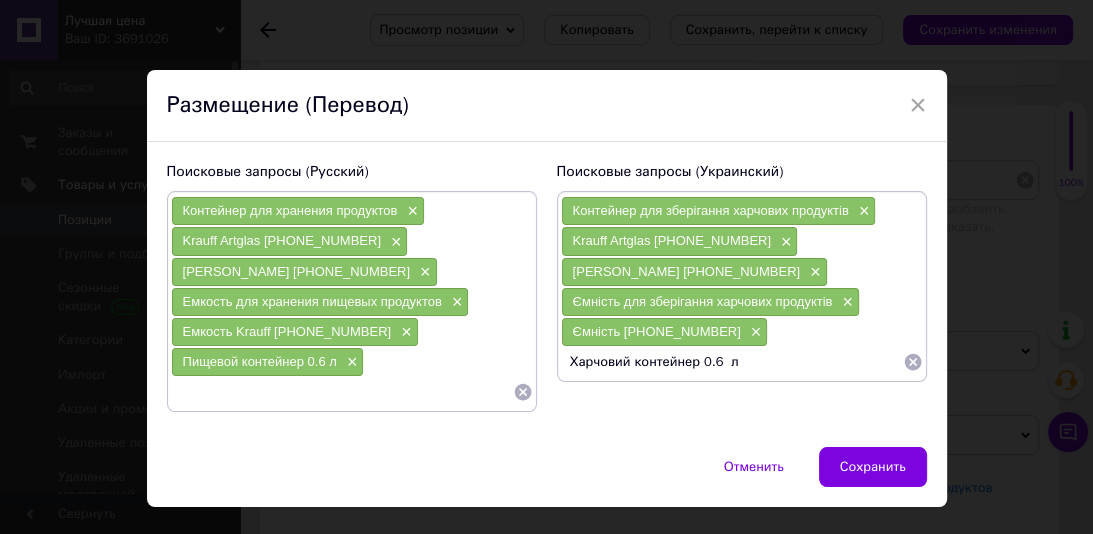 type 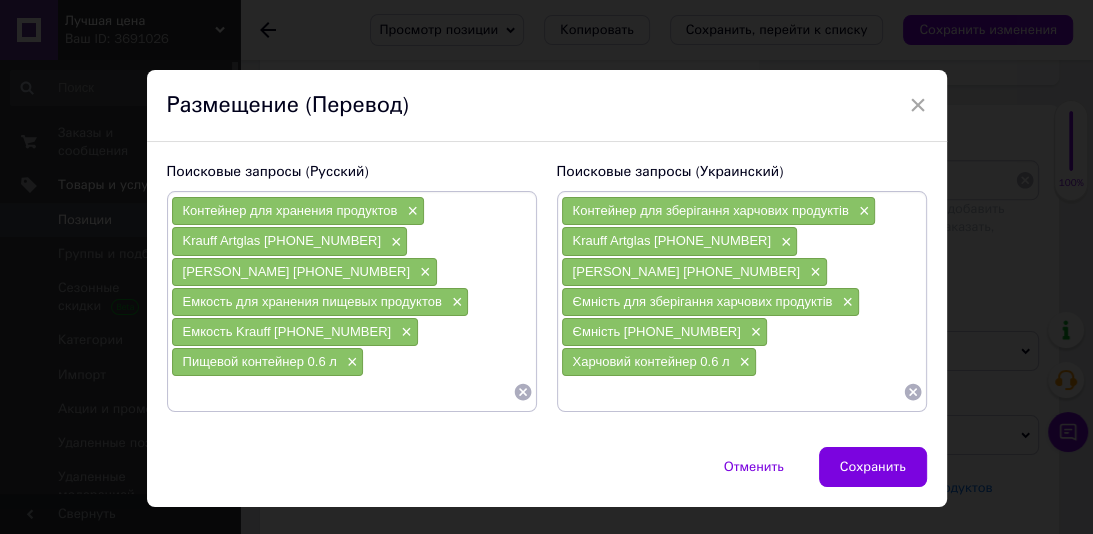paste on "Контейнер пищевой 500 мл×" 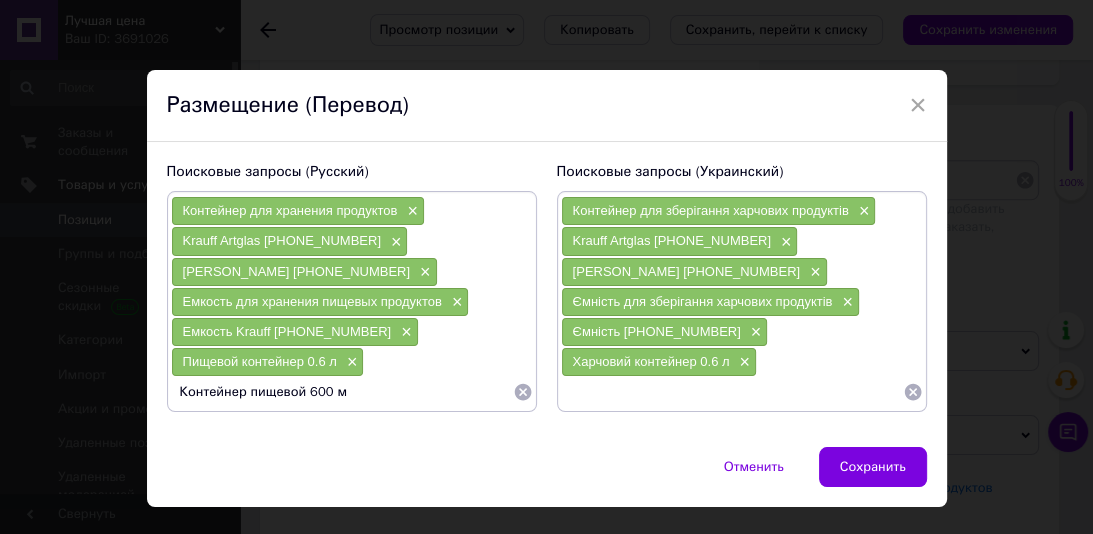 type on "Контейнер пищевой 600 мл" 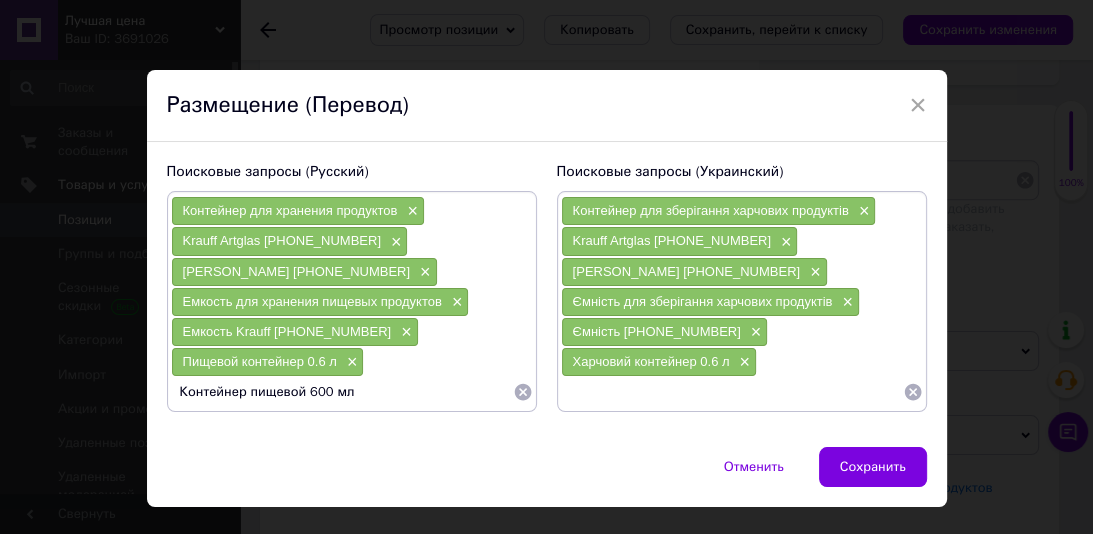 type 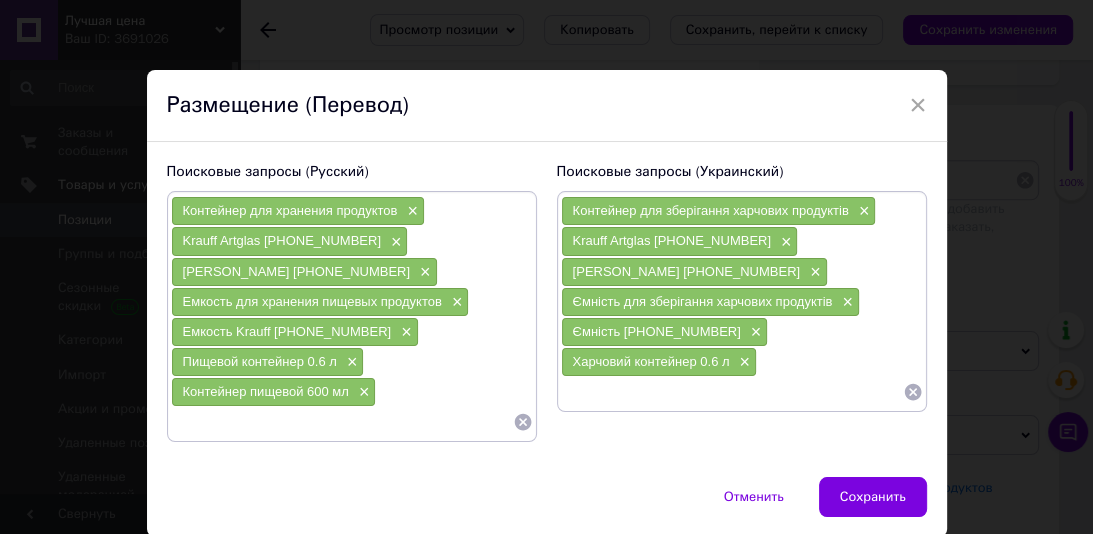 paste on "[PERSON_NAME]" 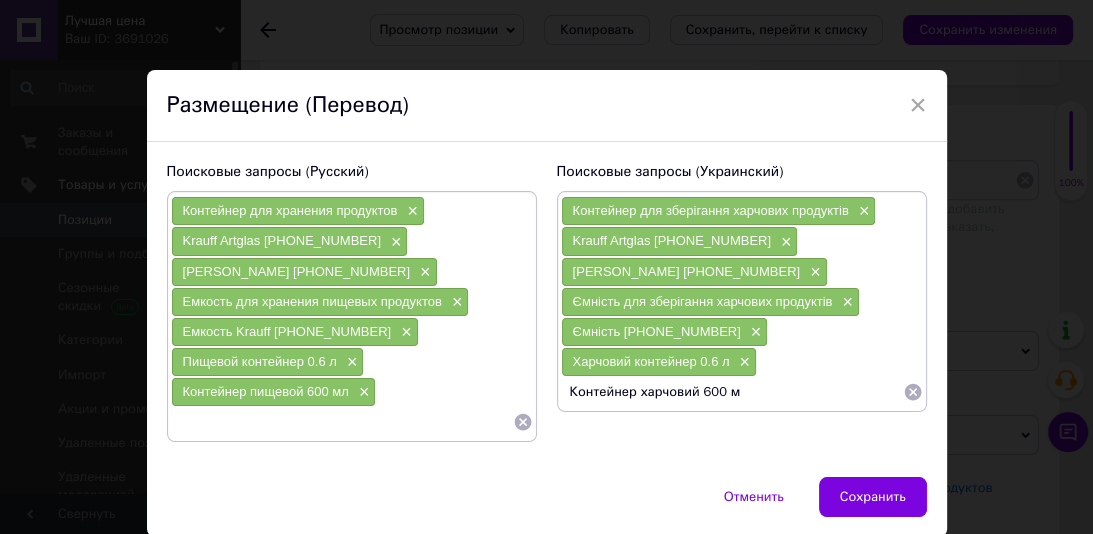 type on "Контейнер харчовий 600 мл" 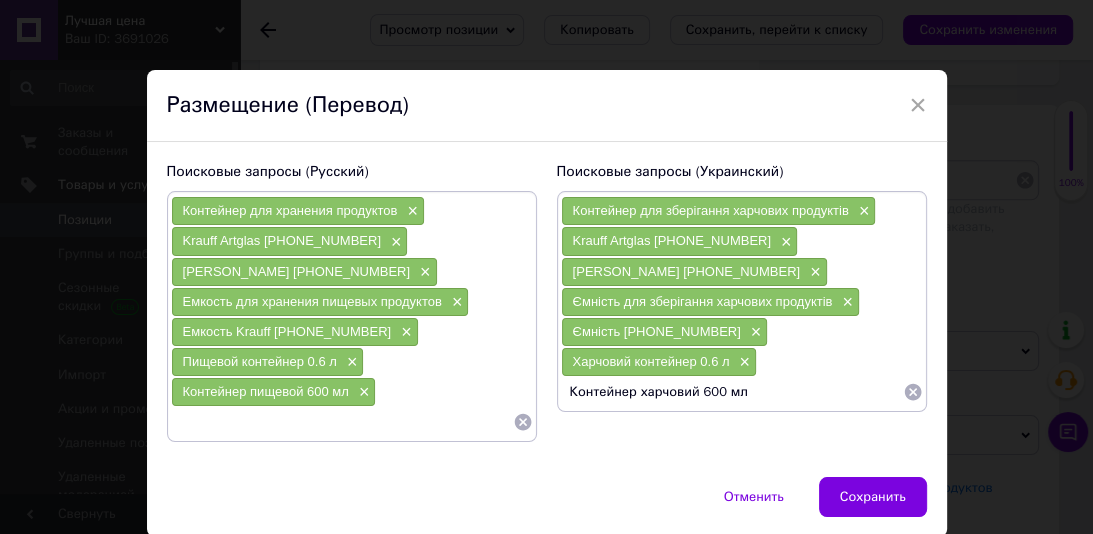 type 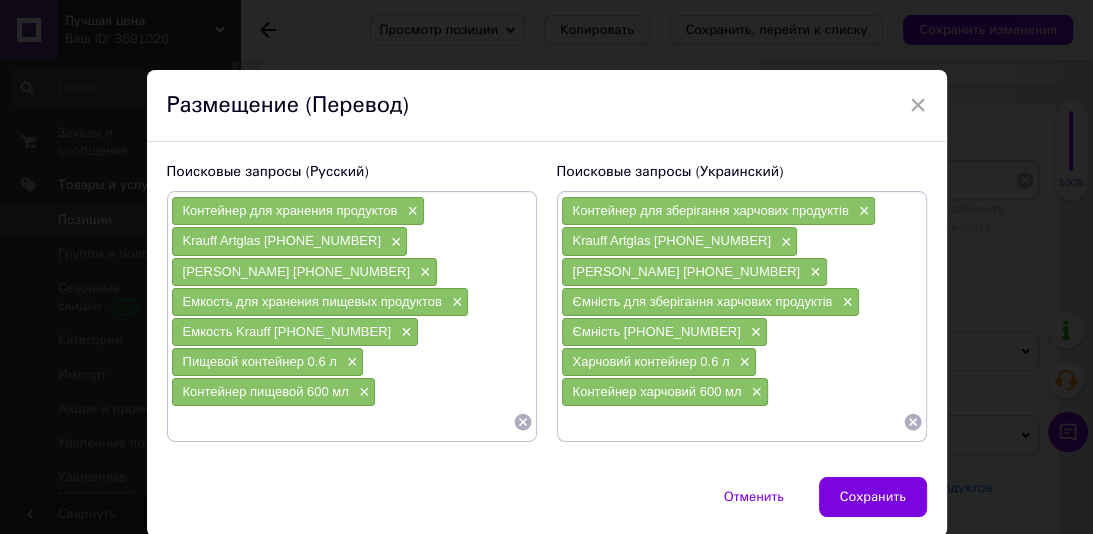 paste on "Пищевой стеклянный контейнер" 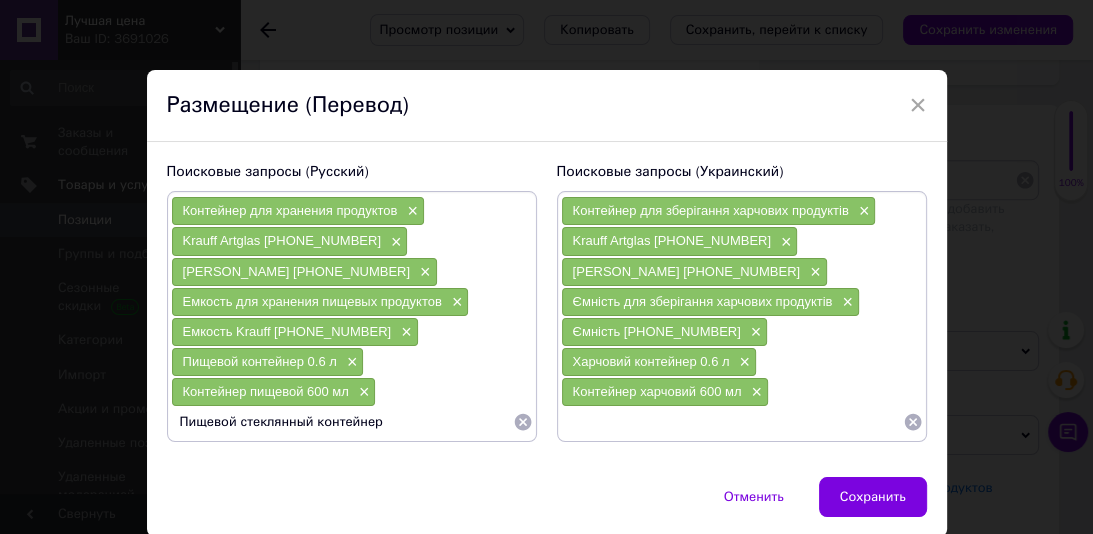 type 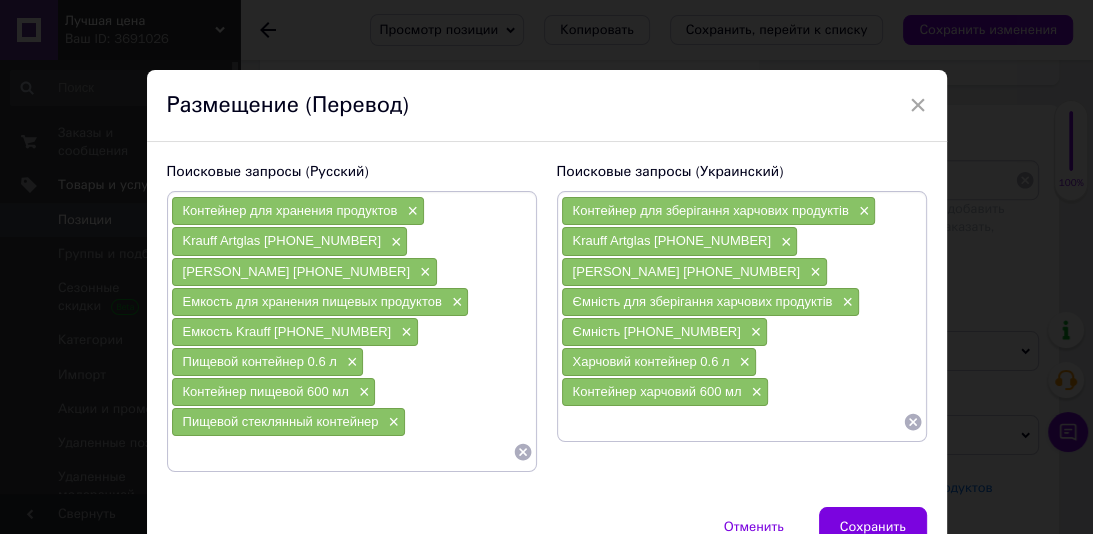 paste on "Харчовий скляний контейнер" 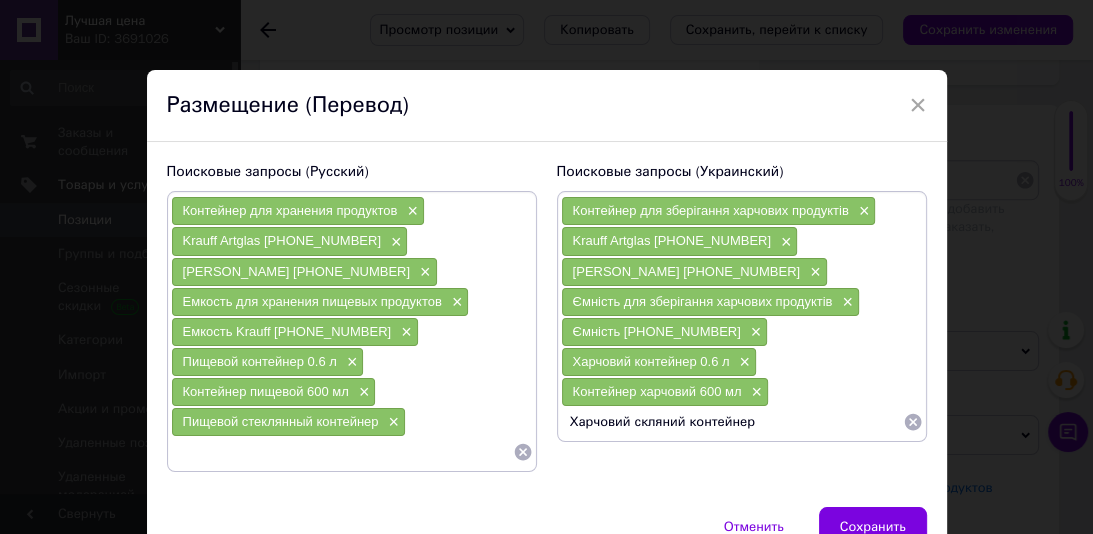 type 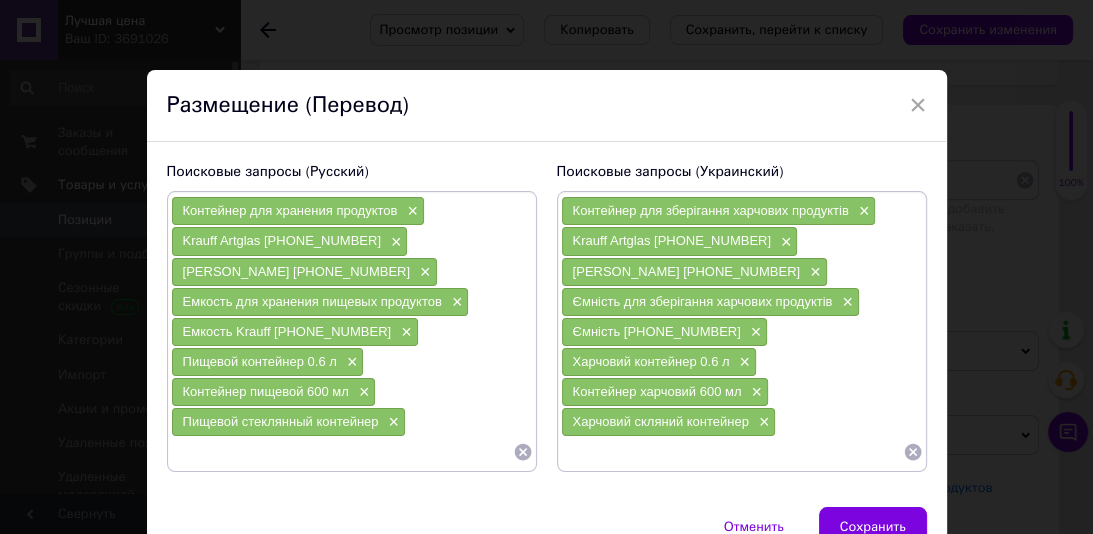 paste on "Емкость стеклянная Krauff" 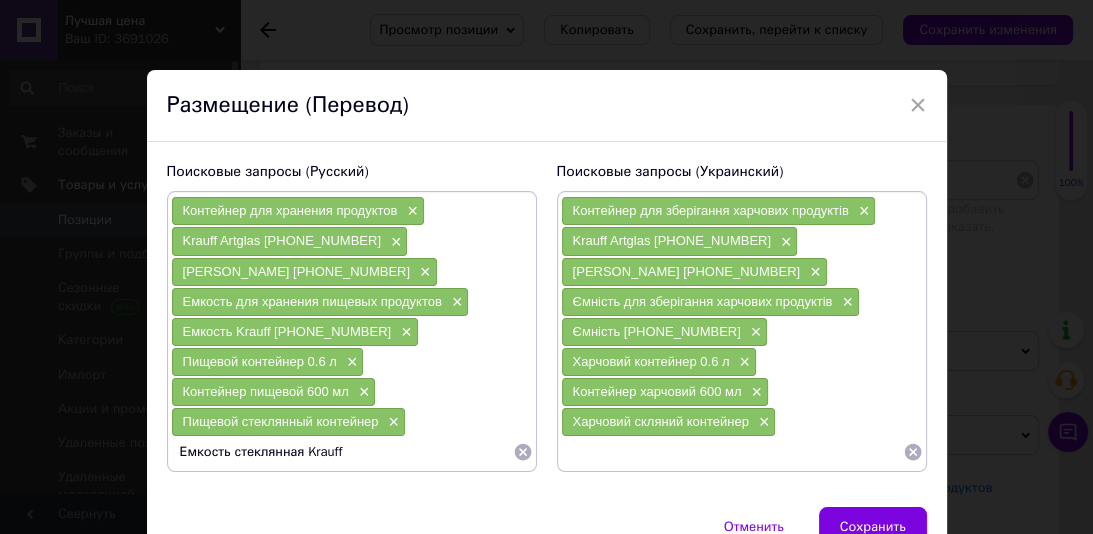 type 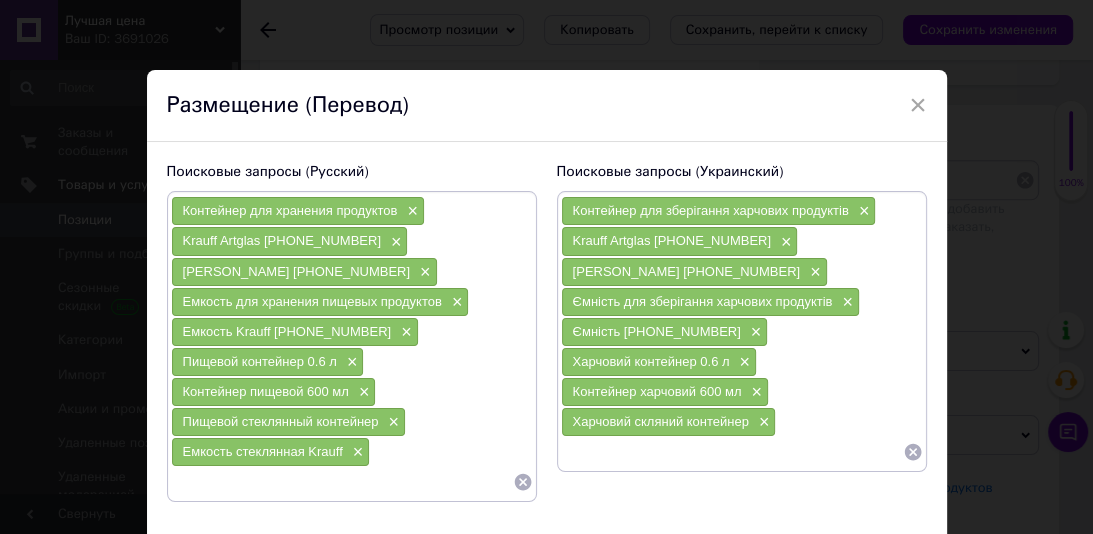 paste on "Ємність [PERSON_NAME]" 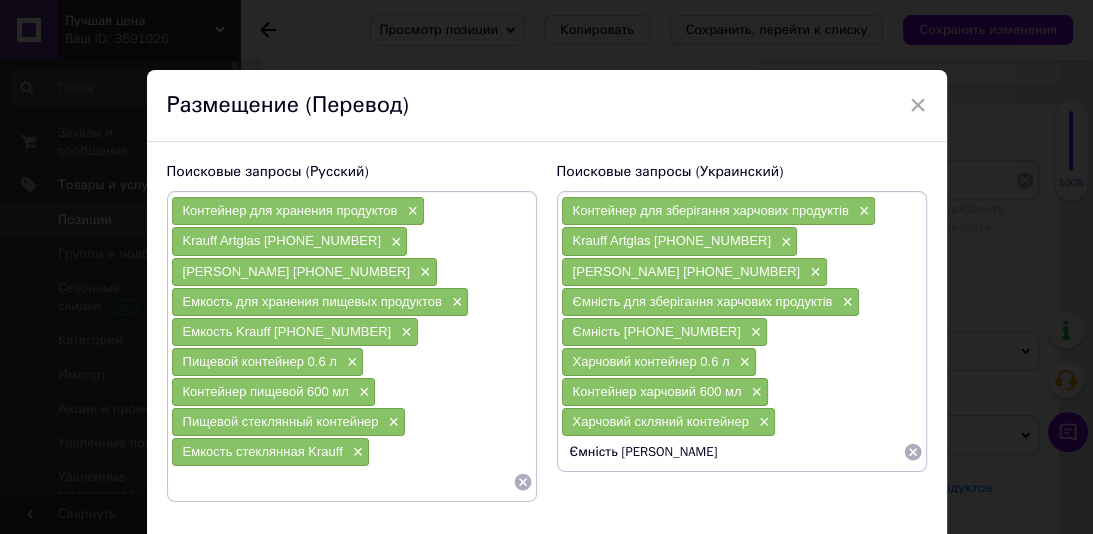 type 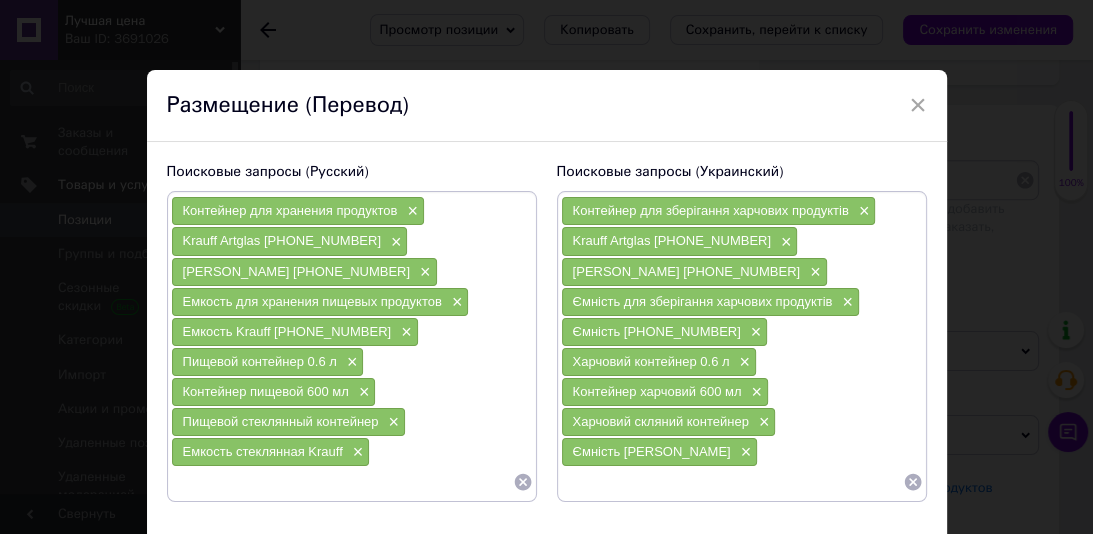paste 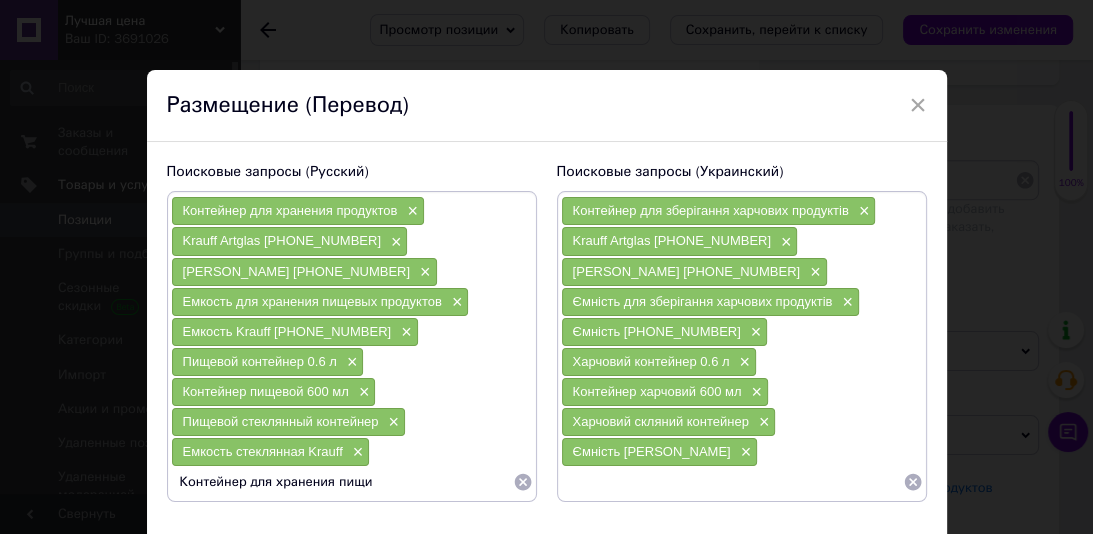 type 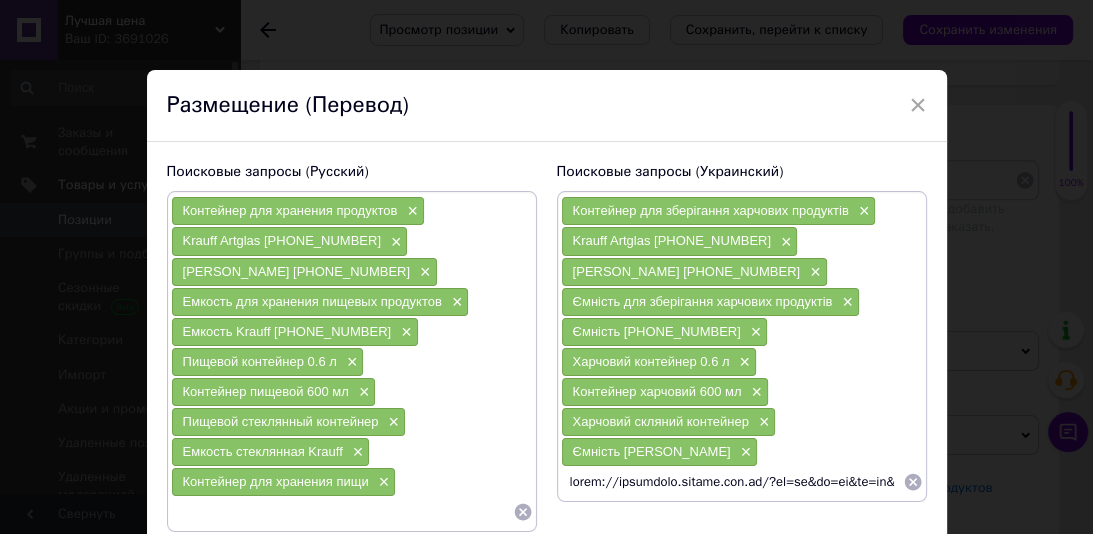 scroll, scrollTop: 0, scrollLeft: 21364, axis: horizontal 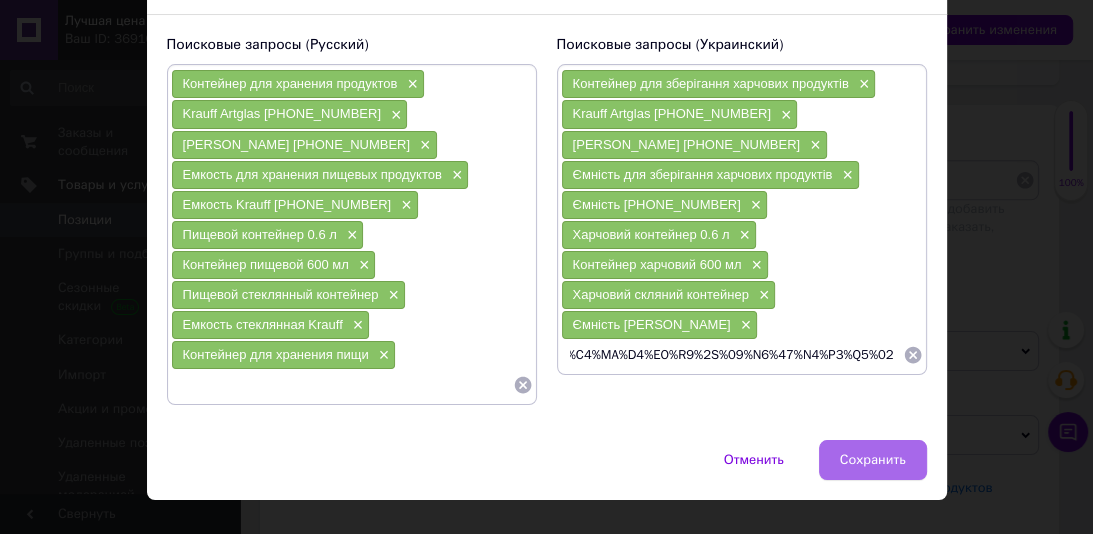 type on "https://[DOMAIN_NAME]/?hl=ru&sl=ru&tl=uk&text=%D0%94%D0%BE%D0%B2%D0%B6%D0%B8%D0%BD%D0%B0%3A%2011%2C2%20%D1%81%D0%BC%0A%D0%A8%D0%B8%D1%80%D0%B8%D0%BD%D0%B0%3A%2011%2C2%20%D1%81%D0%BC%0A%D0%92%D0%B8%D1%81%D0%BE%D1%82%D0%B0%3A%205%2C1%20%D1%81%D0%BC.%0A%D0%9A%D0%BE%D0%BD%D1%82%D0%B5%D0%B9%D0%BD%D0%B5%D1%80%20%D0%B4%D0%BB%D1%8F%20%D1%85%D1%80%D0%B0%D0%BD%D0%B5%D0%BD%D0%B8%D1%8F%20%D0%BF%D1%80%D0%BE%D0%B4%D1%83%D0%BA%D1%82%D0%BE%D0%B2%201.5%20%D0%BB%D0%B8%D1%82%D1%80%D0%B0%0A%D0%A1%D1%82%D0%B5%D0%BA%D0%BB%D1%8F%D0%BD%D0%BD%D1%8B%D0%B9%20%D0%BA%D0%BE%D0%BD%D1%82%D0%B5%D0%B9%D0%BD%D0%B5%D1%80%20Krauff%0A%D0%9A%D0%BE%D0%BD%D1%82%D0%B5%D0%B9%D0%BD%D0%B5%D1%80%20%D0%B4%D0%BB%D1%8F%20%D1%85%D1%80%D0%B0%D0%BD%D0%B5%D0%BD%D0%B8%D1%8F%20%D0%BF%D1%80%D0%BE%D0%B4%D1%83%D0%BA%D1%82%D0%BE%D0%B2%C3%97%0AKrauff%[PHONE_NUMBER]%C3%97%0A%D0%9A%D0%BE%D0%BD%D1%82%D0%B5%D0%B9%D0%BD%D0%B5%D1%80%20%D0%B4%D0%BB%D1%8F%20%D1%85%D1%80%D0%B0%D0%BD%D0%B5%D0%BD%D0%B8%D1%8F%20%D0%BF%D0%B8%D1%89%D0%B5%D0%B2%D1%8B%D1%85%20%D0%BF%D1%80%..." 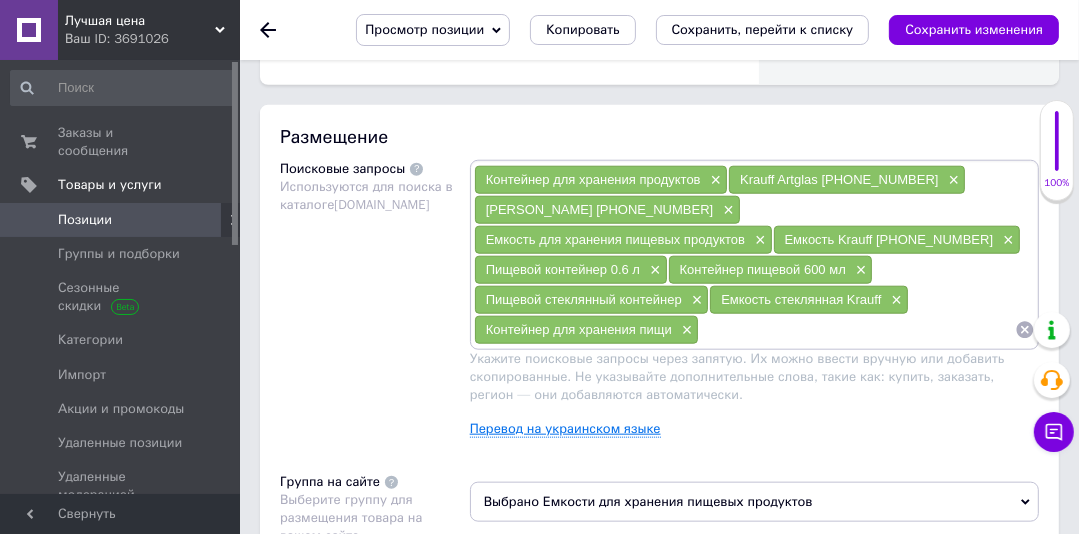 click on "Перевод на украинском языке" at bounding box center (565, 429) 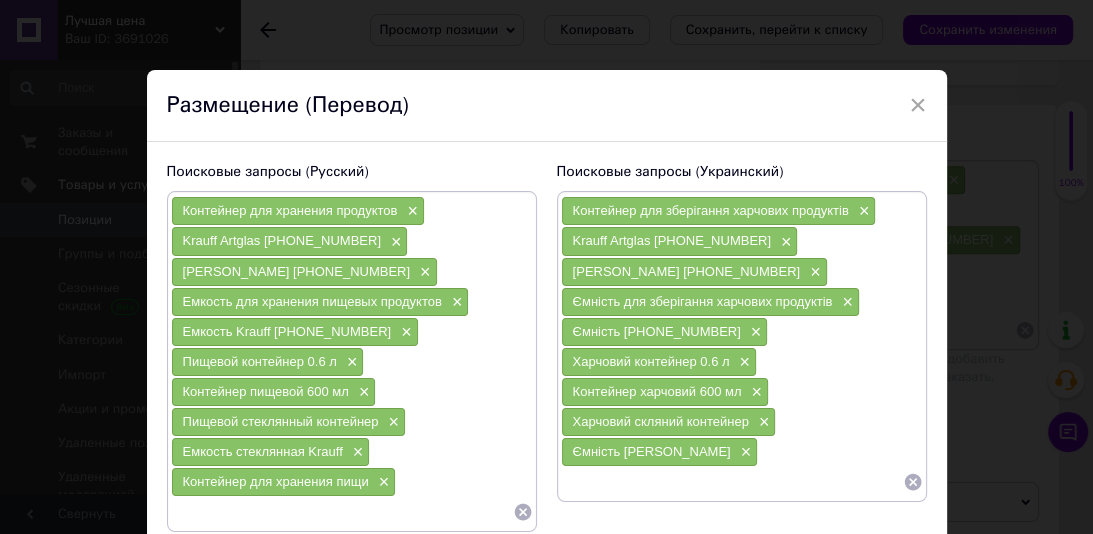 type on "Контейнер для зберігання їжі" 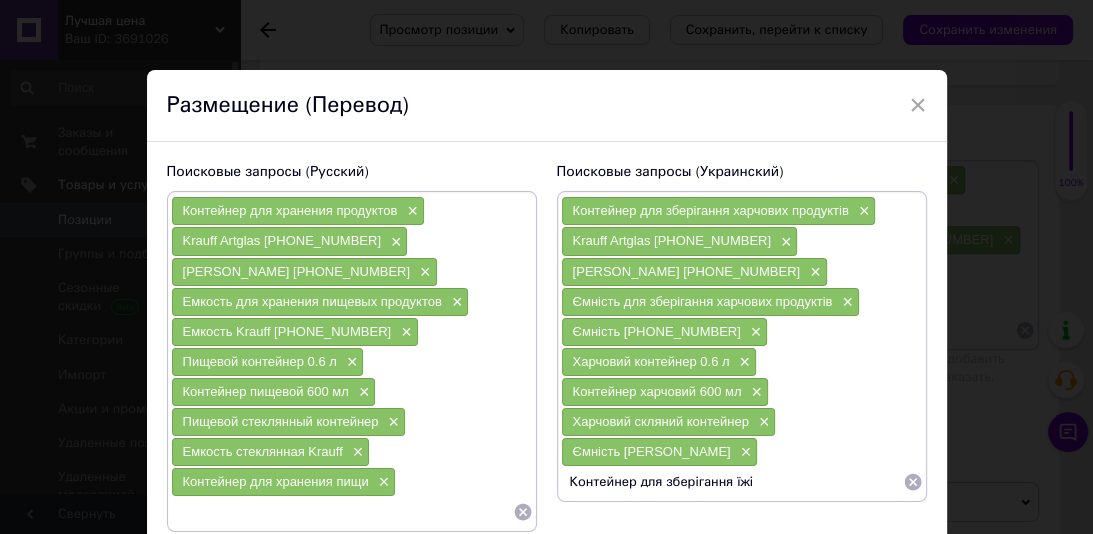 type 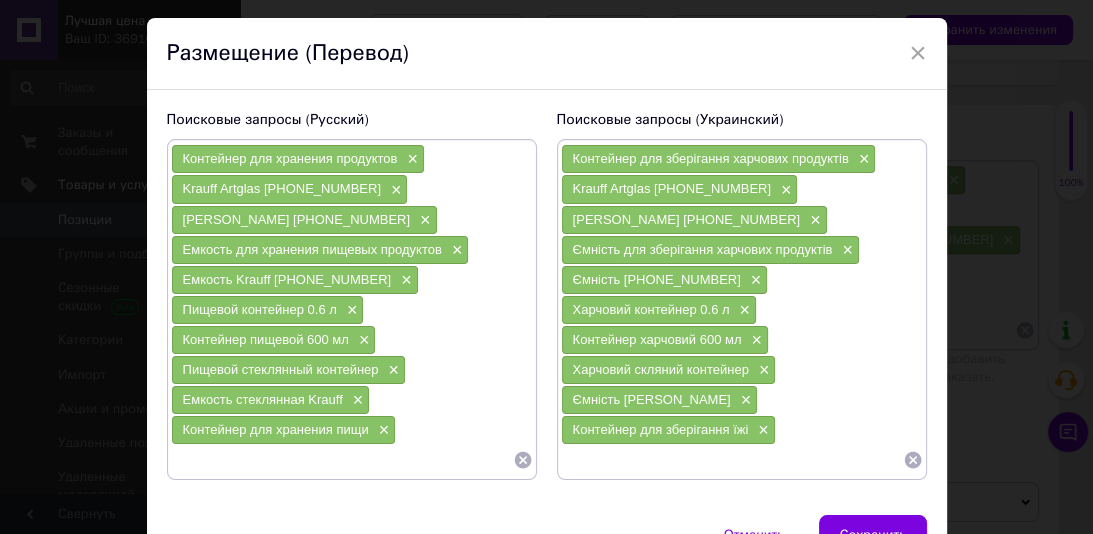 scroll, scrollTop: 60, scrollLeft: 0, axis: vertical 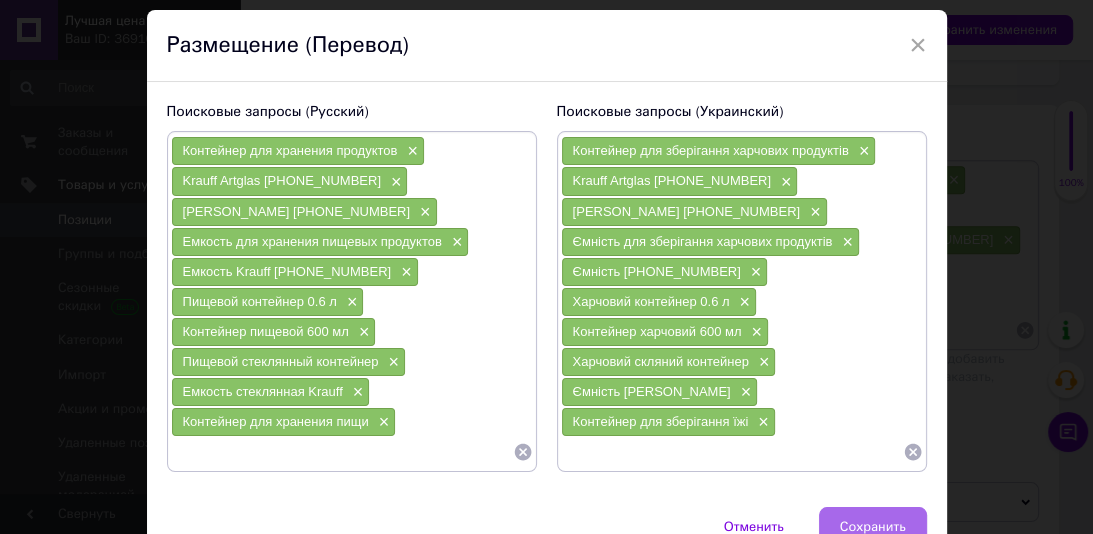 click on "Сохранить" at bounding box center [873, 527] 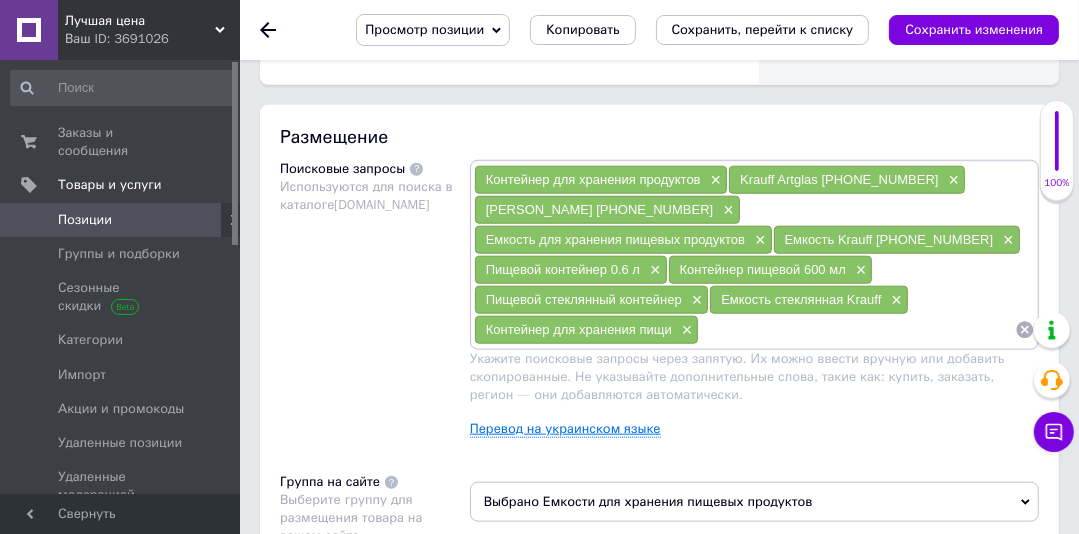 click on "Перевод на украинском языке" at bounding box center (565, 429) 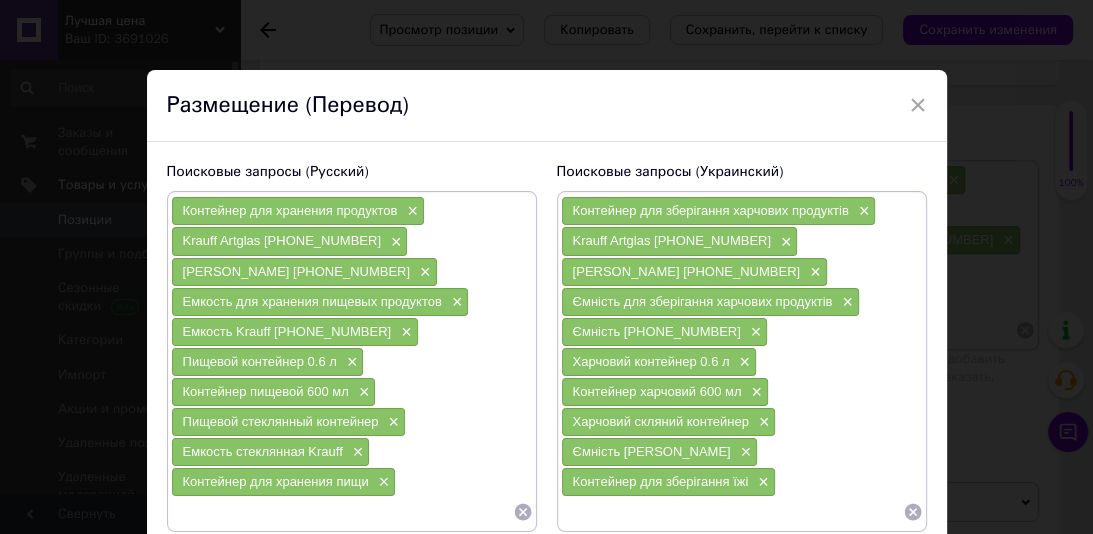click at bounding box center [342, 512] 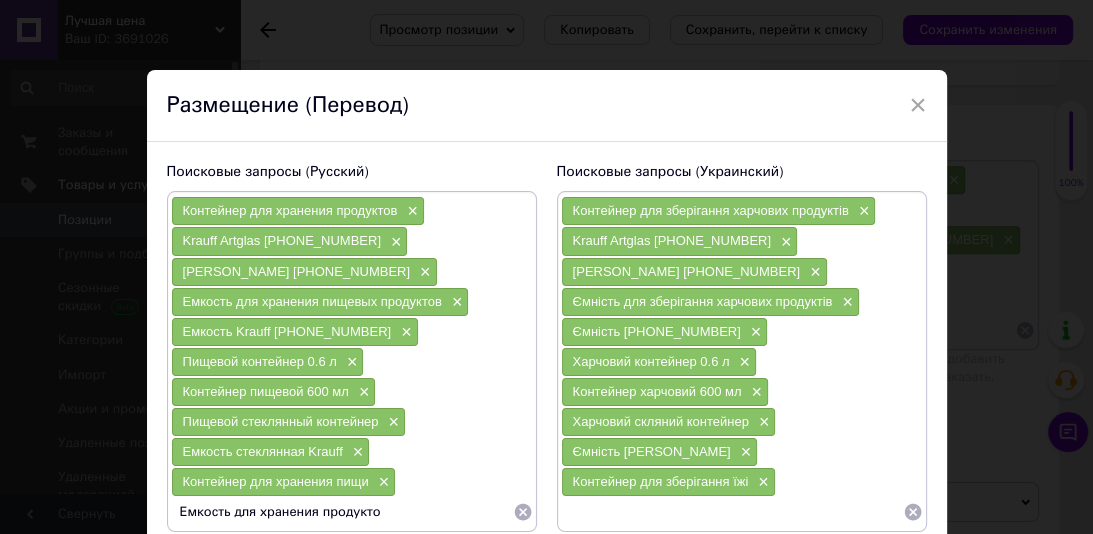 type on "Емкость для хранения продуктов" 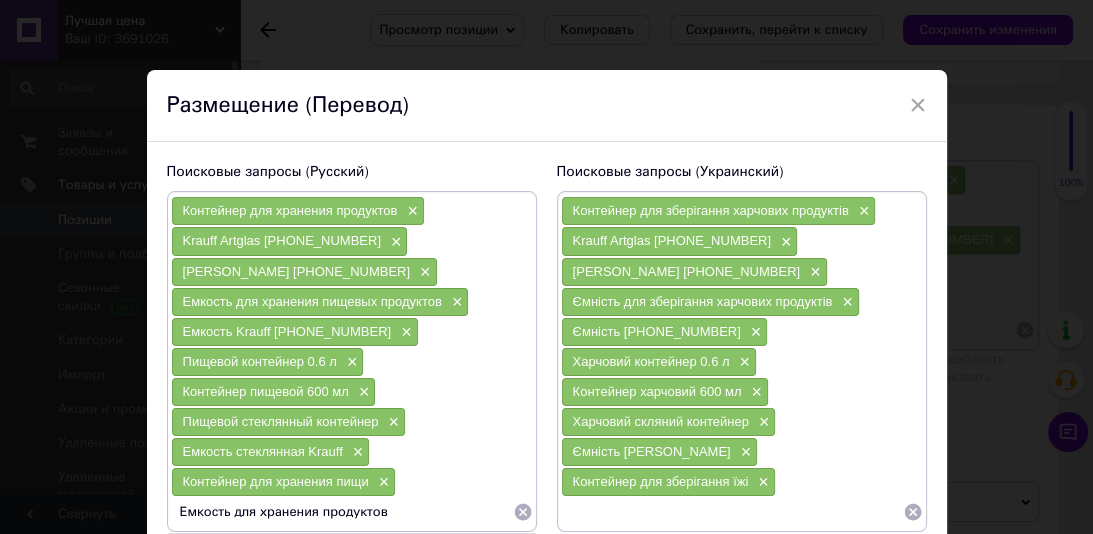 type 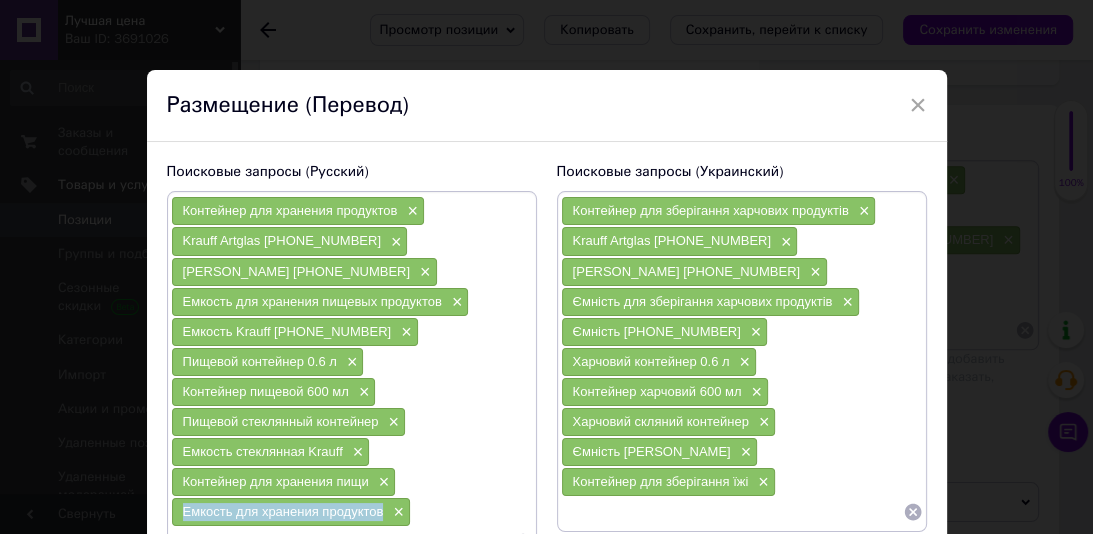 drag, startPoint x: 385, startPoint y: 504, endPoint x: 221, endPoint y: 399, distance: 194.73315 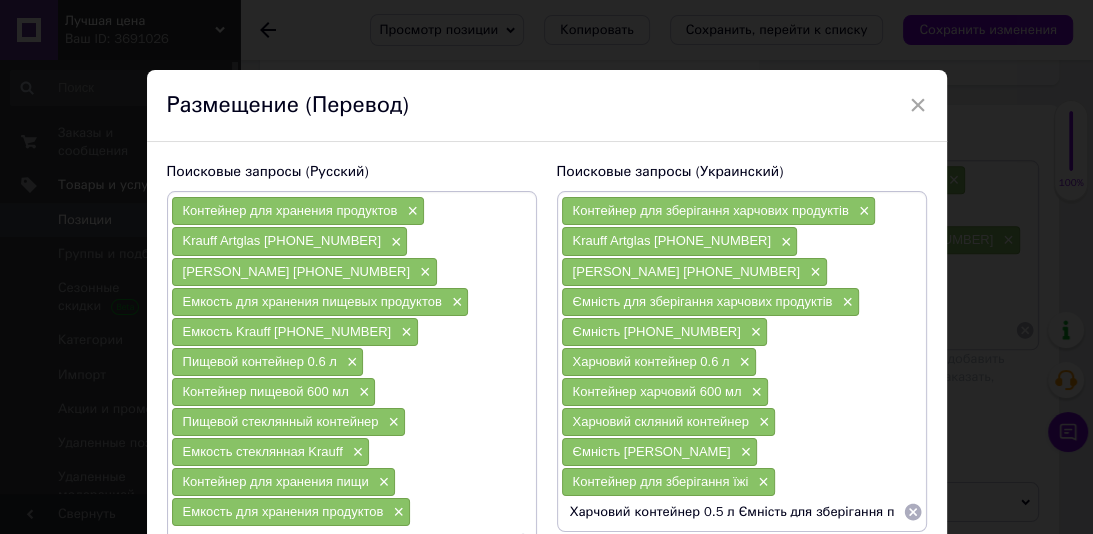 scroll, scrollTop: 0, scrollLeft: 33, axis: horizontal 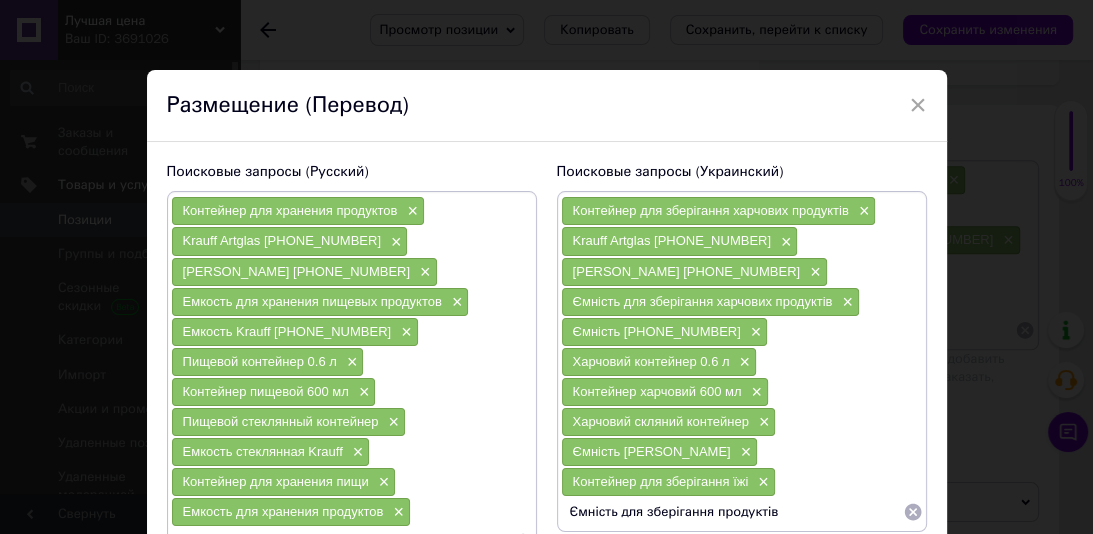 click on "Ємність для зберігання продуктів" at bounding box center [732, 512] 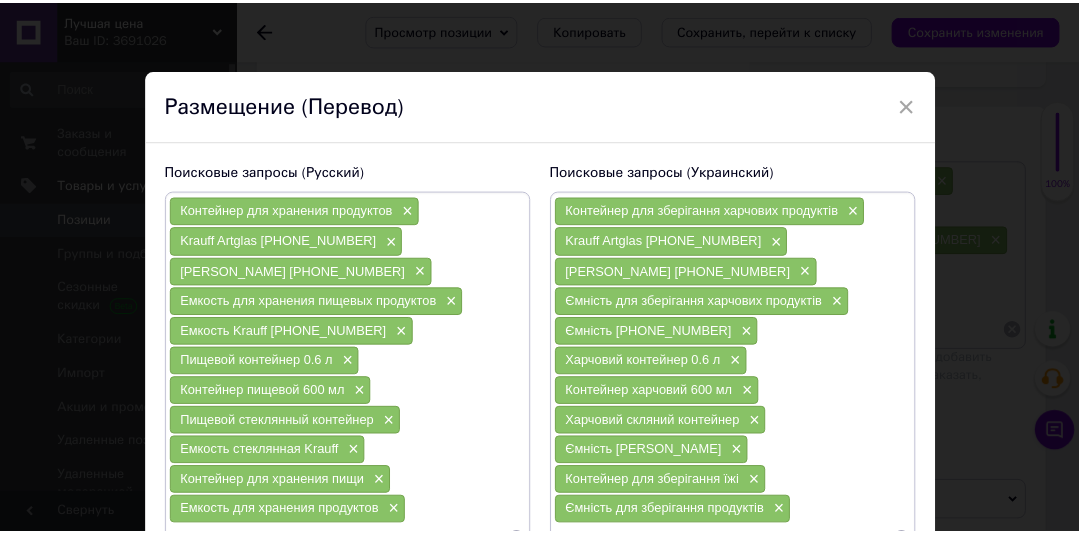 scroll, scrollTop: 76, scrollLeft: 0, axis: vertical 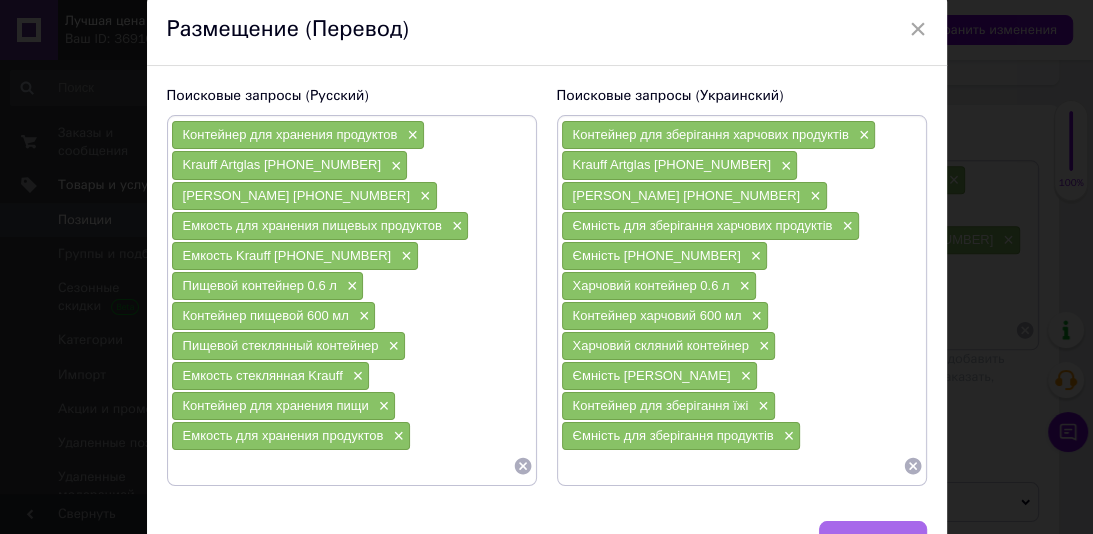 click on "Сохранить" at bounding box center (873, 541) 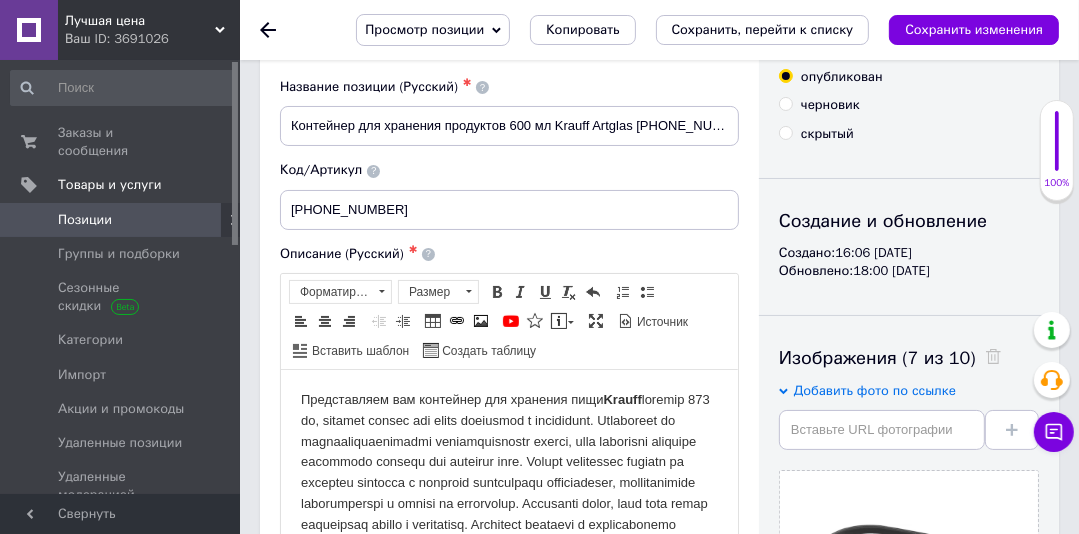 scroll, scrollTop: 0, scrollLeft: 0, axis: both 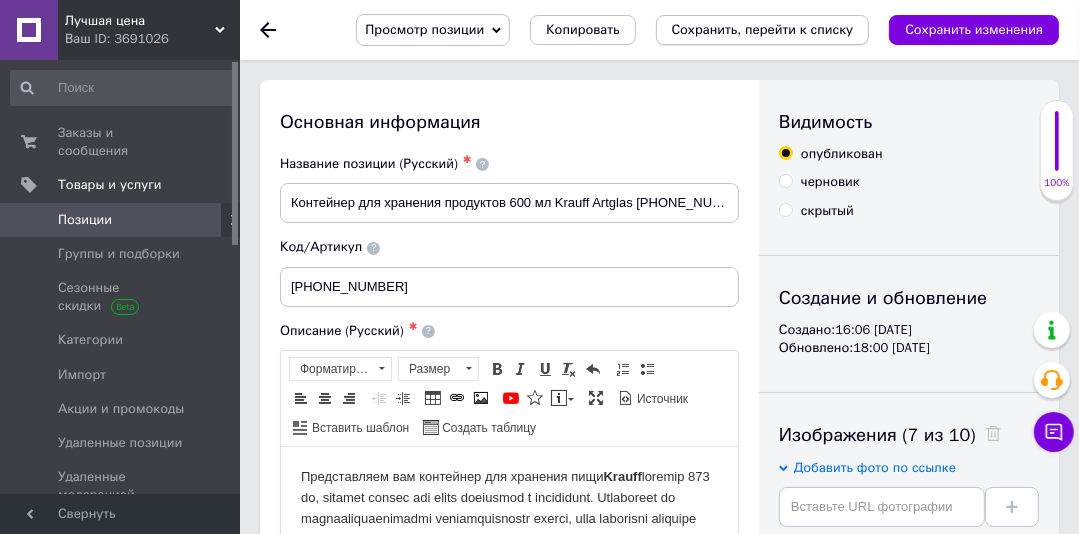 click on "Сохранить, перейти к списку" at bounding box center [763, 29] 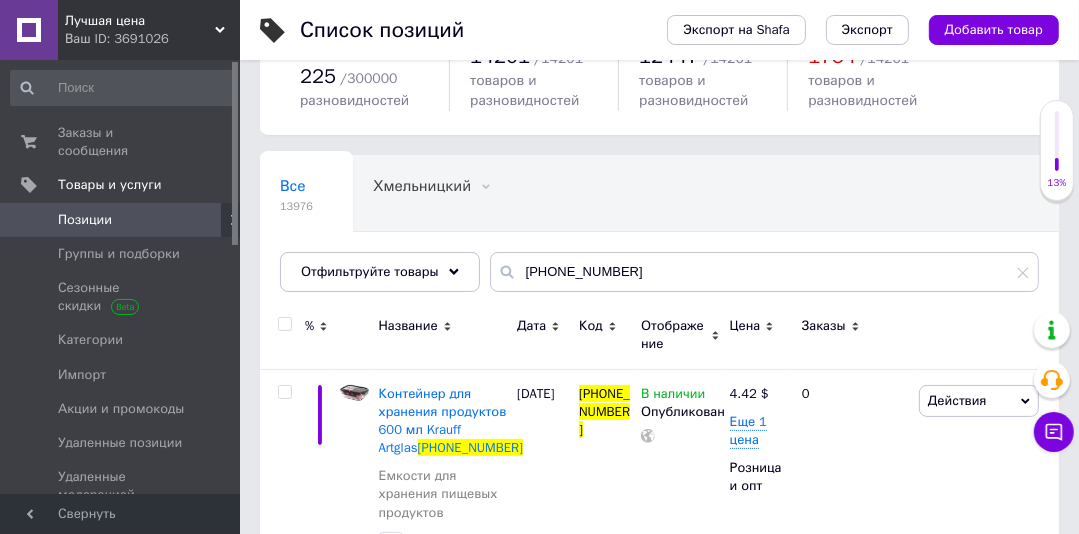 scroll, scrollTop: 130, scrollLeft: 0, axis: vertical 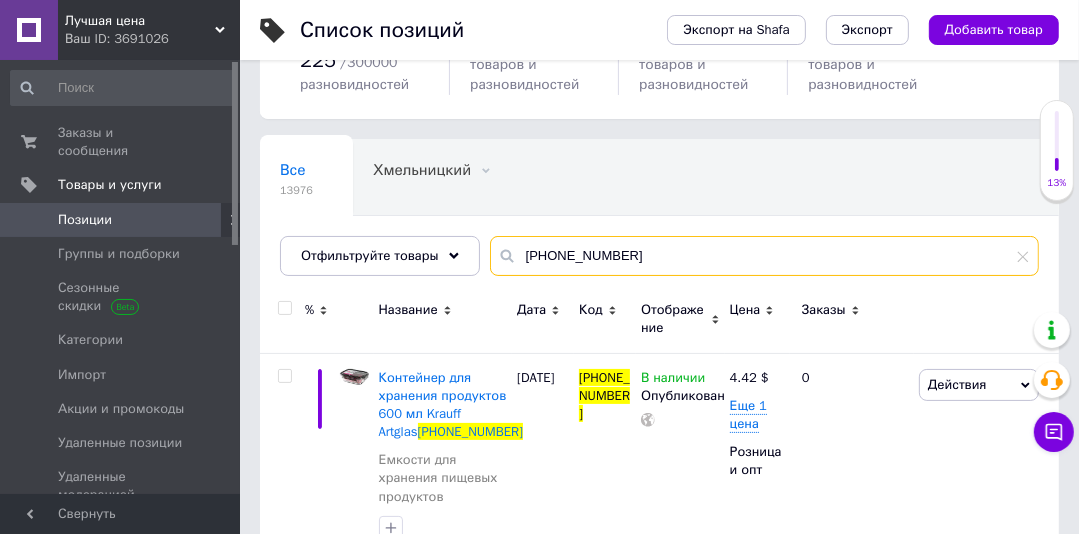 drag, startPoint x: 540, startPoint y: 247, endPoint x: 515, endPoint y: 246, distance: 25.019993 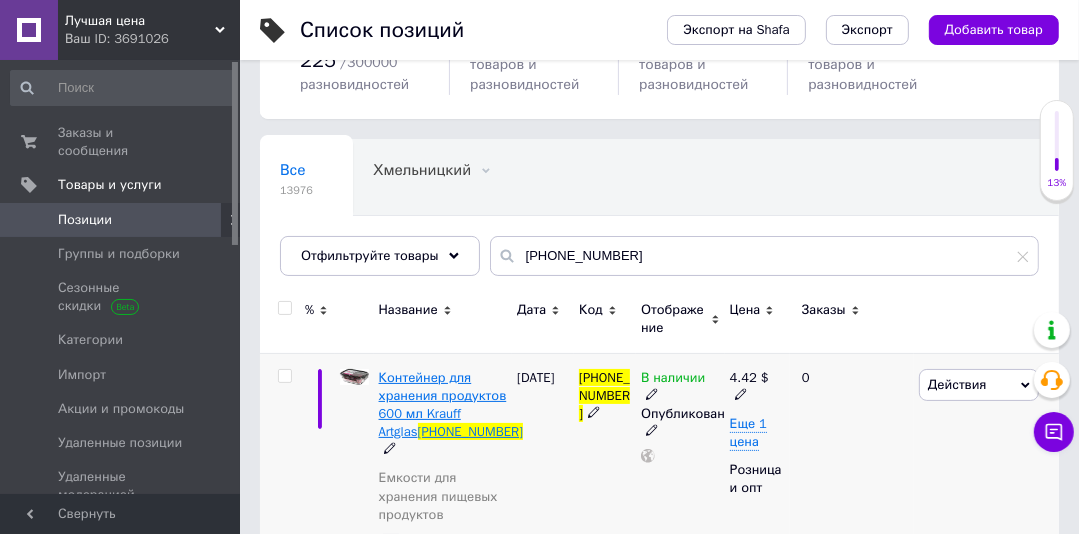 click on "Контейнер для хранения продуктов 600 мл Krauff Artglas" at bounding box center [443, 405] 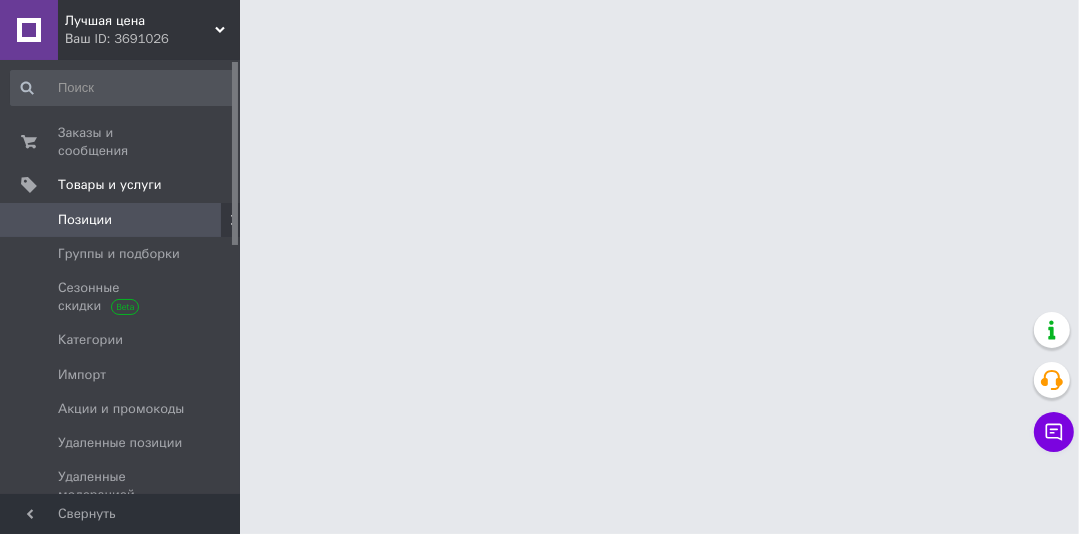 scroll, scrollTop: 0, scrollLeft: 0, axis: both 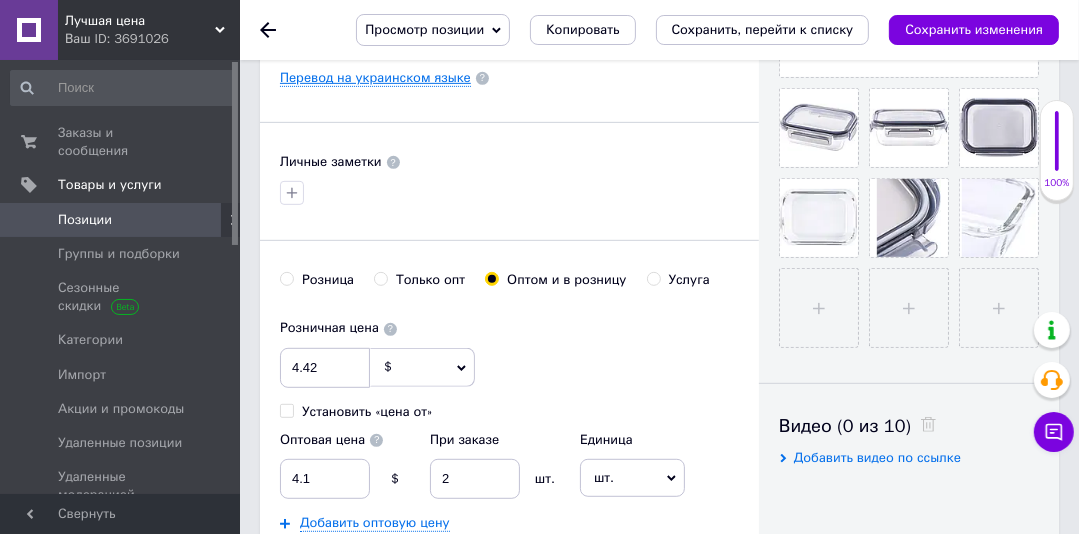 click on "Перевод на украинском языке" at bounding box center (375, 78) 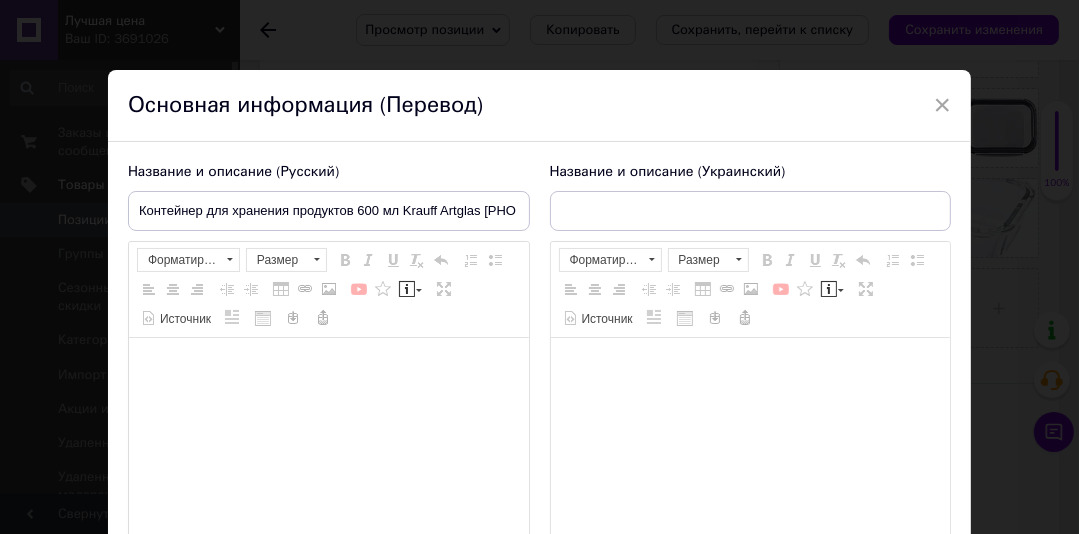 type on "Контейнер для зберігання продуктів 600 мл Krauff Artglas [PHONE_NUMBER]" 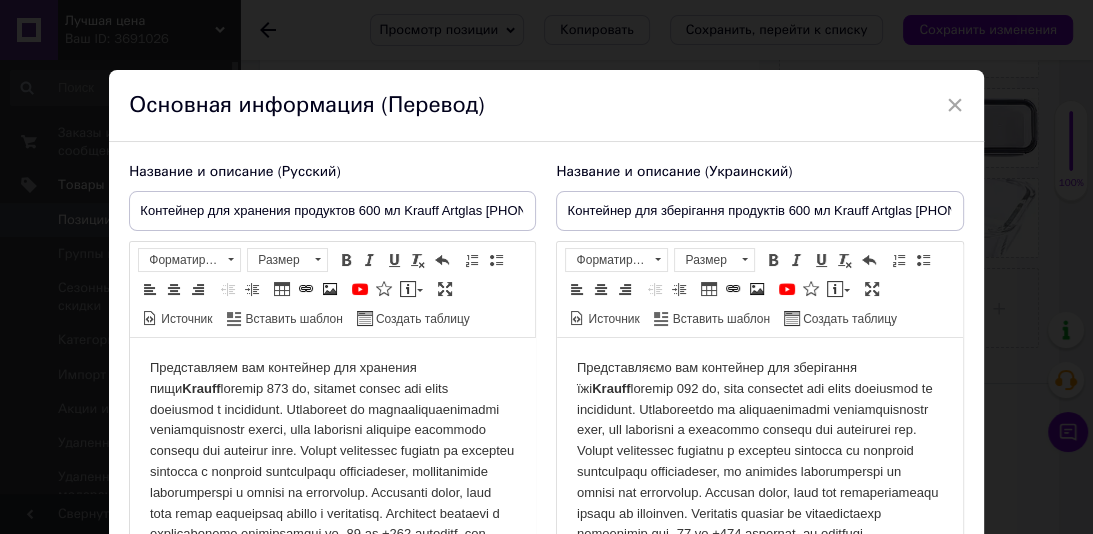 scroll, scrollTop: 0, scrollLeft: 0, axis: both 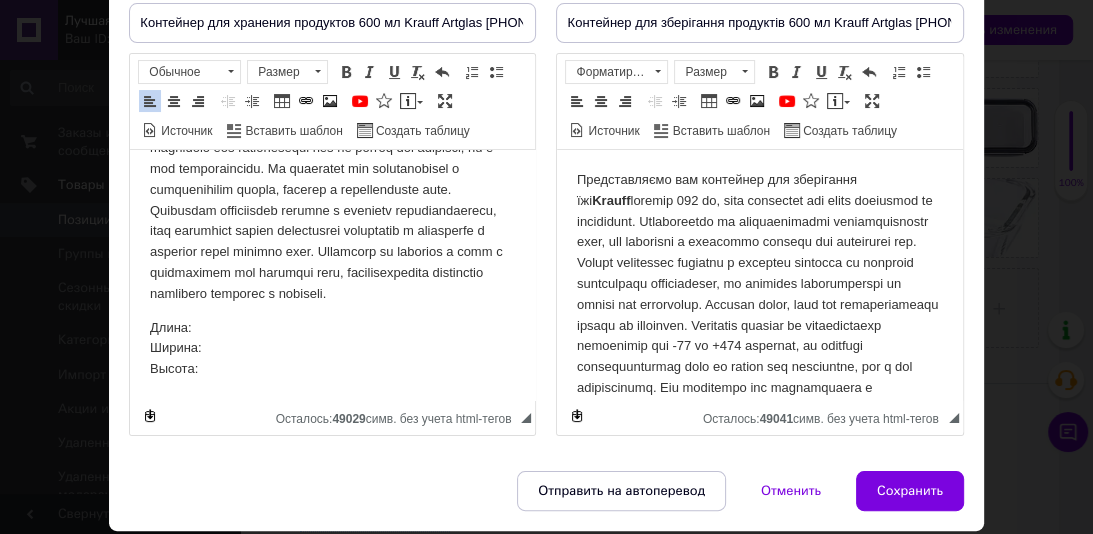 click on "Представляем вам контейнер для хранения пищи  Krauff  Длина:  Ширина:  Высота:" at bounding box center (332, 165) 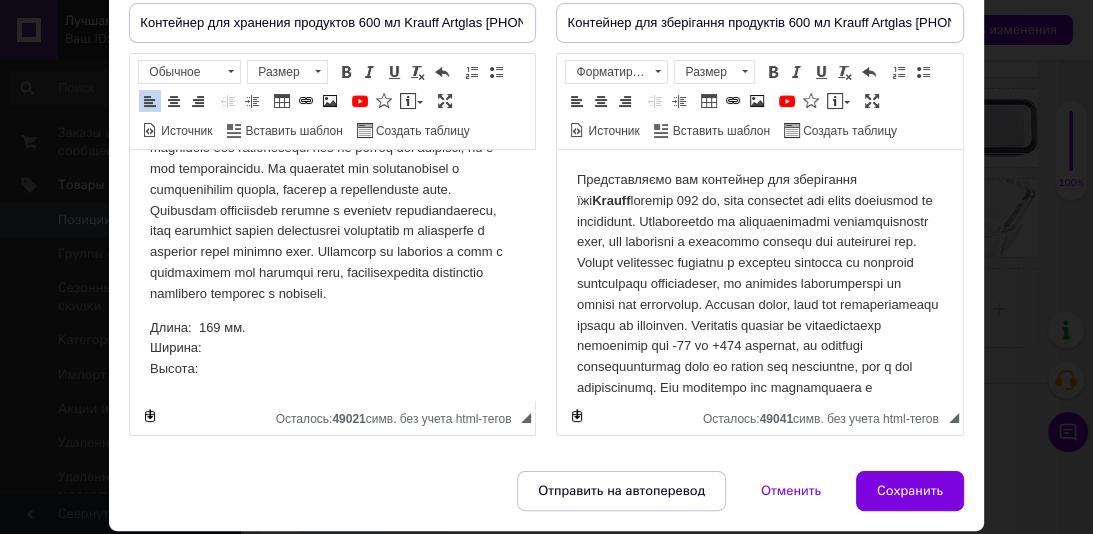 click on "Длина:  169 мм. [GEOGRAPHIC_DATA]:  Высота:" at bounding box center [332, 349] 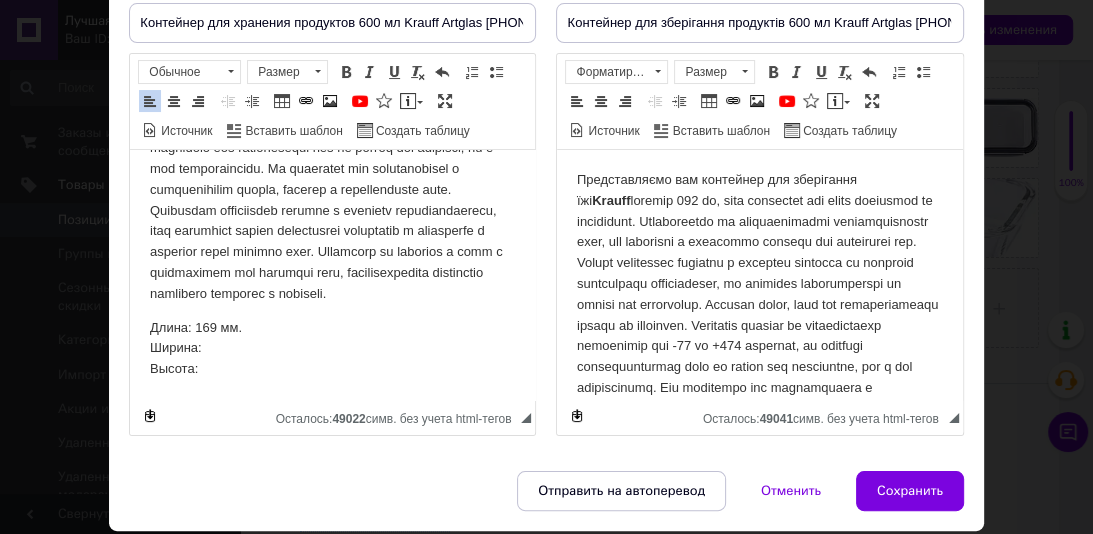 click on "Длина: 169 мм. [GEOGRAPHIC_DATA]:  Высота:" at bounding box center (332, 349) 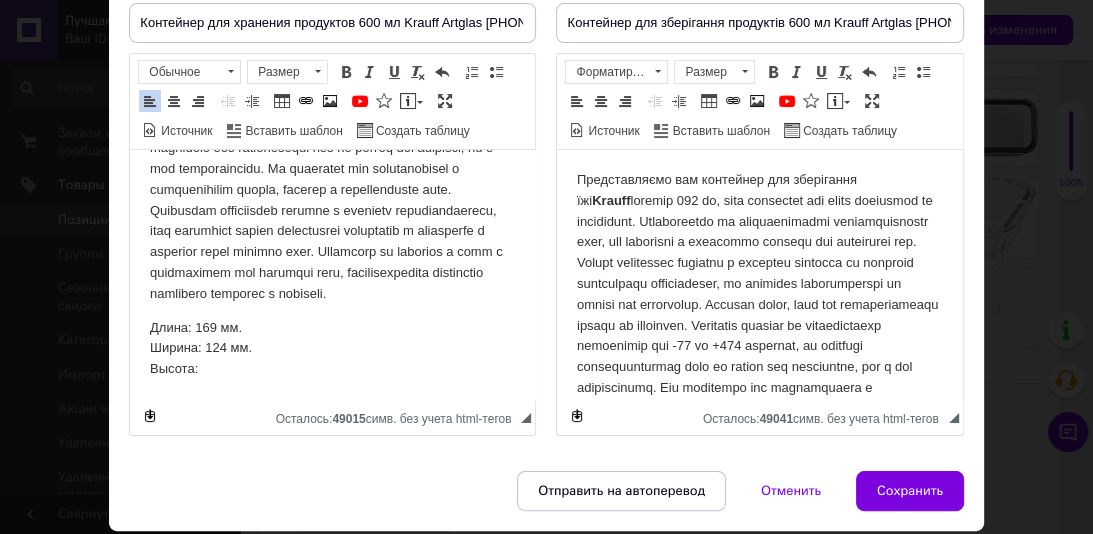 click on "Длина: 169 мм. Ширина: 124 мм. Высота:" at bounding box center (332, 349) 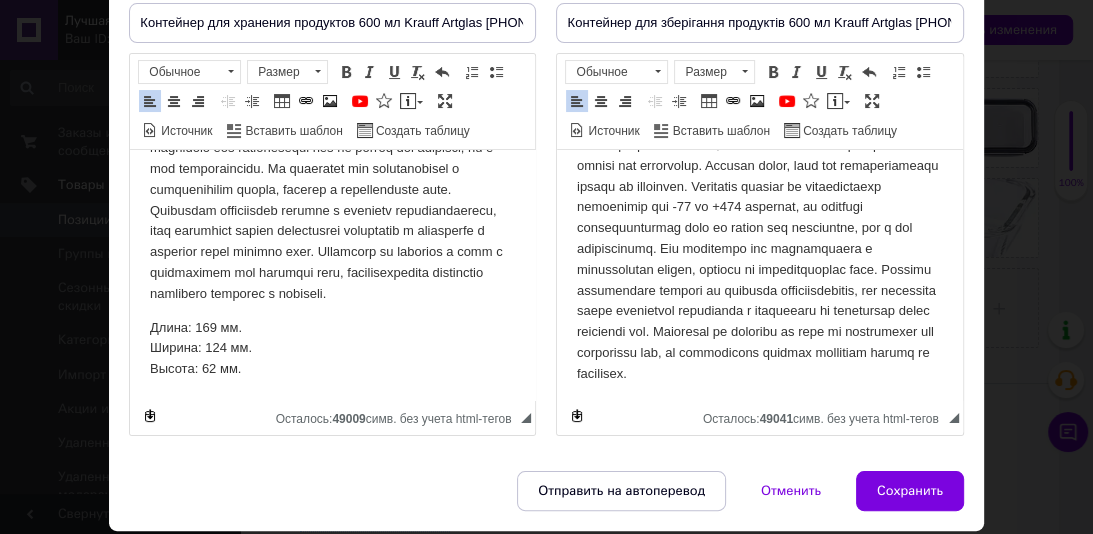 scroll, scrollTop: 260, scrollLeft: 0, axis: vertical 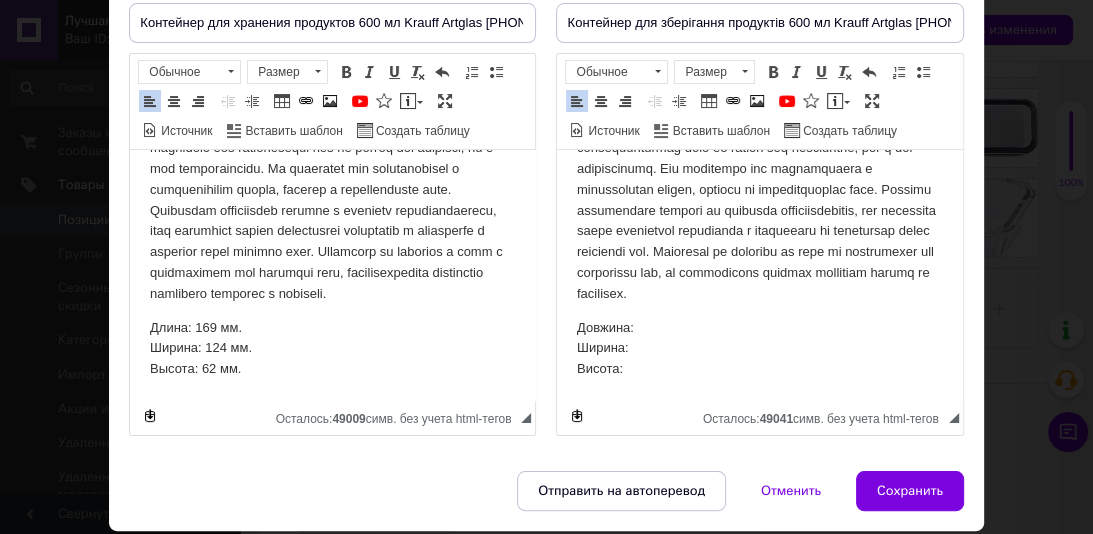 drag, startPoint x: 953, startPoint y: 249, endPoint x: 1517, endPoint y: 540, distance: 634.64716 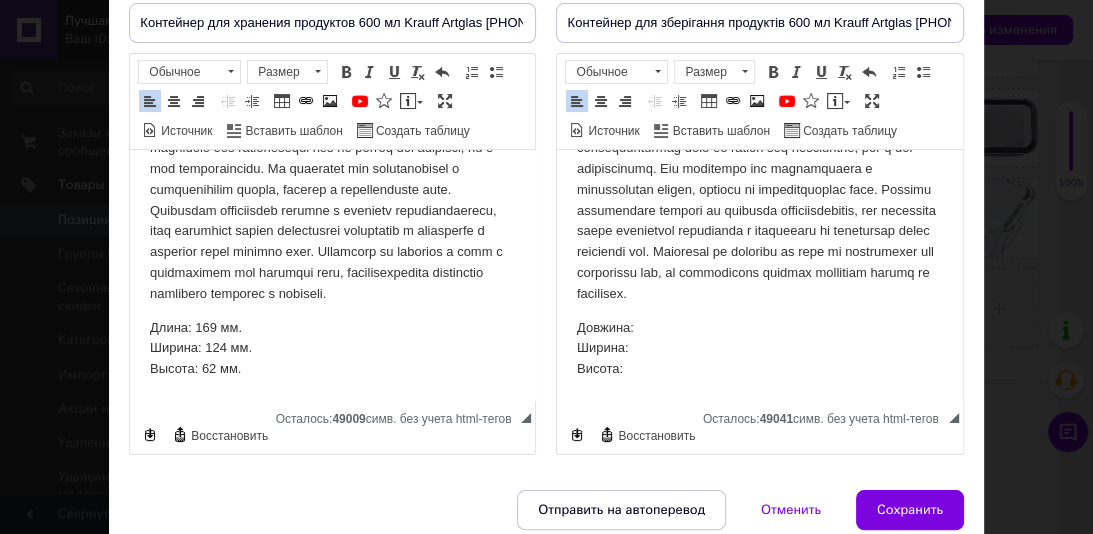type 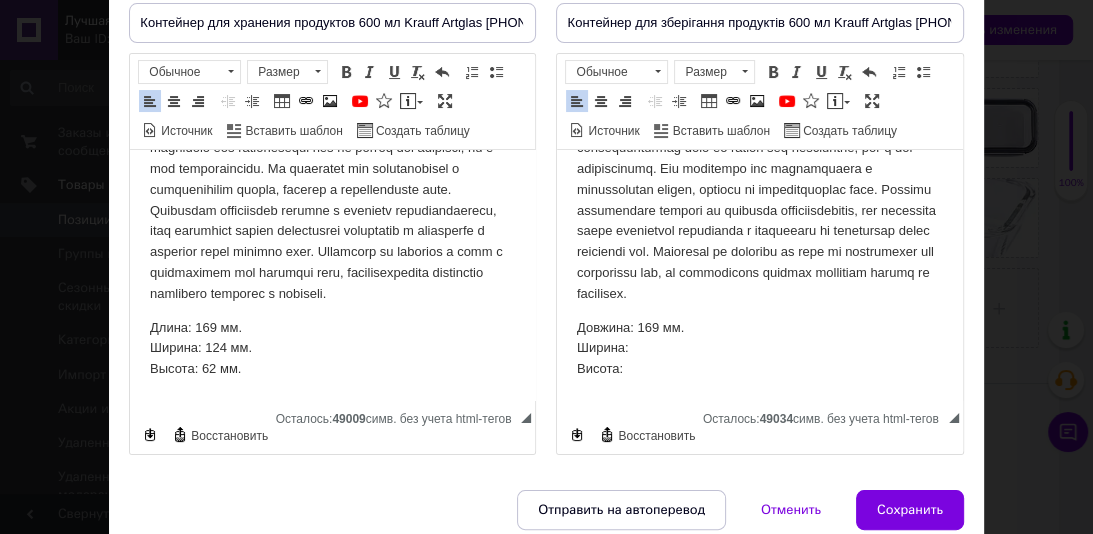 click on "Довжина: 169 мм. Ширина:  Висота:" at bounding box center (759, 349) 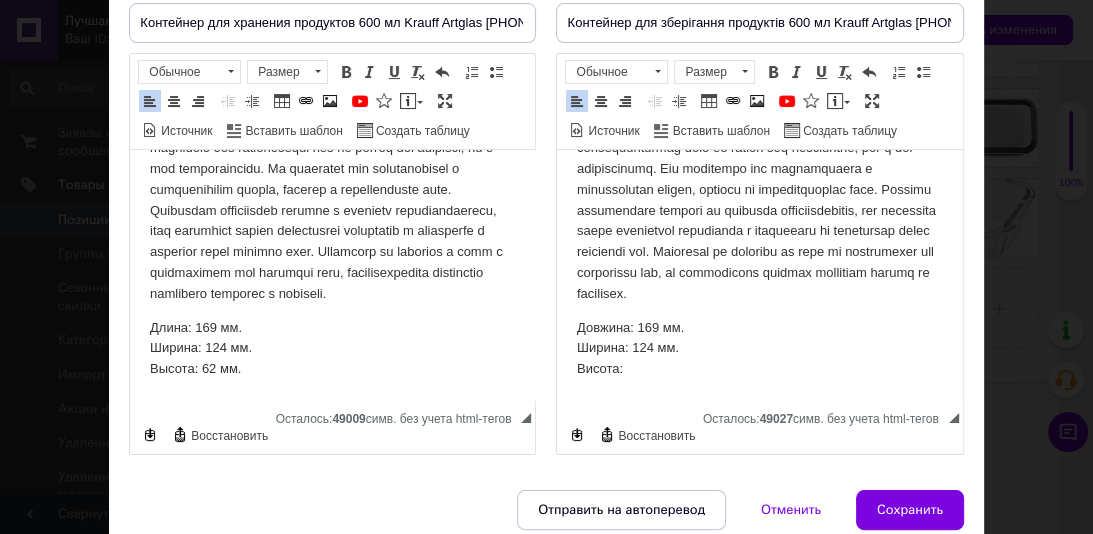 click on "Довжина: 169 мм. Ширина: 124 мм. Висота:" at bounding box center (759, 349) 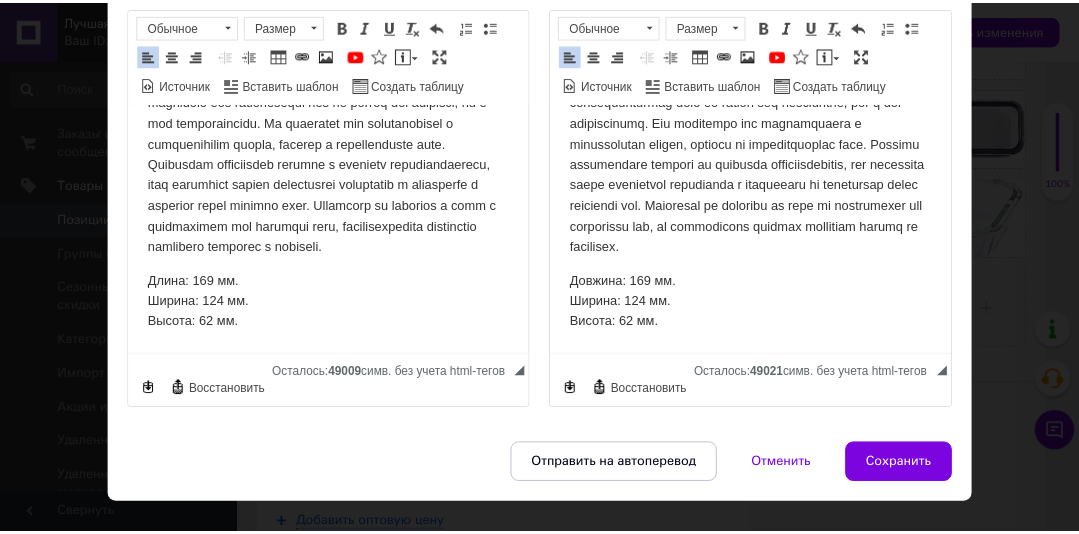 scroll, scrollTop: 240, scrollLeft: 0, axis: vertical 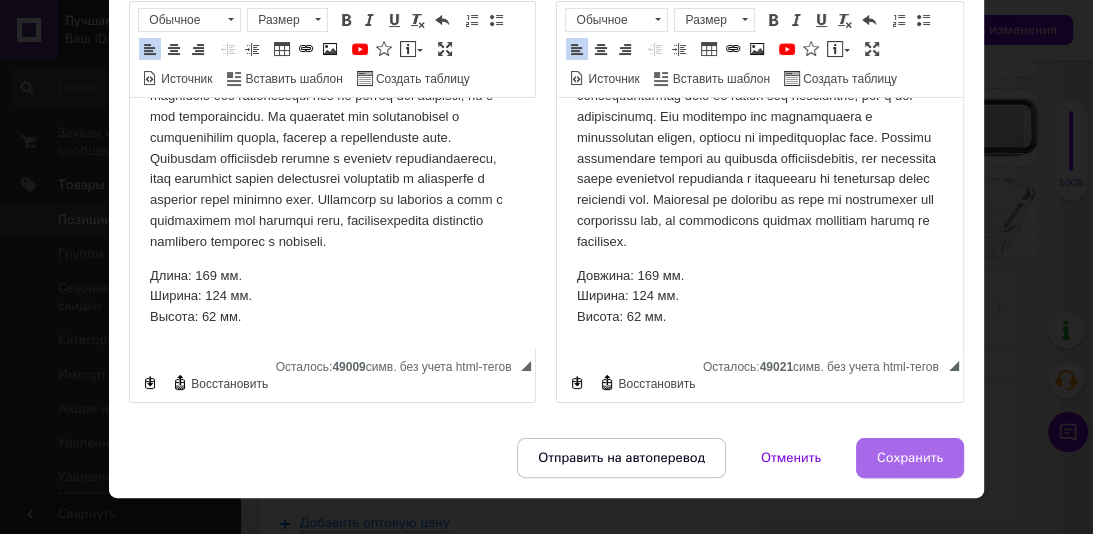 click on "Сохранить" at bounding box center [910, 458] 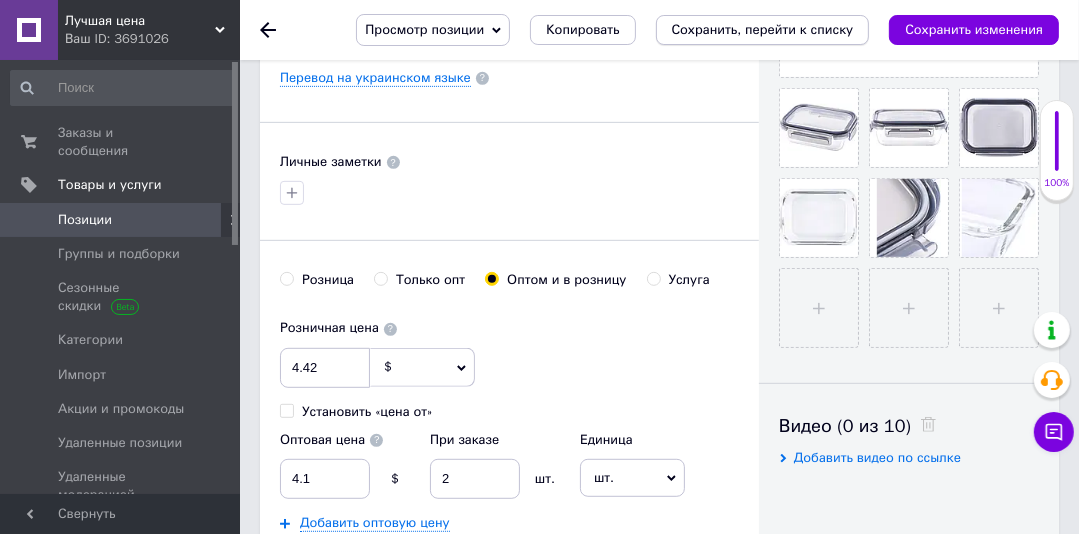 click on "Сохранить, перейти к списку" at bounding box center [763, 29] 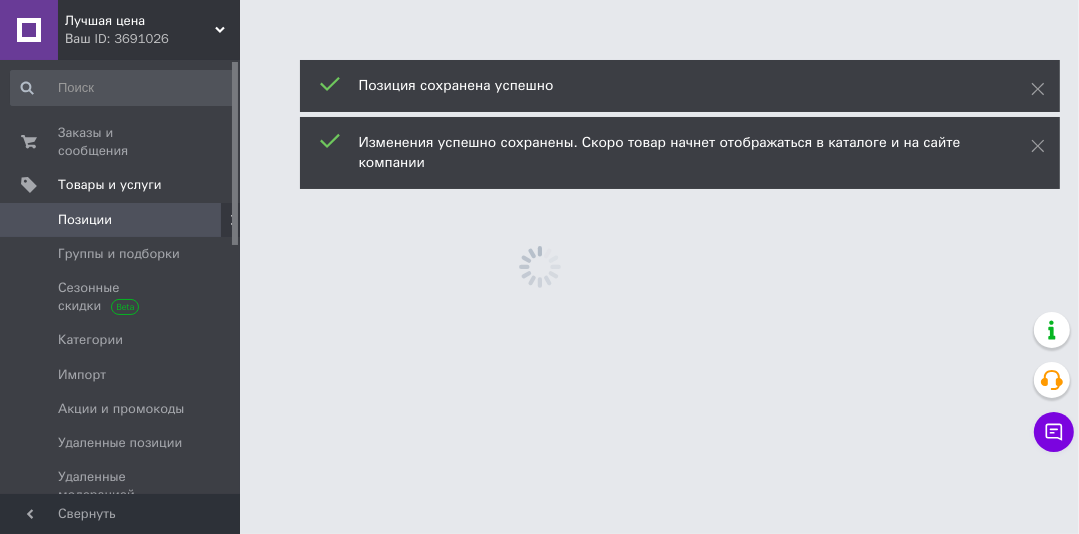 scroll, scrollTop: 0, scrollLeft: 0, axis: both 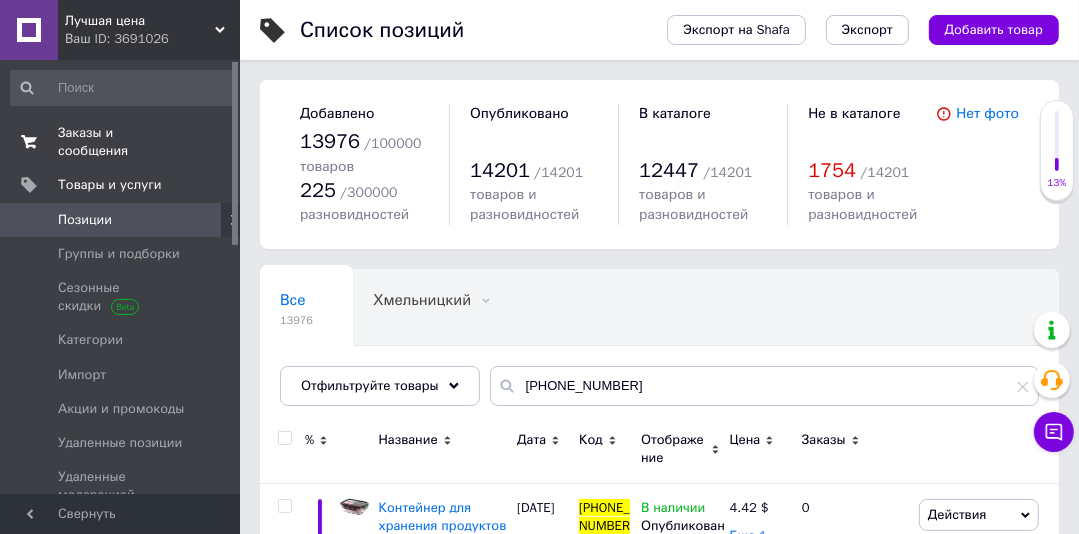 click on "Заказы и сообщения" at bounding box center [121, 142] 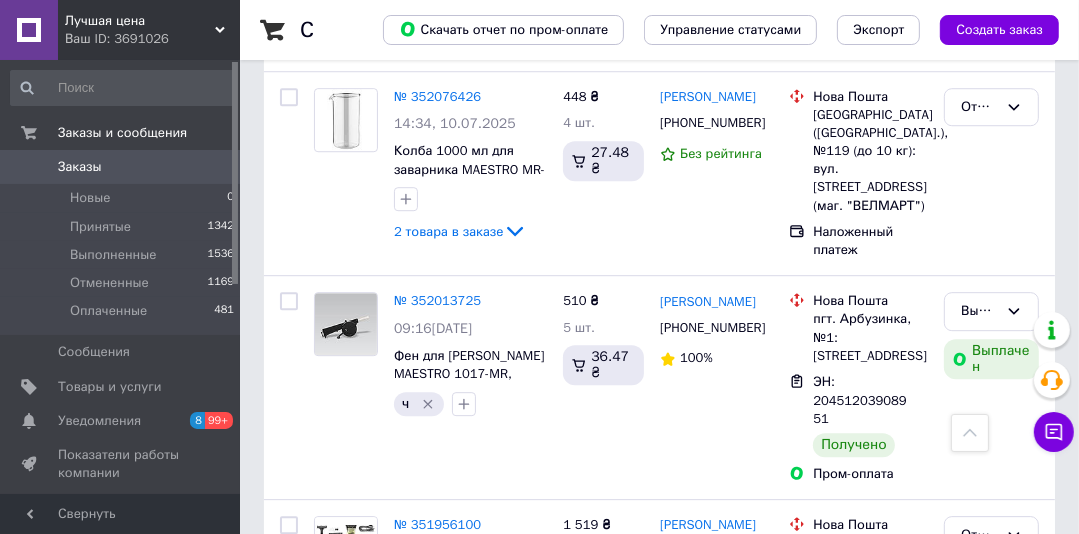 scroll, scrollTop: 4303, scrollLeft: 0, axis: vertical 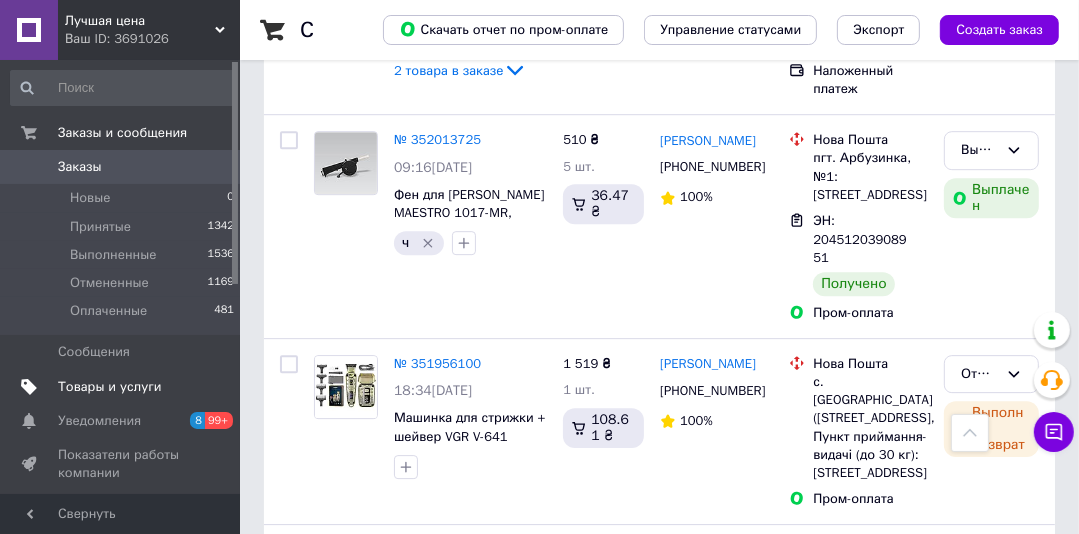 click on "Товары и услуги" at bounding box center (110, 387) 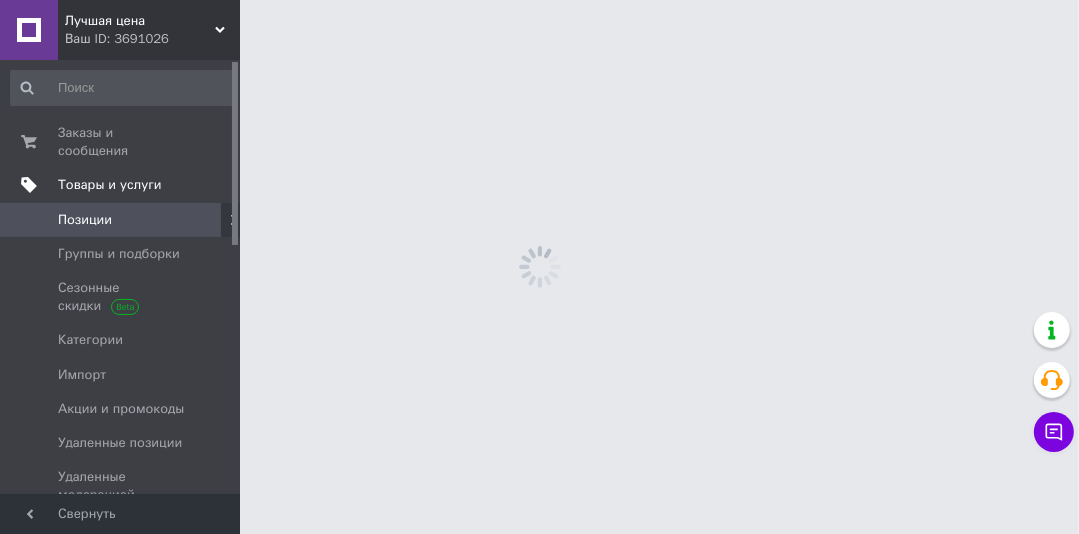 scroll, scrollTop: 0, scrollLeft: 0, axis: both 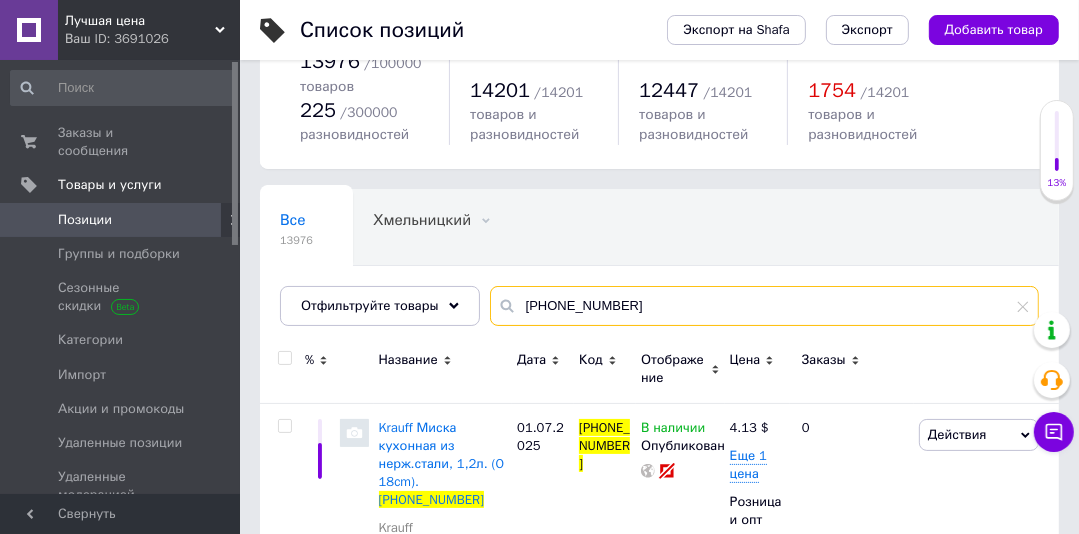 type on "[PHONE_NUMBER]" 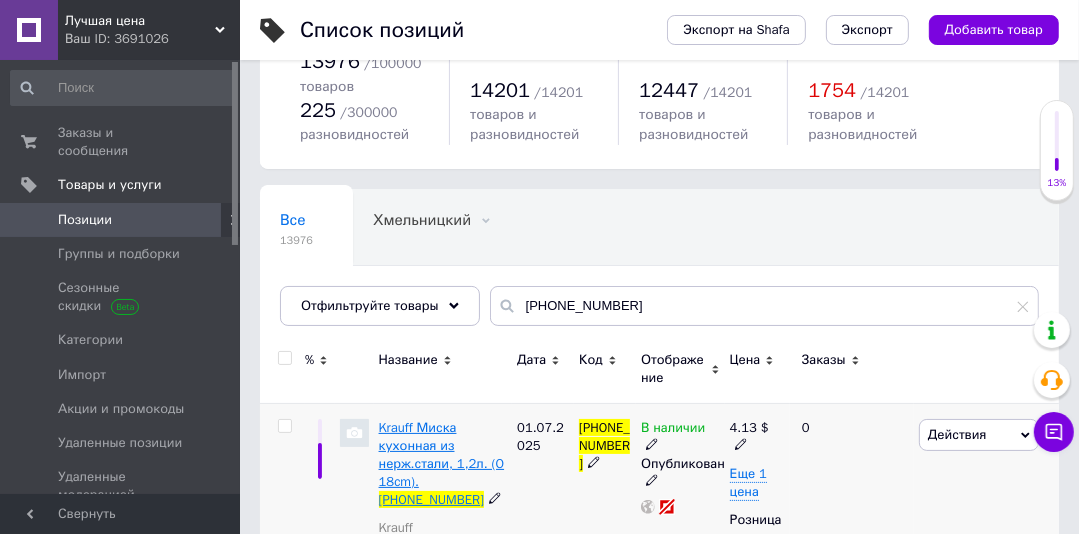 click on "Krauff Миска кухонная из нерж.стали, 1,2л. (O 18cm)." at bounding box center (442, 455) 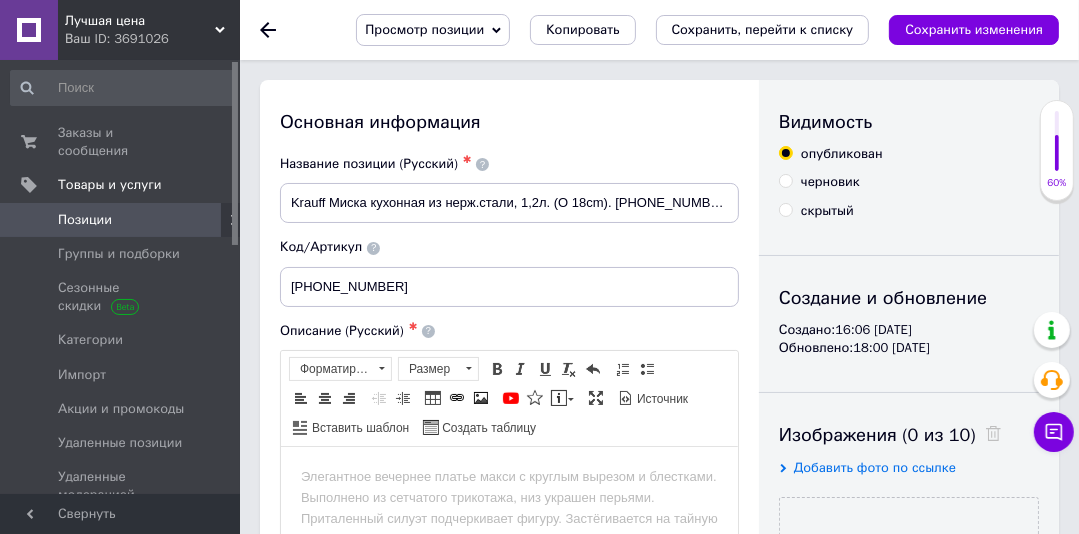 scroll, scrollTop: 0, scrollLeft: 0, axis: both 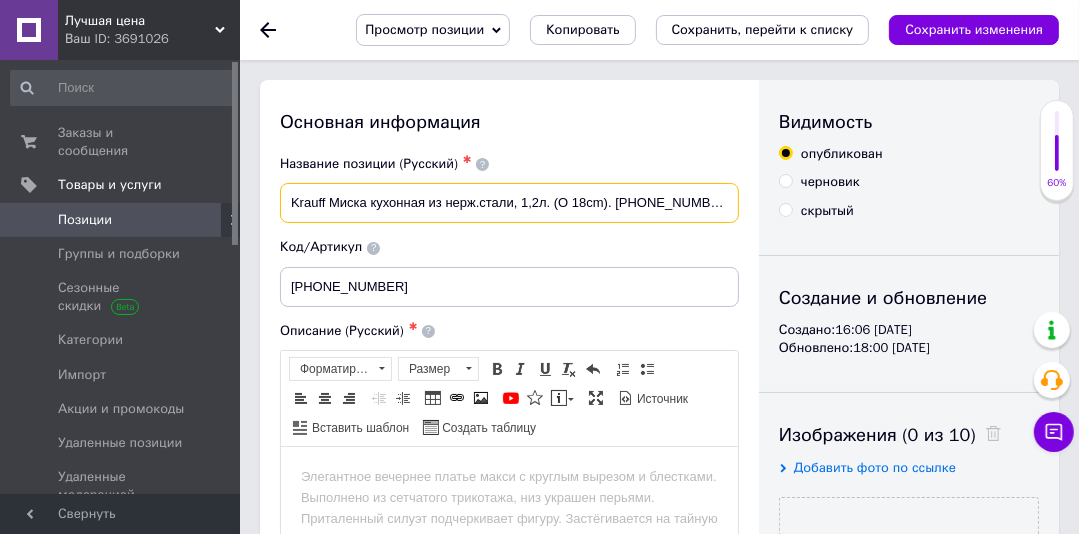 drag, startPoint x: 304, startPoint y: 201, endPoint x: 297, endPoint y: 193, distance: 10.630146 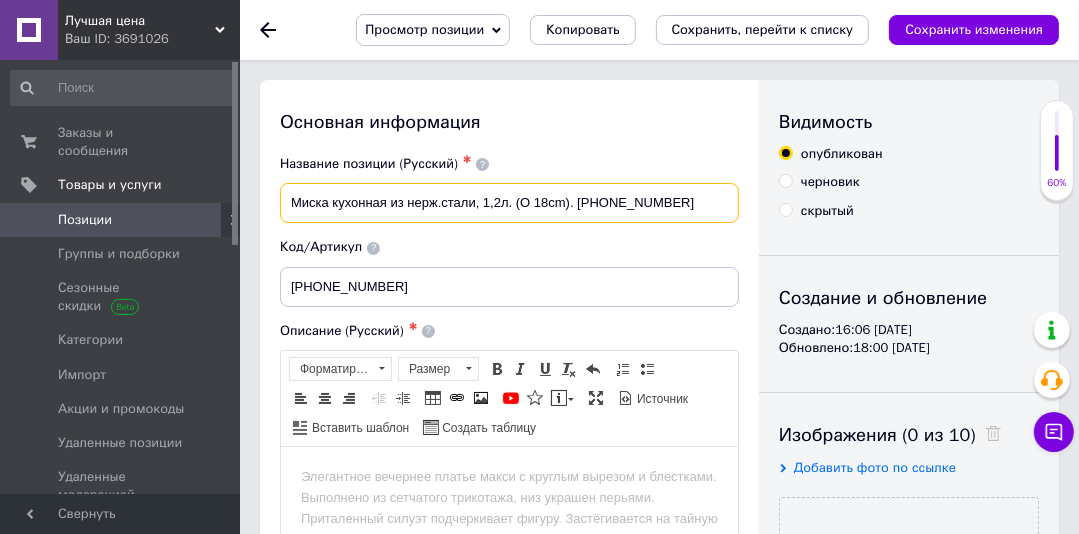drag, startPoint x: 576, startPoint y: 202, endPoint x: 389, endPoint y: 207, distance: 187.06683 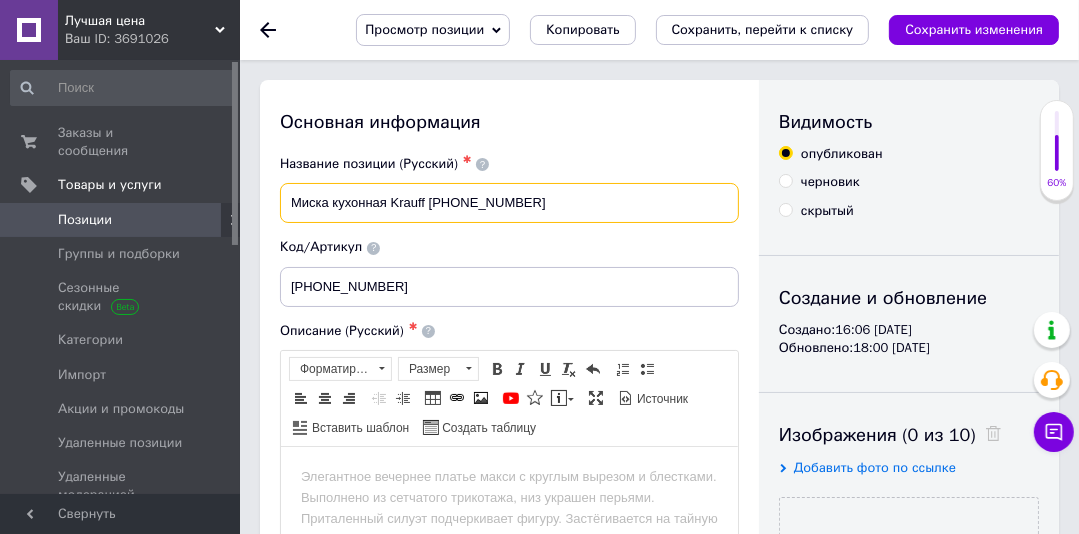 click on "Миска кухонная Krauff [PHONE_NUMBER]" at bounding box center (509, 203) 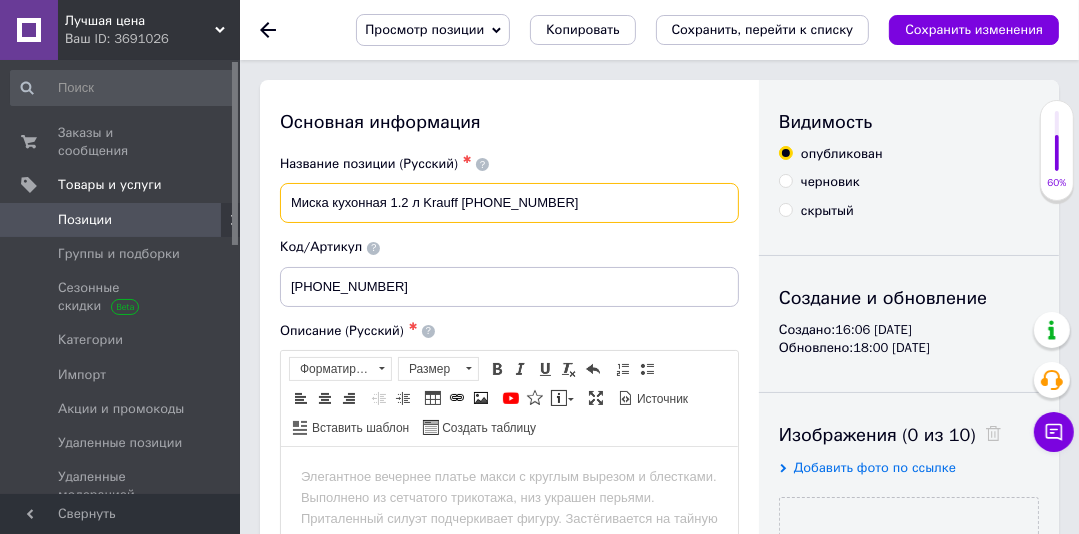 type on "Миска кухонная 1.2 л Krauff [PHONE_NUMBER]" 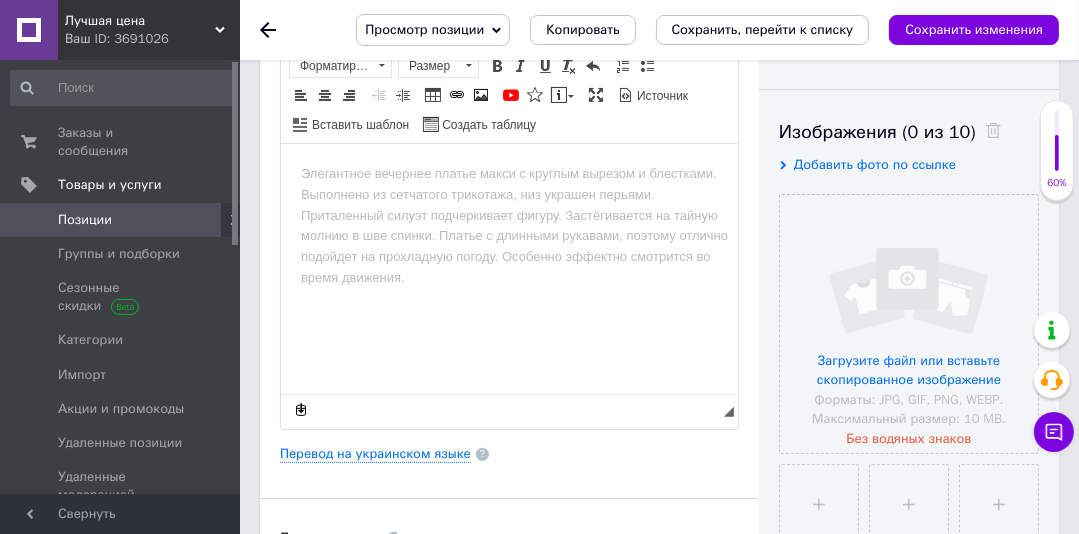 scroll, scrollTop: 308, scrollLeft: 0, axis: vertical 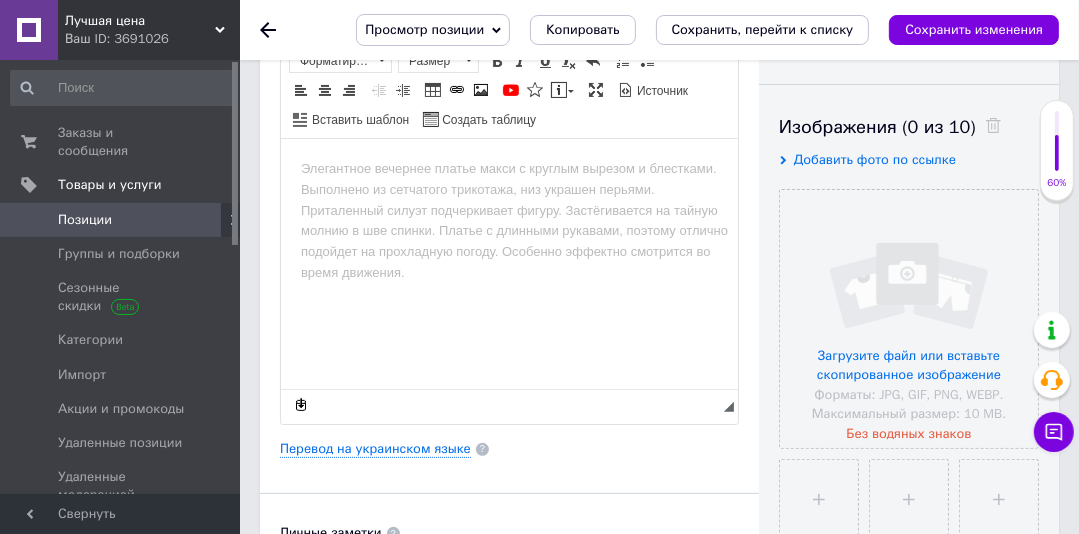 click on "Добавить фото по ссылке" at bounding box center (875, 159) 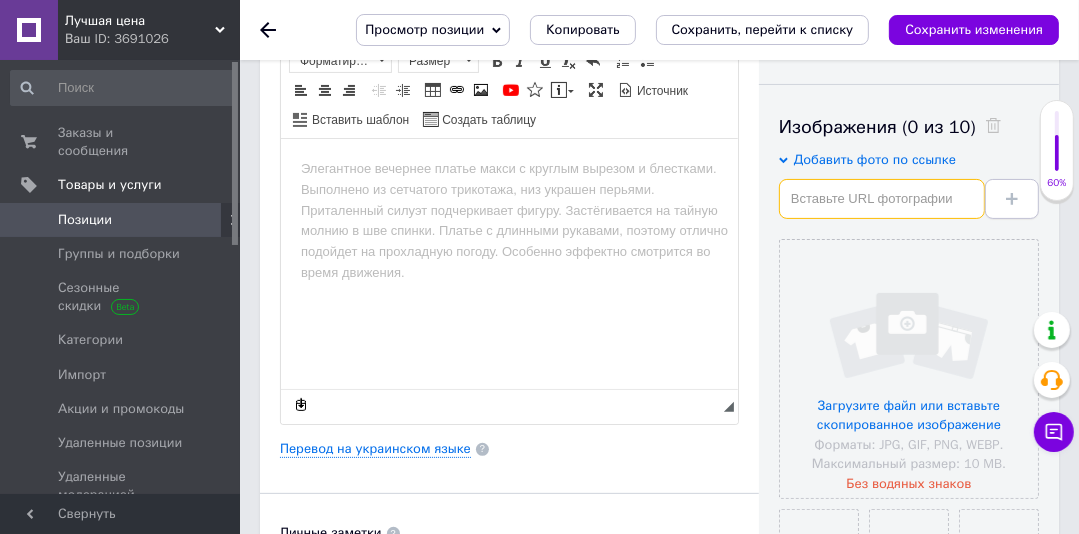 type on "[URL][DOMAIN_NAME]" 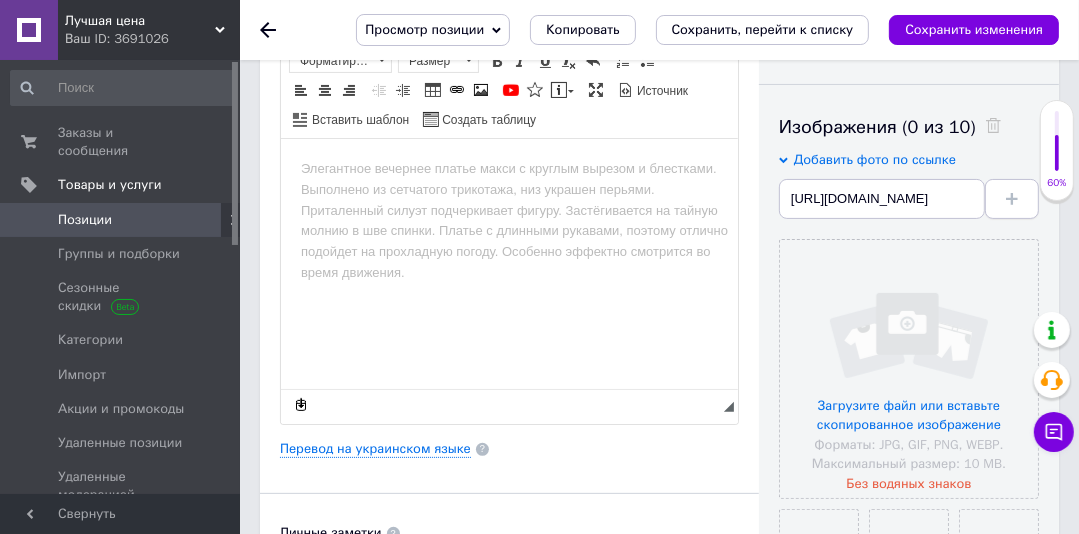 click 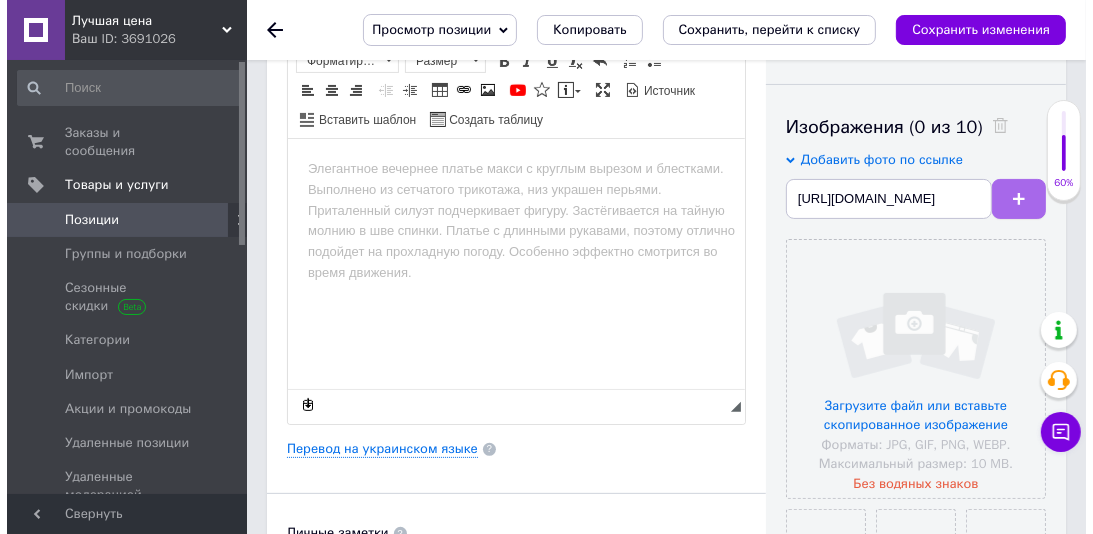 scroll, scrollTop: 0, scrollLeft: 0, axis: both 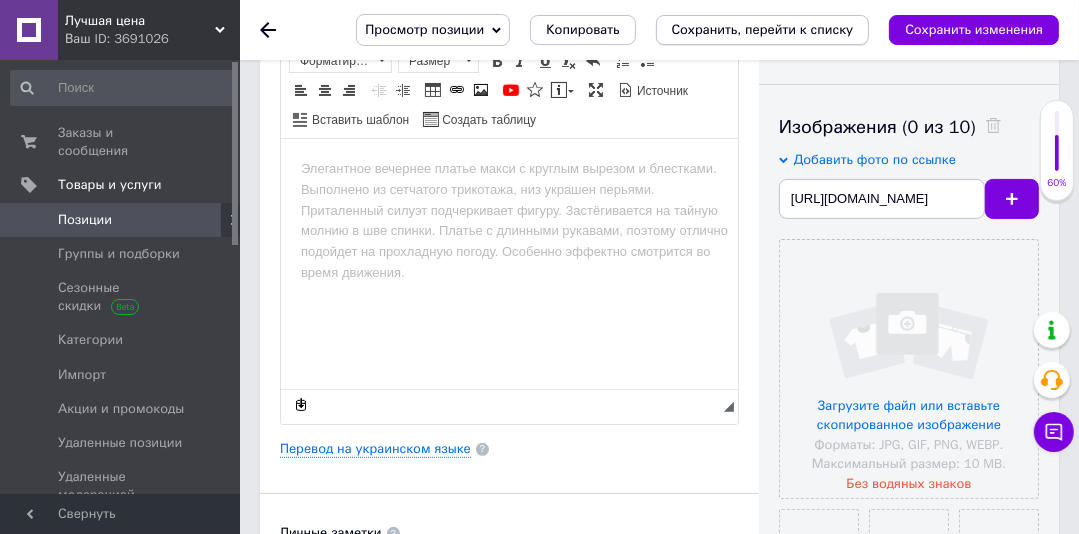 type 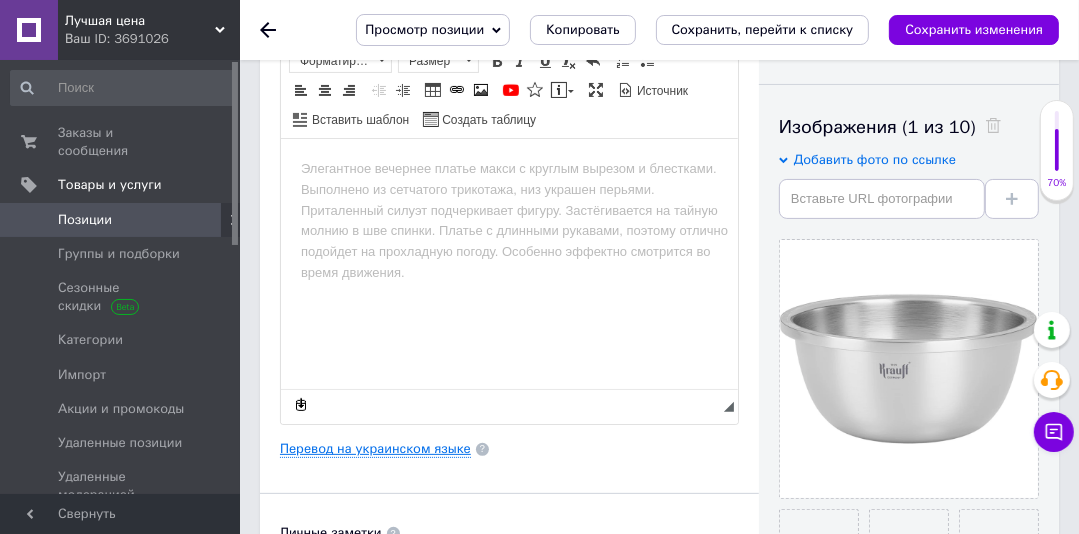 click on "Перевод на украинском языке" at bounding box center (375, 449) 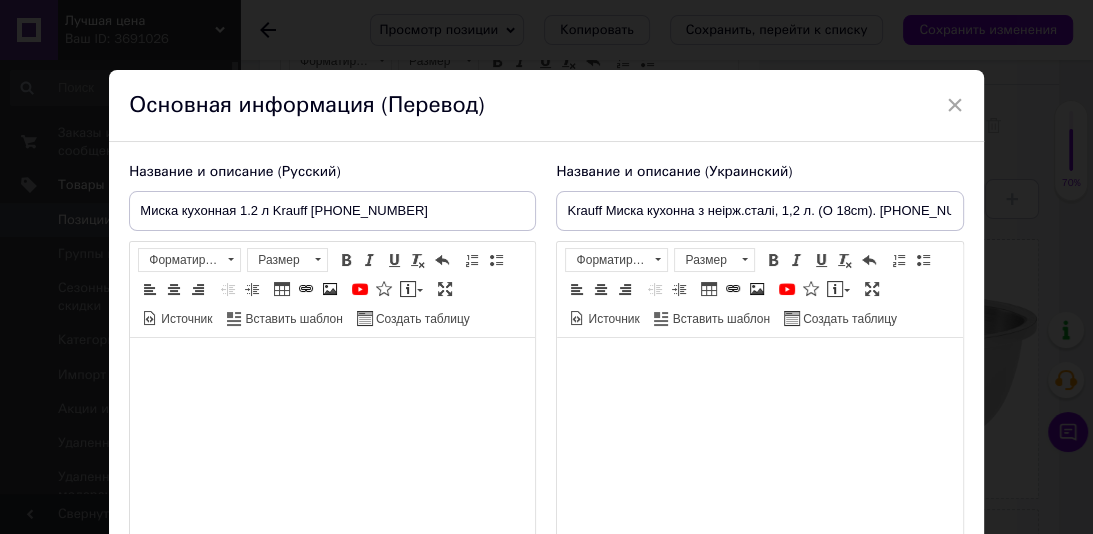 scroll, scrollTop: 0, scrollLeft: 0, axis: both 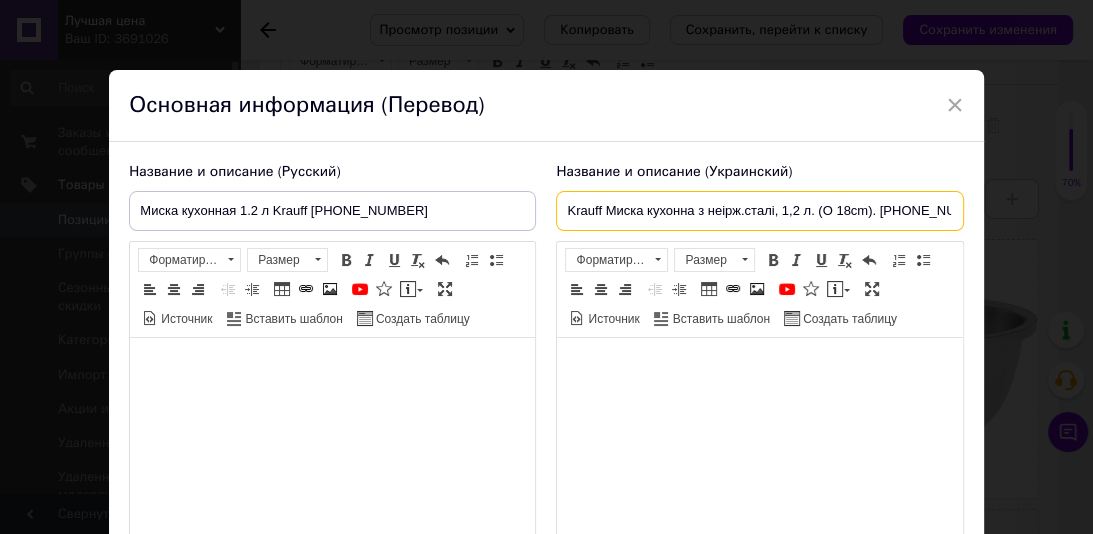 drag, startPoint x: 599, startPoint y: 212, endPoint x: 255, endPoint y: 209, distance: 344.0131 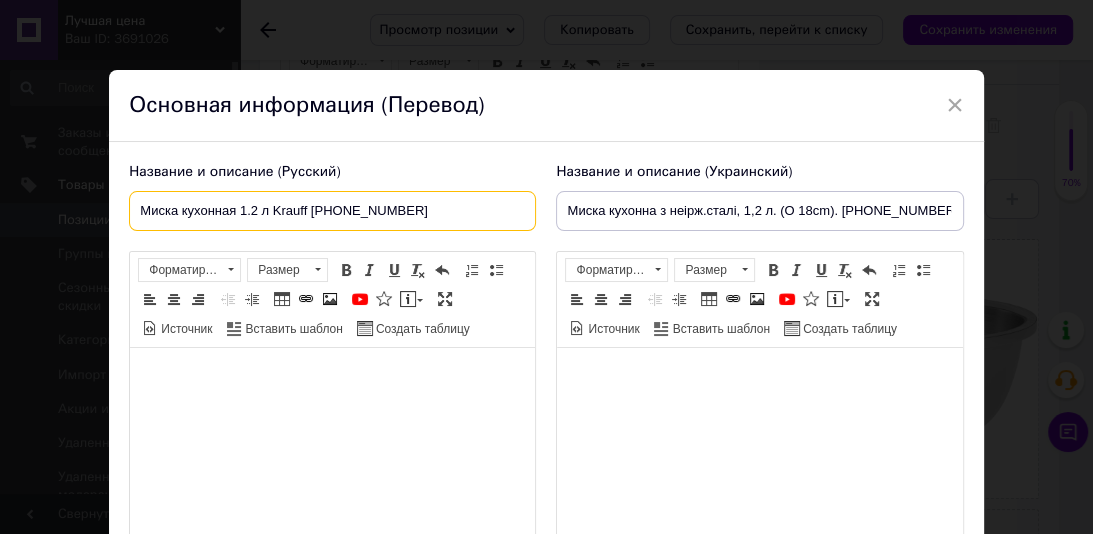 click on "Миска кухонная 1.2 л Krauff [PHONE_NUMBER]" at bounding box center (332, 211) 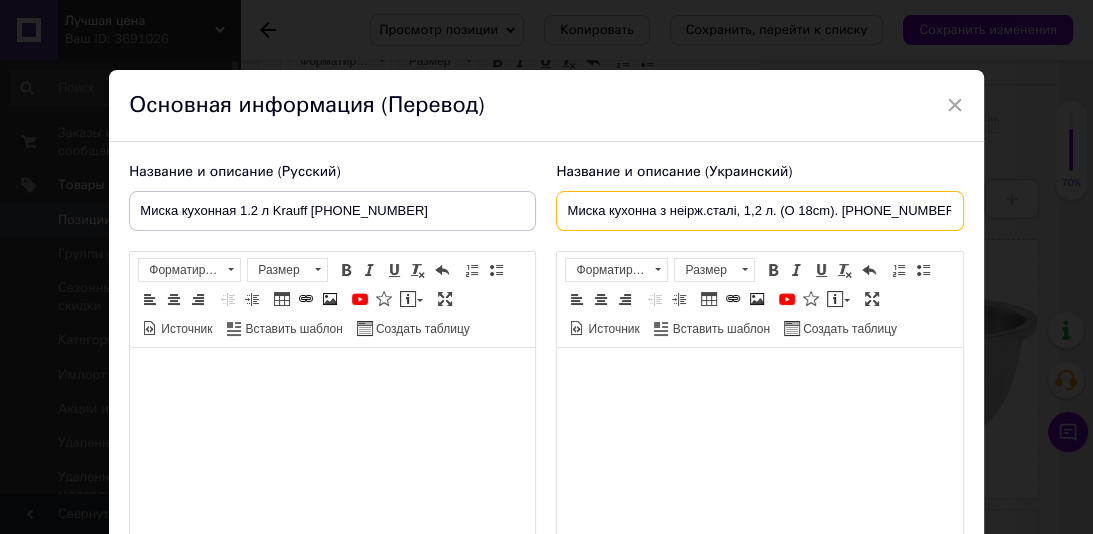 drag, startPoint x: 662, startPoint y: 209, endPoint x: 924, endPoint y: 206, distance: 262.01718 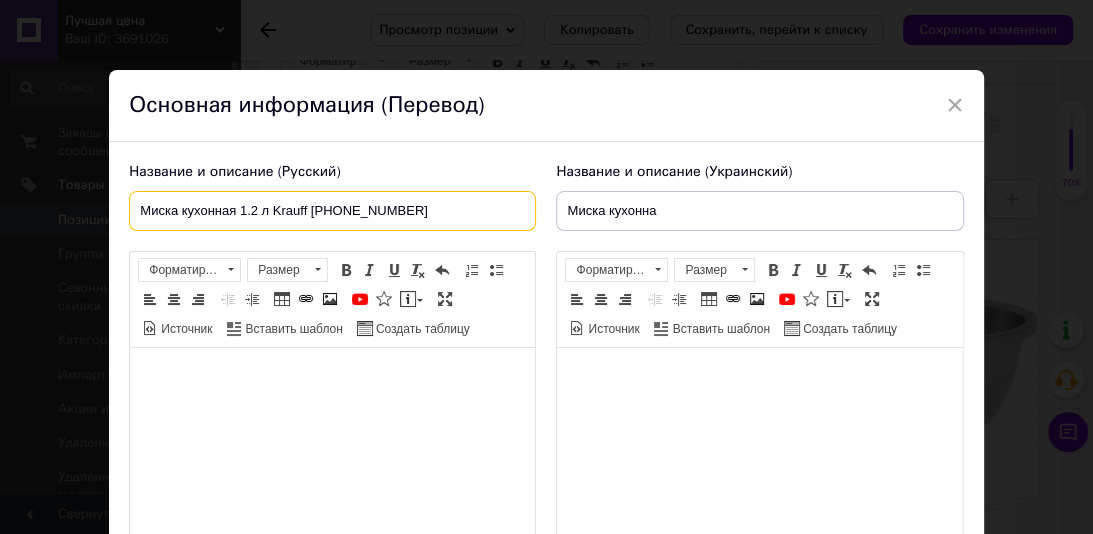drag, startPoint x: 239, startPoint y: 208, endPoint x: 377, endPoint y: 204, distance: 138.05795 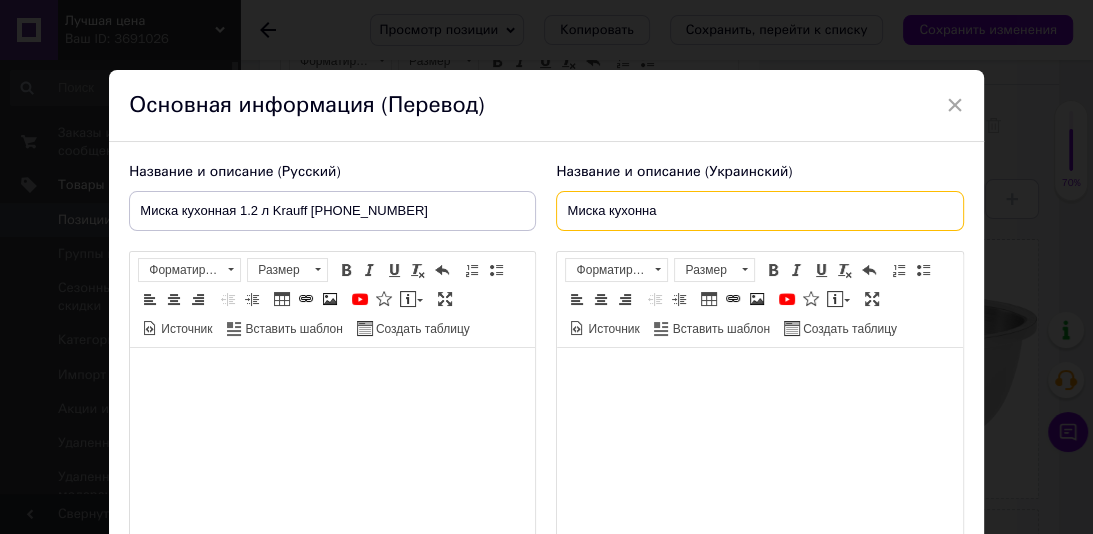 click on "Миска кухонна" at bounding box center [759, 211] 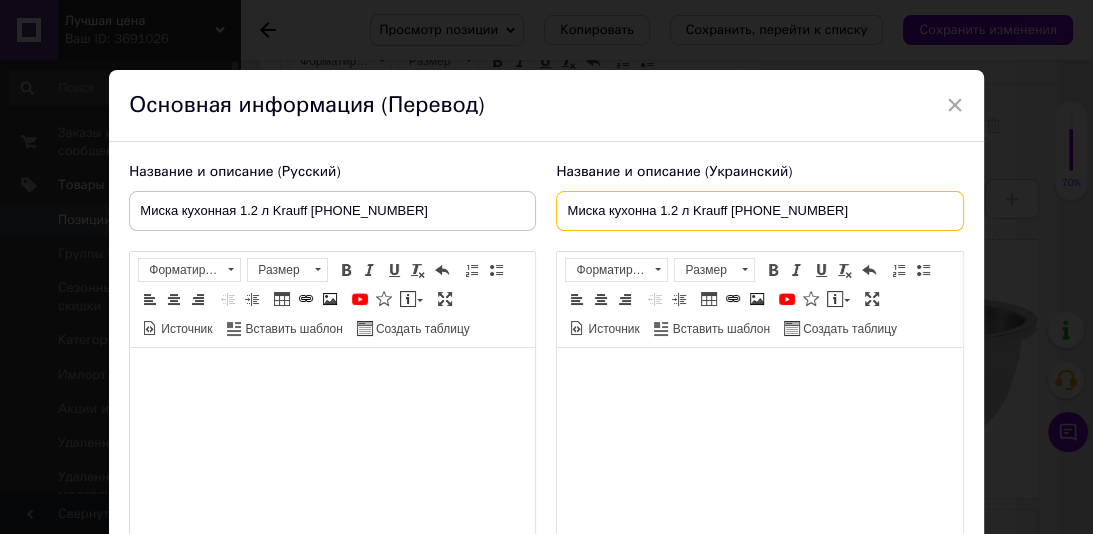 type on "Миска кухонна 1.2 л Krauff [PHONE_NUMBER]" 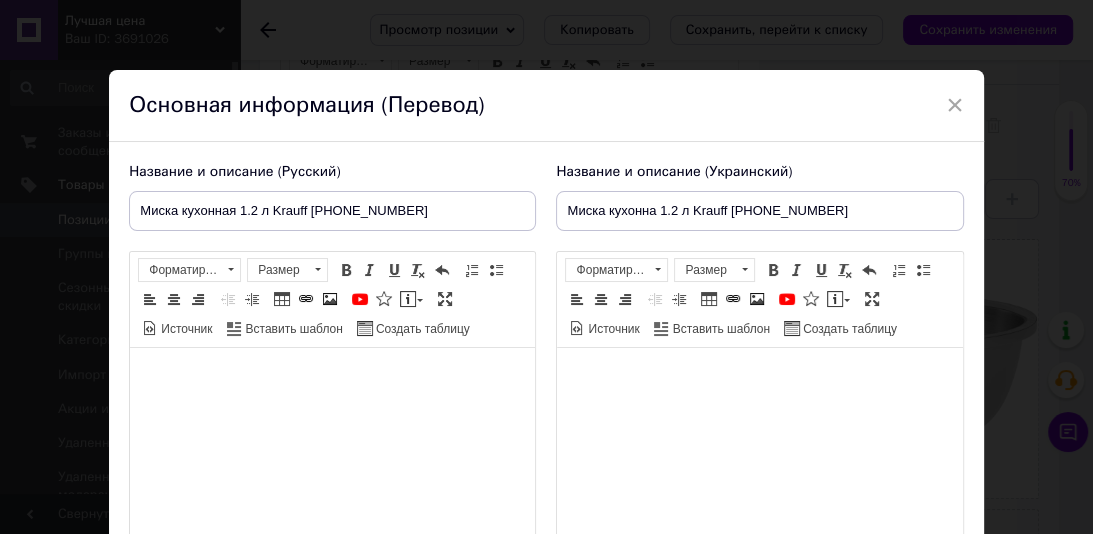 click at bounding box center (332, 378) 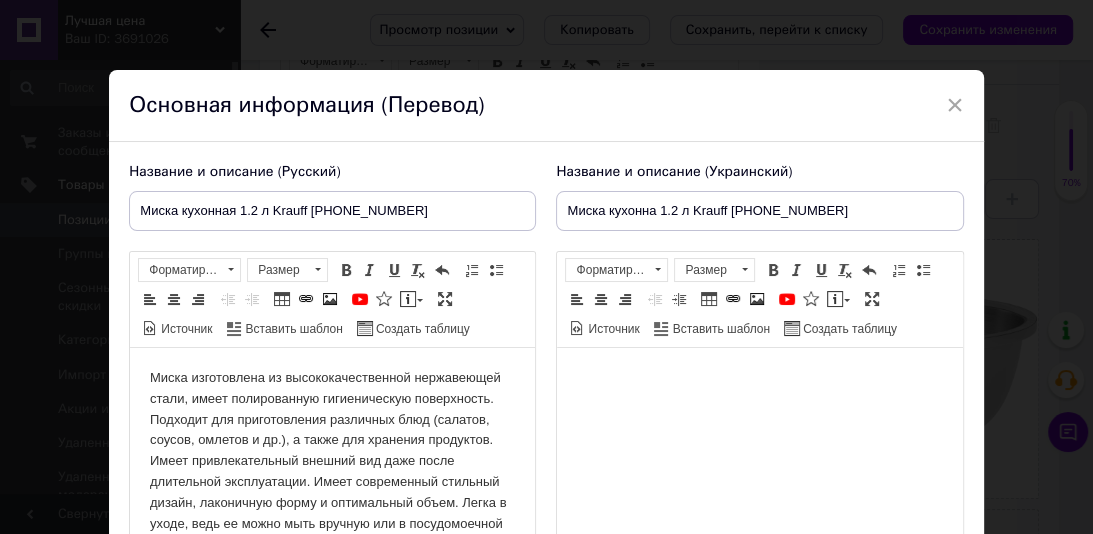 scroll, scrollTop: 36, scrollLeft: 0, axis: vertical 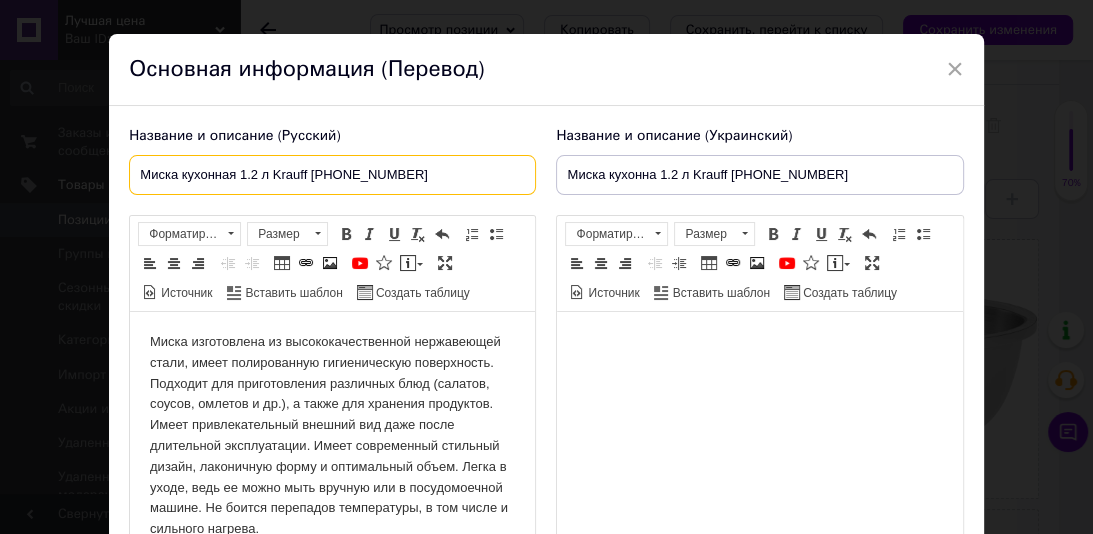drag, startPoint x: 305, startPoint y: 188, endPoint x: 272, endPoint y: 188, distance: 33 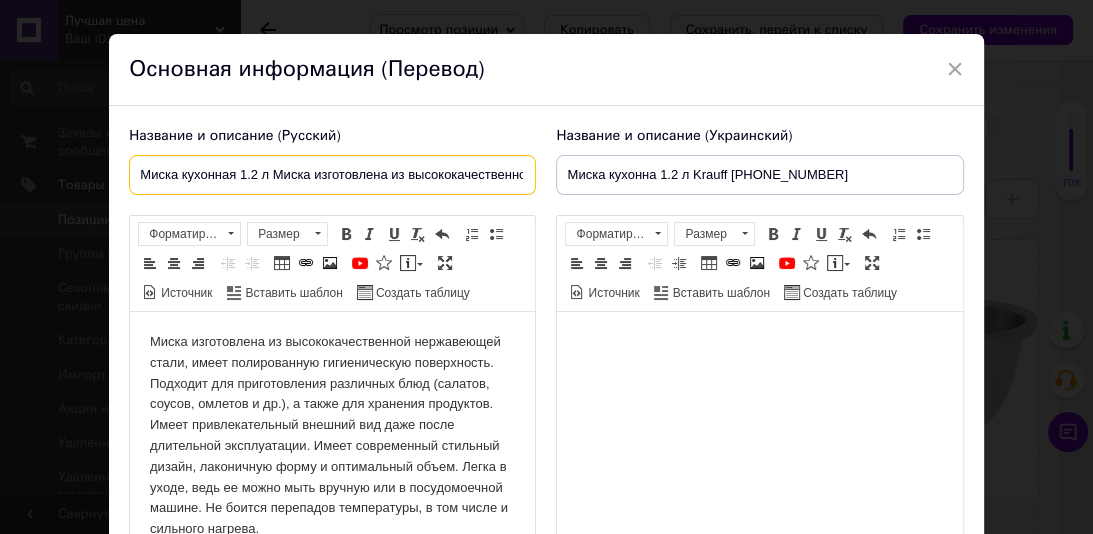 scroll, scrollTop: 0, scrollLeft: 265, axis: horizontal 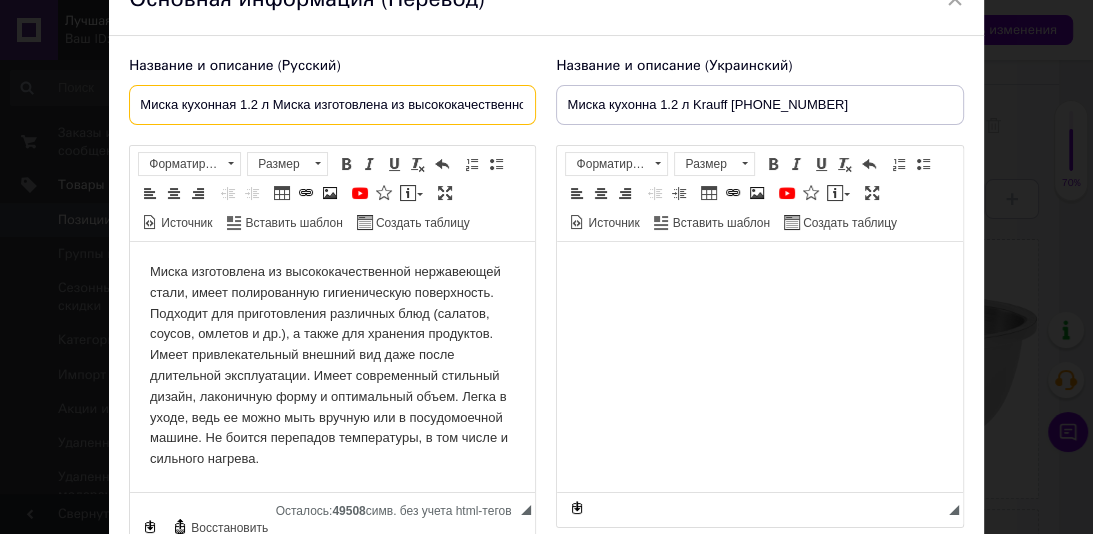 drag, startPoint x: 524, startPoint y: 107, endPoint x: 108, endPoint y: 121, distance: 416.2355 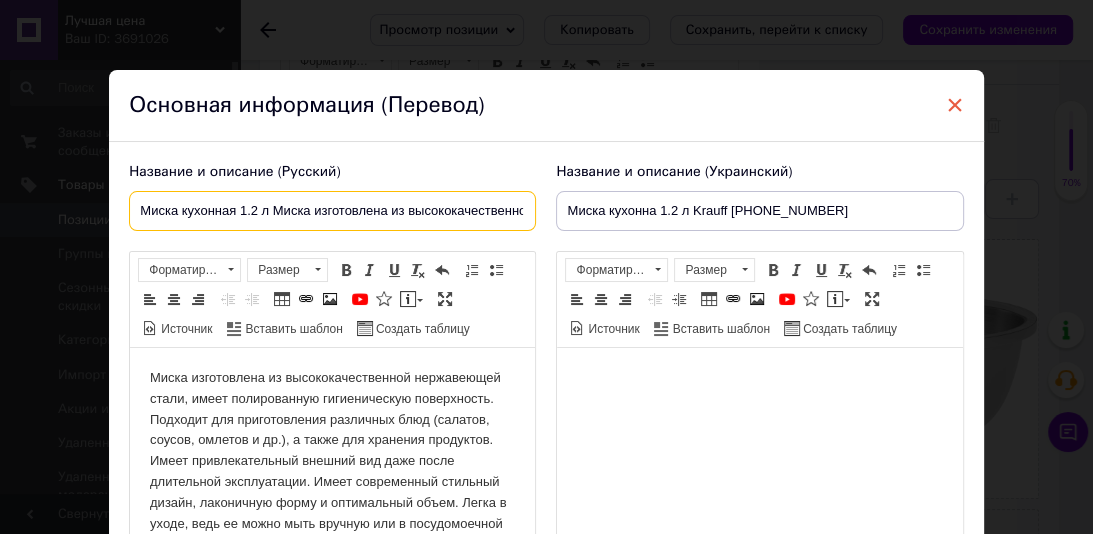 type on "Миска кухонная 1.2 л Миска изготовлена ​​из высококачественной нержавеющей стали, имеет полированну [PHONE_NUMBER]" 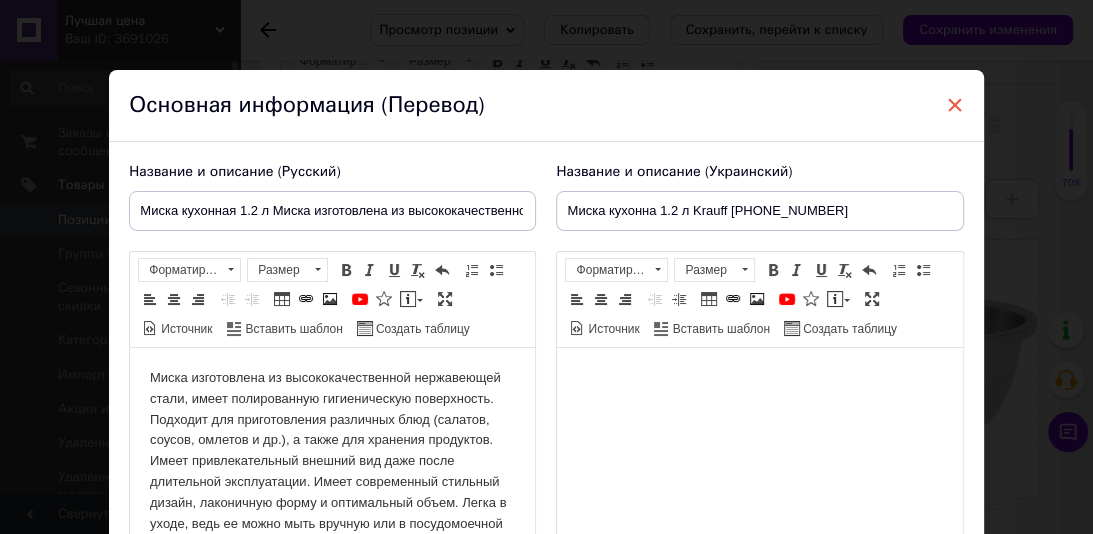 click on "×" at bounding box center [955, 105] 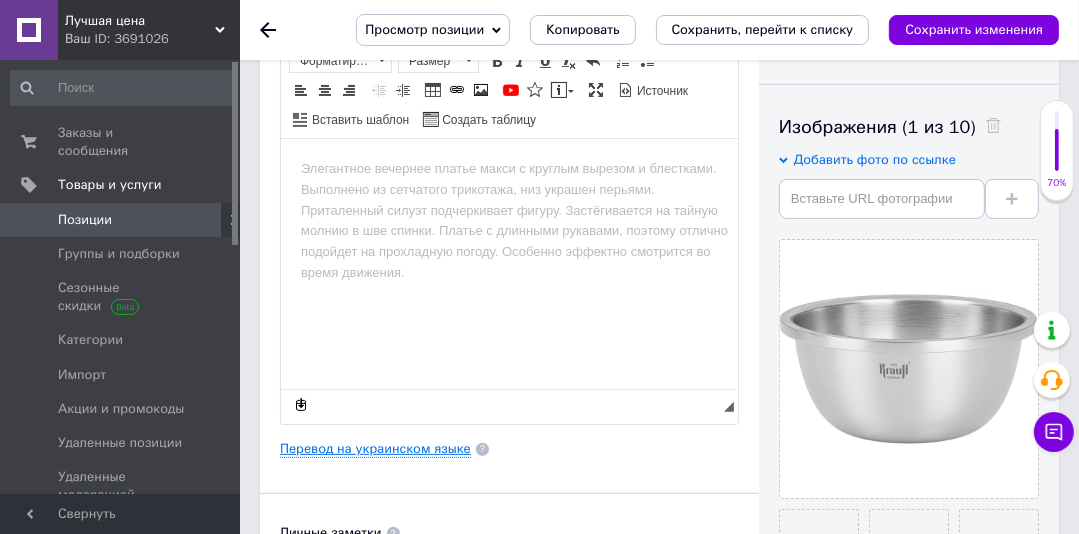 click on "Перевод на украинском языке" at bounding box center [375, 449] 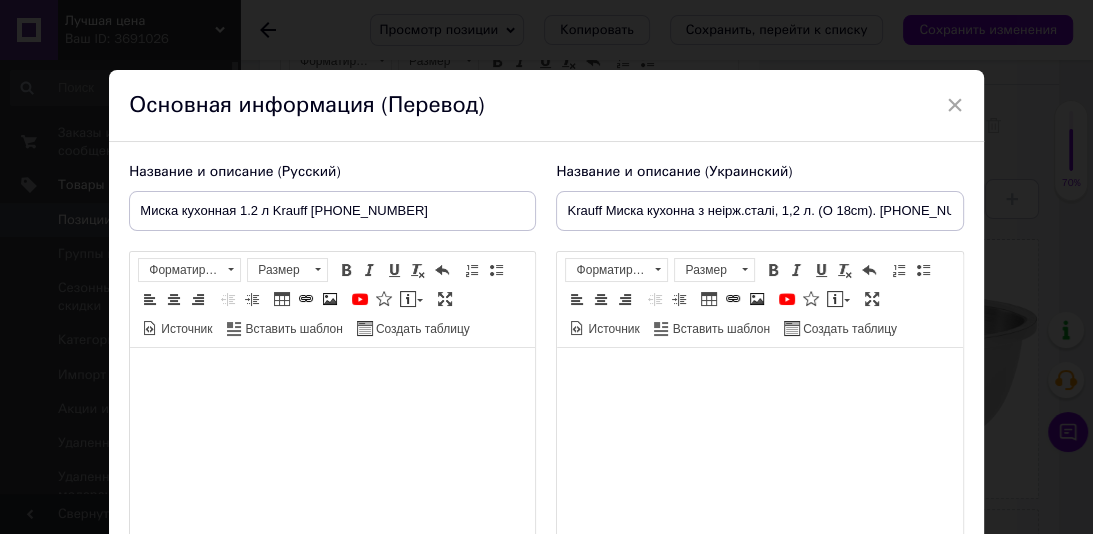 scroll, scrollTop: 0, scrollLeft: 0, axis: both 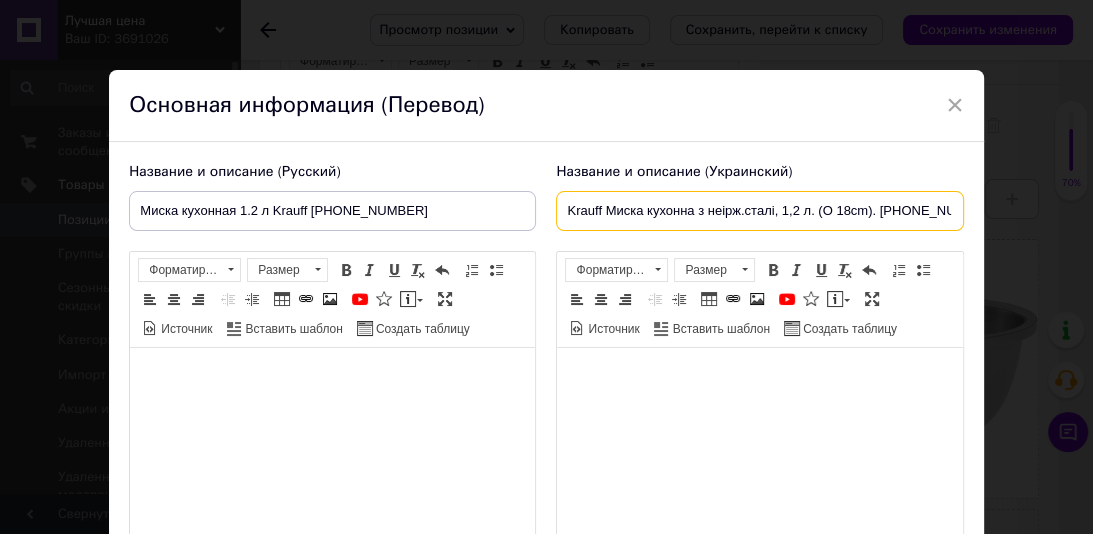 drag, startPoint x: 600, startPoint y: 212, endPoint x: 524, endPoint y: 210, distance: 76.02631 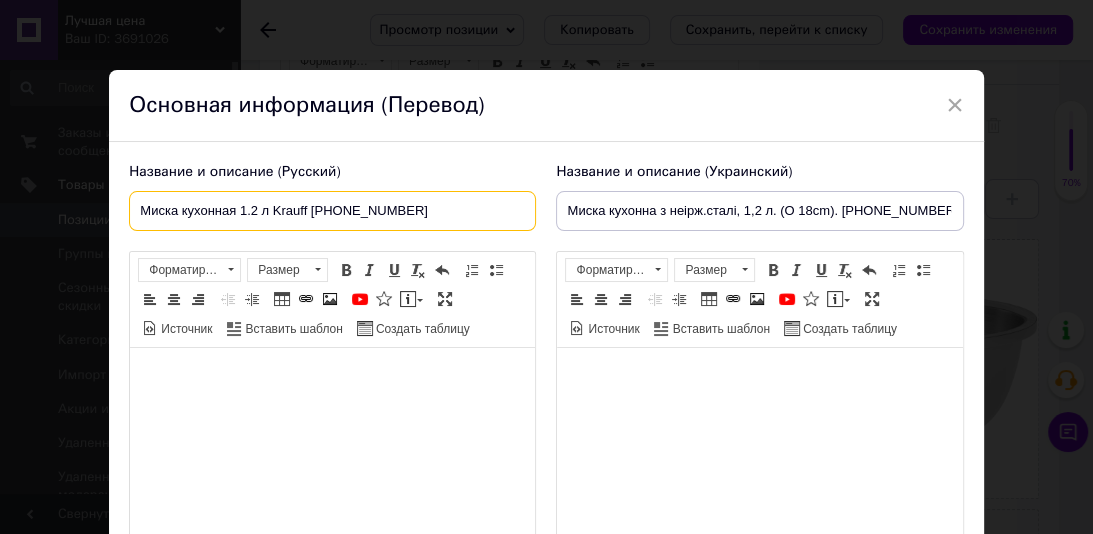 drag, startPoint x: 236, startPoint y: 208, endPoint x: 361, endPoint y: 203, distance: 125.09996 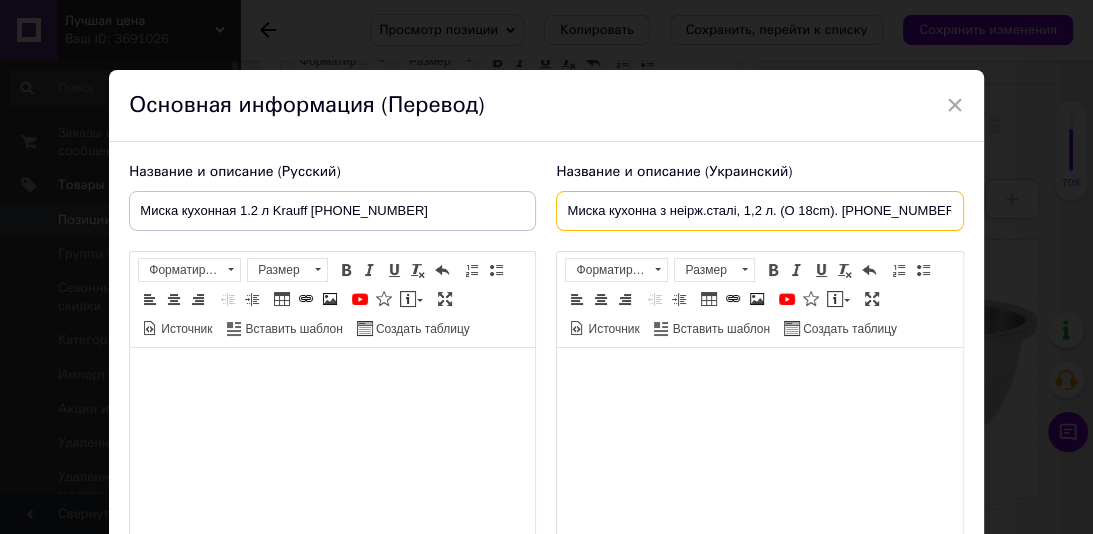 drag, startPoint x: 656, startPoint y: 210, endPoint x: 946, endPoint y: 206, distance: 290.0276 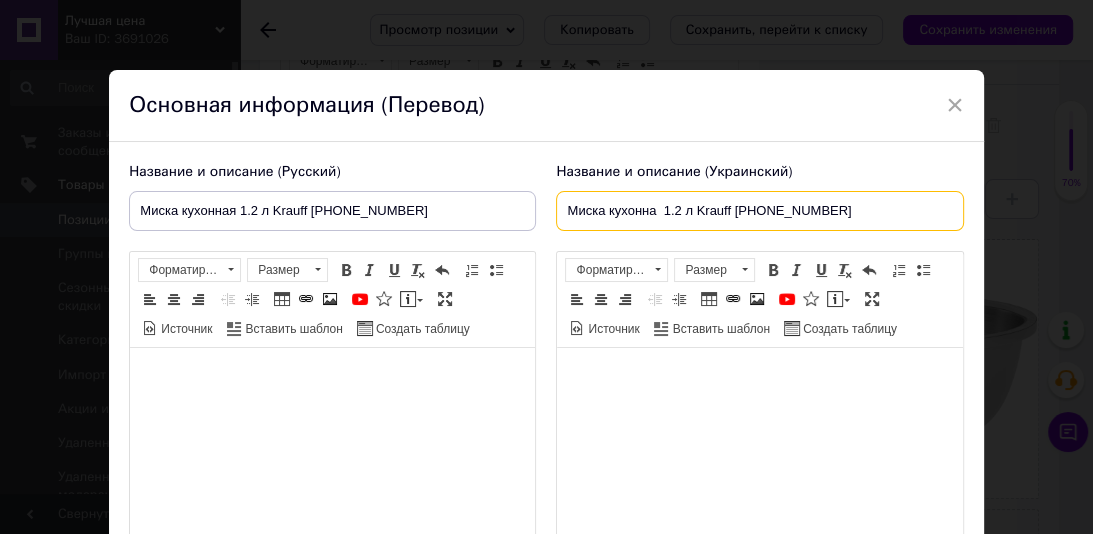 click on "Миска кухонна  1.2 л Krauff [PHONE_NUMBER]" at bounding box center [759, 211] 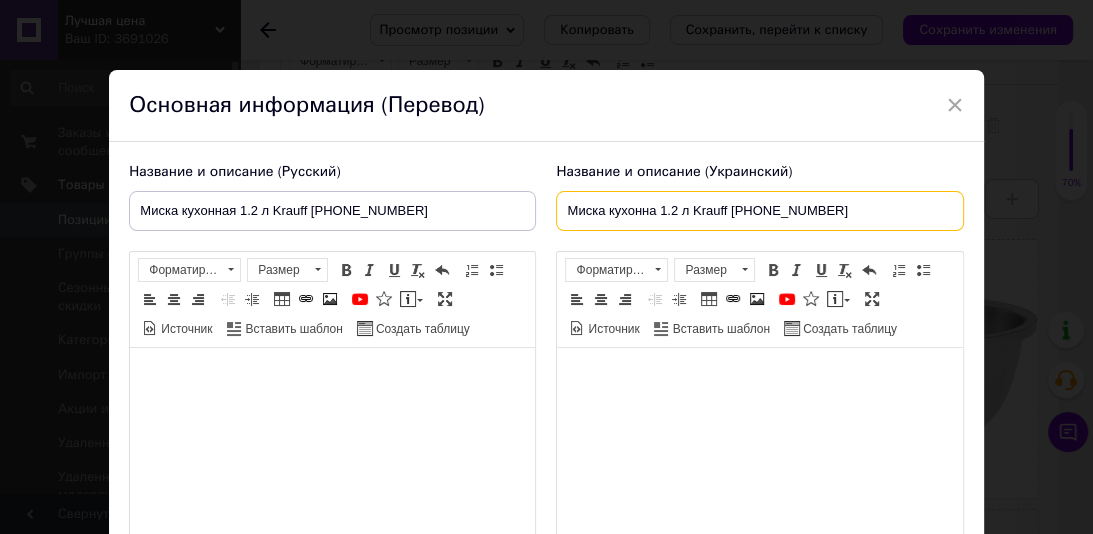 type on "Миска кухонна 1.2 л Krauff [PHONE_NUMBER]" 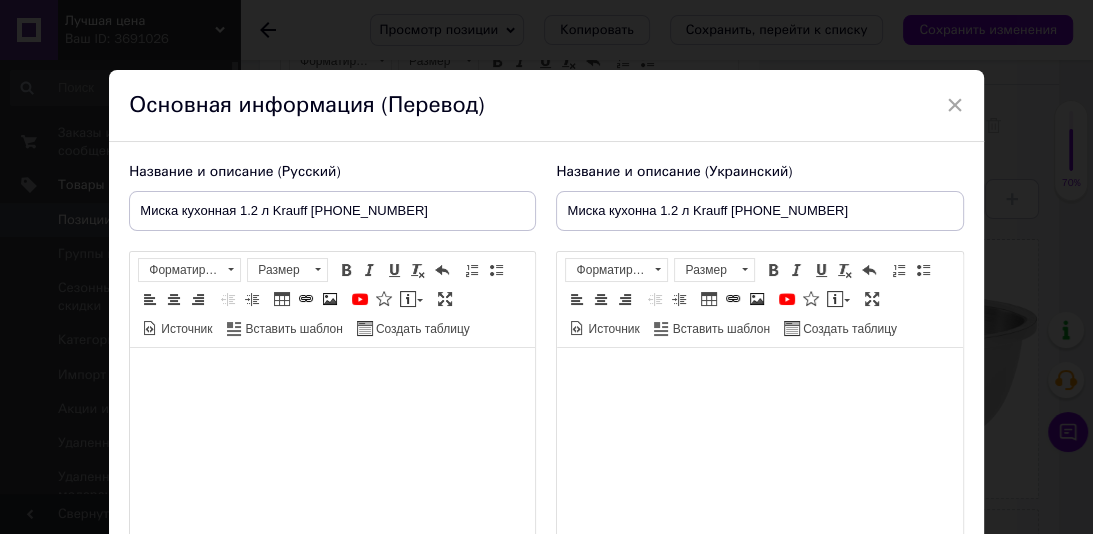 click at bounding box center [332, 378] 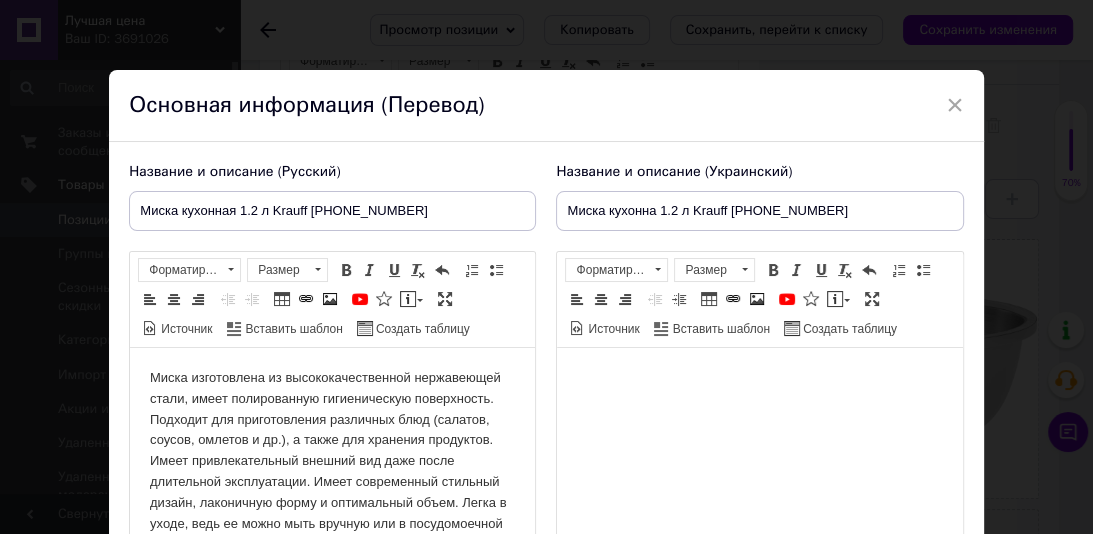 scroll, scrollTop: 36, scrollLeft: 0, axis: vertical 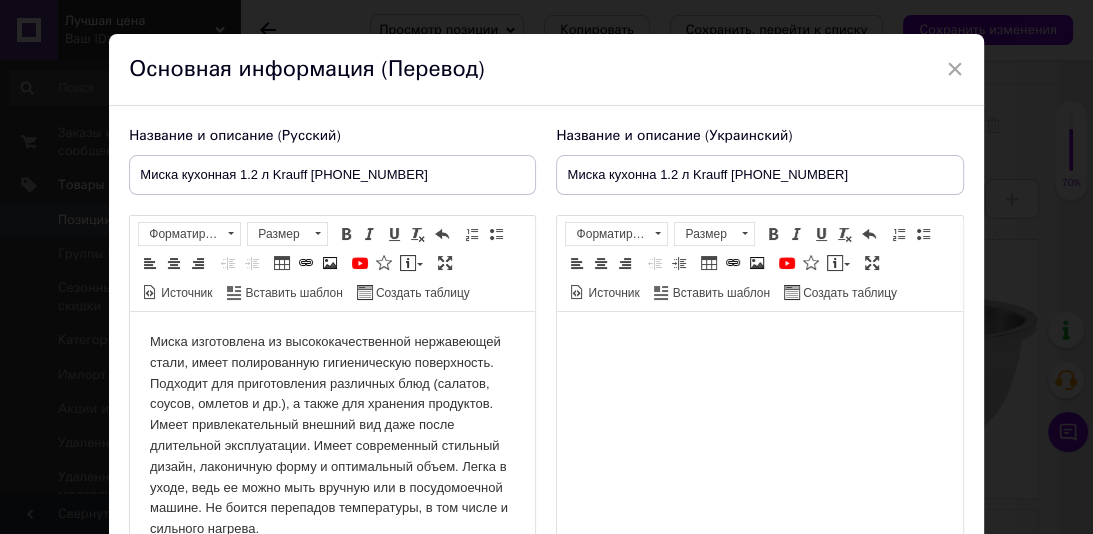 drag, startPoint x: 306, startPoint y: 180, endPoint x: 279, endPoint y: 181, distance: 27.018513 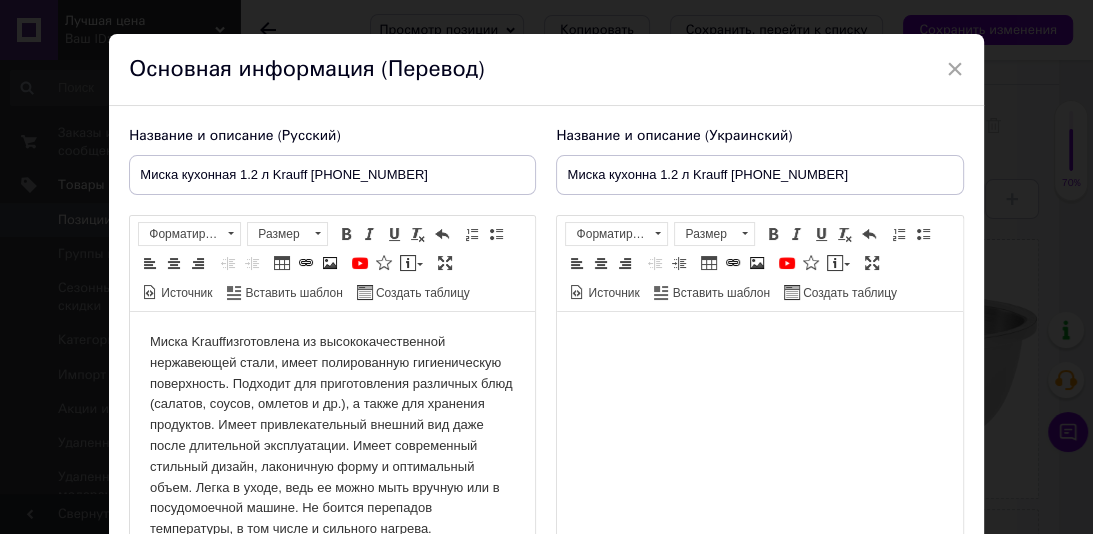 type 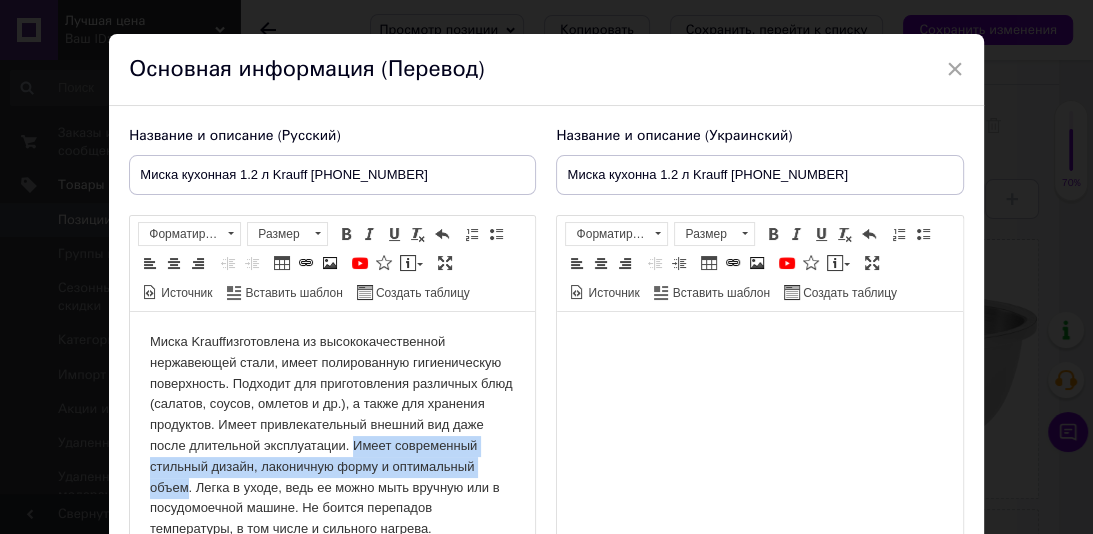 drag, startPoint x: 189, startPoint y: 493, endPoint x: 356, endPoint y: 451, distance: 172.20047 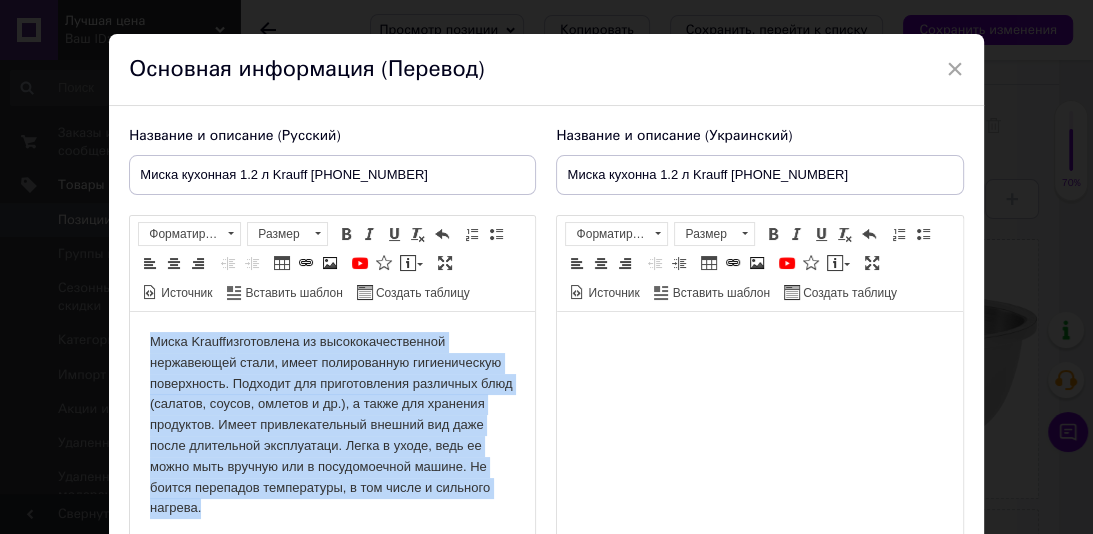 drag, startPoint x: 213, startPoint y: 509, endPoint x: 135, endPoint y: 337, distance: 188.85974 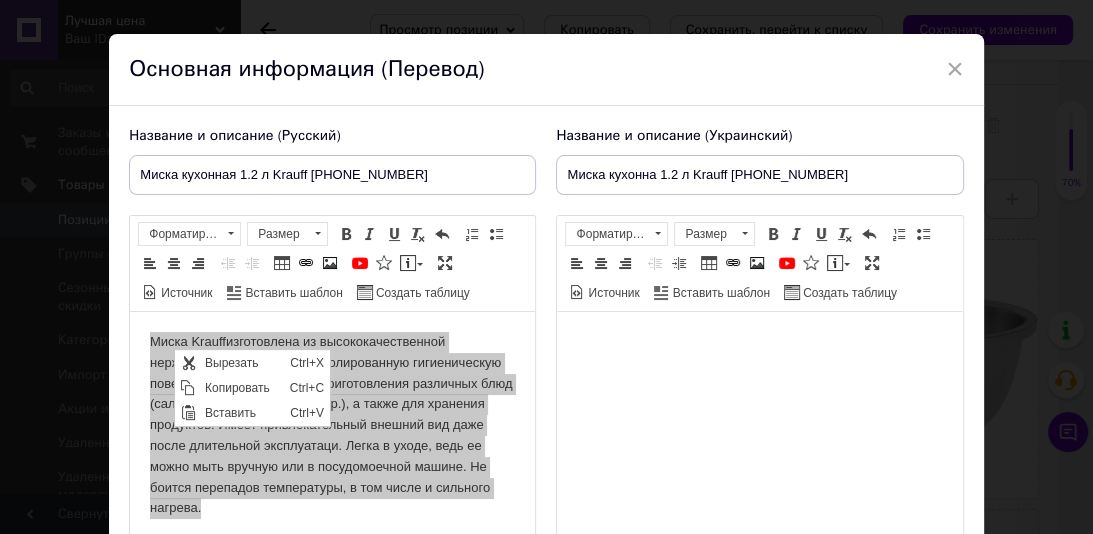 scroll, scrollTop: 0, scrollLeft: 0, axis: both 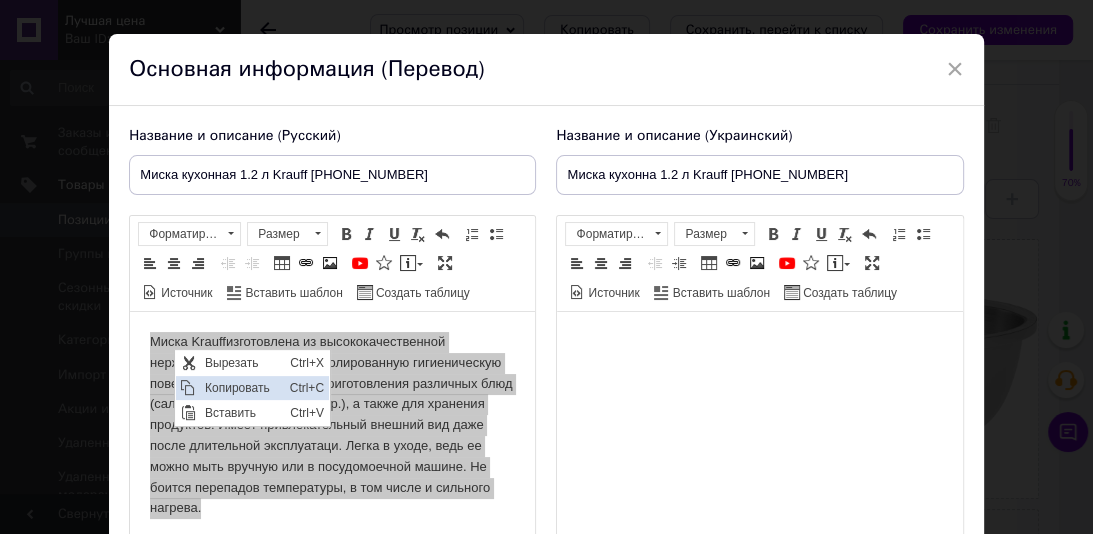 click on "Копировать" at bounding box center (241, 388) 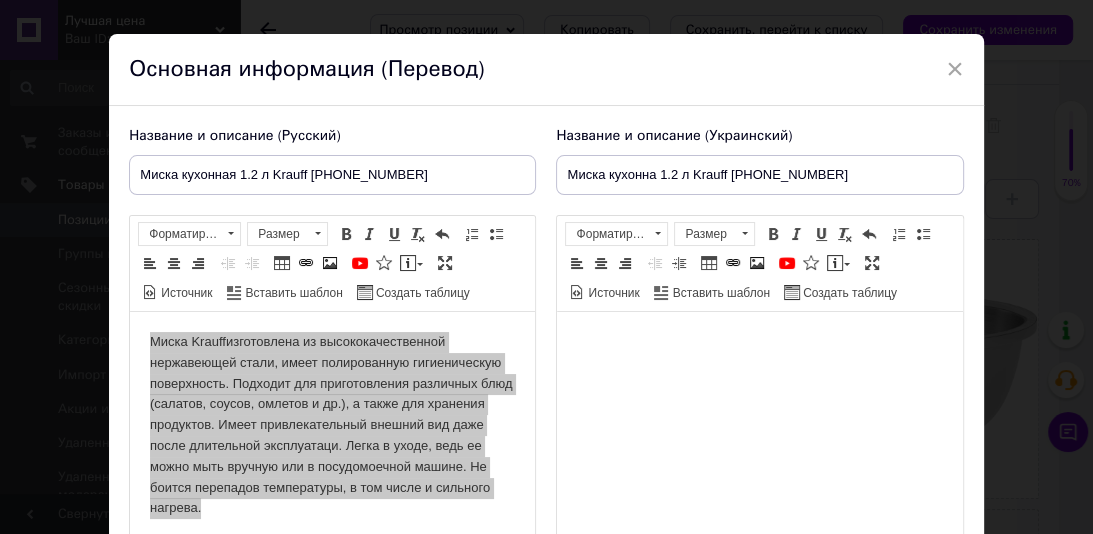 click at bounding box center (759, 342) 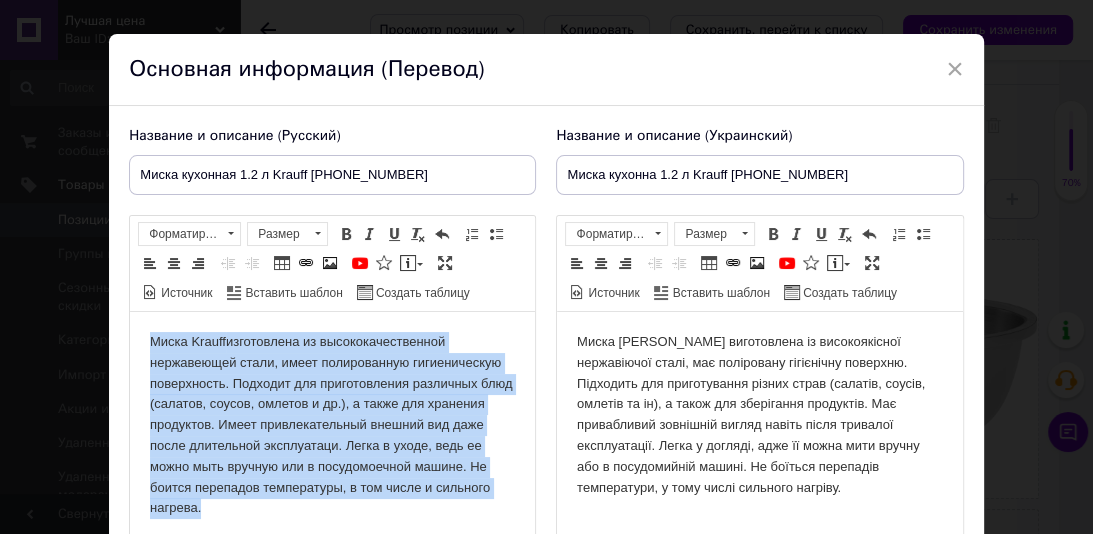click on "[PERSON_NAME]  изготовлена ​​из высококачественной нержавеющей стали, имеет полированную гигиеническую поверхность. Подходит для приготовления различных блюд (салатов, соусов, омлетов и др.), а также для хранения продуктов. Имеет привлекательный внешний вид даже после длительной эксплуатаци. Легка в уходе, ведь ее можно мыть вручную или в посудомоечной машине. Не боится перепадов температуры, в том числе и сильного нагрева." at bounding box center (332, 425) 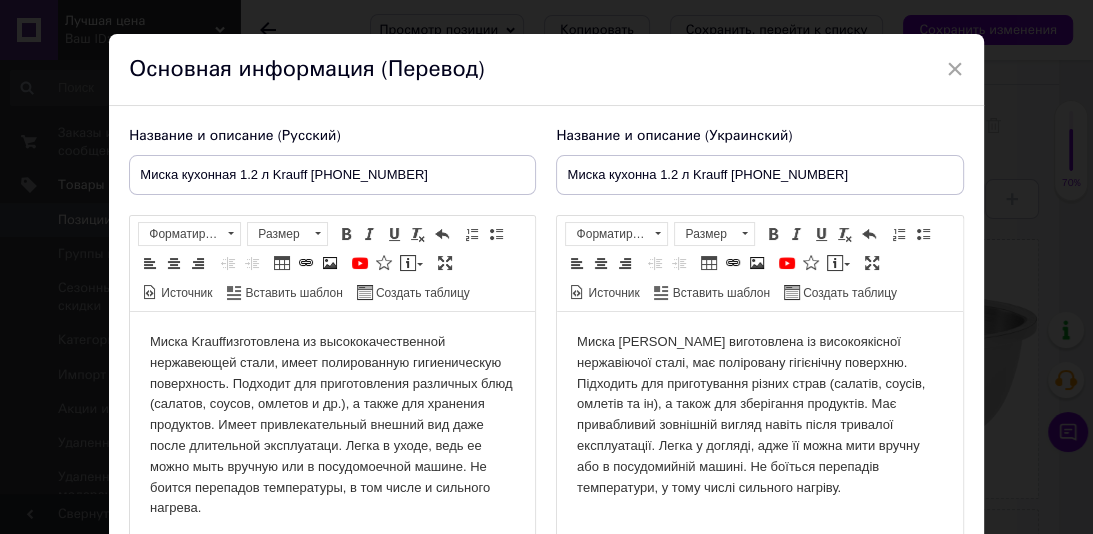 drag, startPoint x: 228, startPoint y: 337, endPoint x: 193, endPoint y: 335, distance: 35.057095 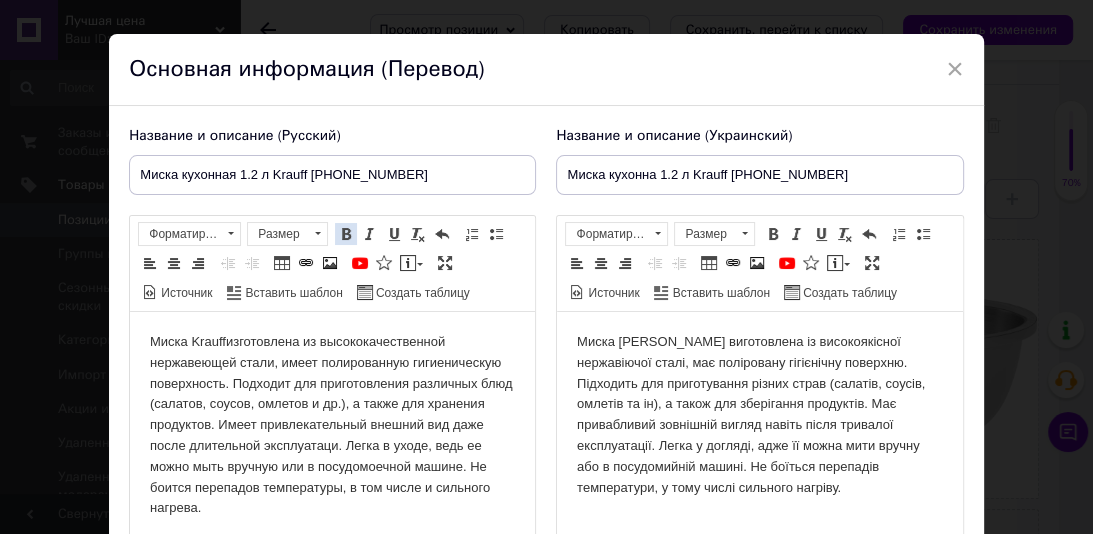 click at bounding box center (346, 234) 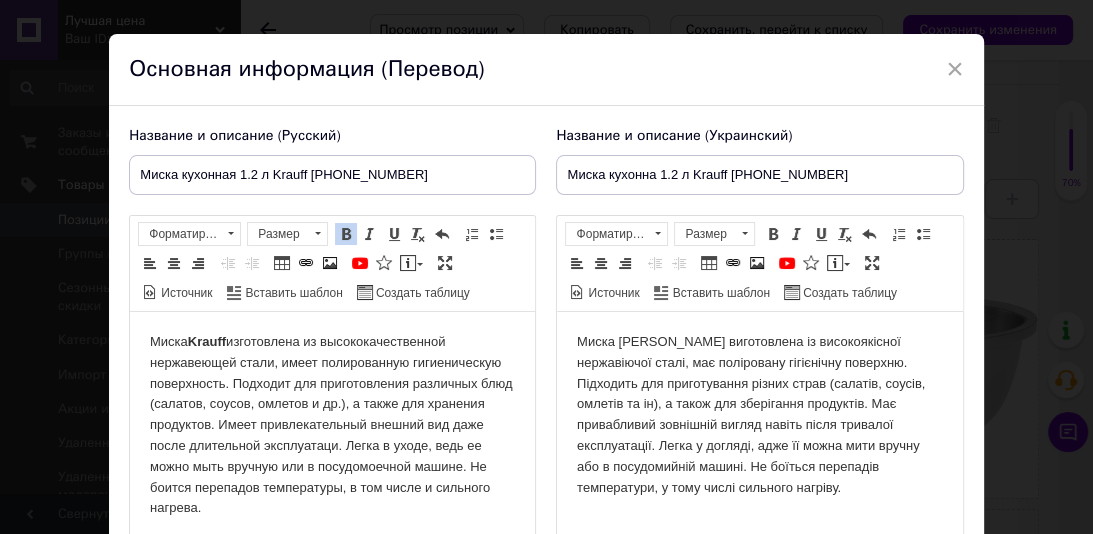 click on "Миска [PERSON_NAME] виготовлена із високоякісної нержавіючої сталі, має поліровану гігієнічну поверхню. Підходить для приготування різних страв (салатів, соусів, омлетів та ін), а також для зберігання продуктів. Має привабливий зовнішній вигляд навіть після тривалої експлуатації. Легка у догляді, адже її можна мити вручну або в посудомийній машині. Не боїться перепадів температури, у тому числі сильного нагріву." at bounding box center (759, 415) 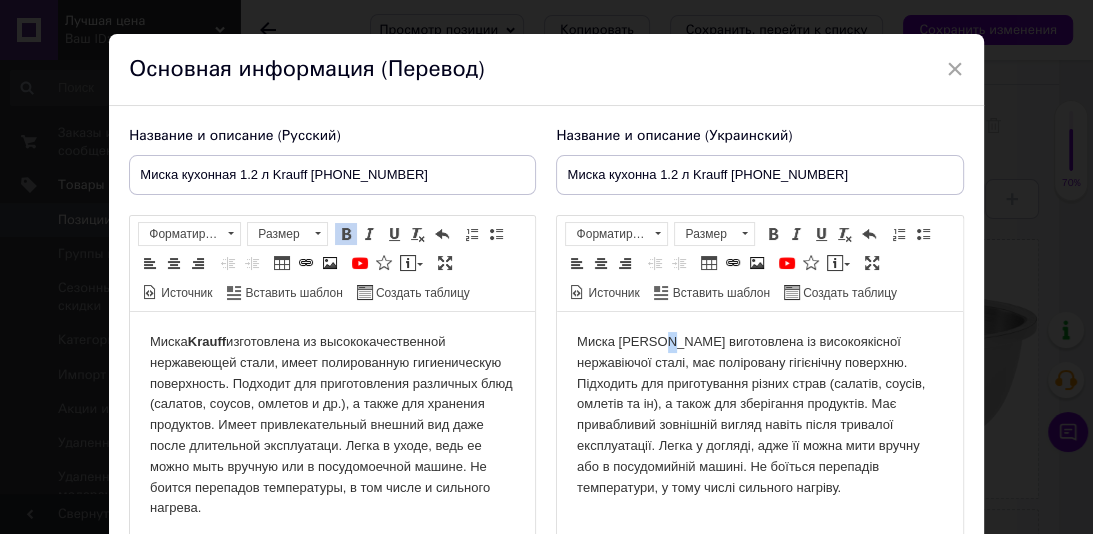 click on "Миска [PERSON_NAME] виготовлена із високоякісної нержавіючої сталі, має поліровану гігієнічну поверхню. Підходить для приготування різних страв (салатів, соусів, омлетів та ін), а також для зберігання продуктів. Має привабливий зовнішній вигляд навіть після тривалої експлуатації. Легка у догляді, адже її можна мити вручну або в посудомийній машині. Не боїться перепадів температури, у тому числі сильного нагріву." at bounding box center [759, 415] 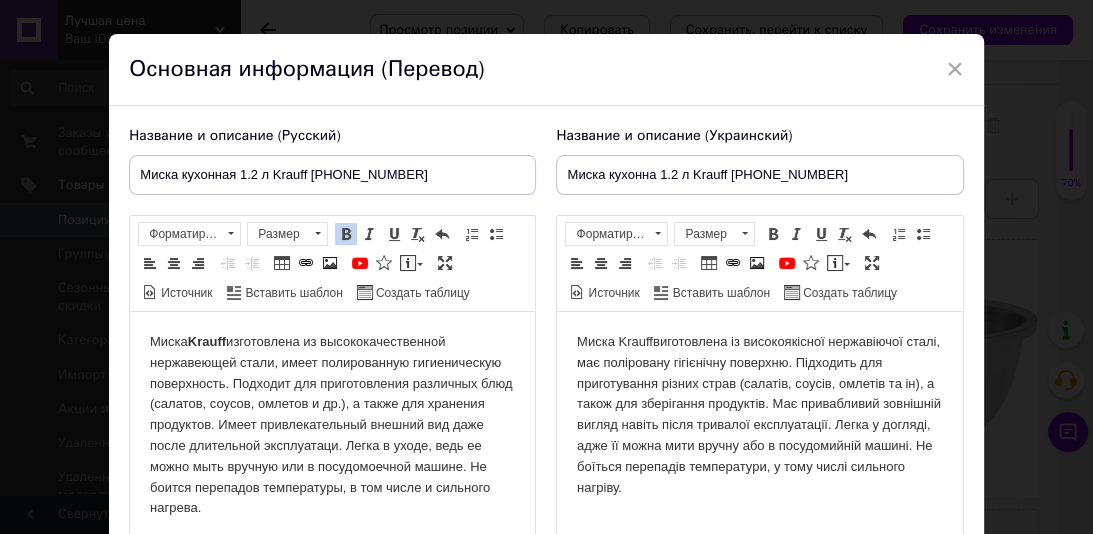 type 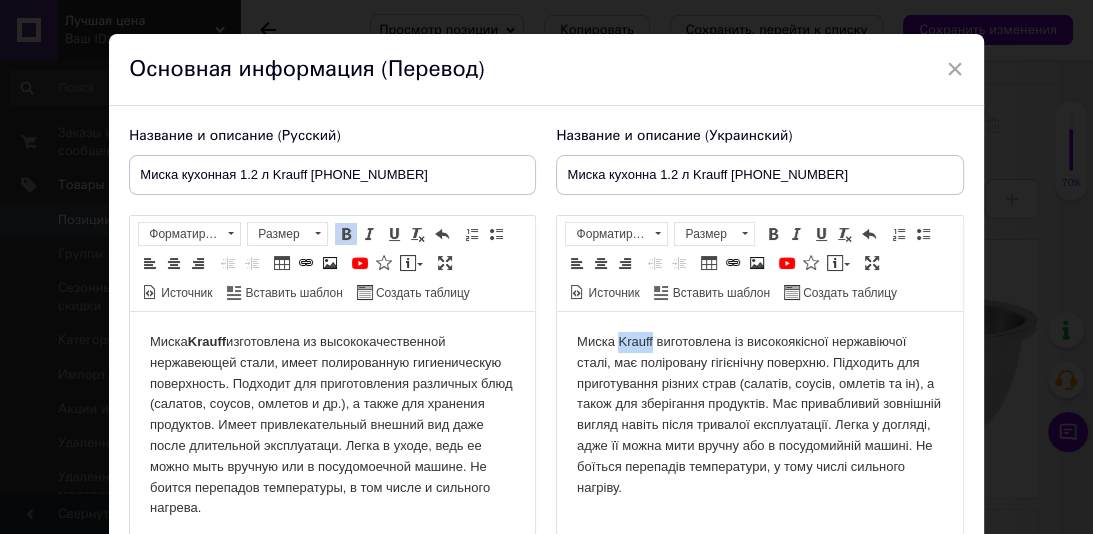 drag, startPoint x: 654, startPoint y: 341, endPoint x: 627, endPoint y: 338, distance: 27.166155 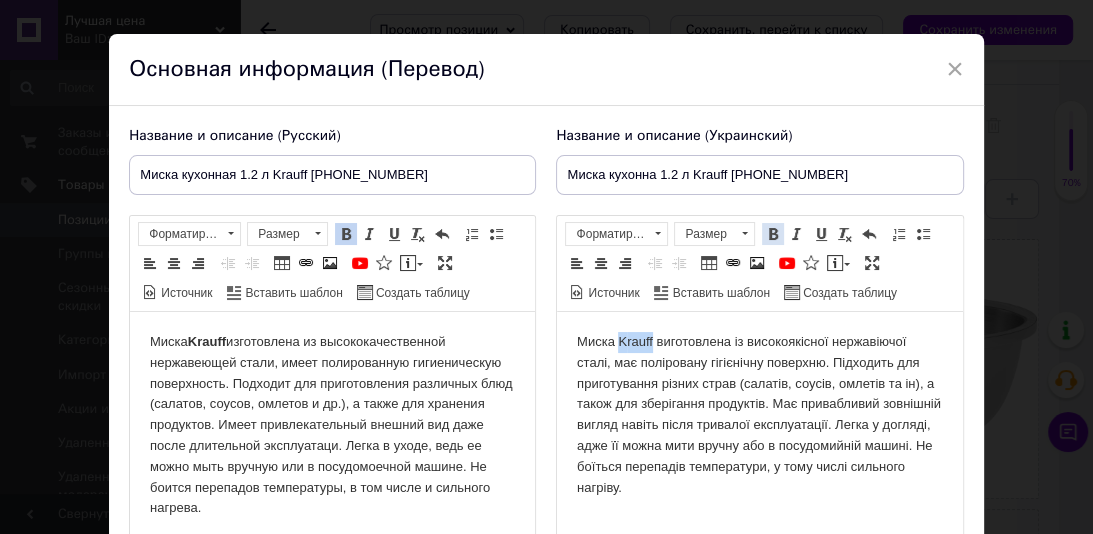 click on "Полужирный  Комбинация клавиш Ctrl+B" at bounding box center [773, 234] 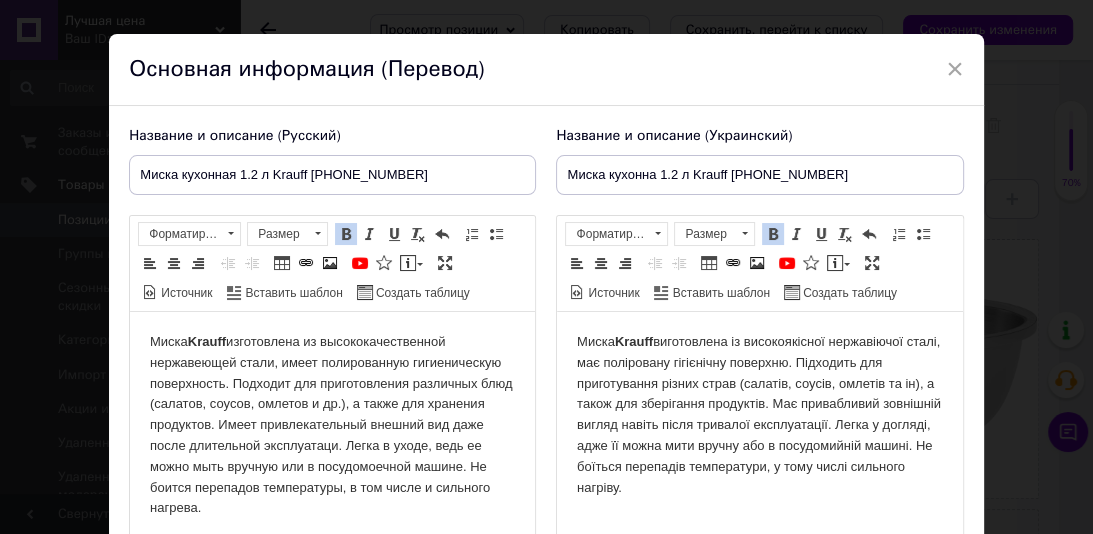 drag, startPoint x: 727, startPoint y: 499, endPoint x: 647, endPoint y: 510, distance: 80.75271 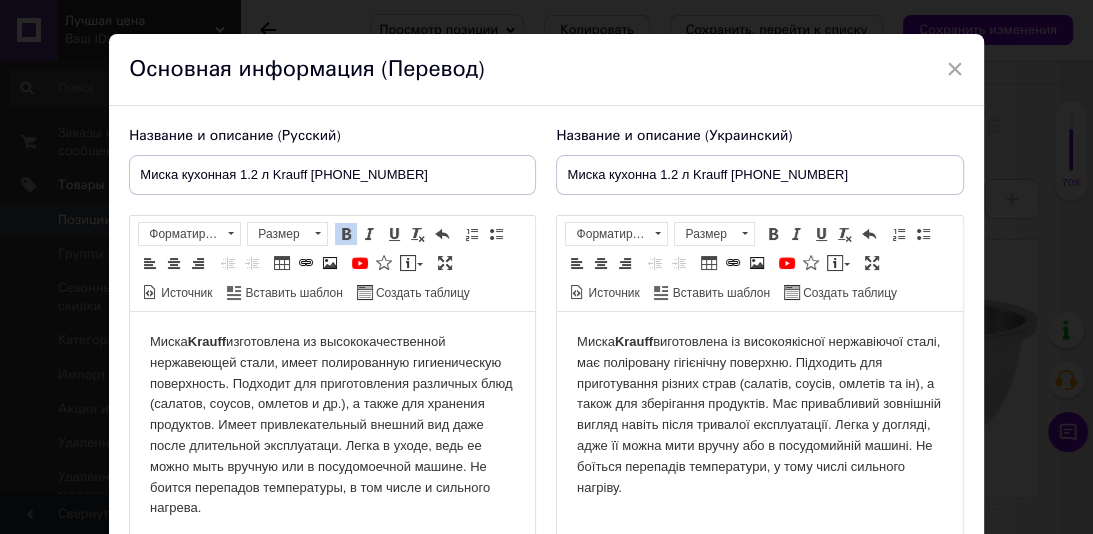 click on "[PERSON_NAME]  изготовлена ​​из высококачественной нержавеющей стали, имеет полированную гигиеническую поверхность. Подходит для приготовления различных блюд (салатов, соусов, омлетов и др.), а также для хранения продуктов. Имеет привлекательный внешний вид даже после длительной эксплуатаци. Легка в уходе, ведь ее можно мыть вручную или в посудомоечной машине. Не боится перепадов температуры, в том числе и сильного нагрева." at bounding box center (332, 425) 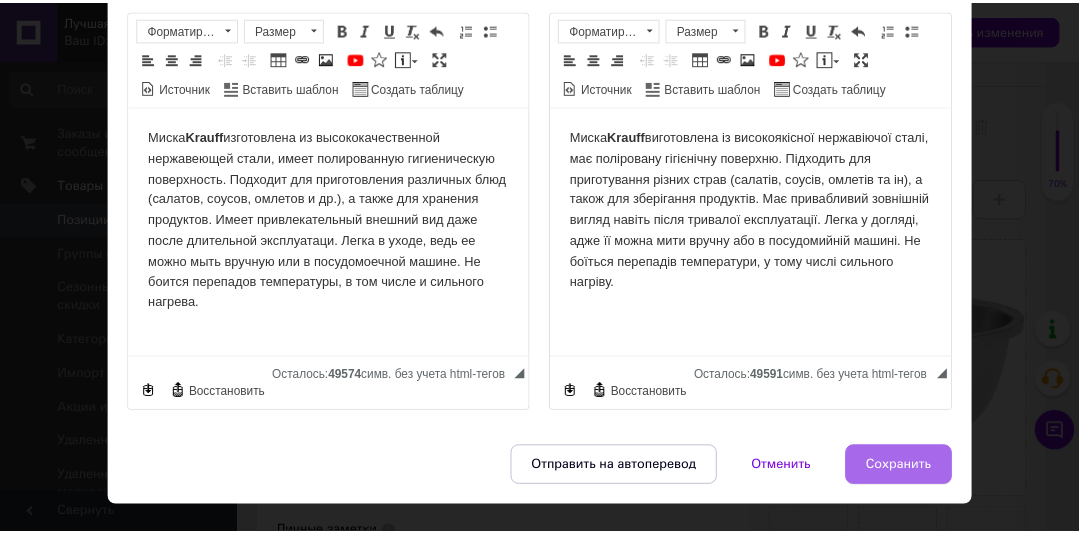 scroll, scrollTop: 255, scrollLeft: 0, axis: vertical 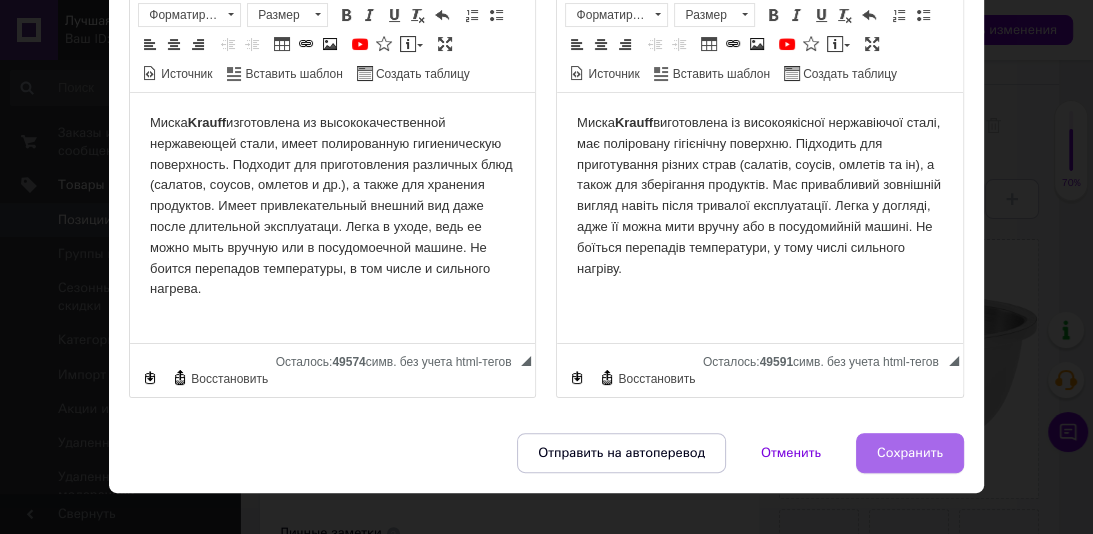 click on "Сохранить" at bounding box center [910, 453] 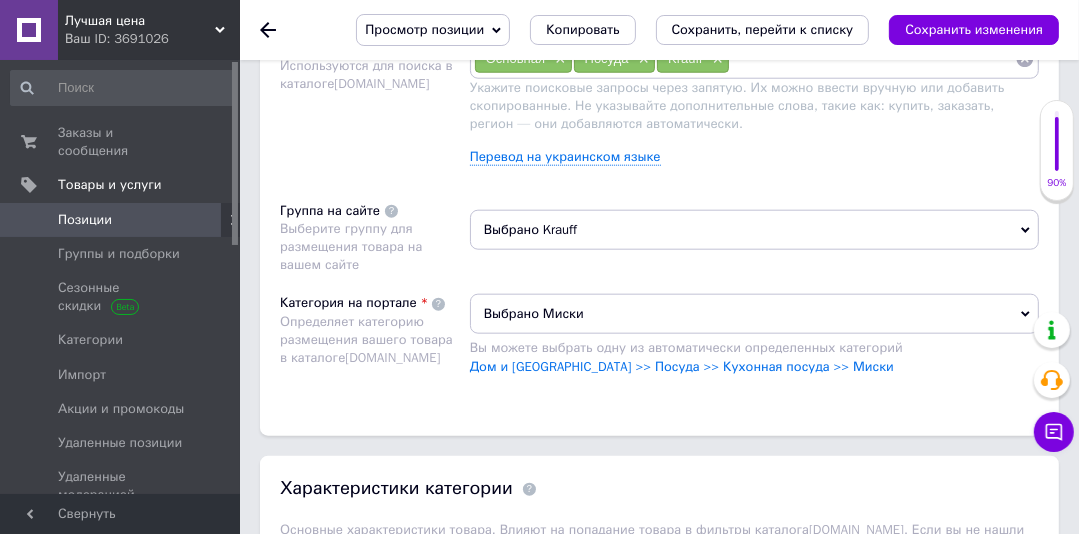 scroll, scrollTop: 1524, scrollLeft: 0, axis: vertical 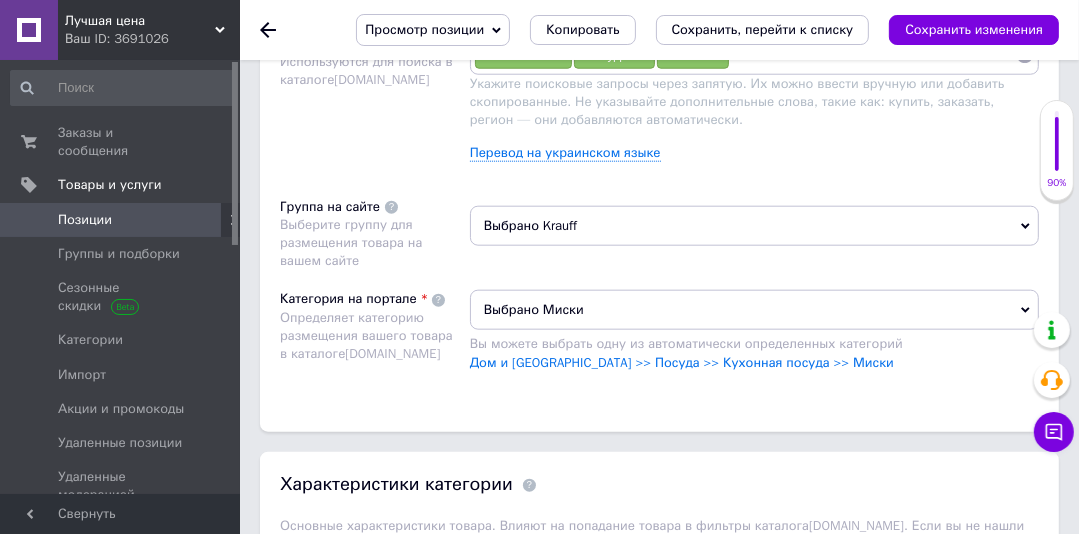 click on "Выбрано Krauff" at bounding box center [754, 226] 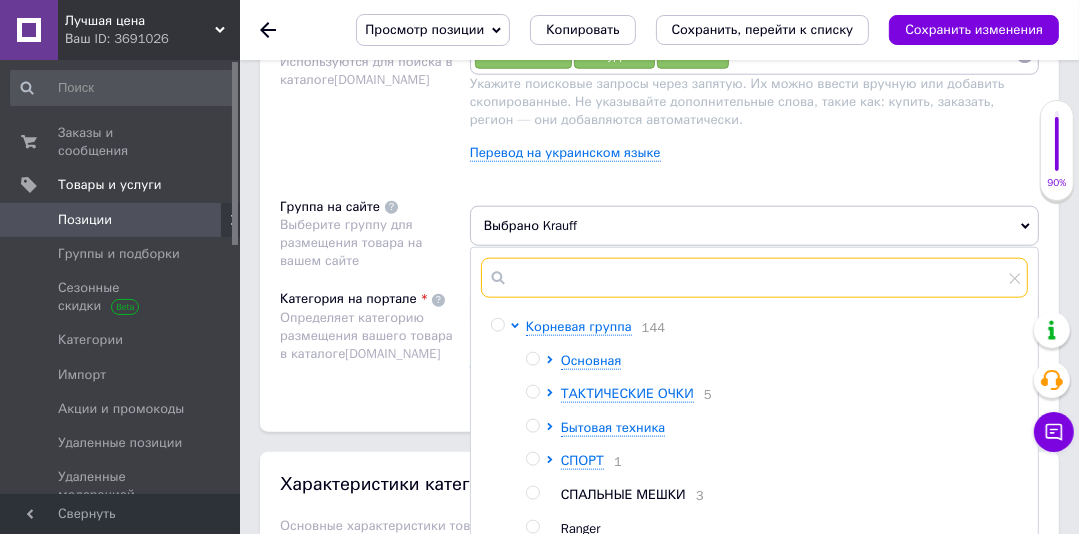 click at bounding box center (754, 278) 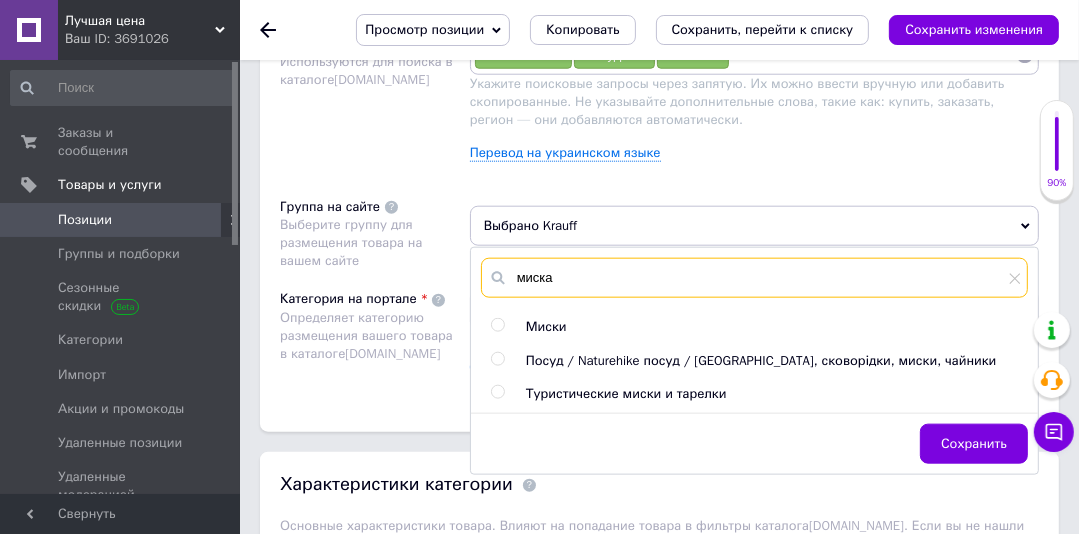 type on "миска" 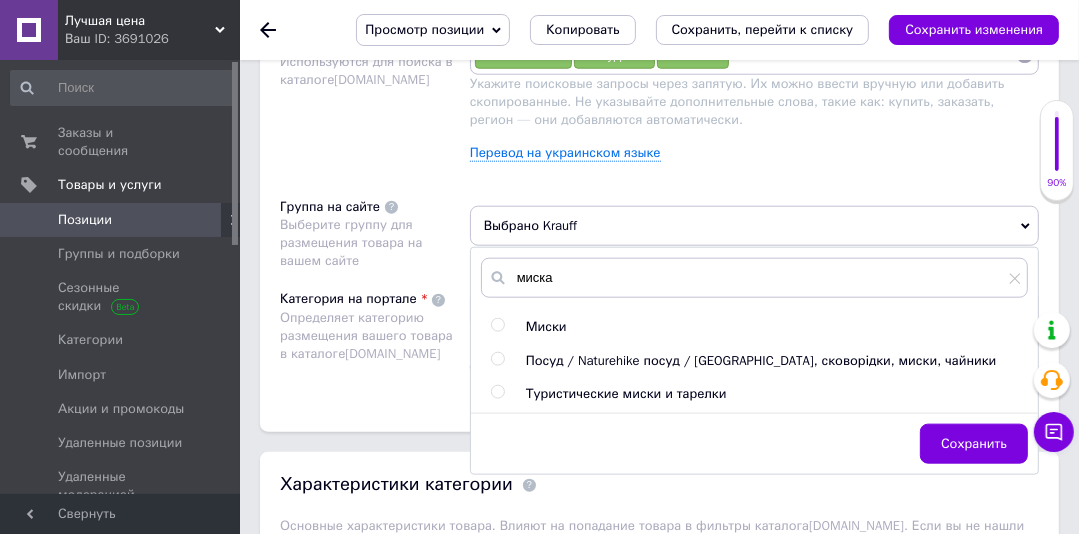 click at bounding box center [497, 325] 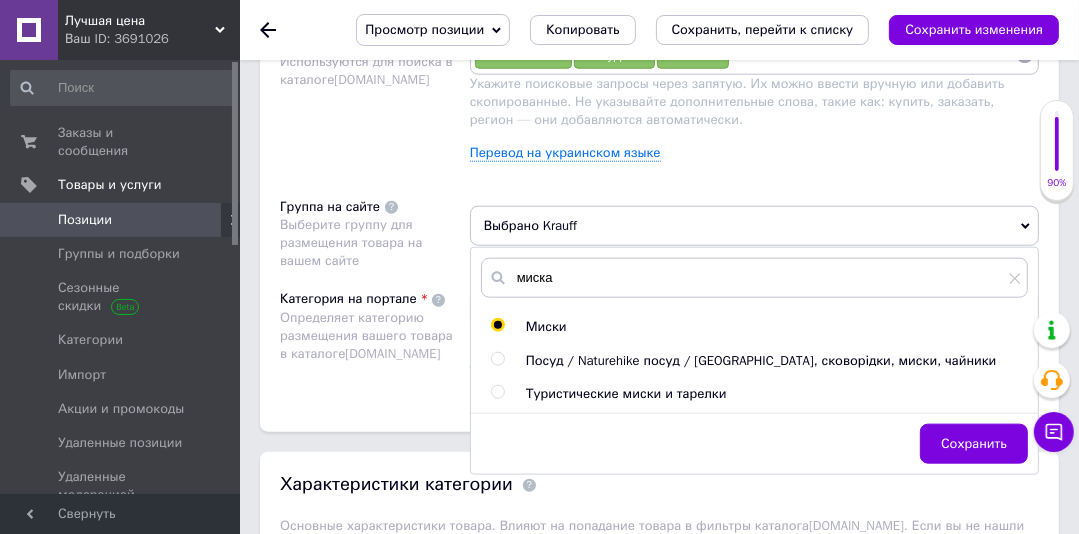 radio on "true" 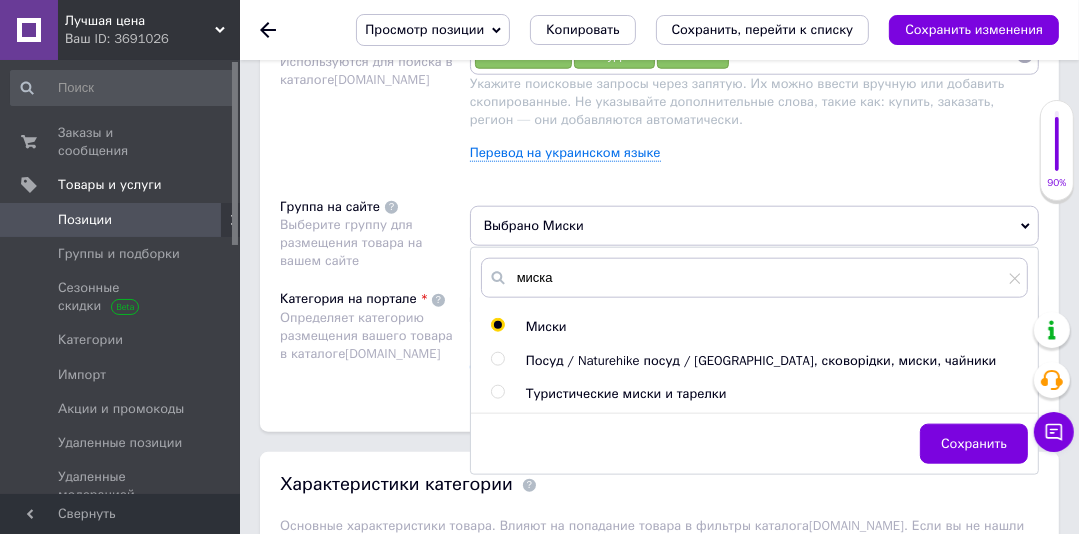 drag, startPoint x: 942, startPoint y: 424, endPoint x: 960, endPoint y: 420, distance: 18.439089 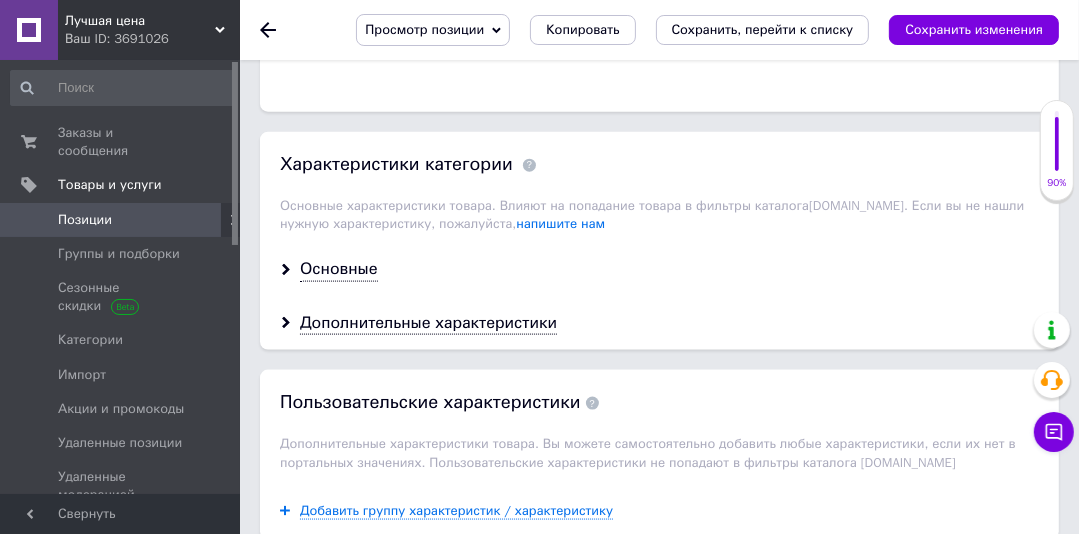 scroll, scrollTop: 1870, scrollLeft: 0, axis: vertical 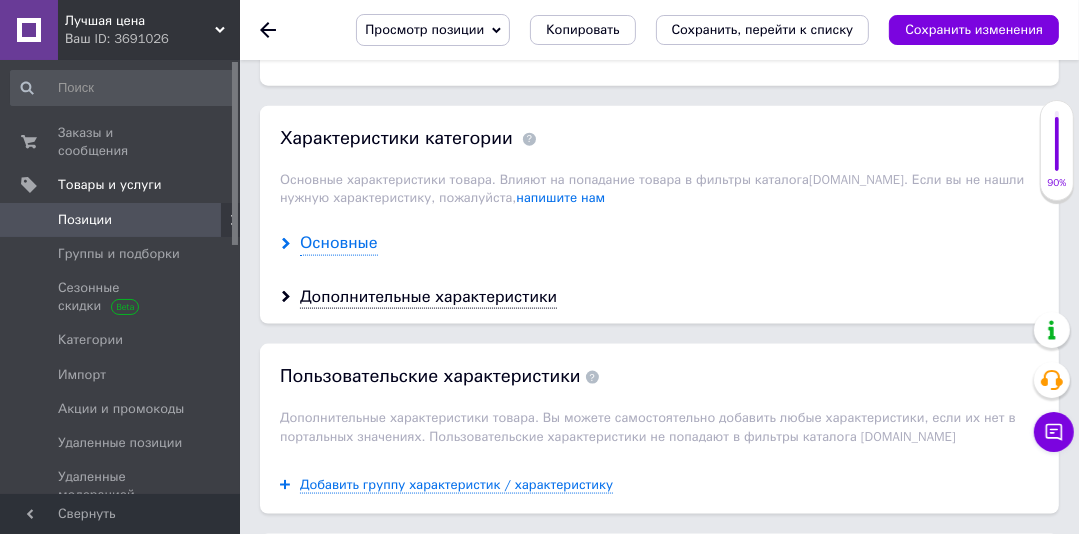 click on "Основные" at bounding box center (339, 243) 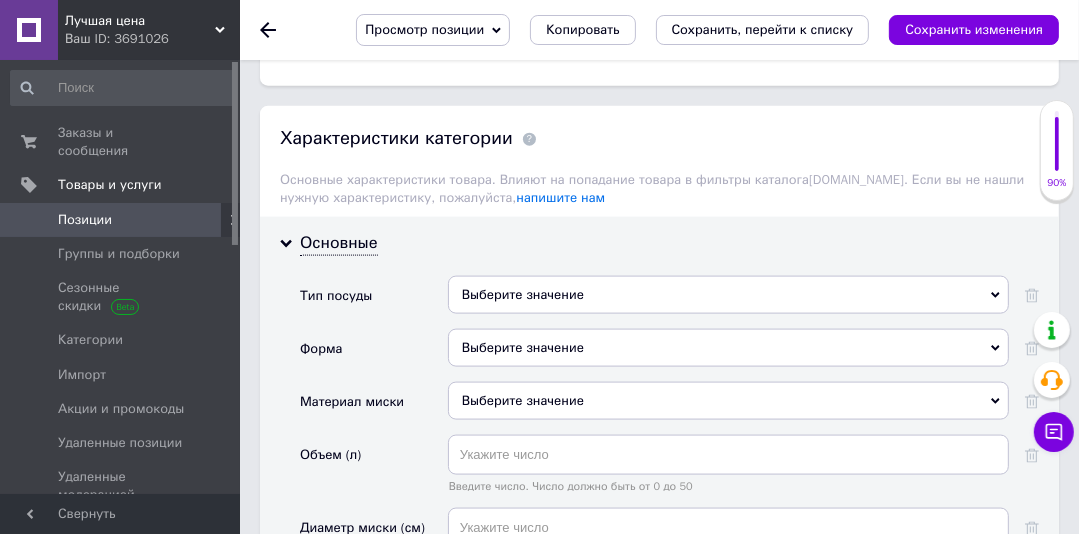 click on "Выберите значение" at bounding box center (728, 295) 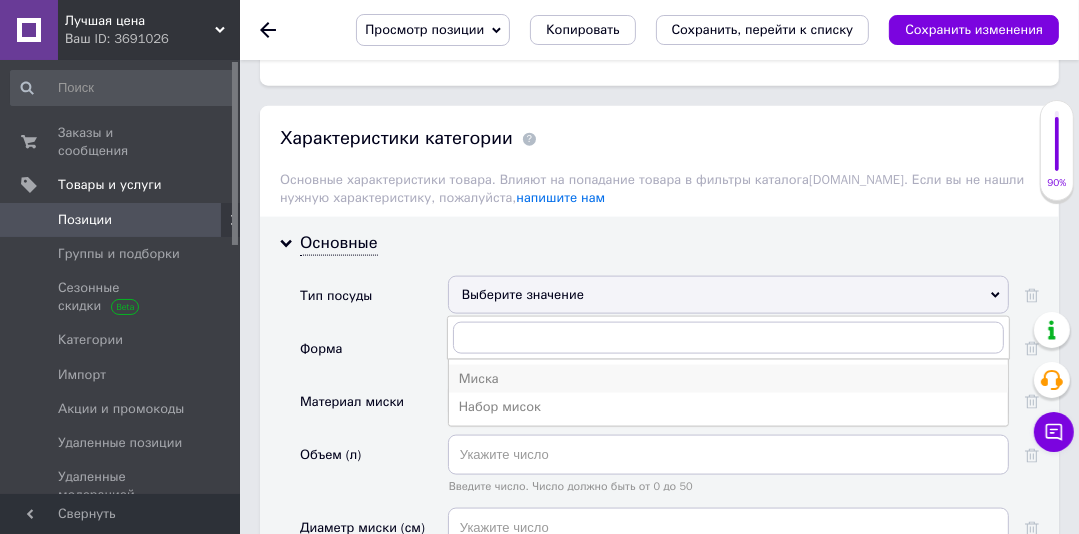 click on "Миска" at bounding box center [728, 379] 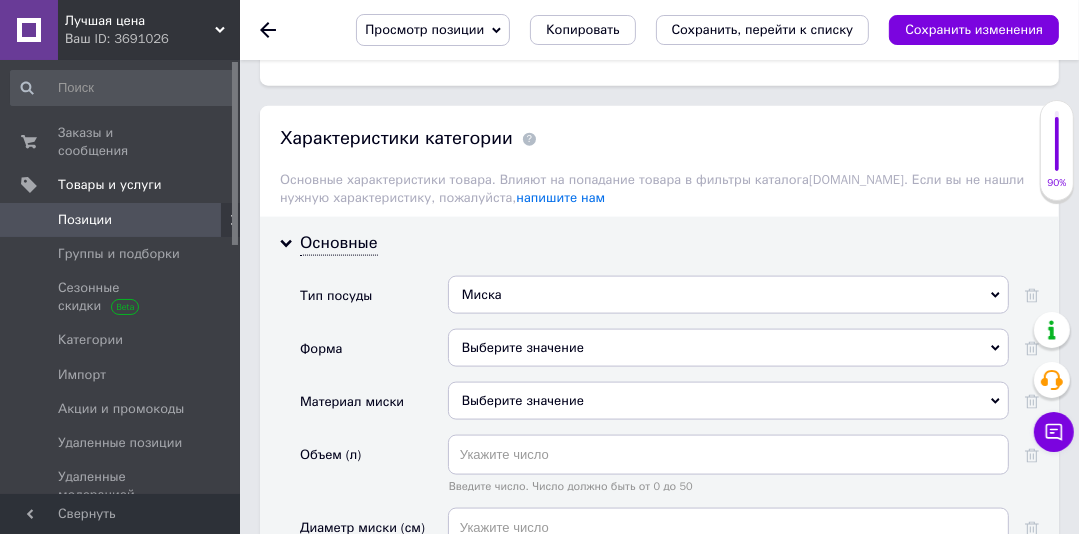 click on "Выберите значение" at bounding box center [728, 348] 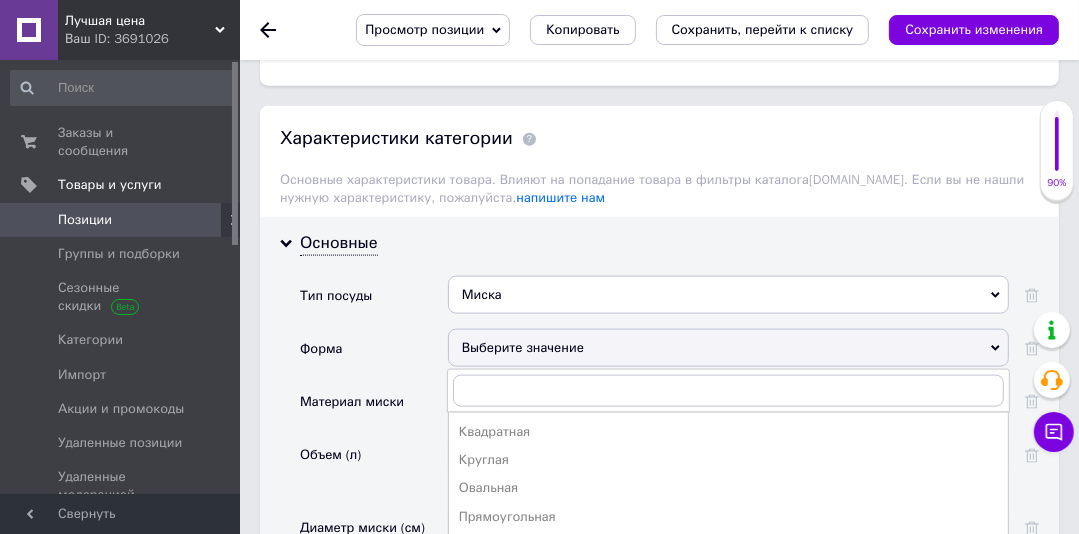 click on "Круглая" at bounding box center (728, 460) 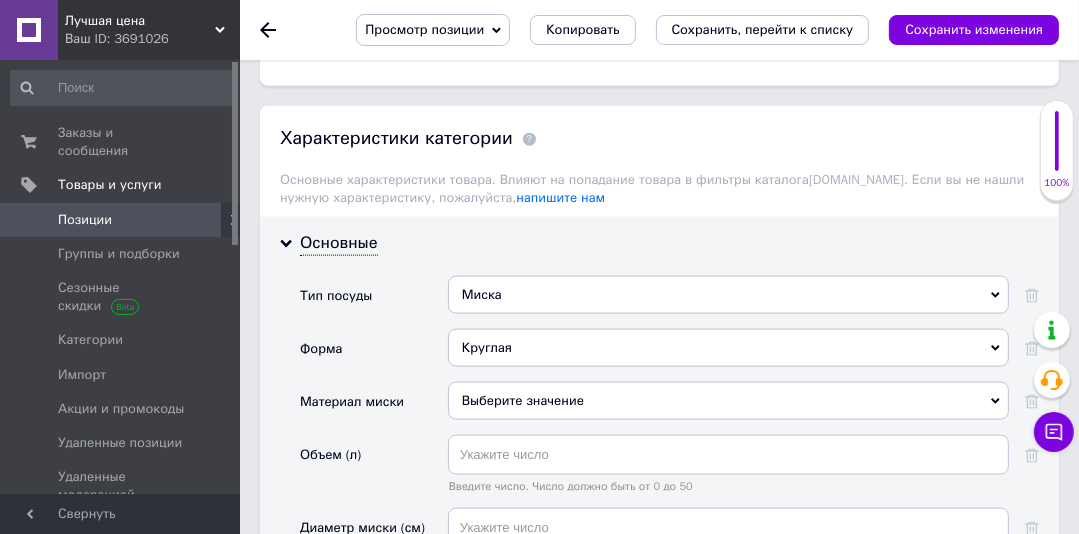 click on "Выберите значение" at bounding box center [728, 401] 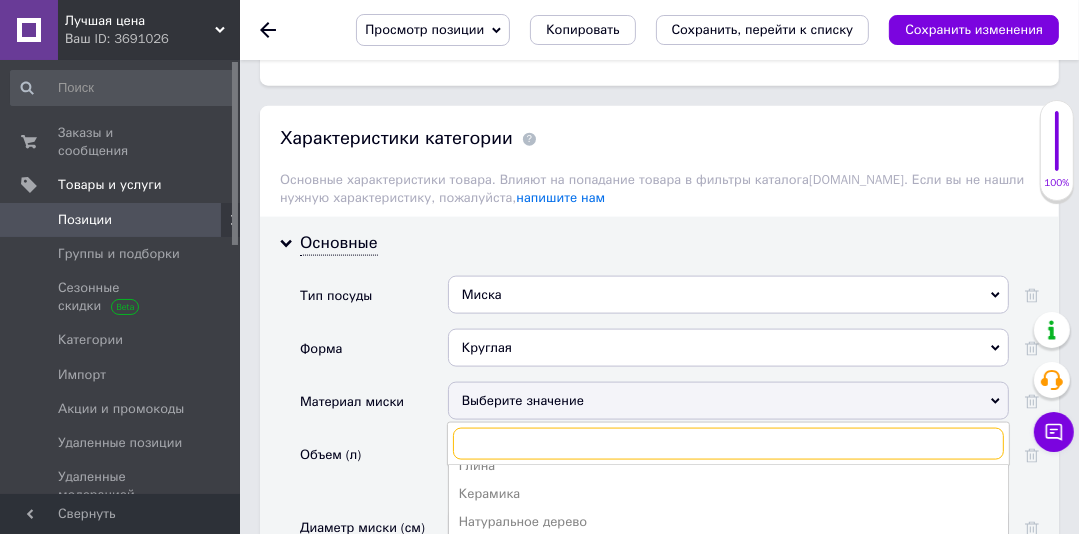 scroll, scrollTop: 134, scrollLeft: 0, axis: vertical 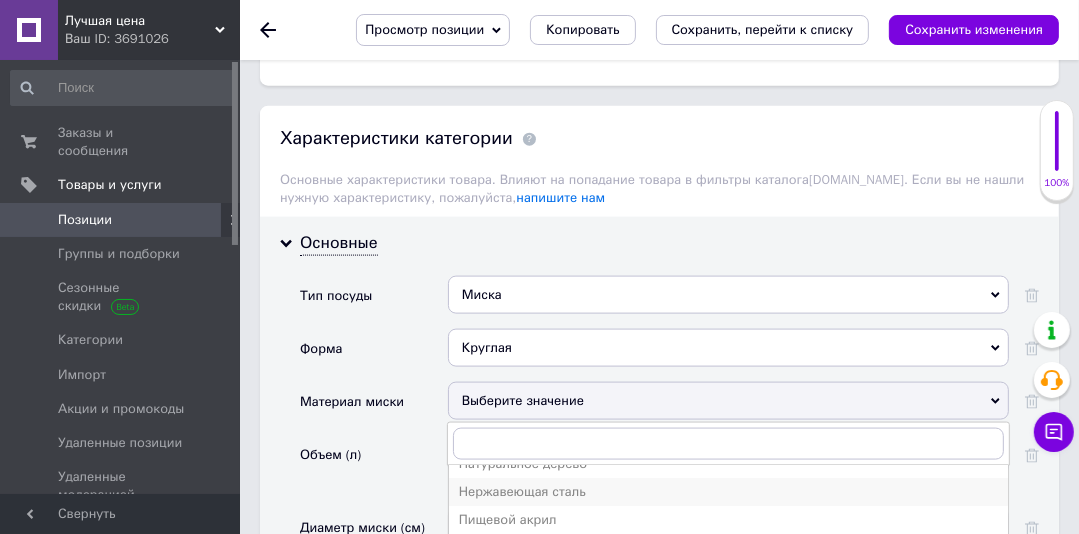 click on "Нержавеющая сталь" at bounding box center (728, 492) 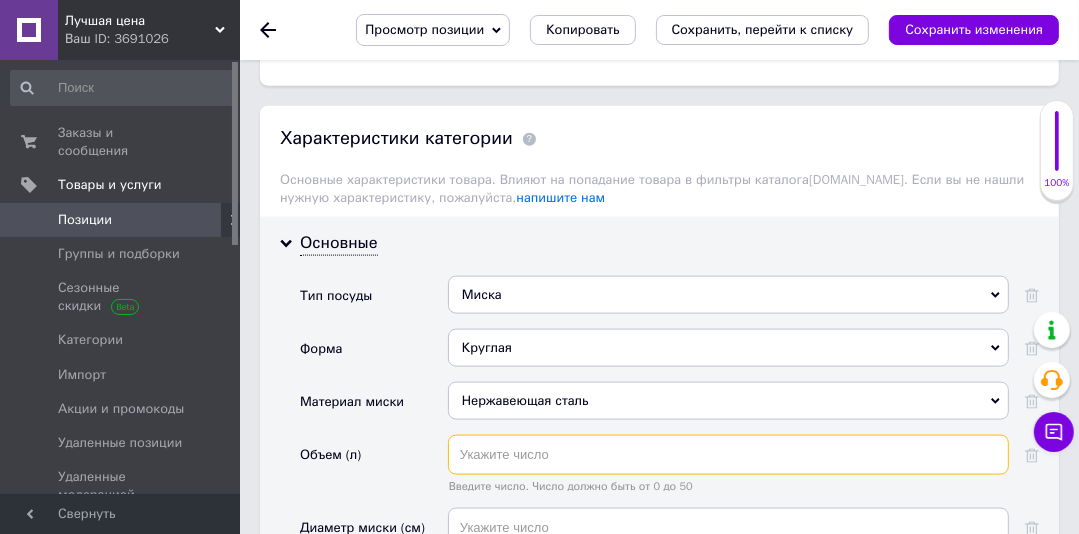 click at bounding box center (728, 455) 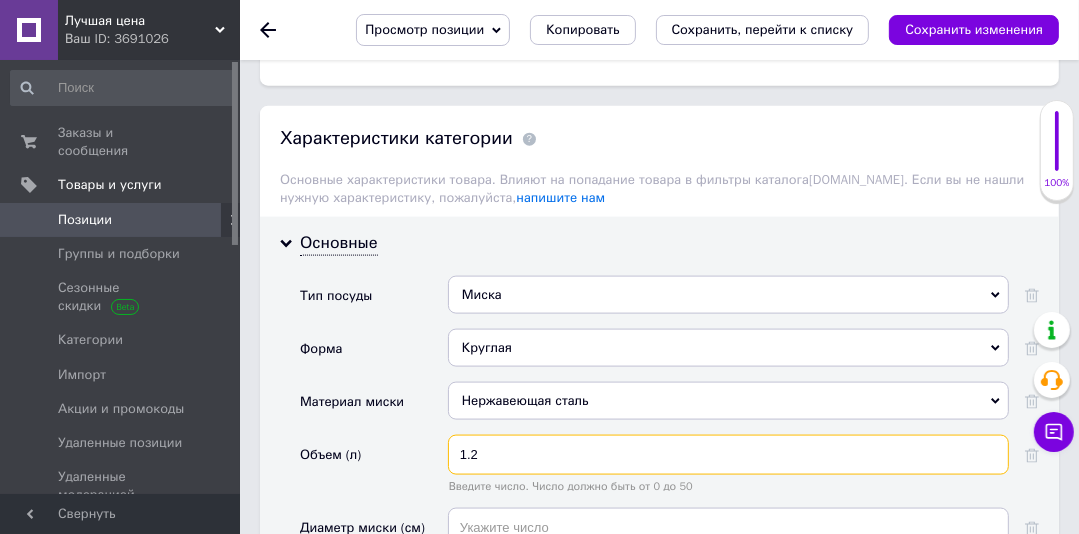 type on "1.2" 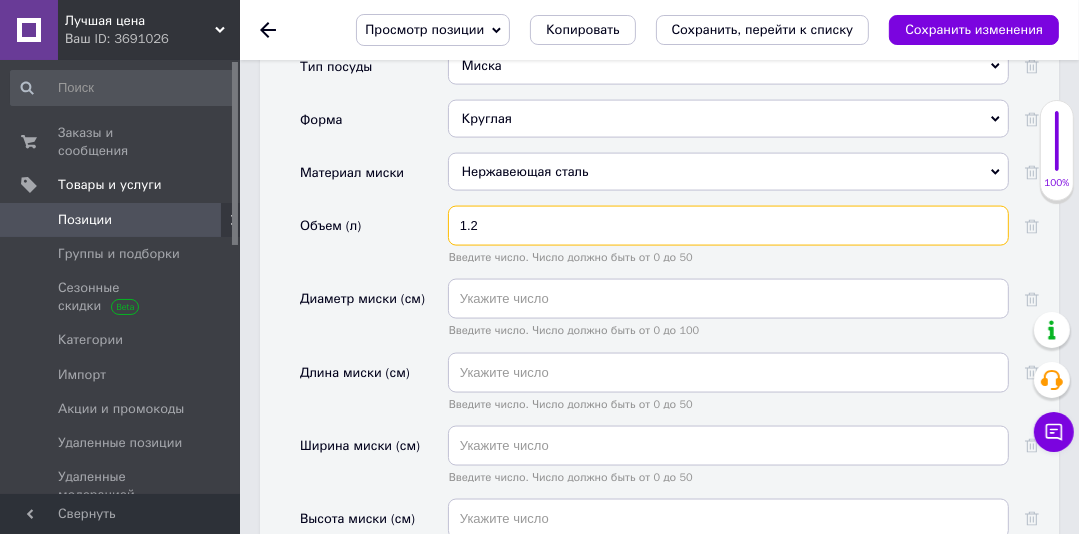 scroll, scrollTop: 2119, scrollLeft: 0, axis: vertical 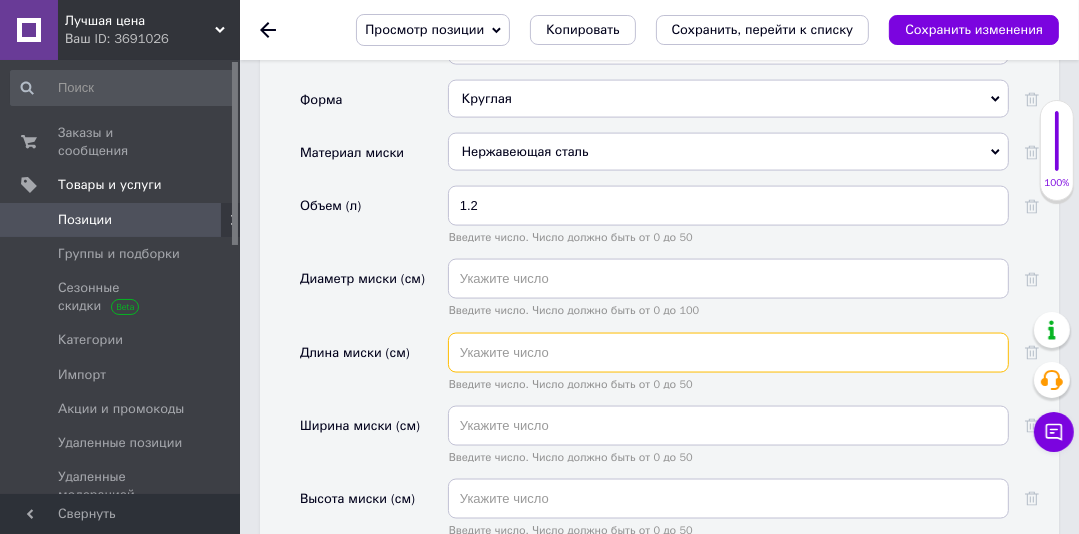 click at bounding box center [728, 353] 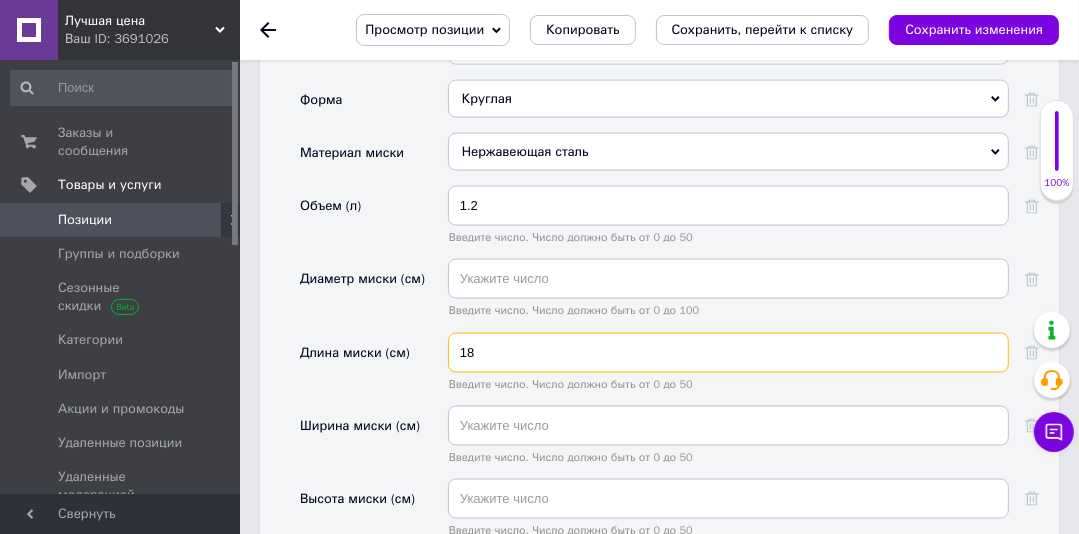 type 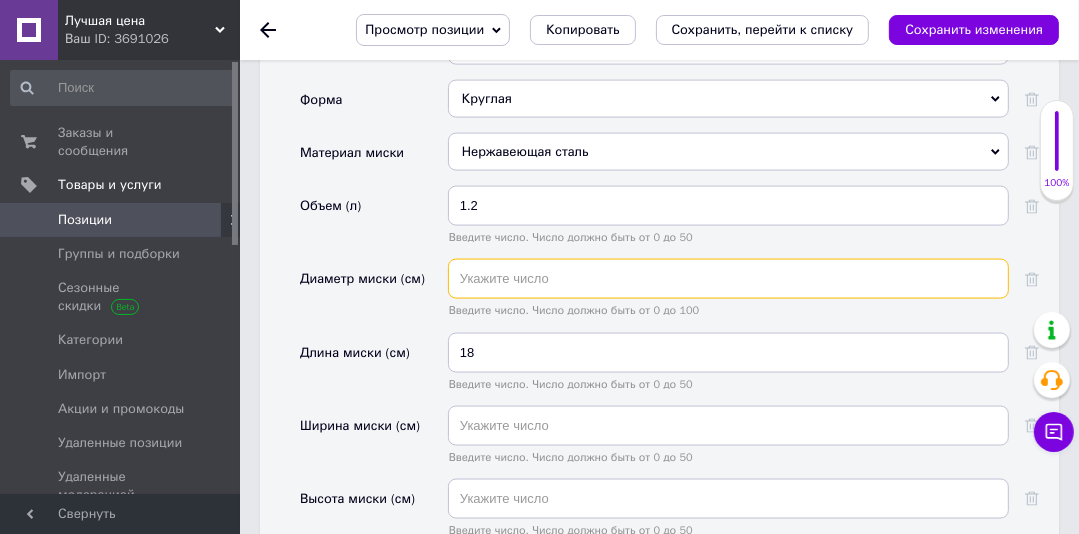 click at bounding box center [728, 279] 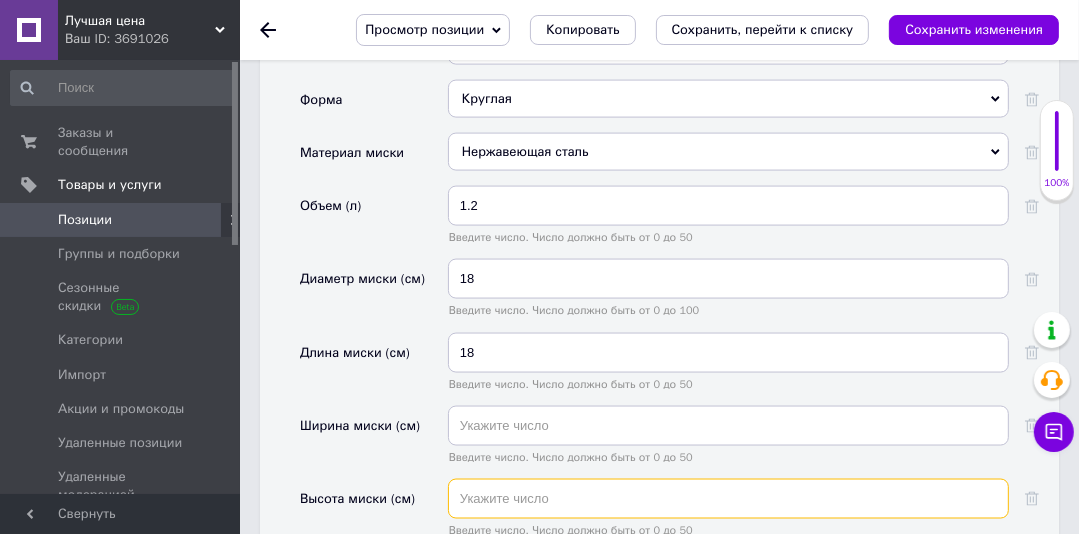 click at bounding box center (728, 499) 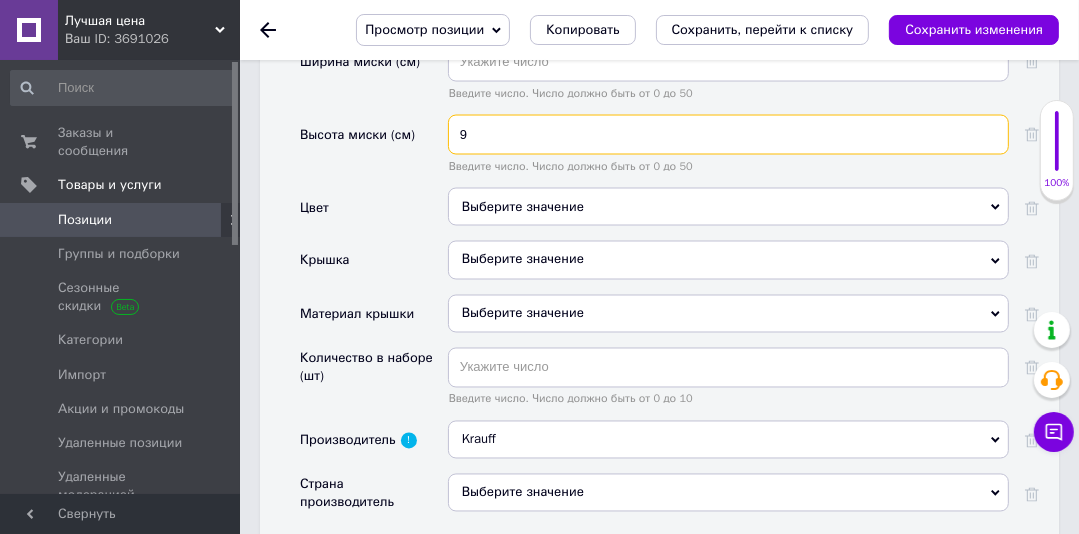 scroll, scrollTop: 2489, scrollLeft: 0, axis: vertical 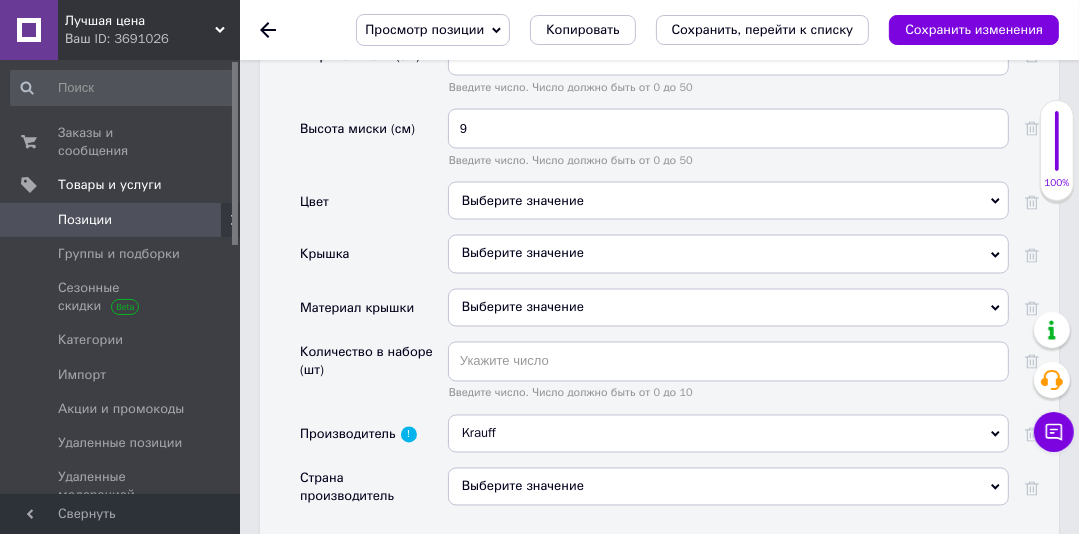 click on "Выберите значение" at bounding box center [728, 254] 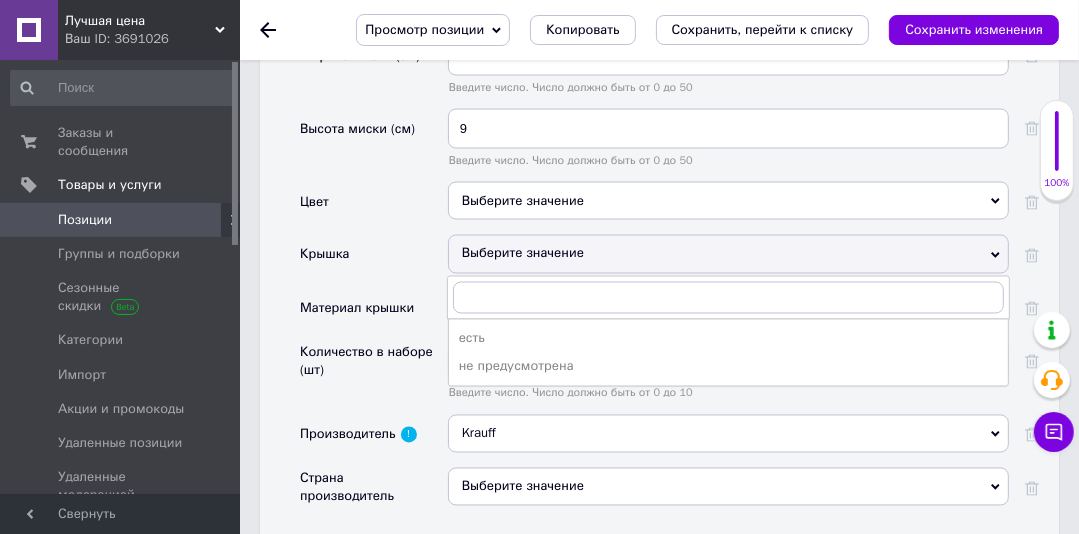 click on "Цвет" at bounding box center [374, 208] 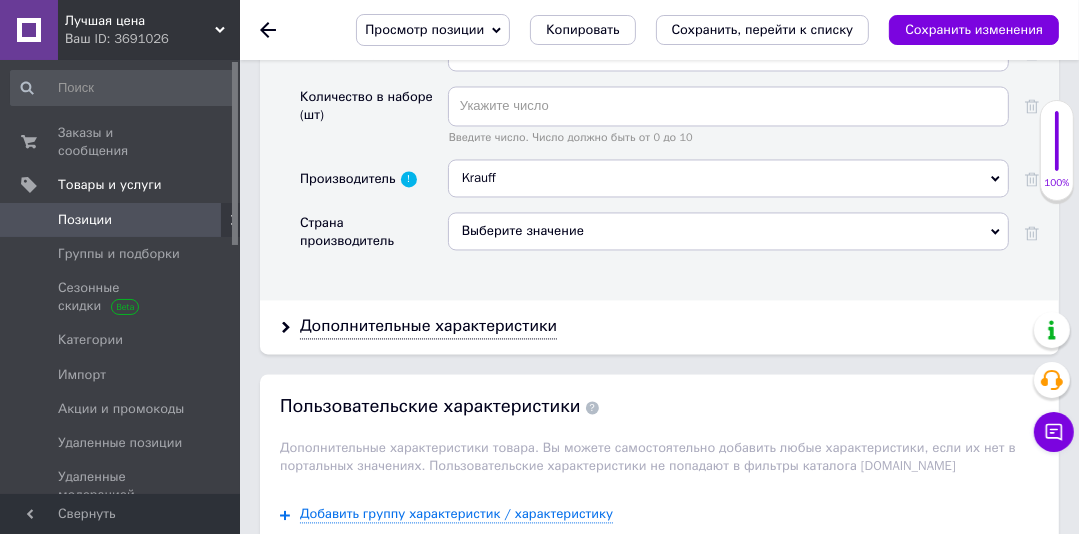 scroll, scrollTop: 2812, scrollLeft: 0, axis: vertical 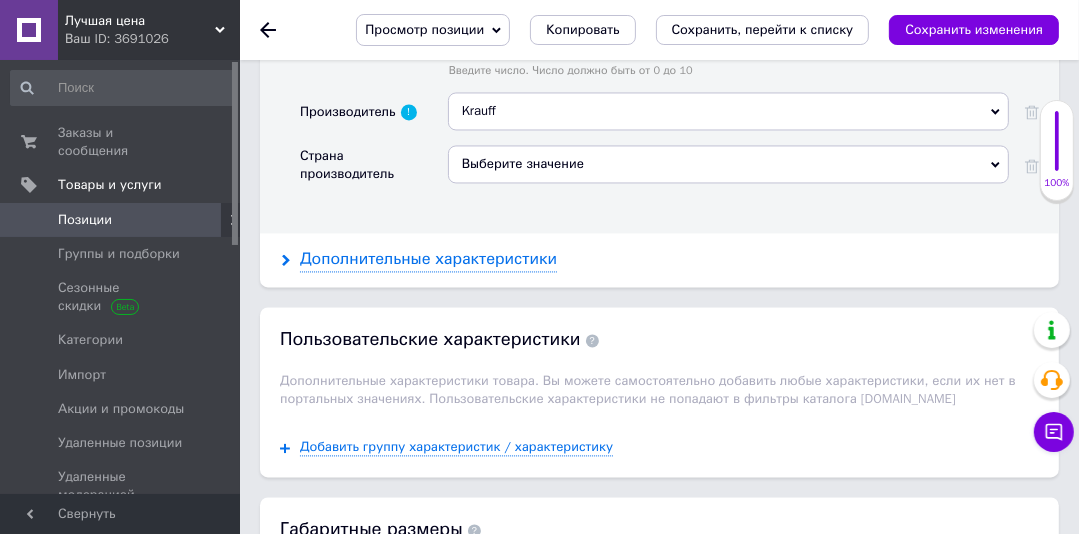 click on "Дополнительные характеристики" at bounding box center (428, 259) 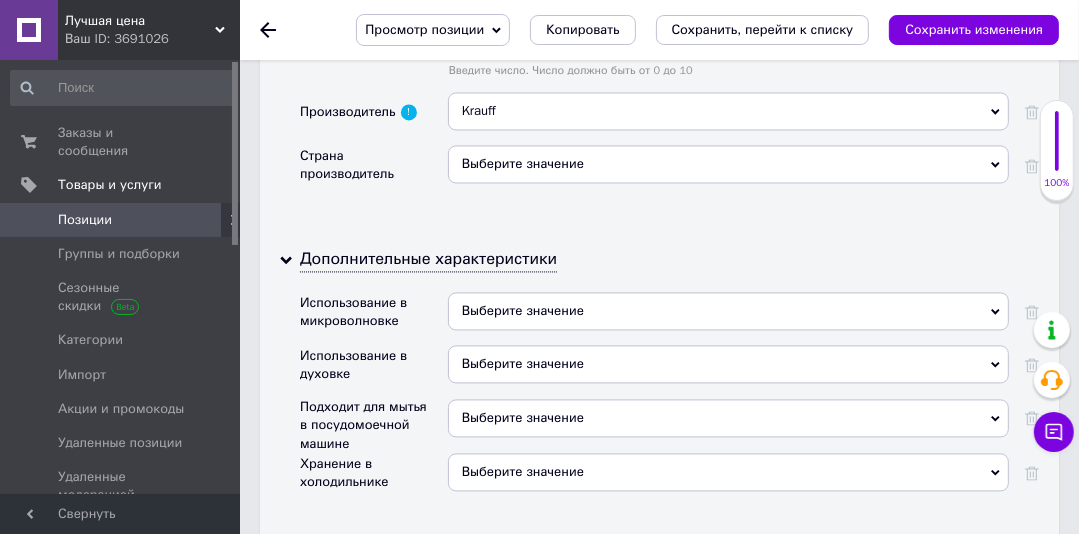 click on "Выберите значение" at bounding box center [523, 417] 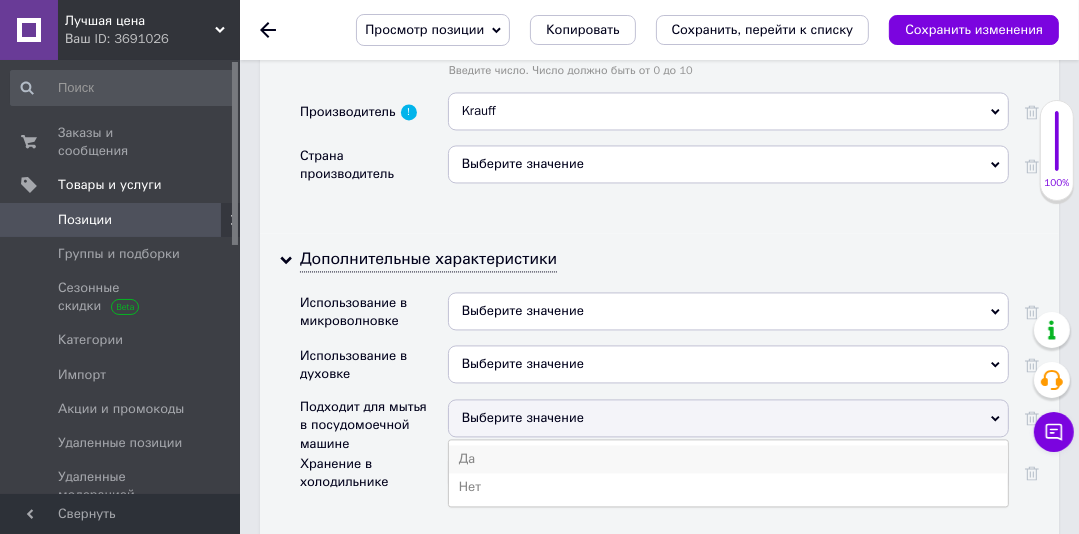 click on "Да" at bounding box center [728, 459] 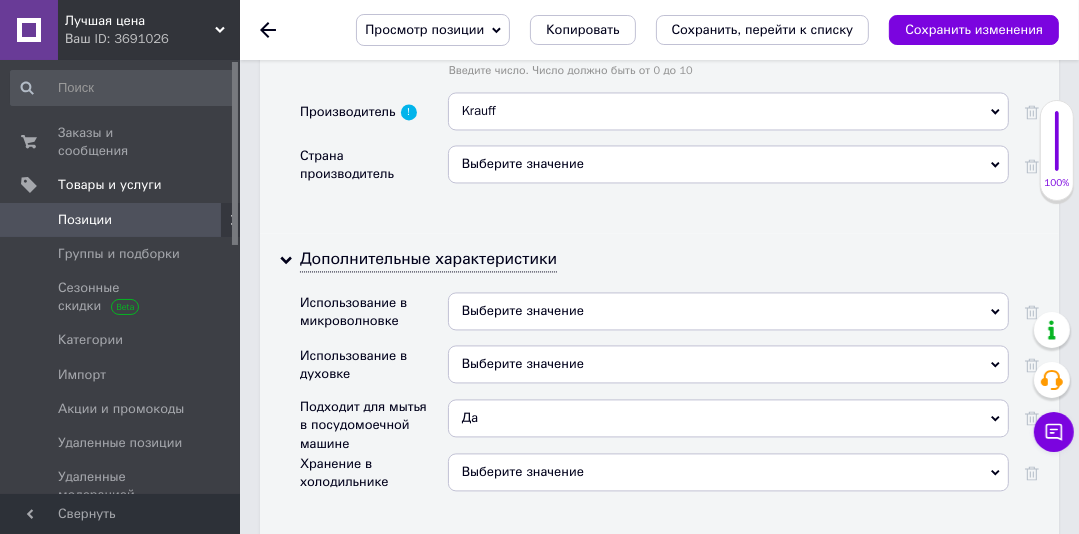 click on "Выберите значение" at bounding box center [728, 472] 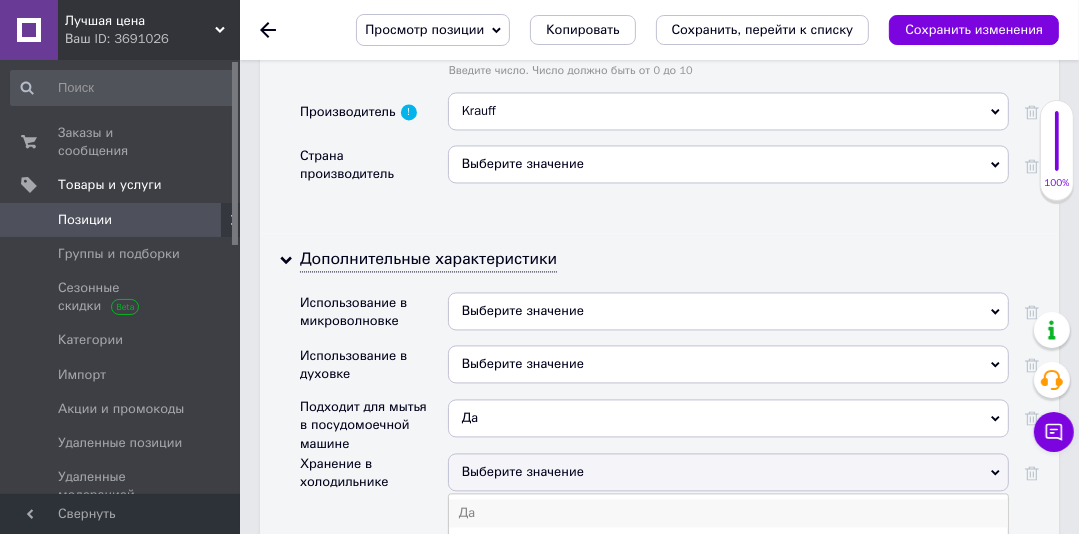 click on "Да" at bounding box center (728, 513) 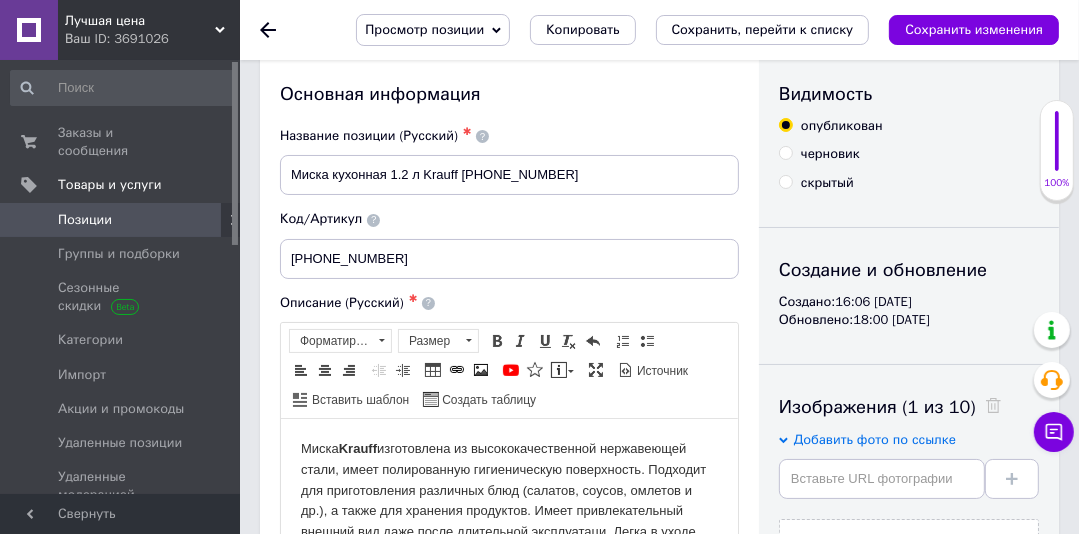 scroll, scrollTop: 0, scrollLeft: 0, axis: both 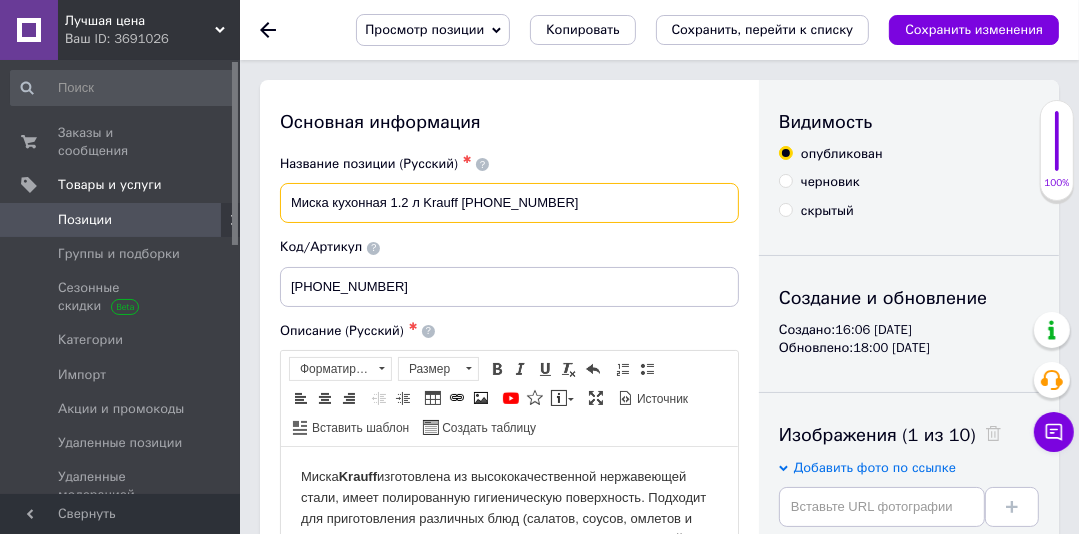 drag, startPoint x: 563, startPoint y: 200, endPoint x: 302, endPoint y: 195, distance: 261.04788 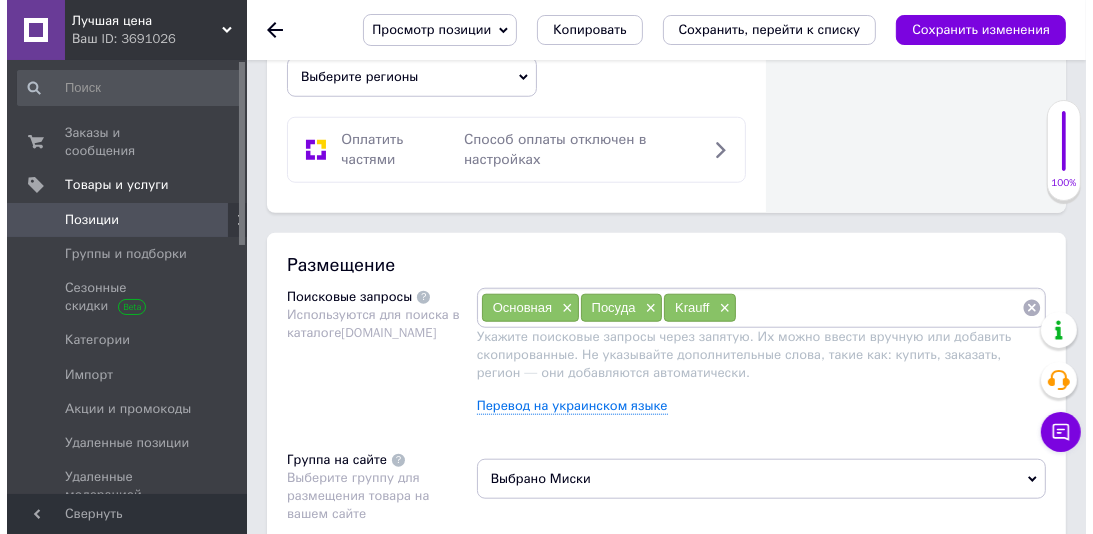 scroll, scrollTop: 1320, scrollLeft: 0, axis: vertical 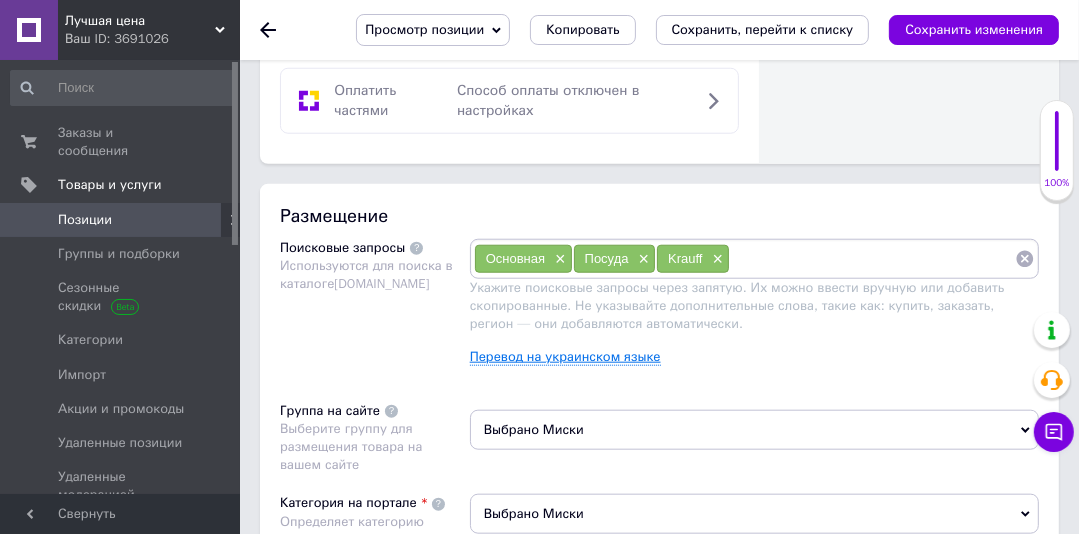 click on "Перевод на украинском языке" at bounding box center (565, 357) 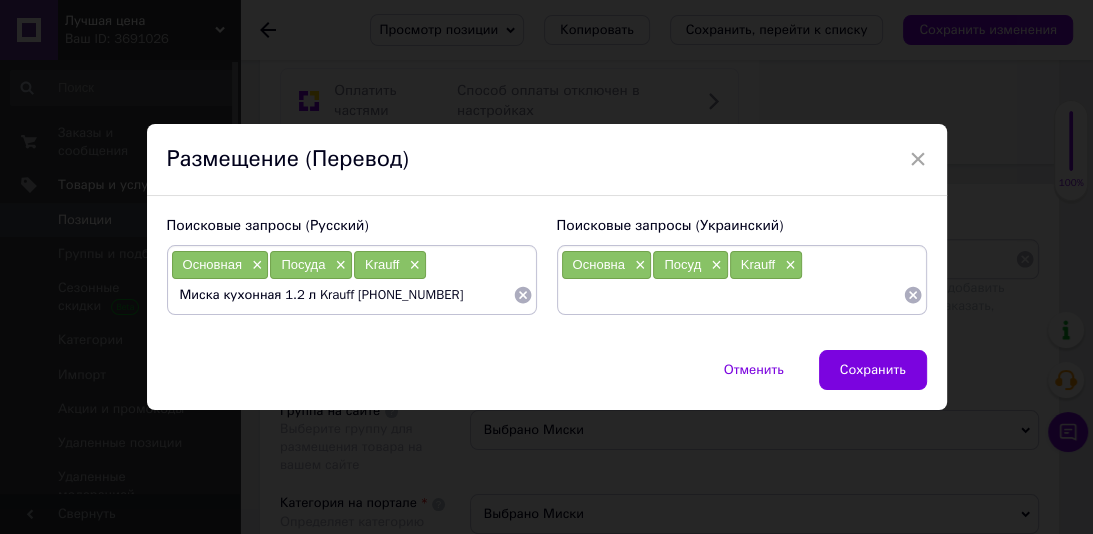 drag, startPoint x: 277, startPoint y: 294, endPoint x: 421, endPoint y: 294, distance: 144 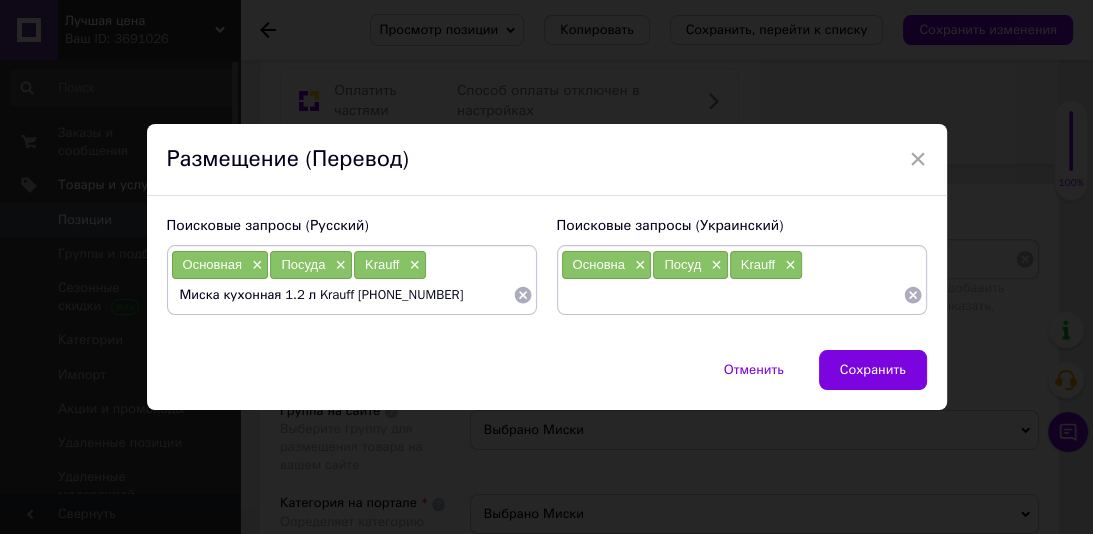click on "Миска кухонная 1.2 л Krauff [PHONE_NUMBER]" at bounding box center (342, 295) 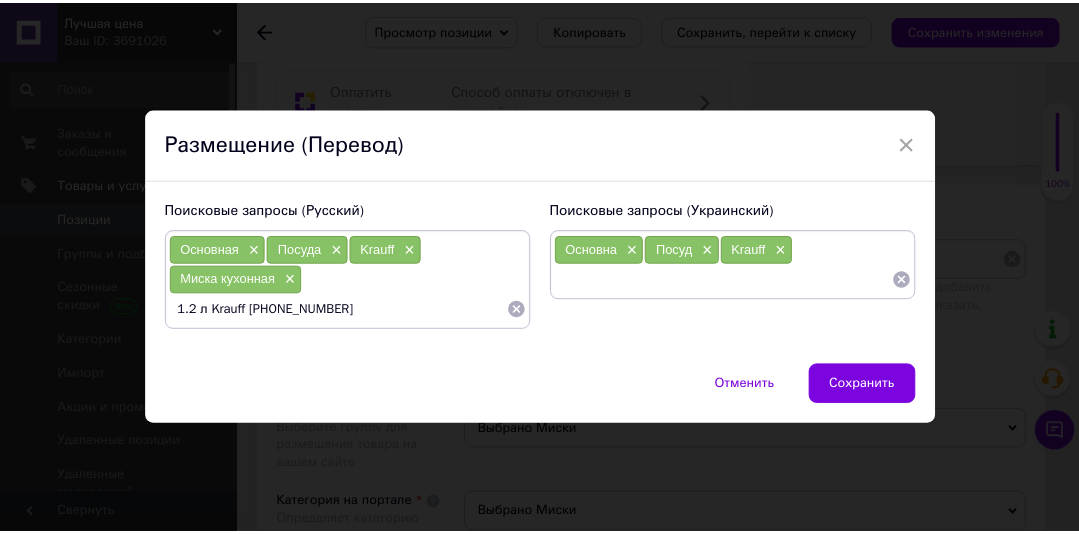 scroll, scrollTop: 0, scrollLeft: 0, axis: both 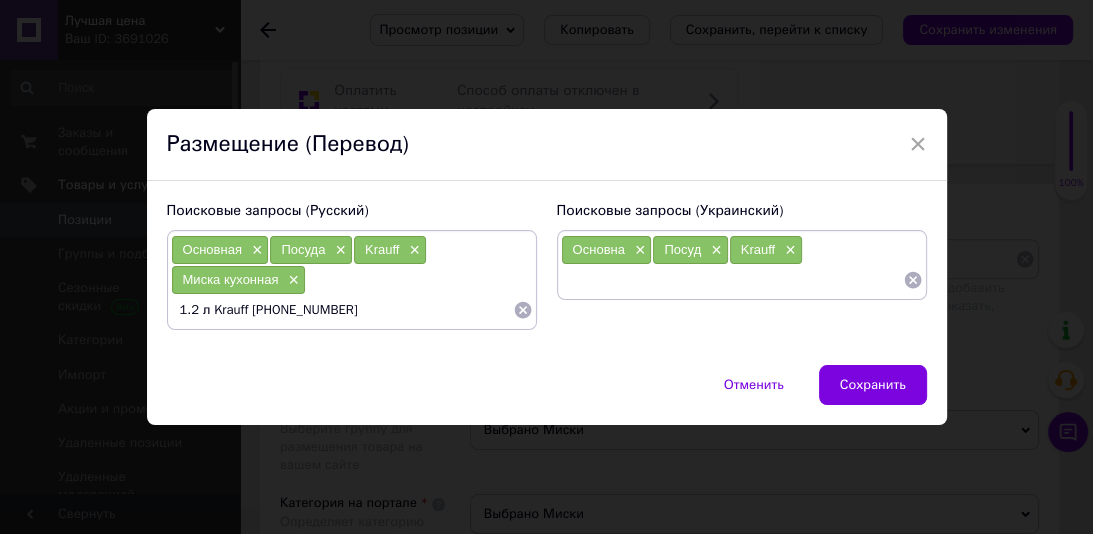 drag, startPoint x: 204, startPoint y: 319, endPoint x: 171, endPoint y: 316, distance: 33.13608 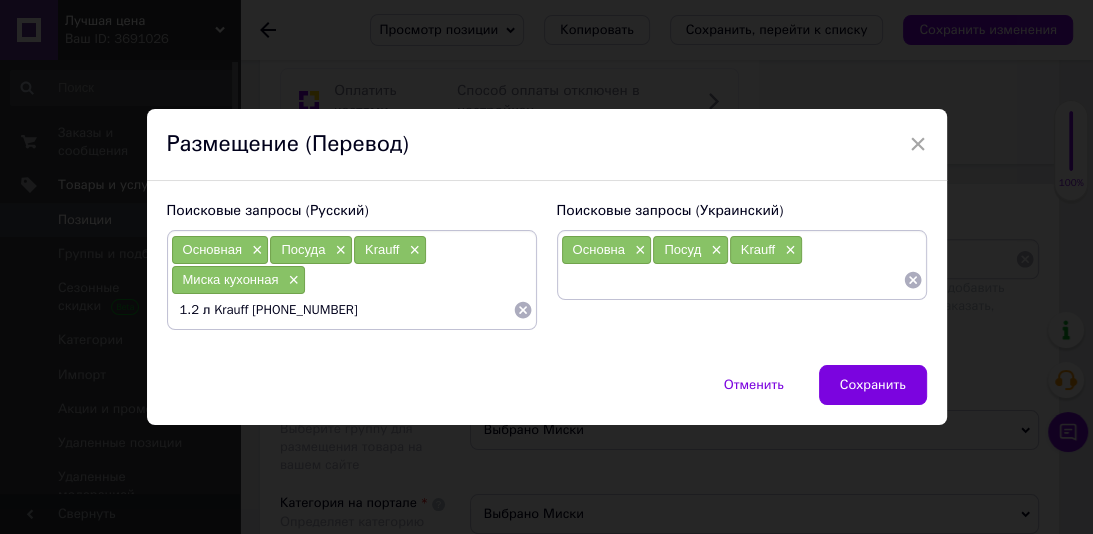 click on "1.2 л Krauff [PHONE_NUMBER]" at bounding box center (342, 310) 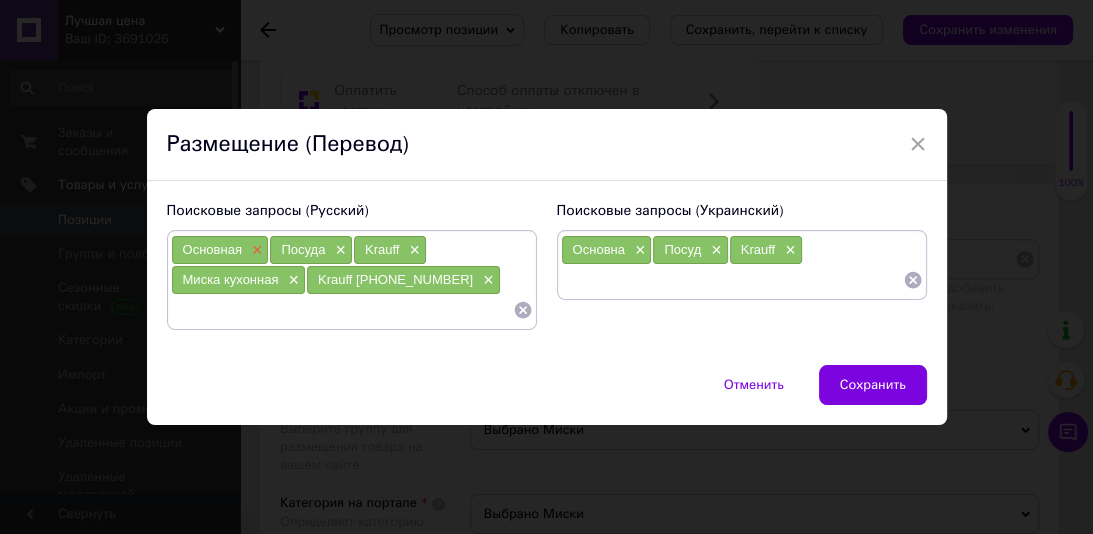 click on "×" at bounding box center (255, 250) 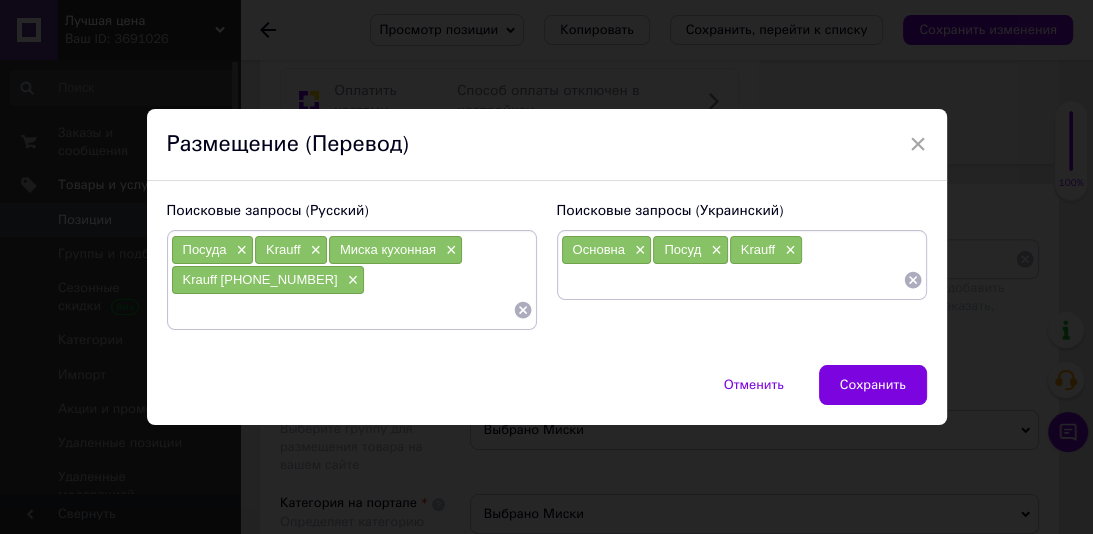click on "×" at bounding box center [239, 250] 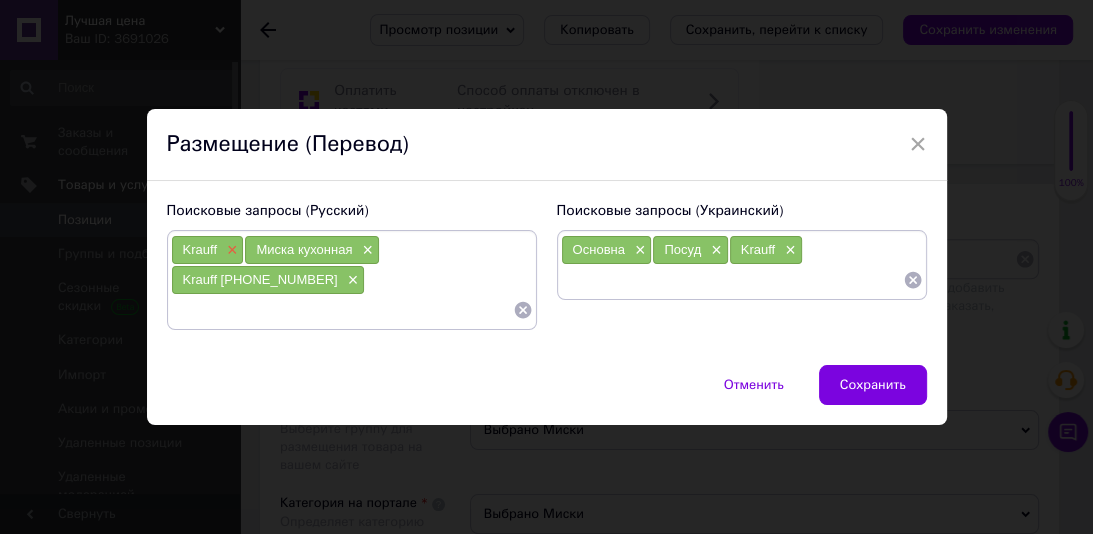 click on "×" at bounding box center [230, 250] 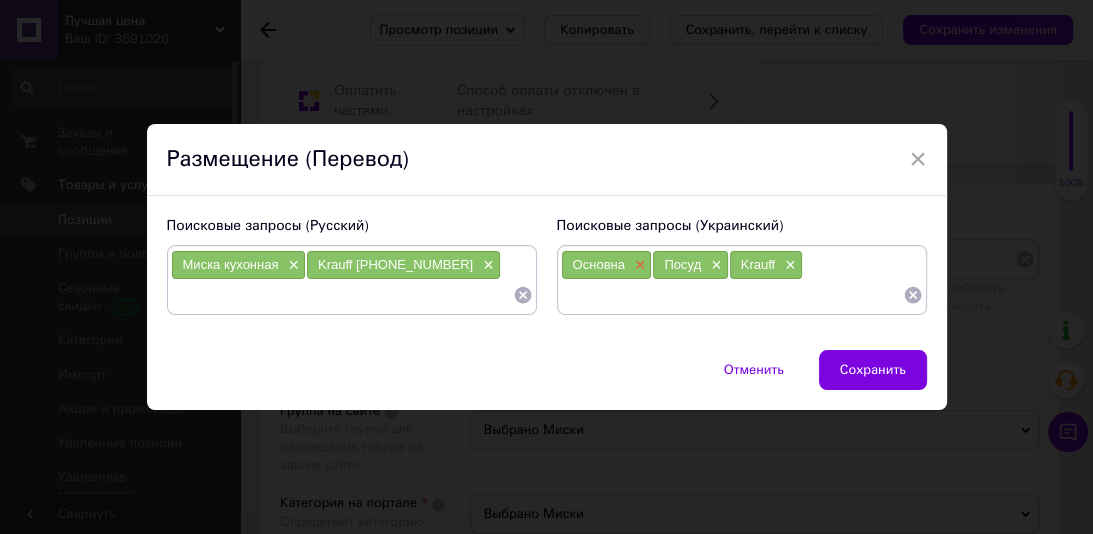 click on "×" at bounding box center [638, 265] 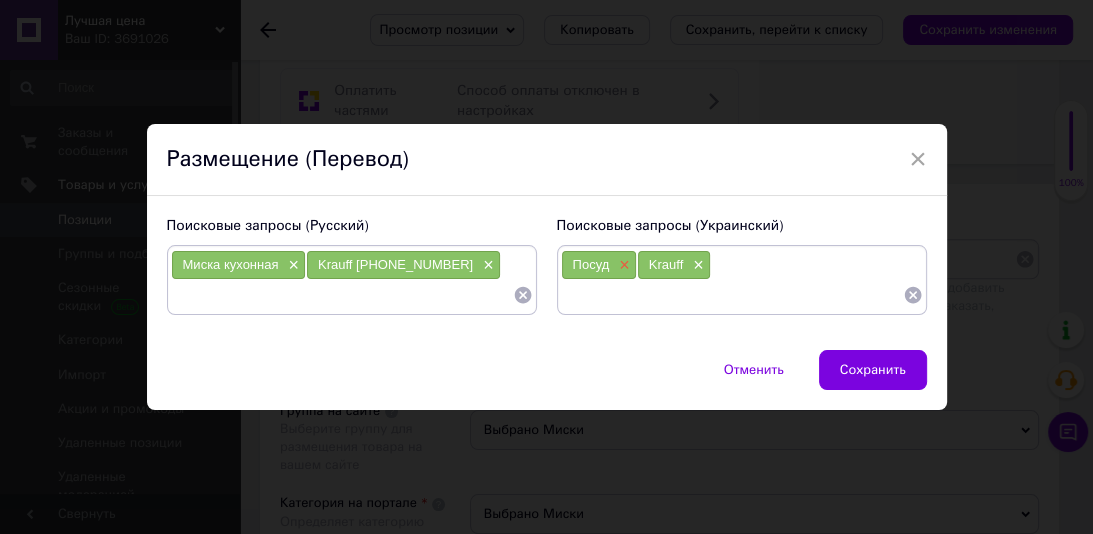 click on "×" at bounding box center (622, 265) 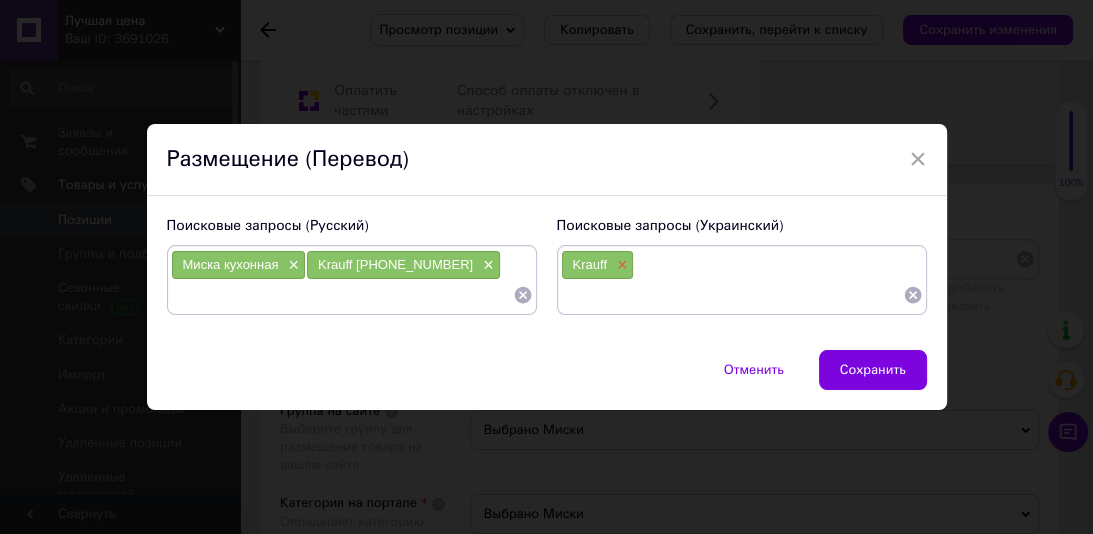 click on "×" at bounding box center [620, 265] 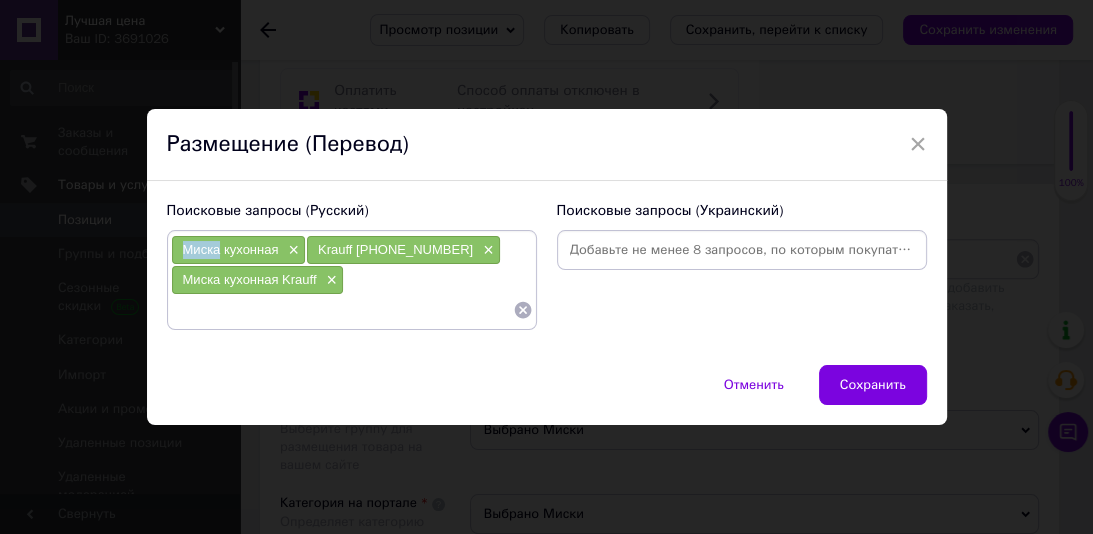 drag, startPoint x: 216, startPoint y: 252, endPoint x: 189, endPoint y: 248, distance: 27.294687 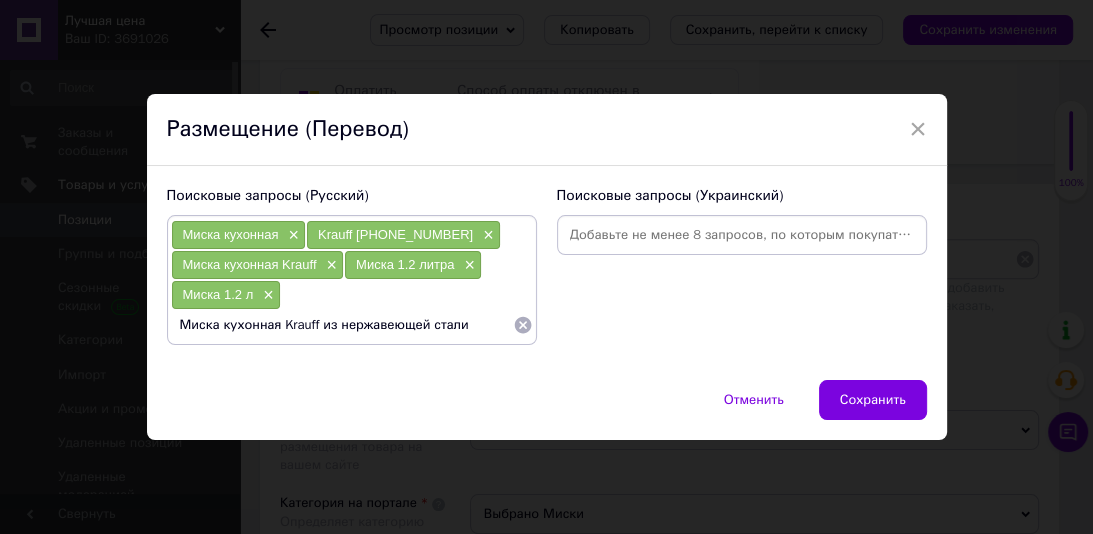click on "Миска кухонная Krauff из нержавеющей стали" at bounding box center (342, 325) 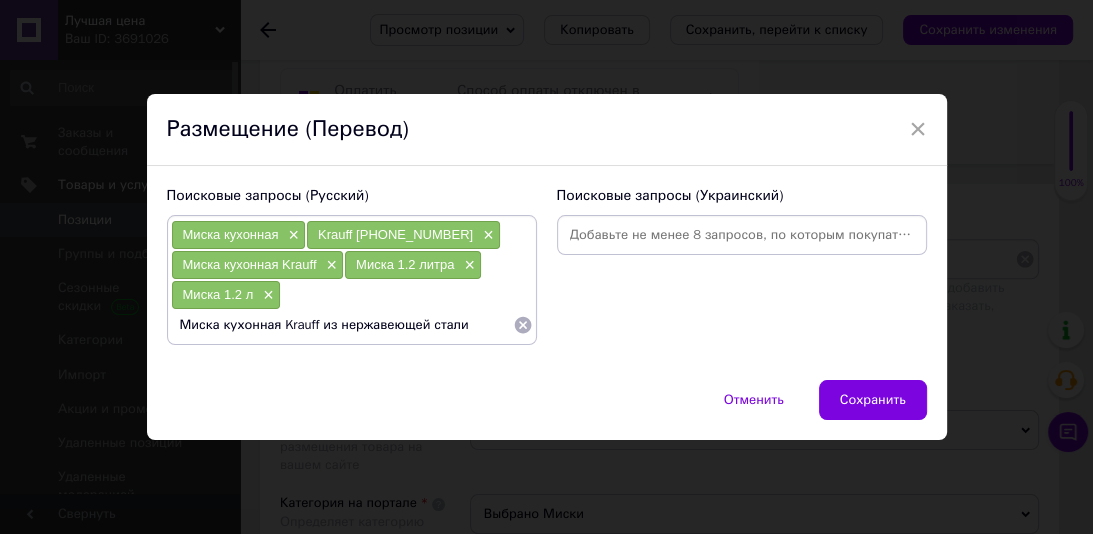 click on "Миска кухонная Krauff из нержавеющей стали" at bounding box center (342, 325) 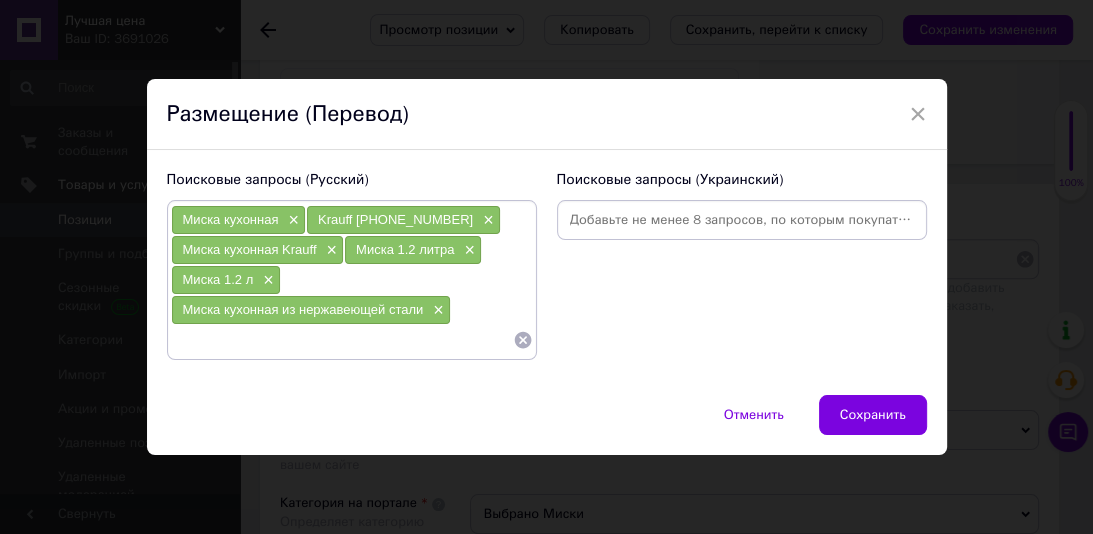 click at bounding box center (342, 340) 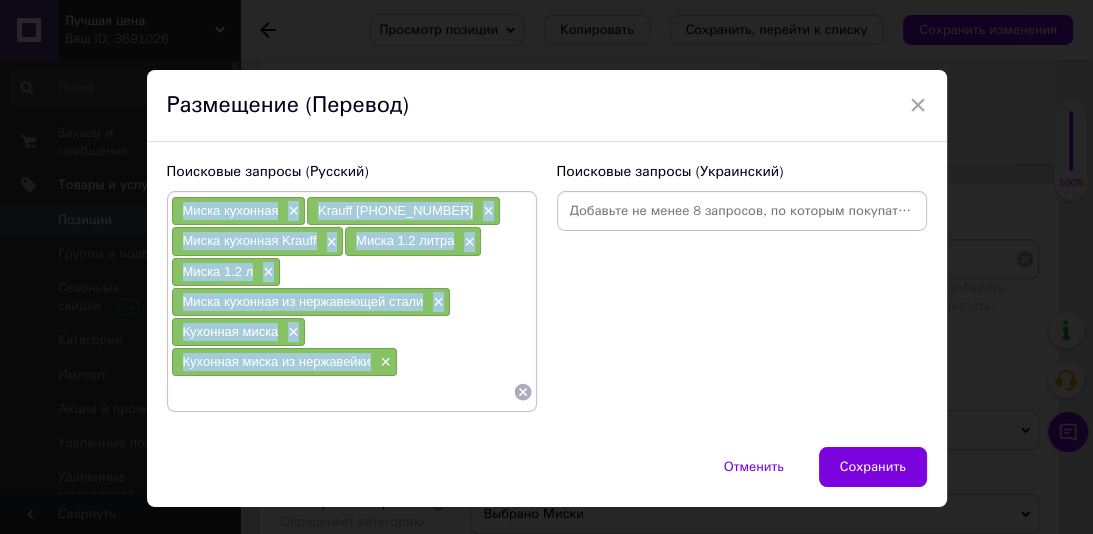 drag, startPoint x: 502, startPoint y: 325, endPoint x: 199, endPoint y: 209, distance: 324.44568 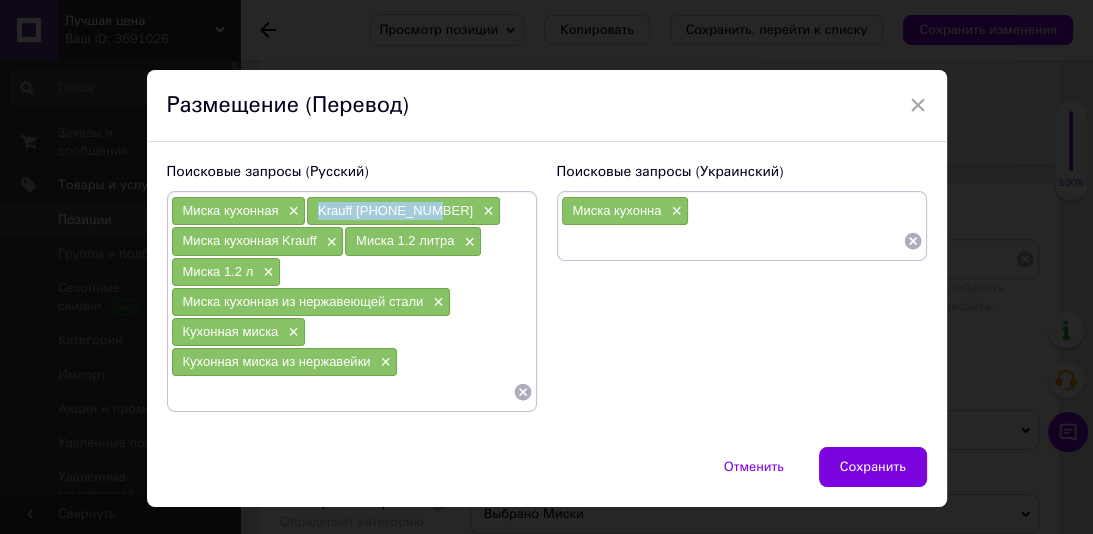 drag, startPoint x: 429, startPoint y: 210, endPoint x: 312, endPoint y: 212, distance: 117.01709 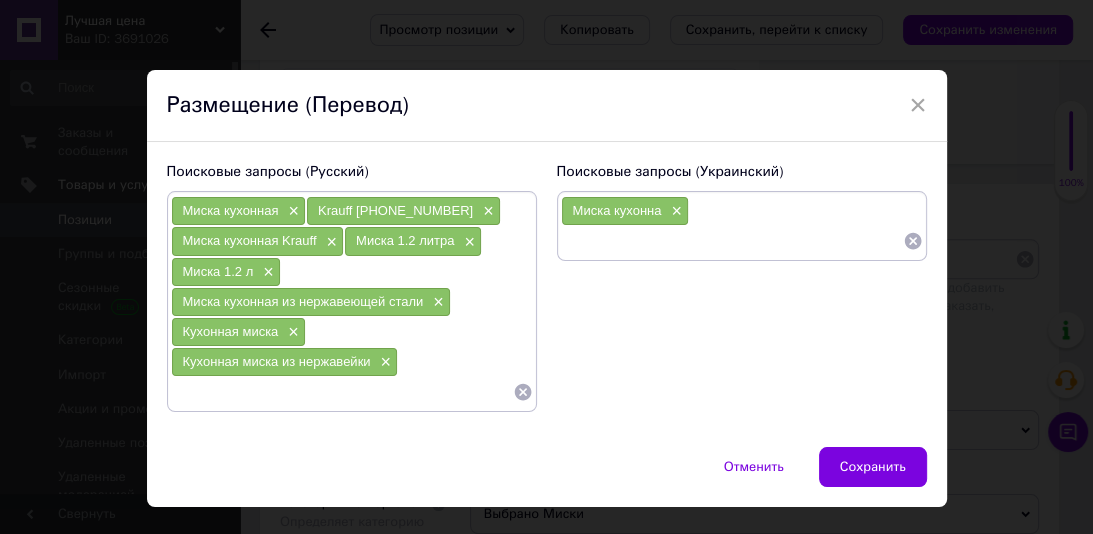 click at bounding box center [732, 241] 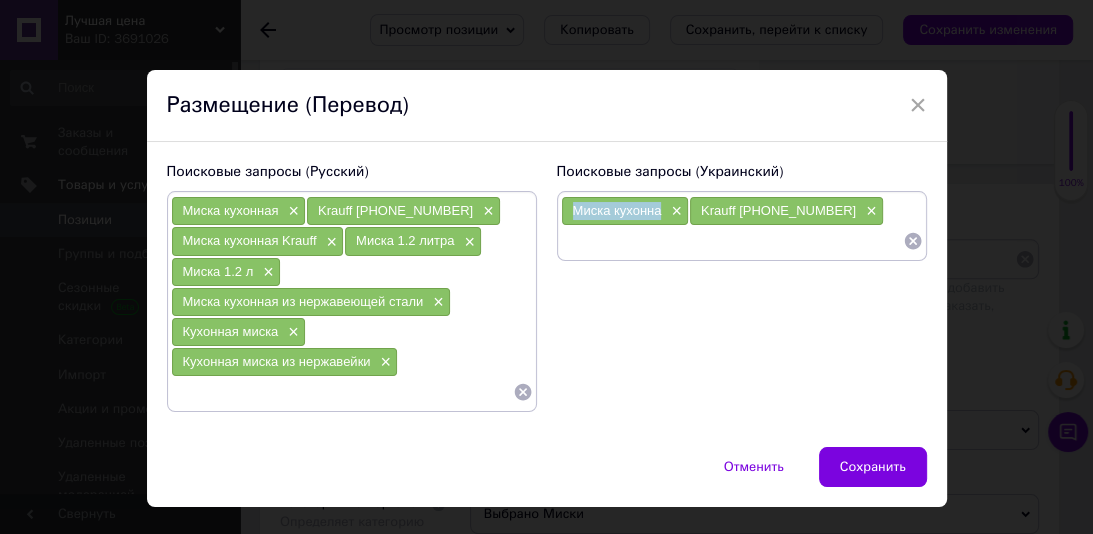 drag, startPoint x: 665, startPoint y: 212, endPoint x: 554, endPoint y: 220, distance: 111.28792 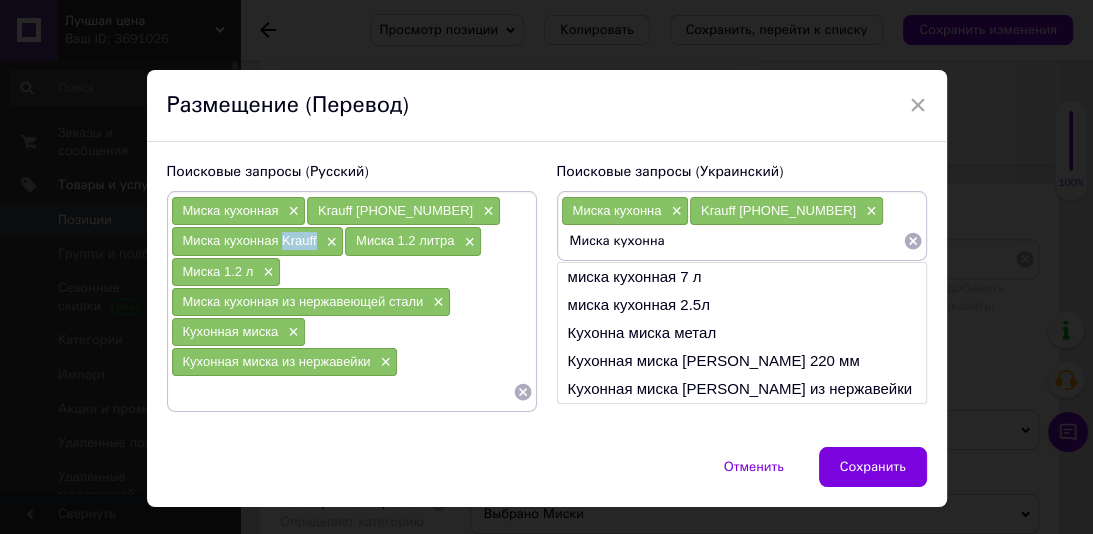 drag, startPoint x: 312, startPoint y: 246, endPoint x: 277, endPoint y: 244, distance: 35.057095 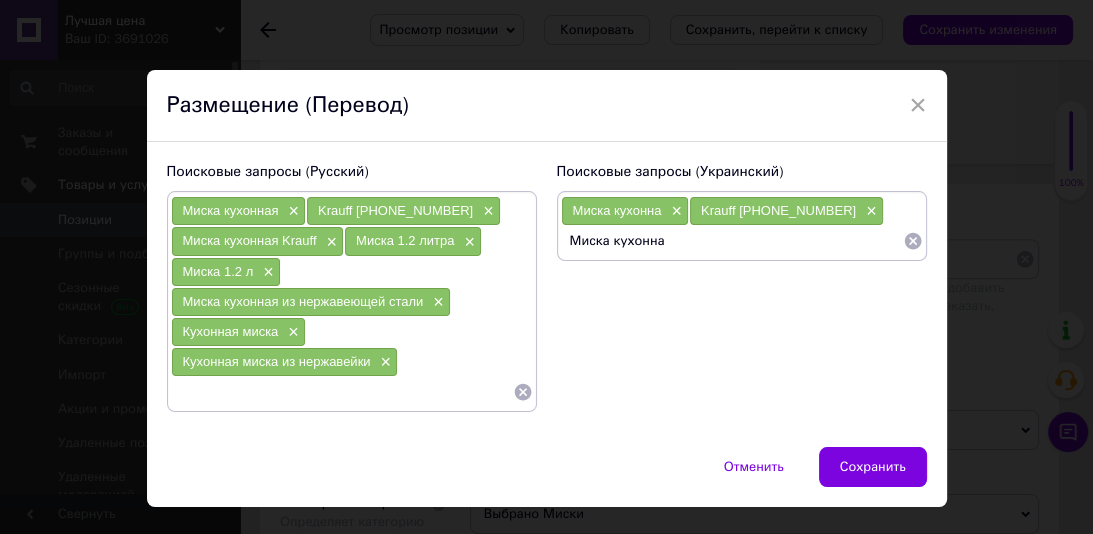 click on "Миска кухонна" at bounding box center [732, 241] 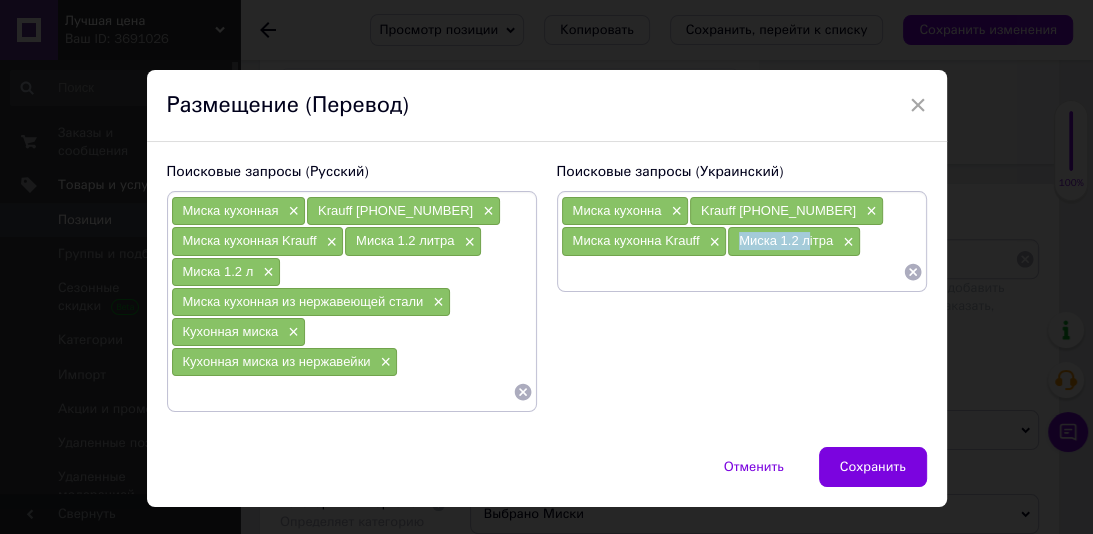 drag, startPoint x: 804, startPoint y: 250, endPoint x: 735, endPoint y: 244, distance: 69.260376 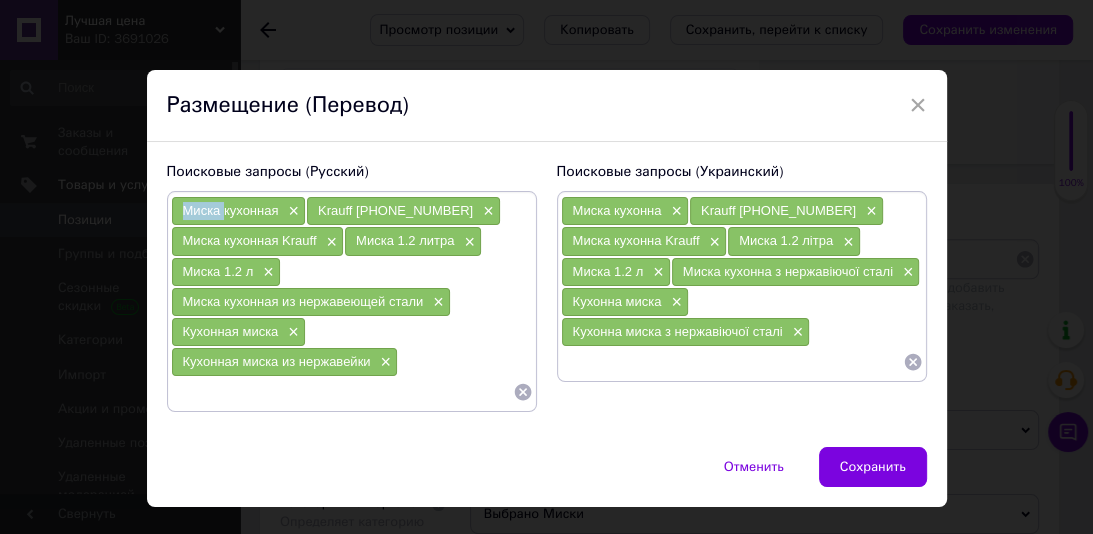 drag, startPoint x: 219, startPoint y: 214, endPoint x: 174, endPoint y: 210, distance: 45.17743 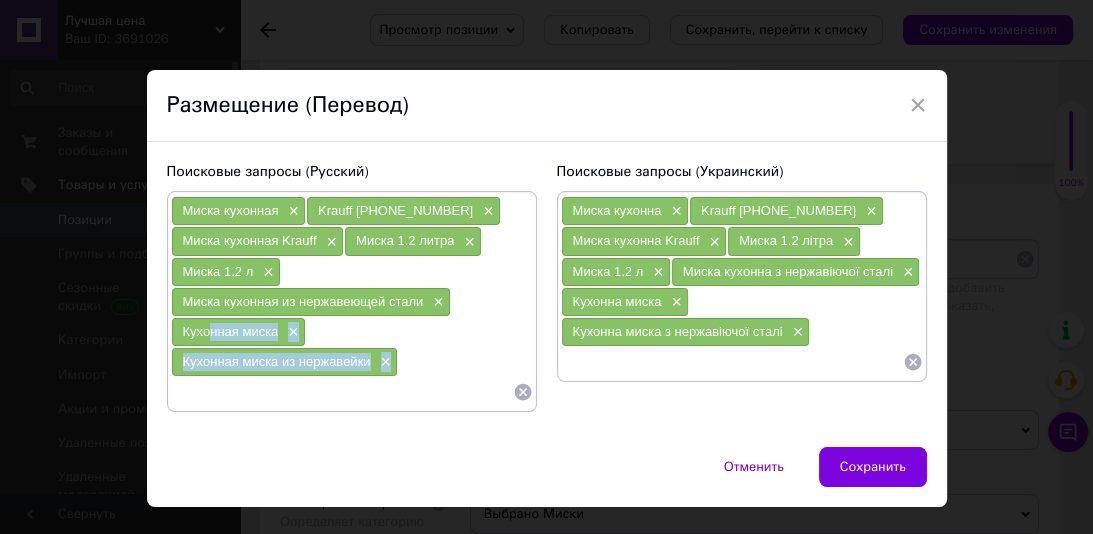 click on "Миска кухонная × Krauff [PHONE_NUMBER] × Миска кухонная Krauff × Миска 1.2 литра × Миска 1.2 л × Миска кухонная из нержавеющей стали × Кухонная миска × Кухонная миска из нержавейки ×" at bounding box center [352, 301] 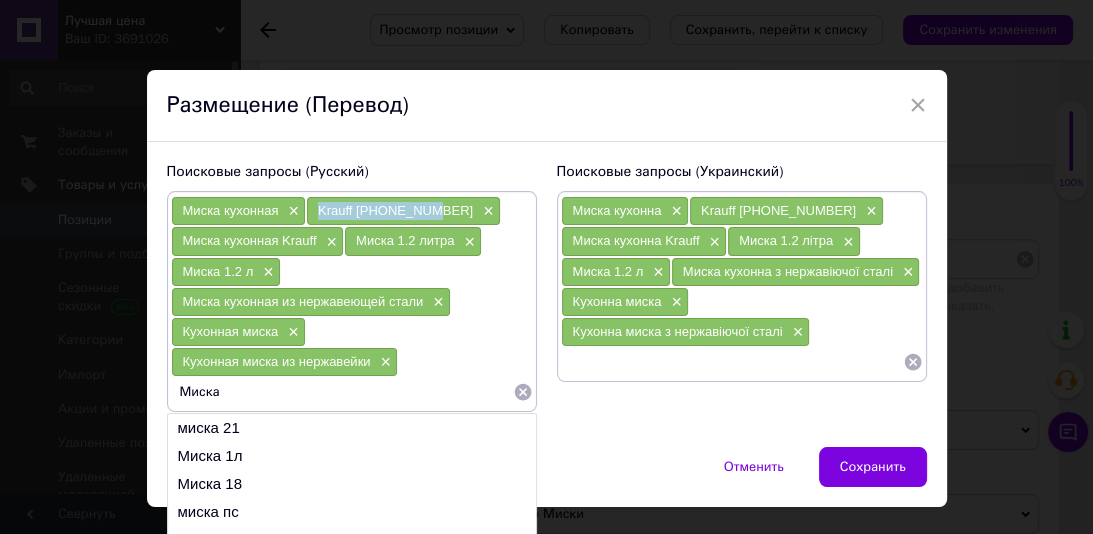 drag, startPoint x: 421, startPoint y: 207, endPoint x: 312, endPoint y: 209, distance: 109.01835 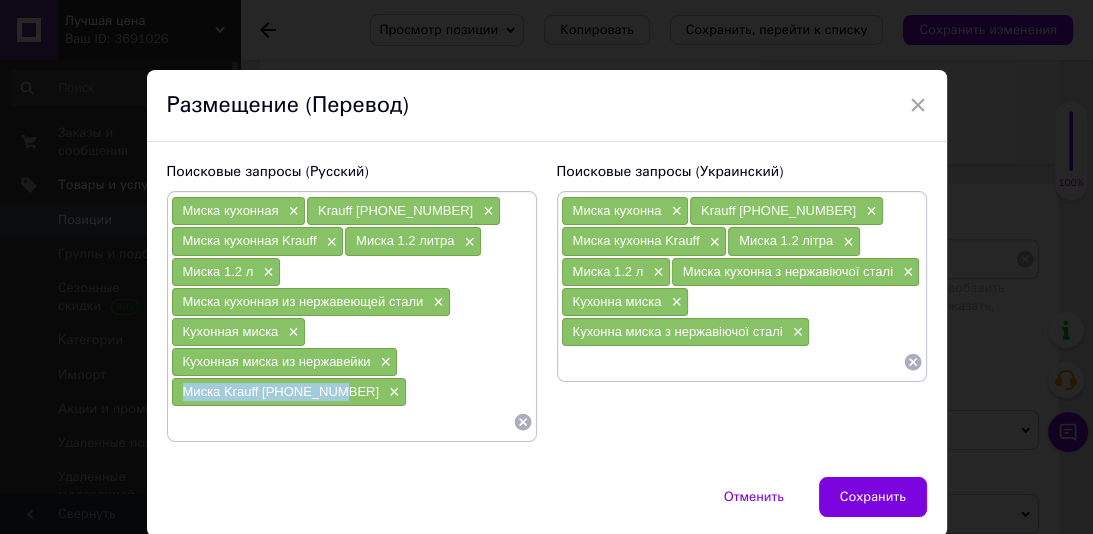 drag, startPoint x: 324, startPoint y: 353, endPoint x: 172, endPoint y: 357, distance: 152.05263 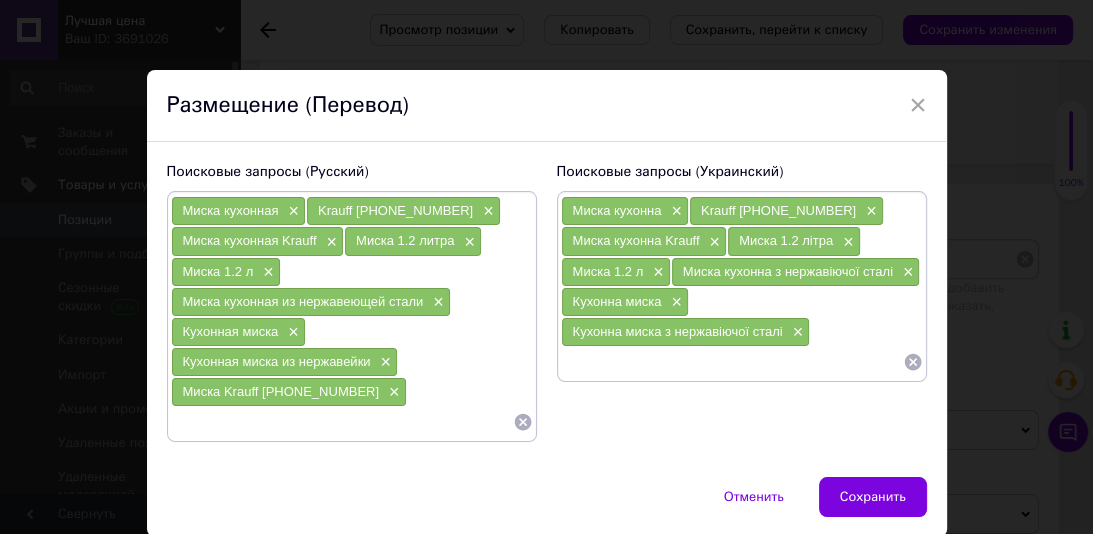 click at bounding box center [732, 362] 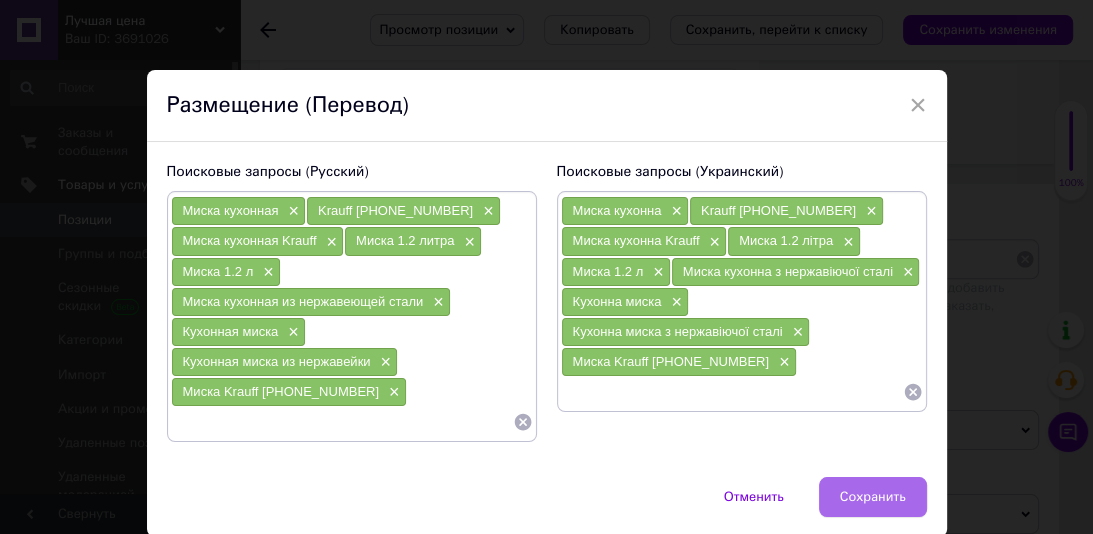 click on "Сохранить" at bounding box center (873, 497) 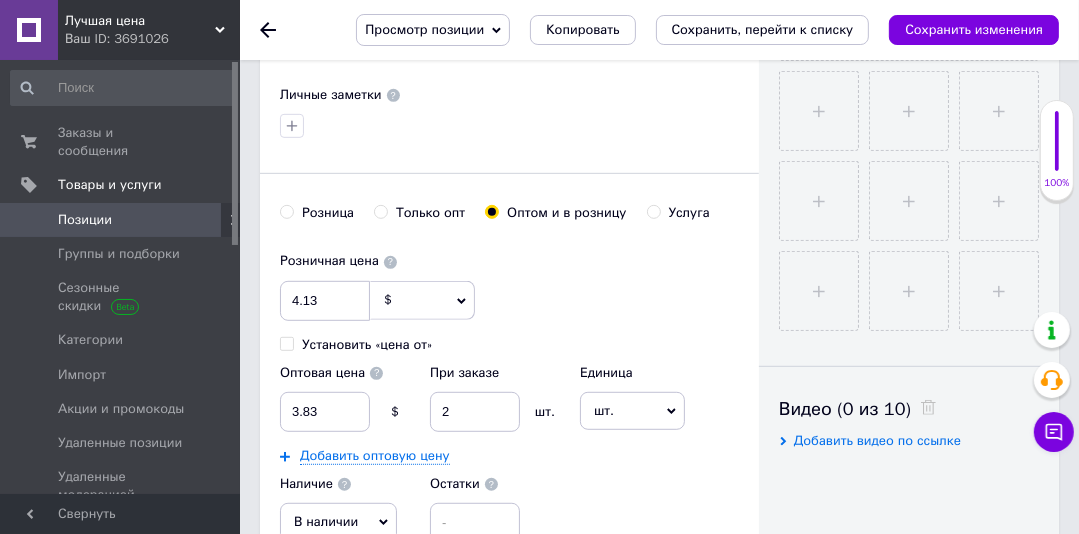 scroll, scrollTop: 0, scrollLeft: 0, axis: both 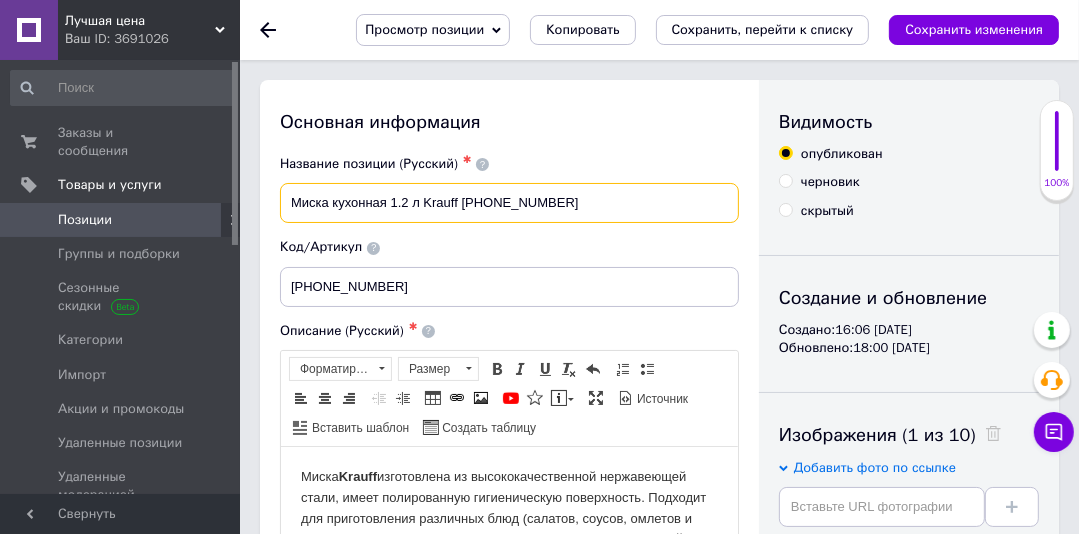 drag, startPoint x: 573, startPoint y: 201, endPoint x: 421, endPoint y: 204, distance: 152.0296 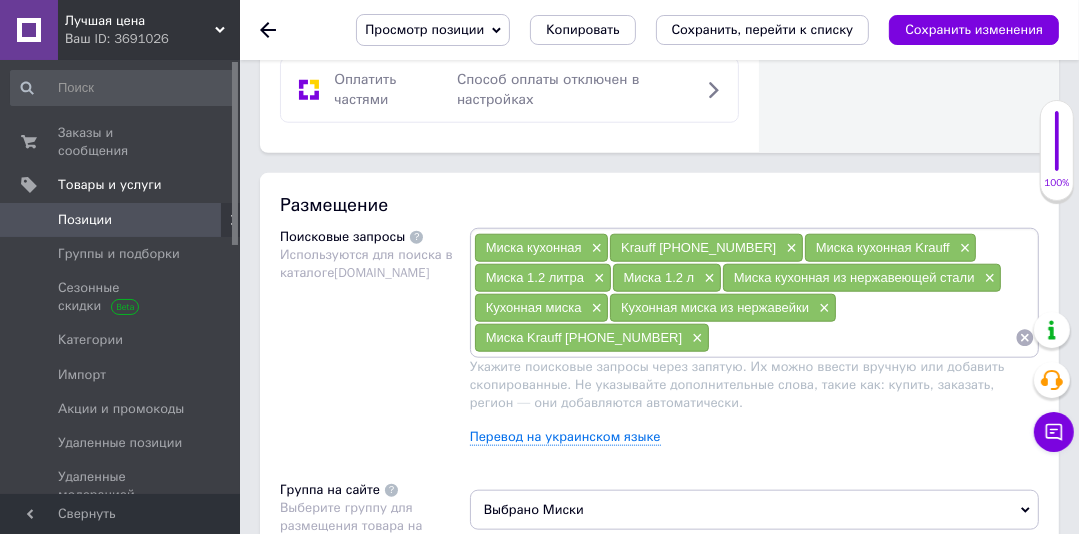 scroll, scrollTop: 1352, scrollLeft: 0, axis: vertical 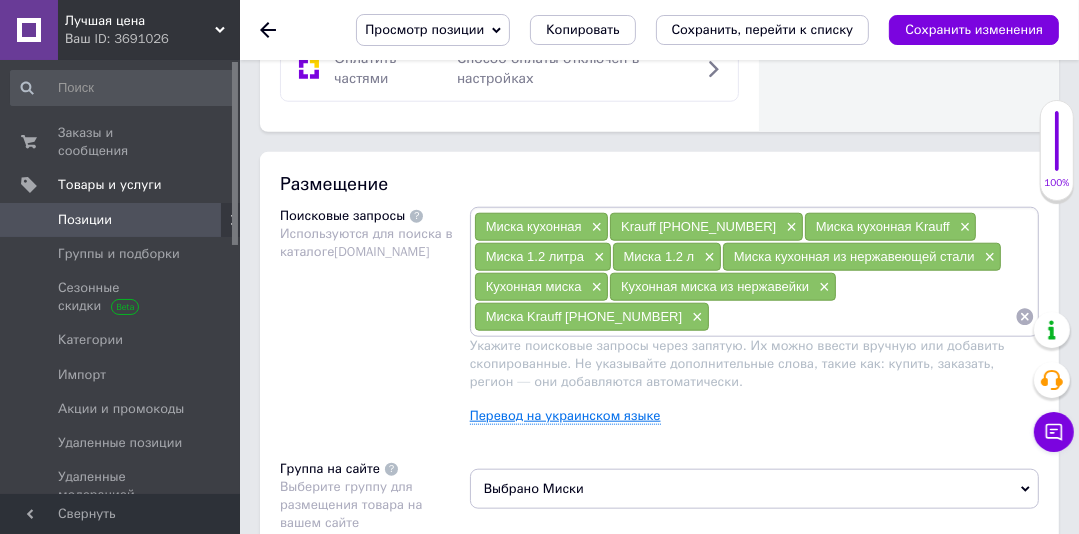 click on "Перевод на украинском языке" at bounding box center [565, 416] 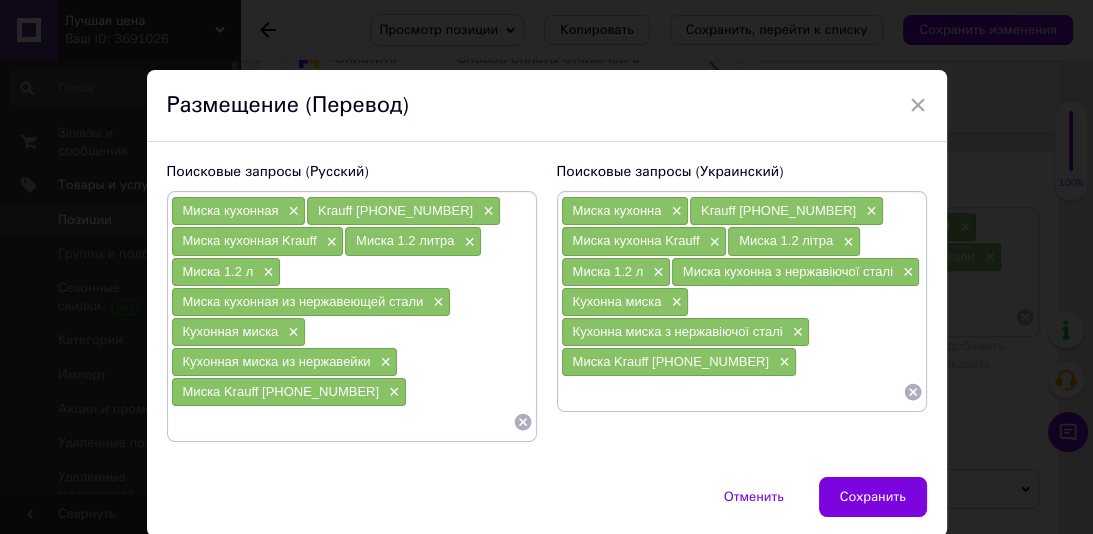 click at bounding box center [342, 422] 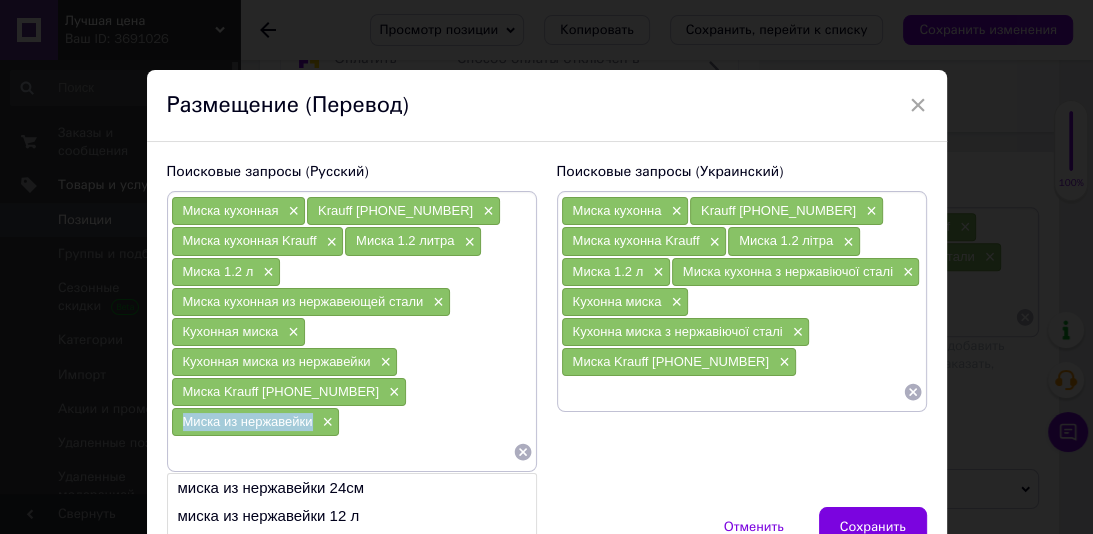 drag, startPoint x: 501, startPoint y: 359, endPoint x: 362, endPoint y: 360, distance: 139.0036 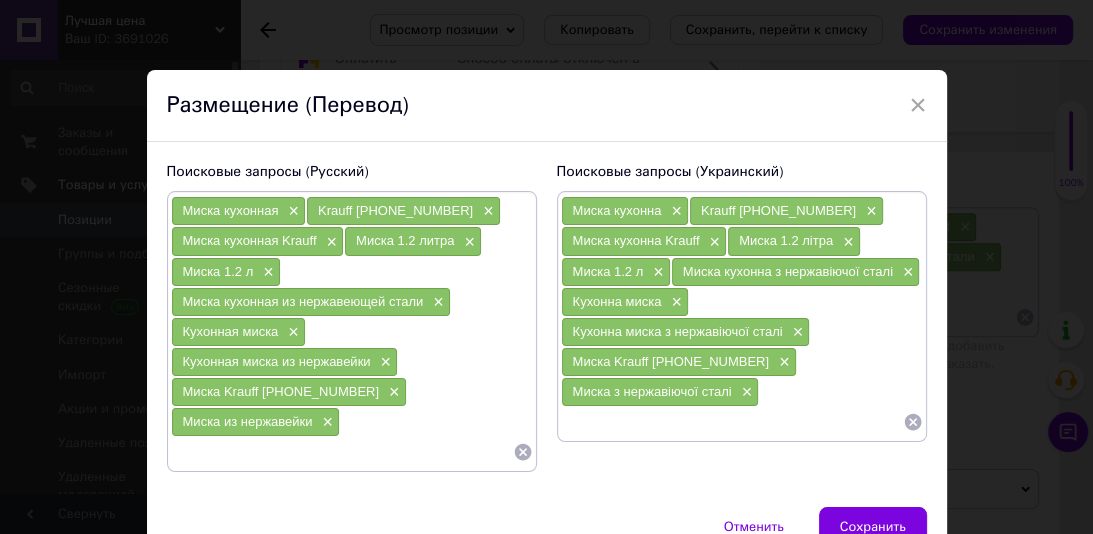 click on "Сохранить" at bounding box center (873, 527) 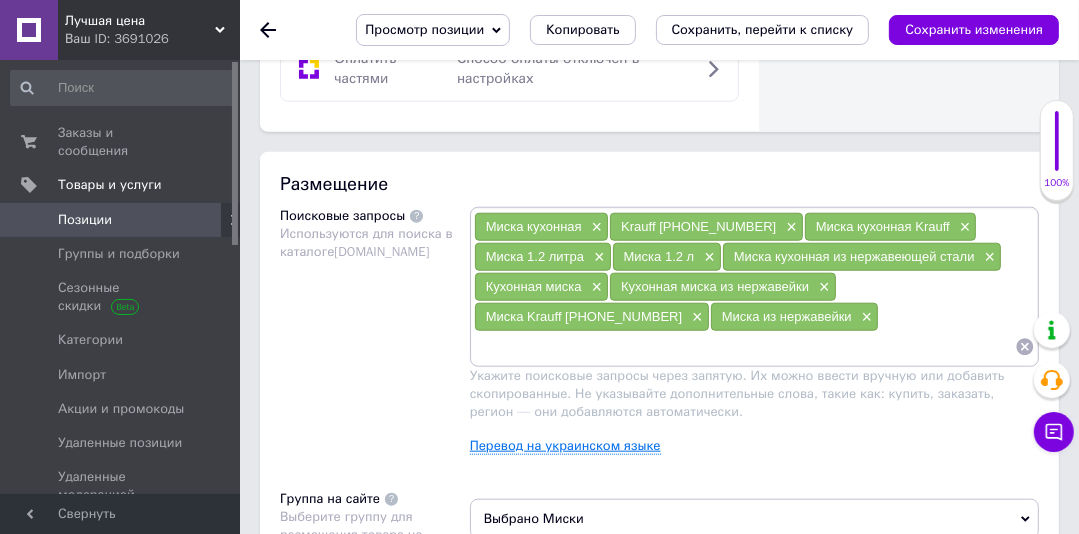 click on "Перевод на украинском языке" at bounding box center [565, 446] 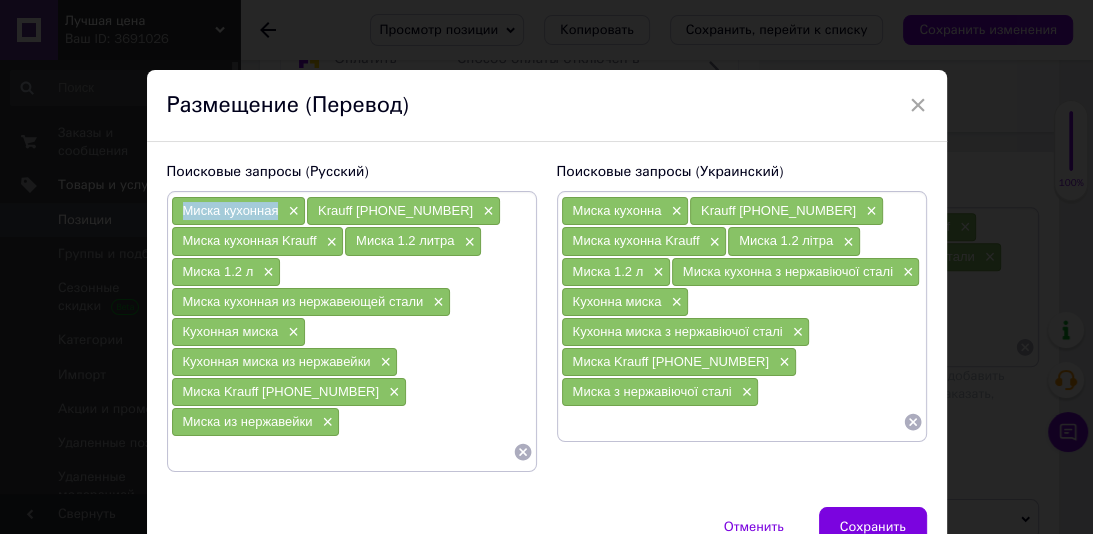 drag, startPoint x: 277, startPoint y: 213, endPoint x: 174, endPoint y: 212, distance: 103.00485 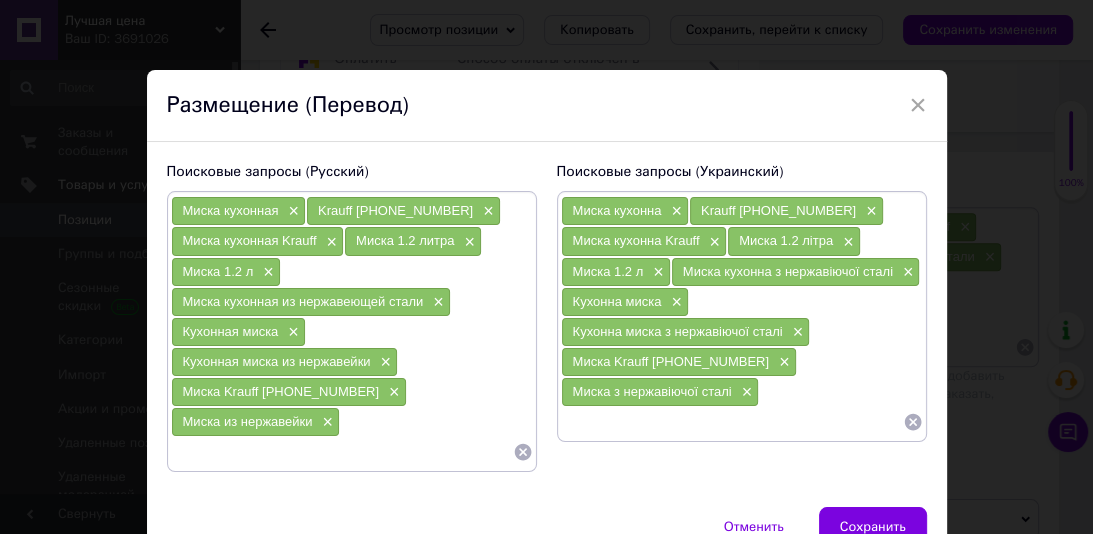 click at bounding box center [342, 452] 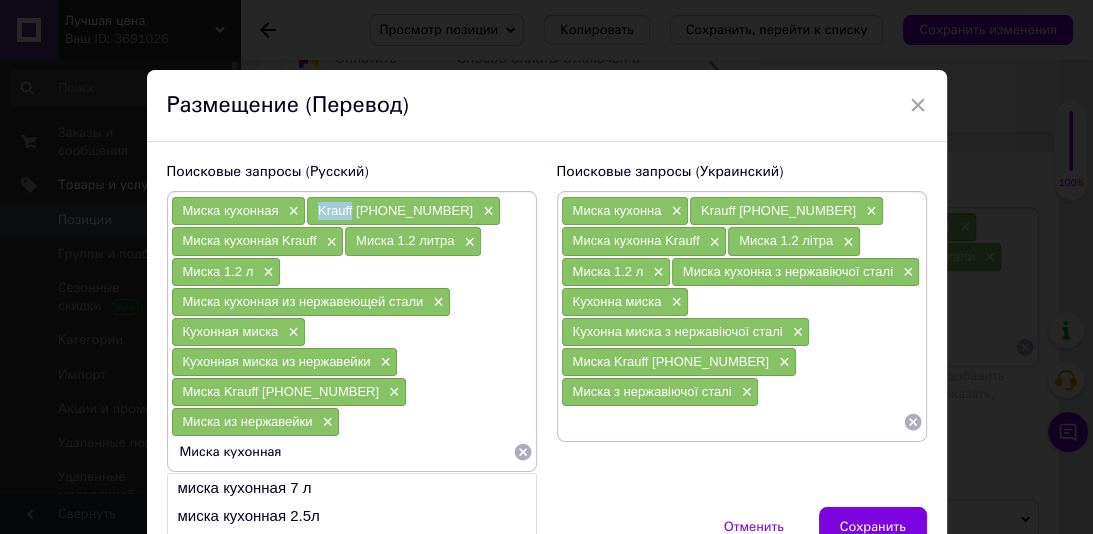 drag, startPoint x: 350, startPoint y: 209, endPoint x: 315, endPoint y: 208, distance: 35.014282 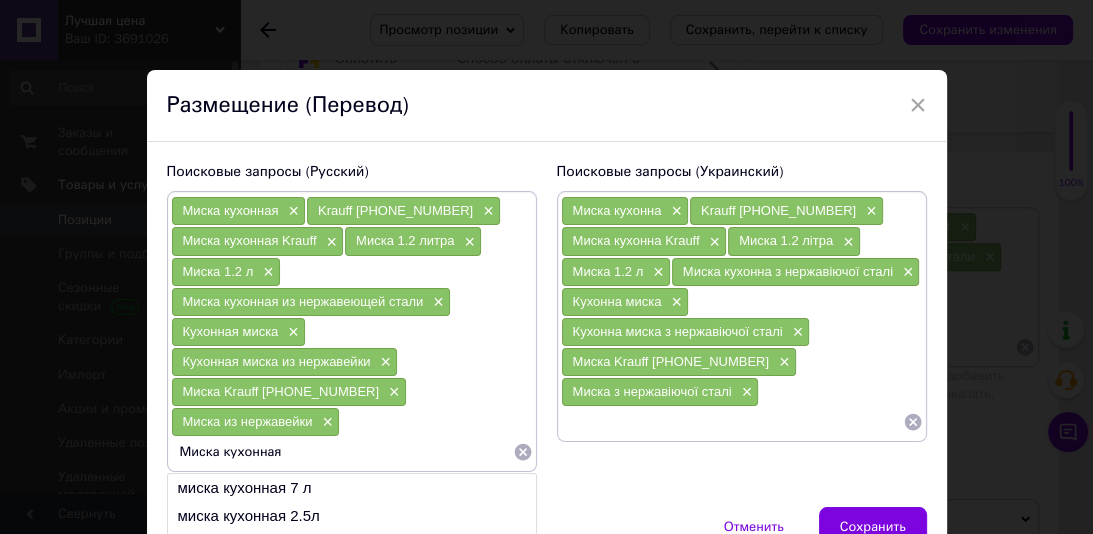 click on "Миска кухонная" at bounding box center [342, 452] 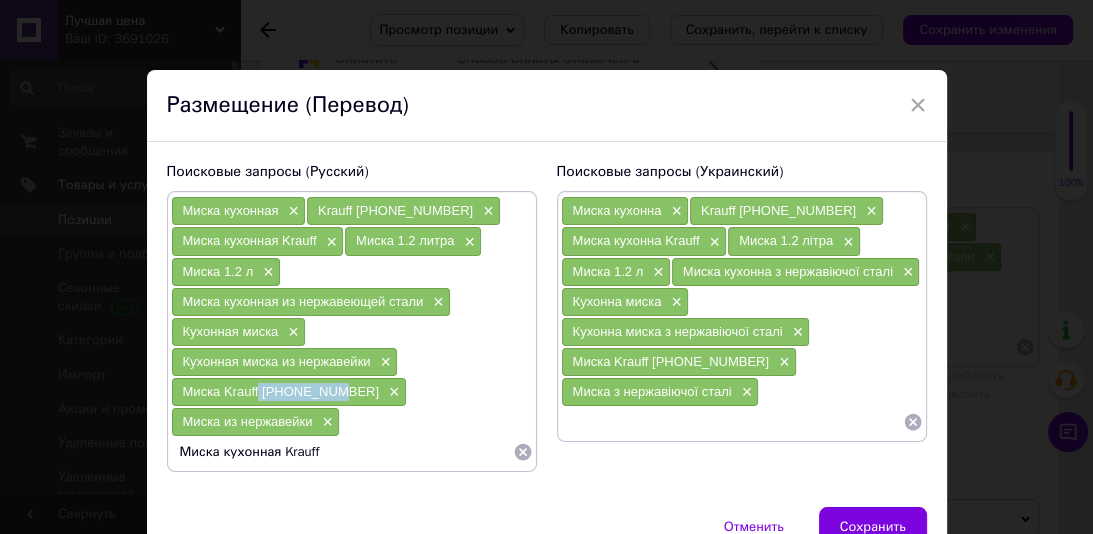 drag, startPoint x: 327, startPoint y: 356, endPoint x: 256, endPoint y: 356, distance: 71 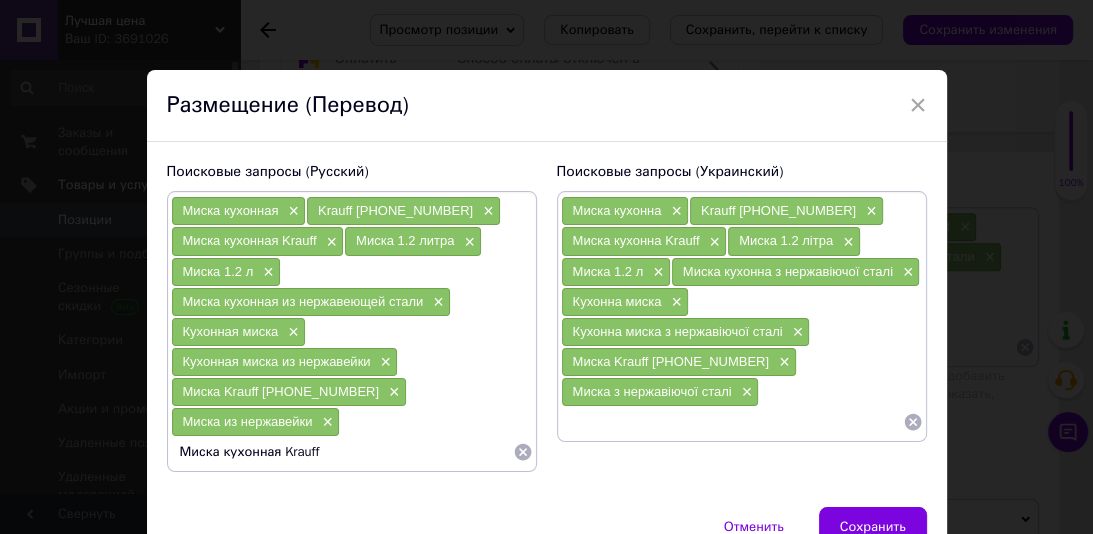 click on "Миска кухонная Krauff" at bounding box center (342, 452) 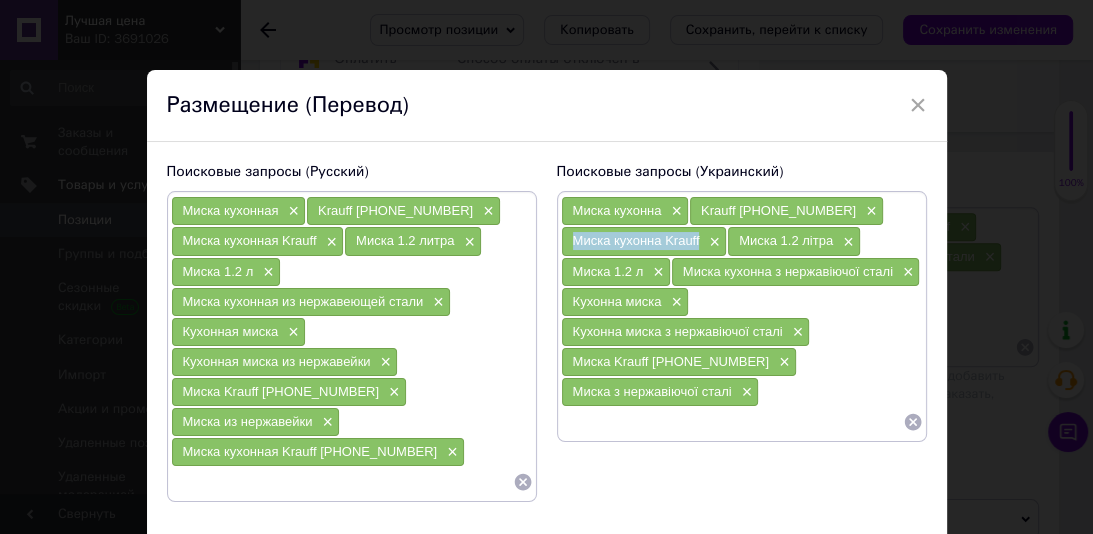 drag, startPoint x: 704, startPoint y: 240, endPoint x: 584, endPoint y: 241, distance: 120.004166 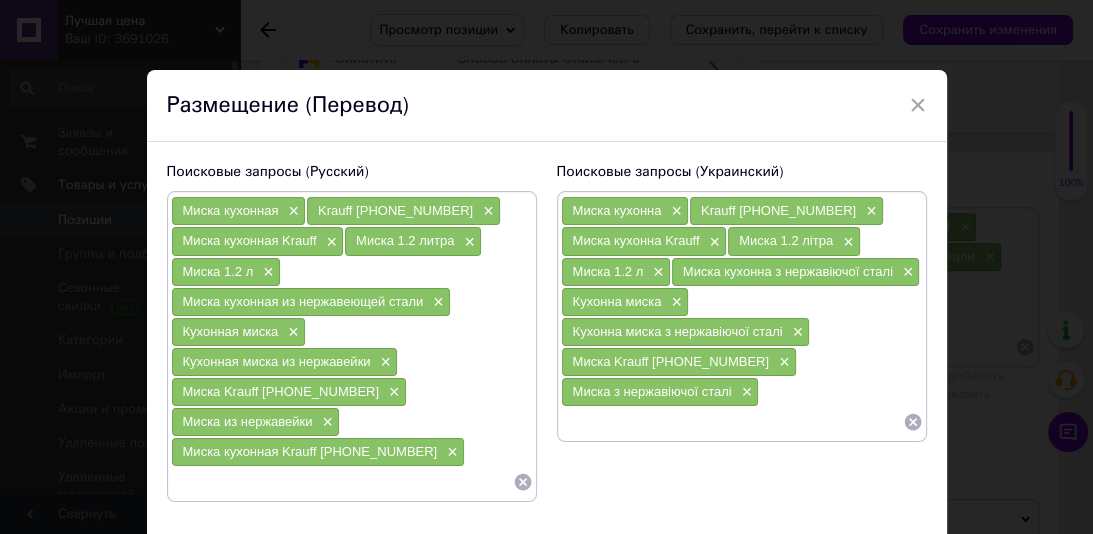 click at bounding box center [732, 422] 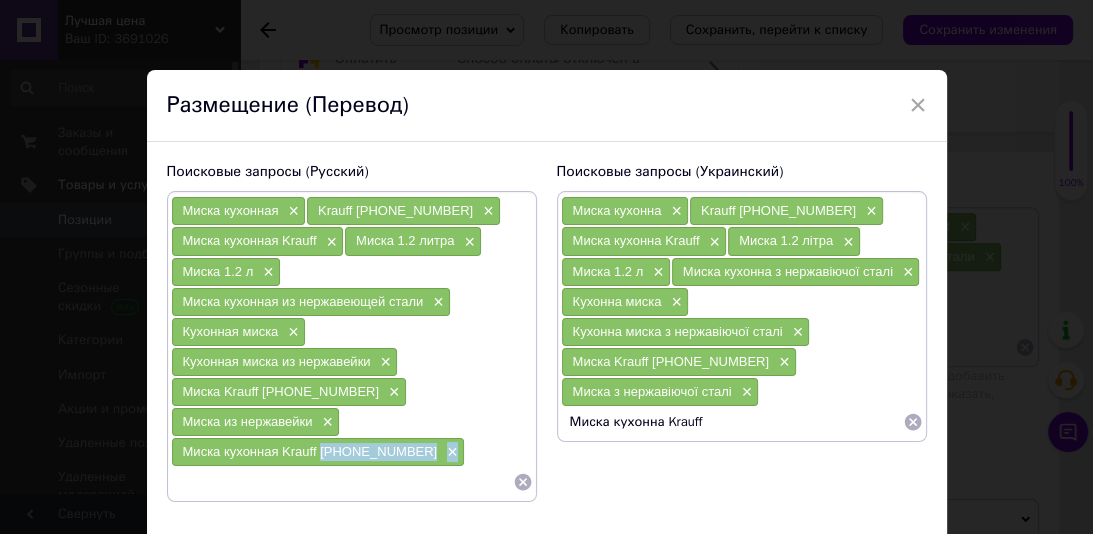 drag, startPoint x: 380, startPoint y: 398, endPoint x: 333, endPoint y: 386, distance: 48.507732 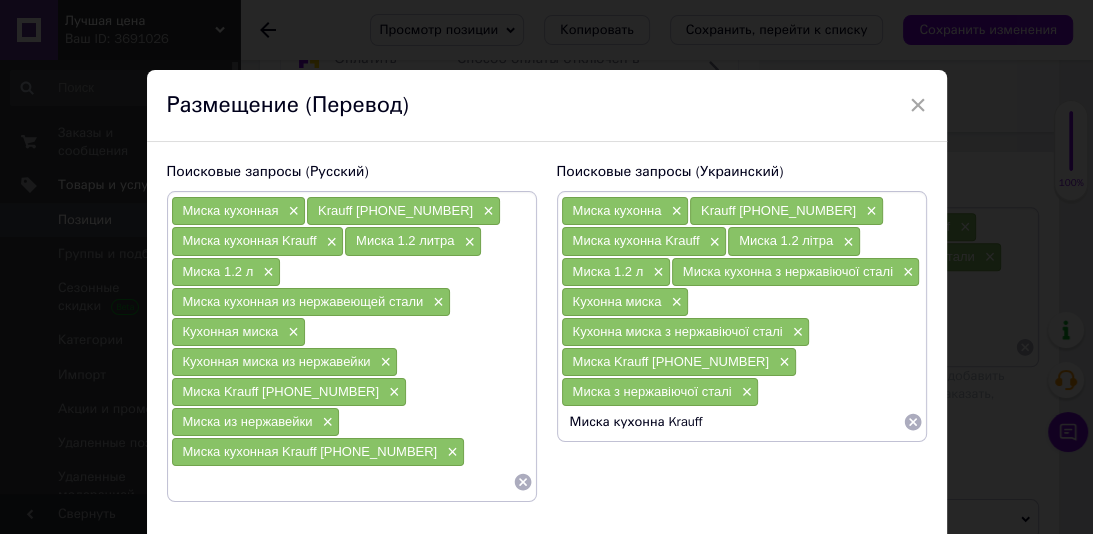 click on "Миска кухонна Krauff" at bounding box center (732, 422) 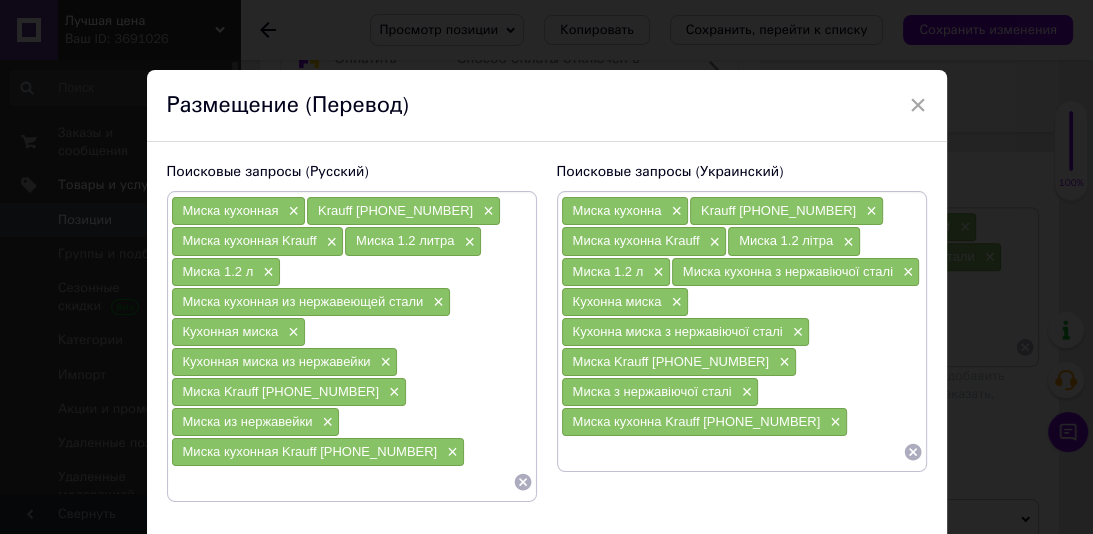 click on "Сохранить" at bounding box center (873, 557) 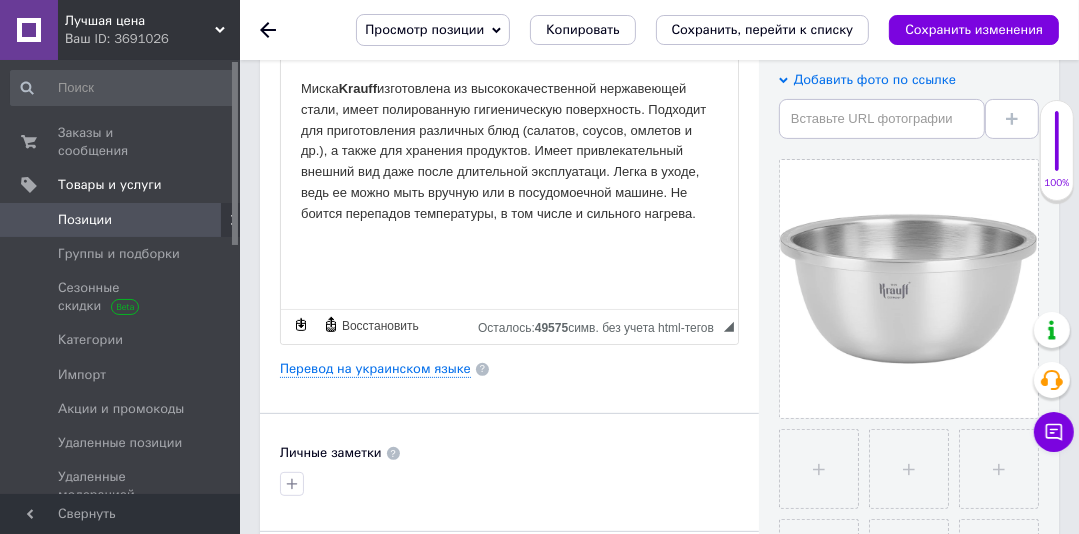scroll, scrollTop: 395, scrollLeft: 0, axis: vertical 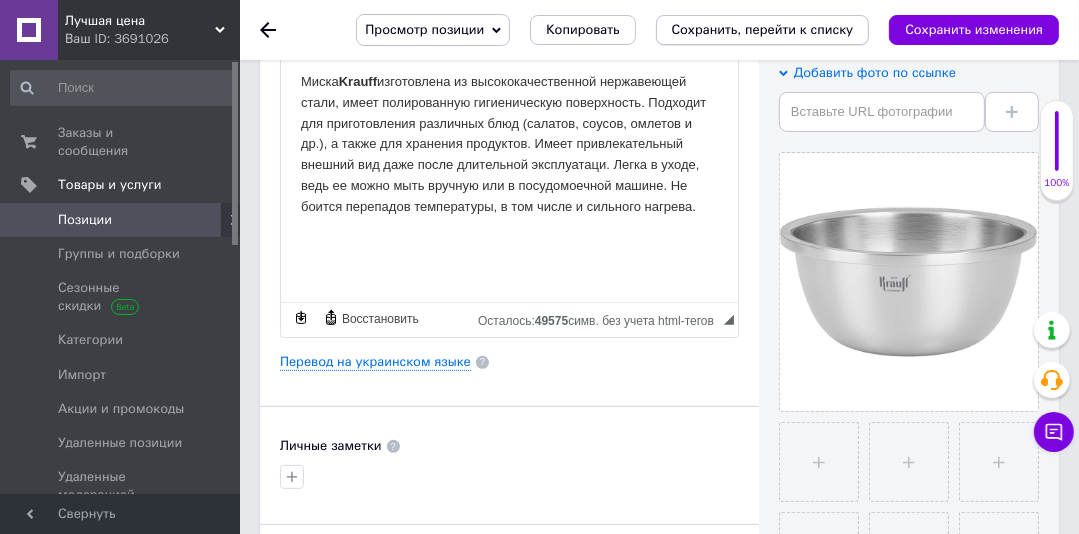 click on "Сохранить, перейти к списку" at bounding box center (763, 29) 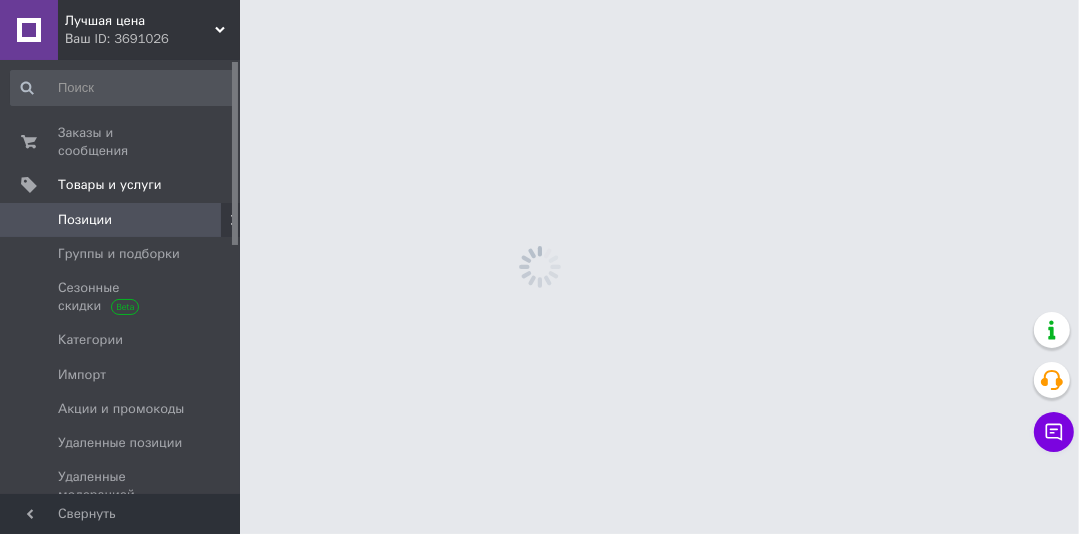 scroll, scrollTop: 0, scrollLeft: 0, axis: both 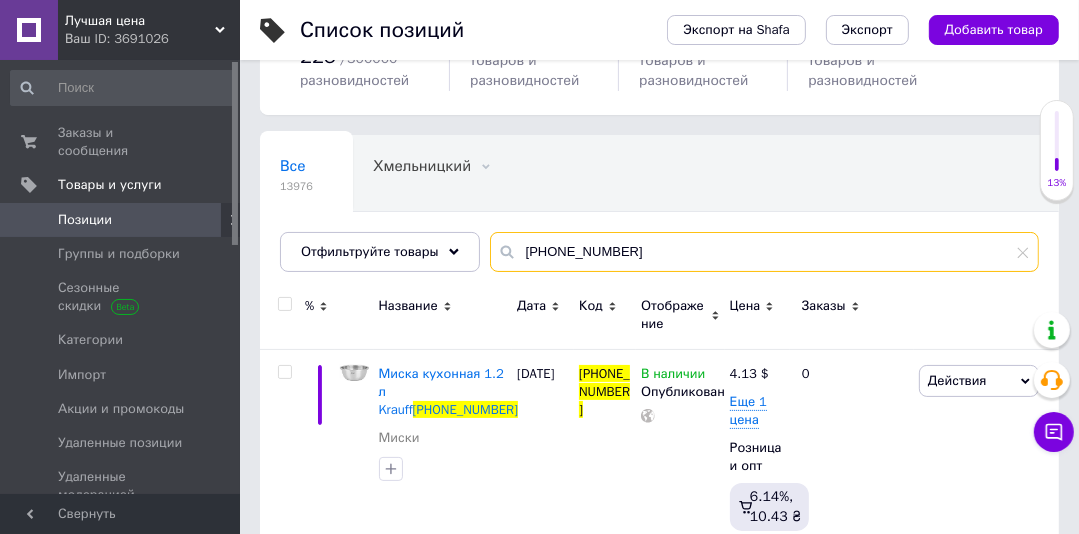click on "[PHONE_NUMBER]" at bounding box center [764, 252] 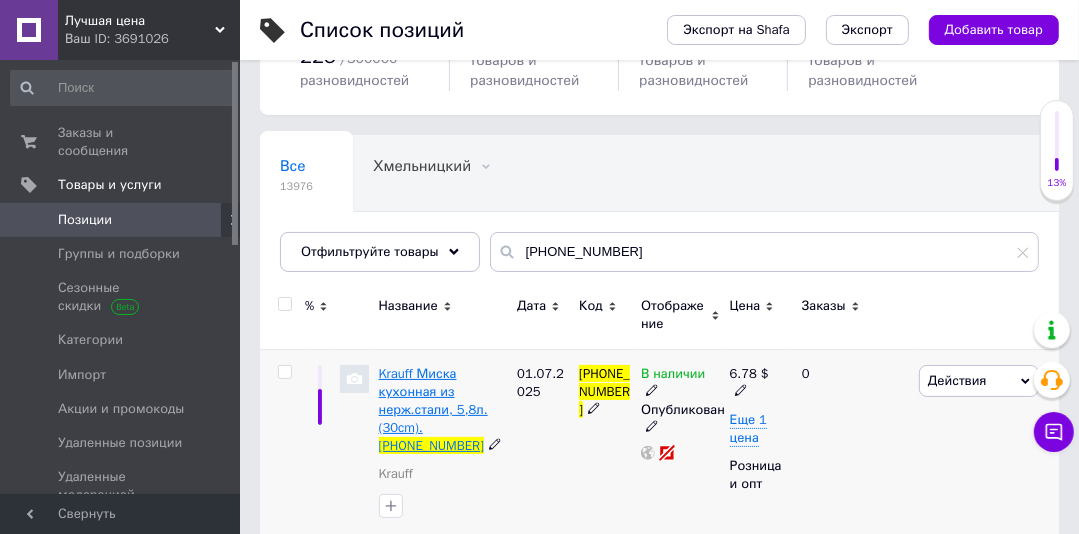 click on "Krauff Миска кухонная из нерж.стали, 5,8л. (30cm)." at bounding box center [433, 401] 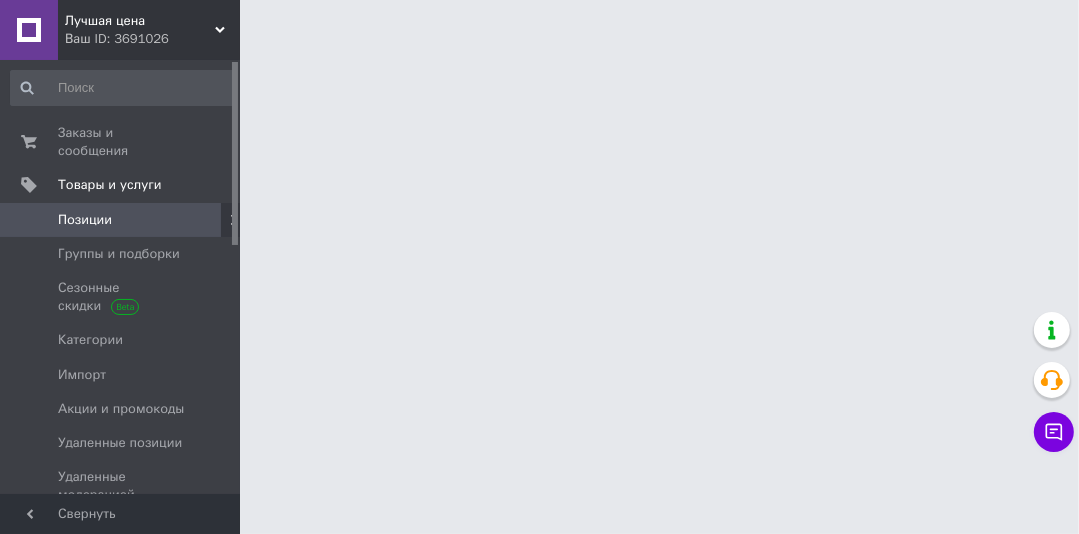 scroll, scrollTop: 0, scrollLeft: 0, axis: both 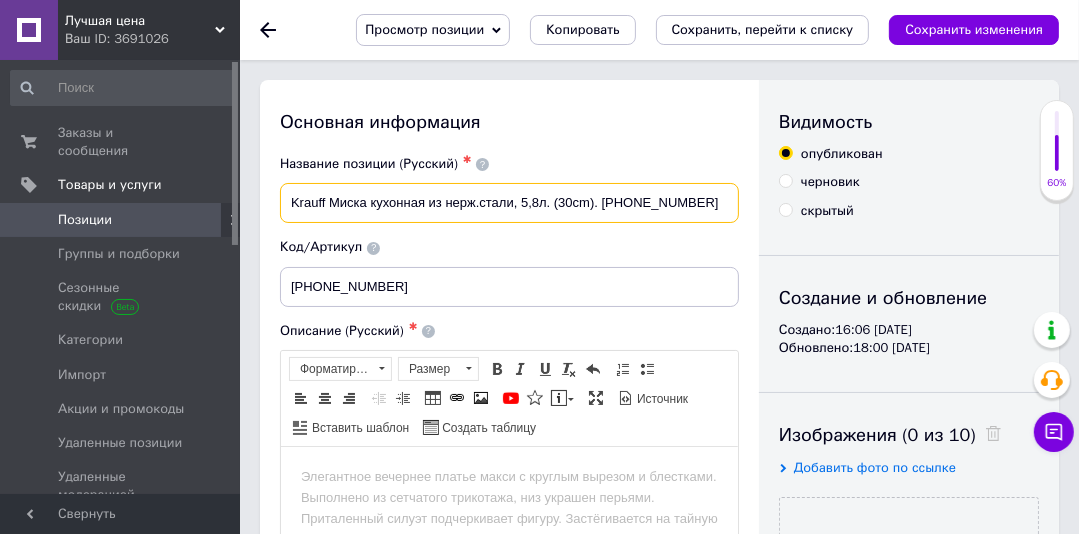 click on "Krauff Миска кухонная из нерж.стали, 5,8л. (30cm). [PHONE_NUMBER]" at bounding box center [509, 203] 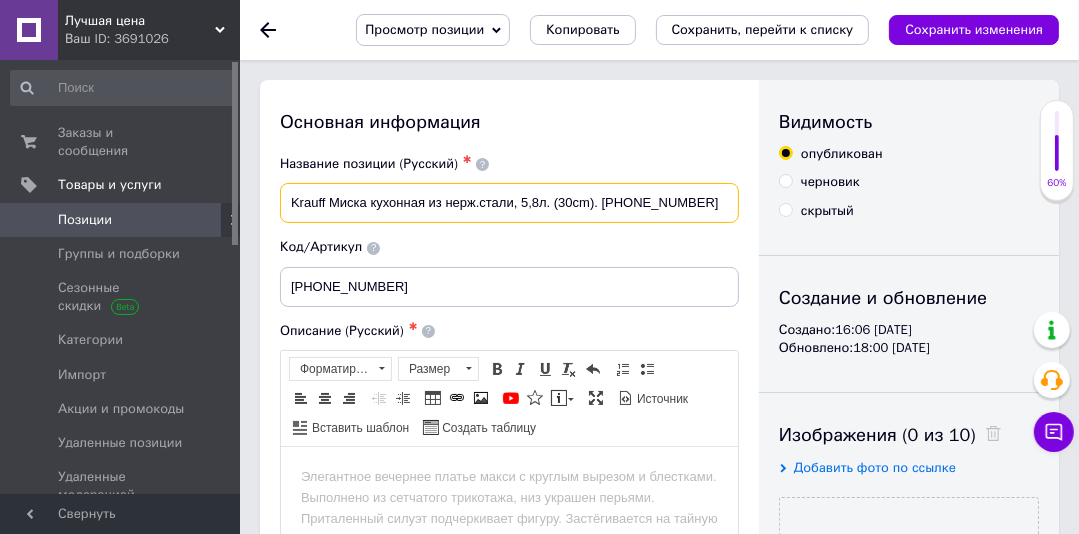 scroll, scrollTop: 0, scrollLeft: 0, axis: both 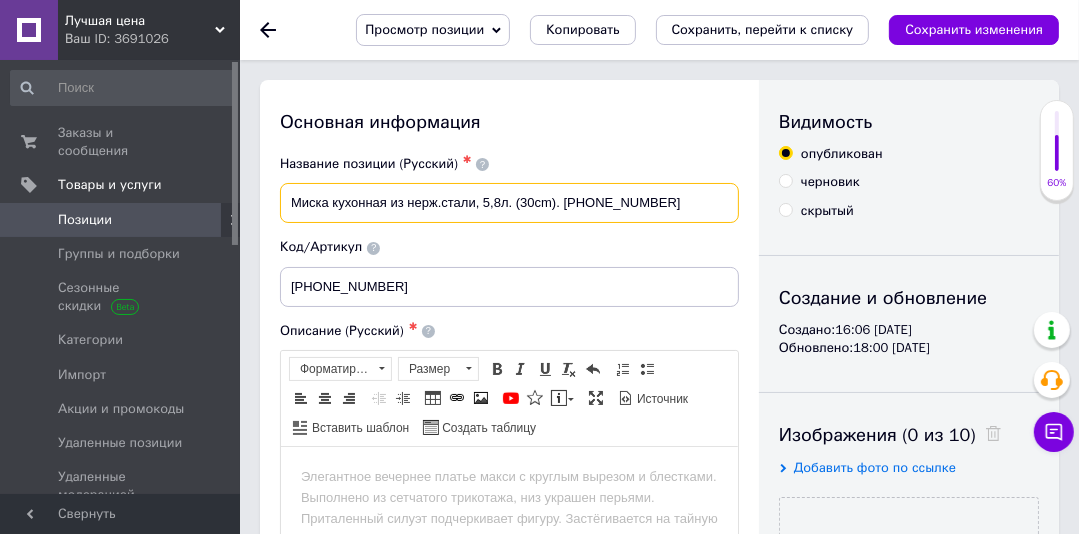 drag, startPoint x: 564, startPoint y: 206, endPoint x: 398, endPoint y: 200, distance: 166.1084 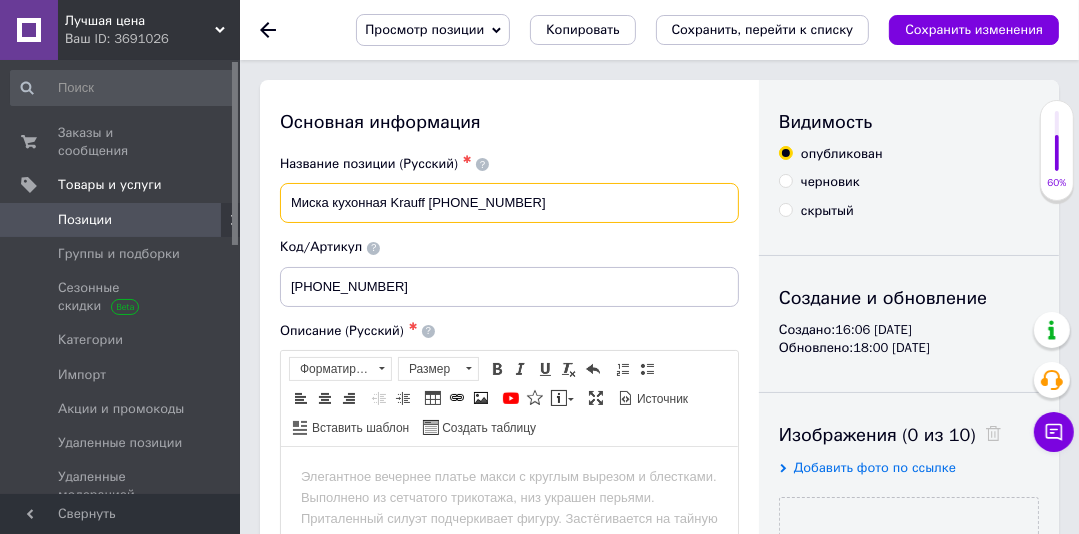 drag, startPoint x: 395, startPoint y: 202, endPoint x: 393, endPoint y: 220, distance: 18.110771 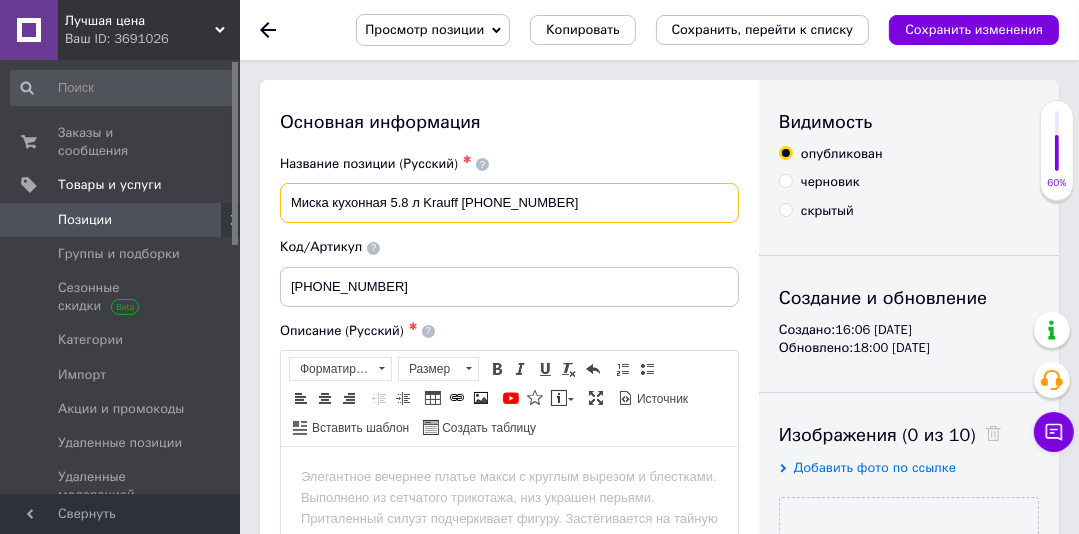 drag, startPoint x: 462, startPoint y: 202, endPoint x: 463, endPoint y: 234, distance: 32.01562 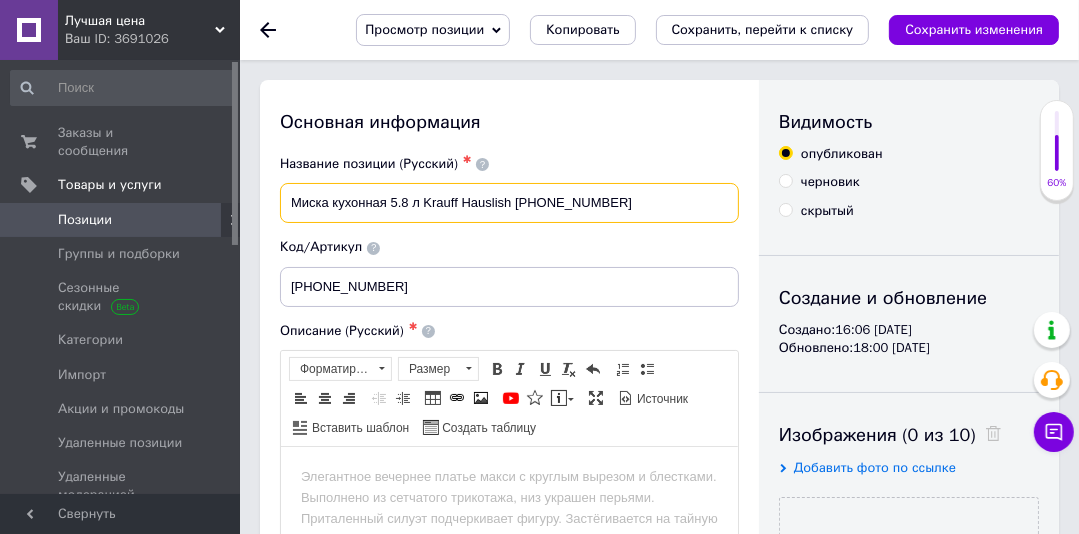 scroll, scrollTop: 420, scrollLeft: 0, axis: vertical 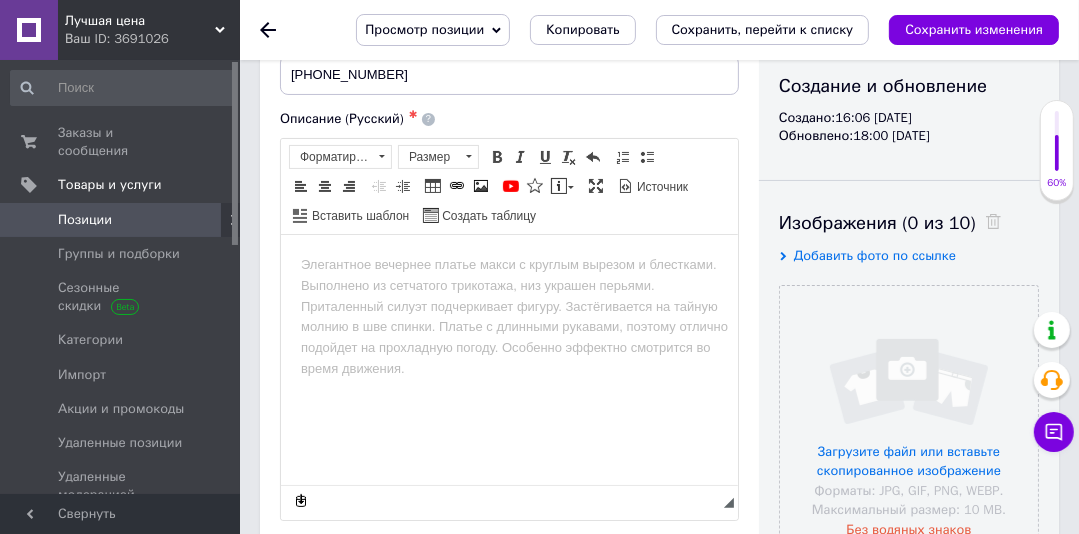 click on "Добавить фото по ссылке" at bounding box center (875, 255) 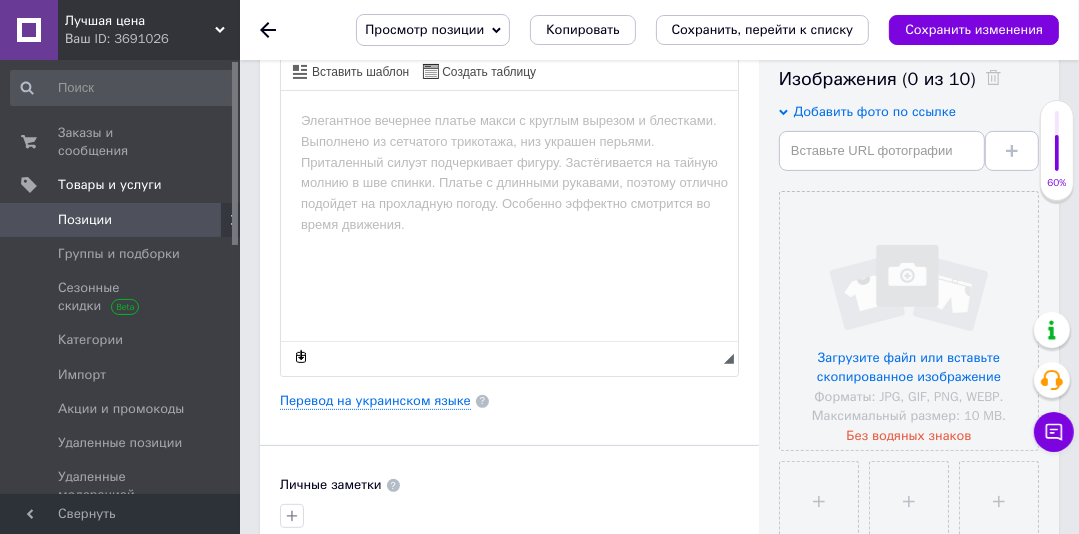 scroll, scrollTop: 372, scrollLeft: 0, axis: vertical 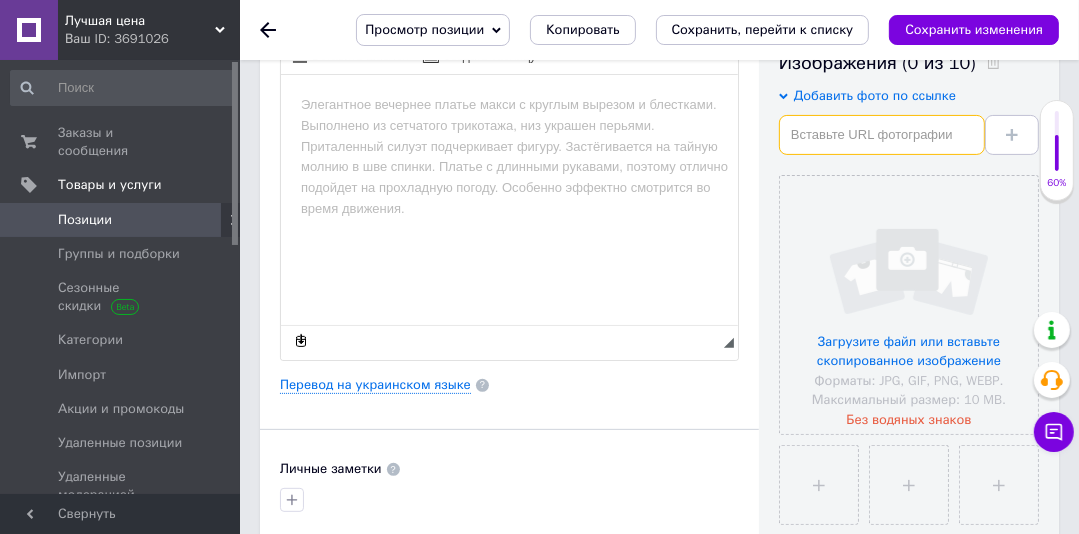 click at bounding box center [882, 135] 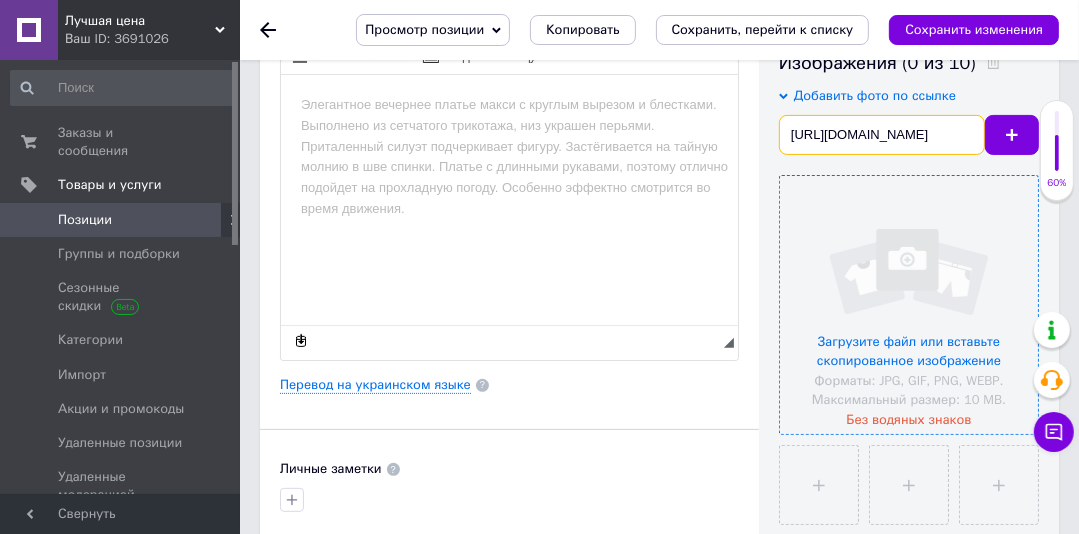 scroll, scrollTop: 0, scrollLeft: 376, axis: horizontal 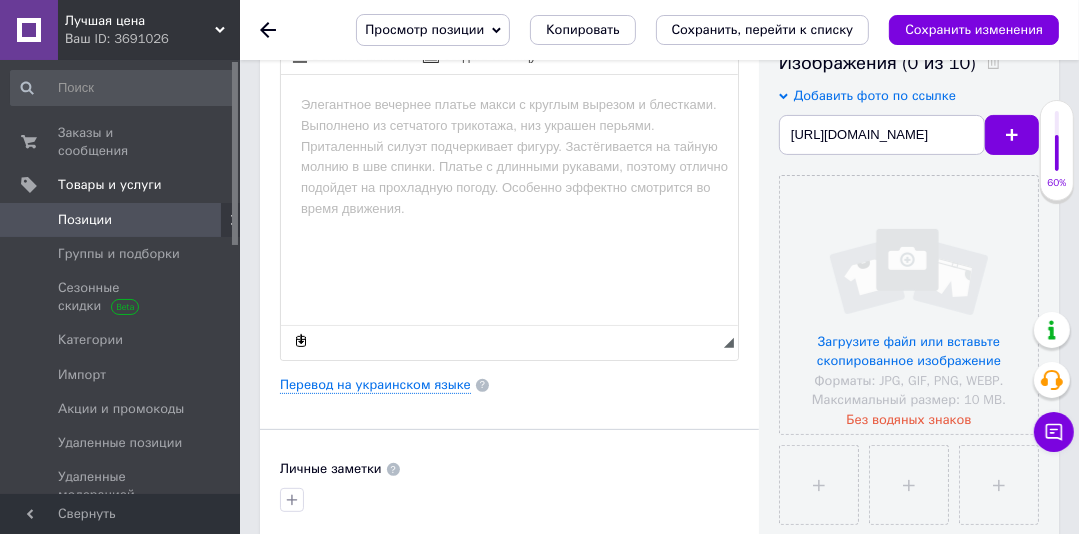 click at bounding box center [1012, 135] 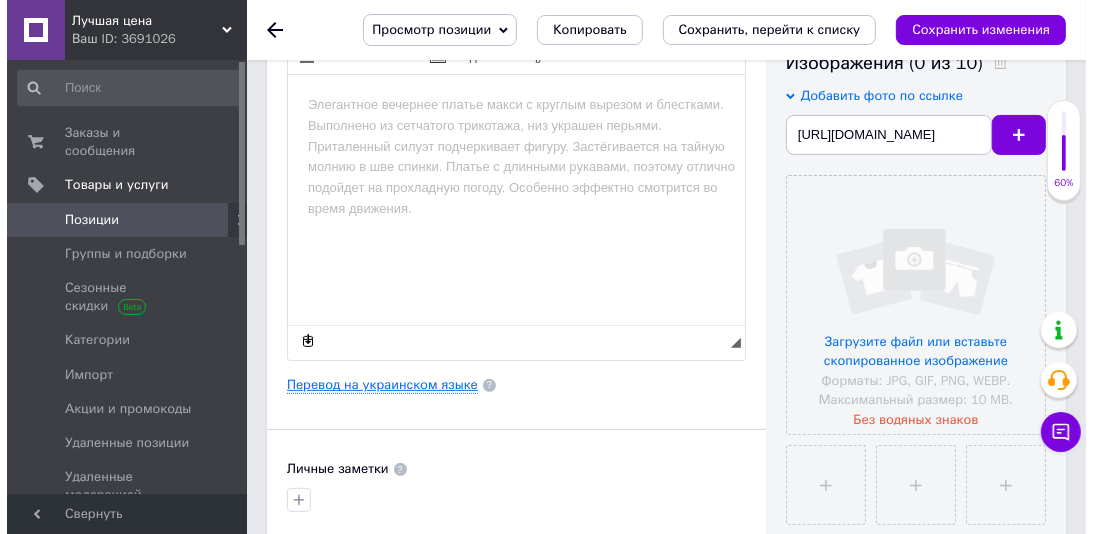 scroll, scrollTop: 0, scrollLeft: 0, axis: both 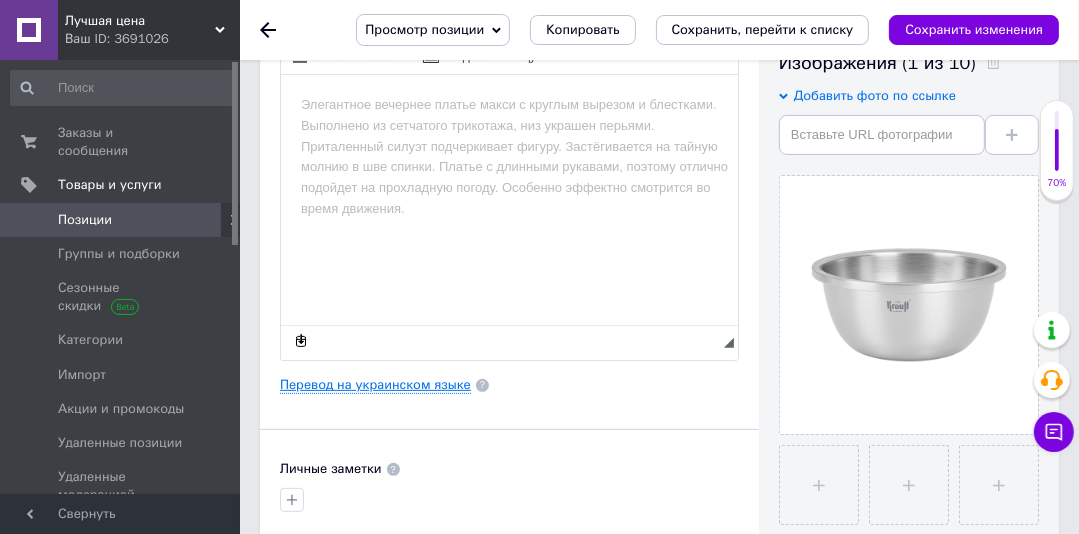 click on "Перевод на украинском языке" at bounding box center (375, 385) 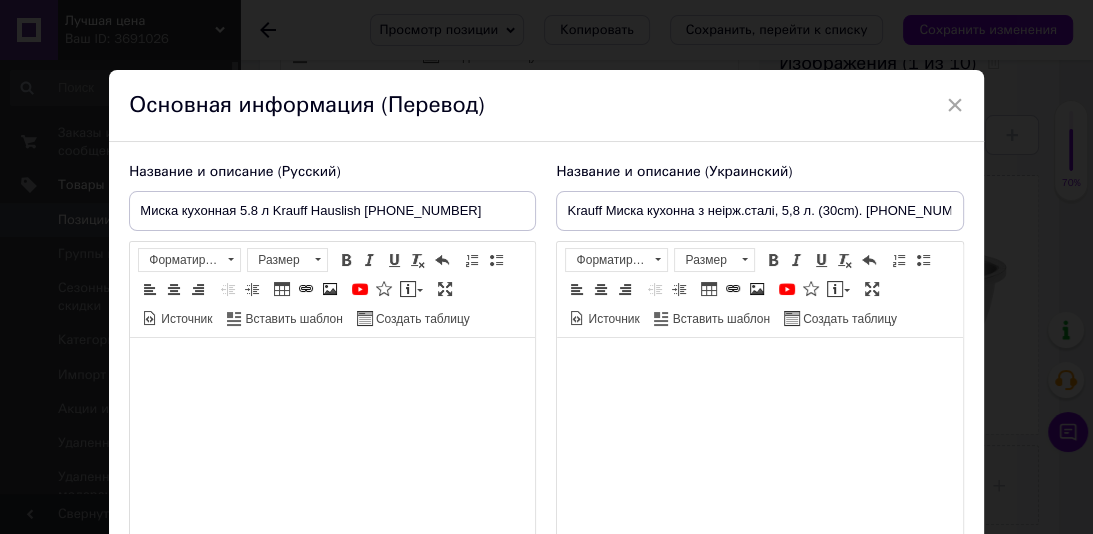 scroll, scrollTop: 0, scrollLeft: 0, axis: both 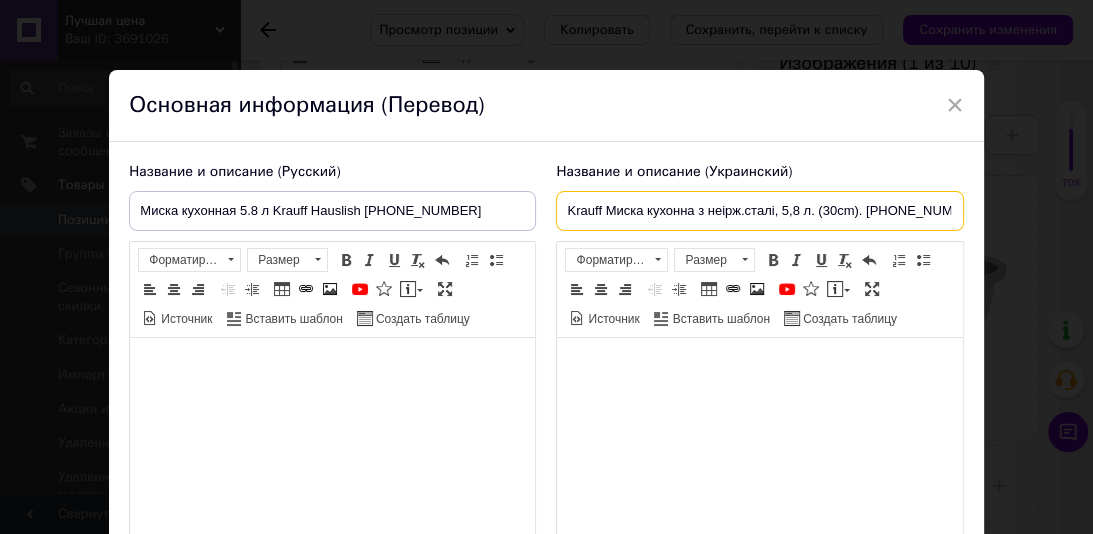 drag, startPoint x: 603, startPoint y: 215, endPoint x: 546, endPoint y: 214, distance: 57.00877 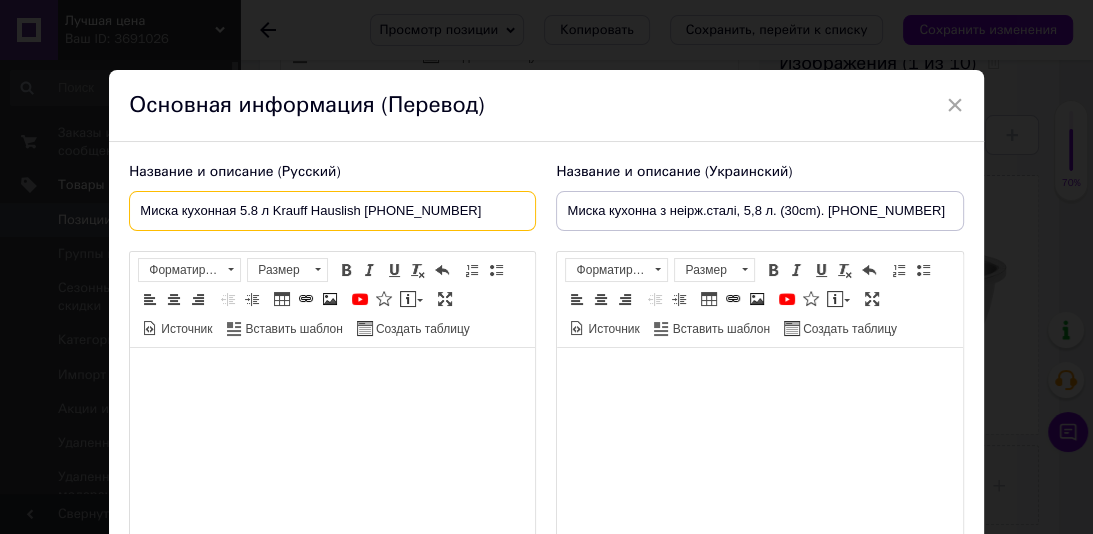 drag, startPoint x: 241, startPoint y: 207, endPoint x: 448, endPoint y: 207, distance: 207 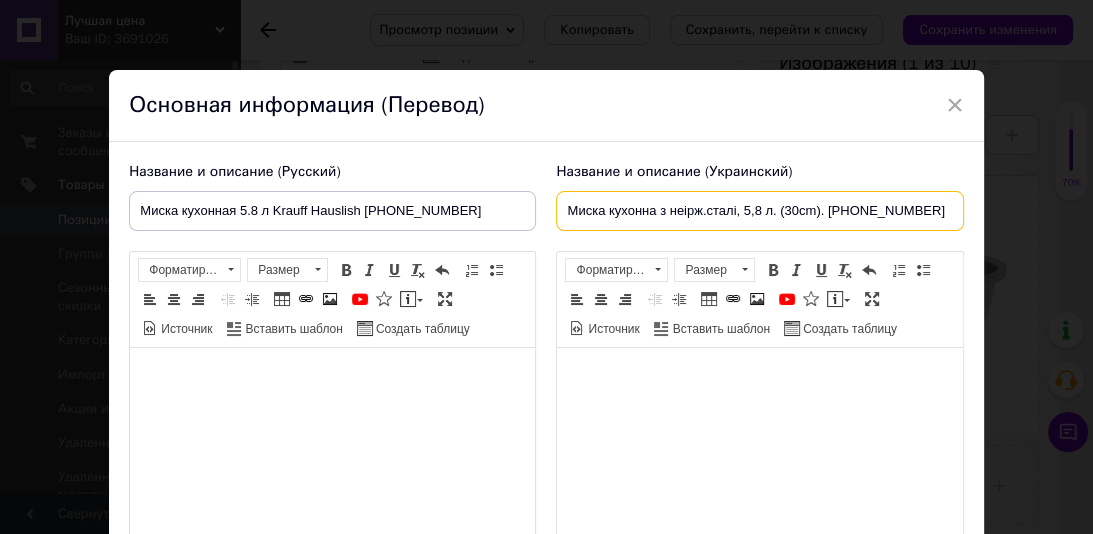 drag, startPoint x: 655, startPoint y: 217, endPoint x: 903, endPoint y: 212, distance: 248.0504 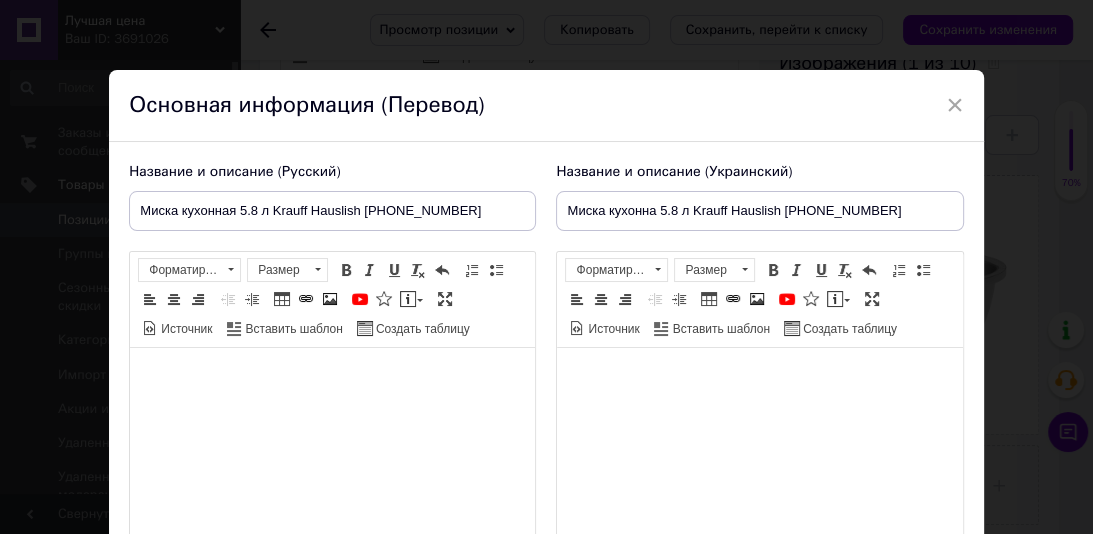 click at bounding box center [759, 378] 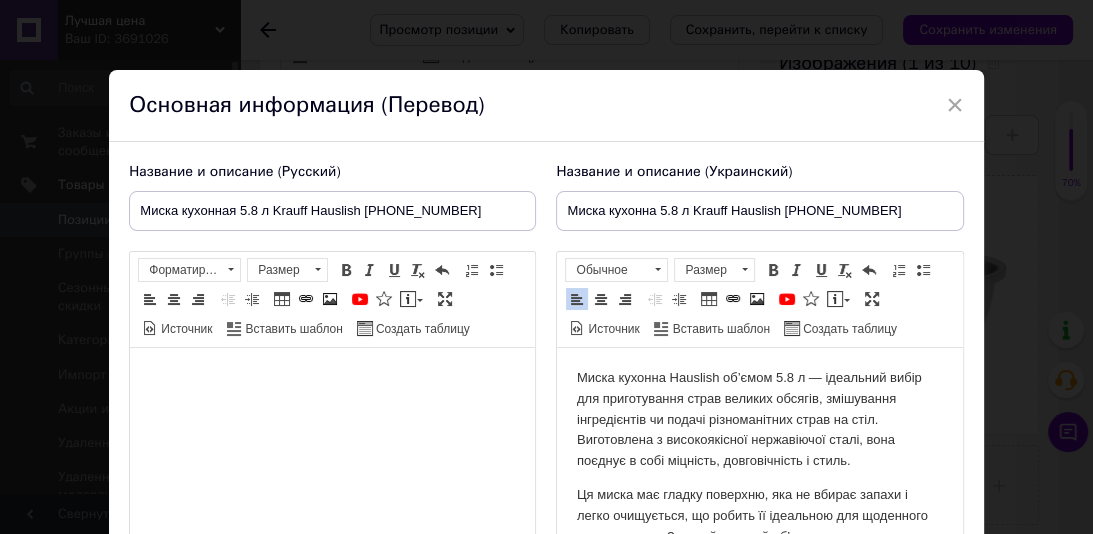 scroll, scrollTop: 116, scrollLeft: 0, axis: vertical 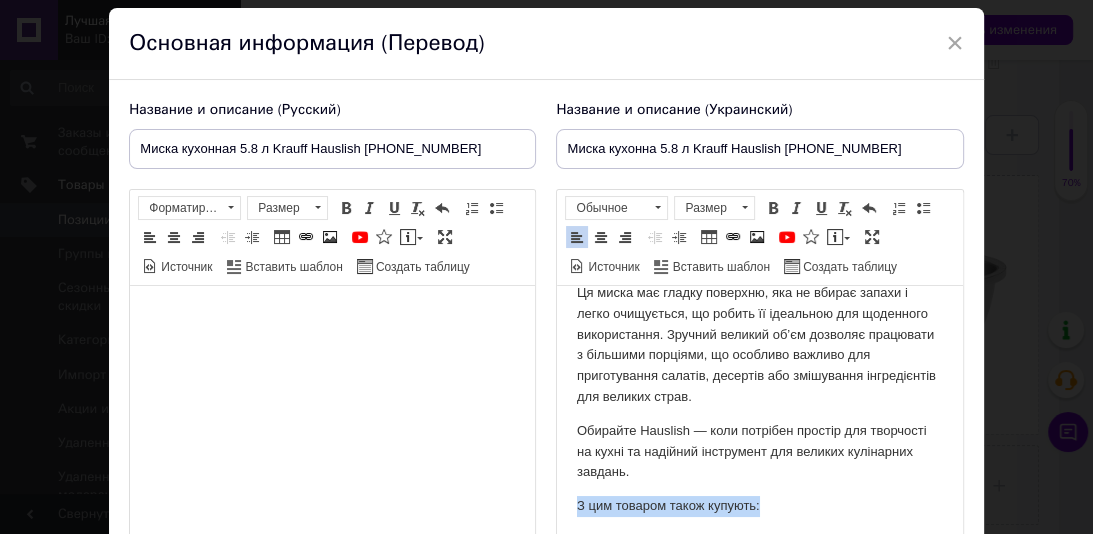 drag, startPoint x: 774, startPoint y: 510, endPoint x: 578, endPoint y: 507, distance: 196.02296 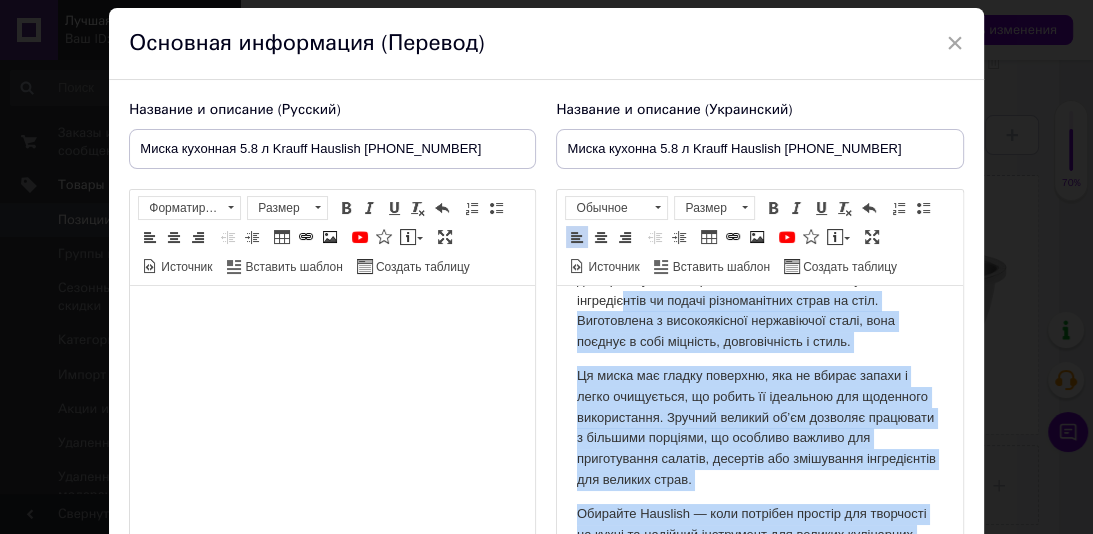 scroll, scrollTop: 0, scrollLeft: 0, axis: both 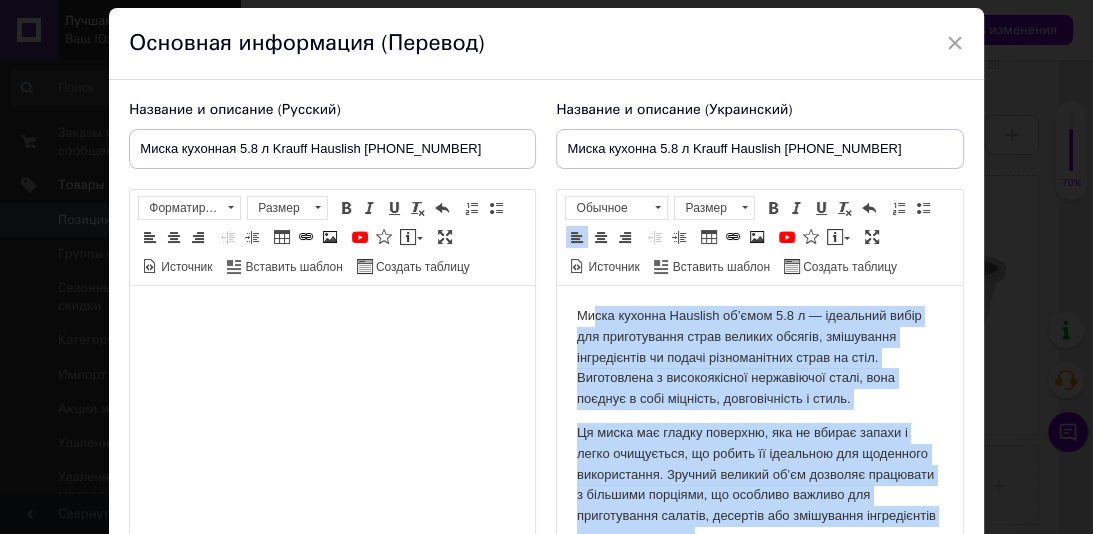 drag, startPoint x: 714, startPoint y: 477, endPoint x: 596, endPoint y: 283, distance: 227.06827 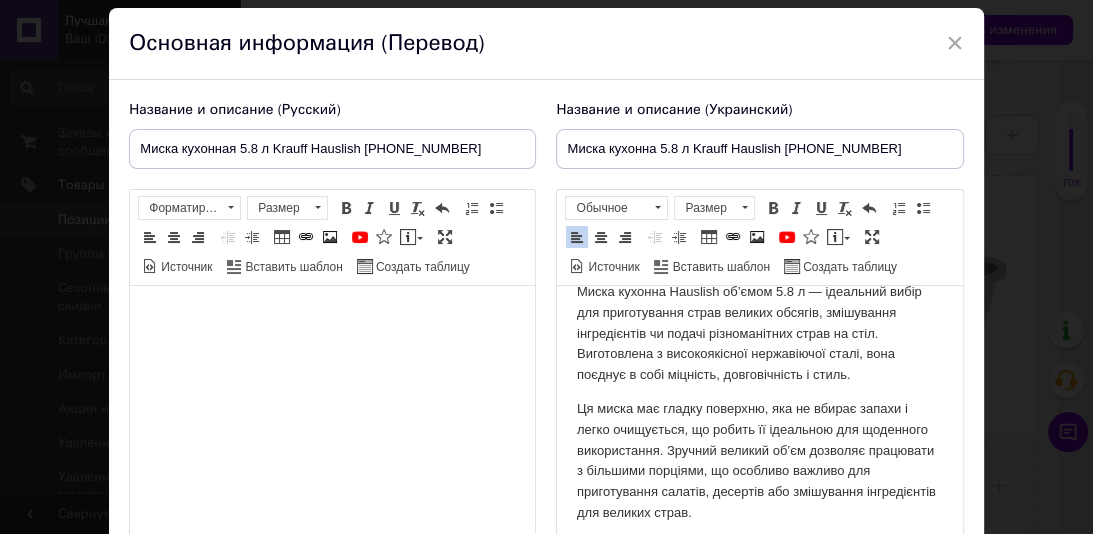 scroll, scrollTop: 29, scrollLeft: 0, axis: vertical 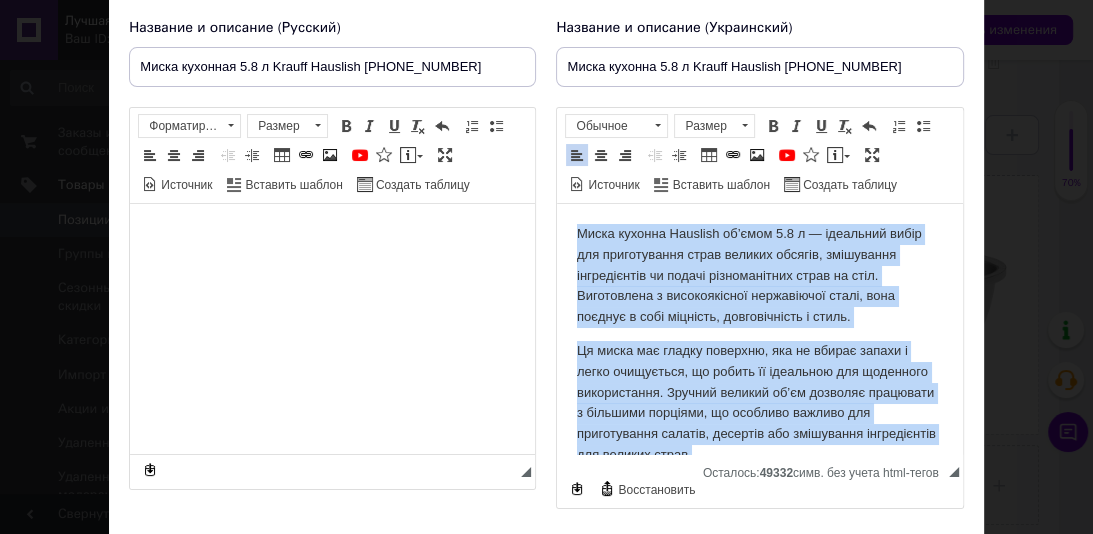 drag, startPoint x: 842, startPoint y: 428, endPoint x: 565, endPoint y: 217, distance: 348.20972 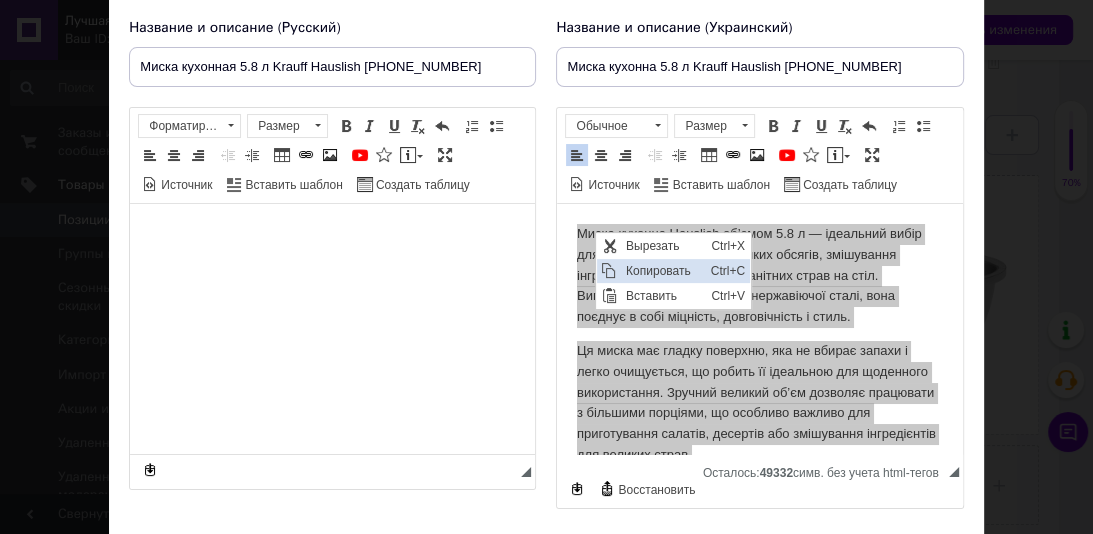 scroll, scrollTop: 0, scrollLeft: 0, axis: both 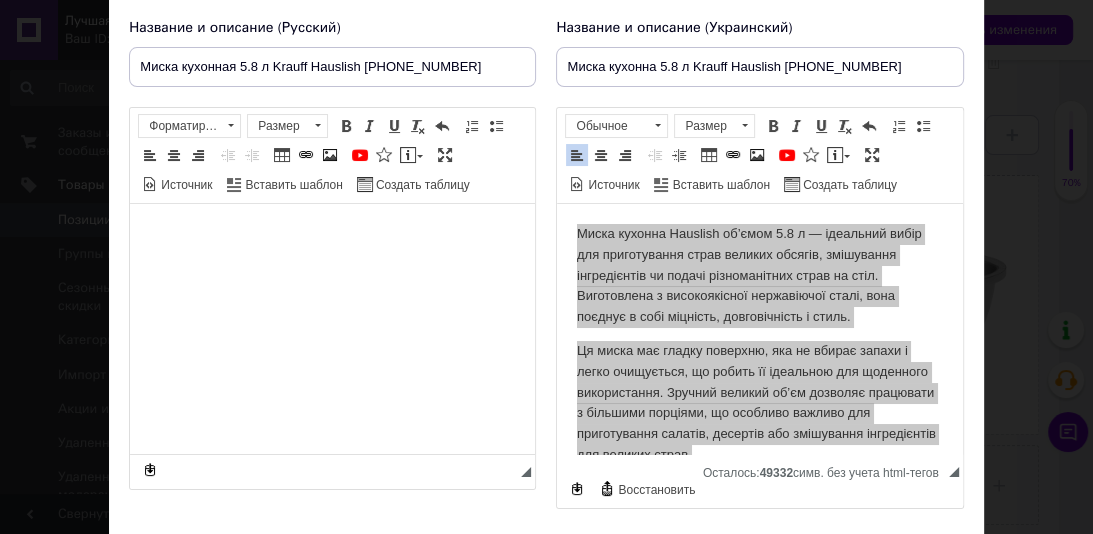 click at bounding box center [332, 234] 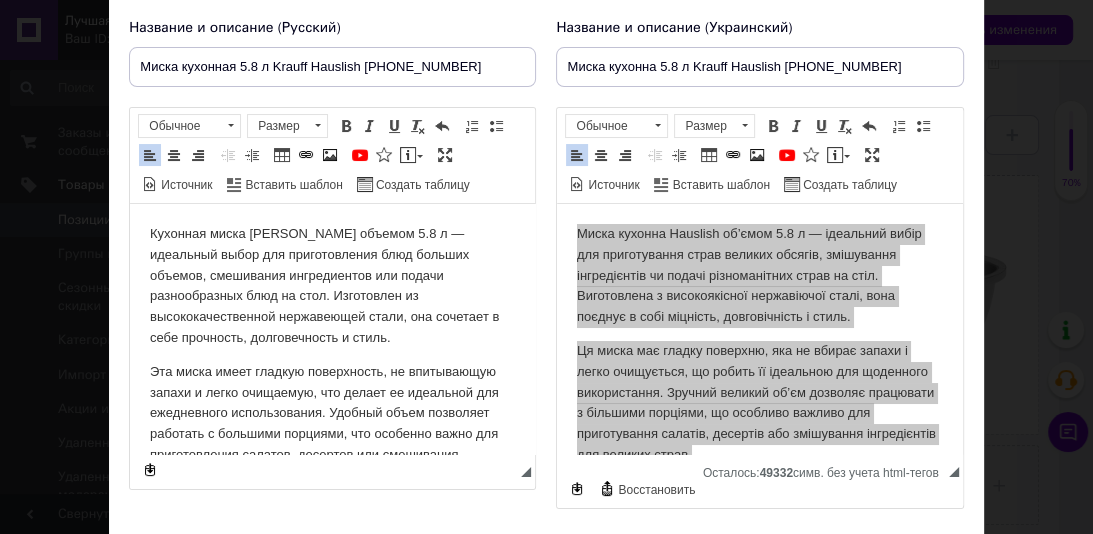 scroll, scrollTop: 28, scrollLeft: 0, axis: vertical 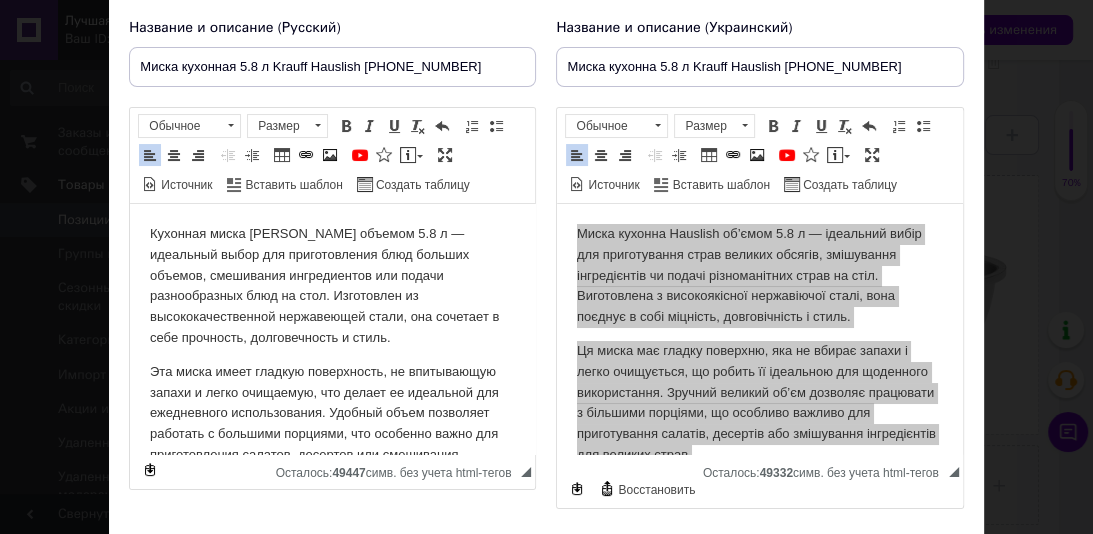 click on "Кухонная миска [PERSON_NAME] объемом 5.8 л — идеальный выбор для приготовления блюд больших объемов, смешивания ингредиентов или подачи разнообразных блюд на стол. Изготовлен из высококачественной нержавеющей стали, она сочетает в себе прочность, долговечность и стиль." at bounding box center [332, 286] 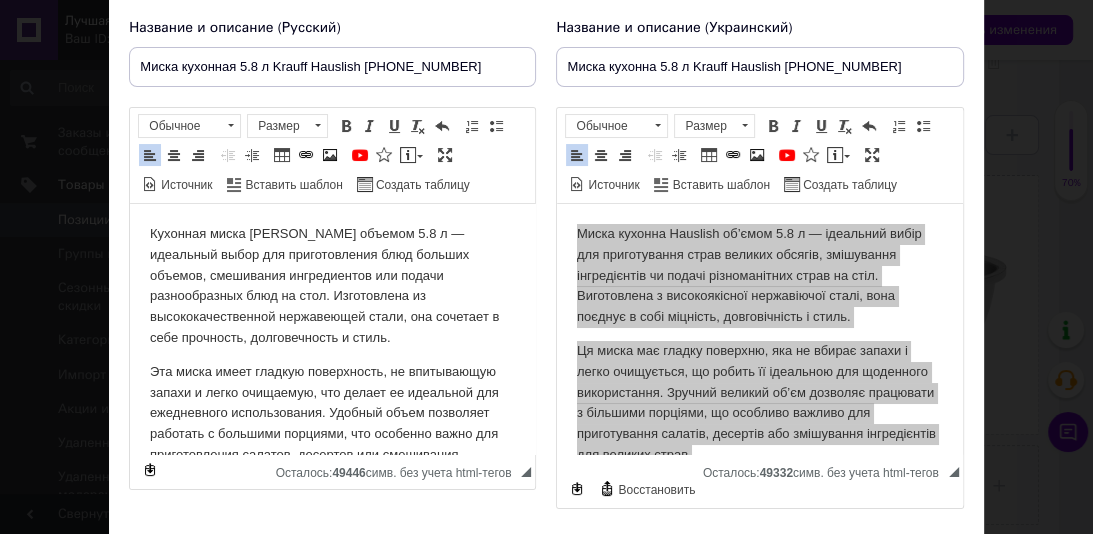 click on "Кухонная миска [PERSON_NAME] объемом 5.8 л — идеальный выбор для приготовления блюд больших объемов, смешивания ингредиентов или подачи разнообразных блюд на стол. Изготовлена из высококачественной нержавеющей стали, она сочетает в себе прочность, долговечность и стиль." at bounding box center (332, 286) 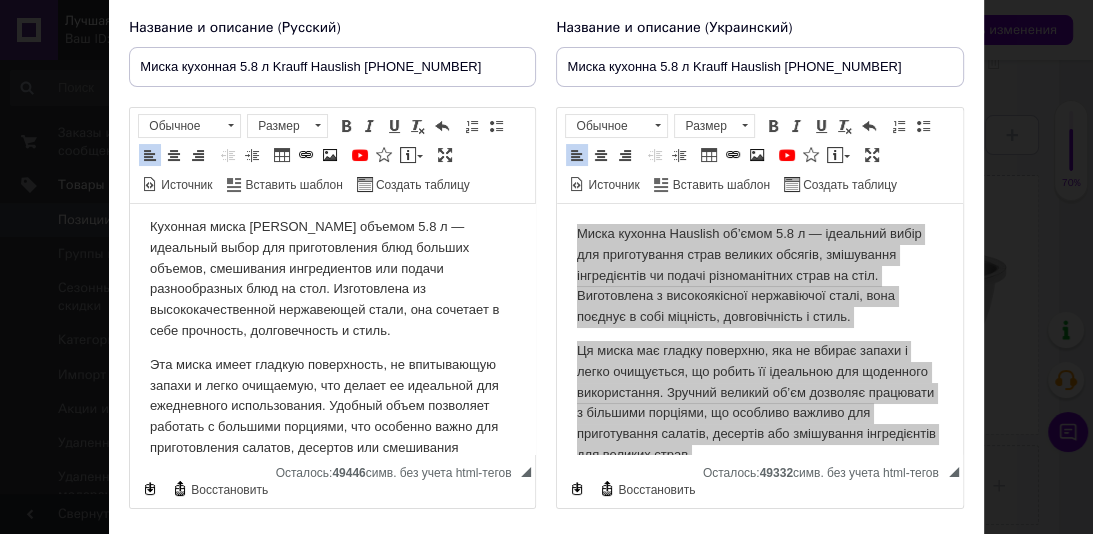 scroll, scrollTop: 0, scrollLeft: 0, axis: both 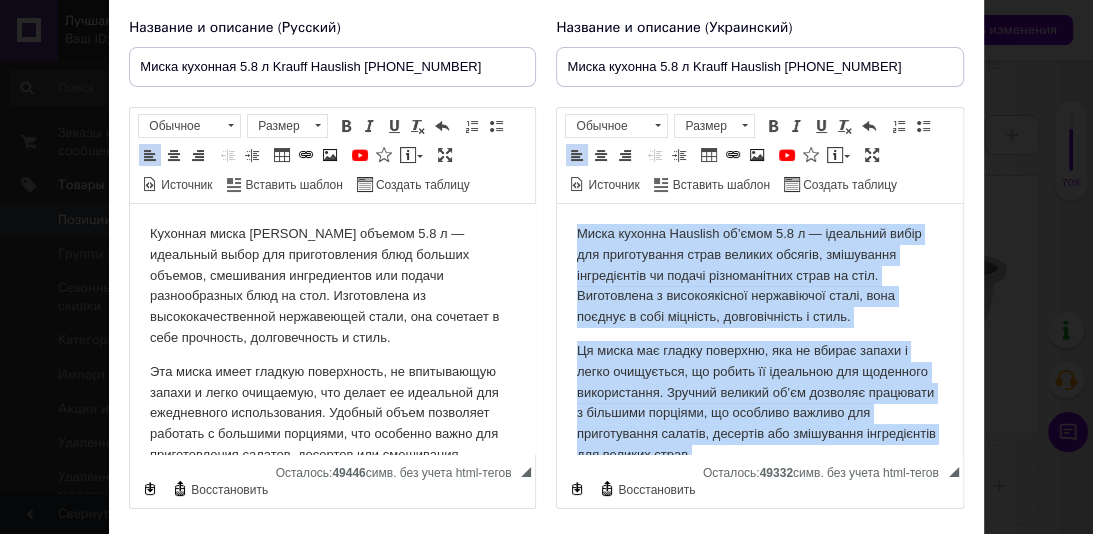 click on "Миска кухонна Hauslish об’ємом 5.8 л — ідеальний вибір для приготування страв великих обсягів, змішування інгредієнтів чи подачі різноманітних страв на стіл. Виготовлена з високоякісної нержавіючої сталі, вона поєднує в собі міцність, довговічність і стиль." at bounding box center (759, 276) 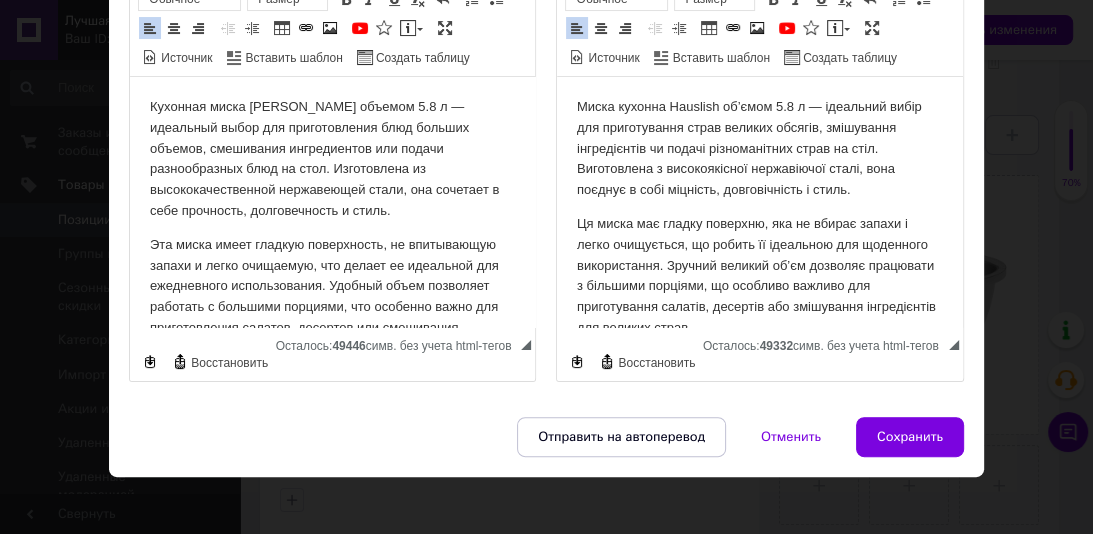 scroll, scrollTop: 281, scrollLeft: 0, axis: vertical 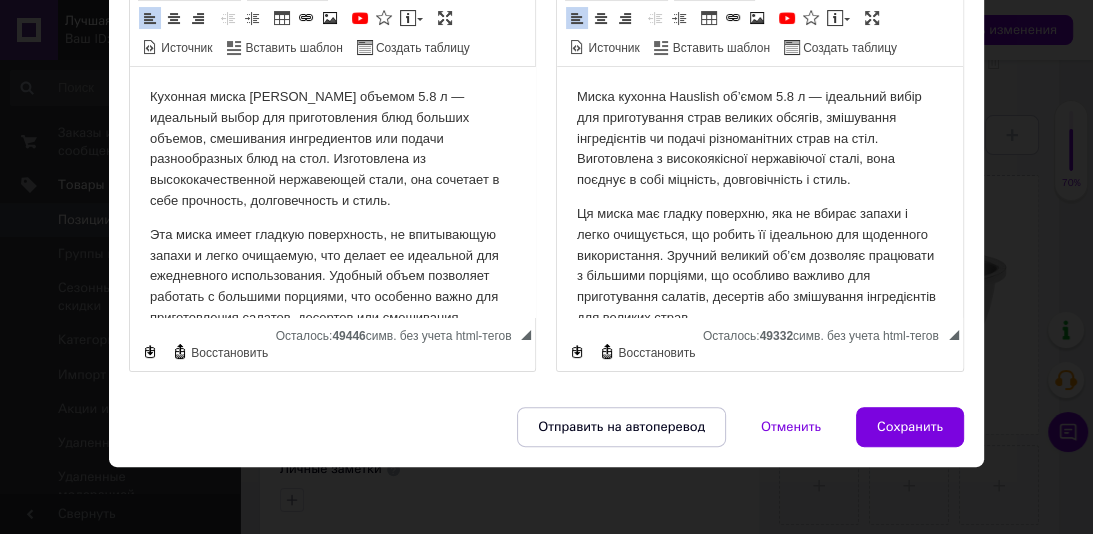 drag, startPoint x: 929, startPoint y: 418, endPoint x: 1092, endPoint y: 159, distance: 306.0229 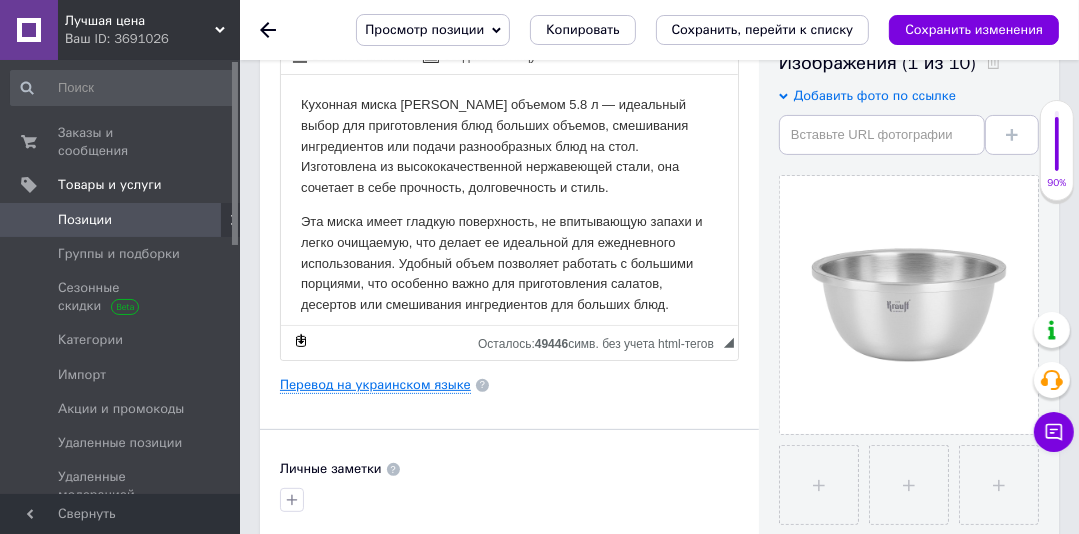 click on "Перевод на украинском языке" at bounding box center [375, 385] 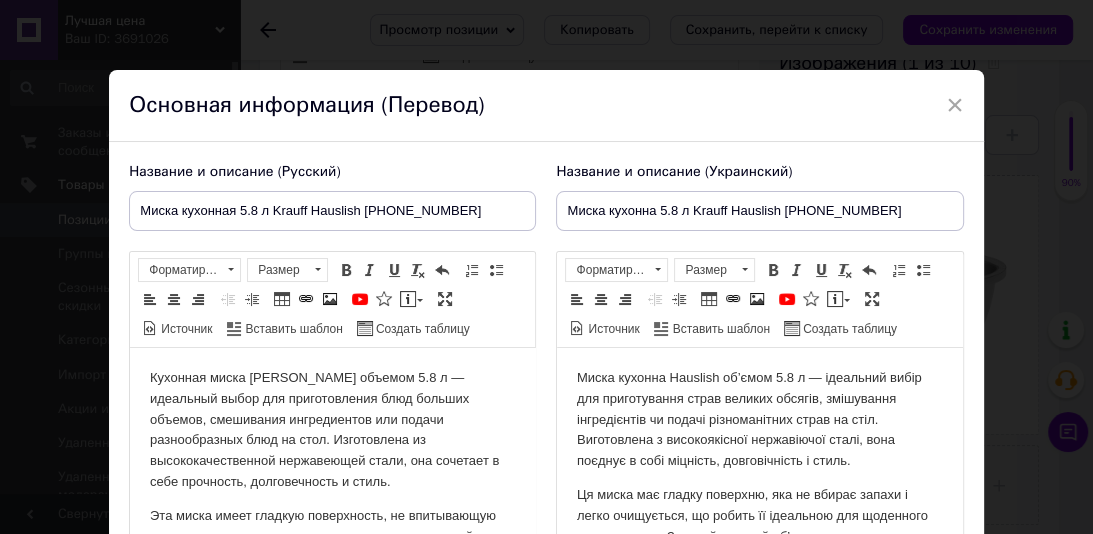 scroll, scrollTop: 0, scrollLeft: 0, axis: both 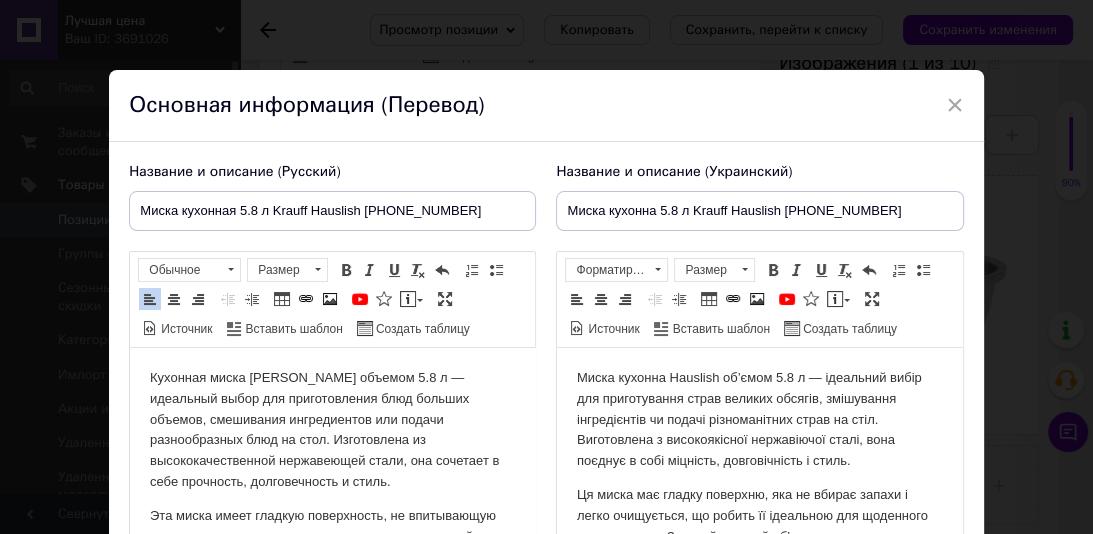click on "Кухонная миска [PERSON_NAME] объемом 5.8 л — идеальный выбор для приготовления блюд больших объемов, смешивания ингредиентов или подачи разнообразных блюд на стол. Изготовлена из высококачественной нержавеющей стали, она сочетает в себе прочность, долговечность и стиль. Эта миска имеет гладкую поверхность, не впитывающую запахи и легко очищаемую, что делает ее идеальной для ежедневного использования. Удобный объем позволяет работать с большими порциями, что особенно важно для приготовления салатов, десертов или смешивания ингредиентов для больших блюд." at bounding box center [332, 499] 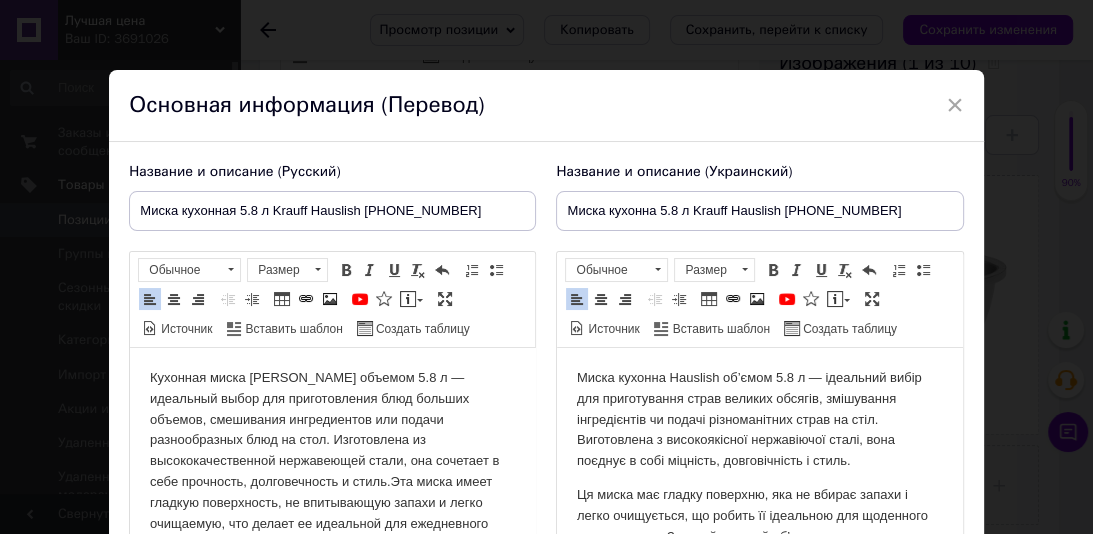 click on "Миска кухонна Hauslish об’ємом 5.8 л — ідеальний вибір для приготування страв великих обсягів, змішування інгредієнтів чи подачі різноманітних страв на стіл. Виготовлена з високоякісної нержавіючої сталі, вона поєднує в собі міцність, довговічність і стиль. Ця миска має гладку поверхню, яка не вбирає запахи і легко очищується, що робить її ідеальною для щоденного використання. Зручний великий об’єм дозволяє працювати з більшими порціями, що особливо важливо для приготування салатів, десертів або змішування інгредієнтів для великих страв." at bounding box center (759, 543) 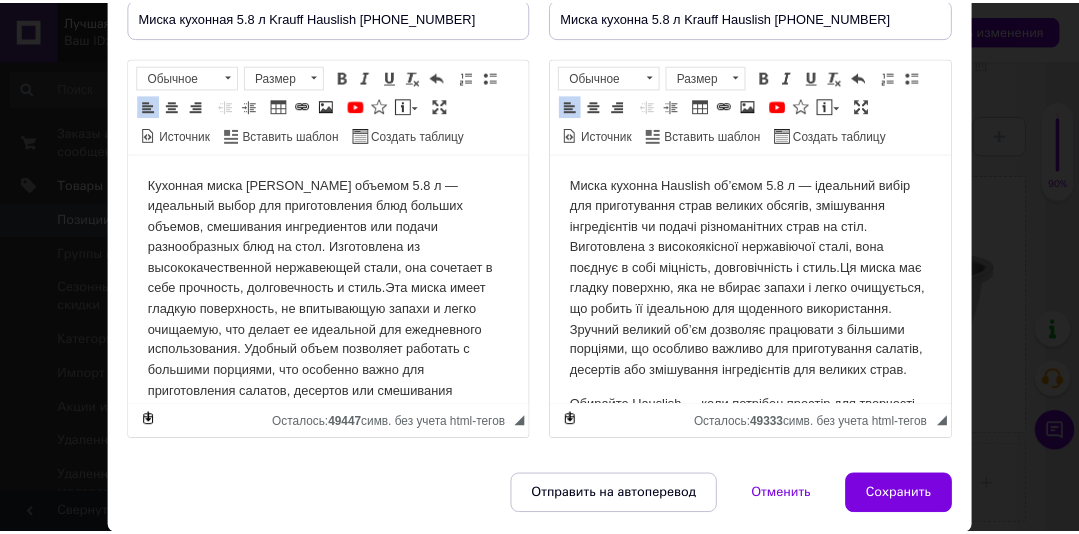 scroll, scrollTop: 199, scrollLeft: 0, axis: vertical 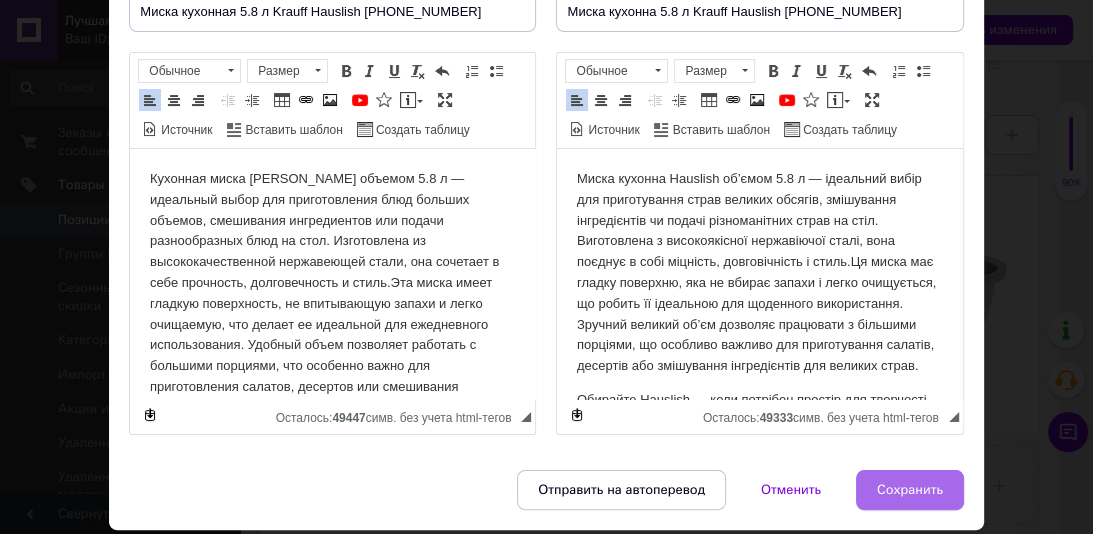 click on "Сохранить" at bounding box center (910, 490) 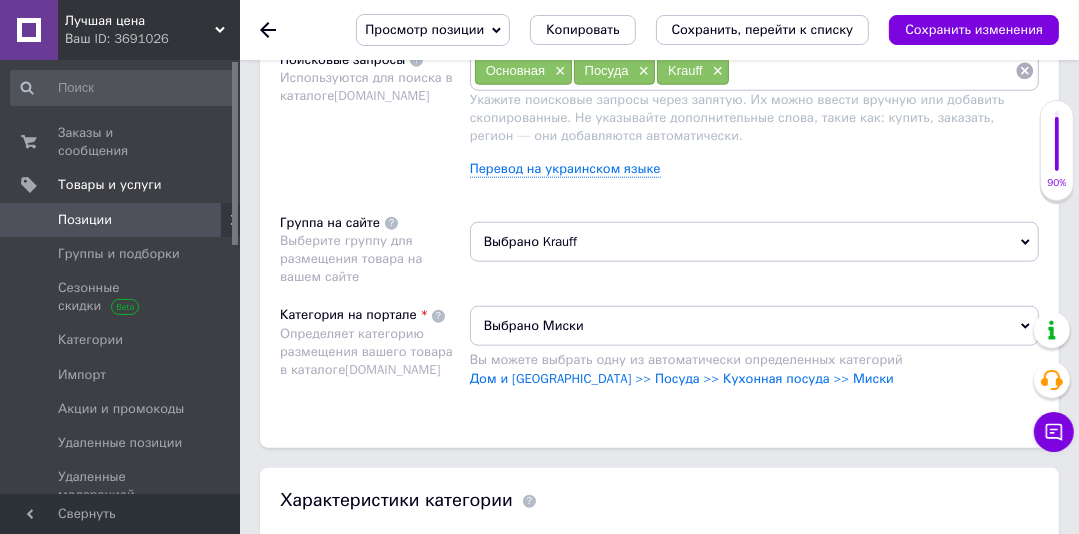 scroll, scrollTop: 1535, scrollLeft: 0, axis: vertical 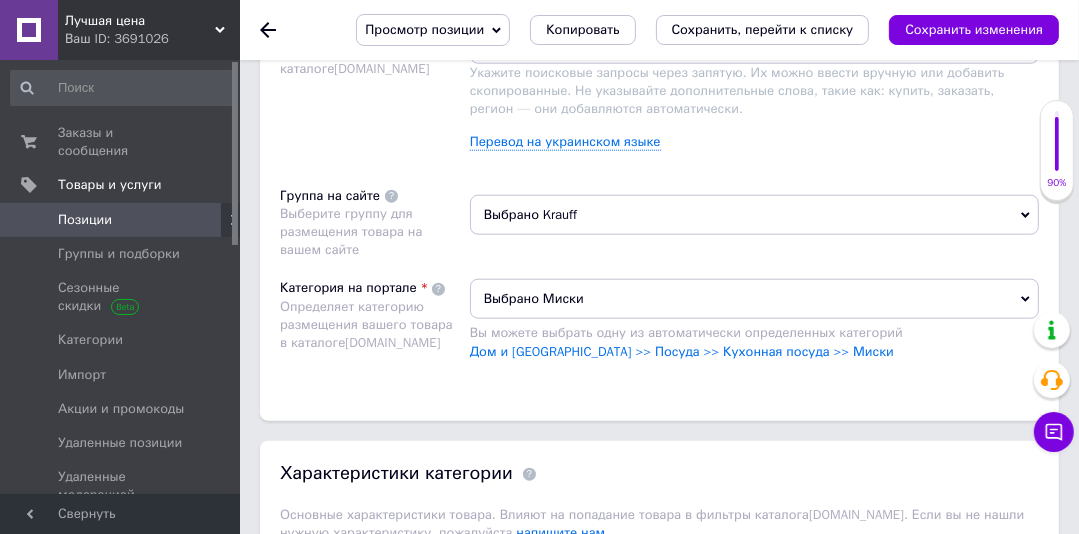 click on "Выбрано Krauff" at bounding box center (754, 215) 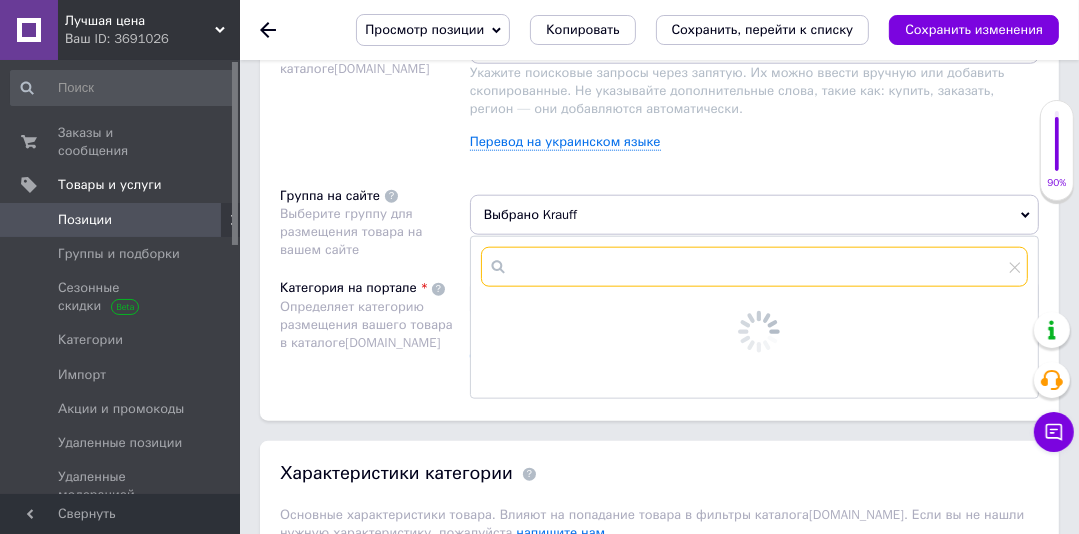 click at bounding box center (754, 267) 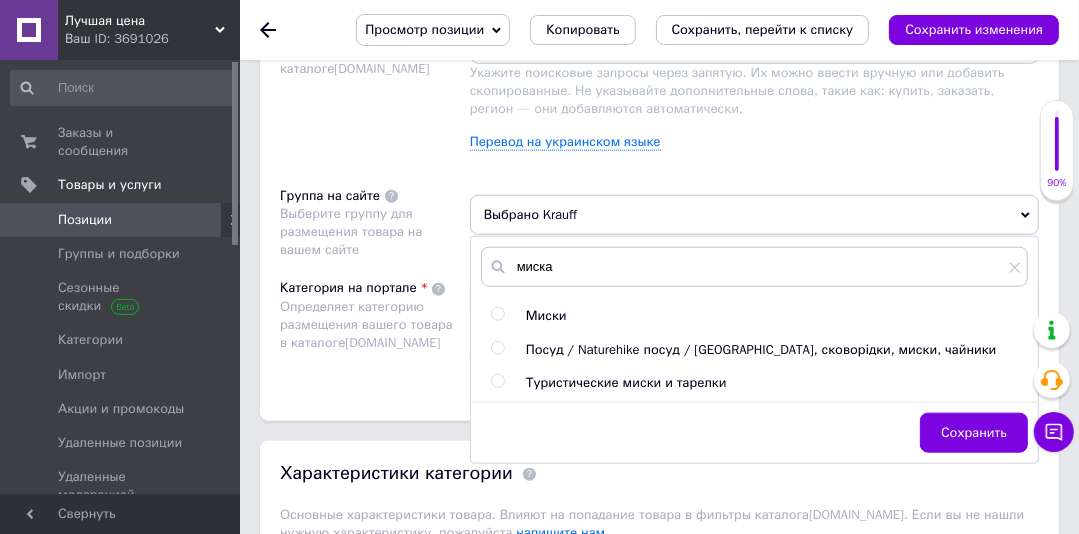 click at bounding box center [497, 314] 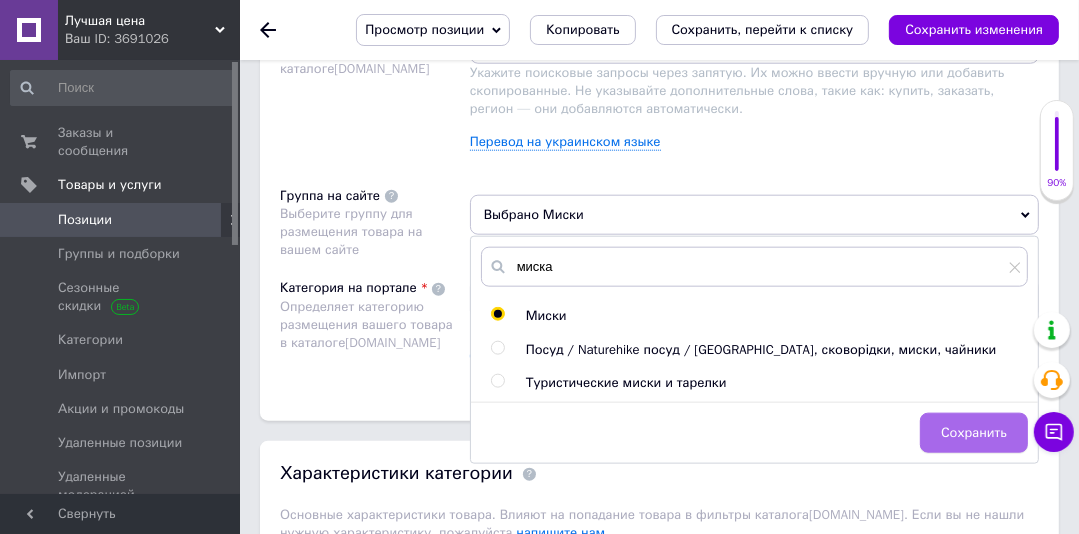 click on "Сохранить" at bounding box center [974, 433] 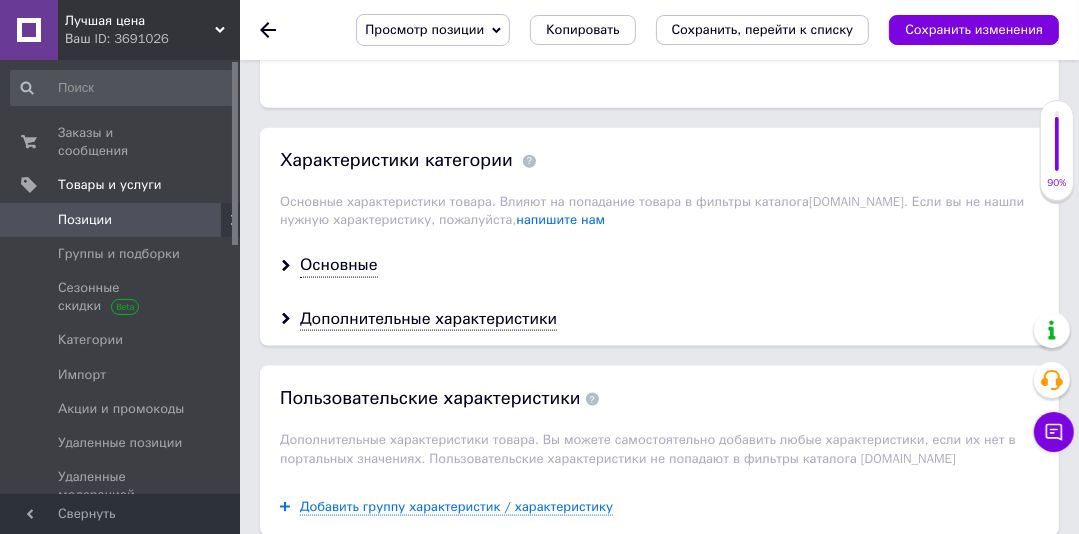 scroll, scrollTop: 1854, scrollLeft: 0, axis: vertical 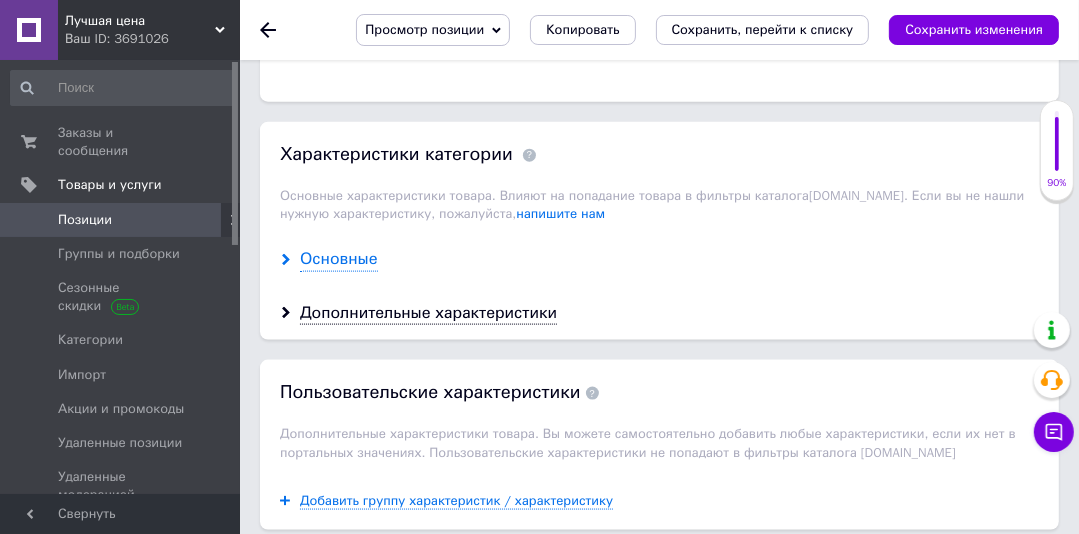 click on "Основные" at bounding box center [339, 259] 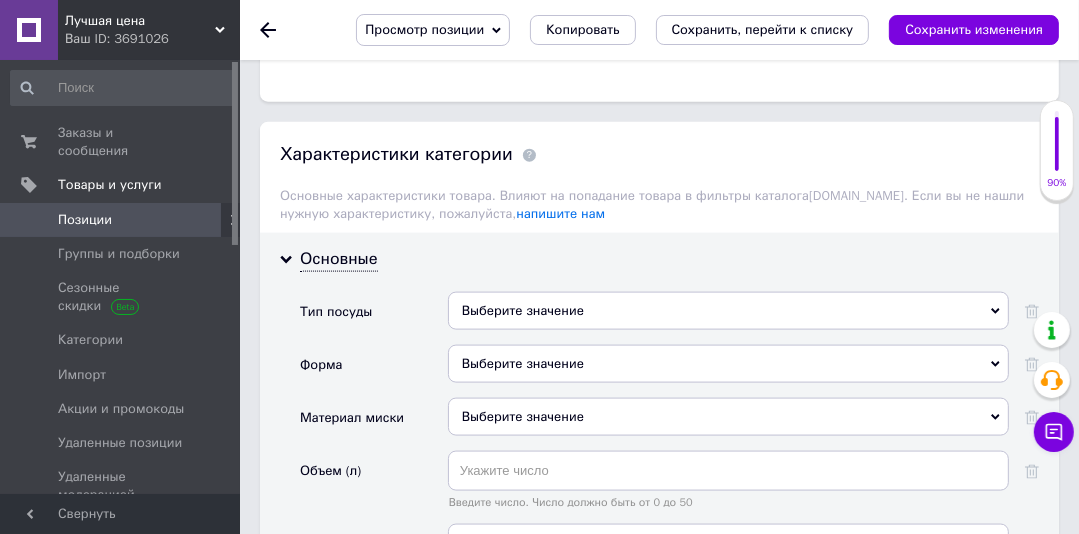 click on "Выберите значение" at bounding box center (728, 311) 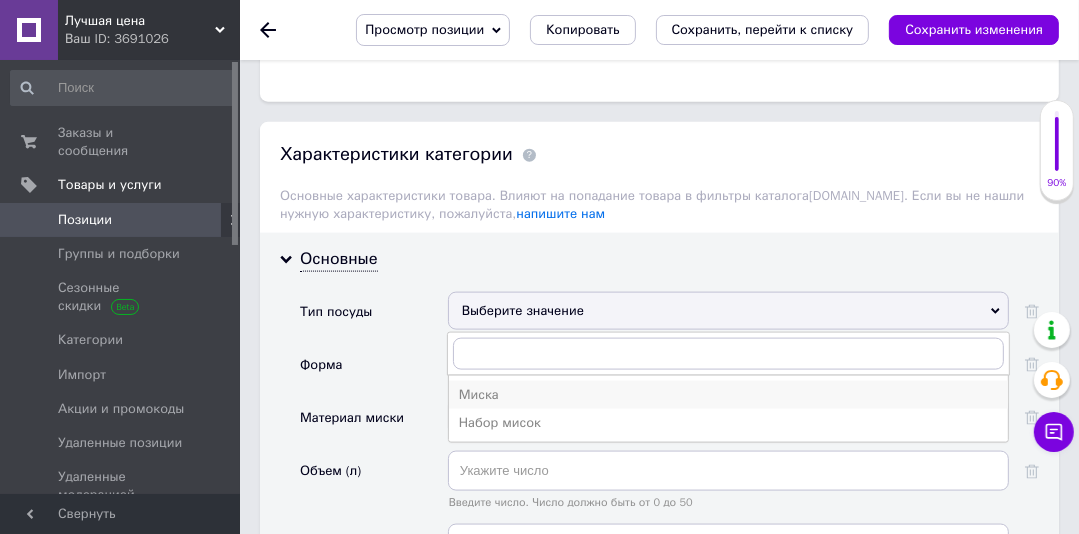 click on "Миска" at bounding box center [728, 395] 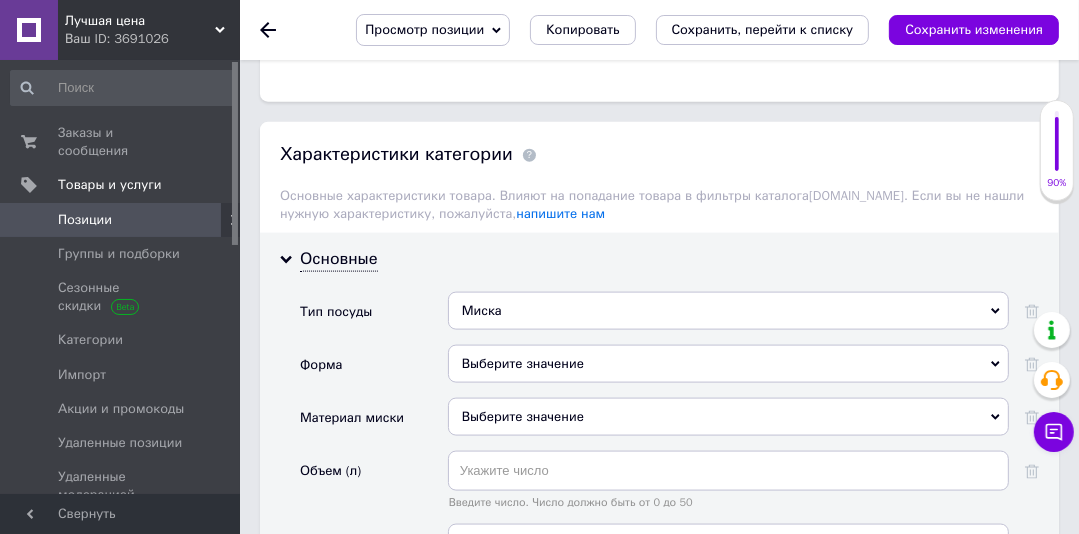 click on "Выберите значение" at bounding box center (728, 364) 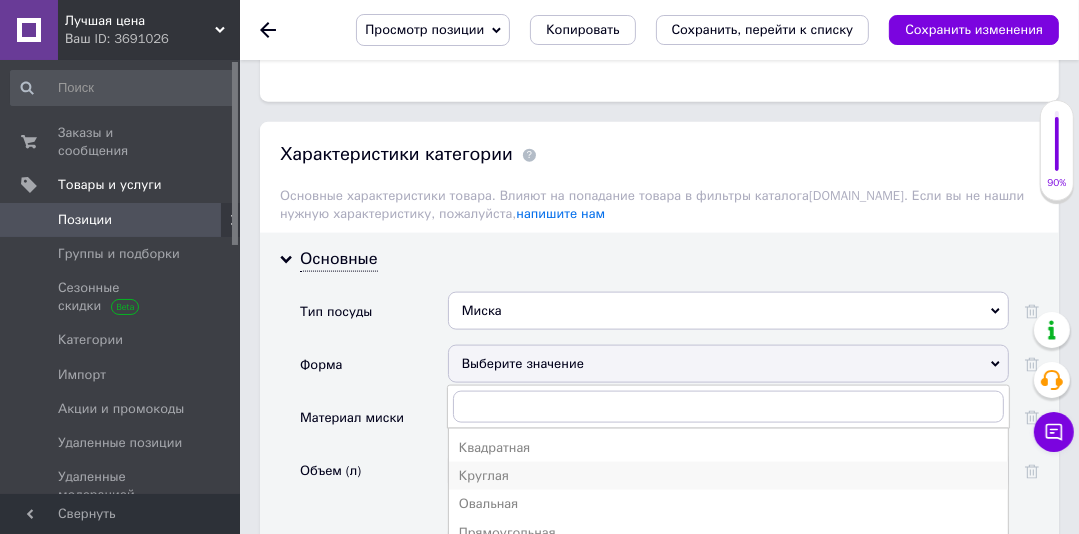 click on "Круглая" at bounding box center (728, 476) 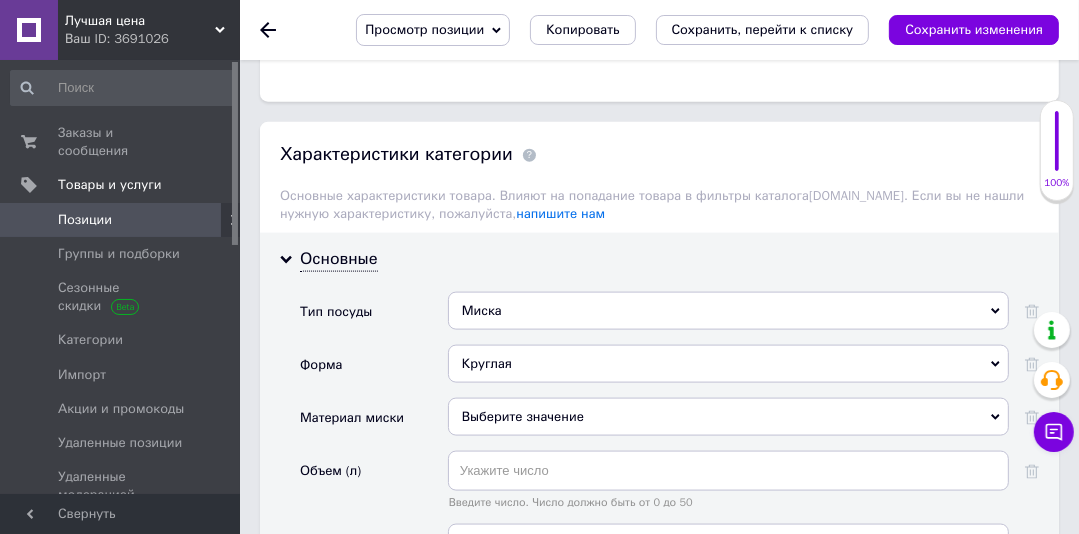 click on "Выберите значение" at bounding box center [728, 417] 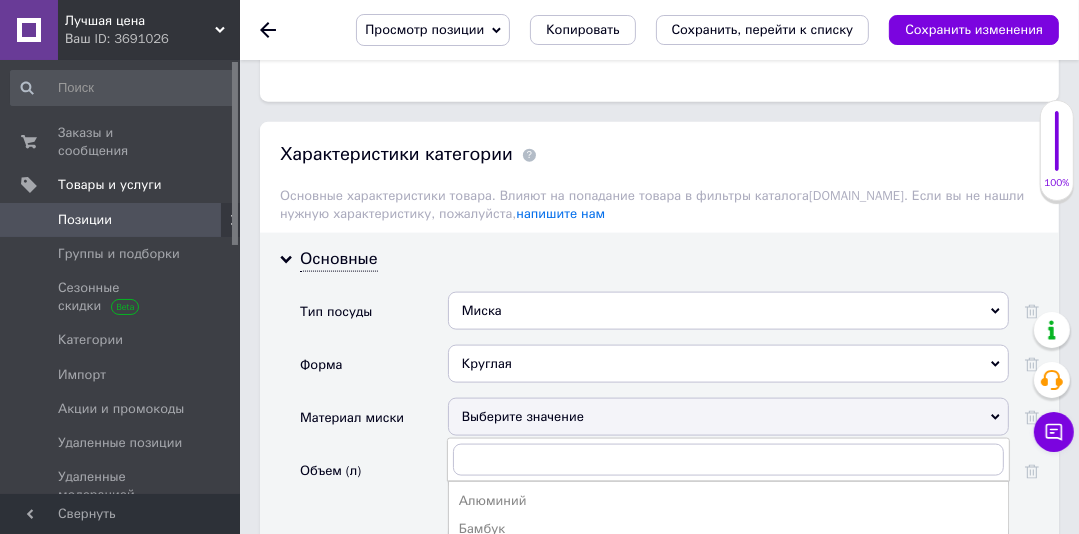 scroll, scrollTop: 2056, scrollLeft: 0, axis: vertical 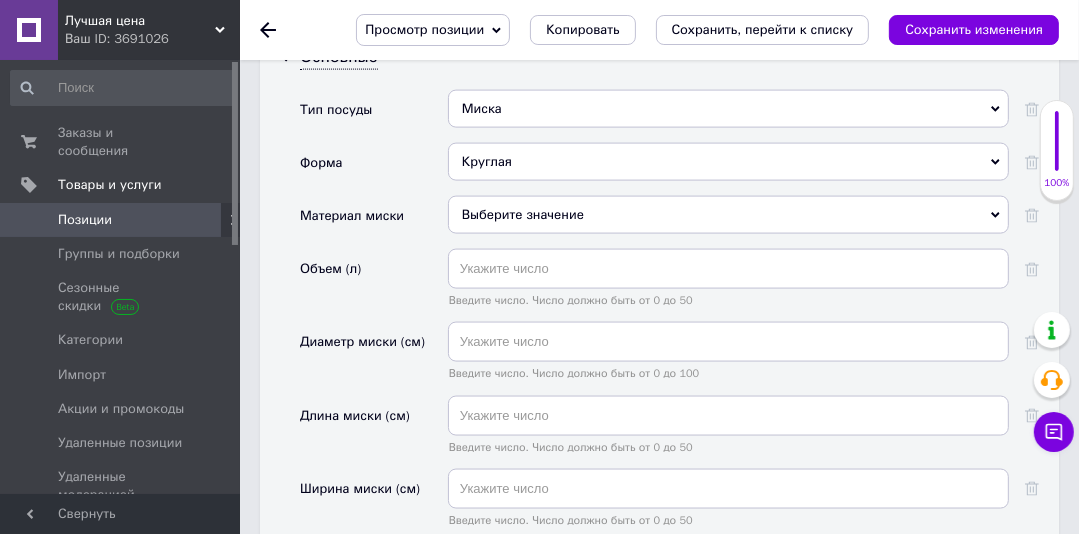 click on "Выберите значение" at bounding box center [728, 215] 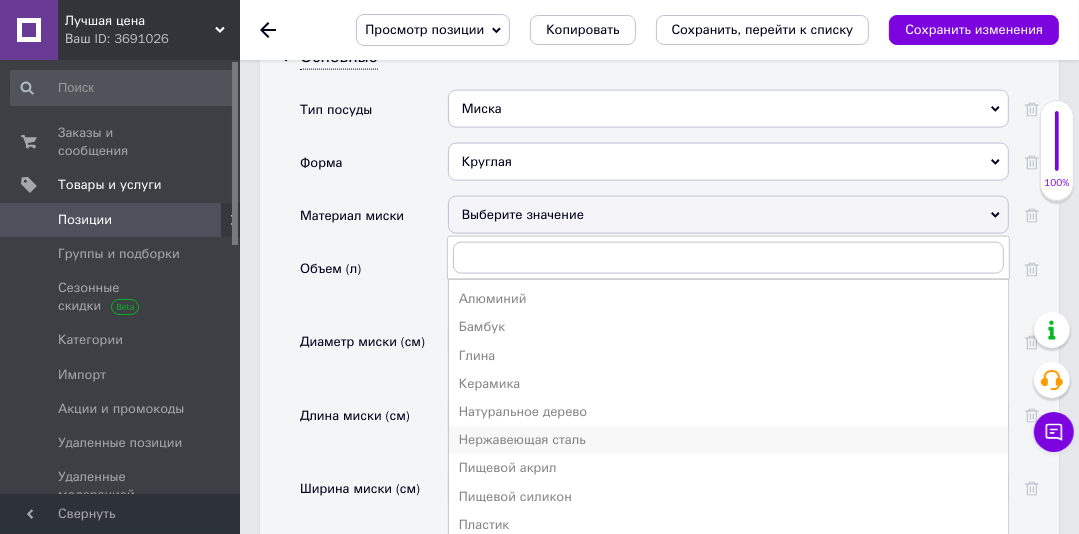 click on "Нержавеющая сталь" at bounding box center (728, 440) 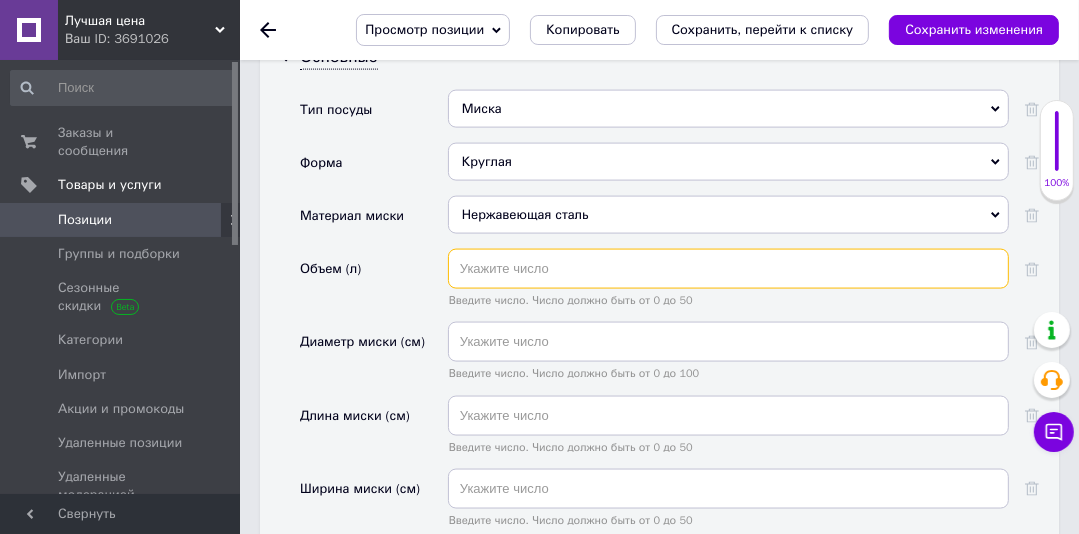 click at bounding box center [728, 269] 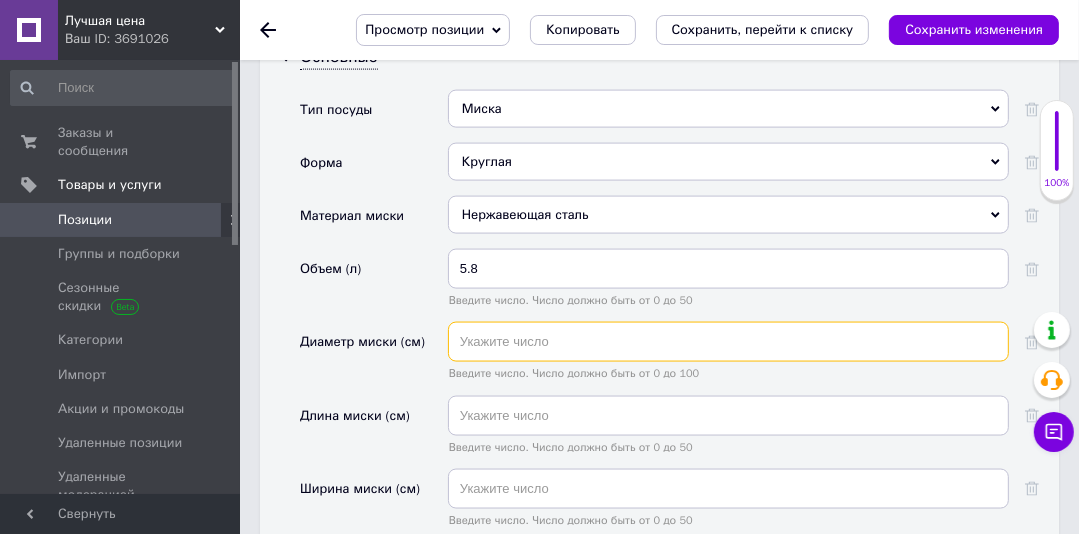 click at bounding box center (728, 342) 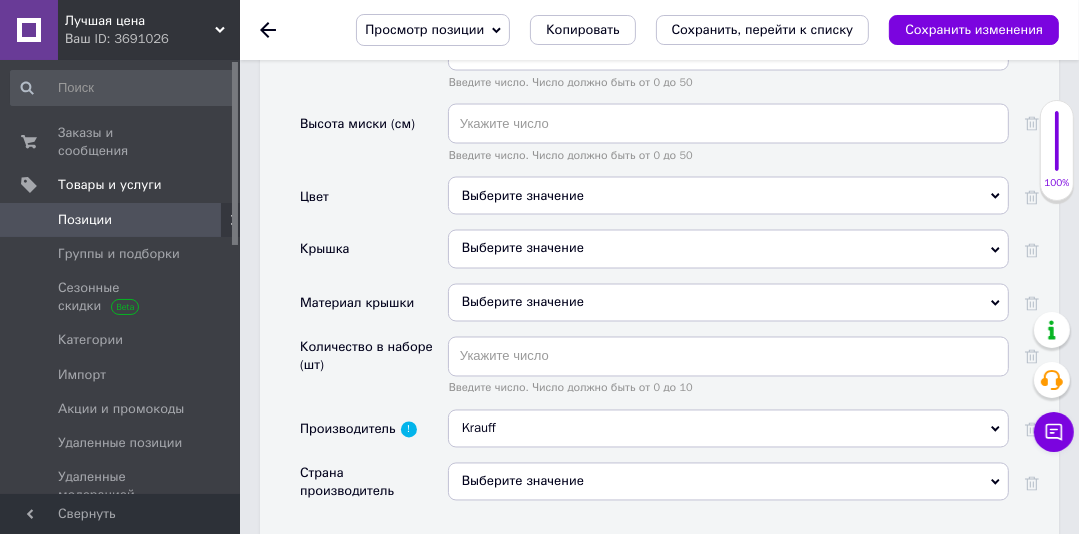 scroll, scrollTop: 2508, scrollLeft: 0, axis: vertical 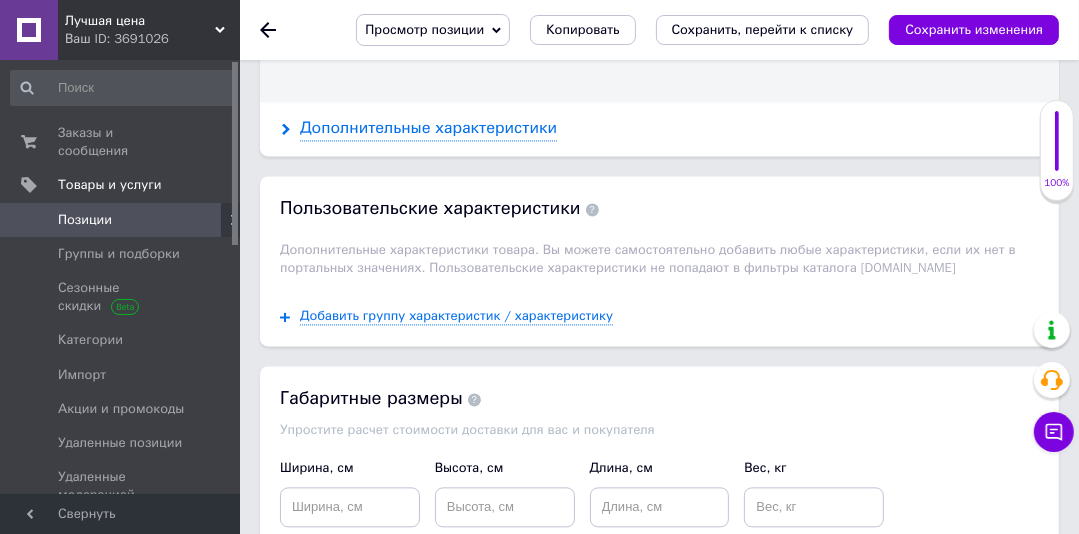 click on "Дополнительные характеристики" at bounding box center [428, 128] 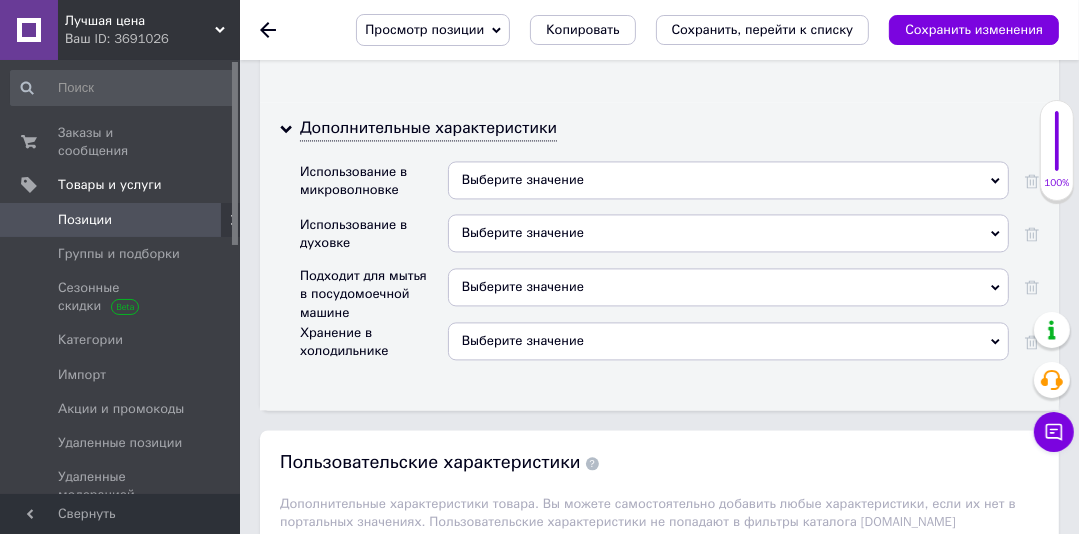 click on "Выберите значение" at bounding box center [523, 286] 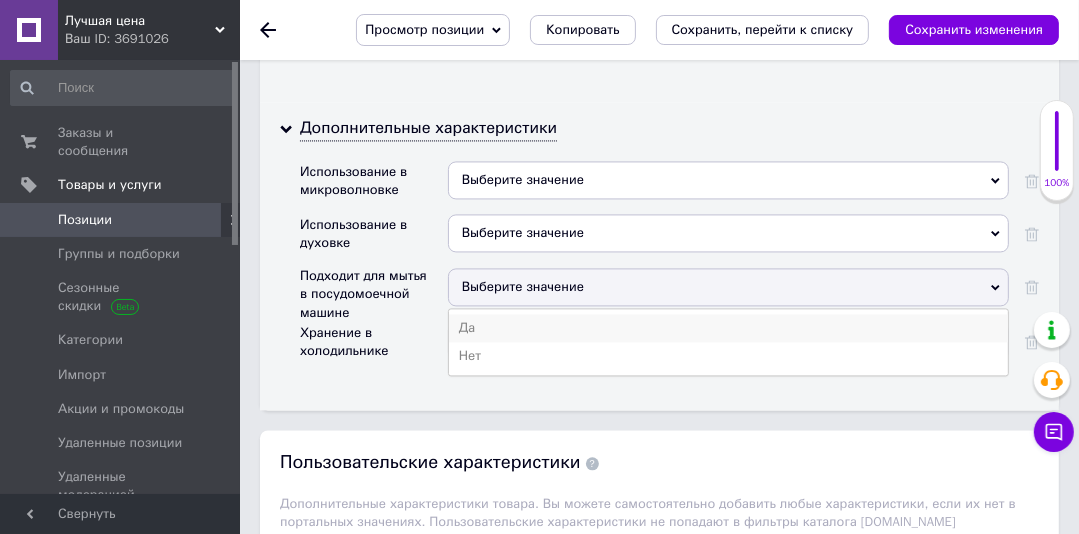 click on "Да" at bounding box center [728, 328] 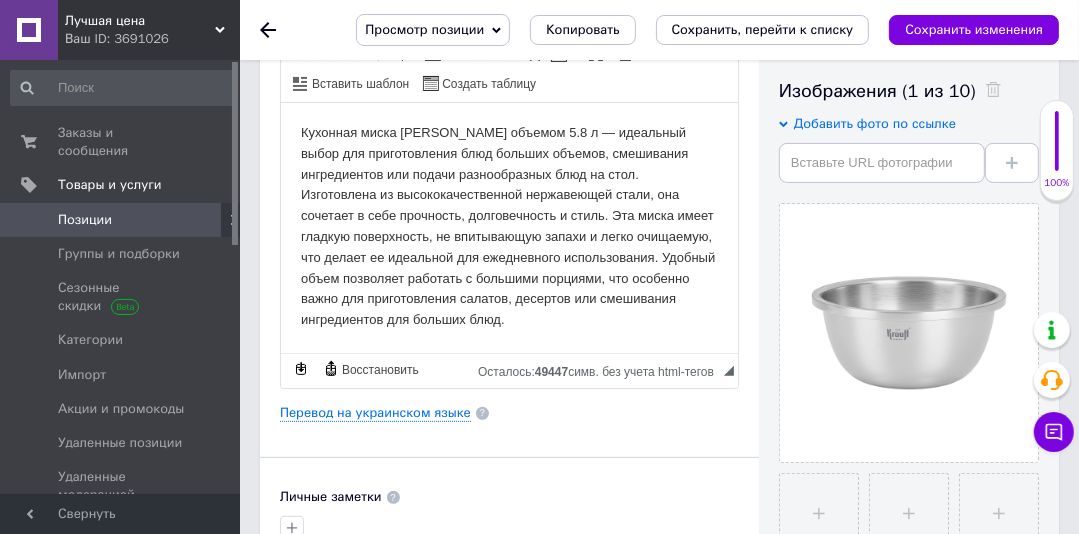 scroll, scrollTop: 0, scrollLeft: 0, axis: both 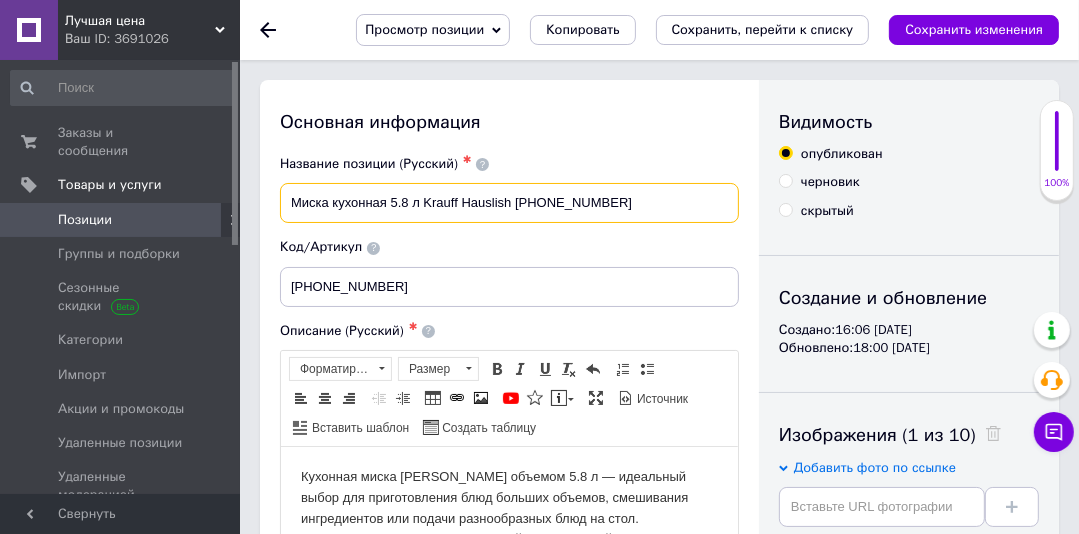 drag, startPoint x: 428, startPoint y: 200, endPoint x: 297, endPoint y: 195, distance: 131.09538 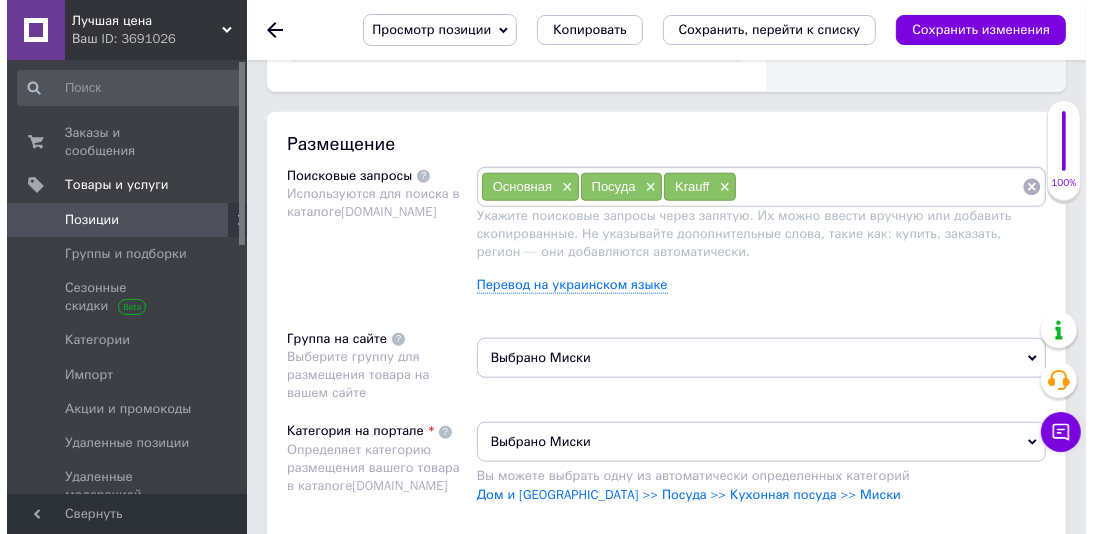 scroll, scrollTop: 1420, scrollLeft: 0, axis: vertical 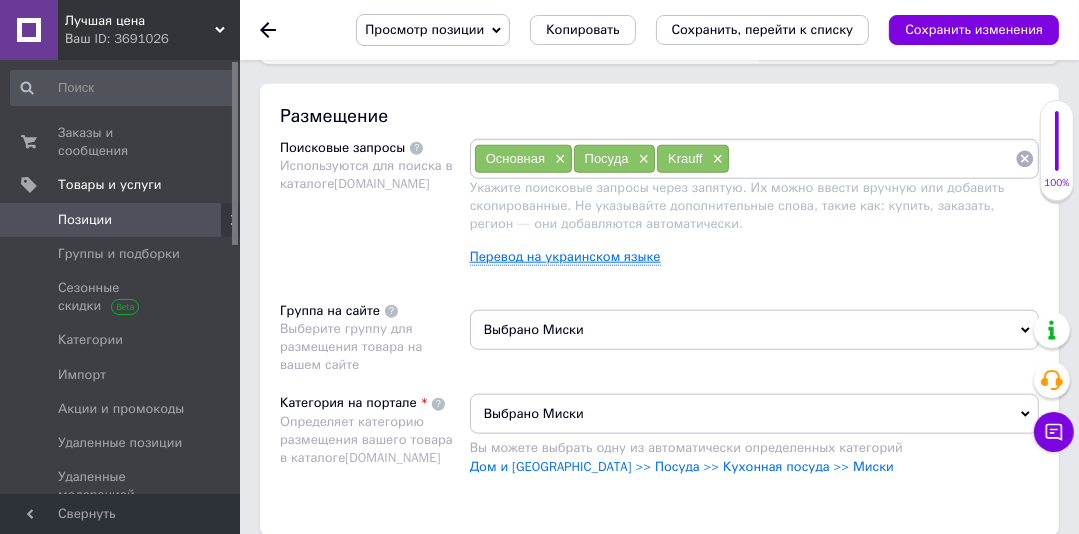 click on "Перевод на украинском языке" at bounding box center (565, 257) 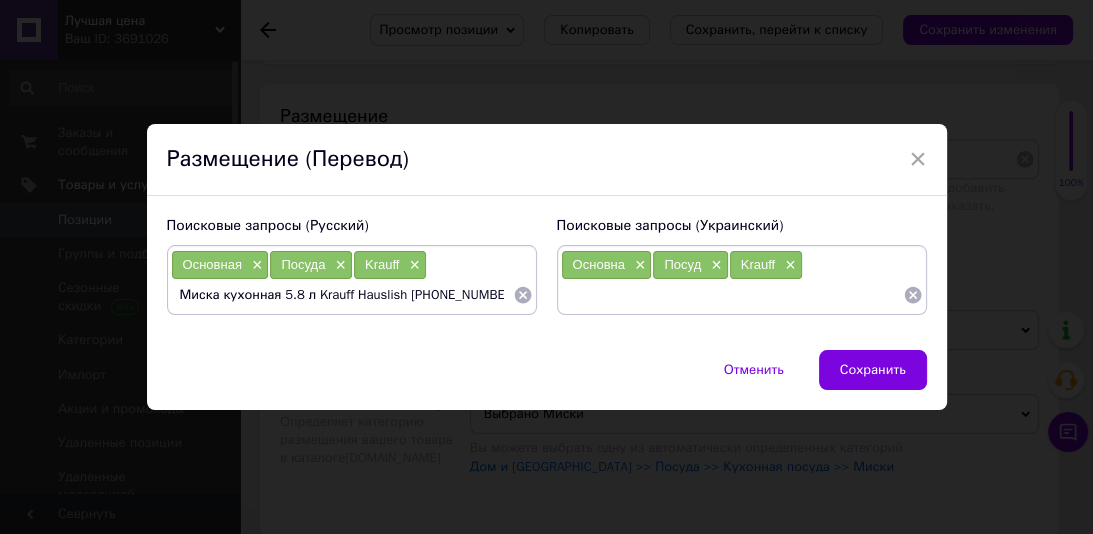 scroll, scrollTop: 0, scrollLeft: 0, axis: both 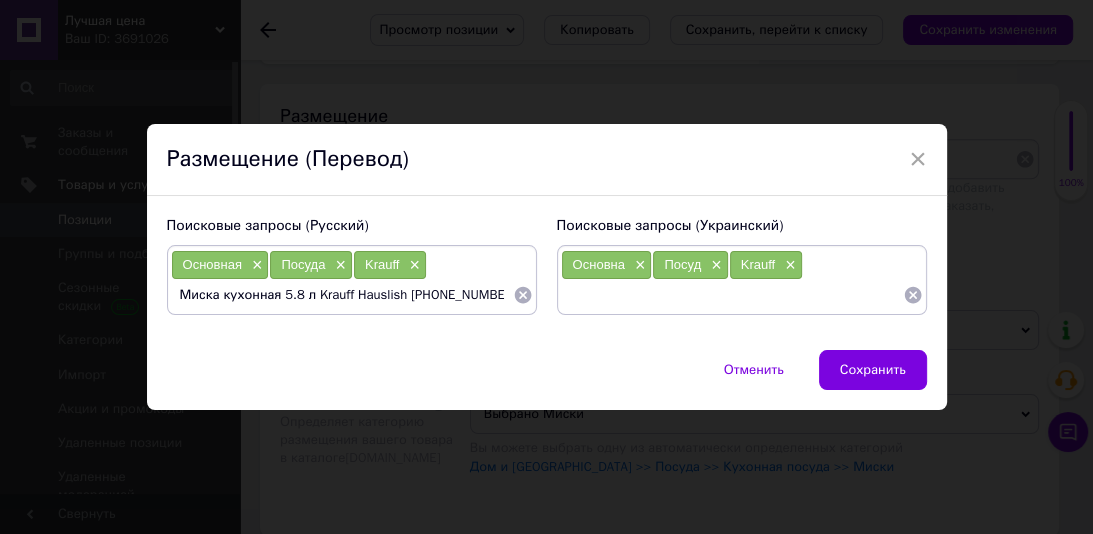 drag, startPoint x: 276, startPoint y: 295, endPoint x: 462, endPoint y: 308, distance: 186.45375 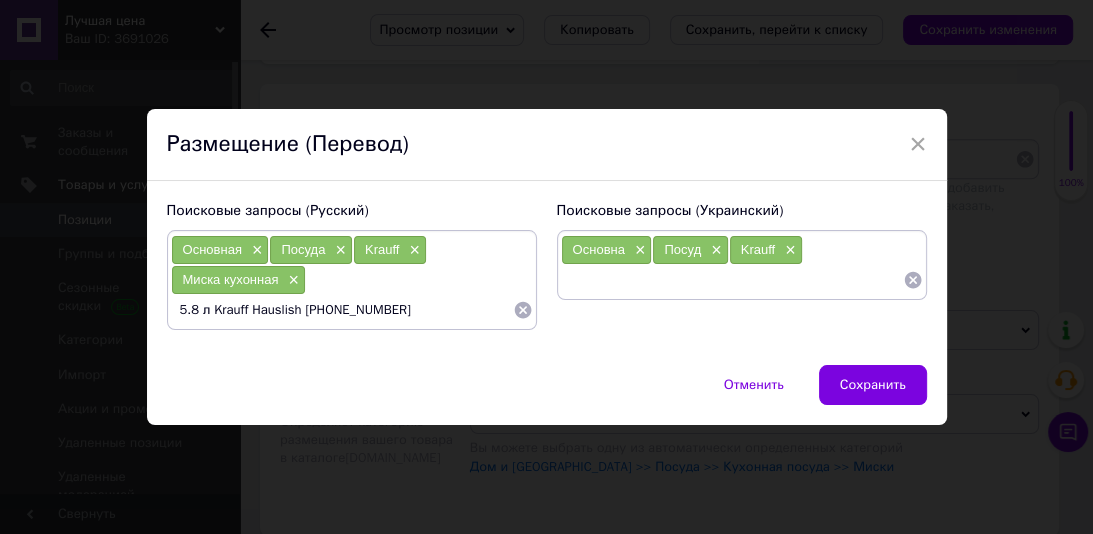 scroll, scrollTop: 0, scrollLeft: 0, axis: both 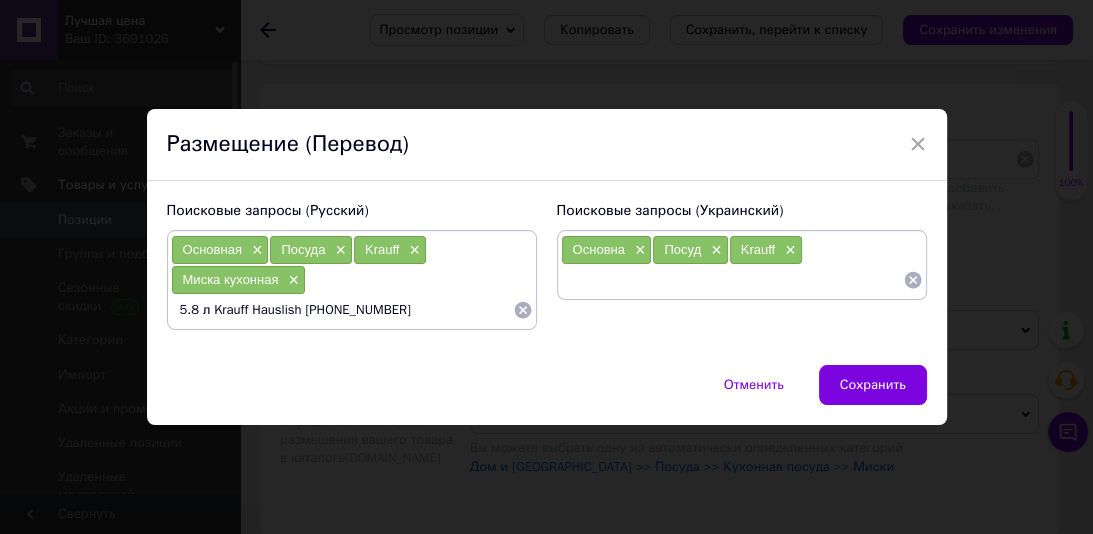 drag, startPoint x: 201, startPoint y: 319, endPoint x: 155, endPoint y: 316, distance: 46.09772 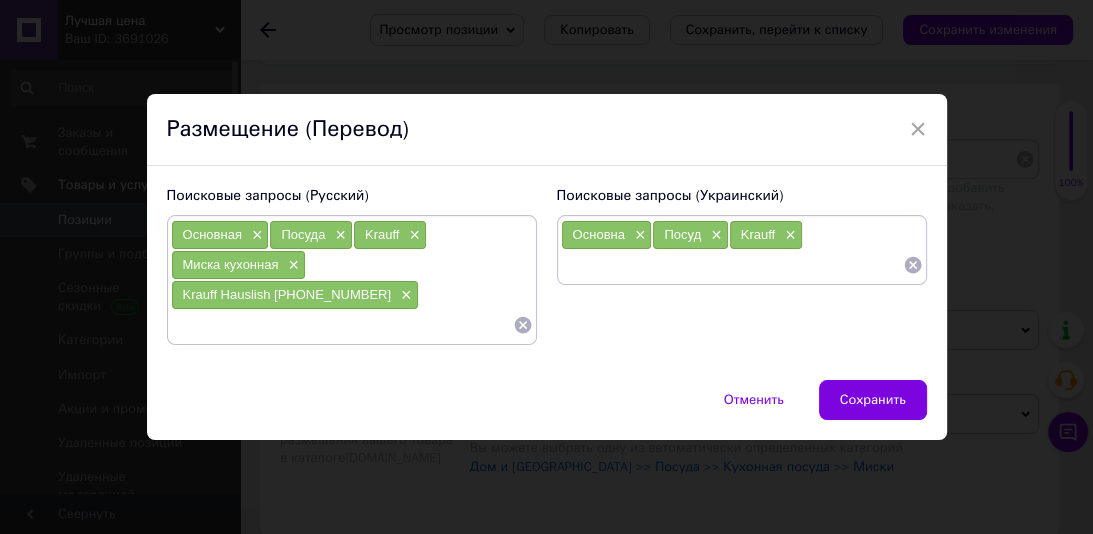 scroll, scrollTop: 0, scrollLeft: 0, axis: both 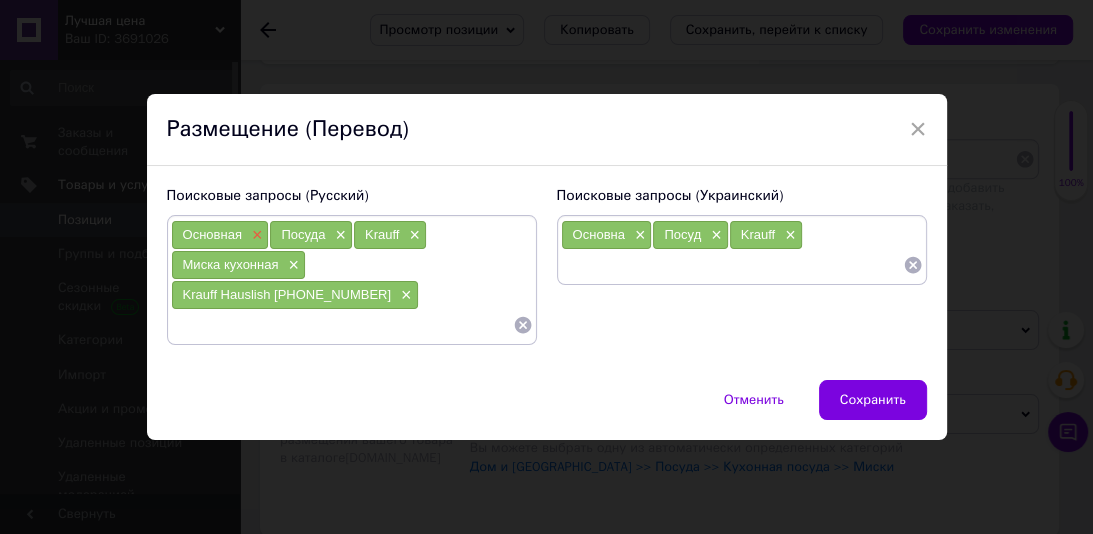 click on "×" at bounding box center (255, 235) 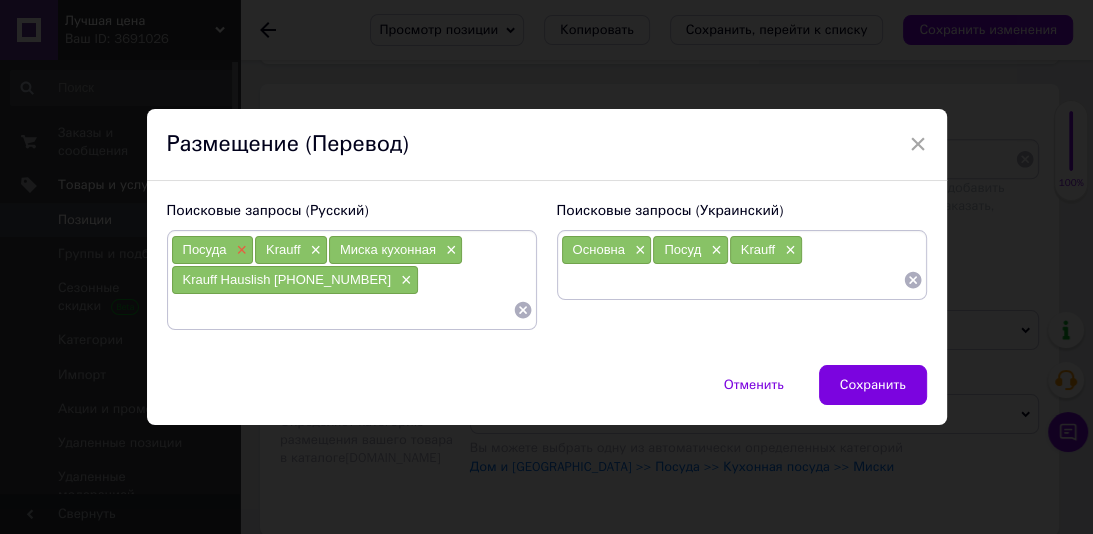 click on "×" at bounding box center [239, 250] 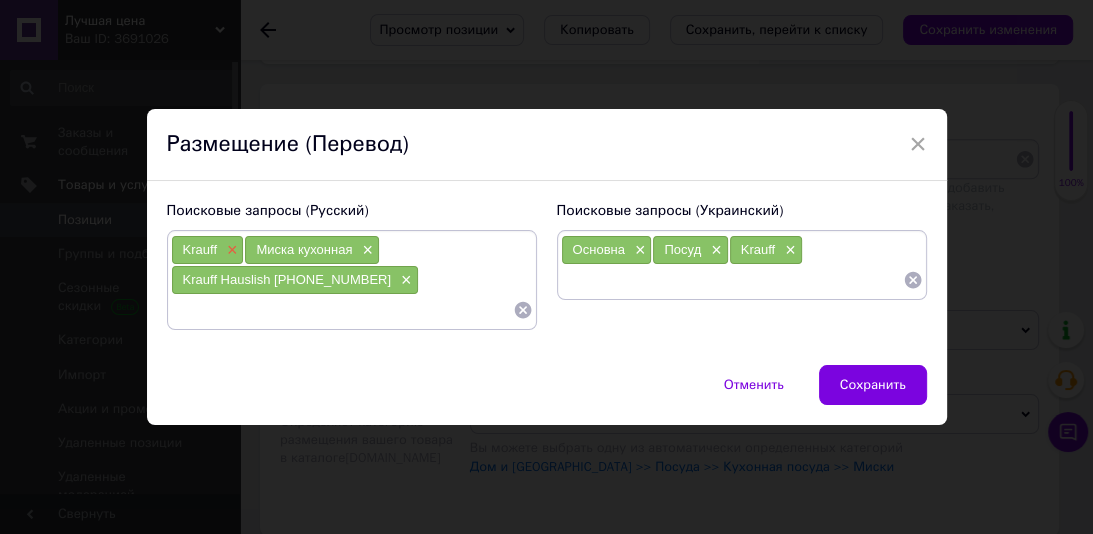 click on "×" at bounding box center (230, 250) 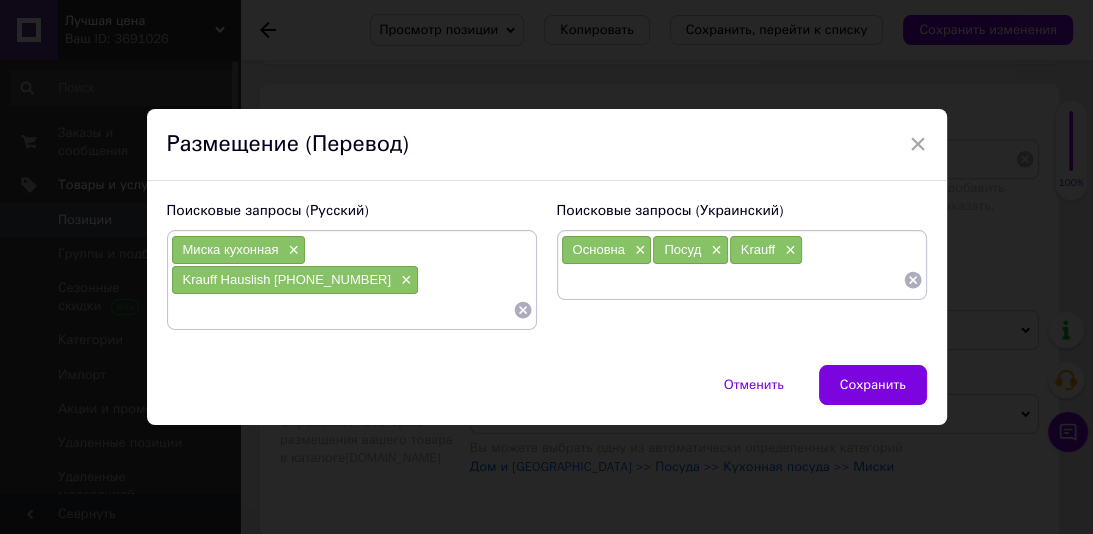 click on "Основна ×" at bounding box center (607, 250) 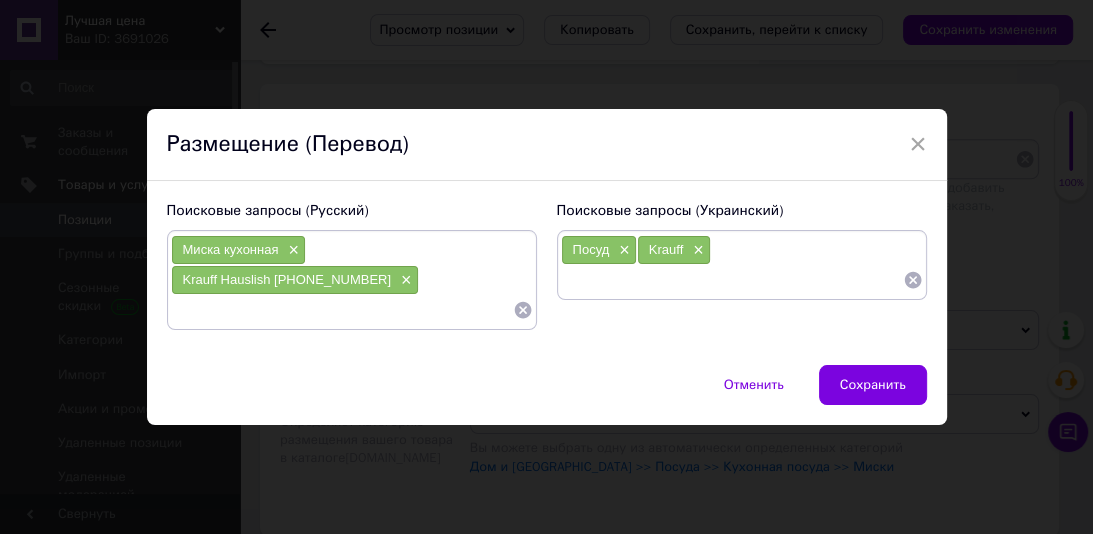 drag, startPoint x: 621, startPoint y: 263, endPoint x: 631, endPoint y: 290, distance: 28.79236 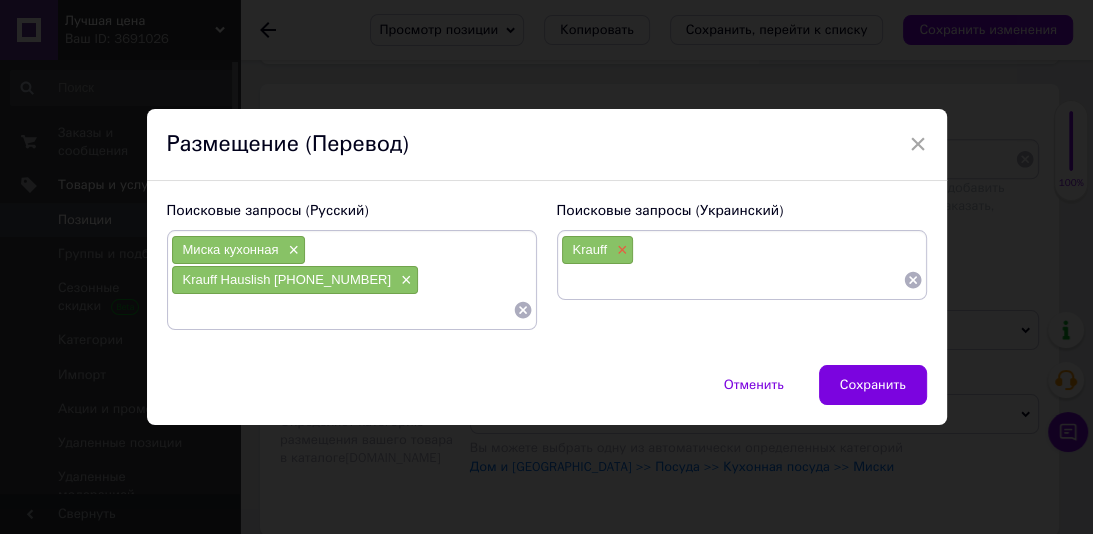 click on "×" at bounding box center [620, 250] 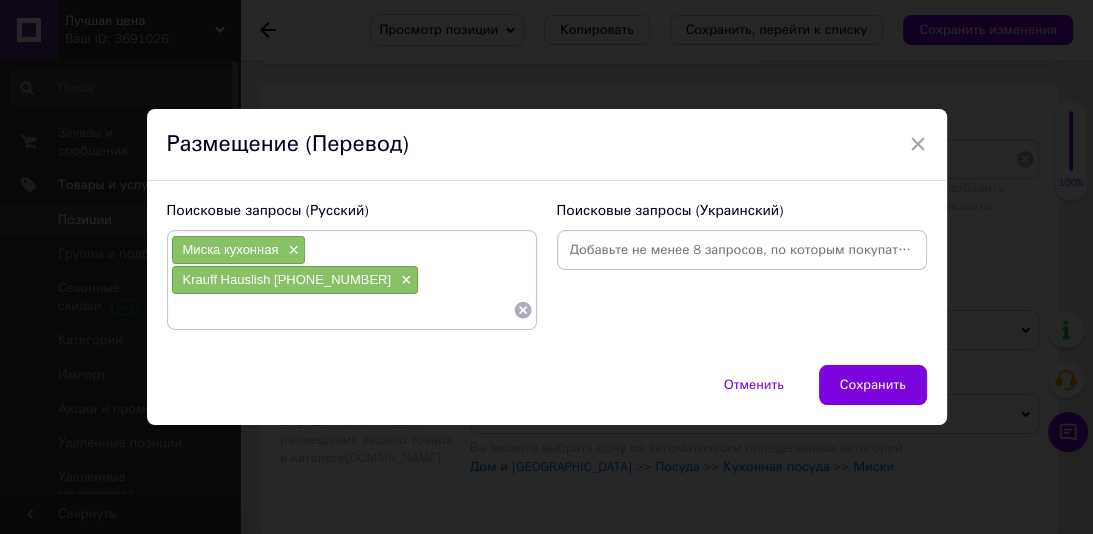 click at bounding box center (742, 250) 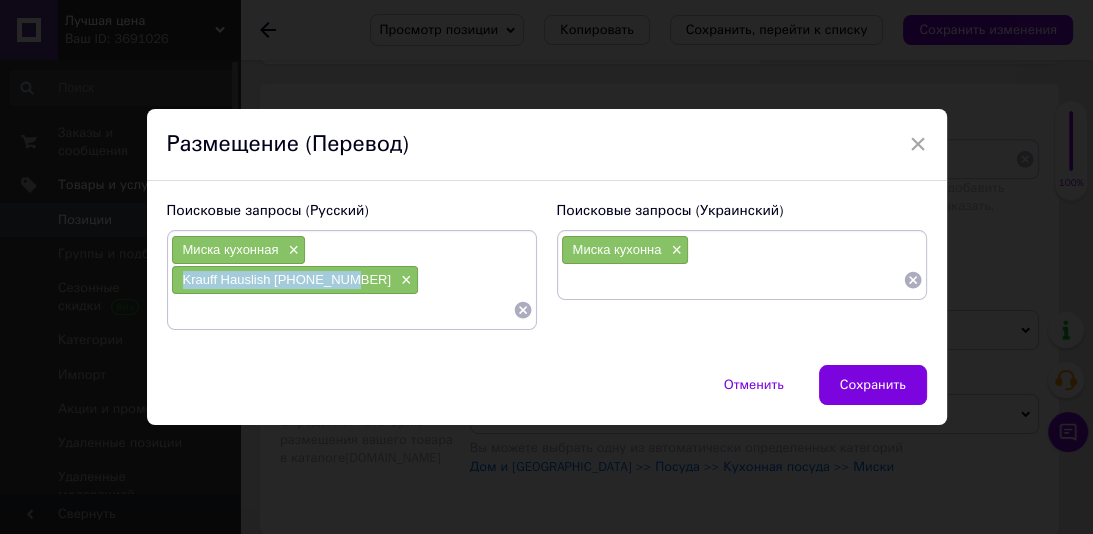 drag, startPoint x: 480, startPoint y: 268, endPoint x: 309, endPoint y: 268, distance: 171 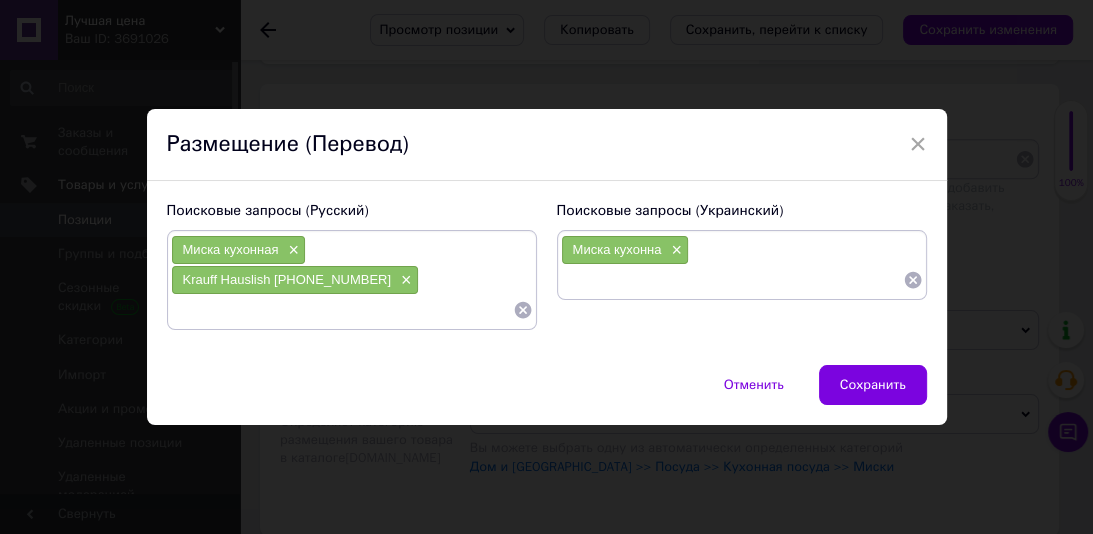 click at bounding box center (732, 280) 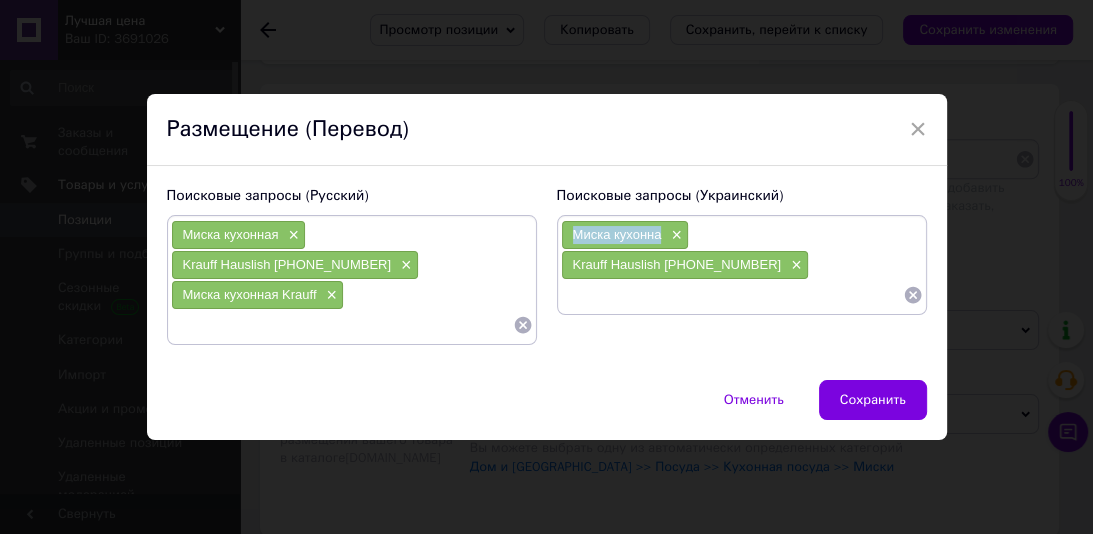 drag, startPoint x: 663, startPoint y: 259, endPoint x: 575, endPoint y: 254, distance: 88.14193 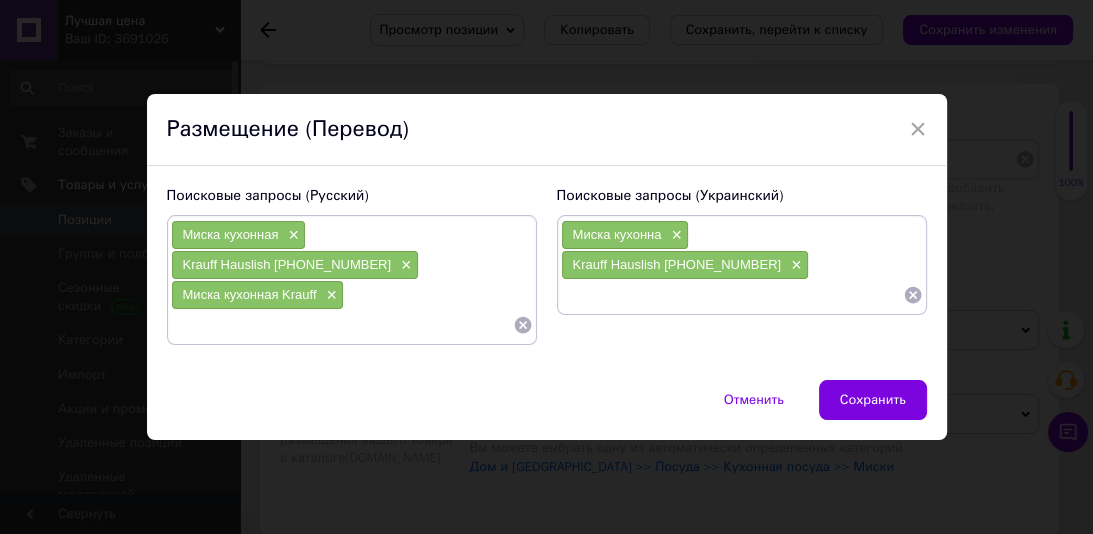 click at bounding box center [732, 295] 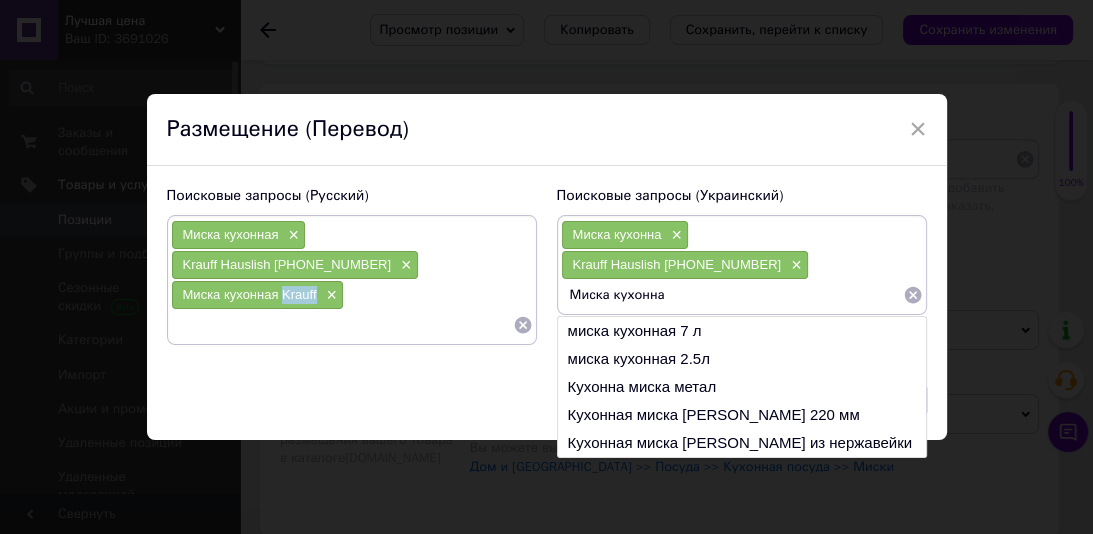 drag, startPoint x: 318, startPoint y: 282, endPoint x: 278, endPoint y: 282, distance: 40 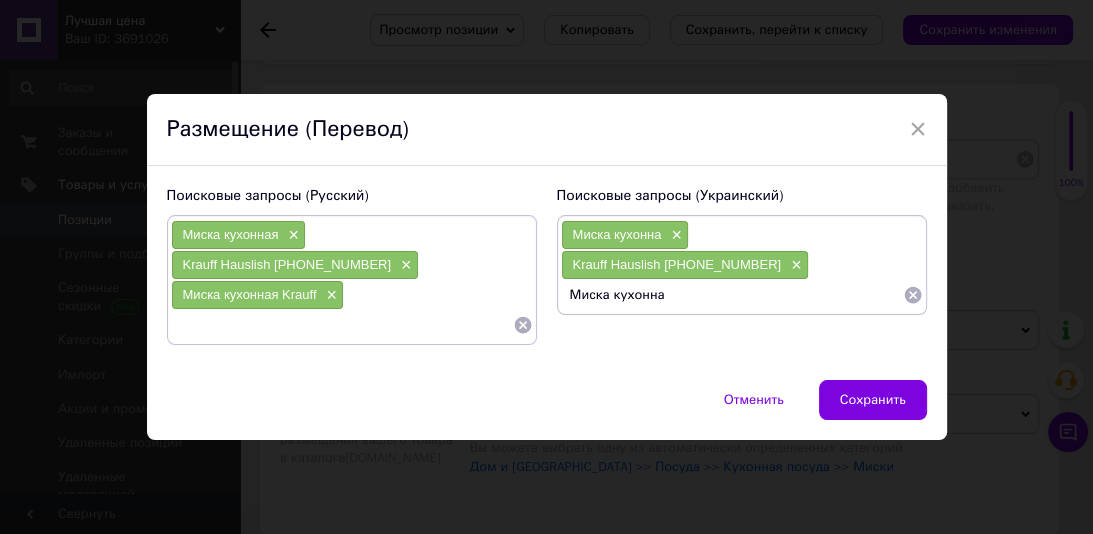 click on "Миска кухонна" at bounding box center (732, 295) 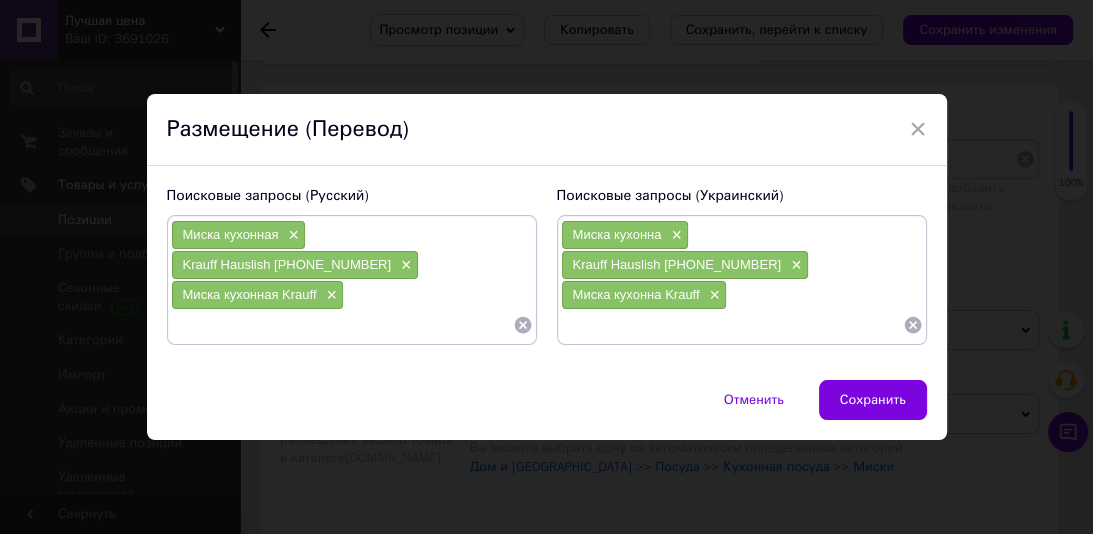 click at bounding box center [342, 325] 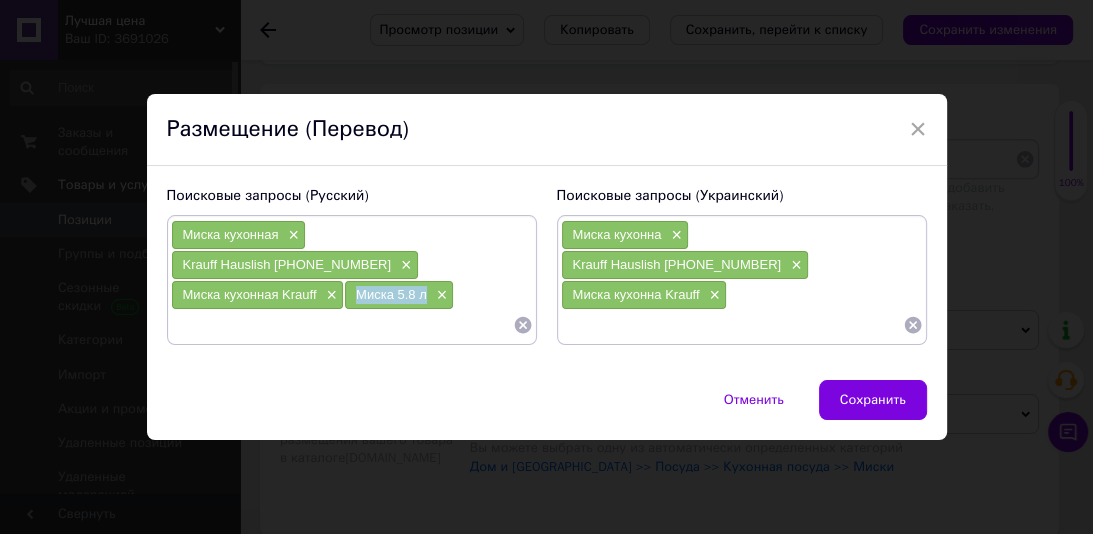drag, startPoint x: 420, startPoint y: 273, endPoint x: 353, endPoint y: 282, distance: 67.601776 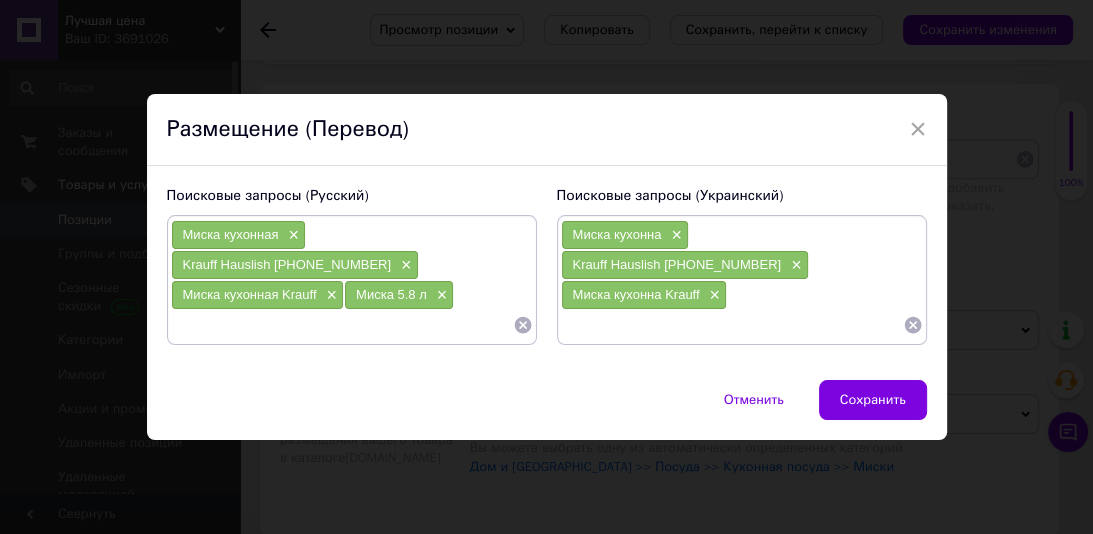 click at bounding box center (732, 325) 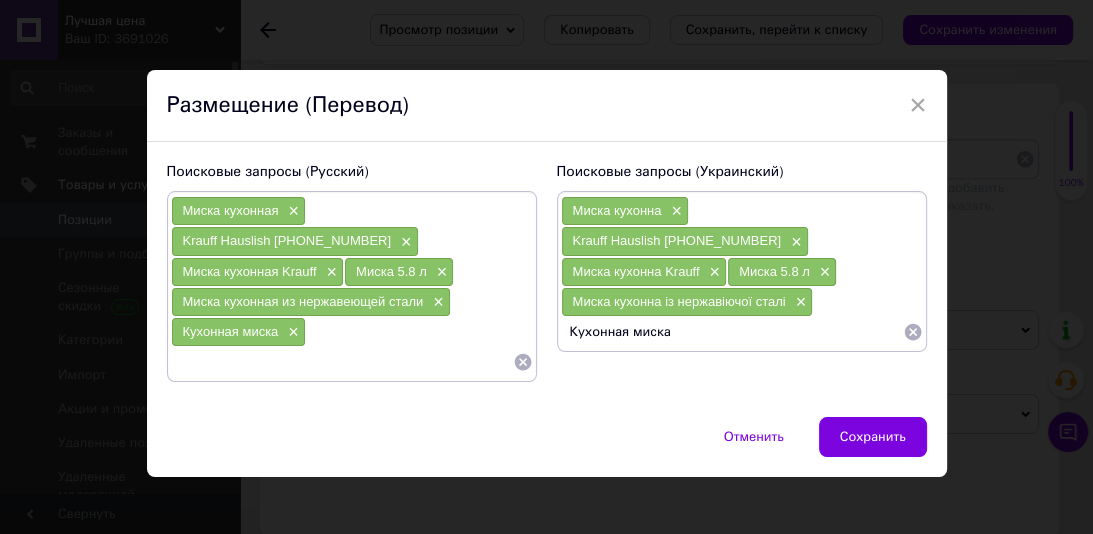 drag, startPoint x: 621, startPoint y: 307, endPoint x: 617, endPoint y: 365, distance: 58.137768 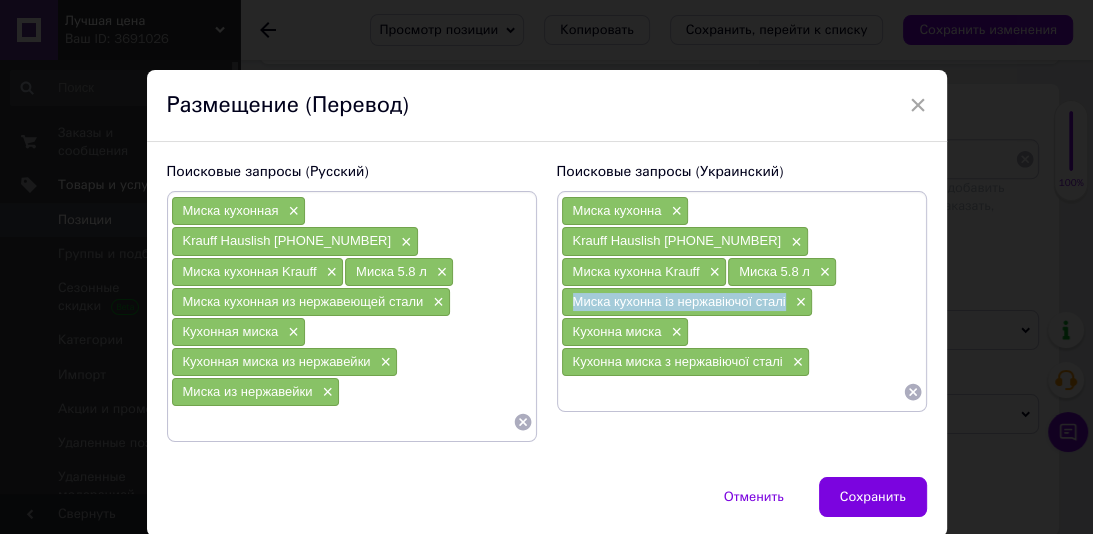 drag, startPoint x: 789, startPoint y: 269, endPoint x: 580, endPoint y: 271, distance: 209.00957 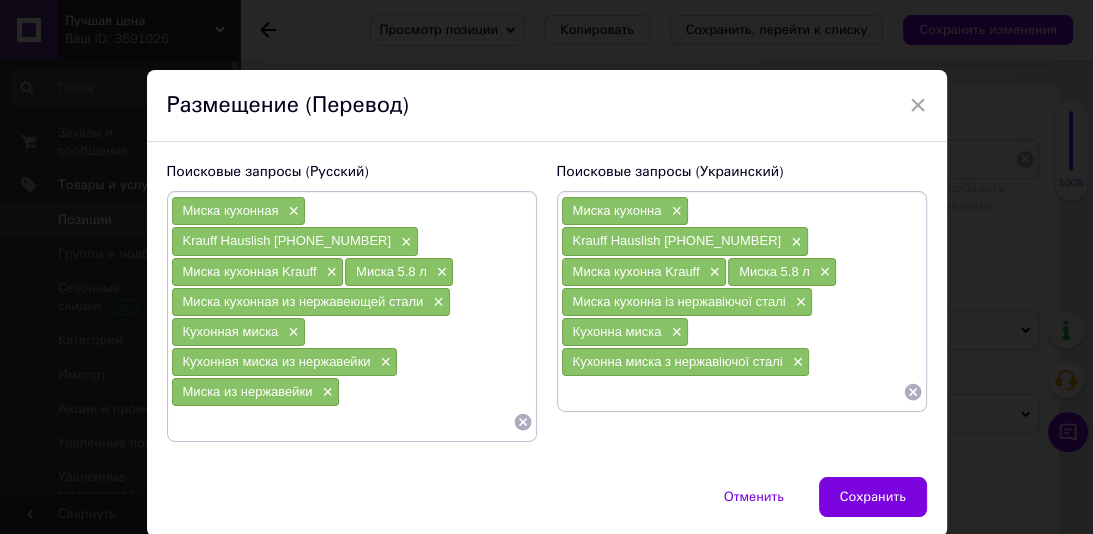 click at bounding box center [732, 392] 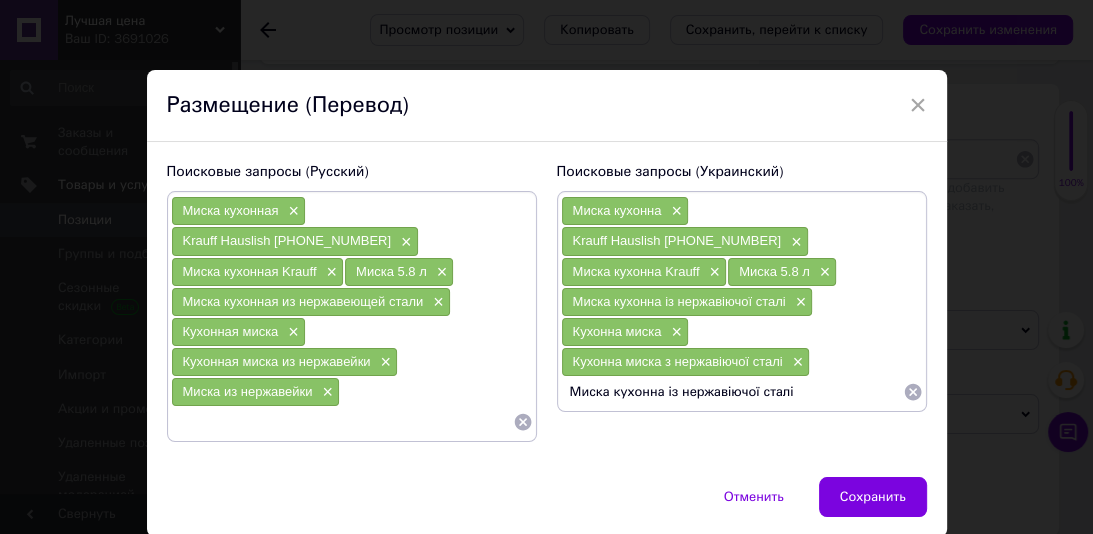 drag, startPoint x: 658, startPoint y: 366, endPoint x: 656, endPoint y: 396, distance: 30.066593 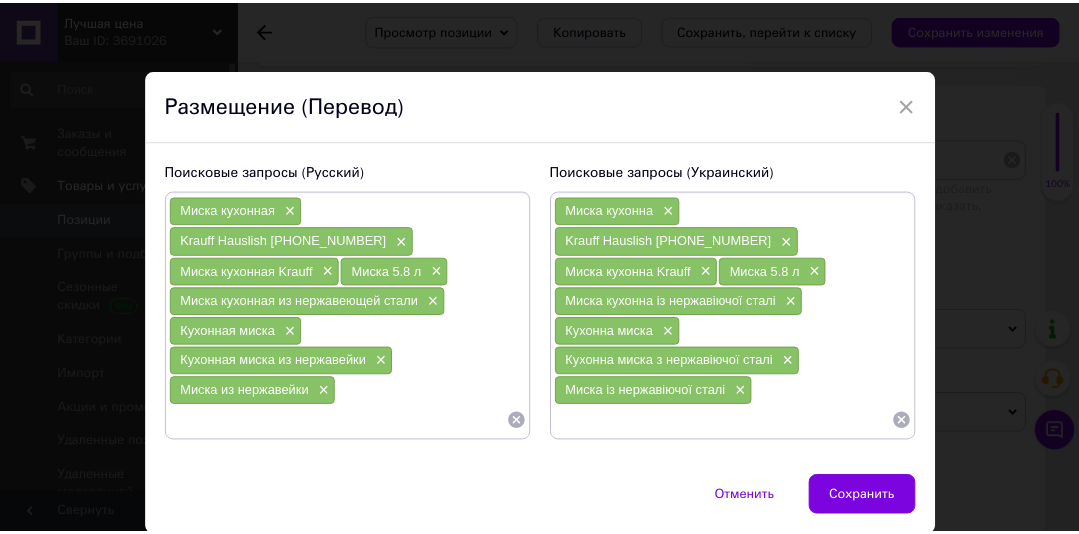 scroll, scrollTop: 0, scrollLeft: 0, axis: both 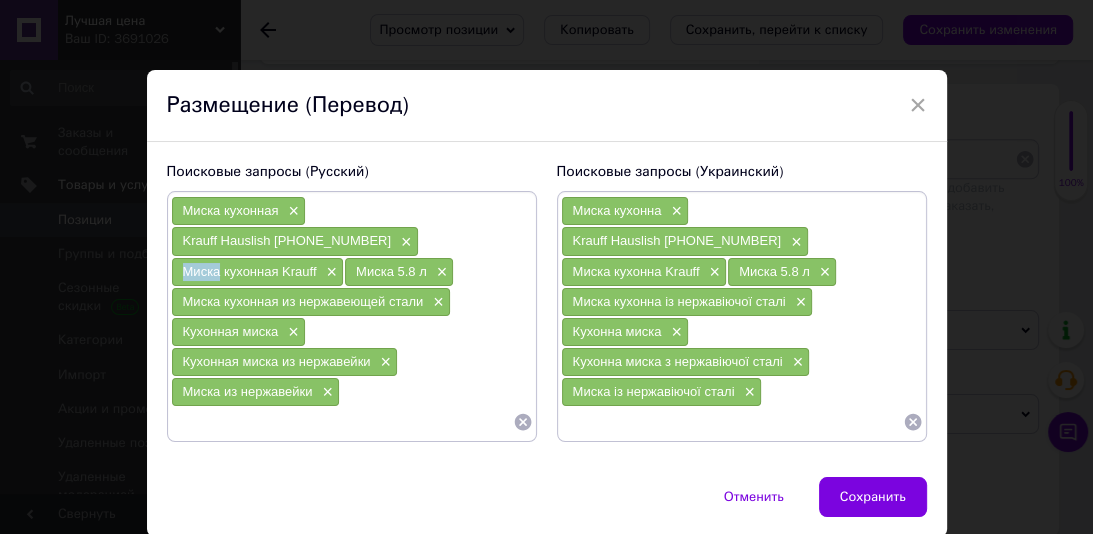 drag, startPoint x: 216, startPoint y: 240, endPoint x: 175, endPoint y: 240, distance: 41 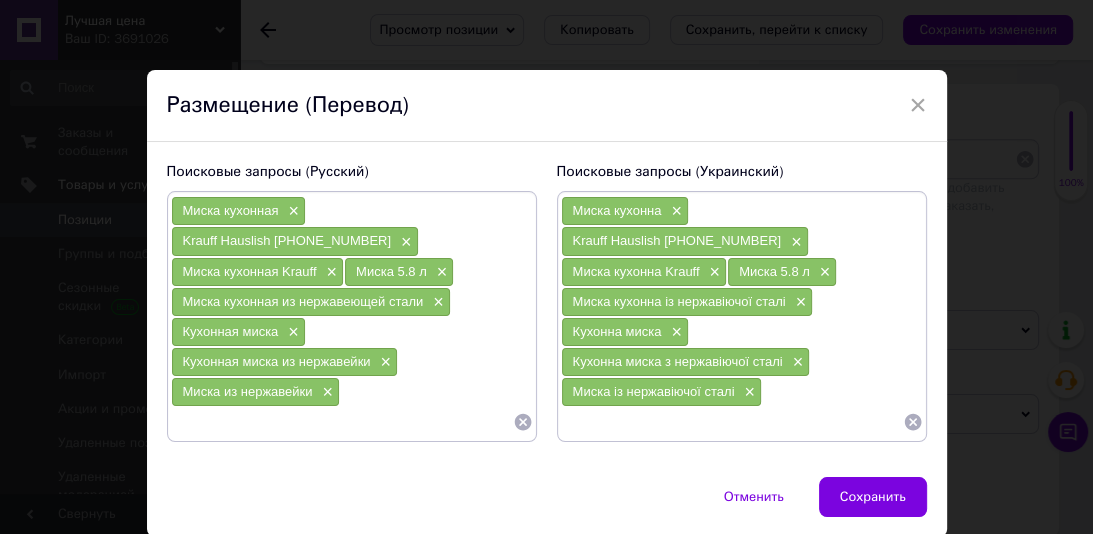 click at bounding box center (342, 422) 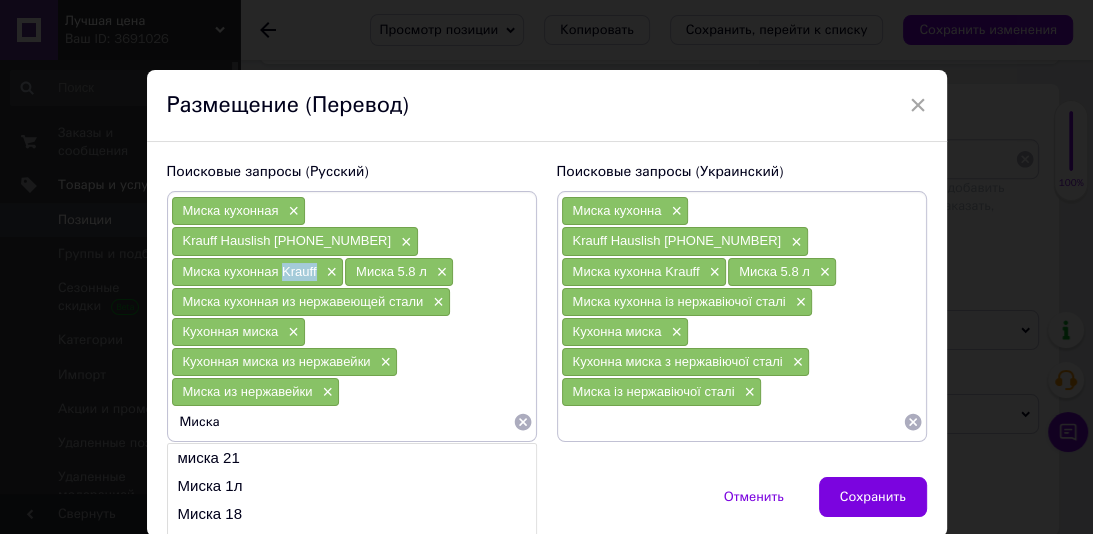 drag, startPoint x: 316, startPoint y: 246, endPoint x: 281, endPoint y: 240, distance: 35.510563 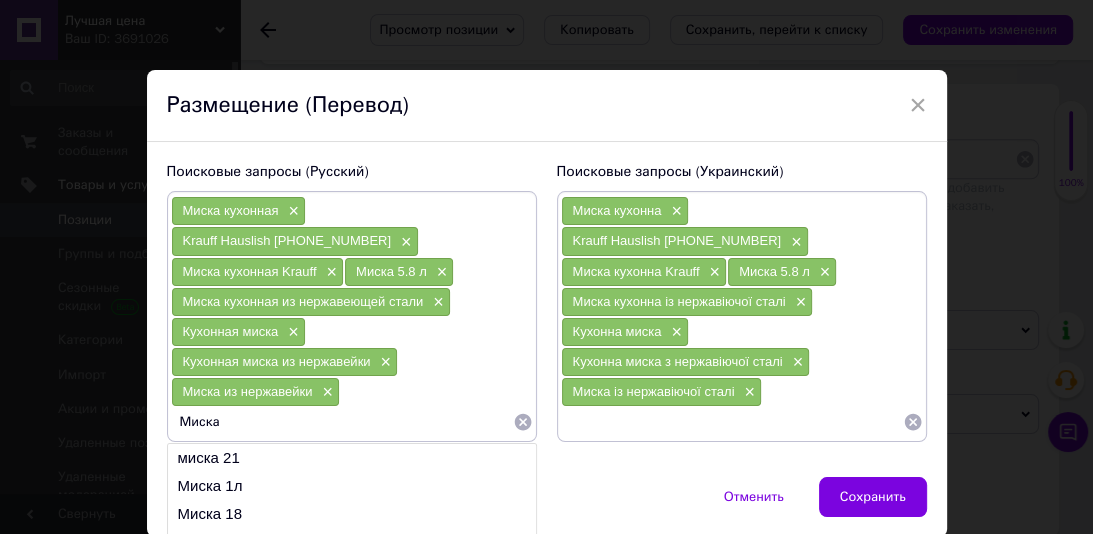 click on "Миска" at bounding box center (342, 422) 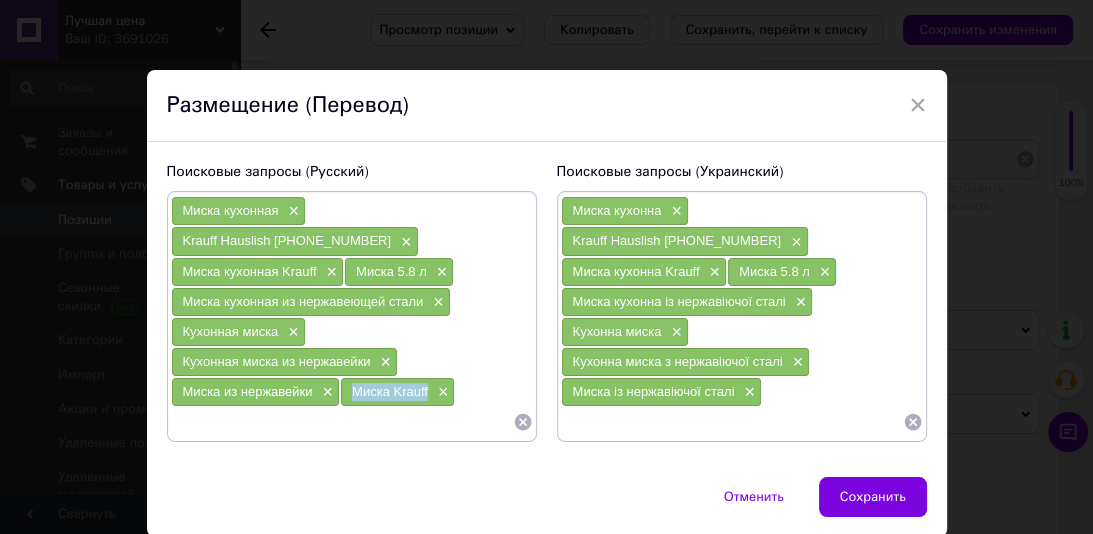 drag, startPoint x: 430, startPoint y: 328, endPoint x: 349, endPoint y: 327, distance: 81.00617 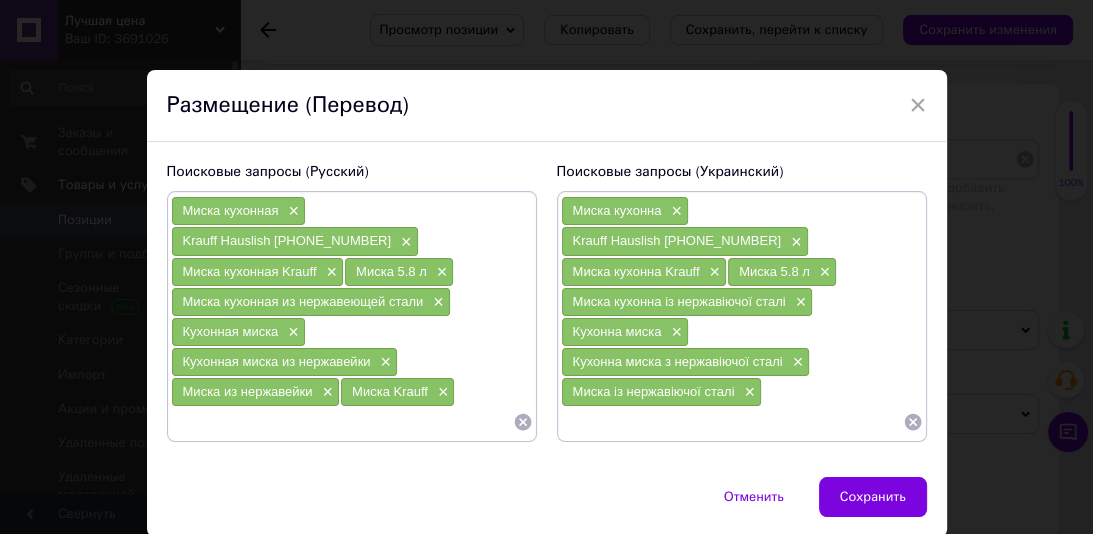 click at bounding box center (732, 422) 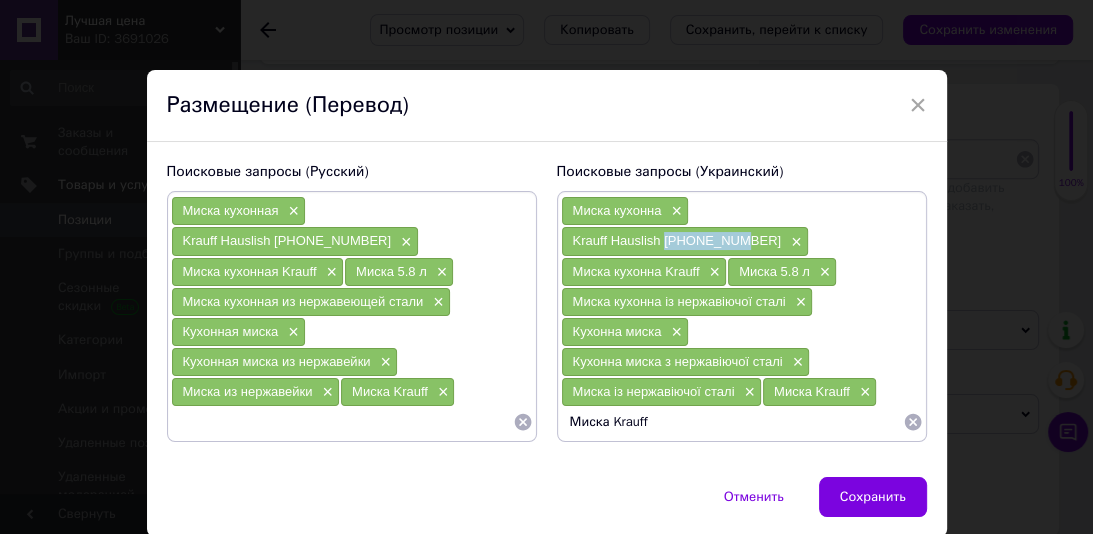 drag, startPoint x: 854, startPoint y: 210, endPoint x: 791, endPoint y: 209, distance: 63.007935 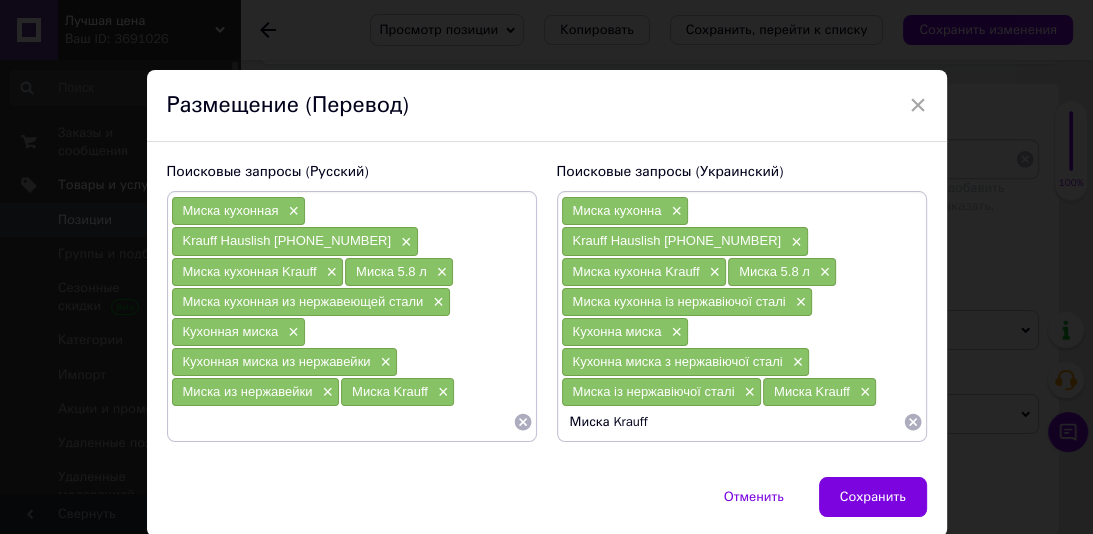 click on "Миска Krauff" at bounding box center (732, 422) 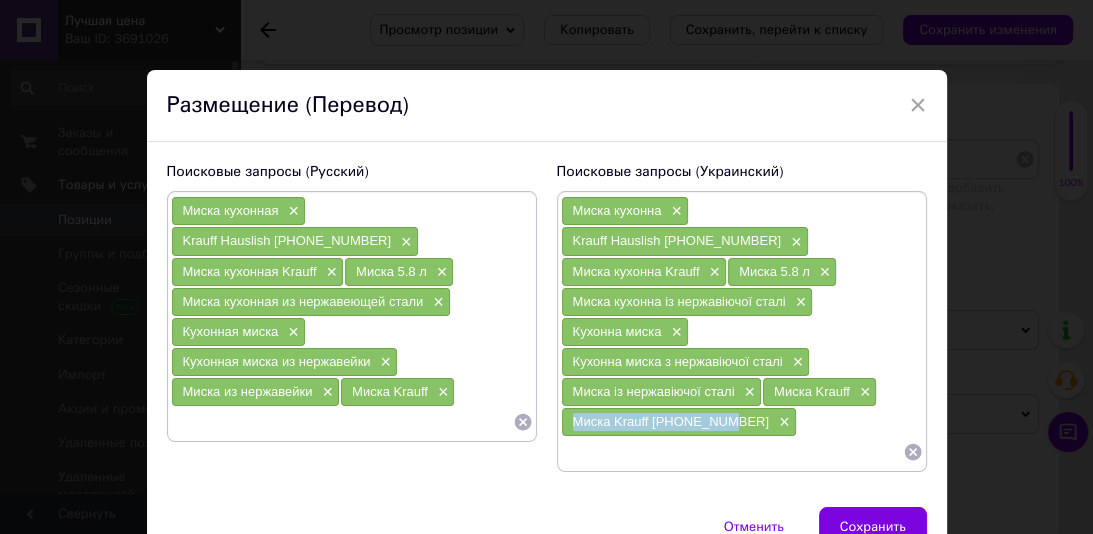 drag, startPoint x: 722, startPoint y: 380, endPoint x: 611, endPoint y: 385, distance: 111.11256 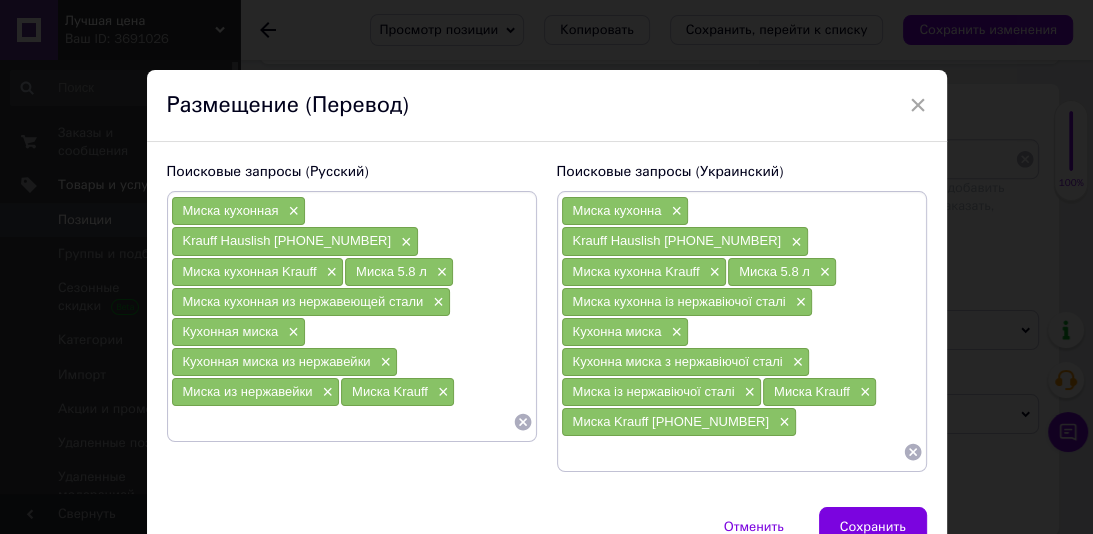click at bounding box center (342, 422) 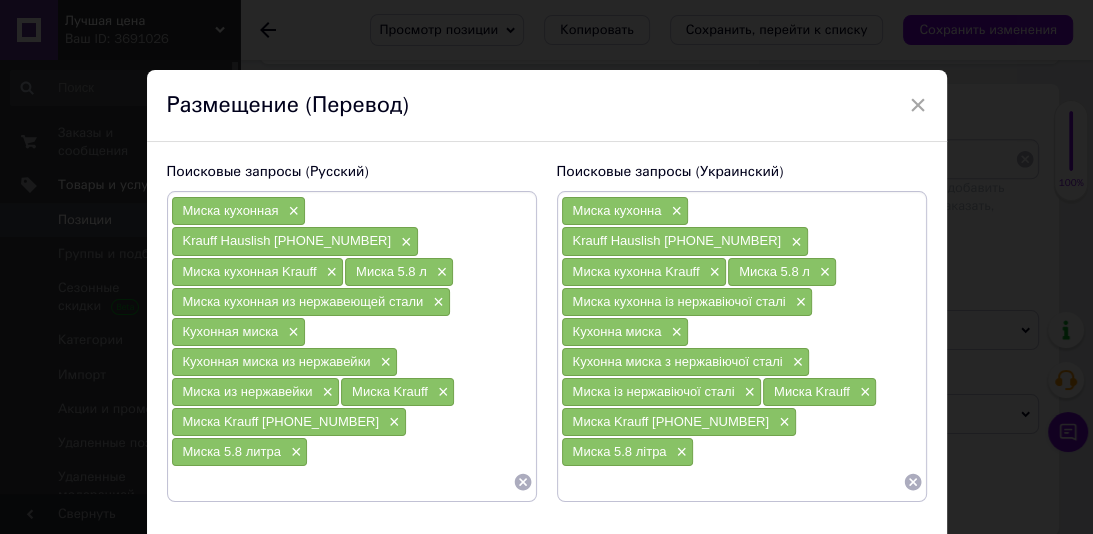 click on "Сохранить" at bounding box center (873, 557) 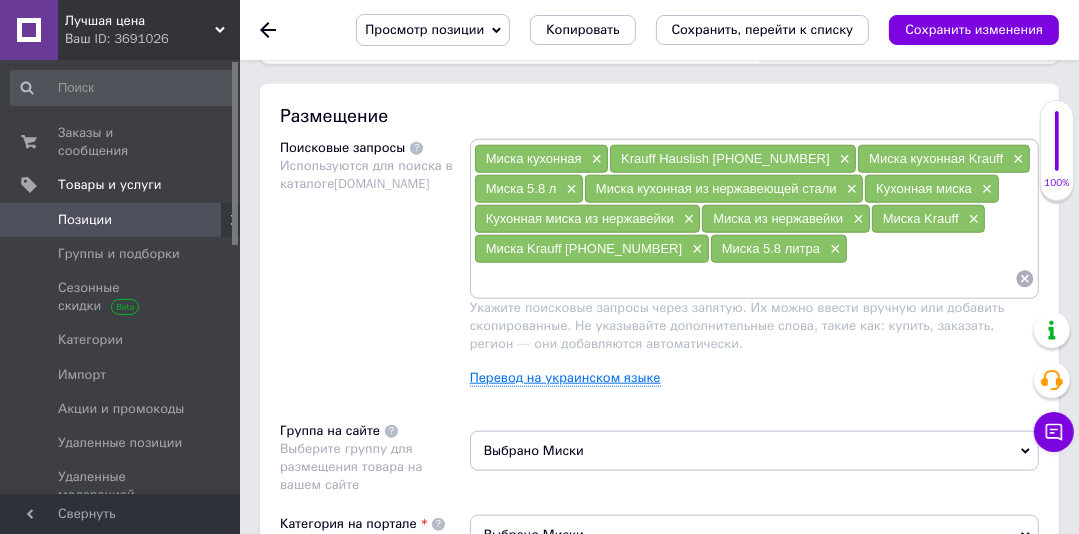 click on "Перевод на украинском языке" at bounding box center (565, 378) 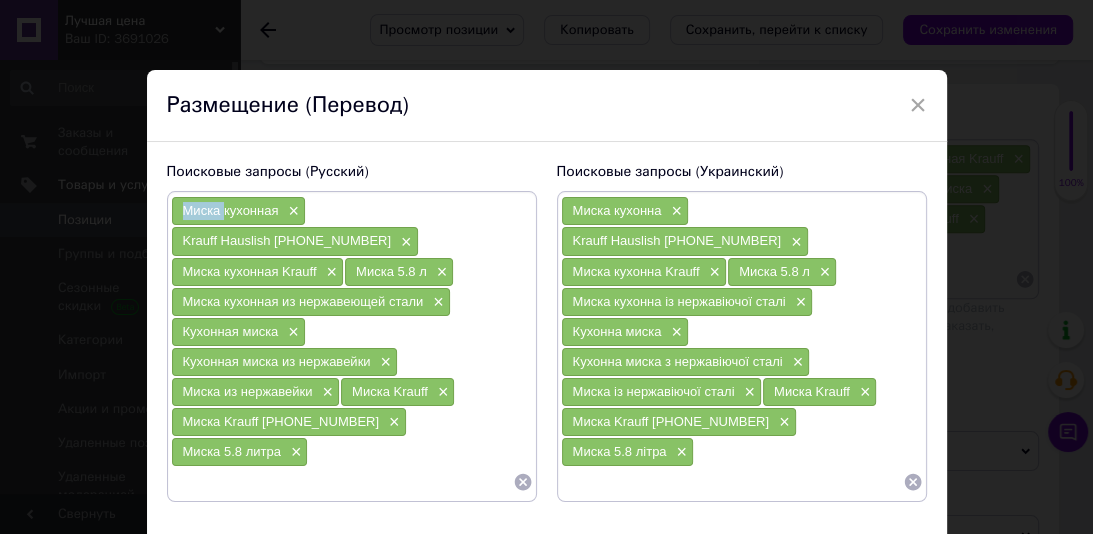drag, startPoint x: 210, startPoint y: 209, endPoint x: 176, endPoint y: 208, distance: 34.0147 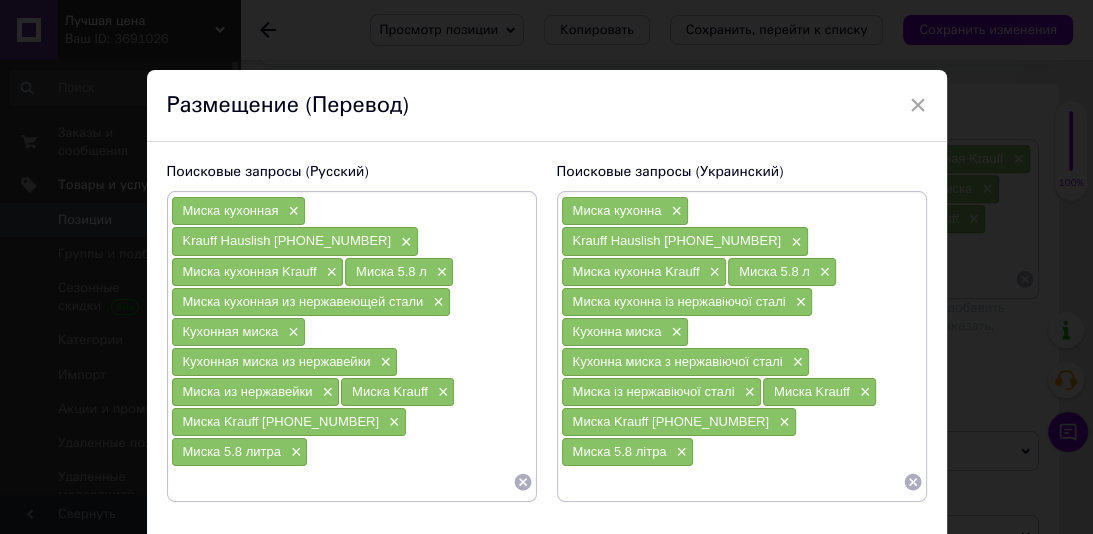 click at bounding box center [342, 482] 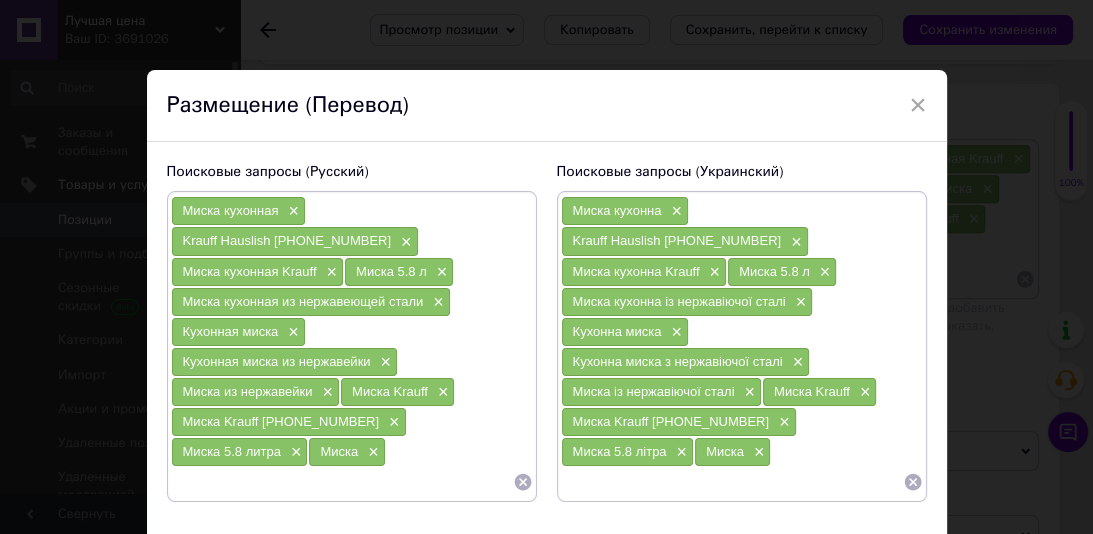 click on "Сохранить" at bounding box center (873, 557) 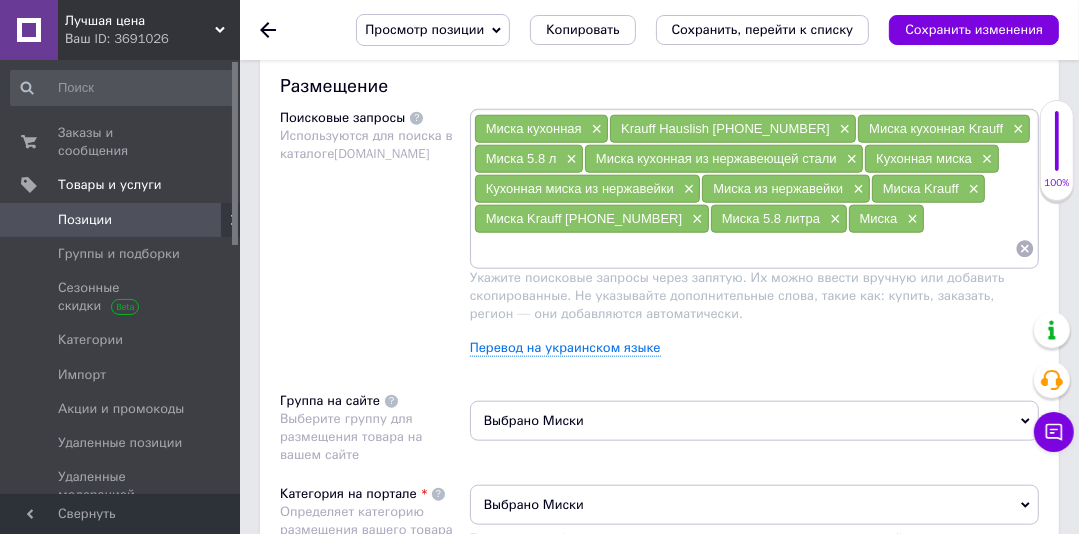 scroll, scrollTop: 1442, scrollLeft: 0, axis: vertical 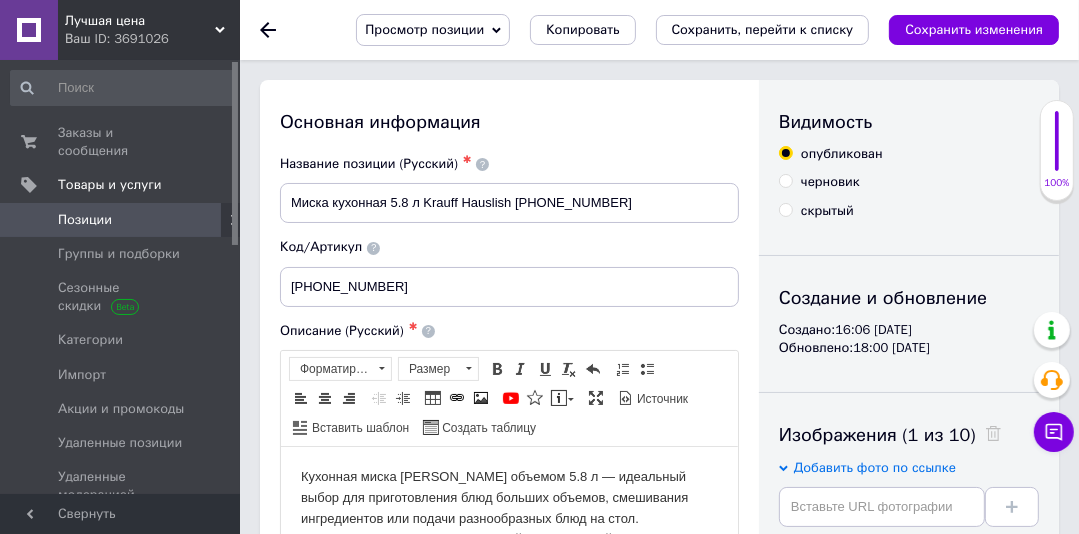 click on "Сохранить, перейти к списку" at bounding box center [763, 29] 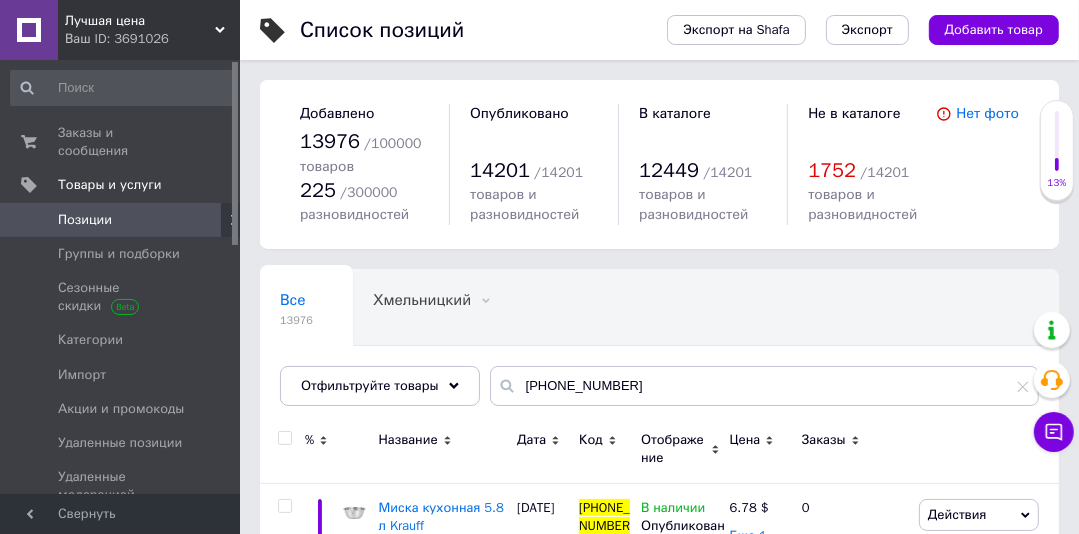 scroll, scrollTop: 0, scrollLeft: 0, axis: both 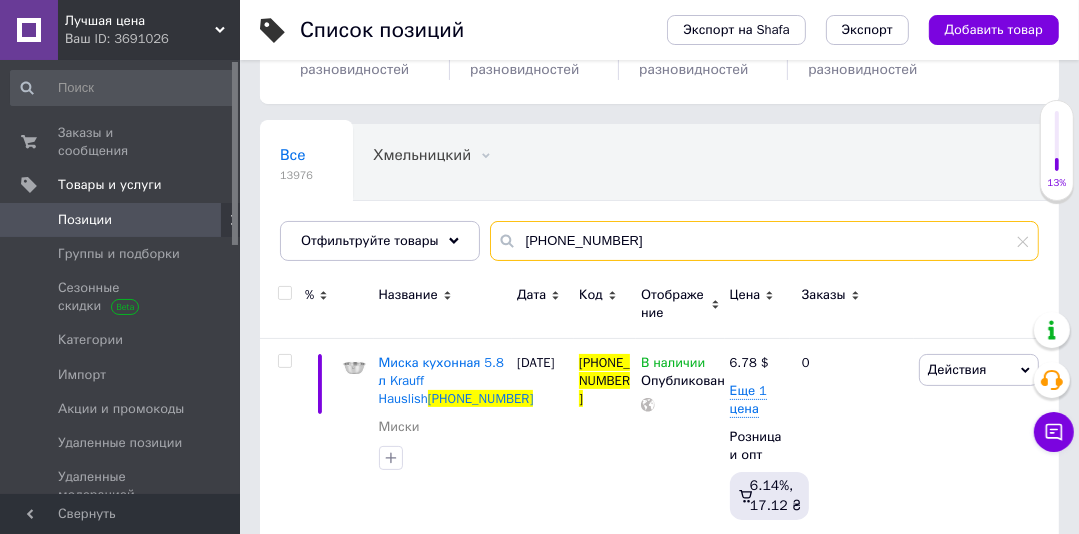 drag, startPoint x: 587, startPoint y: 242, endPoint x: 506, endPoint y: 240, distance: 81.02469 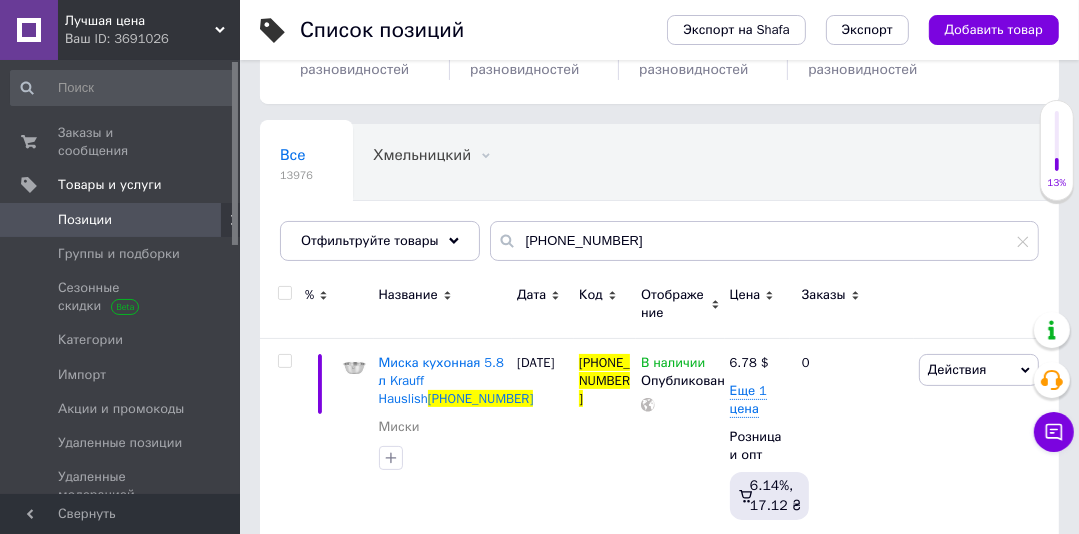 click on "Миска кухонная 5.8 л Krauff Hauslish" at bounding box center [441, 380] 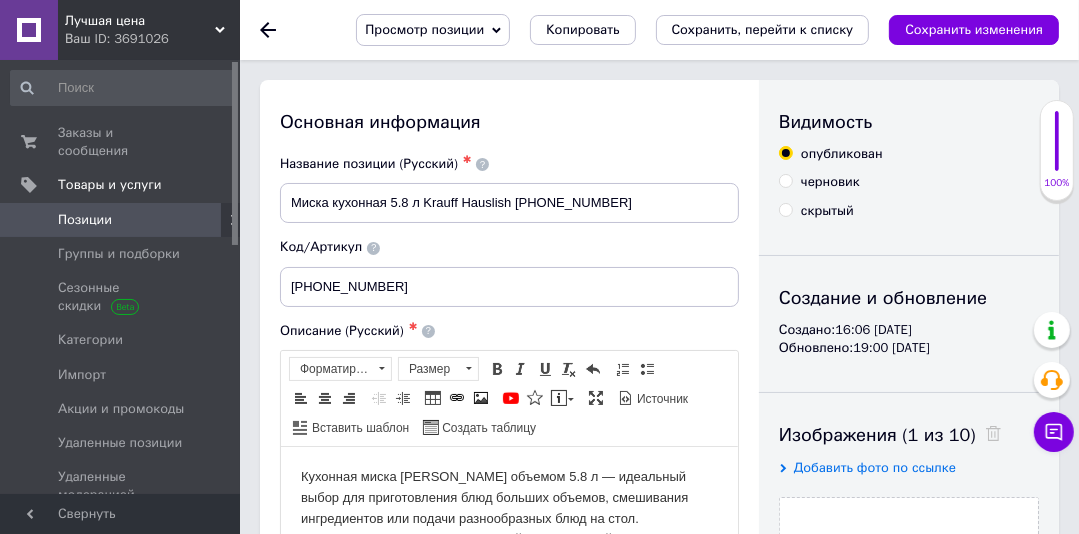 scroll, scrollTop: 0, scrollLeft: 0, axis: both 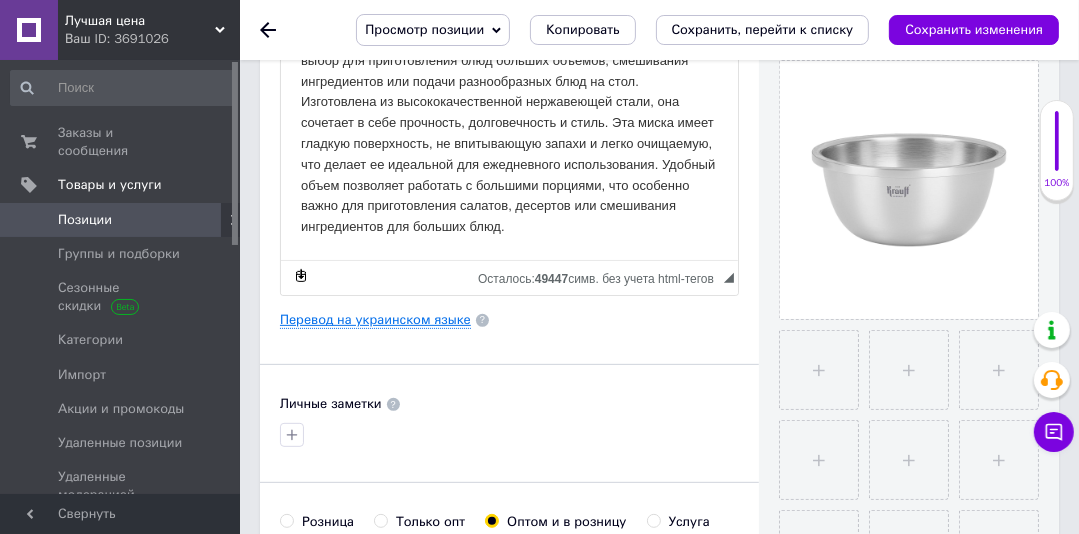 click on "Перевод на украинском языке" at bounding box center [375, 320] 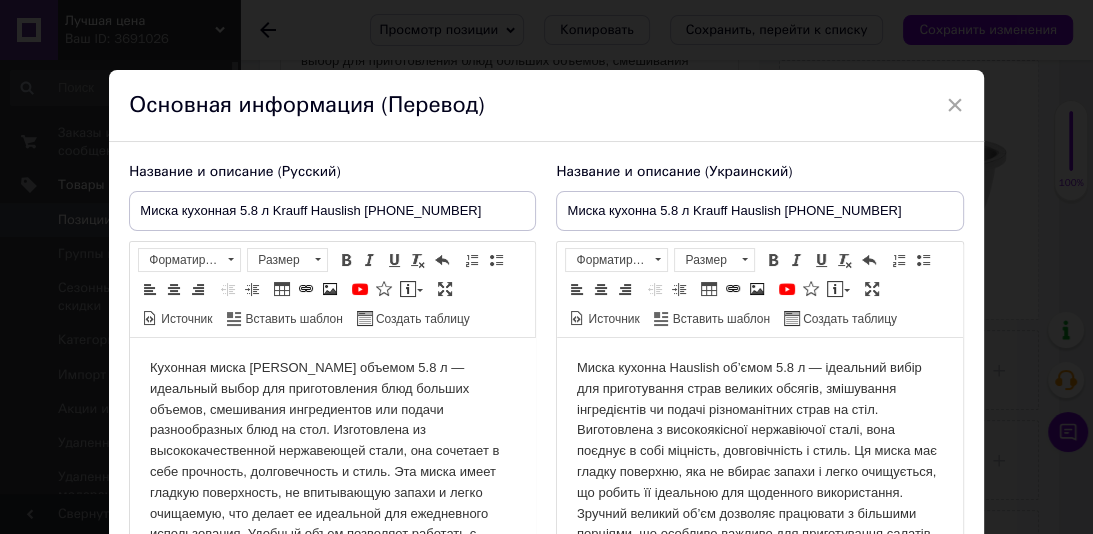 scroll, scrollTop: 0, scrollLeft: 0, axis: both 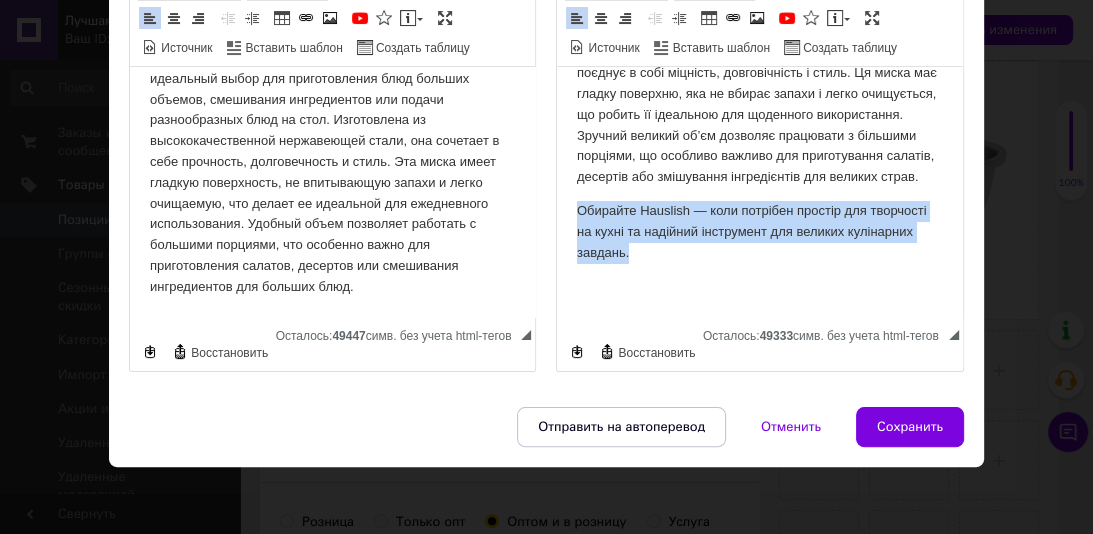 drag, startPoint x: 701, startPoint y: 258, endPoint x: 558, endPoint y: 215, distance: 149.32515 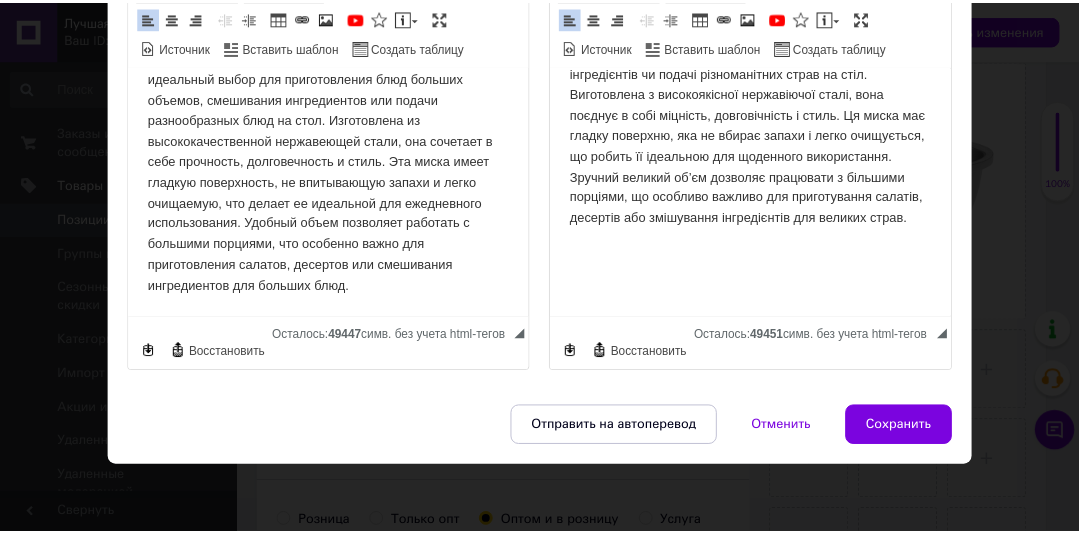 scroll, scrollTop: 86, scrollLeft: 0, axis: vertical 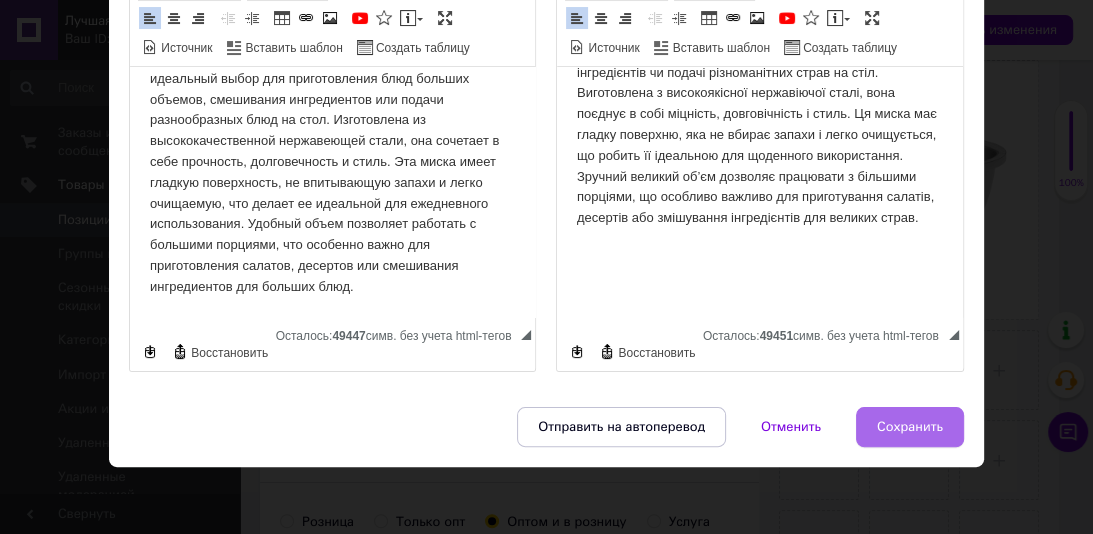 click on "Сохранить" at bounding box center (910, 427) 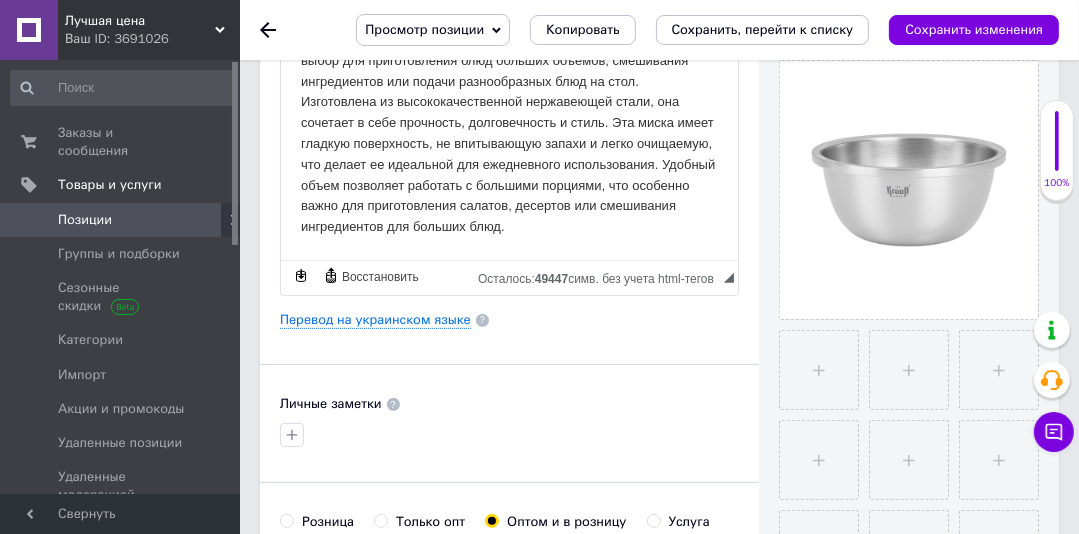 click on "Сохранить, перейти к списку" at bounding box center [763, 29] 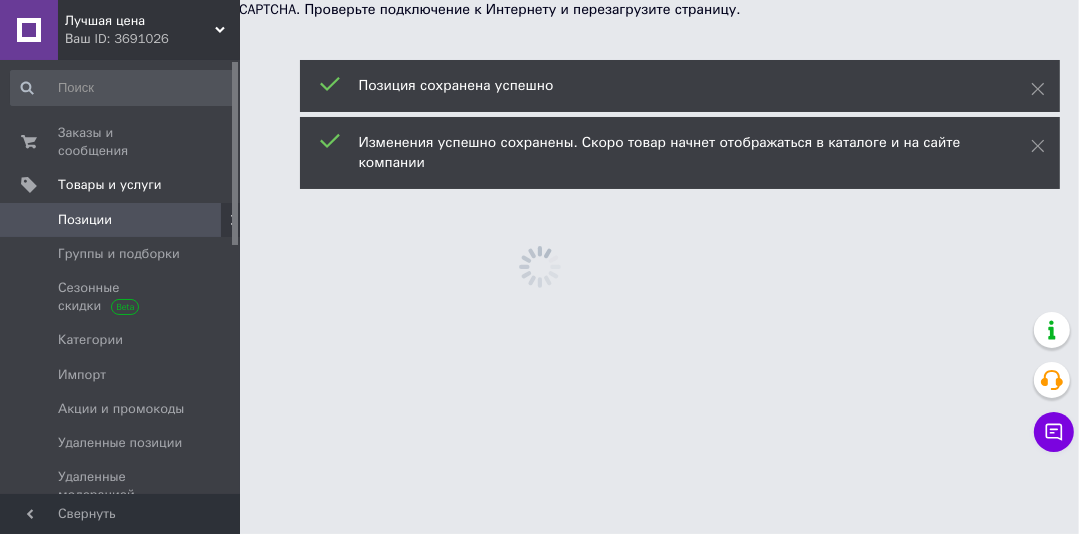 scroll, scrollTop: 0, scrollLeft: 0, axis: both 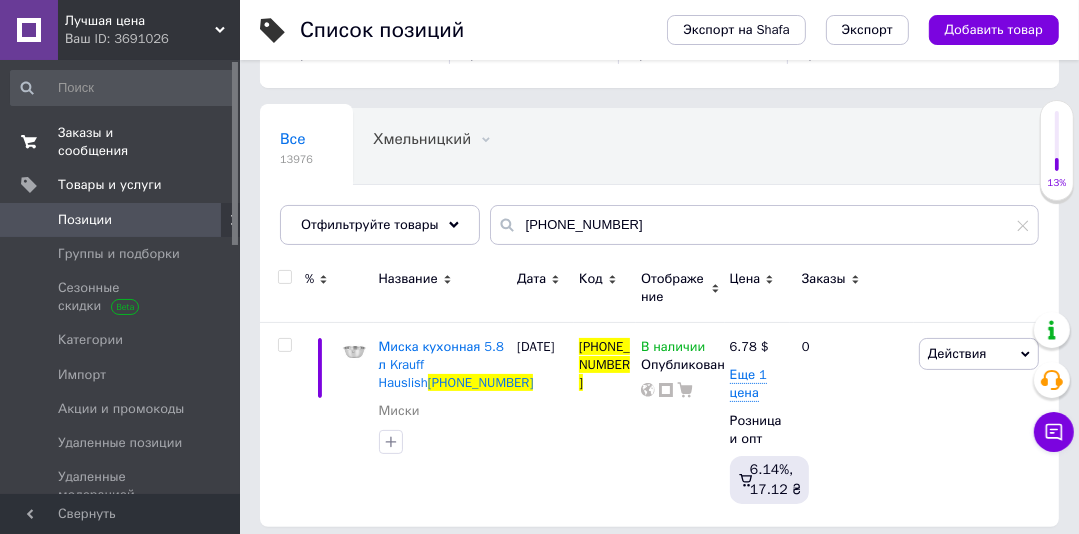 click on "Заказы и сообщения" at bounding box center (121, 142) 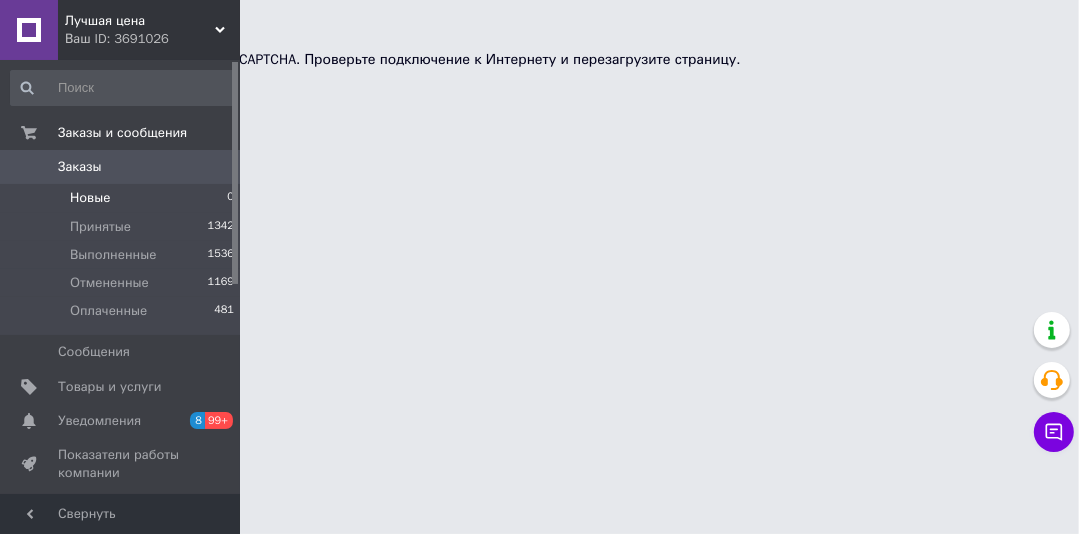 scroll, scrollTop: 0, scrollLeft: 0, axis: both 